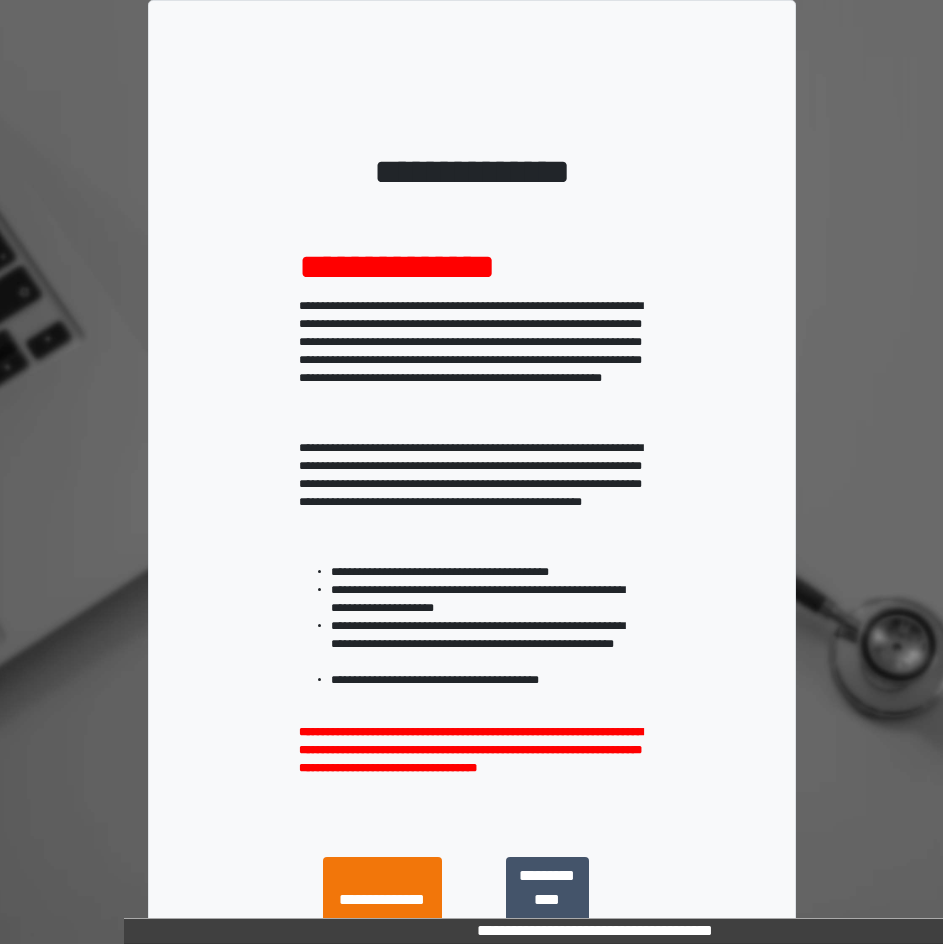 scroll, scrollTop: 0, scrollLeft: 0, axis: both 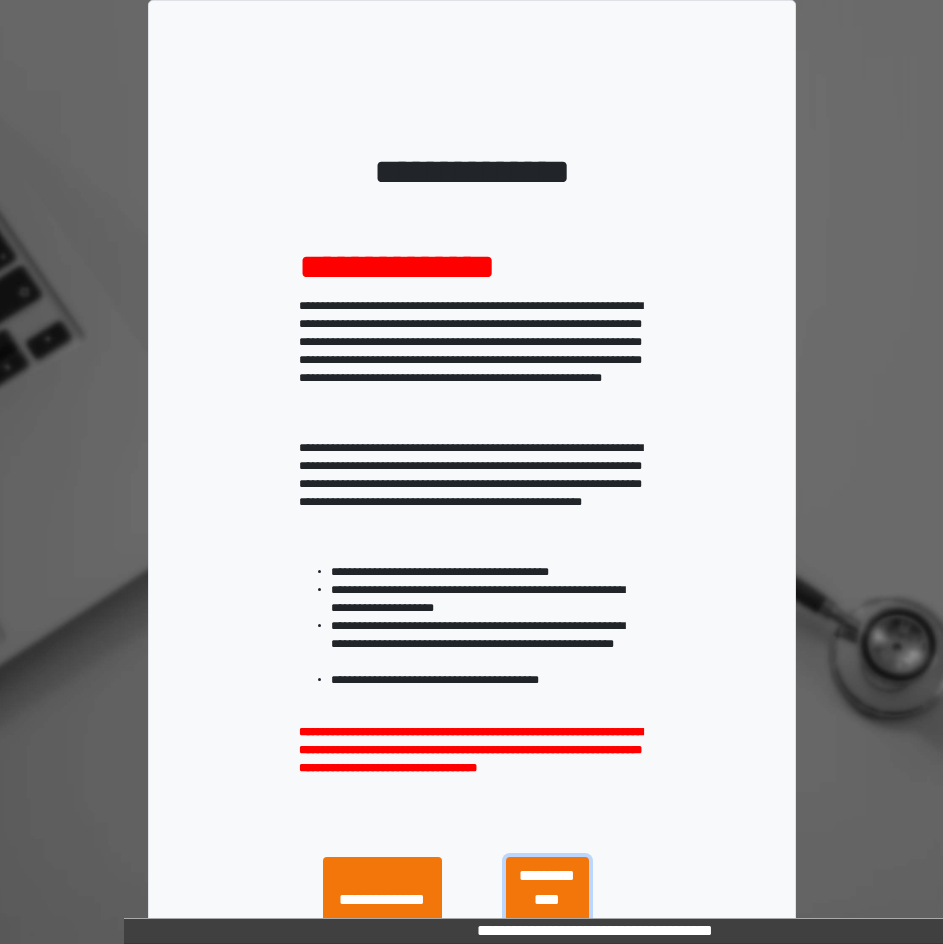 click on "**********" at bounding box center (547, 900) 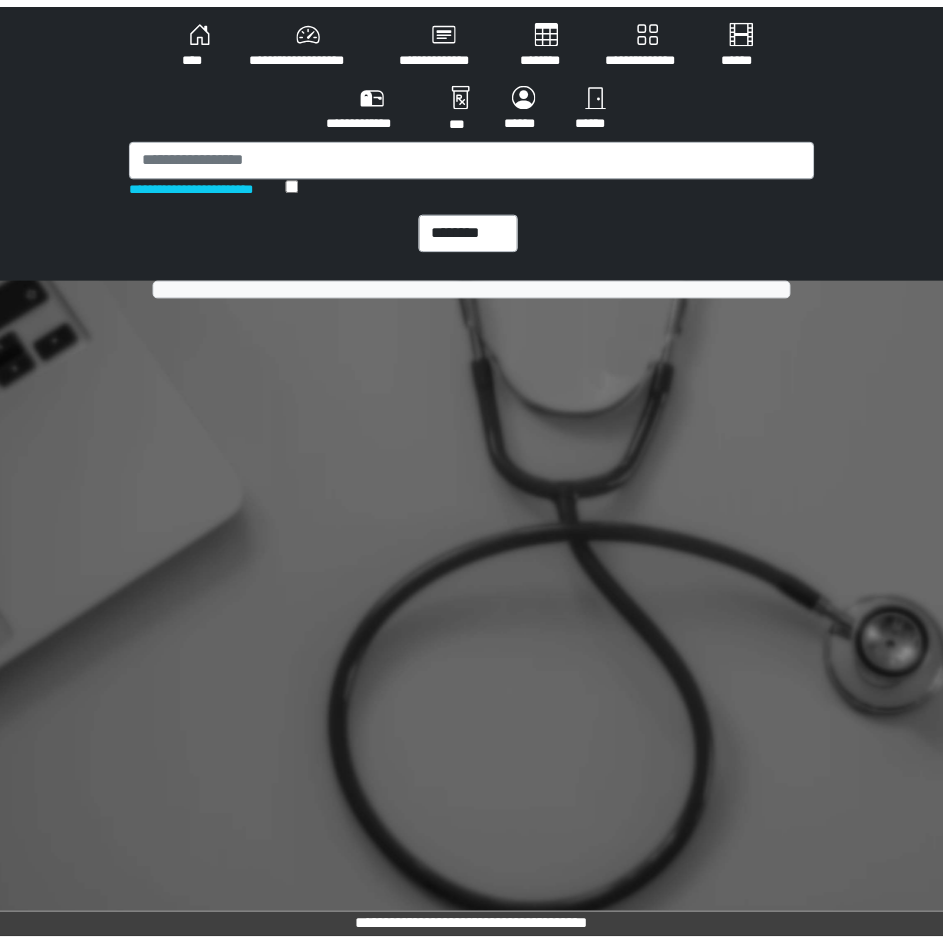 scroll, scrollTop: 0, scrollLeft: 0, axis: both 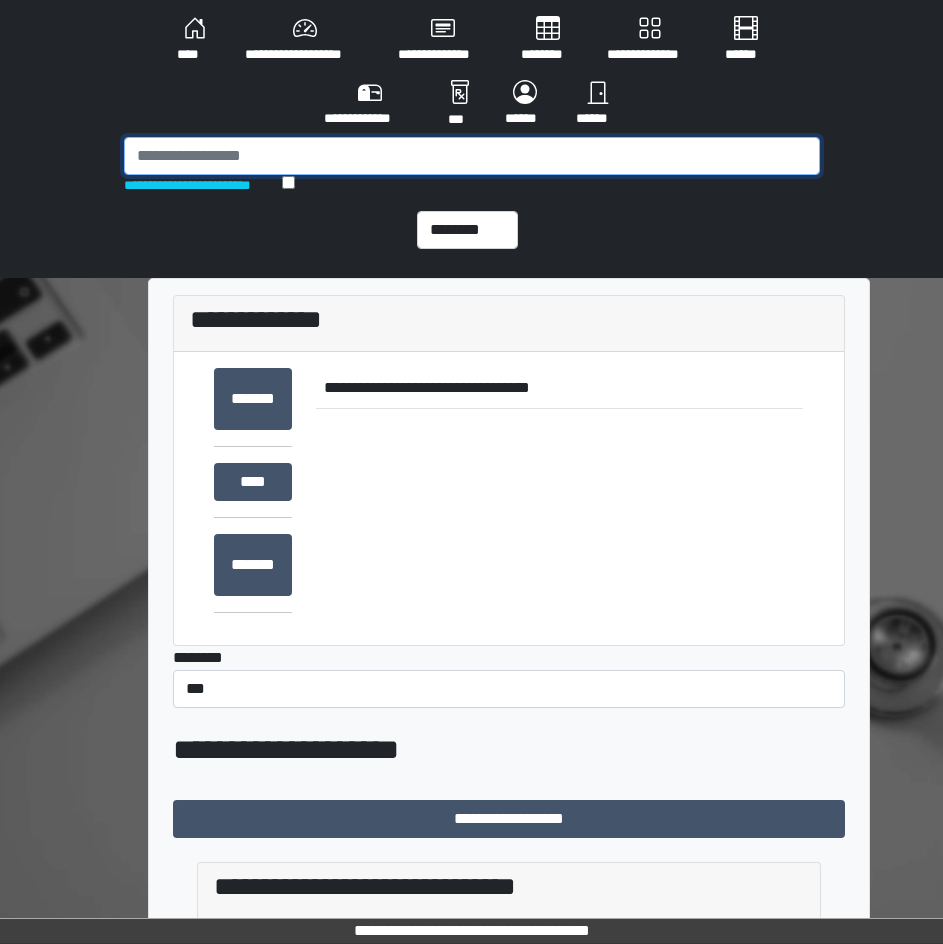 click at bounding box center [472, 156] 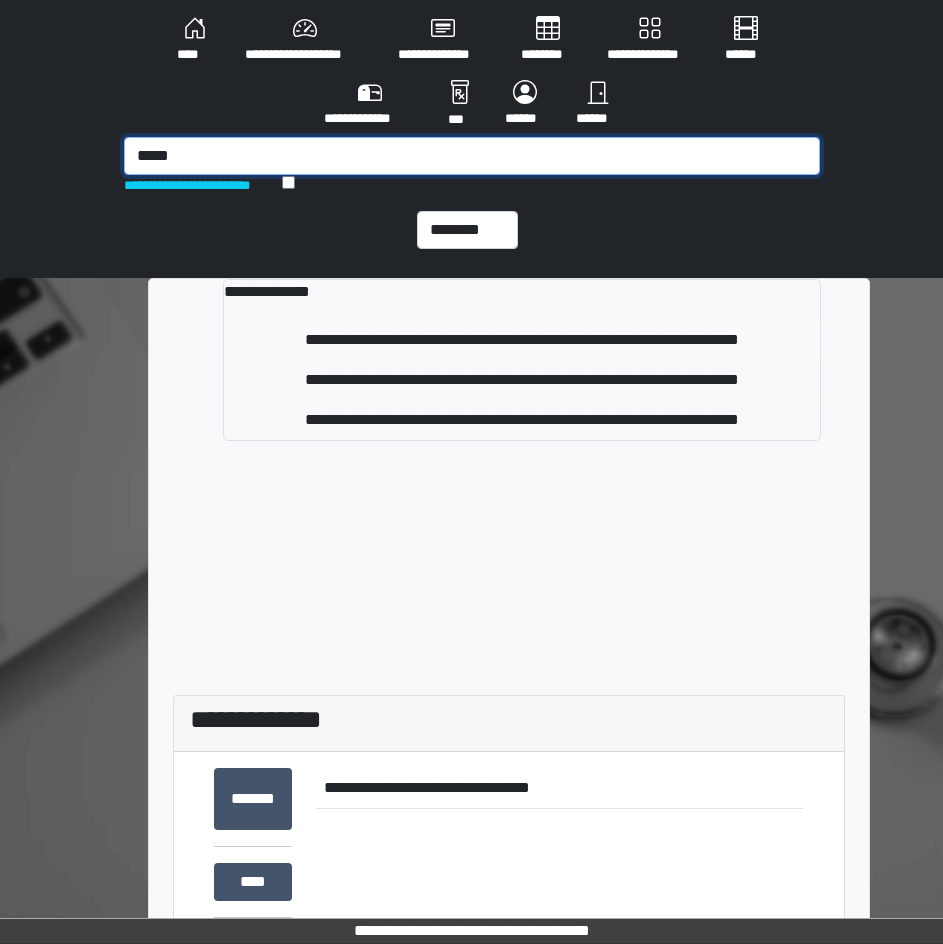 type on "*****" 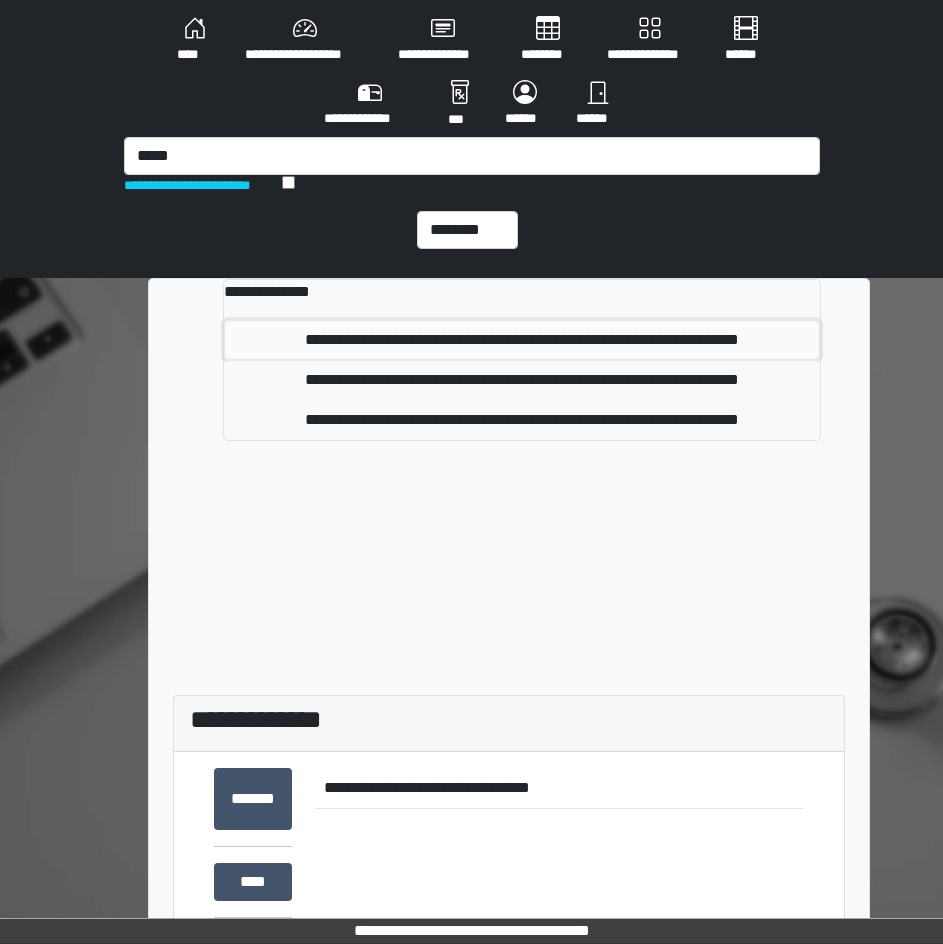 click on "**********" at bounding box center [521, 340] 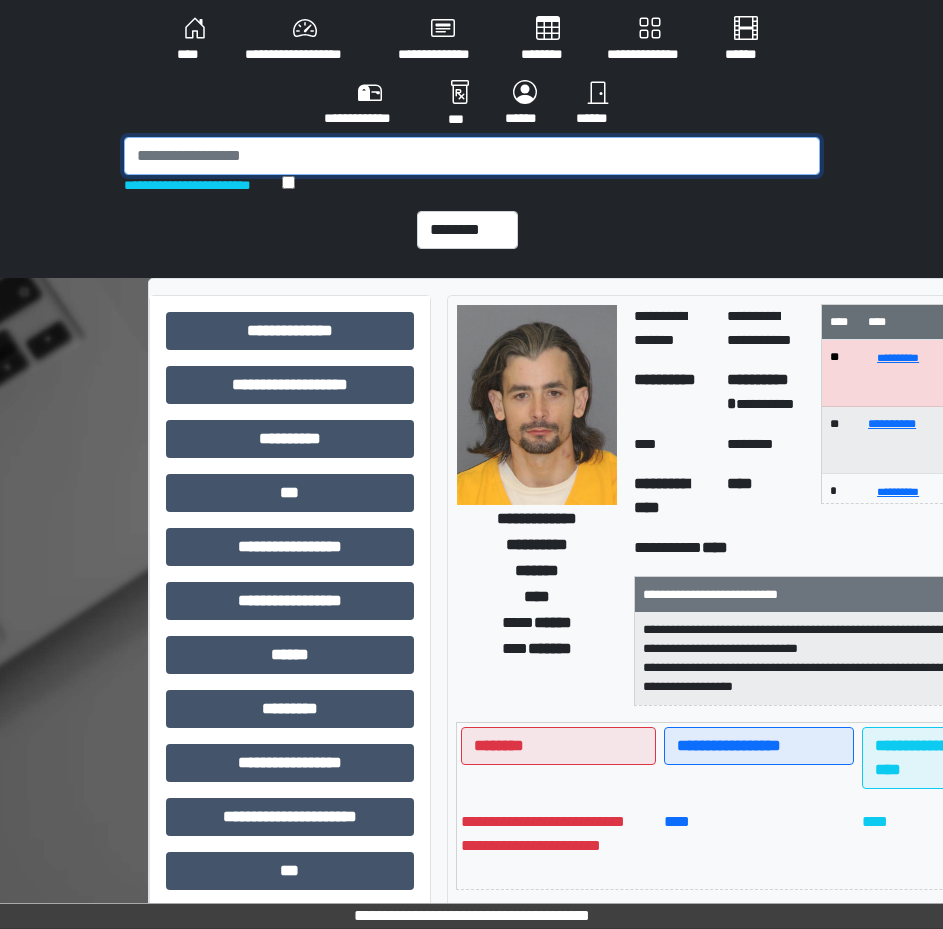 click at bounding box center (472, 156) 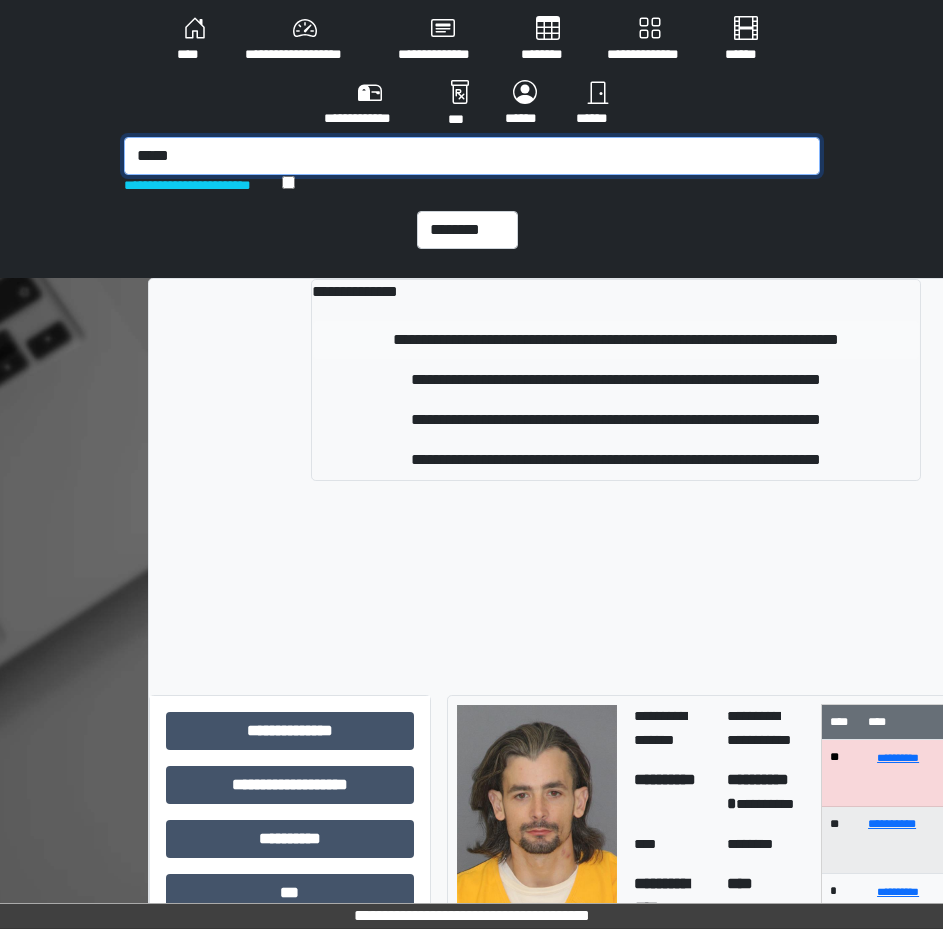 type on "*****" 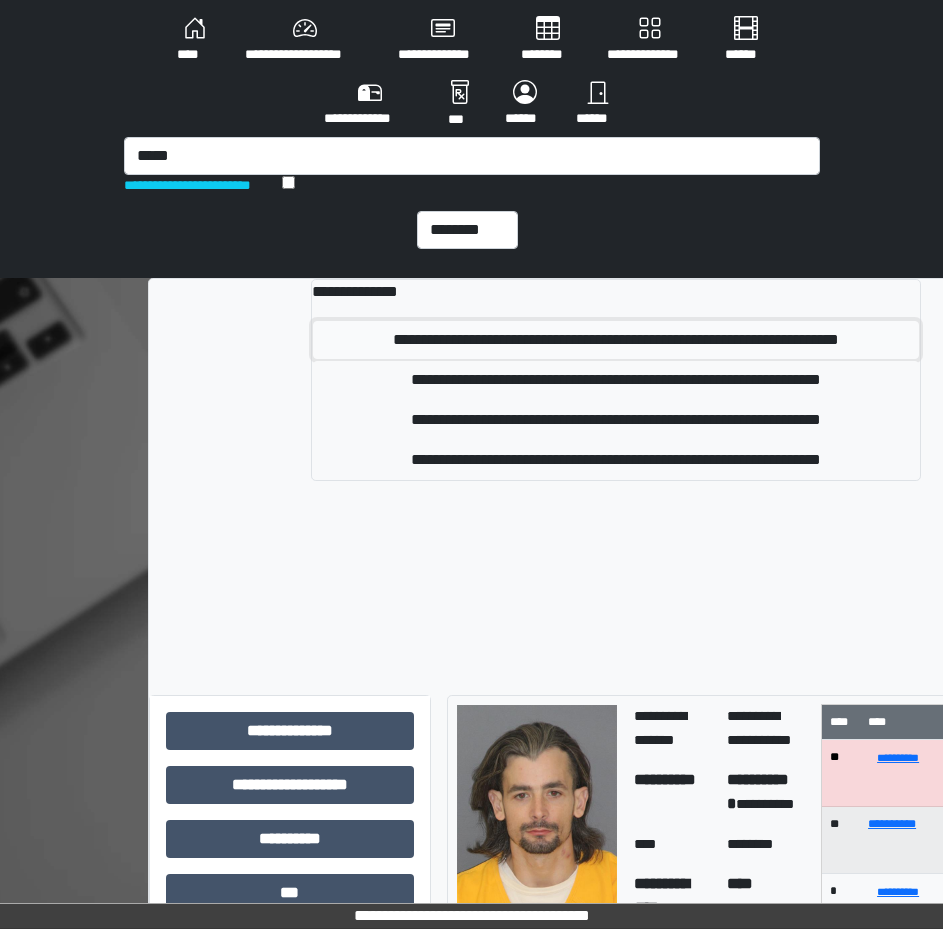 click on "**********" at bounding box center [615, 340] 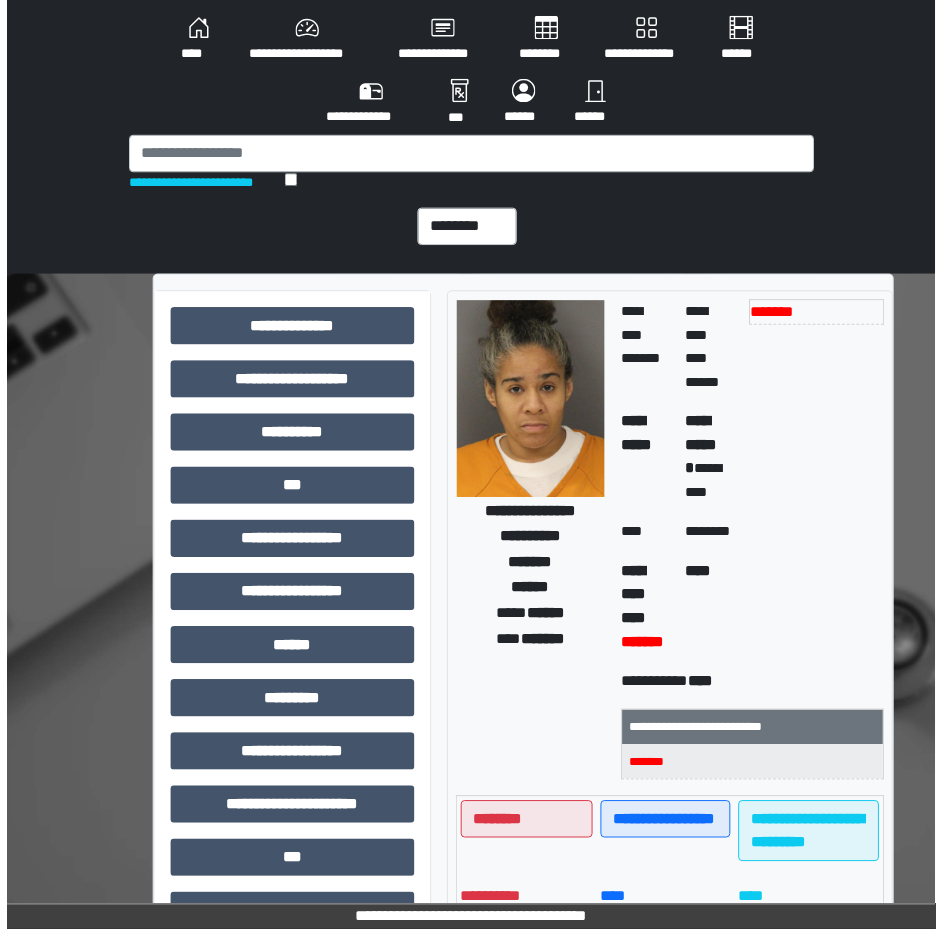 scroll, scrollTop: 100, scrollLeft: 0, axis: vertical 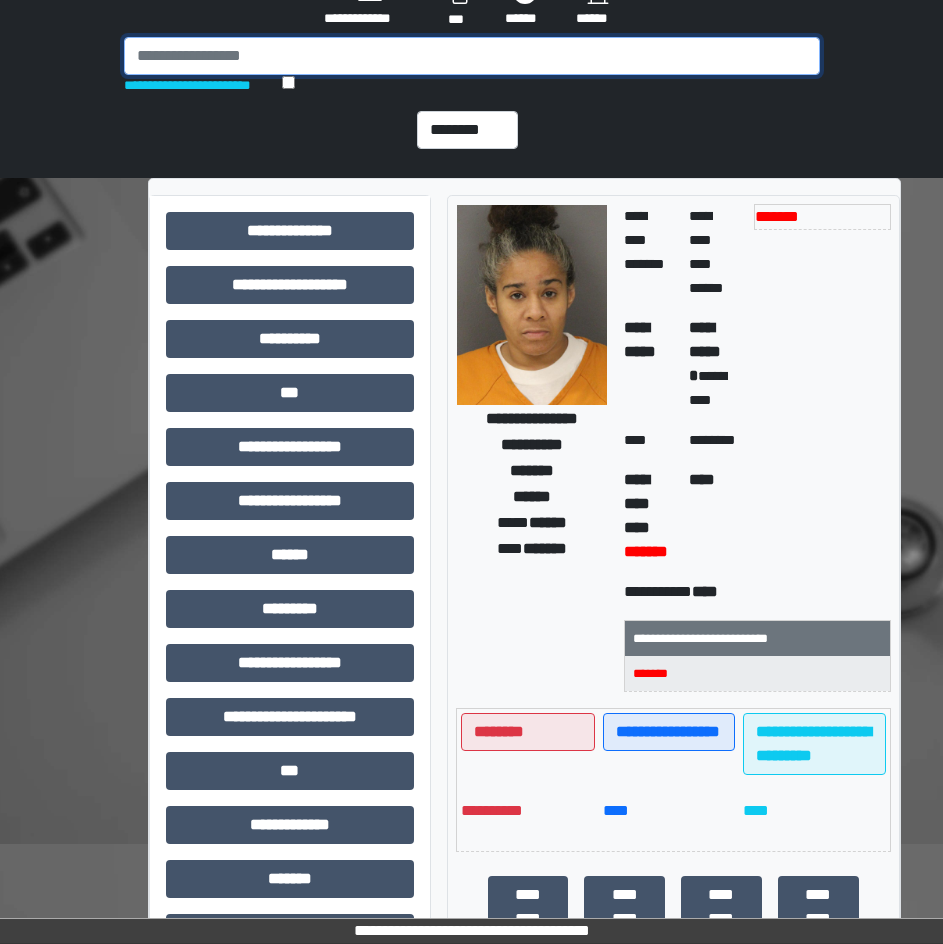 click at bounding box center (472, 56) 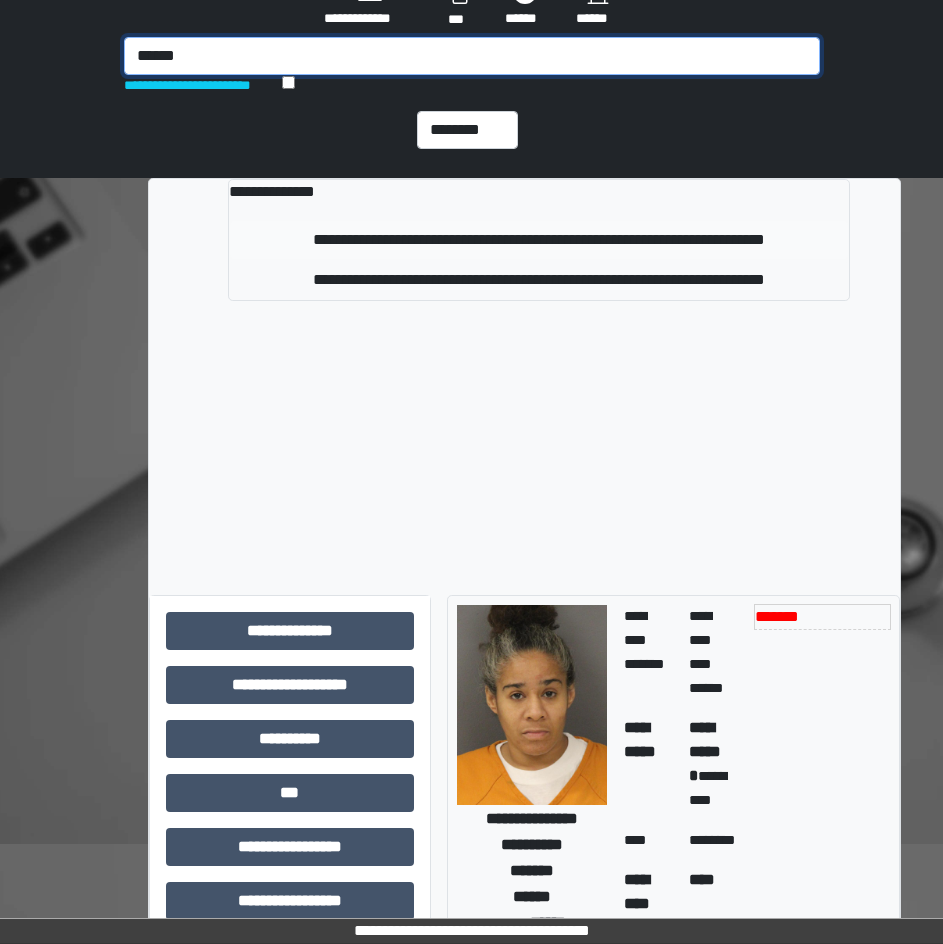type on "******" 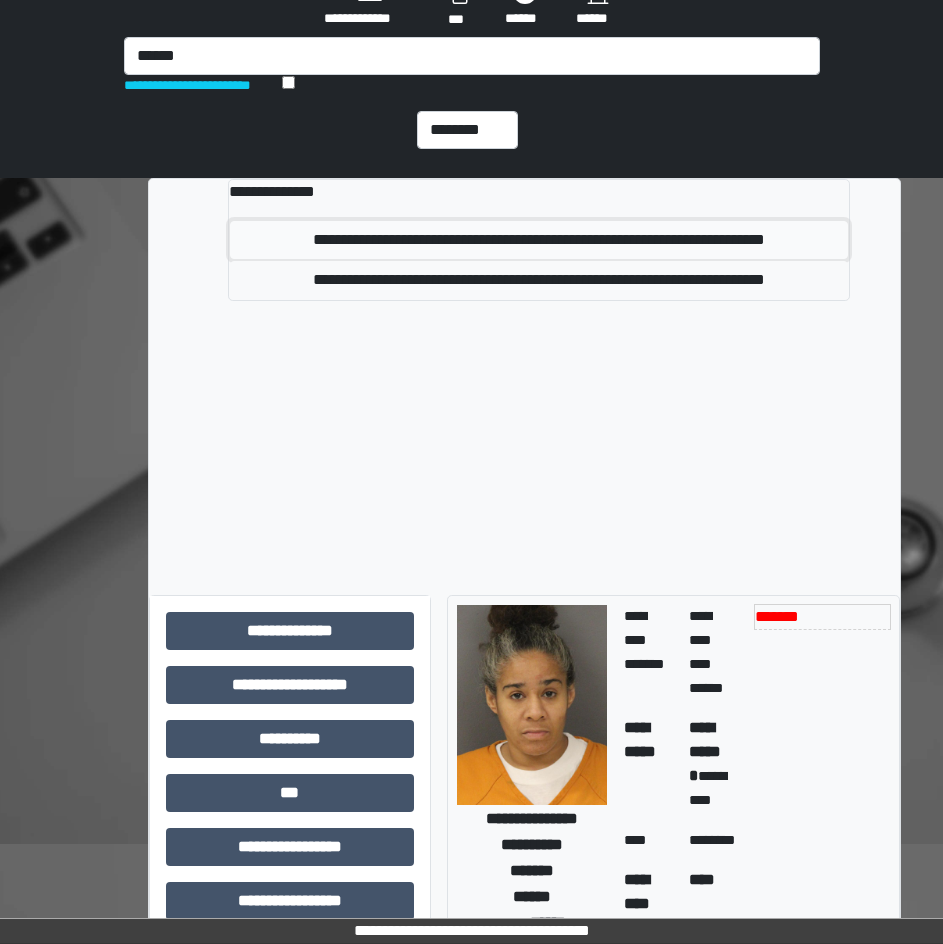 click on "**********" at bounding box center [538, 240] 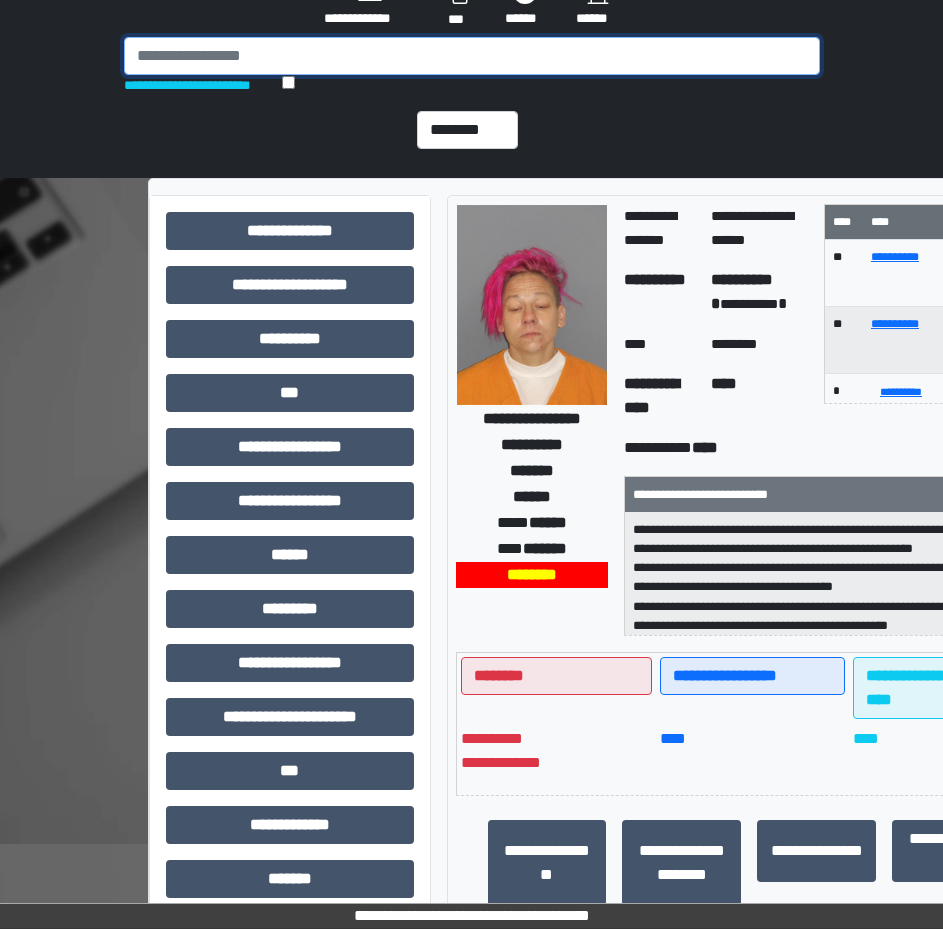 click at bounding box center [472, 56] 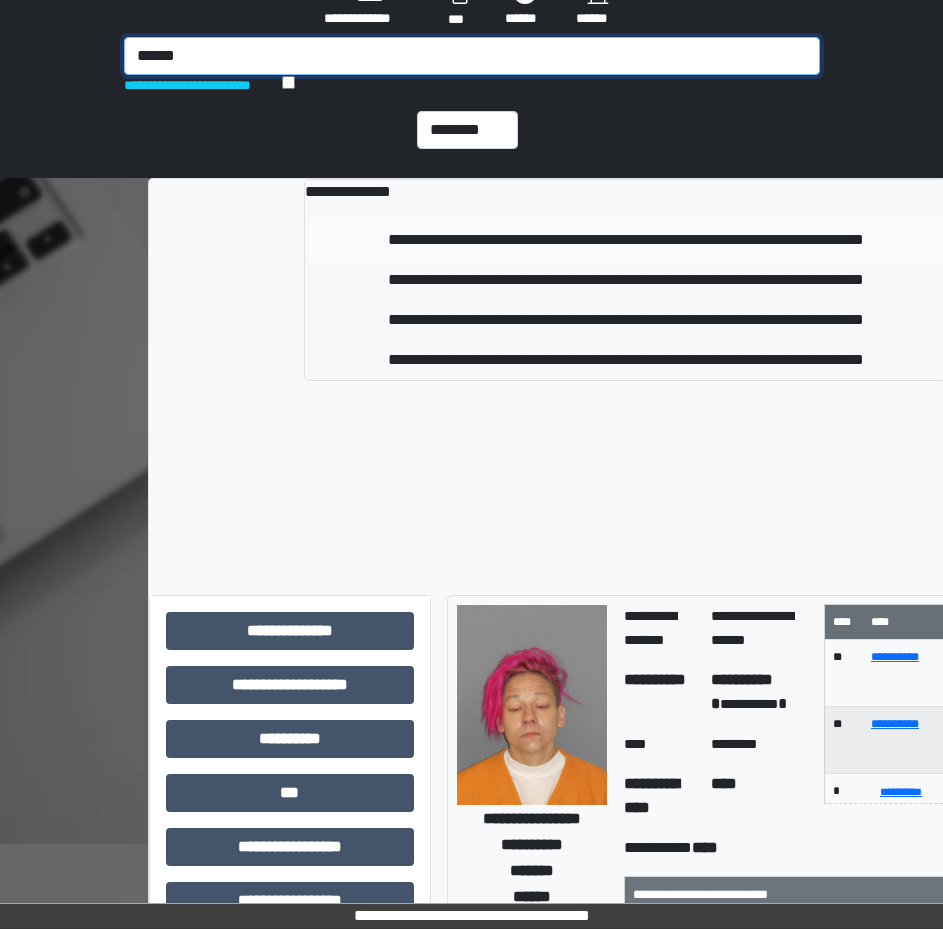 type on "******" 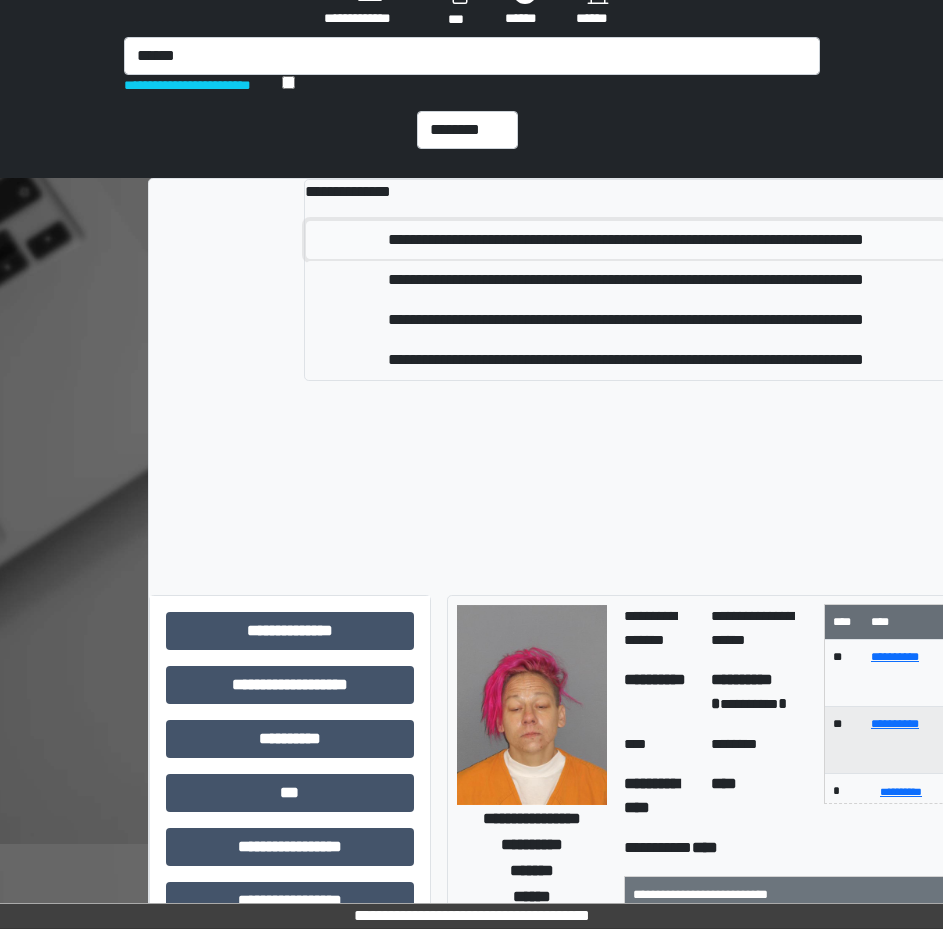 click on "**********" at bounding box center (625, 240) 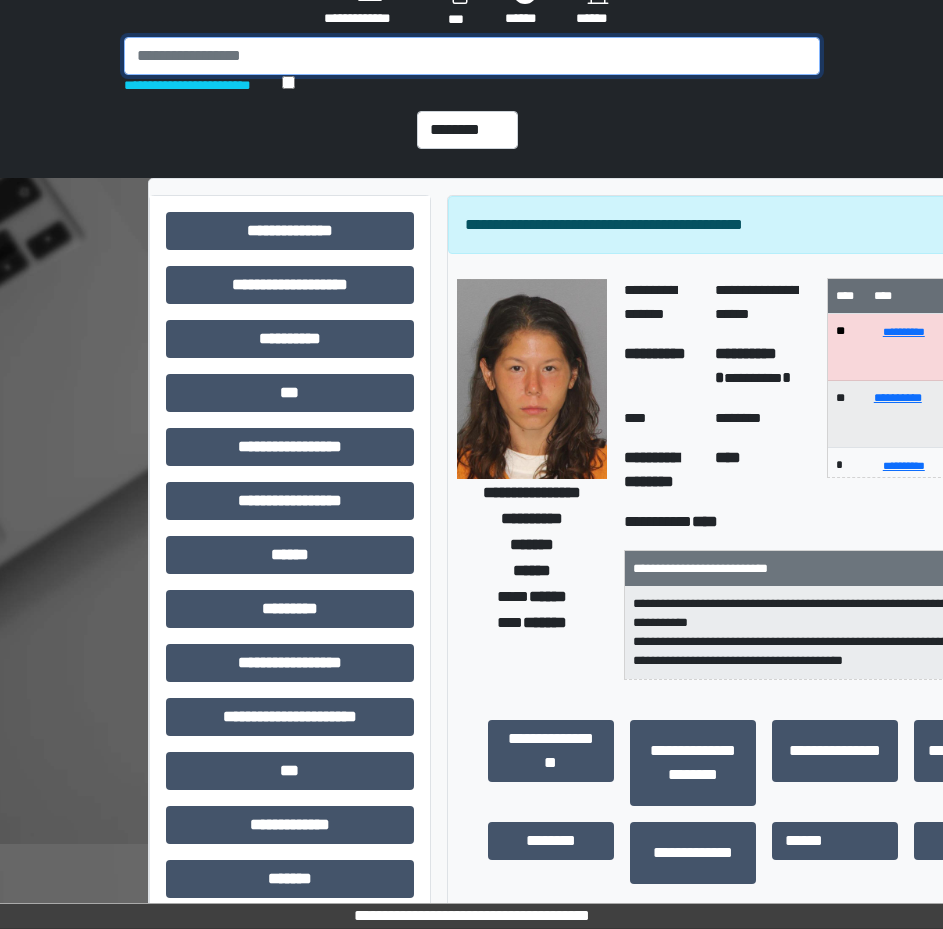 click at bounding box center [472, 56] 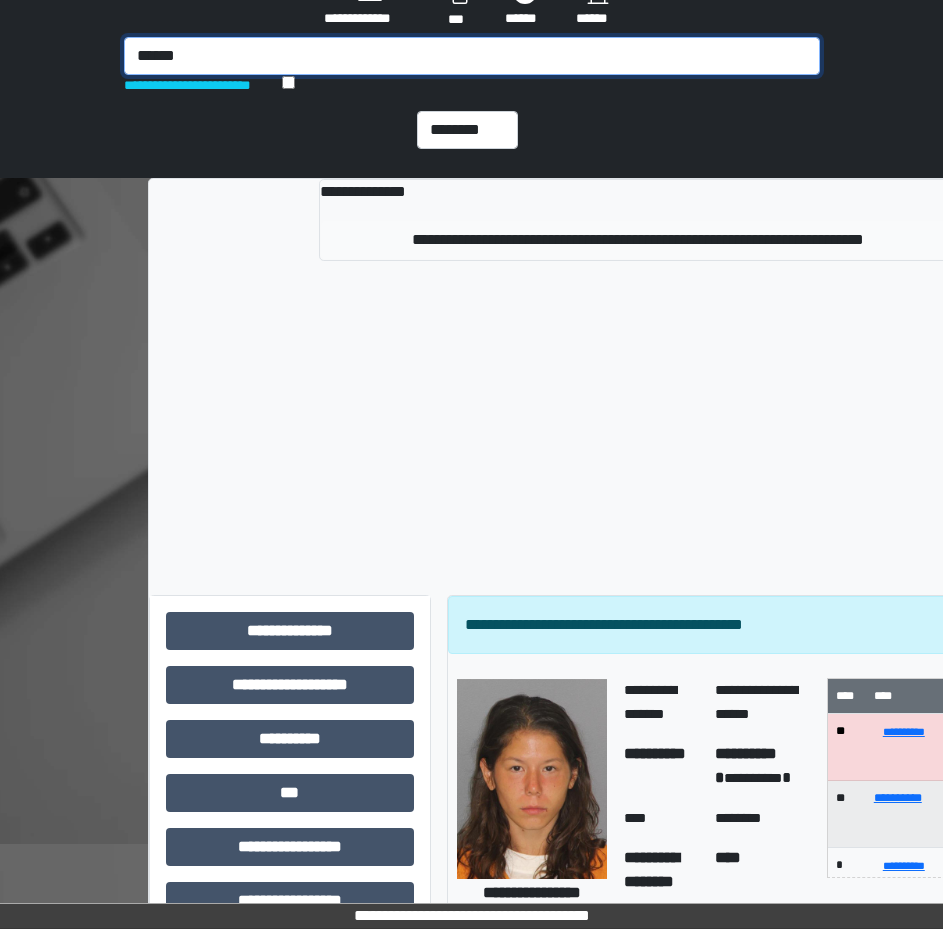 type on "******" 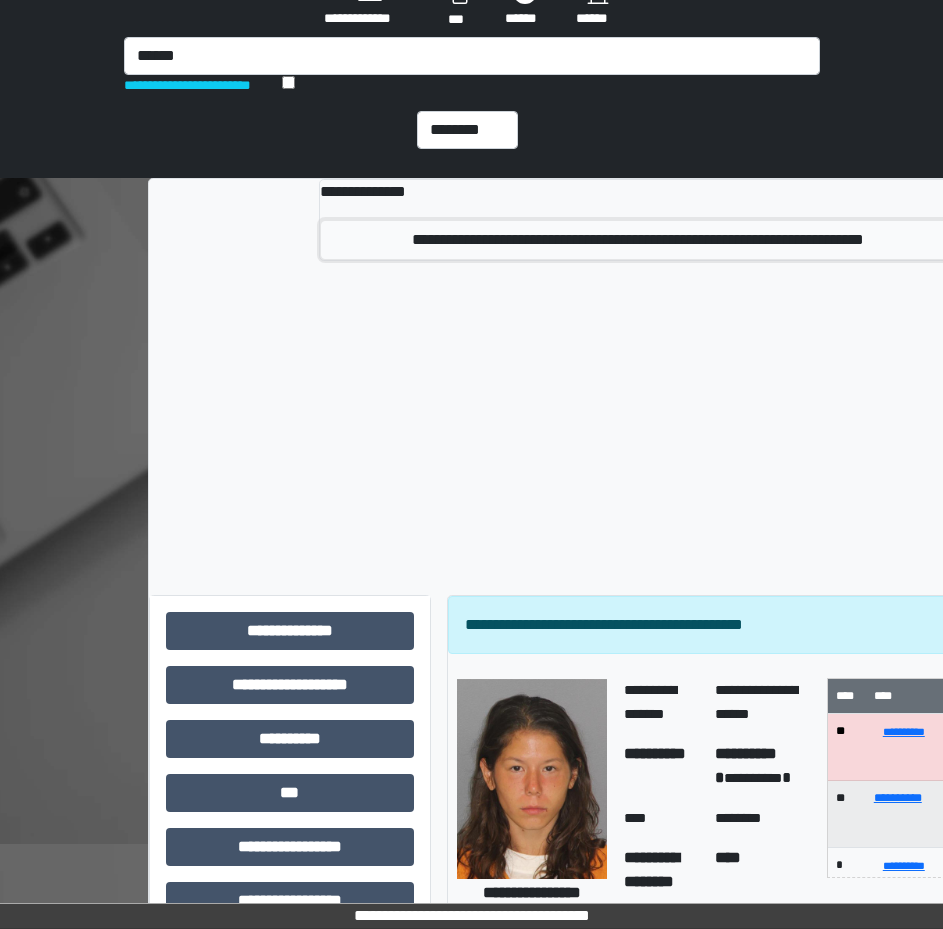 click on "**********" at bounding box center [638, 240] 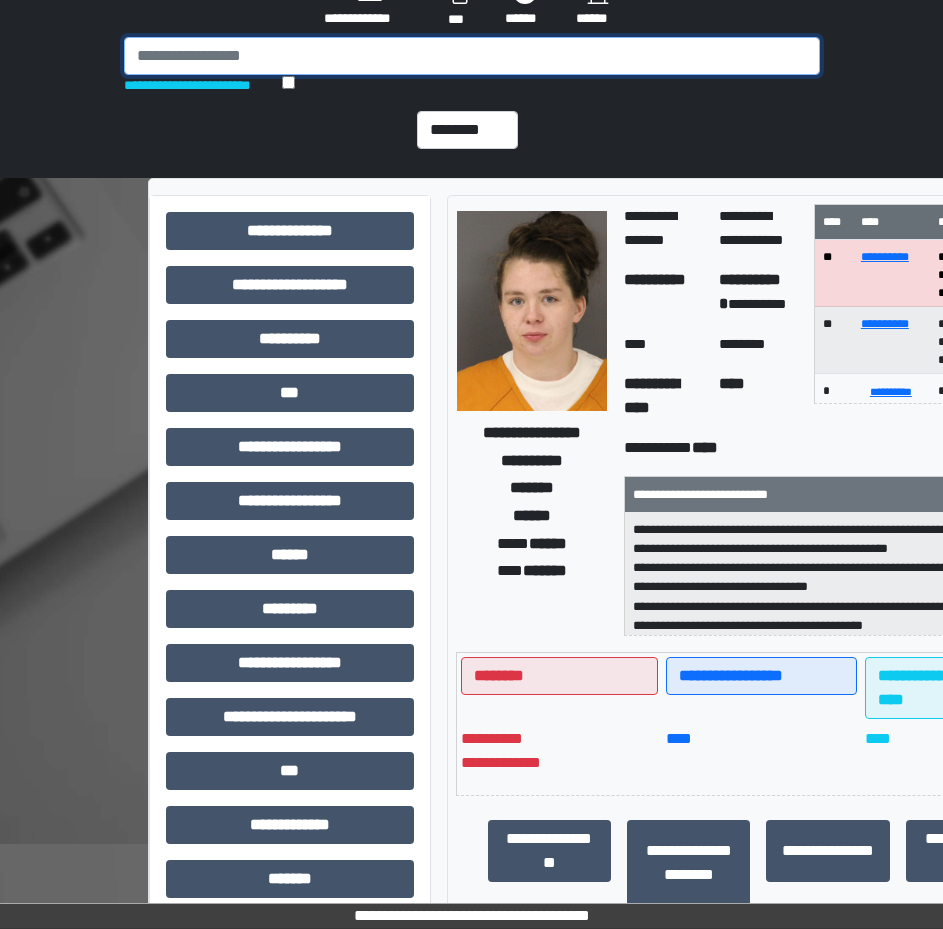 click at bounding box center (472, 56) 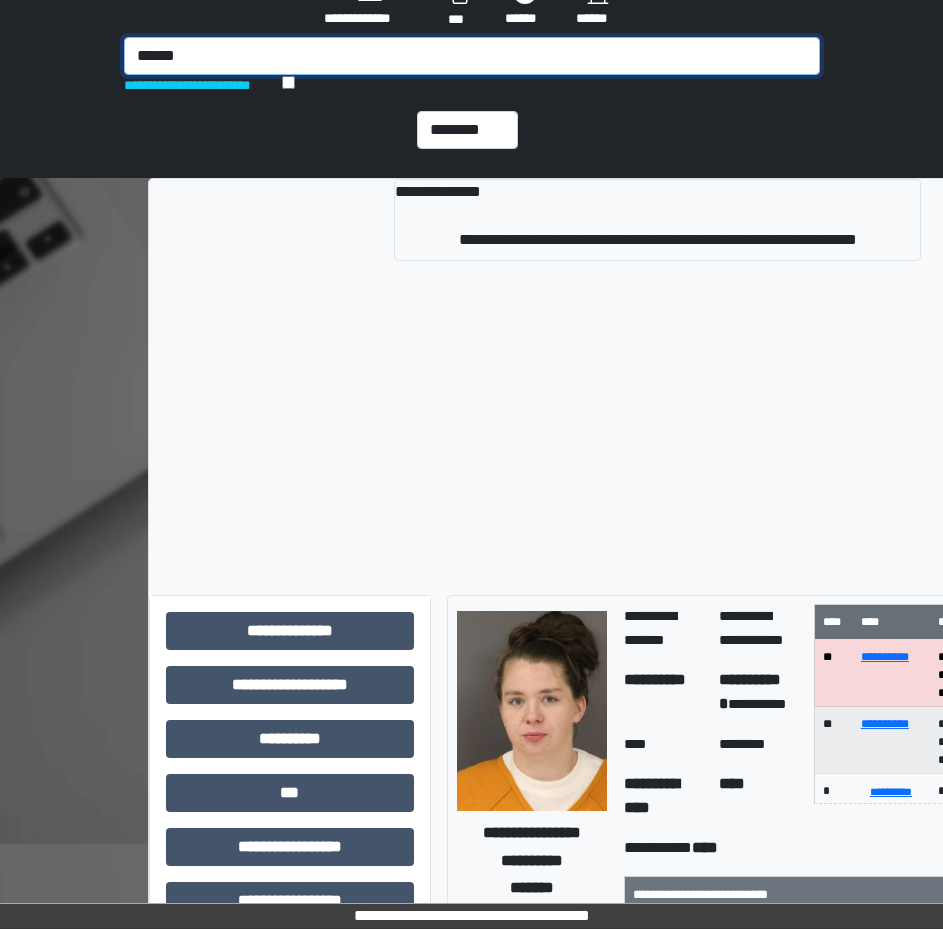 type on "******" 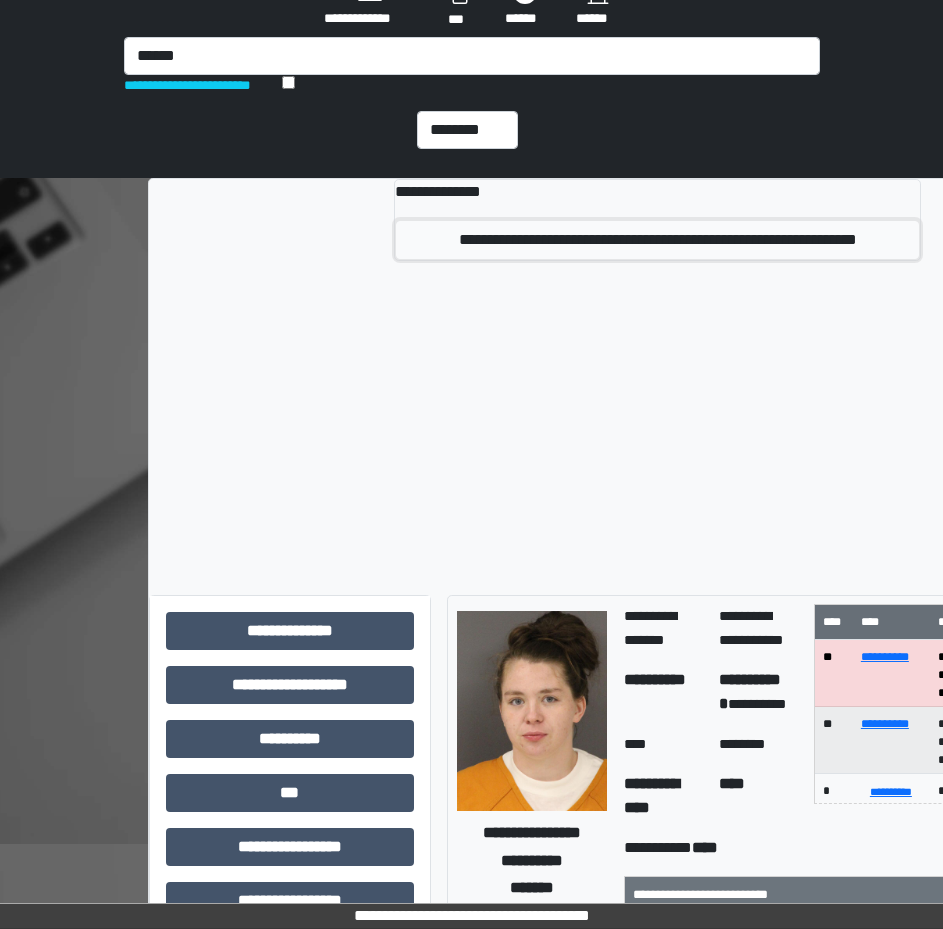 click on "**********" at bounding box center [657, 240] 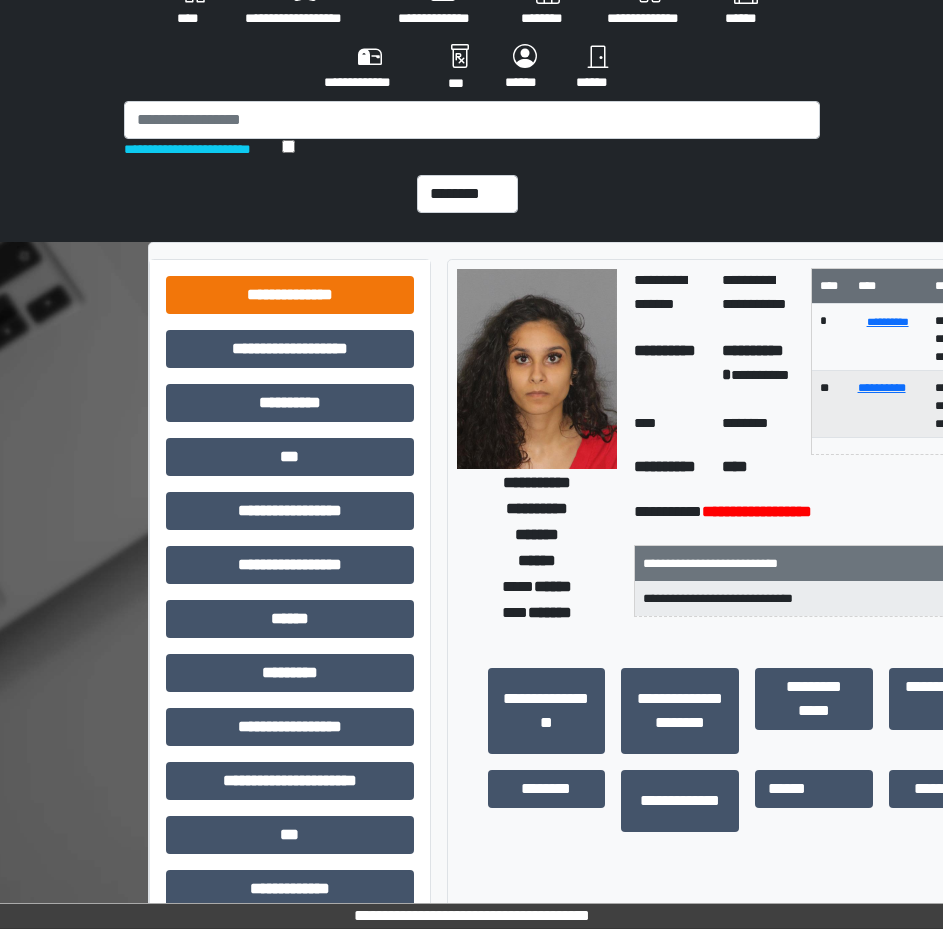 scroll, scrollTop: 0, scrollLeft: 0, axis: both 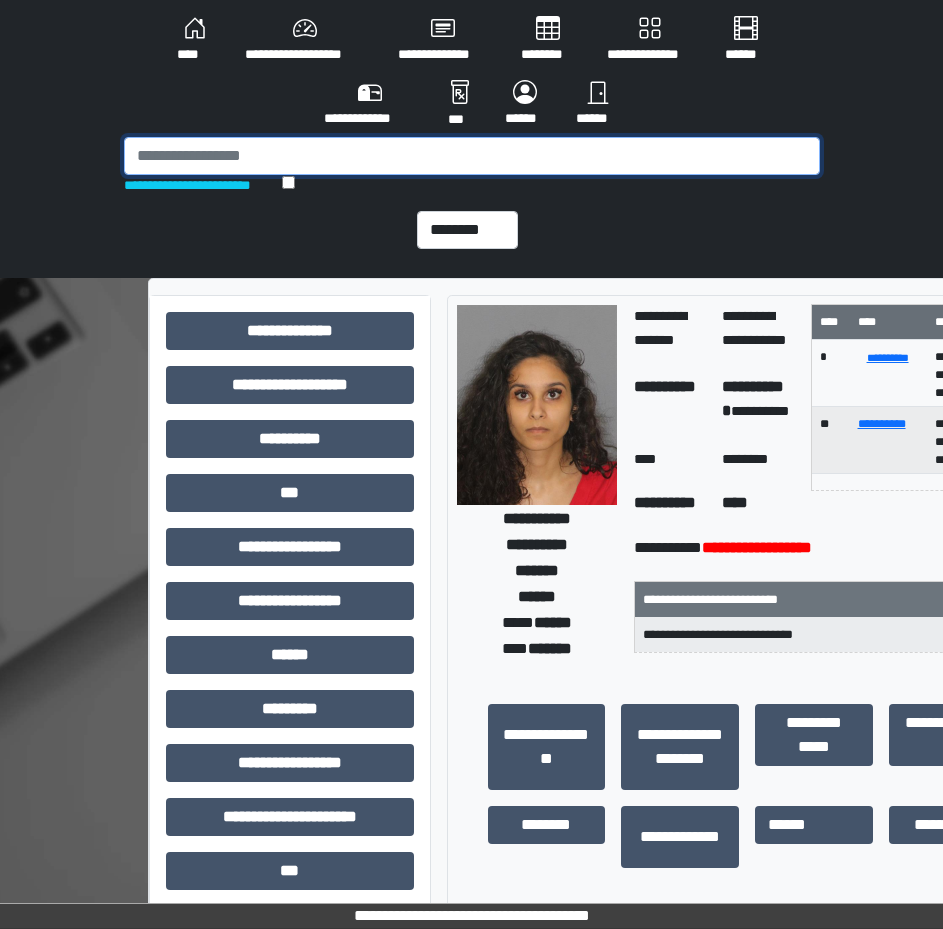 click at bounding box center (472, 156) 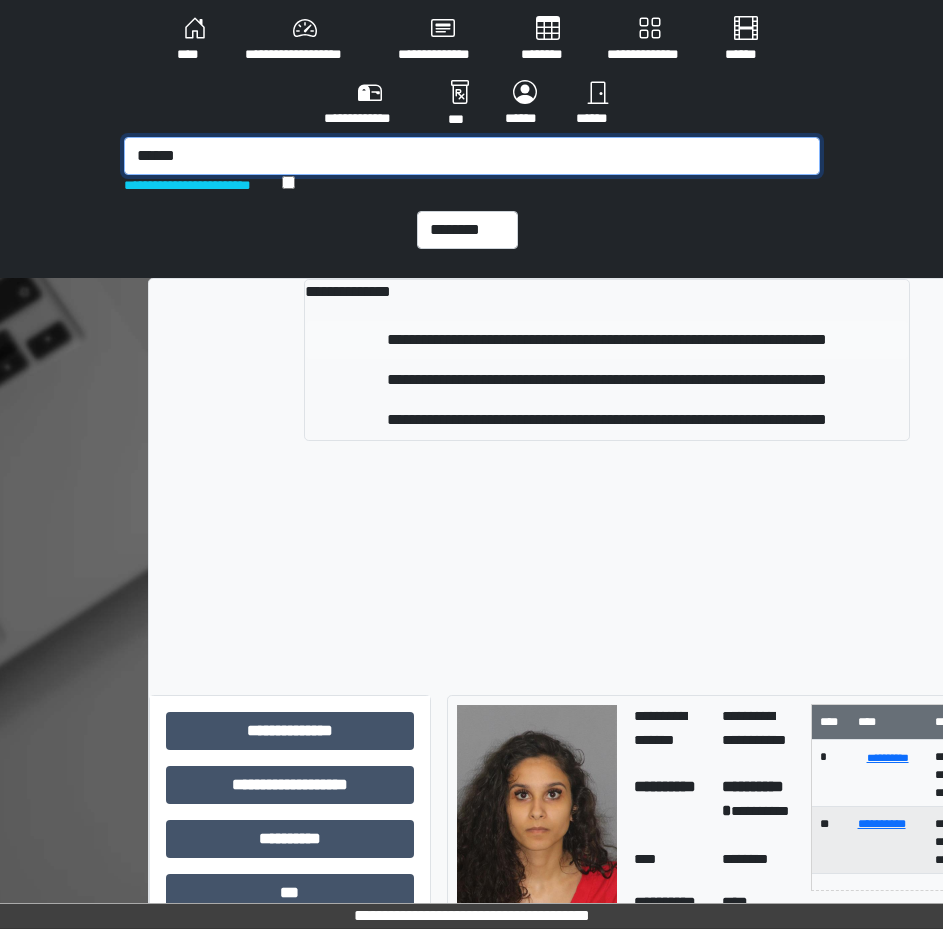 type on "******" 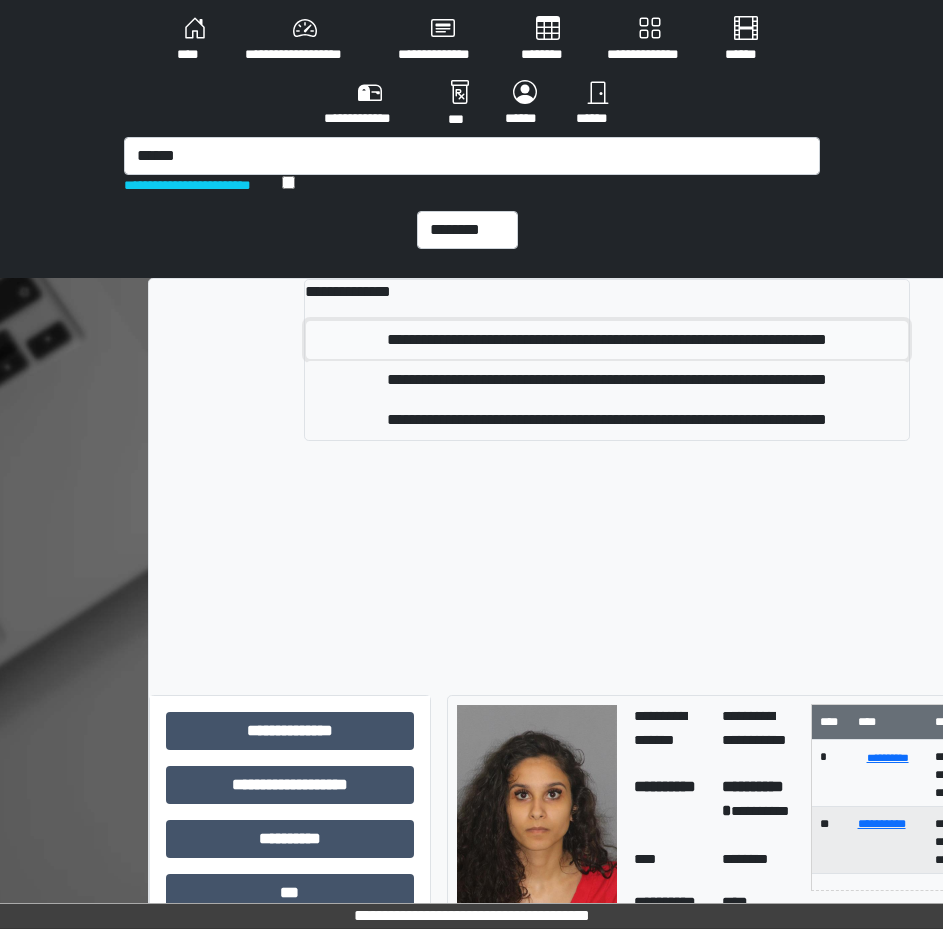 click on "**********" at bounding box center (607, 340) 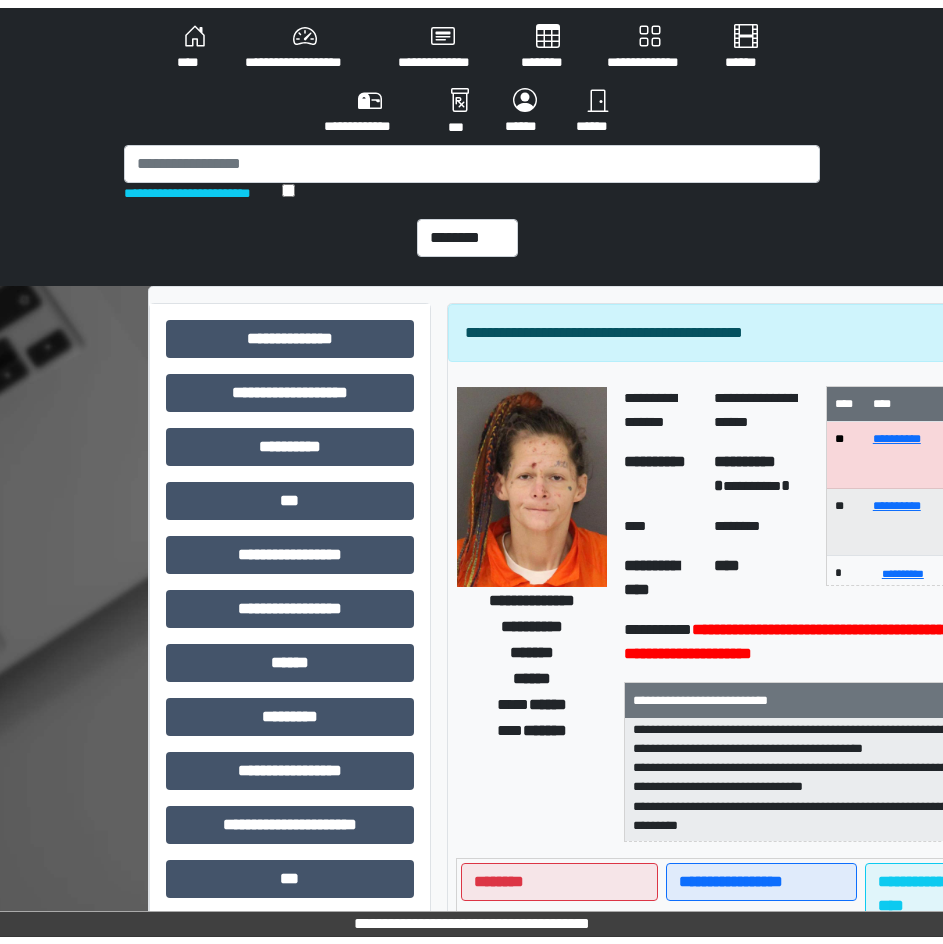 scroll, scrollTop: 332, scrollLeft: 0, axis: vertical 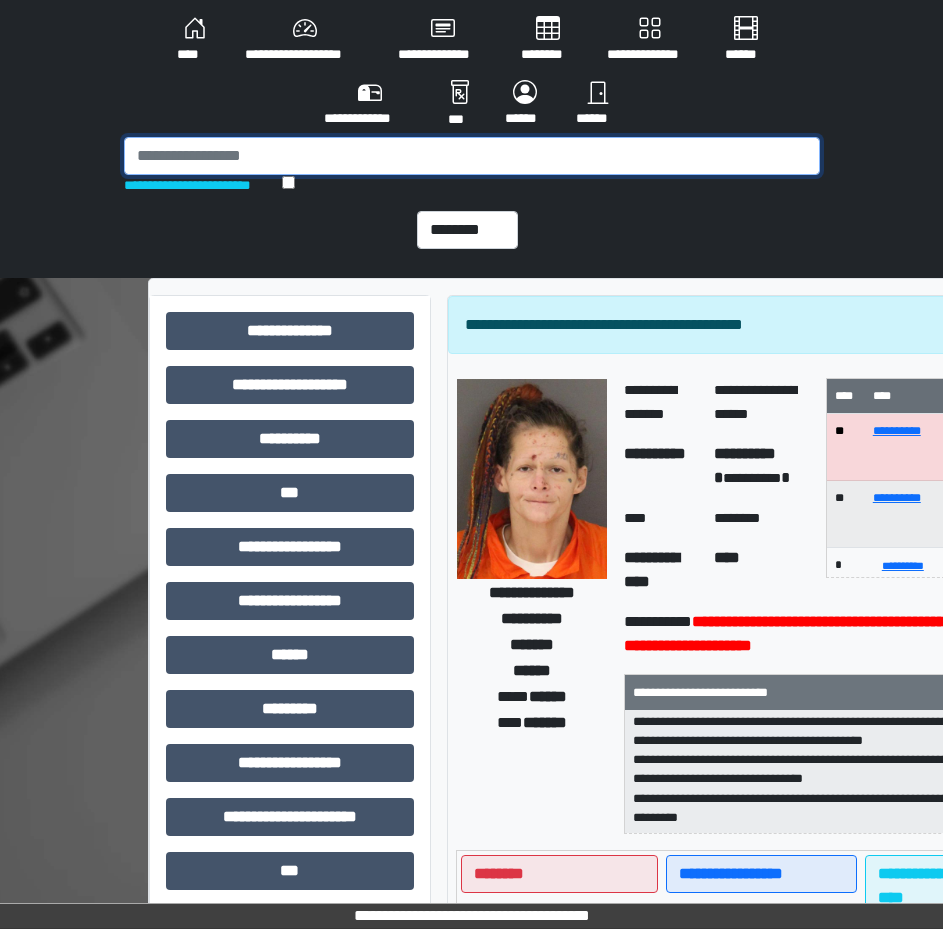 click at bounding box center [472, 156] 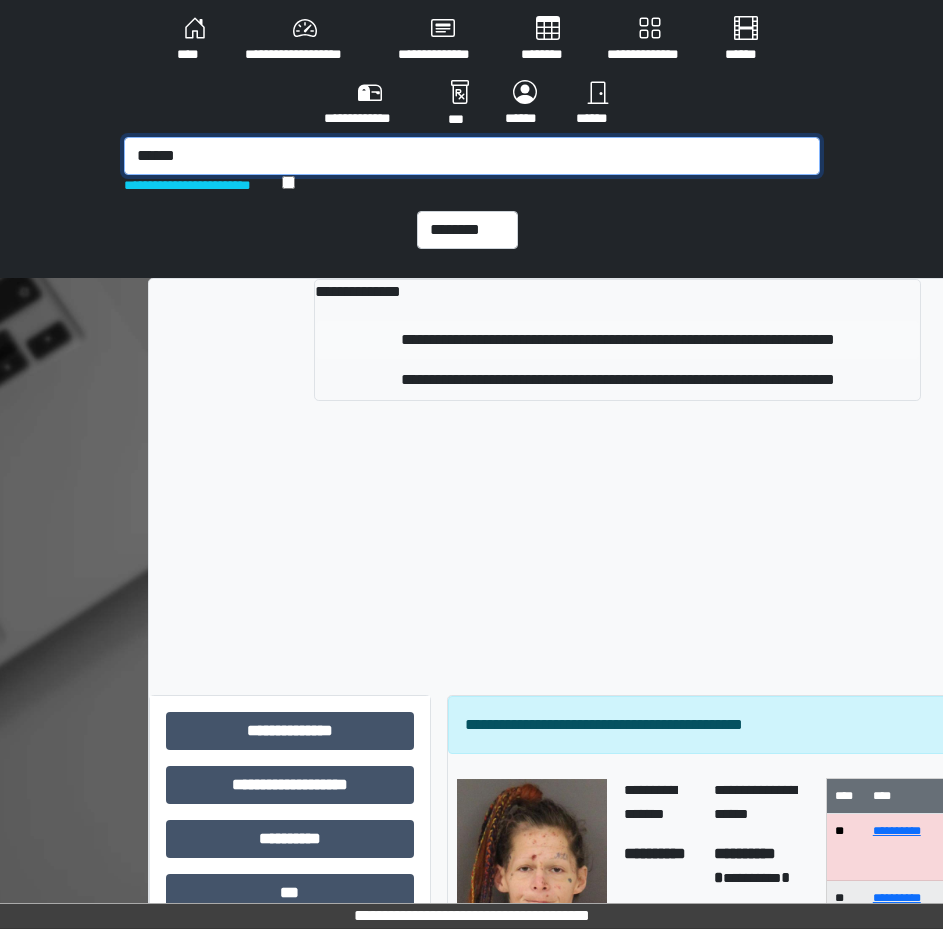 type on "******" 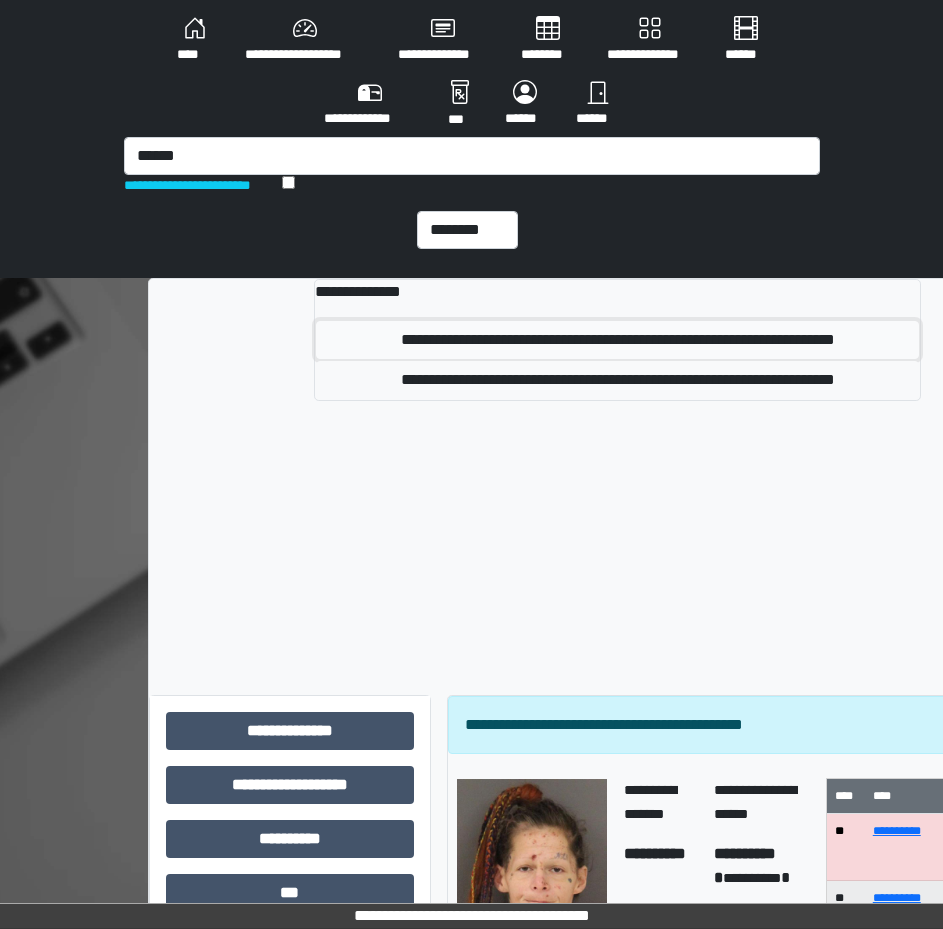 click on "**********" at bounding box center (617, 340) 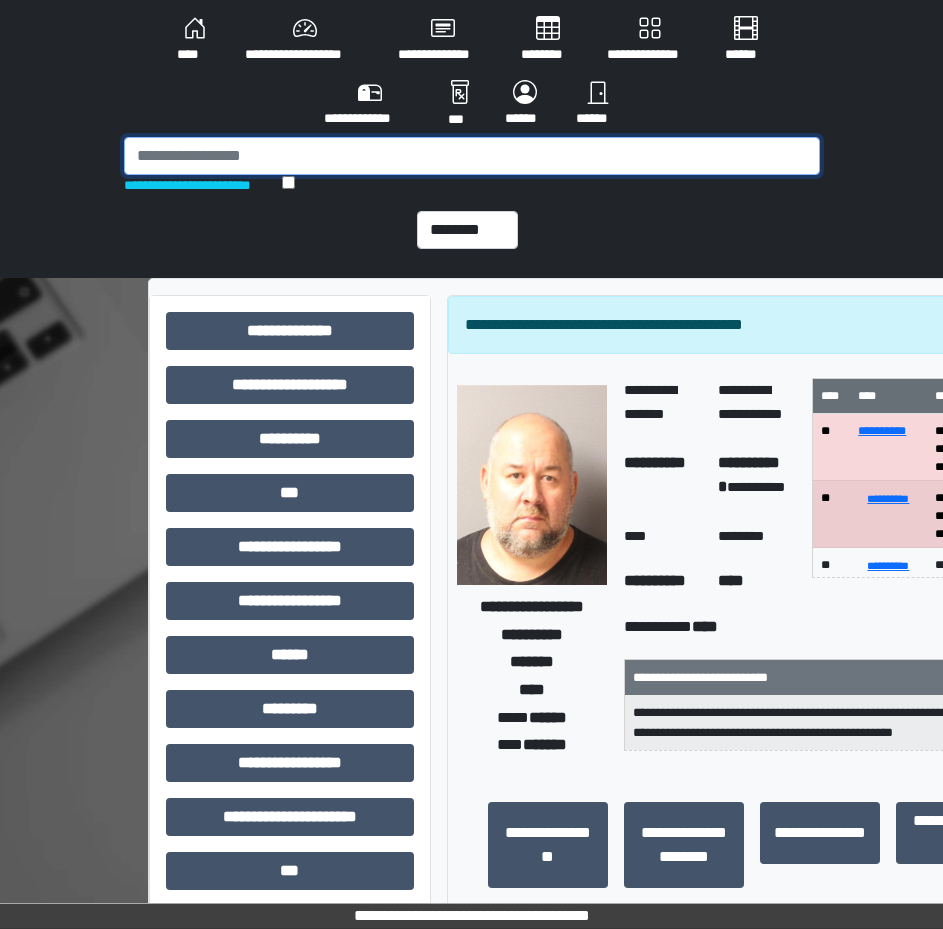 click at bounding box center (472, 156) 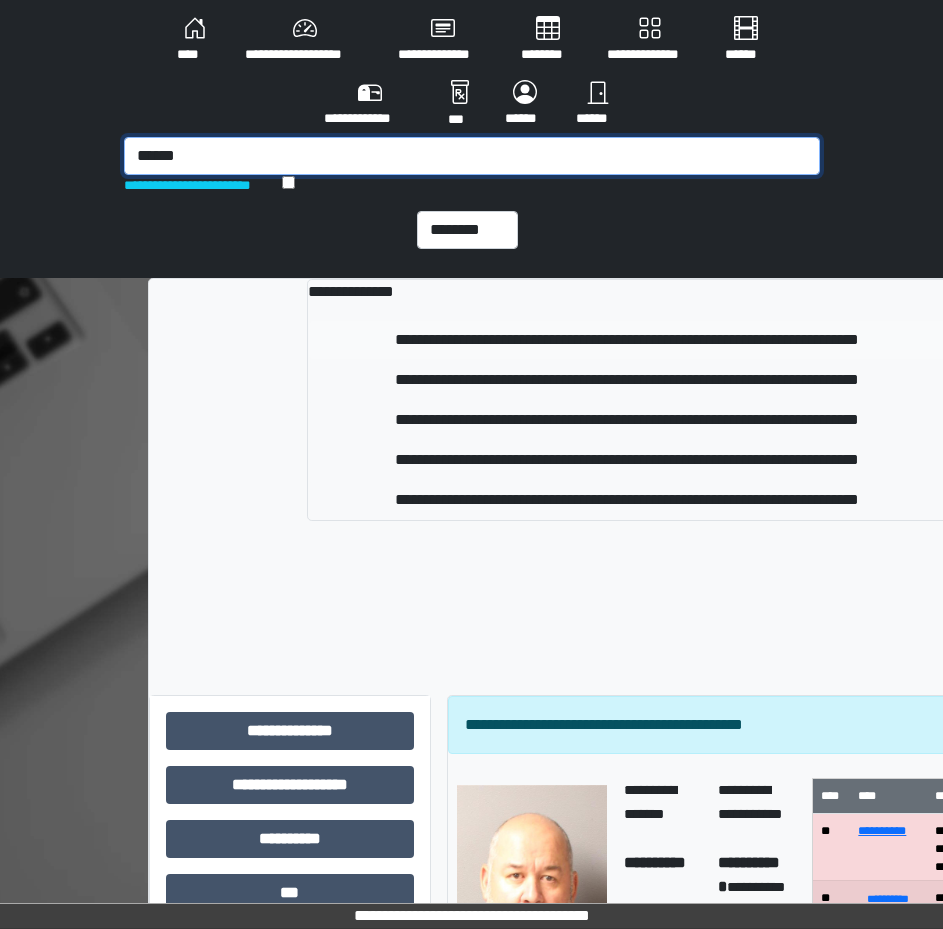 type on "******" 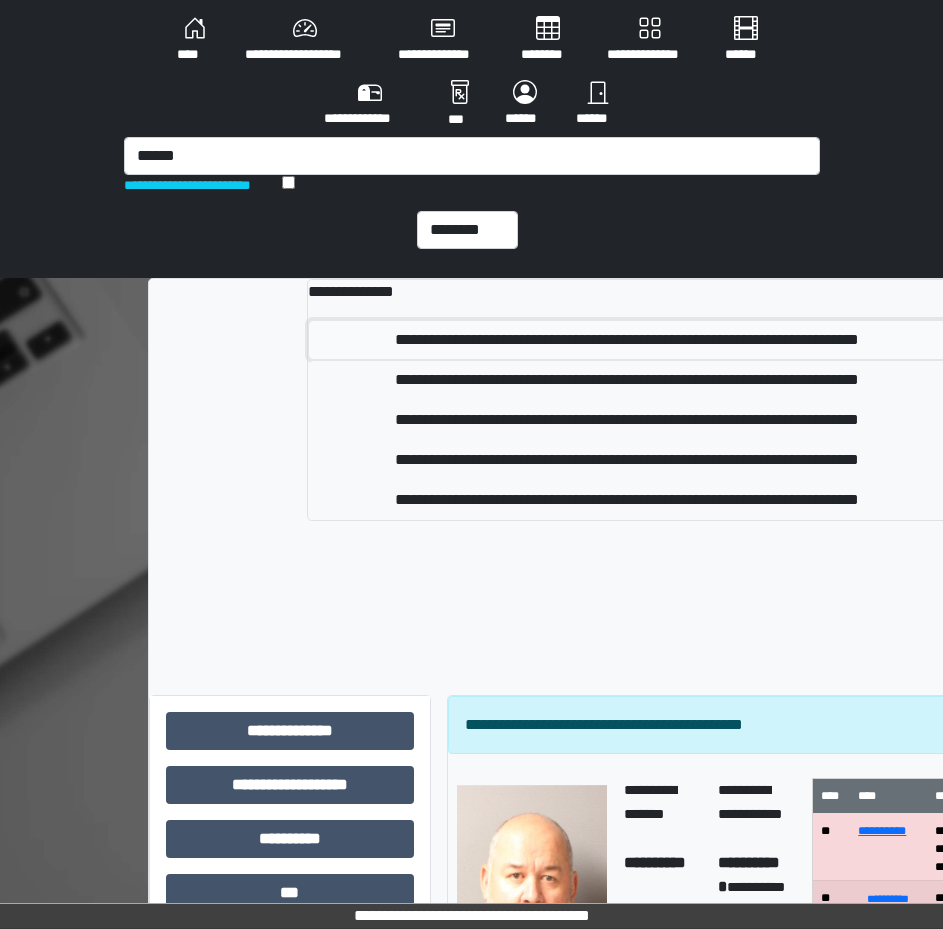 click on "**********" at bounding box center (627, 340) 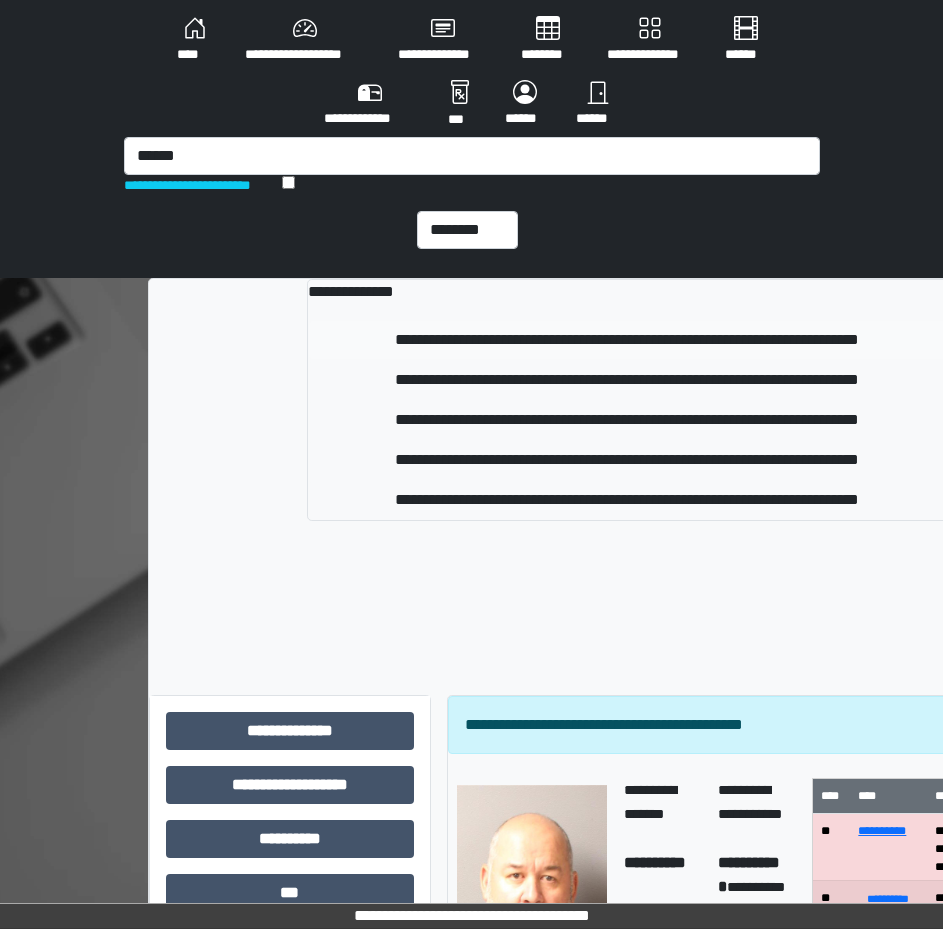 type 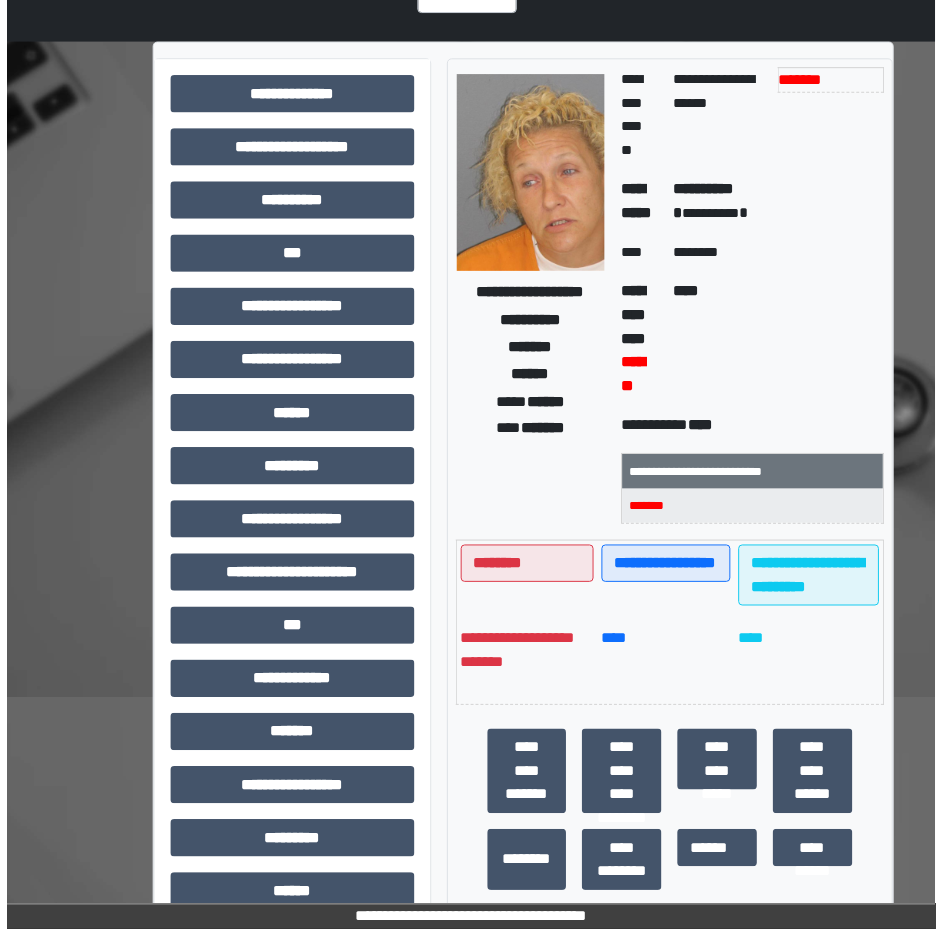 scroll, scrollTop: 300, scrollLeft: 0, axis: vertical 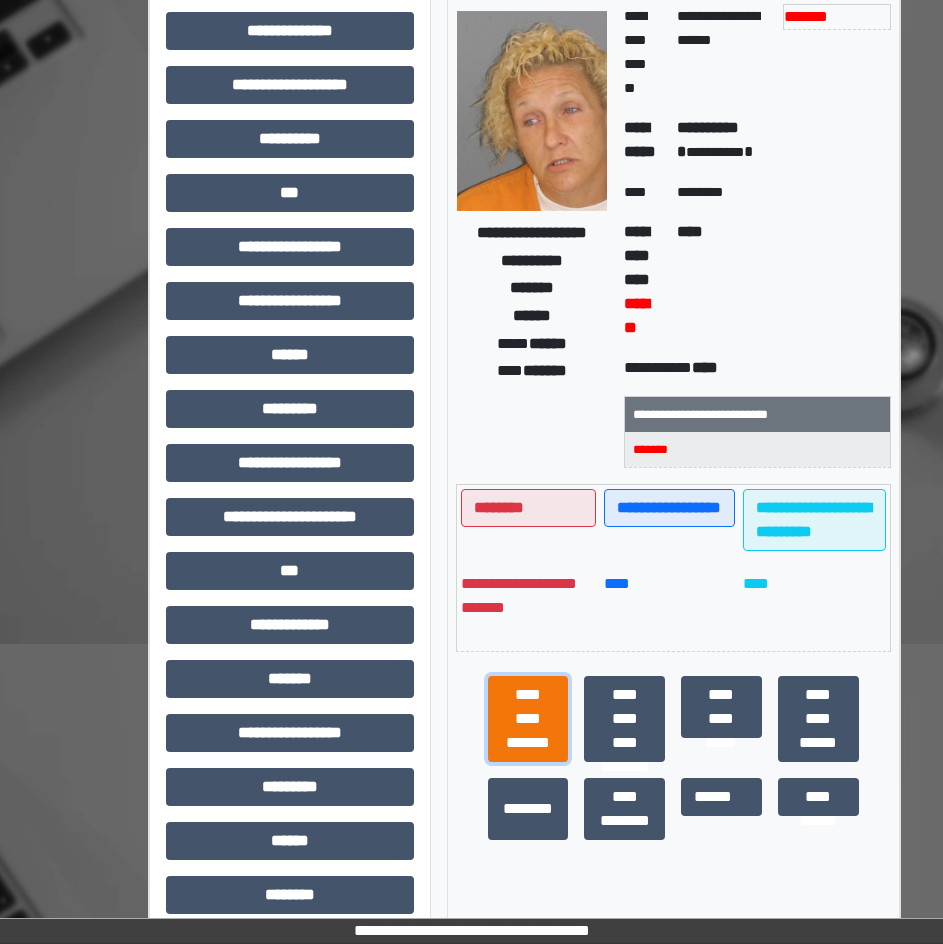 click on "**********" at bounding box center [528, 719] 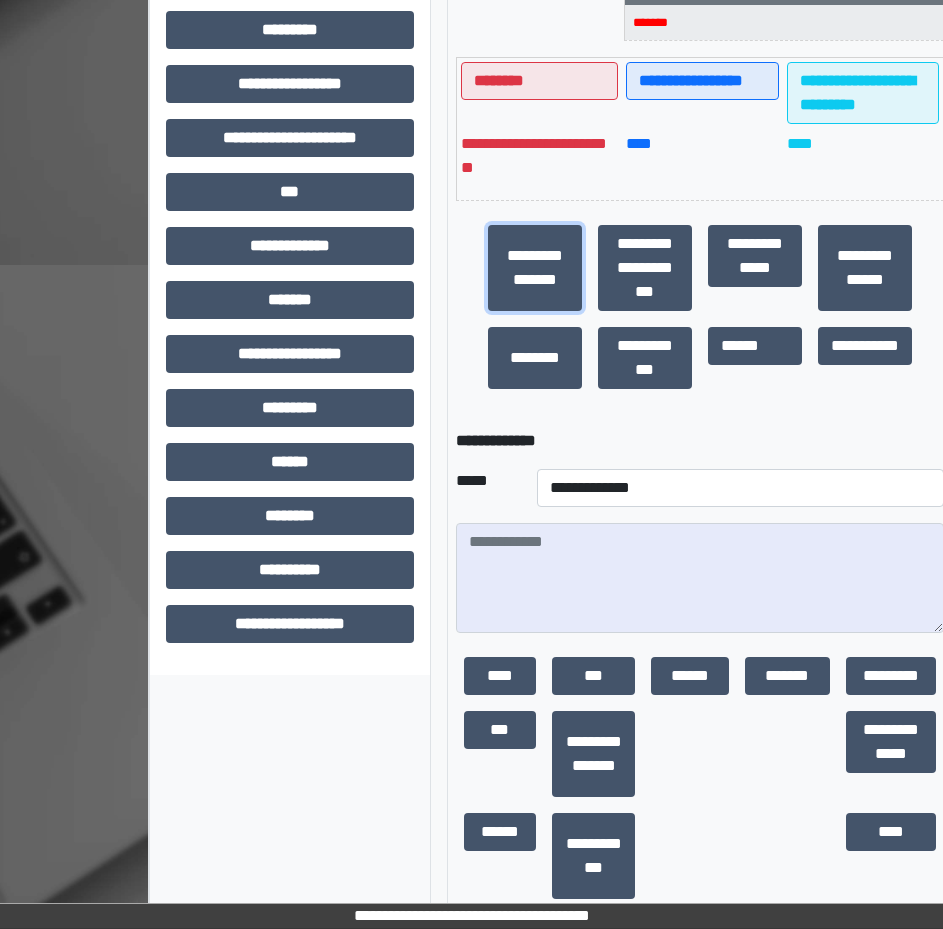 scroll, scrollTop: 683, scrollLeft: 0, axis: vertical 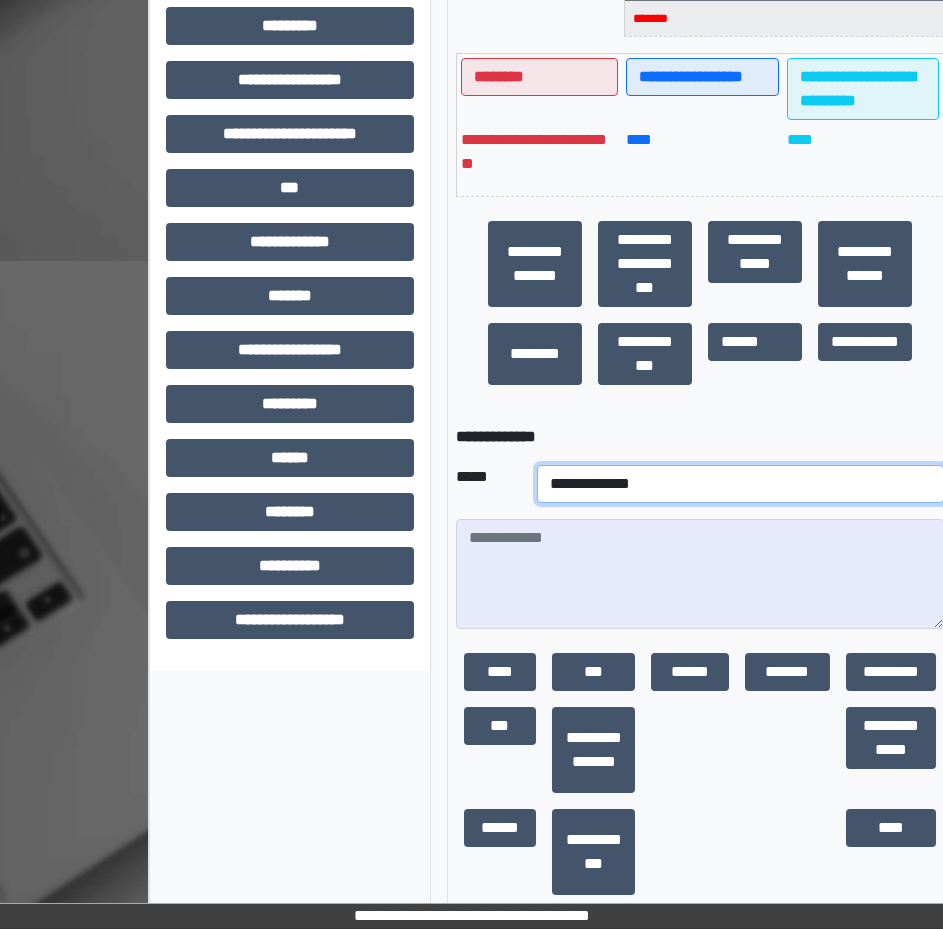 click on "**********" at bounding box center (740, 484) 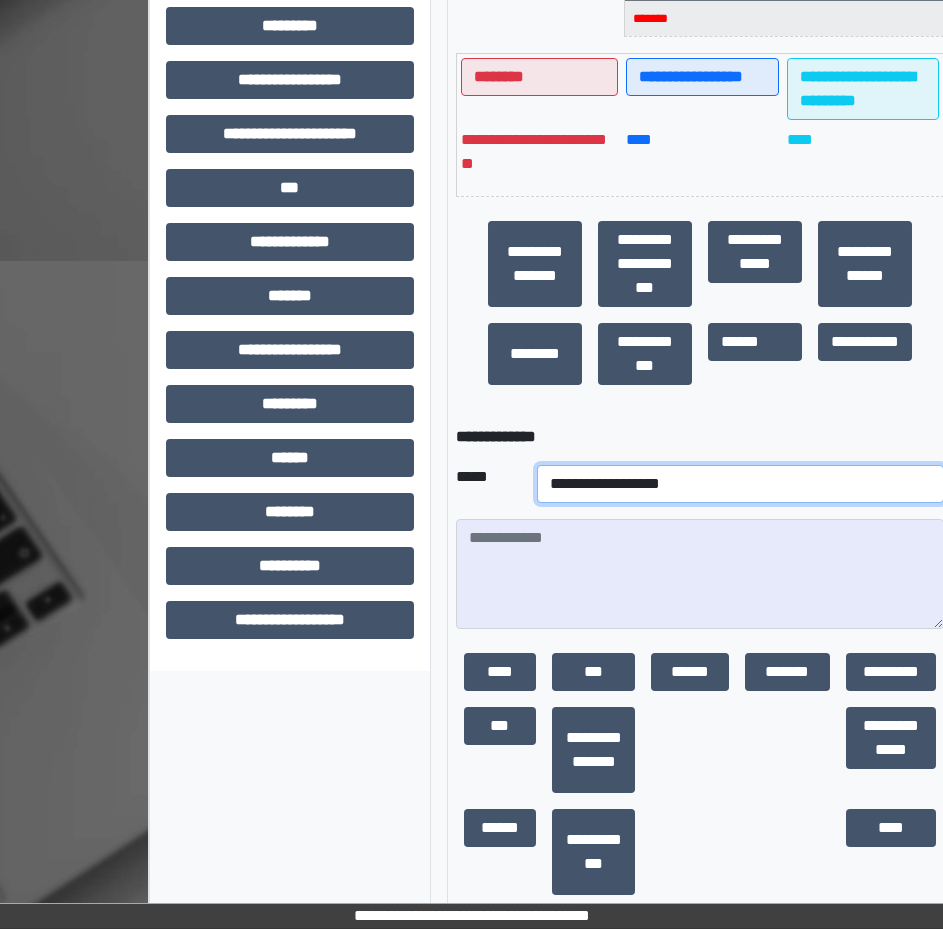 click on "**********" at bounding box center (740, 484) 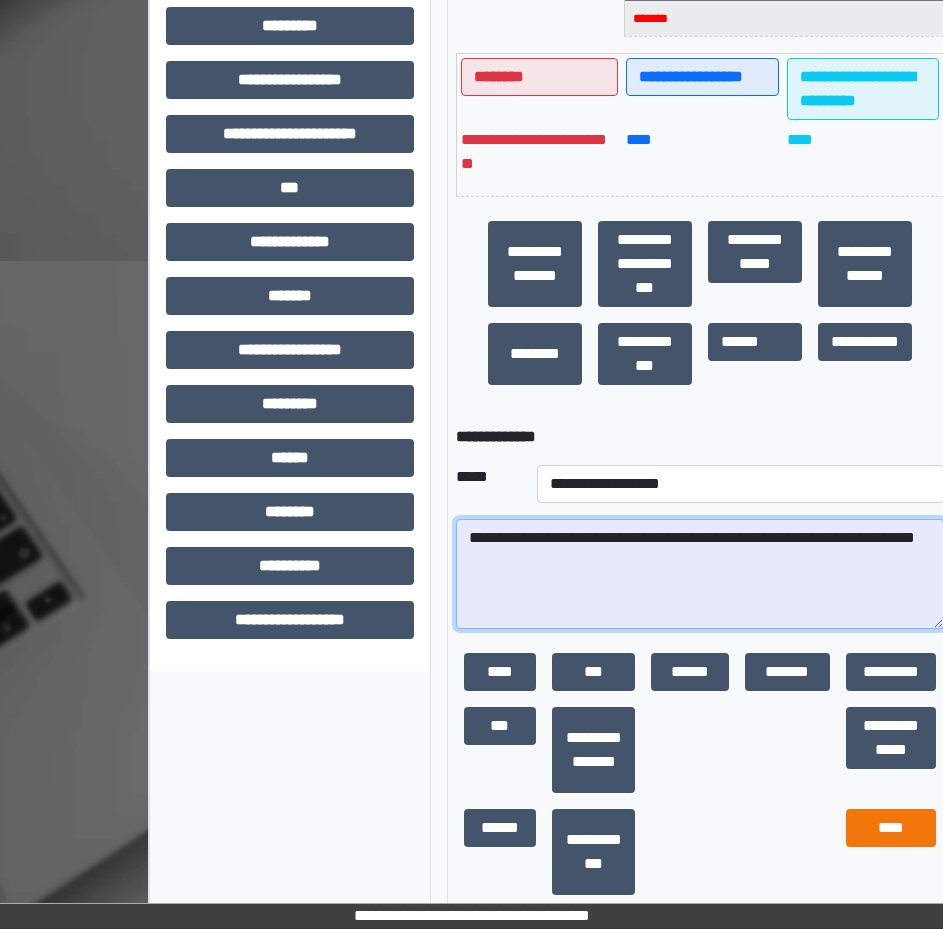 type on "**********" 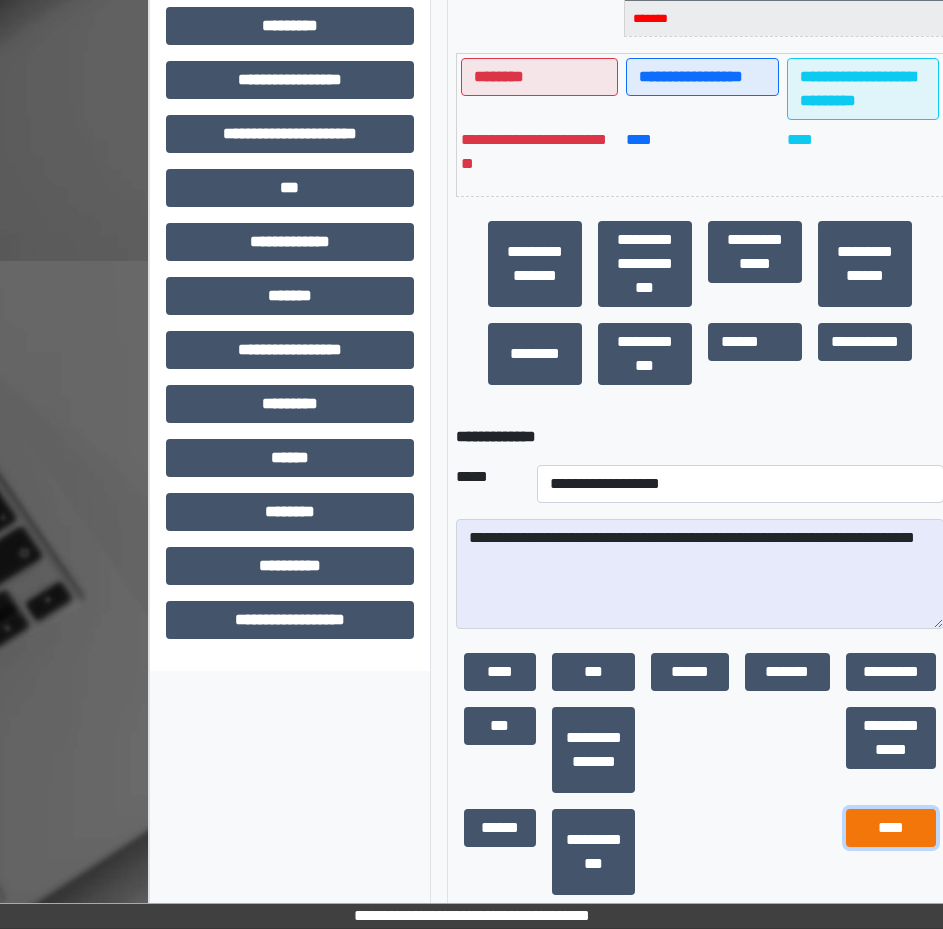 click on "****" at bounding box center (891, 828) 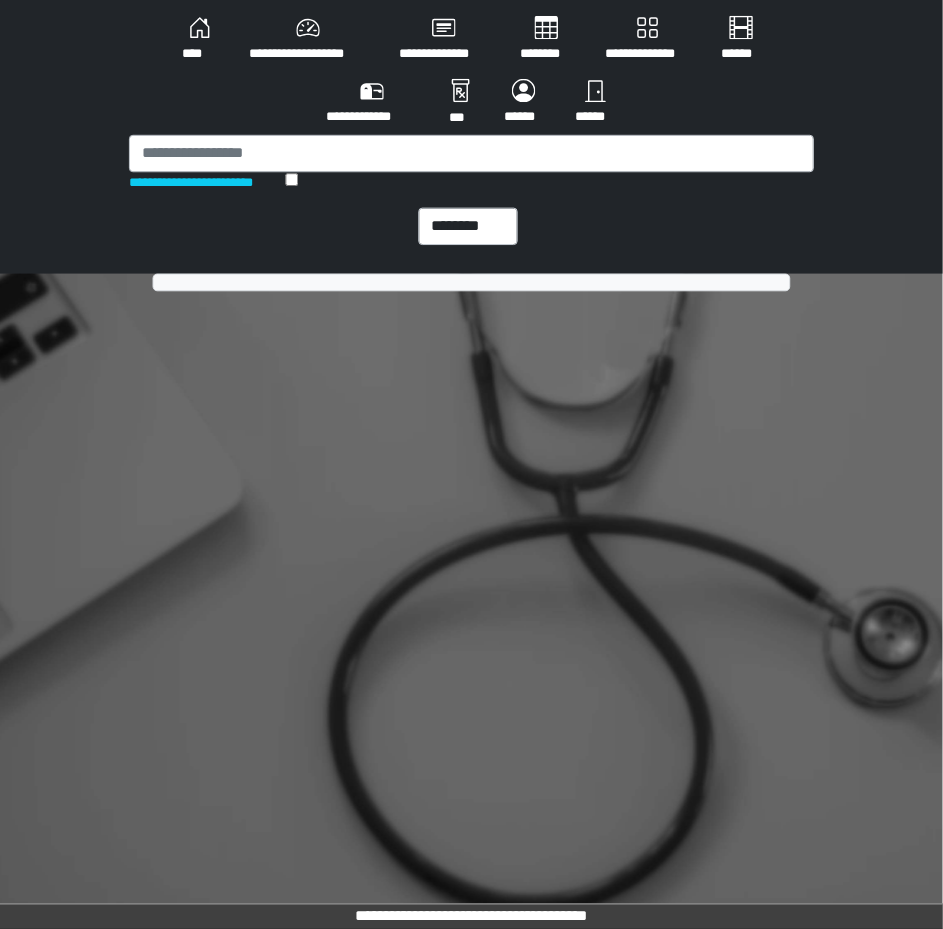 scroll, scrollTop: 0, scrollLeft: 0, axis: both 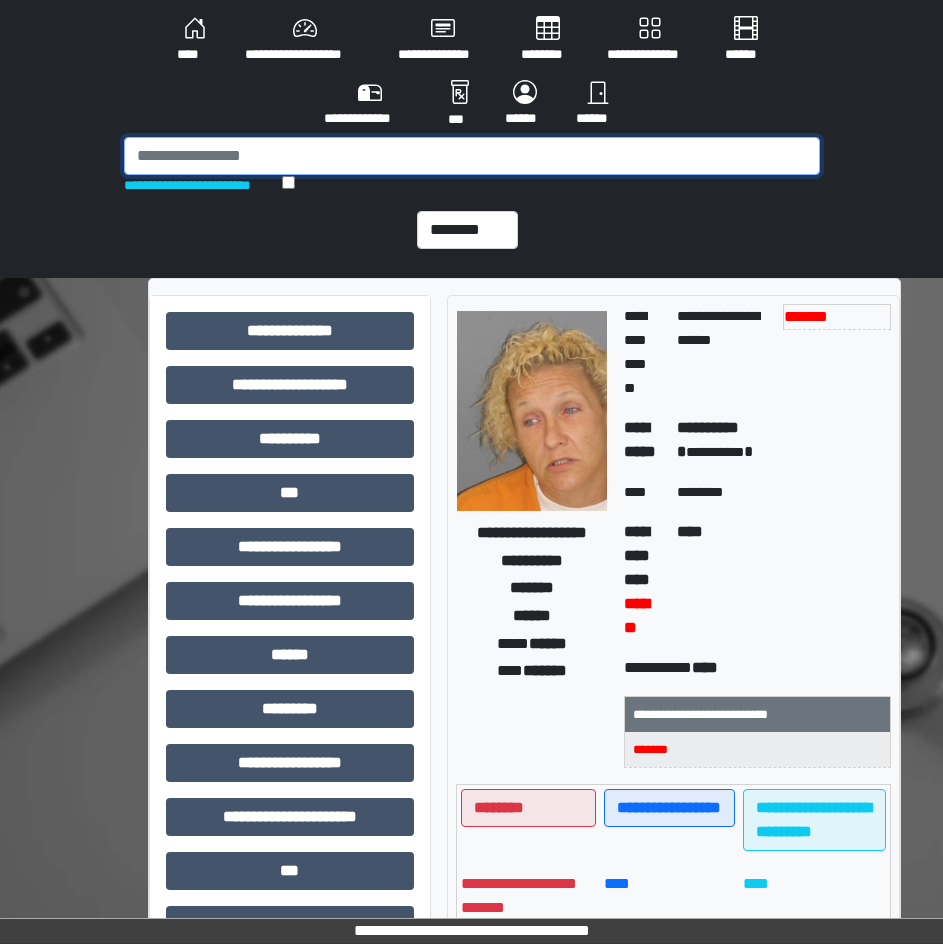 click at bounding box center (472, 156) 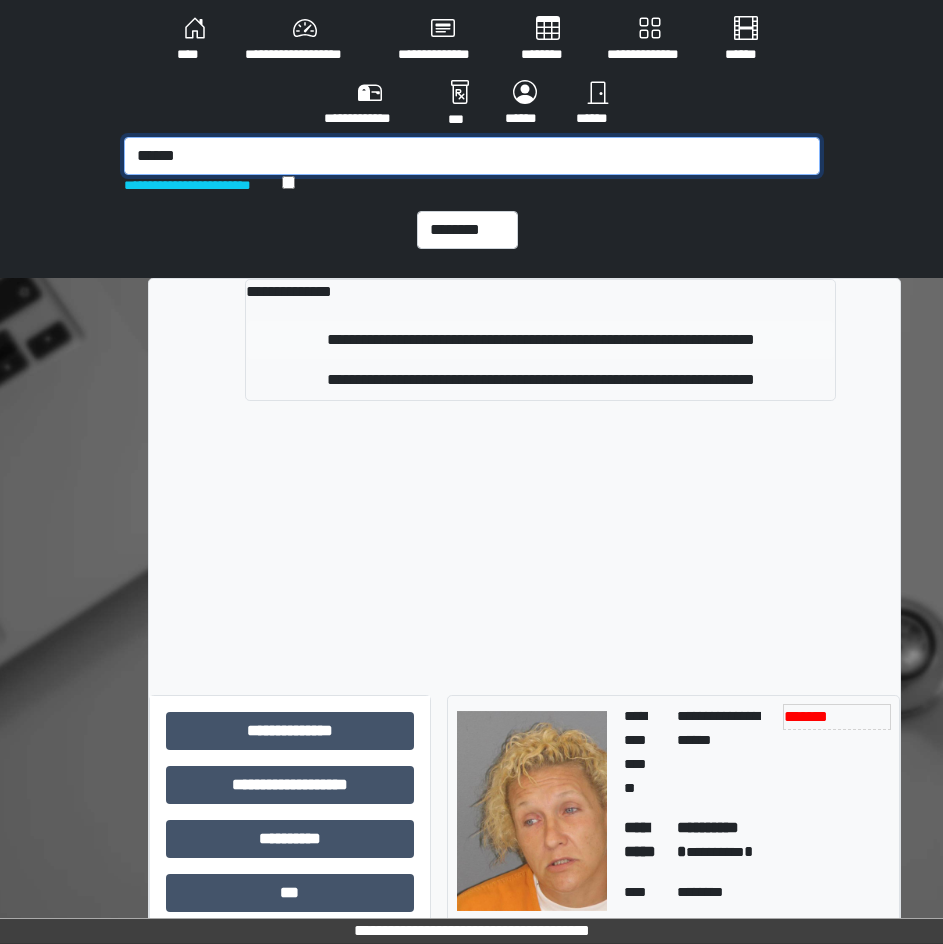 type on "******" 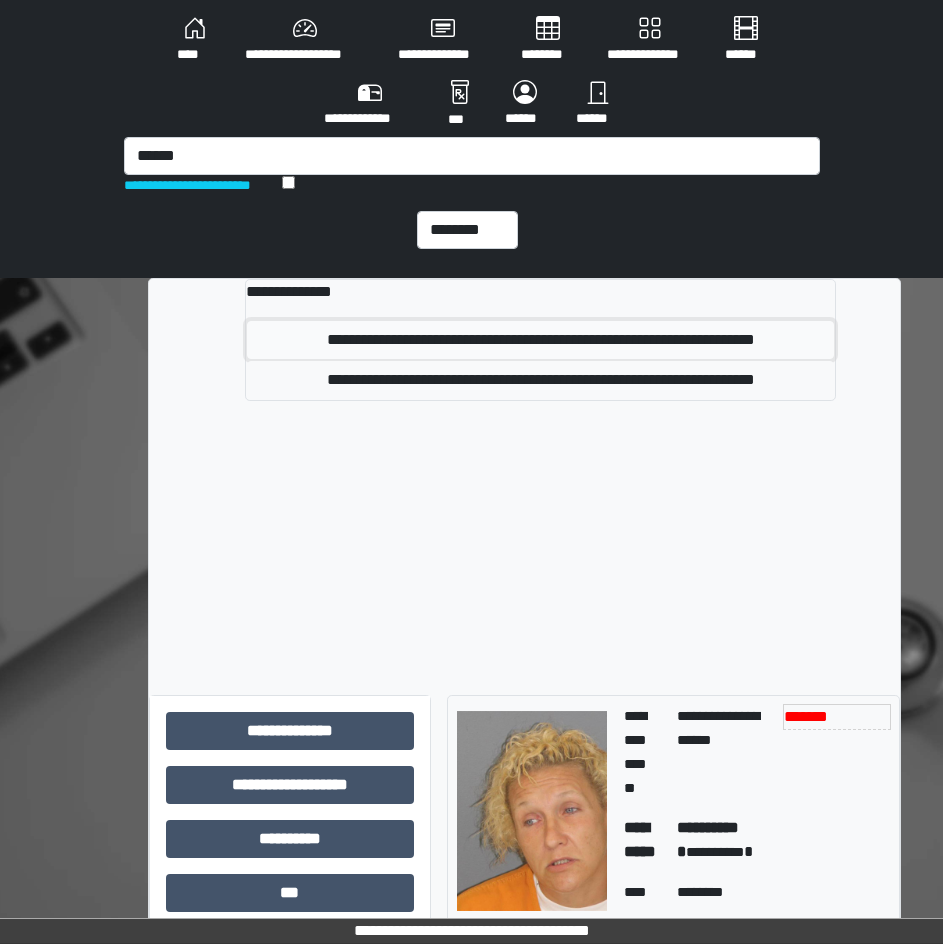 click on "**********" at bounding box center (540, 340) 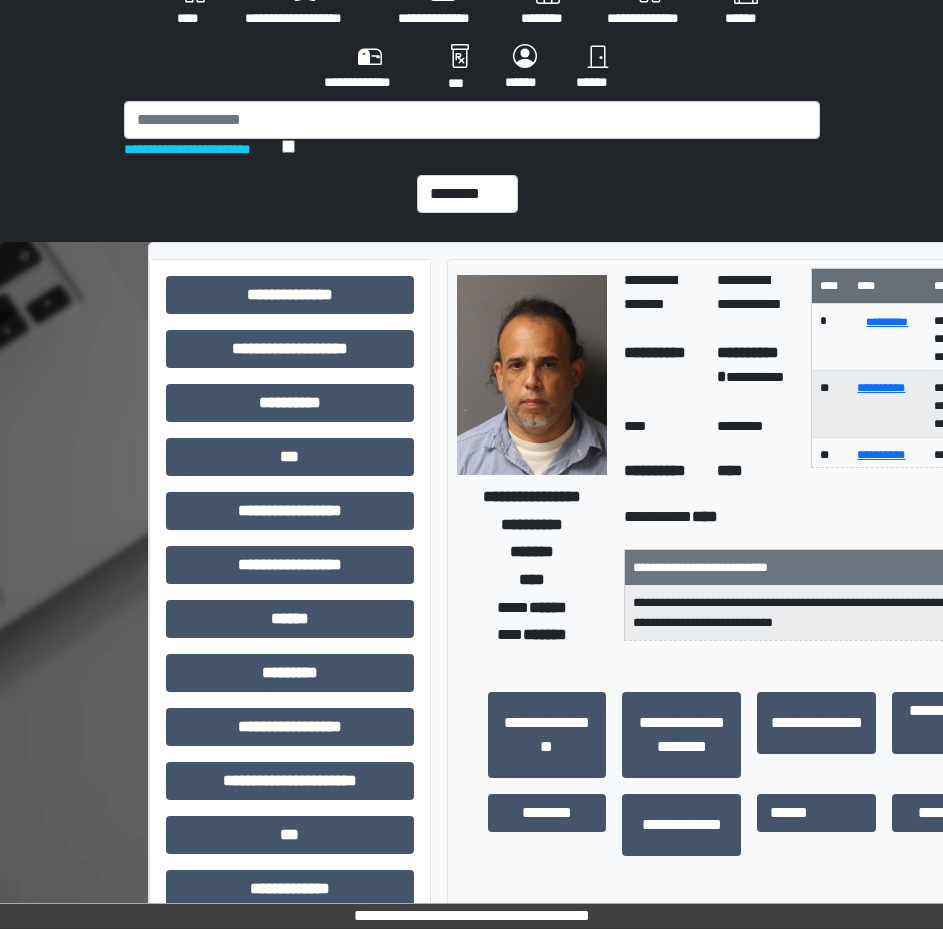 scroll, scrollTop: 0, scrollLeft: 0, axis: both 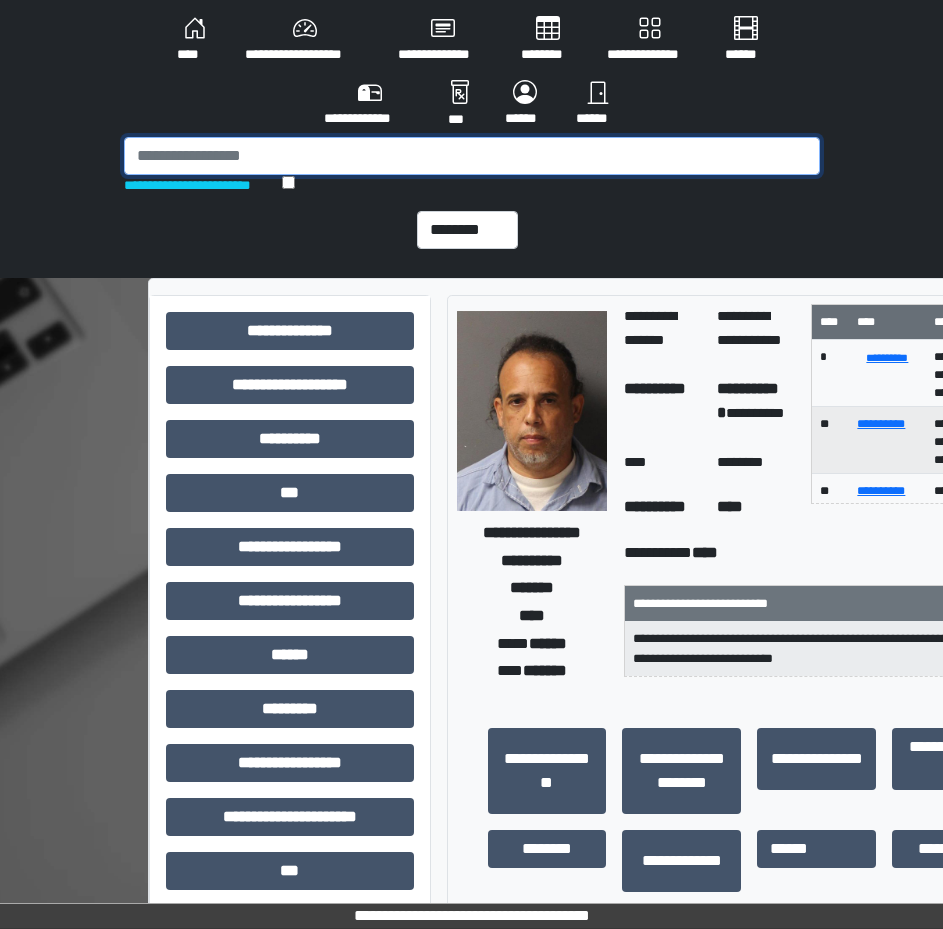 click at bounding box center [472, 156] 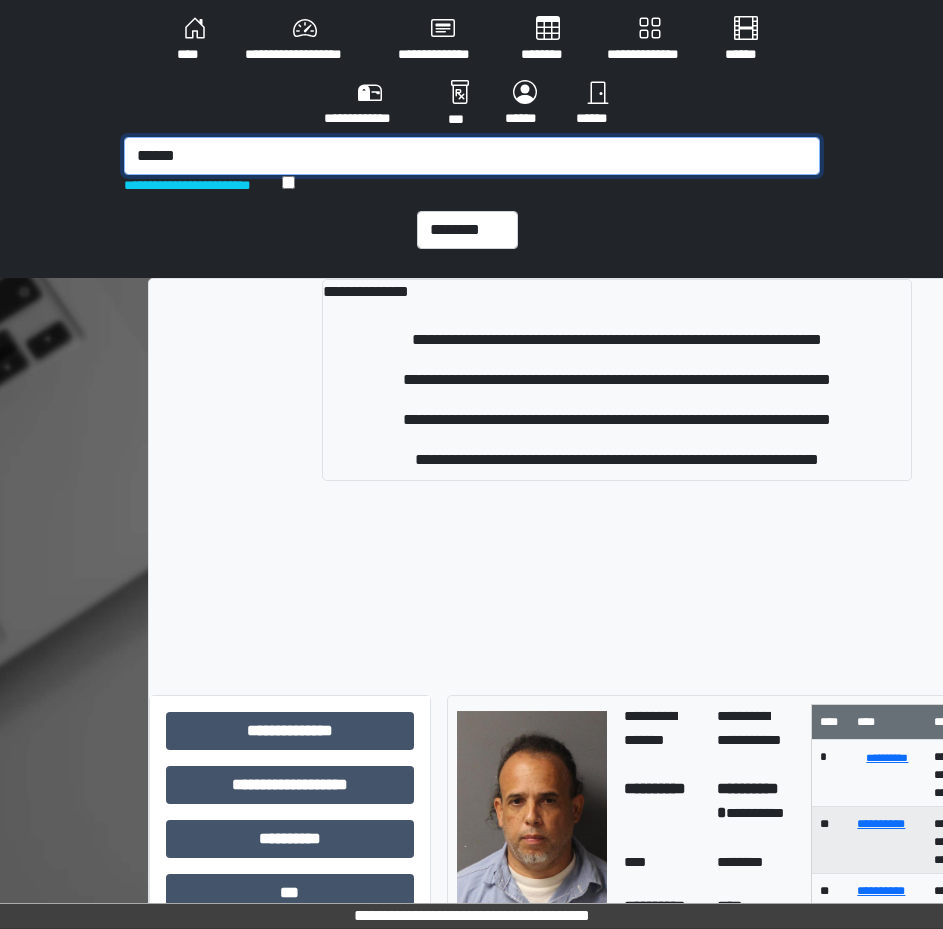 type on "******" 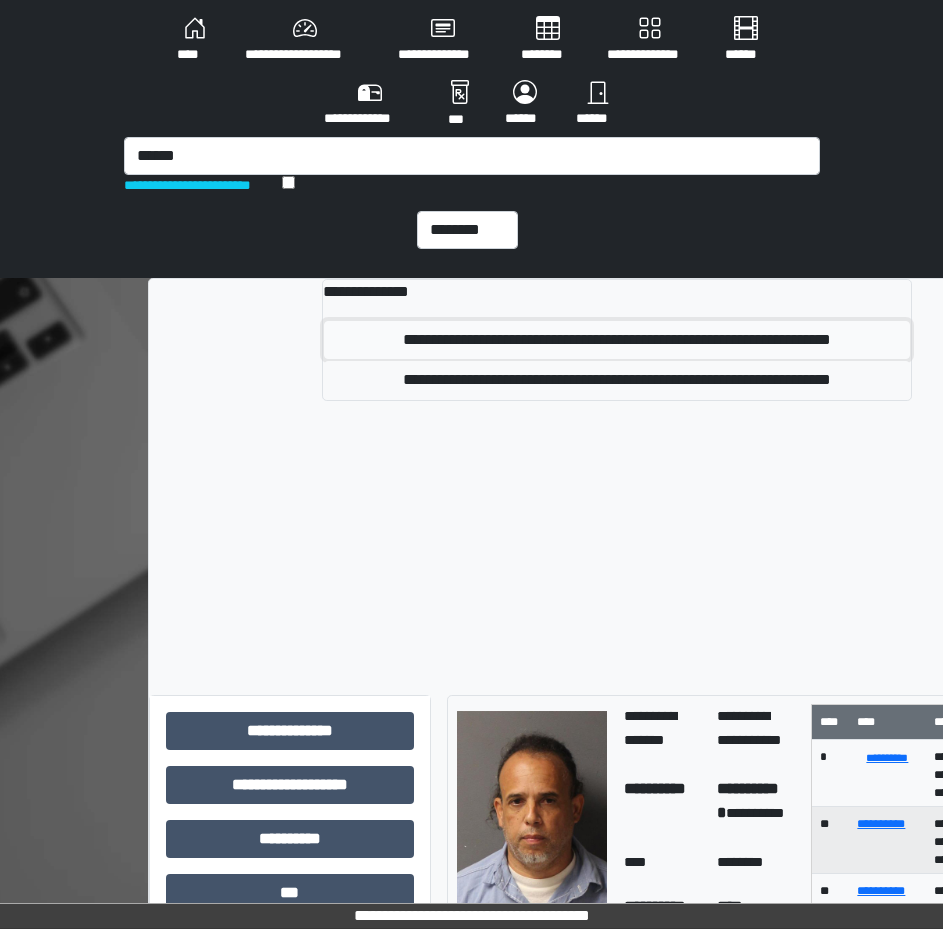 click on "**********" at bounding box center [617, 340] 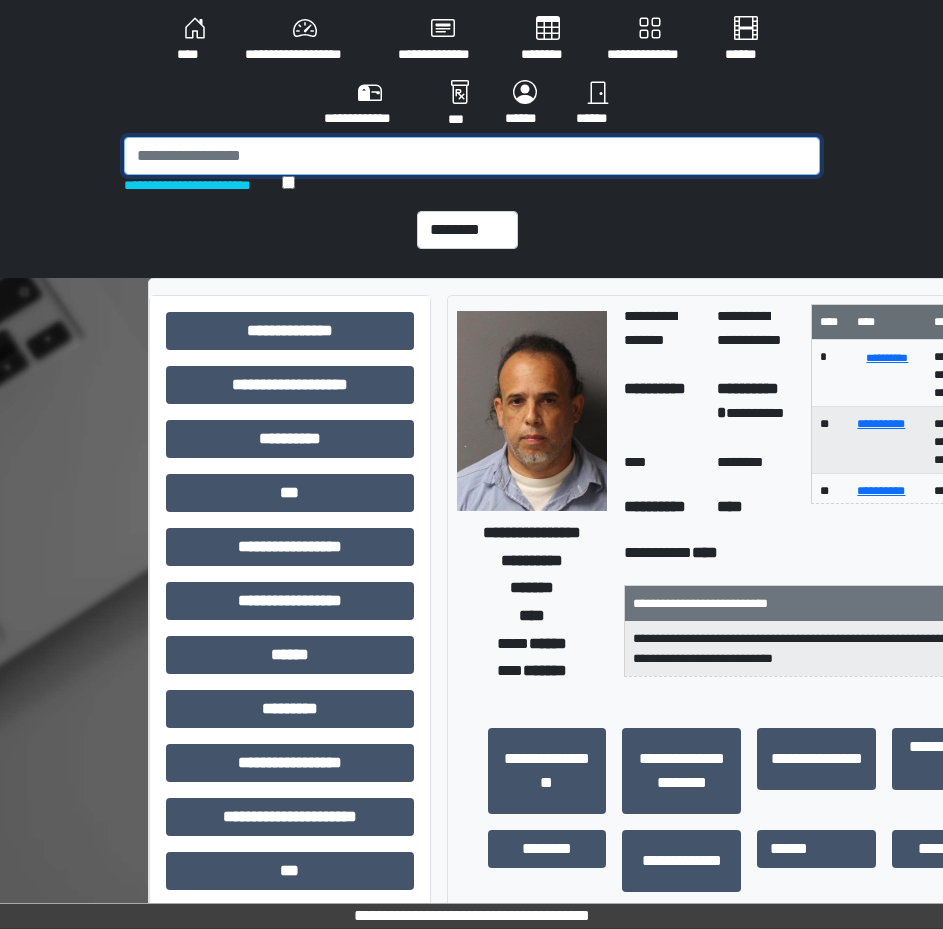 click at bounding box center [472, 156] 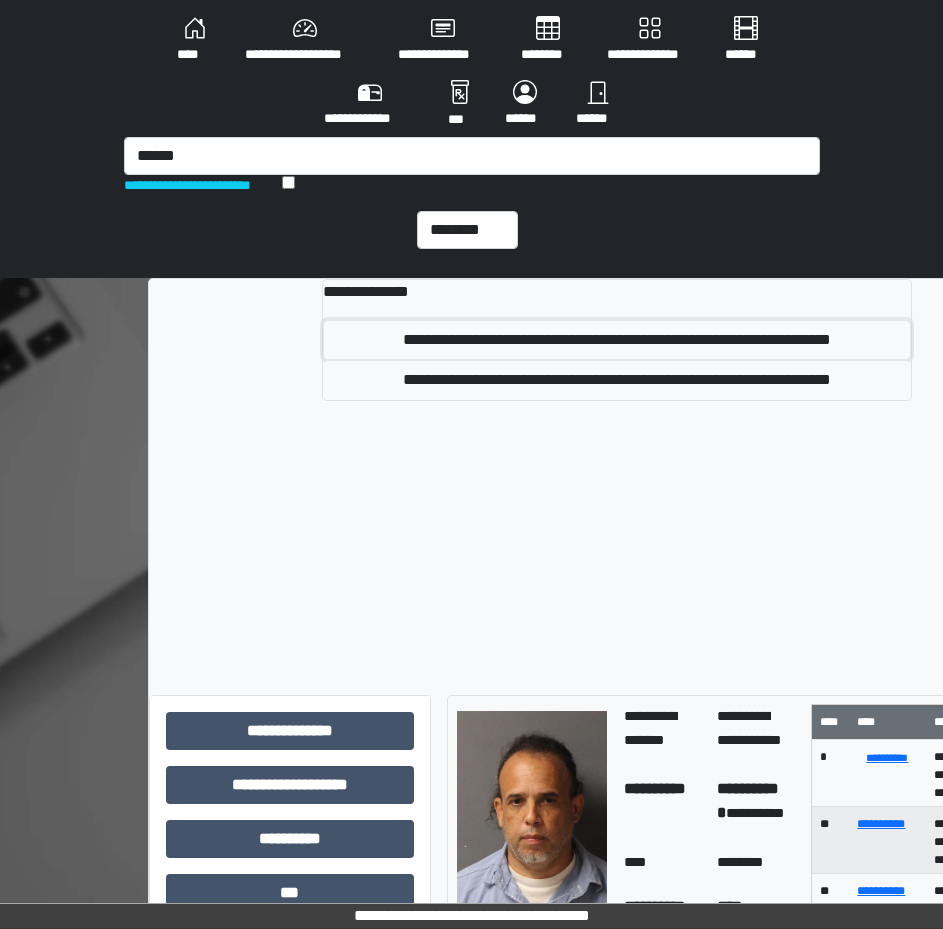 drag, startPoint x: 536, startPoint y: 341, endPoint x: 679, endPoint y: 417, distance: 161.94135 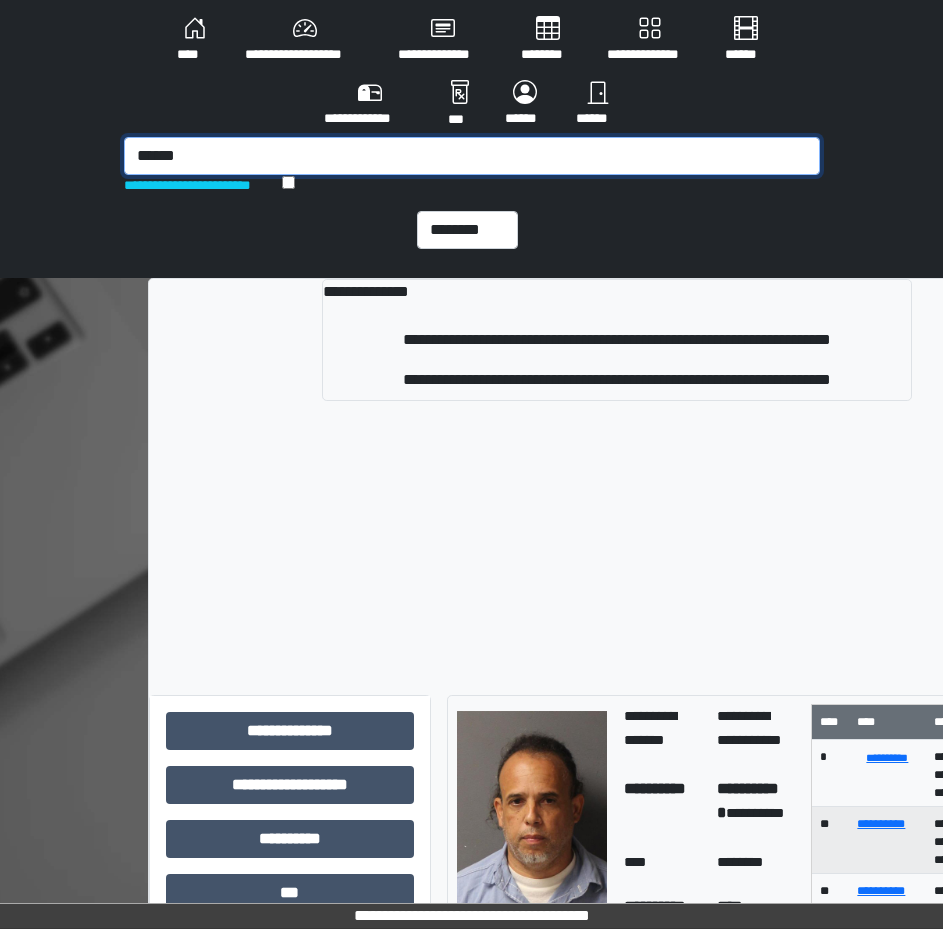 click on "******" at bounding box center [472, 156] 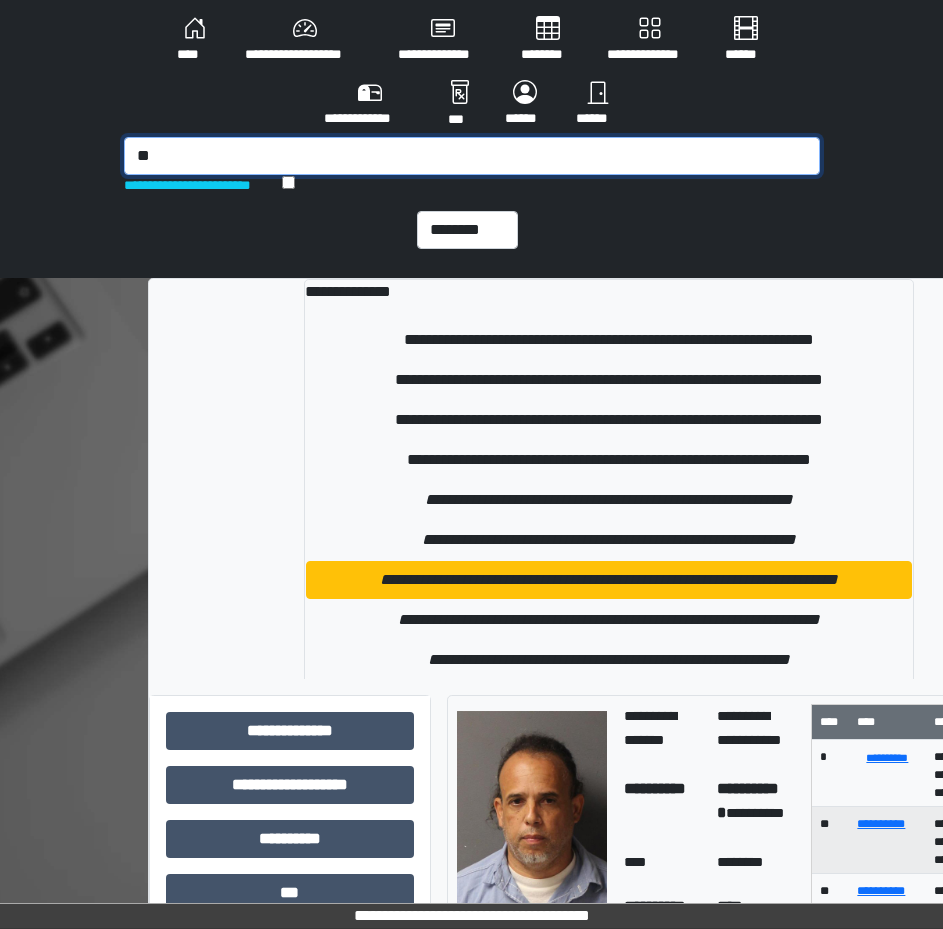 type on "*" 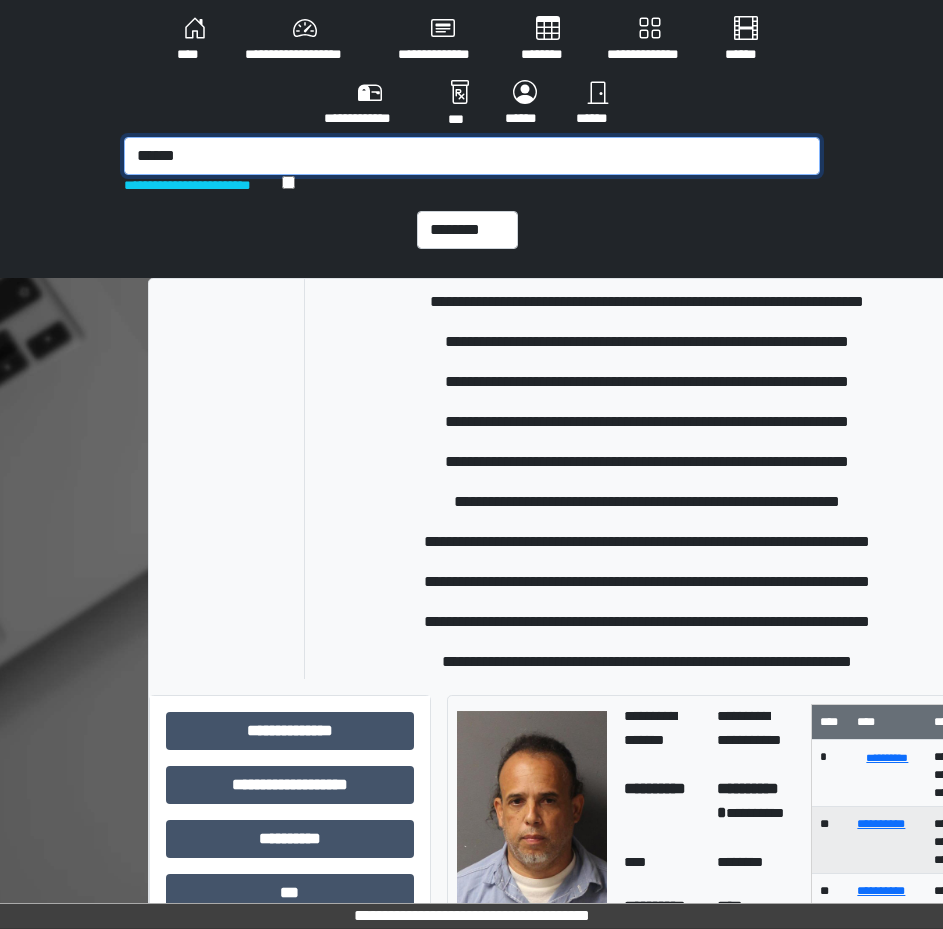 scroll, scrollTop: 600, scrollLeft: 0, axis: vertical 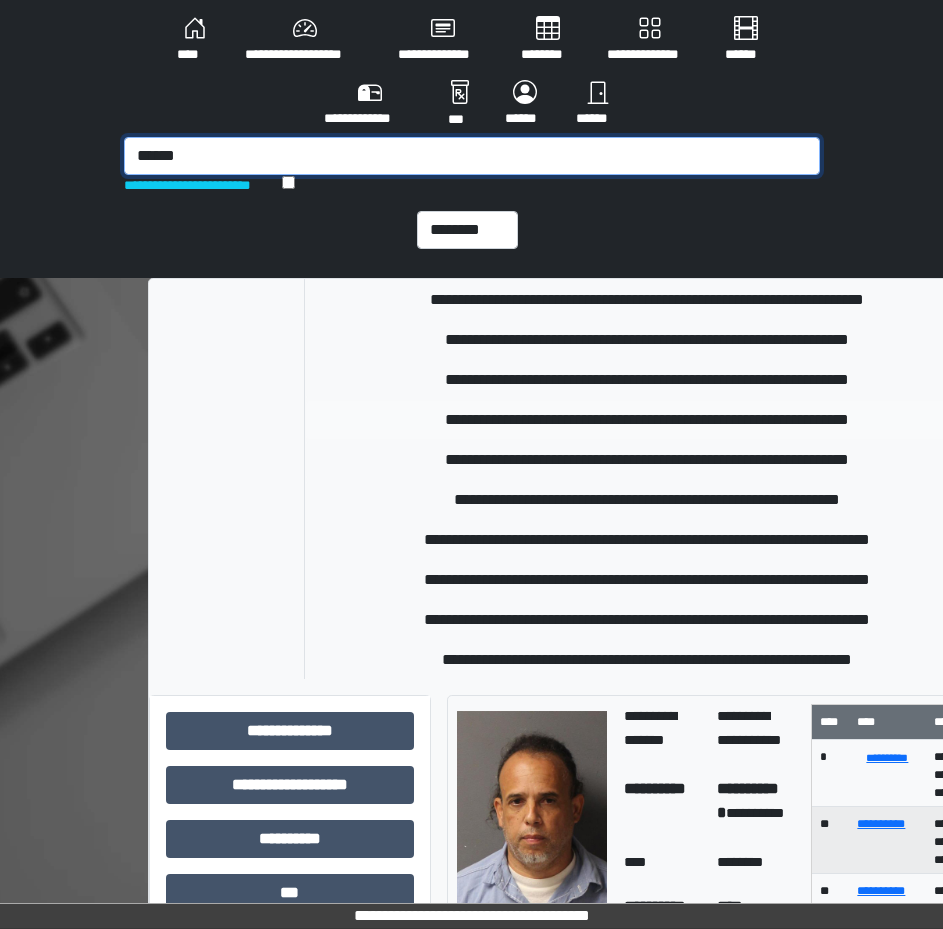 type on "******" 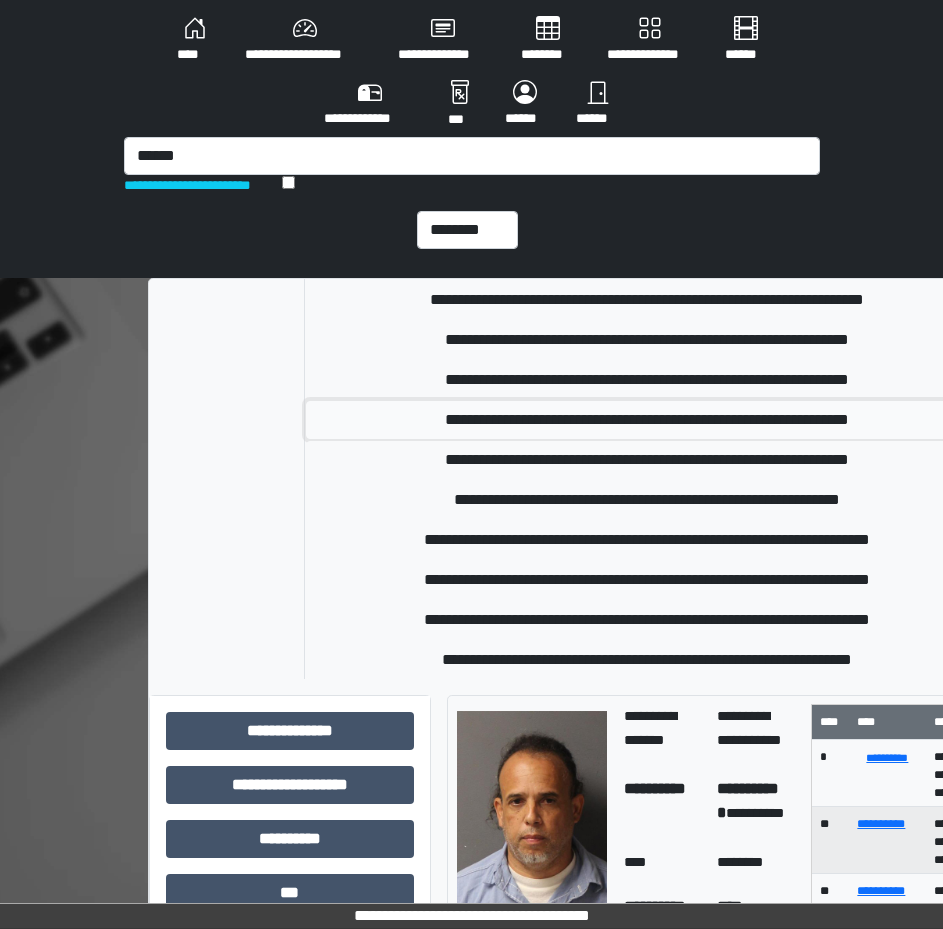 click on "**********" at bounding box center [646, 420] 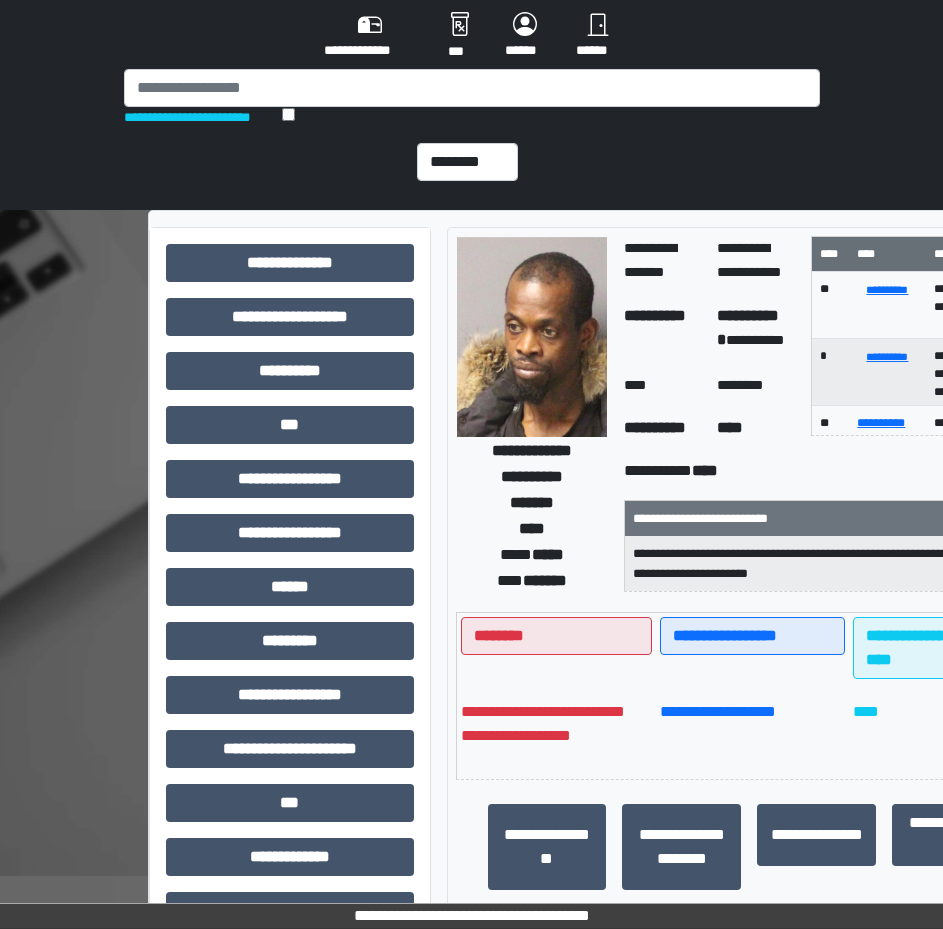scroll, scrollTop: 100, scrollLeft: 0, axis: vertical 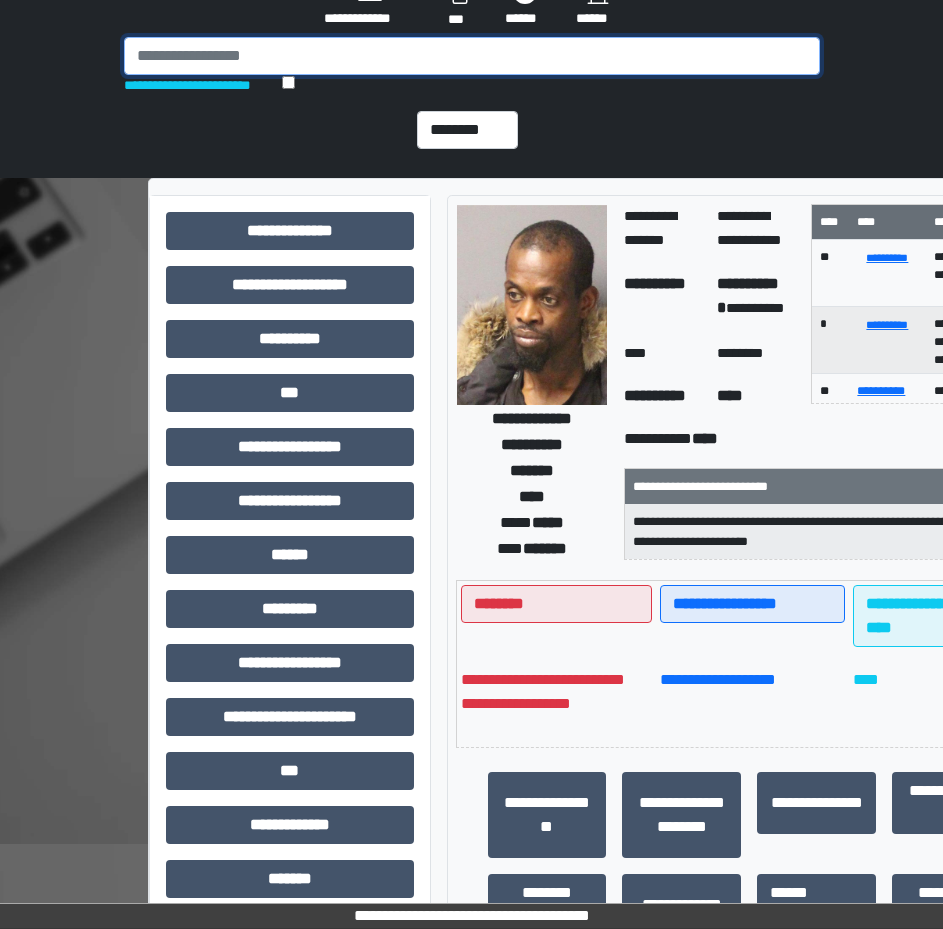 click at bounding box center (472, 56) 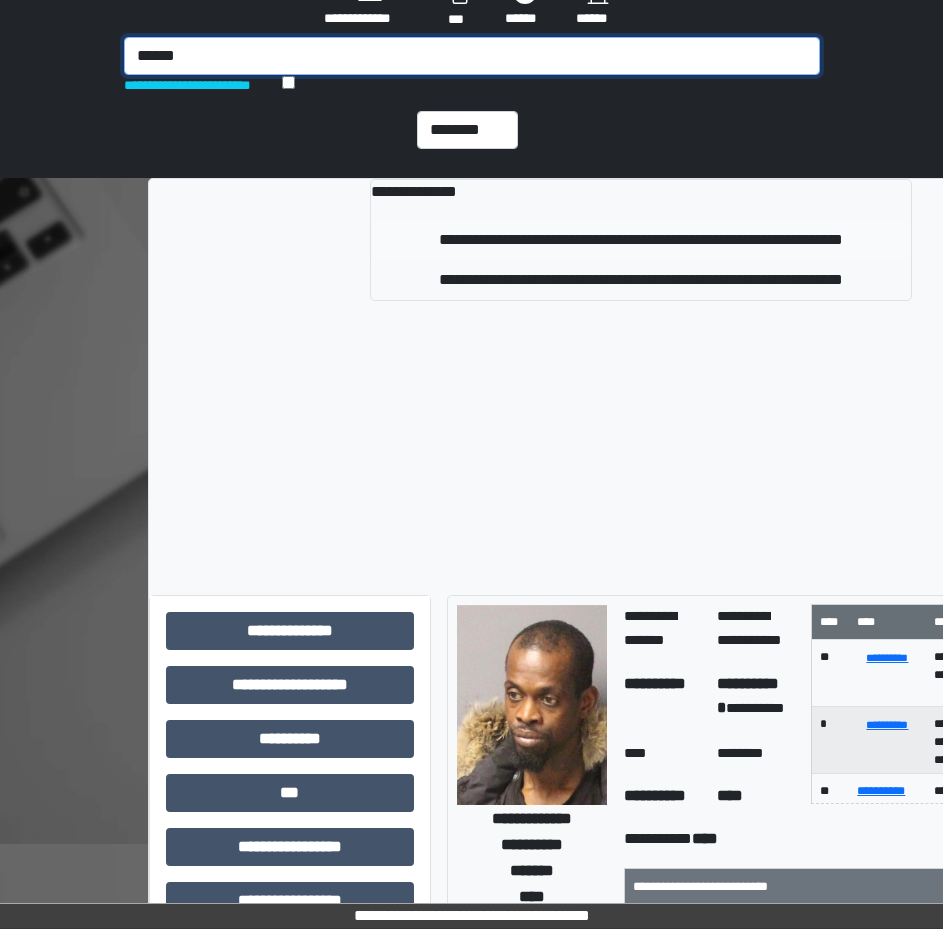 type on "******" 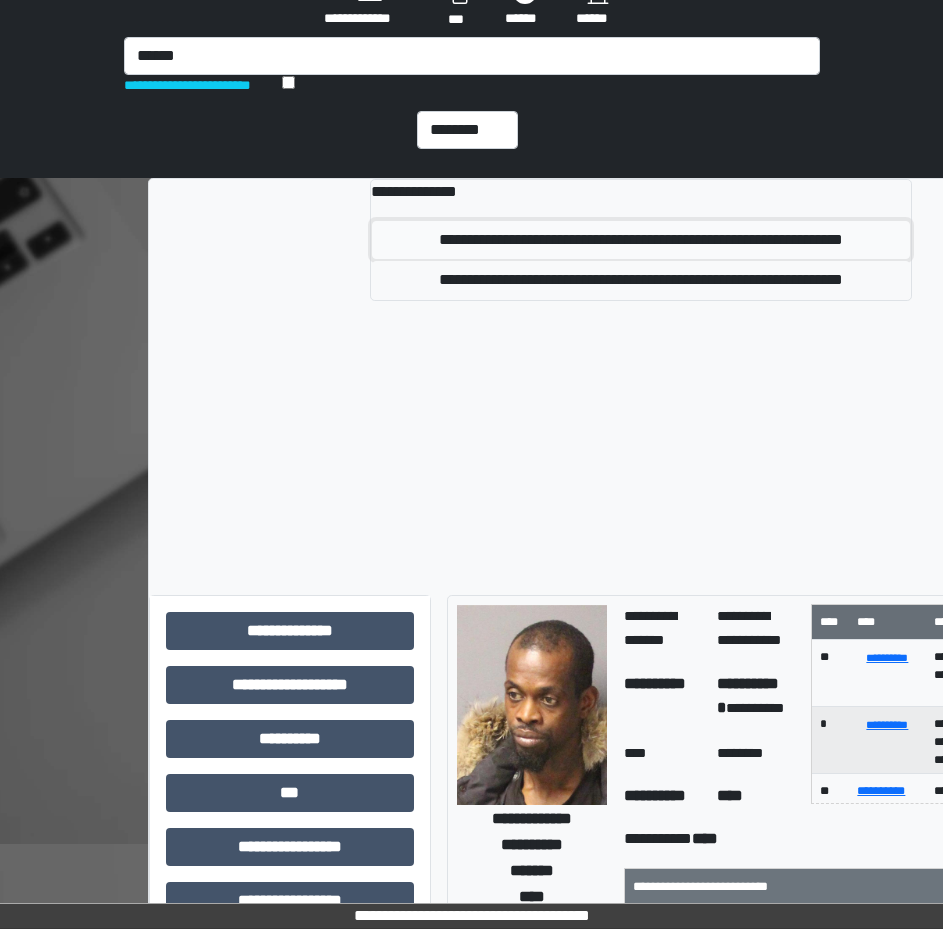 click on "**********" at bounding box center [641, 240] 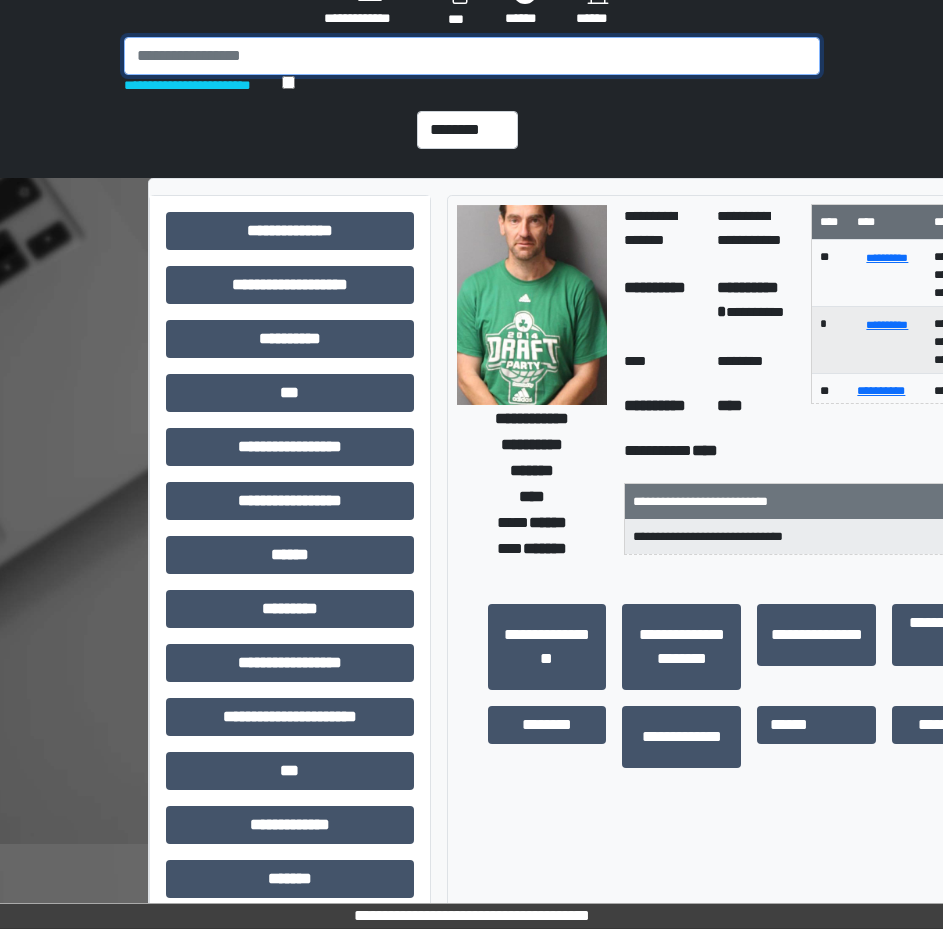 click at bounding box center (472, 56) 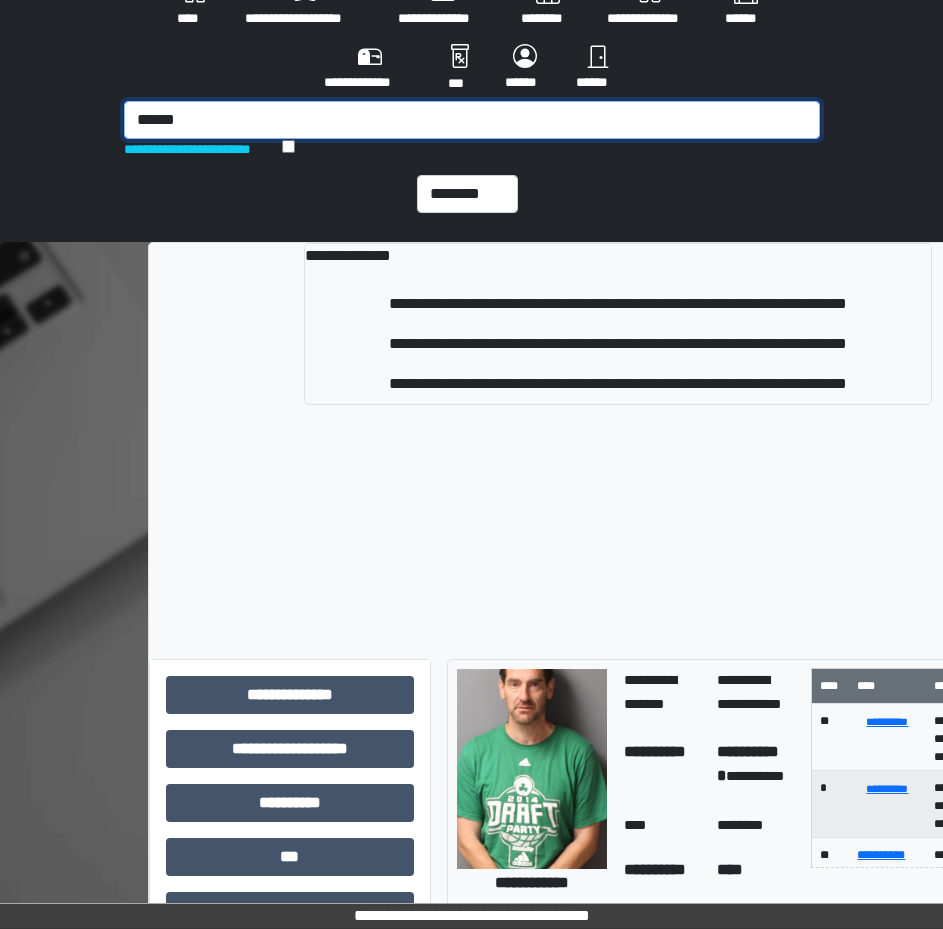 scroll, scrollTop: 0, scrollLeft: 0, axis: both 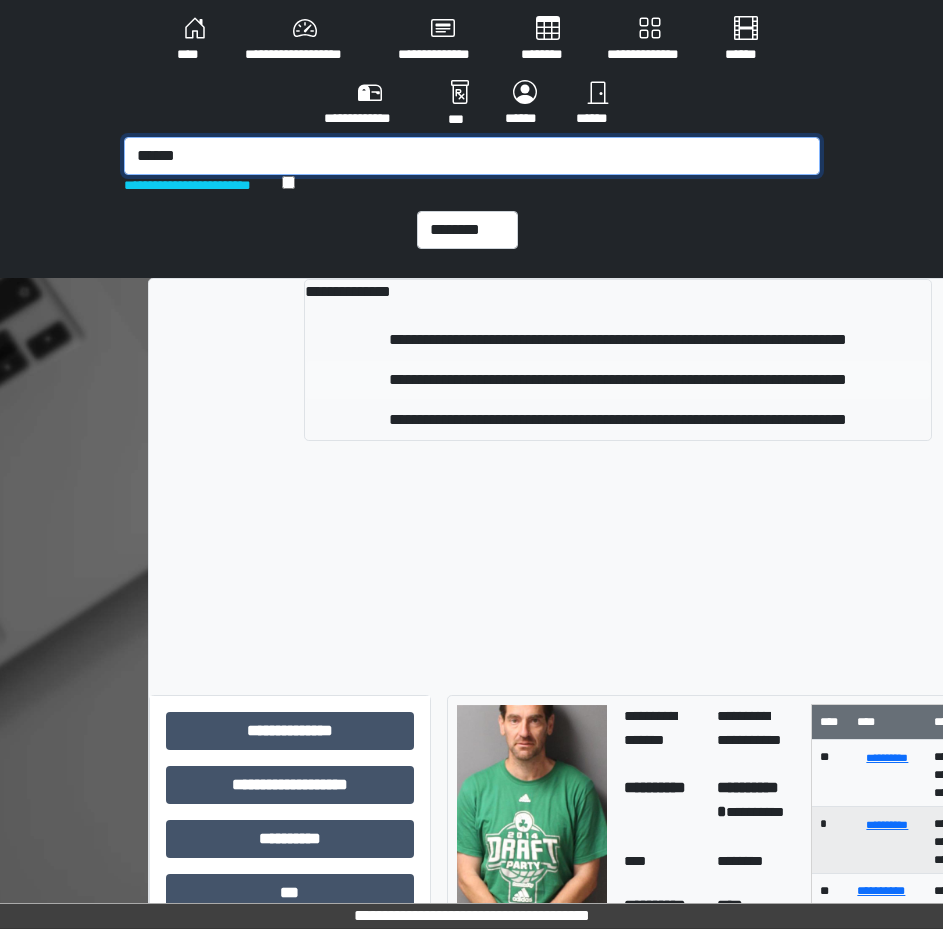 type on "******" 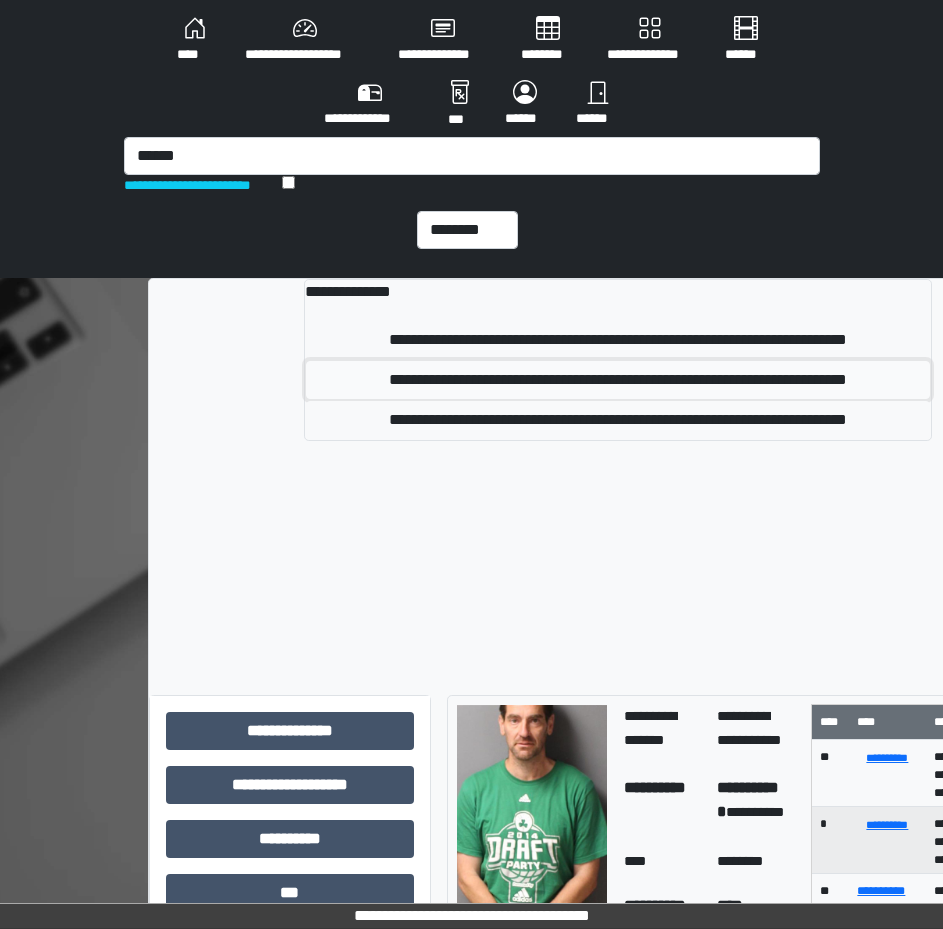 click on "**********" at bounding box center (618, 380) 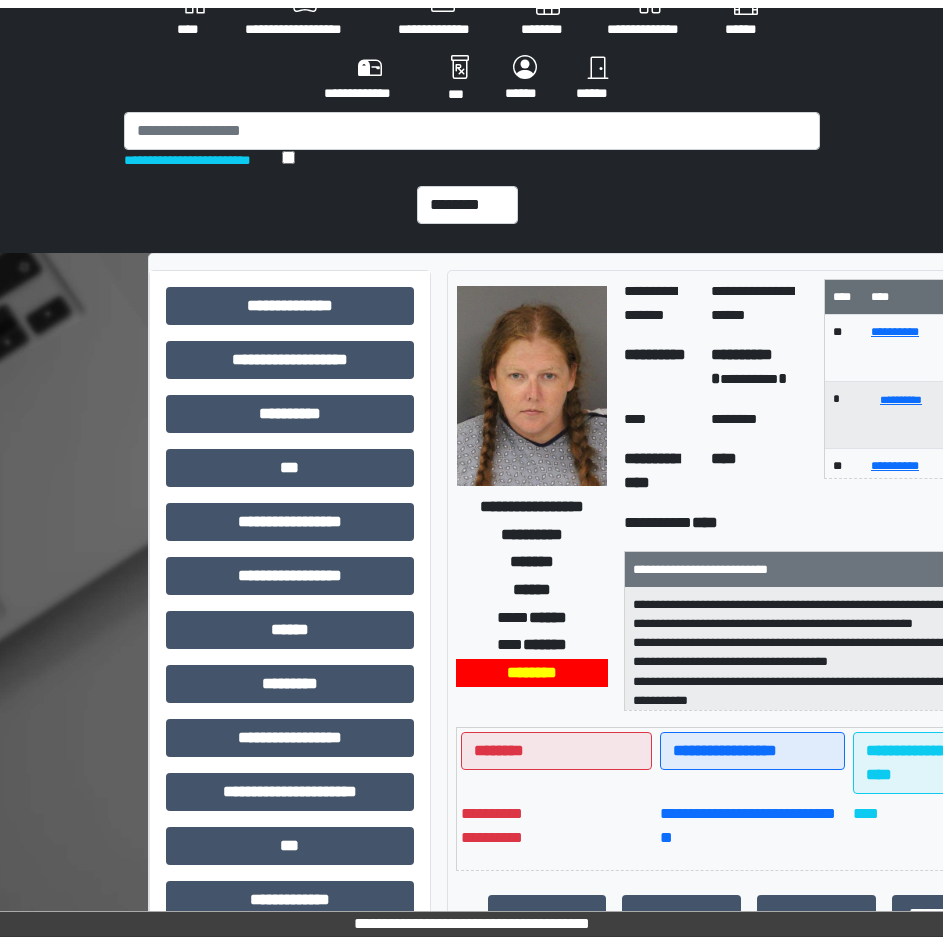 scroll, scrollTop: 0, scrollLeft: 0, axis: both 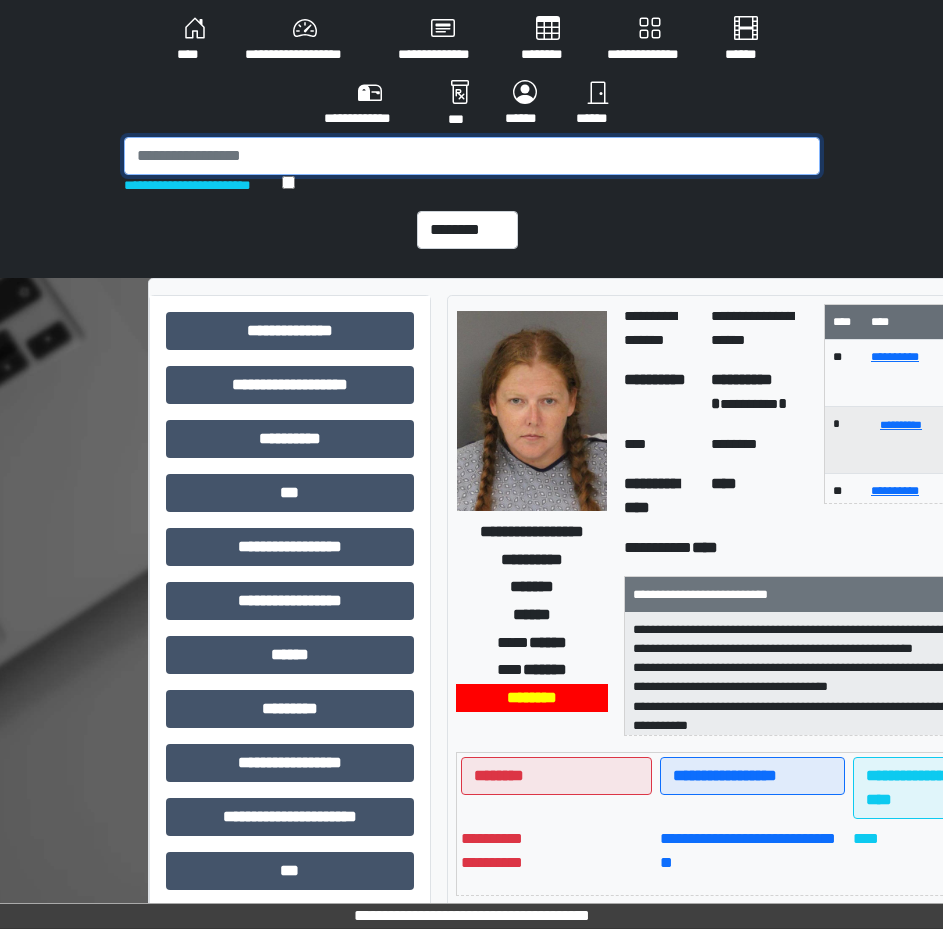 click at bounding box center [472, 156] 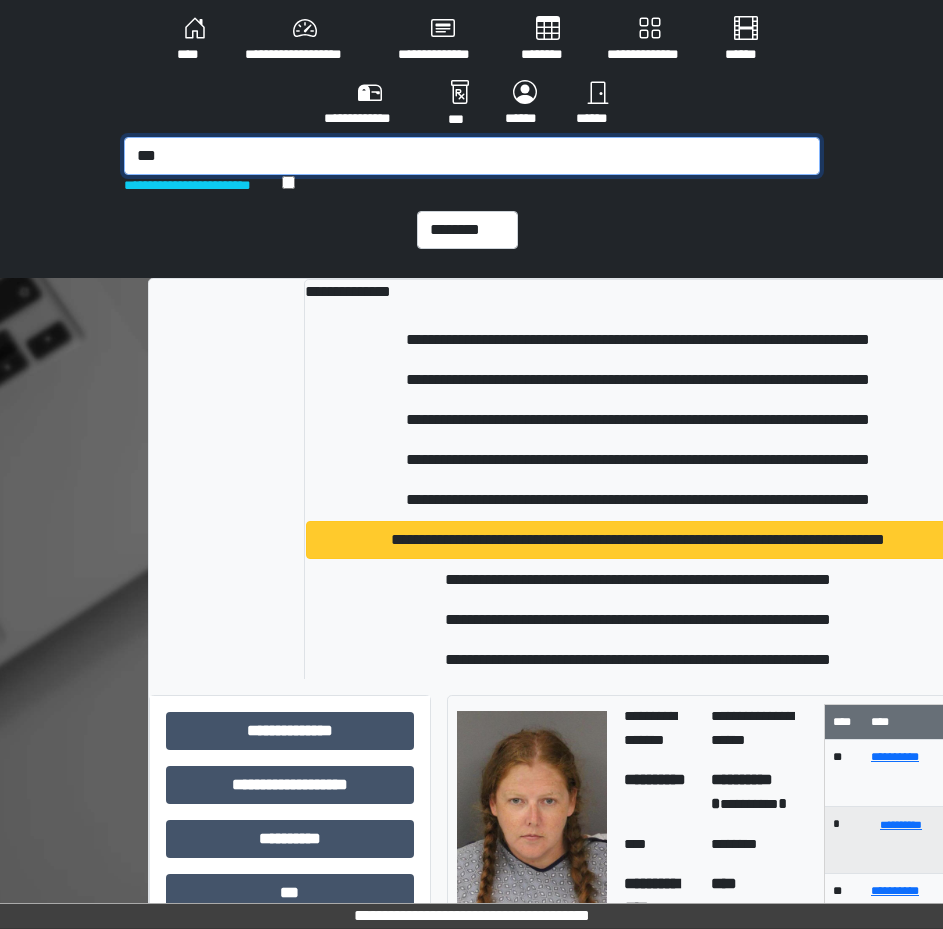 type on "***" 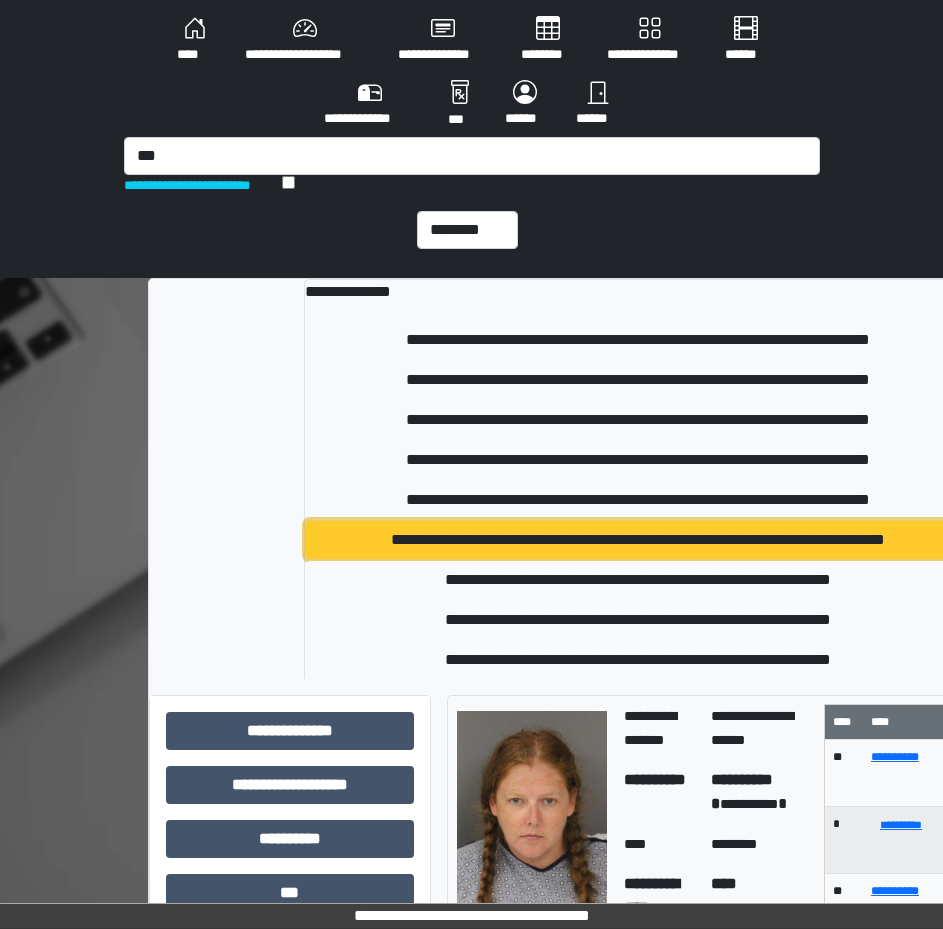 click on "**********" at bounding box center (637, 540) 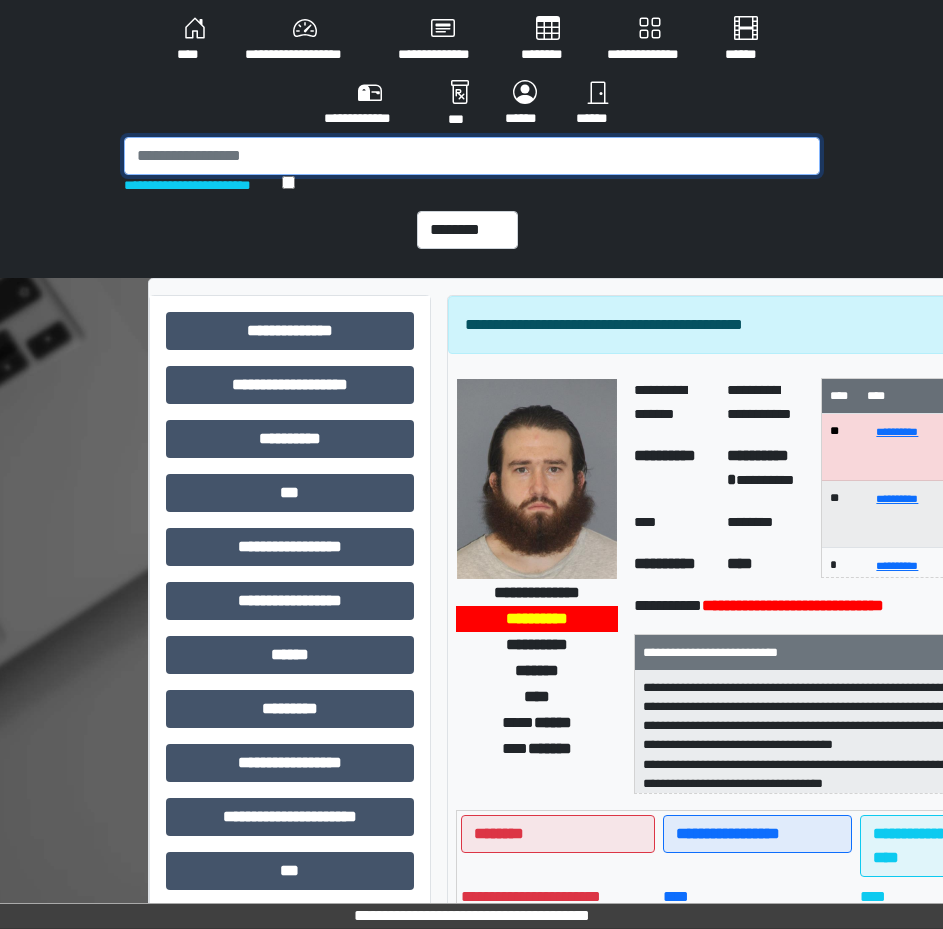 click at bounding box center (472, 156) 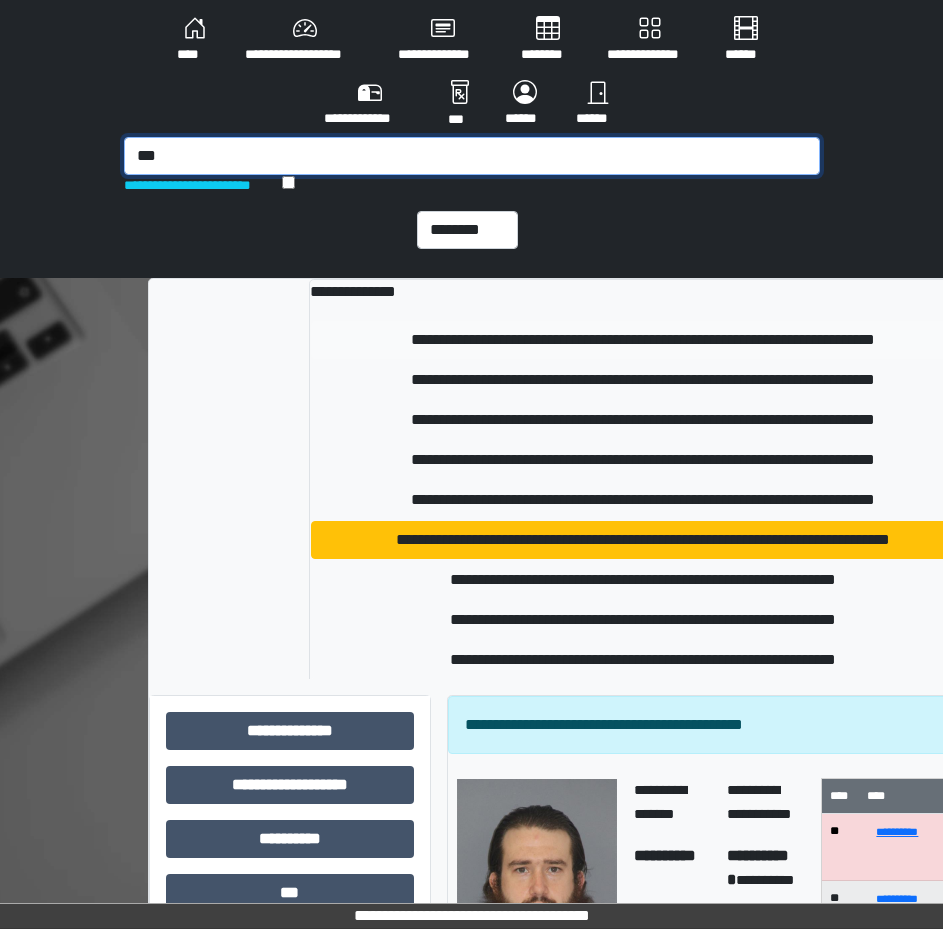 type on "***" 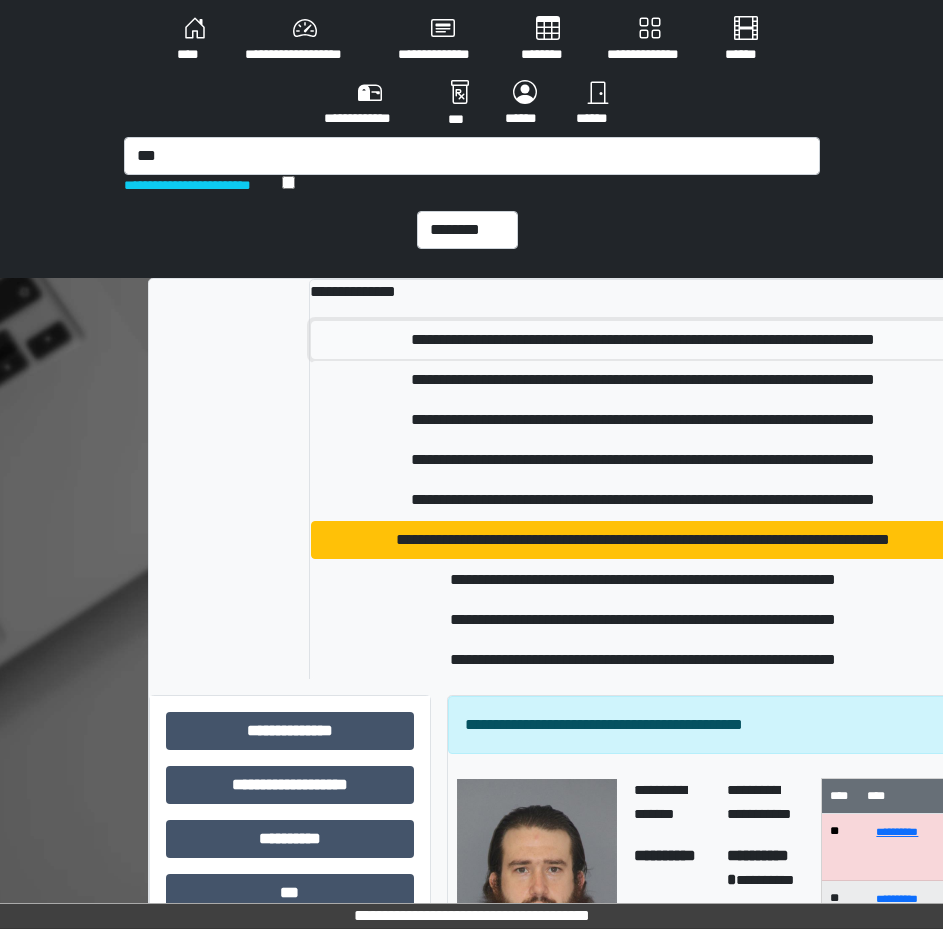click on "**********" at bounding box center (642, 340) 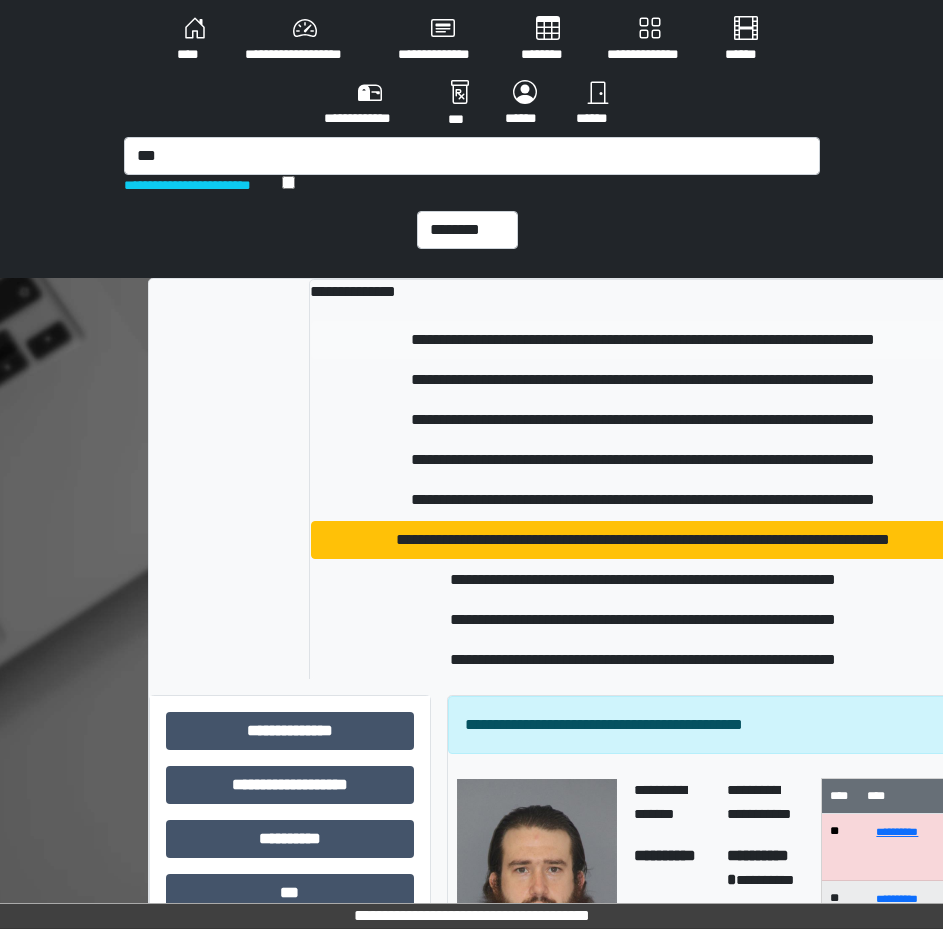type 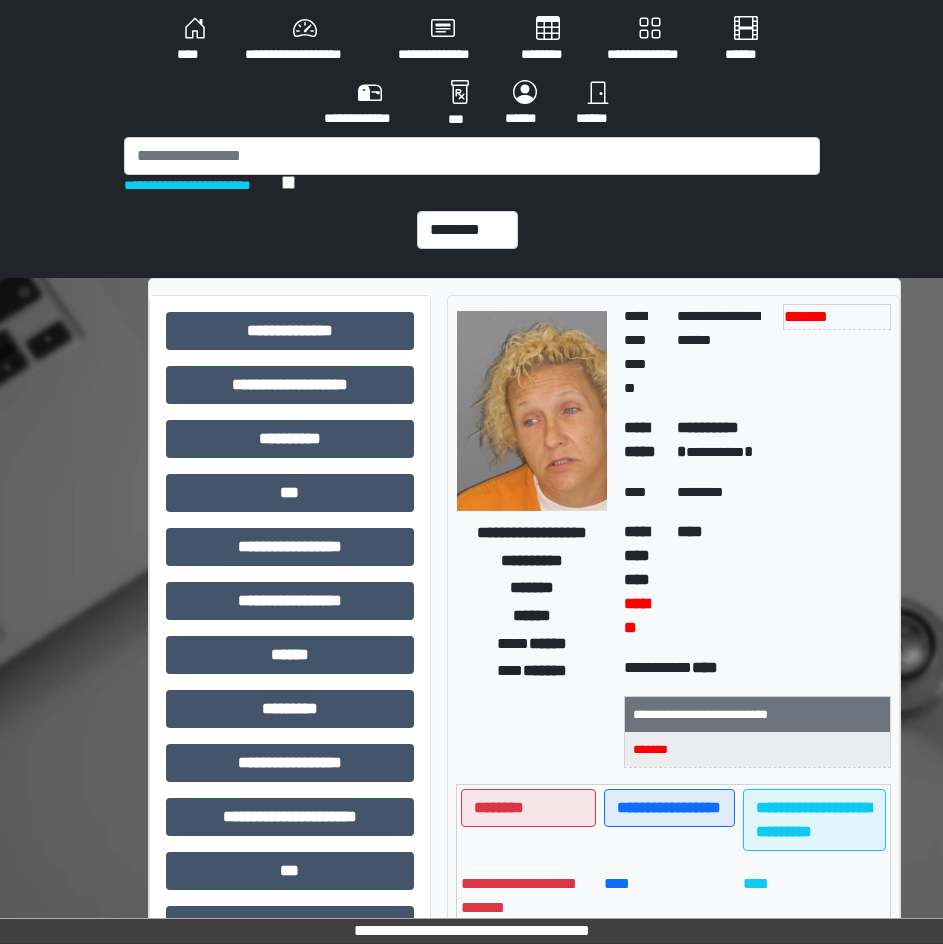 scroll, scrollTop: 100, scrollLeft: 0, axis: vertical 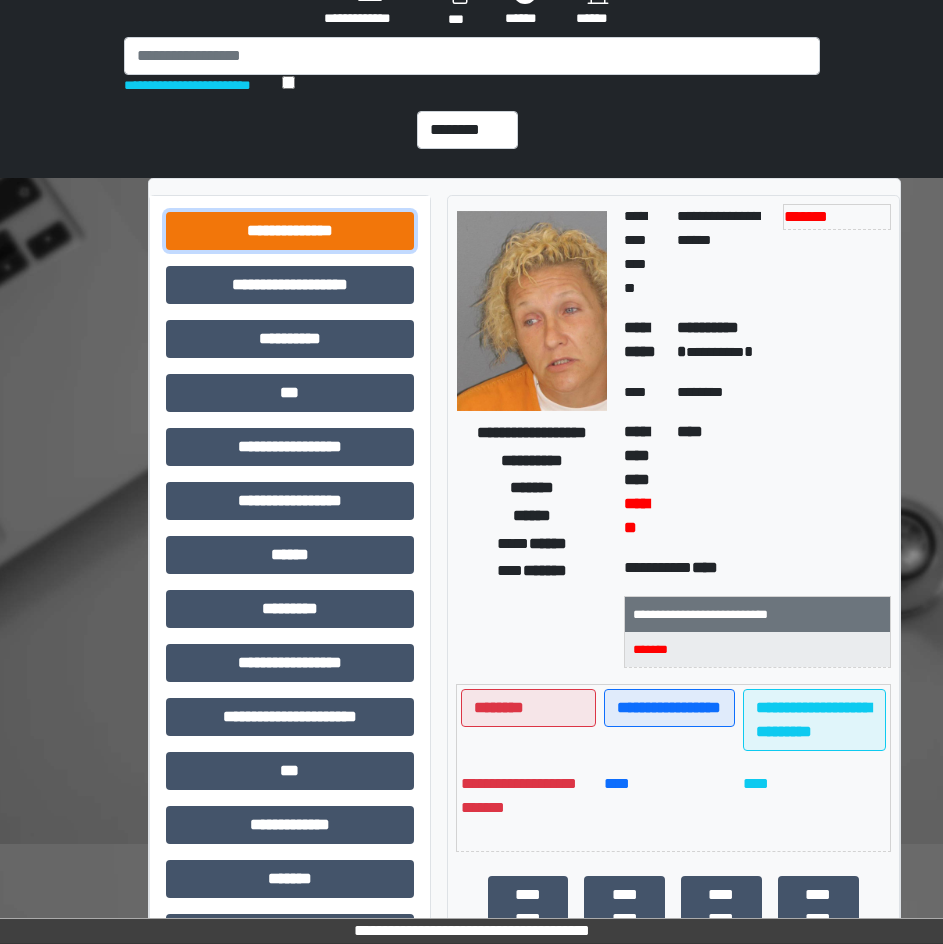 click on "**********" at bounding box center [290, 231] 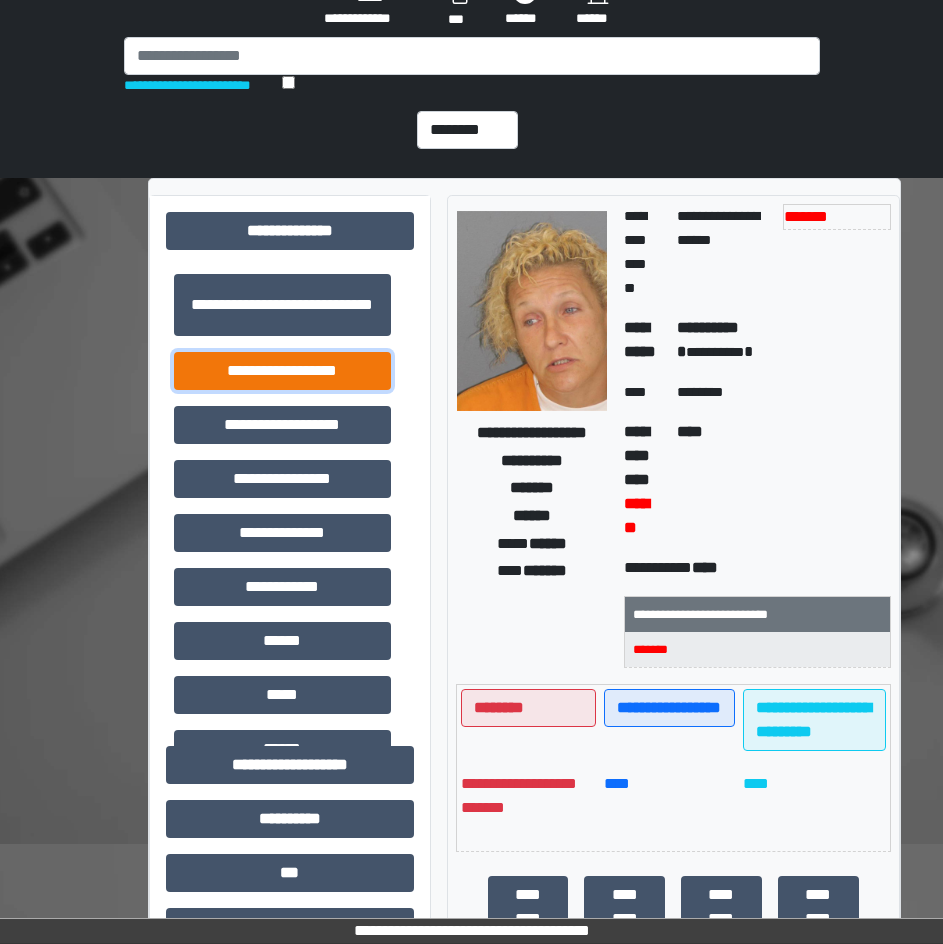 click on "**********" at bounding box center [282, 371] 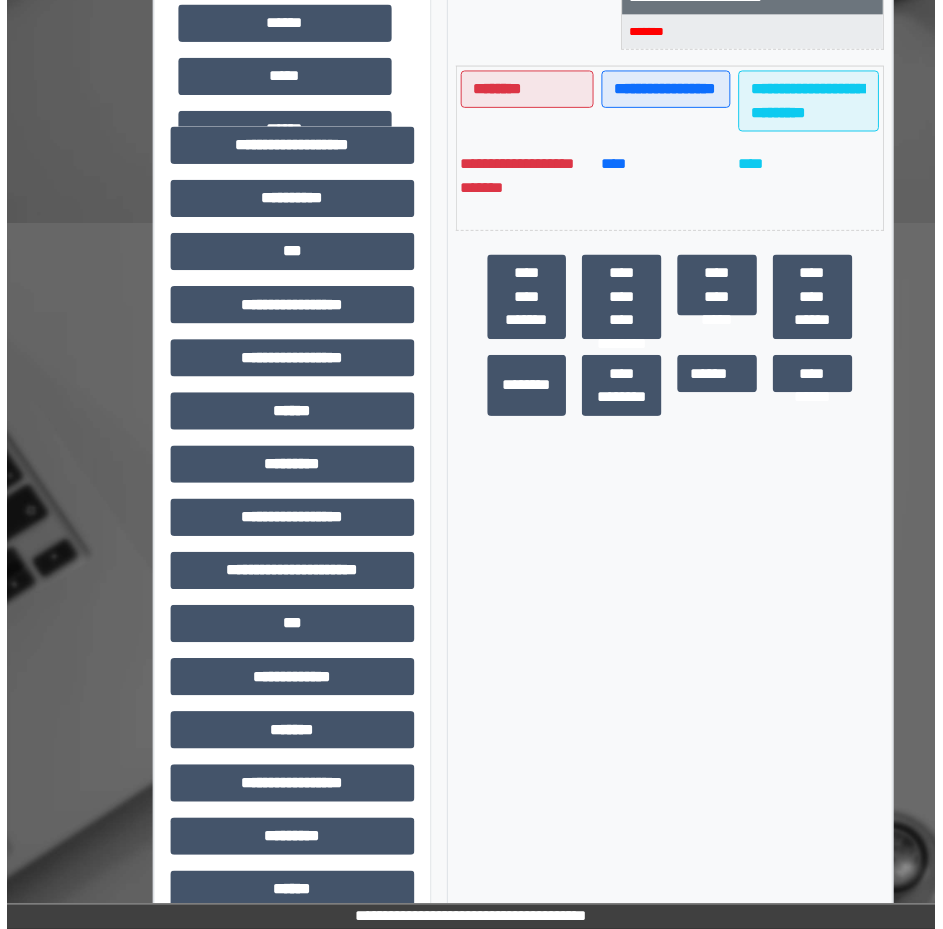 scroll, scrollTop: 800, scrollLeft: 0, axis: vertical 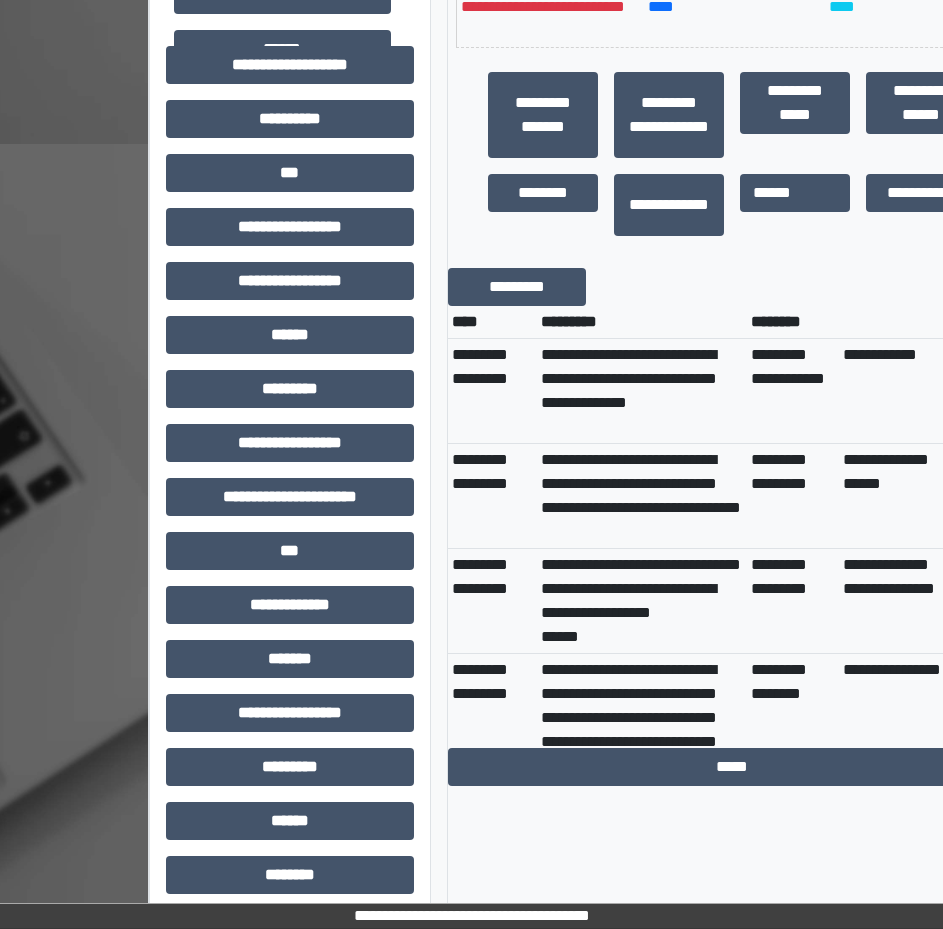 click on "**********" at bounding box center (642, 391) 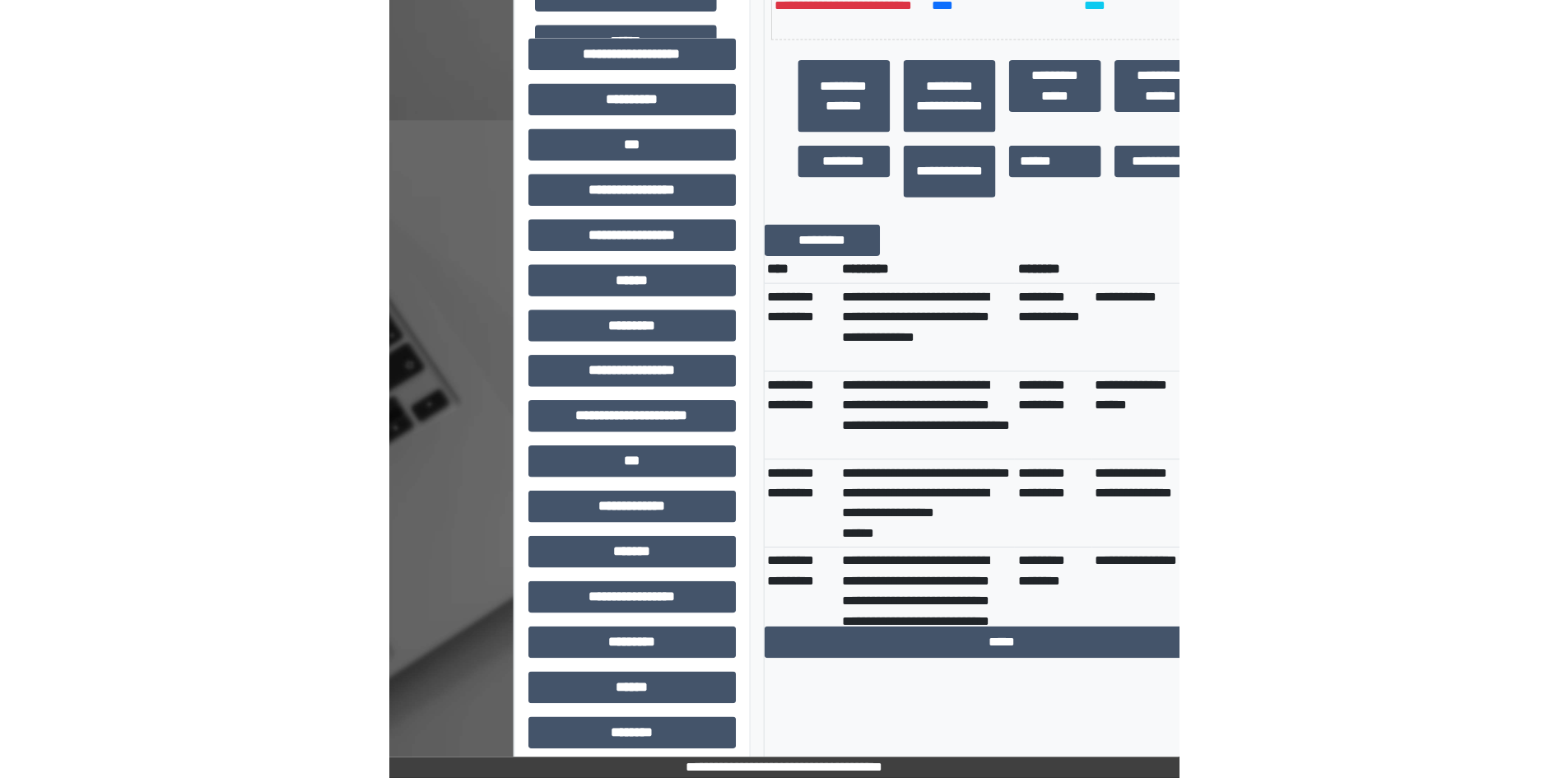 scroll, scrollTop: 584, scrollLeft: 0, axis: vertical 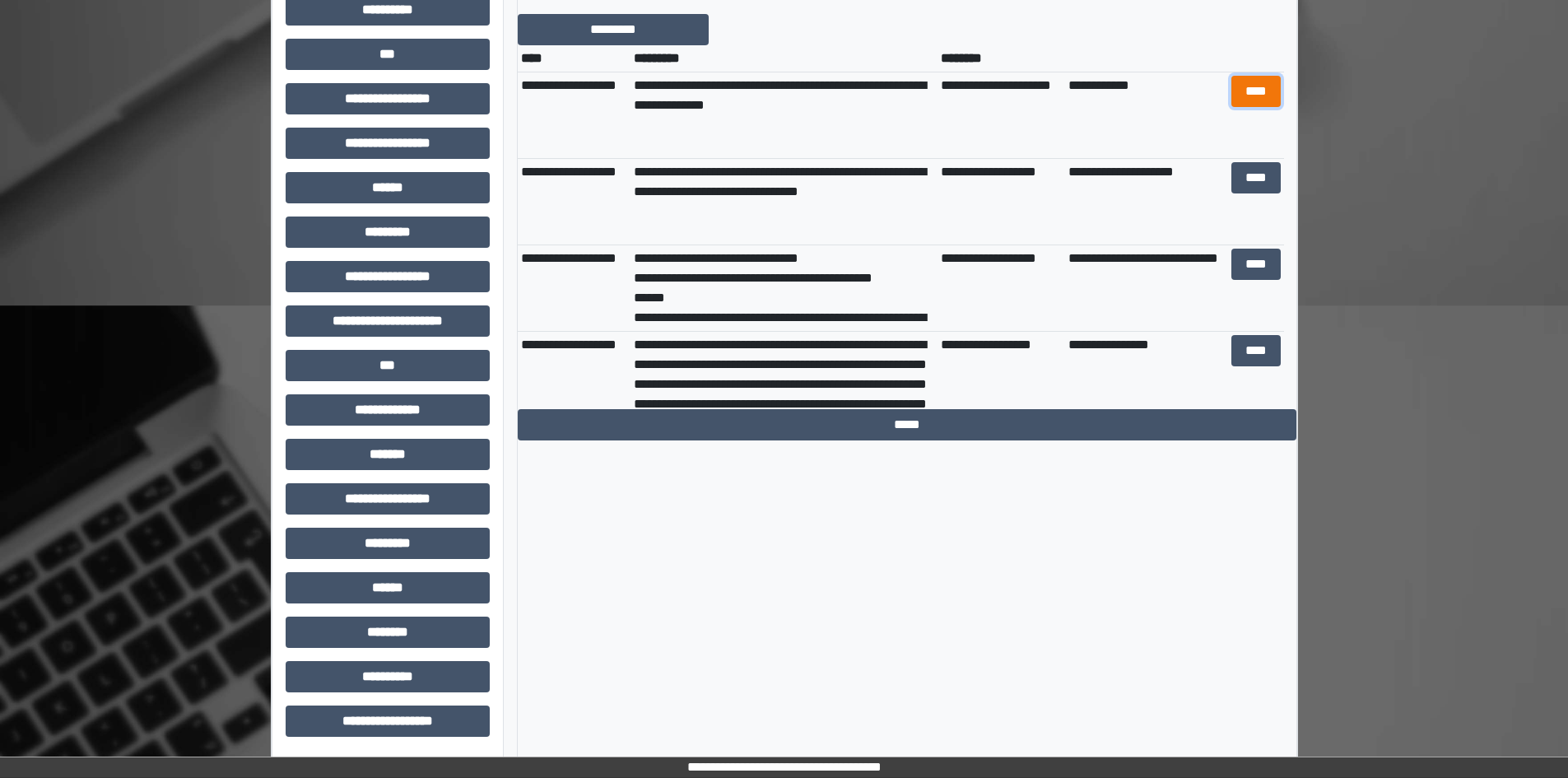 click on "****" at bounding box center (1256, 91) 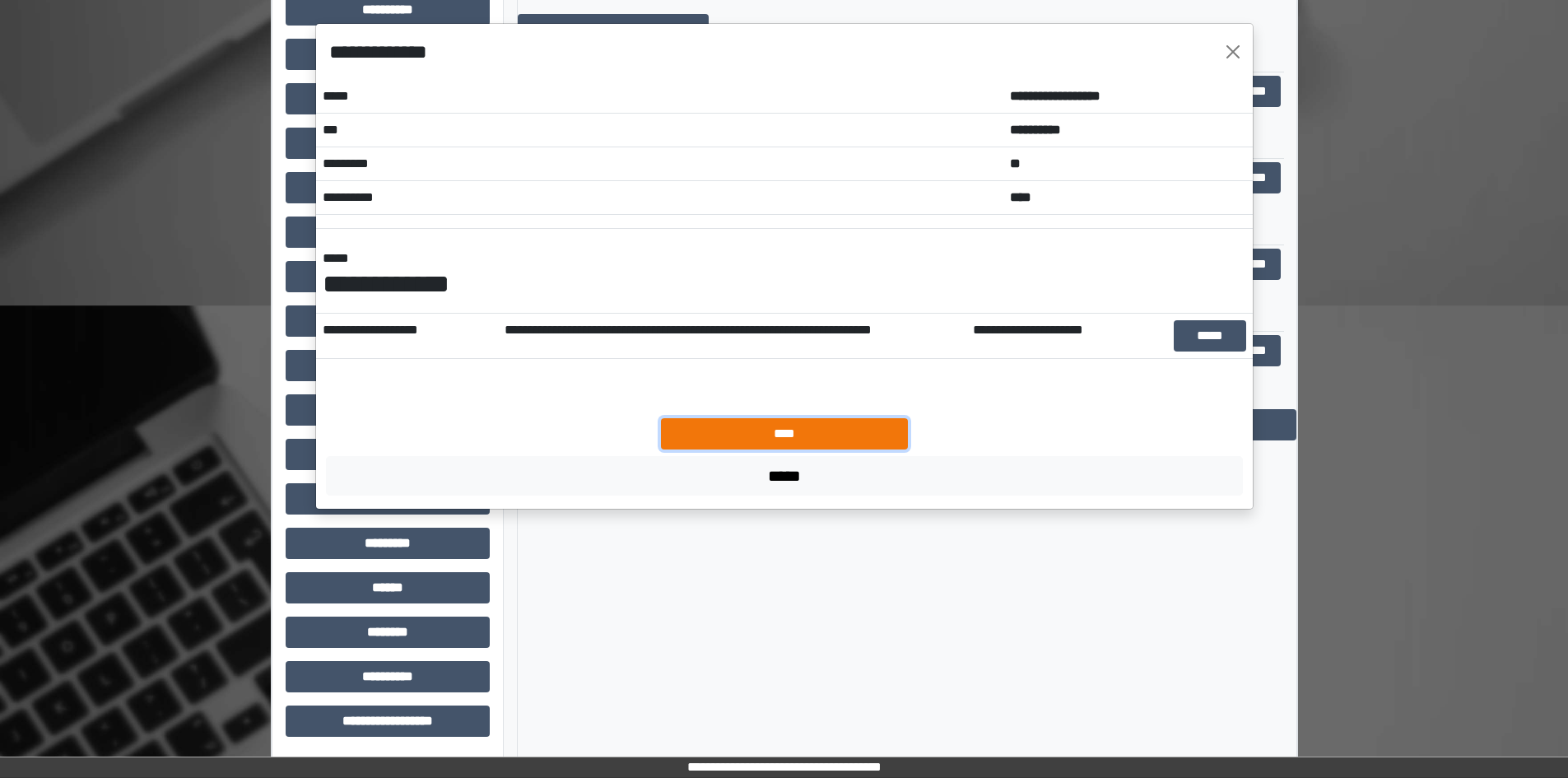 click on "****" at bounding box center (784, 434) 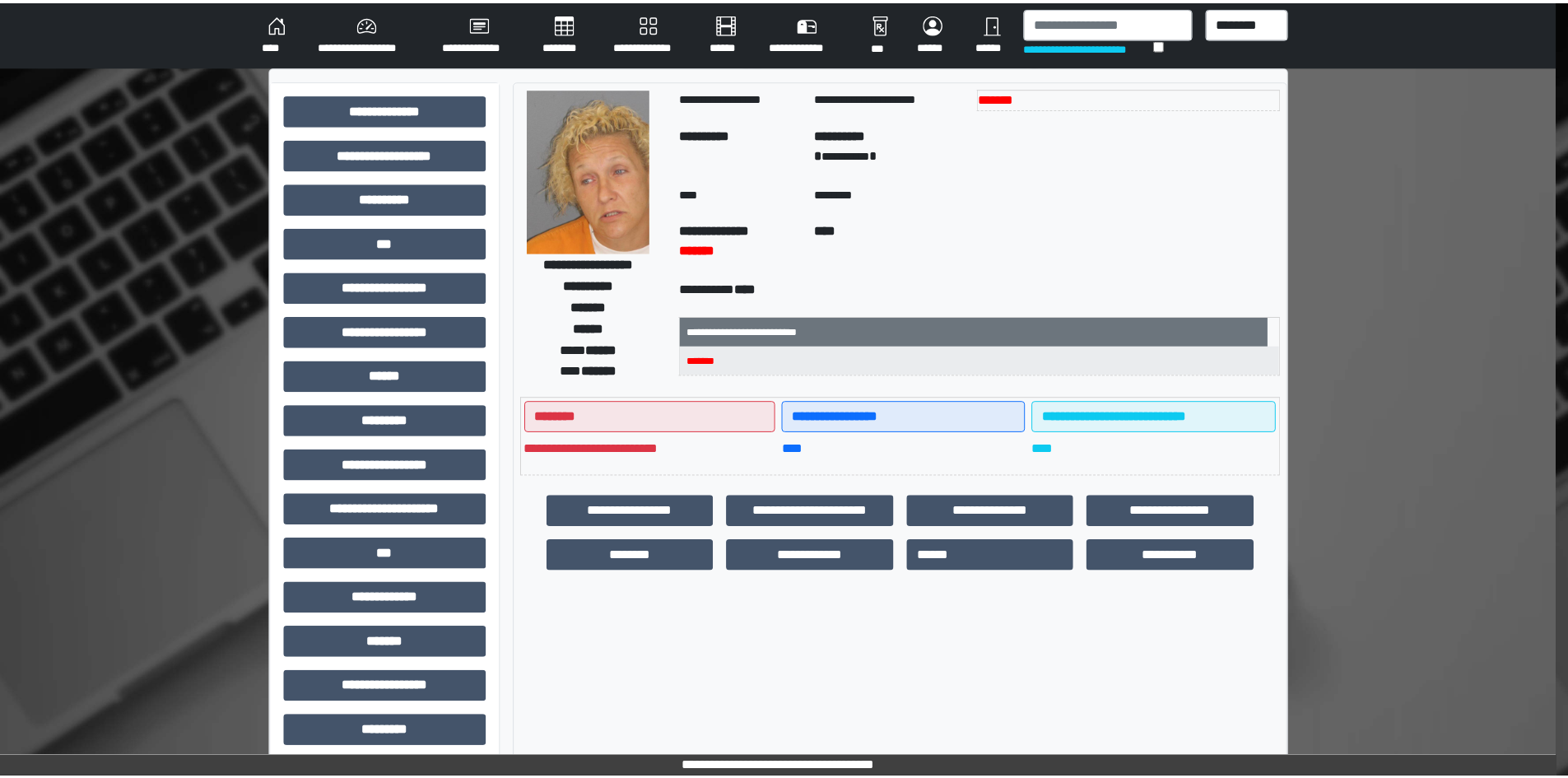 scroll, scrollTop: 0, scrollLeft: 0, axis: both 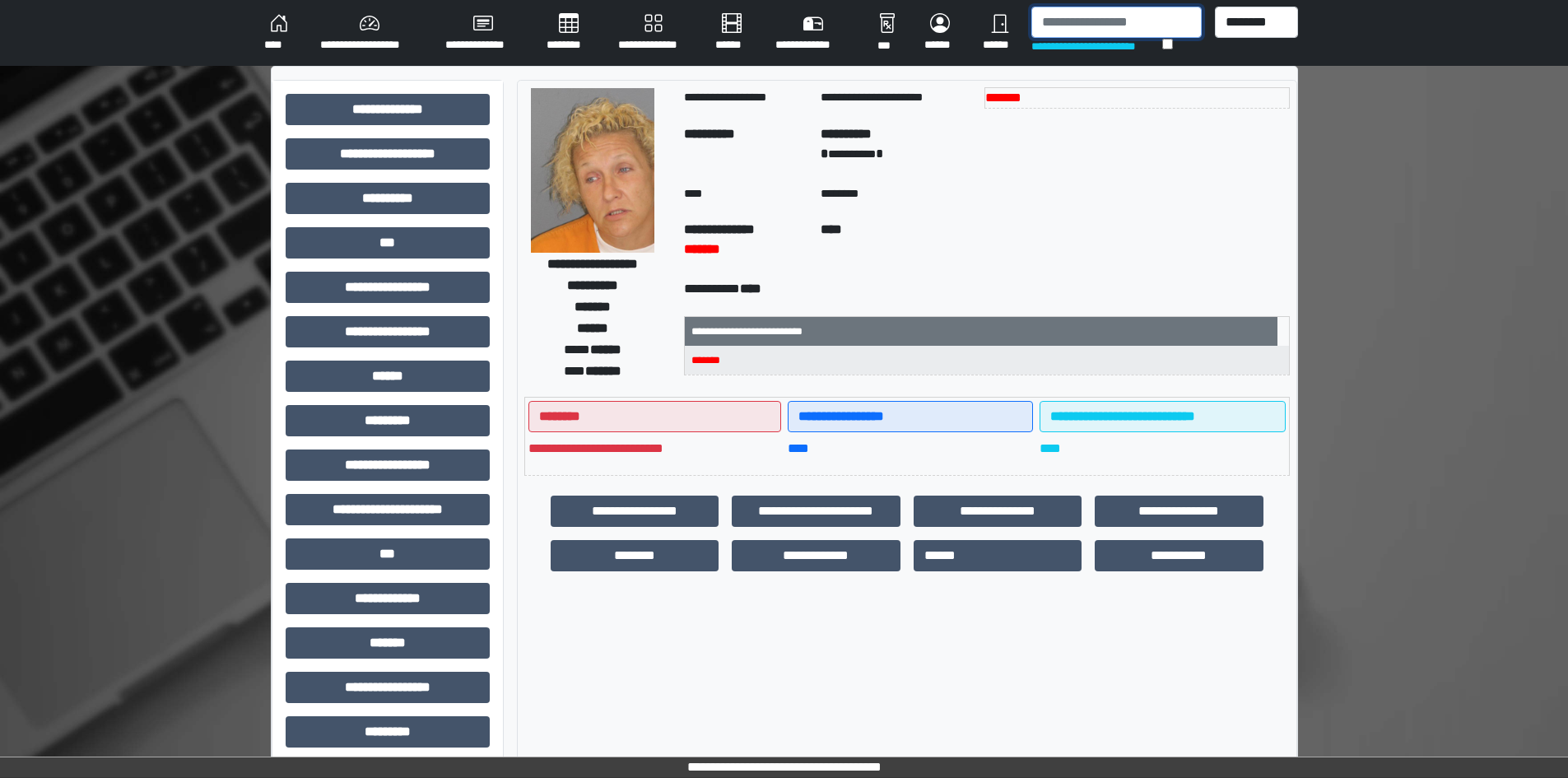 click at bounding box center [1116, 22] 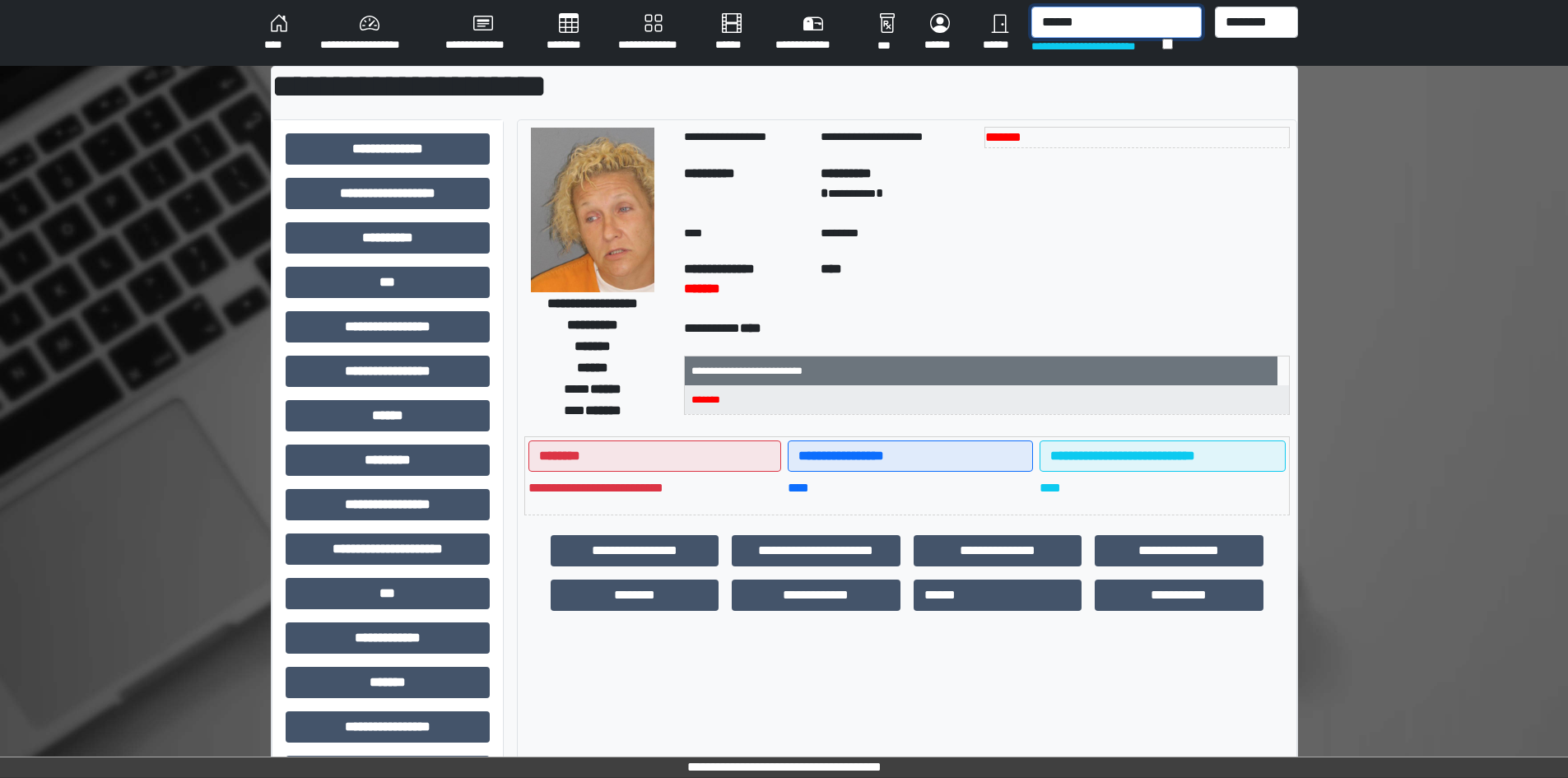 type on "******" 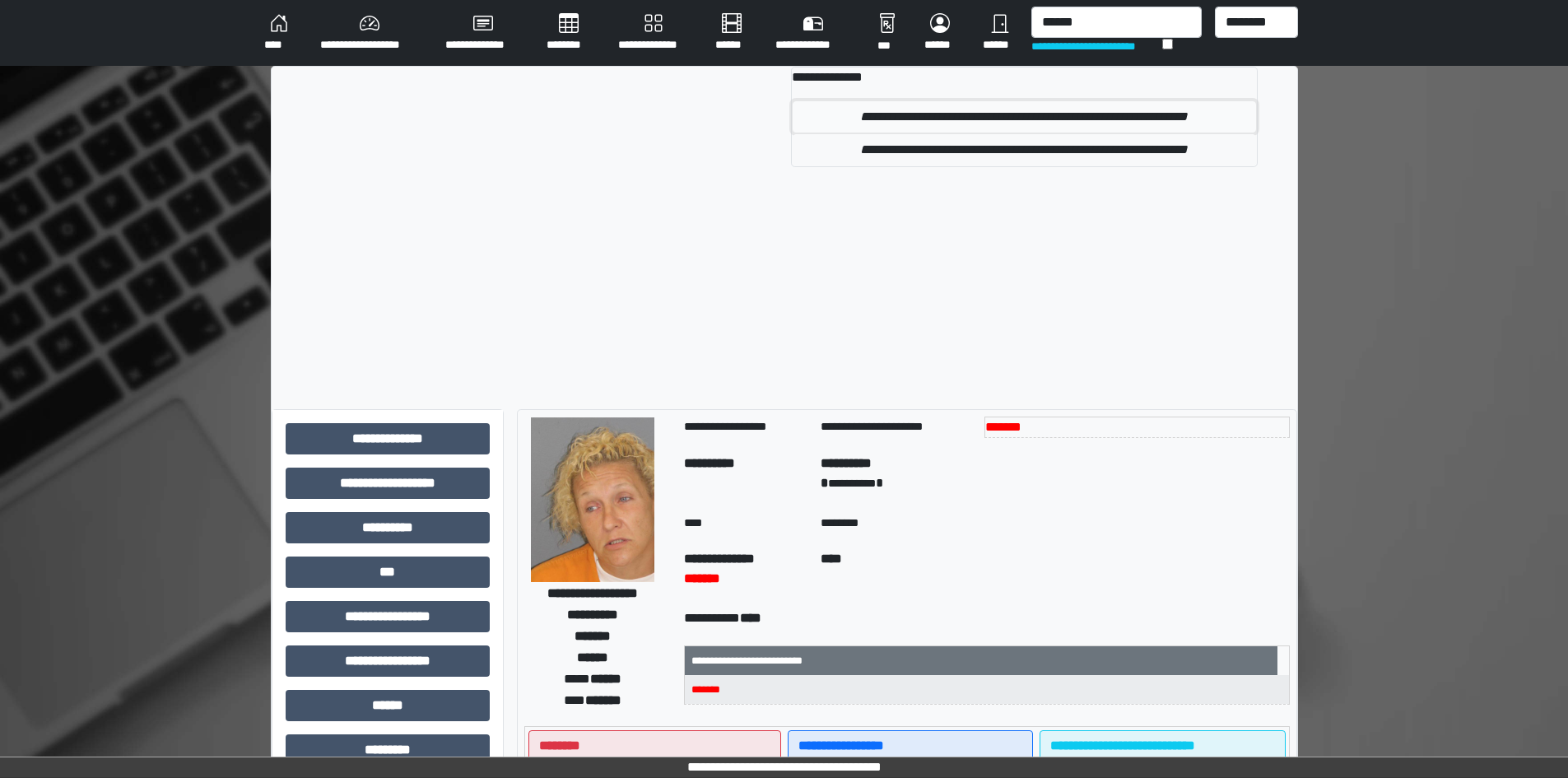 click on "**********" at bounding box center [1024, 117] 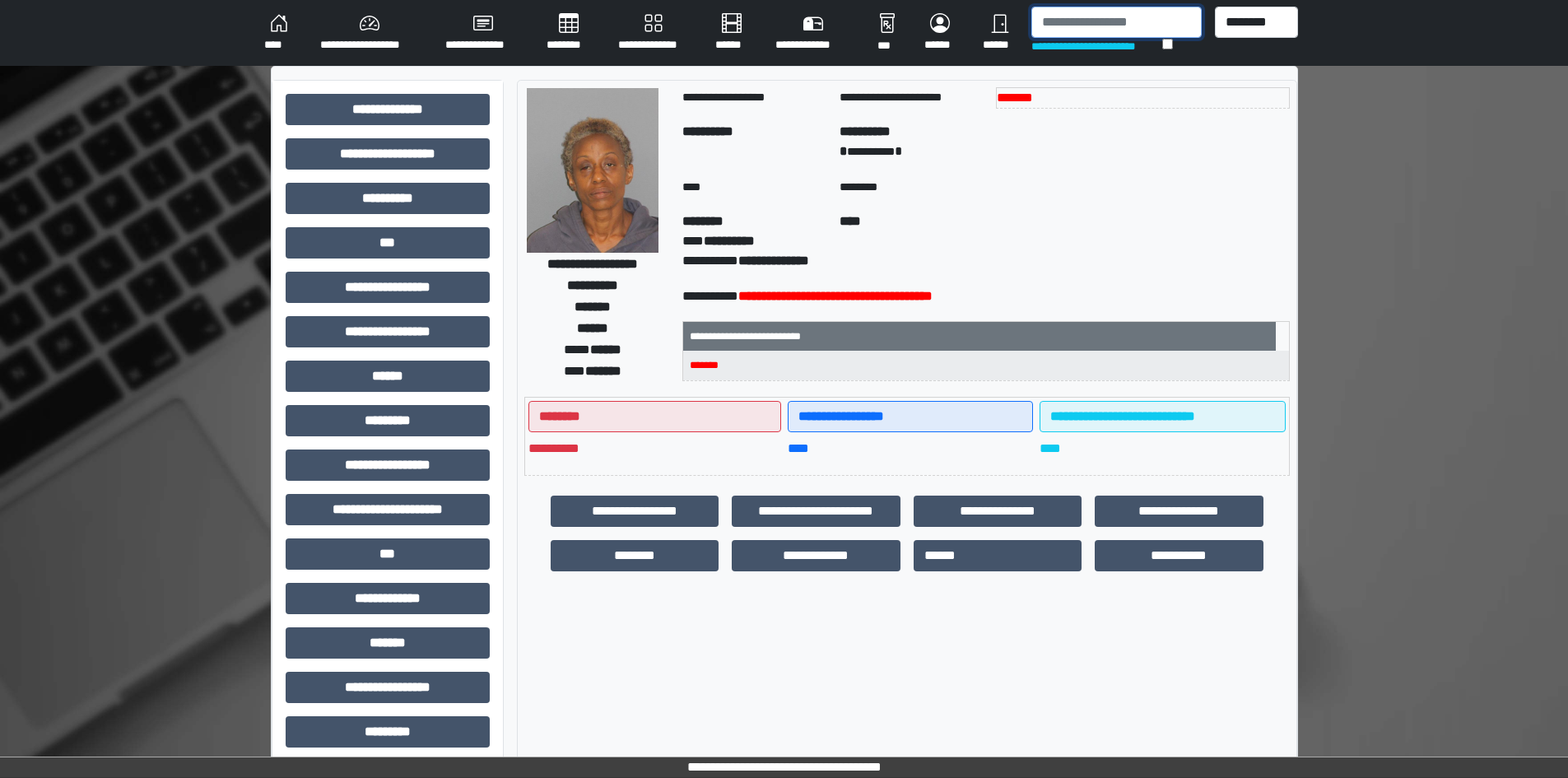 click at bounding box center (1116, 22) 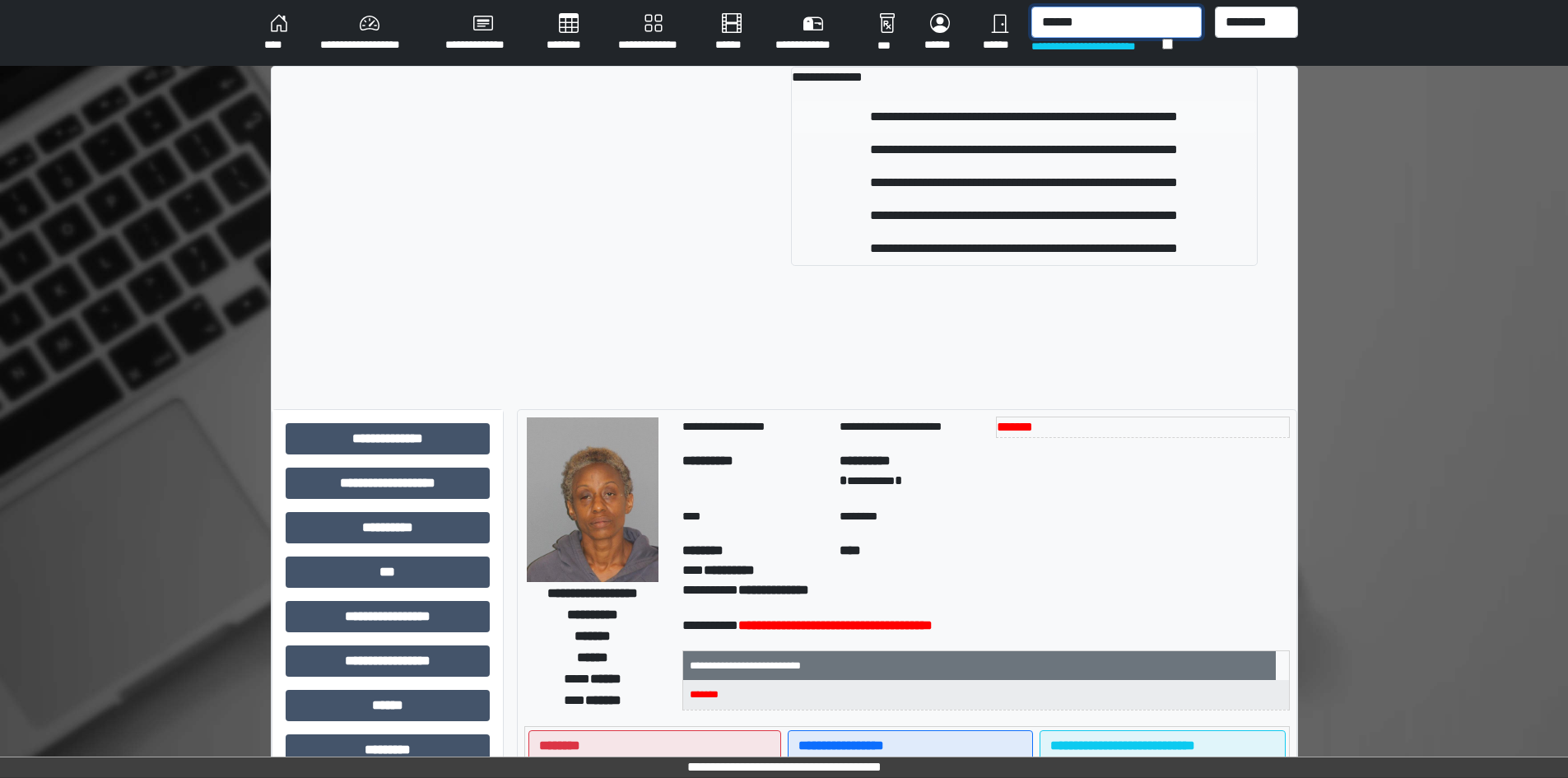 type on "******" 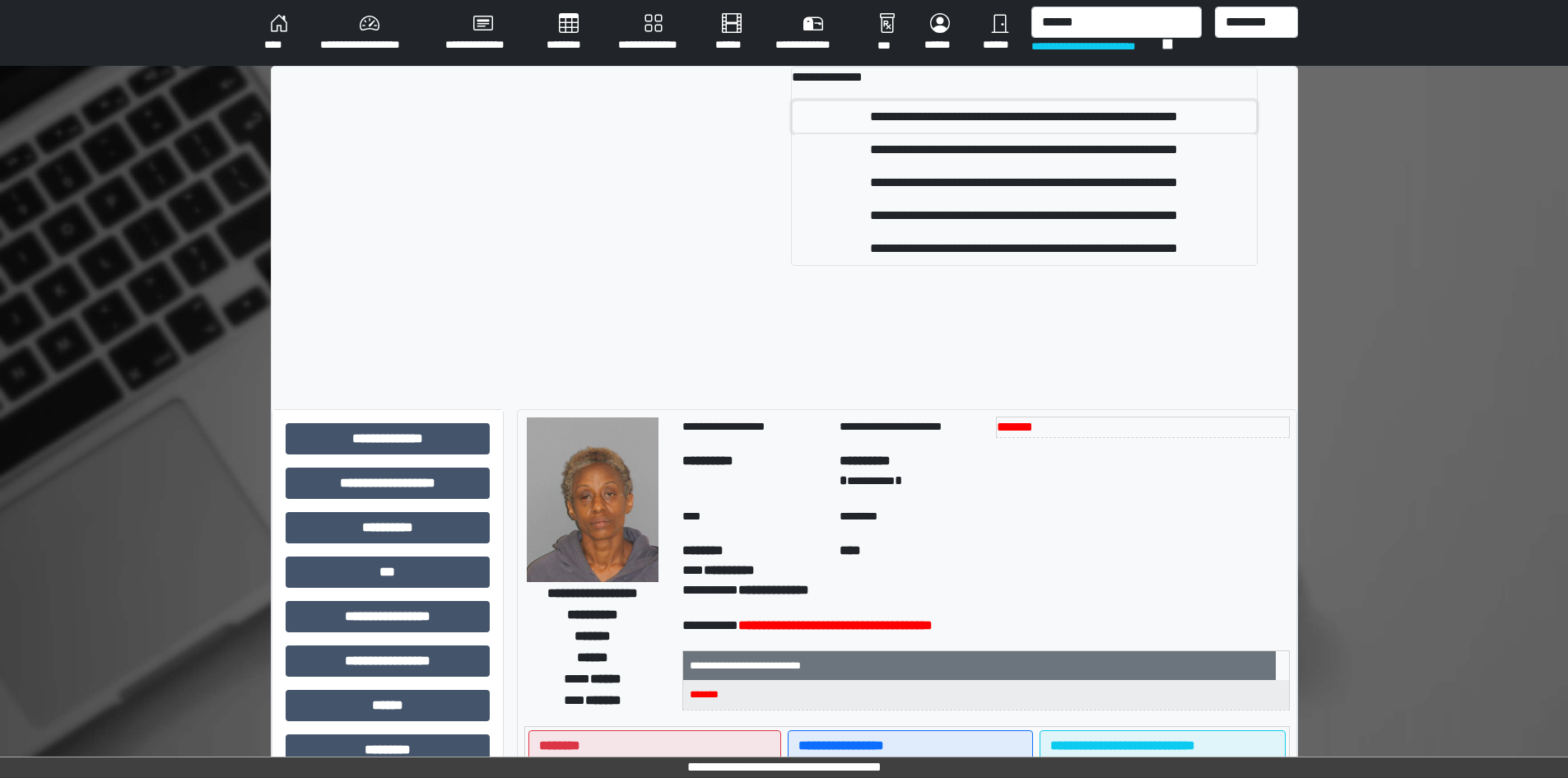 click on "**********" at bounding box center (1024, 117) 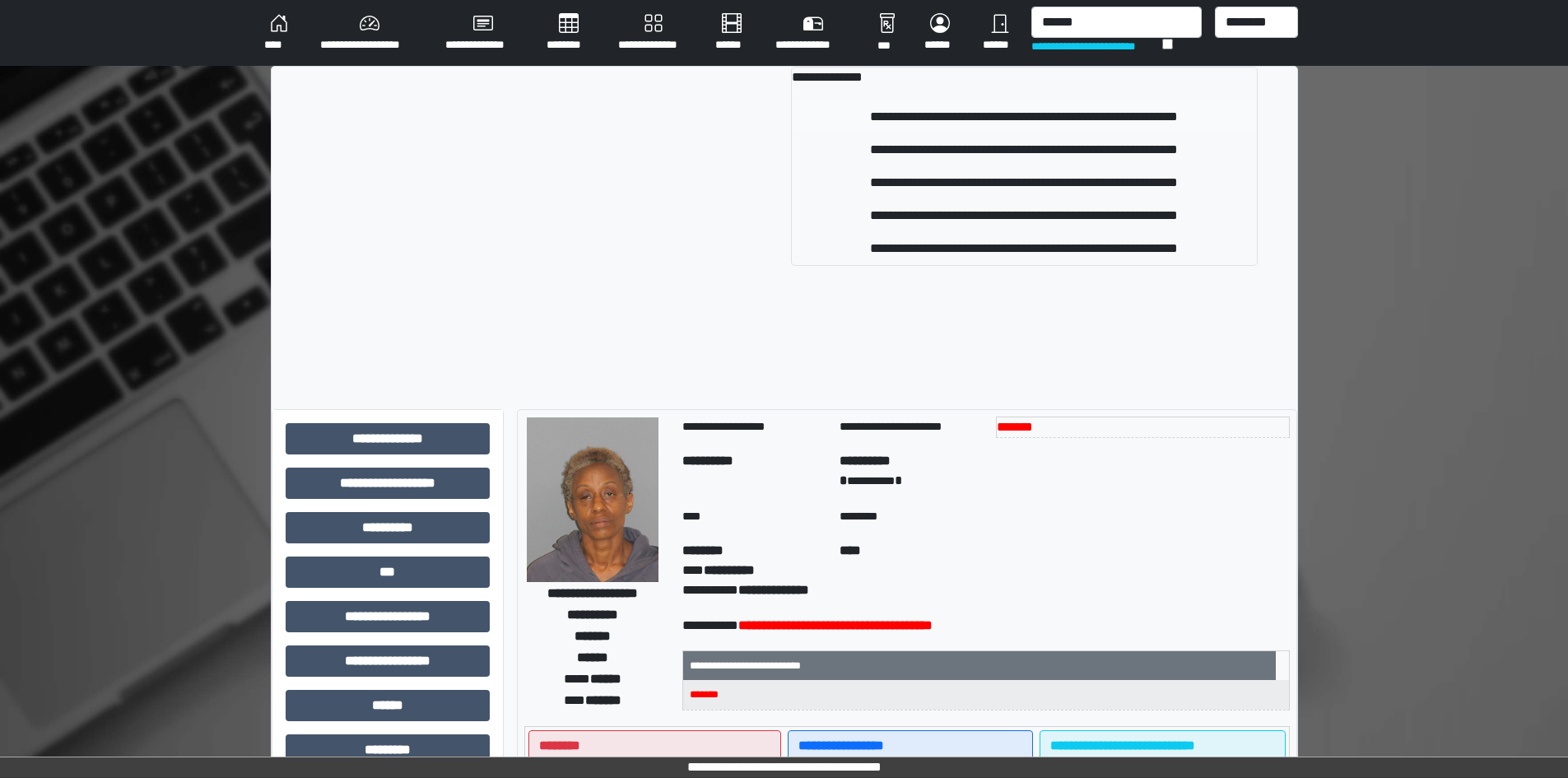 type 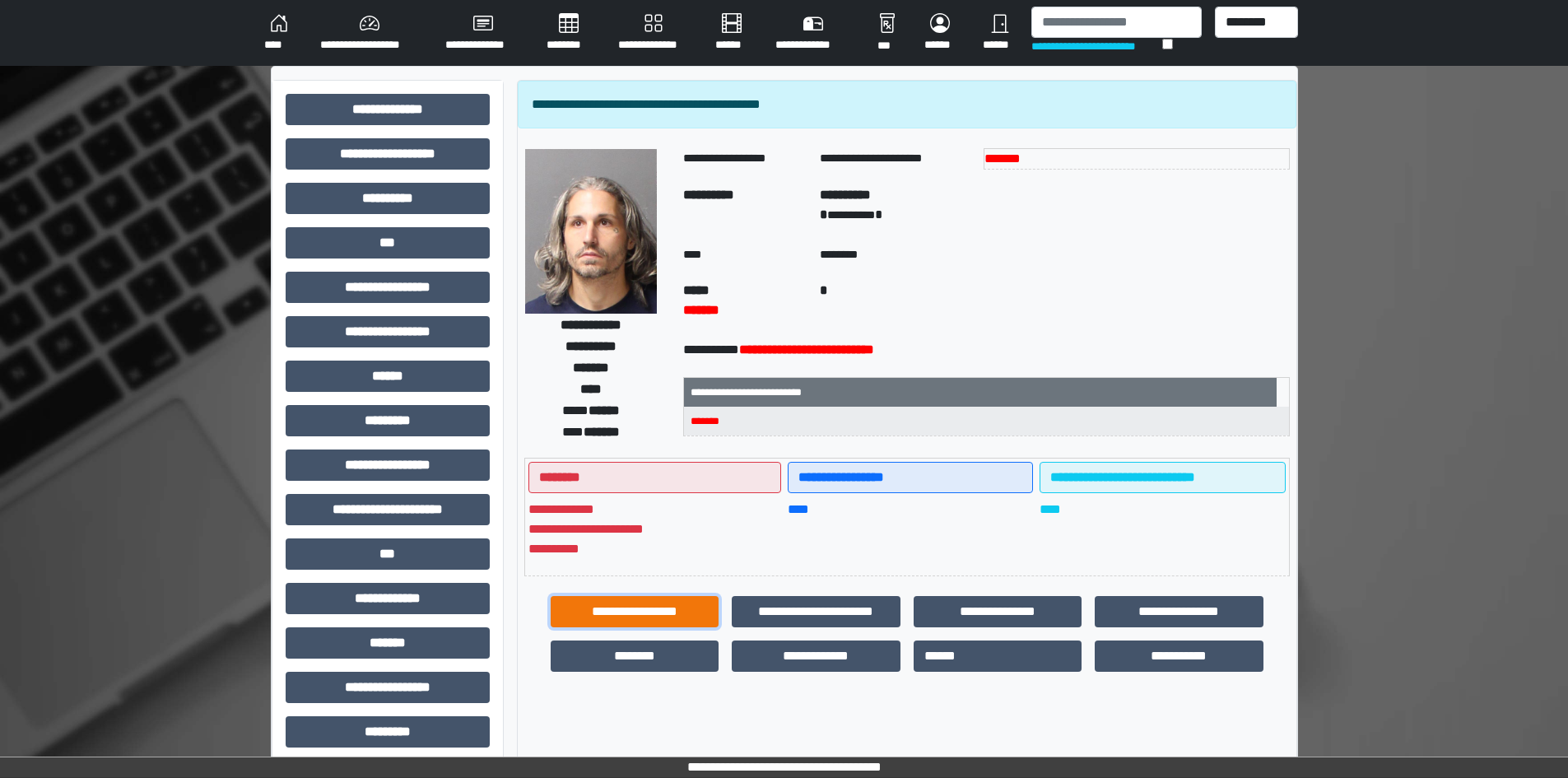 click on "**********" at bounding box center (635, 612) 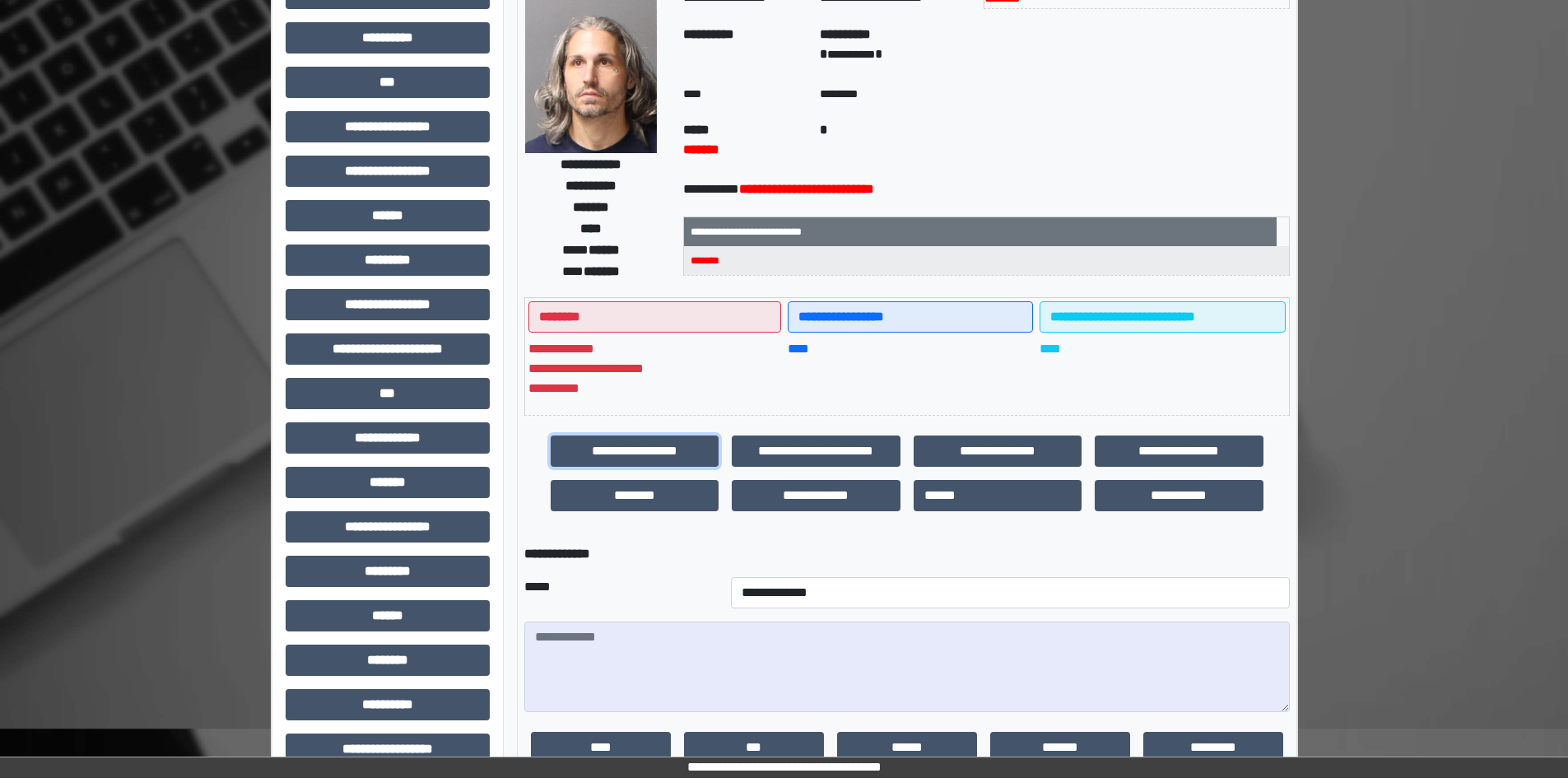 scroll, scrollTop: 165, scrollLeft: 0, axis: vertical 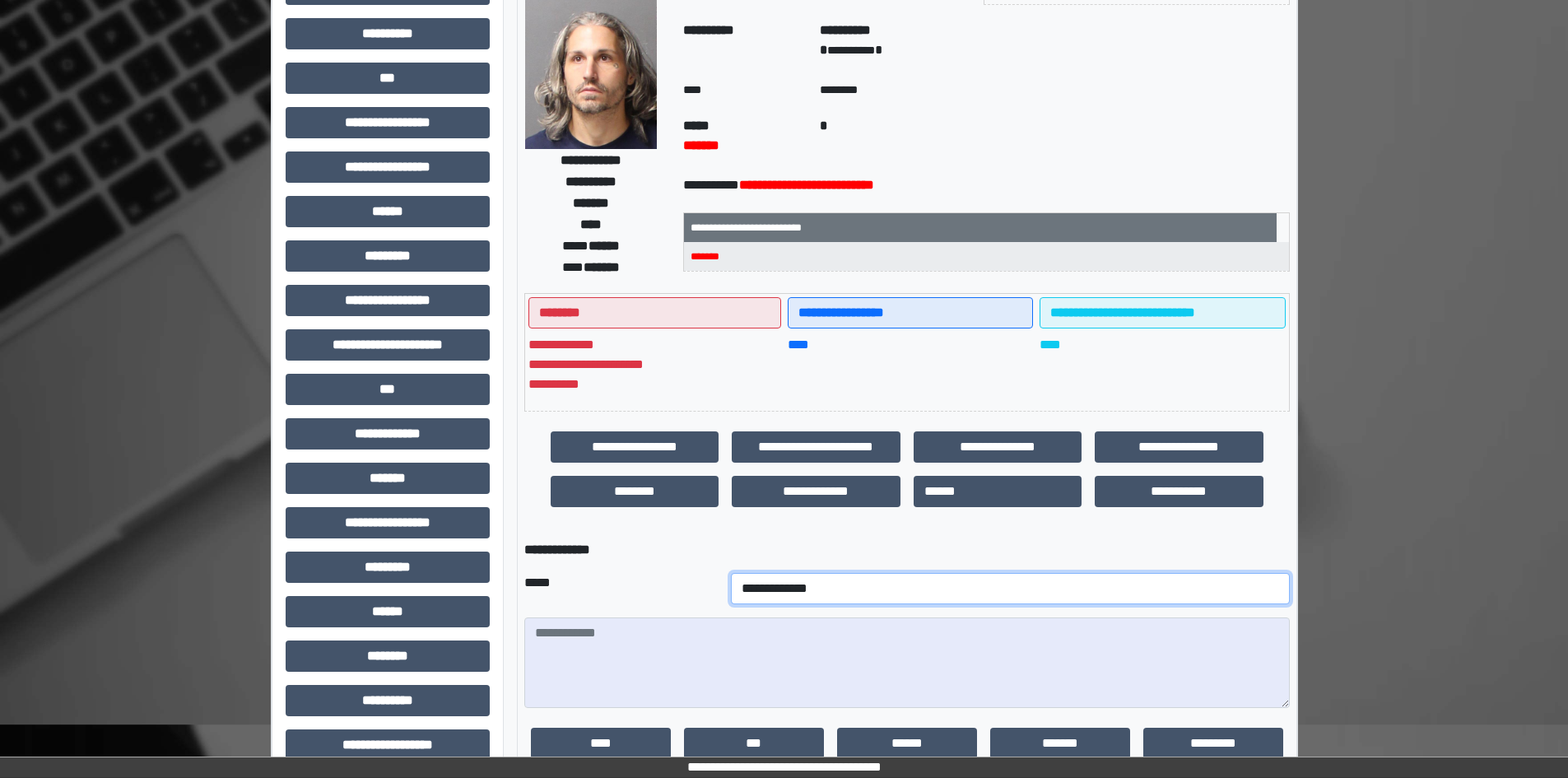 click on "**********" at bounding box center [1010, 589] 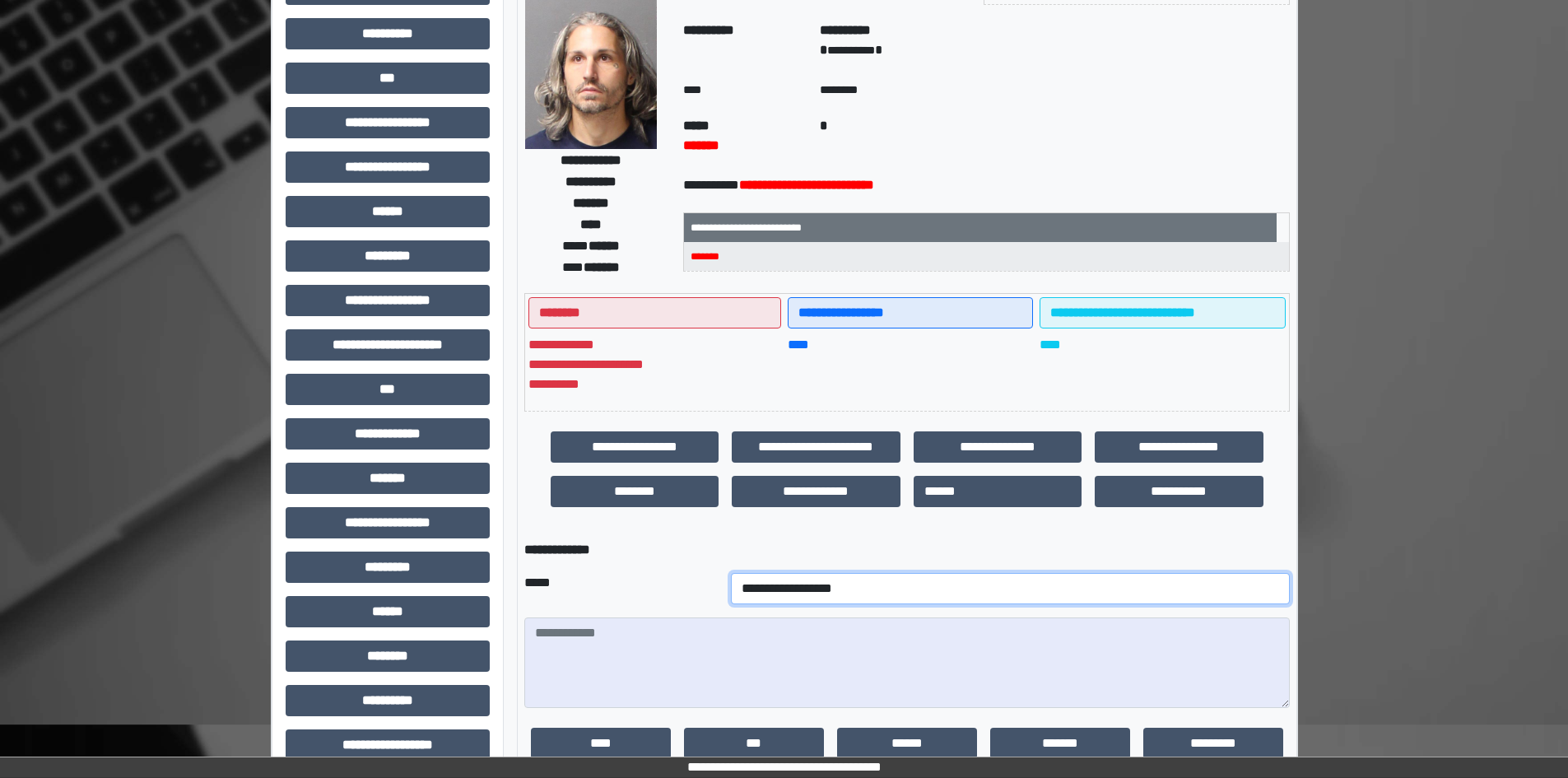 click on "**********" at bounding box center (1010, 589) 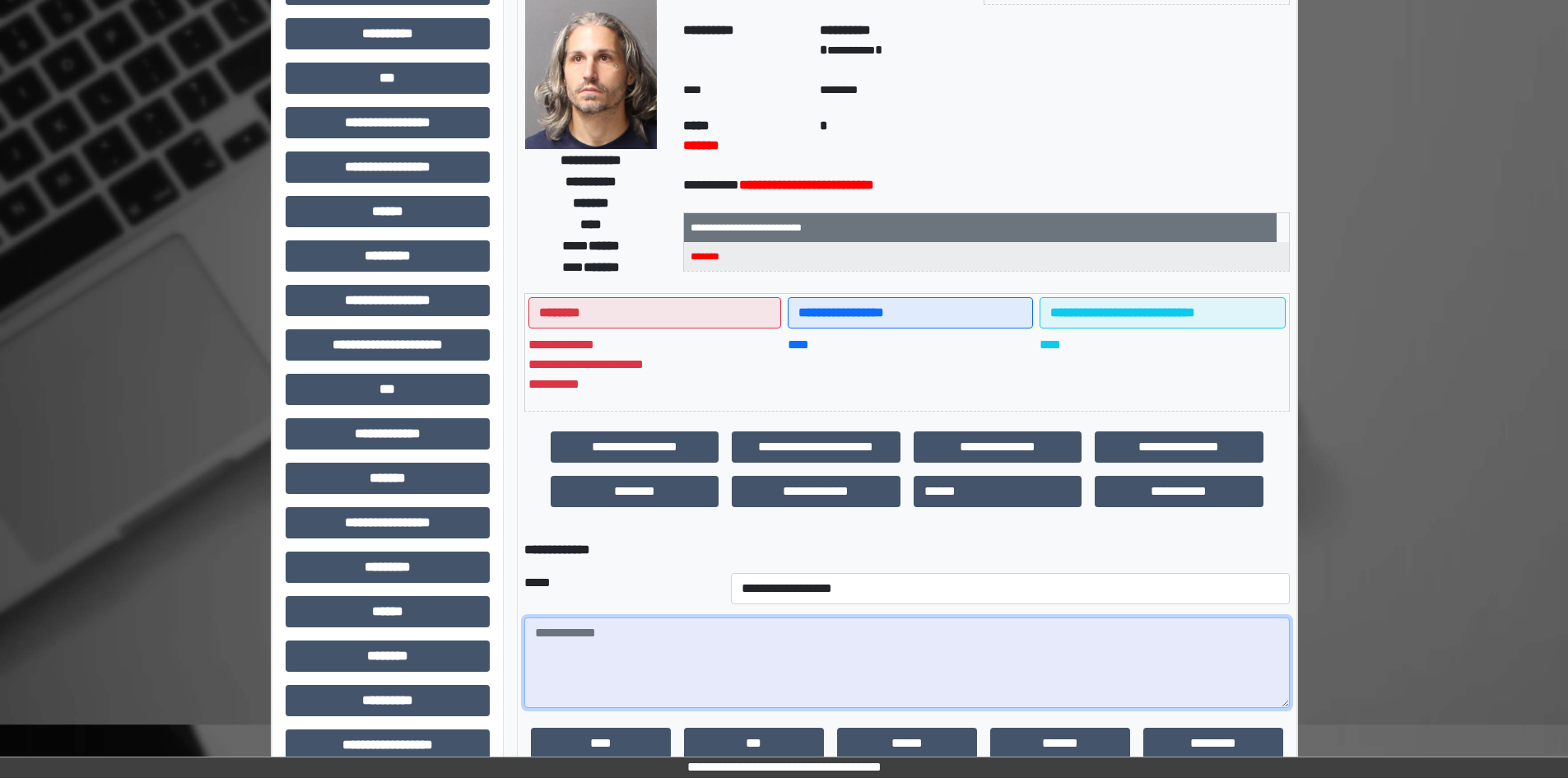 paste on "**********" 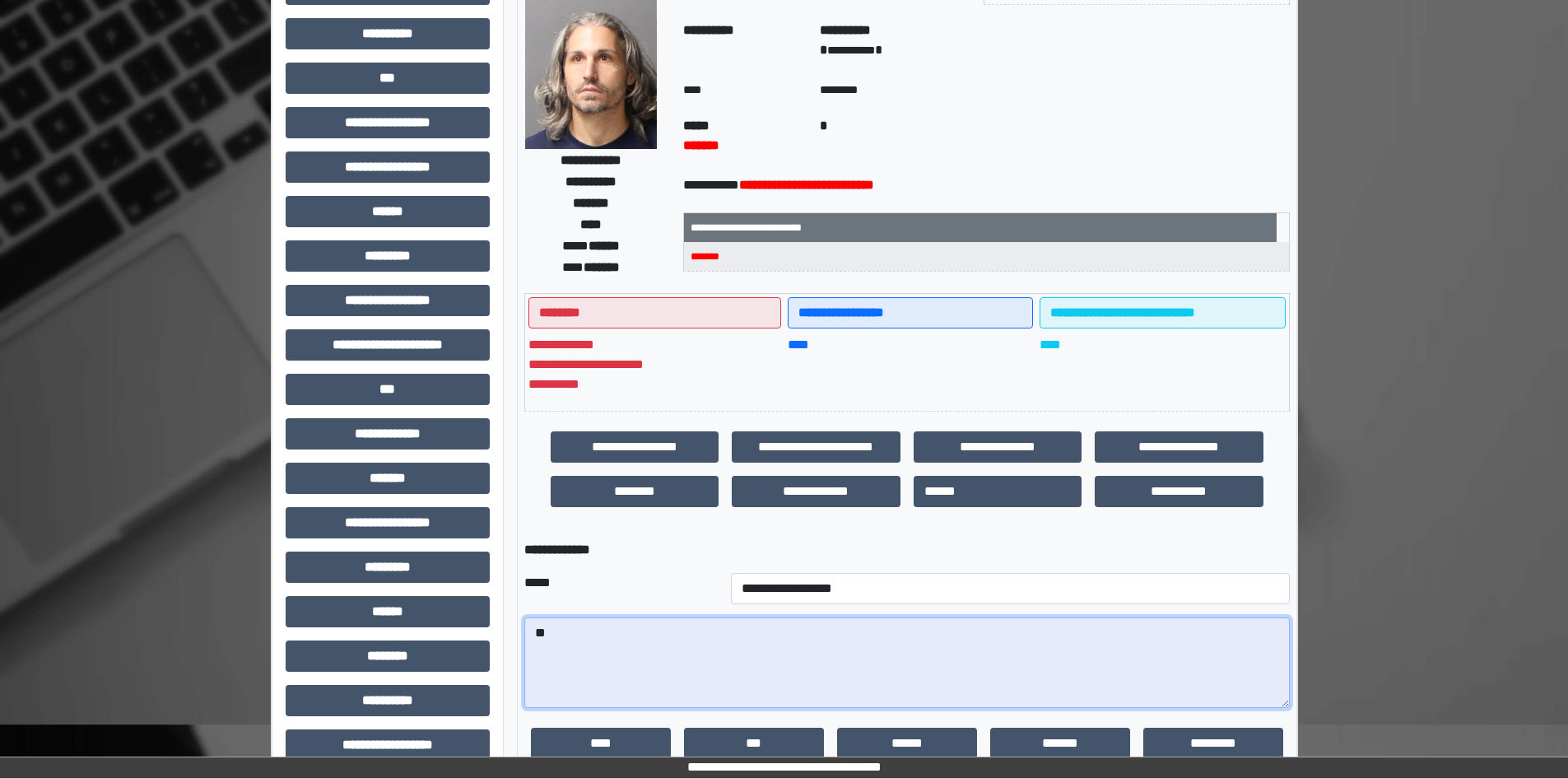 type on "*" 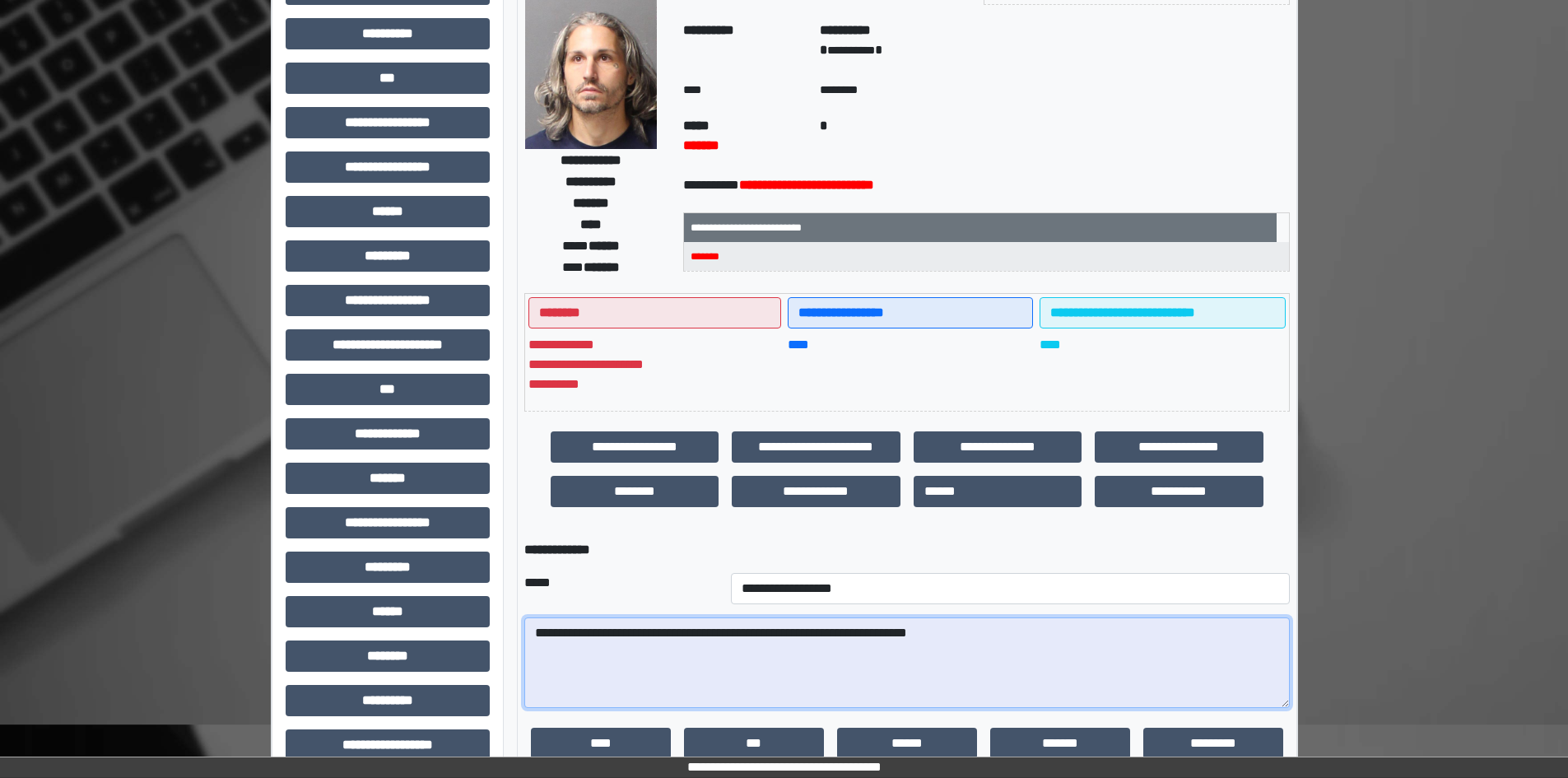 drag, startPoint x: 994, startPoint y: 642, endPoint x: 219, endPoint y: 655, distance: 775.10902 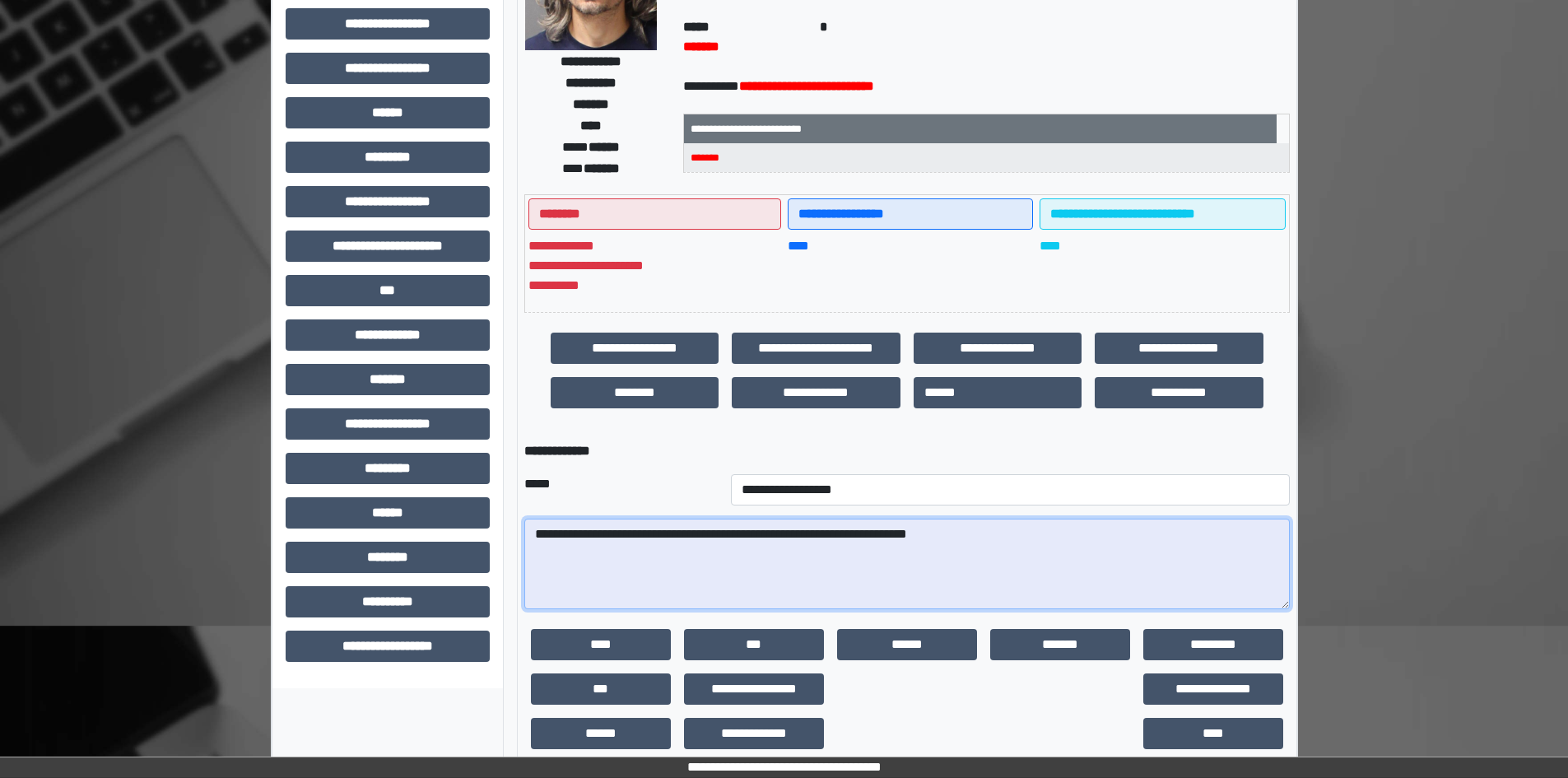 scroll, scrollTop: 289, scrollLeft: 0, axis: vertical 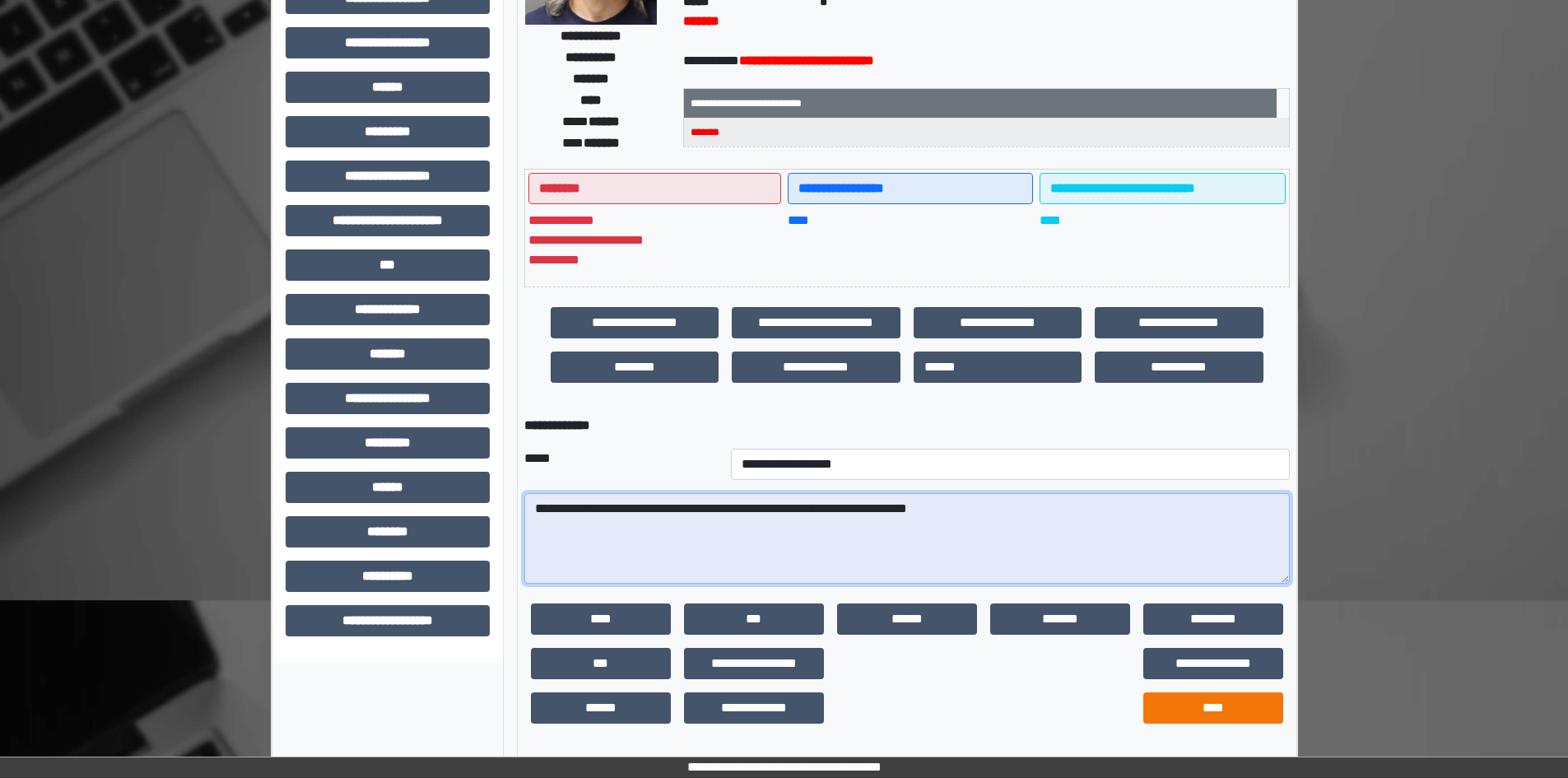 type on "**********" 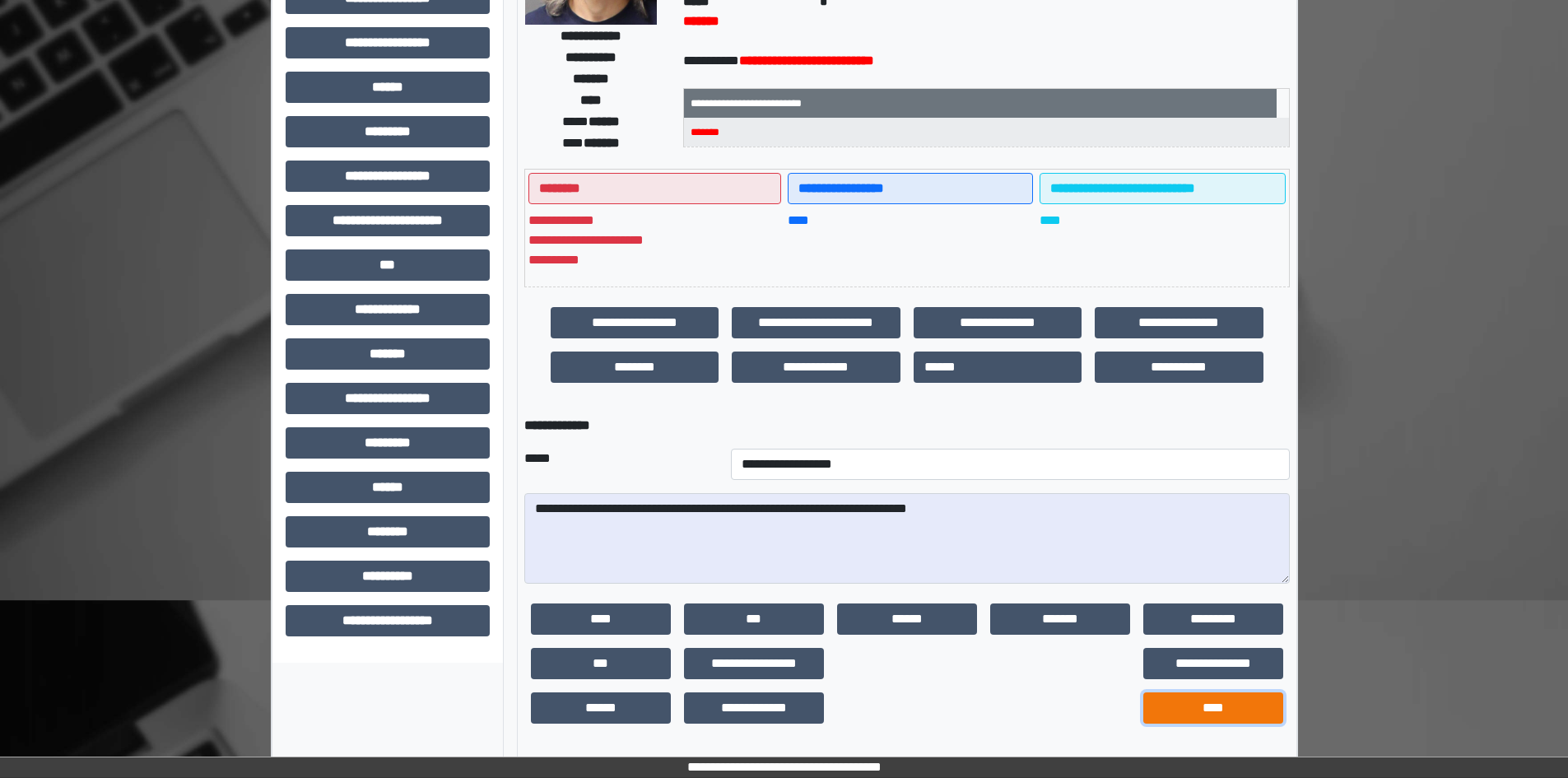 click on "****" at bounding box center (1213, 708) 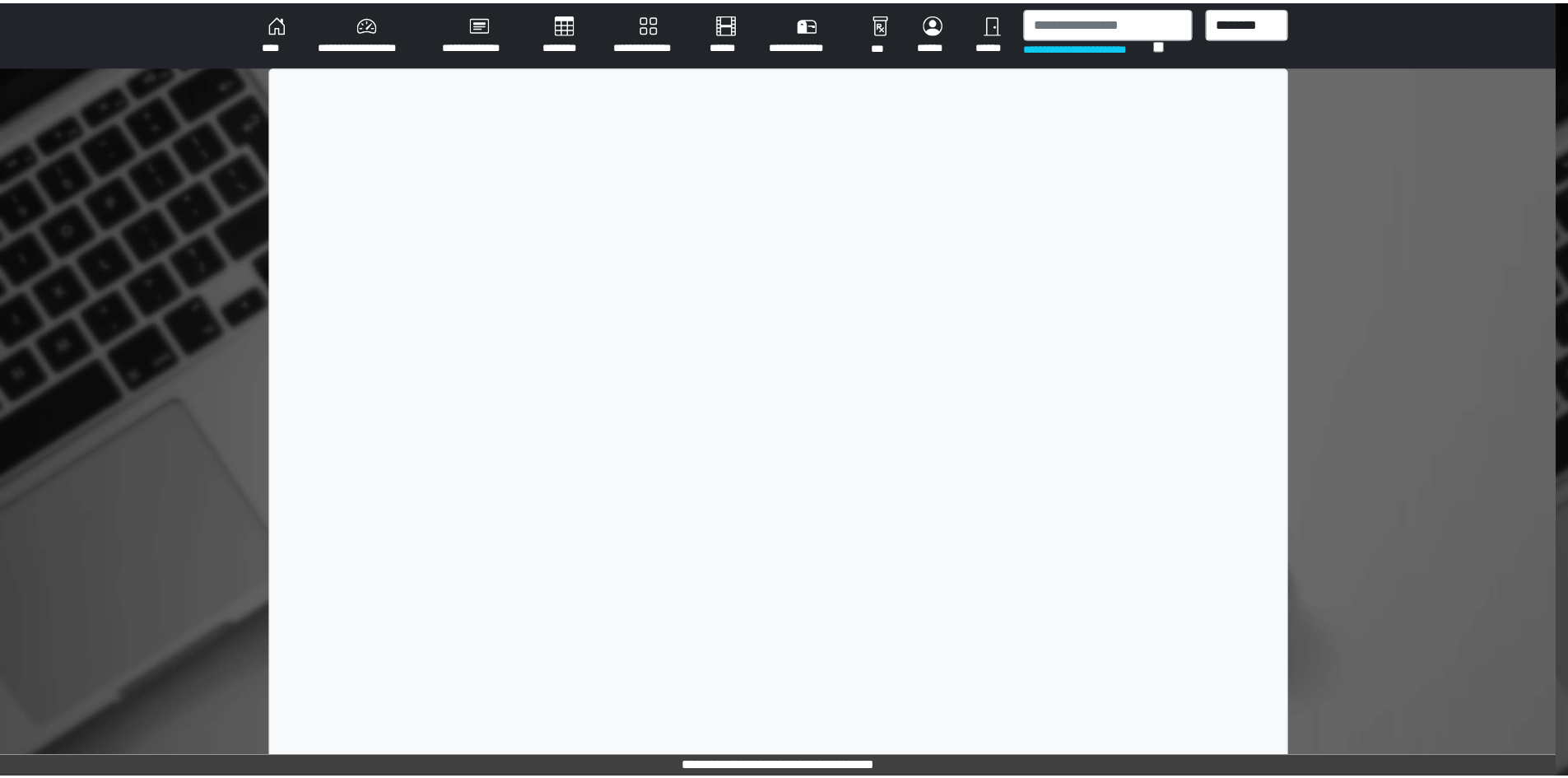scroll, scrollTop: 0, scrollLeft: 0, axis: both 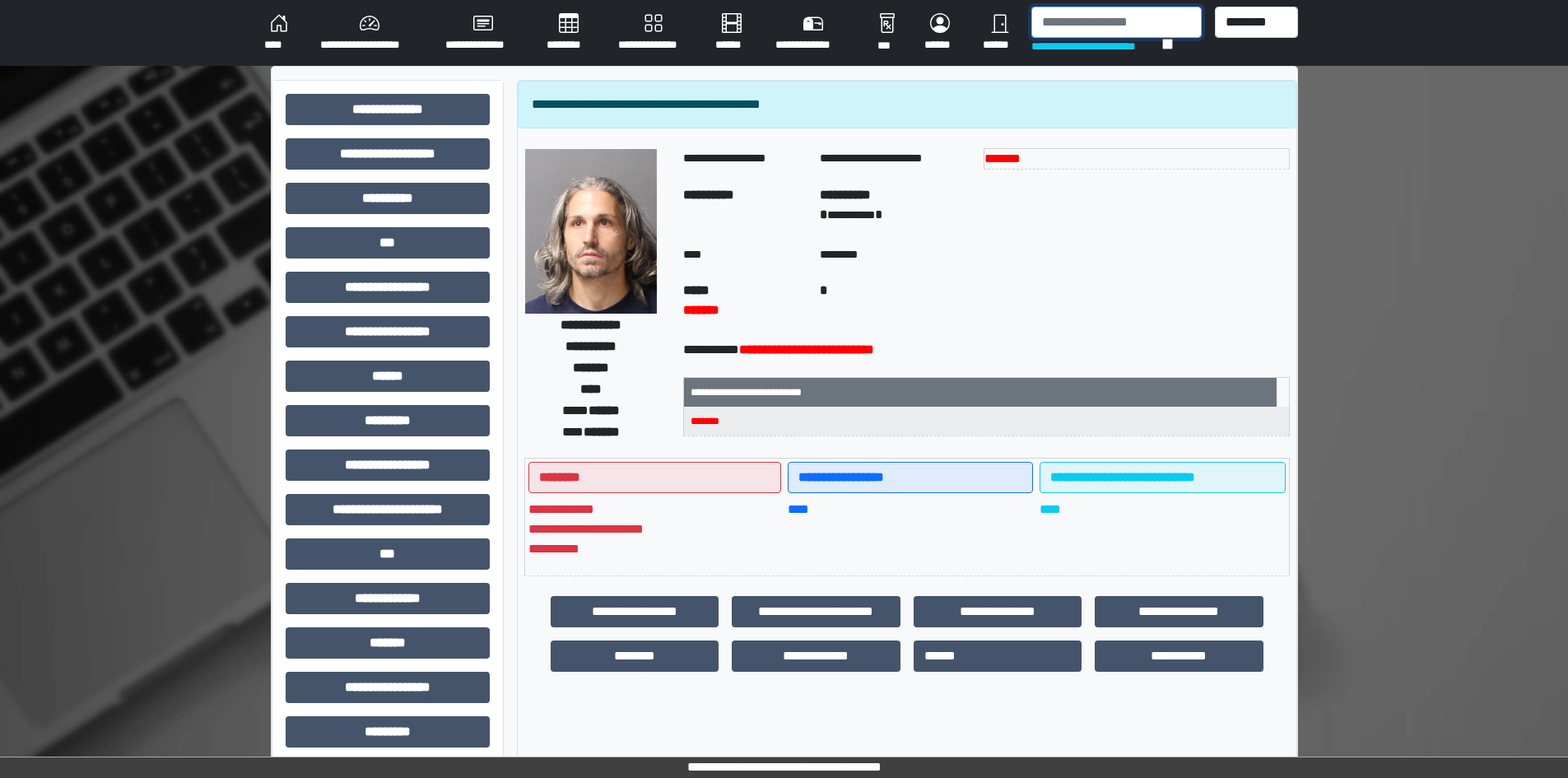 click at bounding box center (1116, 22) 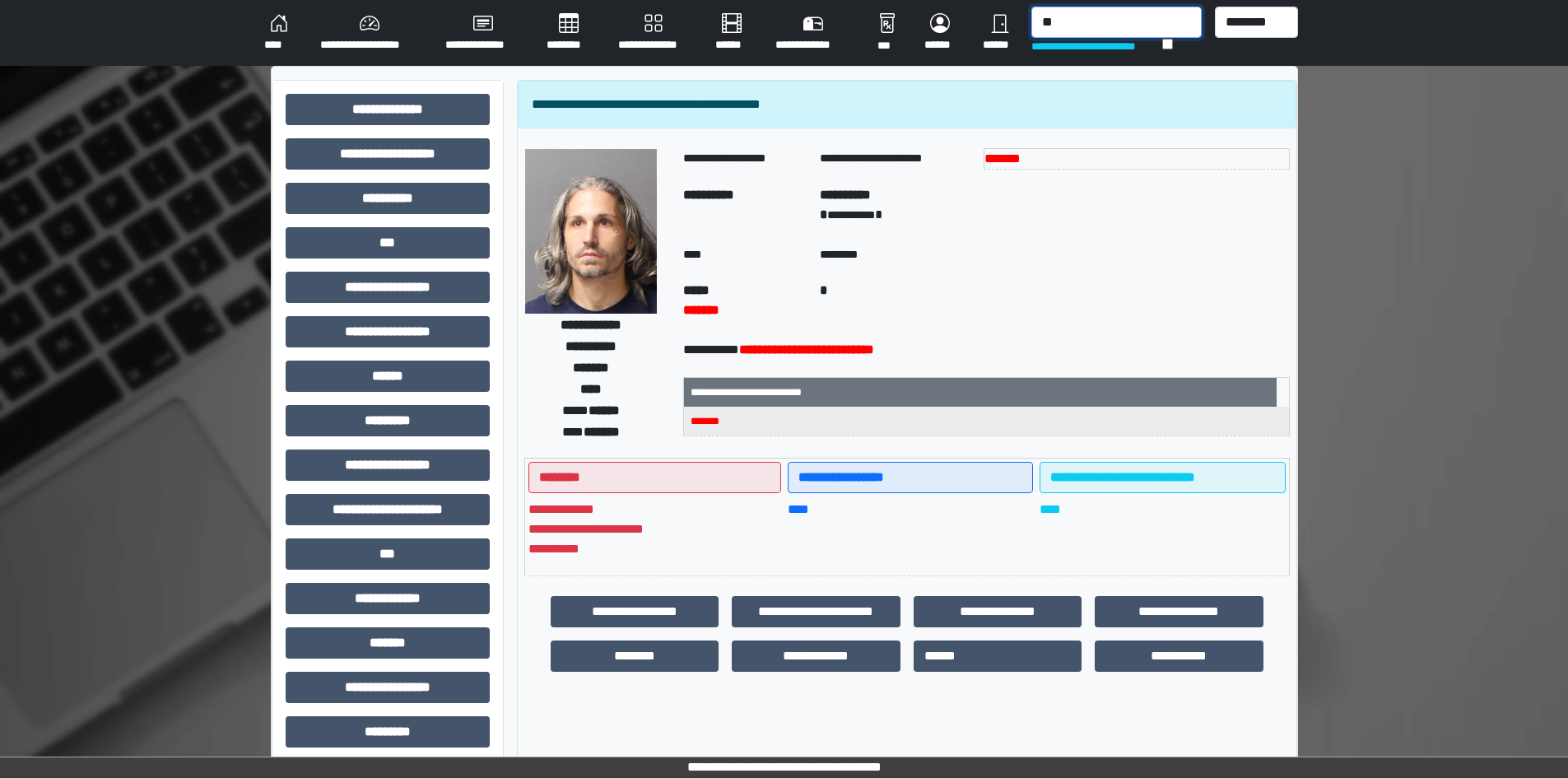 type on "*" 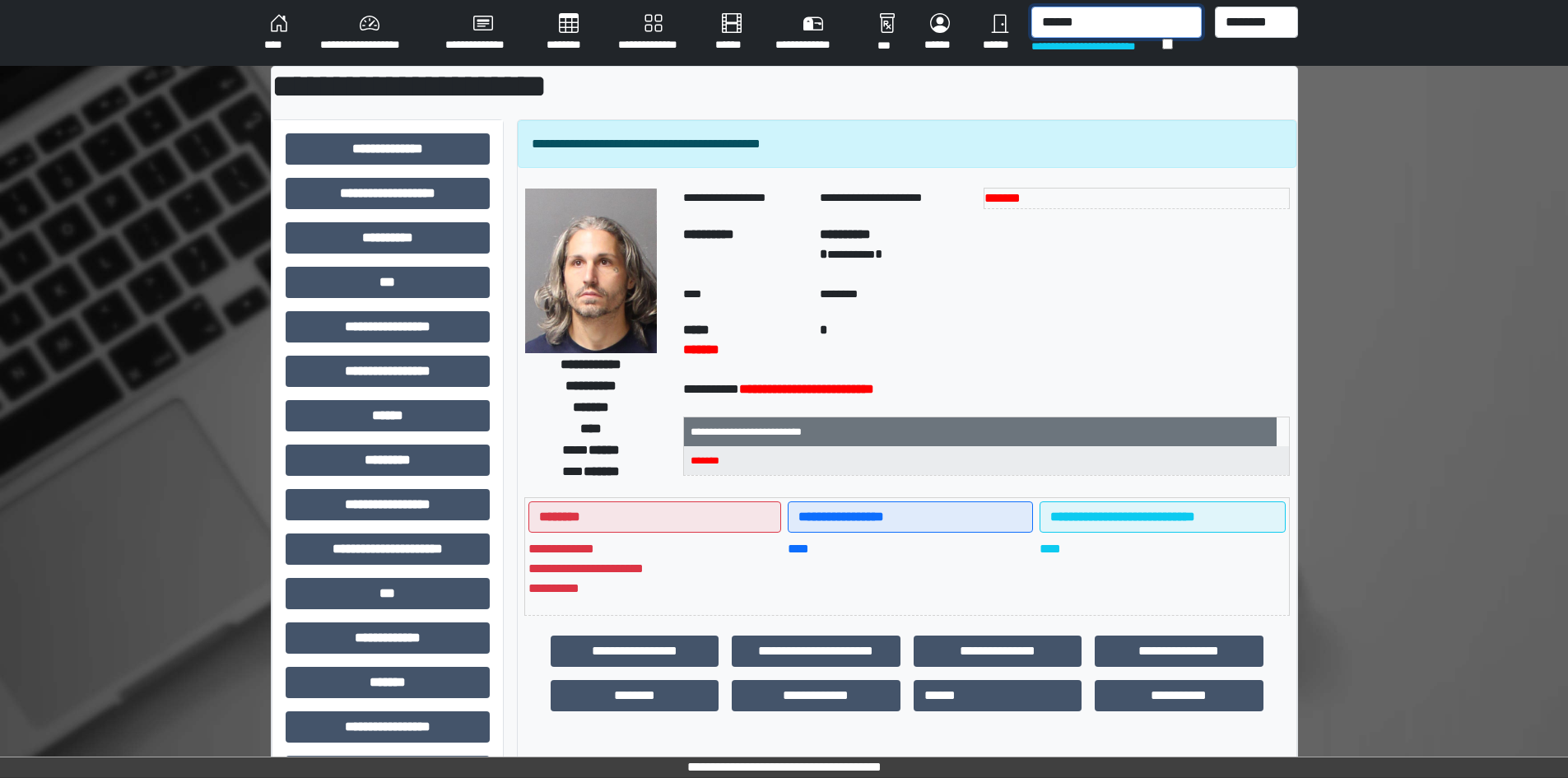 type on "******" 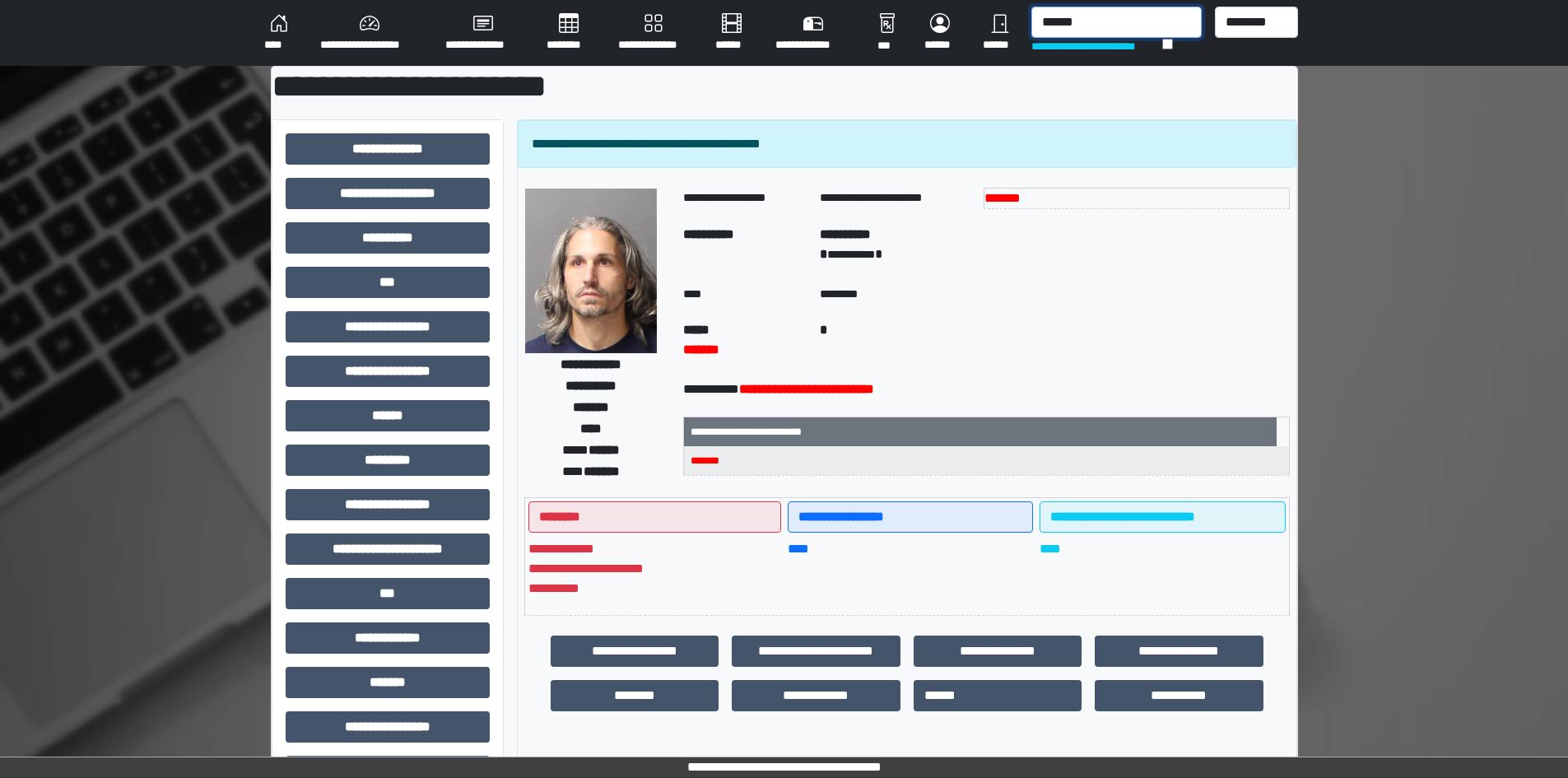 click on "******" at bounding box center (1116, 22) 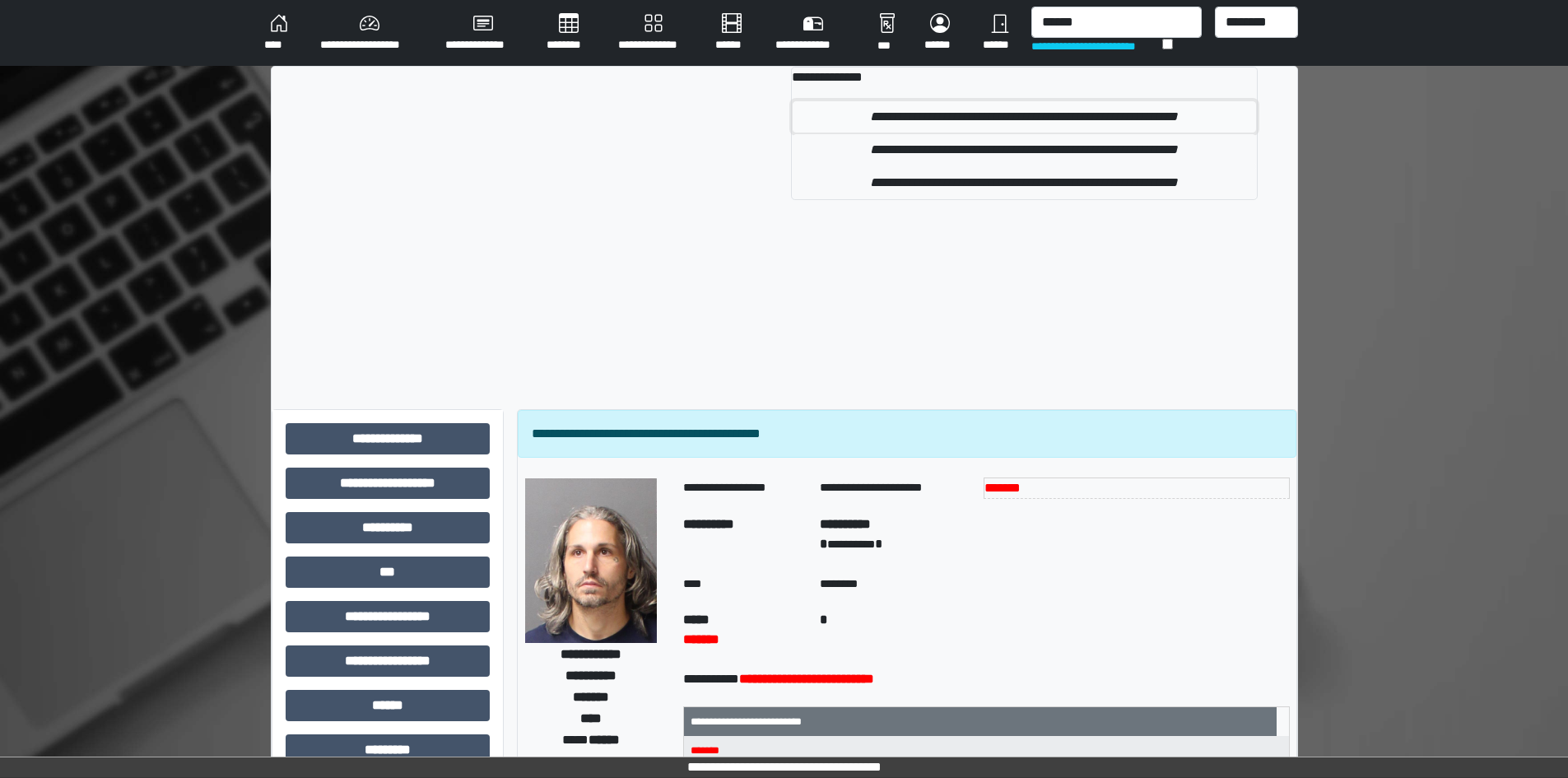 click on "**********" at bounding box center [1024, 117] 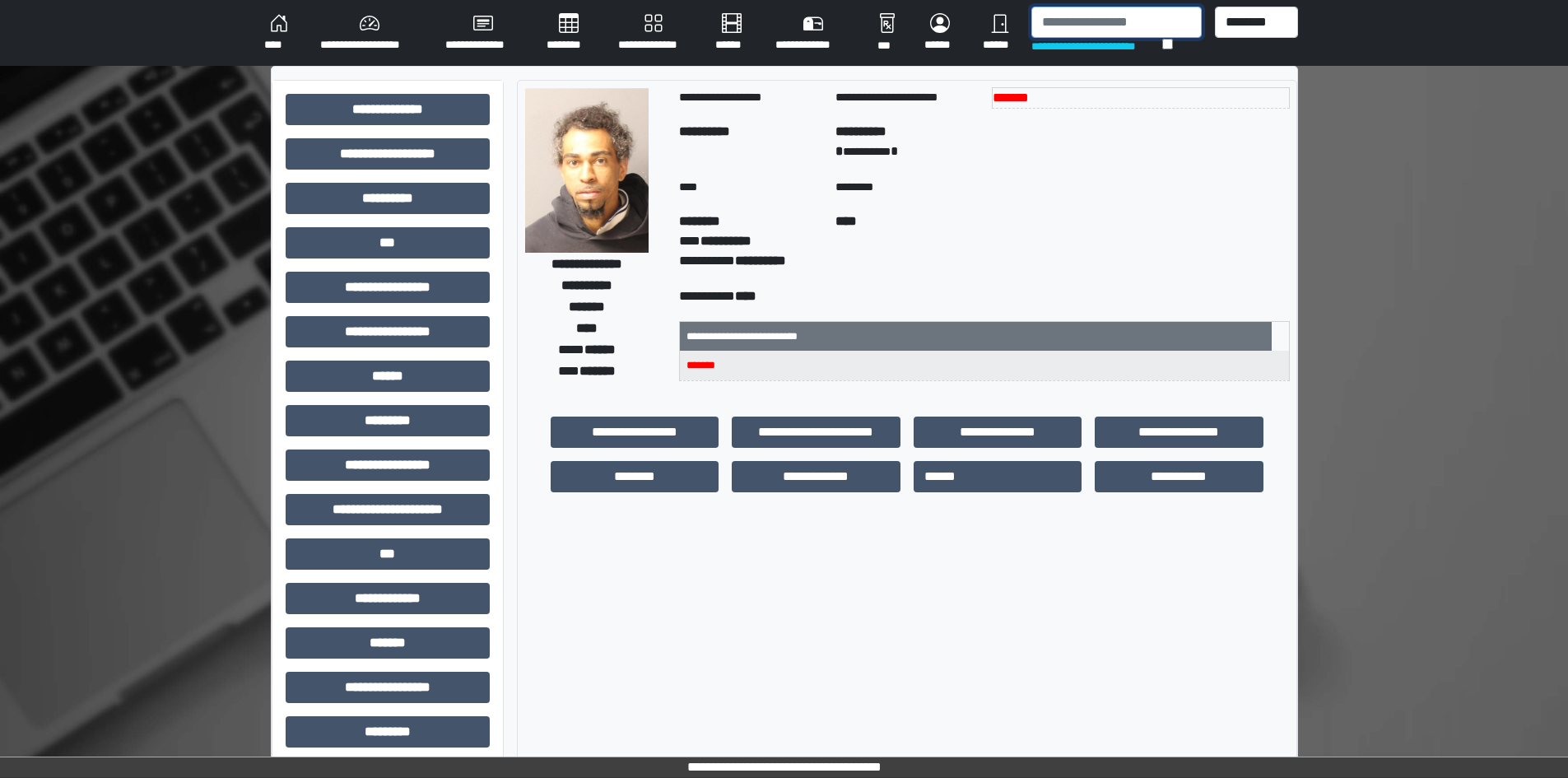 click at bounding box center (1116, 22) 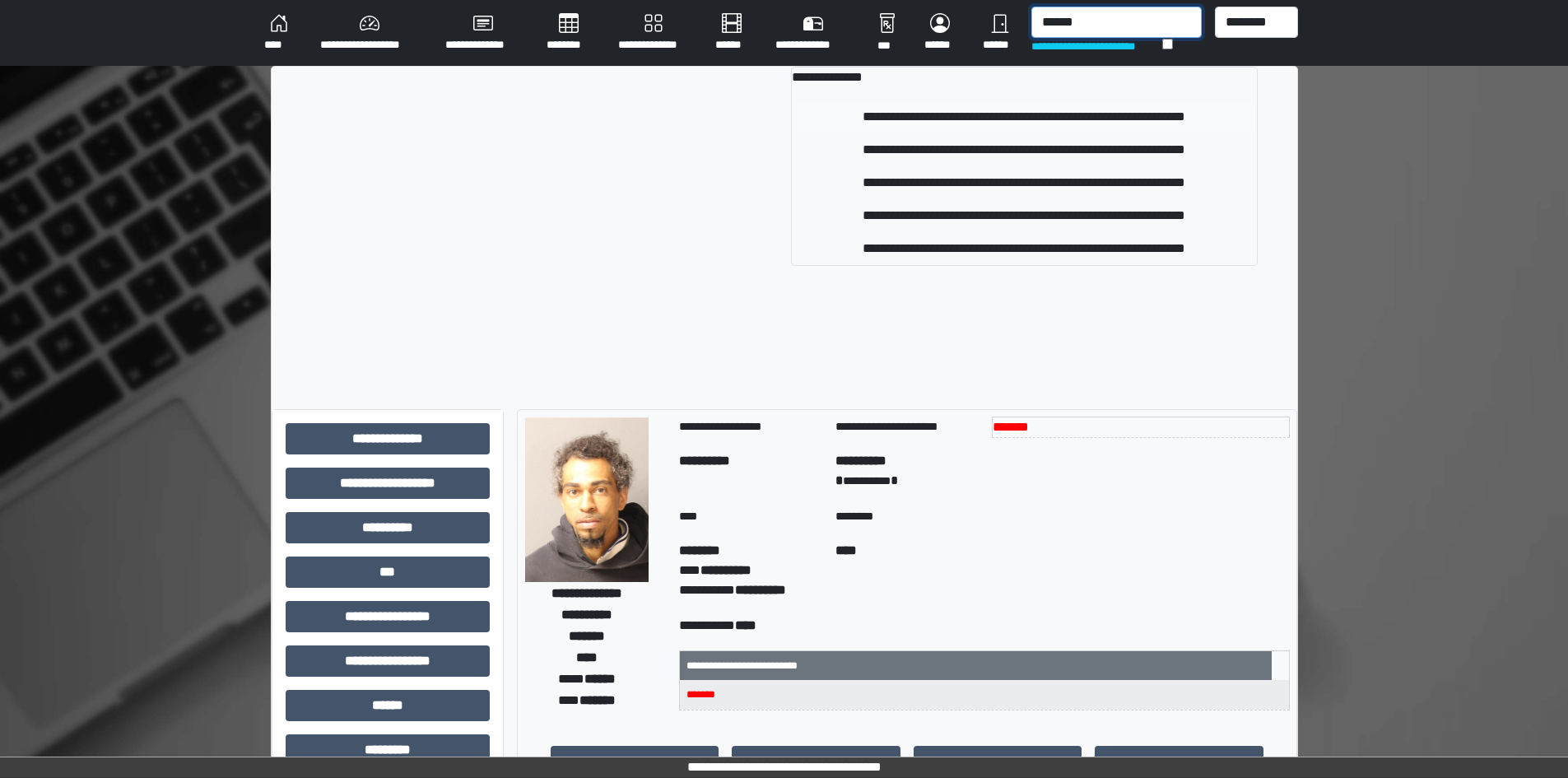 type on "******" 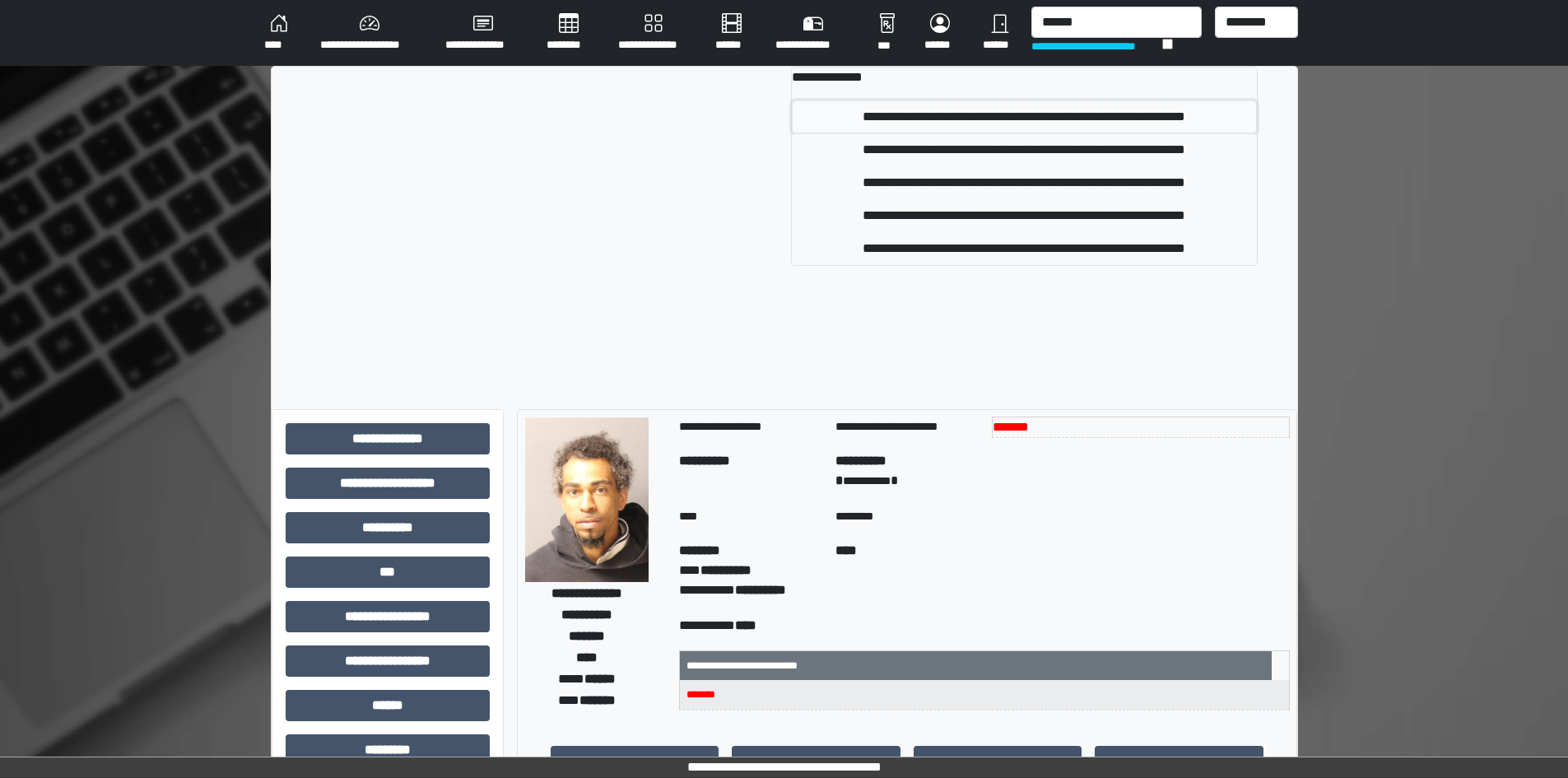 click on "**********" at bounding box center (1024, 117) 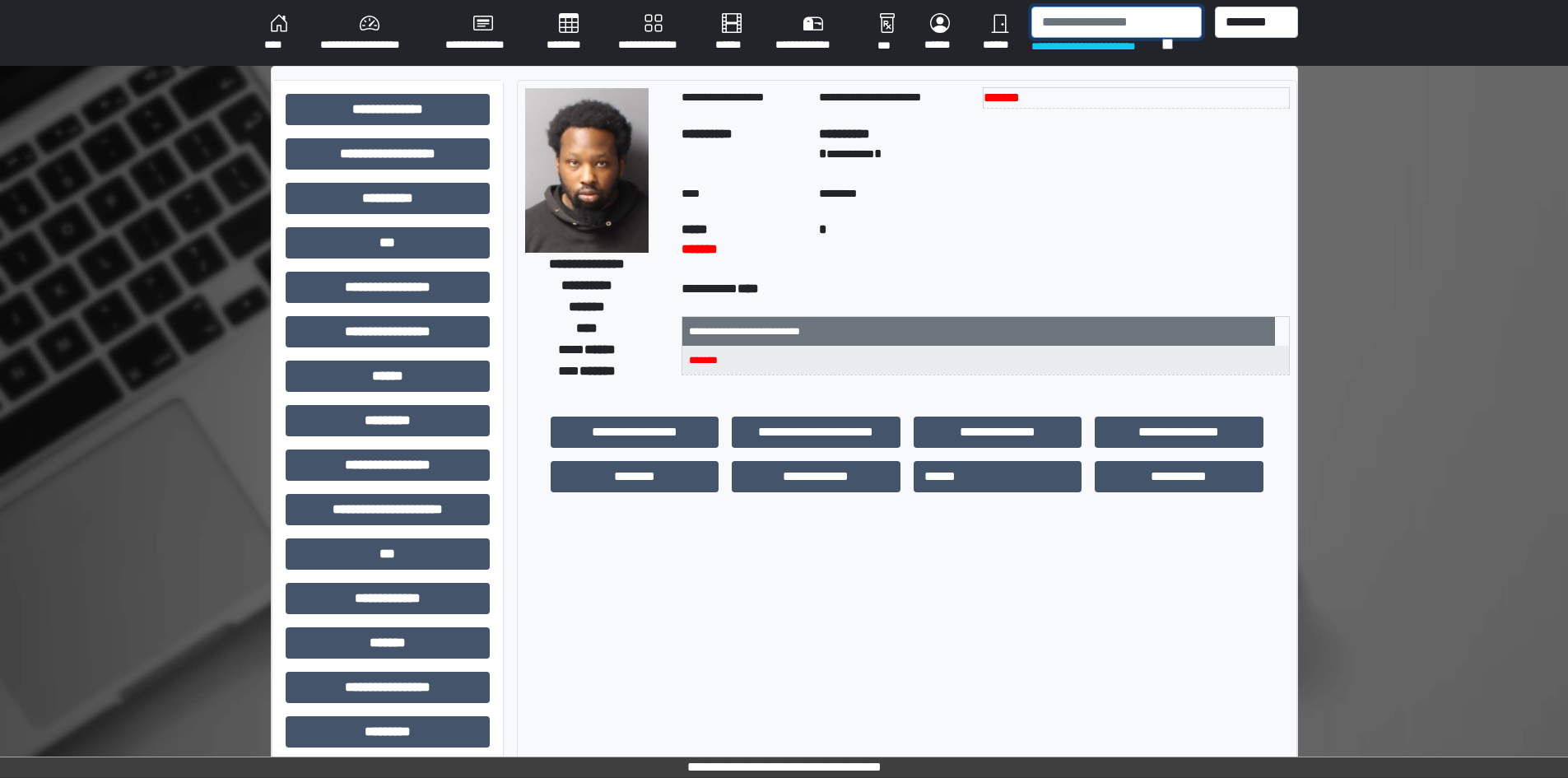 click at bounding box center (1116, 22) 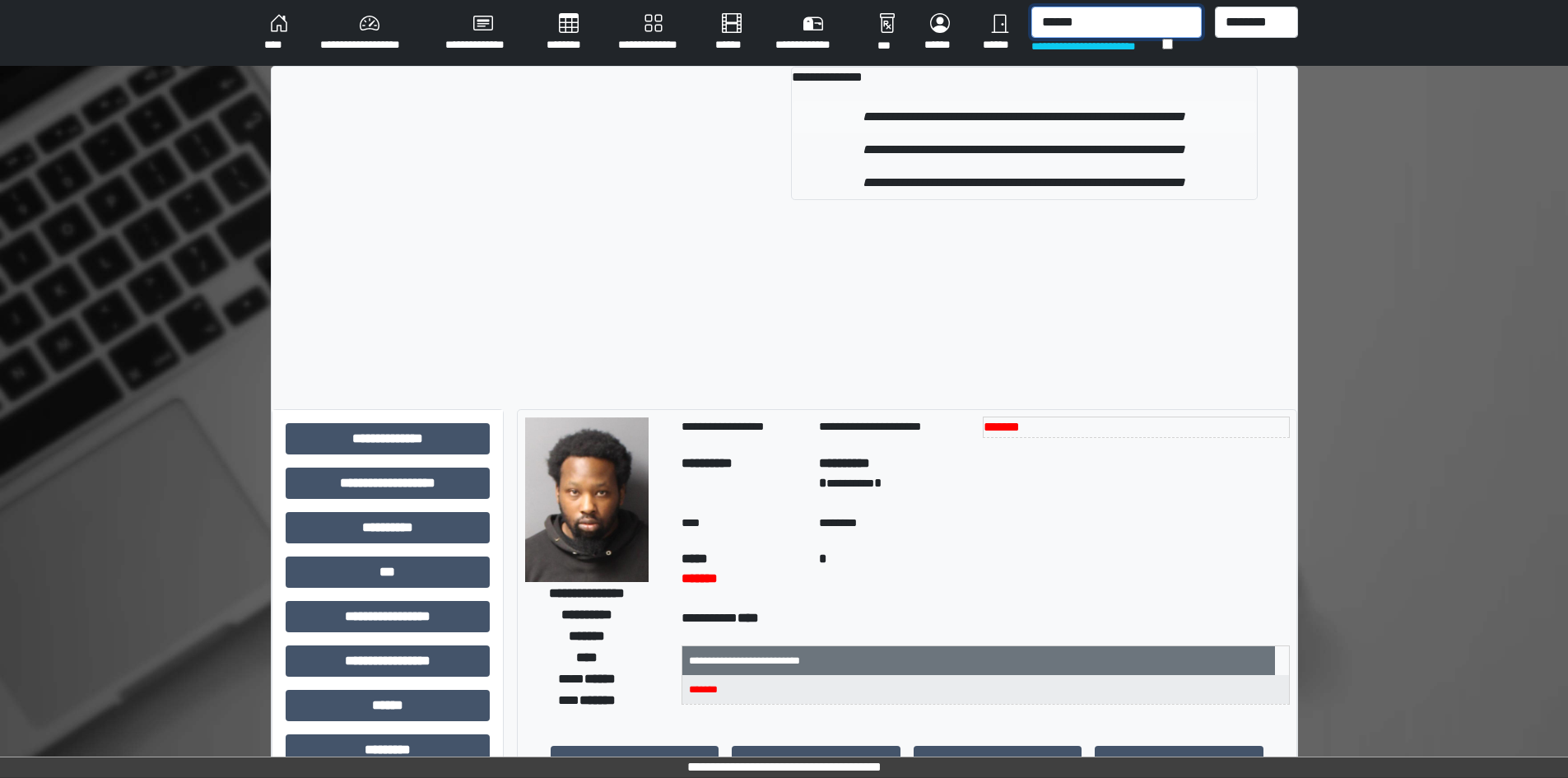 type on "******" 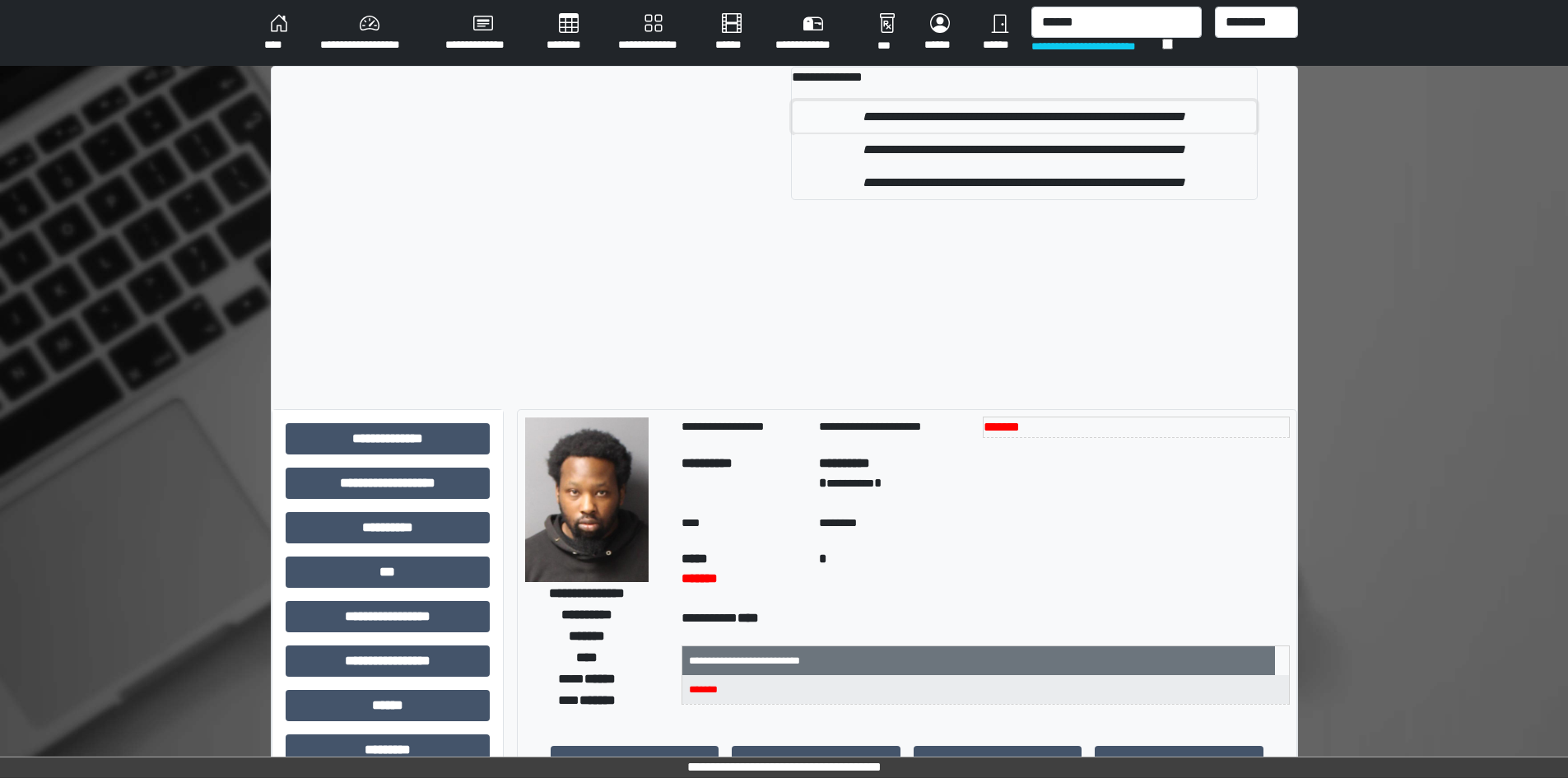 click on "**********" at bounding box center (1024, 117) 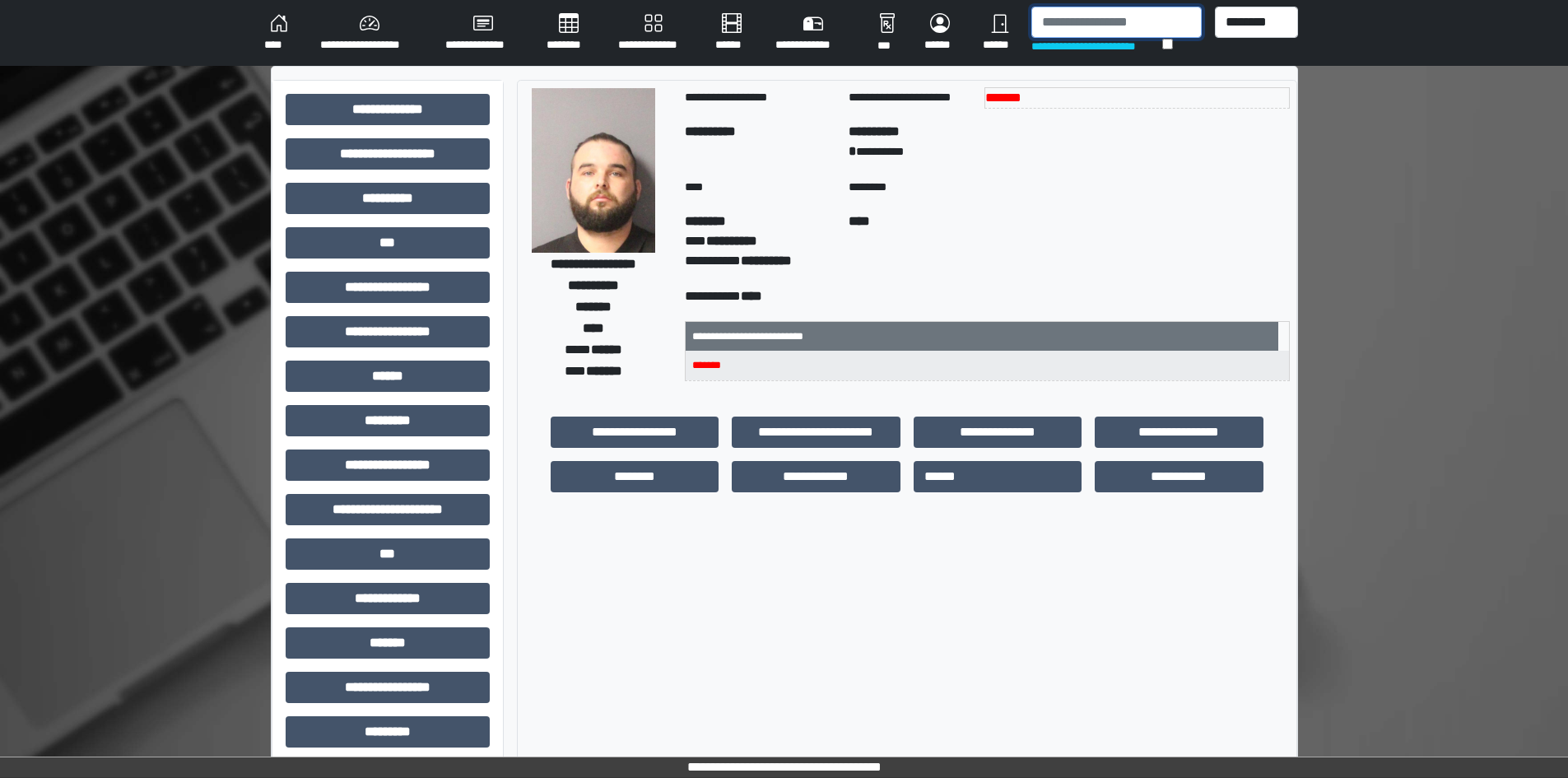 click at bounding box center [1116, 22] 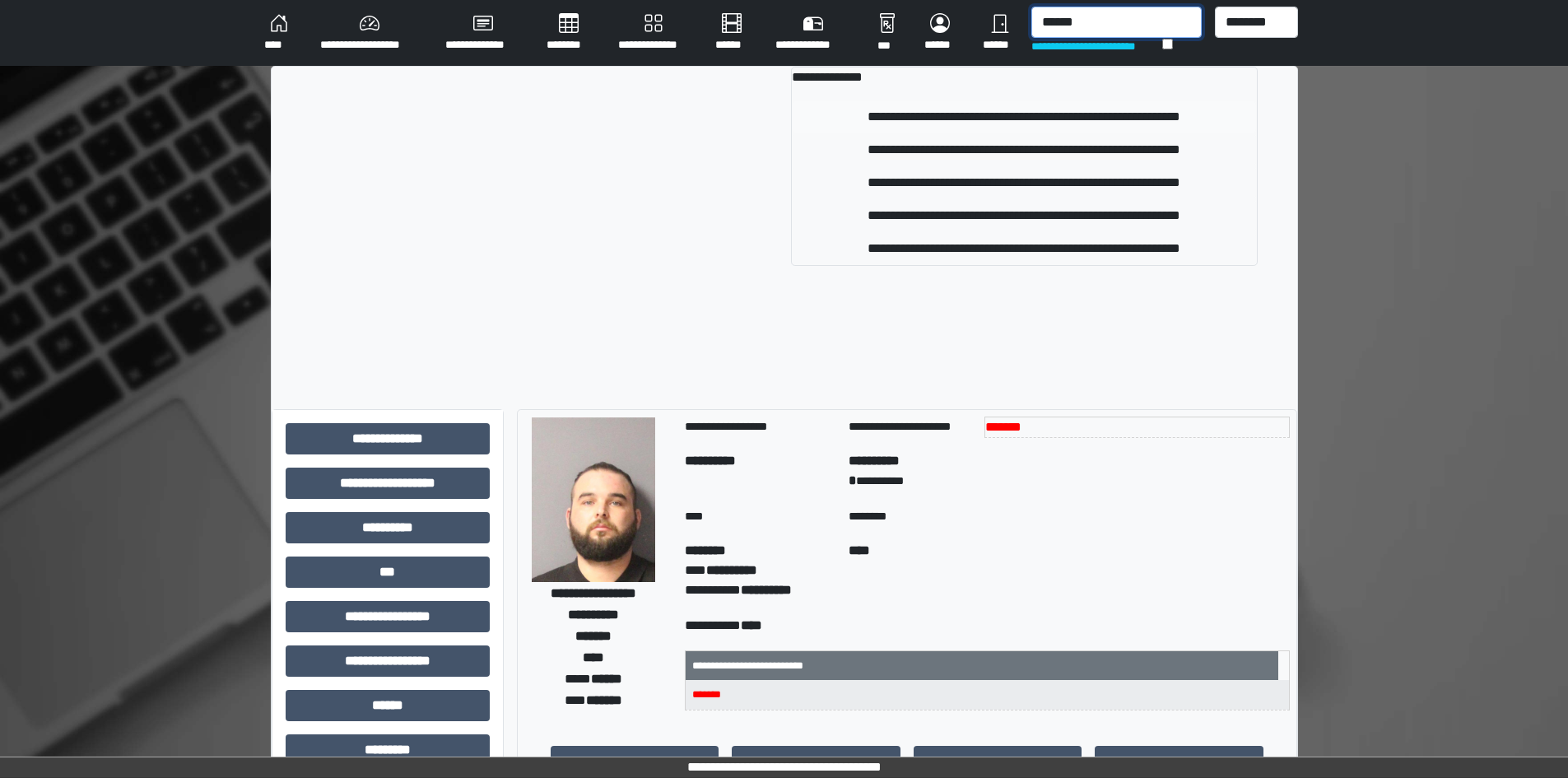 type on "******" 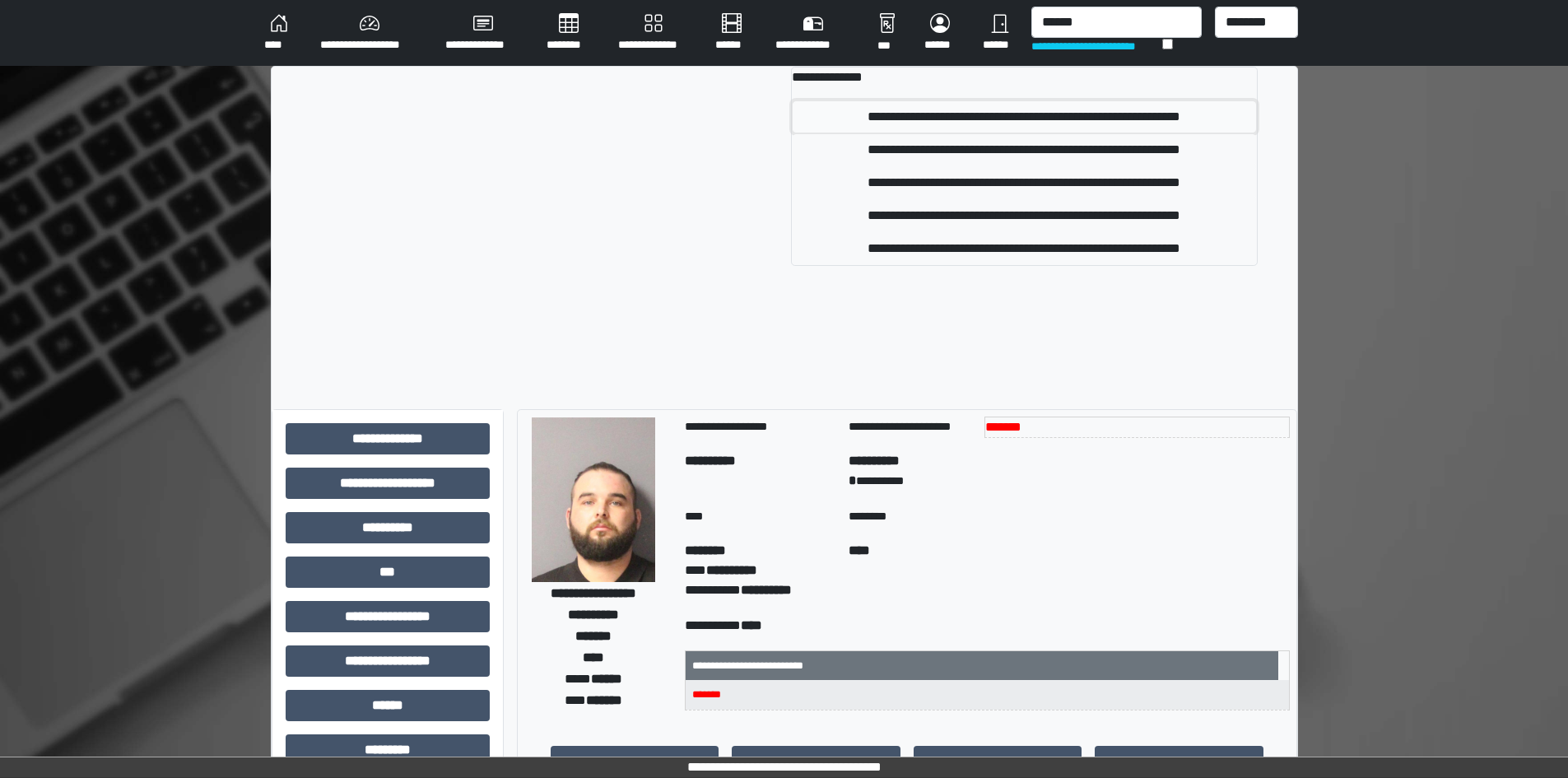 click on "**********" at bounding box center [1024, 117] 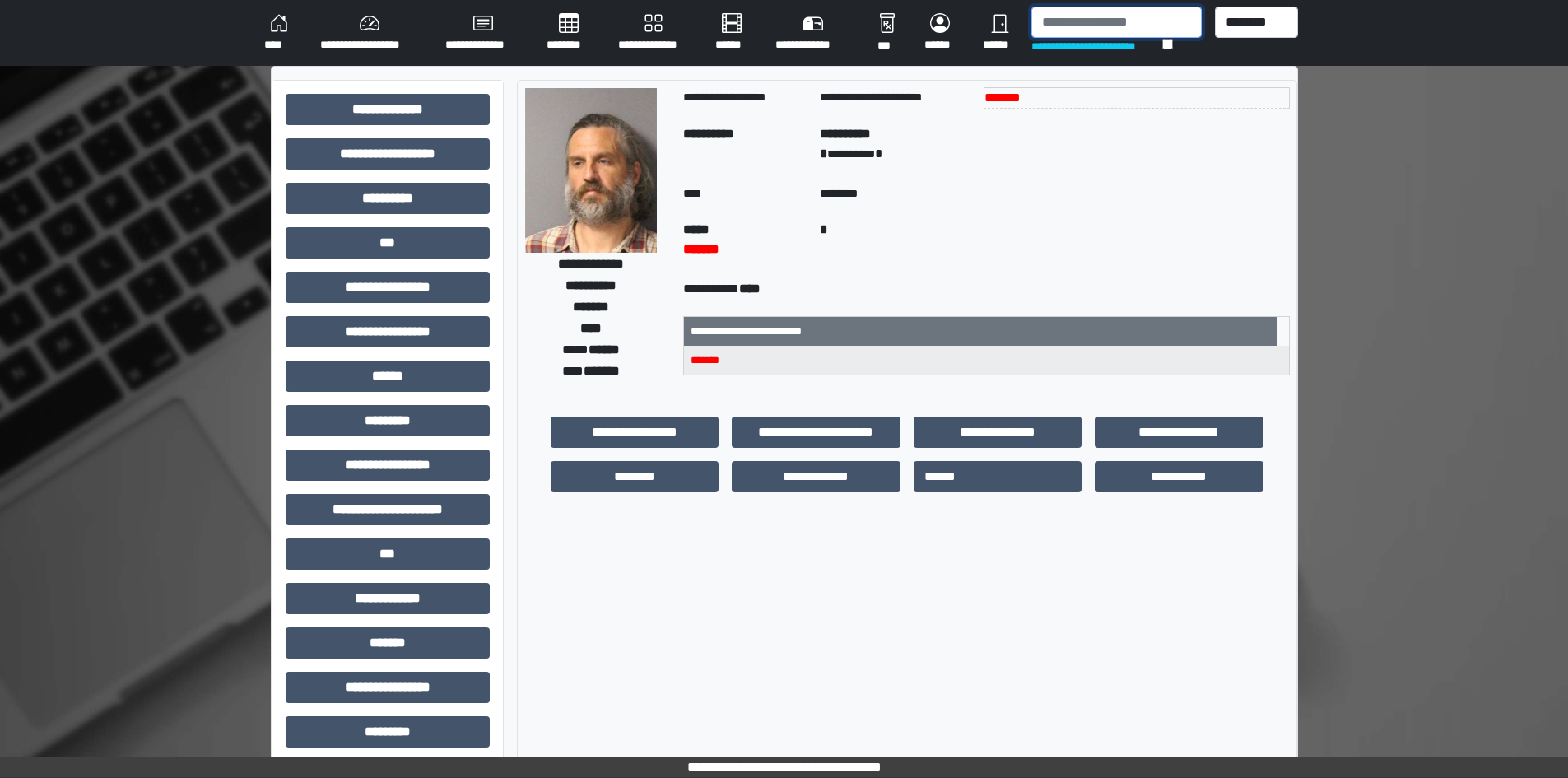 click at bounding box center [1116, 22] 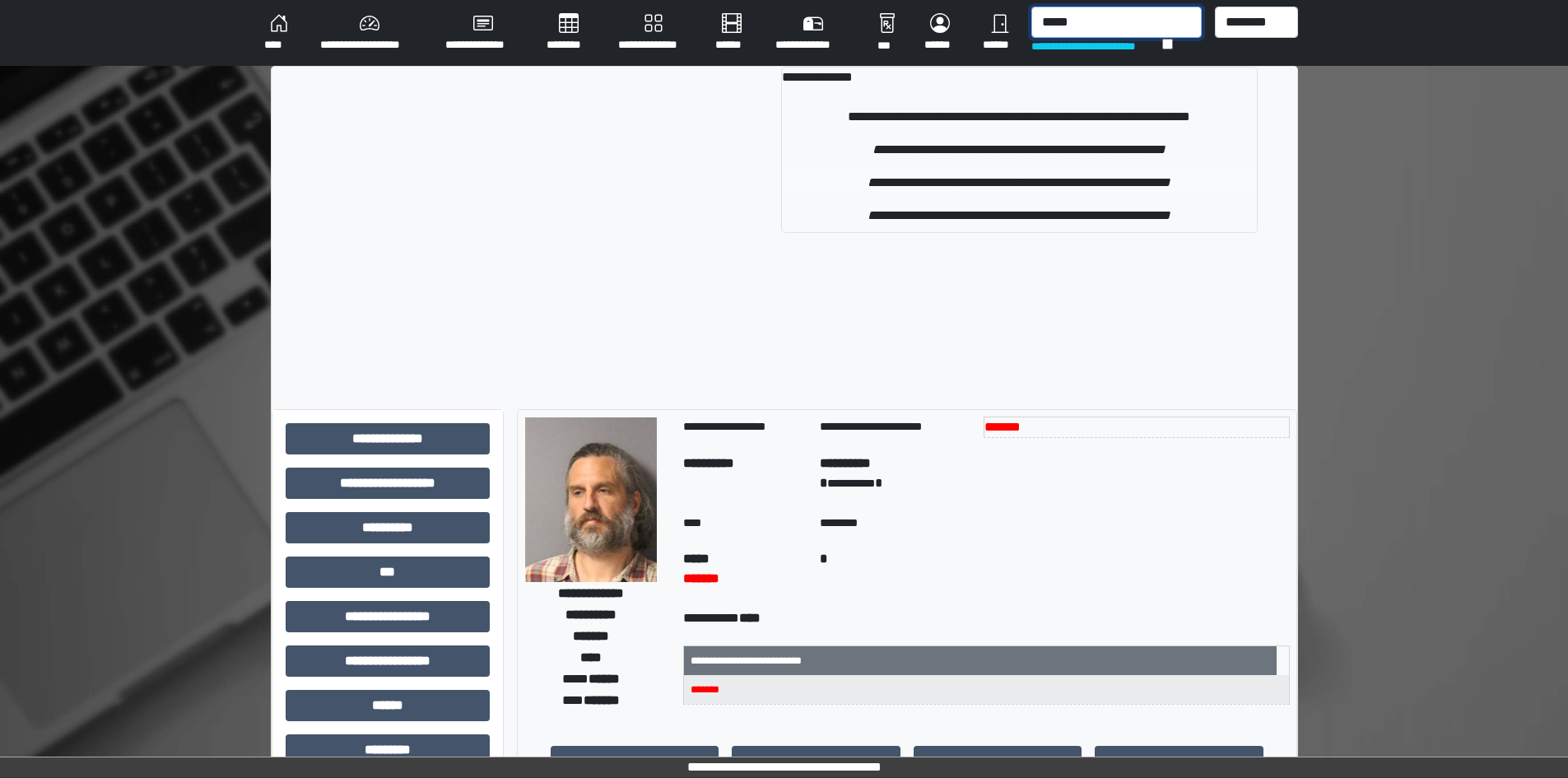 type on "*****" 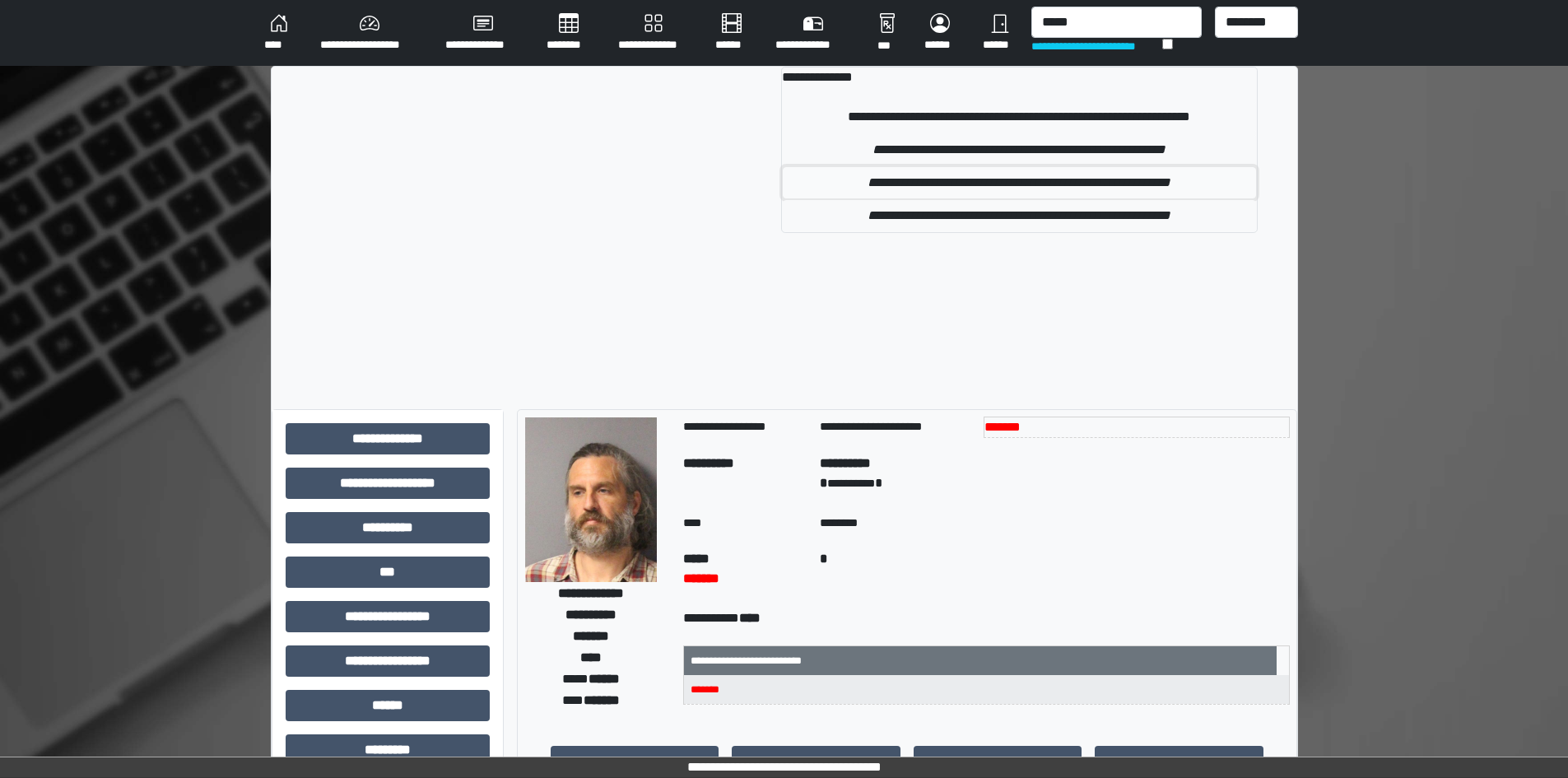 click on "**********" at bounding box center (1019, 183) 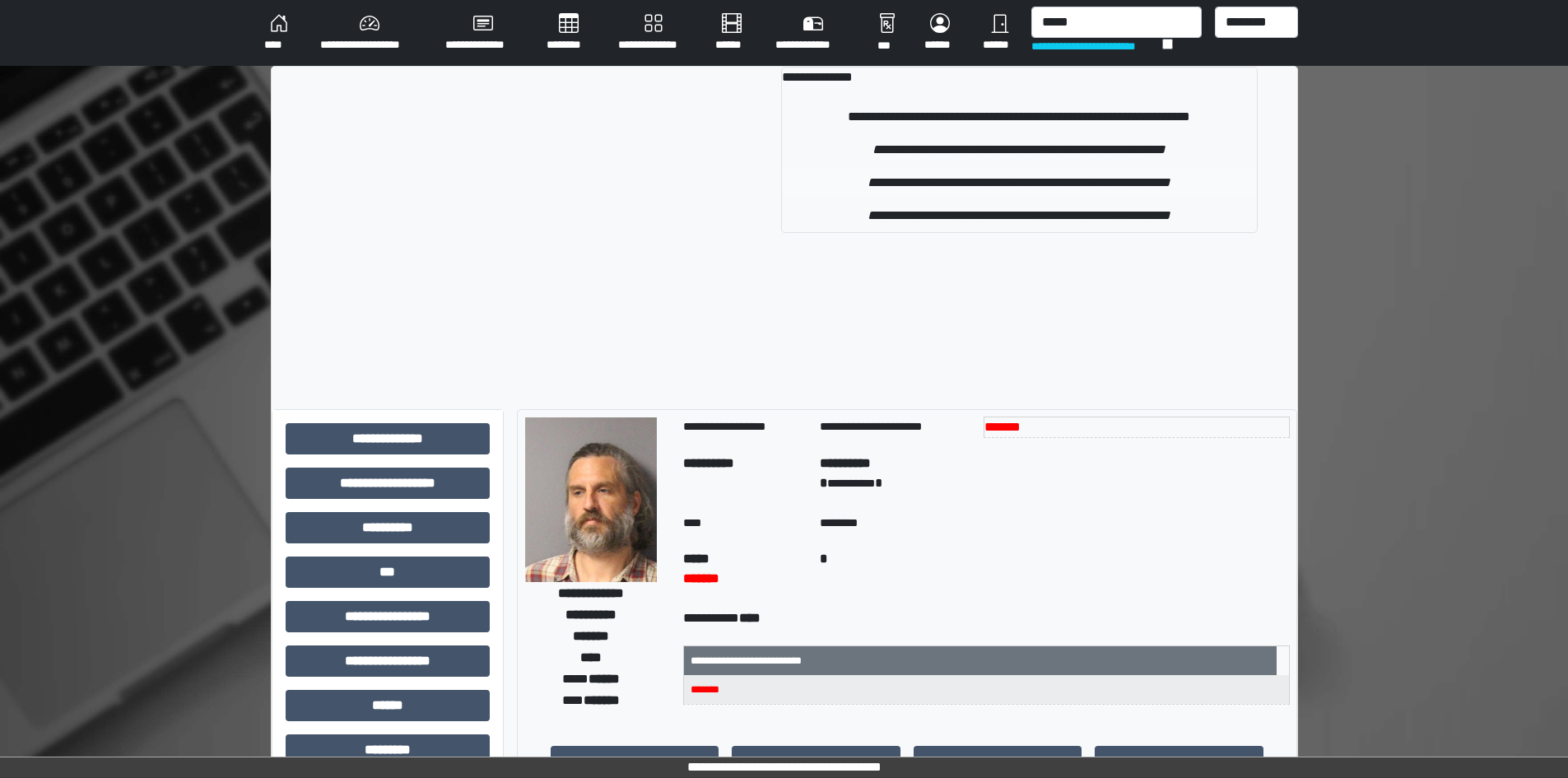 type 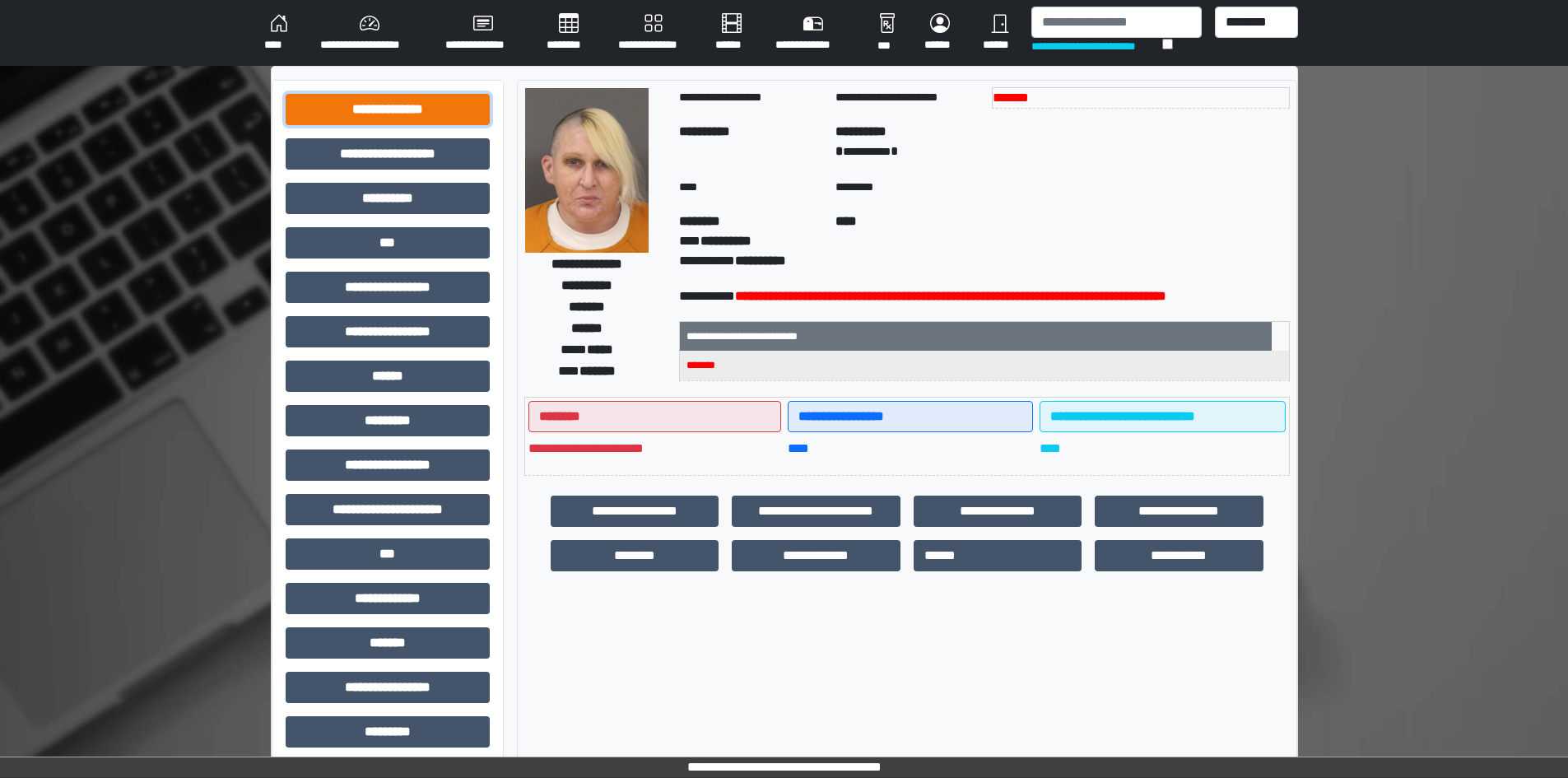 click on "**********" at bounding box center (388, 109) 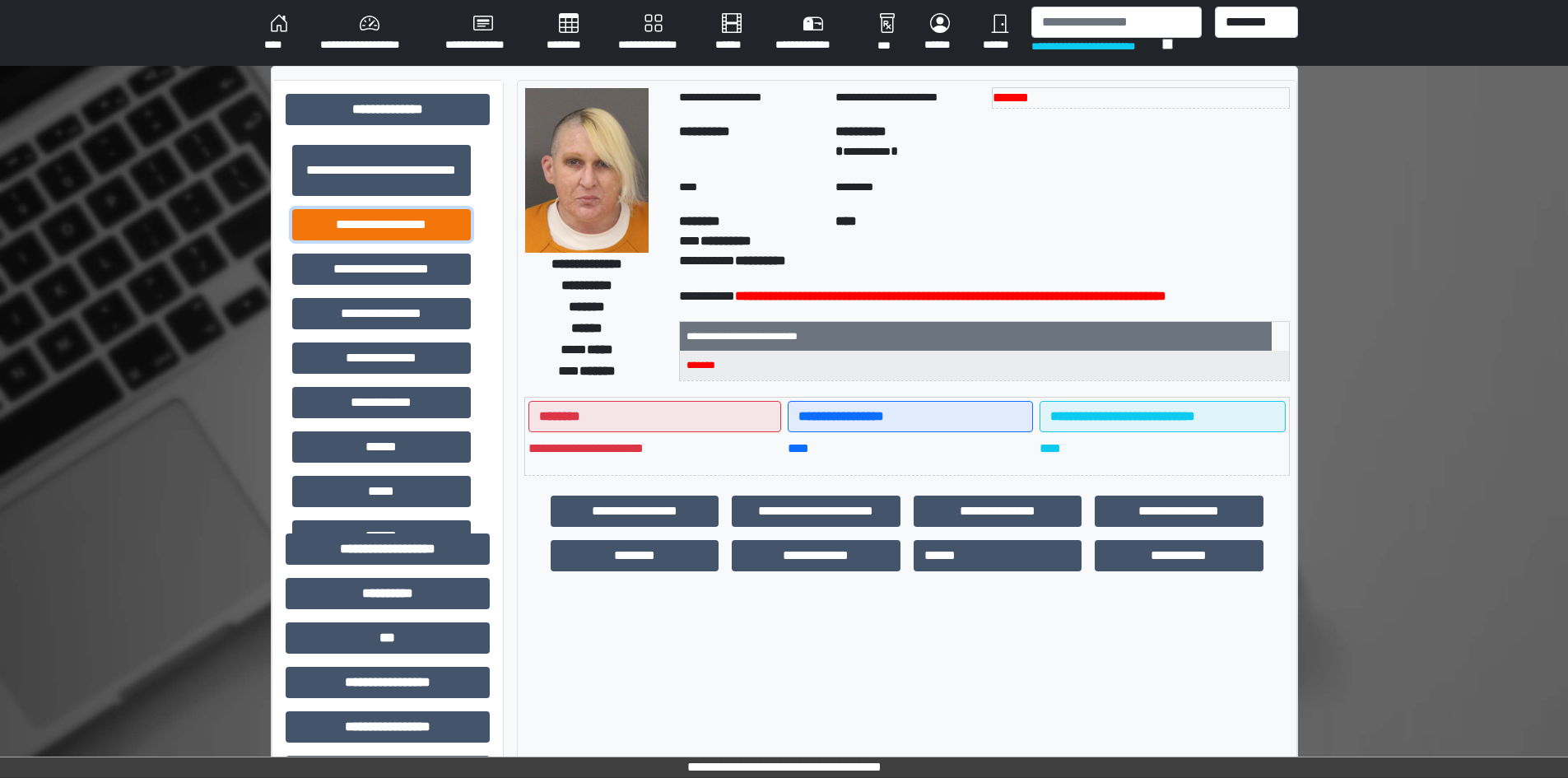 click on "**********" at bounding box center [381, 225] 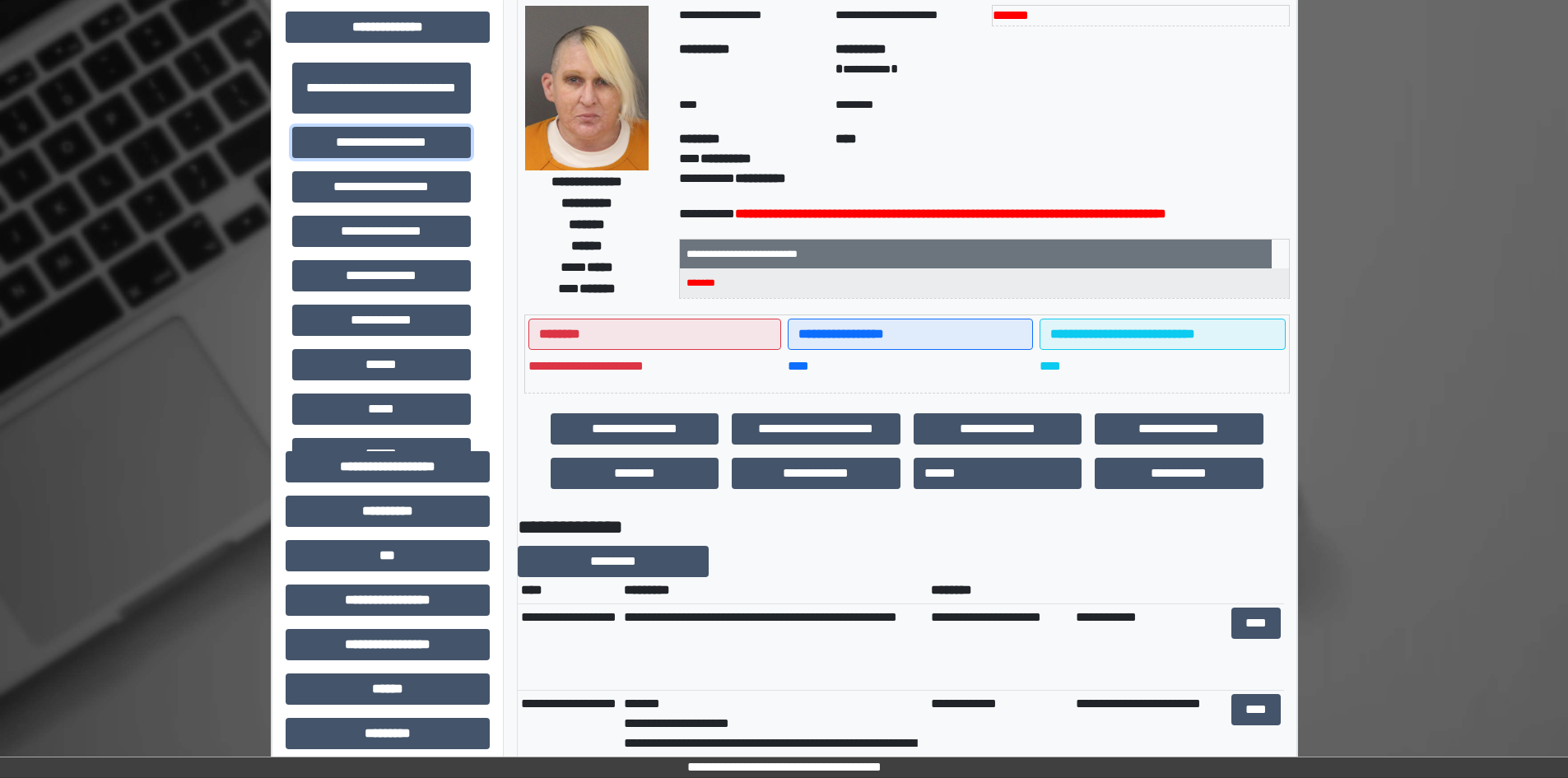 scroll, scrollTop: 165, scrollLeft: 0, axis: vertical 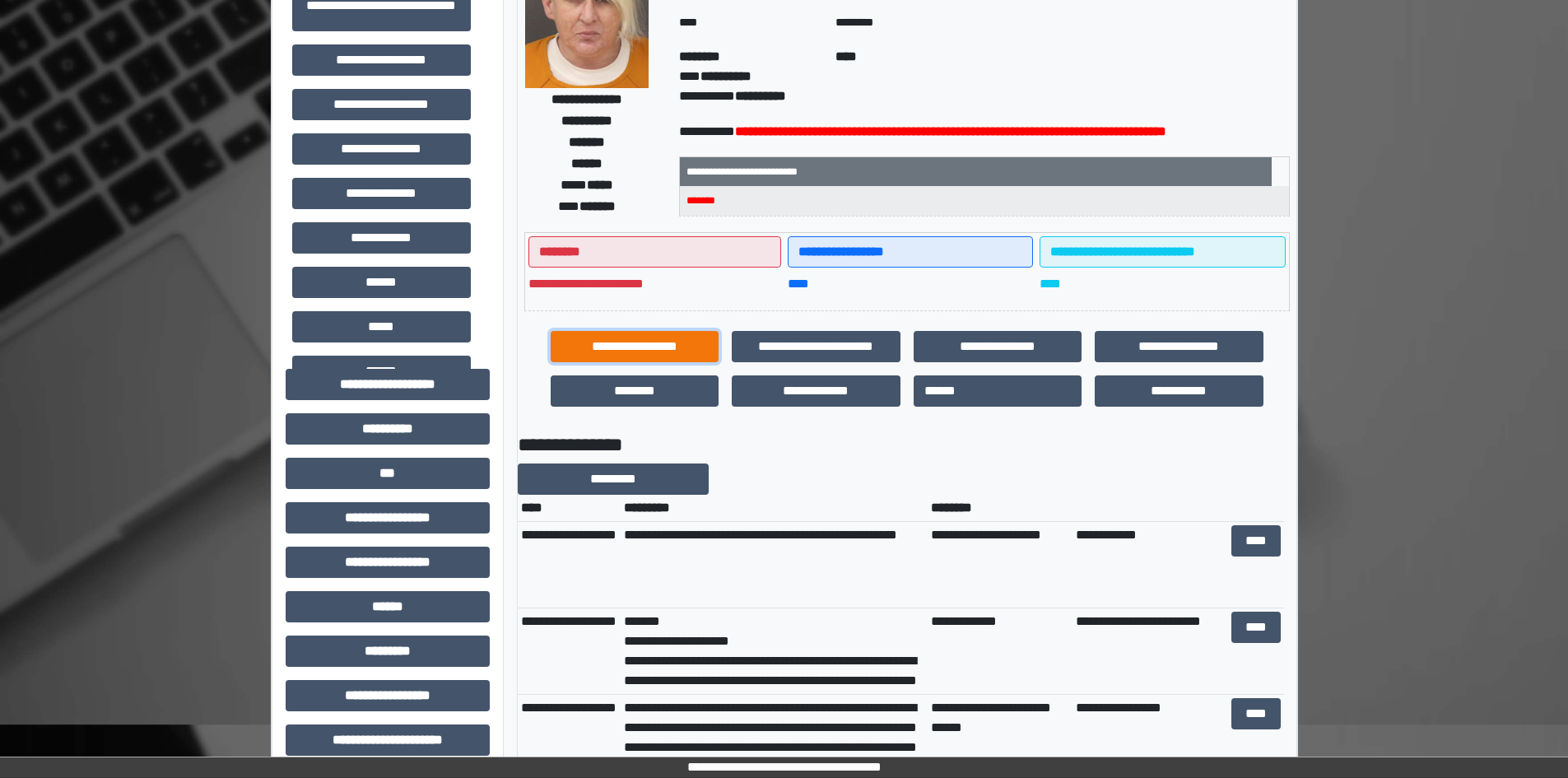 click on "**********" at bounding box center (635, 347) 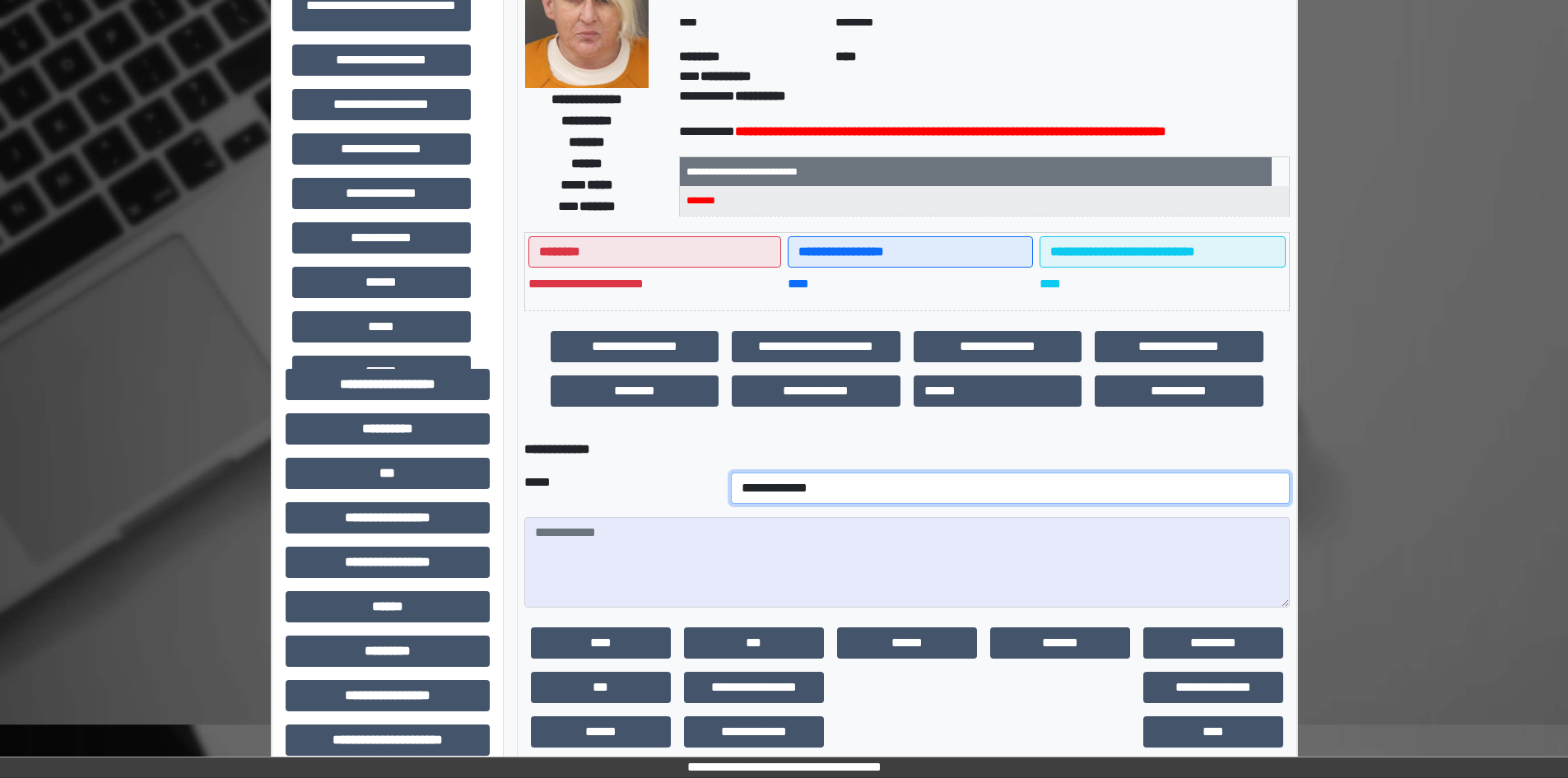 click on "**********" at bounding box center (1010, 488) 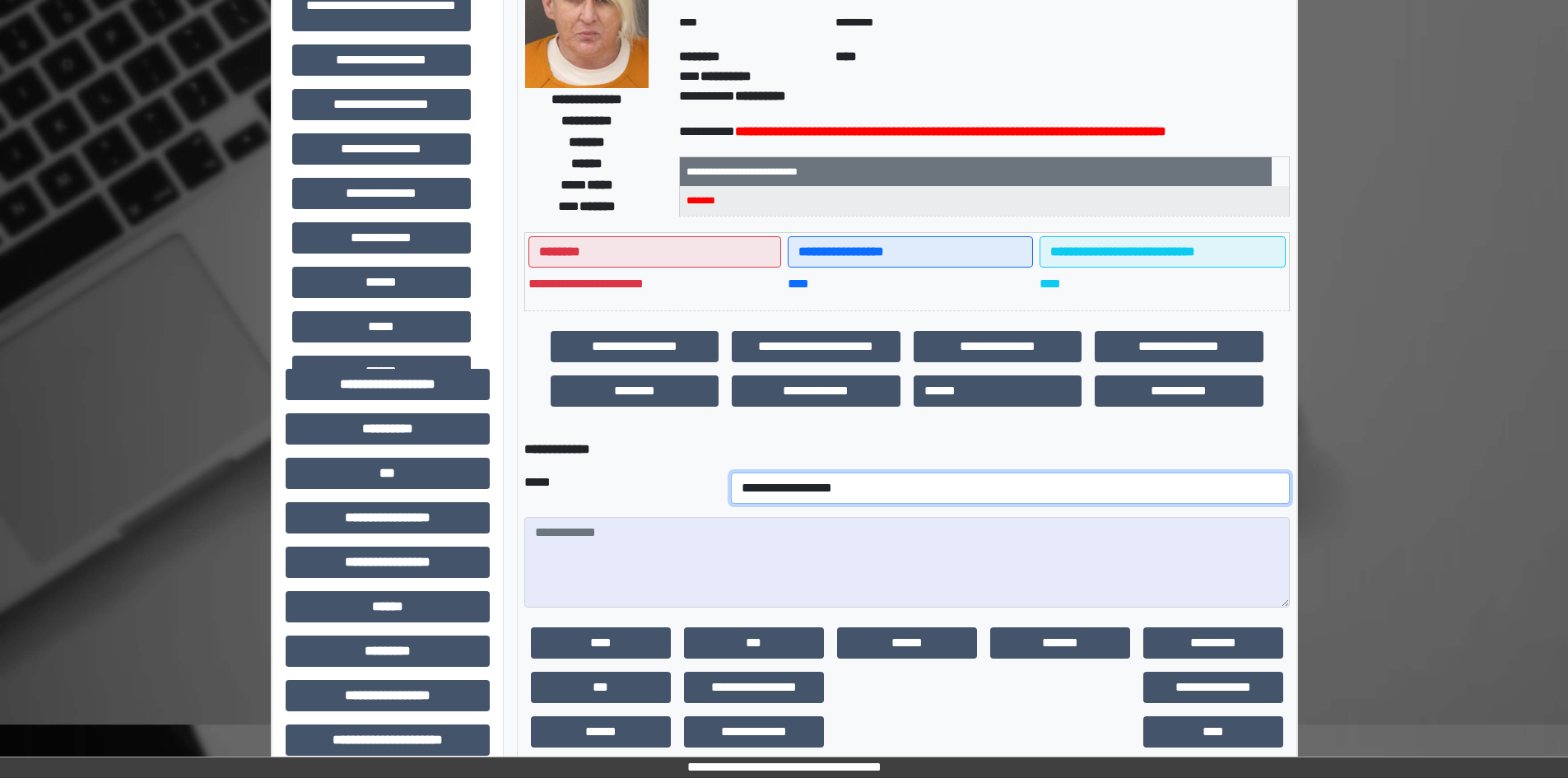 click on "**********" at bounding box center [1010, 488] 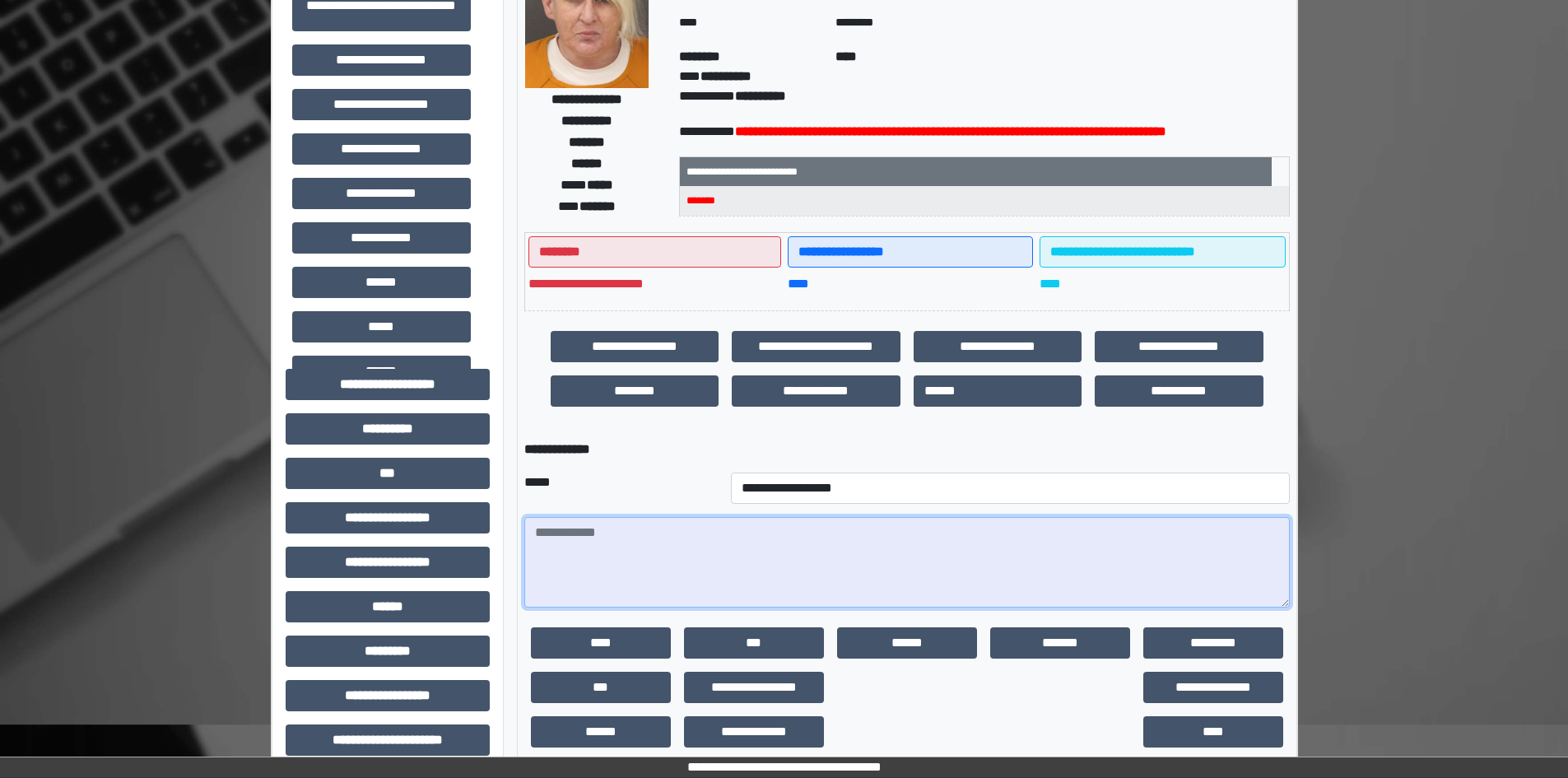 click at bounding box center (907, 562) 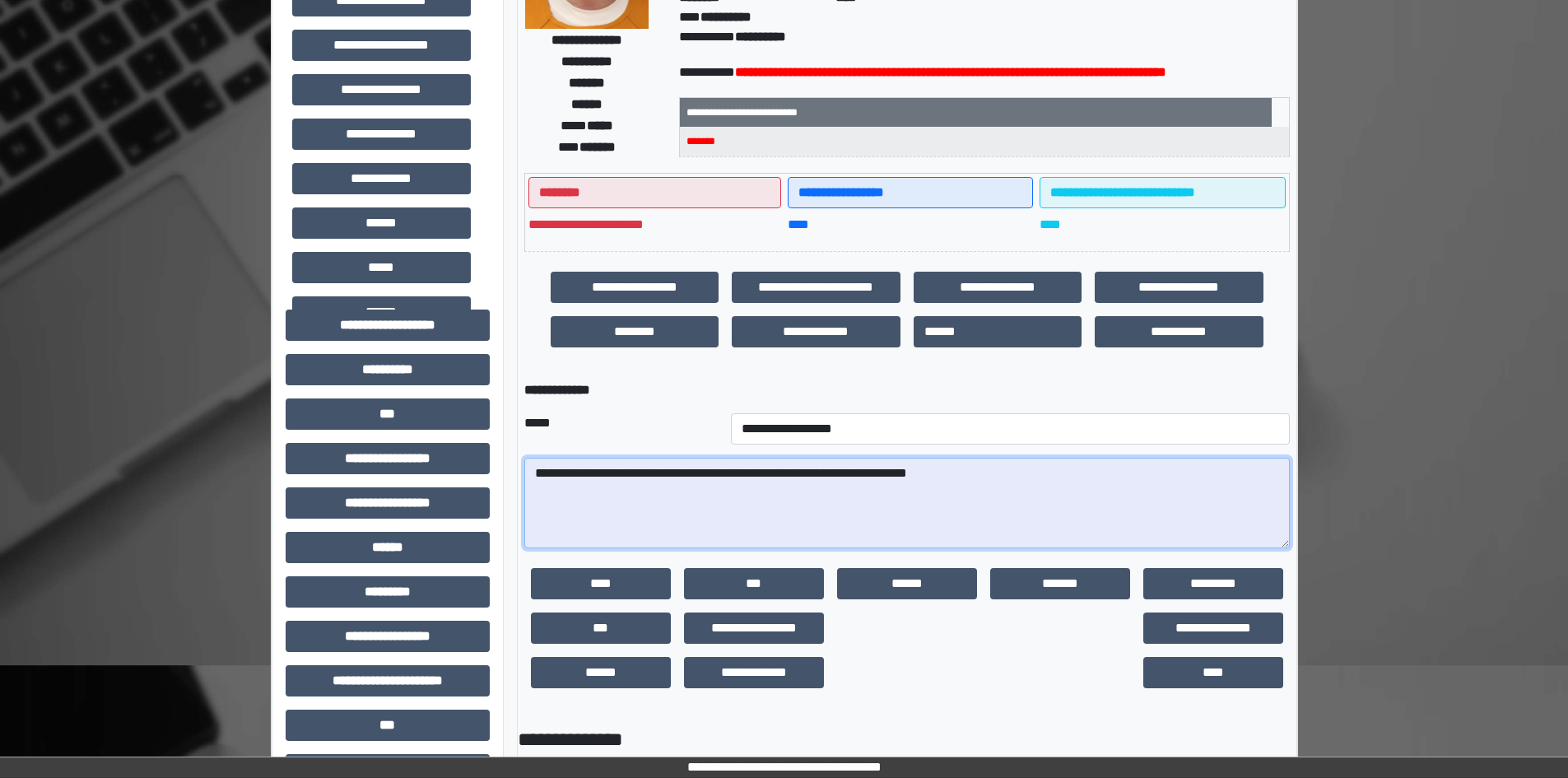 scroll, scrollTop: 247, scrollLeft: 0, axis: vertical 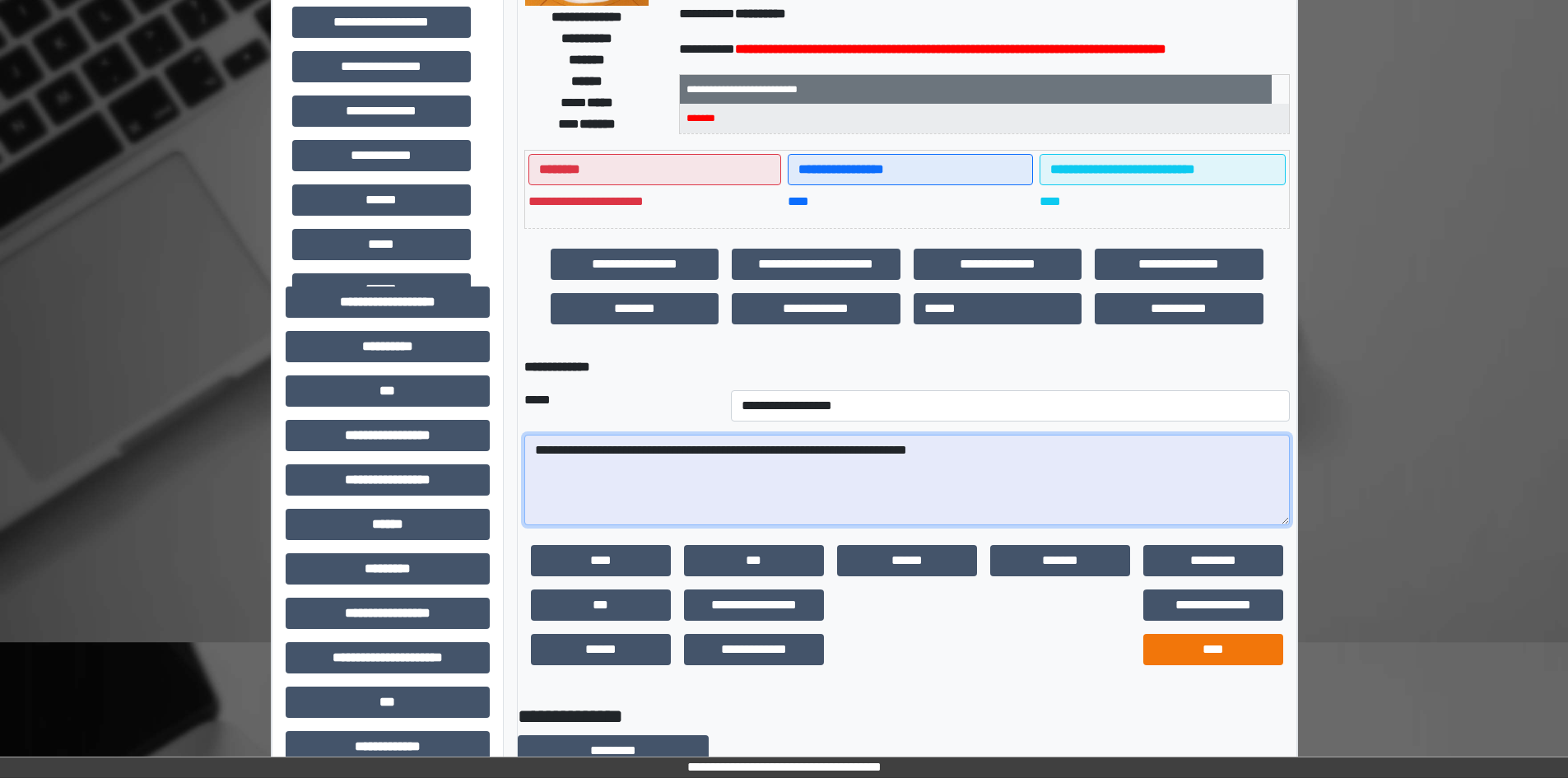 type on "**********" 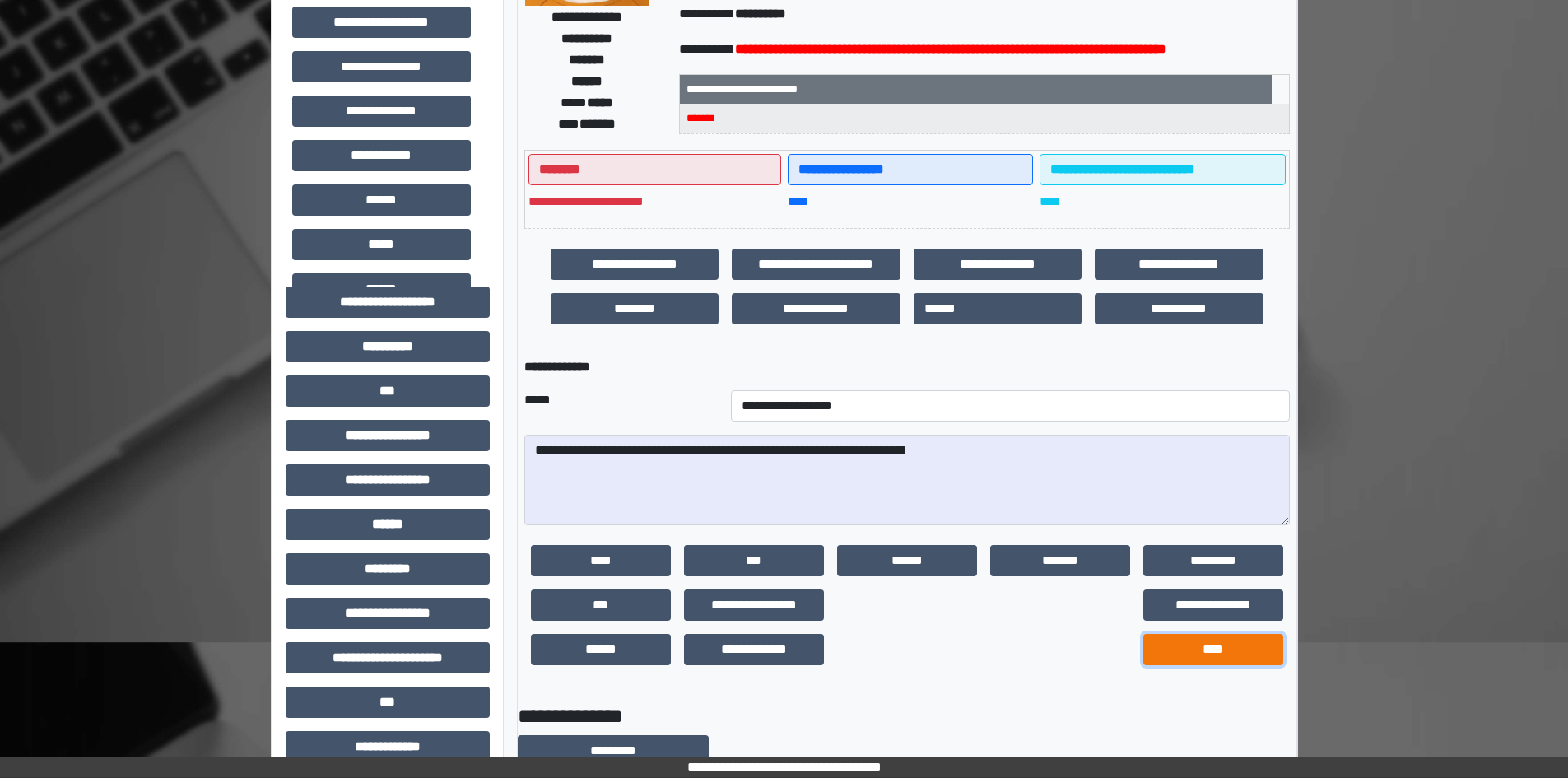 click on "****" at bounding box center (1213, 650) 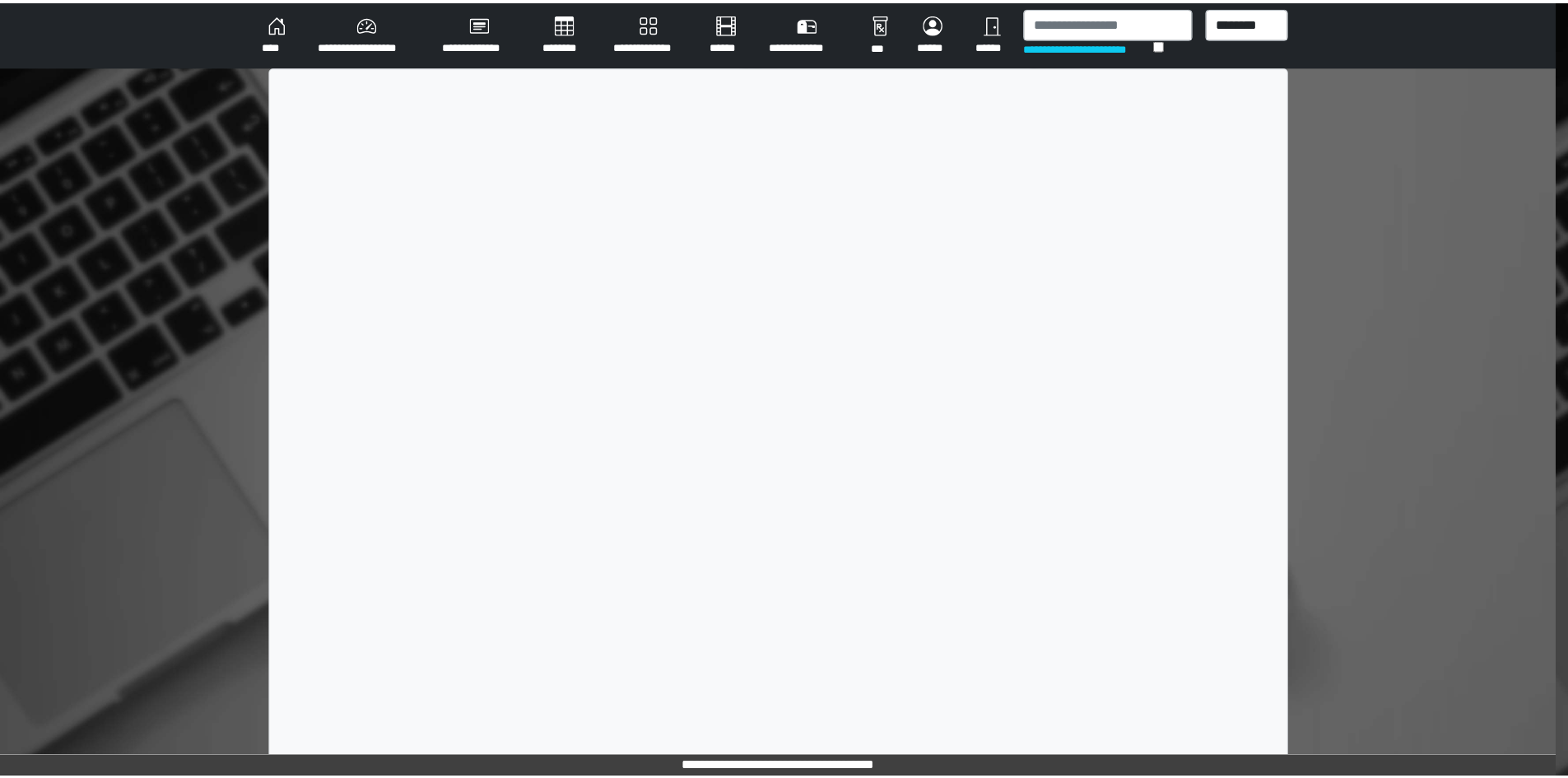 scroll, scrollTop: 0, scrollLeft: 0, axis: both 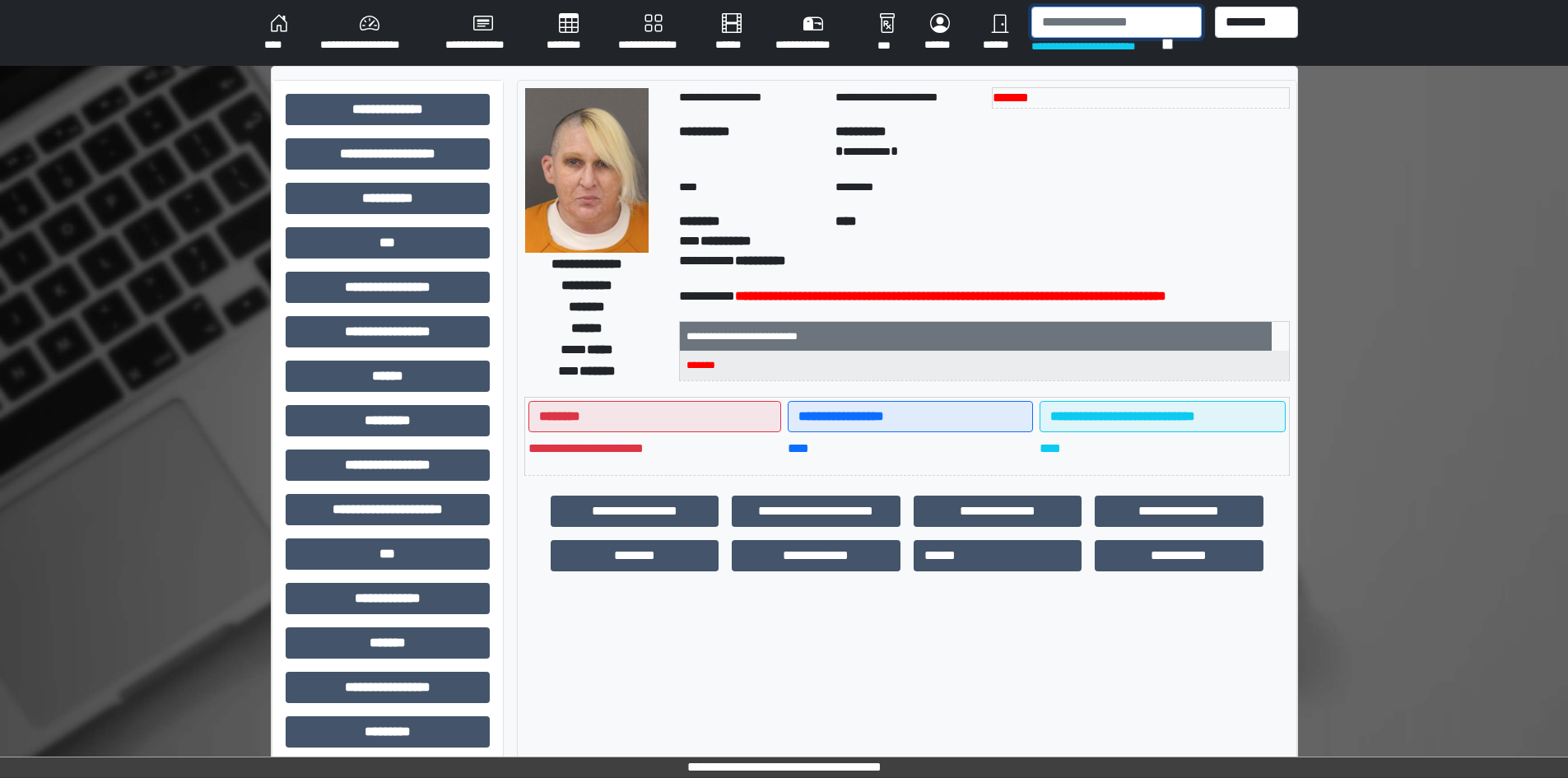click at bounding box center (1116, 22) 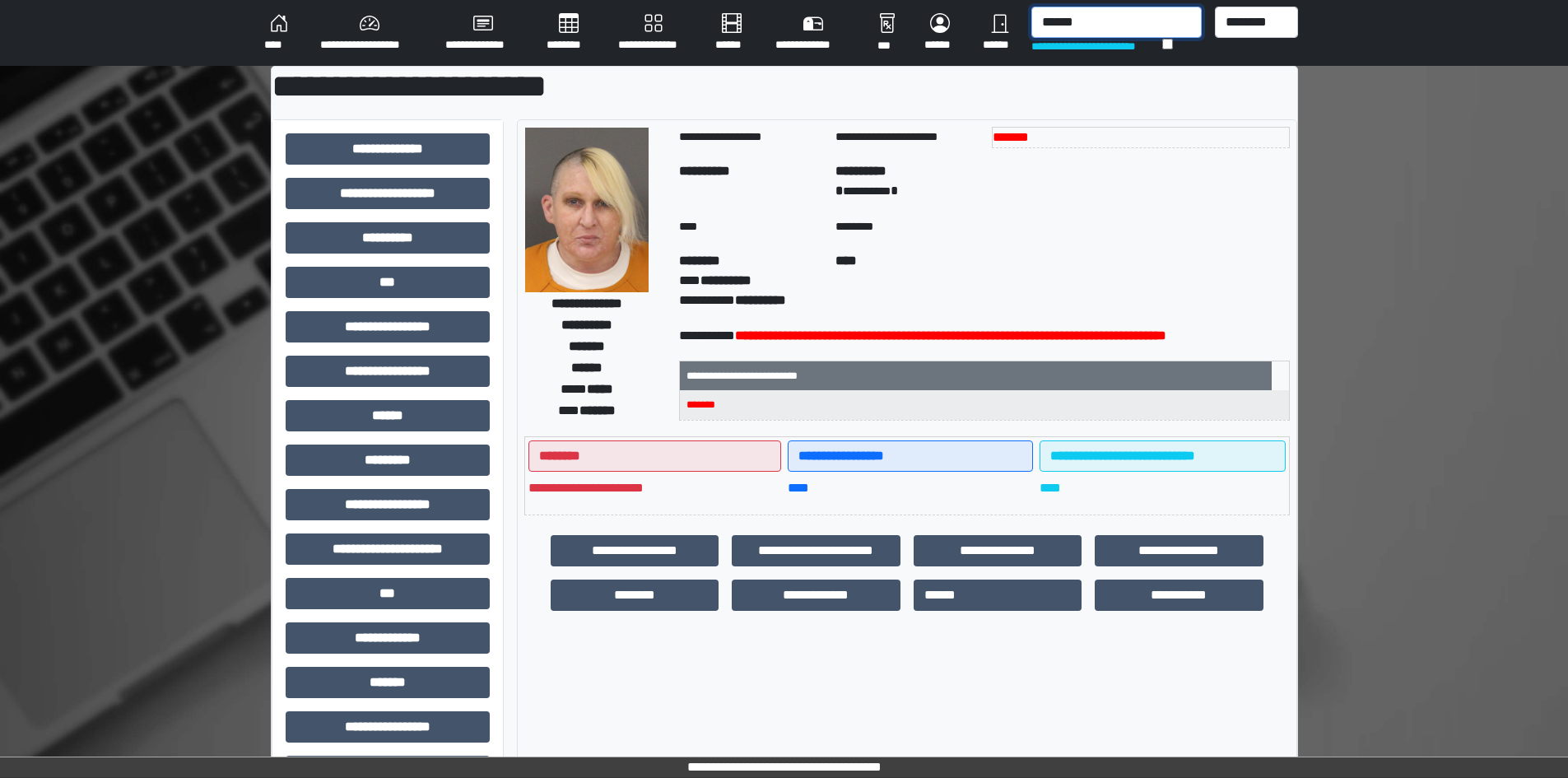 type on "******" 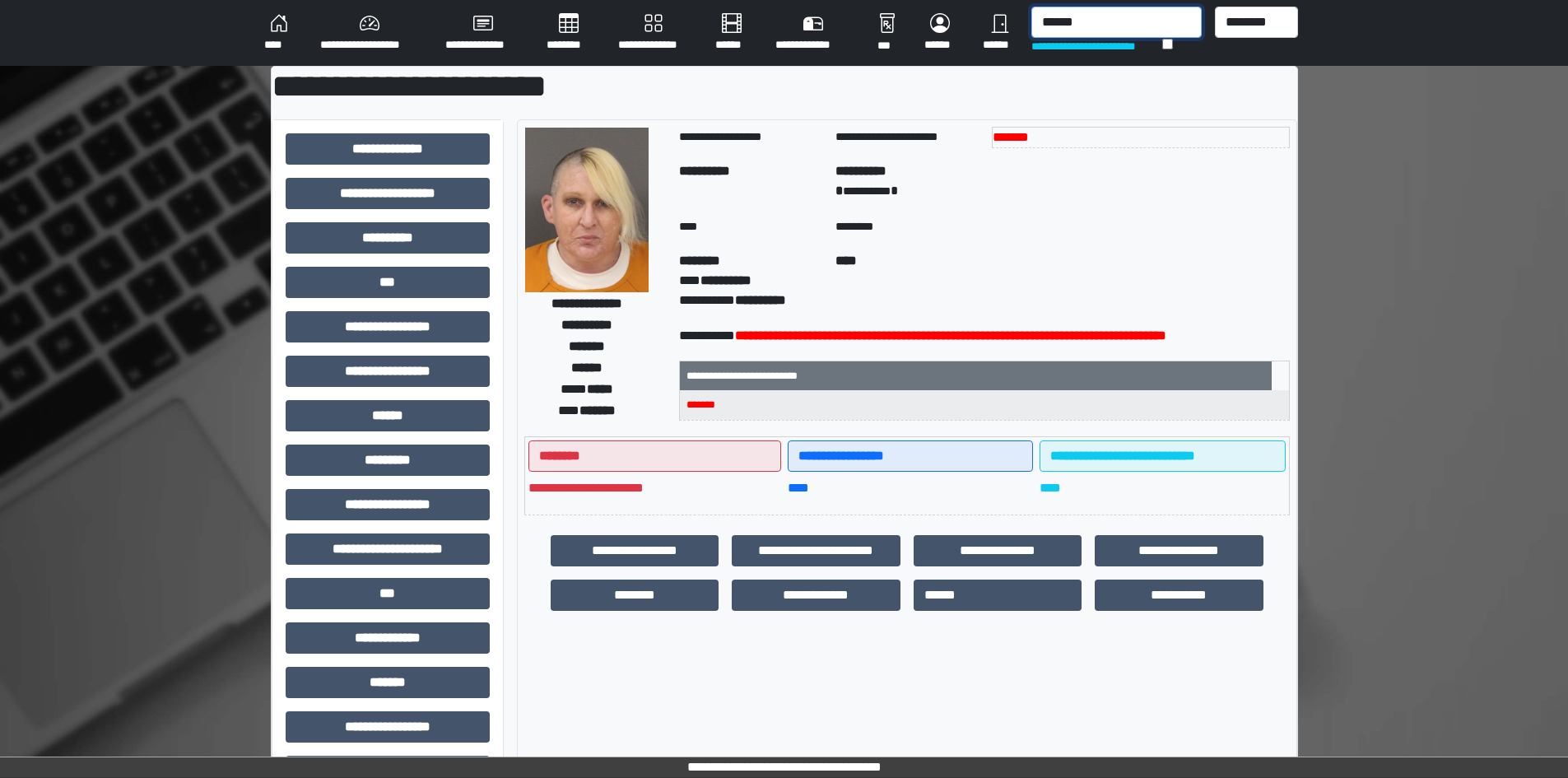 click on "******" at bounding box center [1116, 22] 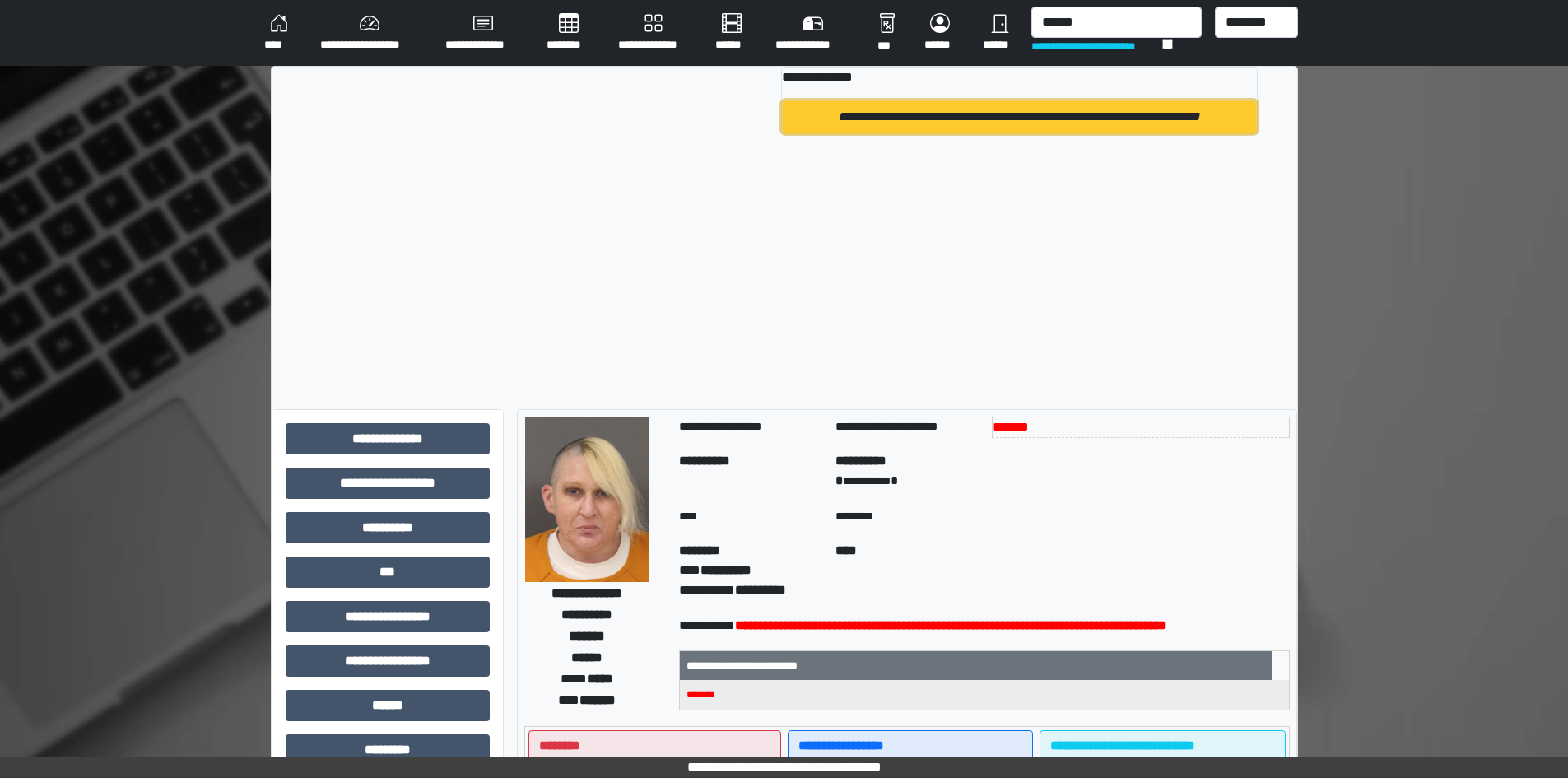 click on "**********" at bounding box center [1019, 117] 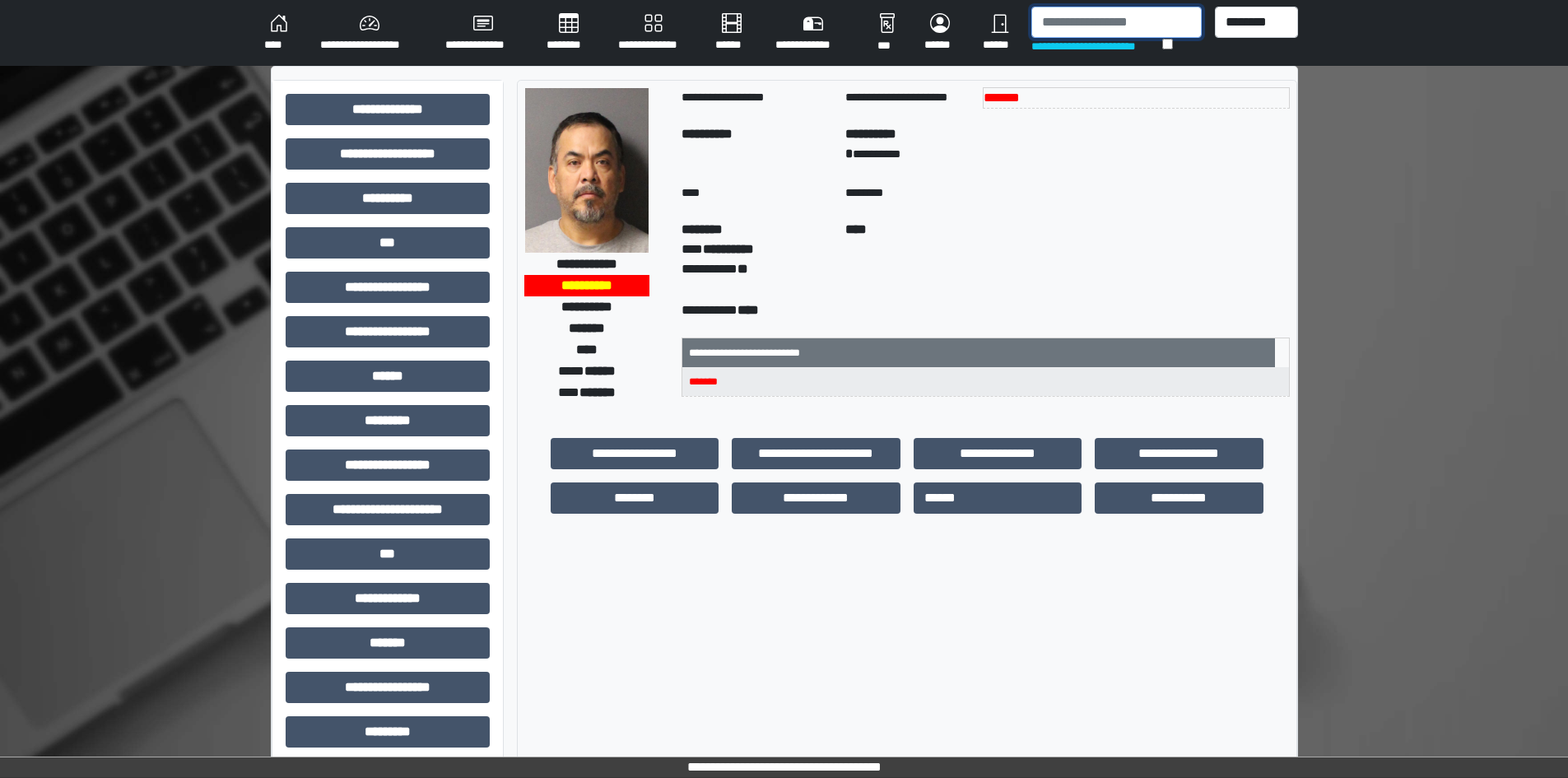 click at bounding box center [1116, 22] 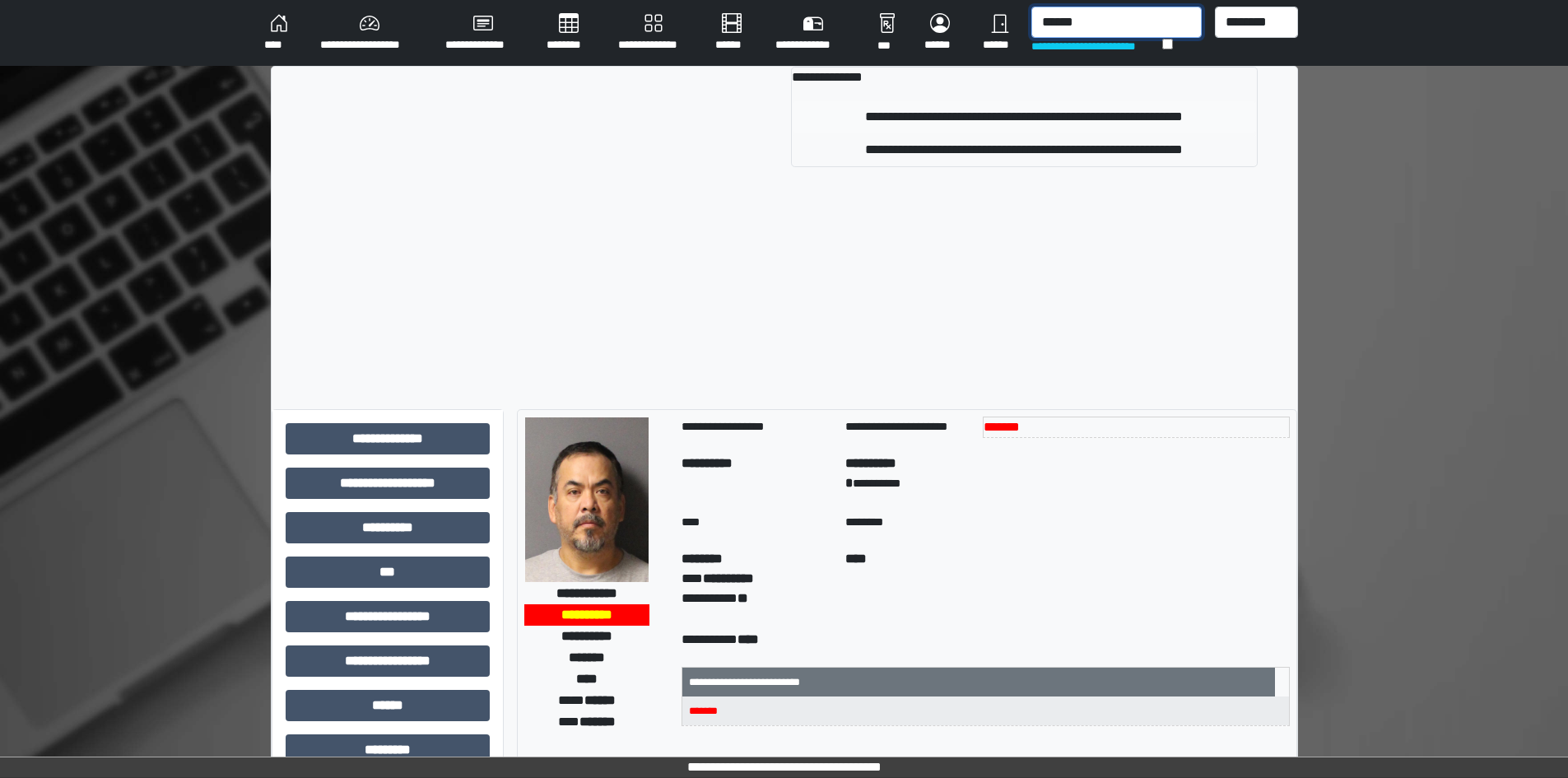 type on "******" 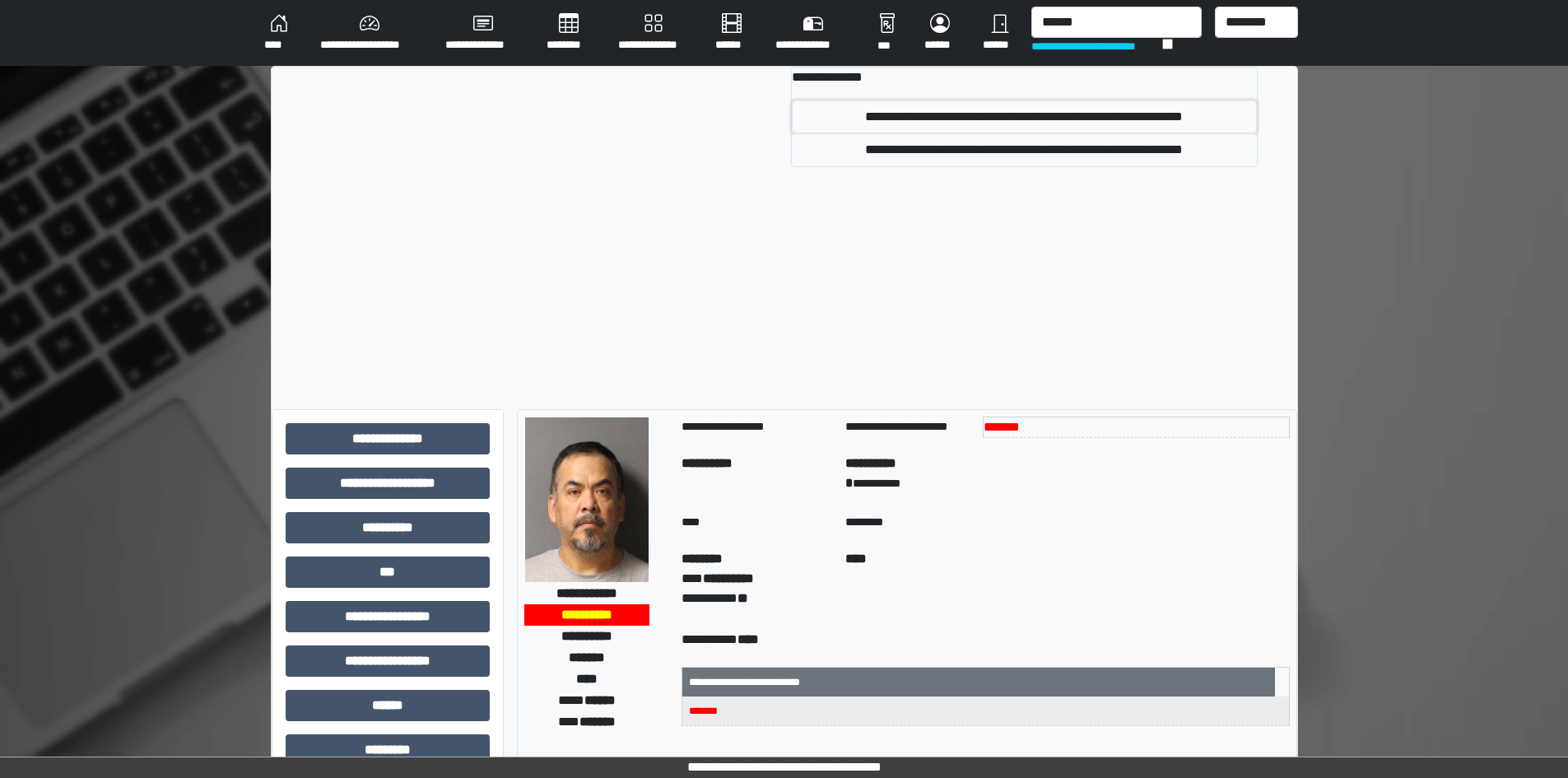 click on "**********" at bounding box center (1024, 117) 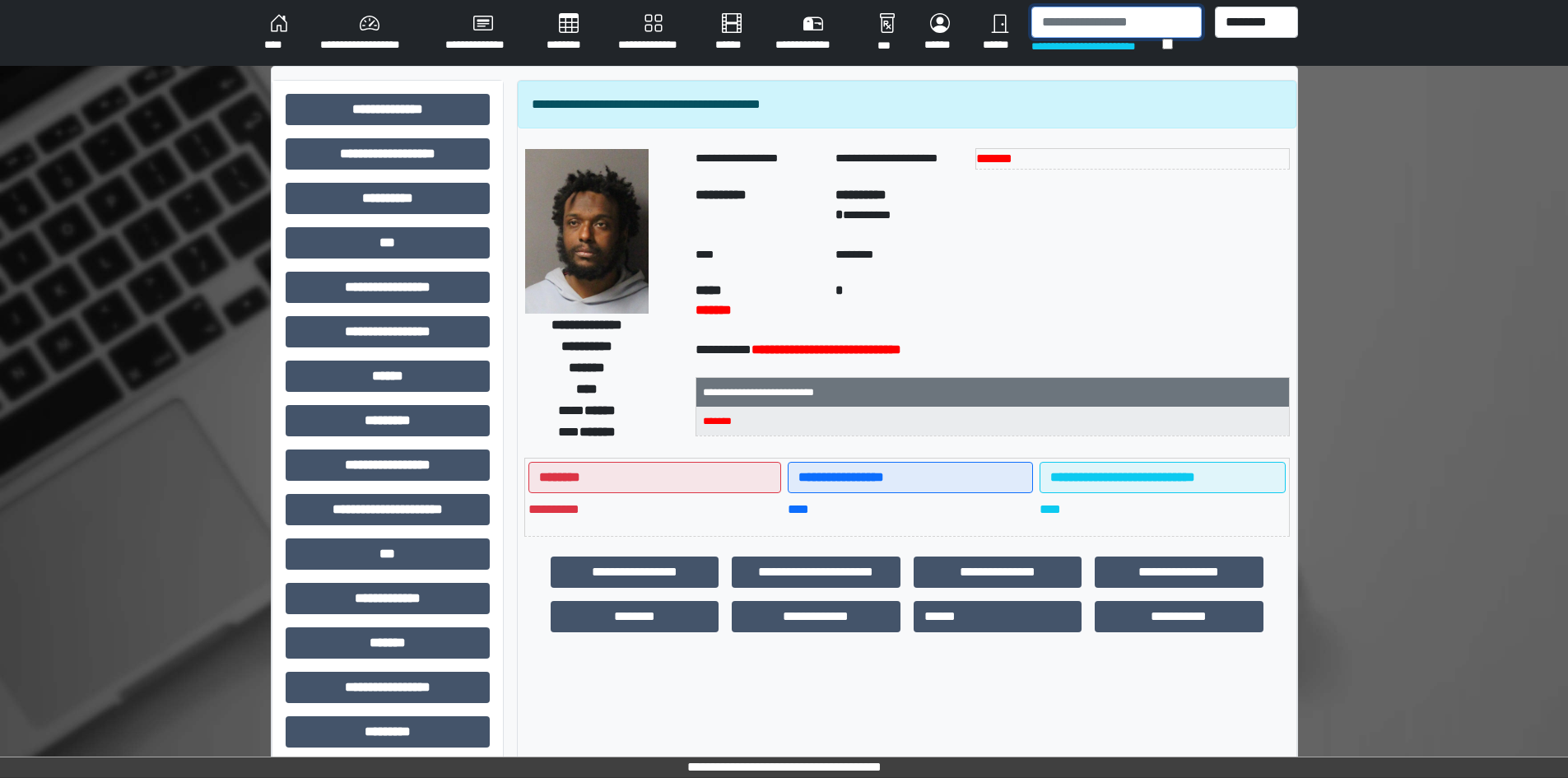 click at bounding box center [1116, 22] 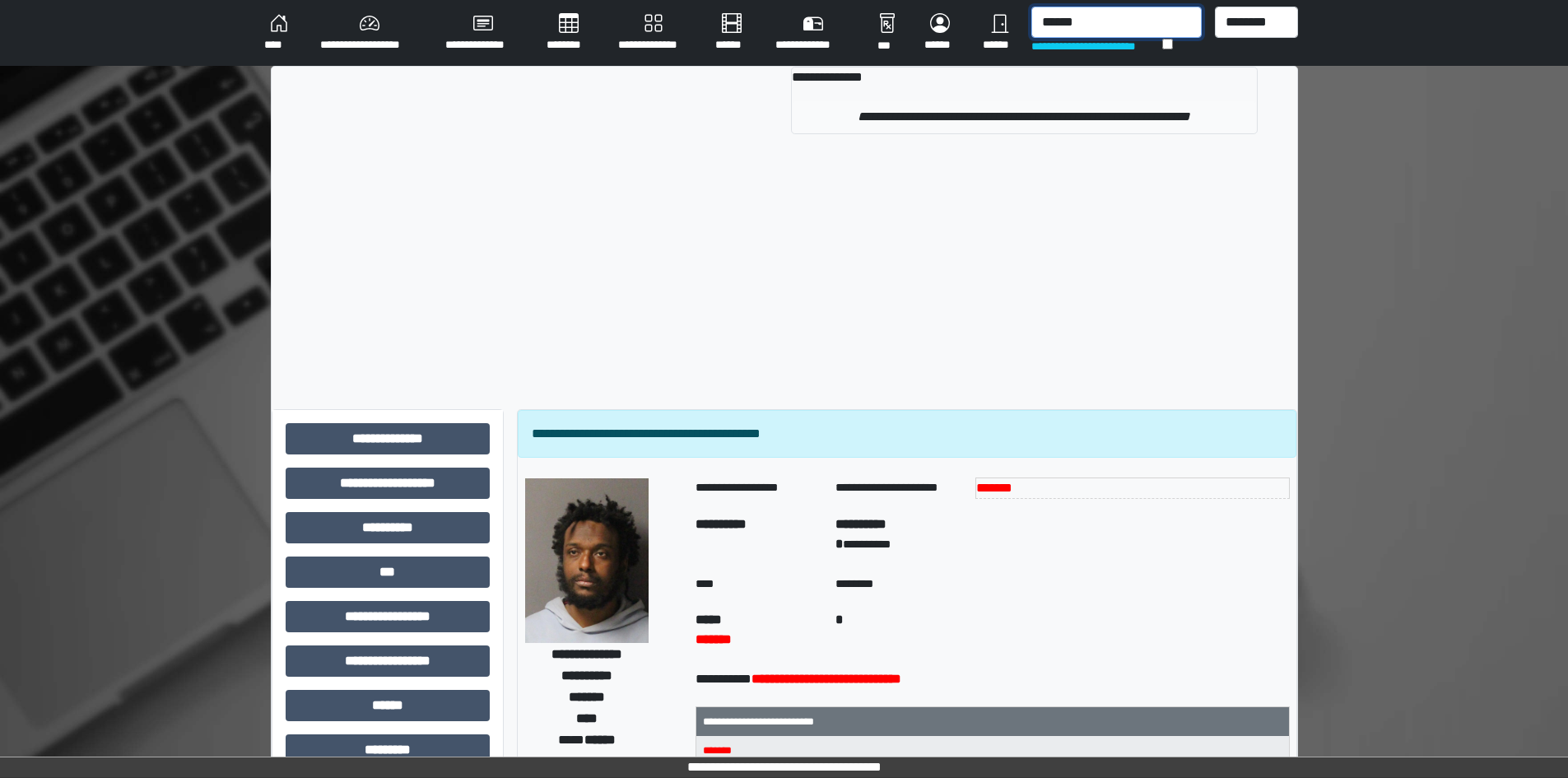 type on "******" 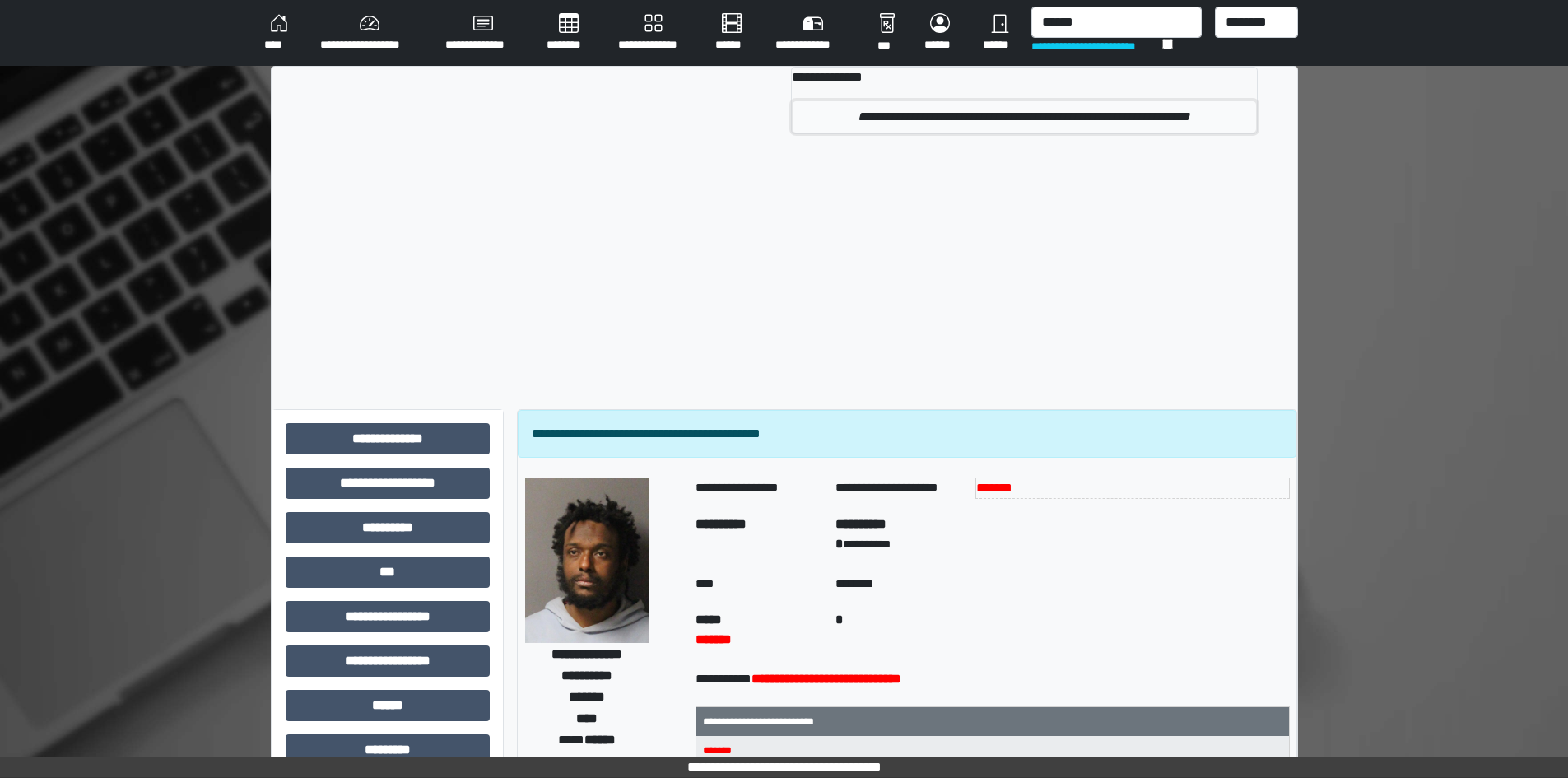 click on "**********" at bounding box center [1024, 117] 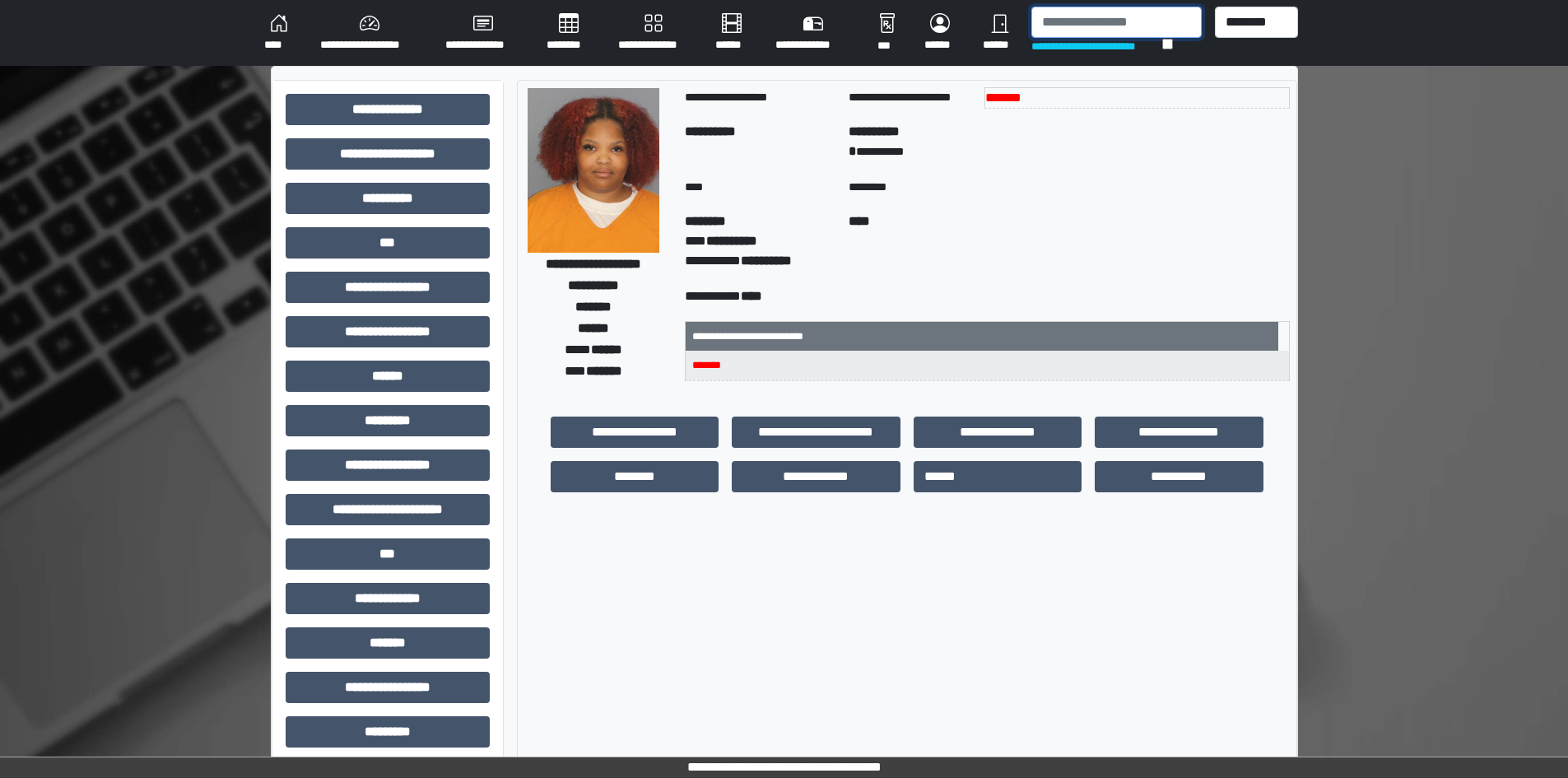 click at bounding box center (1116, 22) 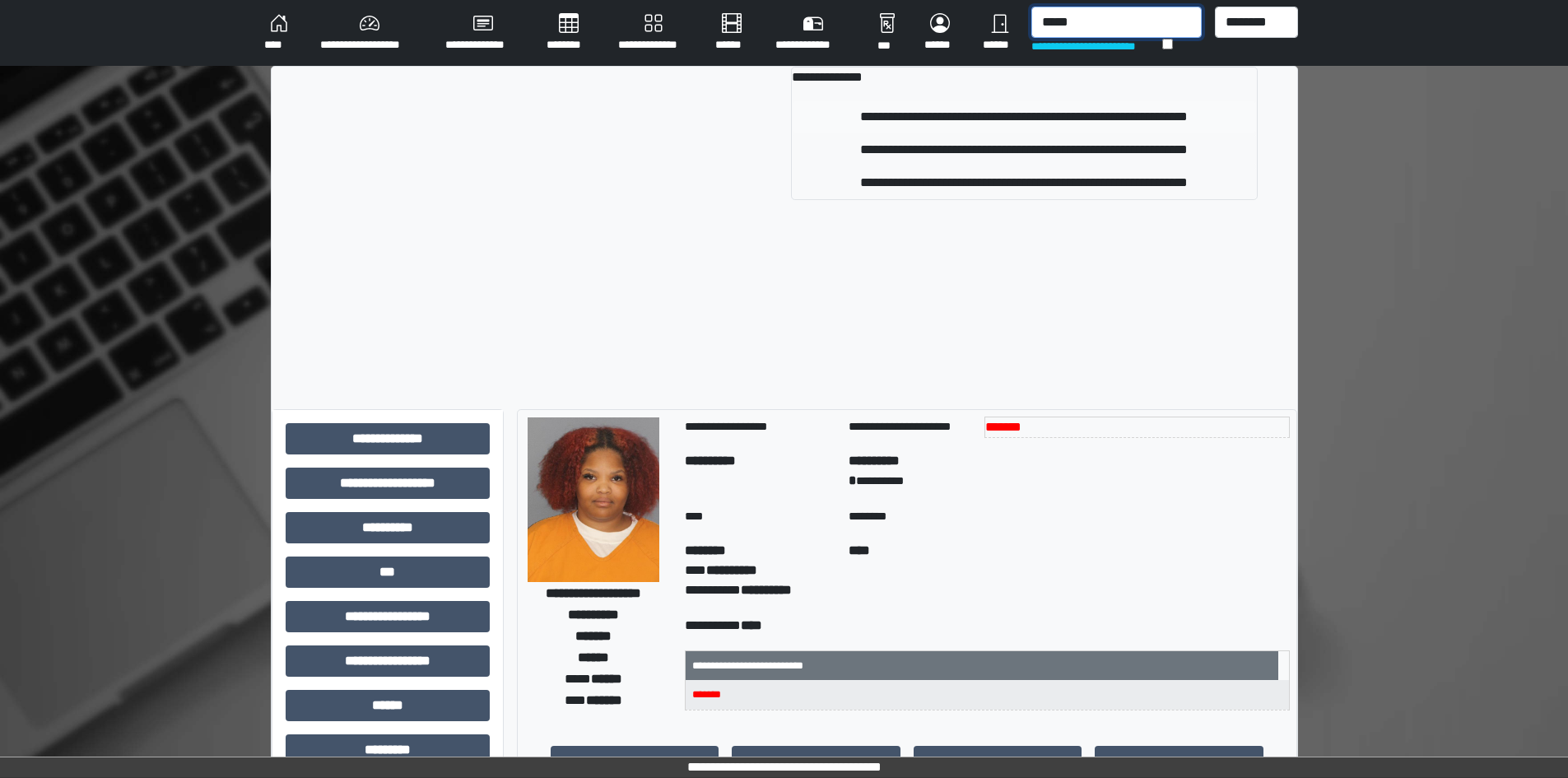 type on "*****" 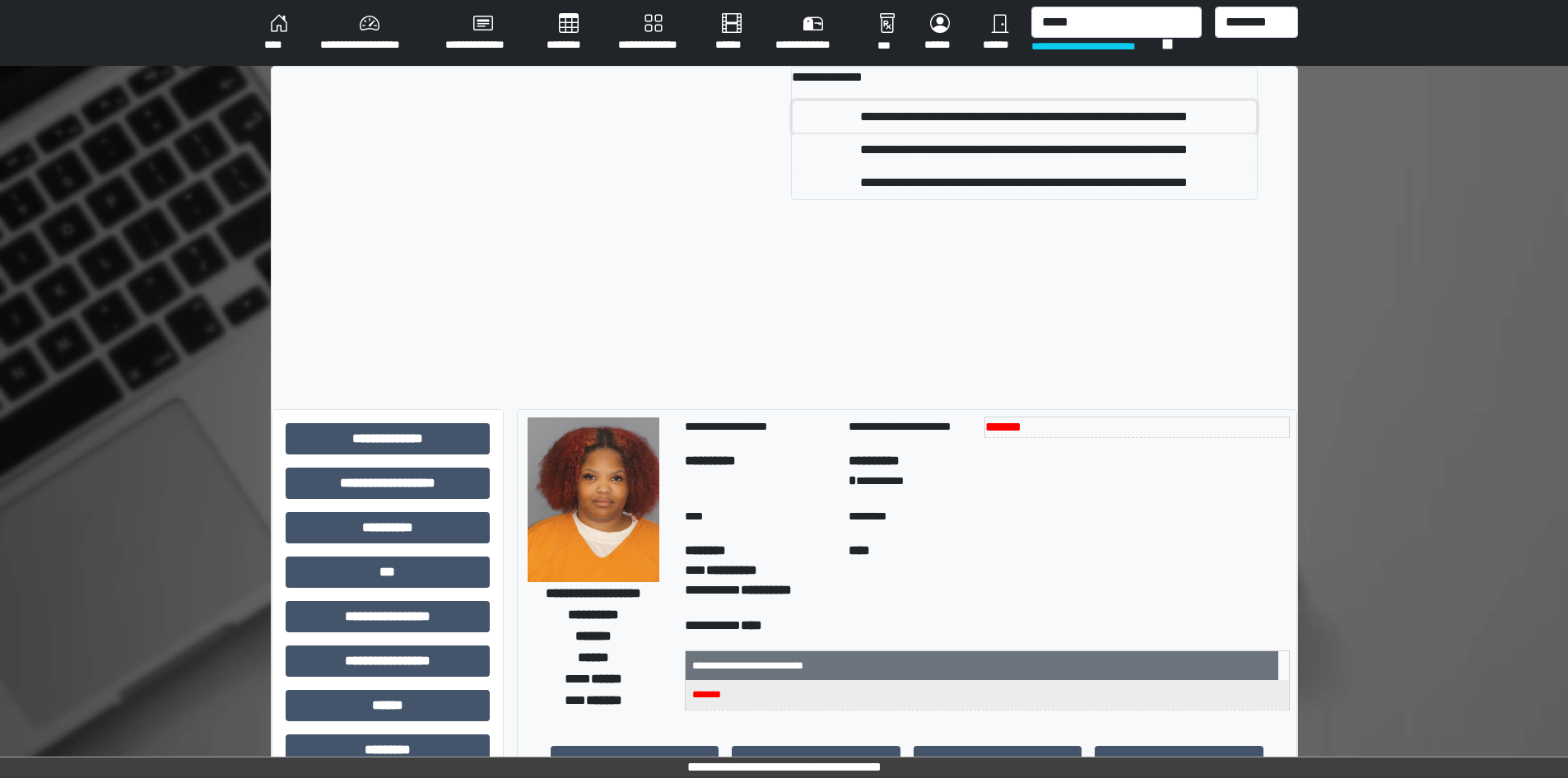 click on "**********" at bounding box center [1024, 117] 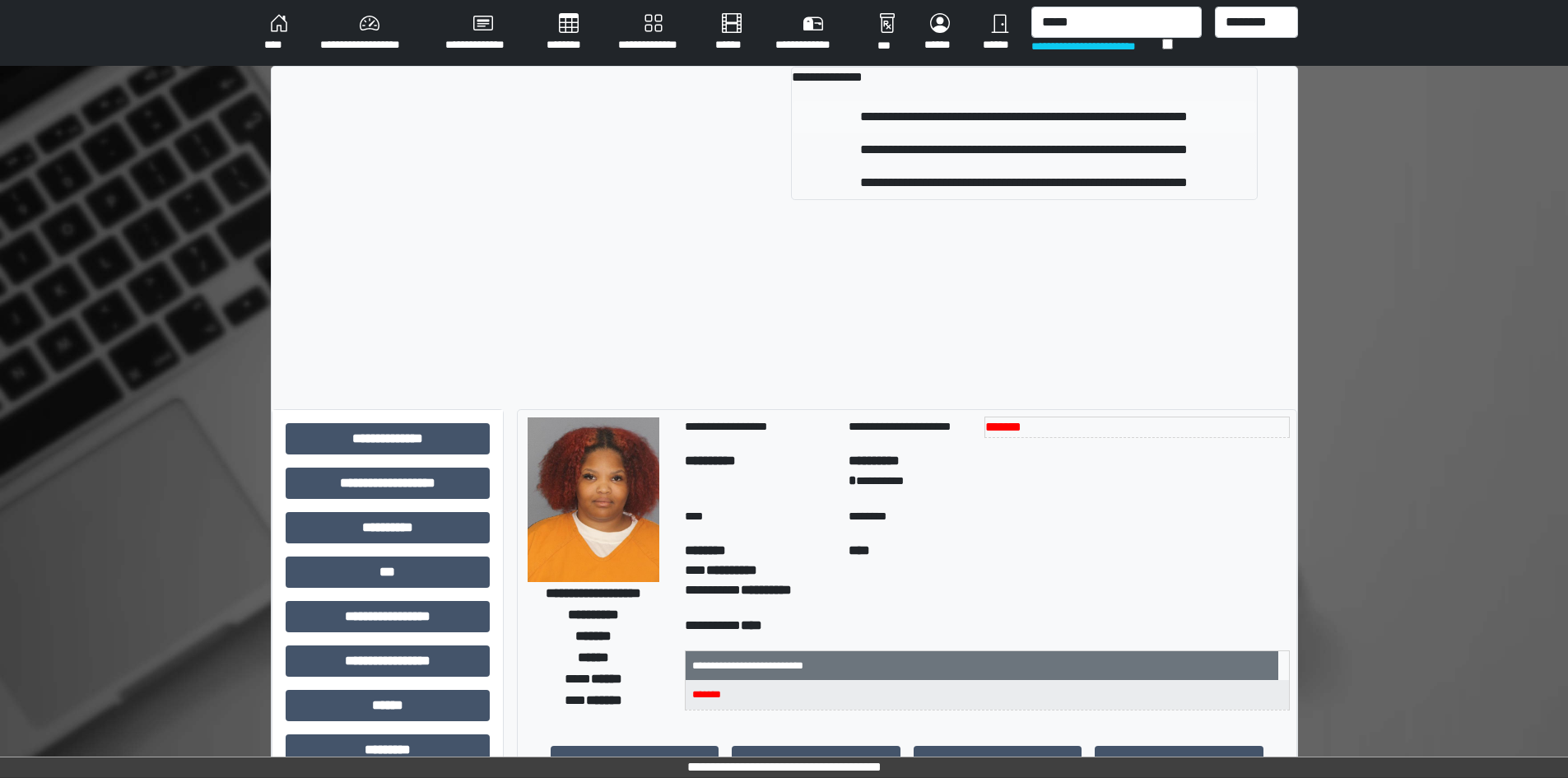 type 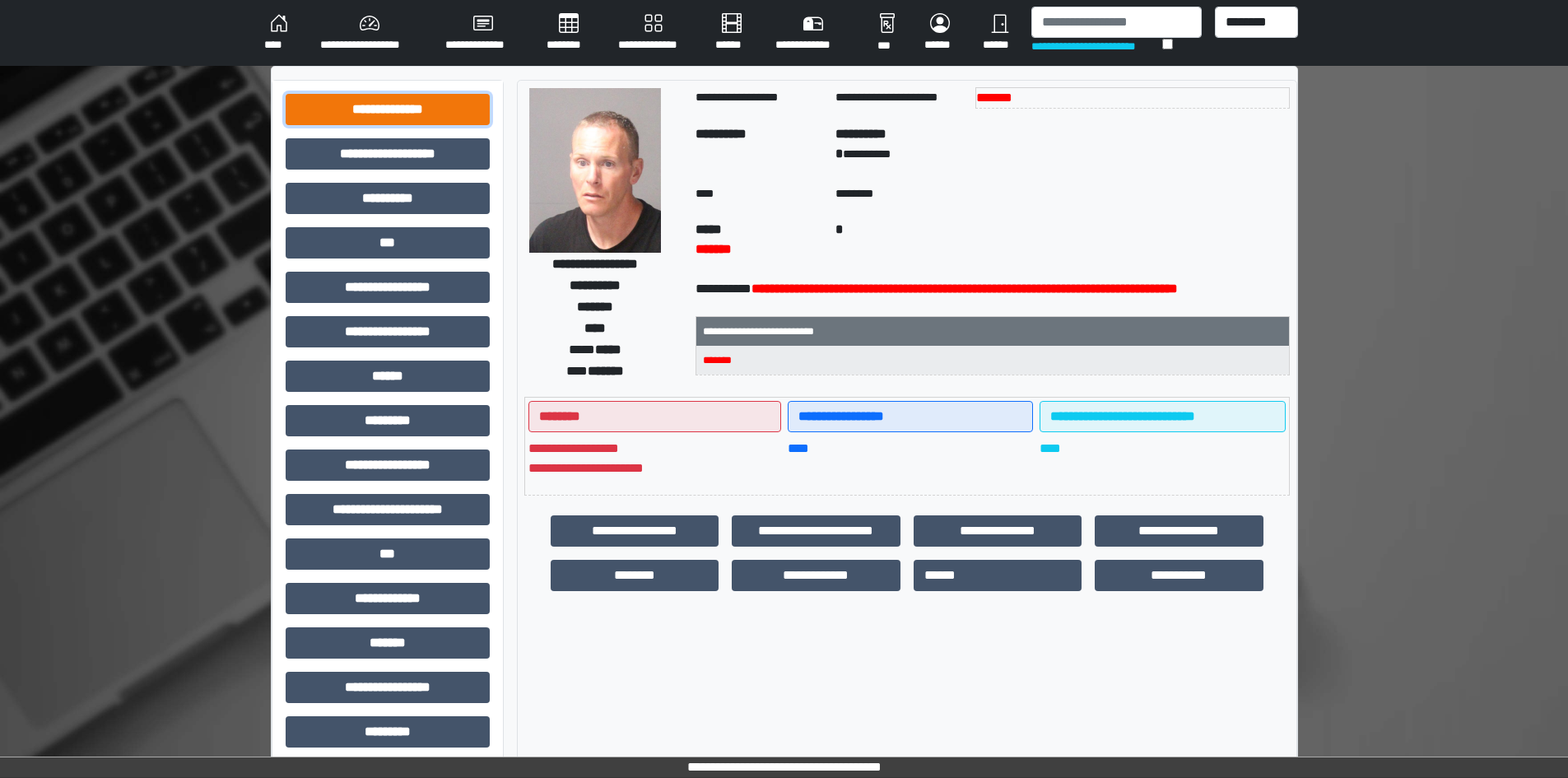 click on "**********" at bounding box center [388, 109] 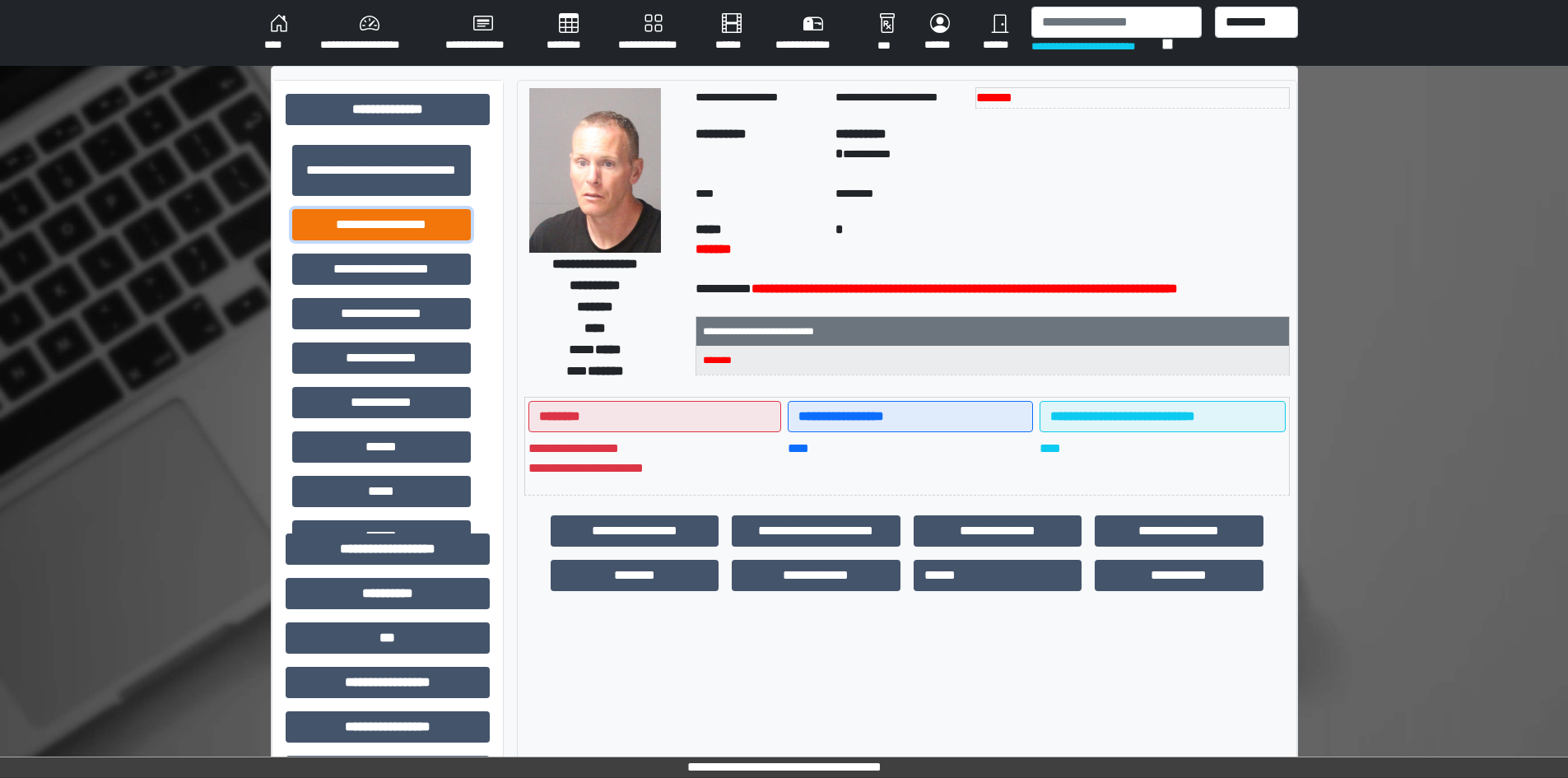 click on "**********" at bounding box center [381, 225] 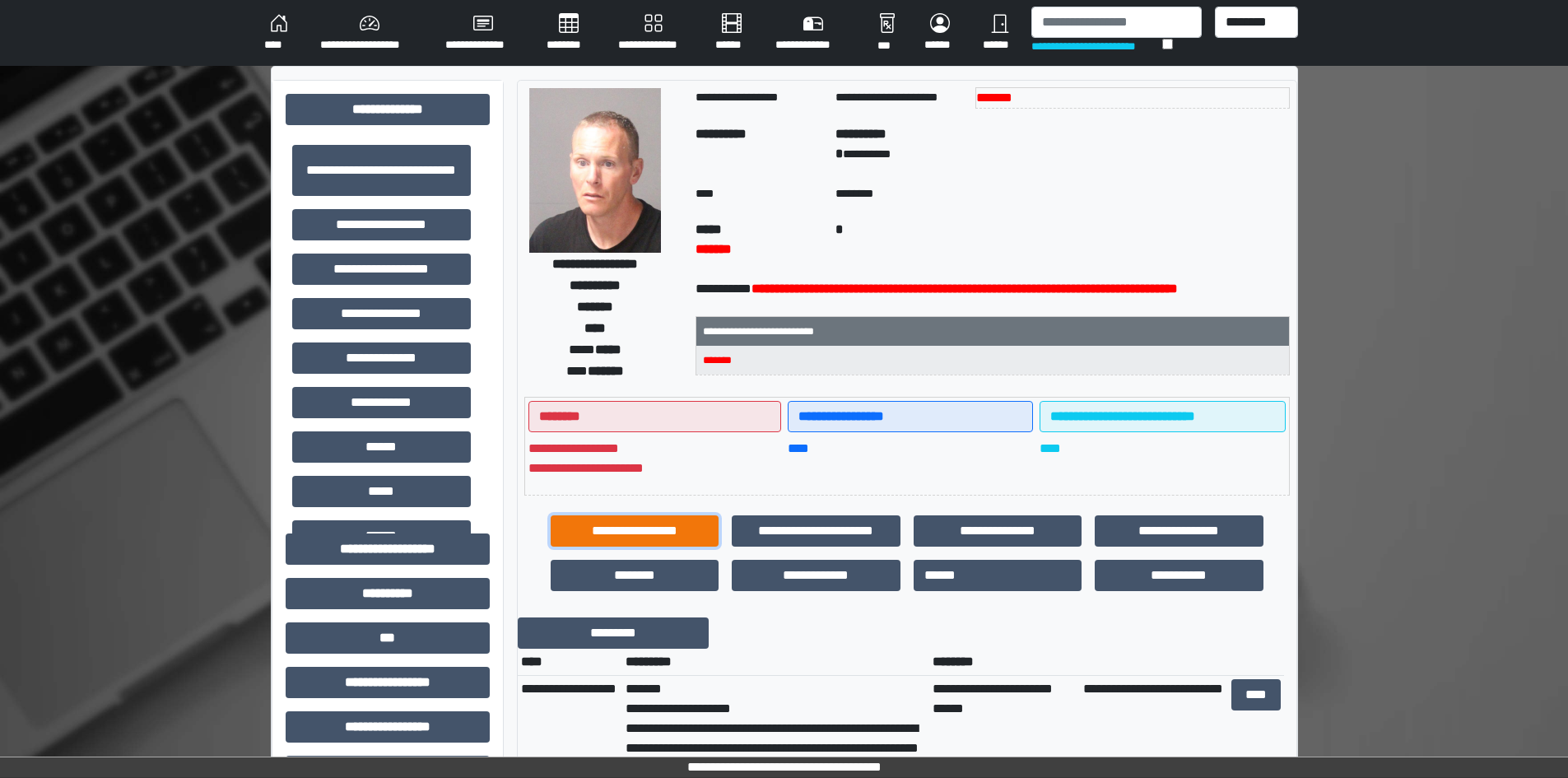 drag, startPoint x: 610, startPoint y: 536, endPoint x: 610, endPoint y: 524, distance: 12 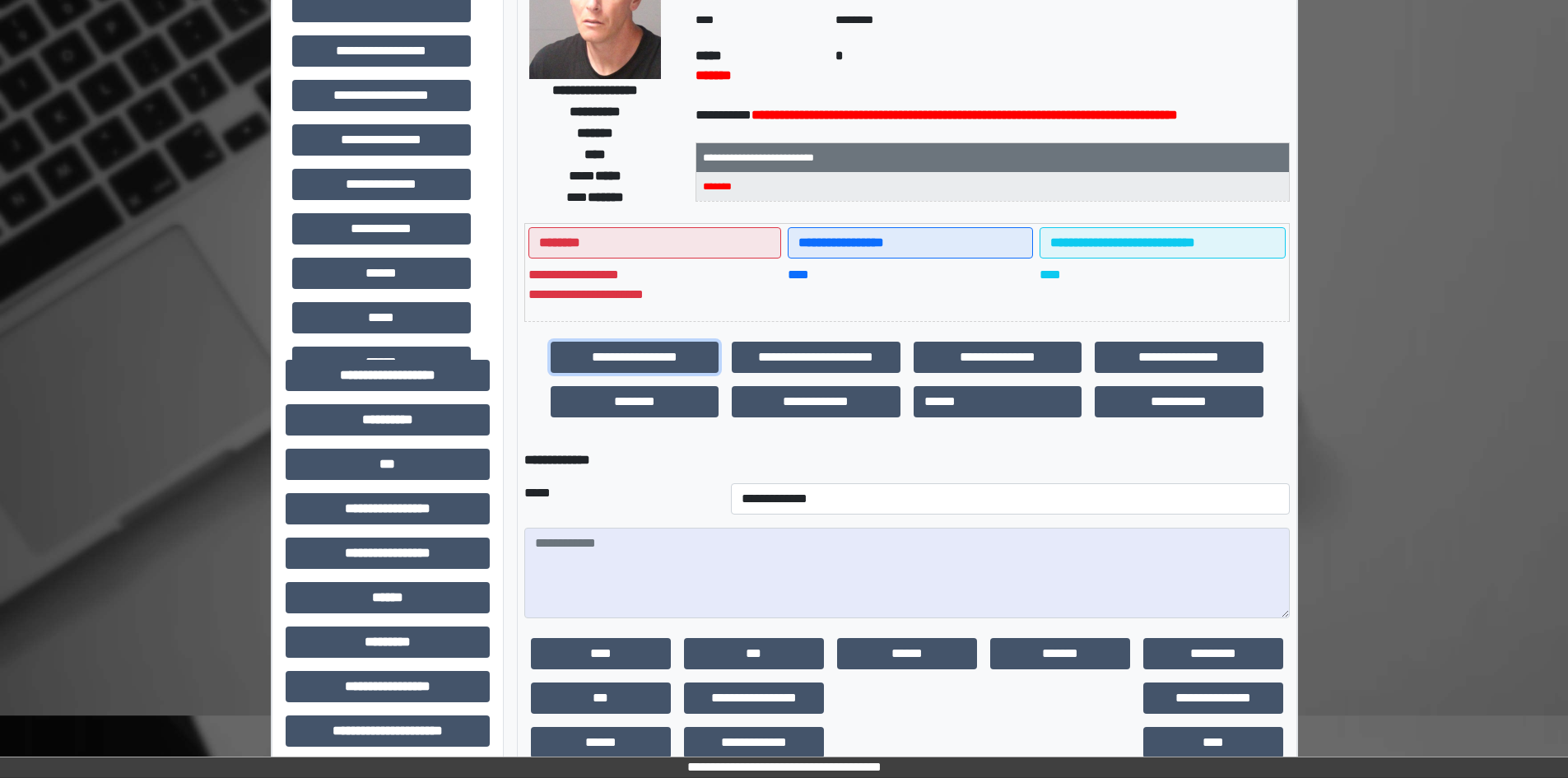 scroll, scrollTop: 247, scrollLeft: 0, axis: vertical 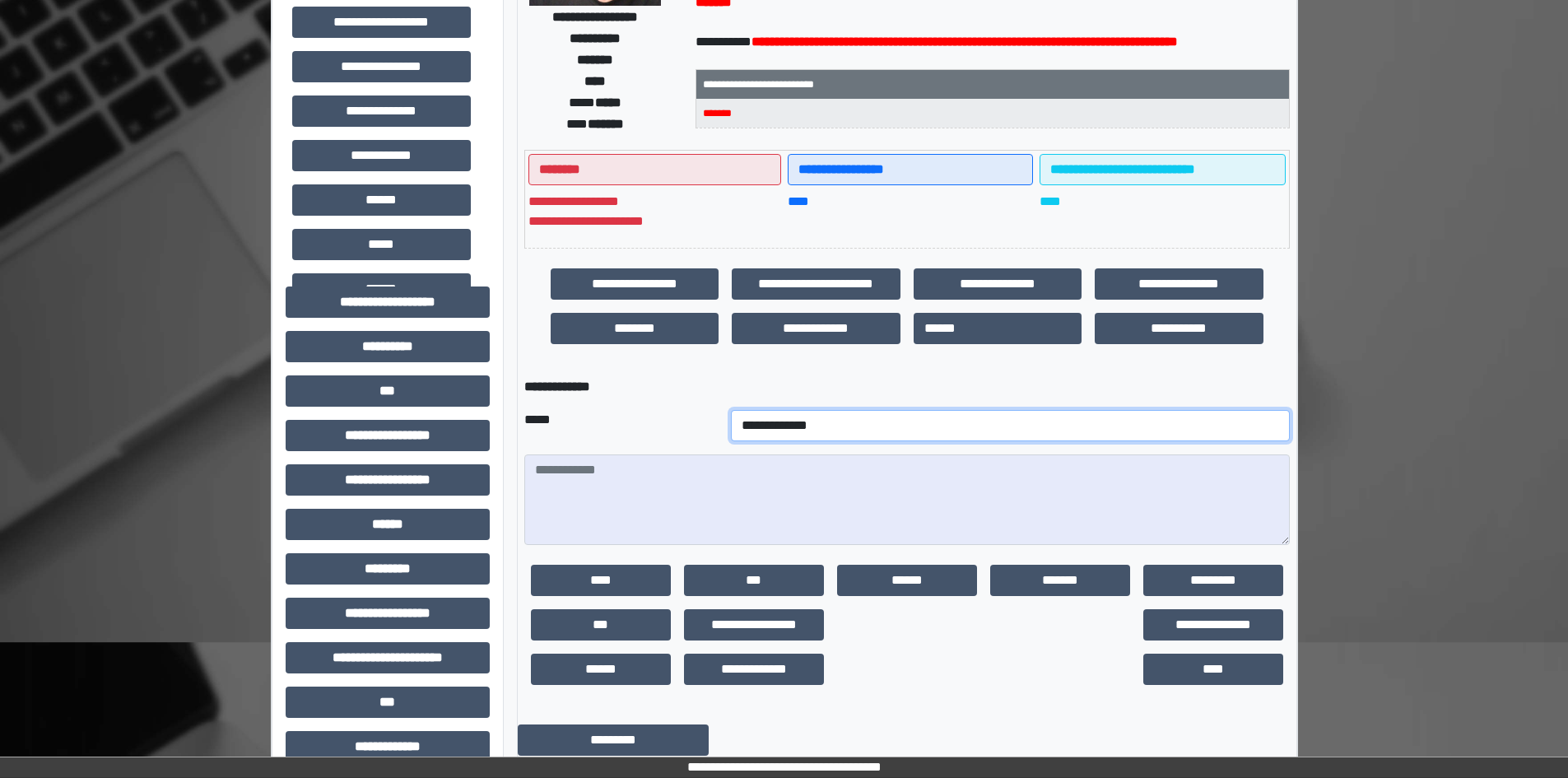 click on "**********" at bounding box center [1010, 426] 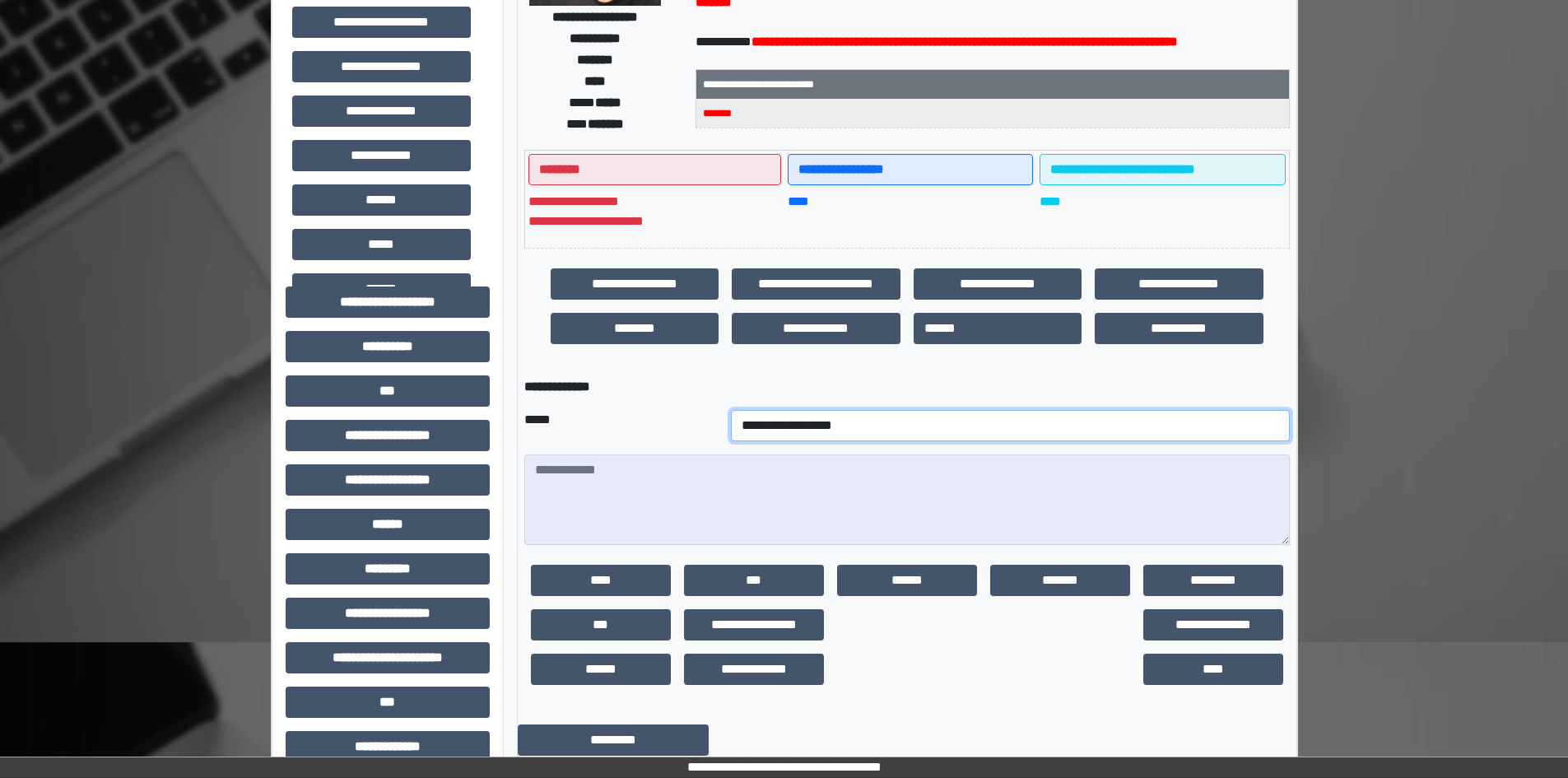 click on "**********" at bounding box center [1010, 426] 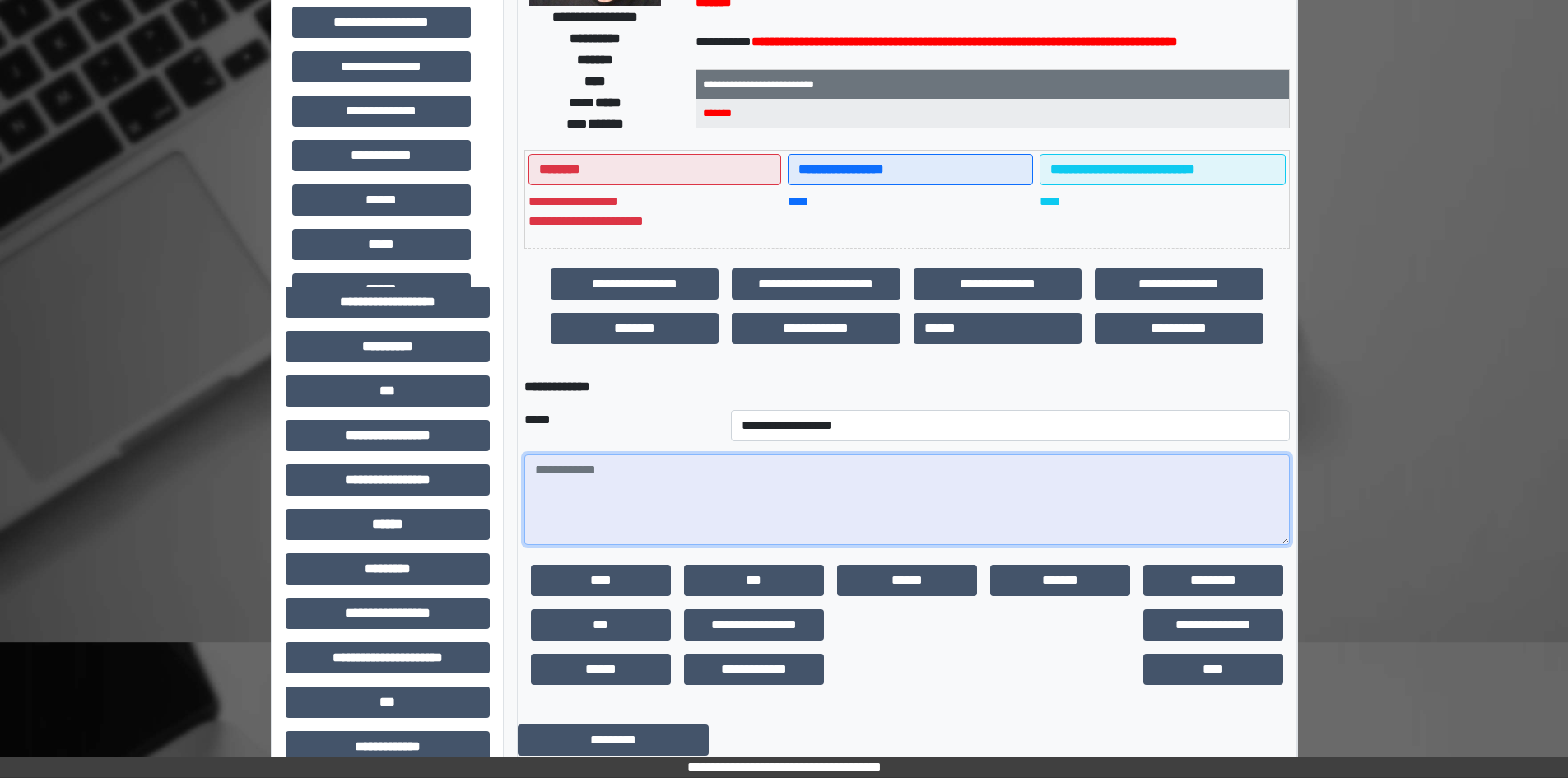 paste on "**********" 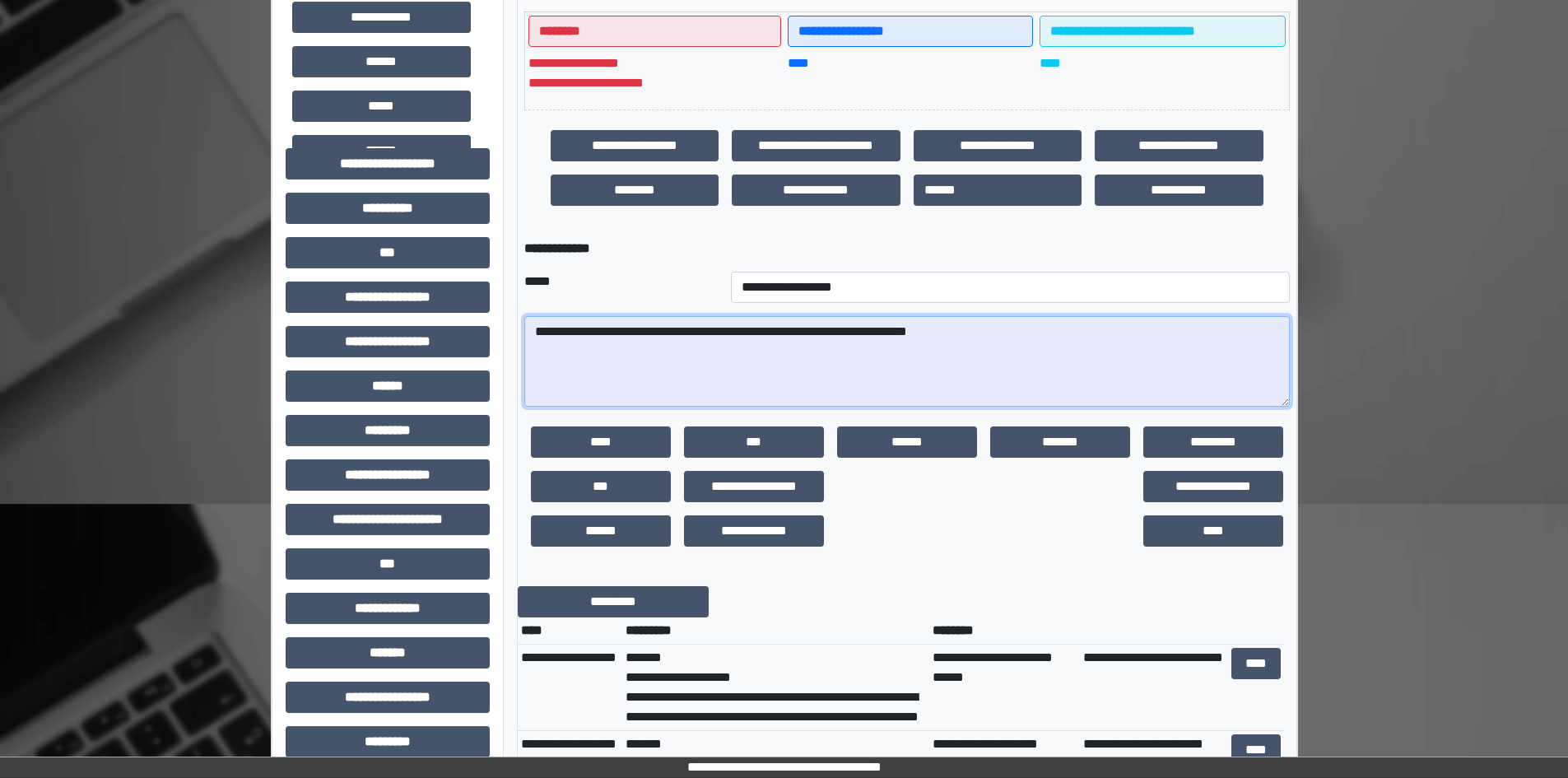 scroll, scrollTop: 494, scrollLeft: 0, axis: vertical 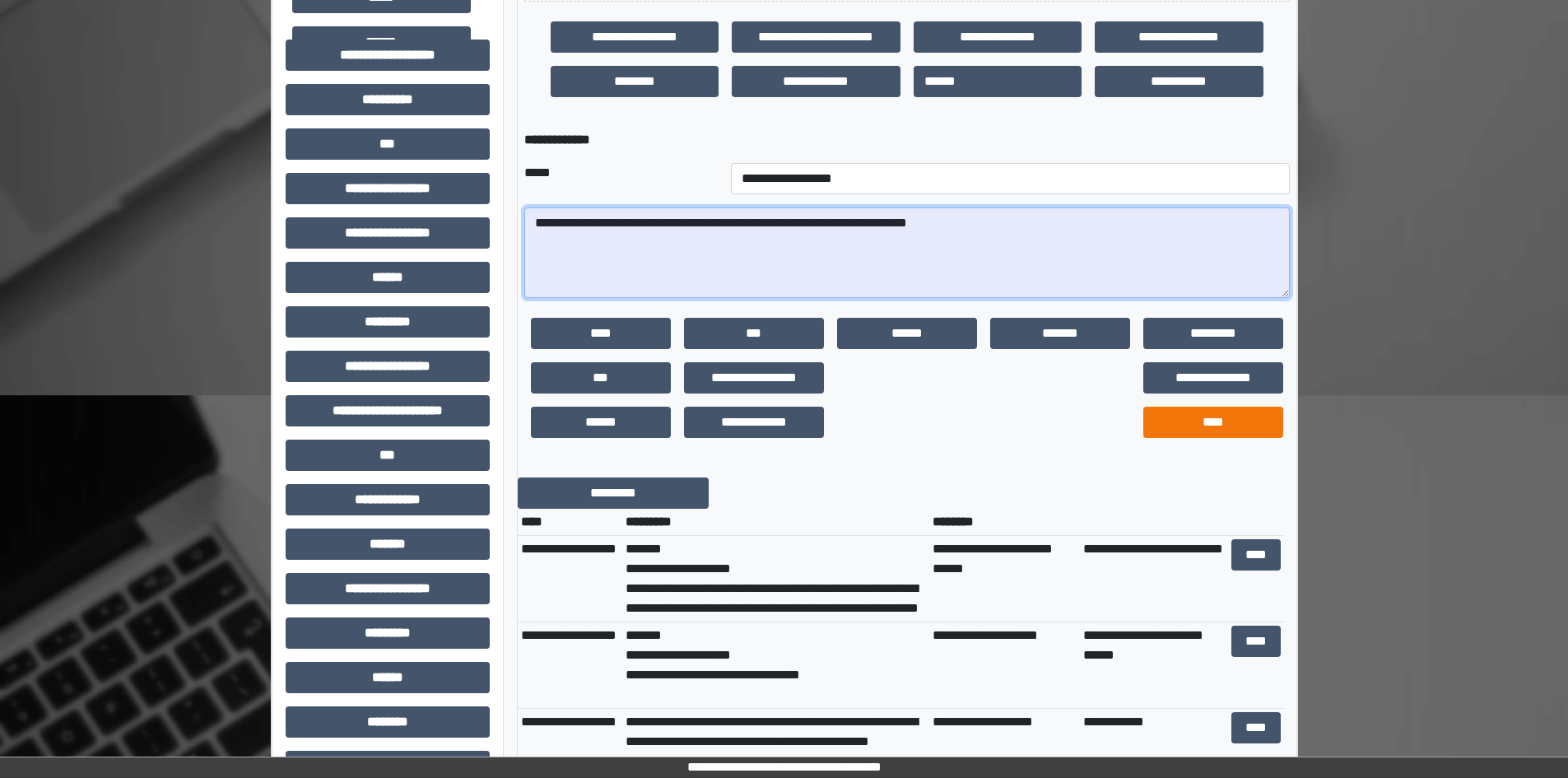 type on "**********" 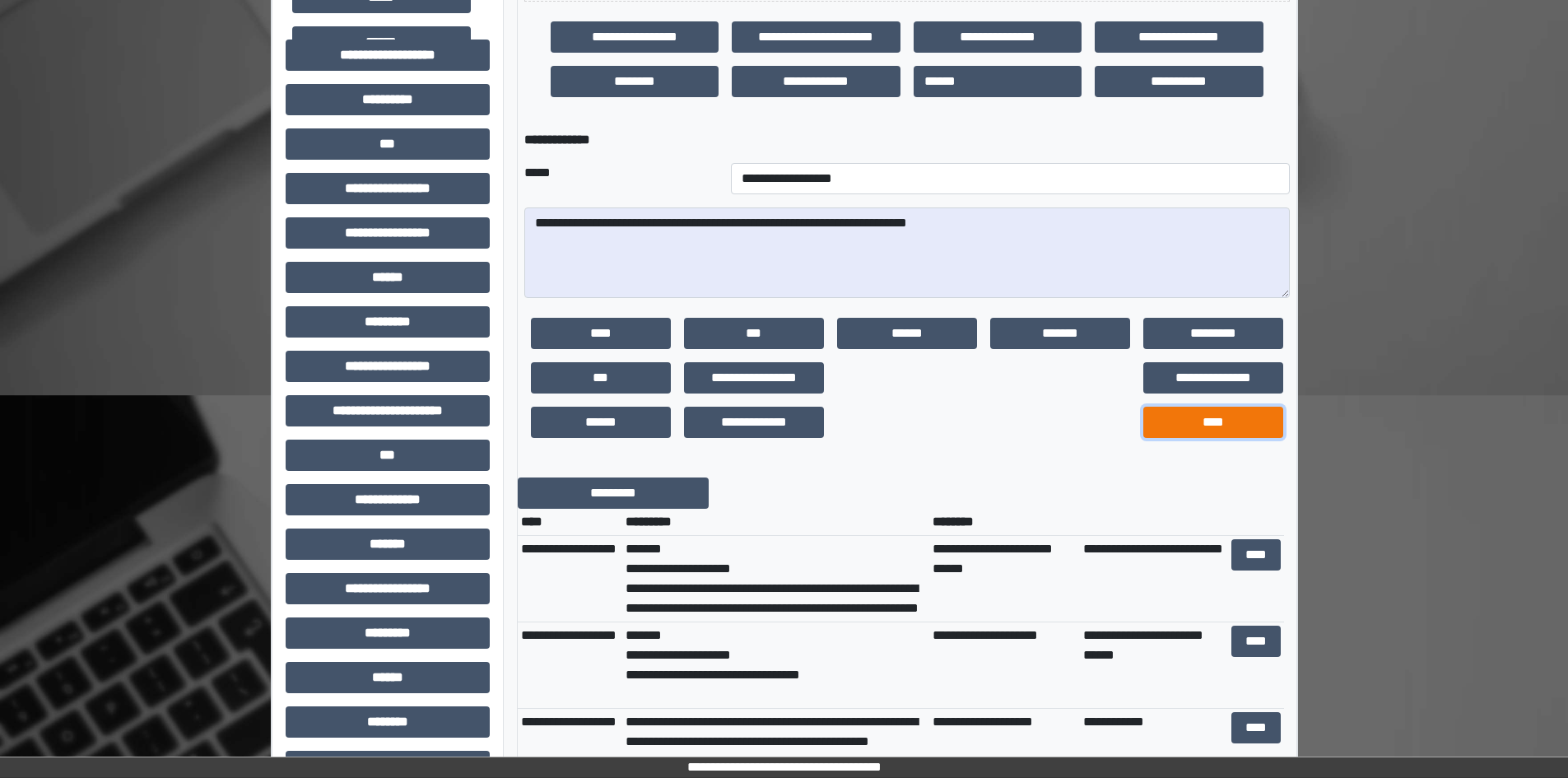 click on "****" at bounding box center [1213, 422] 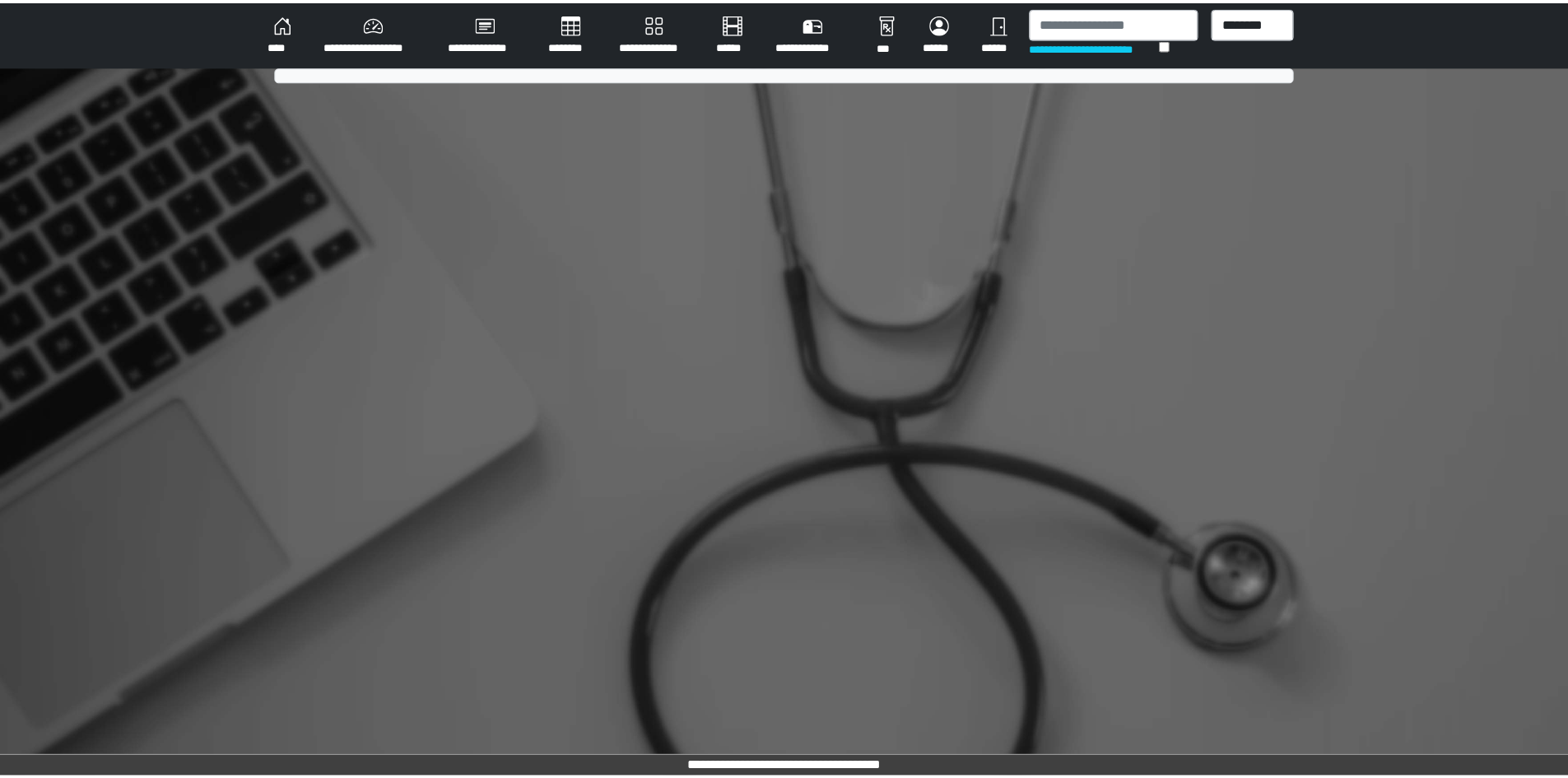 scroll, scrollTop: 0, scrollLeft: 0, axis: both 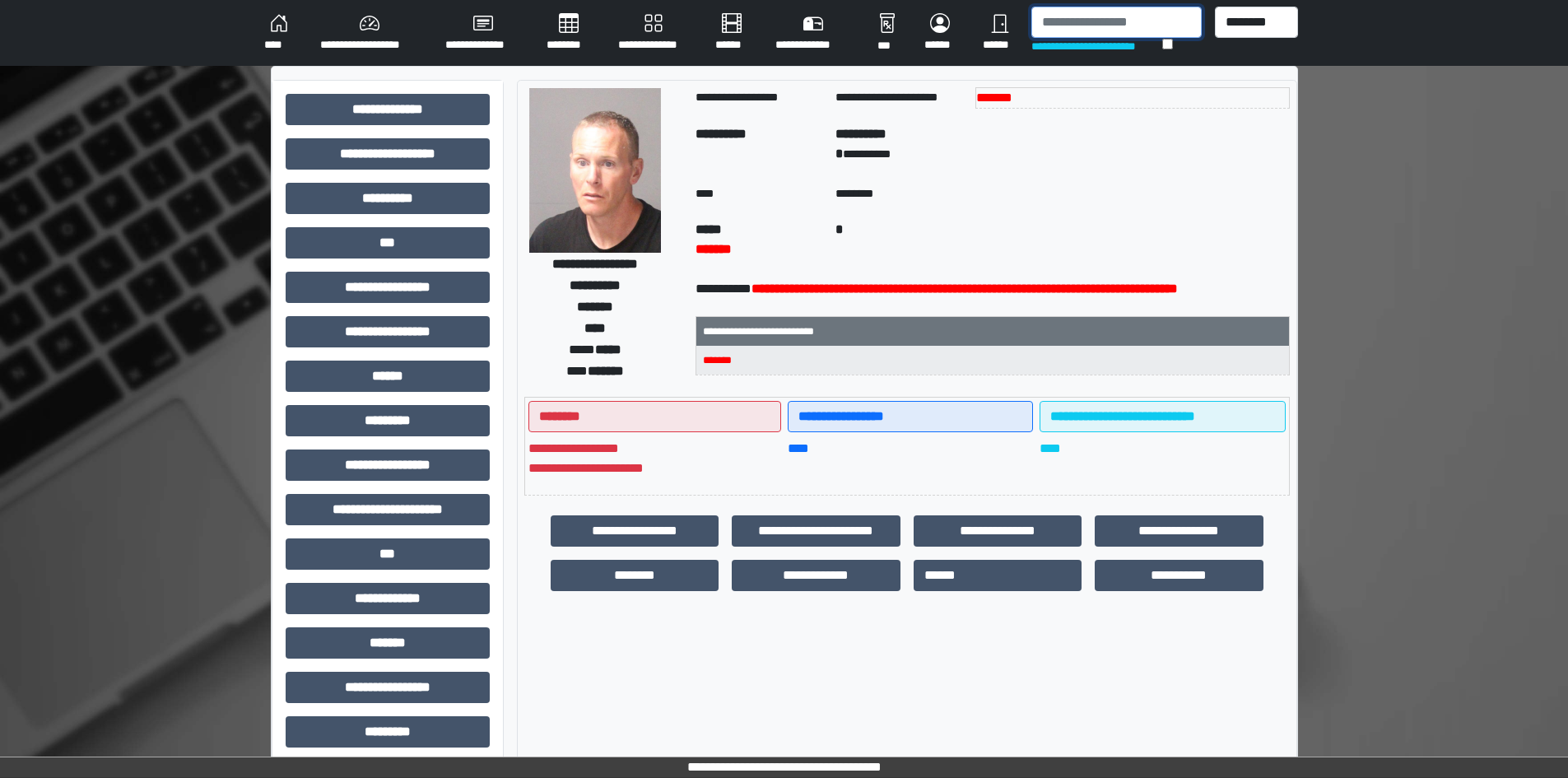click at bounding box center (1116, 22) 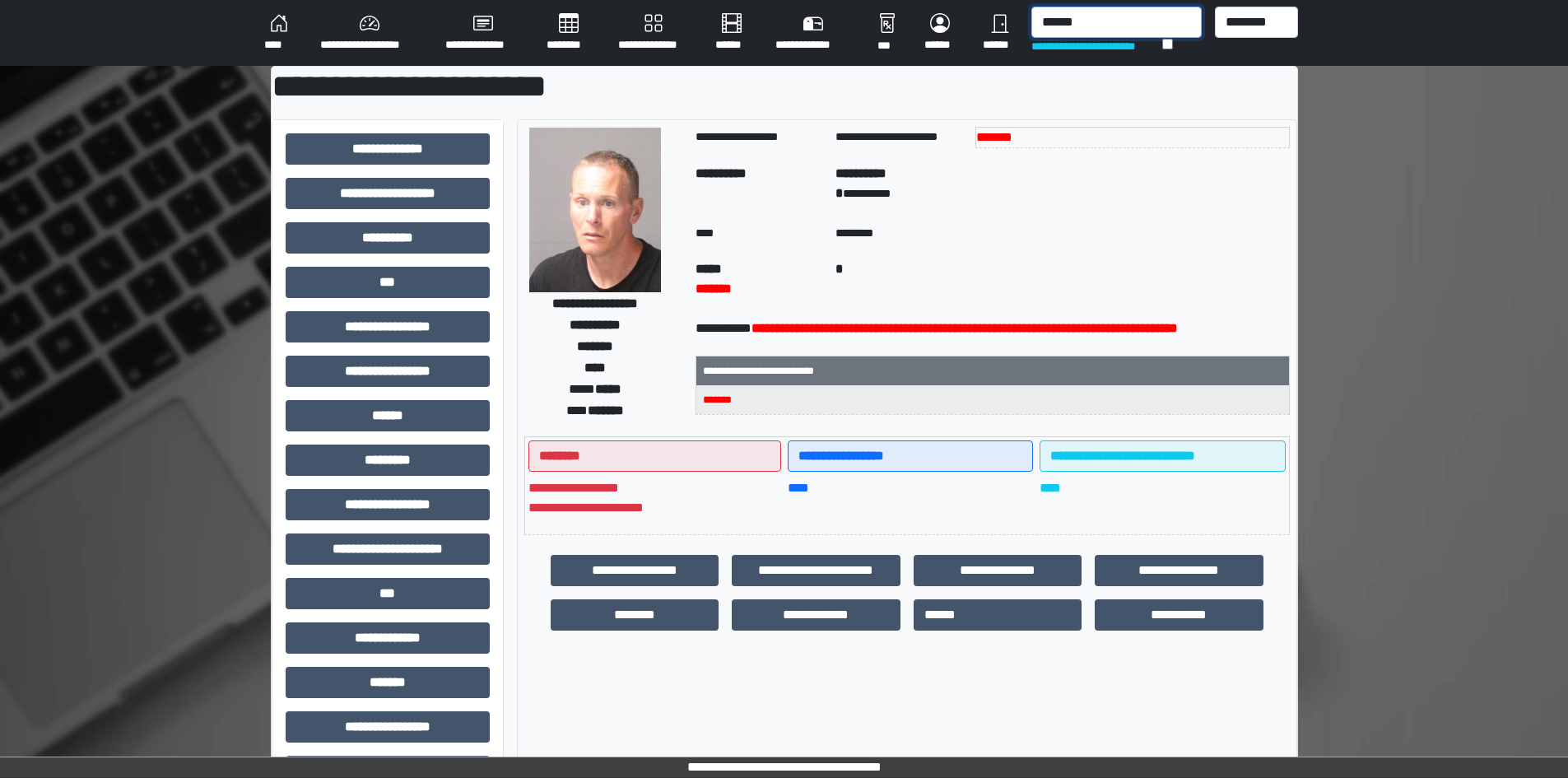 type on "******" 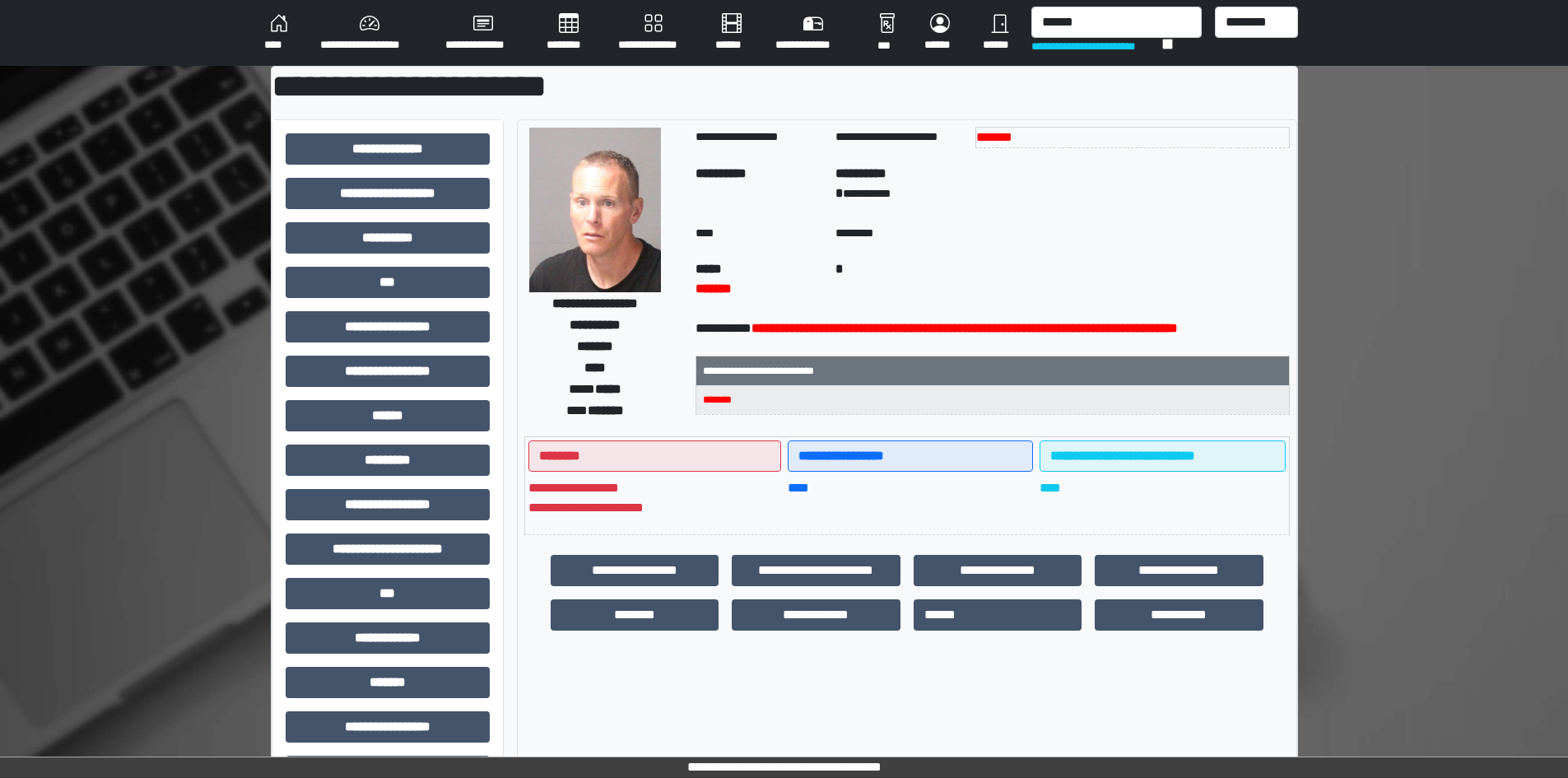 click on "**********" at bounding box center (1116, 33) 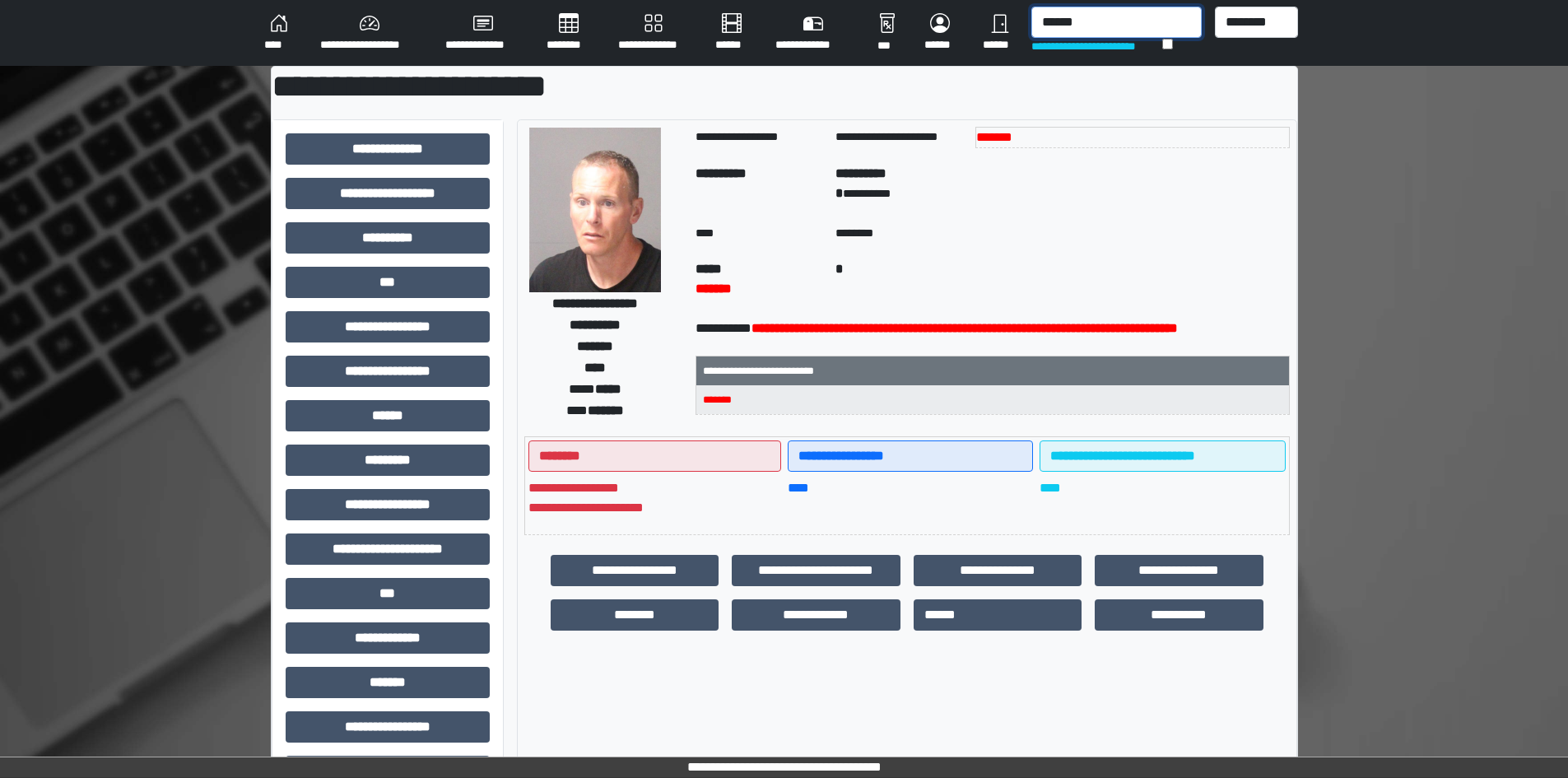 click on "******" at bounding box center [1116, 22] 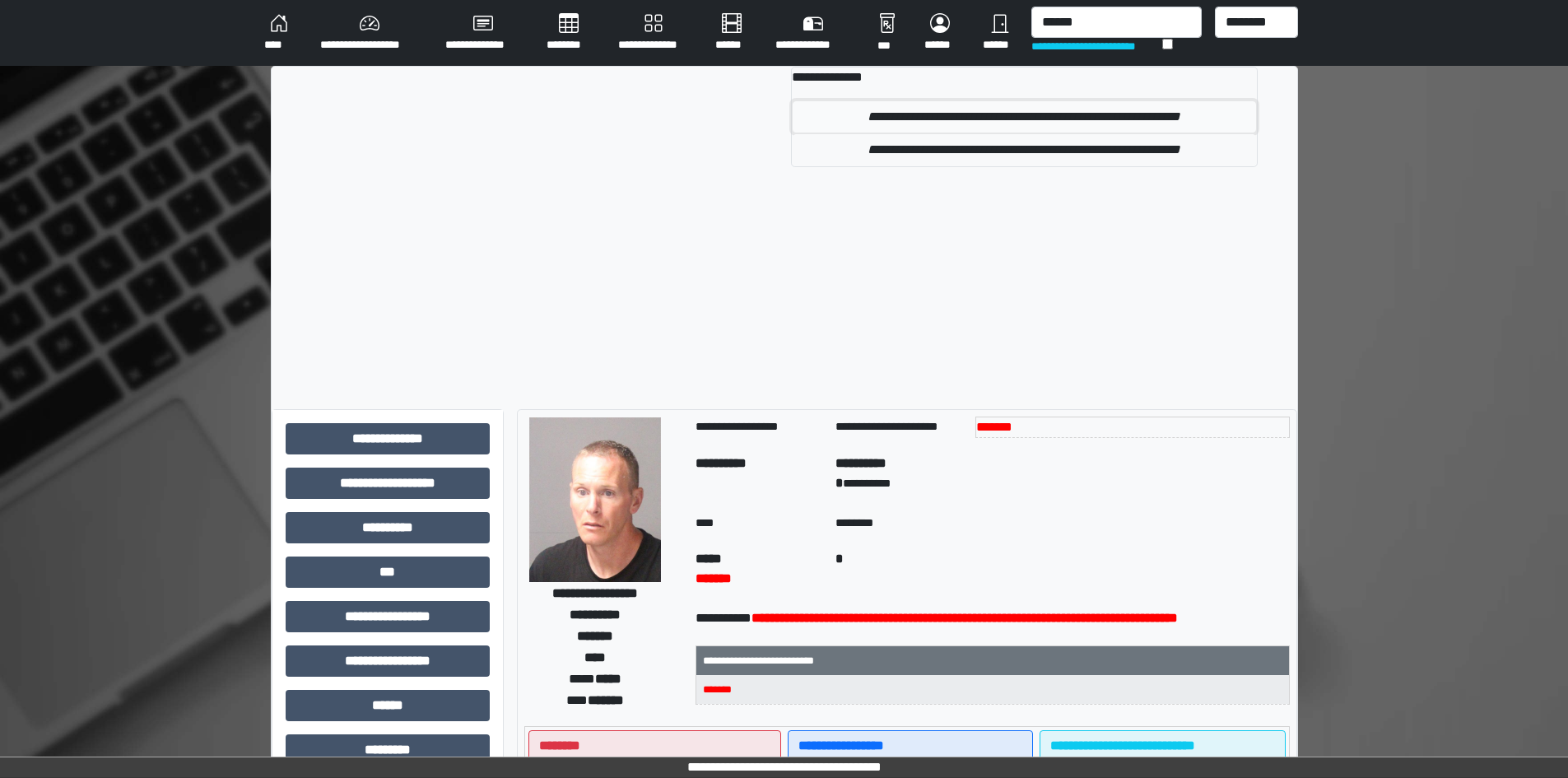 click on "**********" at bounding box center [1024, 117] 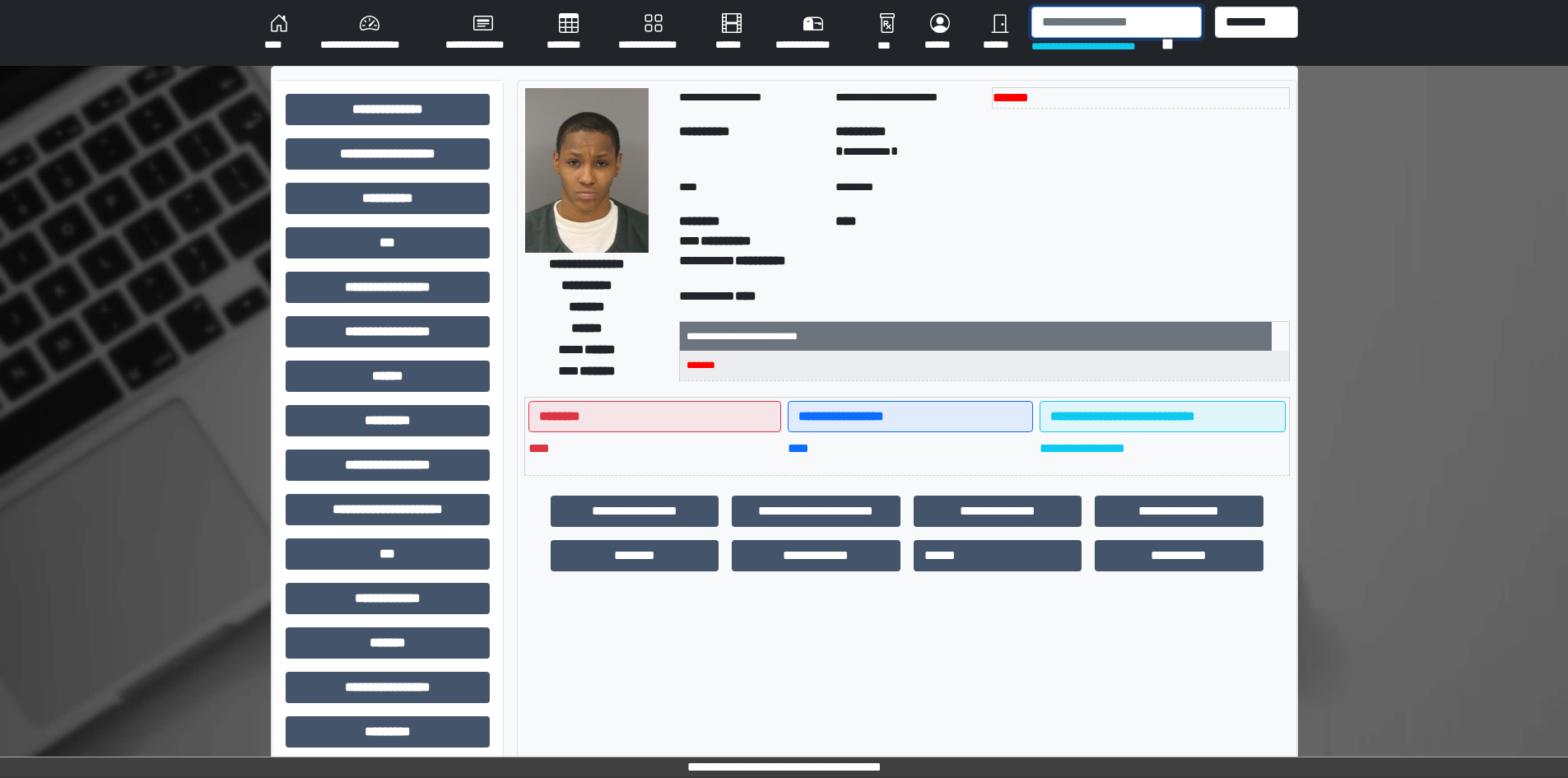 click at bounding box center (1116, 22) 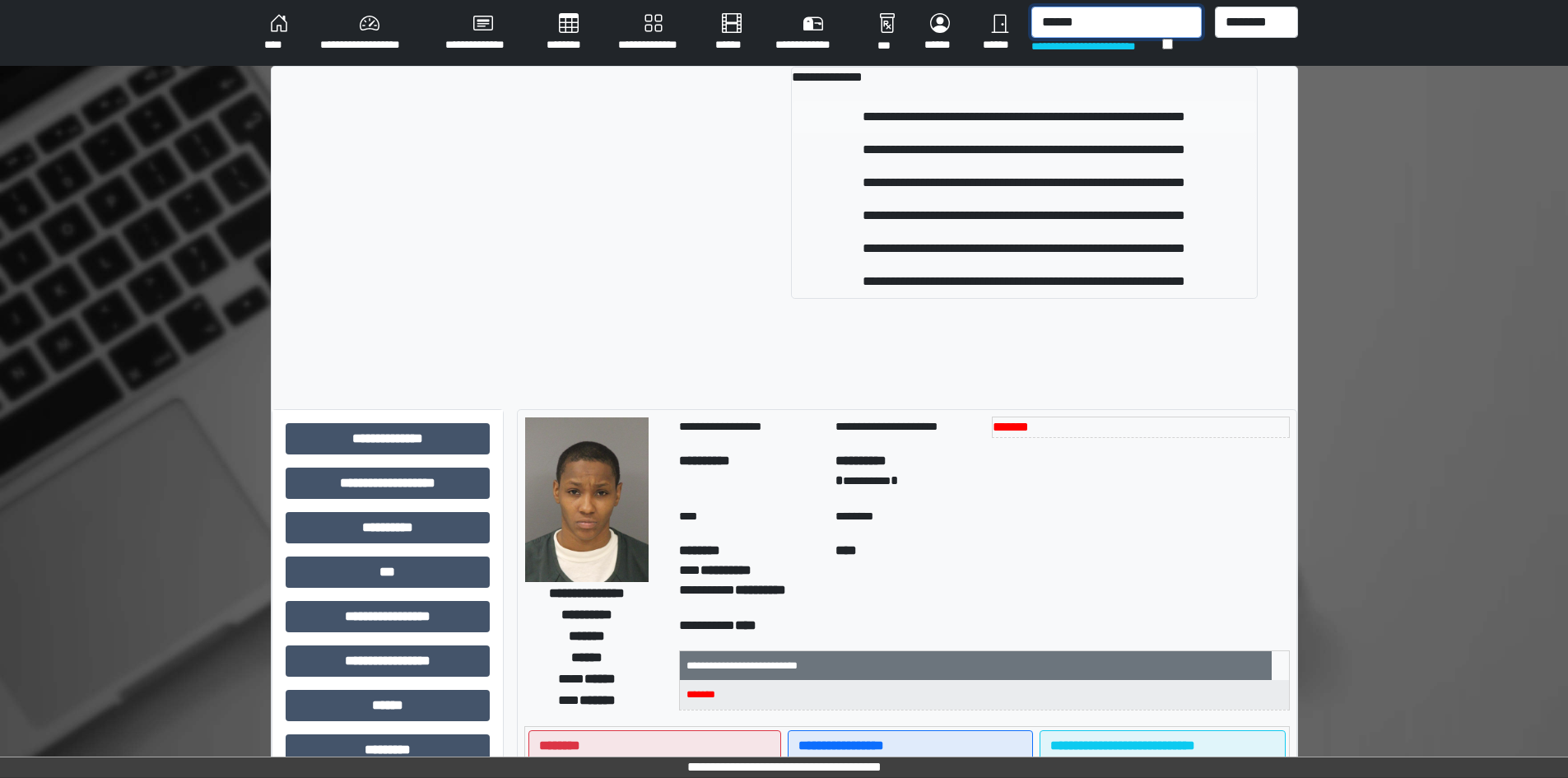 type on "******" 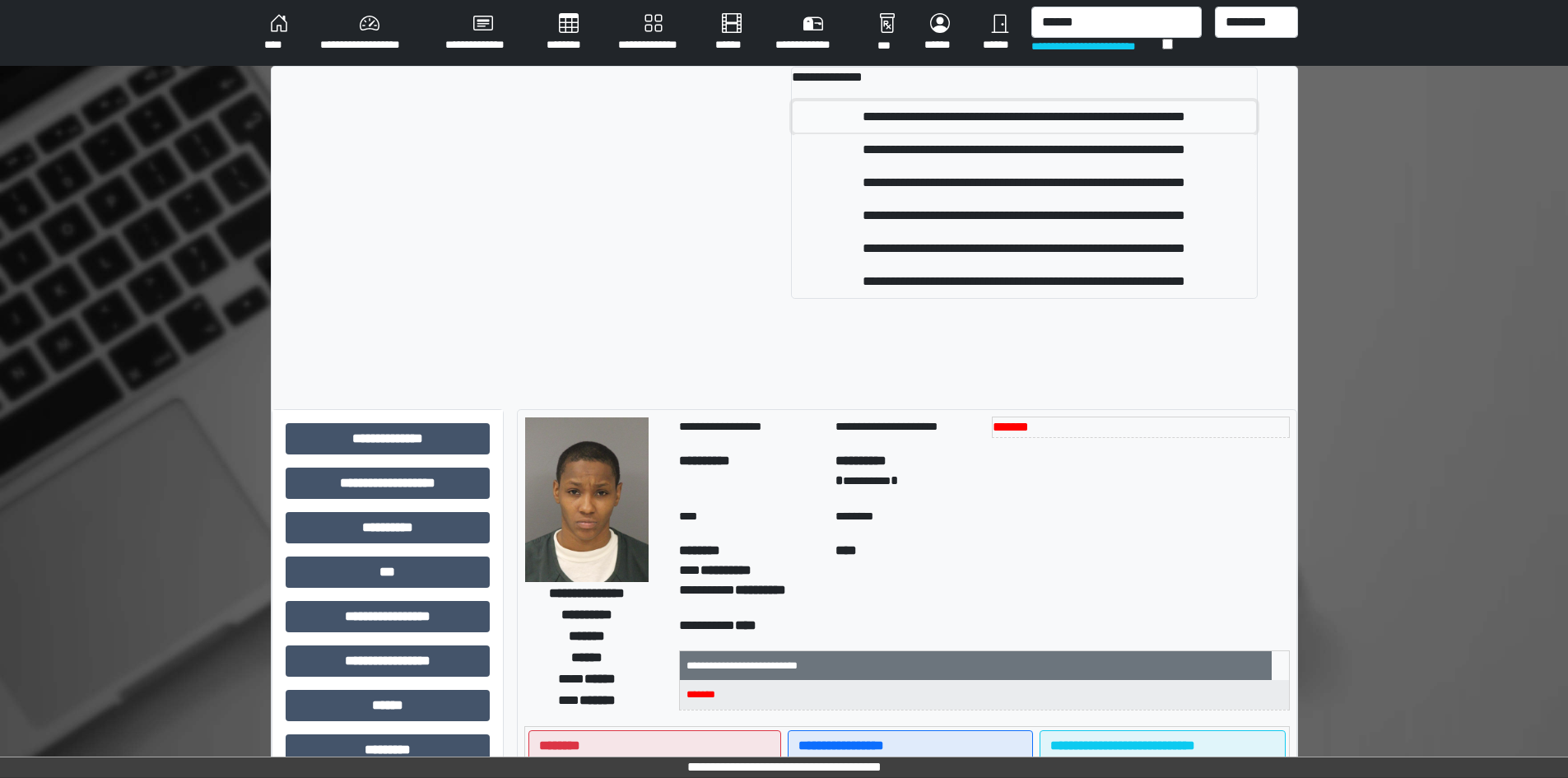 click on "**********" at bounding box center [1024, 117] 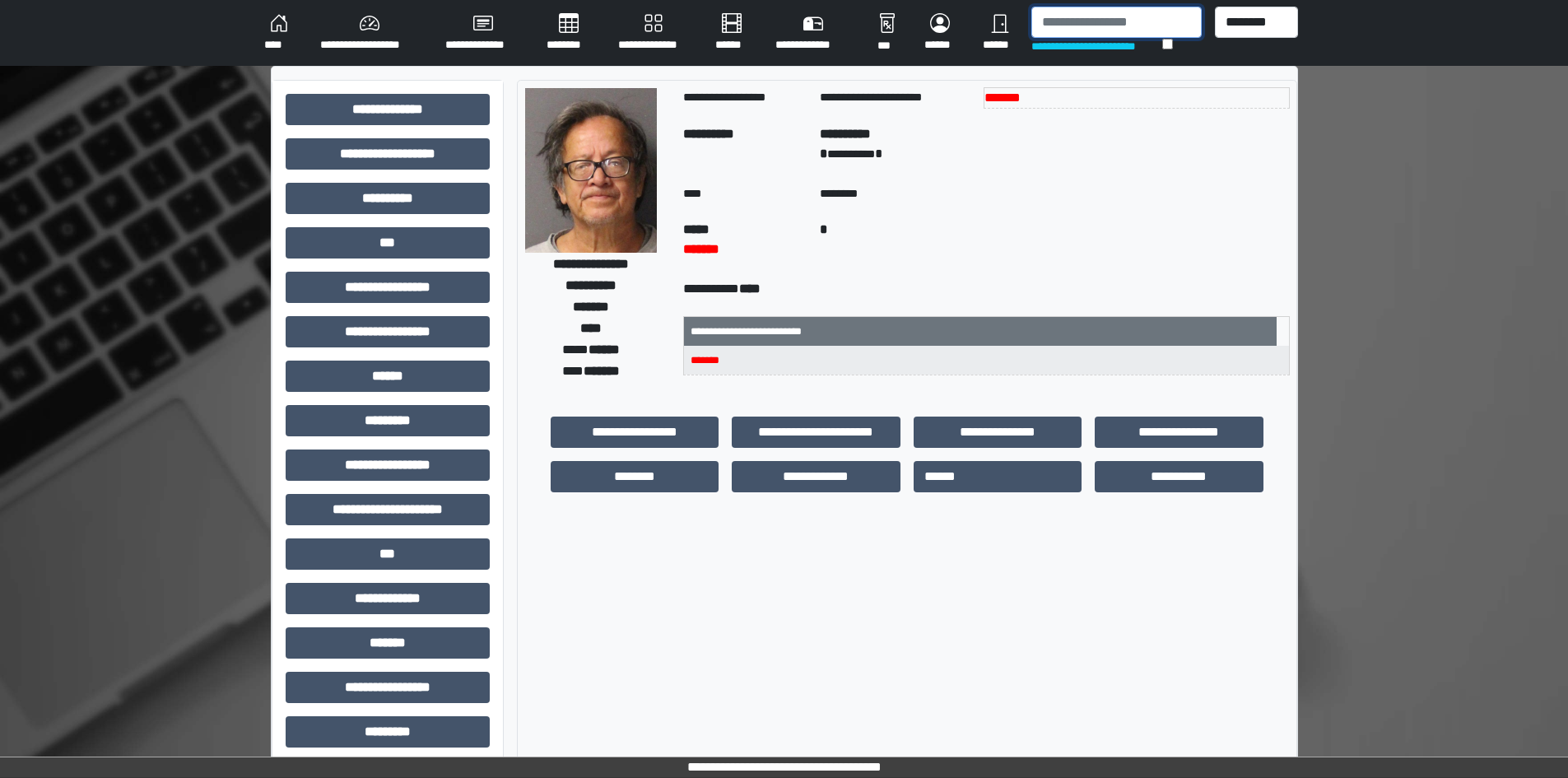 click at bounding box center (1116, 22) 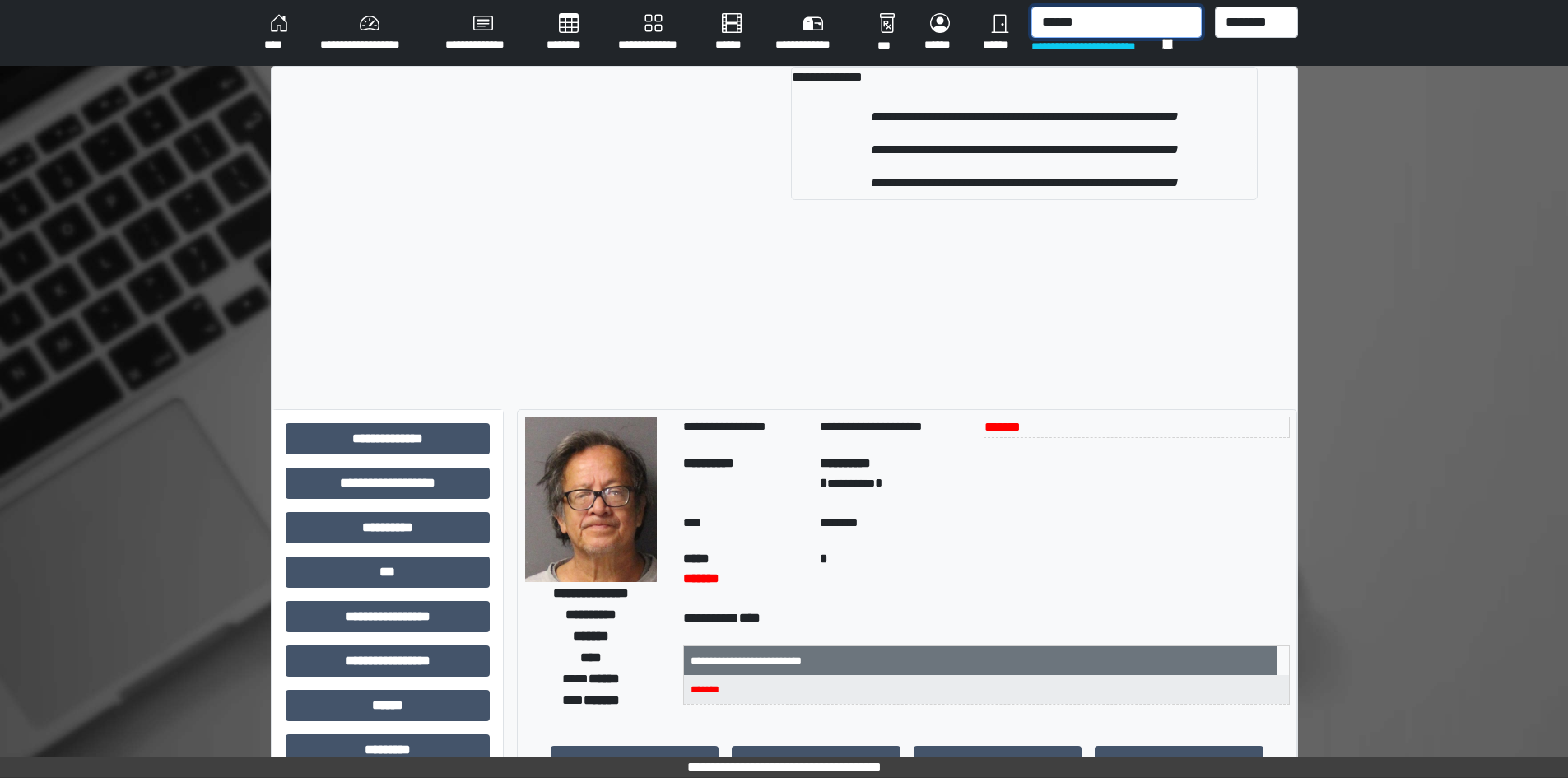 type on "******" 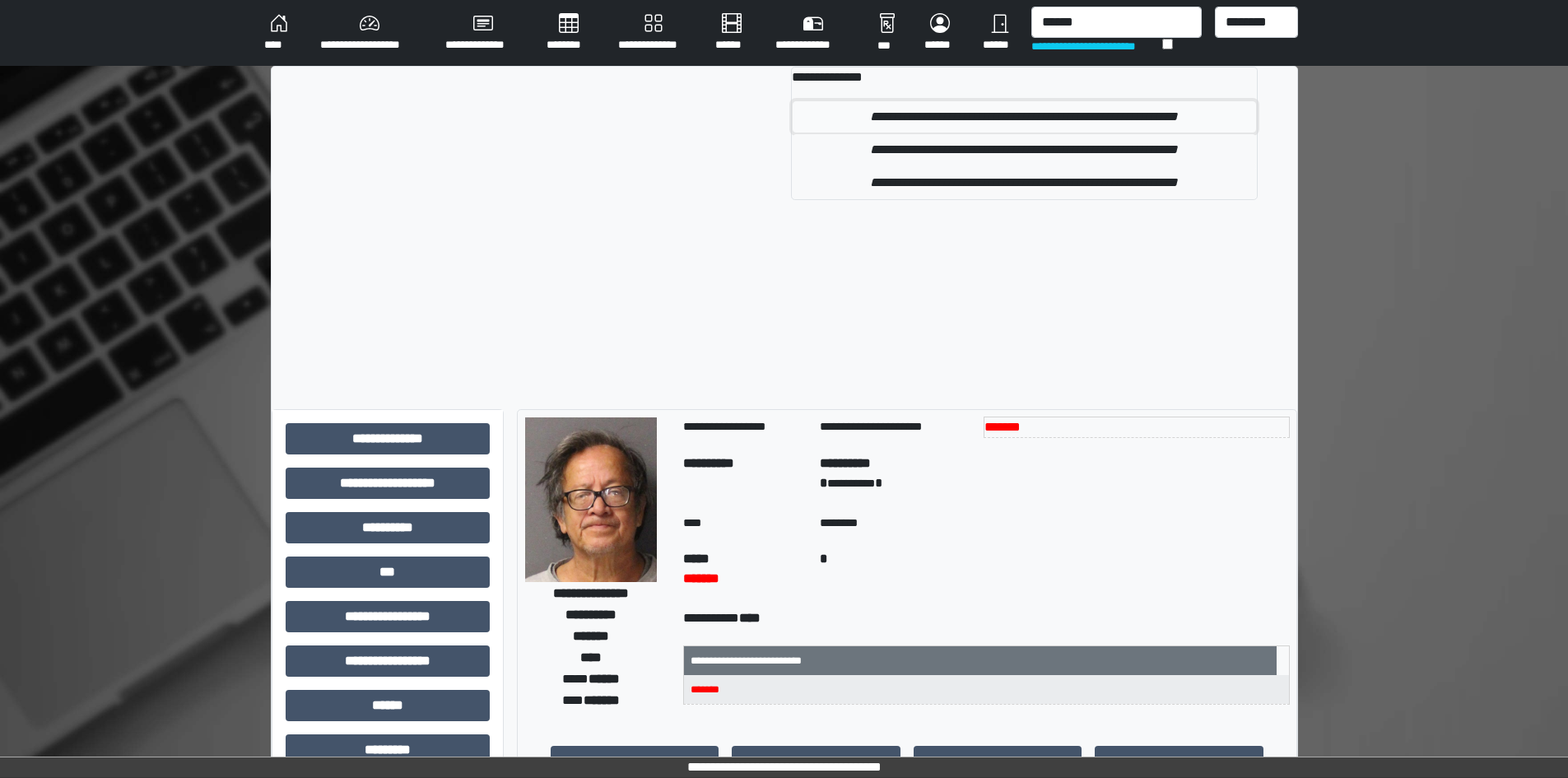 click on "**********" at bounding box center (1024, 117) 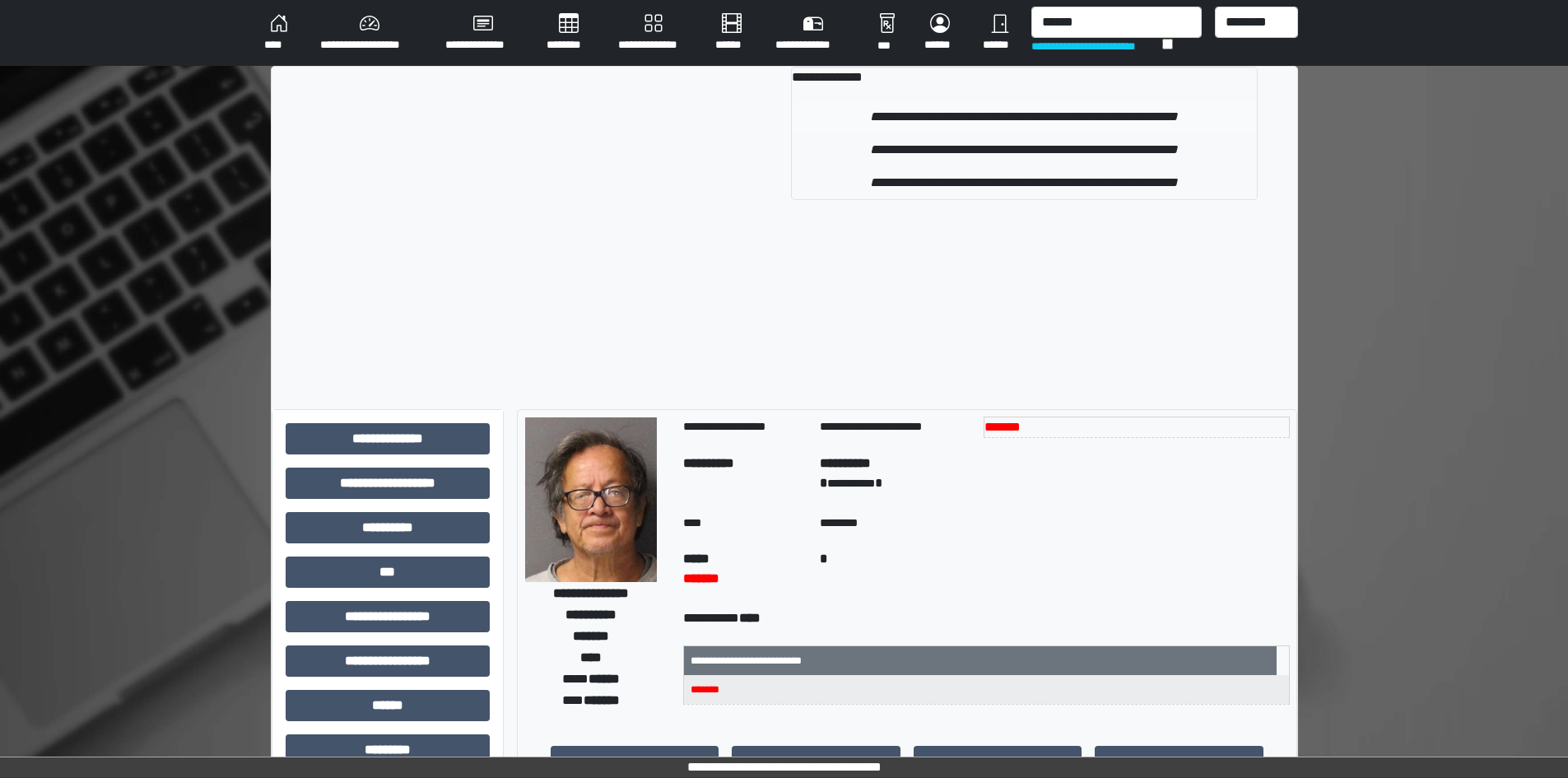 type 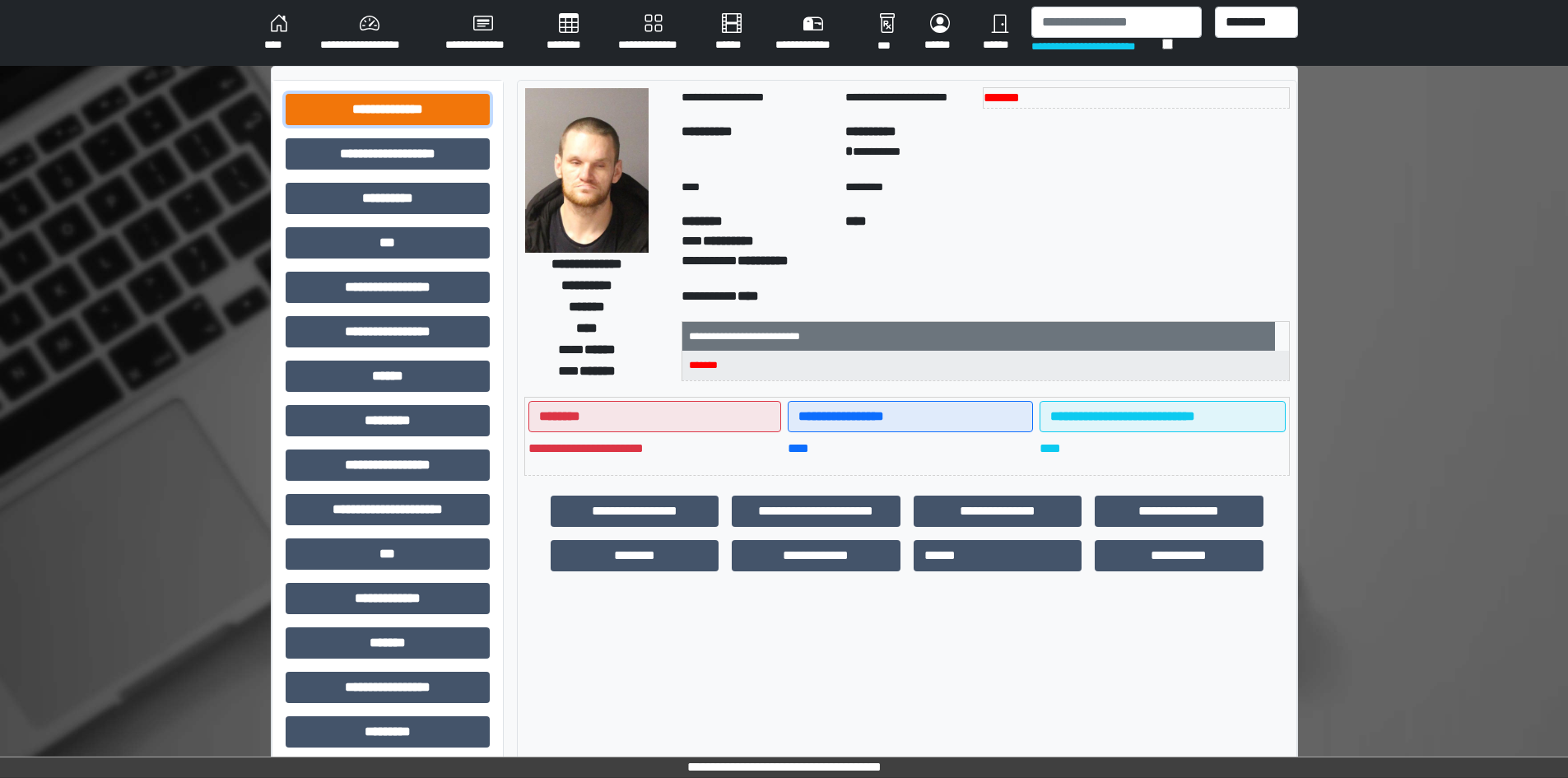 click on "**********" at bounding box center [388, 109] 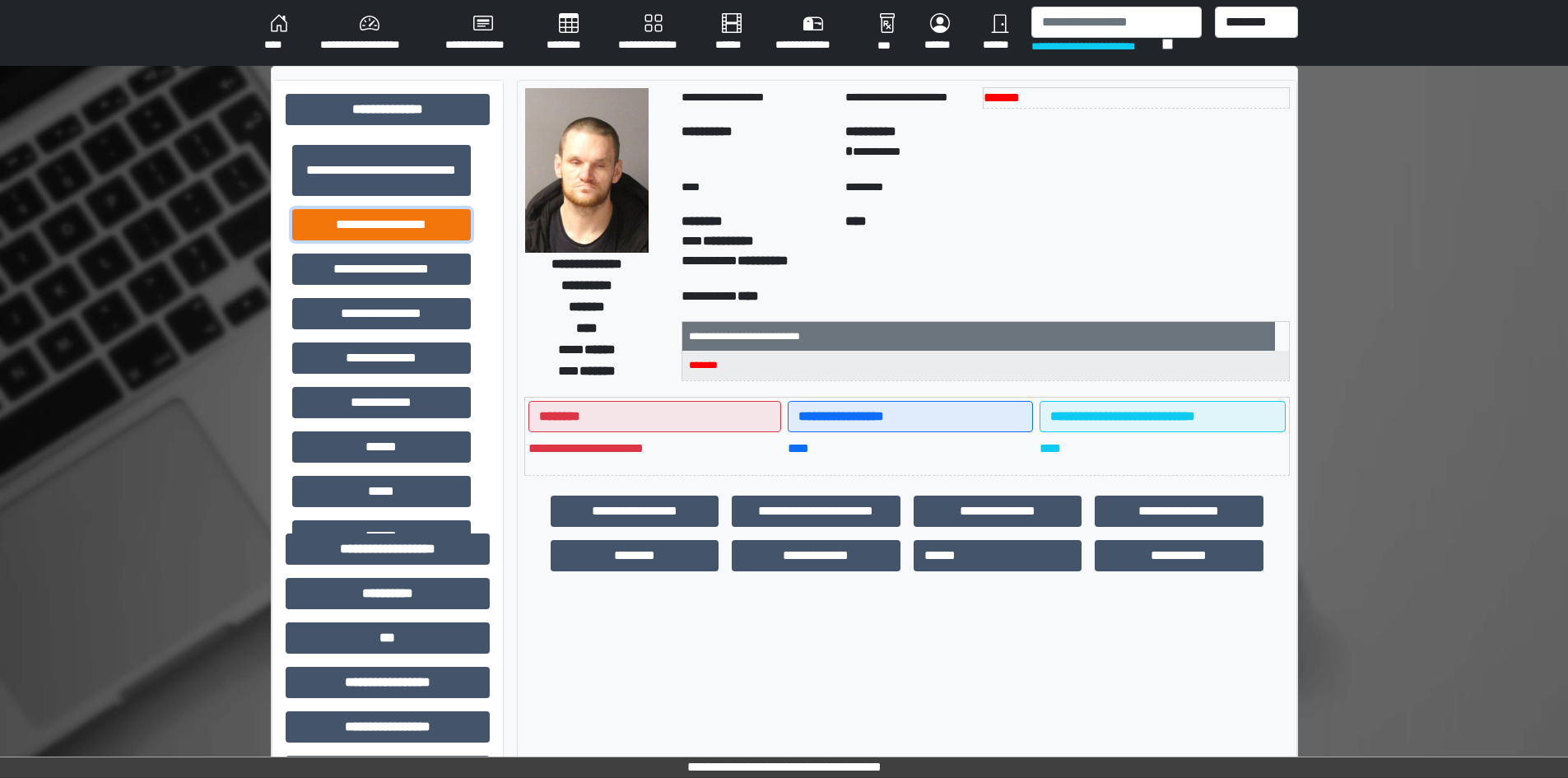 click on "**********" at bounding box center (381, 225) 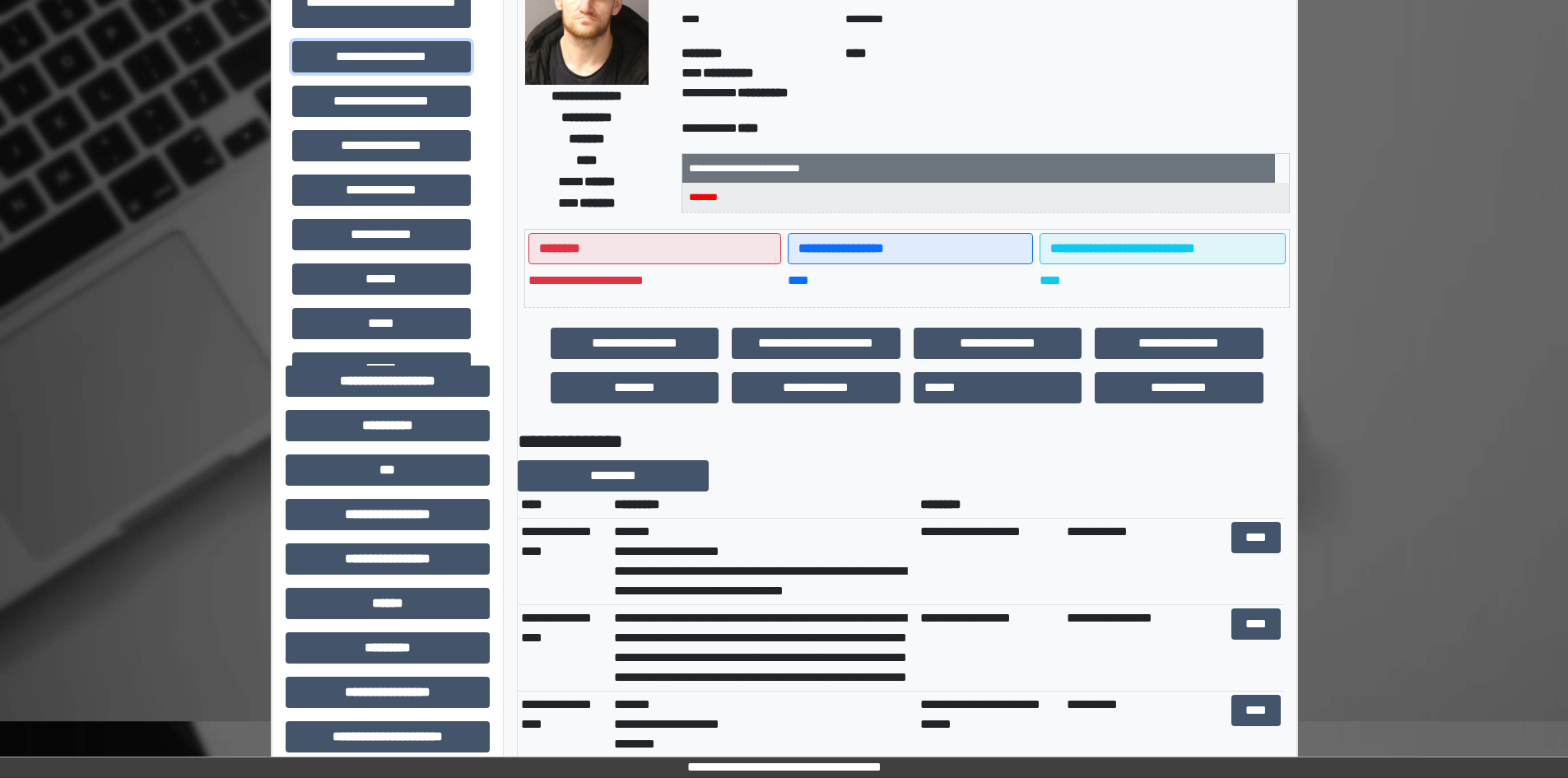 scroll, scrollTop: 247, scrollLeft: 0, axis: vertical 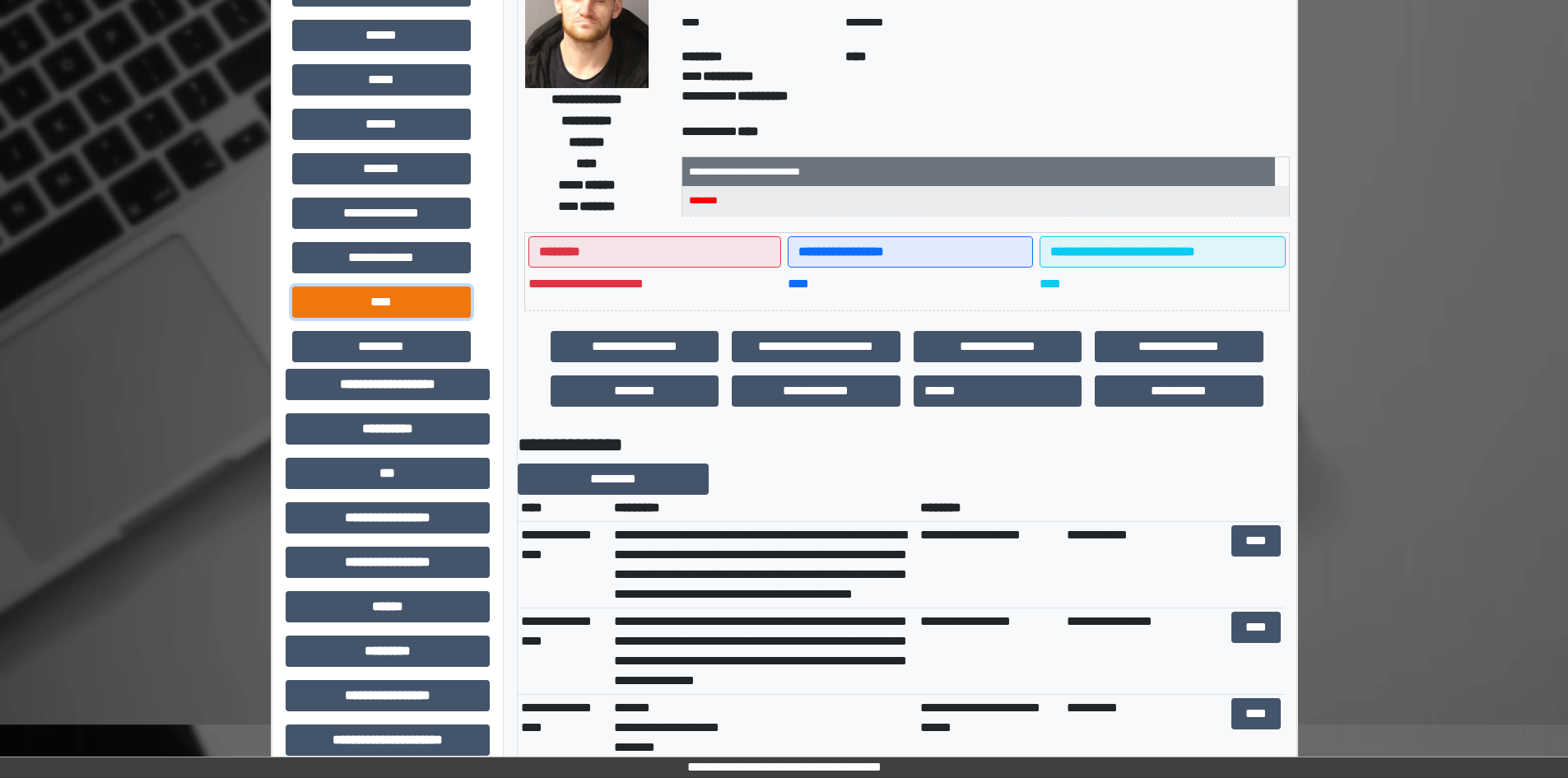 click on "****" at bounding box center (381, 302) 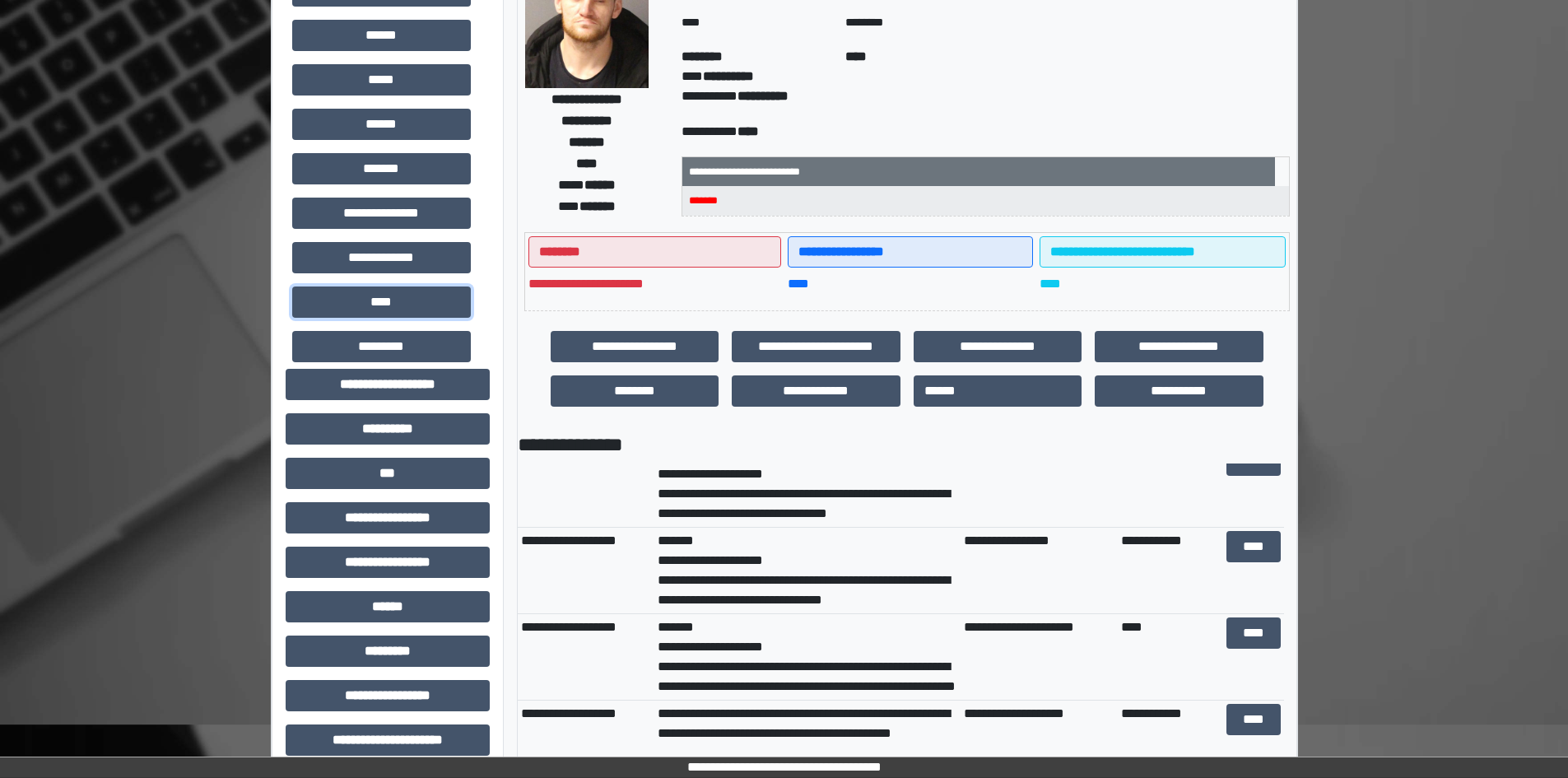 scroll, scrollTop: 0, scrollLeft: 0, axis: both 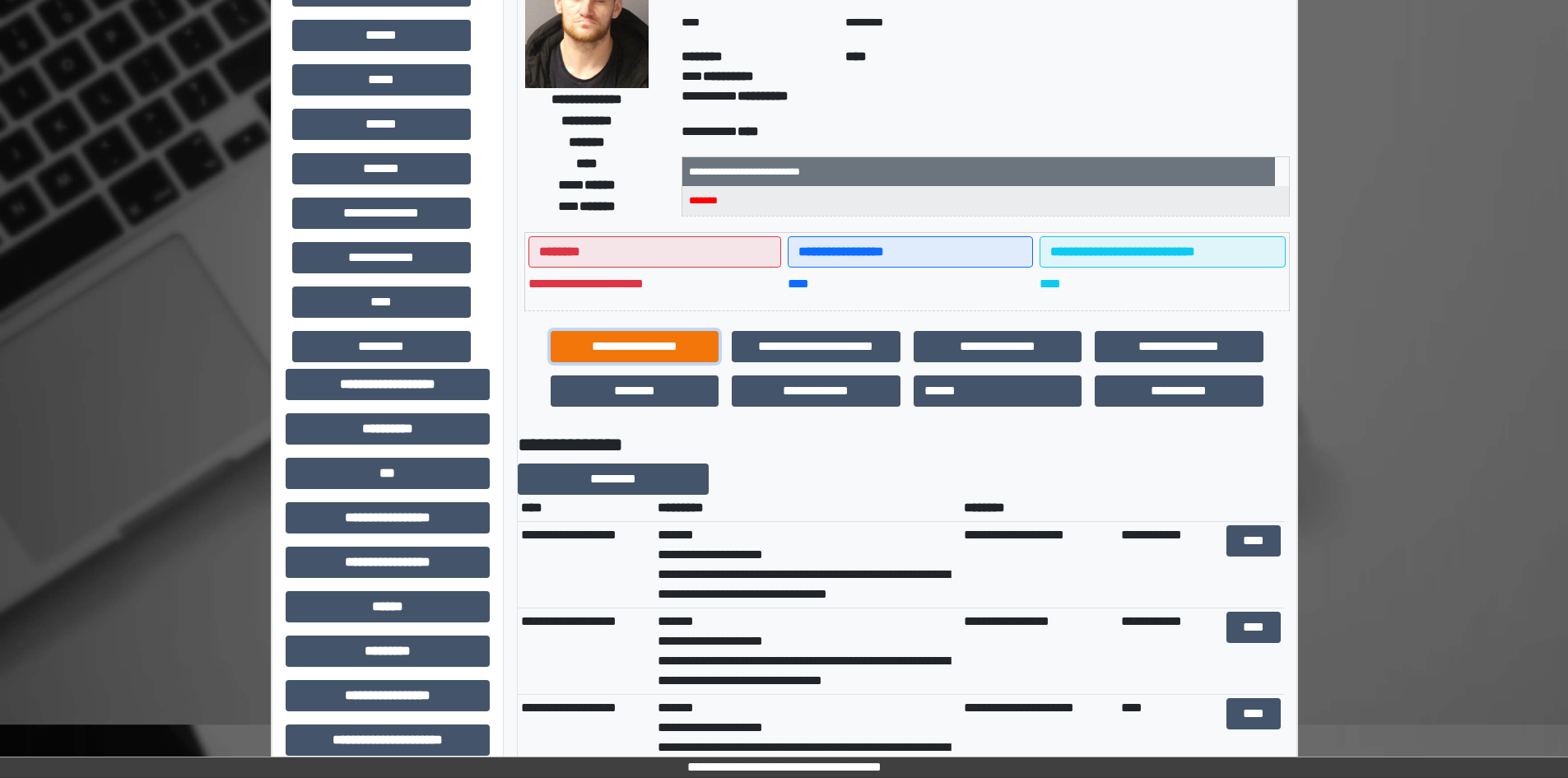 click on "**********" at bounding box center (635, 347) 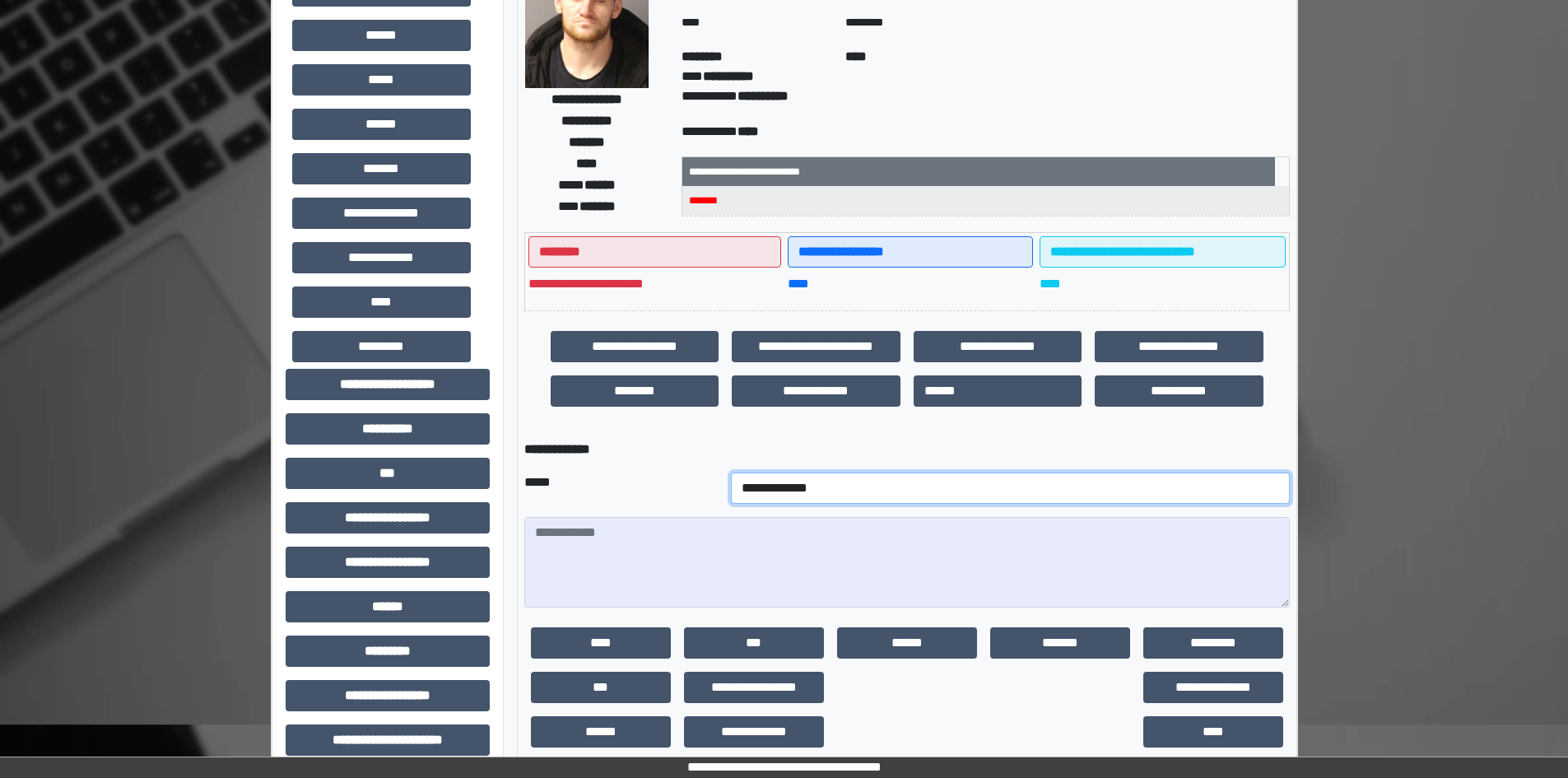click on "**********" at bounding box center [1010, 488] 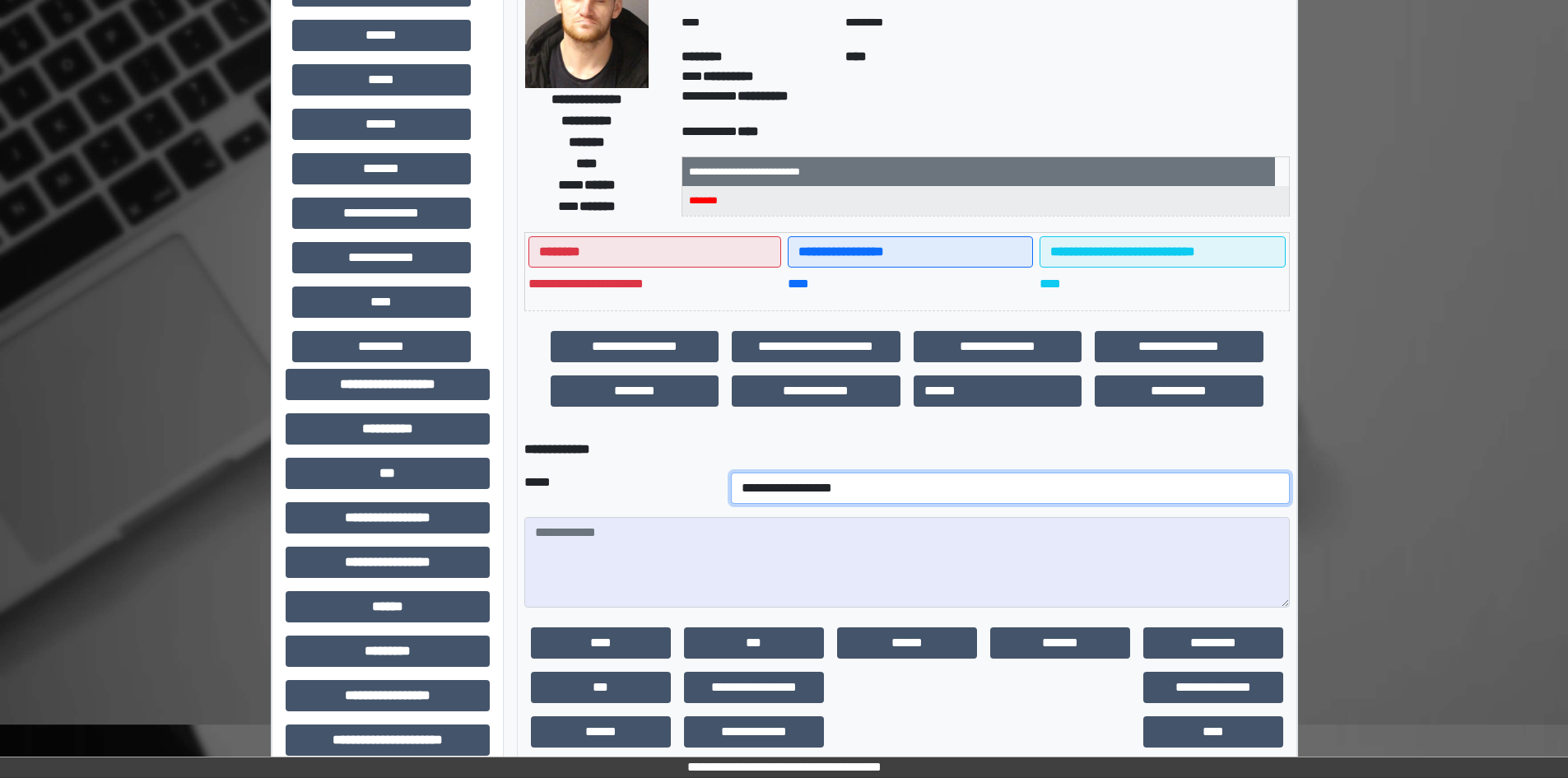 click on "**********" at bounding box center [1010, 488] 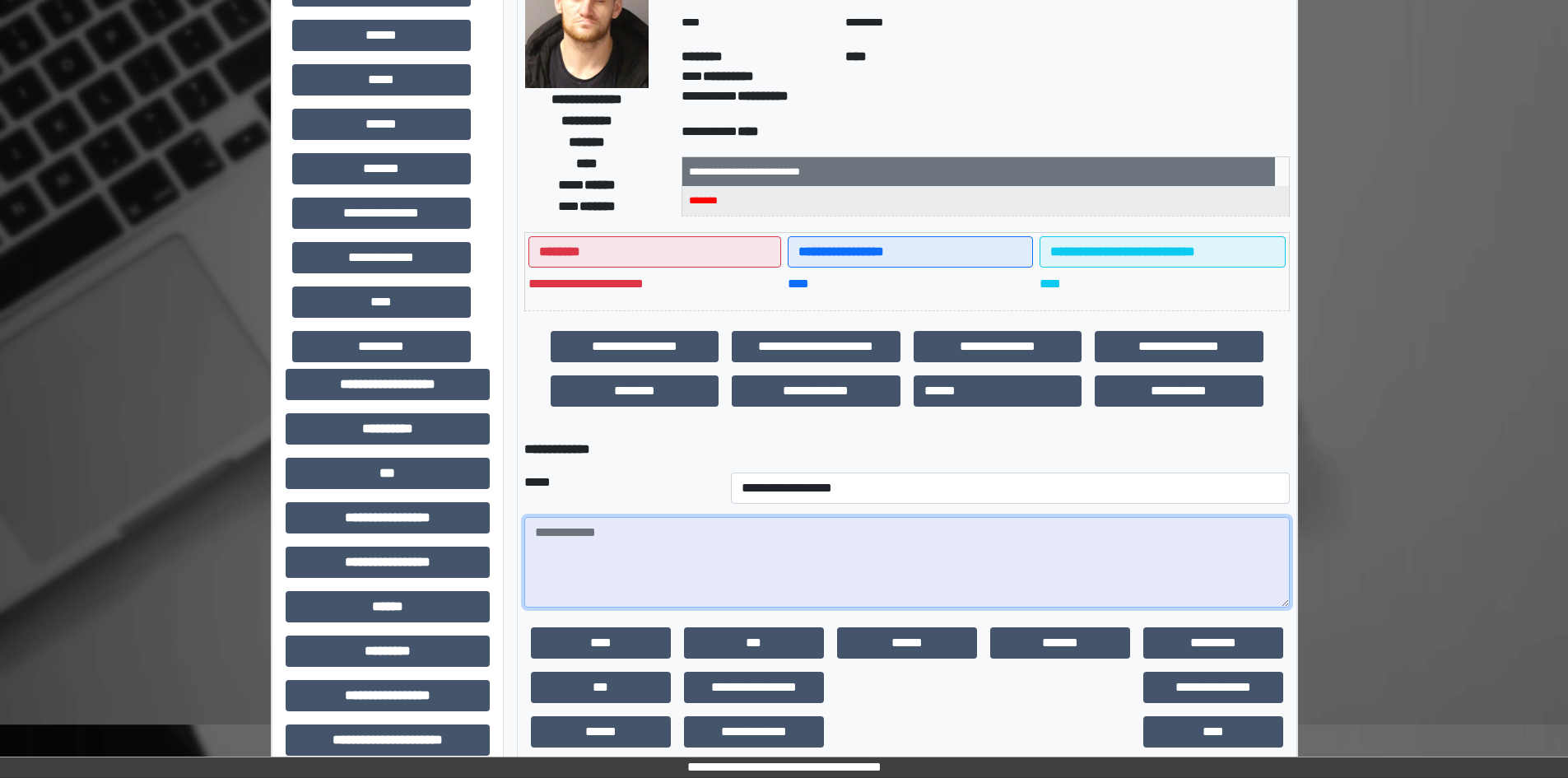 click at bounding box center [907, 562] 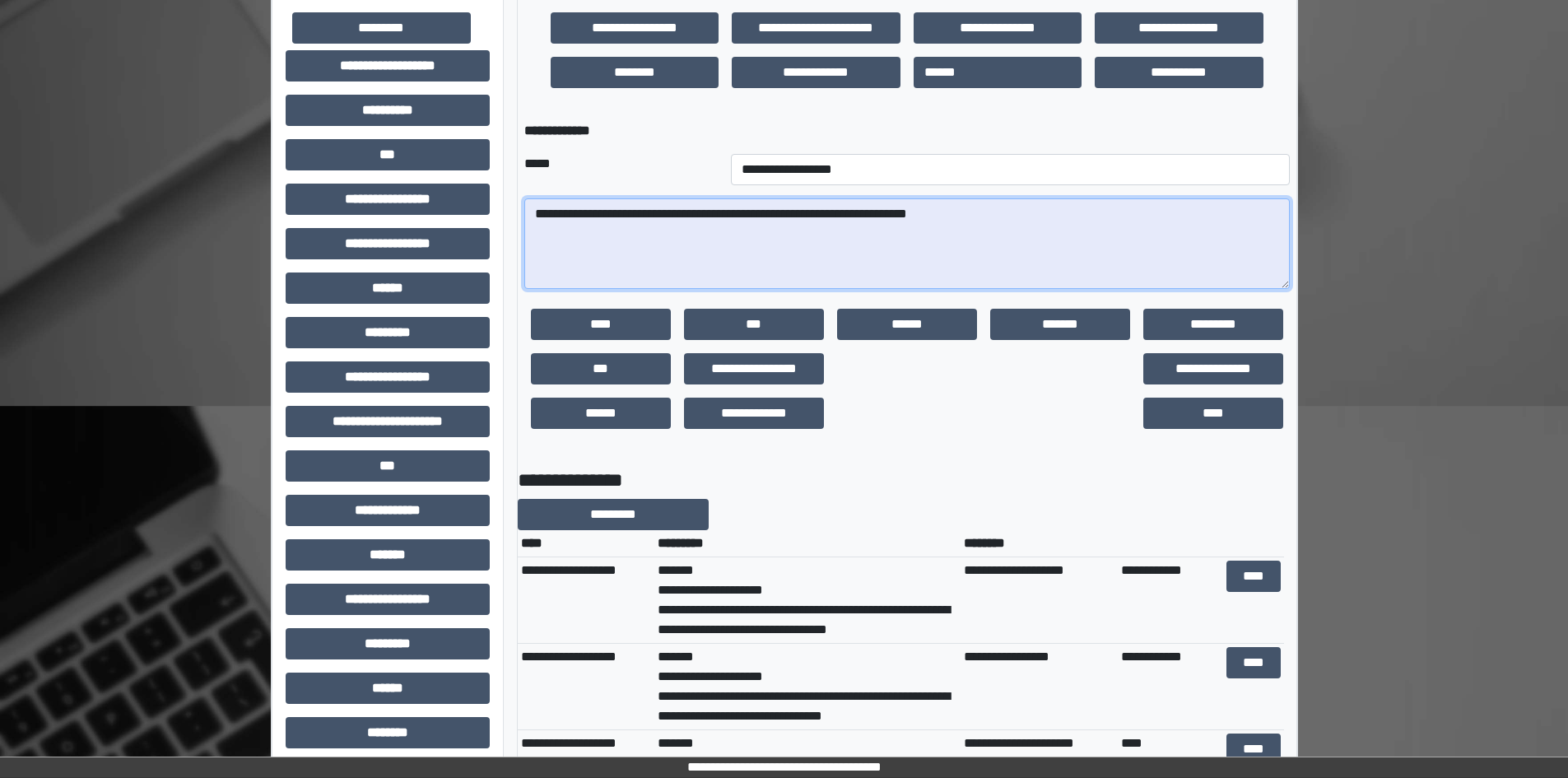scroll, scrollTop: 494, scrollLeft: 0, axis: vertical 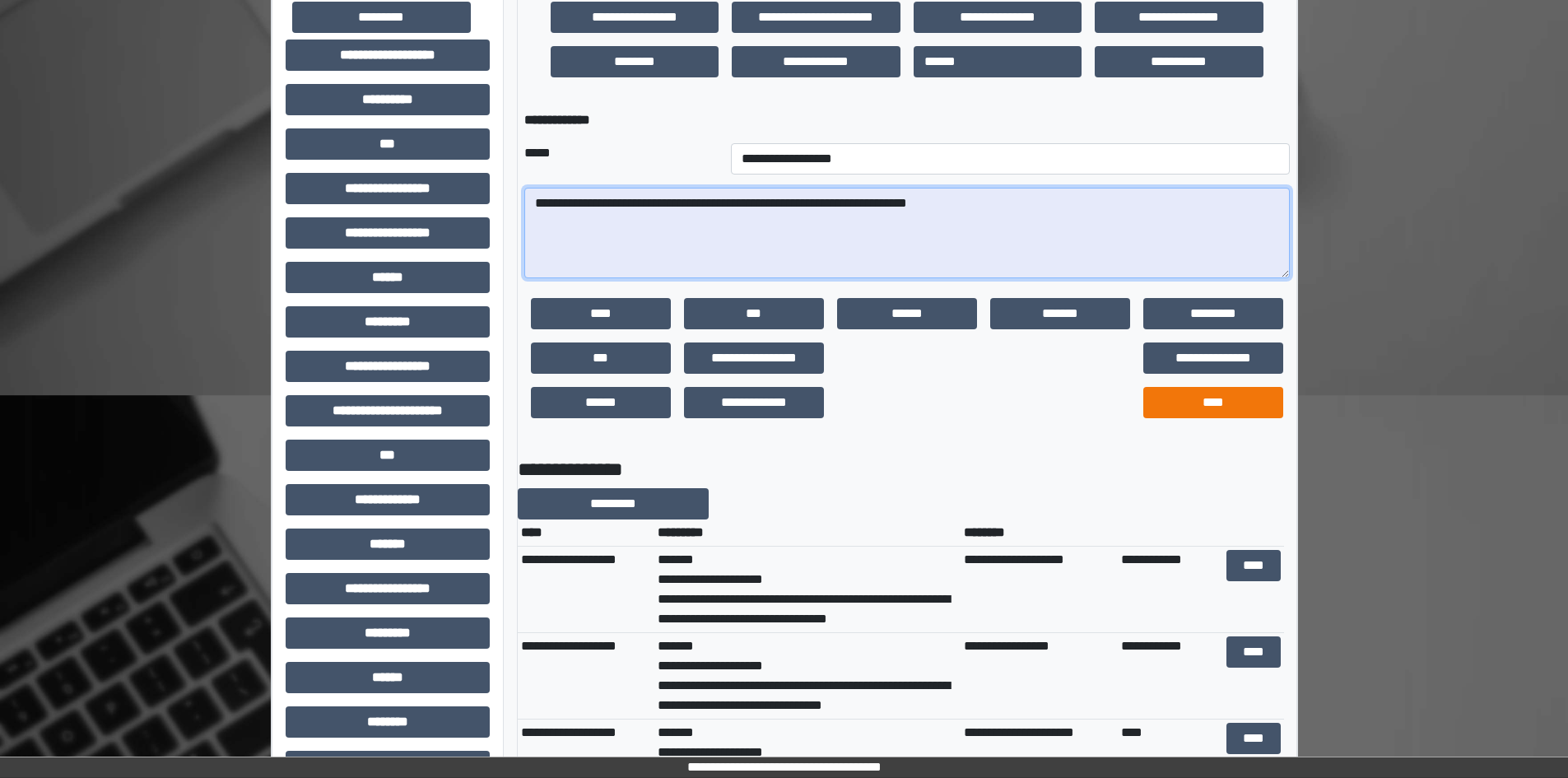type on "**********" 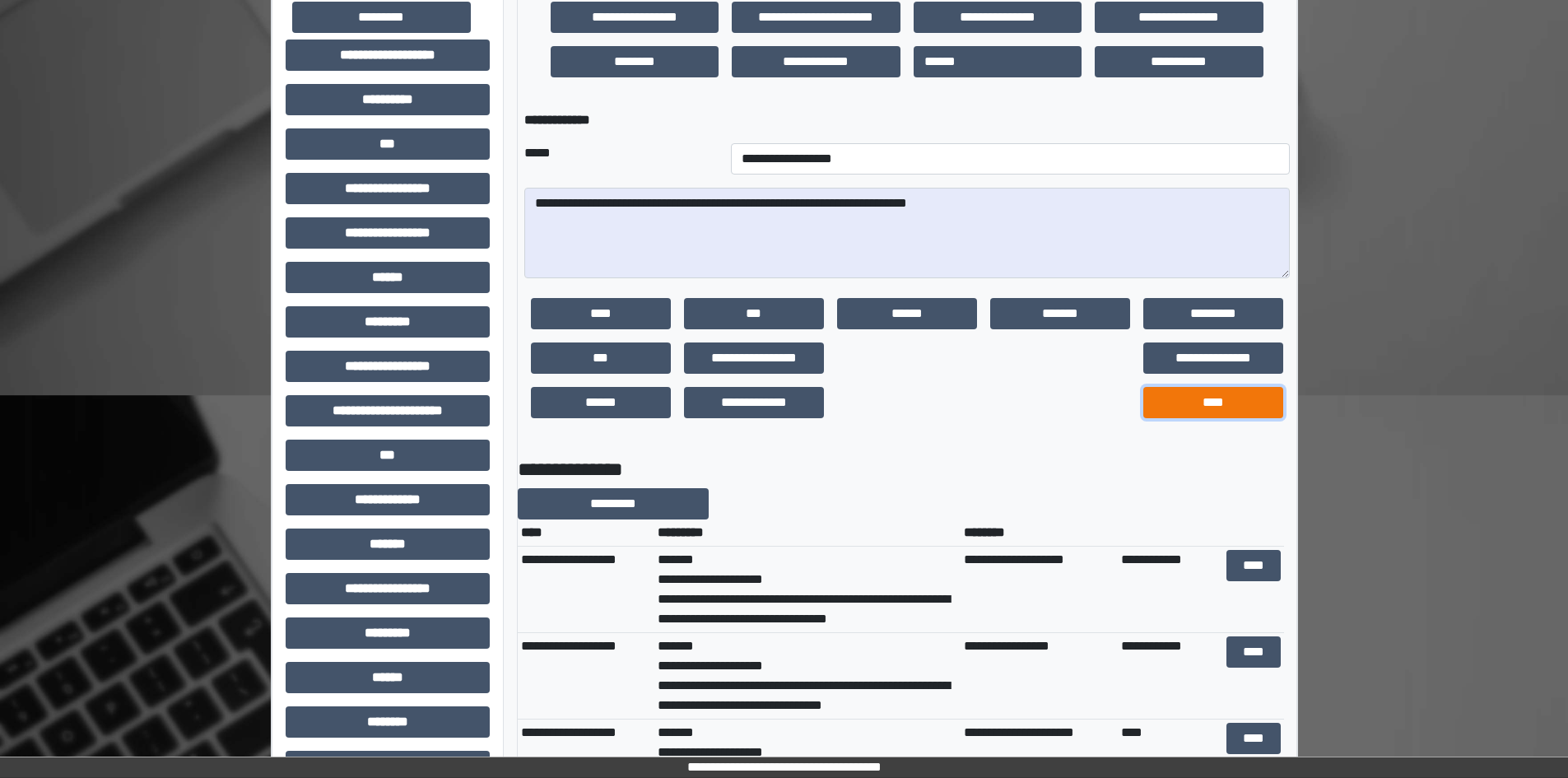 click on "****" at bounding box center [1213, 403] 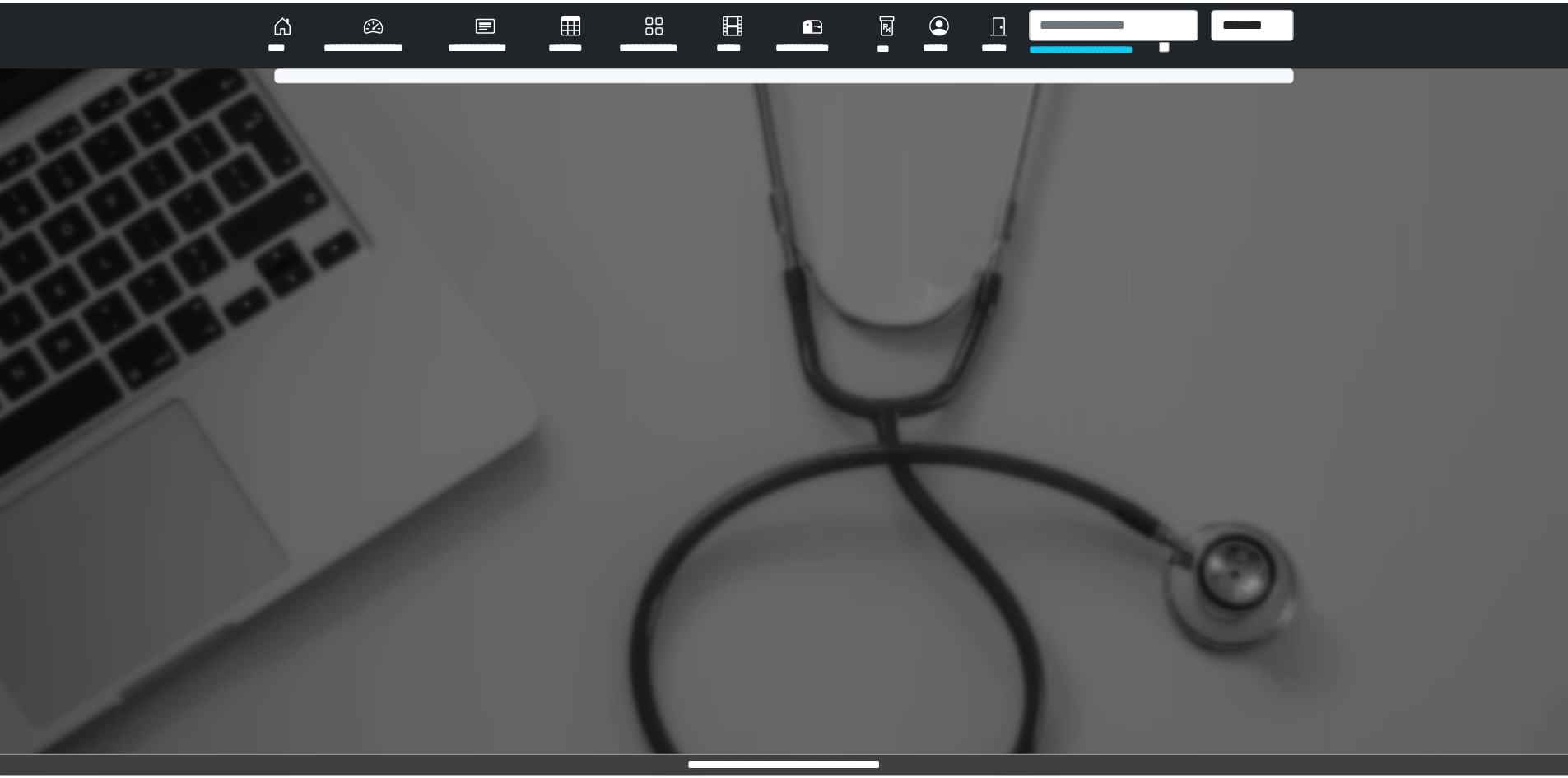 scroll, scrollTop: 0, scrollLeft: 0, axis: both 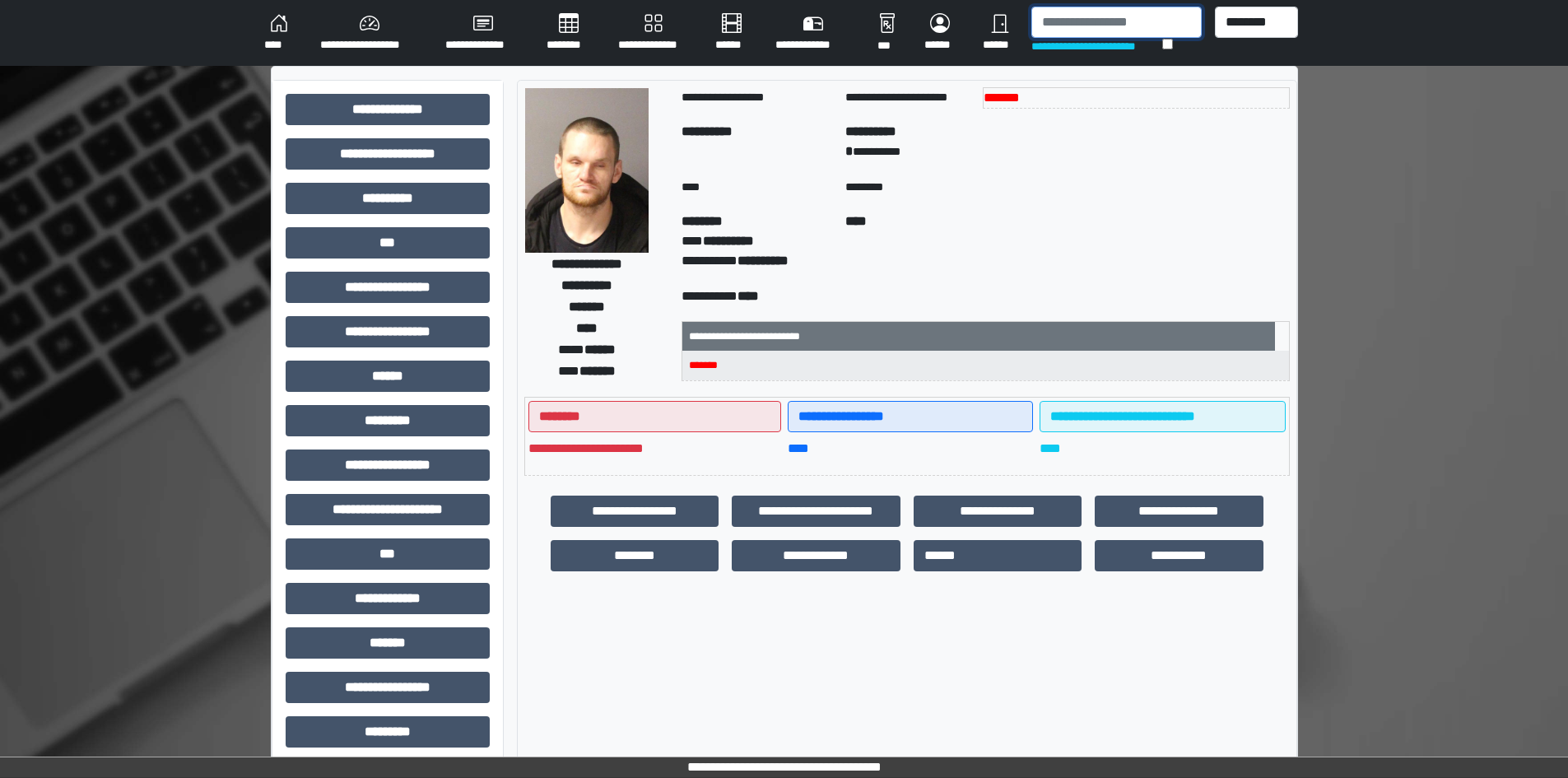 click at bounding box center [1116, 22] 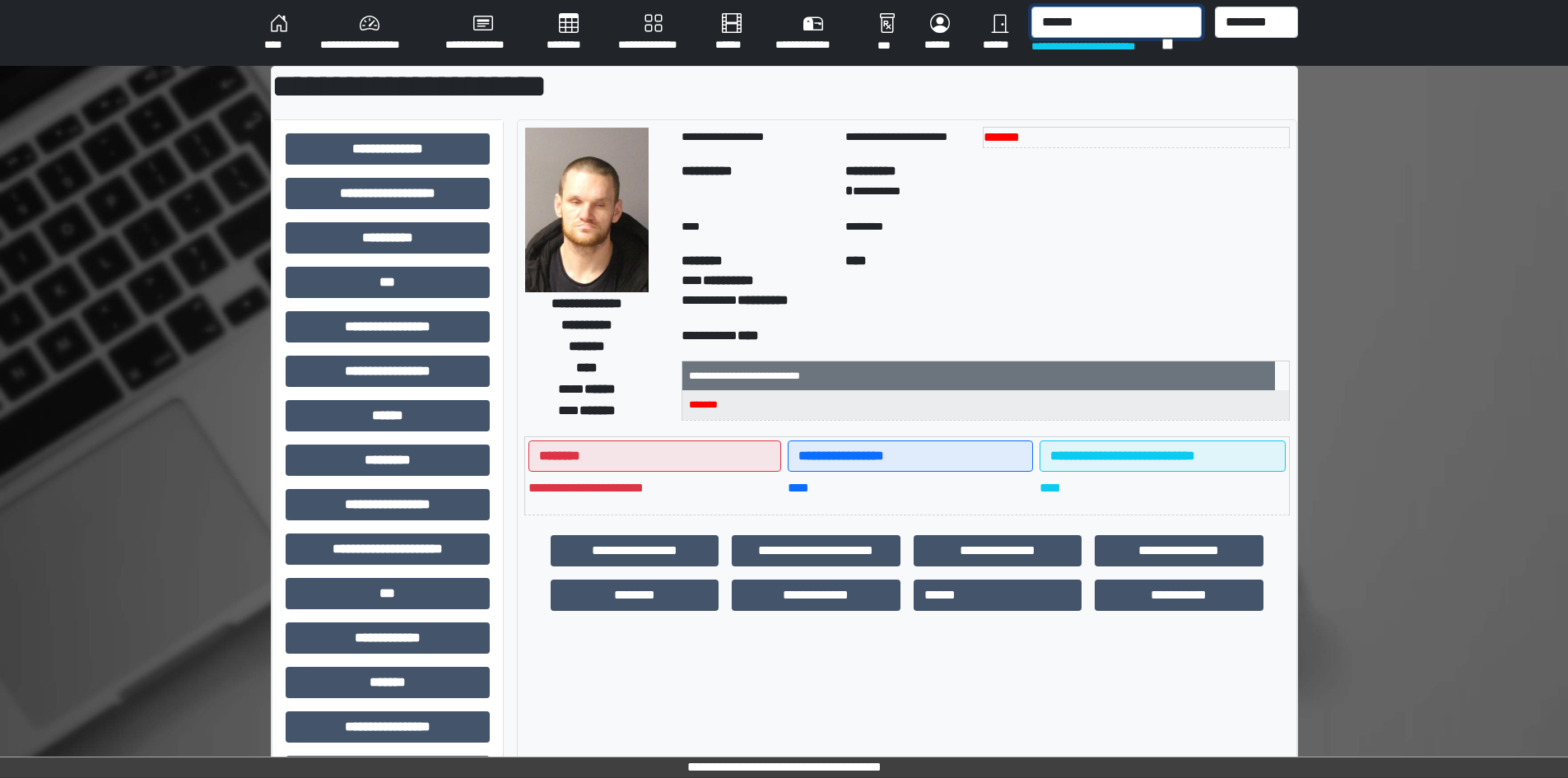 type on "******" 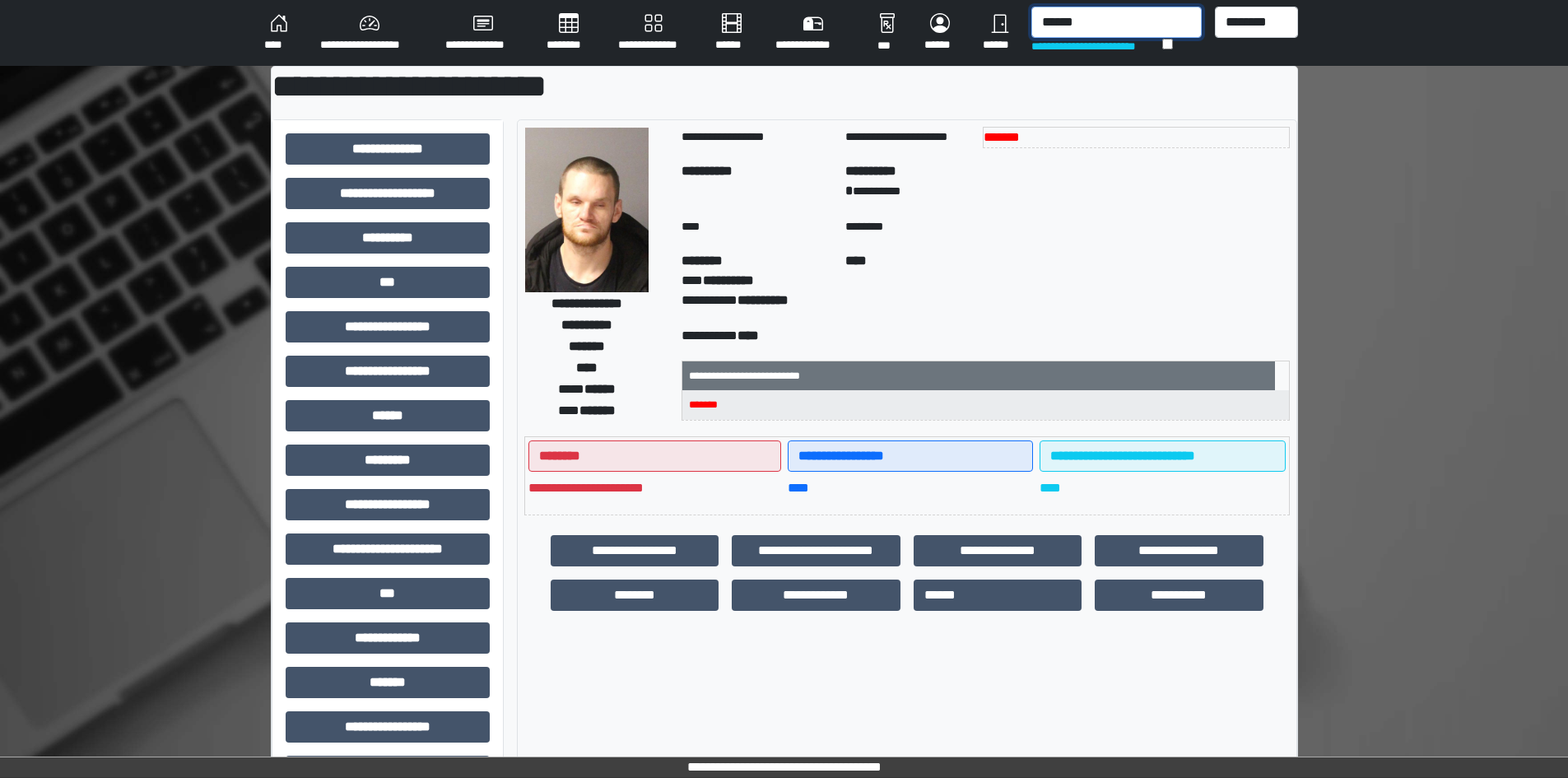 click on "******" at bounding box center [1116, 22] 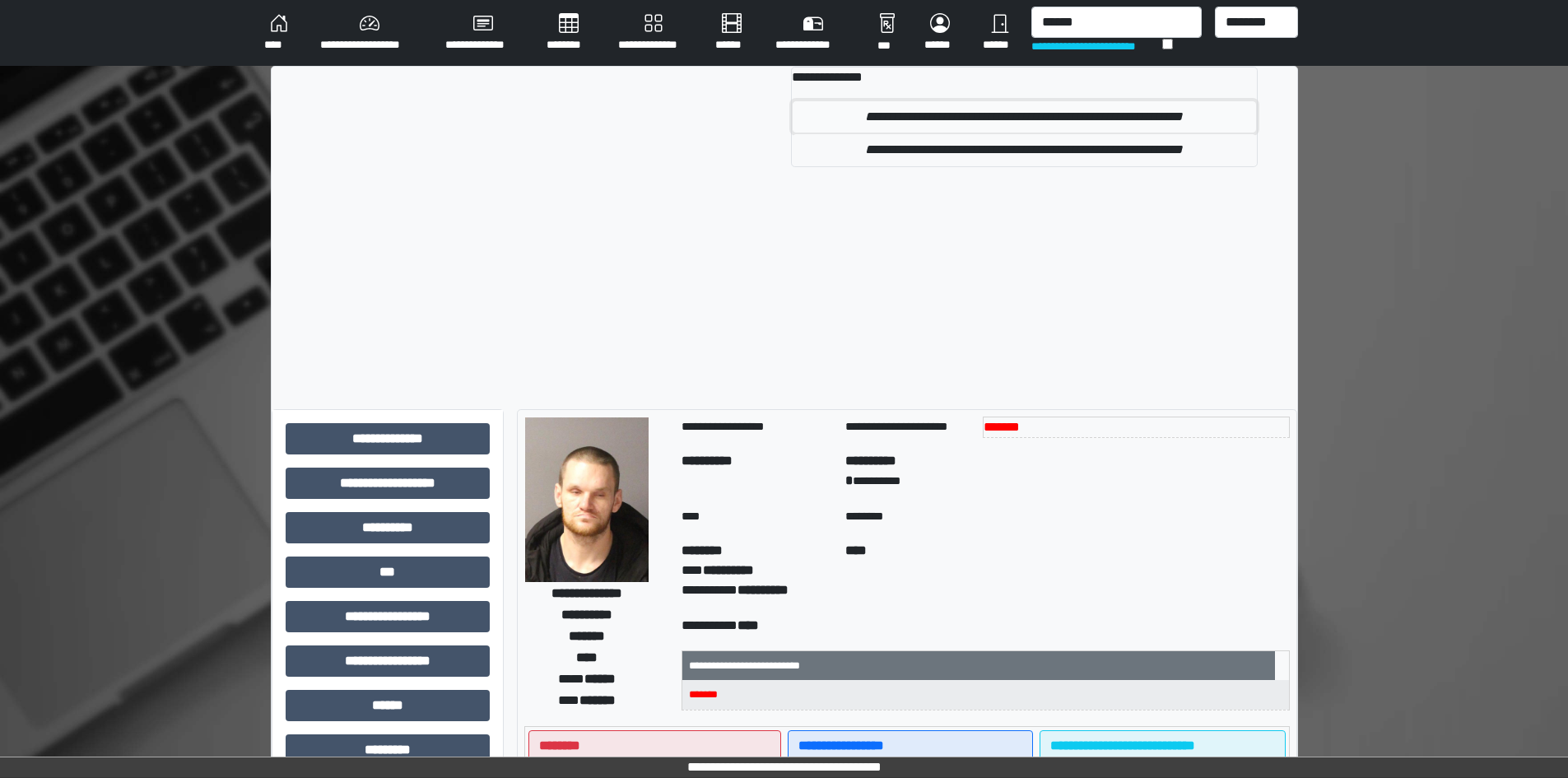 click on "**********" at bounding box center [1024, 117] 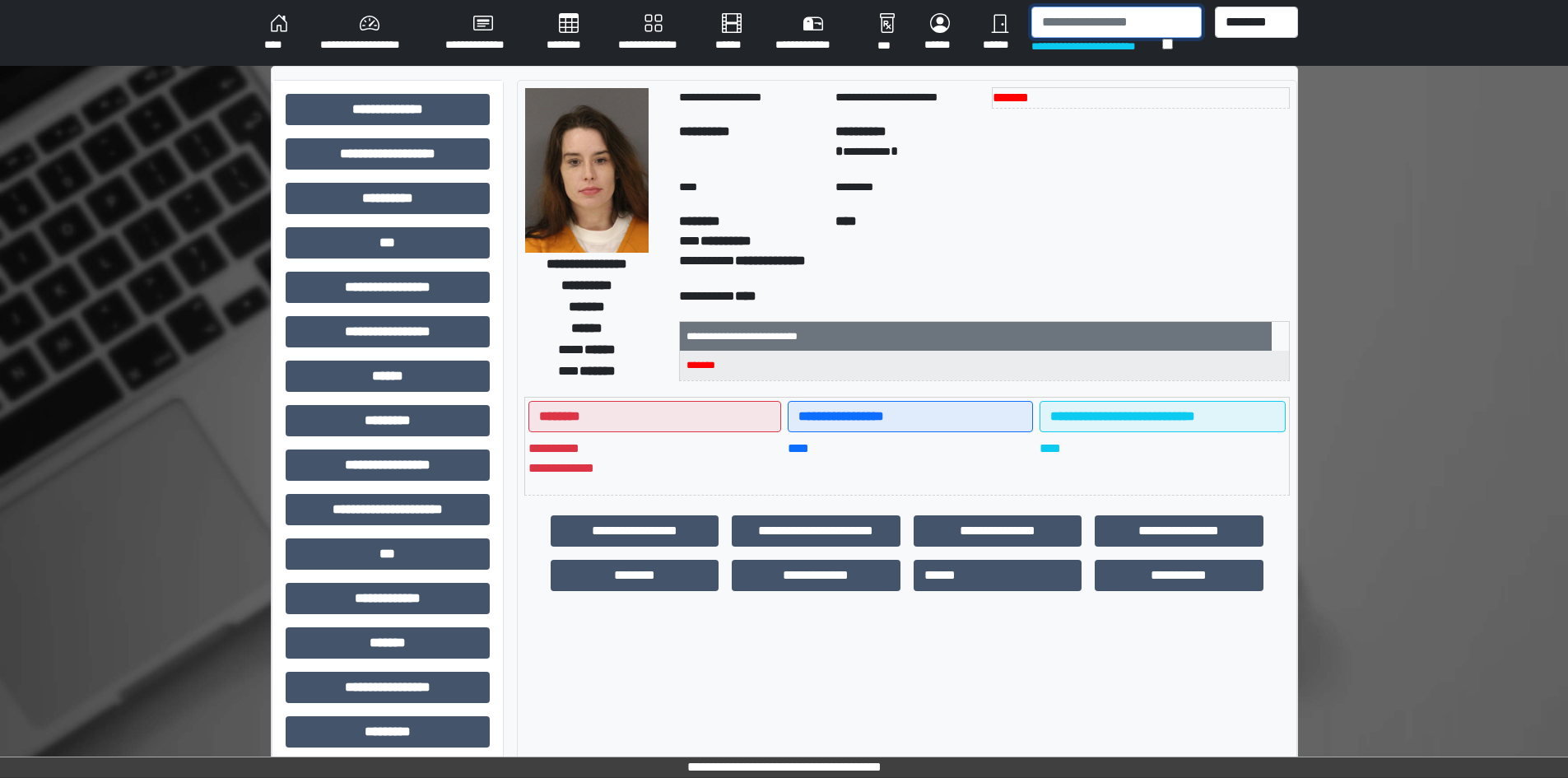 click at bounding box center [1116, 22] 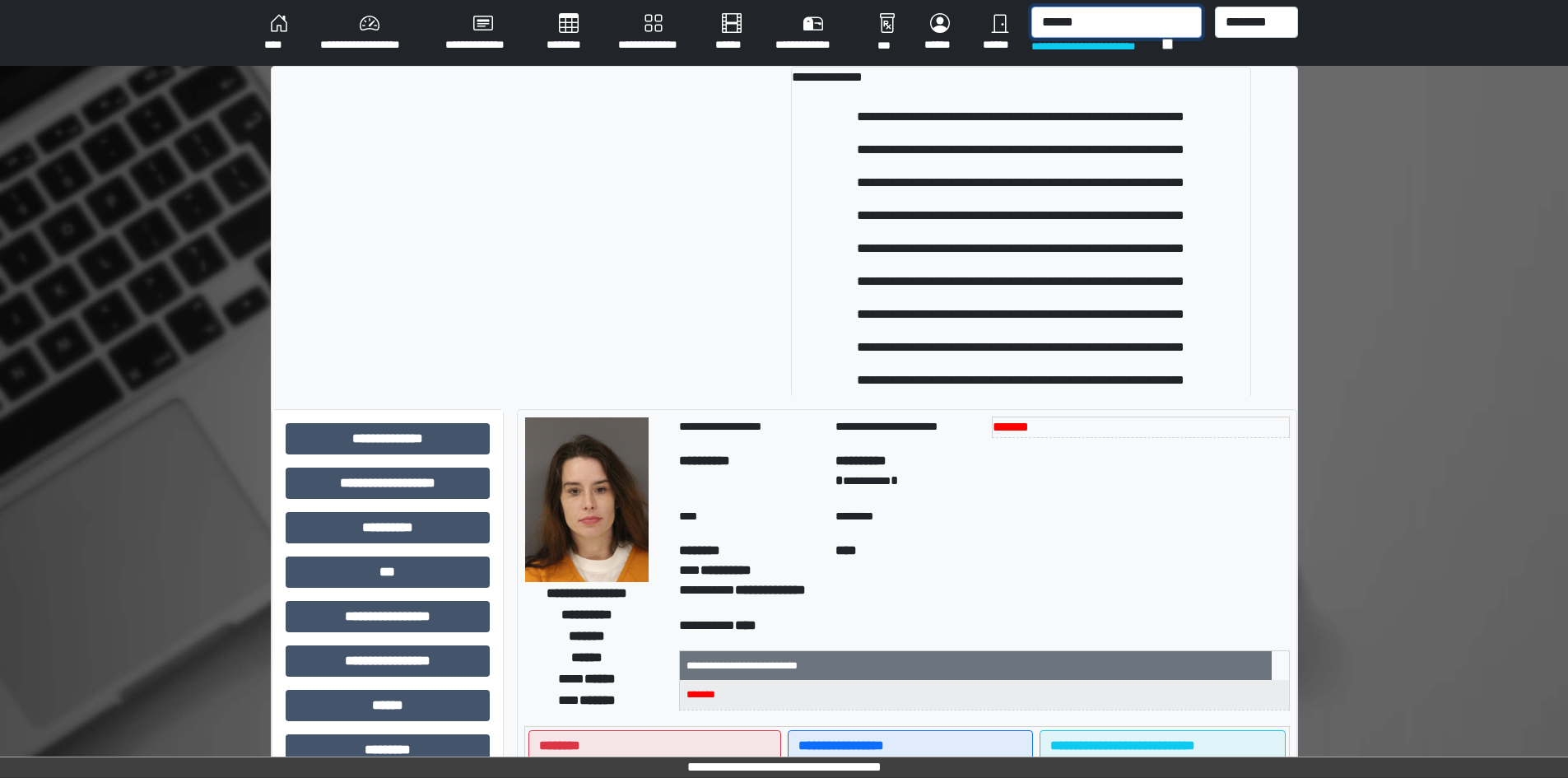 type on "******" 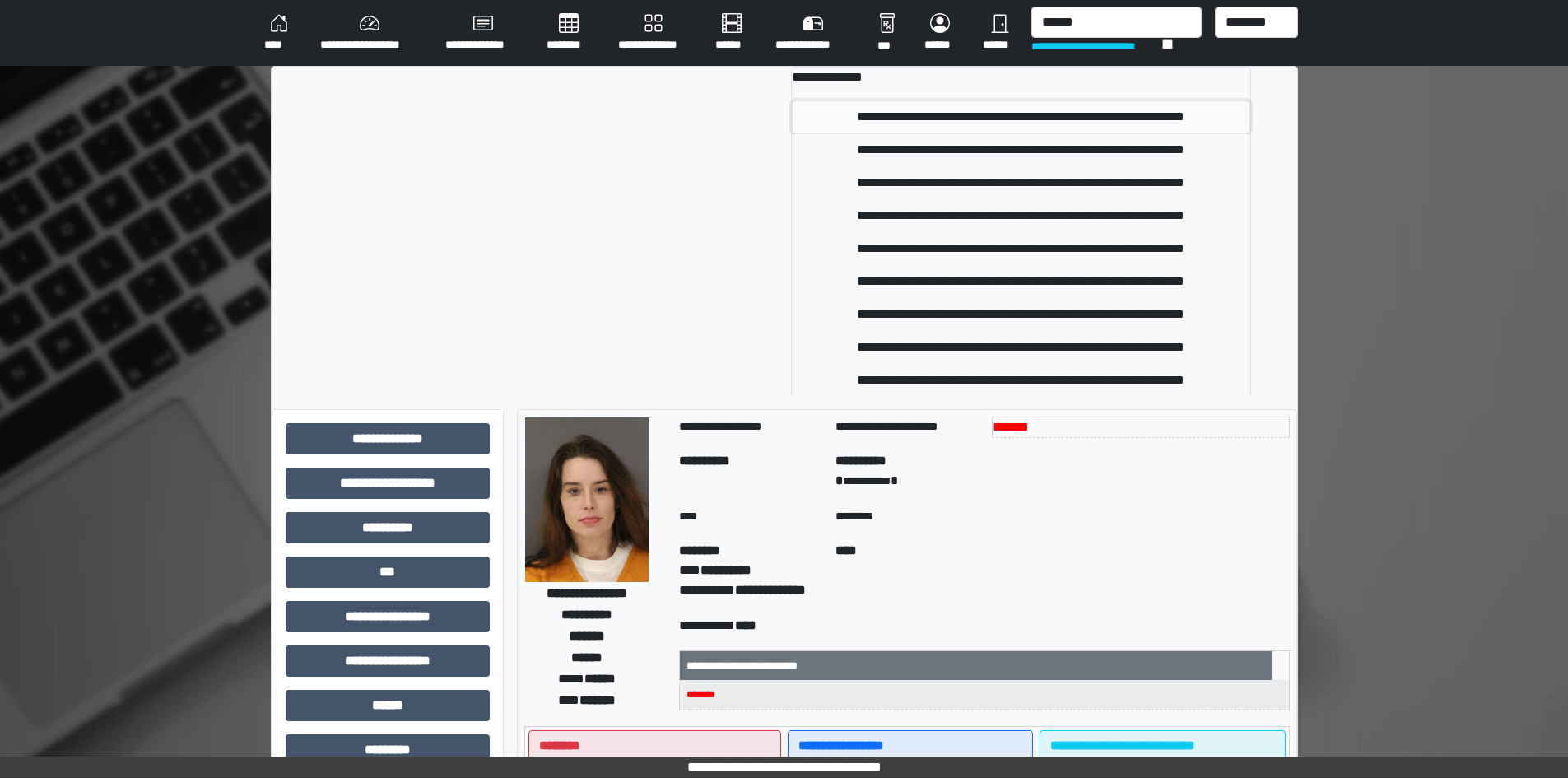 click on "**********" at bounding box center [1021, 117] 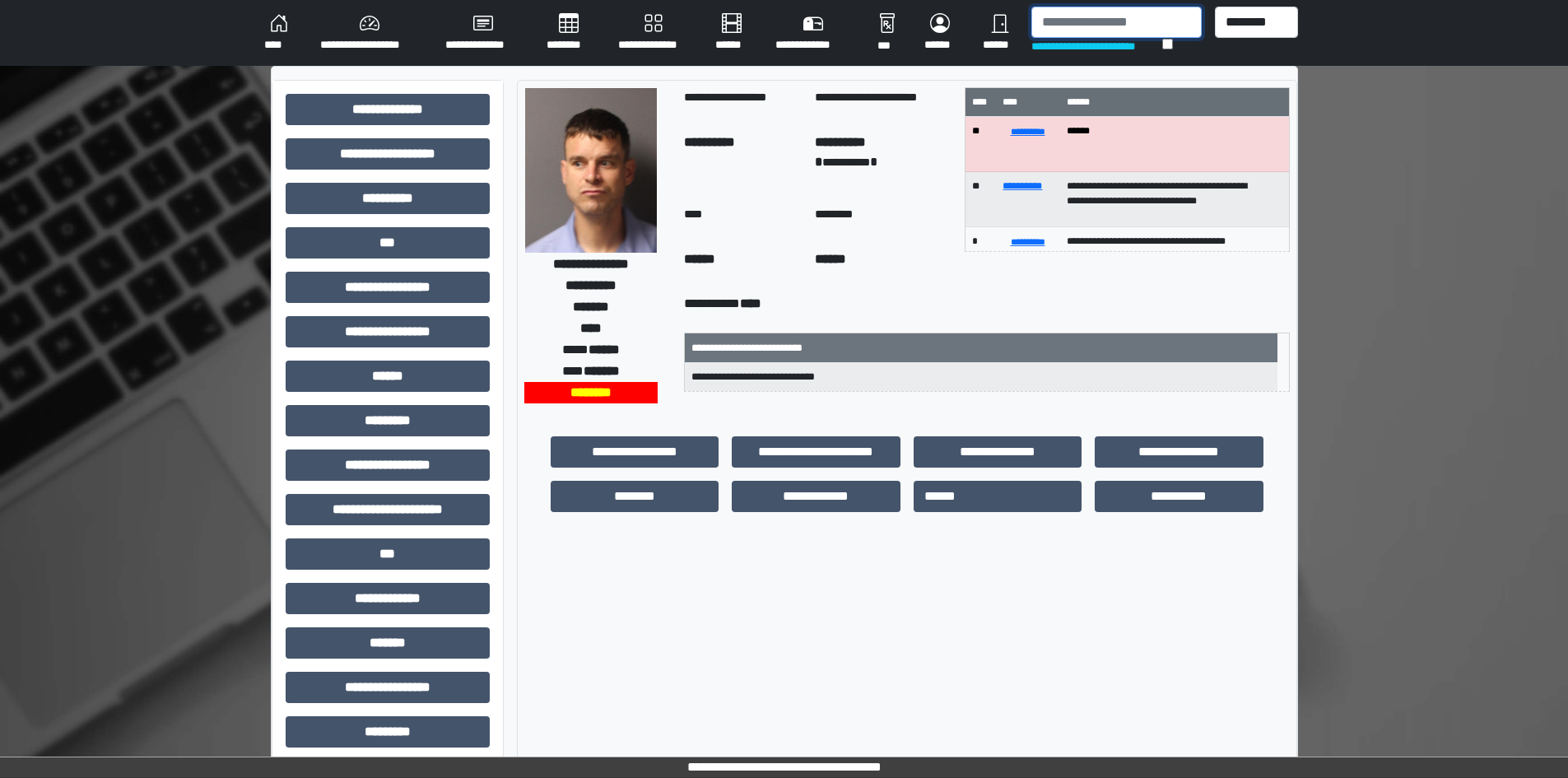 click at bounding box center [1116, 22] 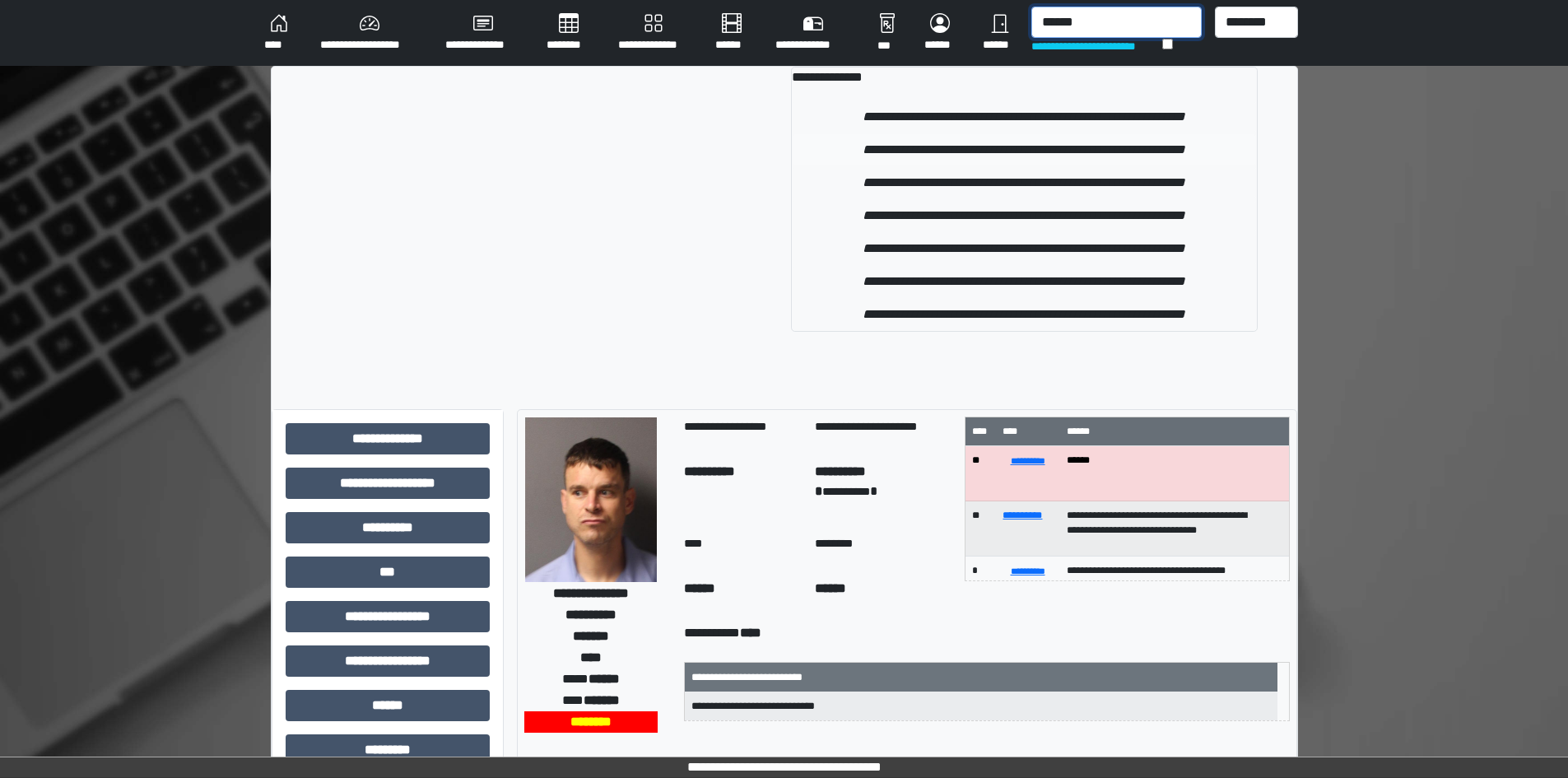 type on "******" 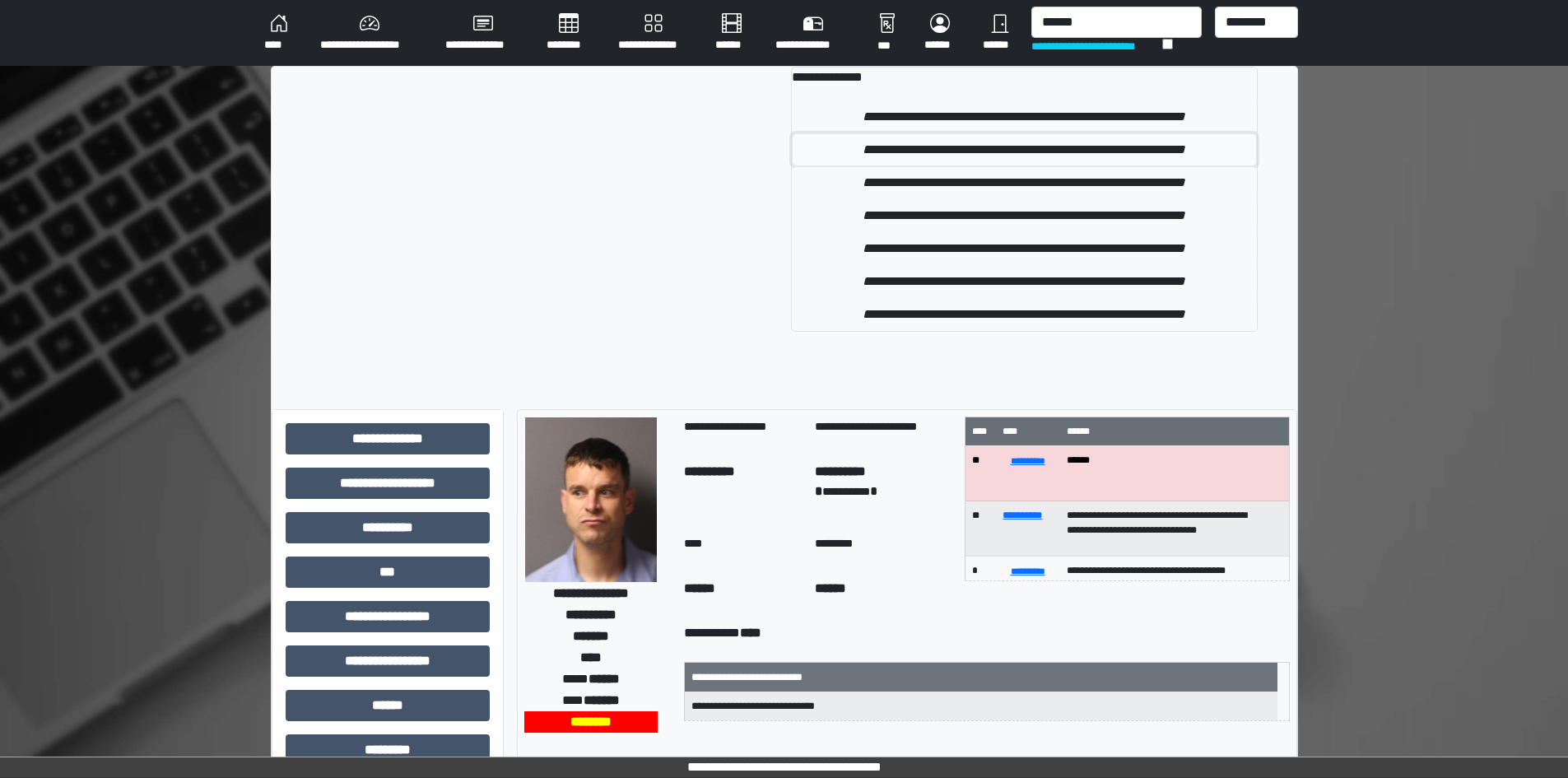 click on "**********" at bounding box center [1024, 150] 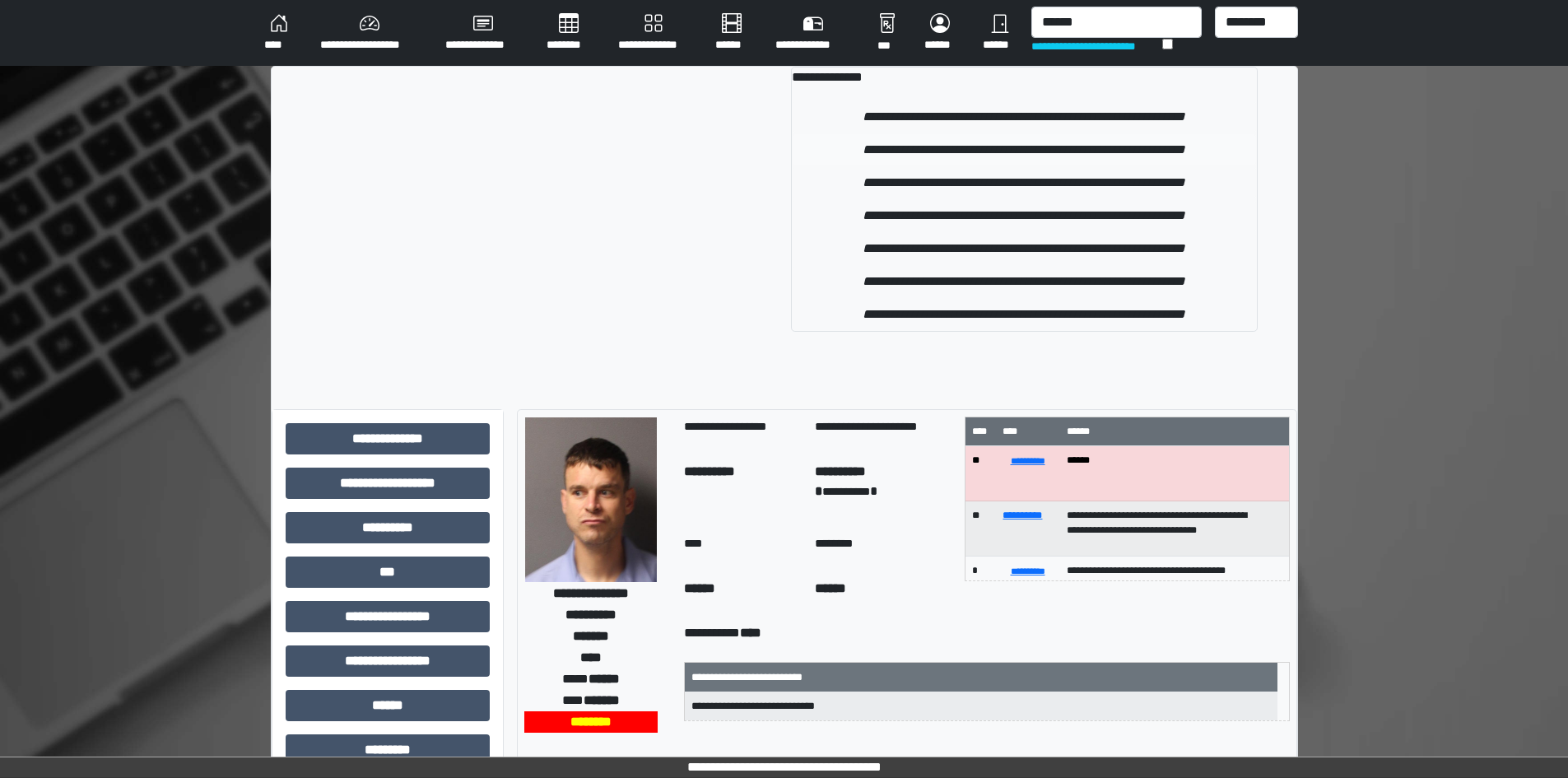 type 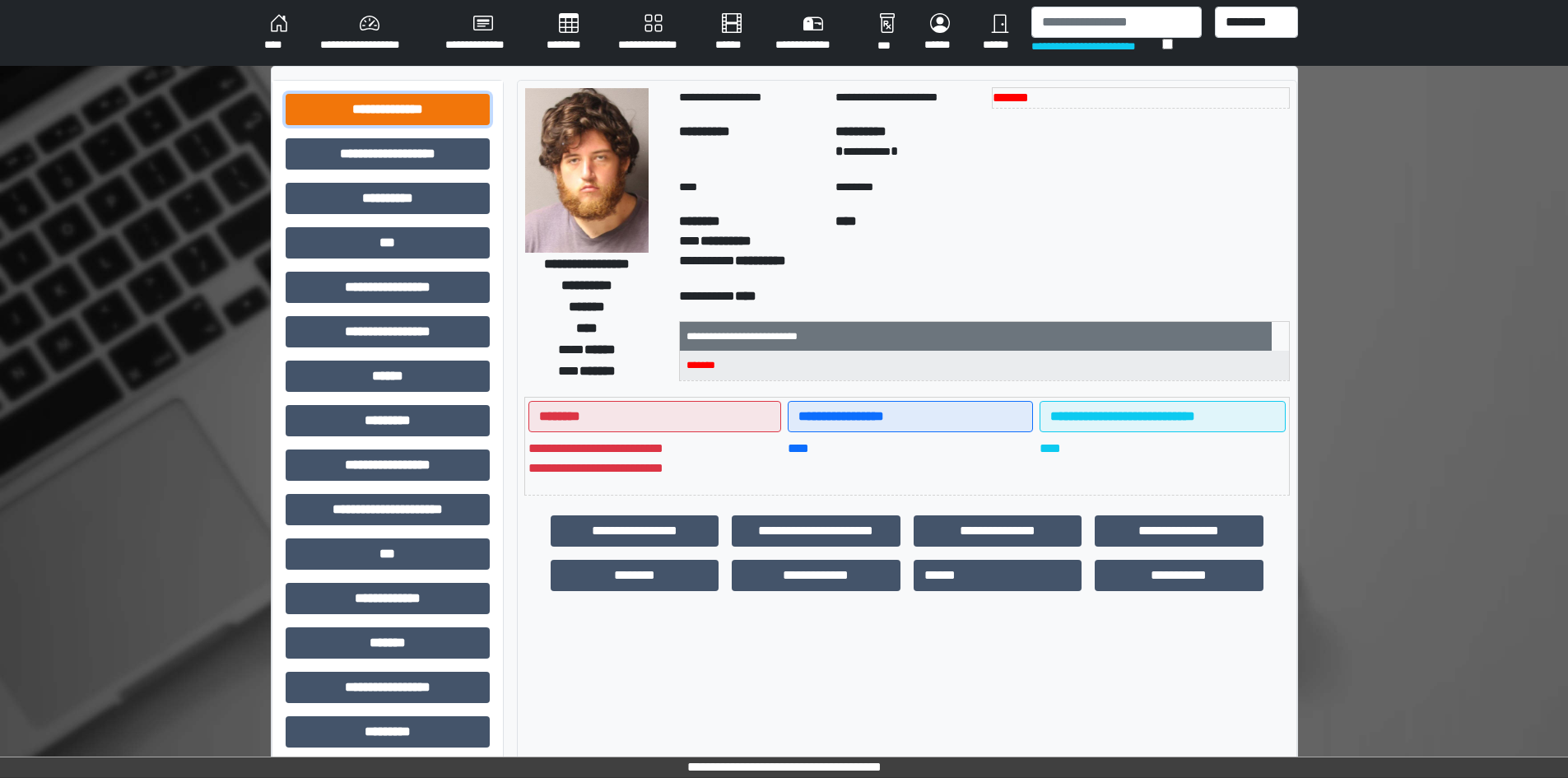 click on "**********" at bounding box center [388, 109] 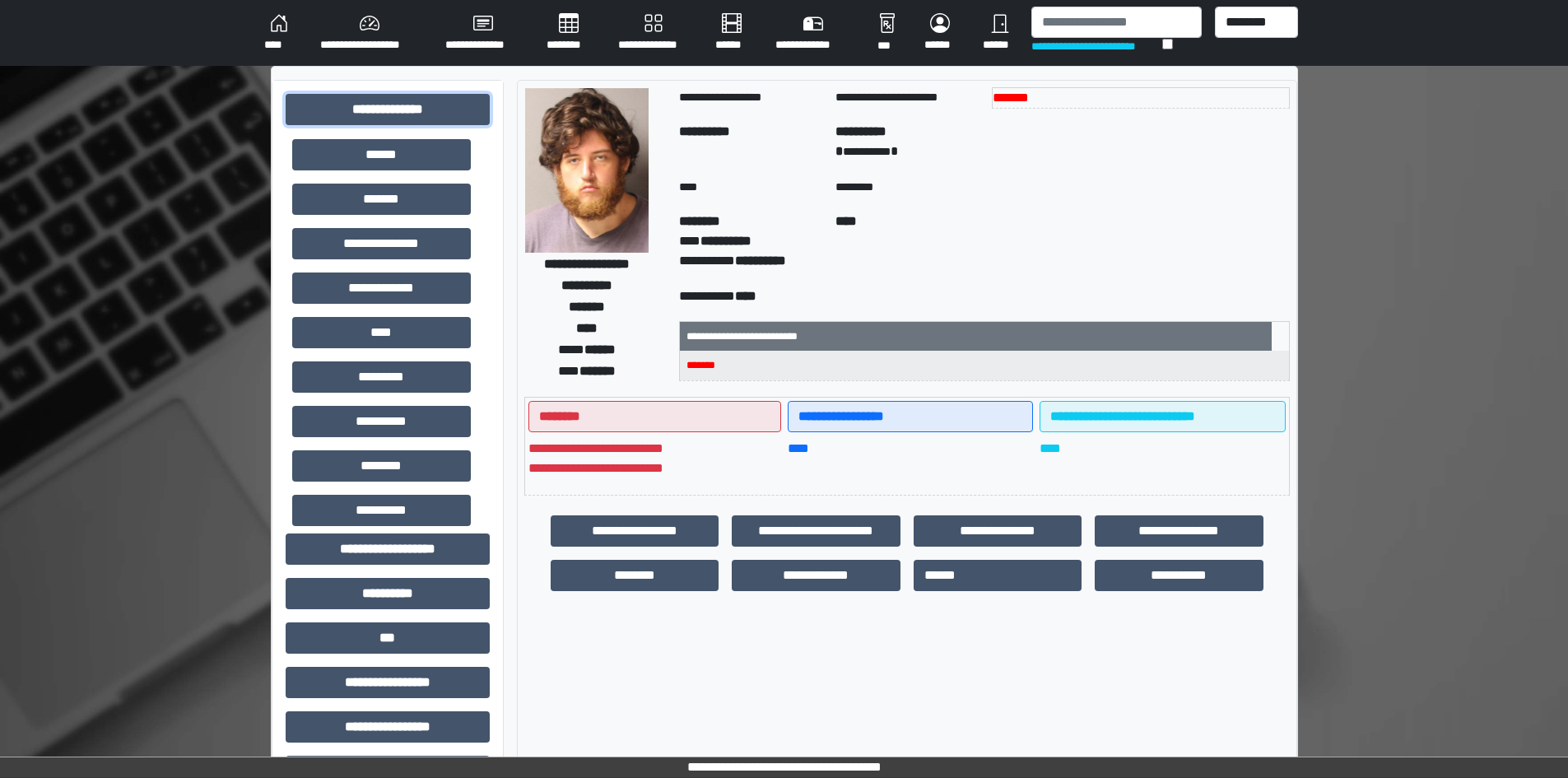 scroll, scrollTop: 412, scrollLeft: 0, axis: vertical 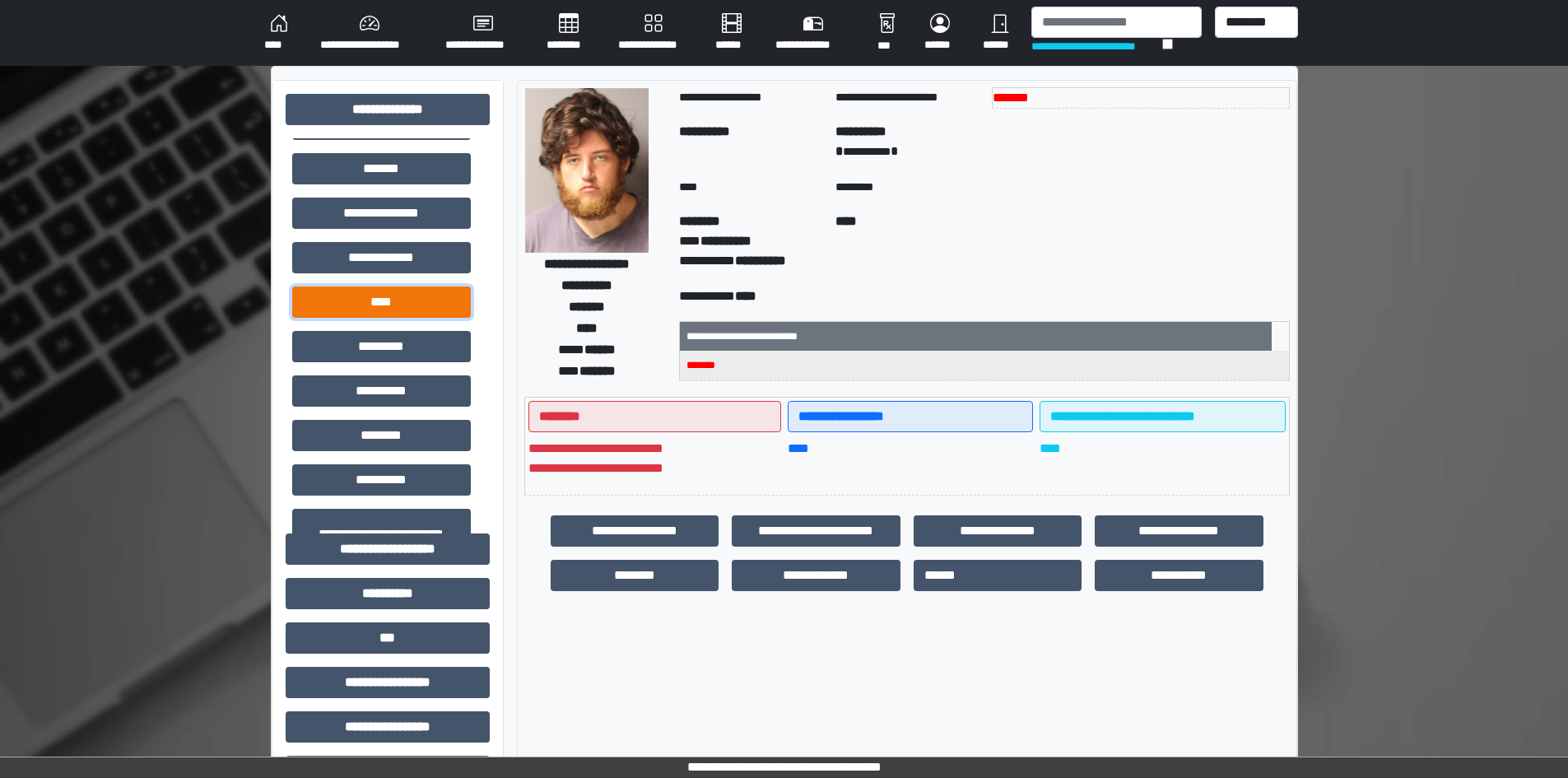 click on "****" at bounding box center [381, 302] 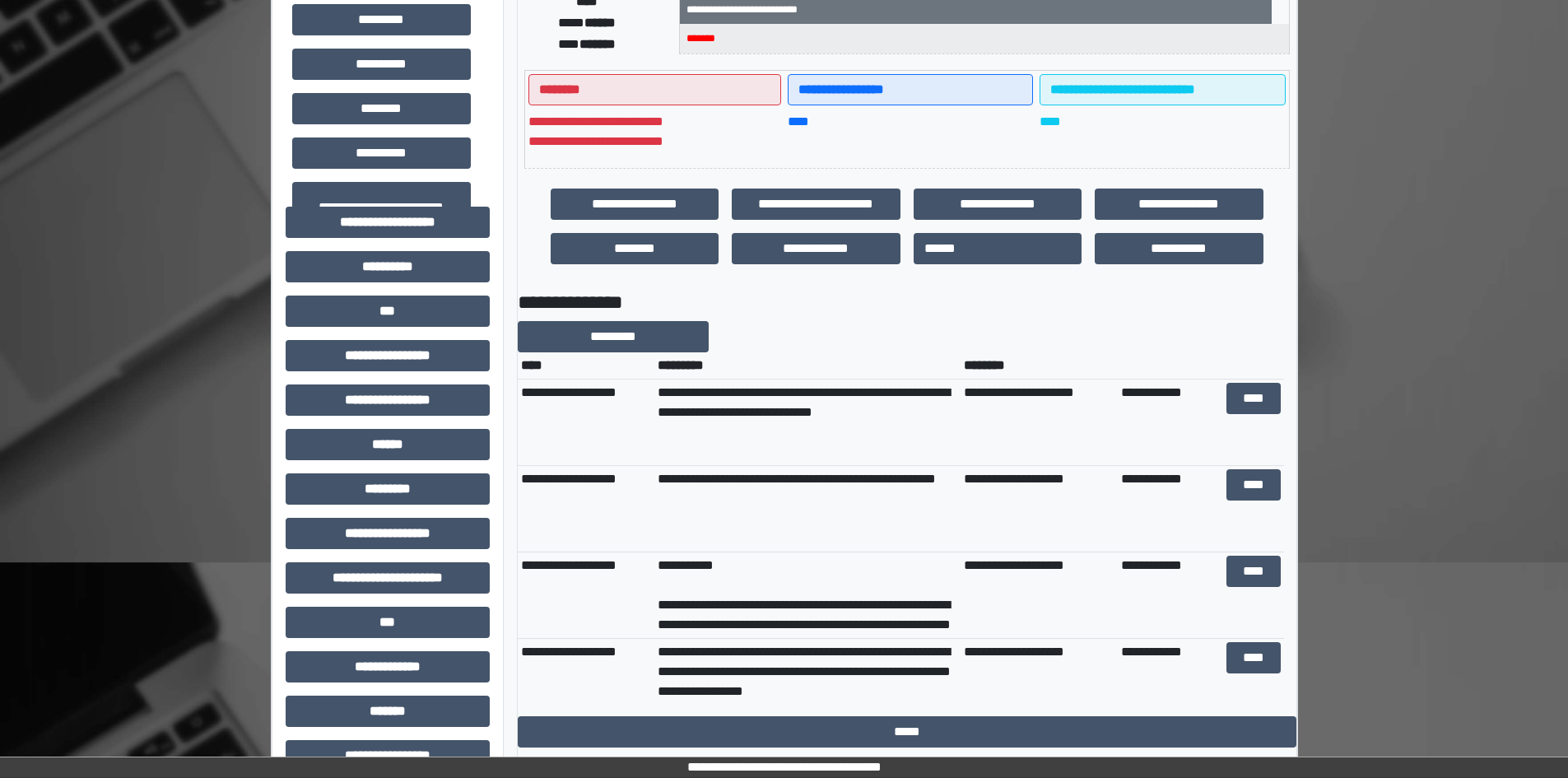 scroll, scrollTop: 329, scrollLeft: 0, axis: vertical 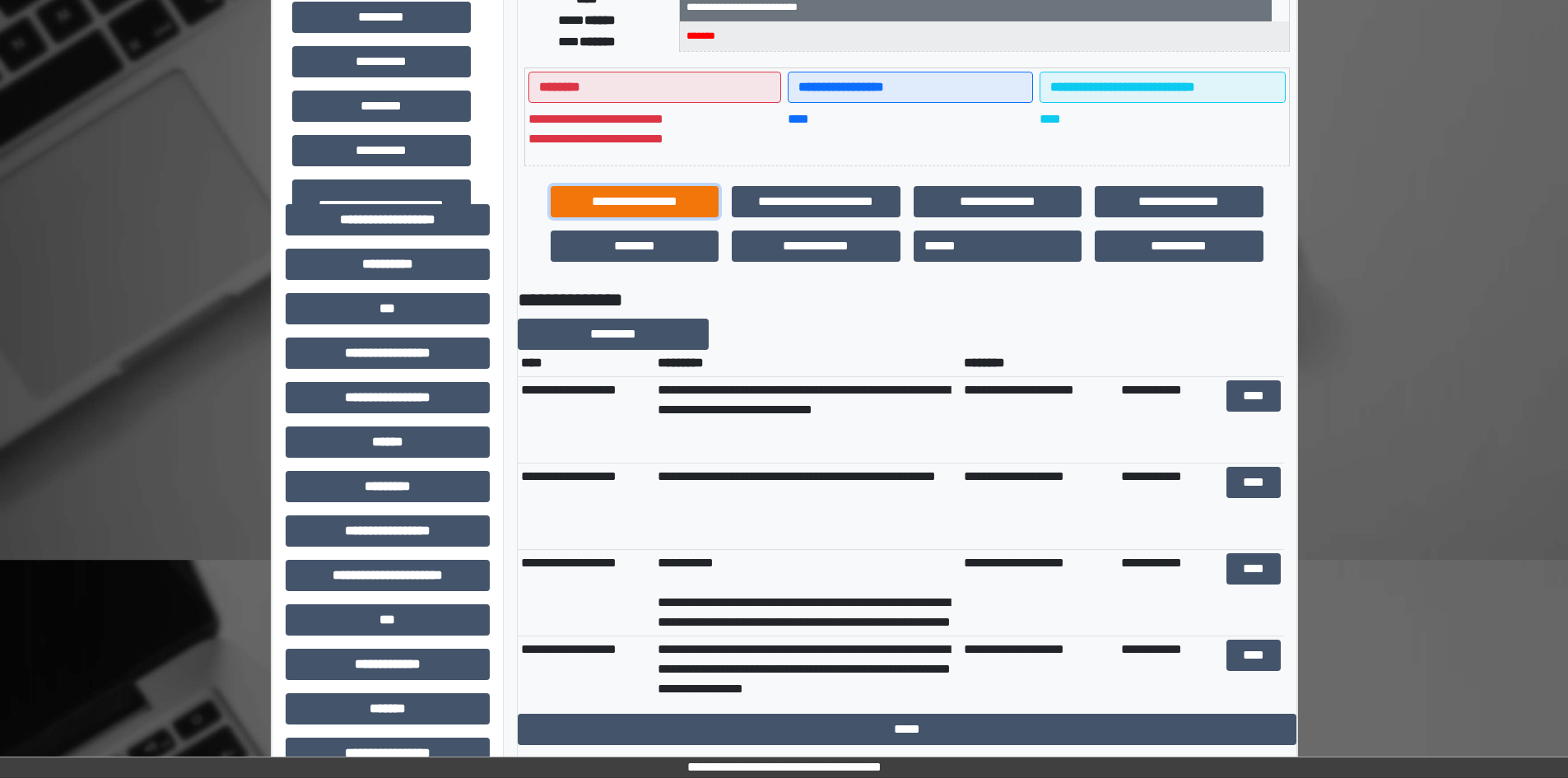 click on "**********" at bounding box center [635, 202] 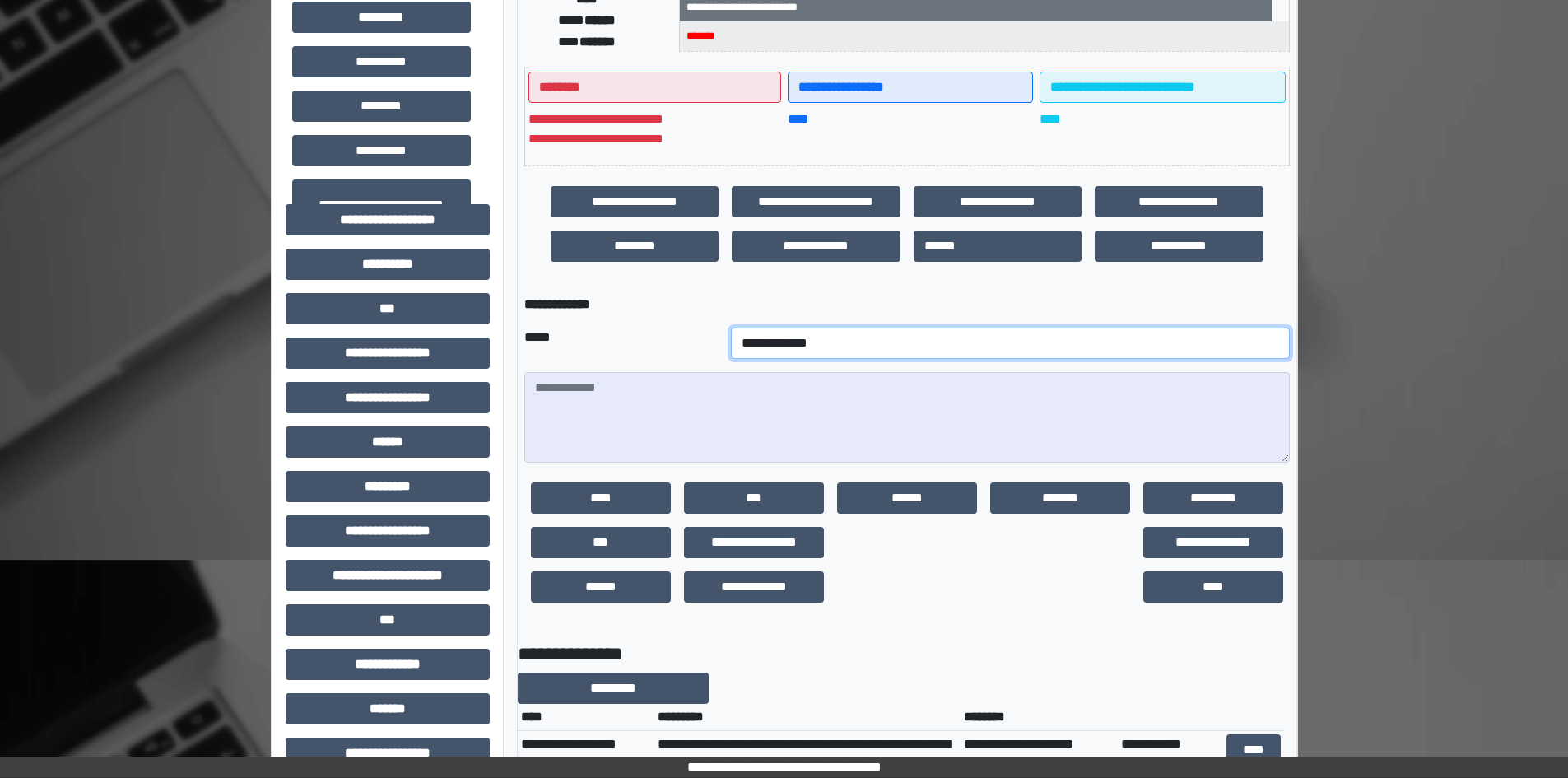 click on "**********" at bounding box center [1010, 343] 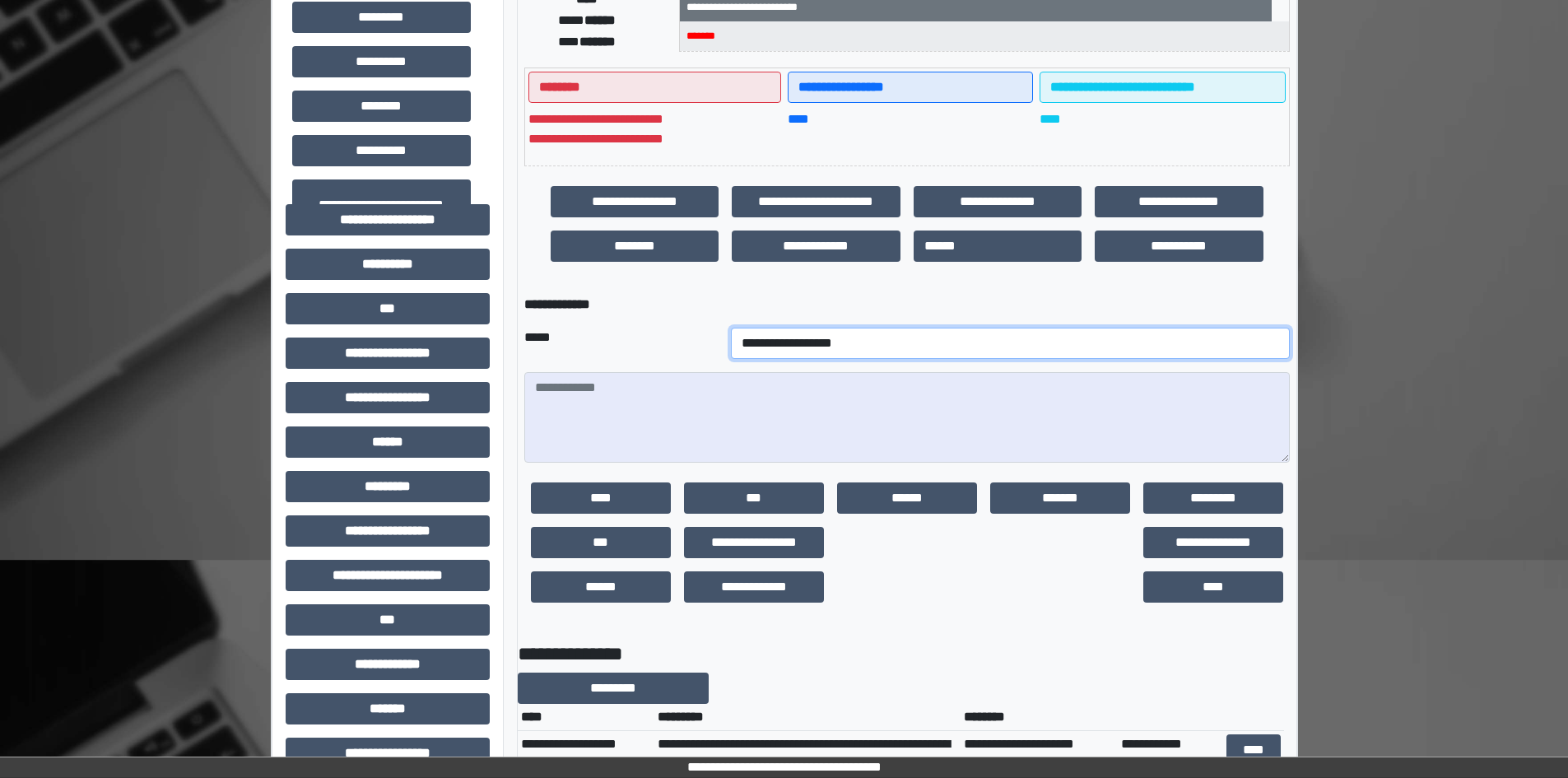 click on "**********" at bounding box center [1010, 343] 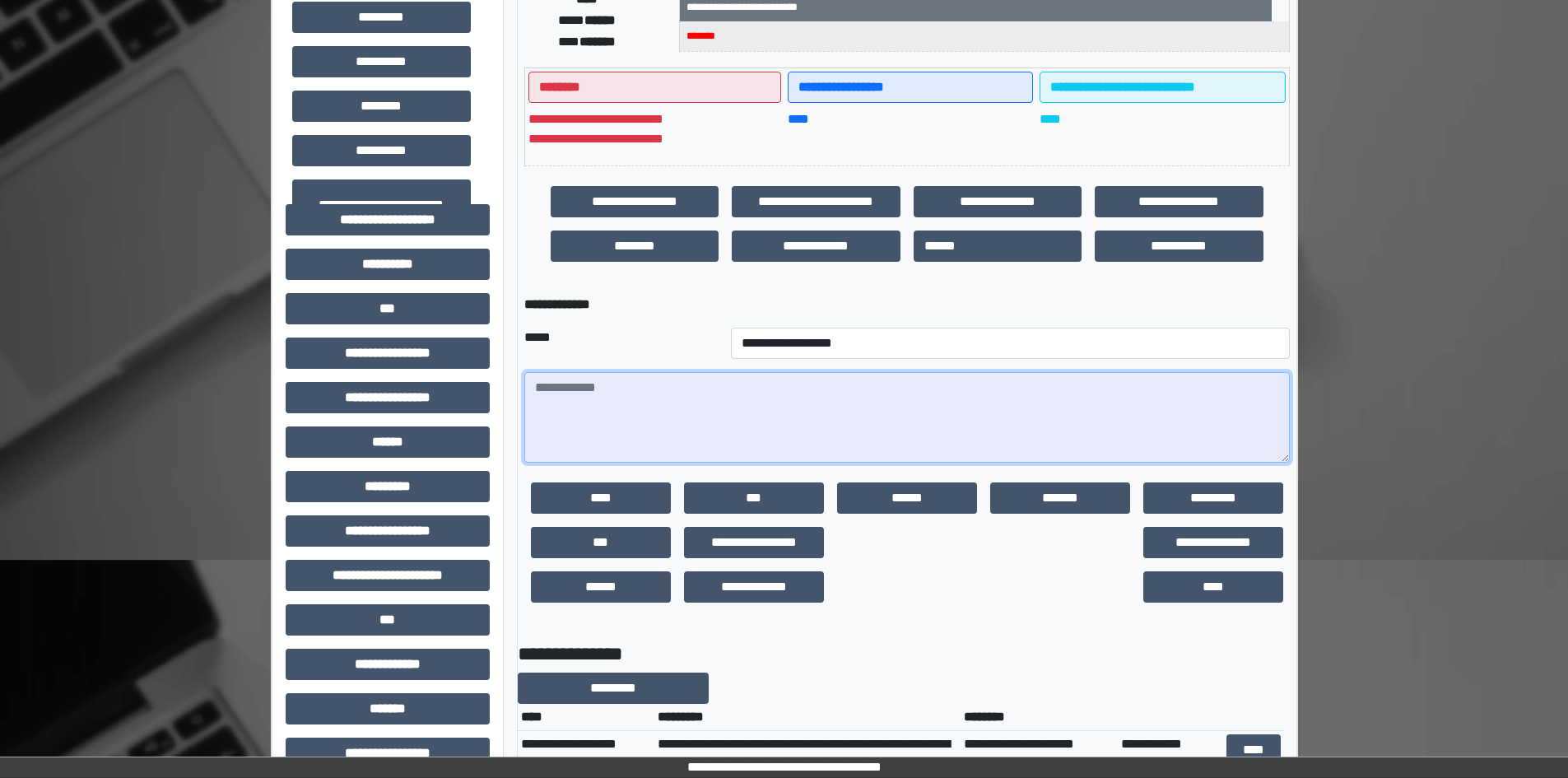 click at bounding box center (907, 417) 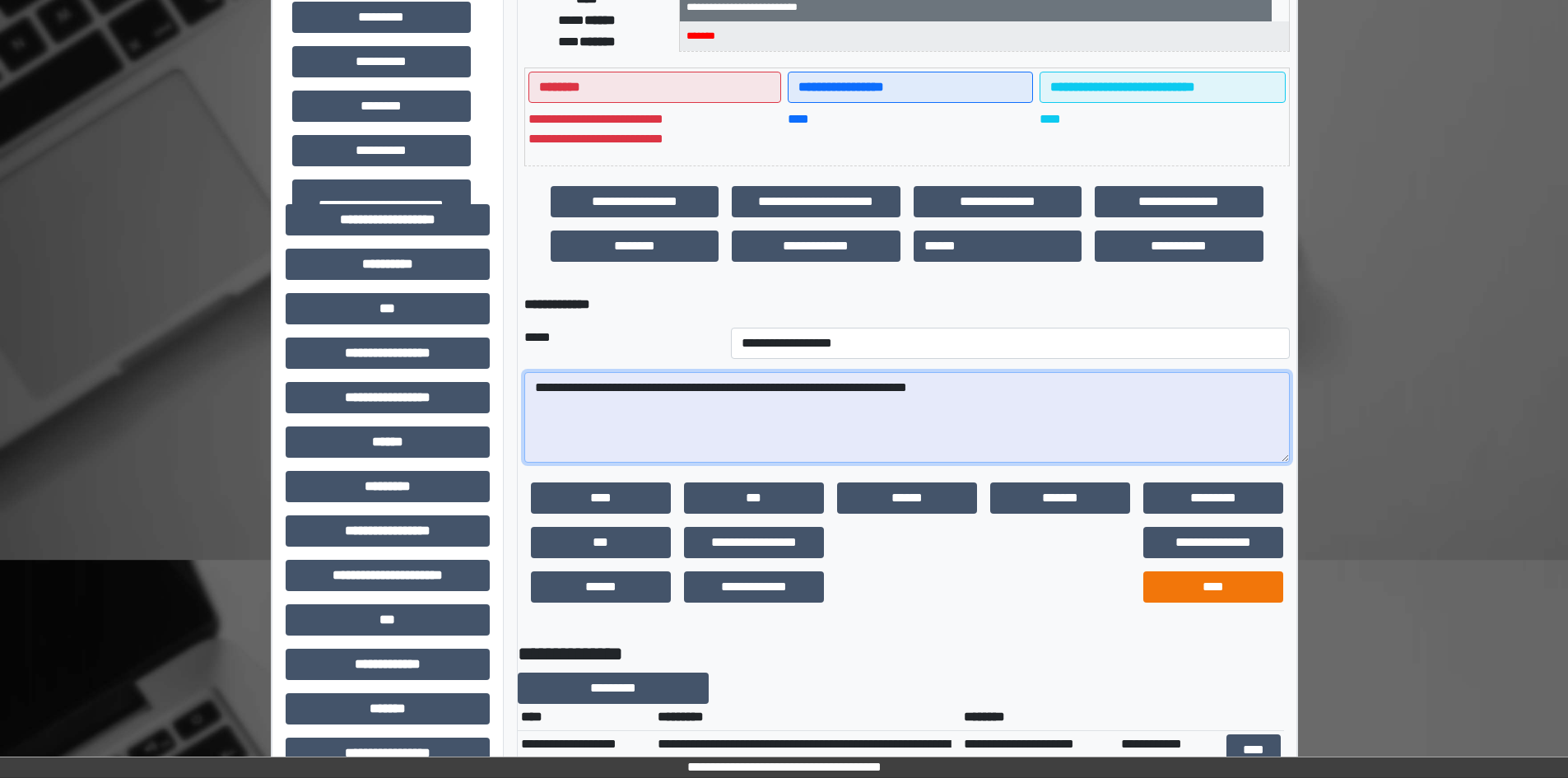 type on "**********" 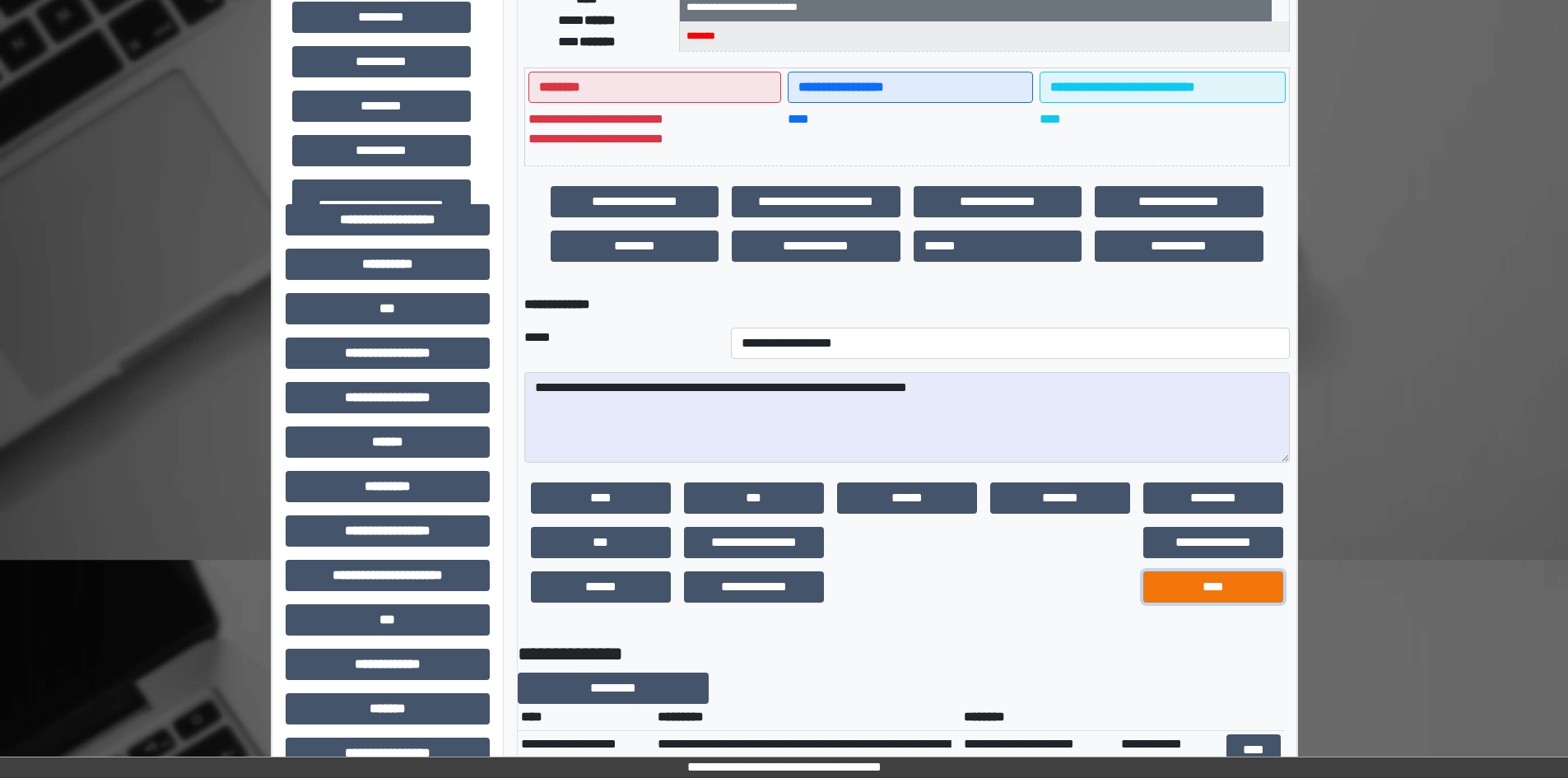 click on "****" at bounding box center (1213, 587) 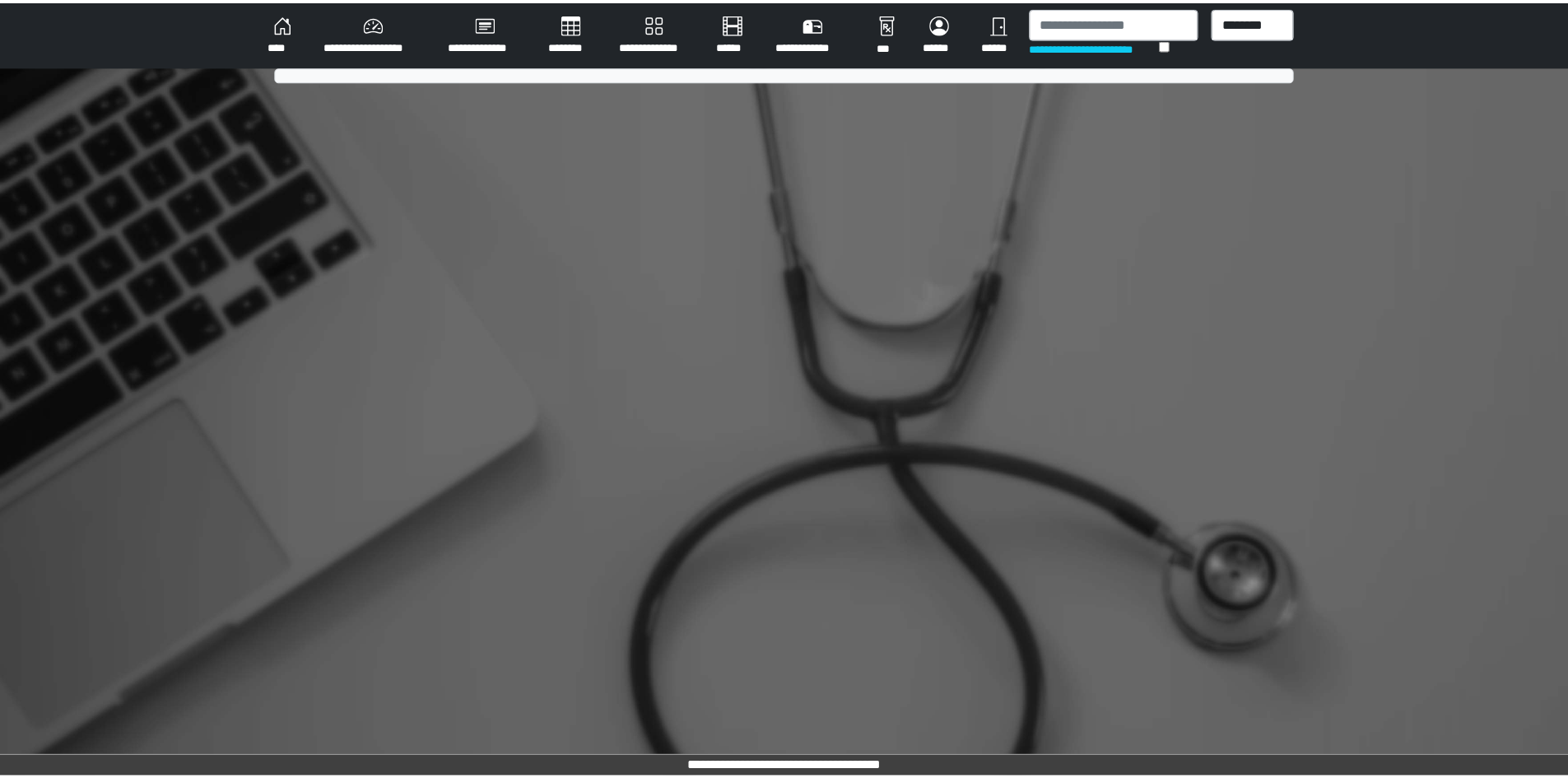 scroll, scrollTop: 0, scrollLeft: 0, axis: both 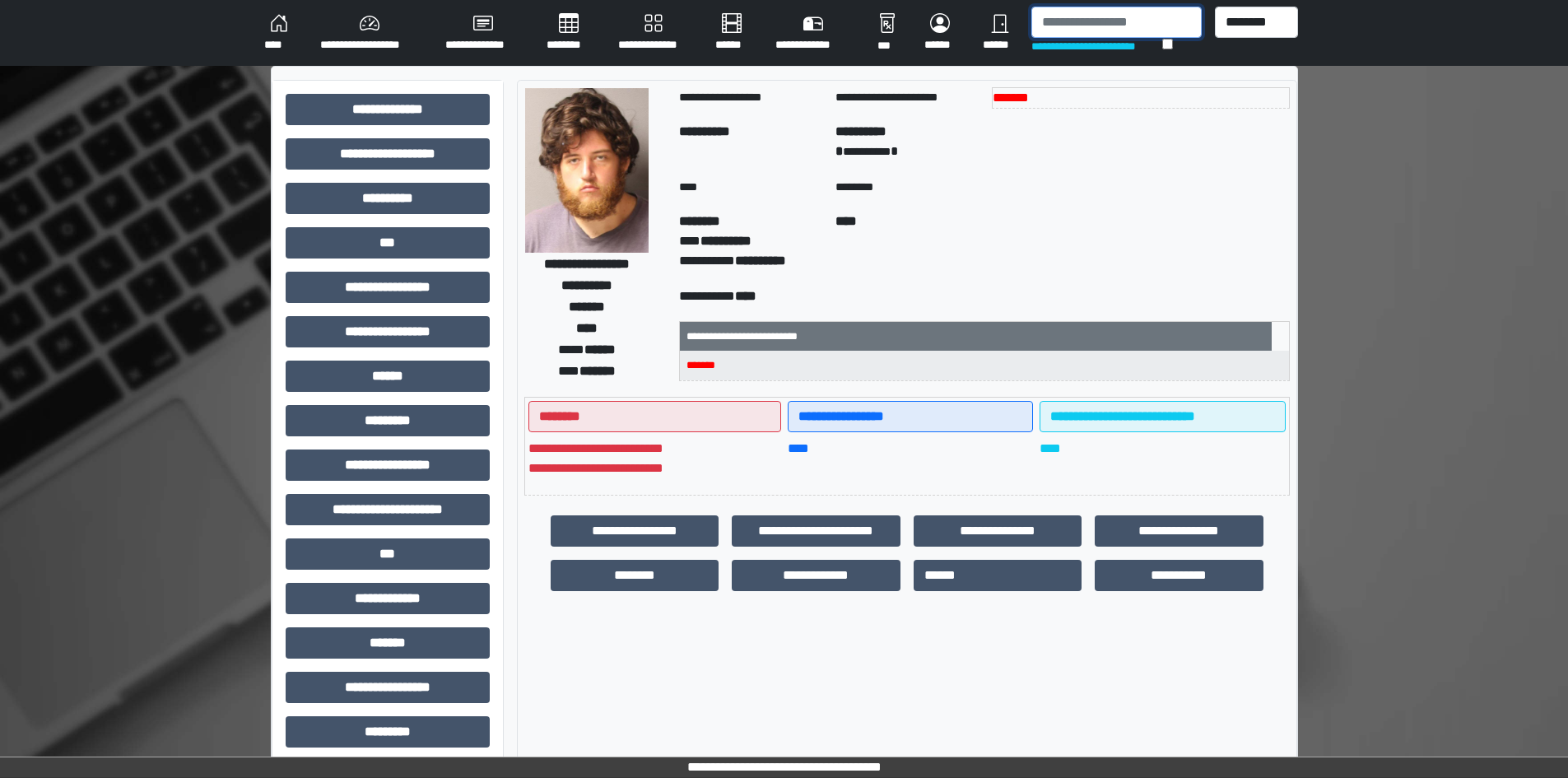 click at bounding box center [1116, 22] 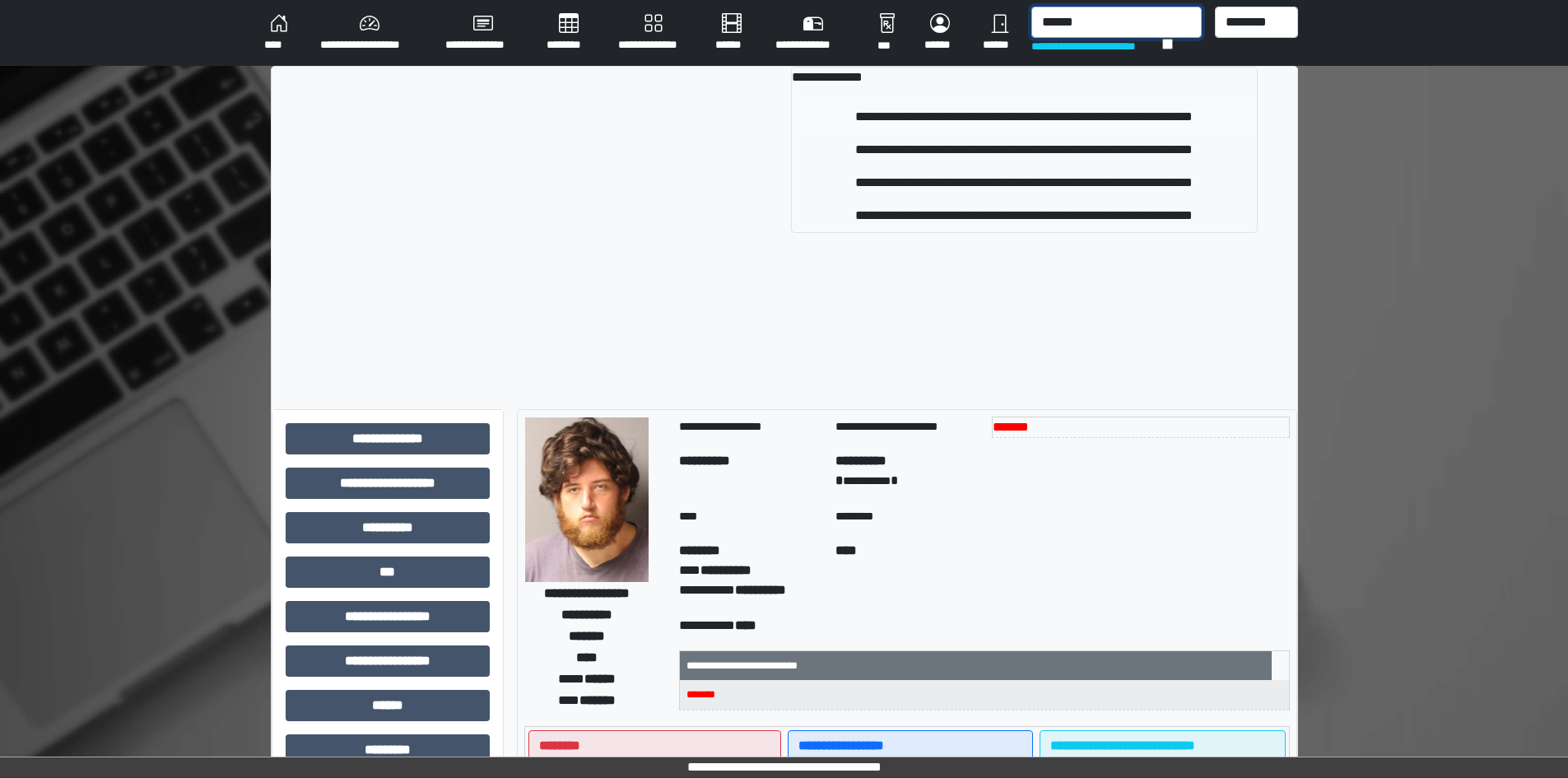 type on "******" 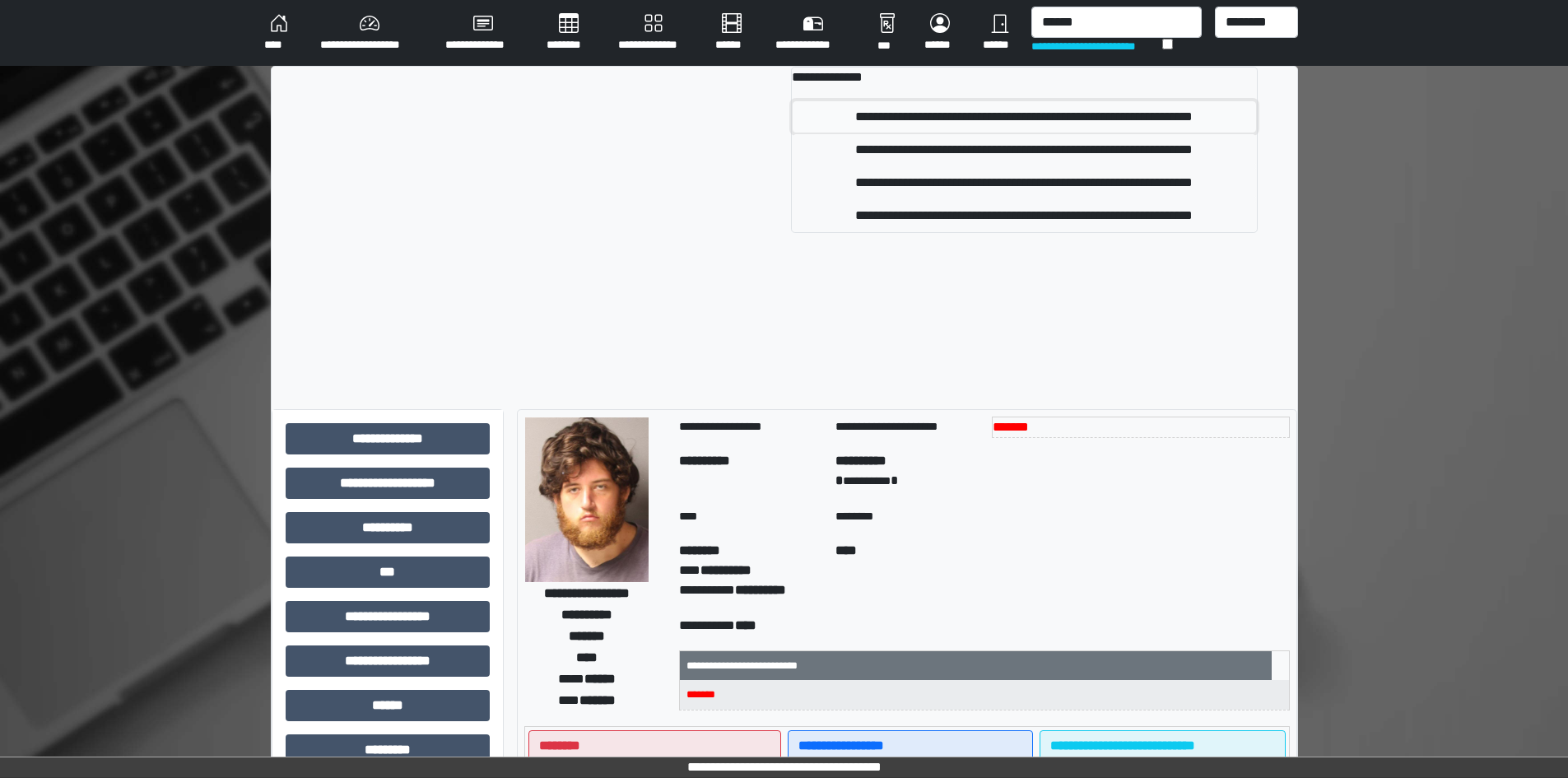 click on "**********" at bounding box center (1024, 117) 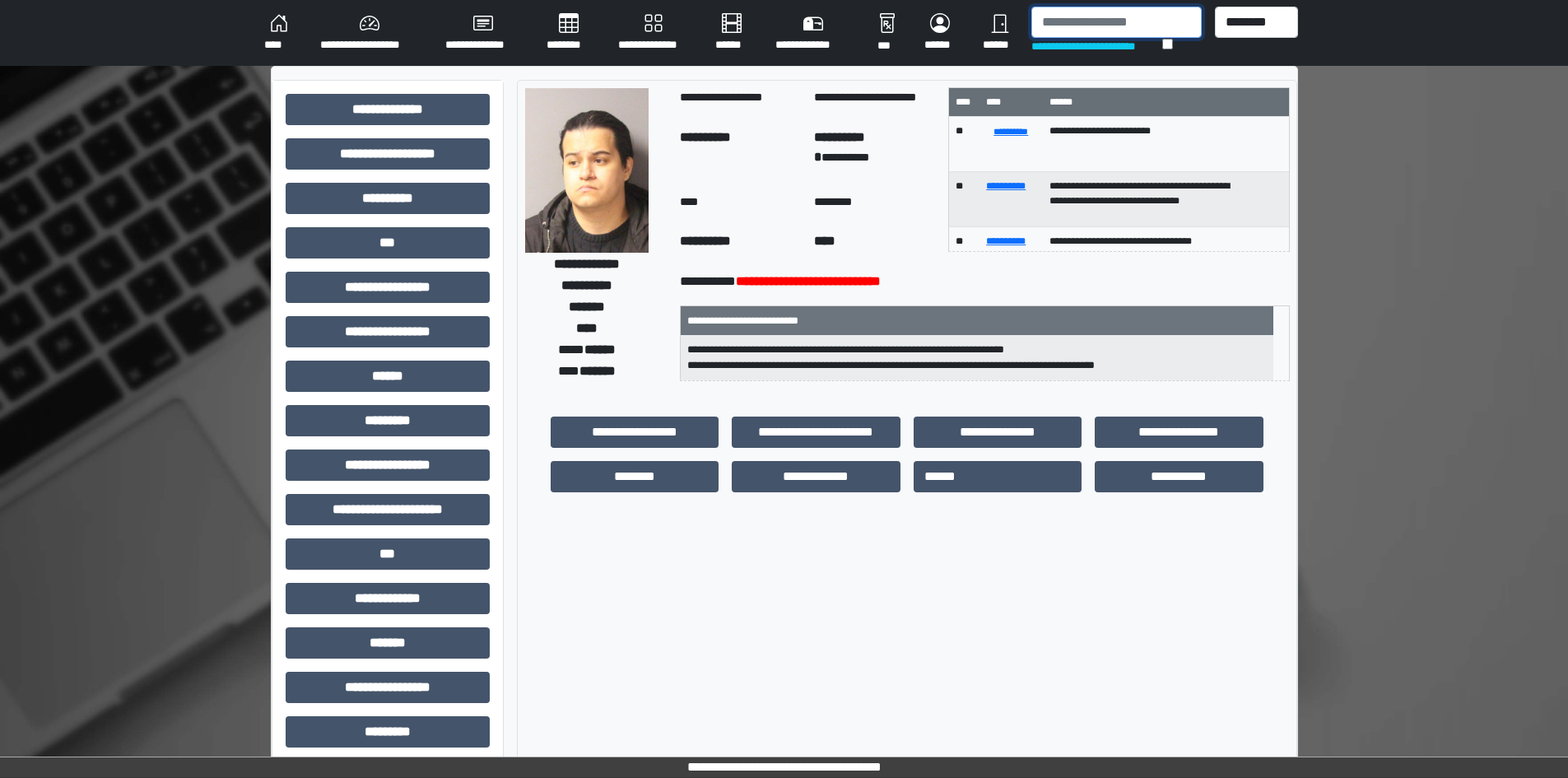 click at bounding box center [1116, 22] 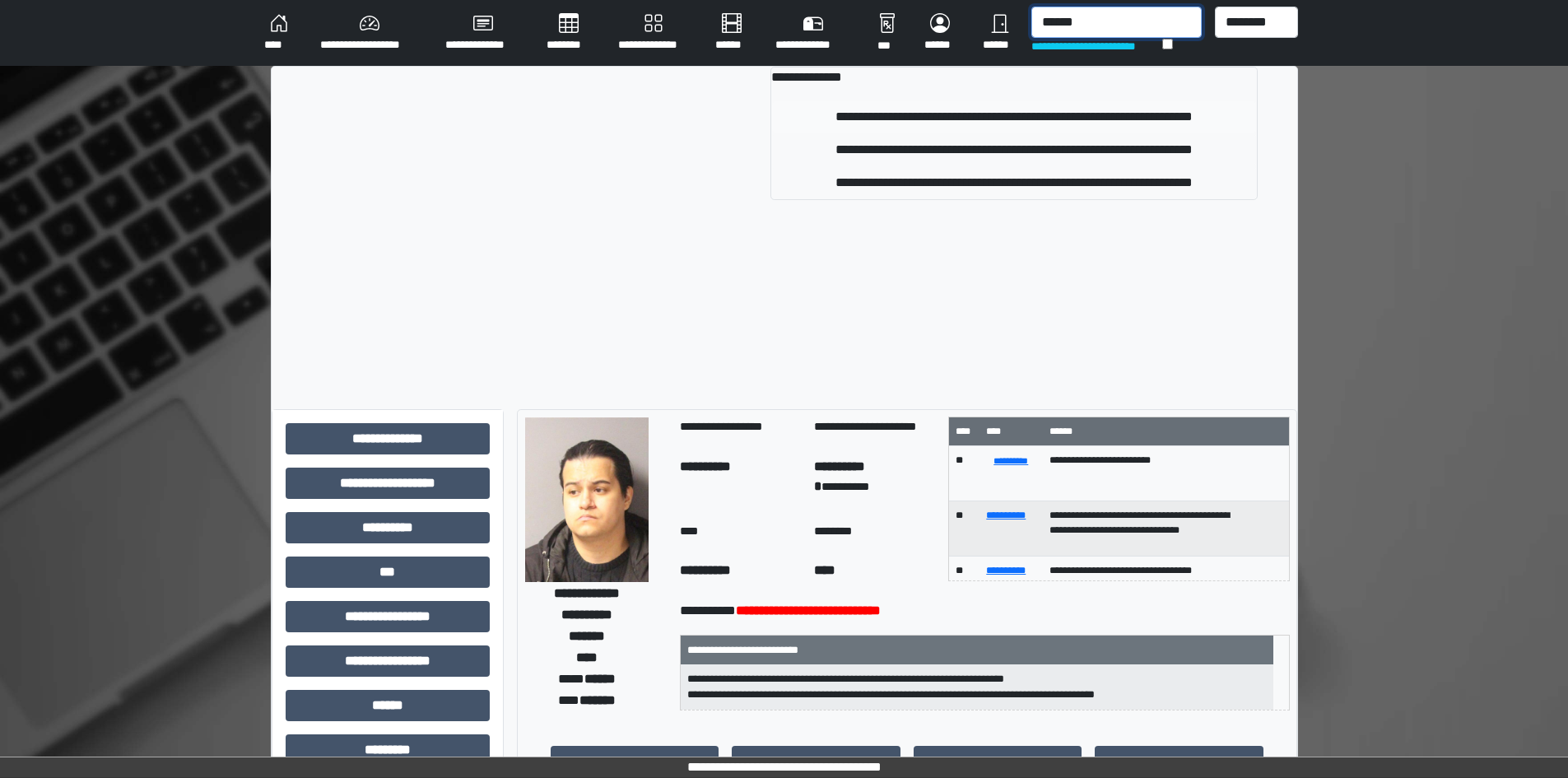 type on "******" 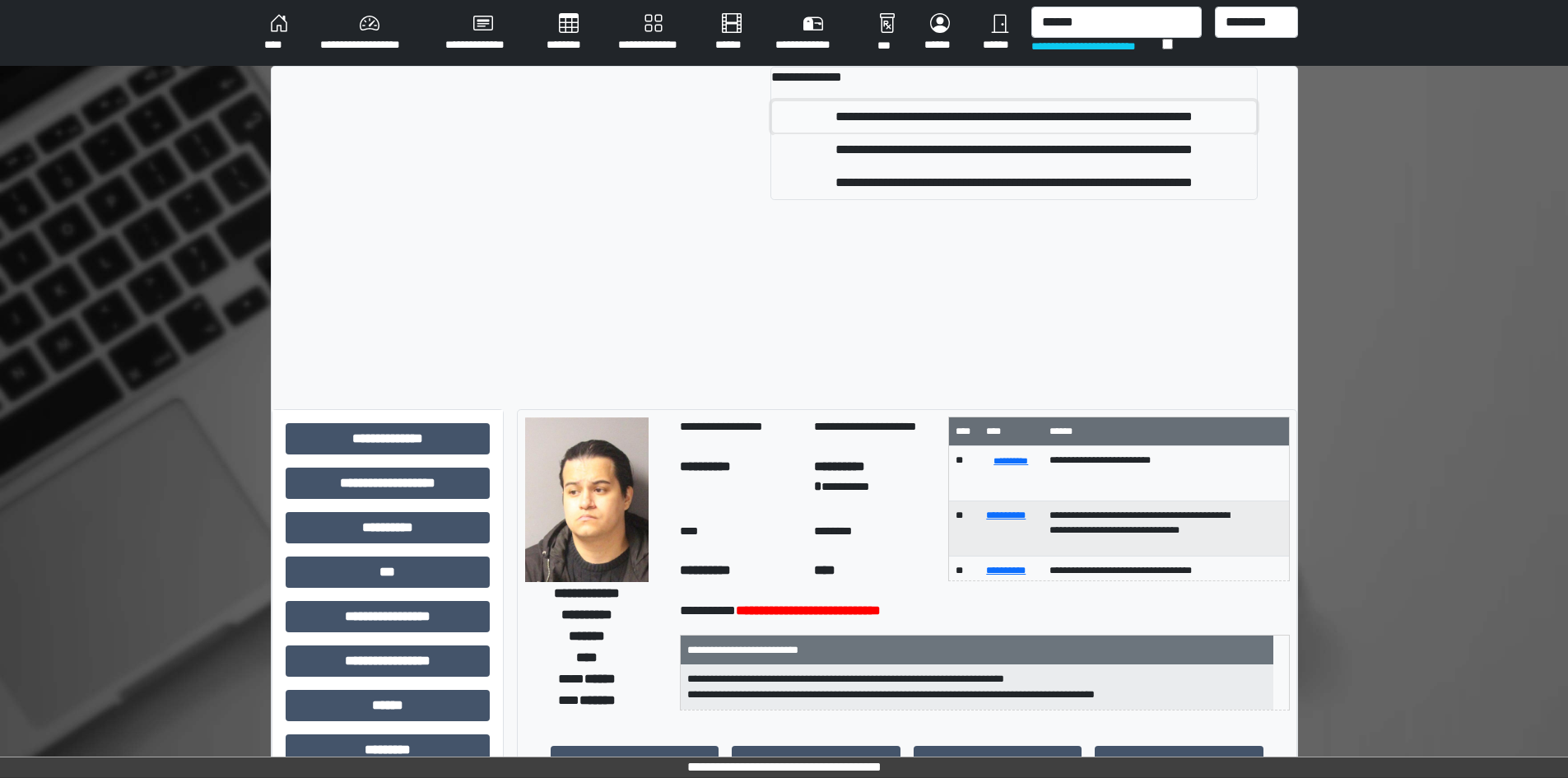 click on "**********" at bounding box center (1014, 117) 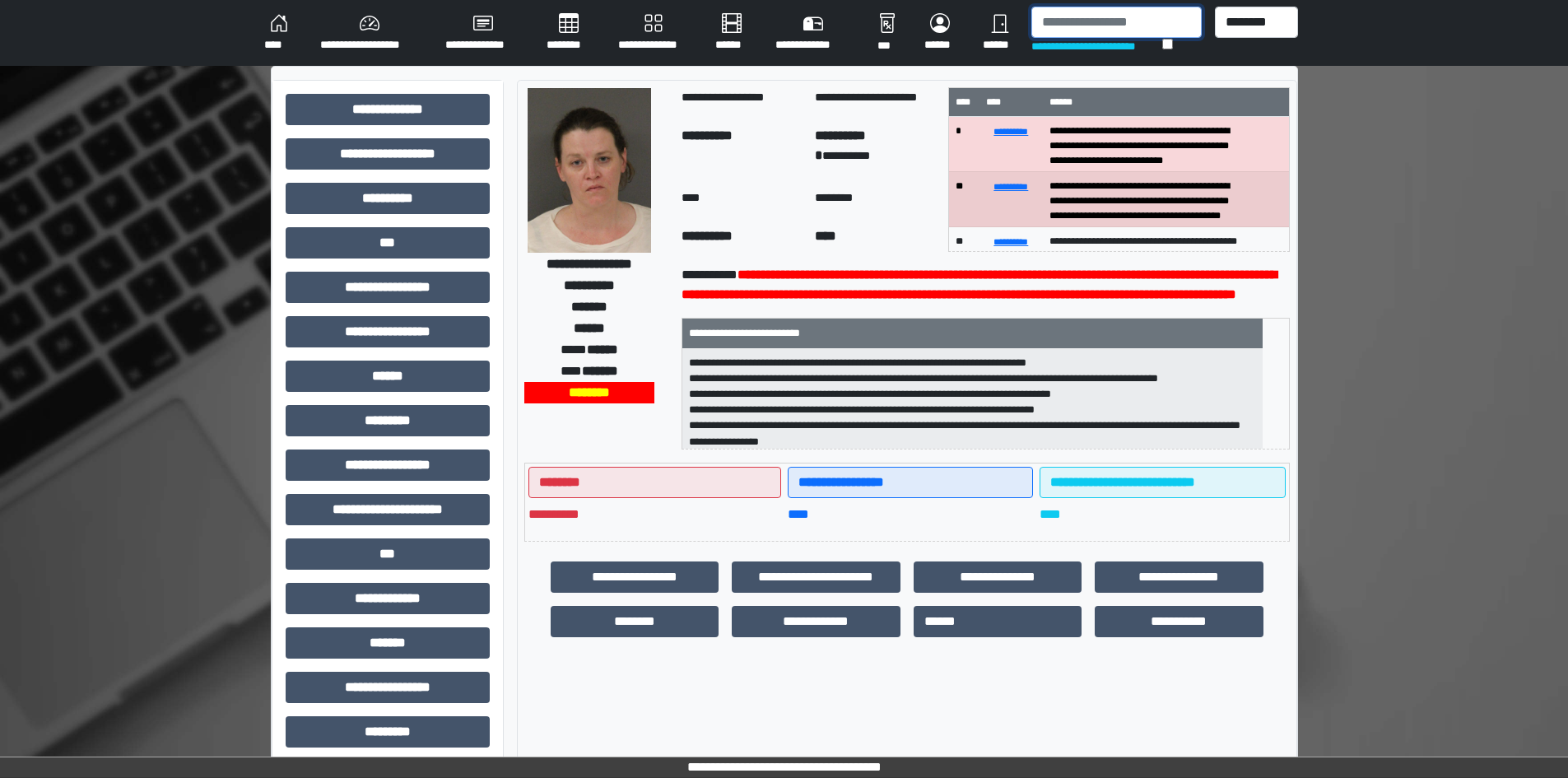 click at bounding box center [1116, 22] 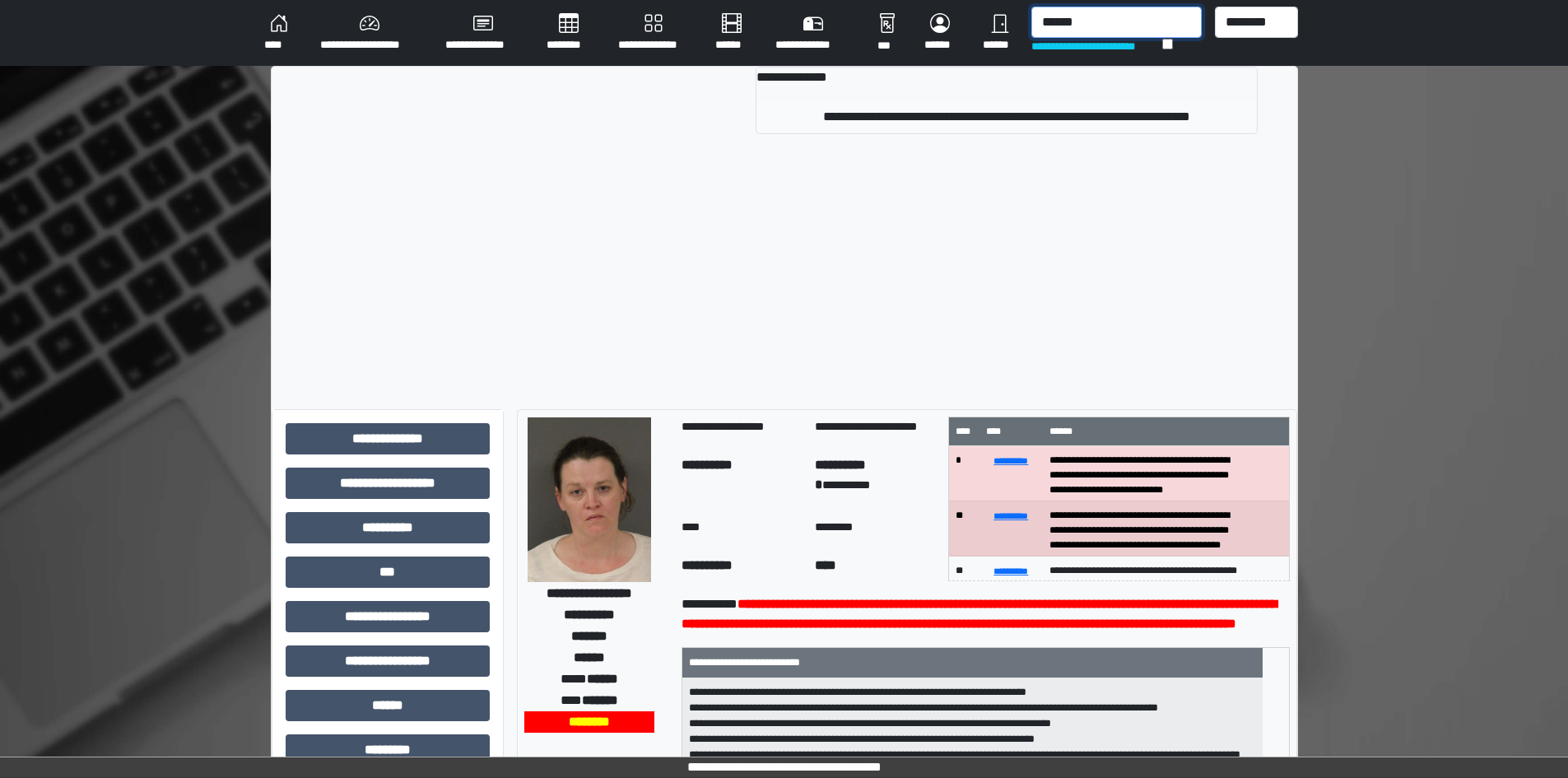 type on "******" 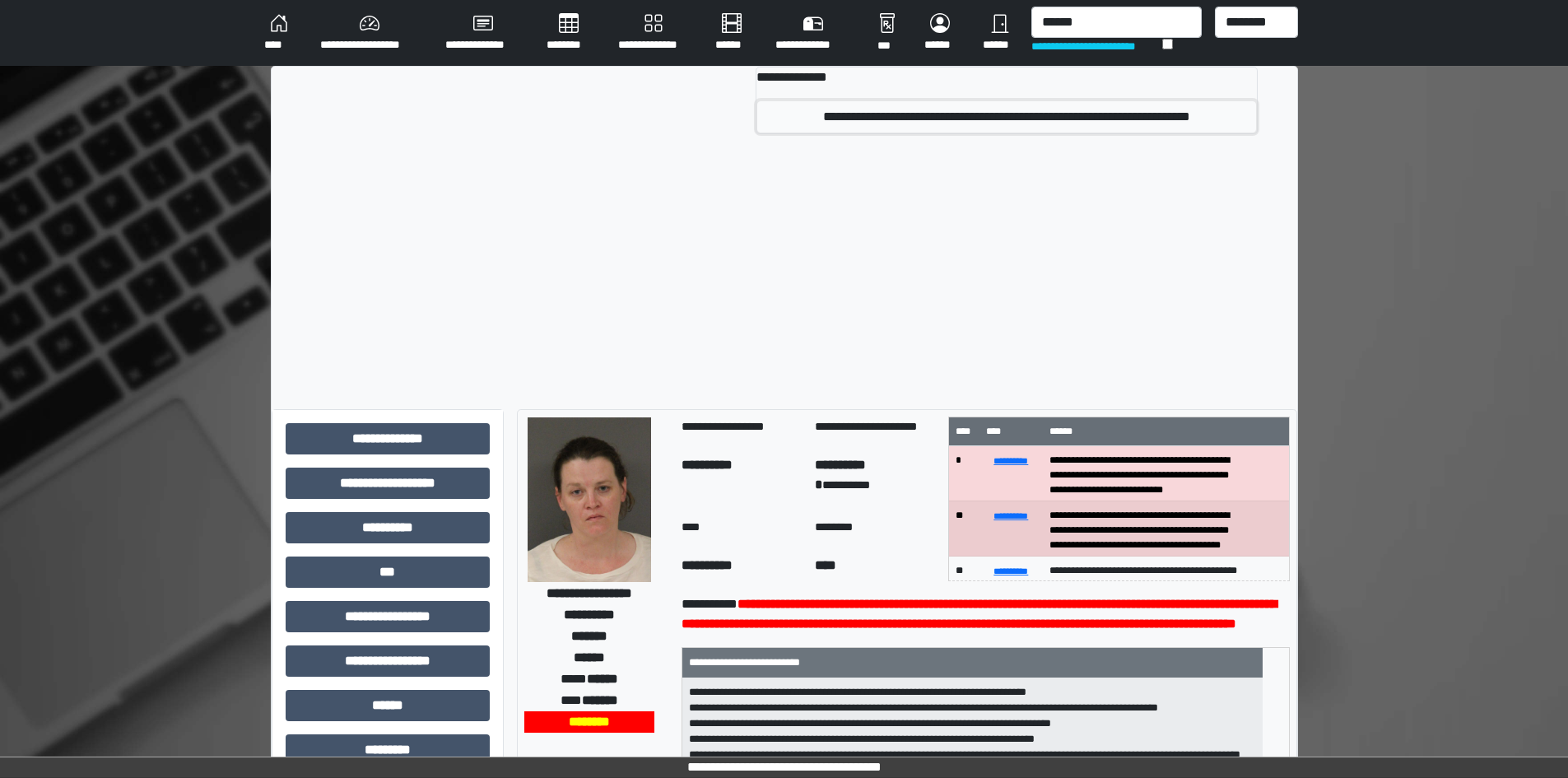 click on "**********" at bounding box center [1006, 117] 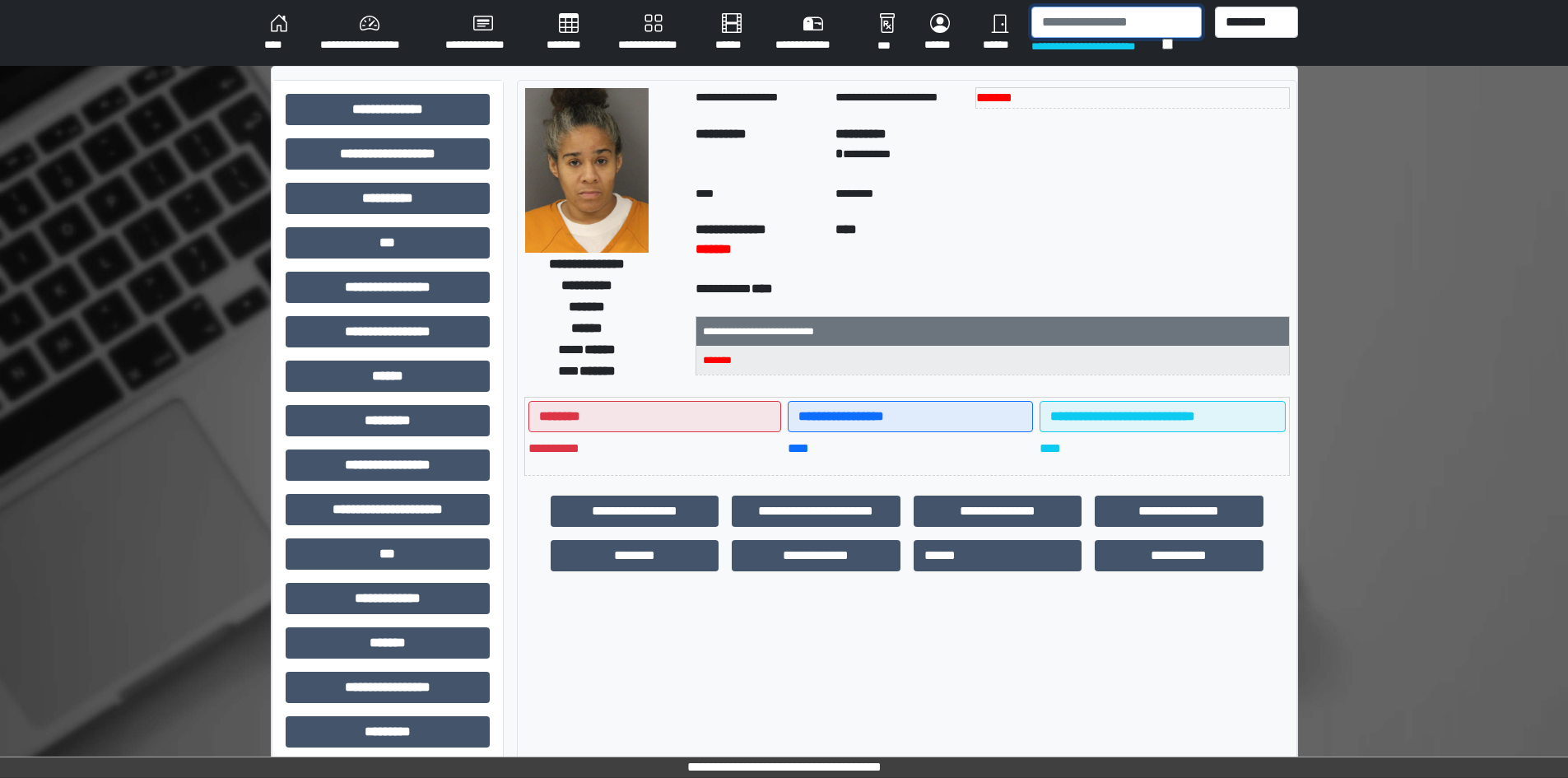 click at bounding box center (1116, 22) 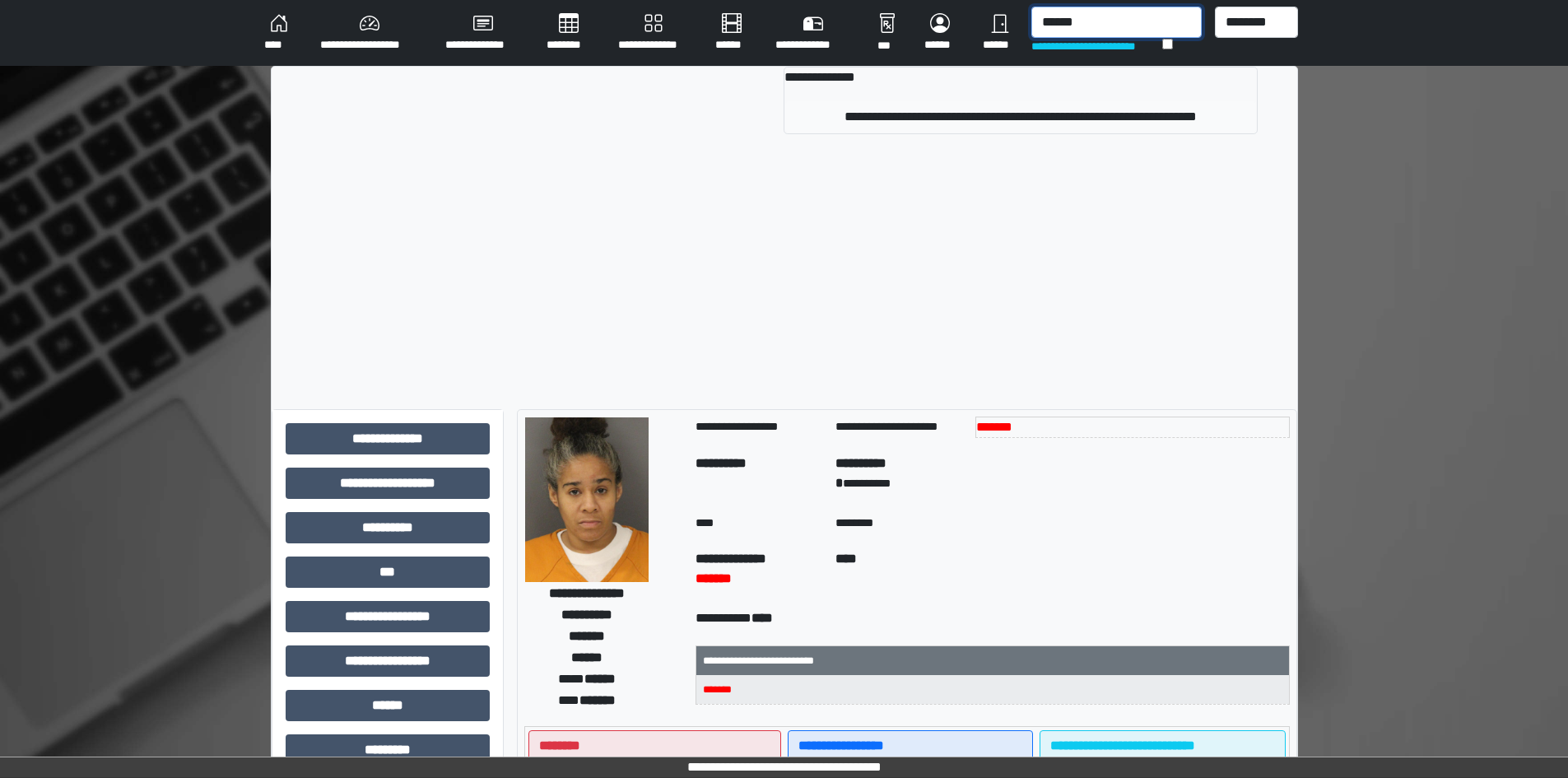type on "******" 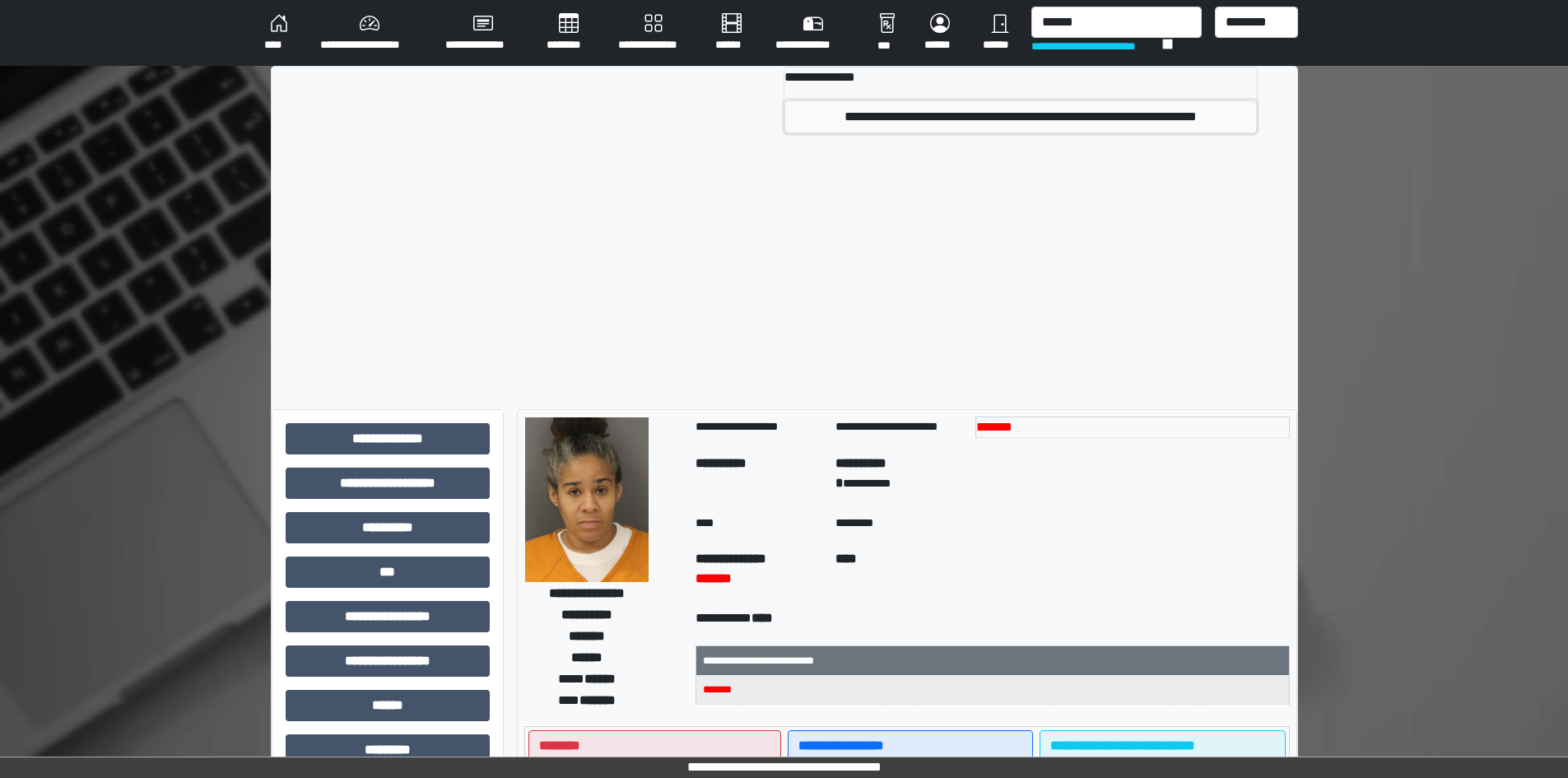 click on "**********" at bounding box center [1020, 117] 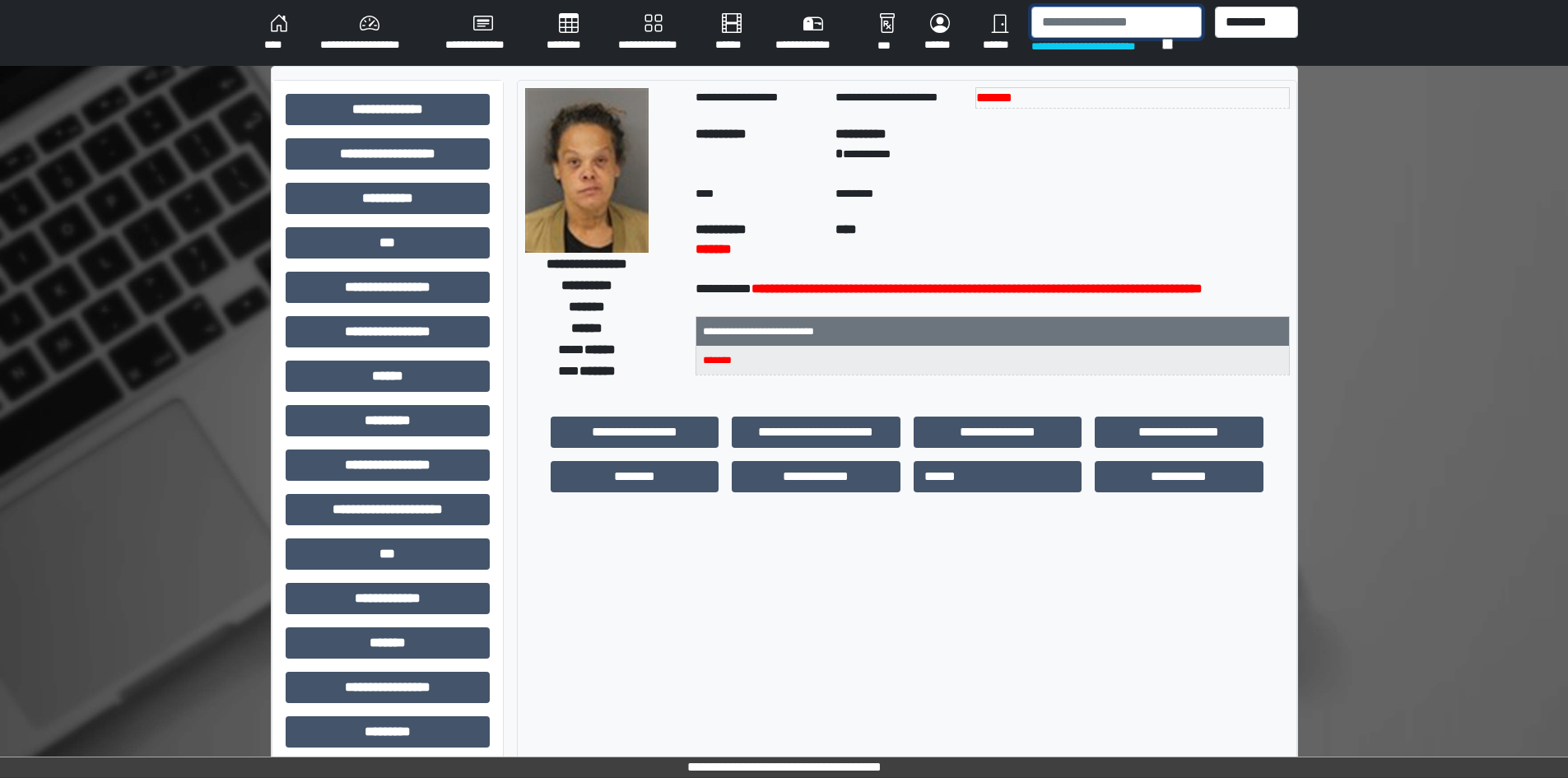click at bounding box center (1116, 22) 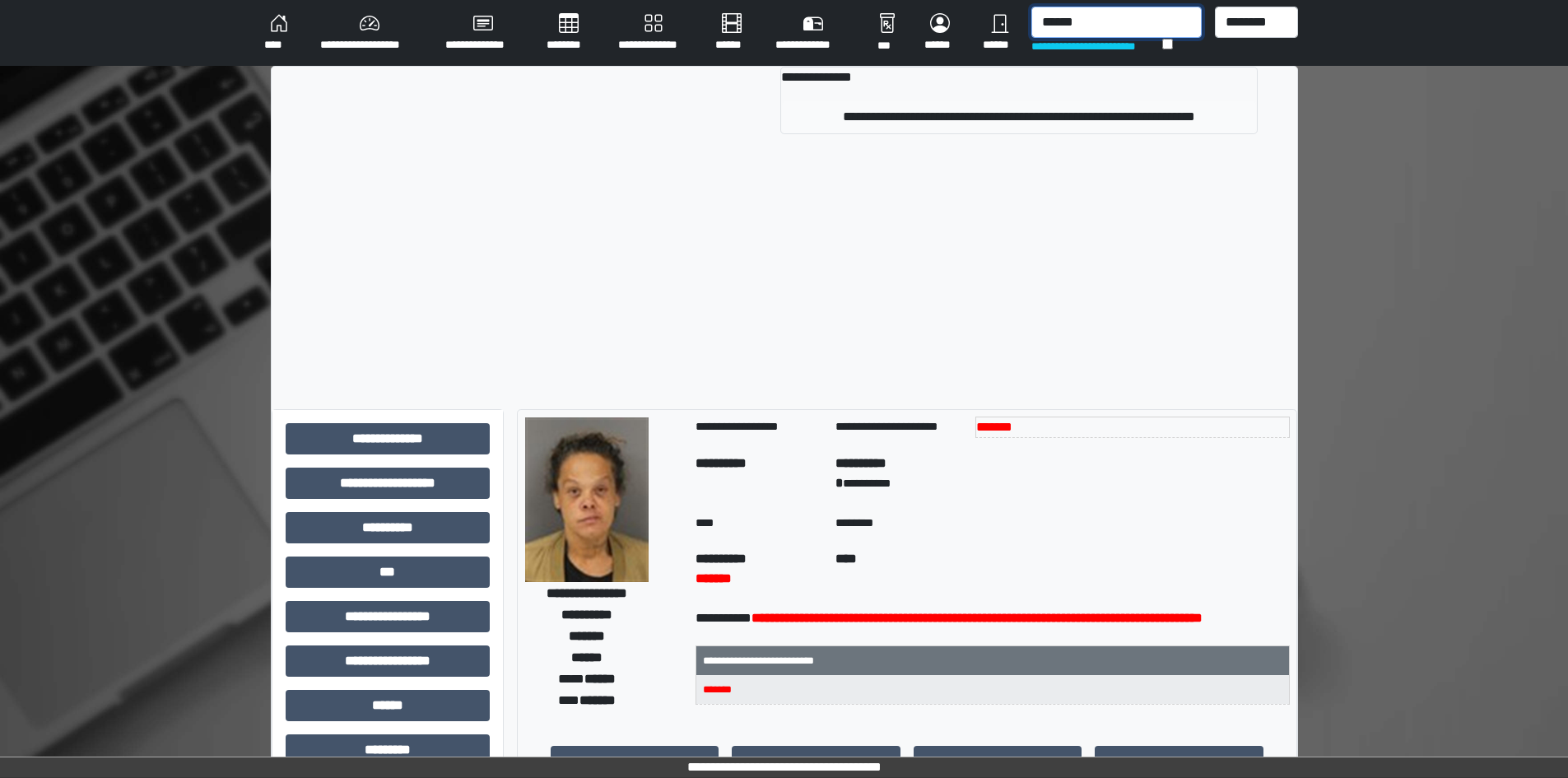 type on "******" 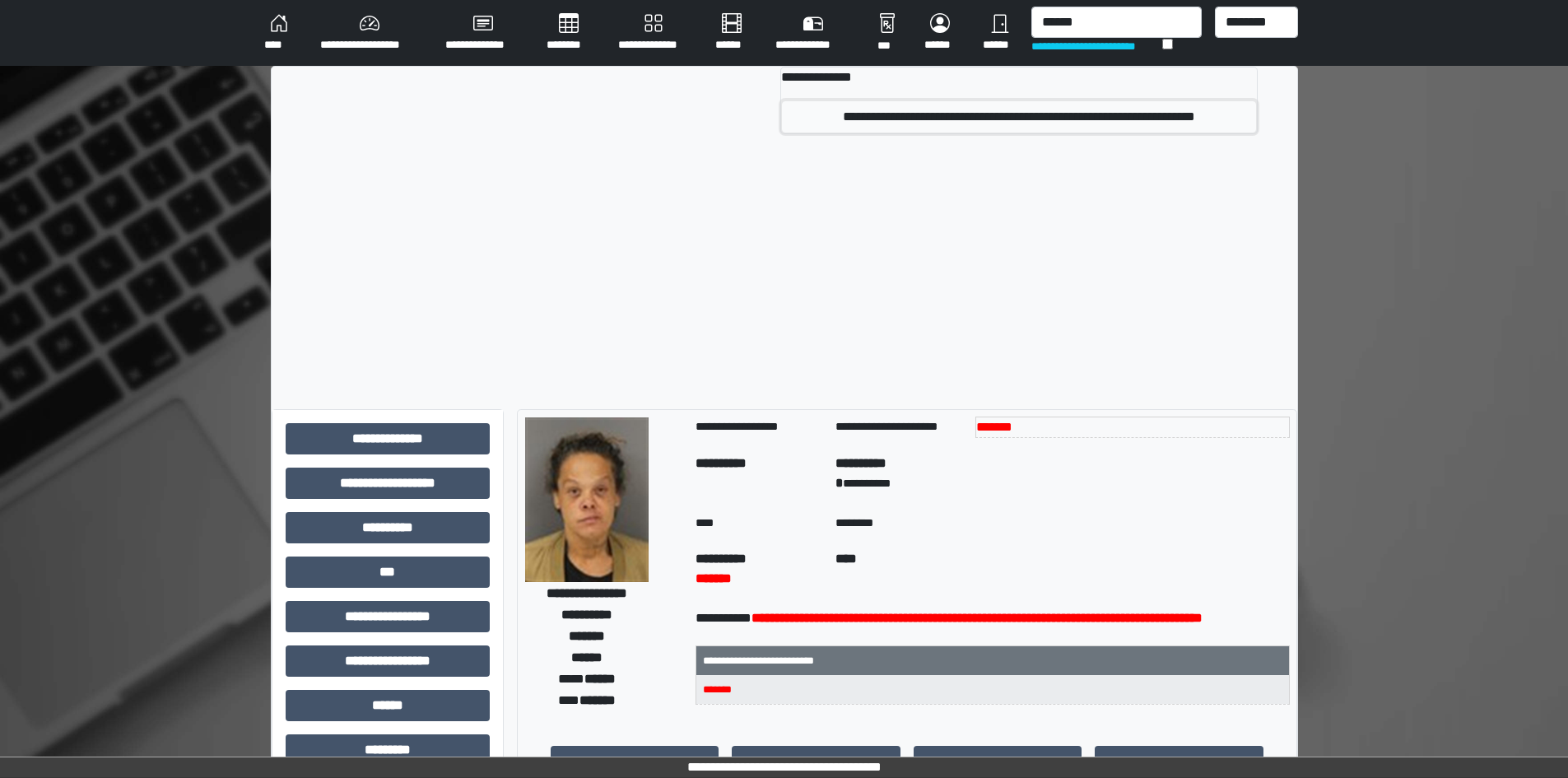 click on "**********" at bounding box center (1018, 117) 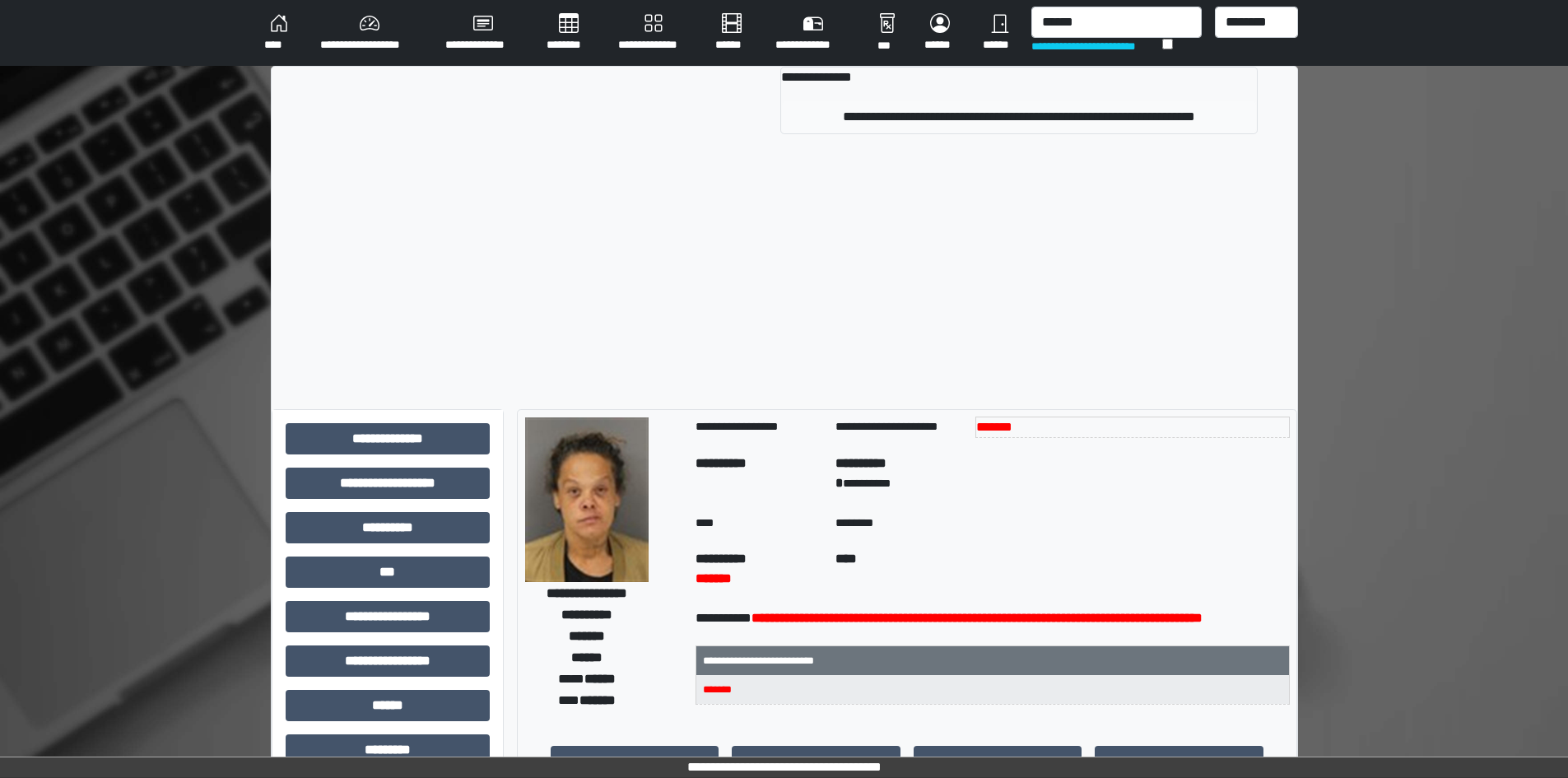 type 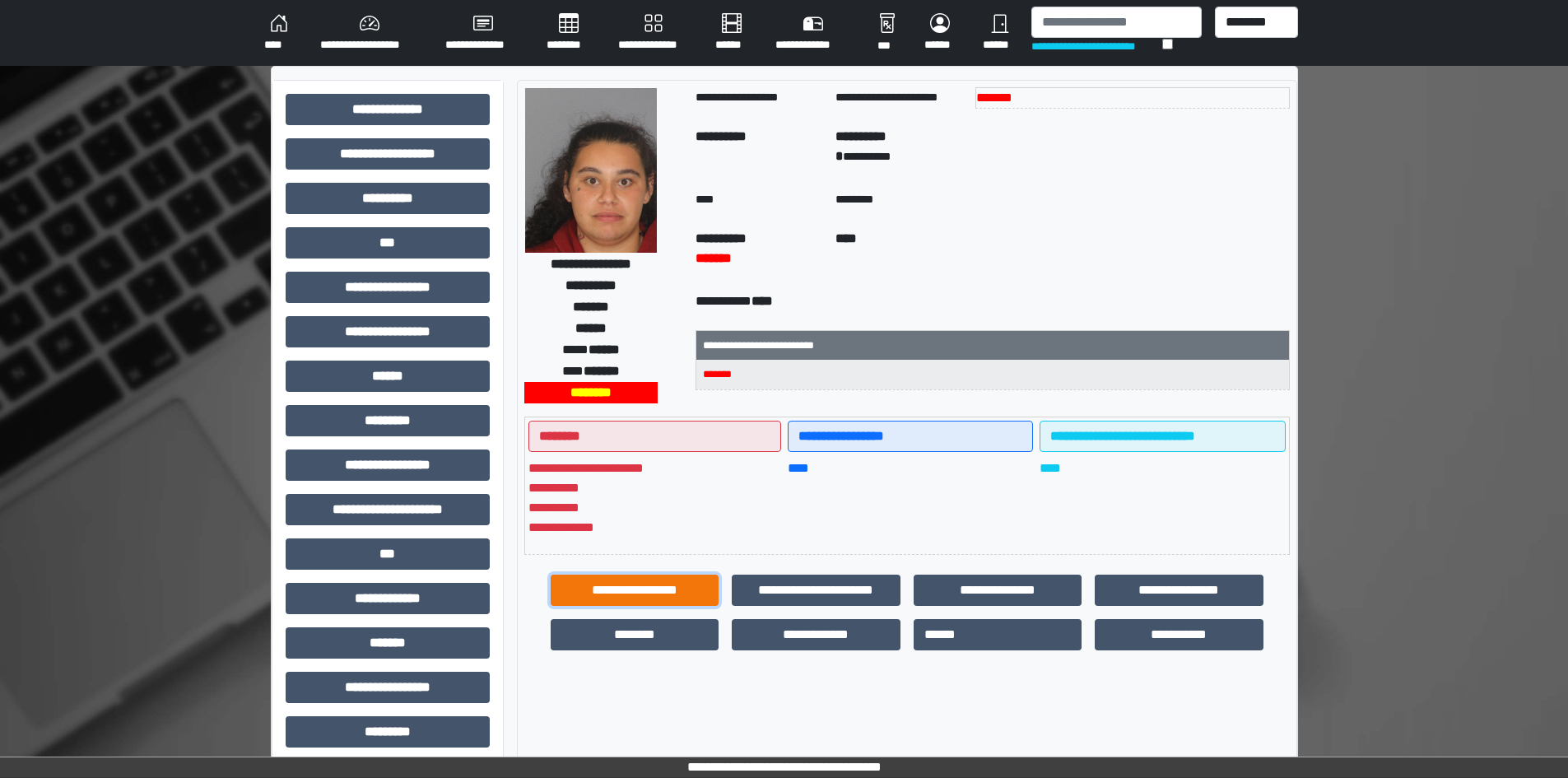 click on "**********" at bounding box center (635, 590) 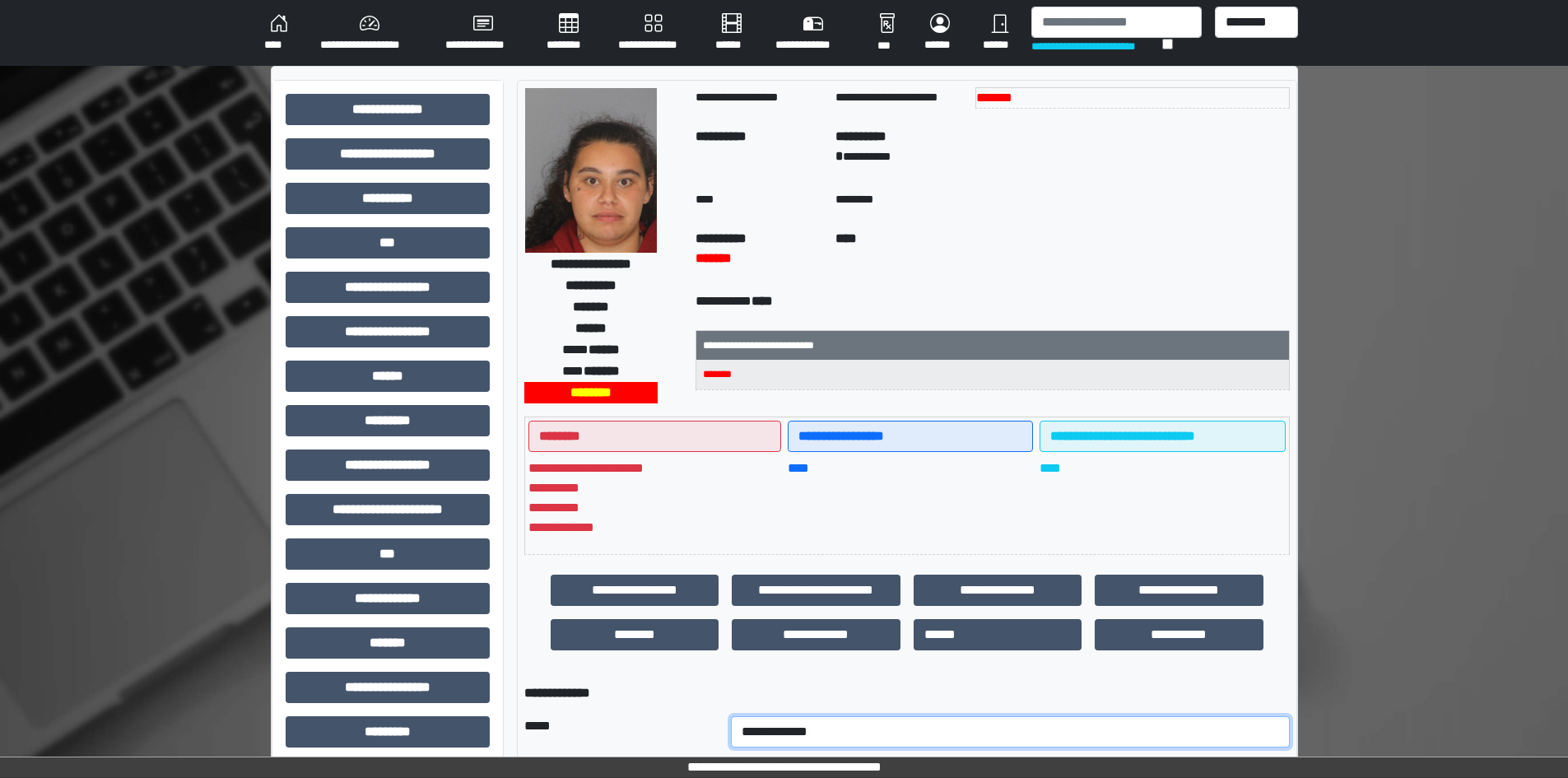 click on "**********" at bounding box center (1010, 732) 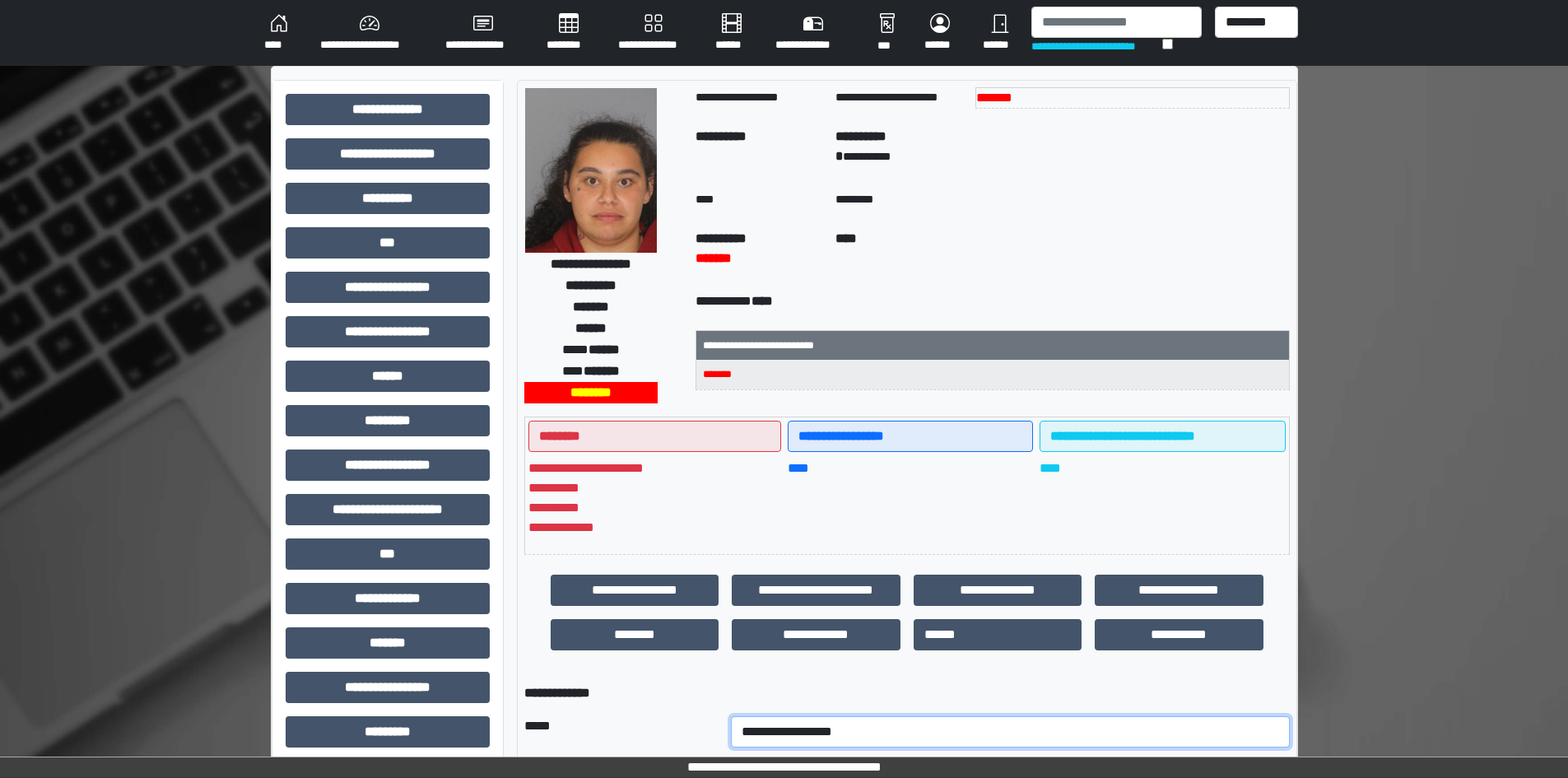 click on "**********" at bounding box center (1010, 732) 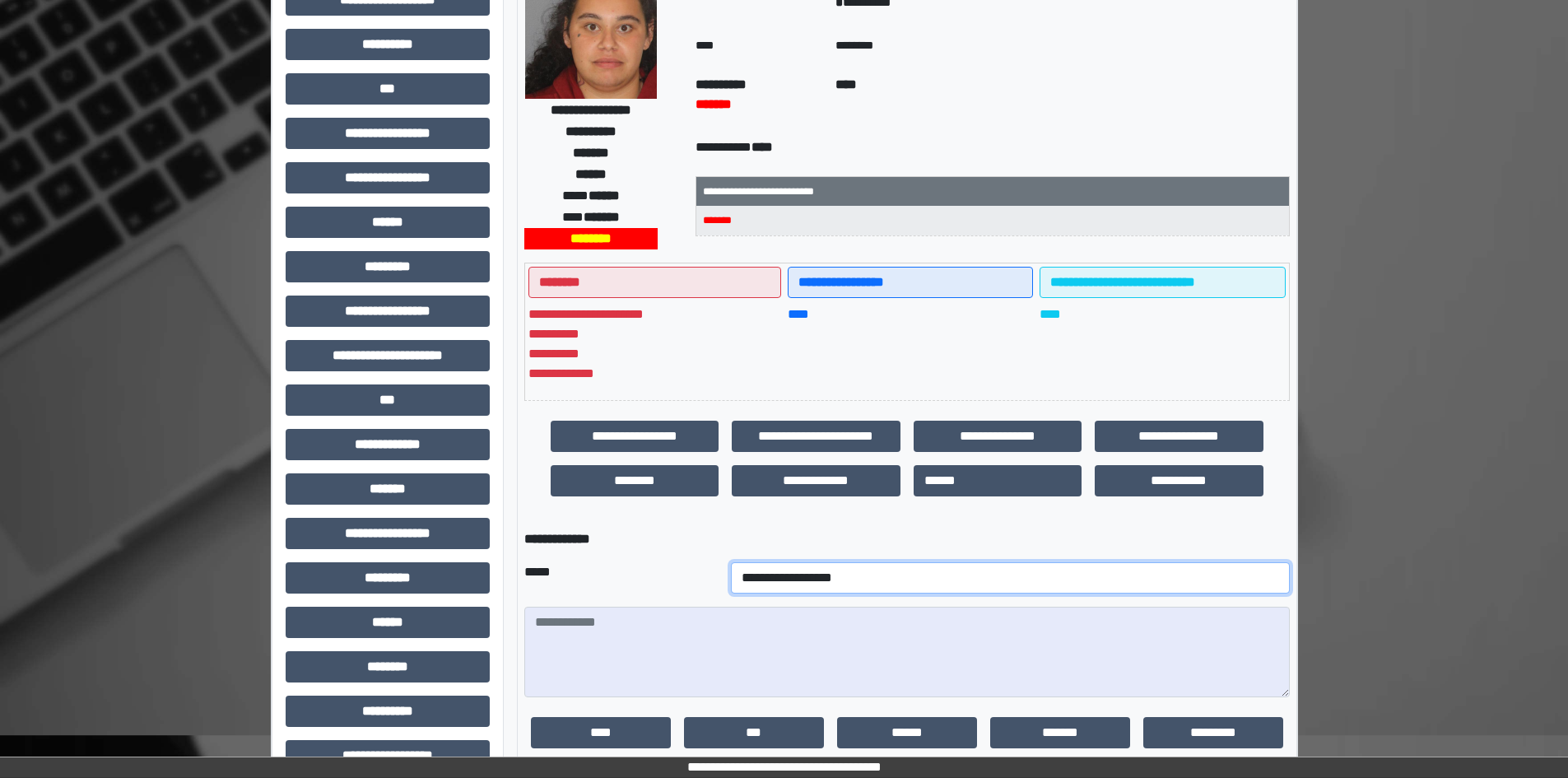 scroll, scrollTop: 165, scrollLeft: 0, axis: vertical 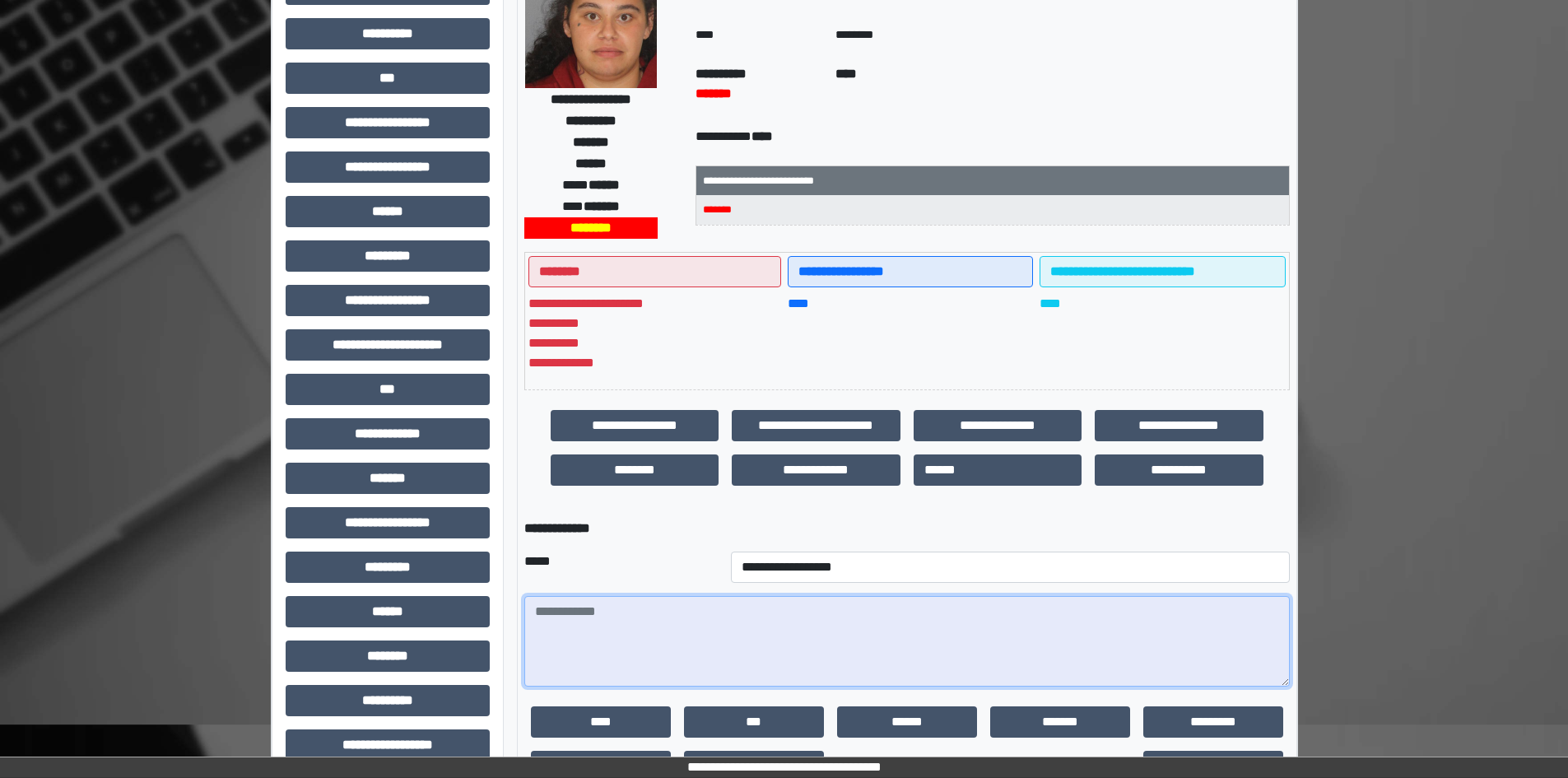 click at bounding box center (907, 641) 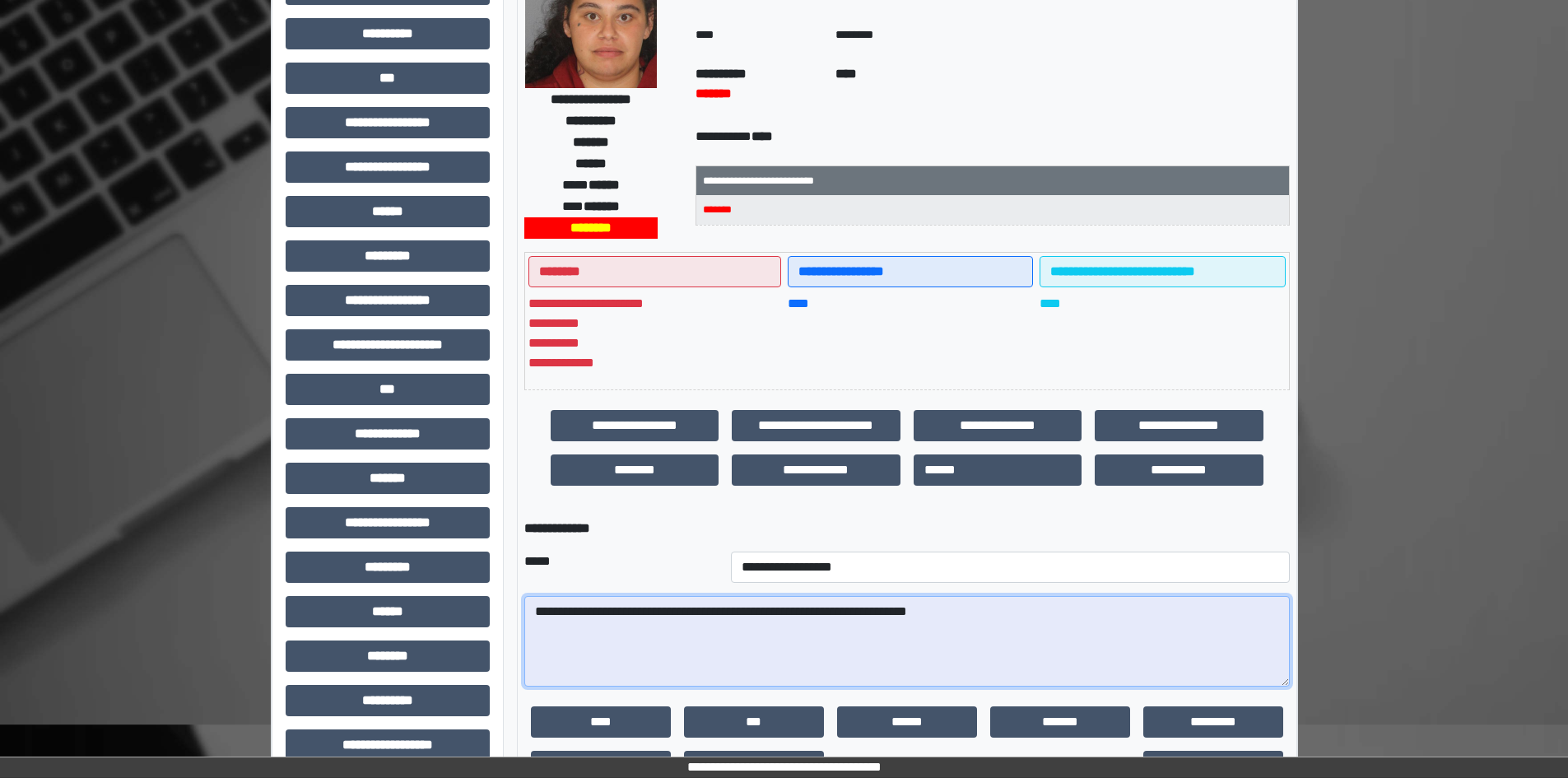 click on "**********" at bounding box center (907, 641) 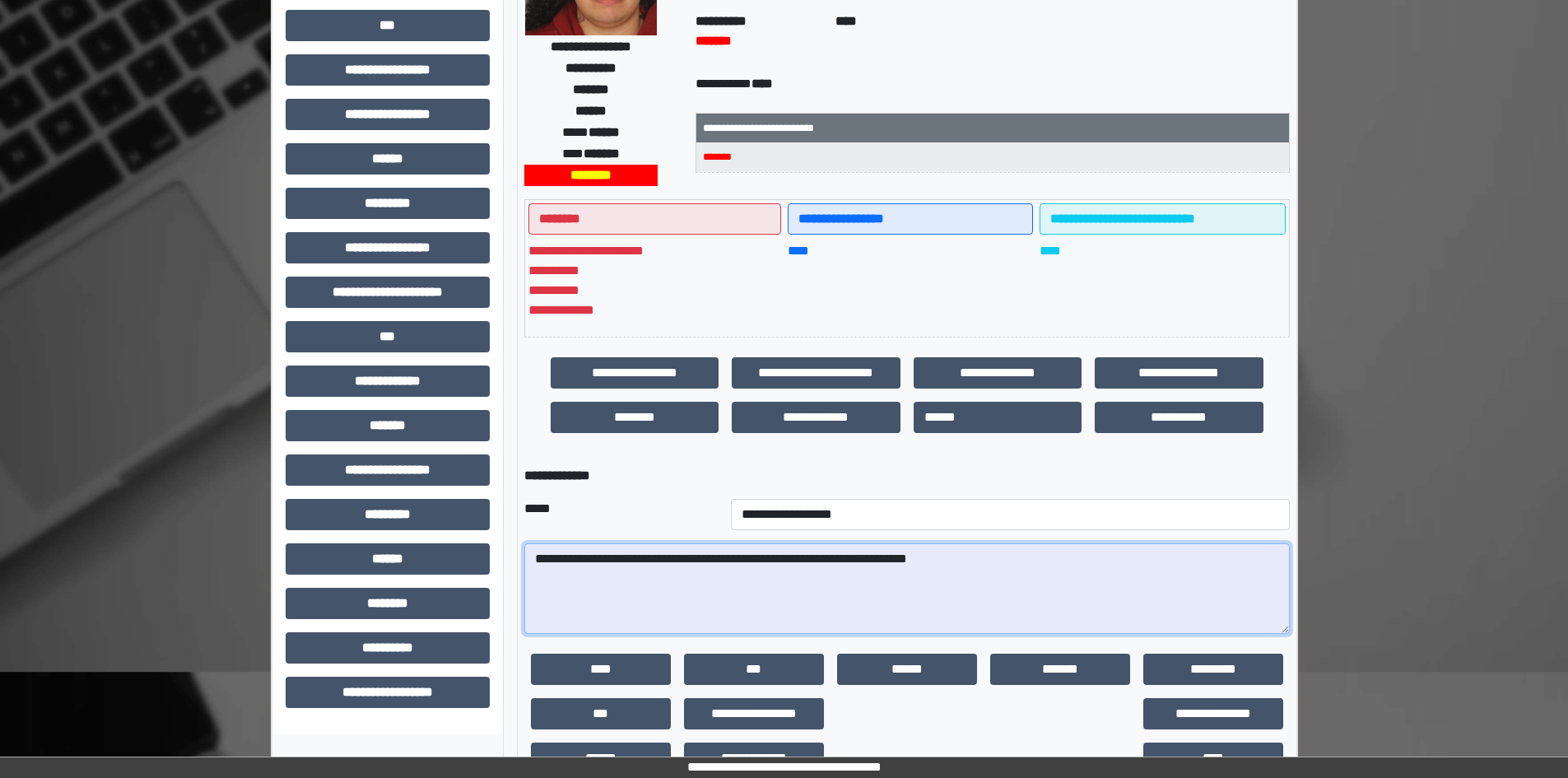 scroll, scrollTop: 247, scrollLeft: 0, axis: vertical 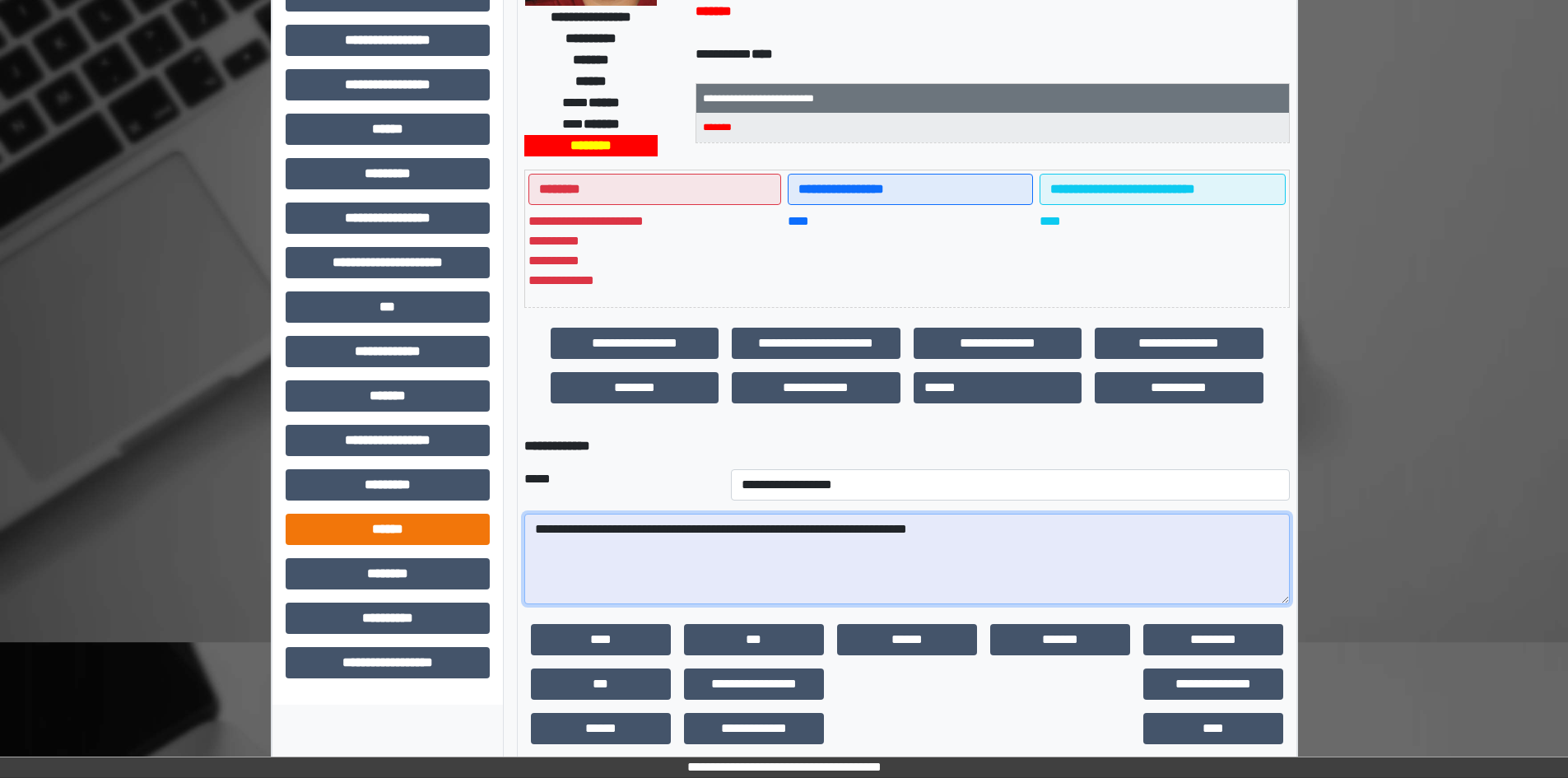 drag, startPoint x: 1012, startPoint y: 527, endPoint x: 486, endPoint y: 533, distance: 526.0342 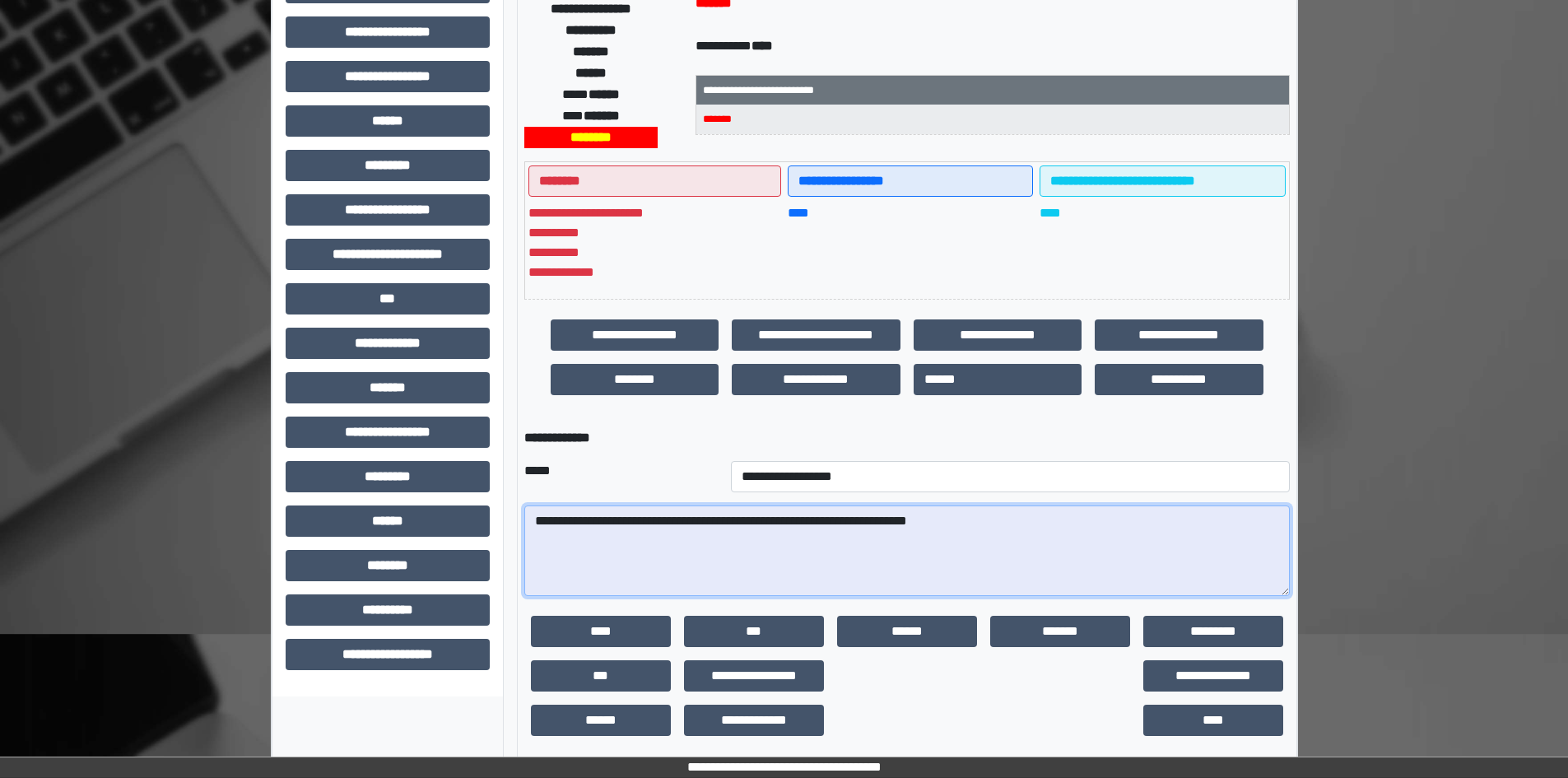 scroll, scrollTop: 268, scrollLeft: 0, axis: vertical 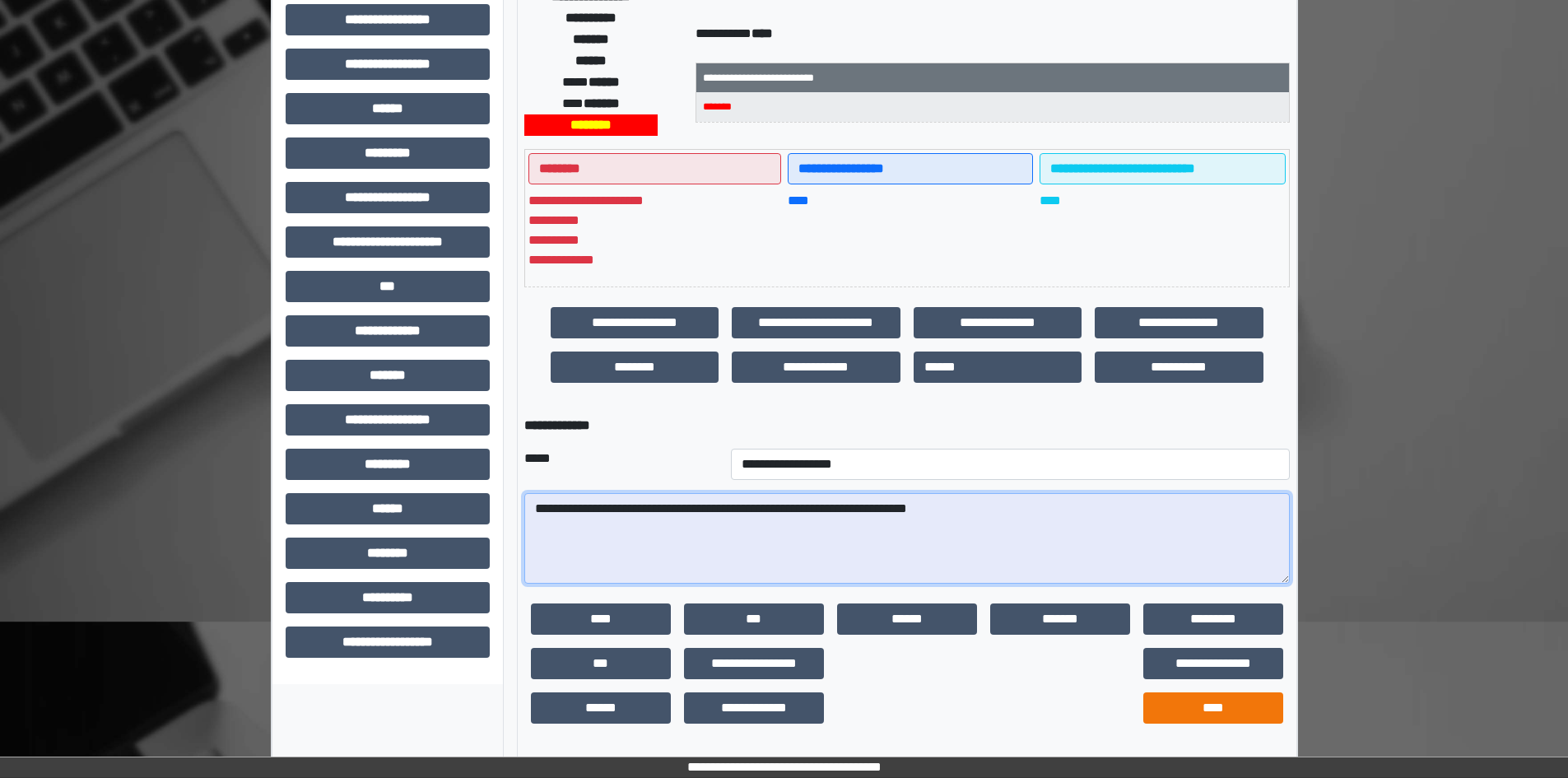type on "**********" 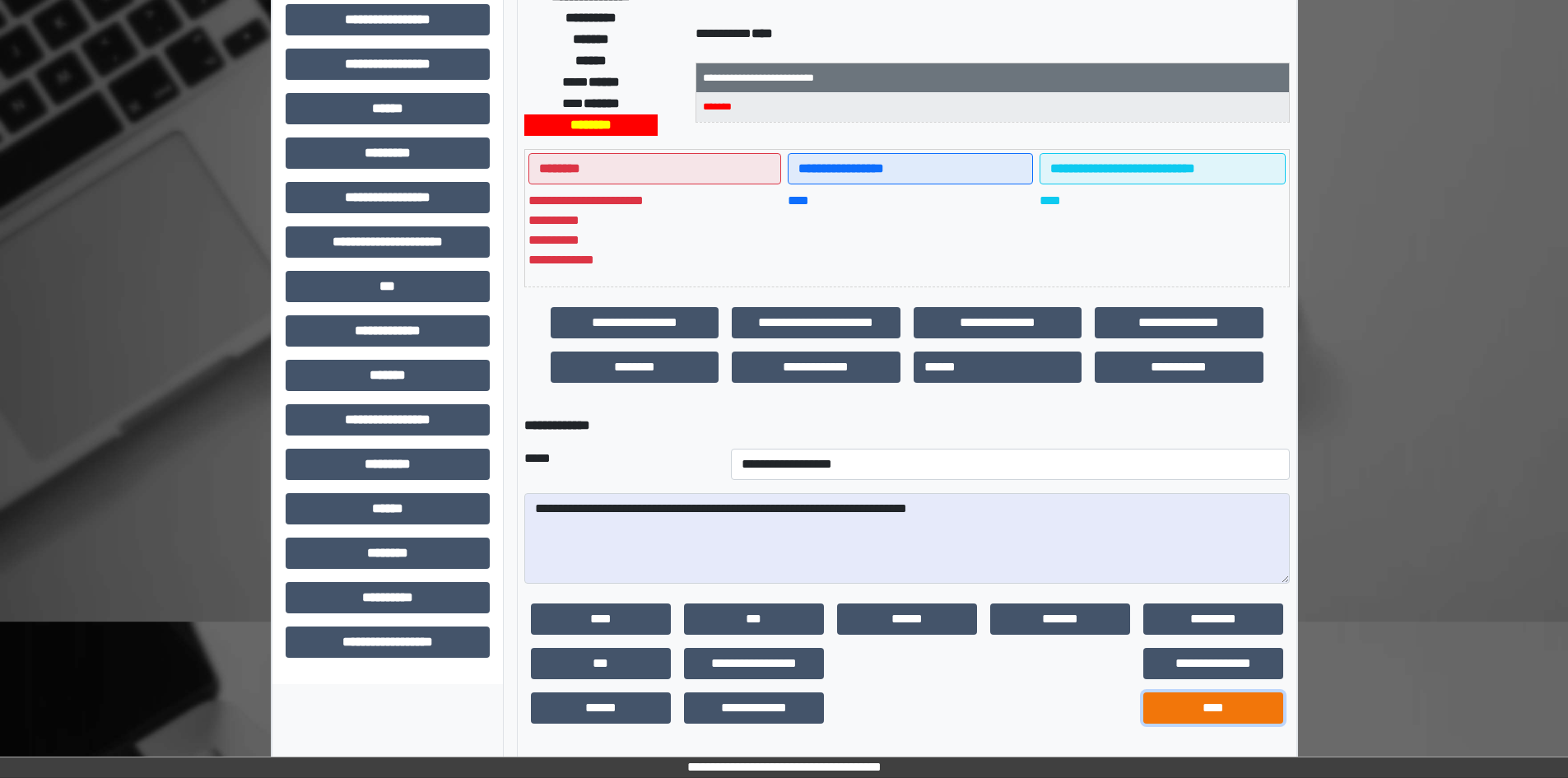 click on "****" at bounding box center (1213, 708) 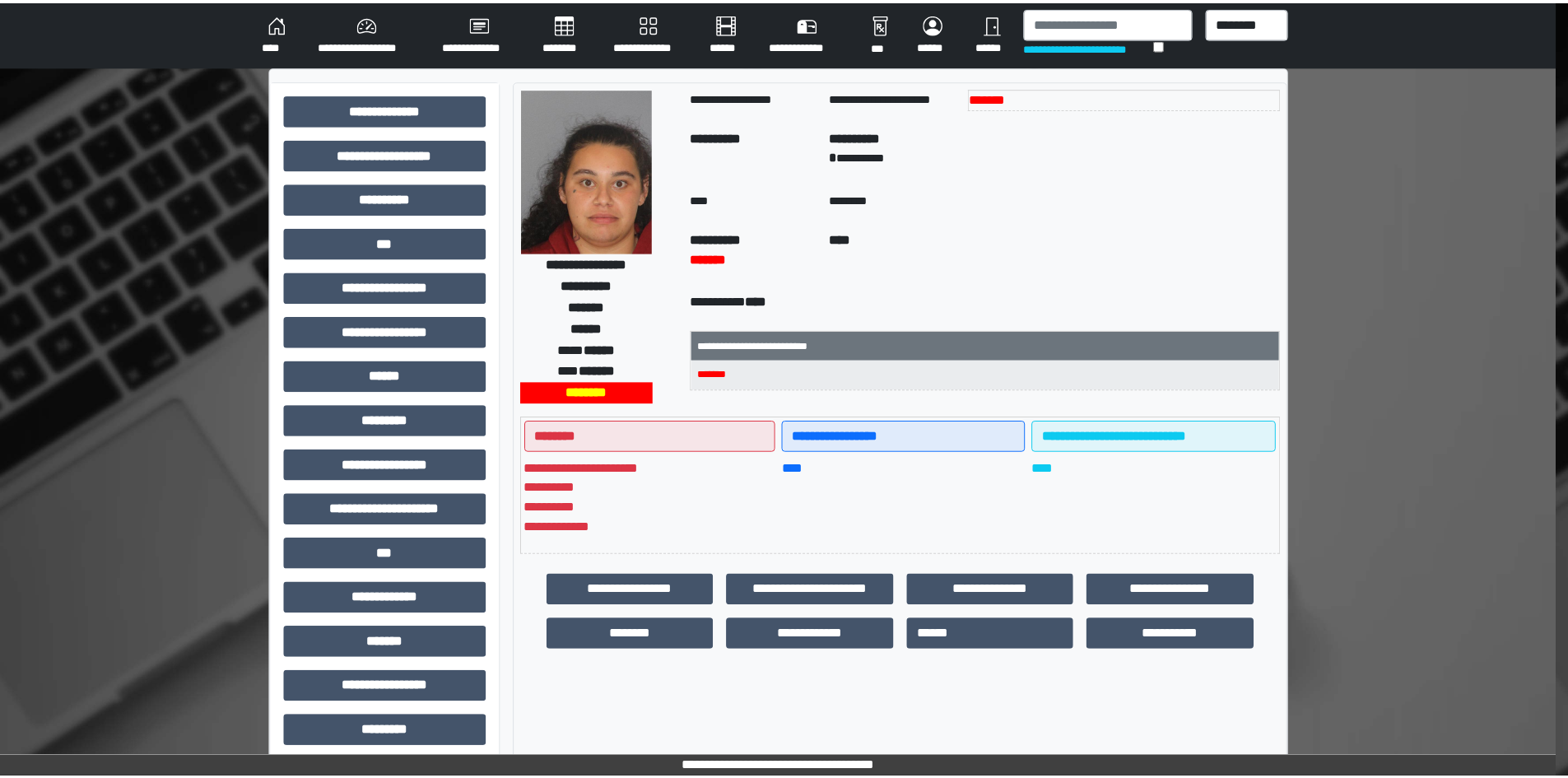 scroll, scrollTop: 0, scrollLeft: 0, axis: both 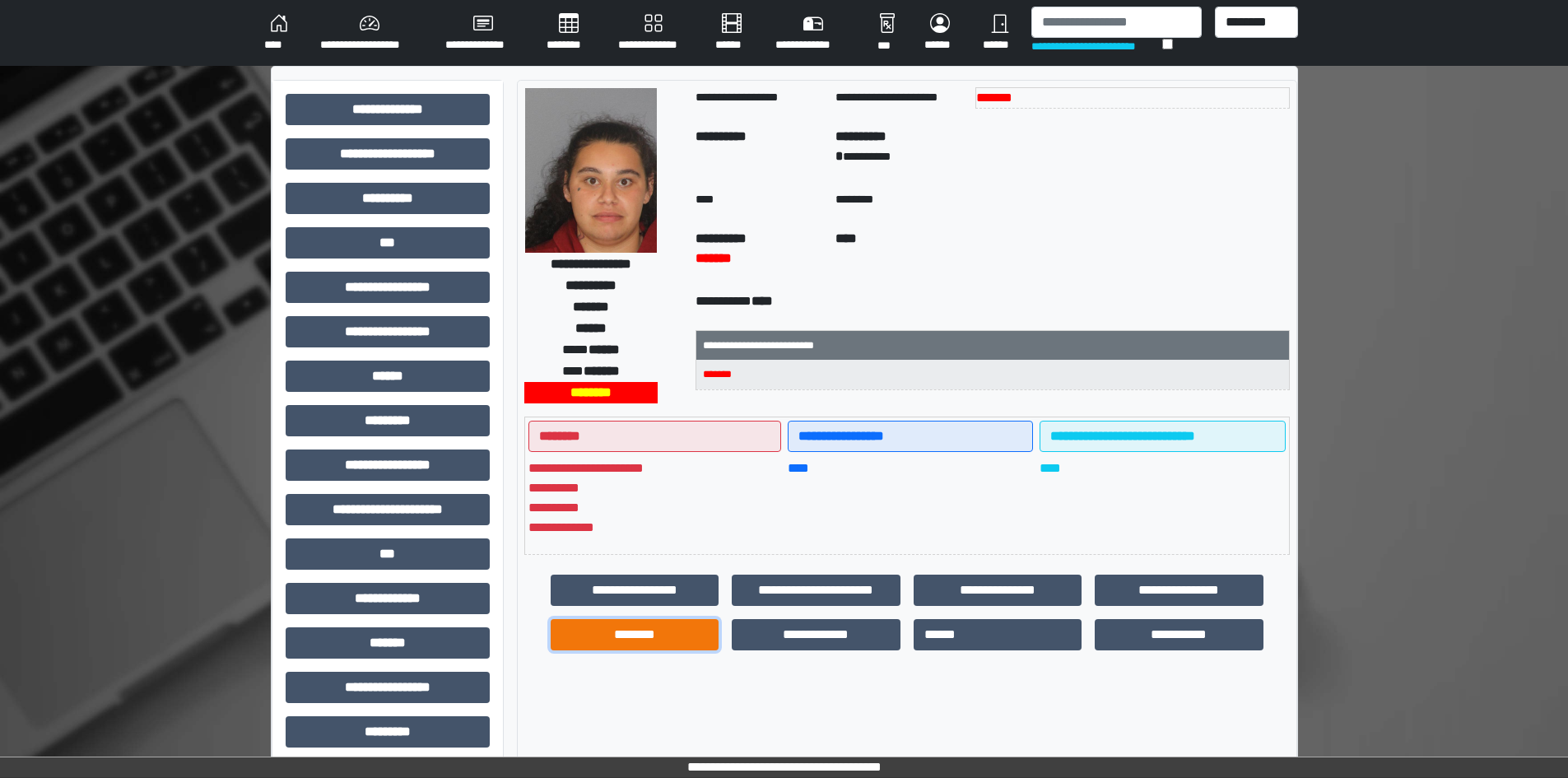click on "********" at bounding box center (635, 635) 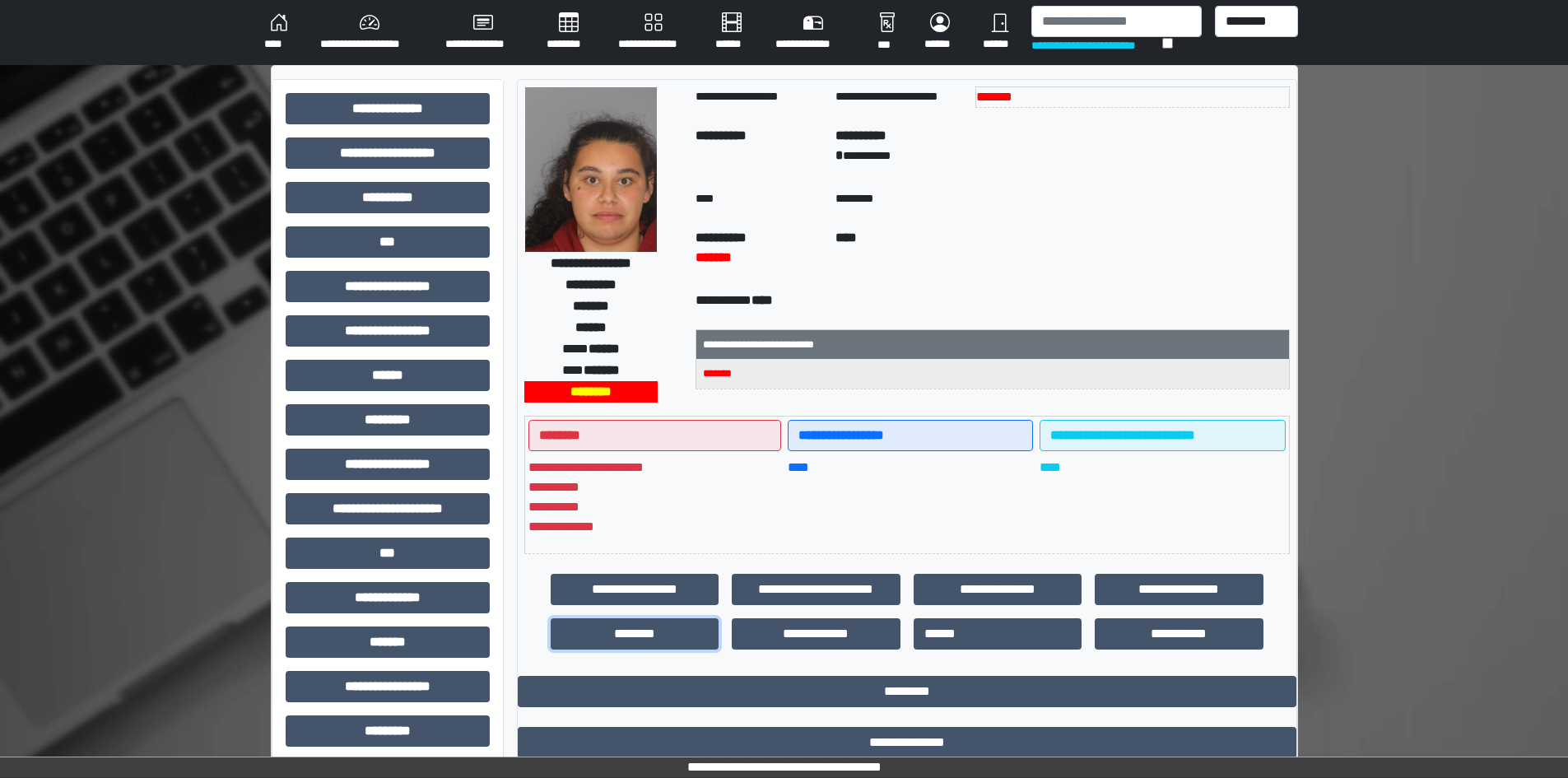 scroll, scrollTop: 0, scrollLeft: 0, axis: both 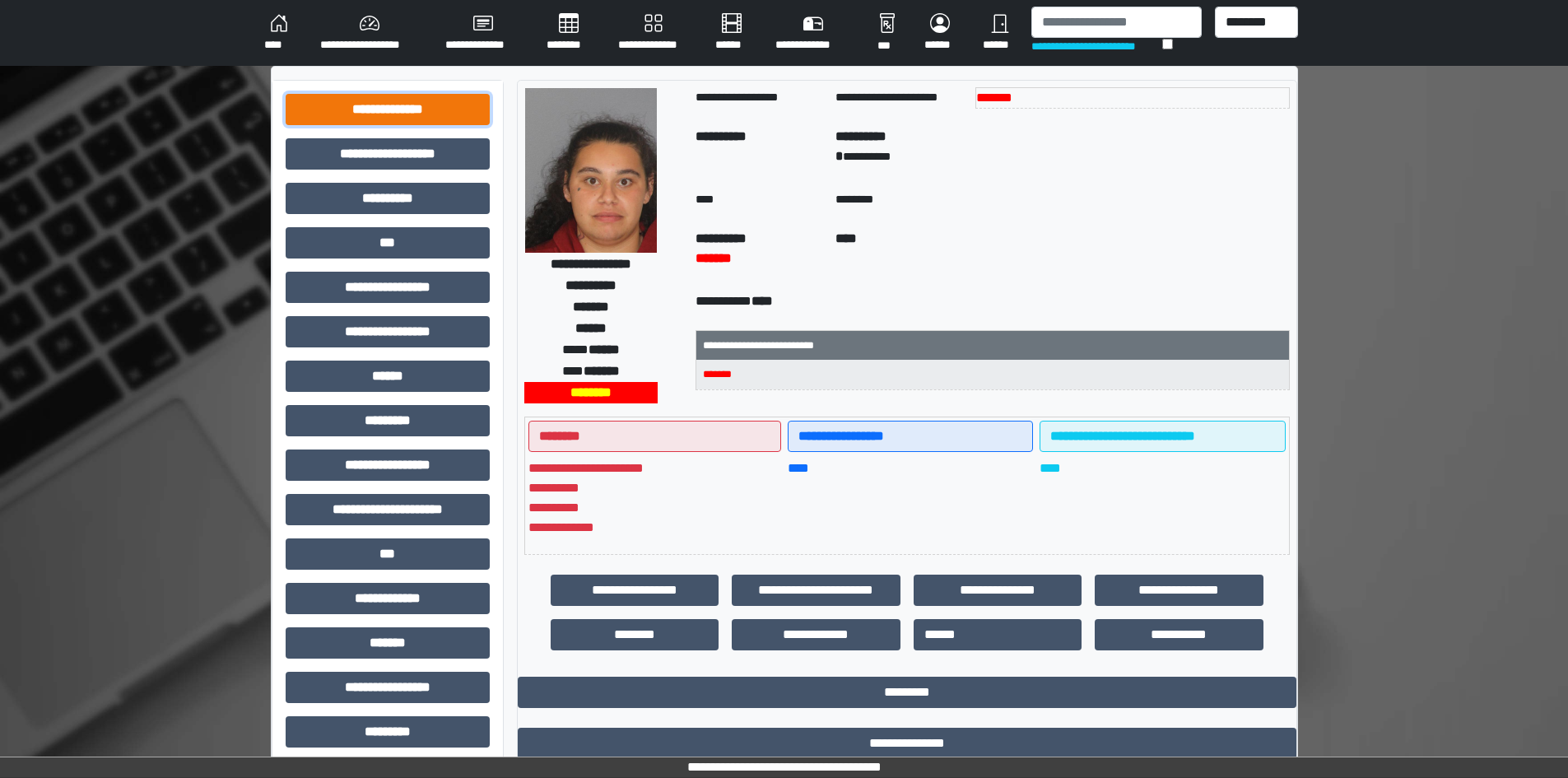 click on "**********" at bounding box center (388, 109) 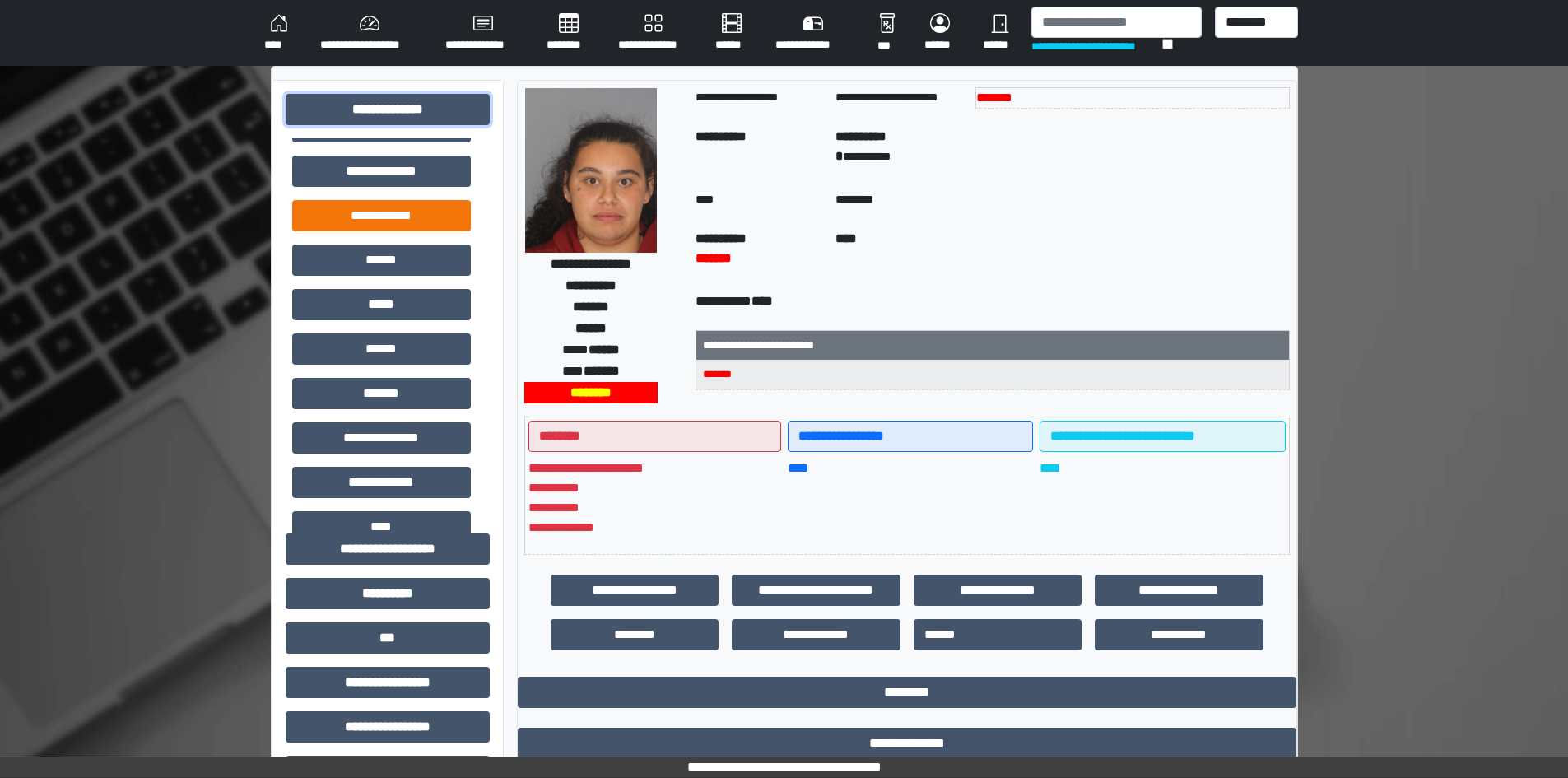 scroll, scrollTop: 247, scrollLeft: 0, axis: vertical 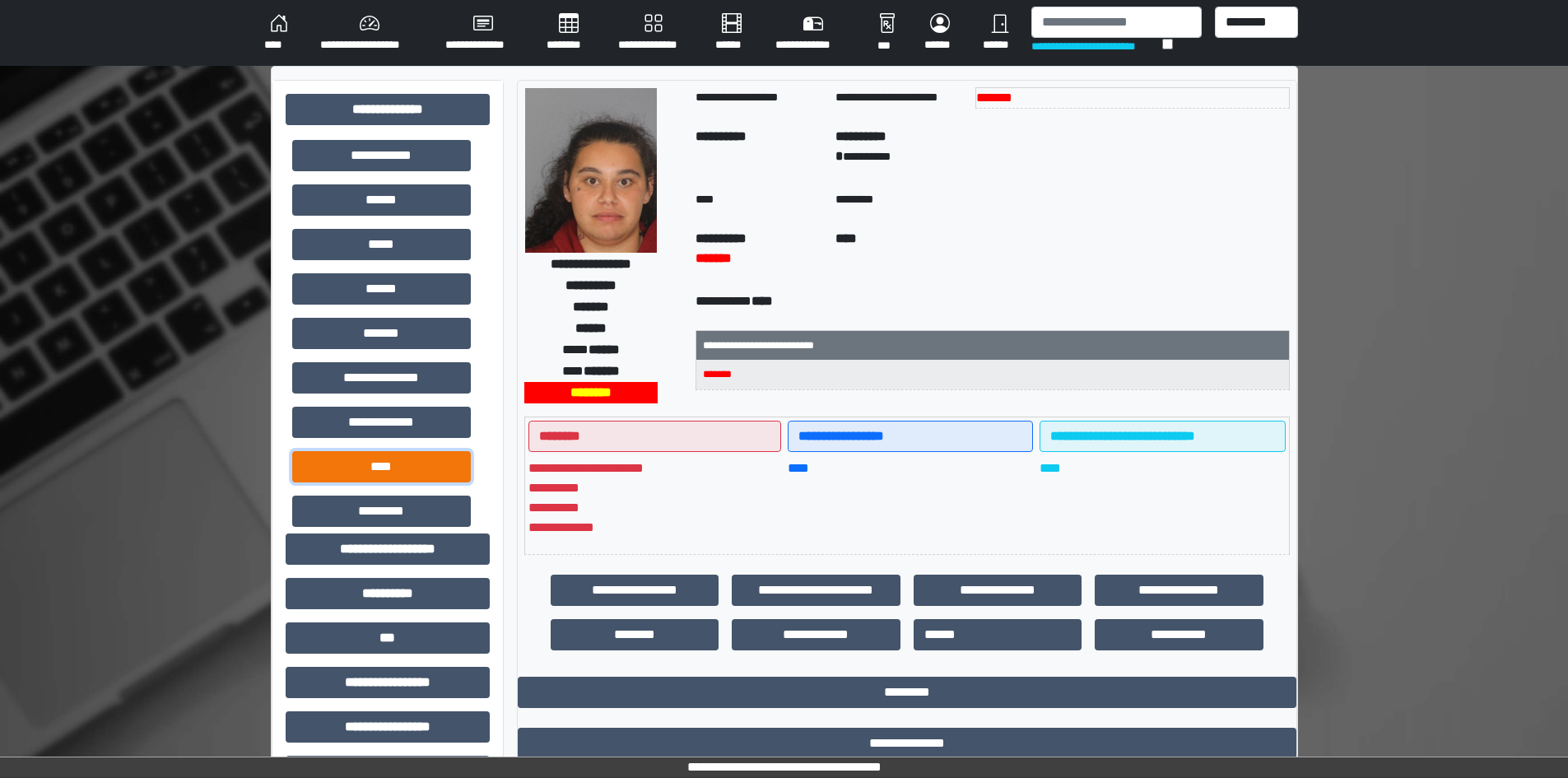 click on "****" at bounding box center (381, 467) 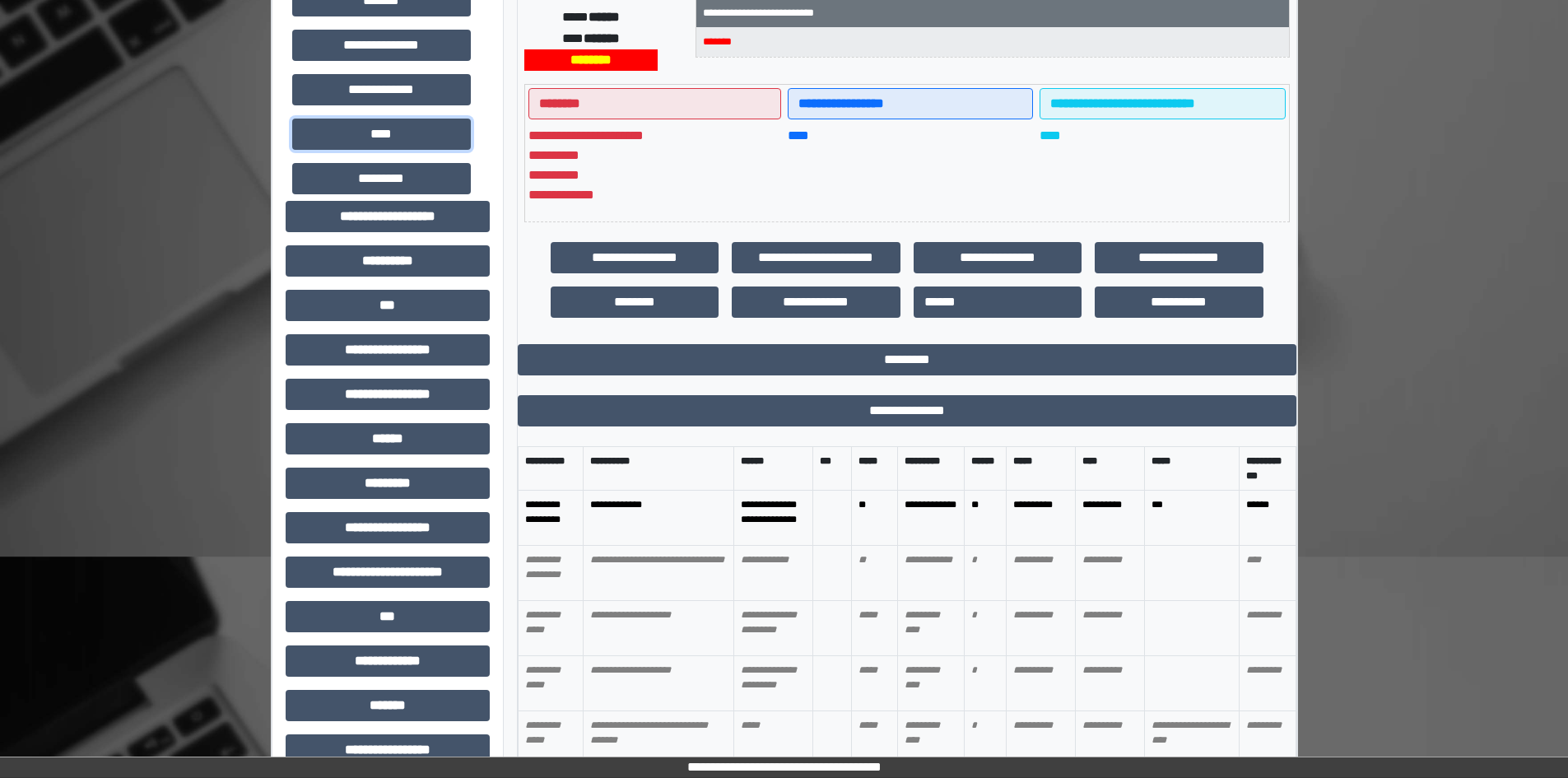 scroll, scrollTop: 412, scrollLeft: 0, axis: vertical 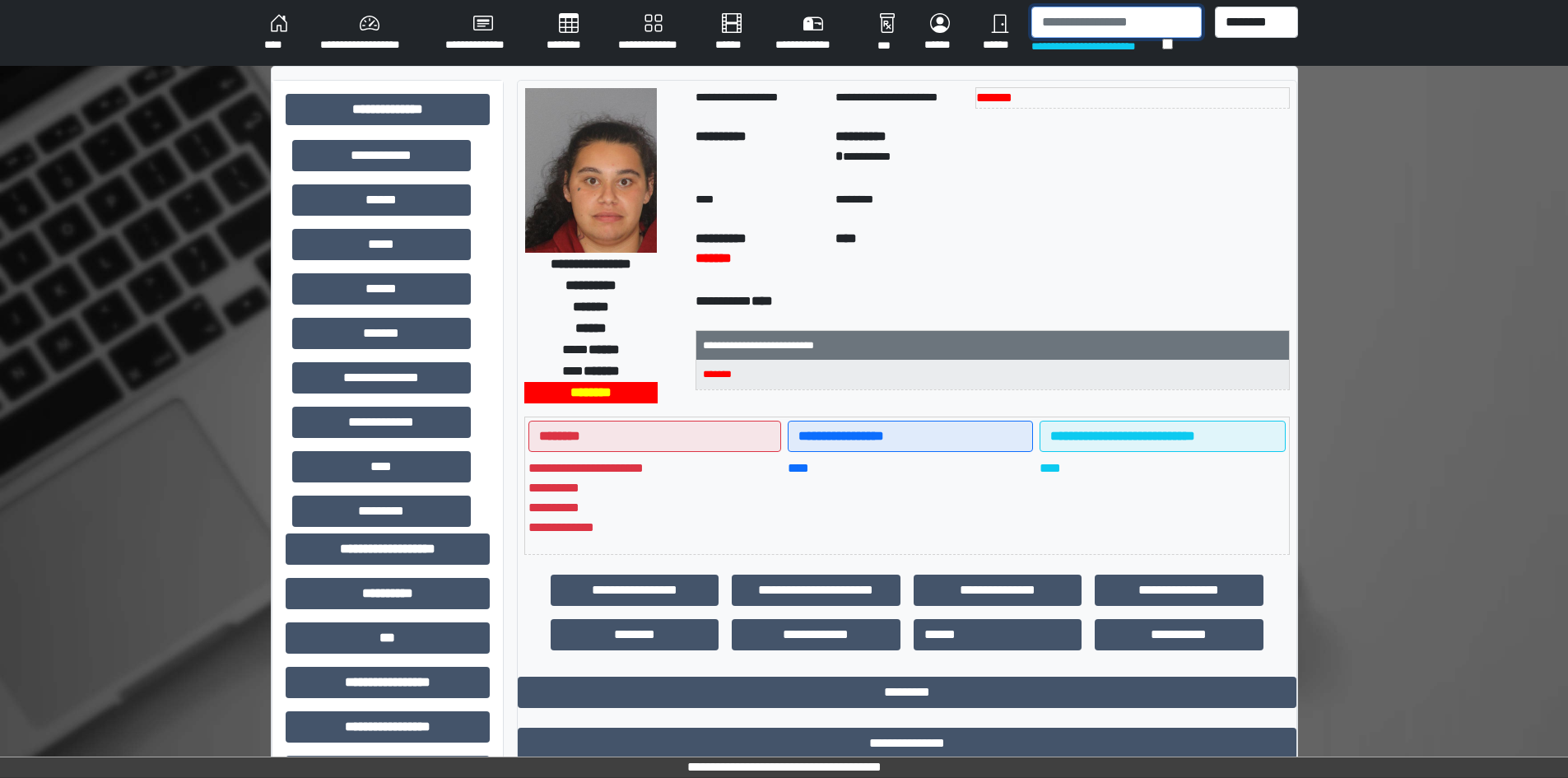 click at bounding box center (1116, 22) 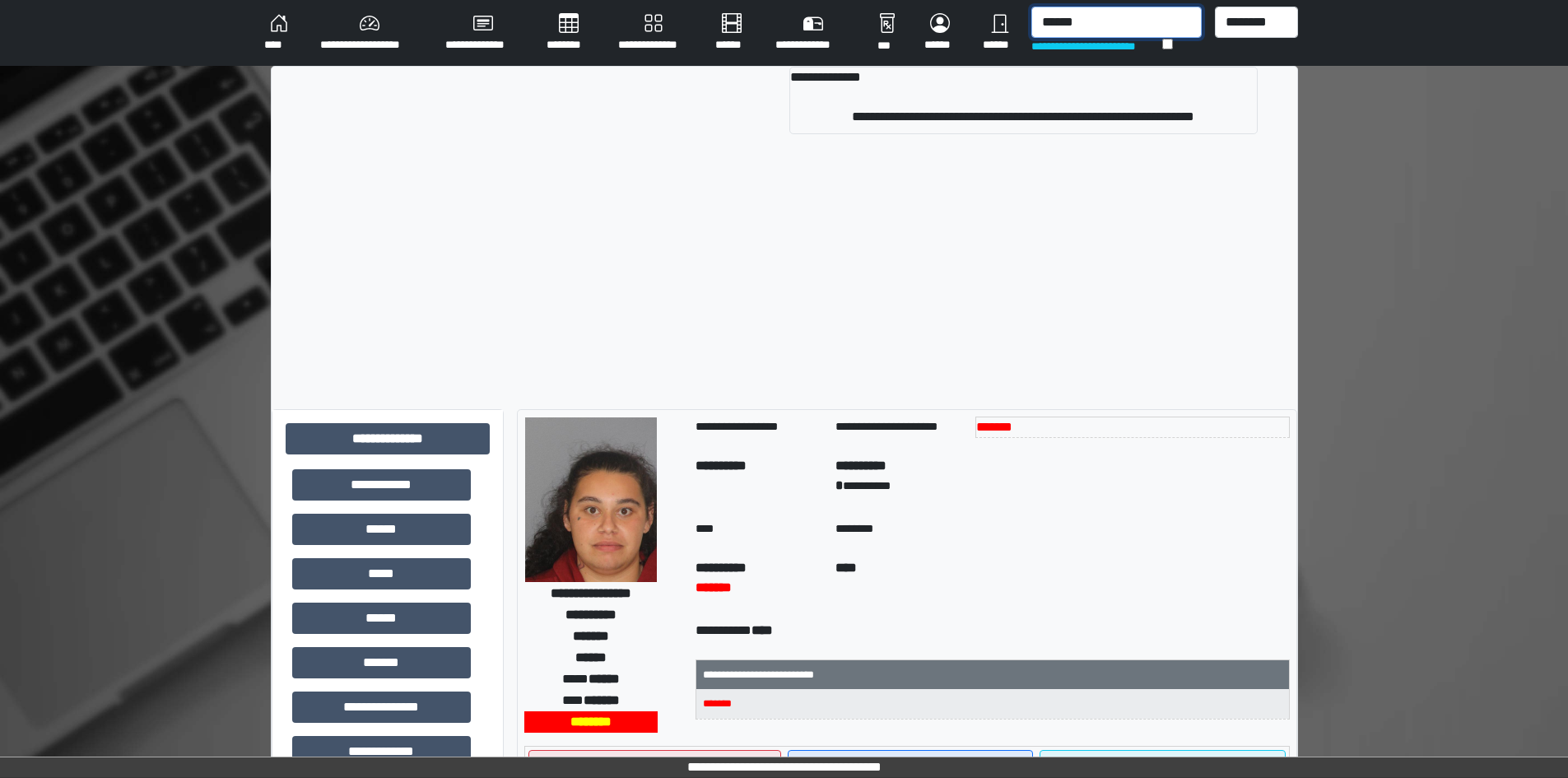 type on "******" 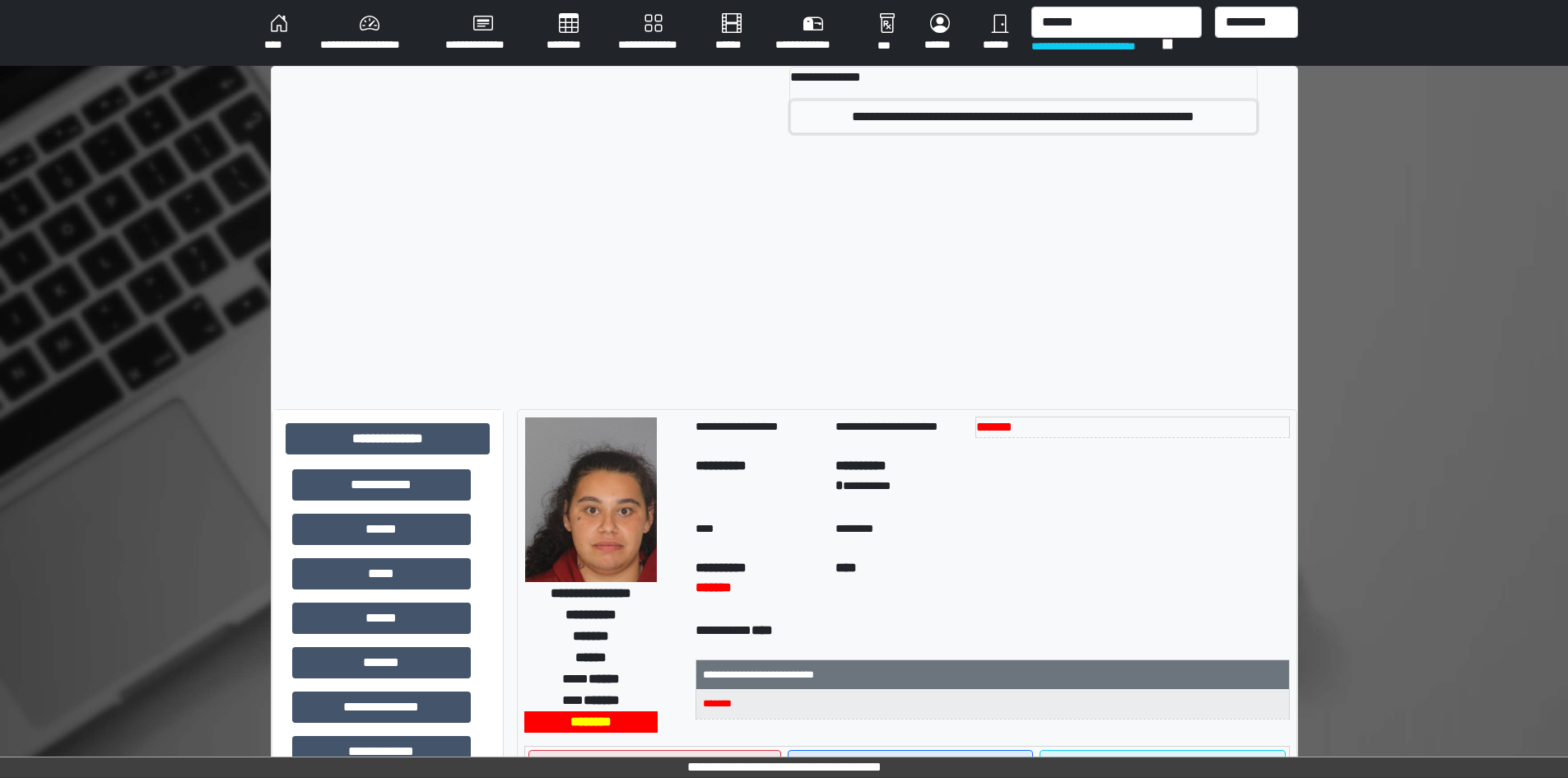 click on "**********" at bounding box center [1023, 117] 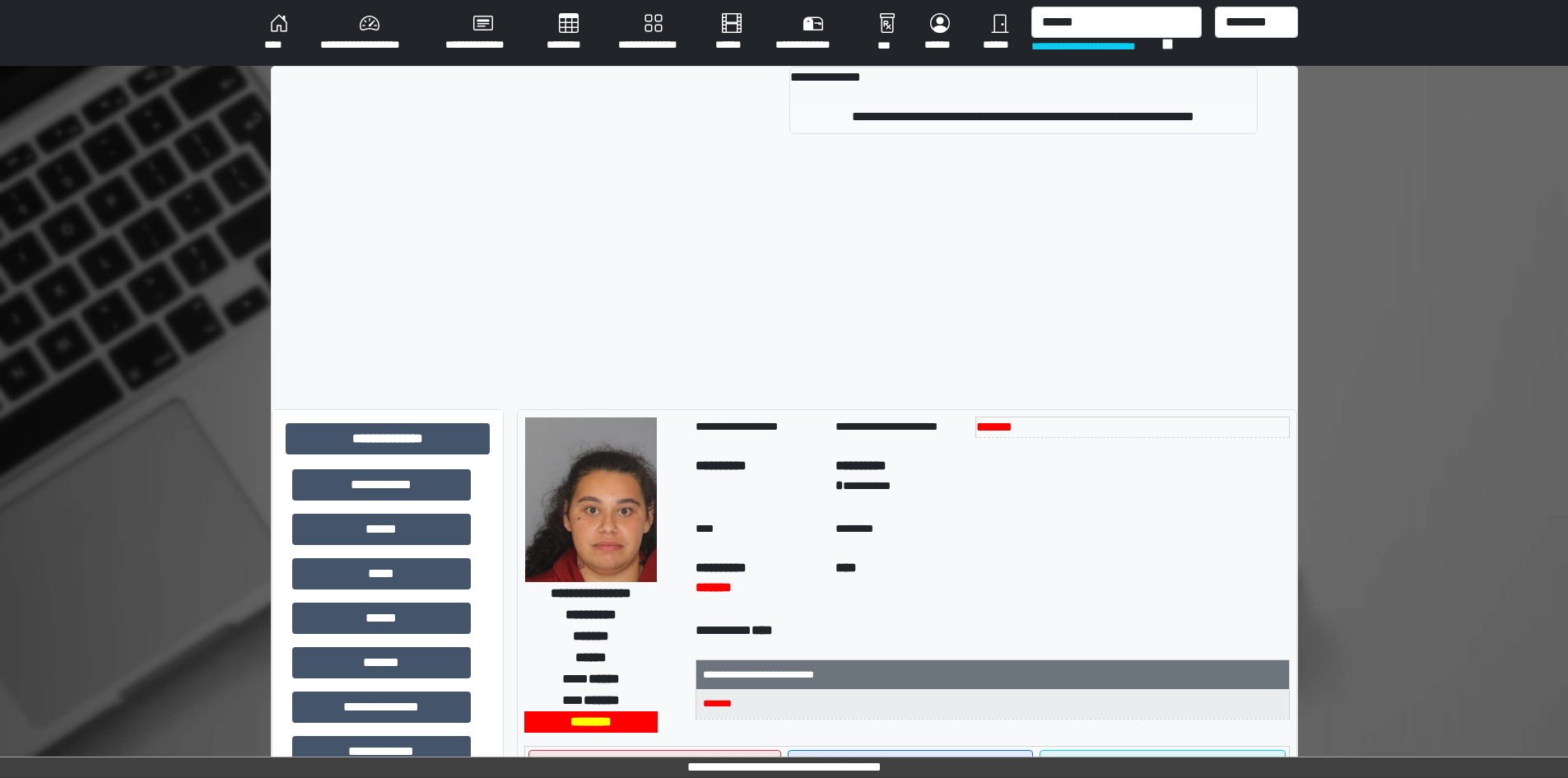 type 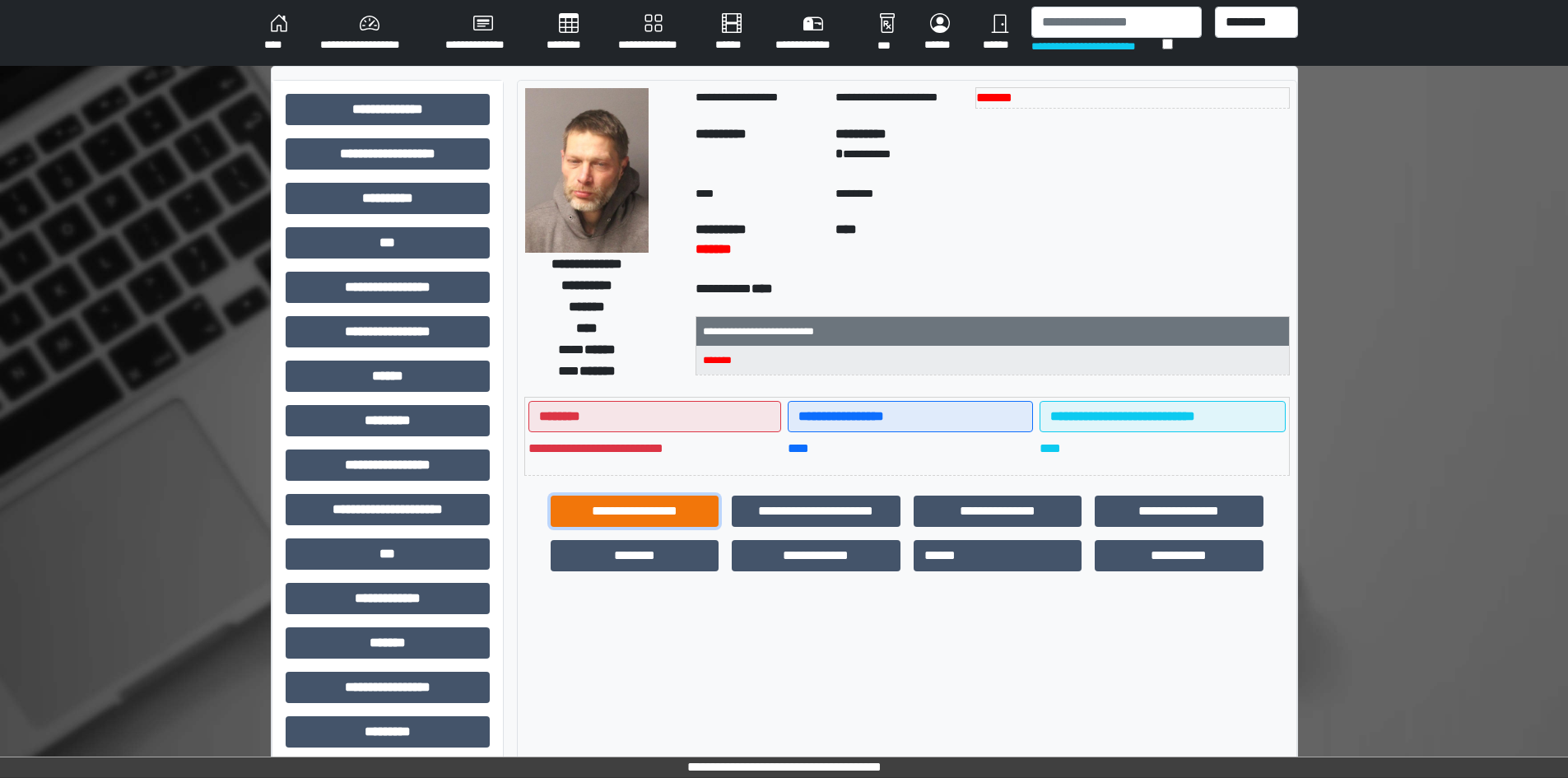 click on "**********" at bounding box center (635, 511) 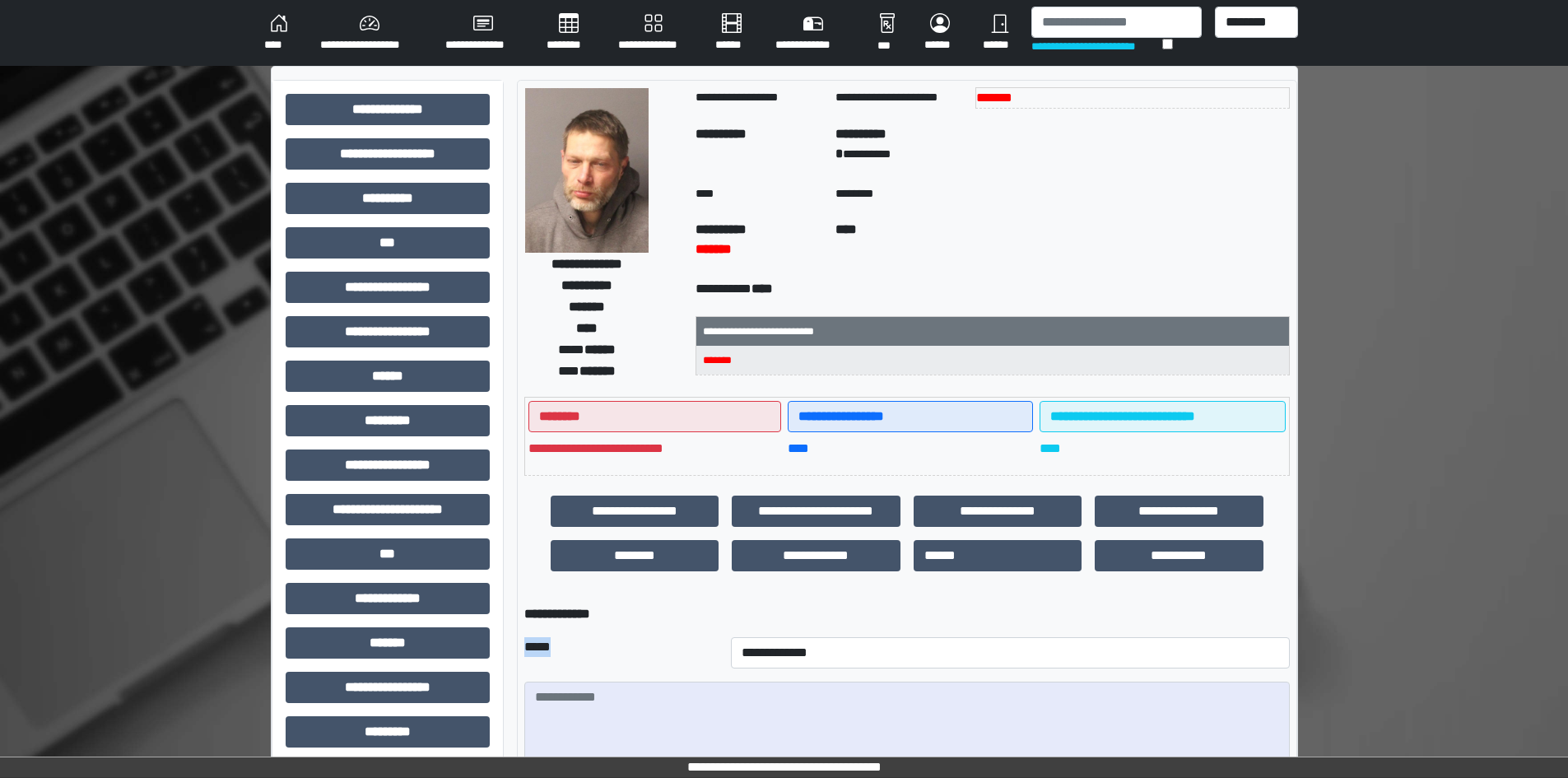 drag, startPoint x: 651, startPoint y: 627, endPoint x: 651, endPoint y: 647, distance: 20 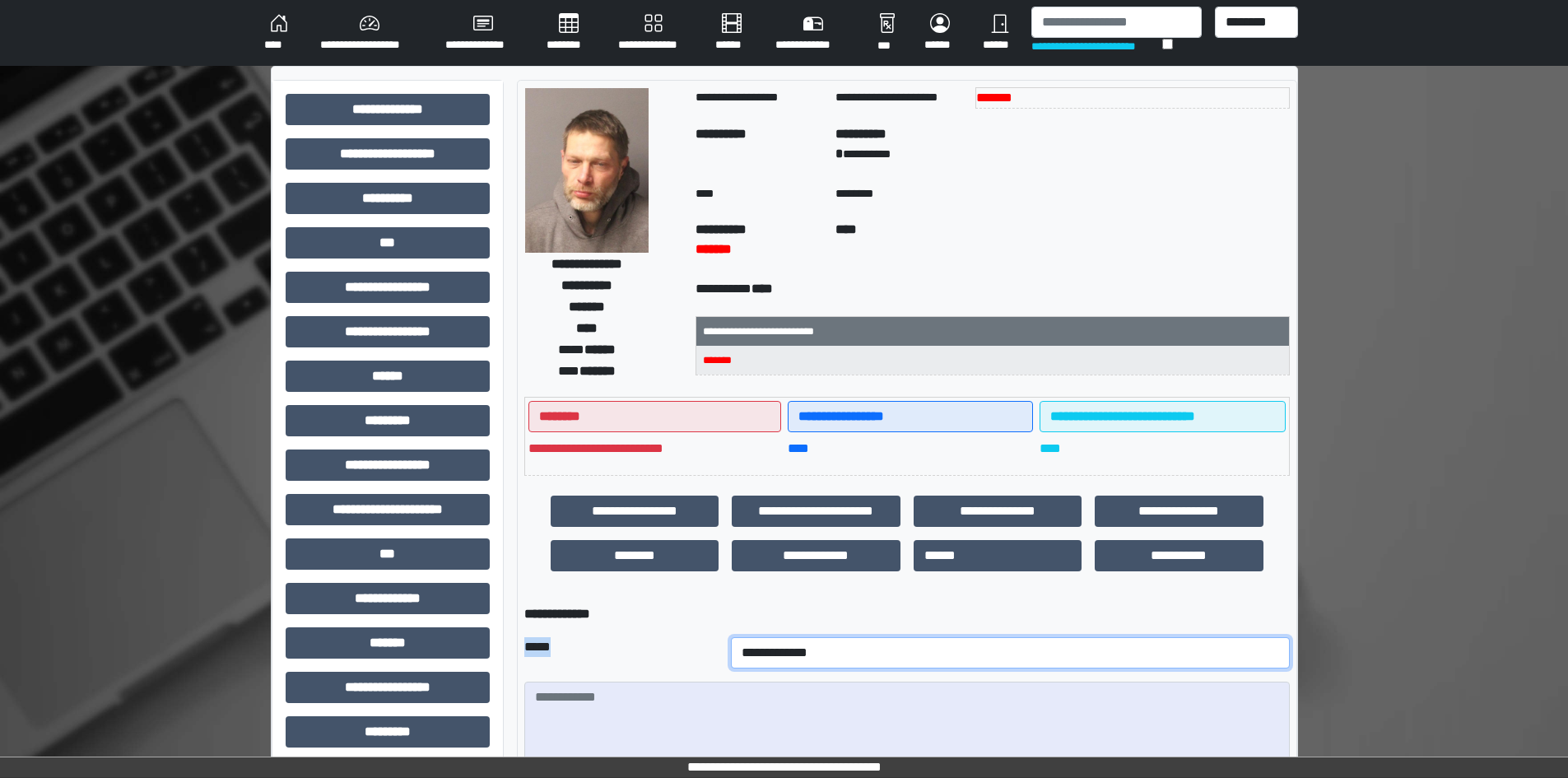 click on "**********" at bounding box center (1010, 653) 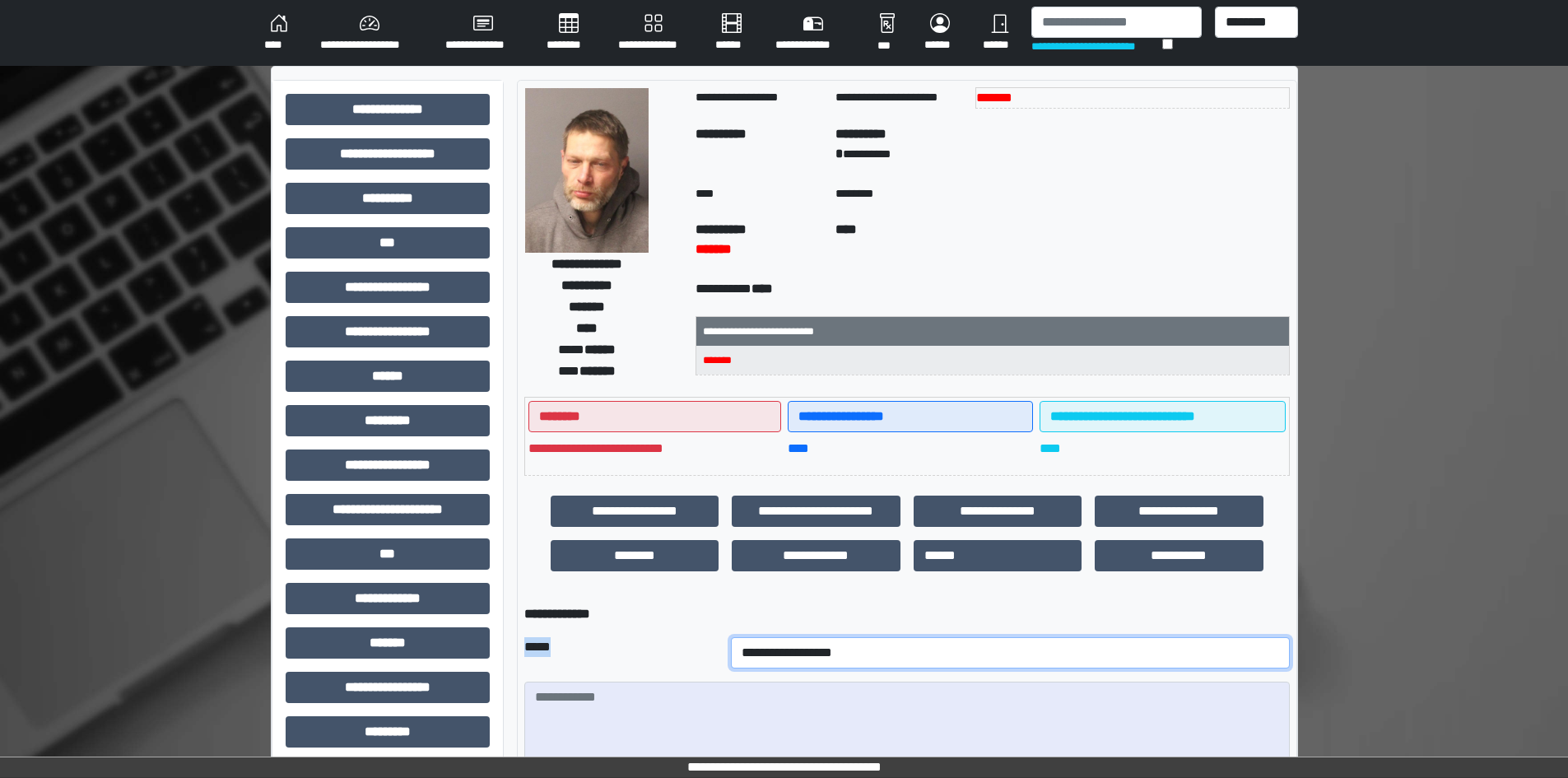 click on "**********" at bounding box center (1010, 653) 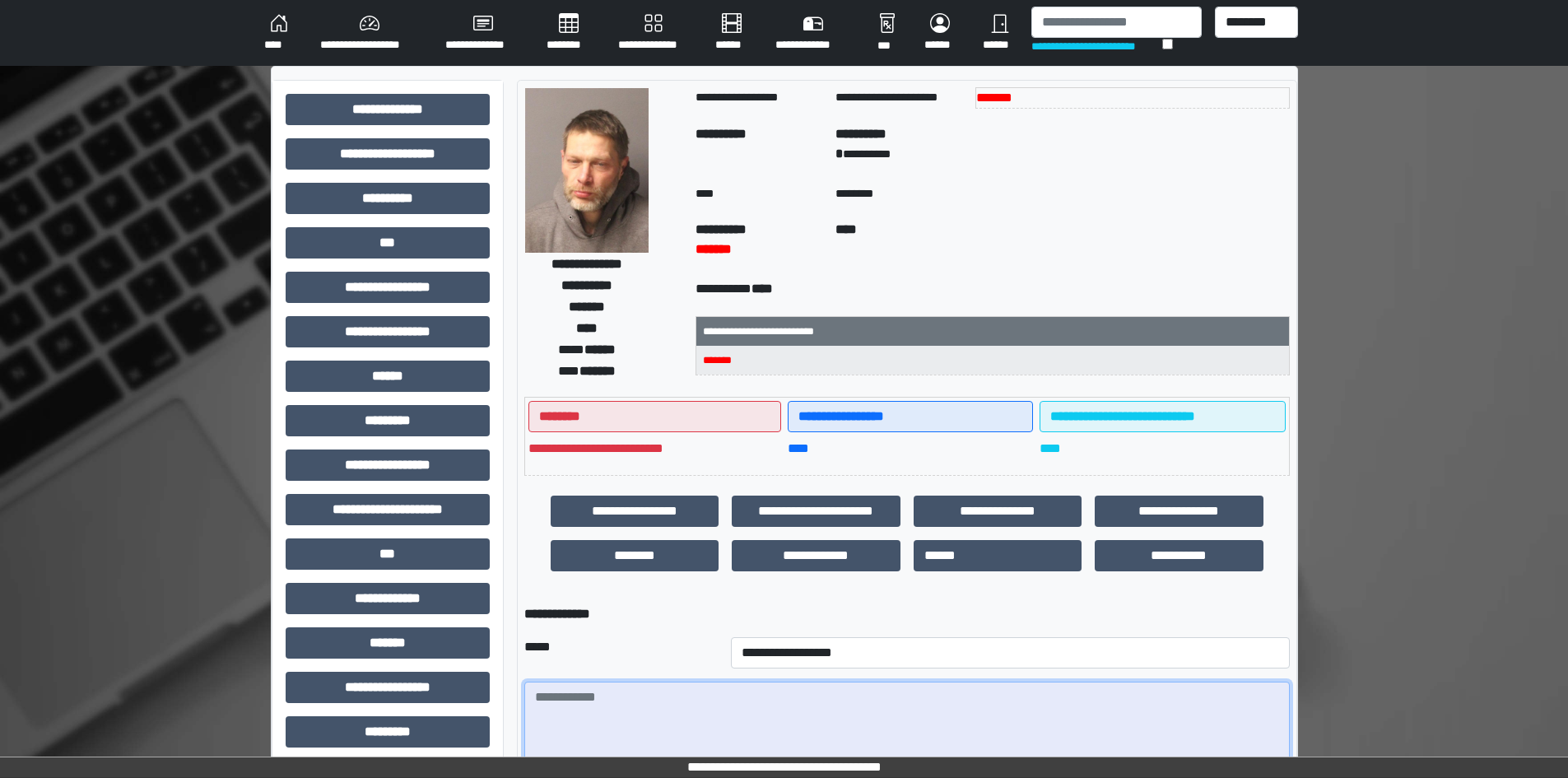 paste on "**********" 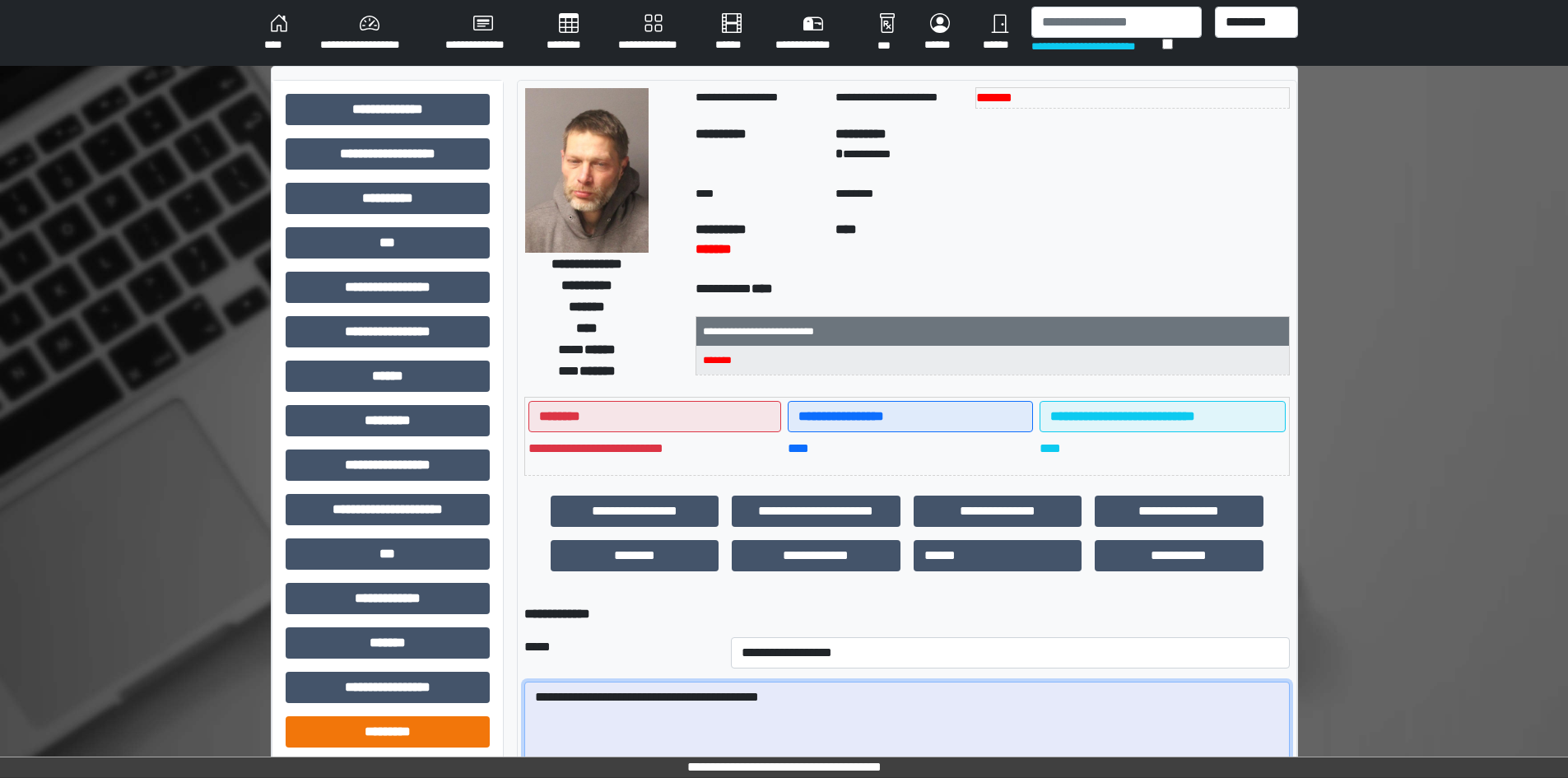 drag, startPoint x: 831, startPoint y: 701, endPoint x: 460, endPoint y: 737, distance: 372.743 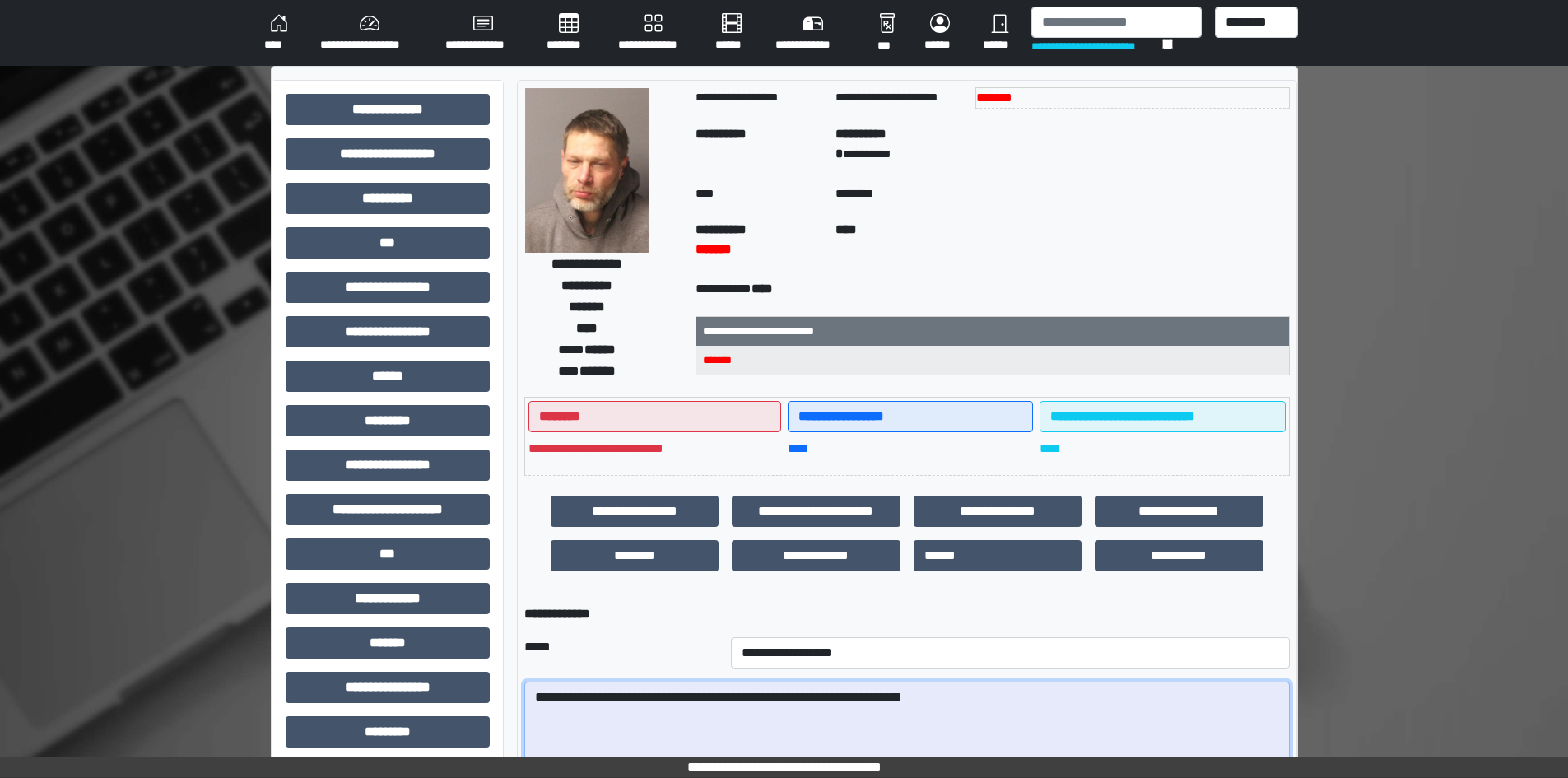 drag, startPoint x: 1020, startPoint y: 693, endPoint x: 249, endPoint y: 692, distance: 771.00065 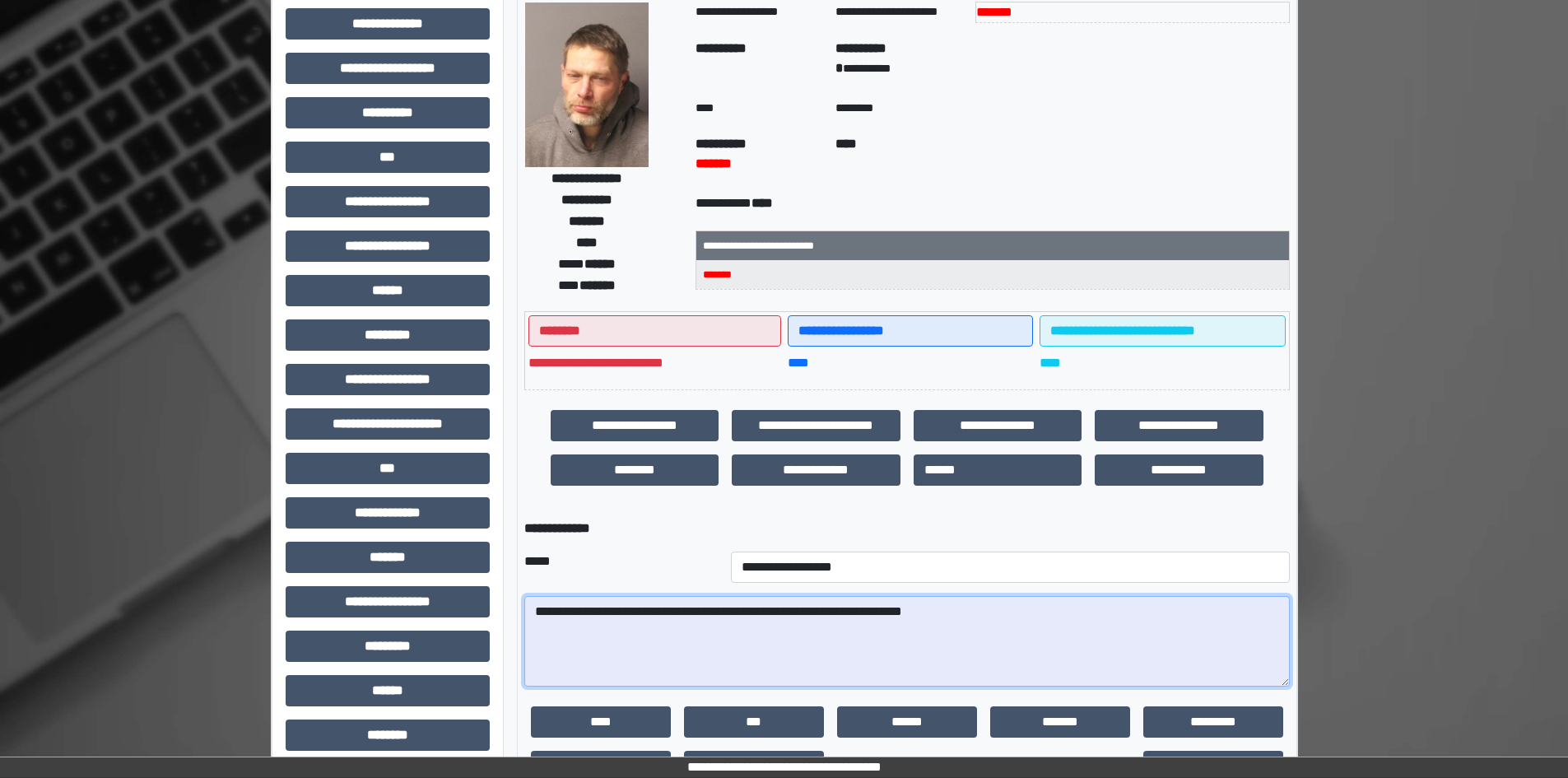 scroll, scrollTop: 189, scrollLeft: 0, axis: vertical 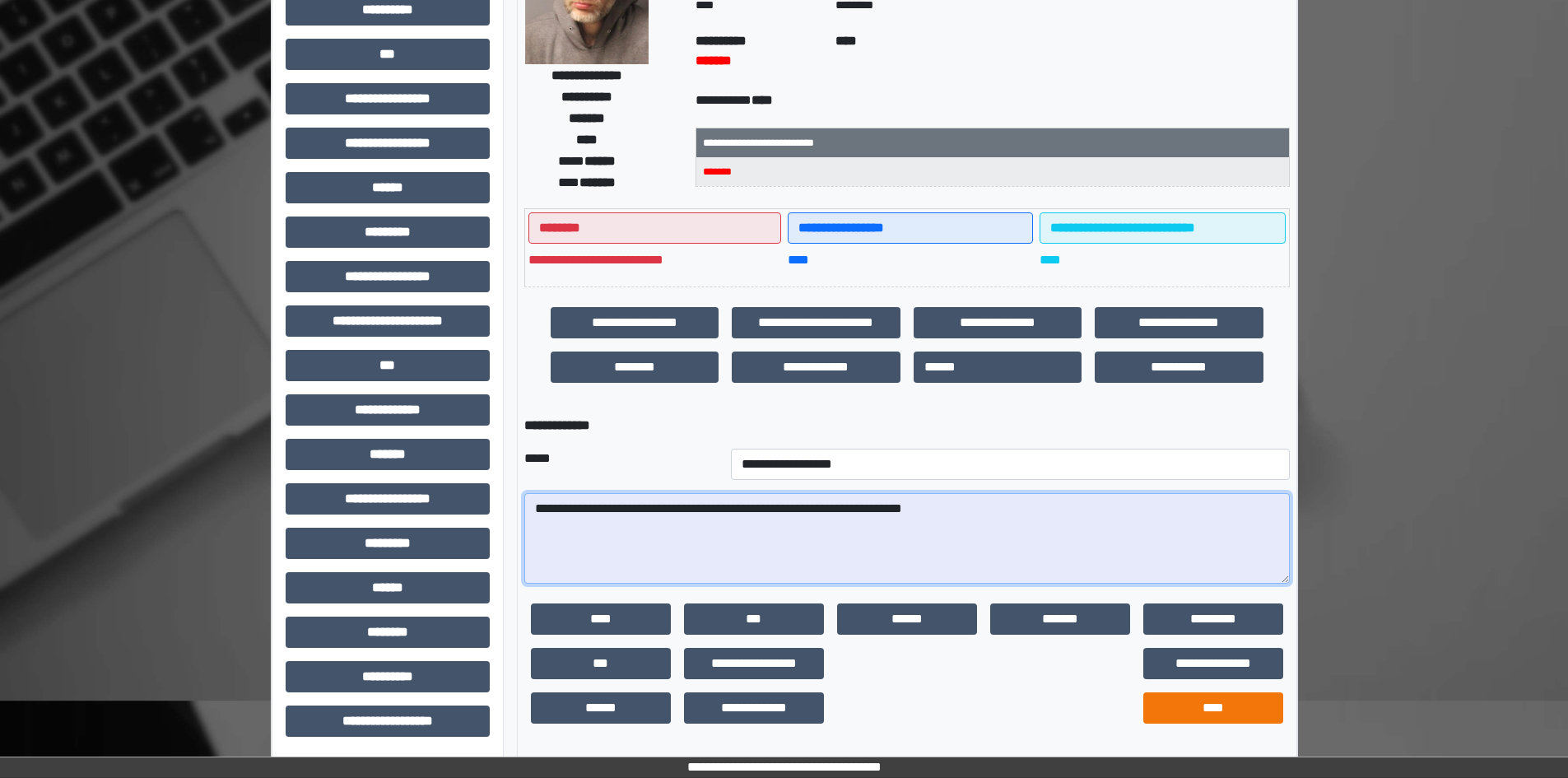 type on "**********" 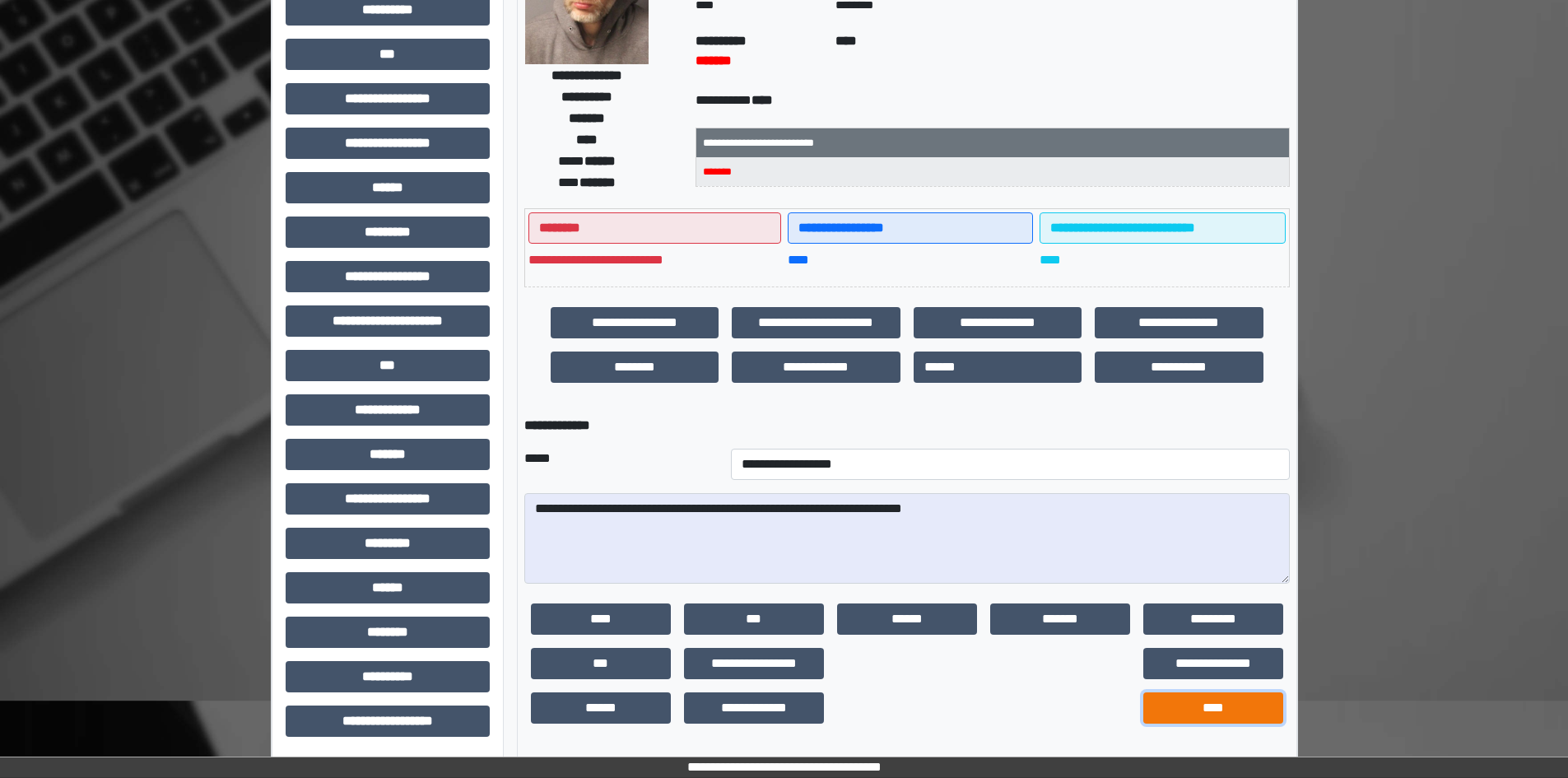 click on "****" at bounding box center (1213, 708) 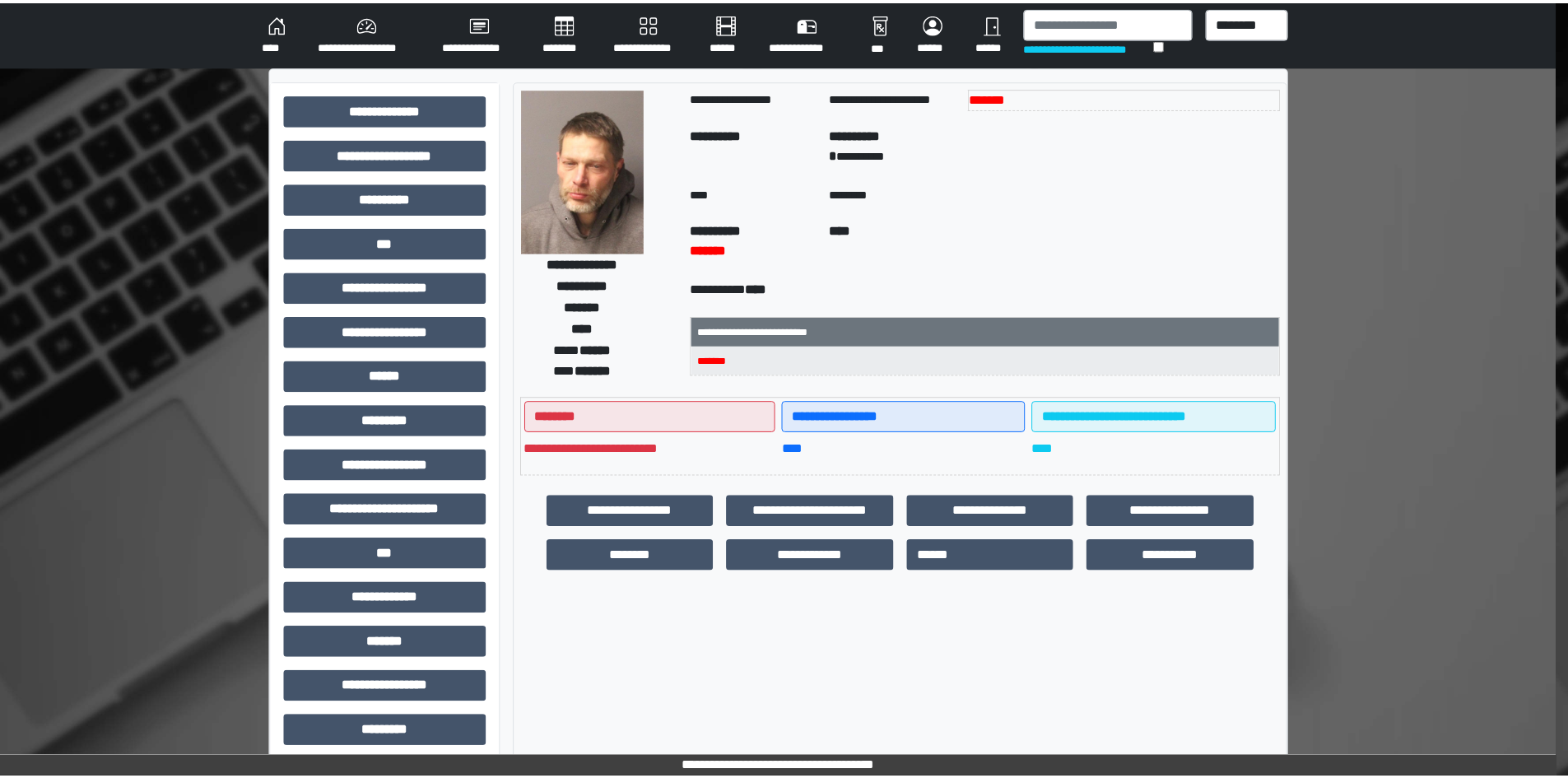 scroll, scrollTop: 0, scrollLeft: 0, axis: both 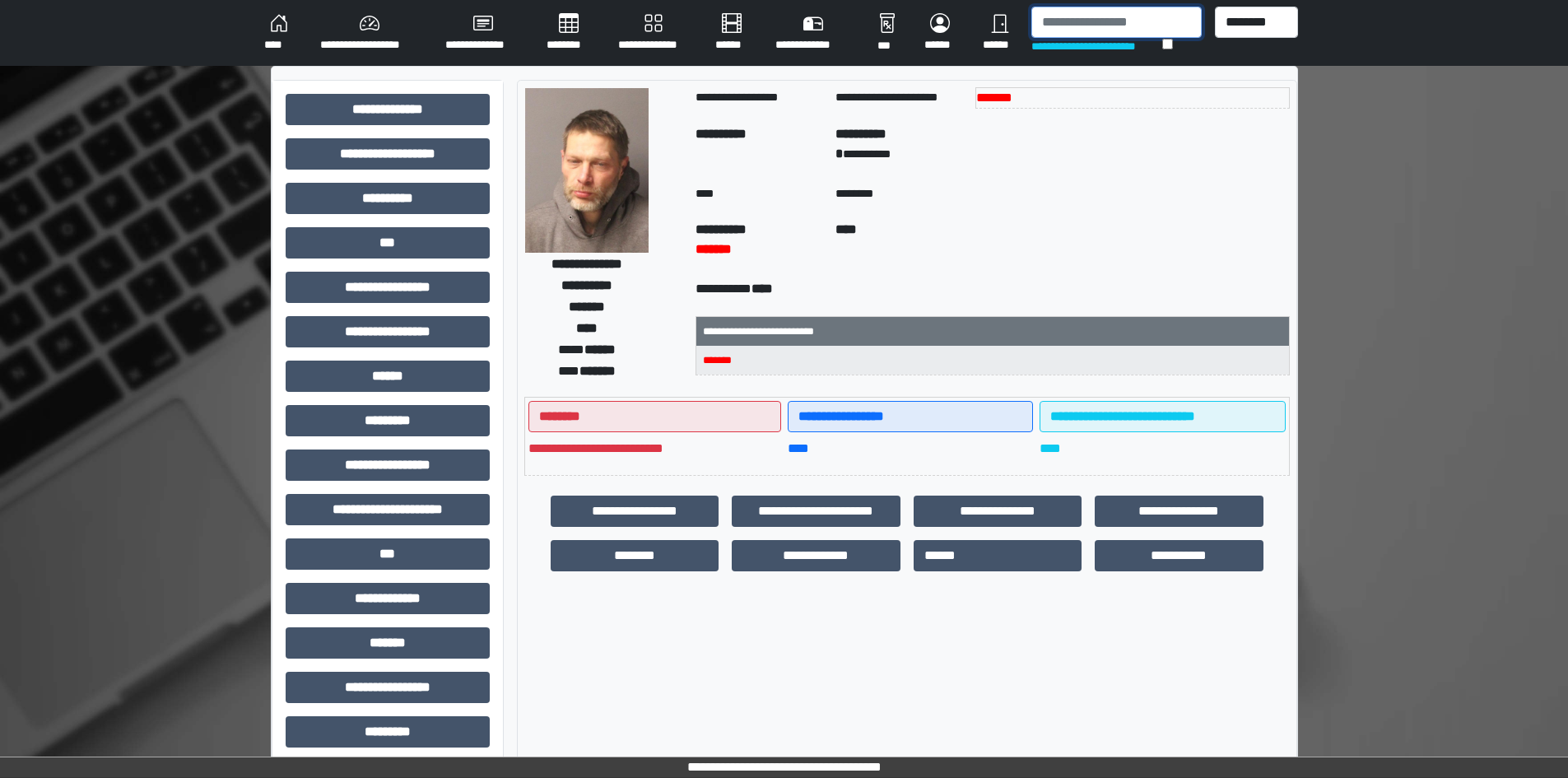 click at bounding box center [1116, 22] 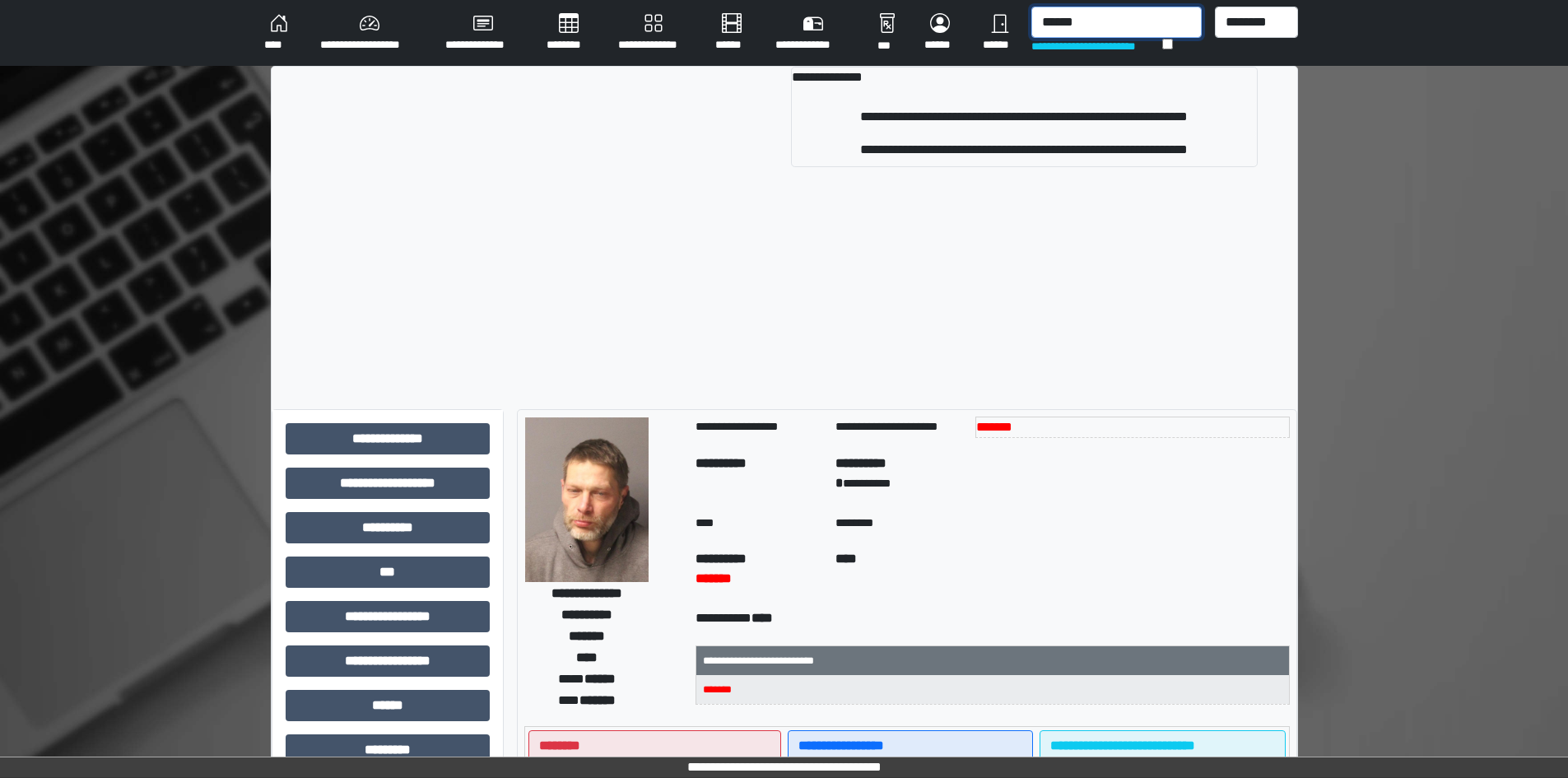 type on "******" 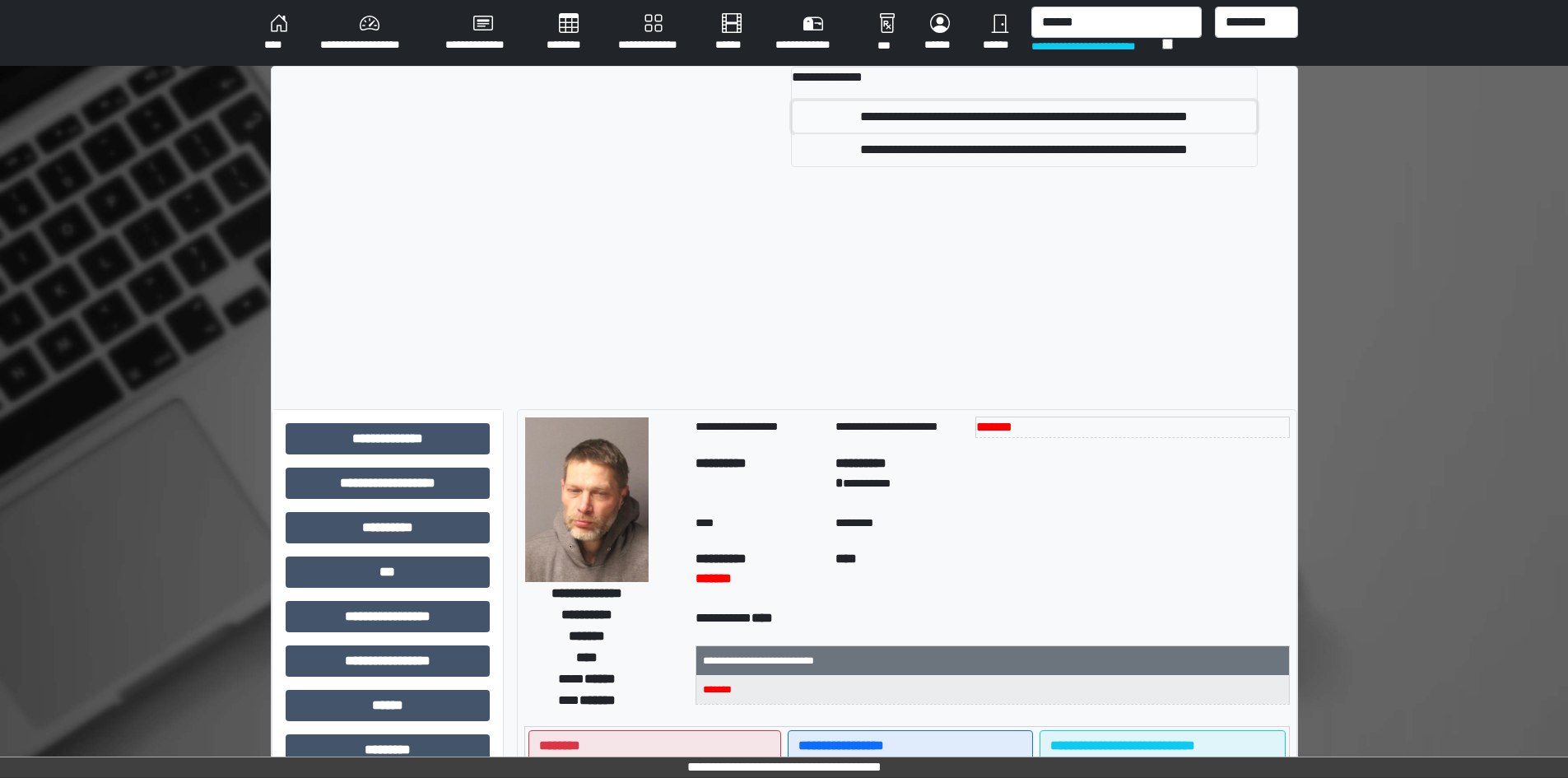 click on "**********" at bounding box center [1024, 117] 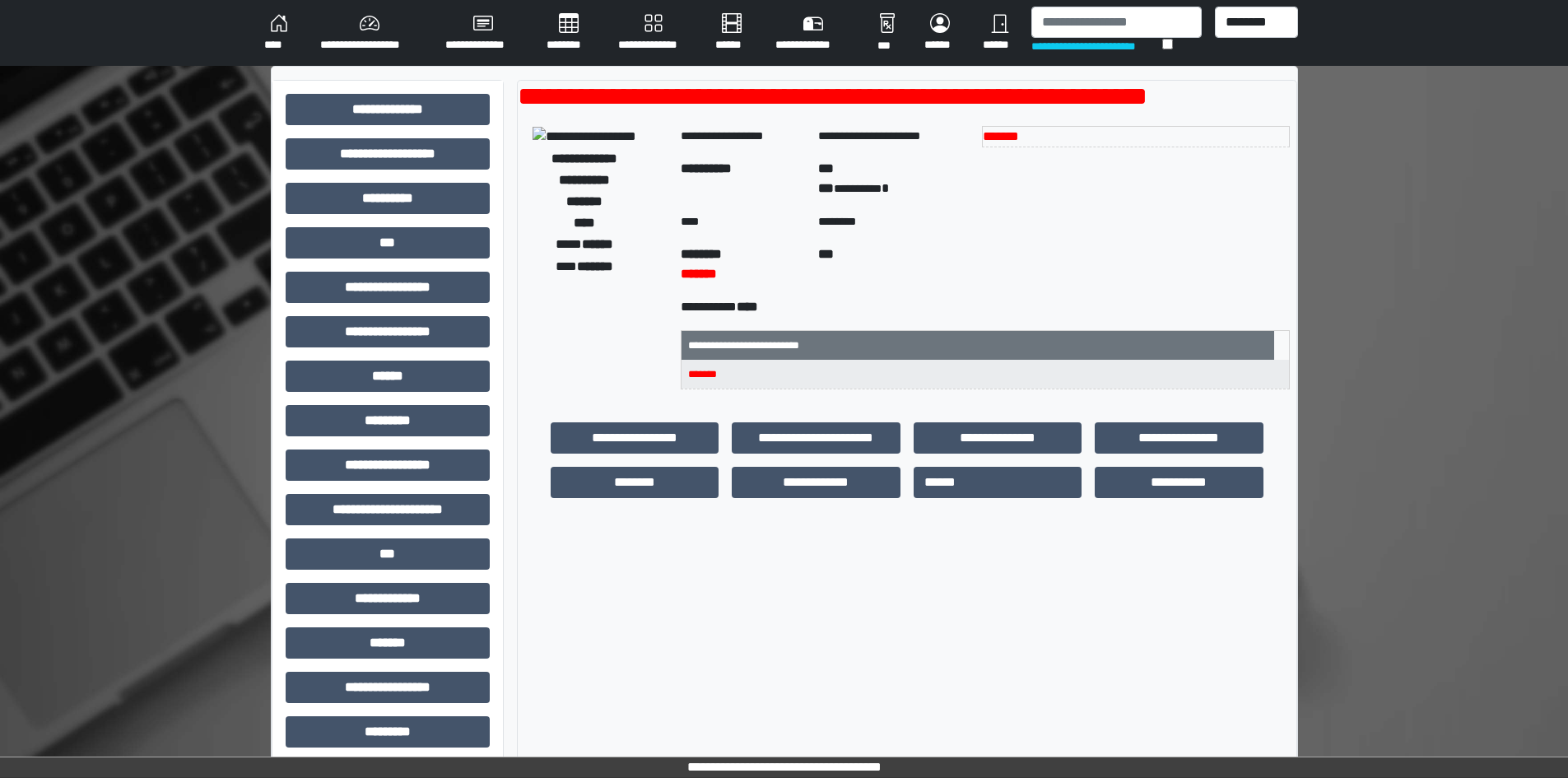 drag, startPoint x: 1039, startPoint y: 6, endPoint x: 1040, endPoint y: 16, distance: 10.049876 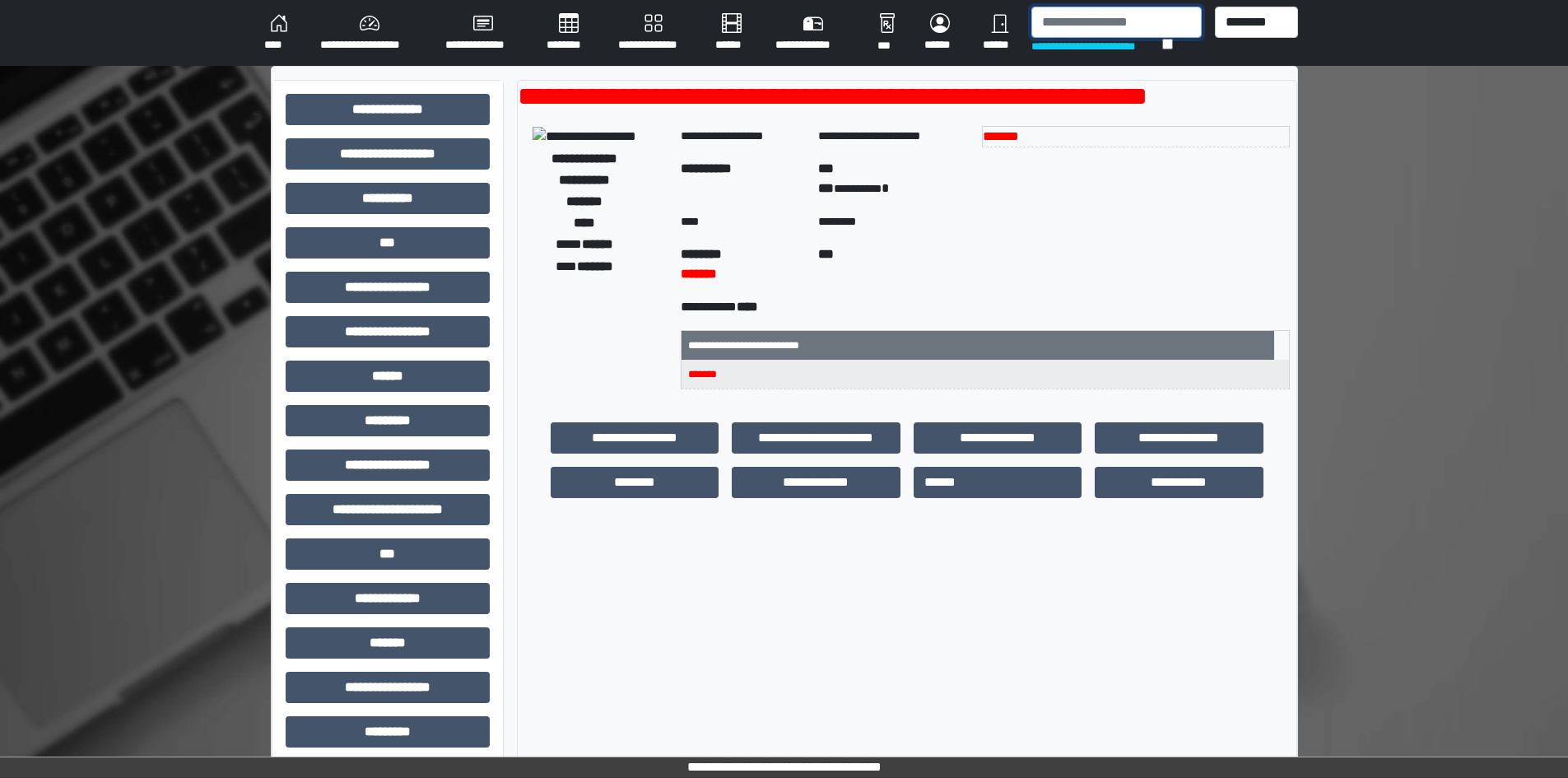 click at bounding box center [1116, 22] 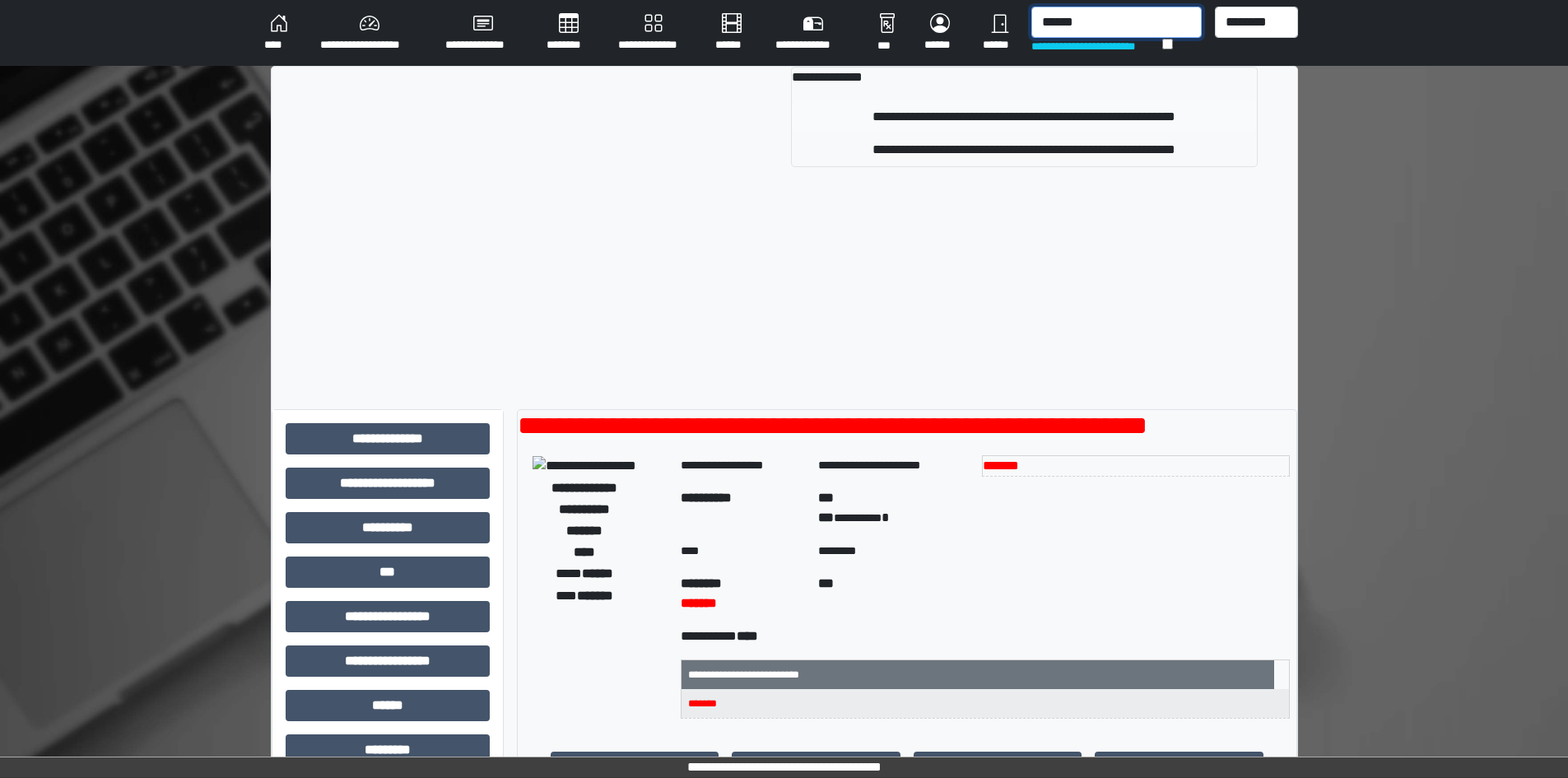 type on "******" 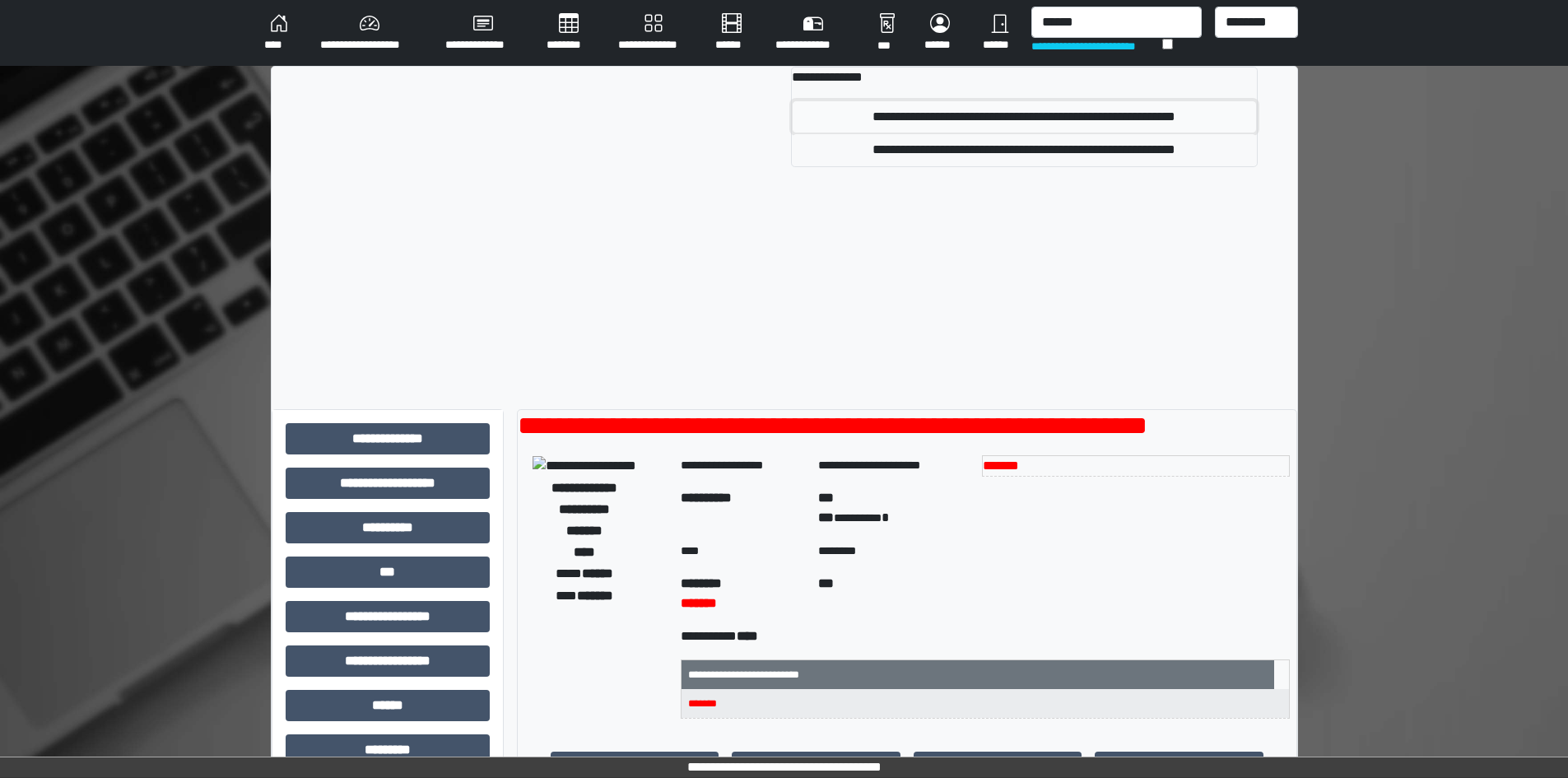 click on "**********" at bounding box center [1024, 117] 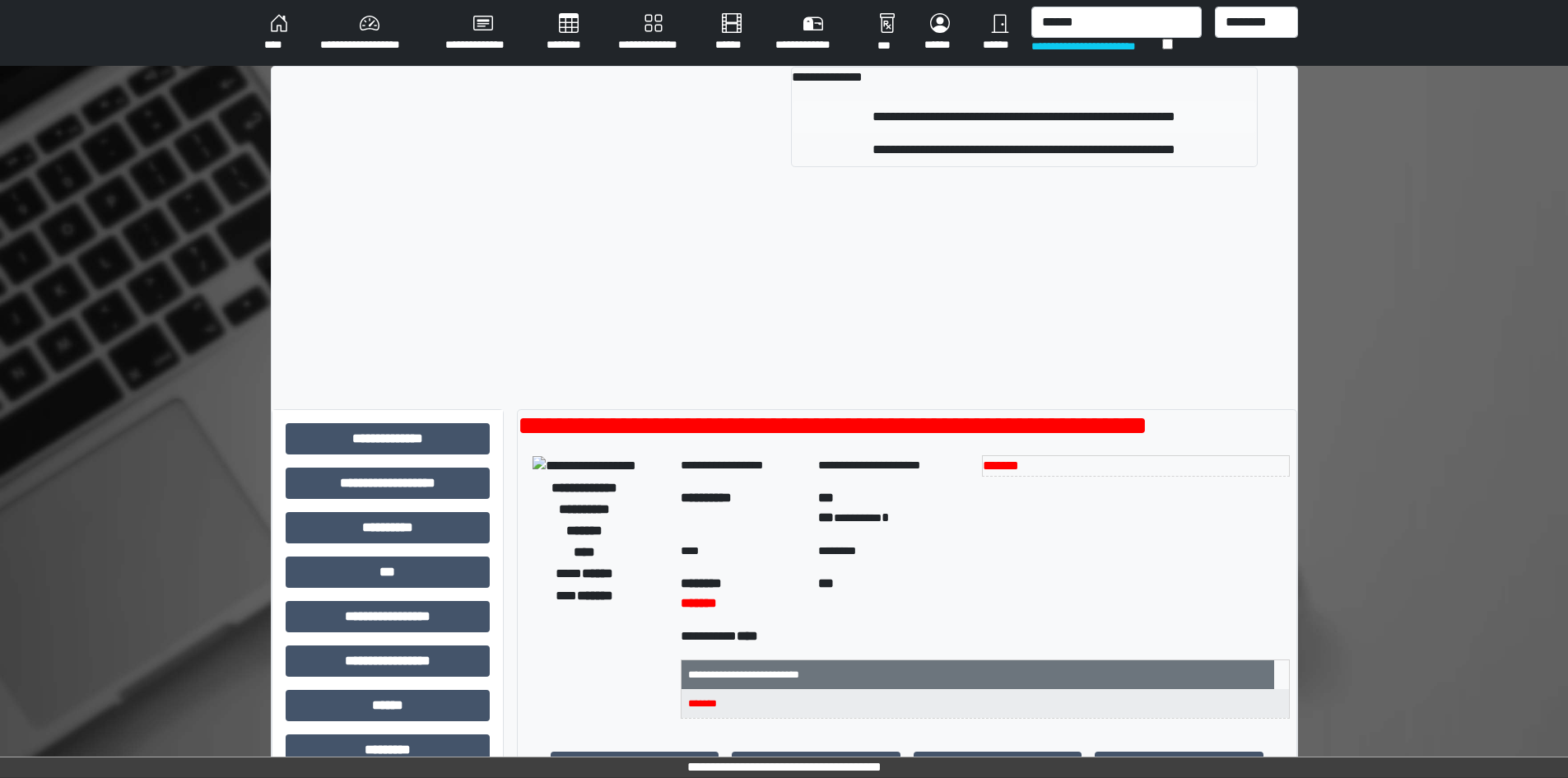 type 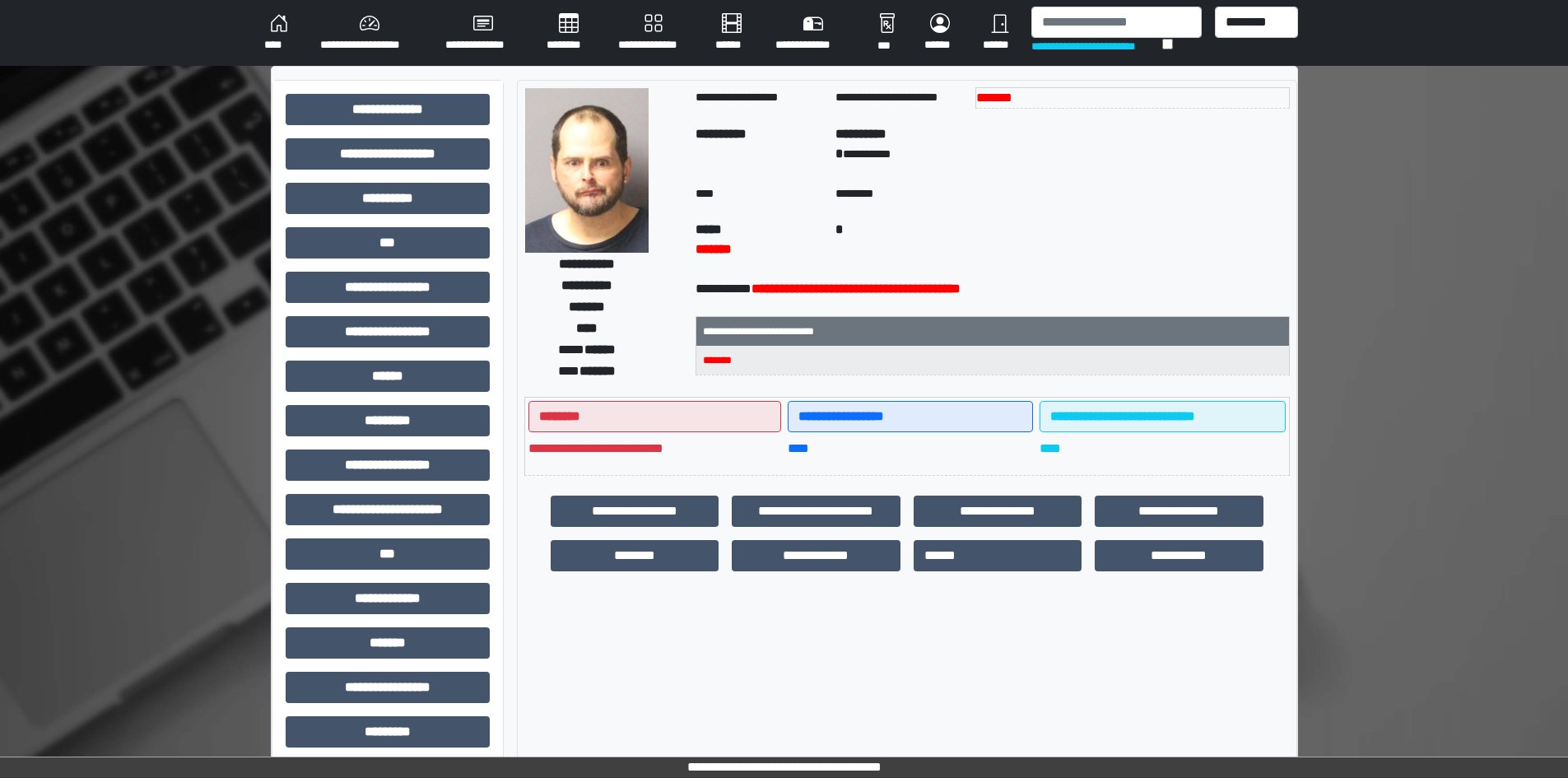 click on "**********" at bounding box center [907, 533] 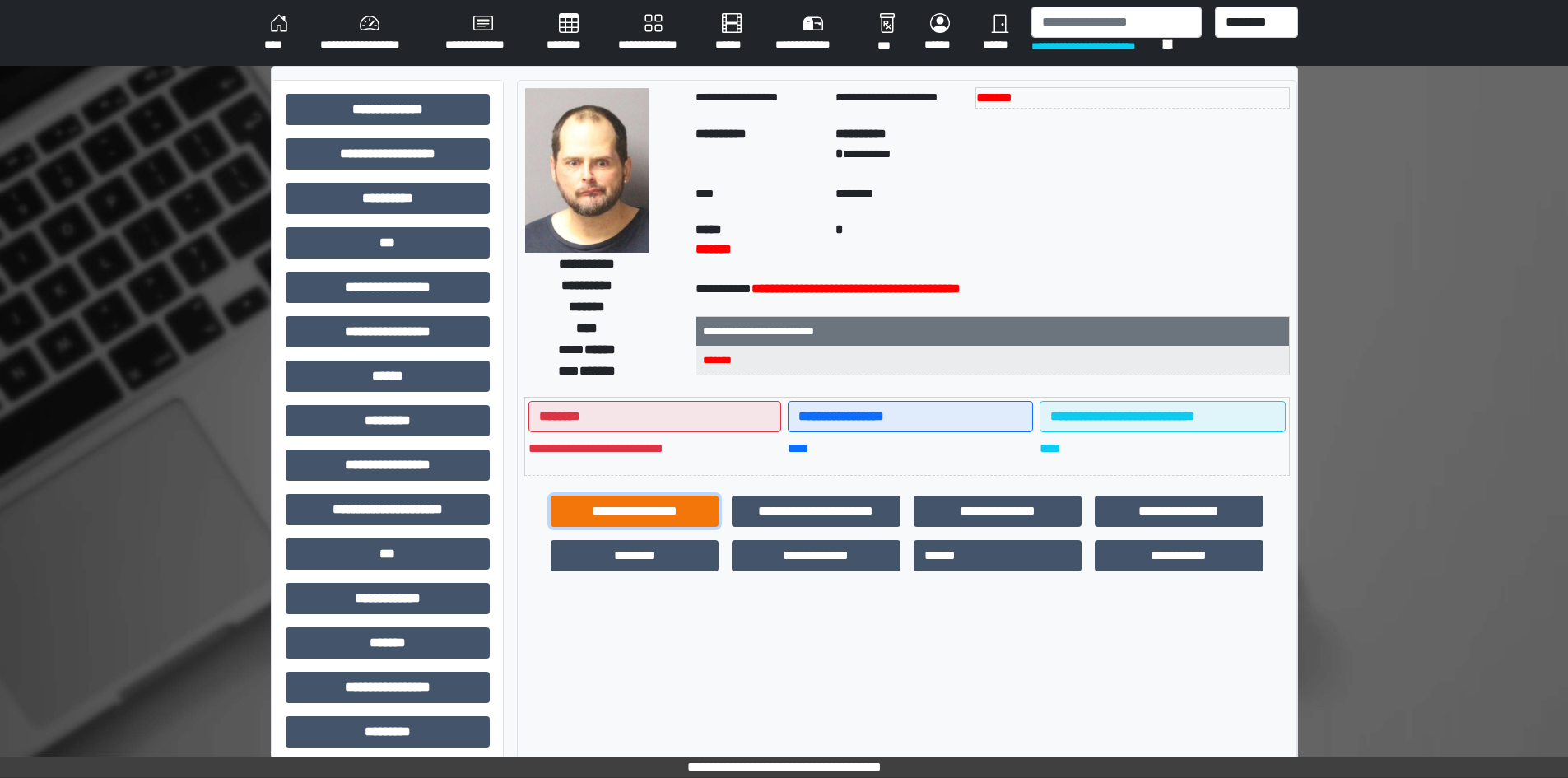 click on "**********" at bounding box center (635, 511) 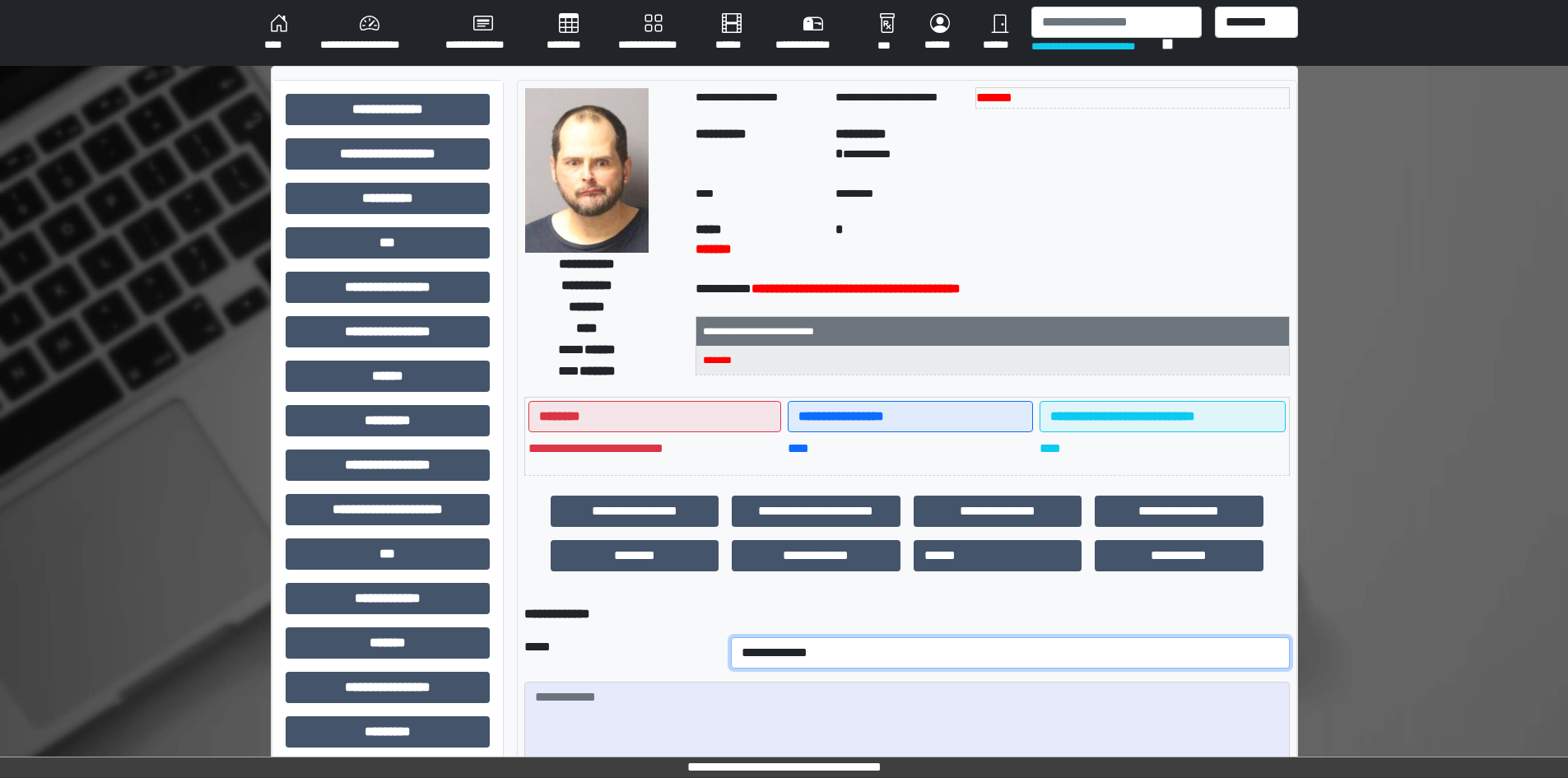 click on "**********" at bounding box center (1010, 653) 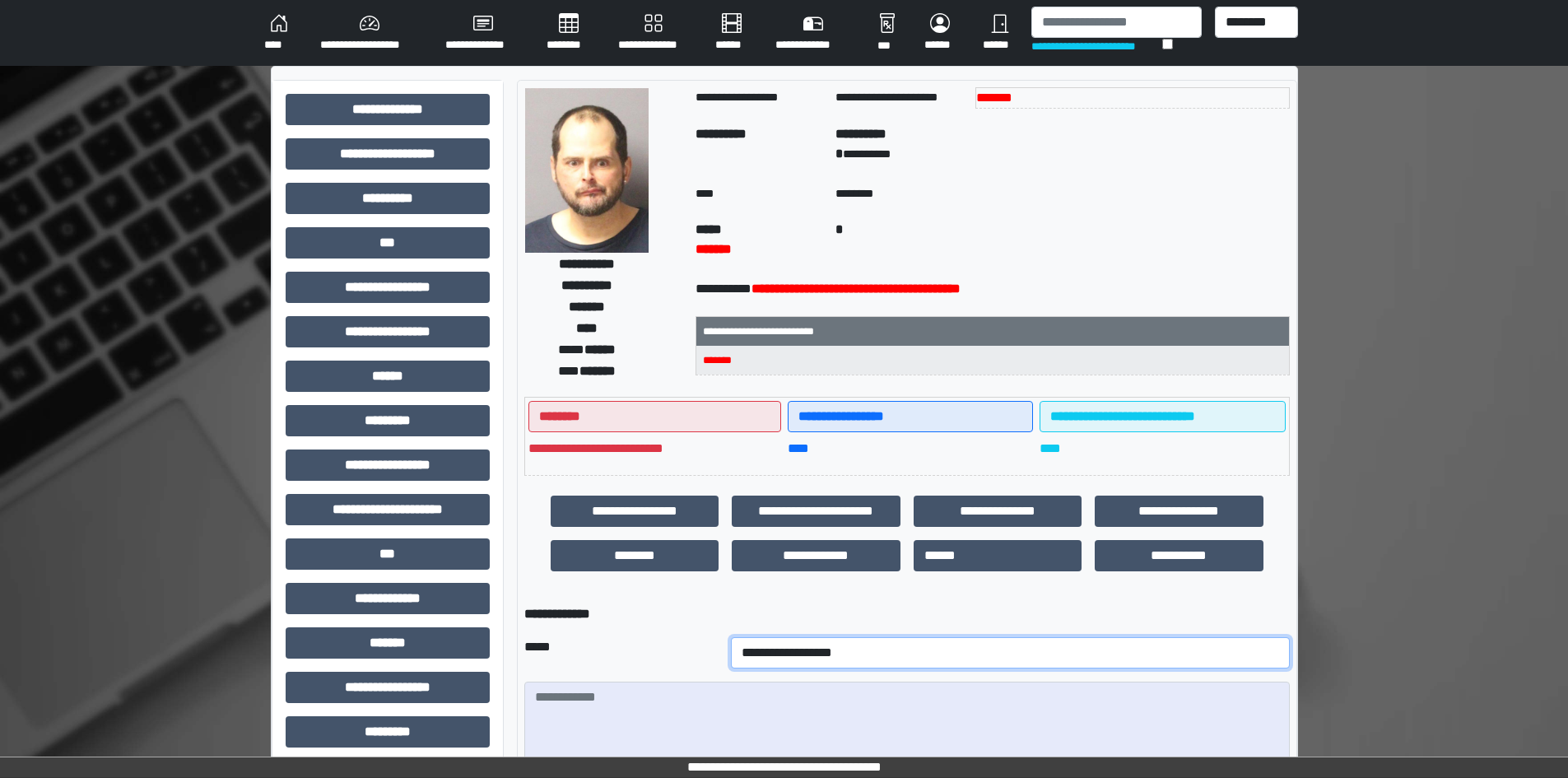click on "**********" at bounding box center (1010, 653) 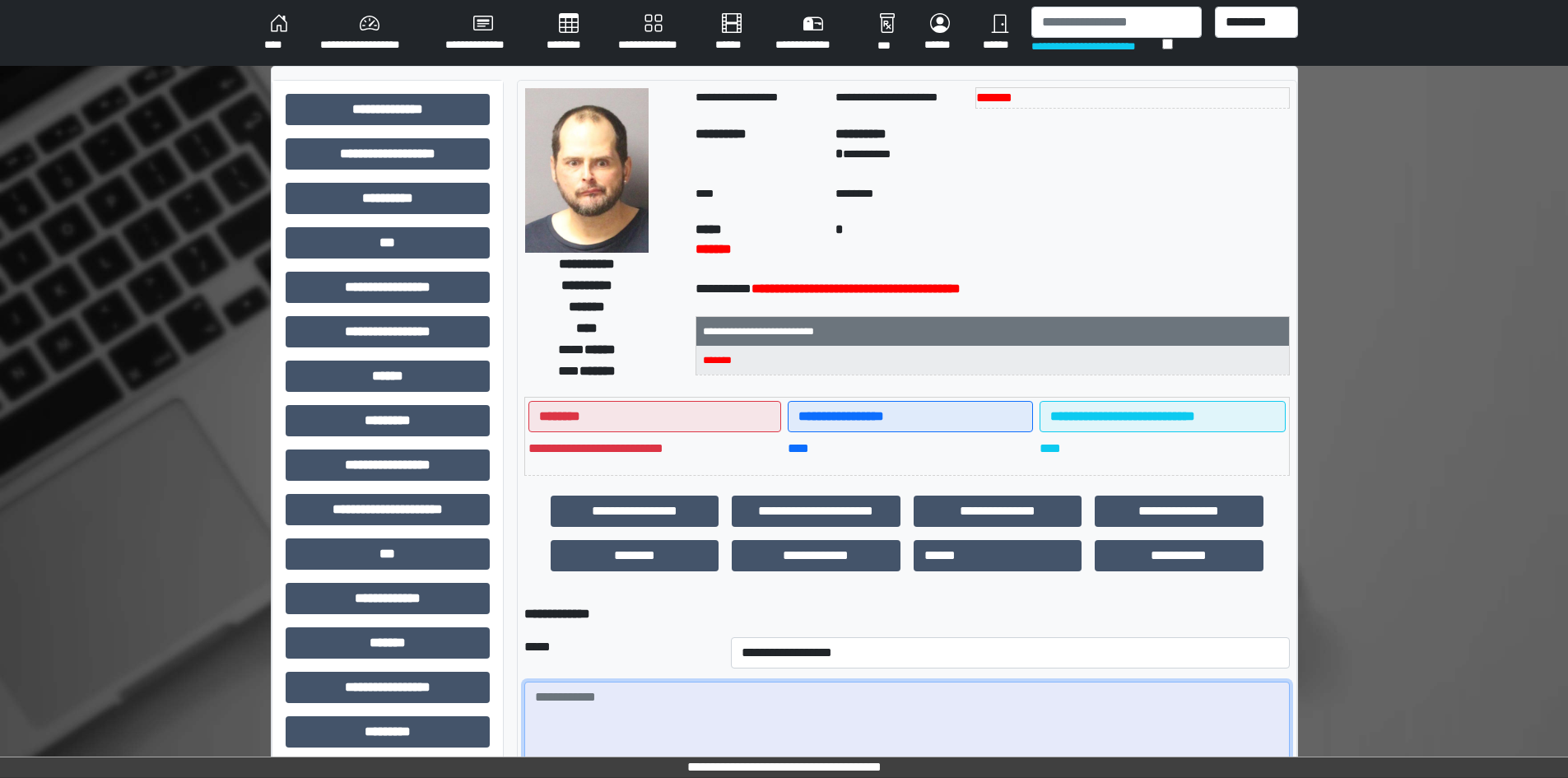 paste on "**********" 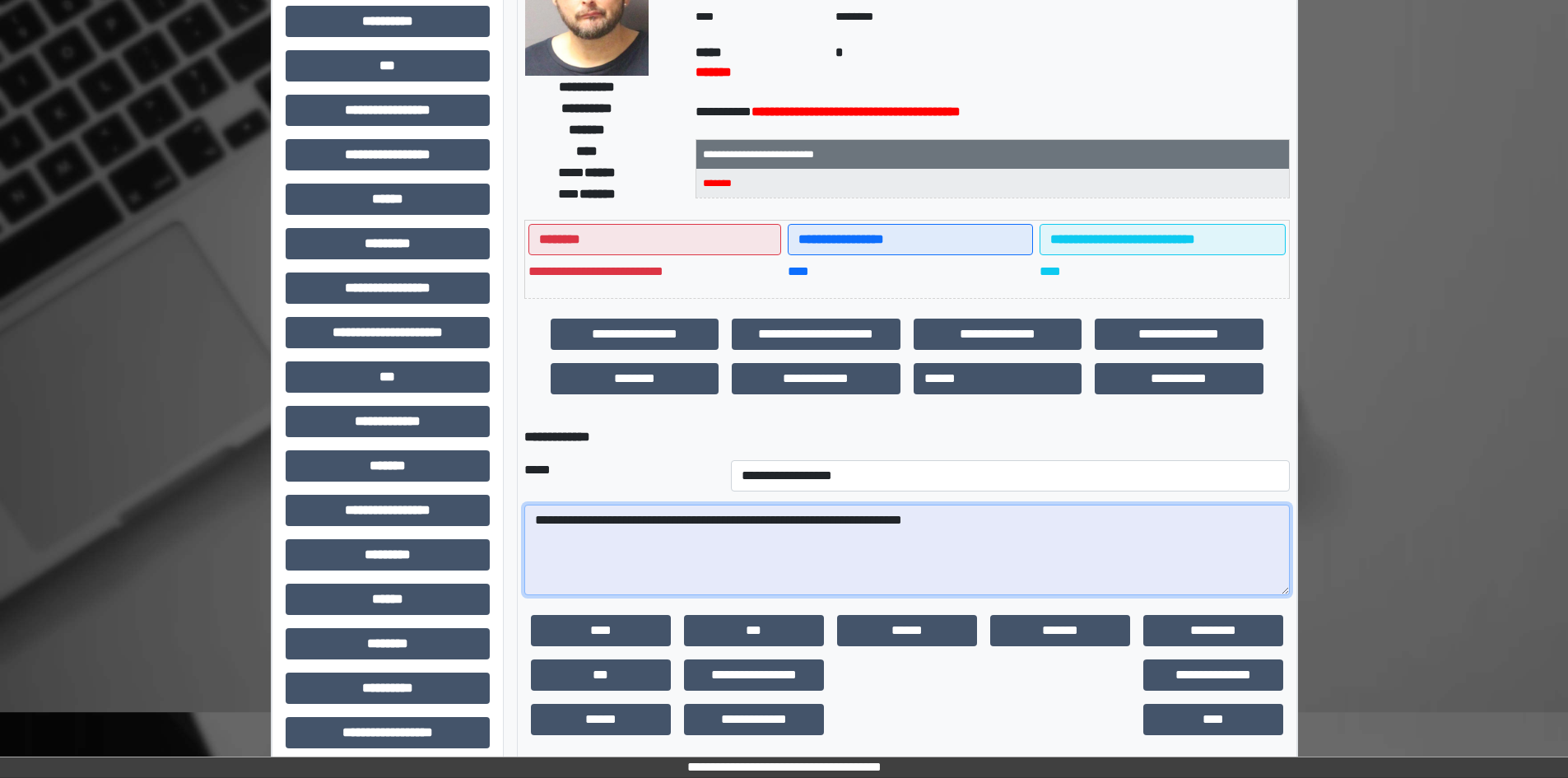 scroll, scrollTop: 189, scrollLeft: 0, axis: vertical 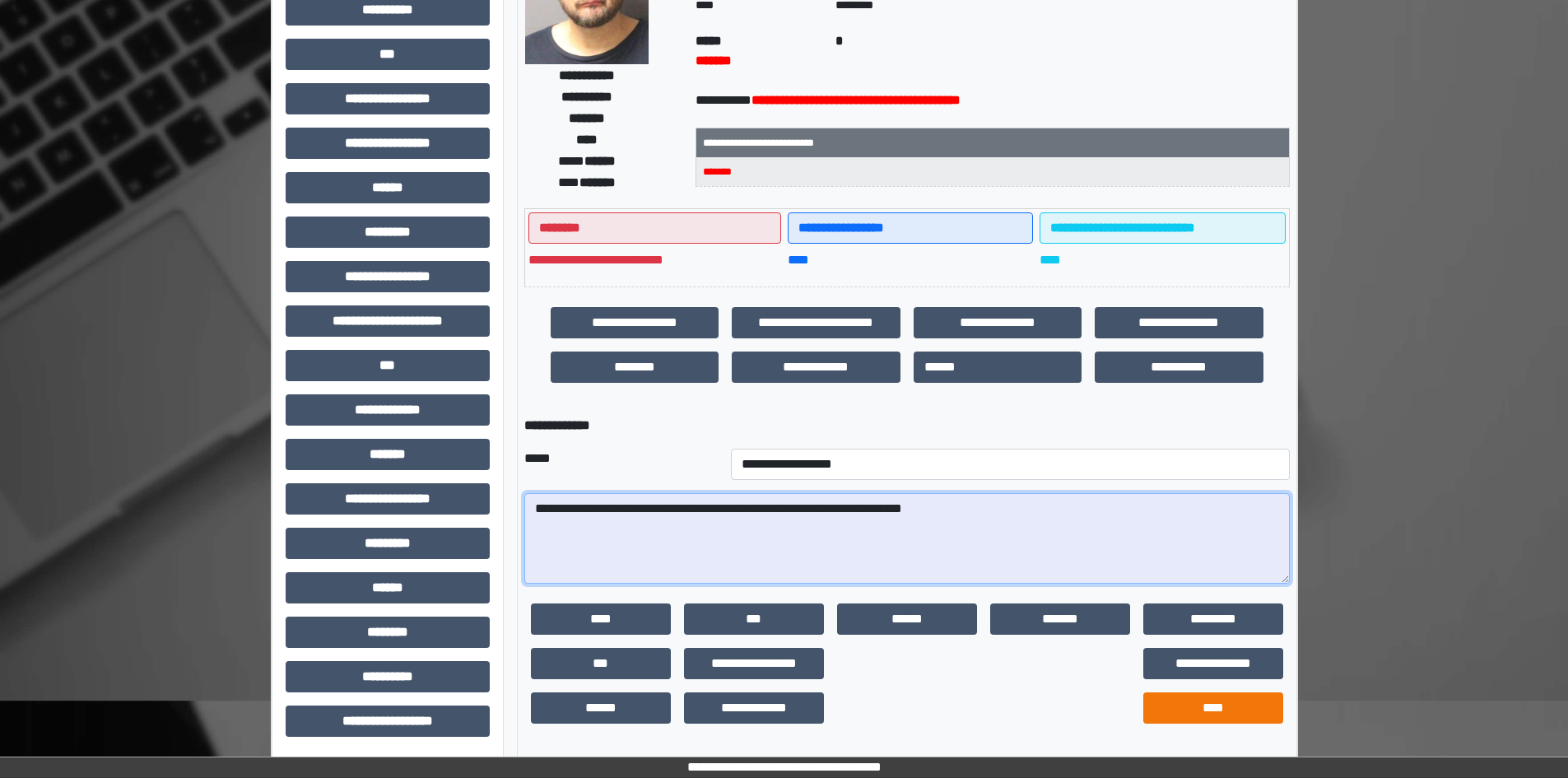 type on "**********" 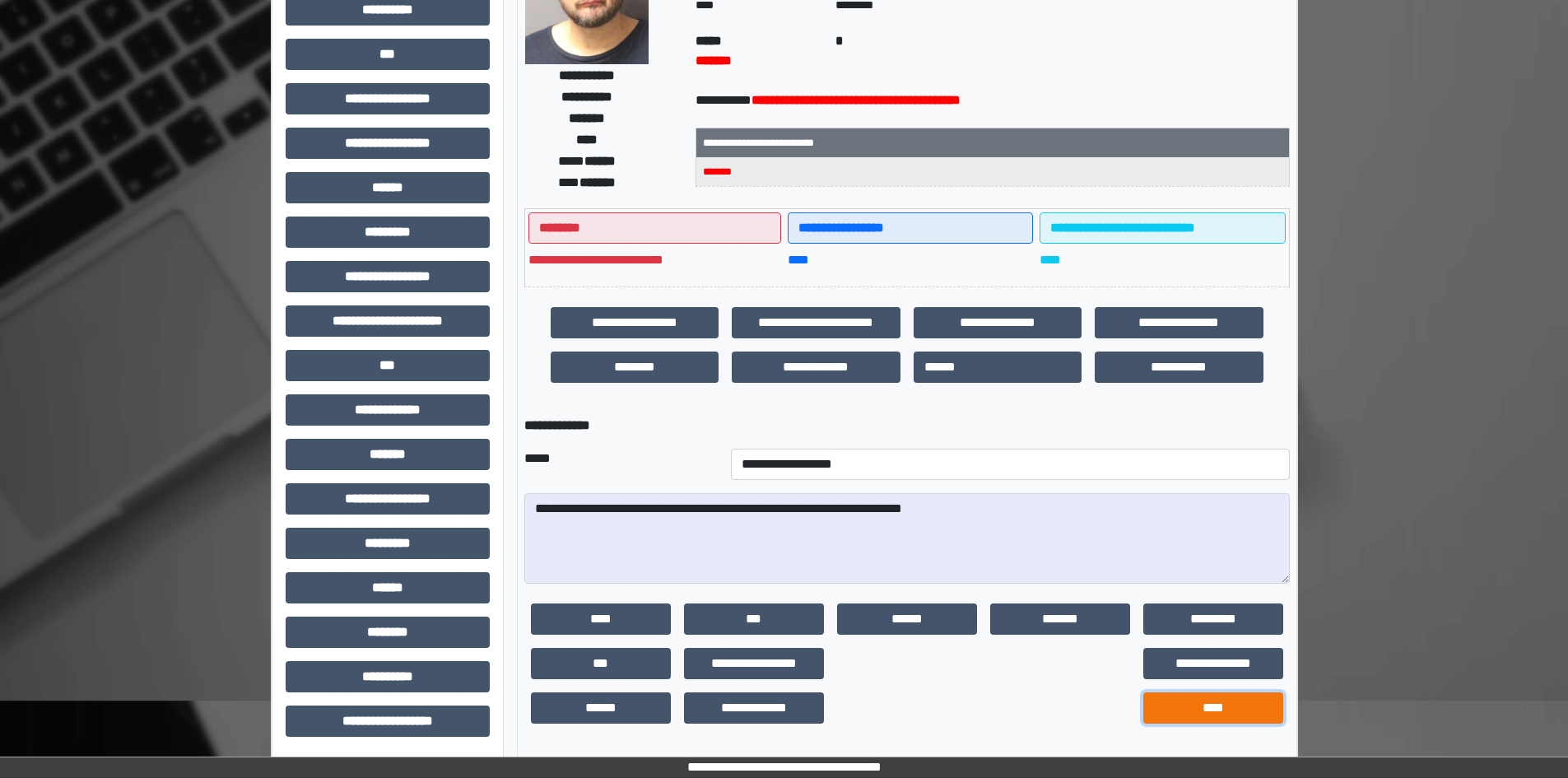 click on "****" at bounding box center (1213, 708) 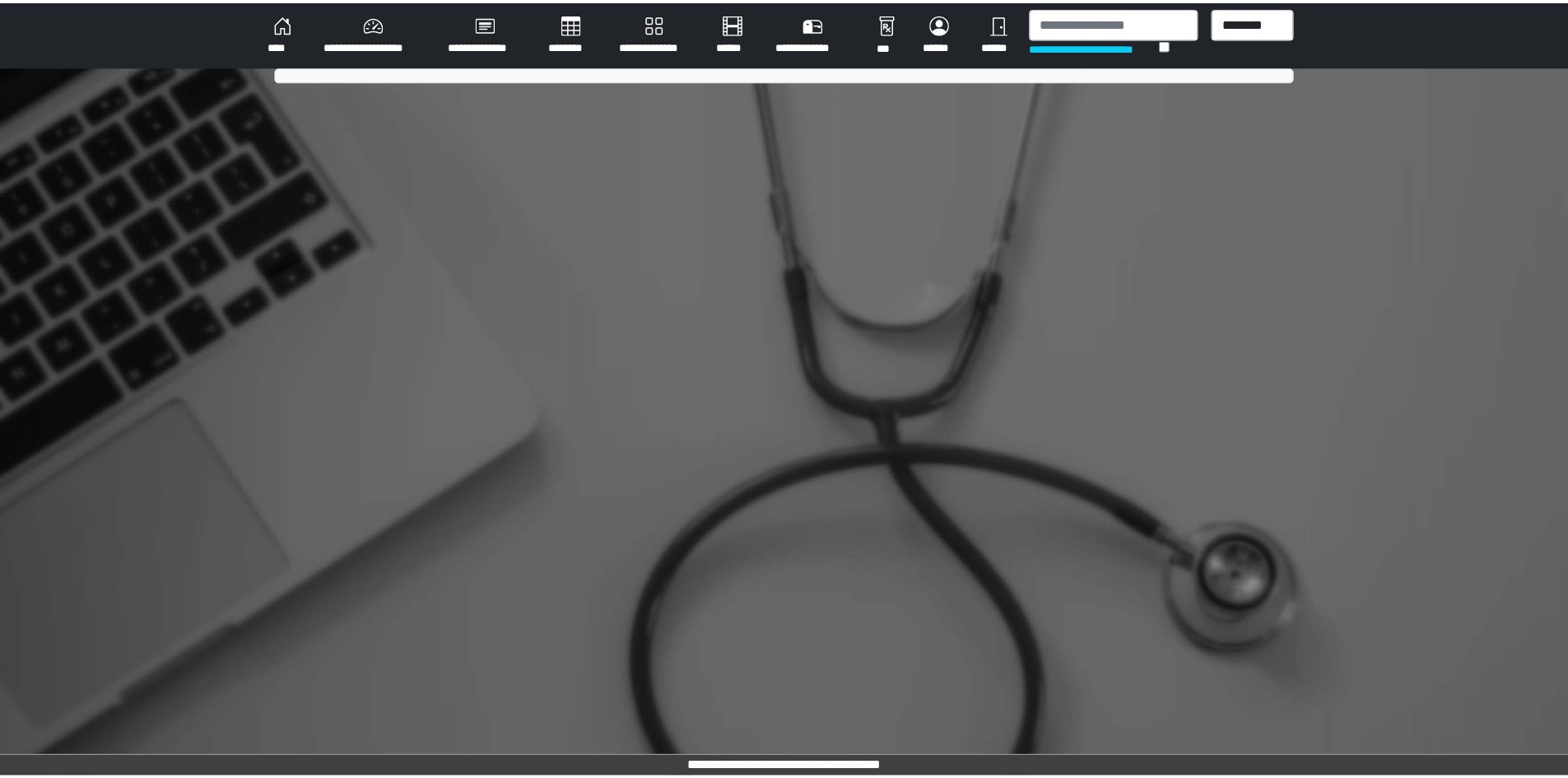 scroll, scrollTop: 0, scrollLeft: 0, axis: both 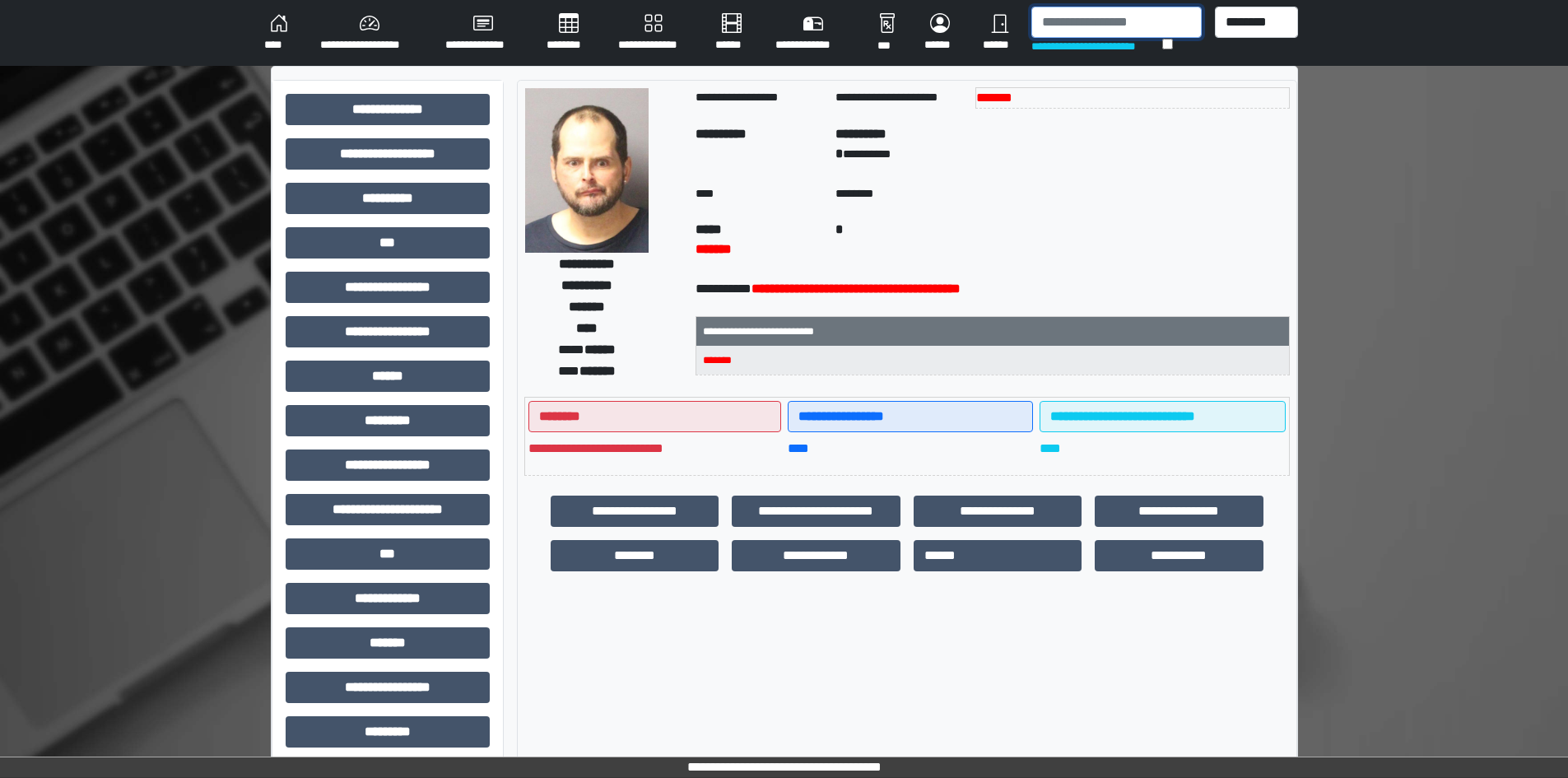 click at bounding box center [1116, 22] 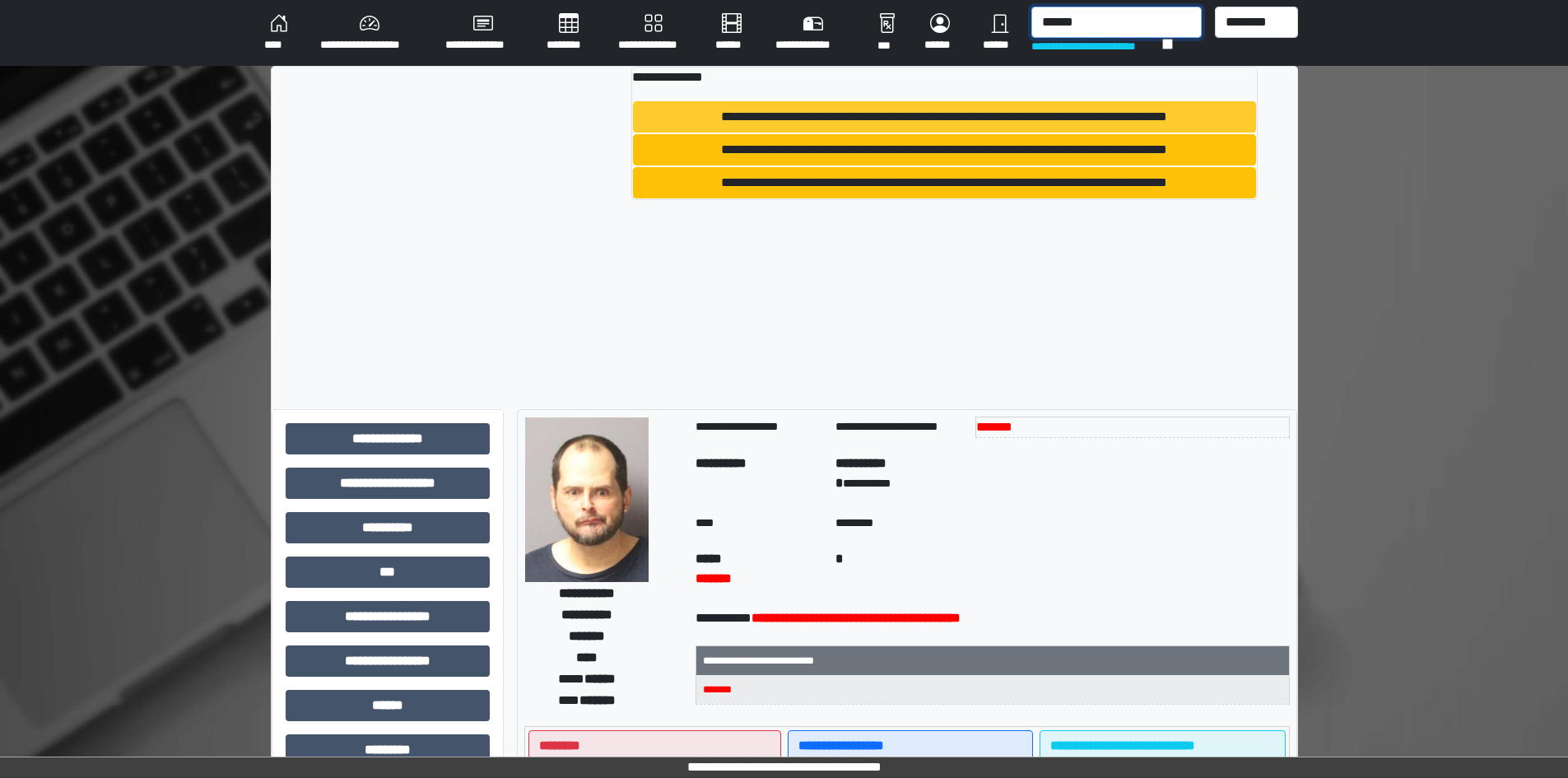 type on "******" 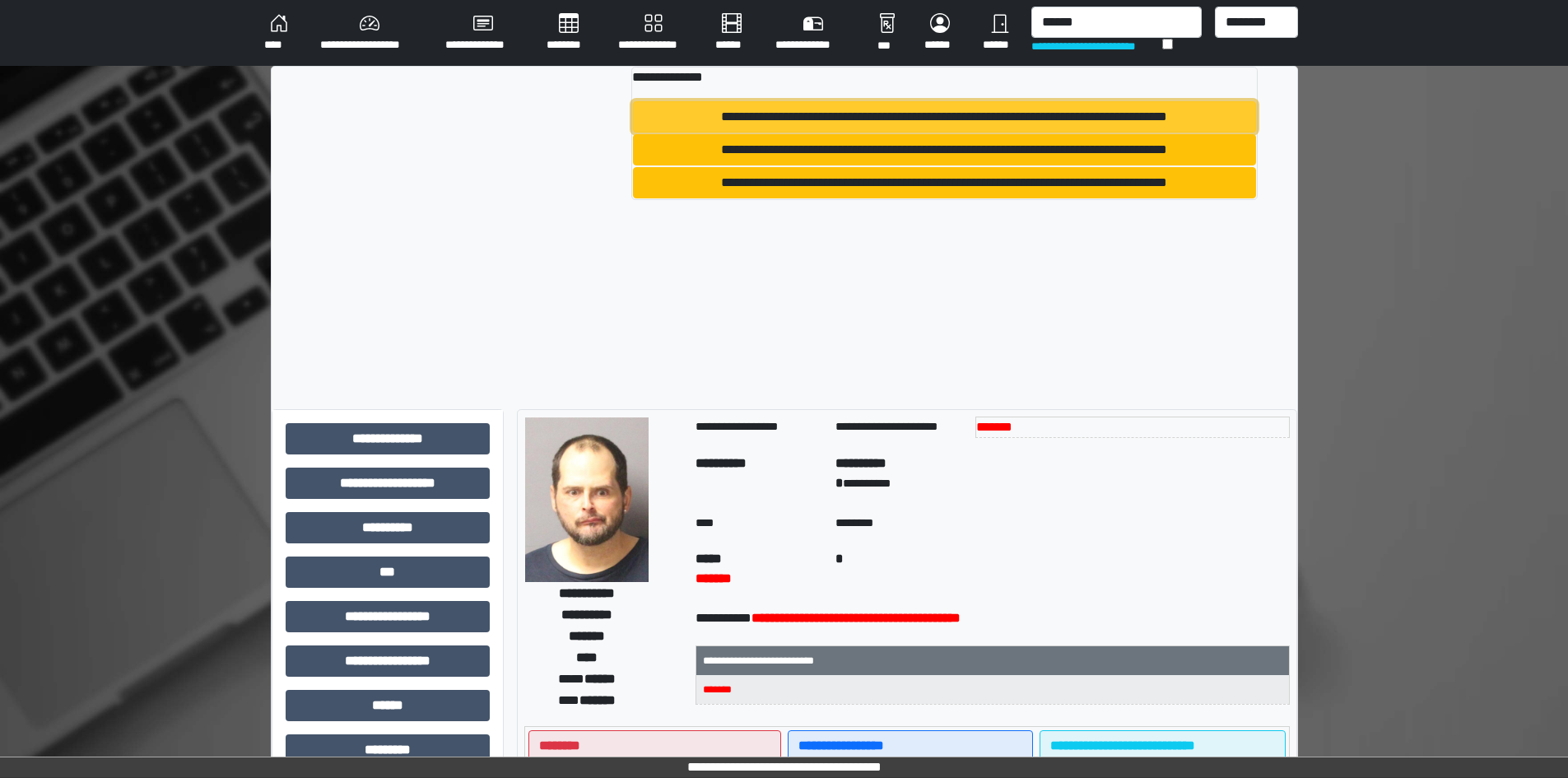 click on "**********" at bounding box center (944, 117) 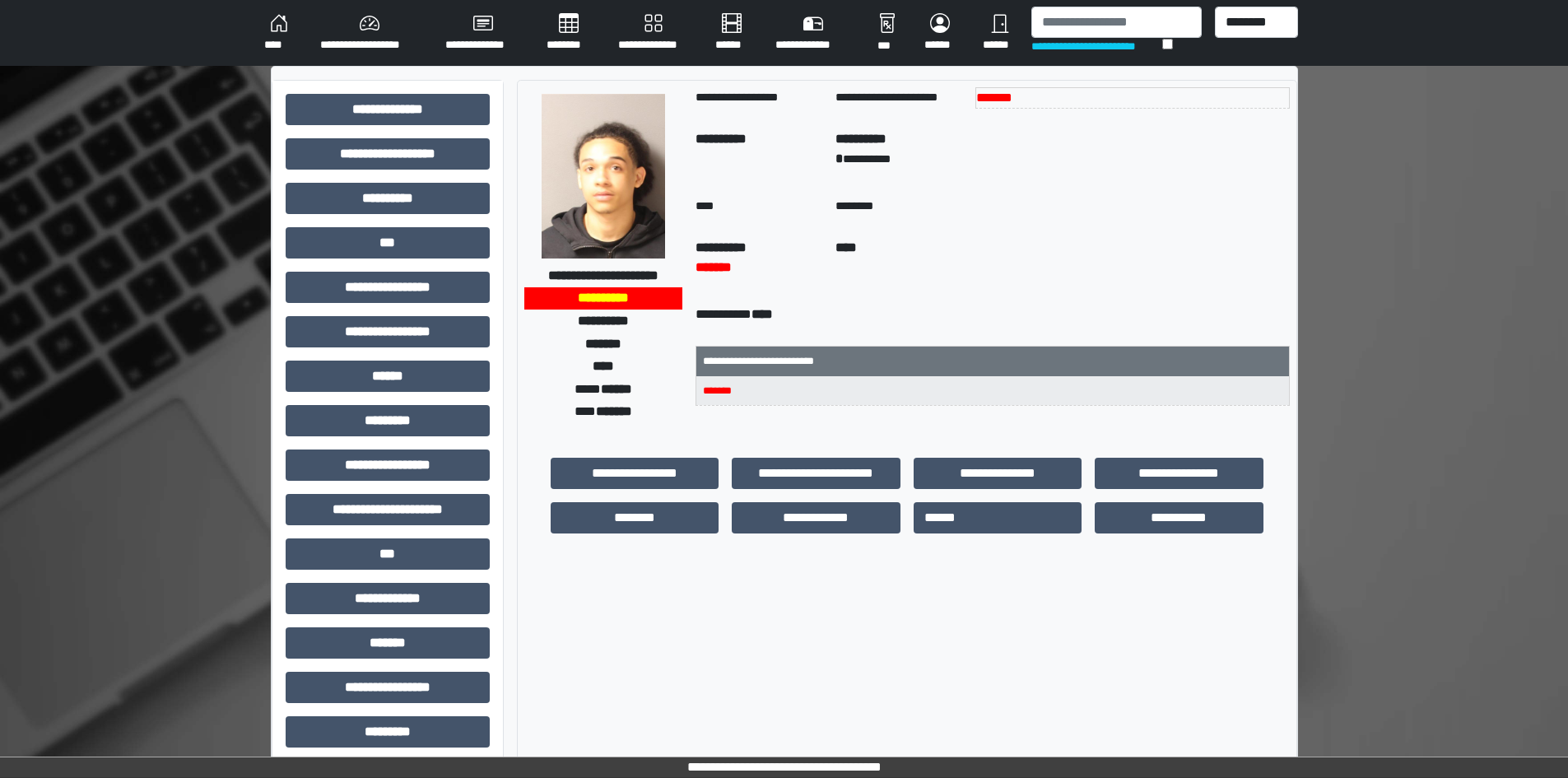 click on "**********" at bounding box center (1116, 33) 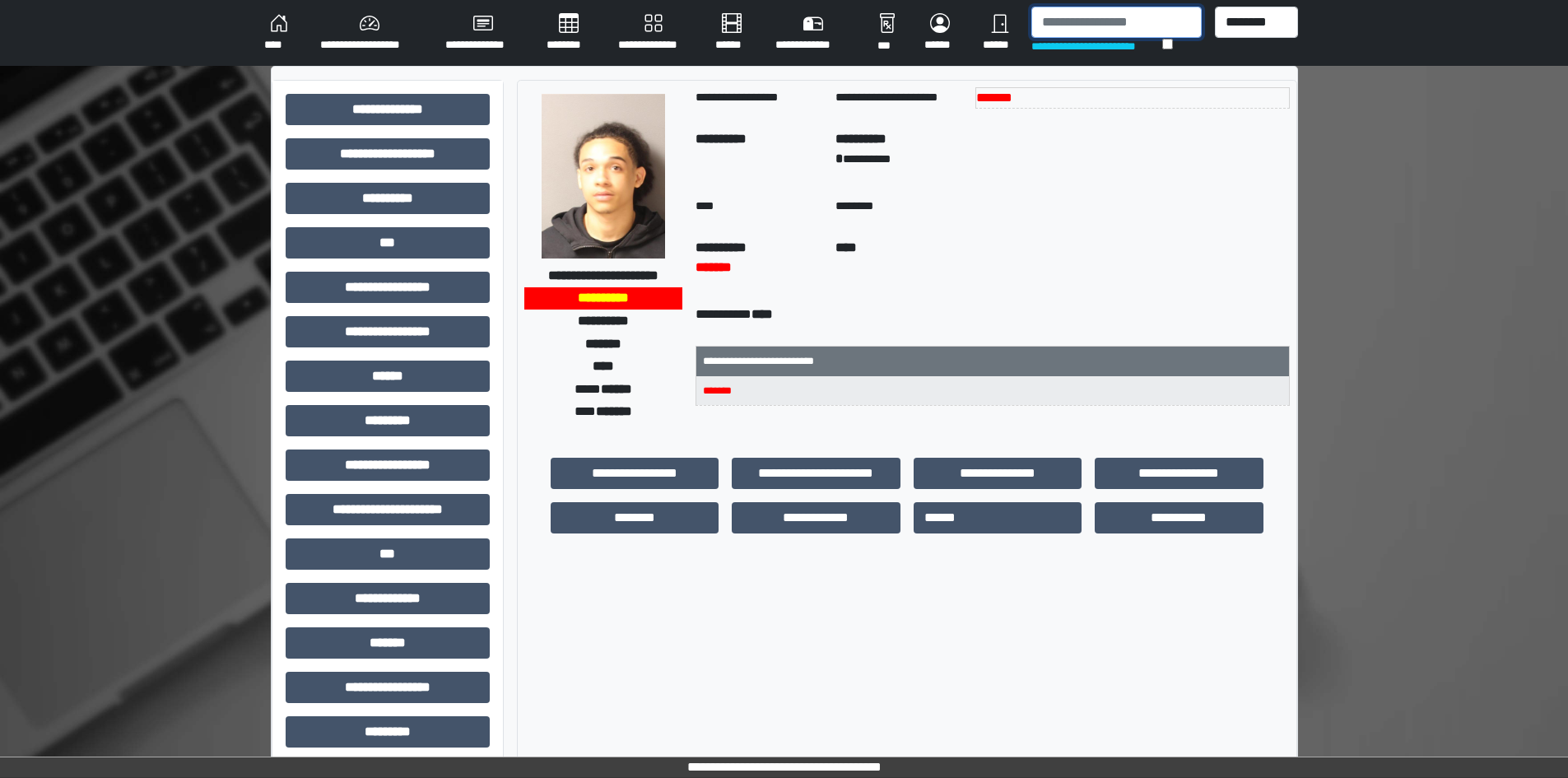click at bounding box center [1116, 22] 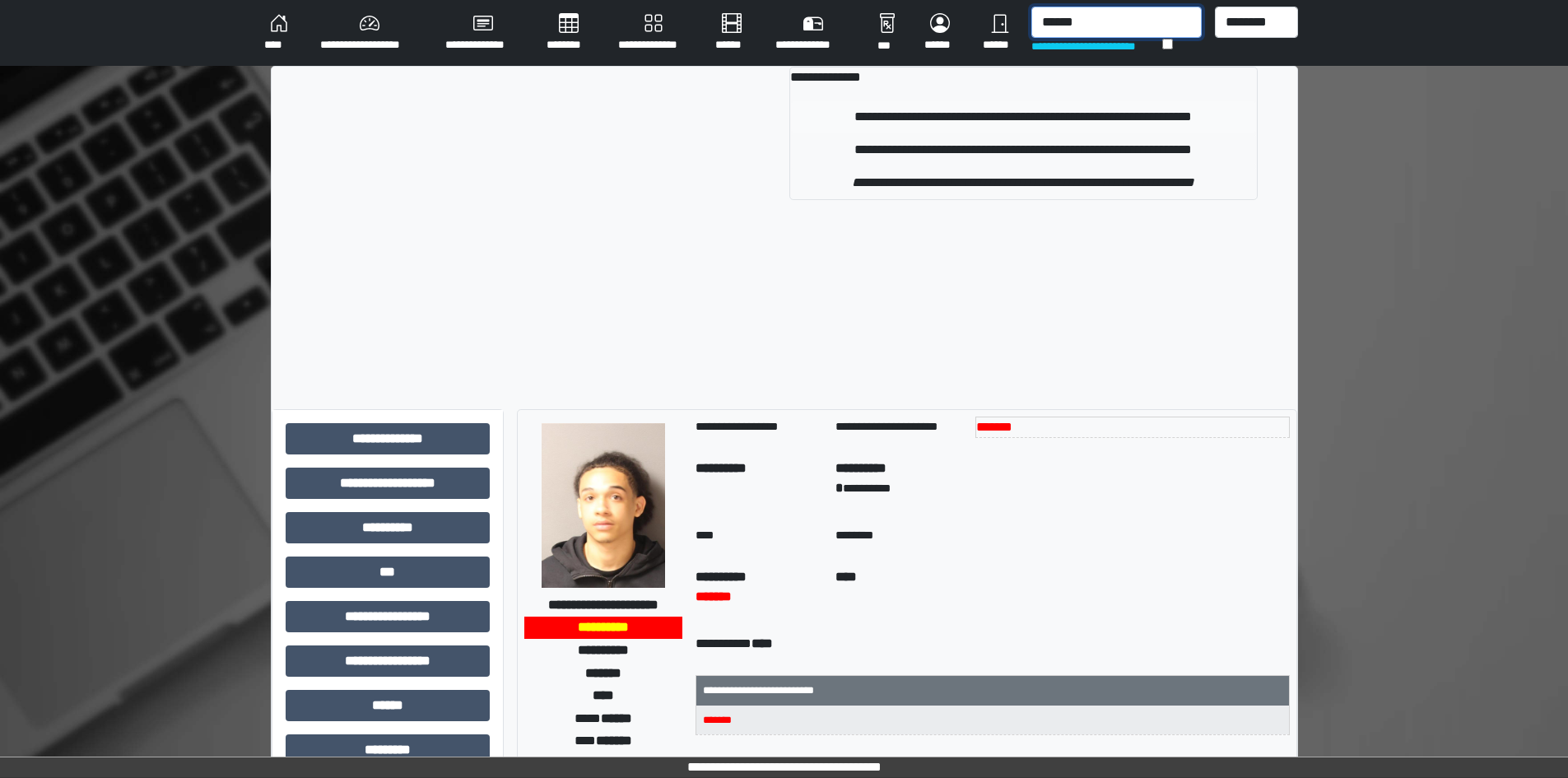 type on "******" 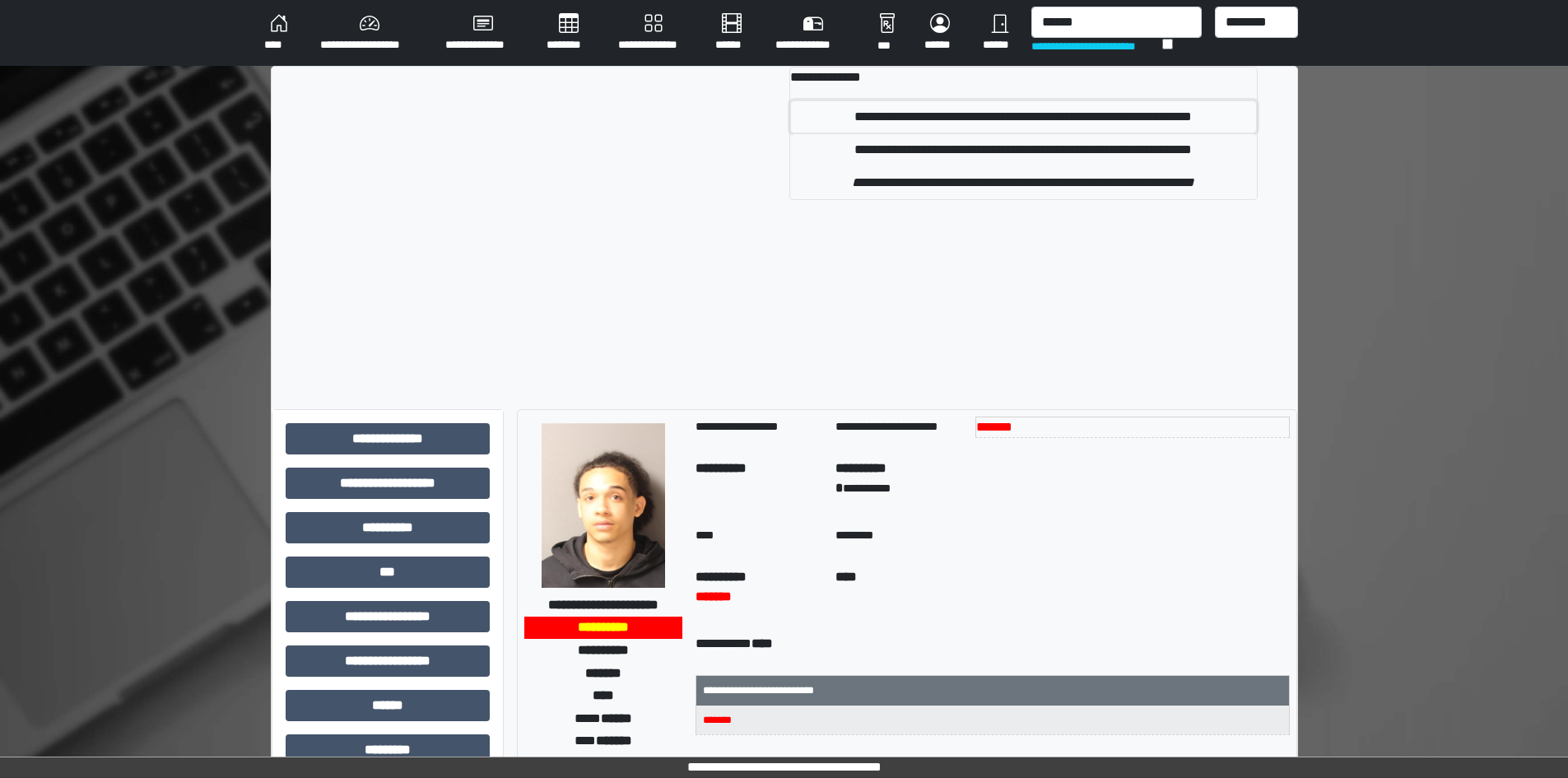 click on "**********" at bounding box center [1023, 117] 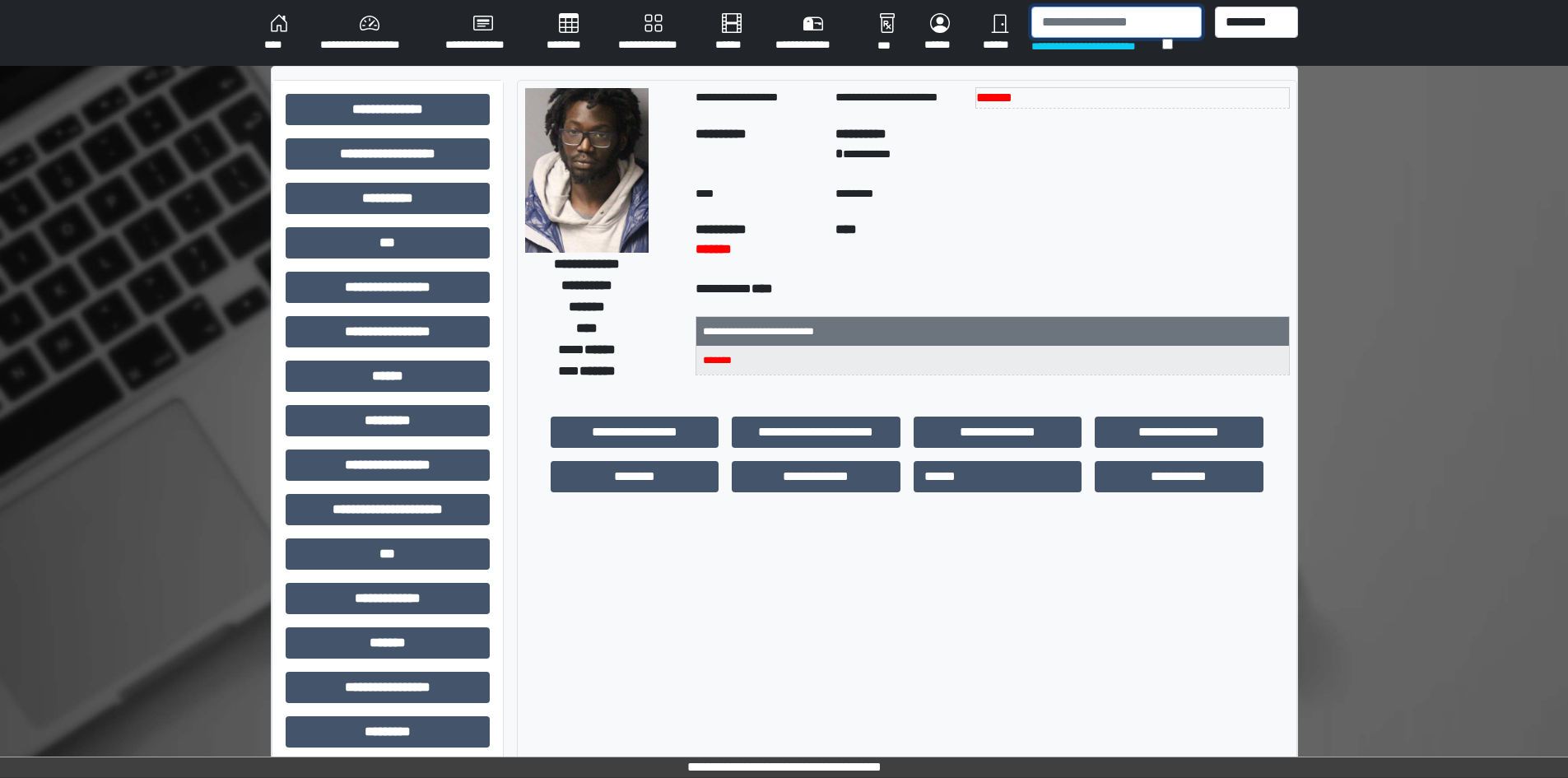 click at bounding box center (1116, 22) 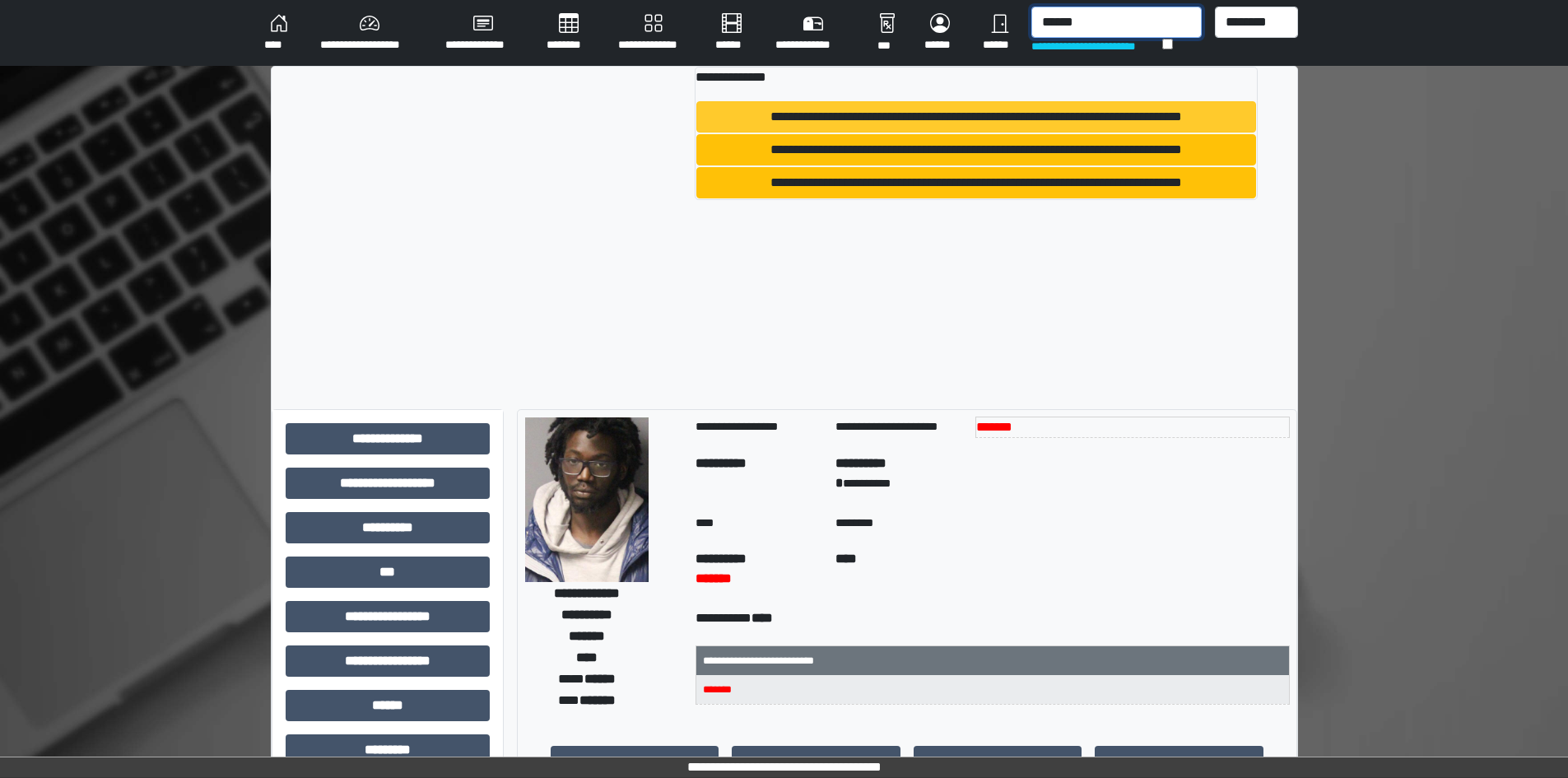type on "******" 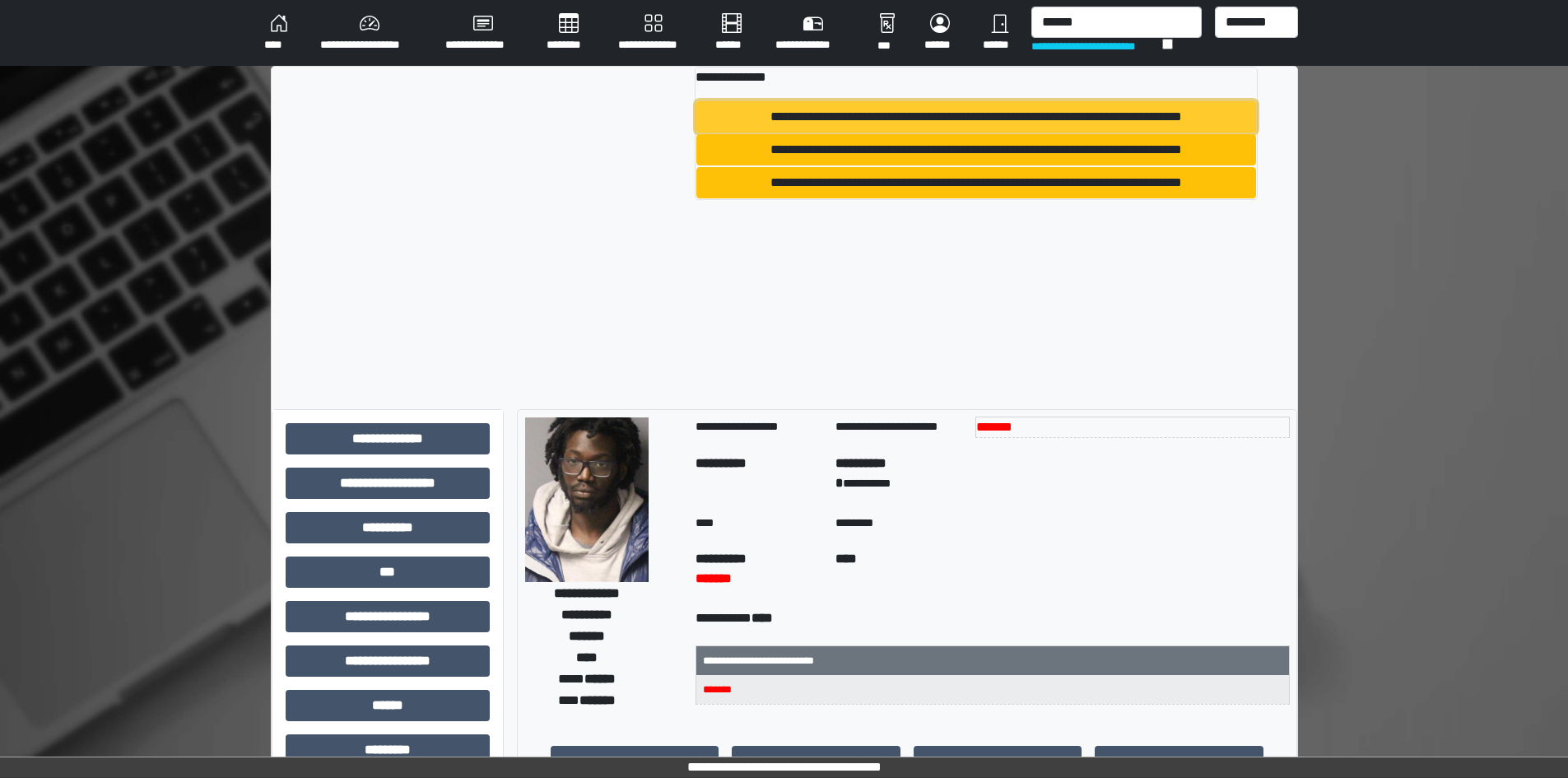 click on "**********" at bounding box center (976, 117) 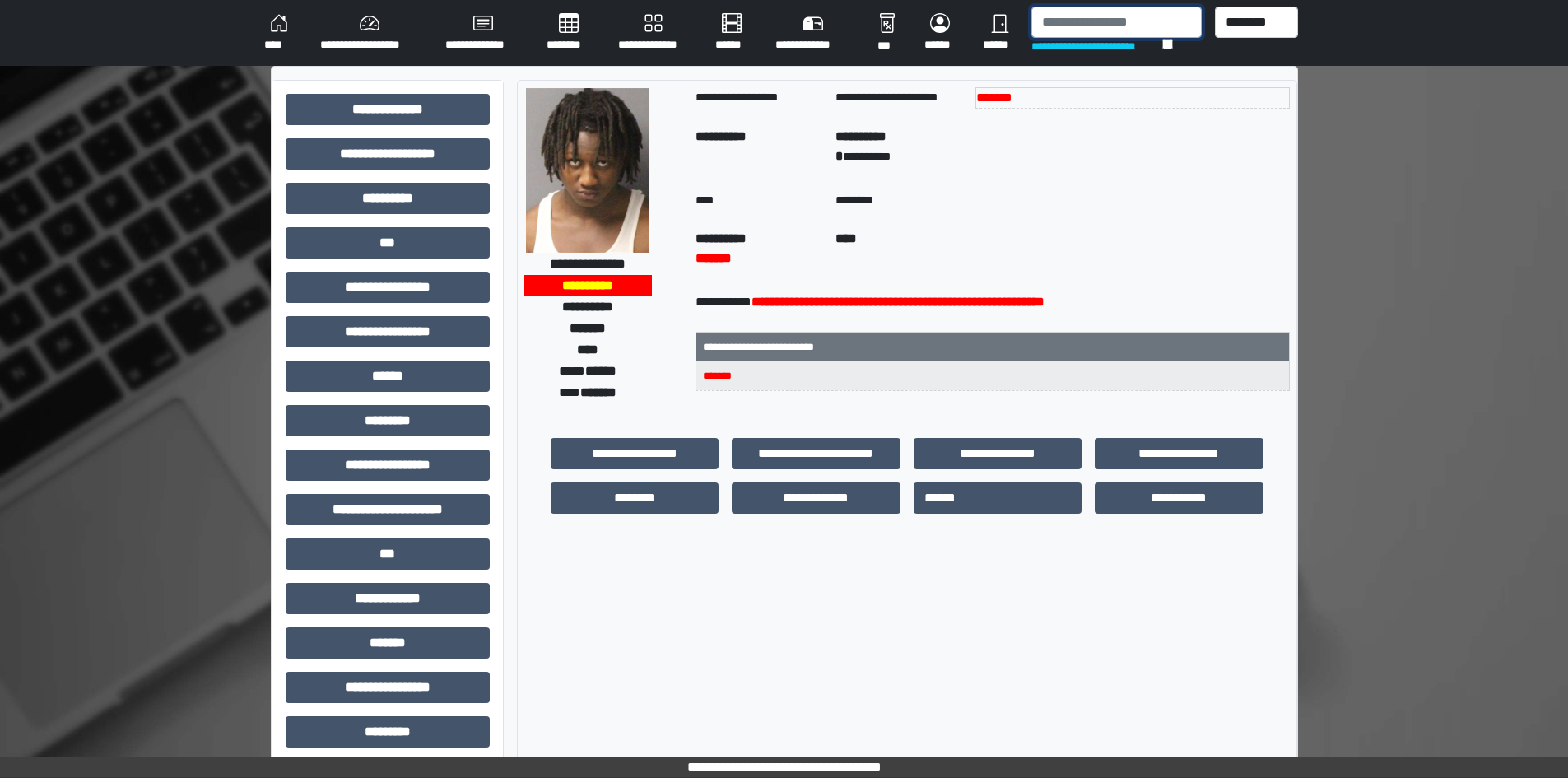 click at bounding box center [1116, 22] 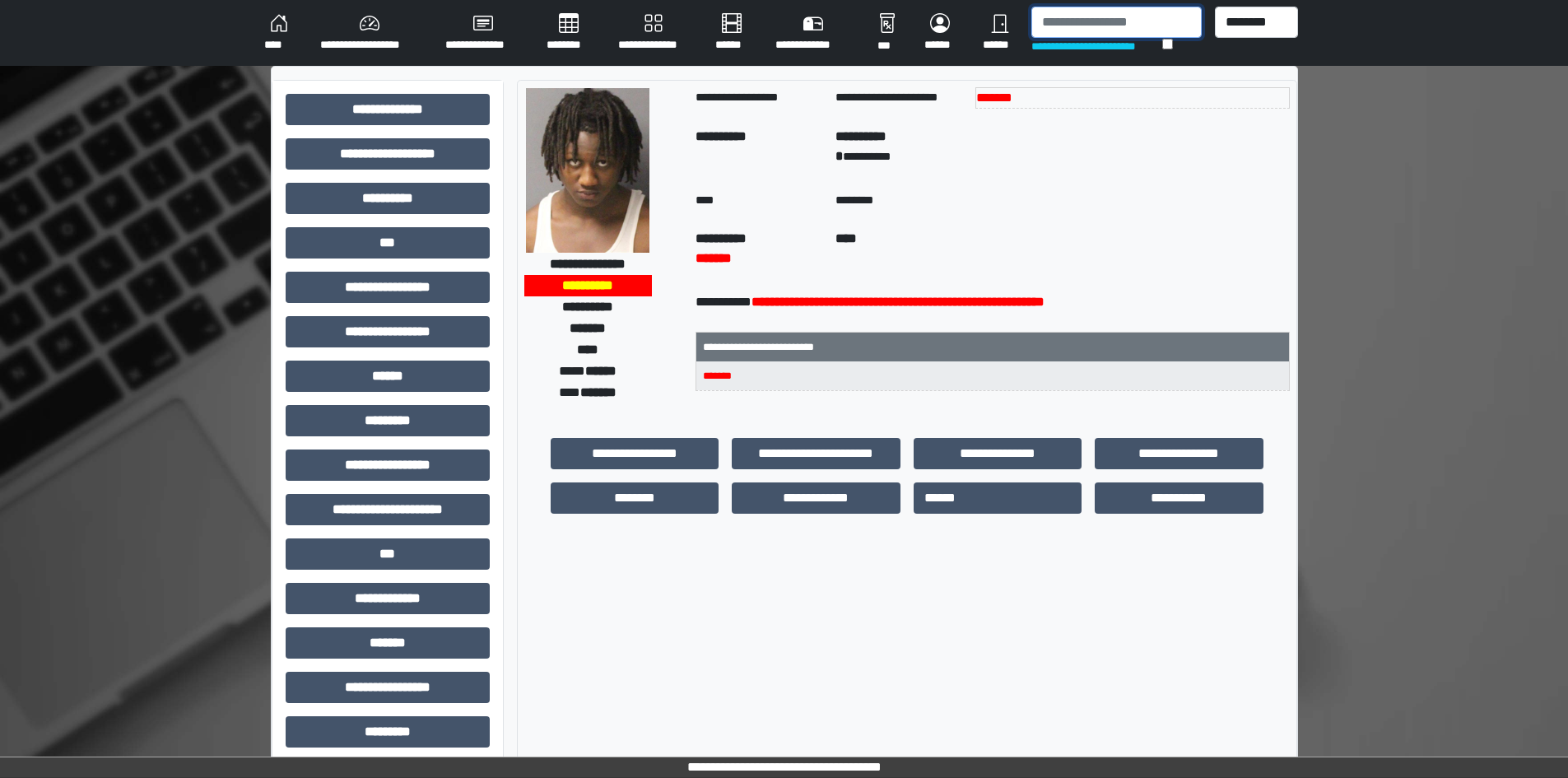 click at bounding box center (1116, 22) 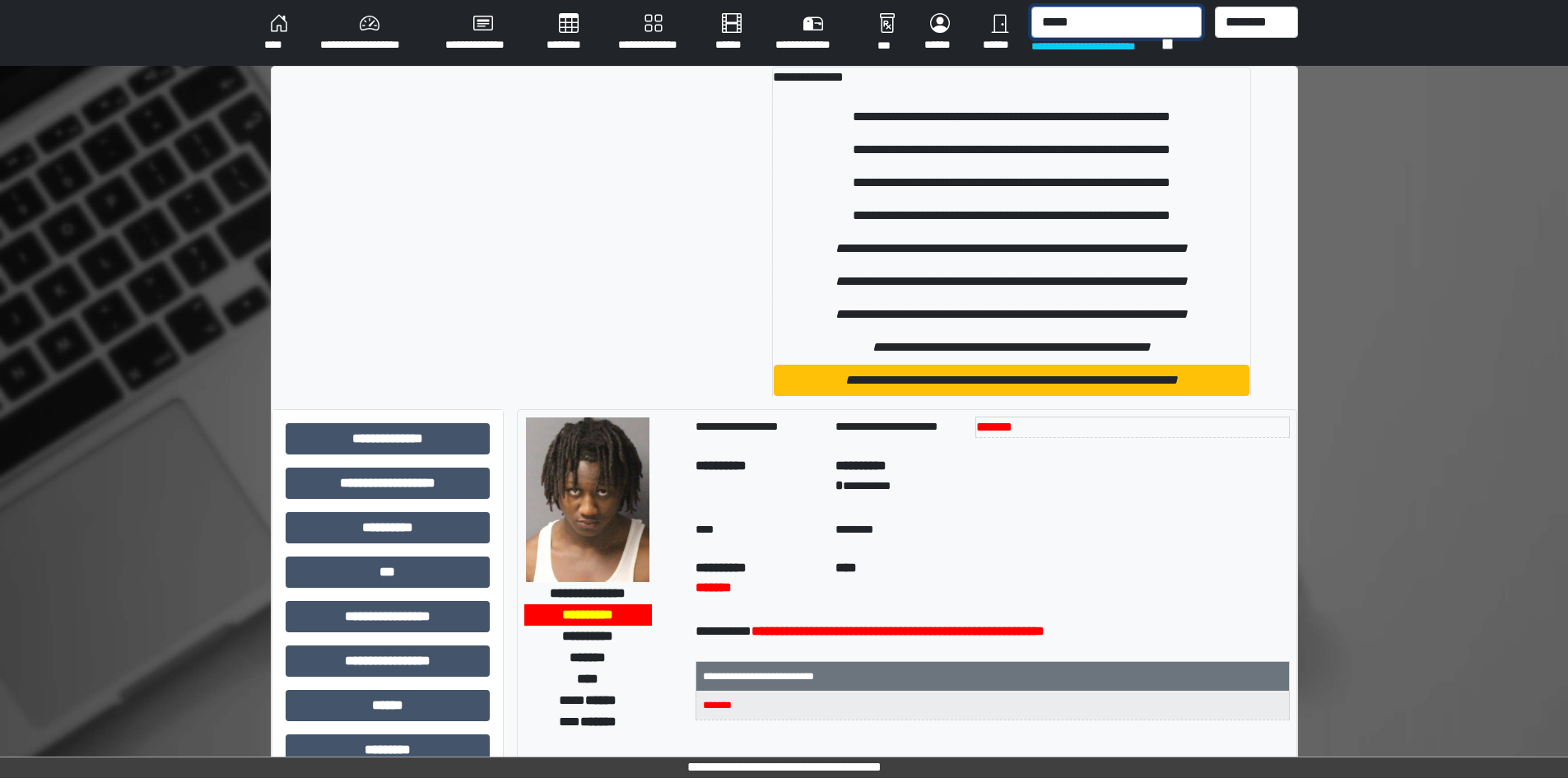 type on "*****" 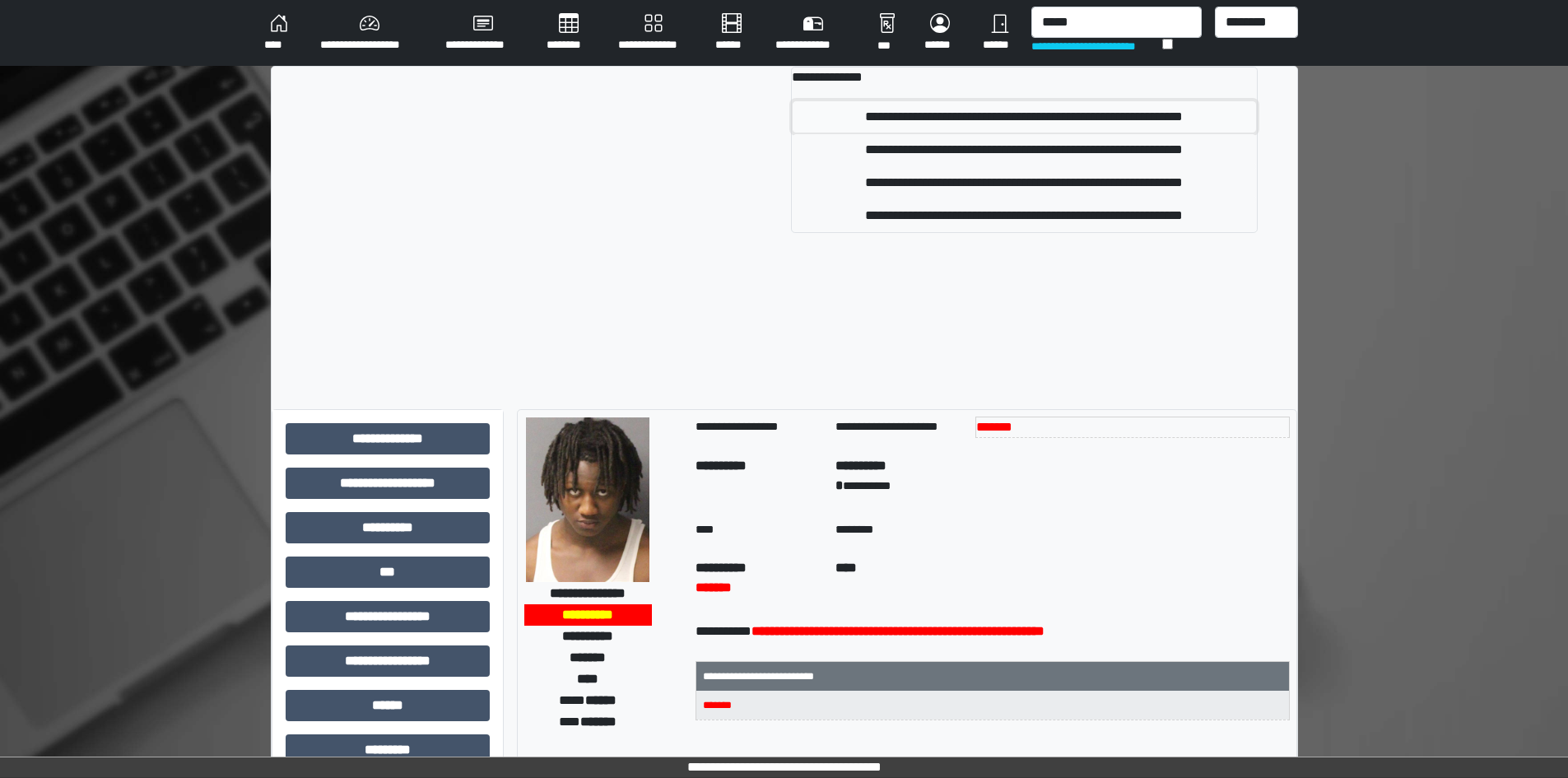 click on "**********" at bounding box center [1024, 117] 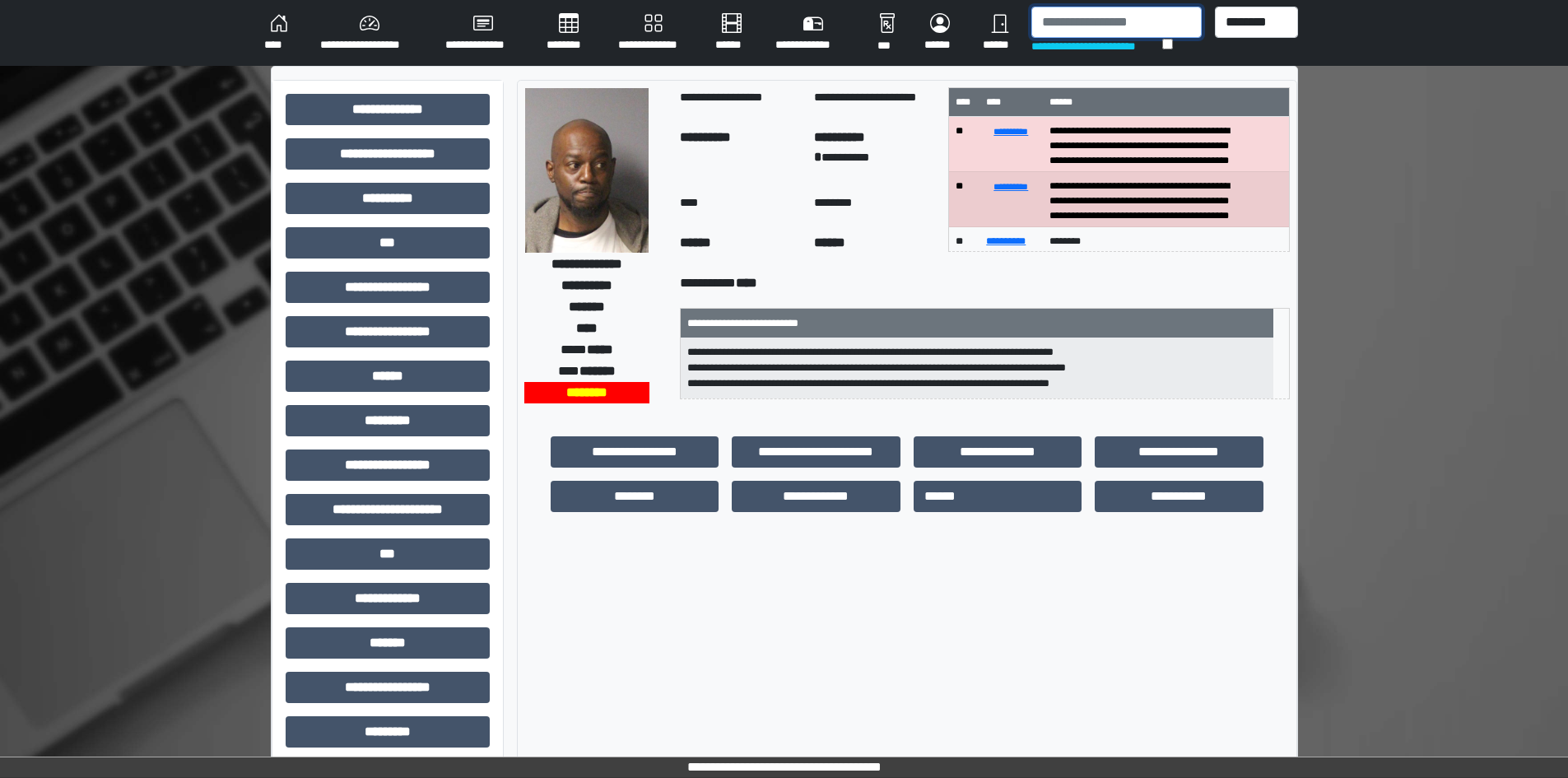 click at bounding box center [1116, 22] 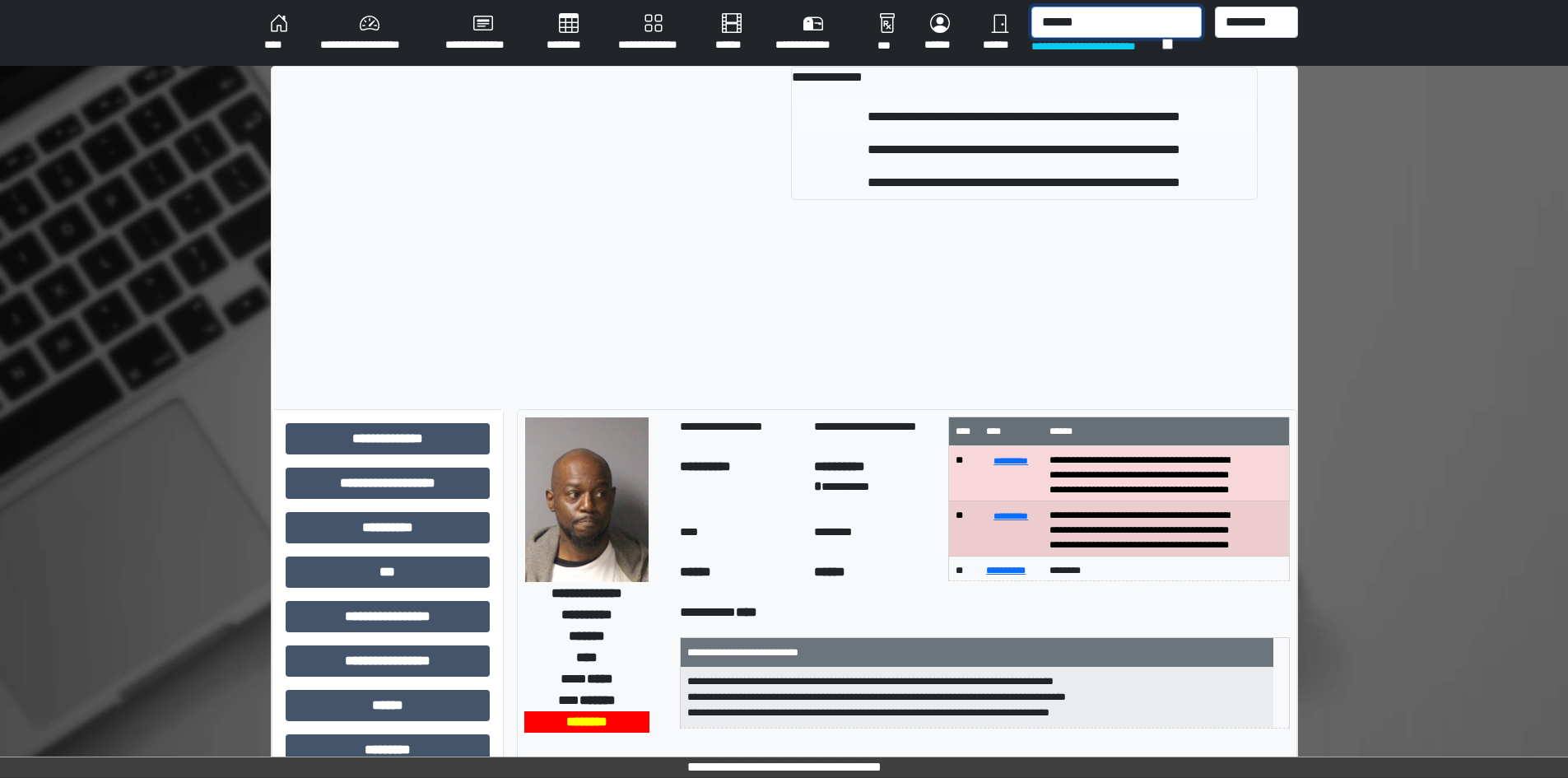 type on "******" 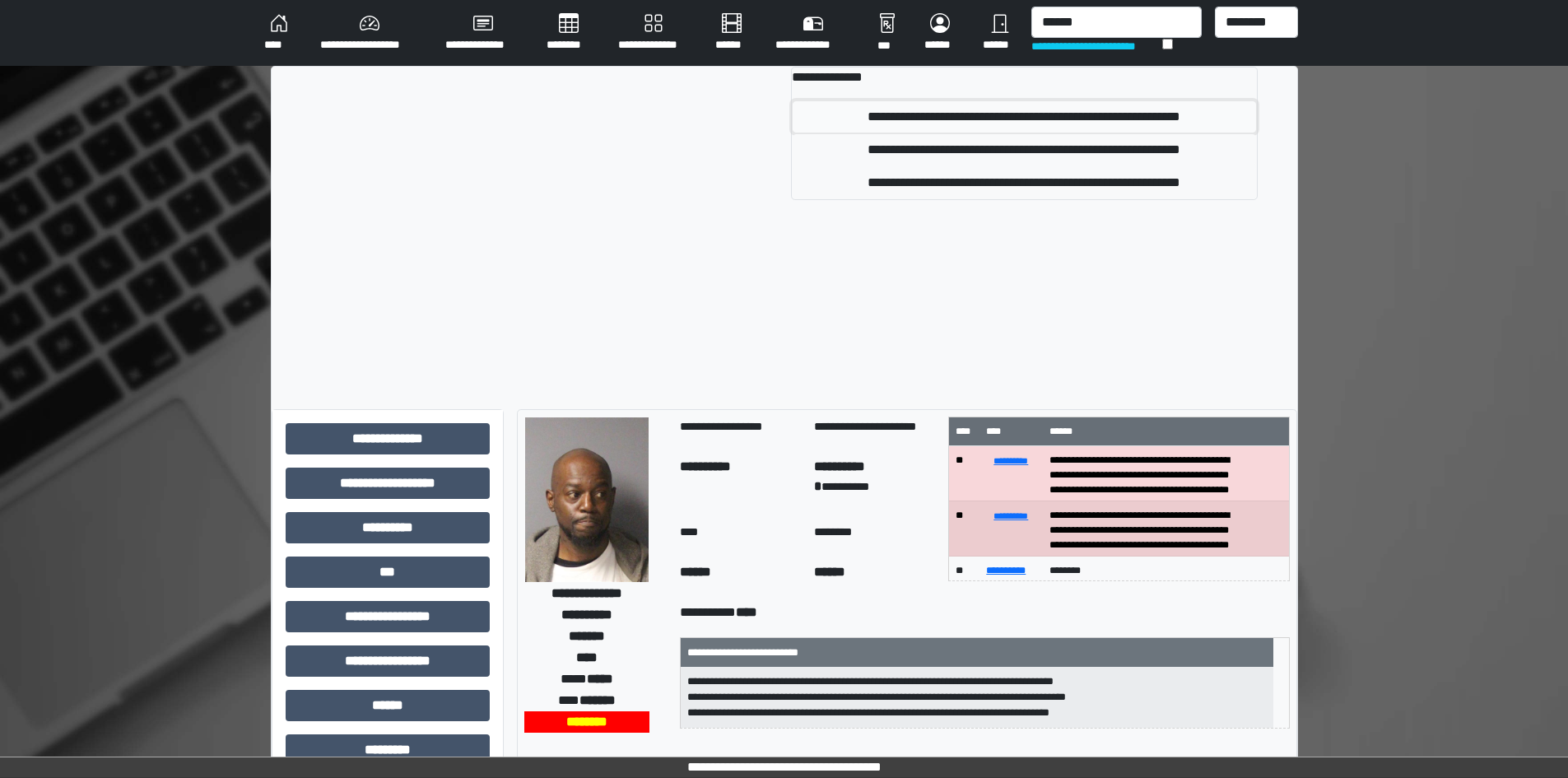 click on "**********" at bounding box center (1024, 117) 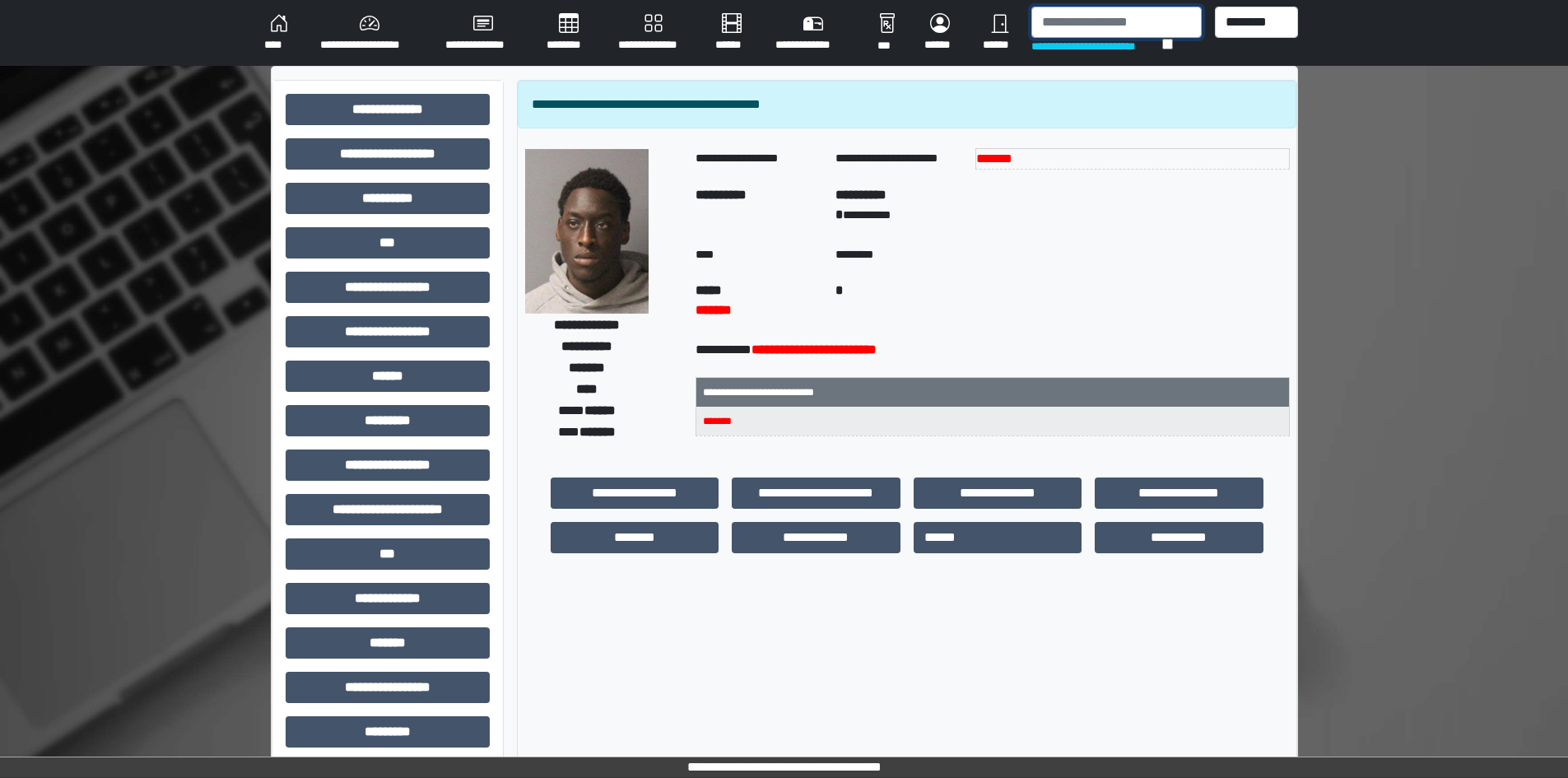 click at bounding box center [1116, 22] 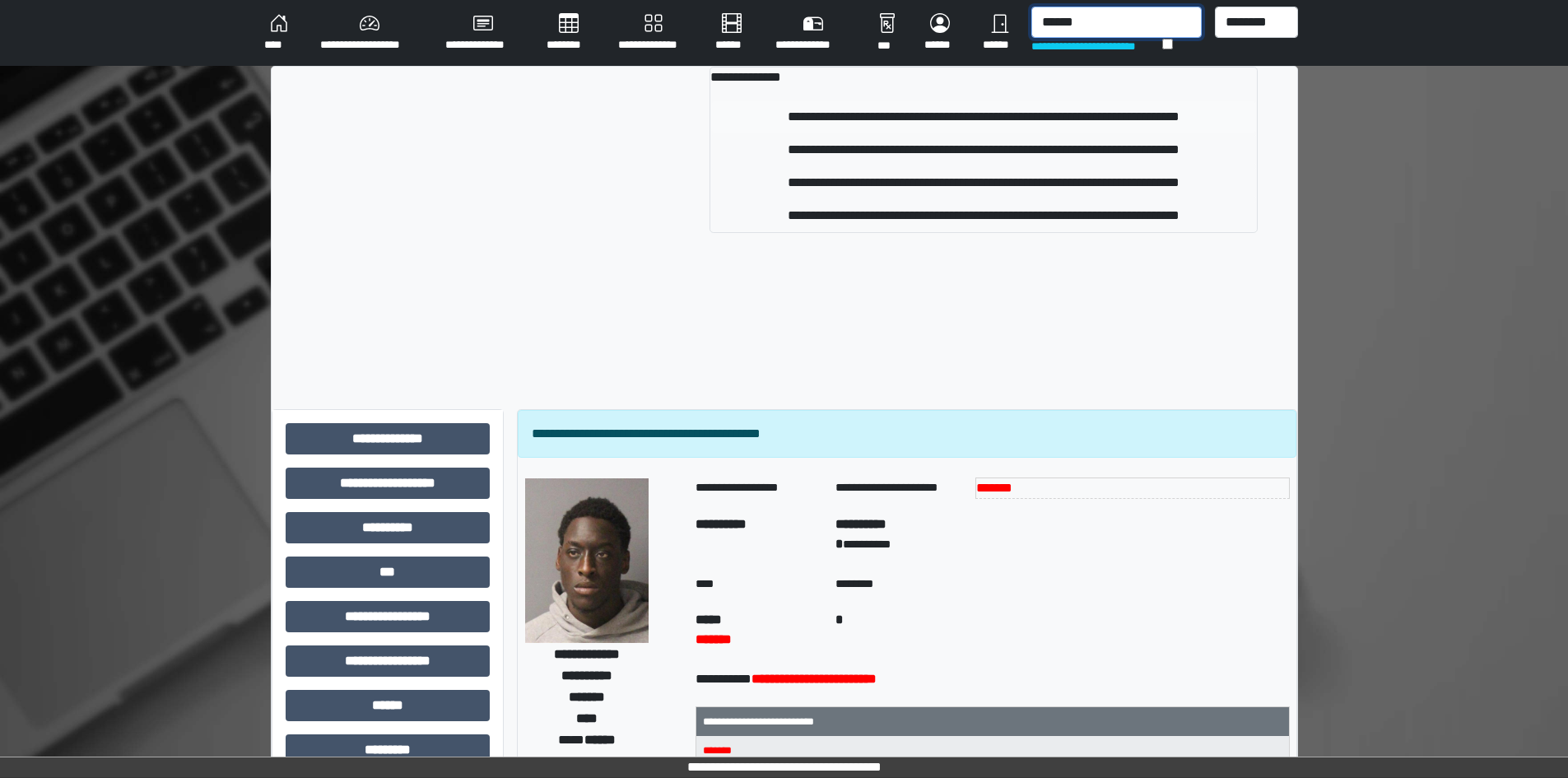 type on "******" 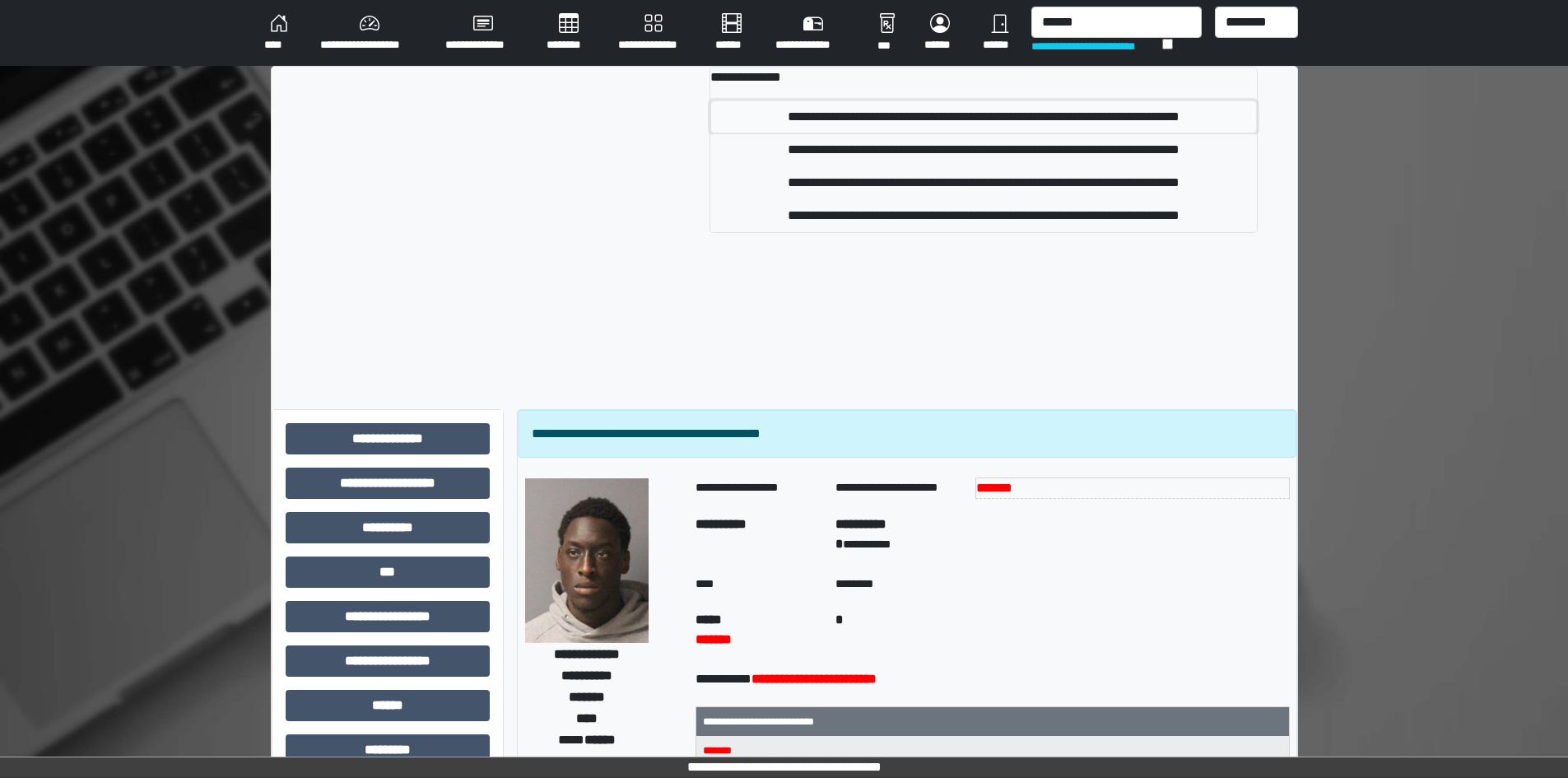 click on "**********" at bounding box center (983, 117) 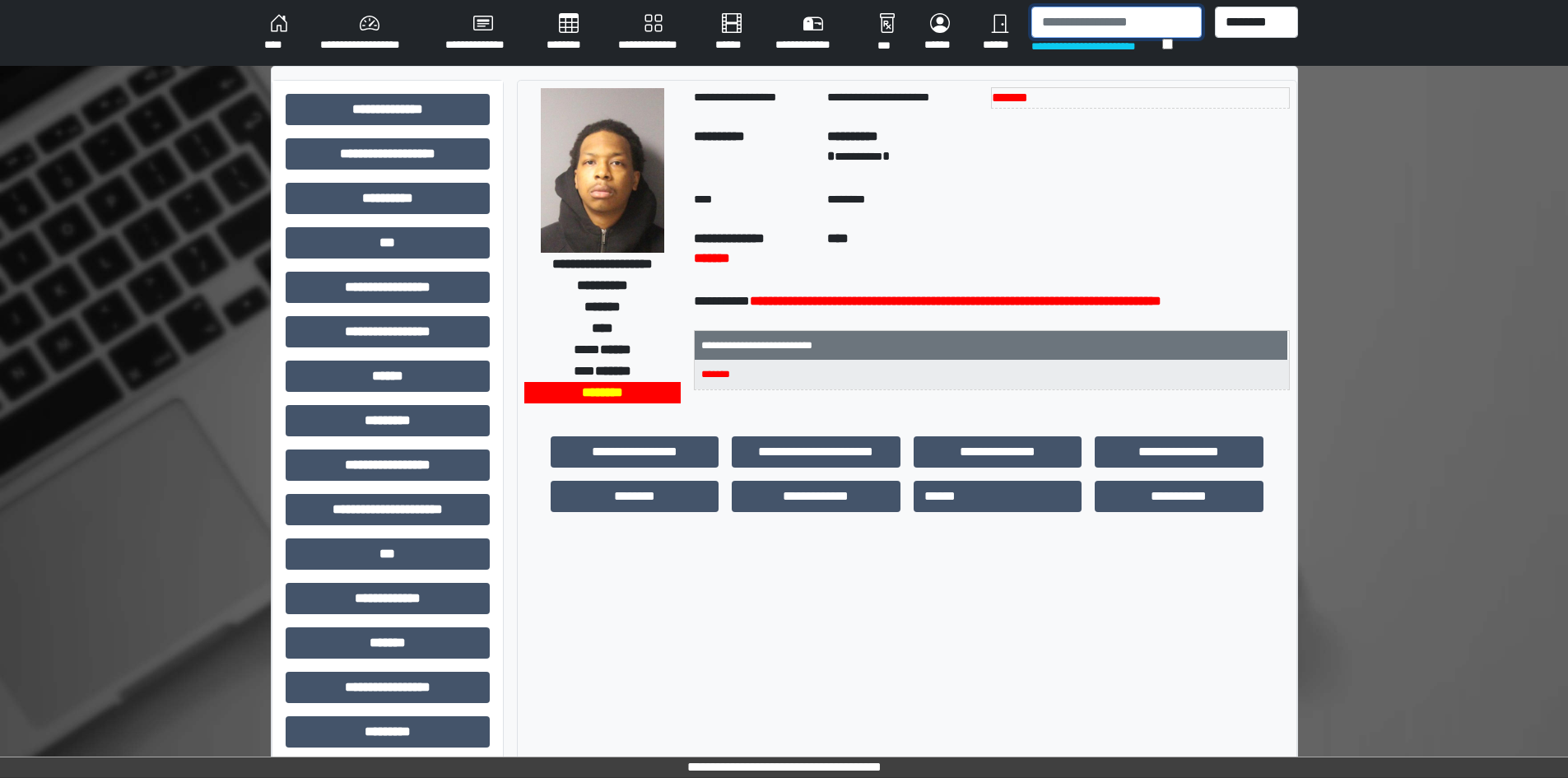 click at bounding box center (1116, 22) 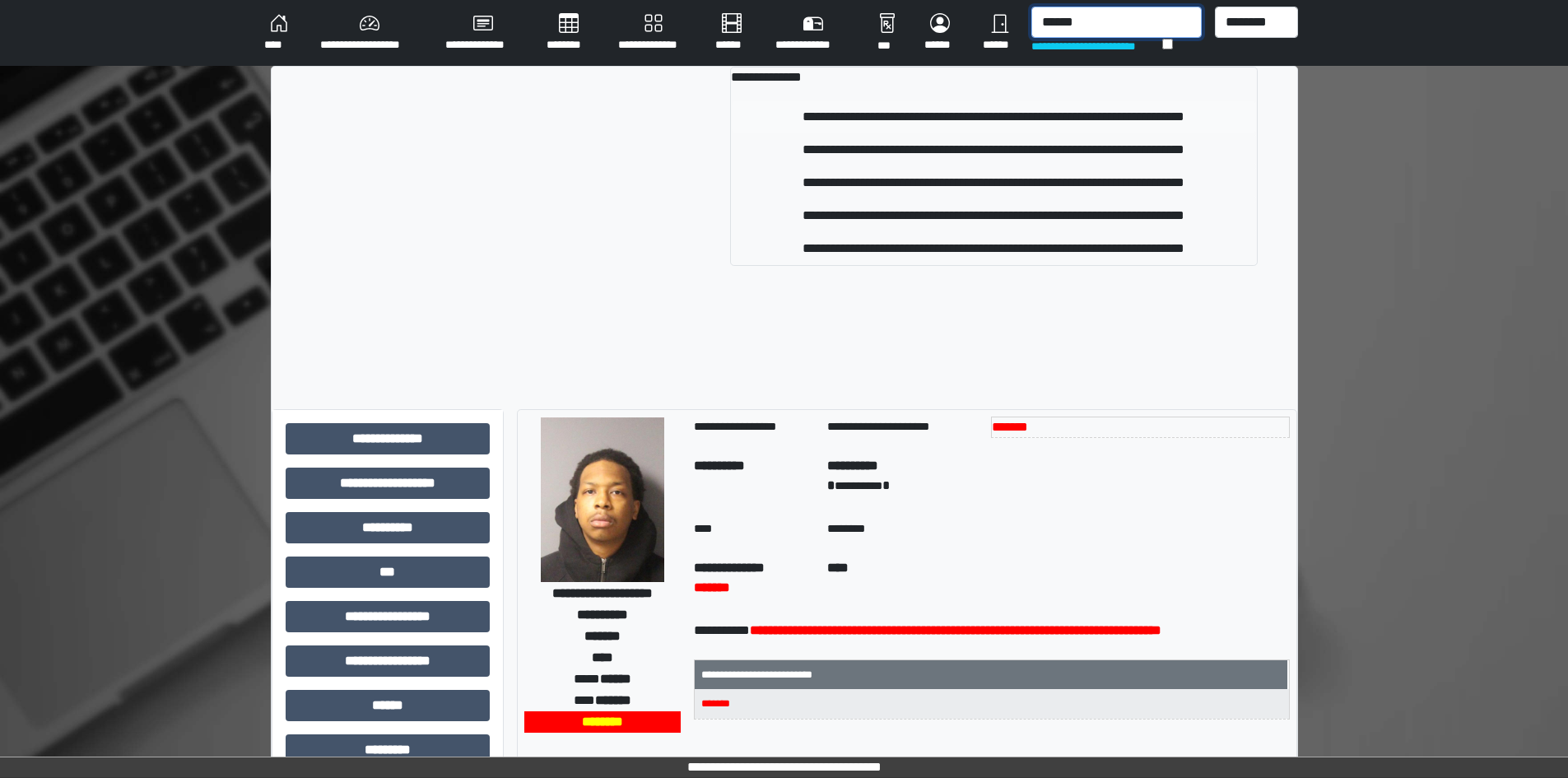 type on "******" 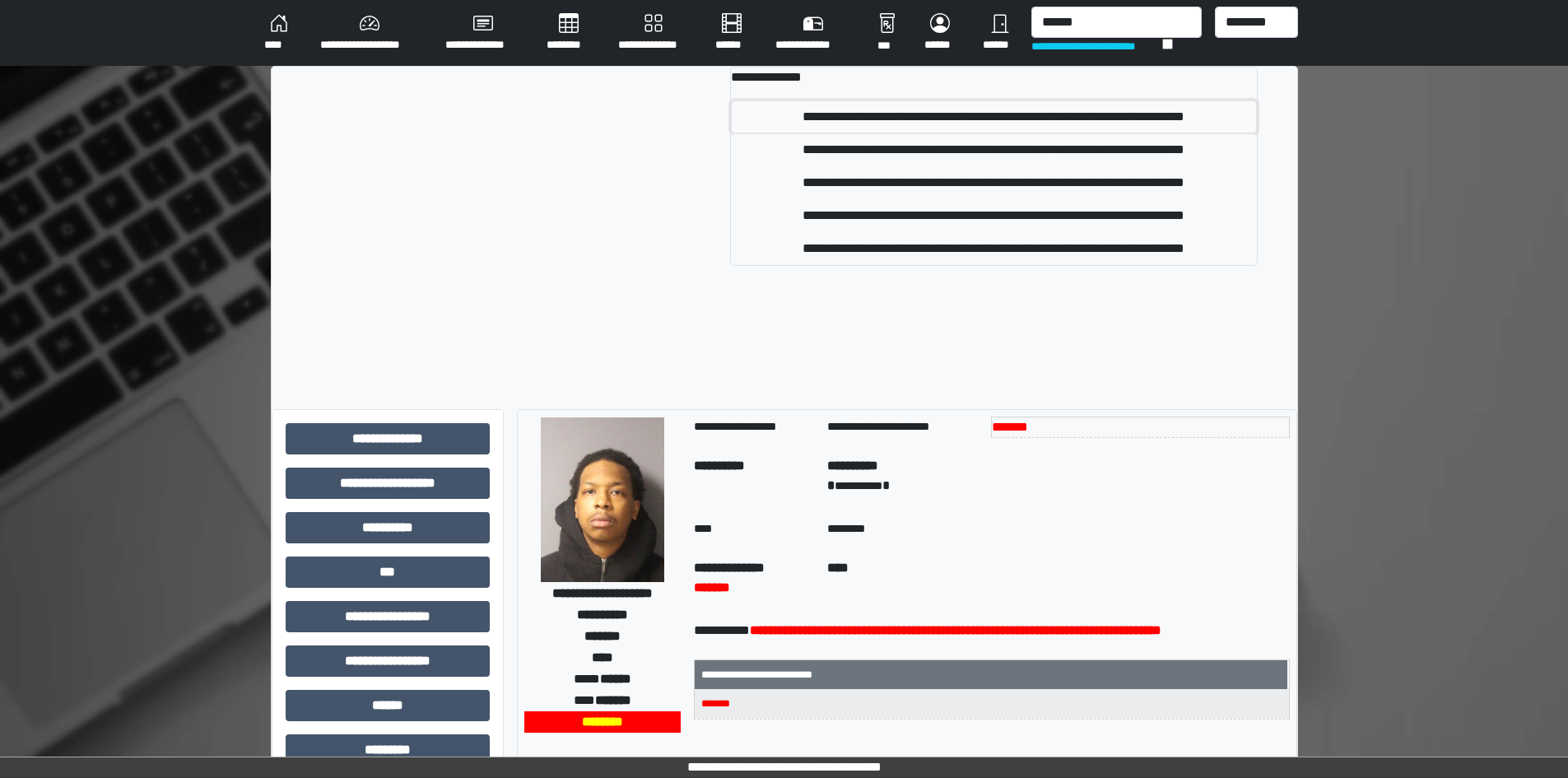 click on "**********" at bounding box center [993, 117] 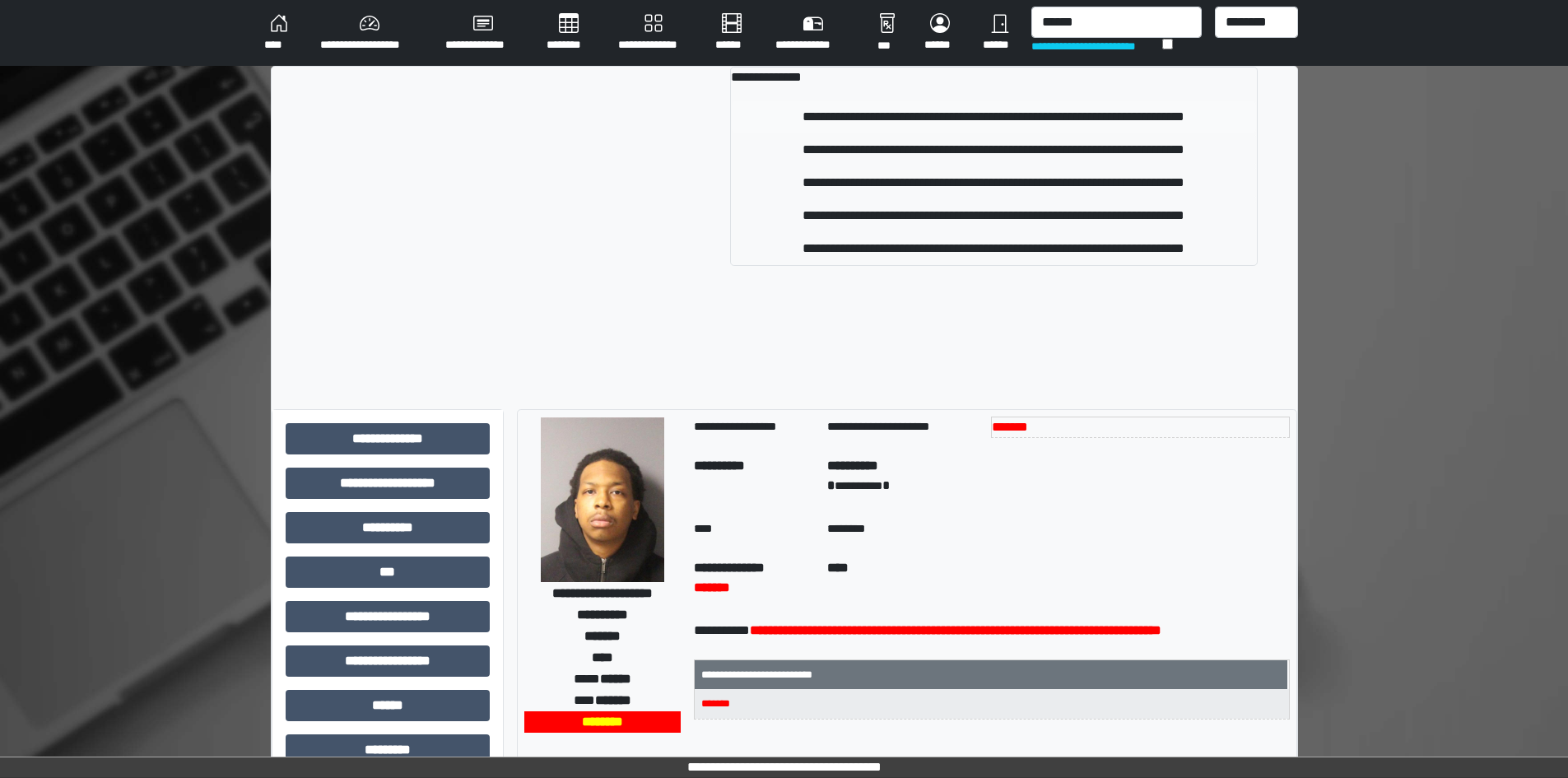 type 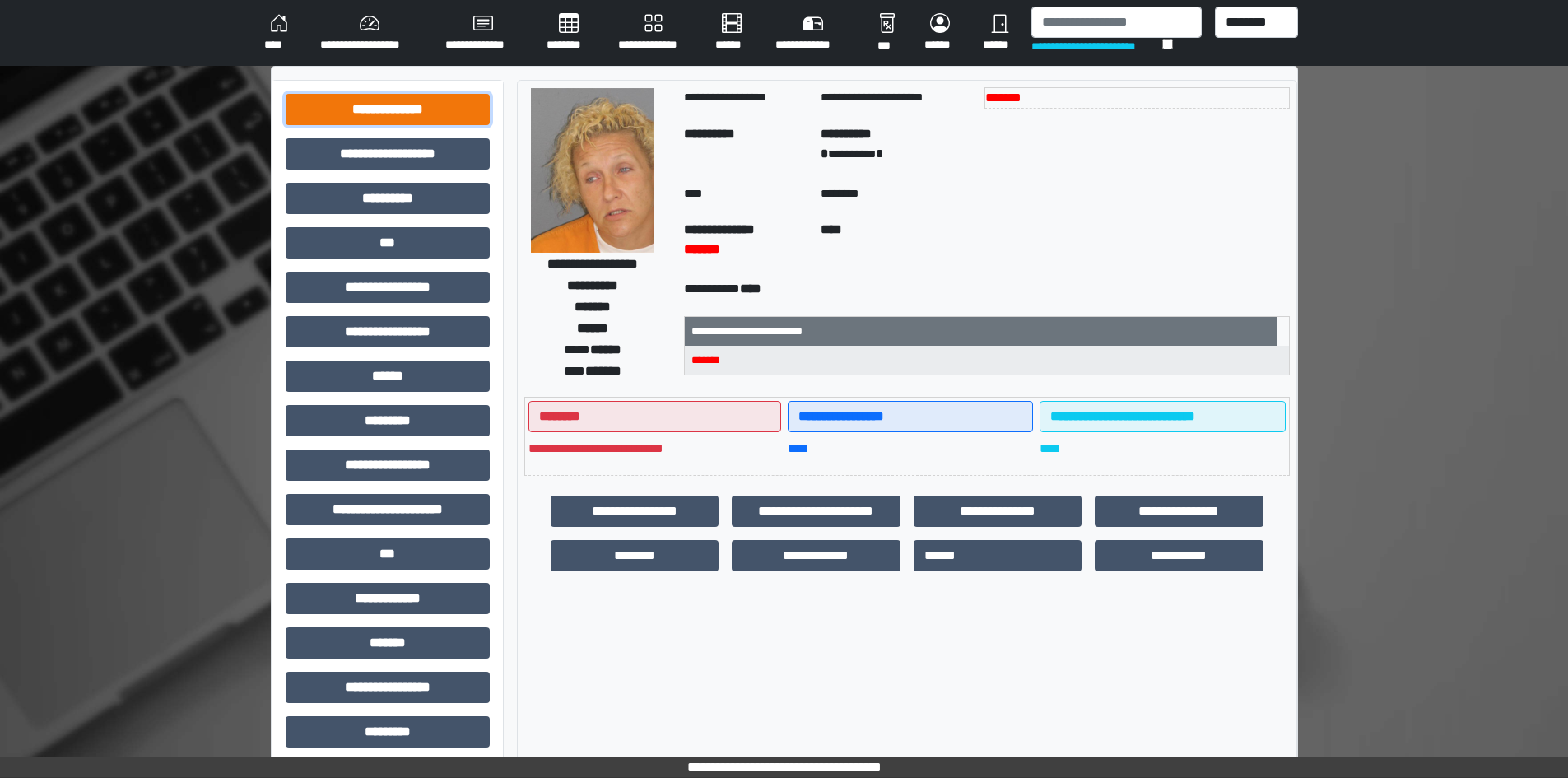 click on "**********" at bounding box center (388, 109) 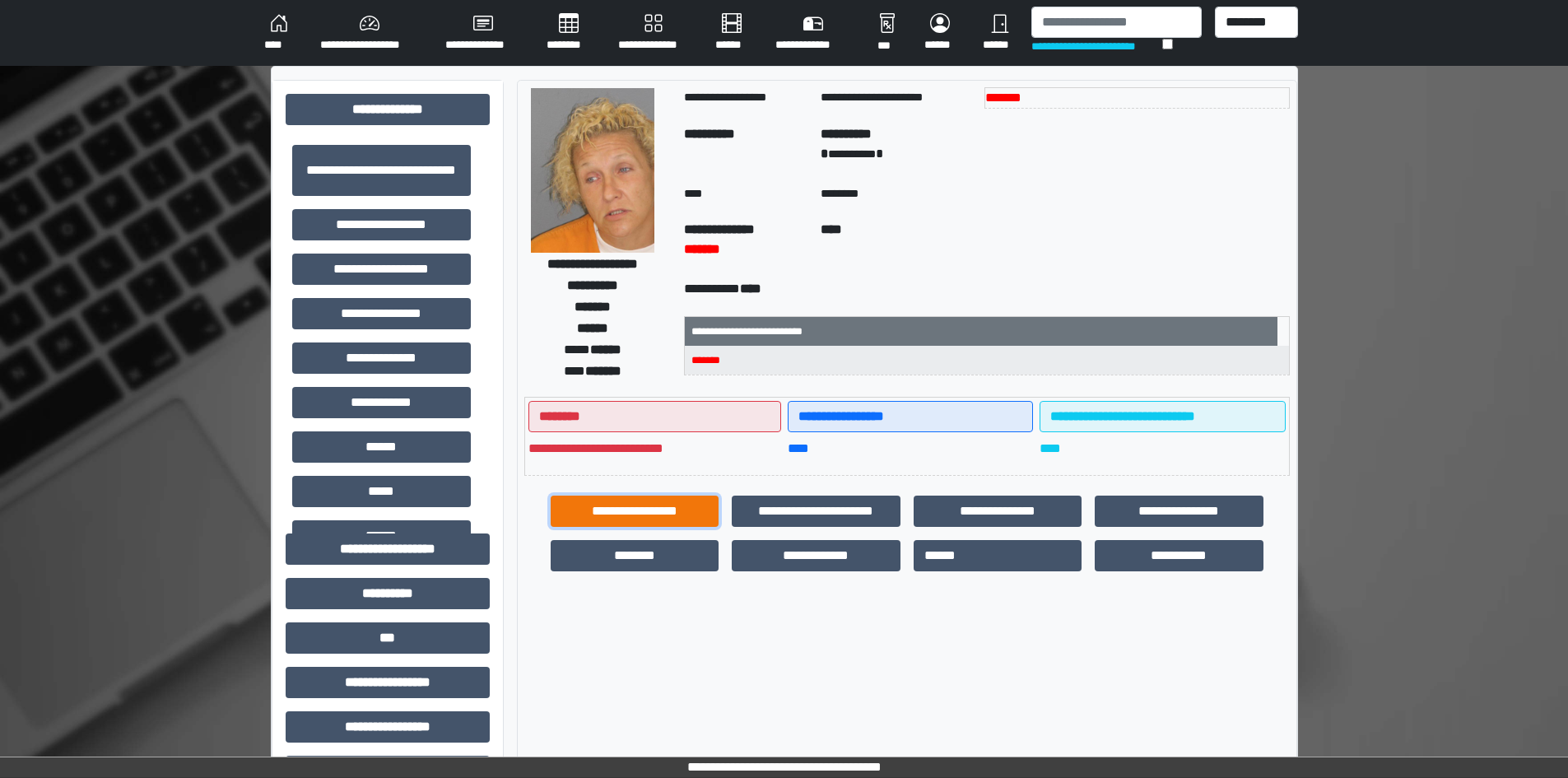 click on "**********" at bounding box center [635, 511] 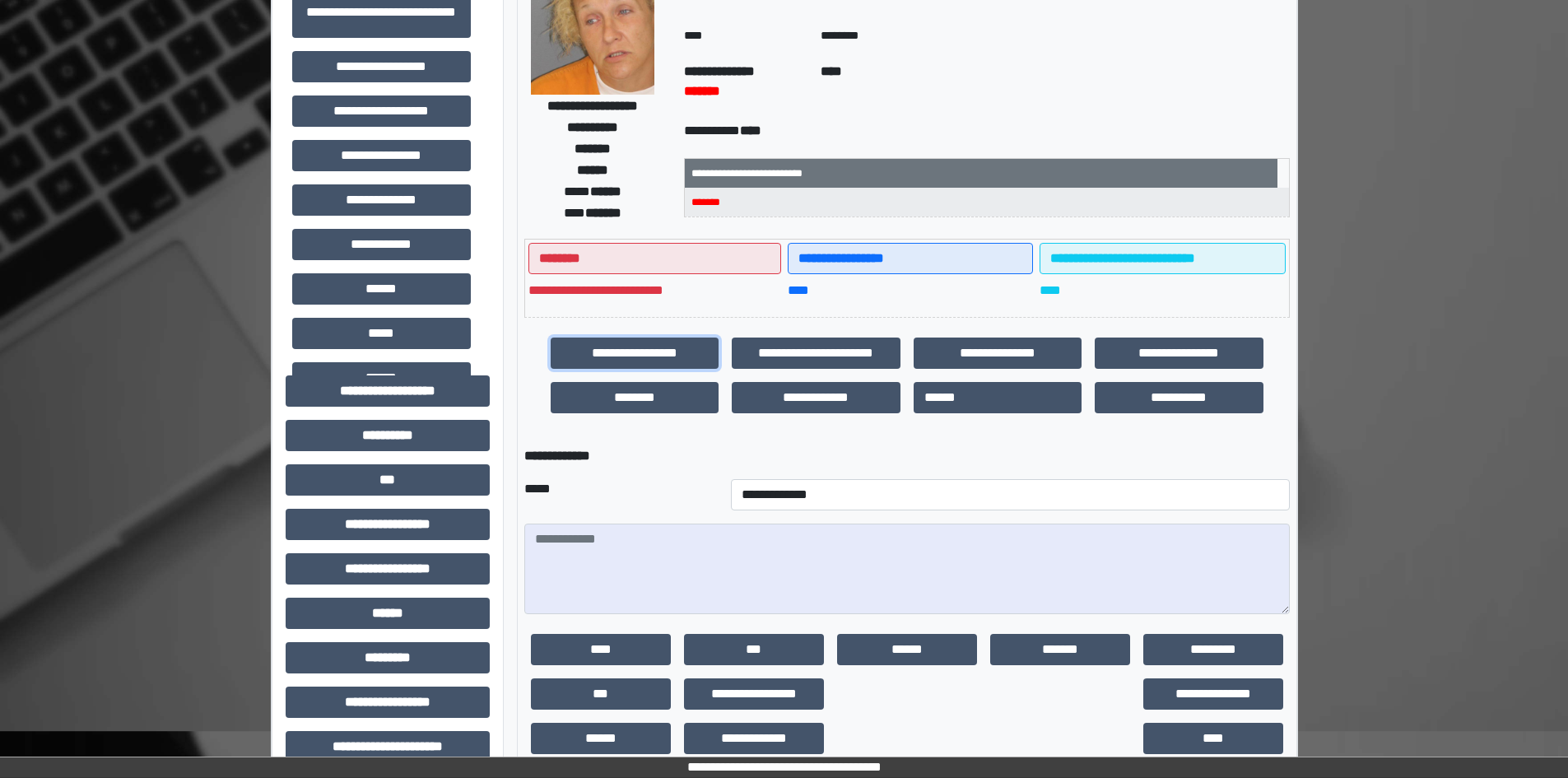 scroll, scrollTop: 165, scrollLeft: 0, axis: vertical 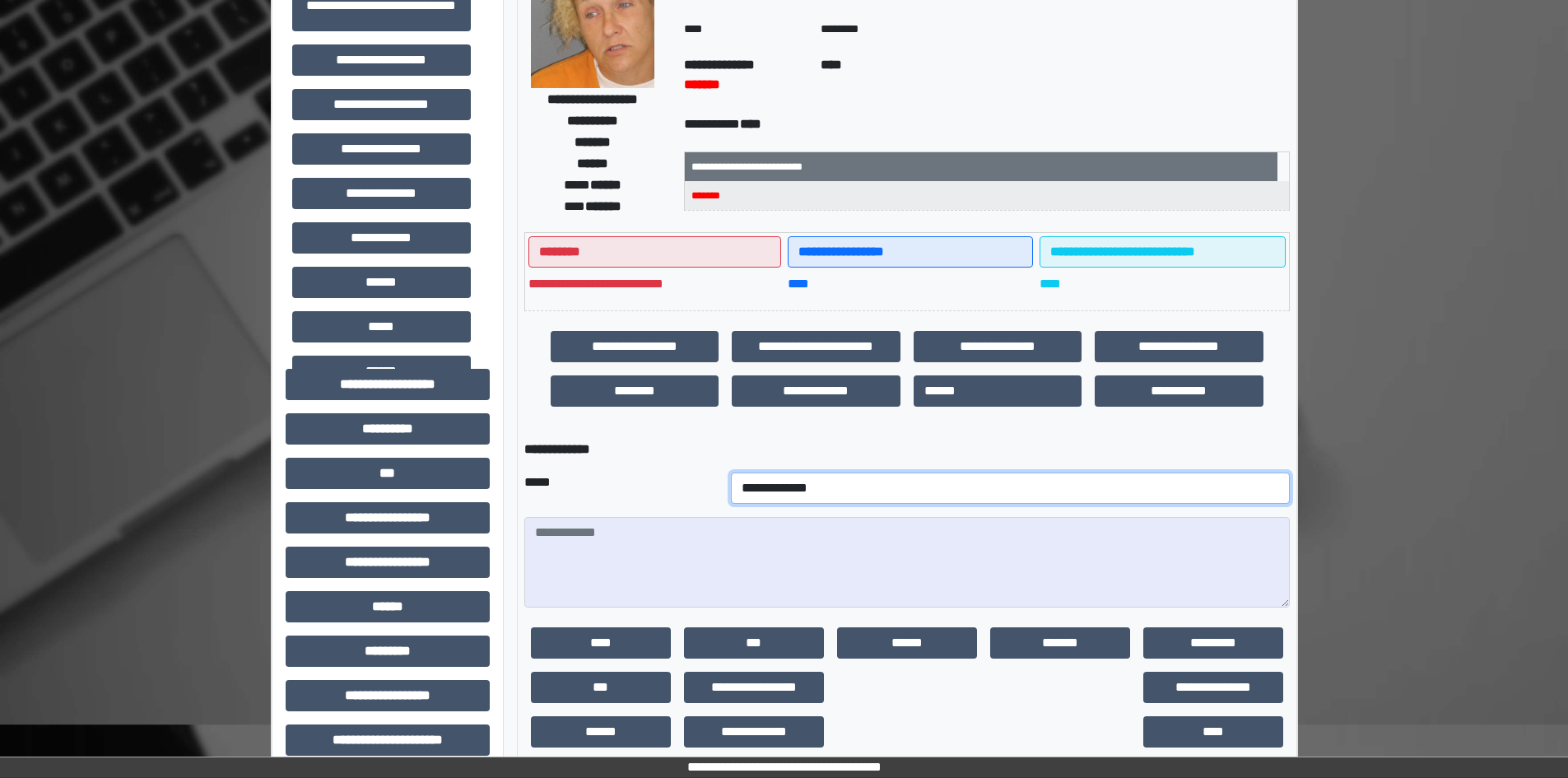 click on "**********" at bounding box center (1010, 488) 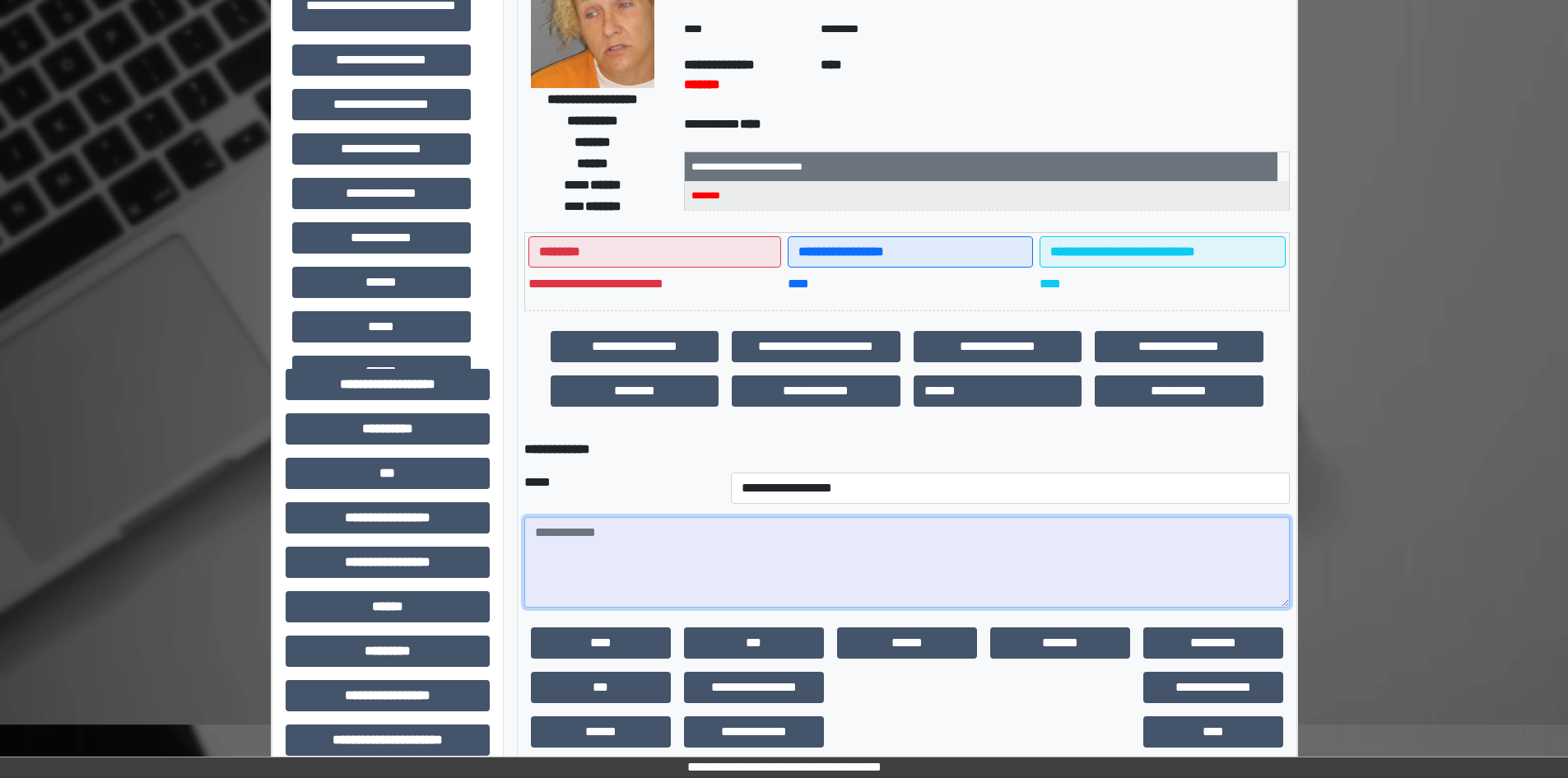 paste on "**********" 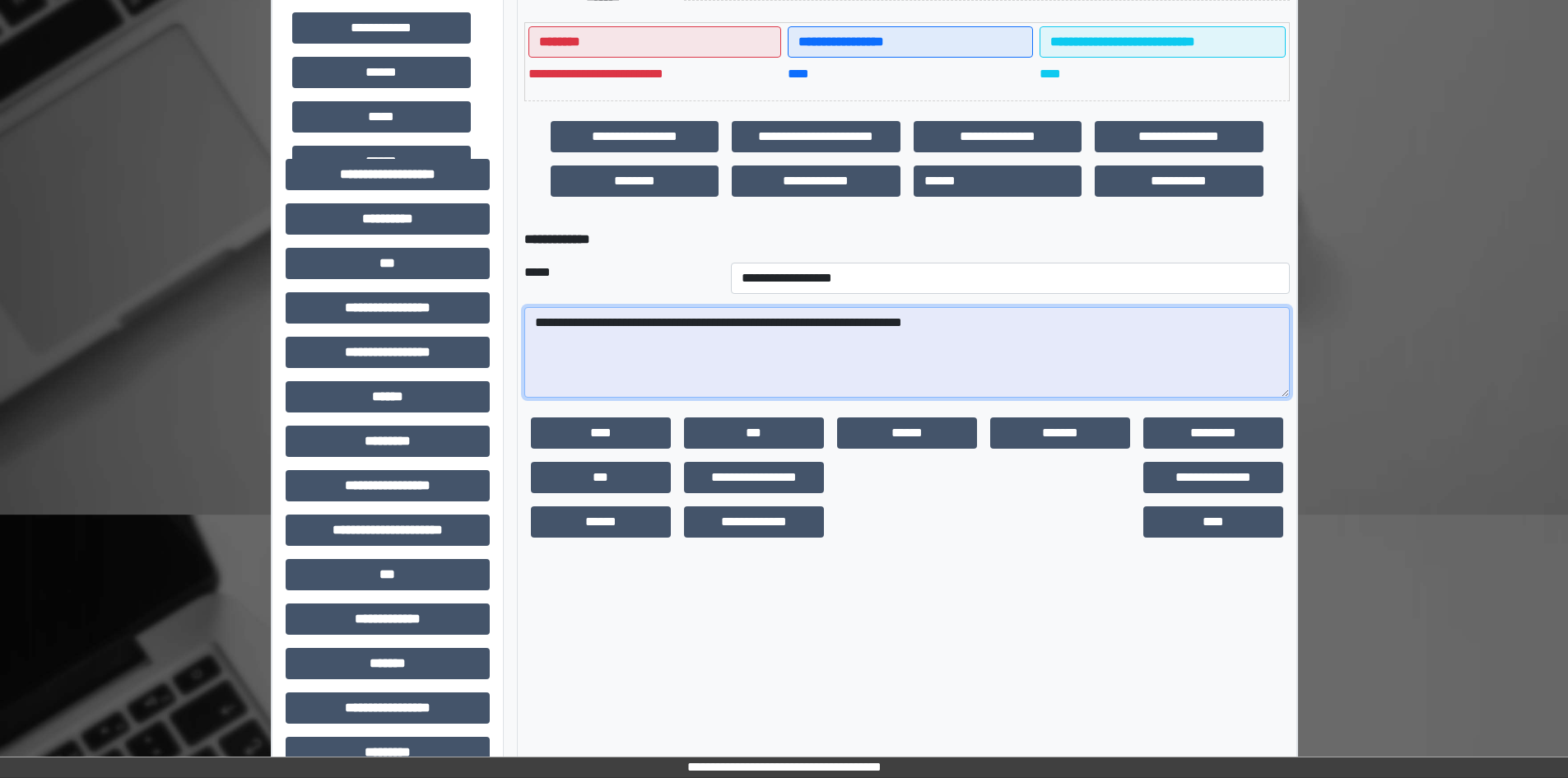 scroll, scrollTop: 412, scrollLeft: 0, axis: vertical 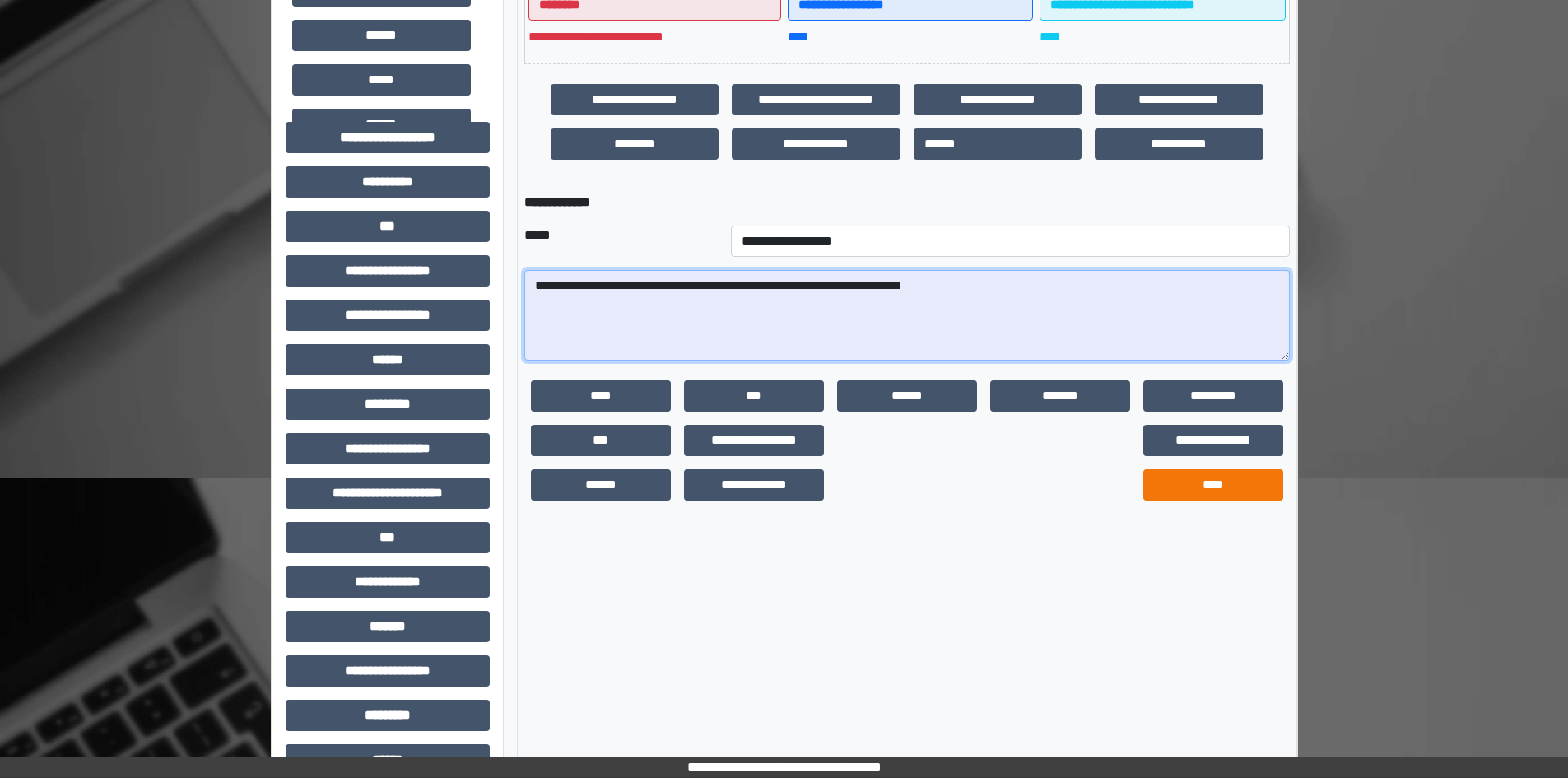 type on "**********" 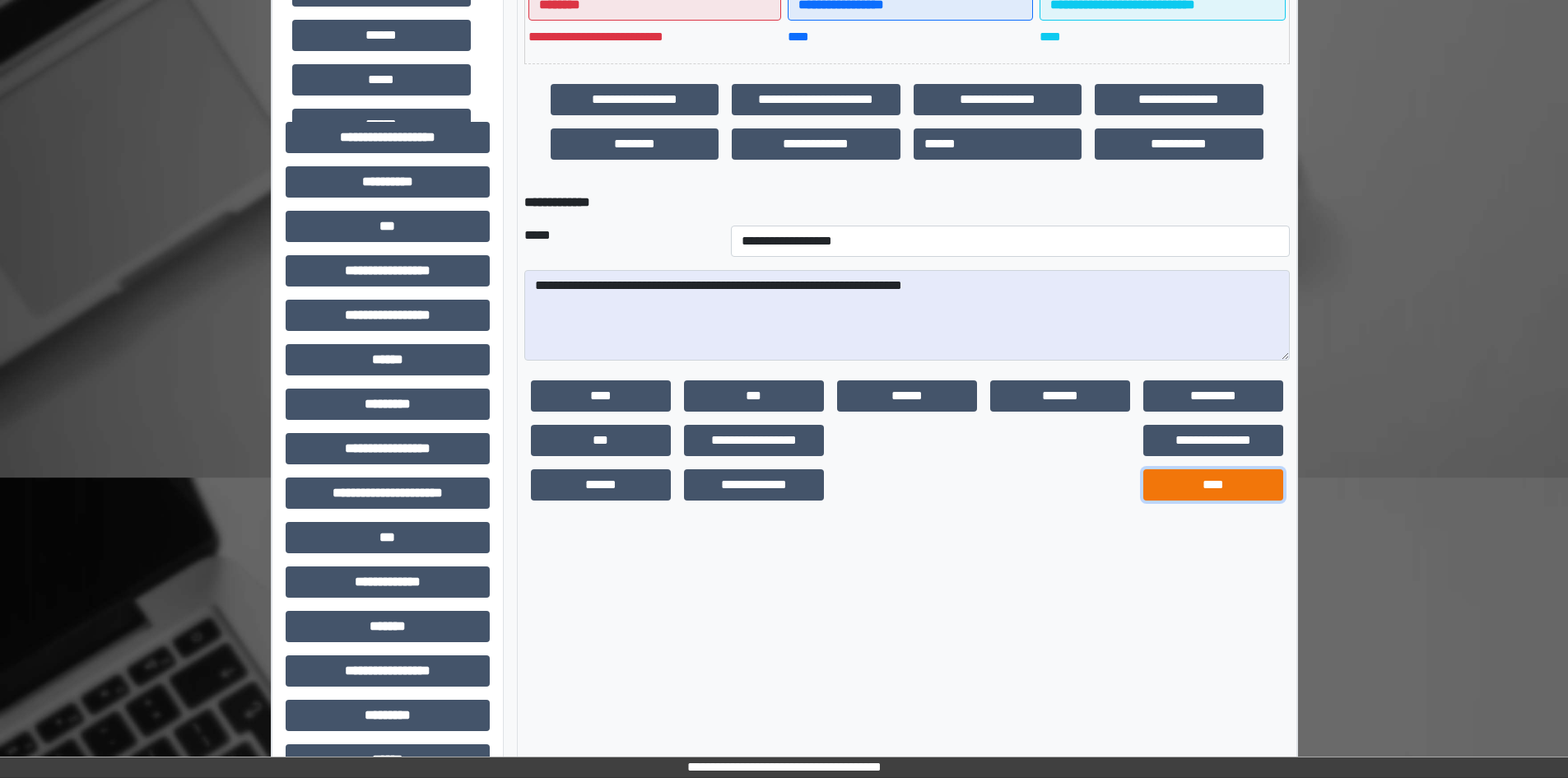 click on "****" at bounding box center [1213, 485] 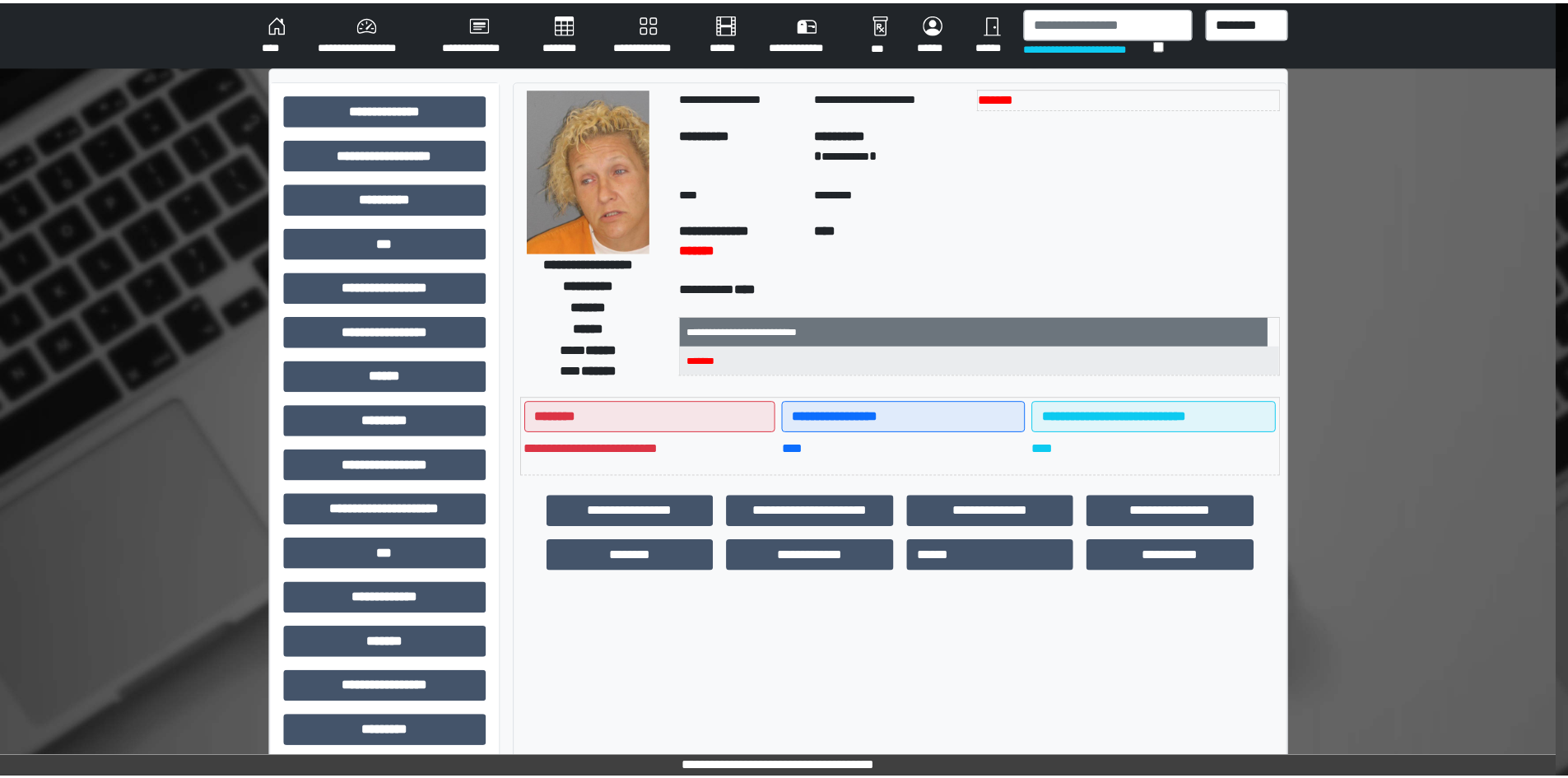 scroll, scrollTop: 0, scrollLeft: 0, axis: both 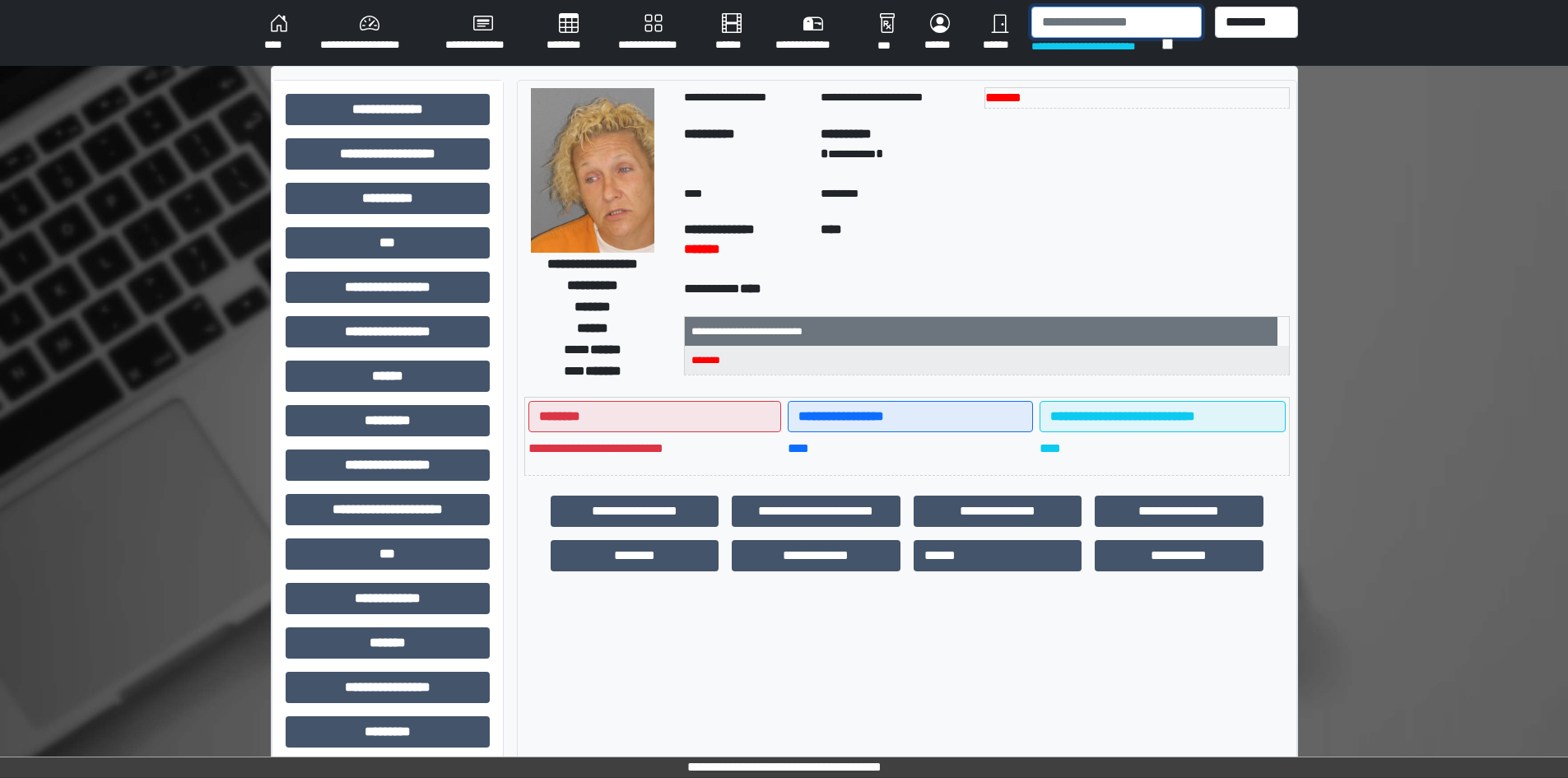 click at bounding box center [1116, 22] 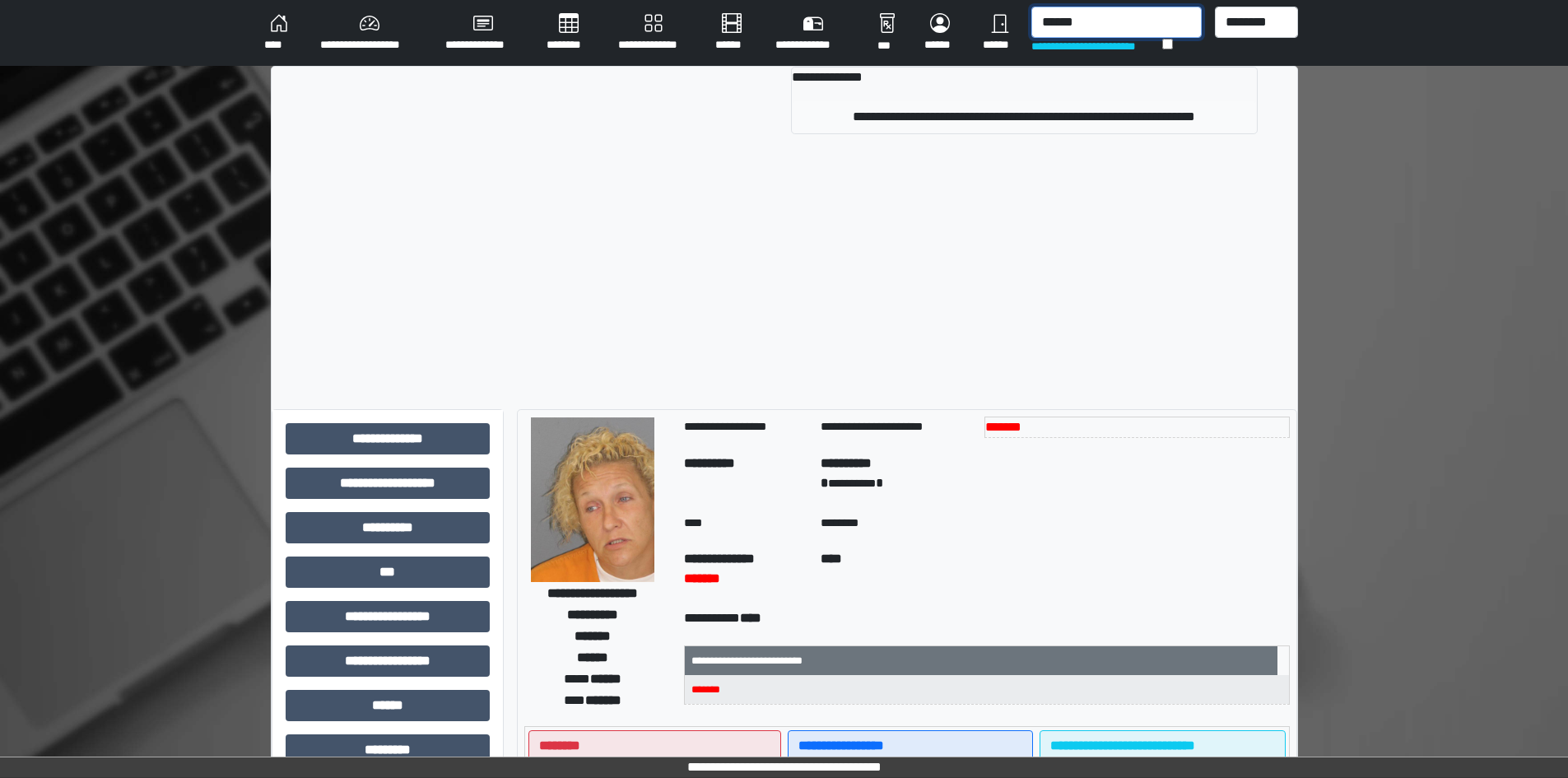 type on "******" 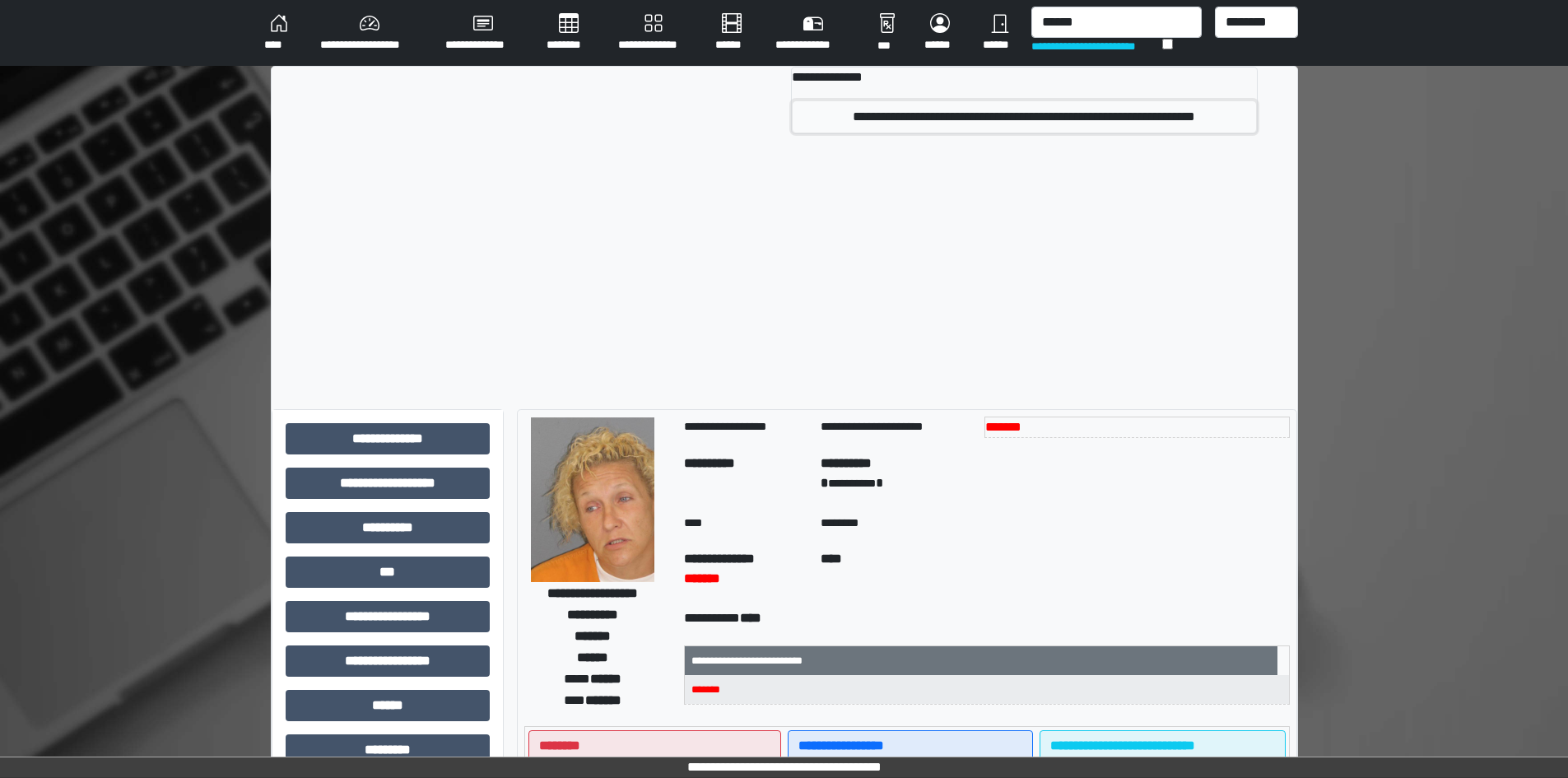 click on "**********" at bounding box center (1024, 117) 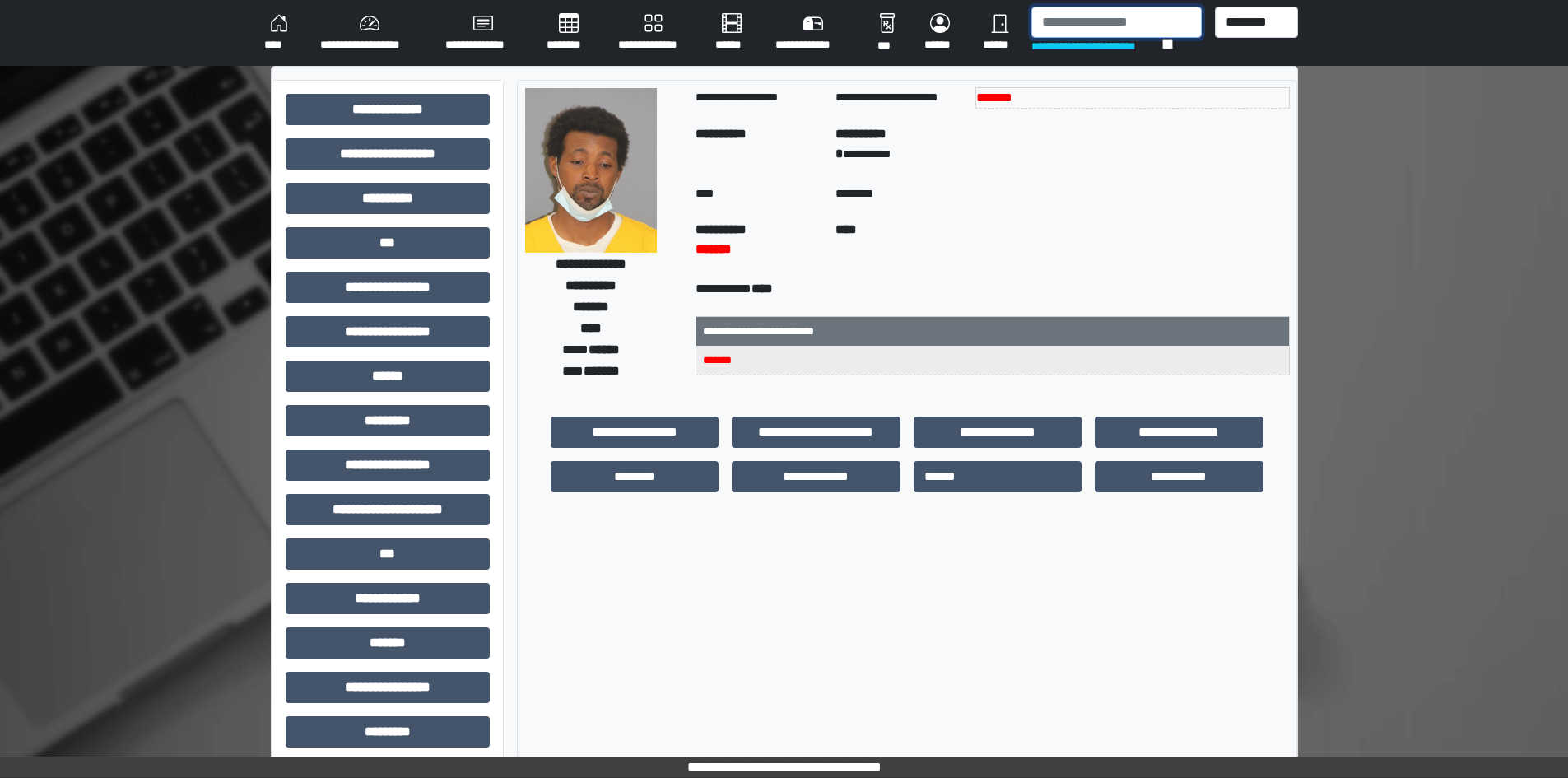 click at bounding box center [1116, 22] 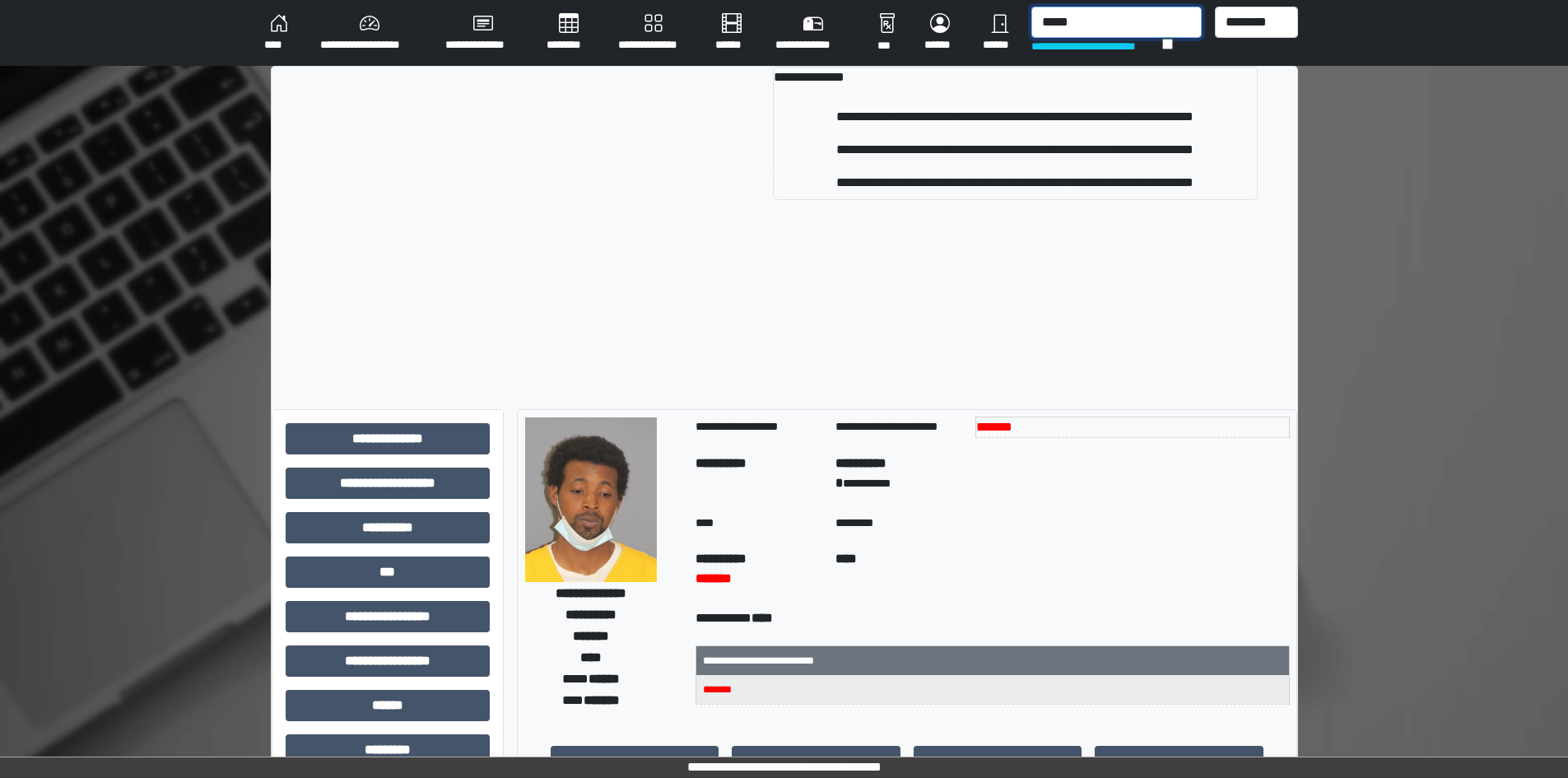 type on "*****" 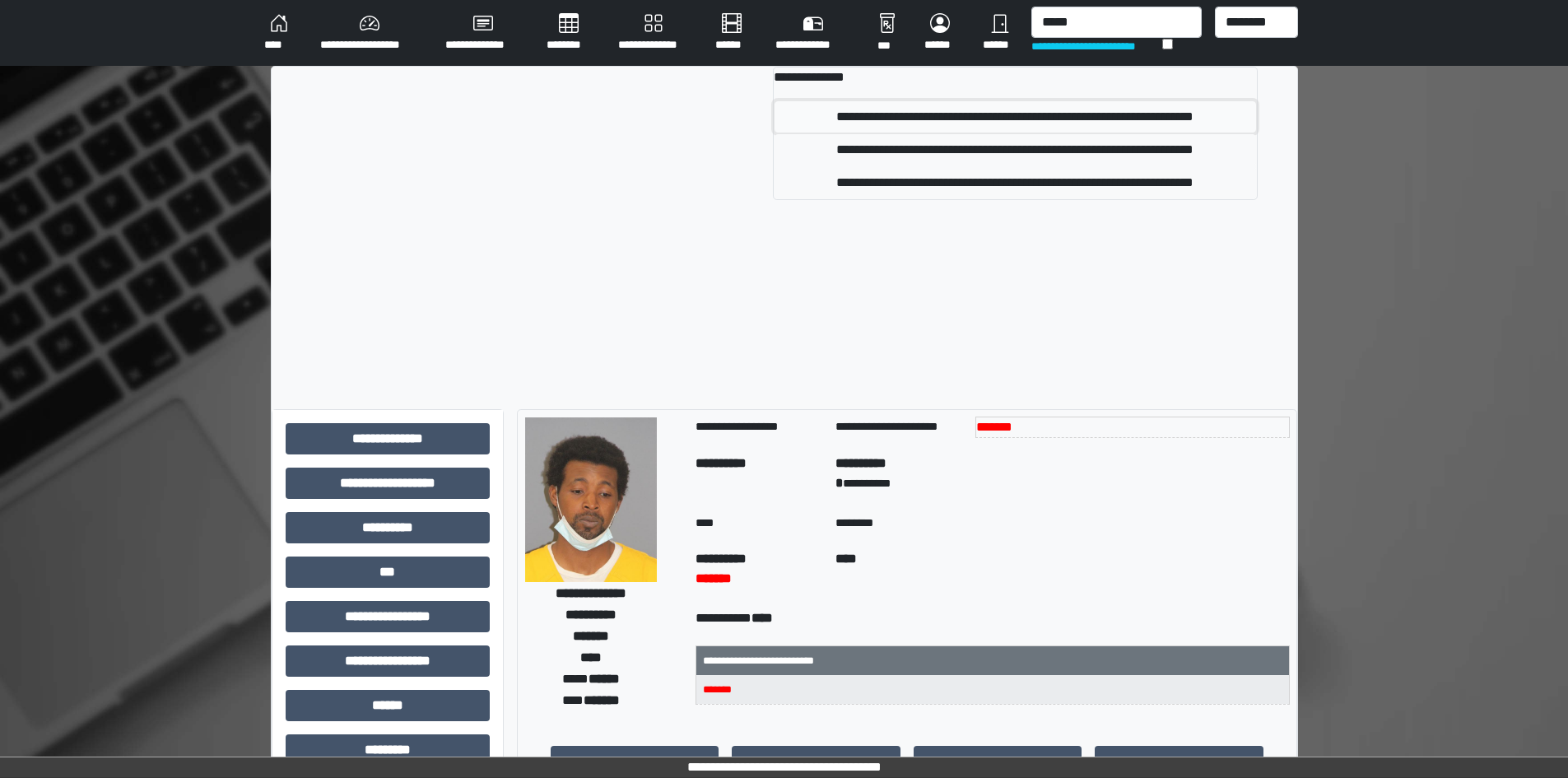 click on "**********" at bounding box center (1015, 117) 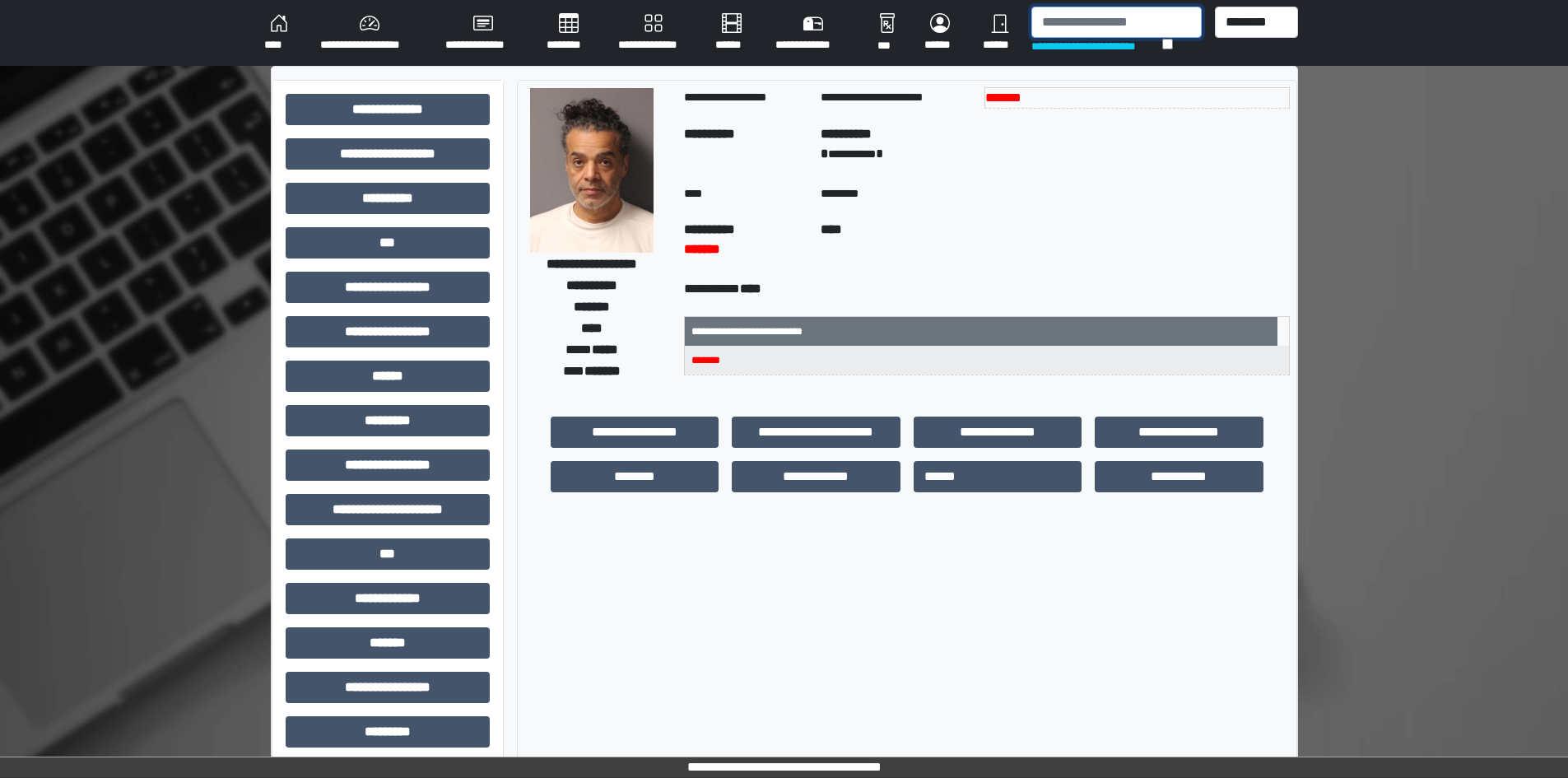 click at bounding box center [1116, 22] 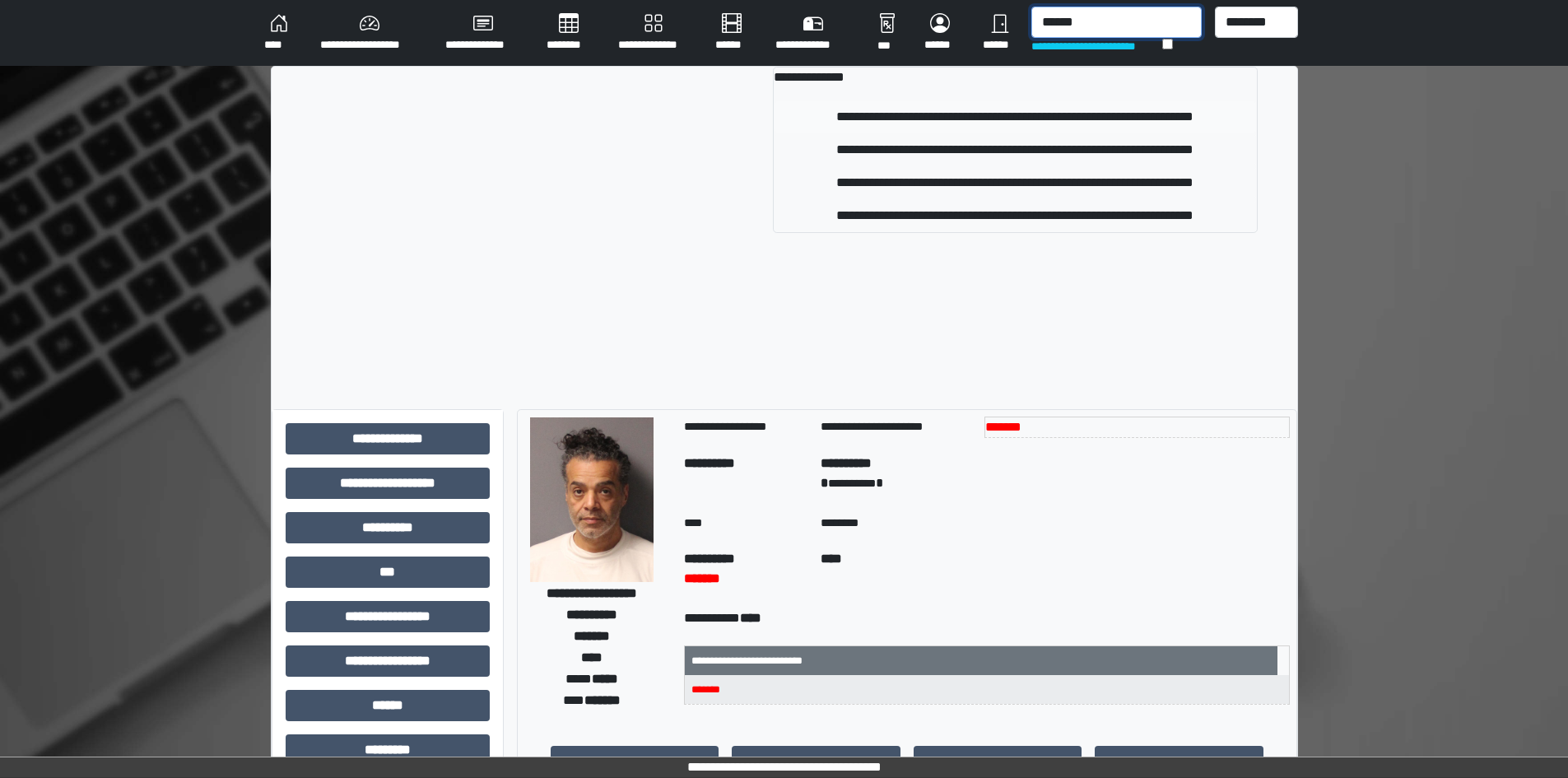 type on "******" 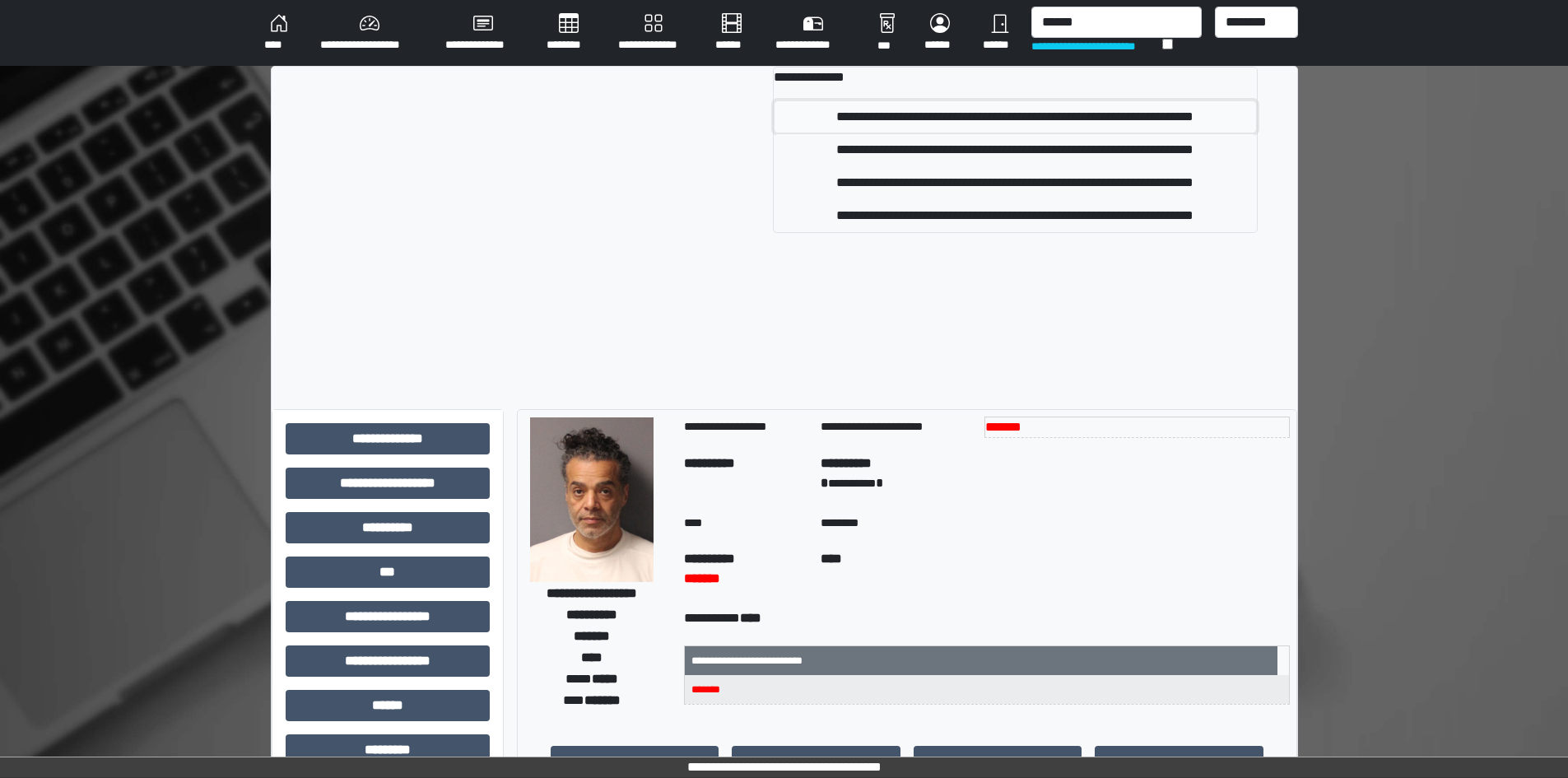 click on "**********" at bounding box center [1015, 117] 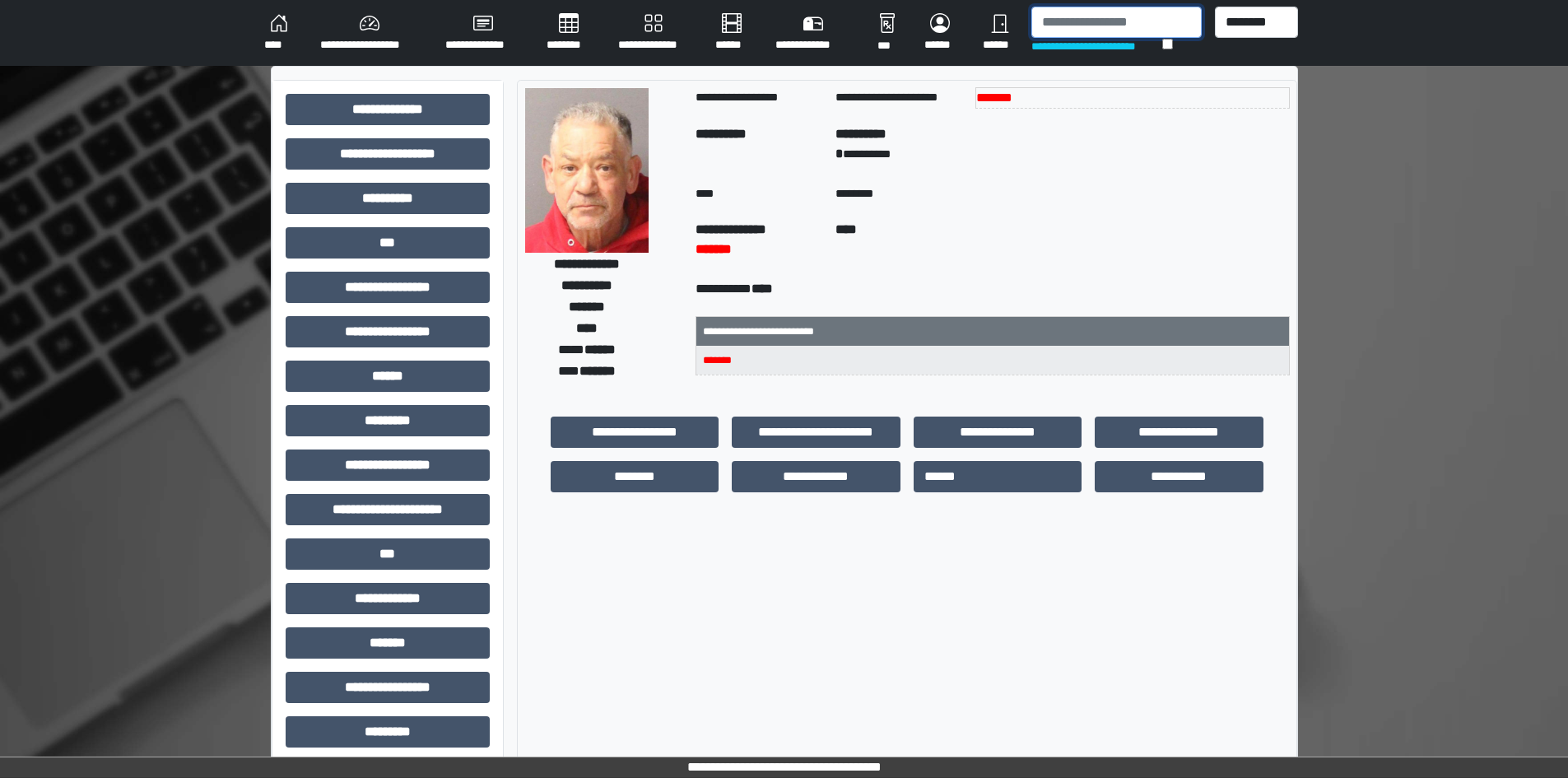 click at bounding box center (1116, 22) 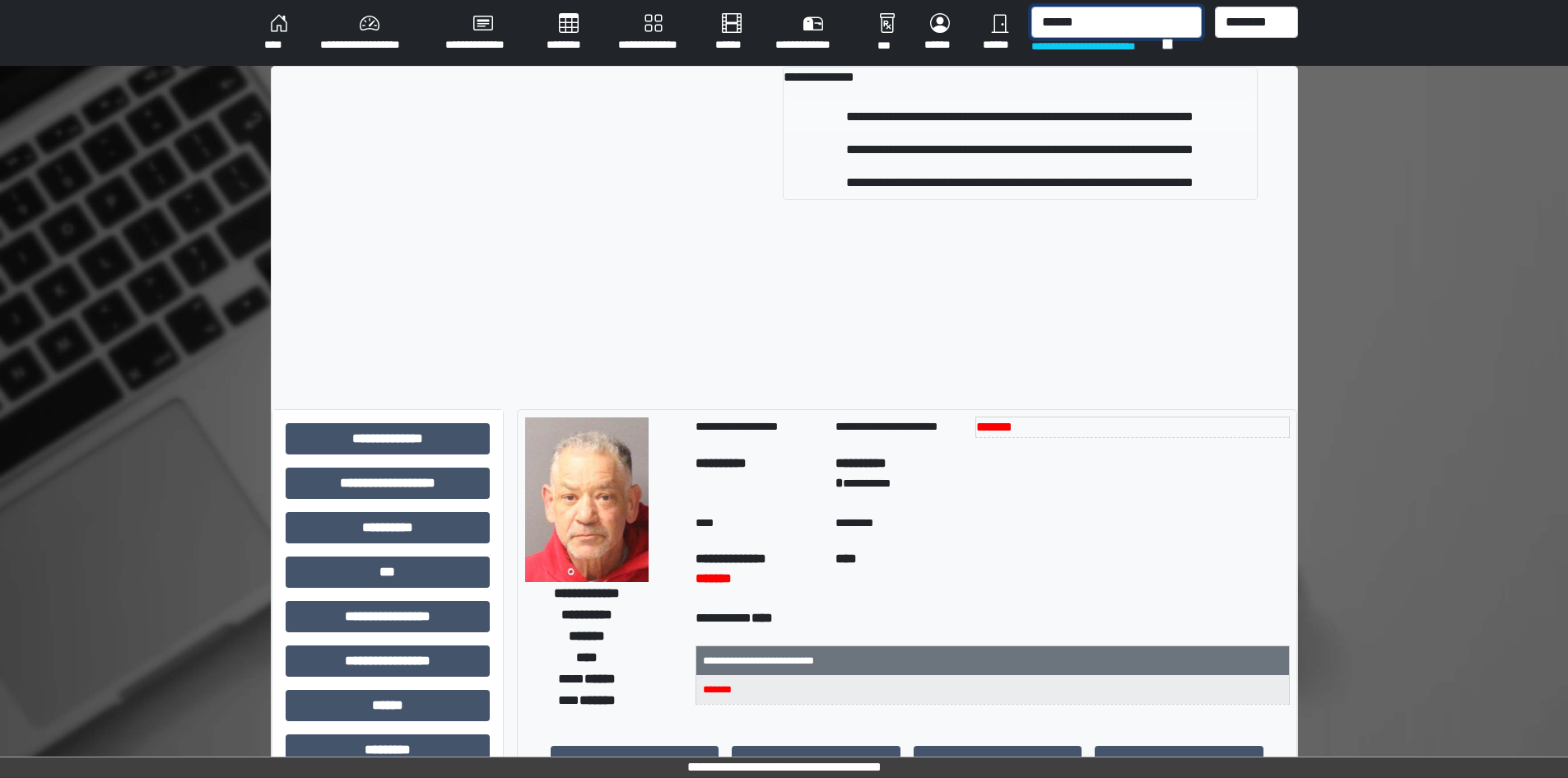 type on "******" 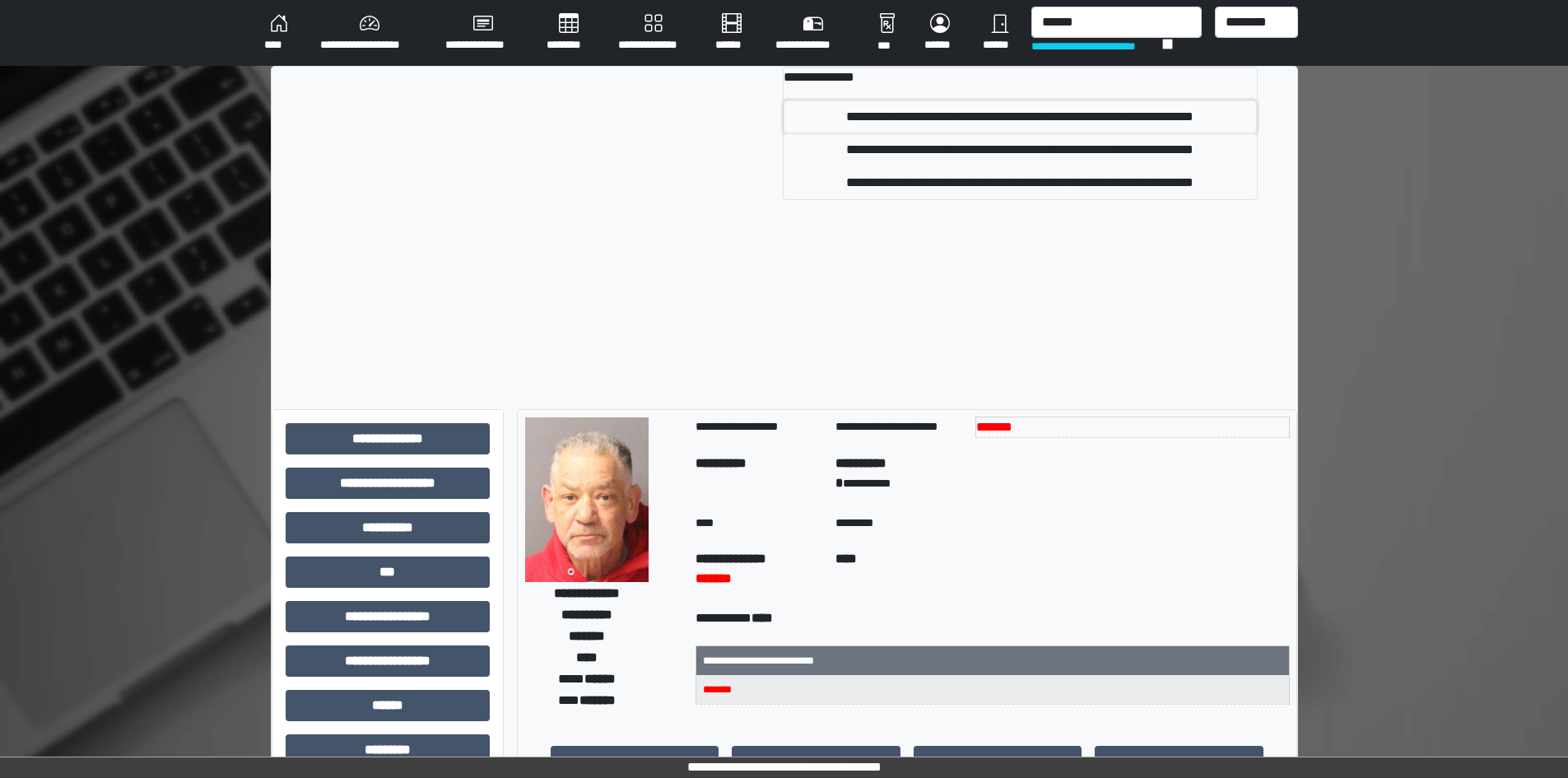 click on "**********" at bounding box center [1020, 117] 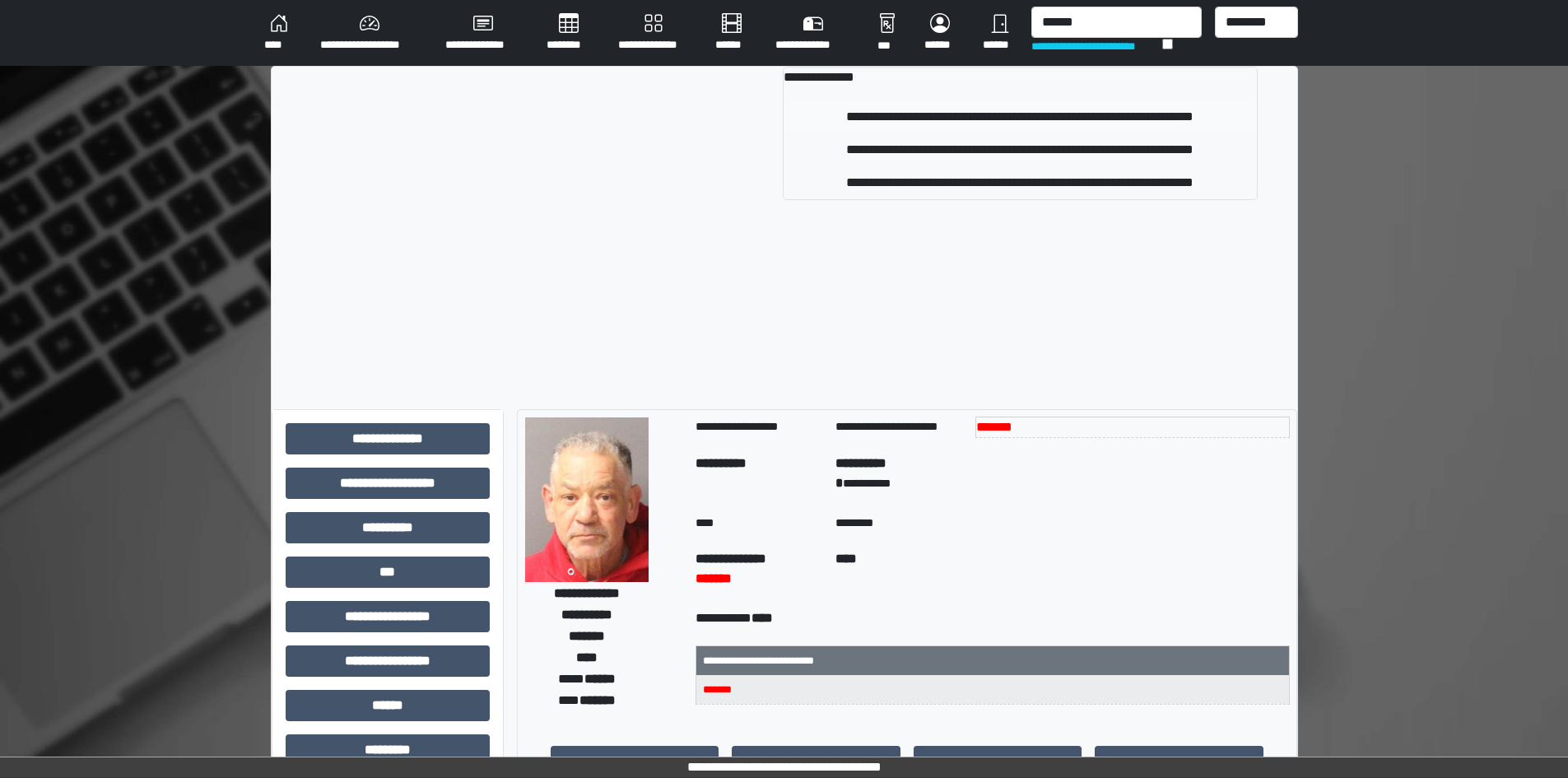 type 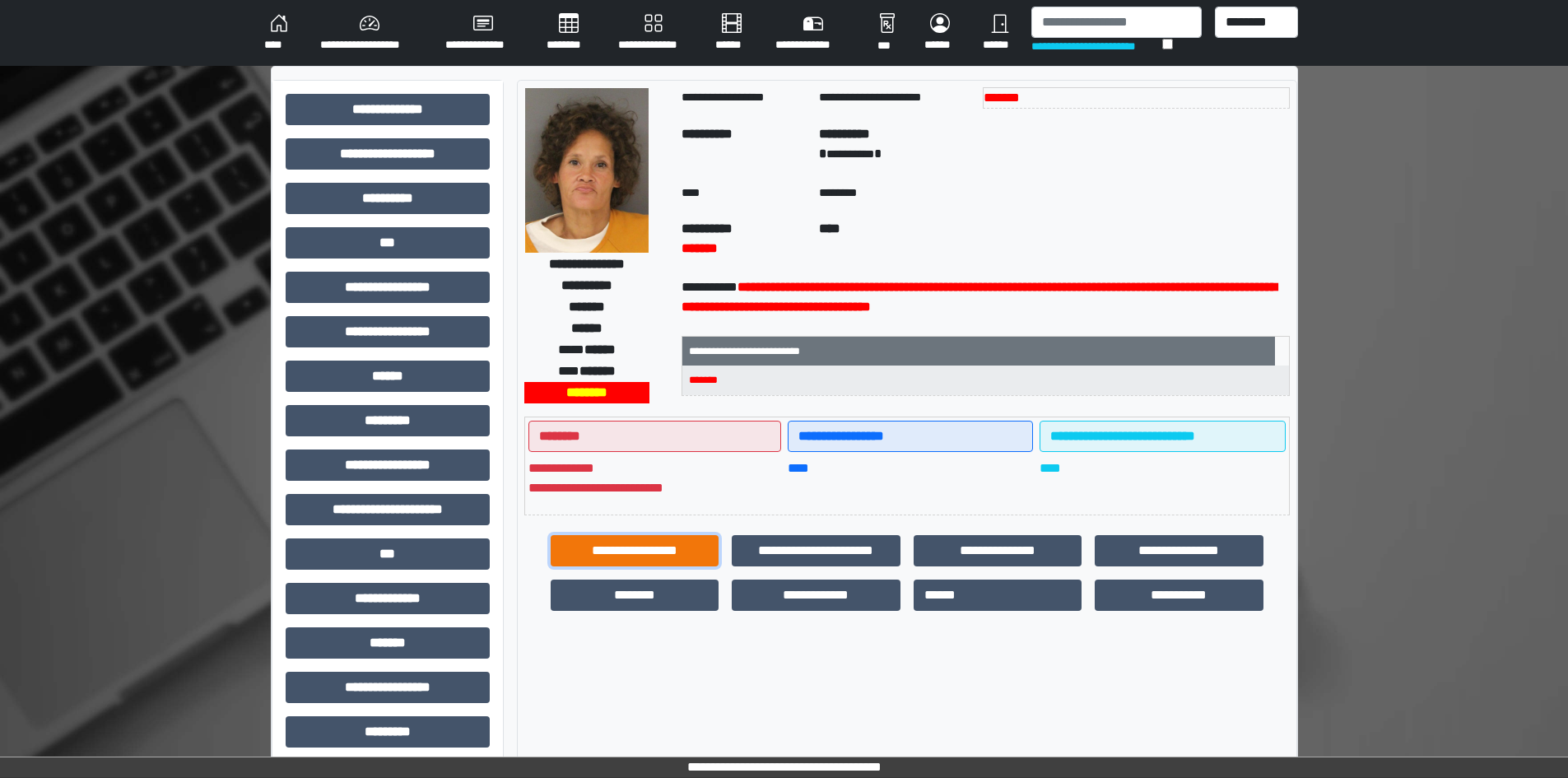 click on "**********" at bounding box center (635, 551) 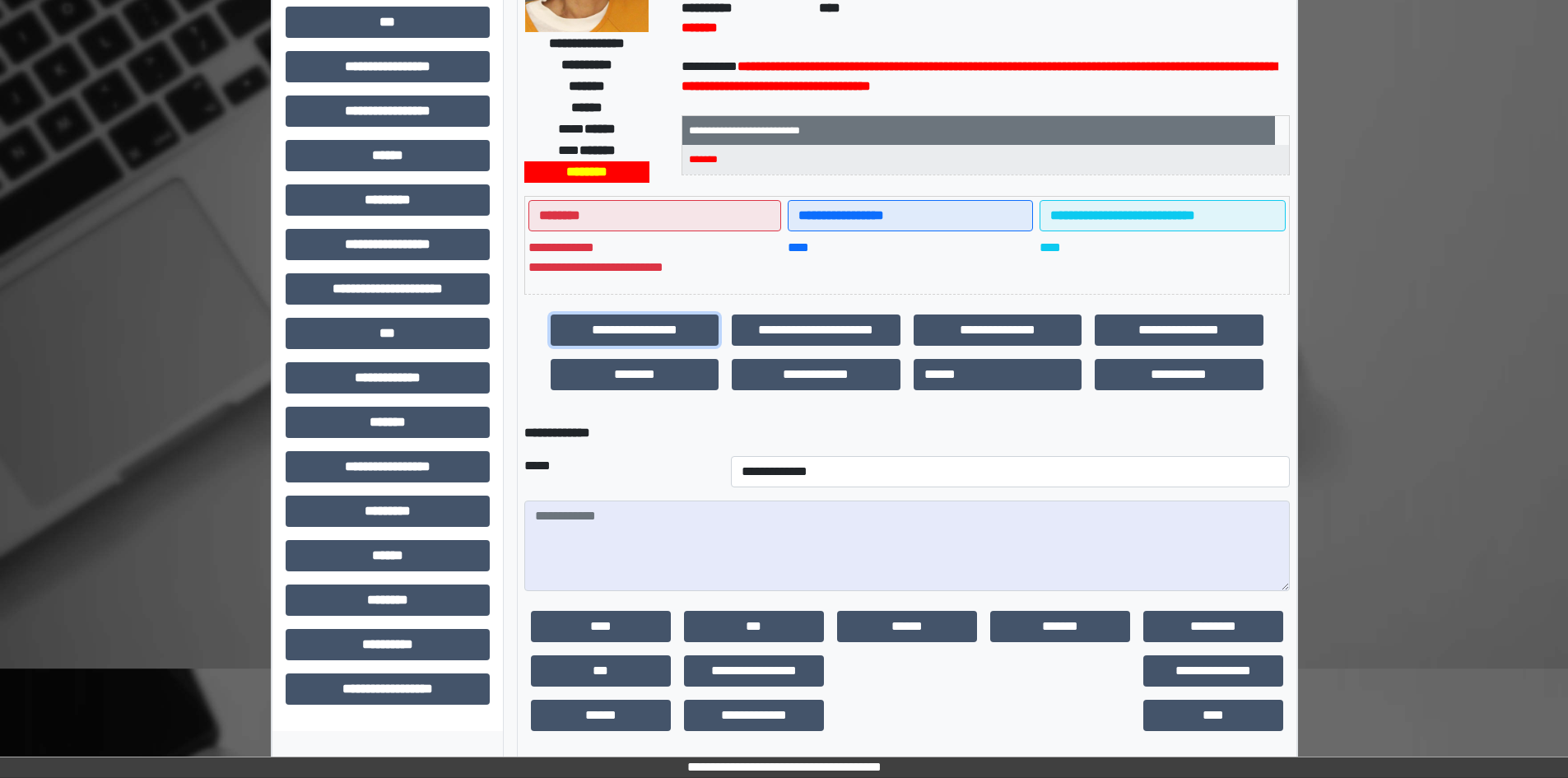 scroll, scrollTop: 228, scrollLeft: 0, axis: vertical 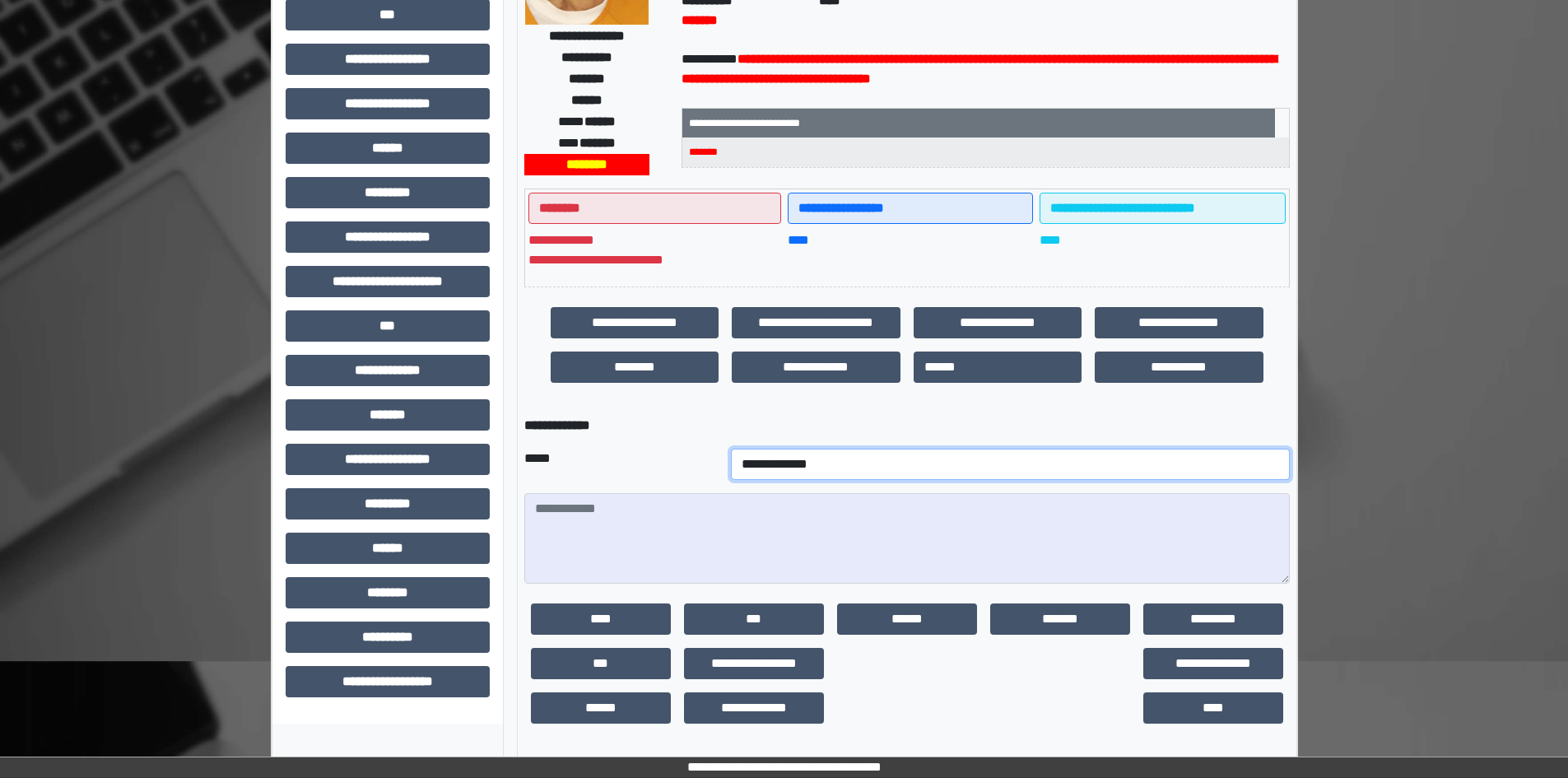 click on "**********" at bounding box center [1010, 464] 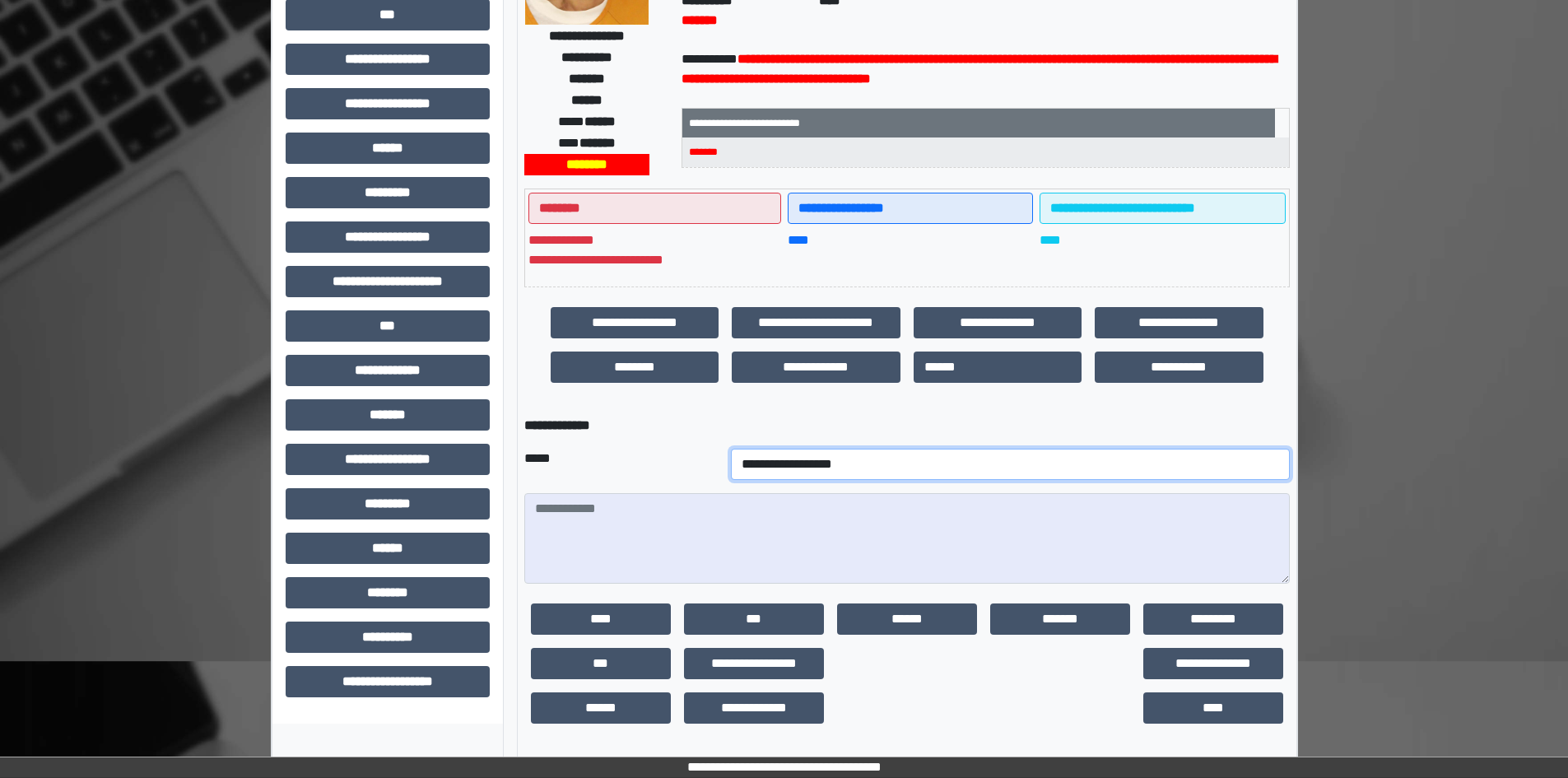 click on "**********" at bounding box center [1010, 464] 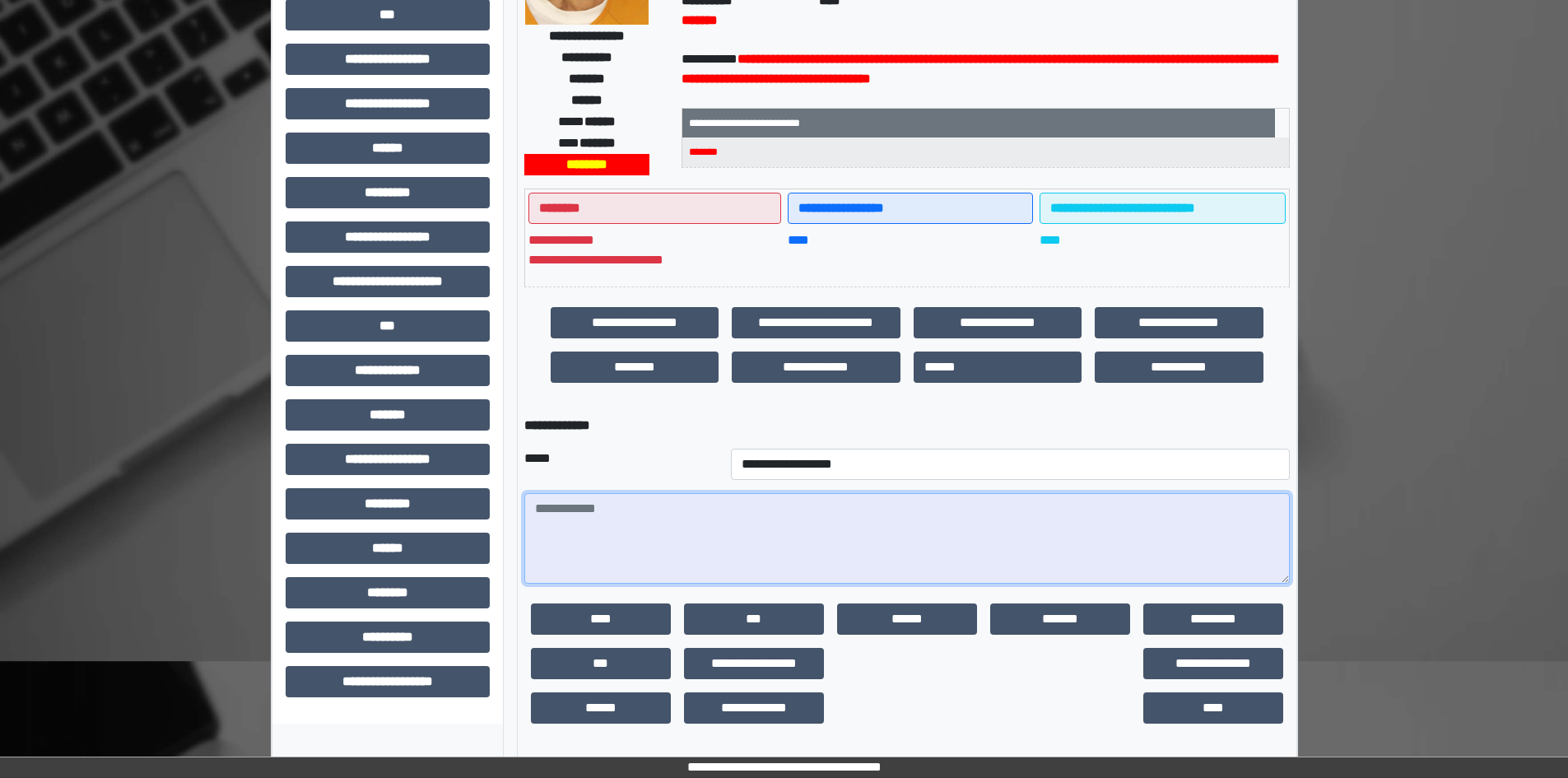 type on "*" 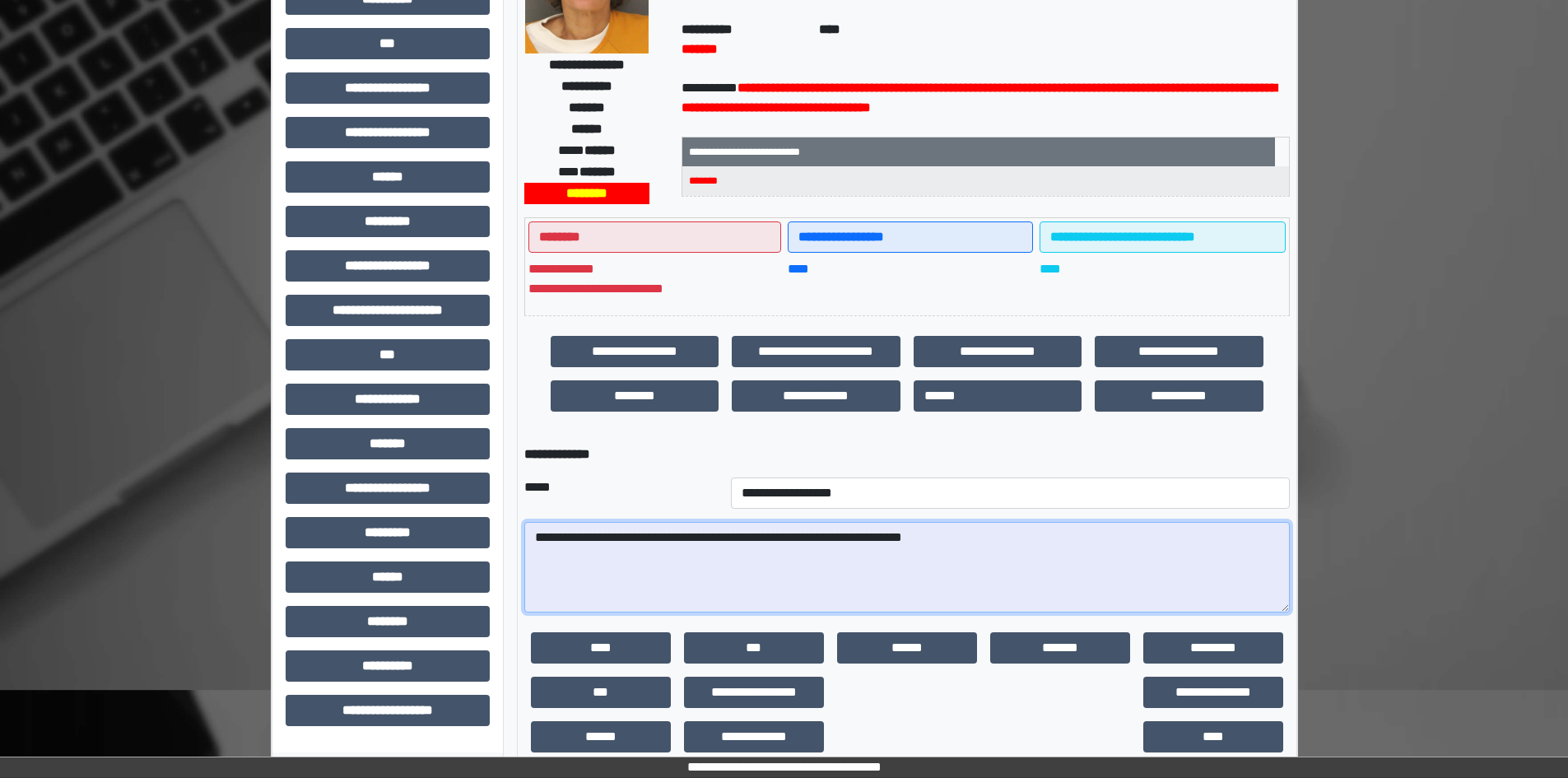 scroll, scrollTop: 228, scrollLeft: 0, axis: vertical 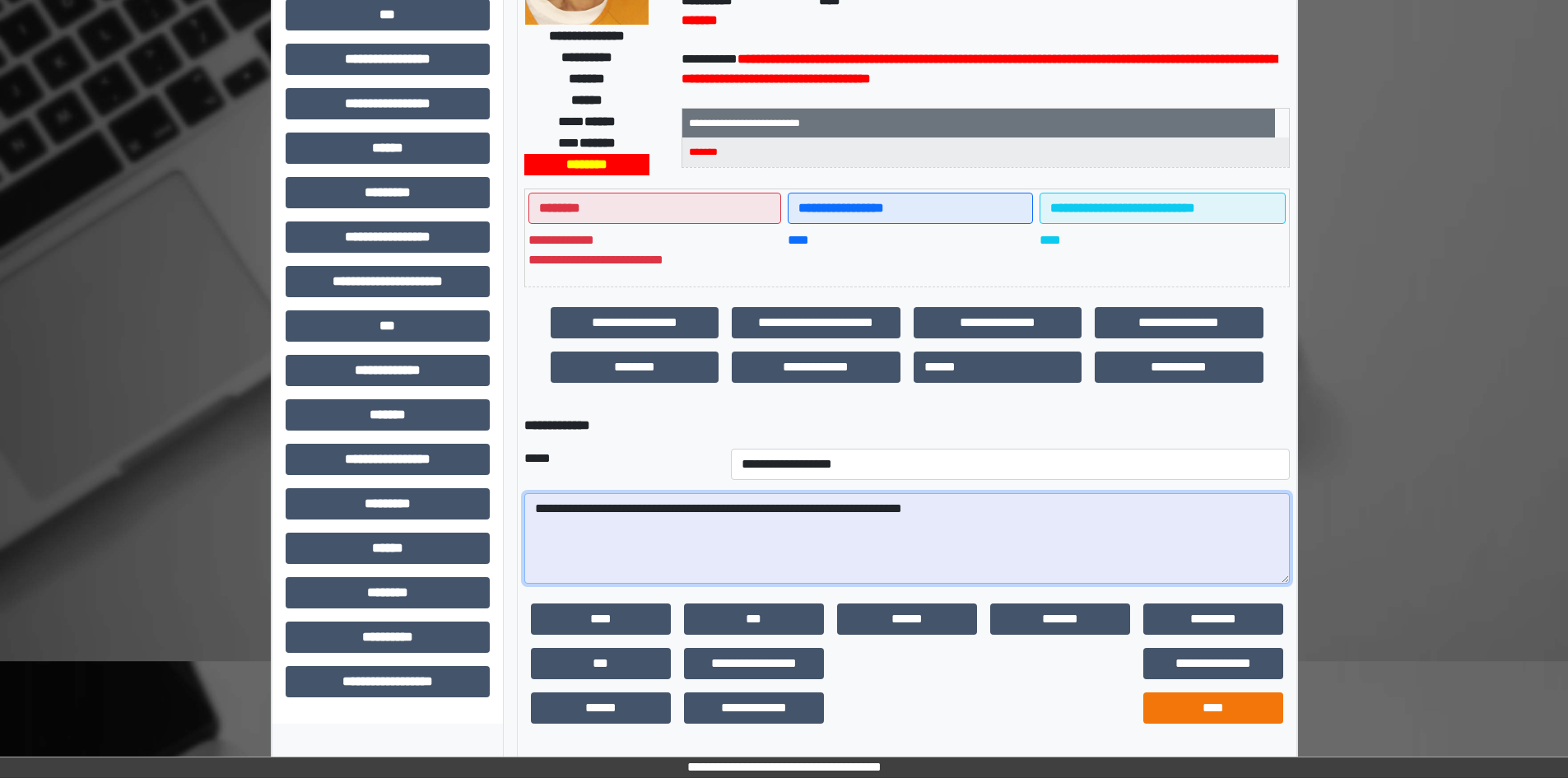 type on "**********" 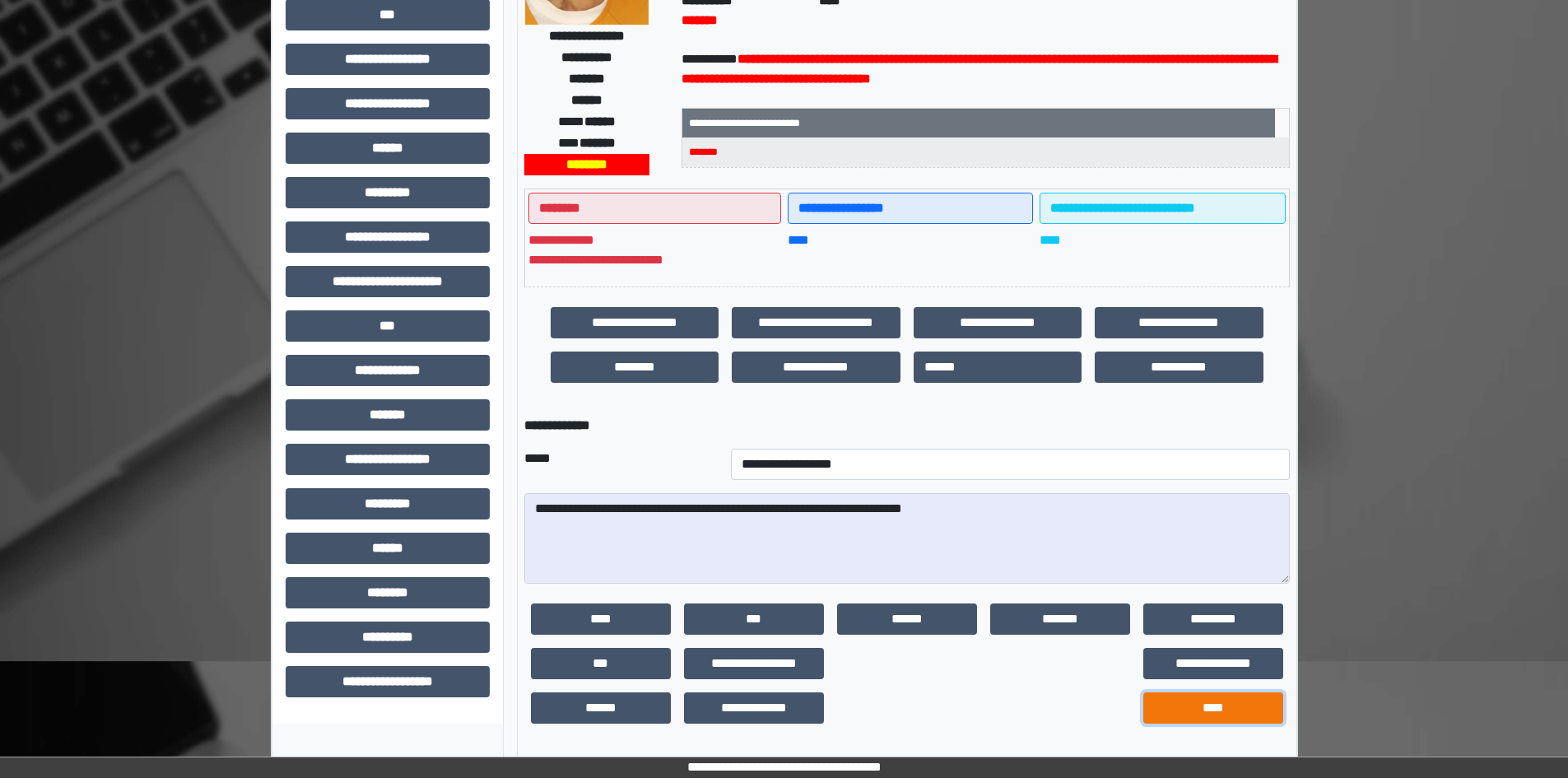 click on "****" at bounding box center (1213, 708) 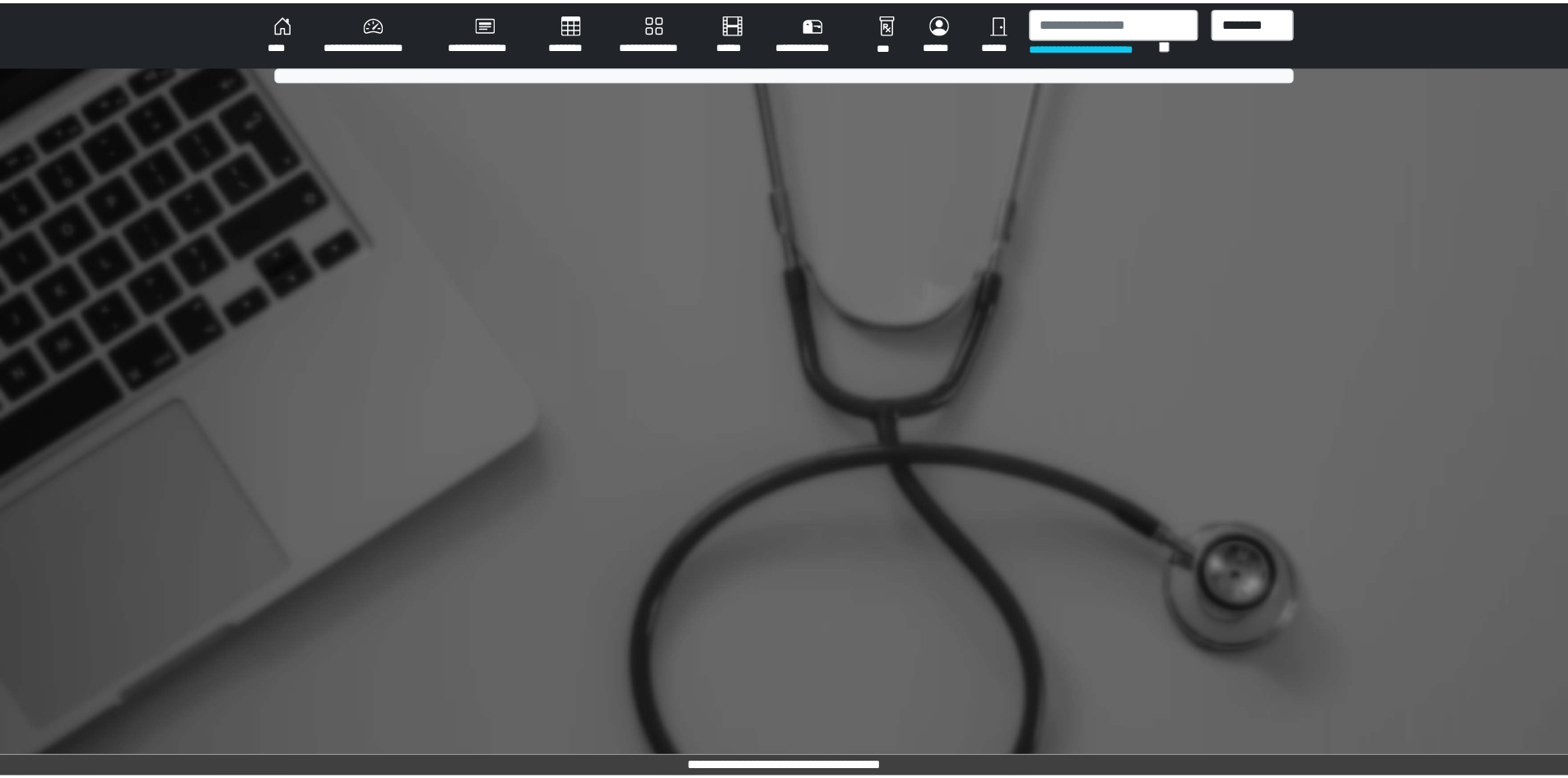scroll, scrollTop: 0, scrollLeft: 0, axis: both 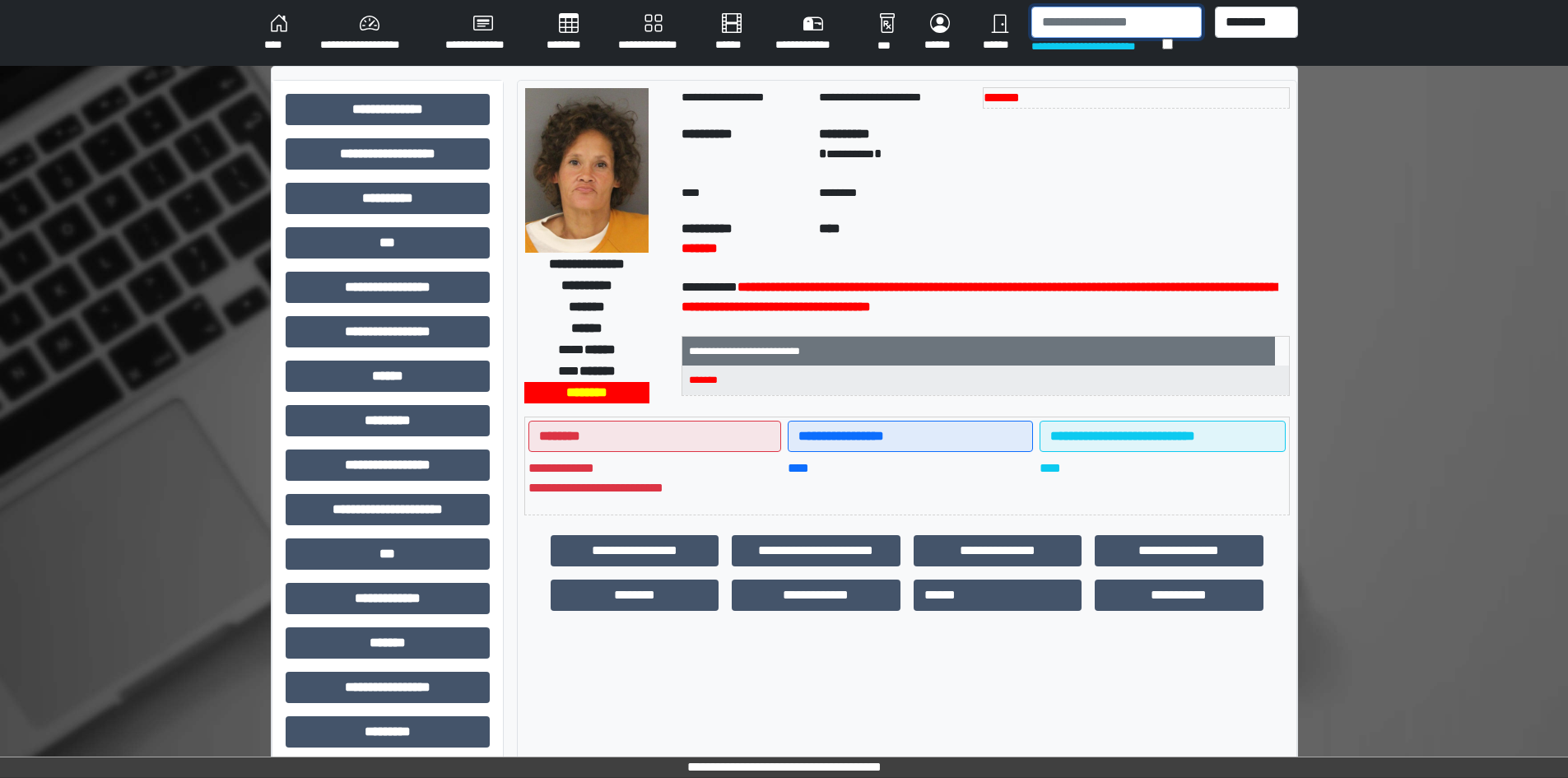 click at bounding box center (1116, 22) 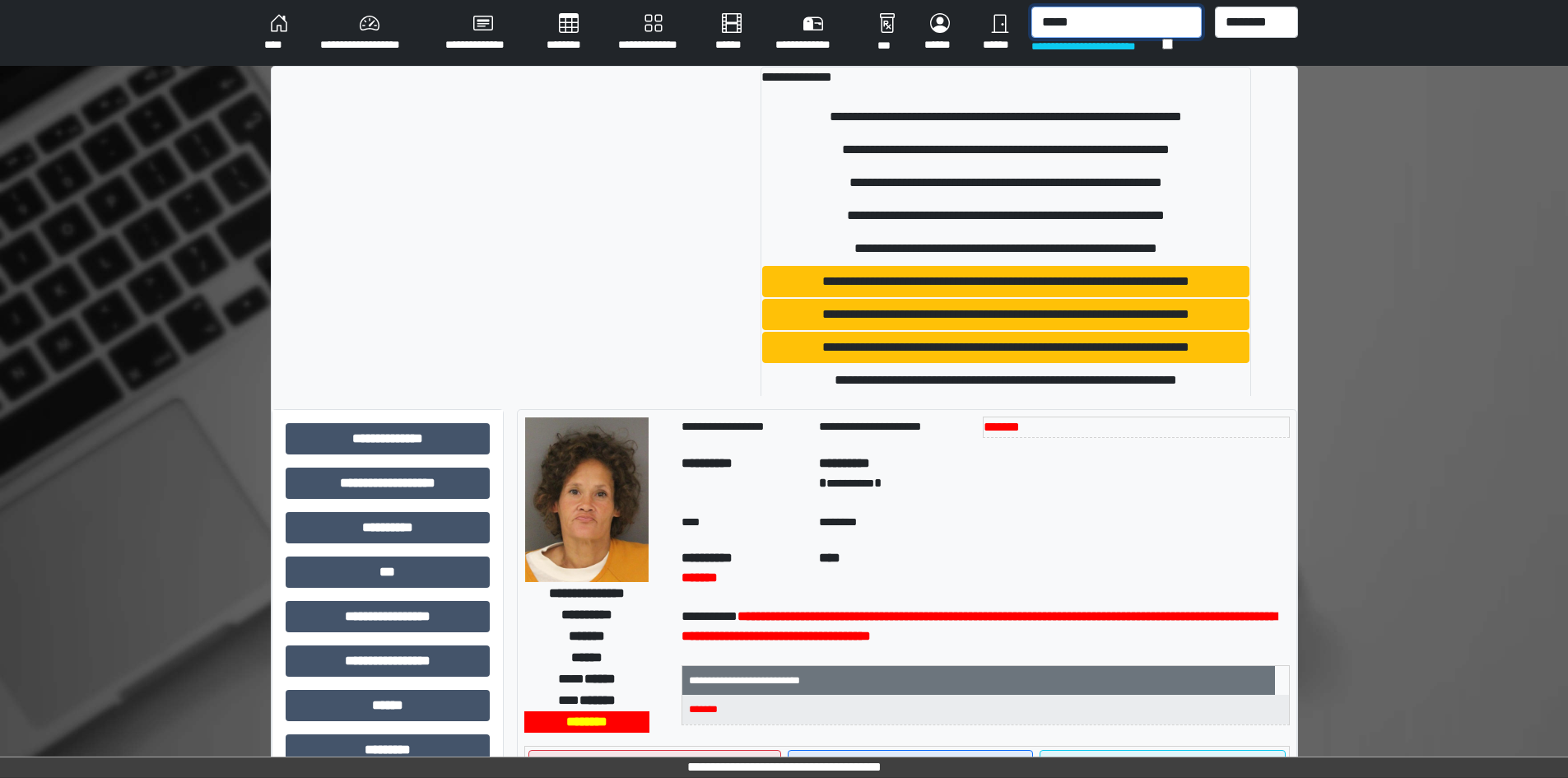 type on "*****" 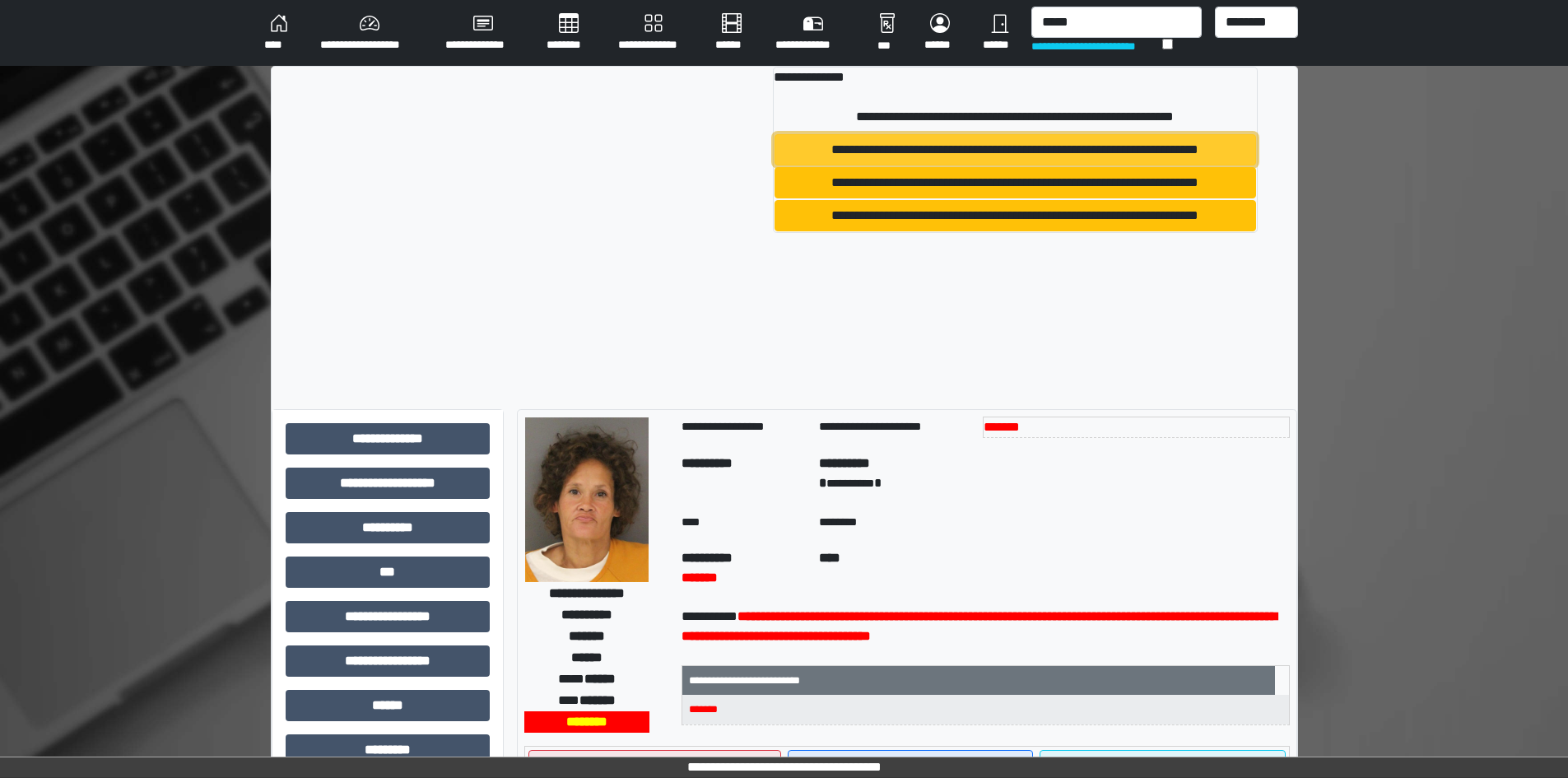 click on "**********" at bounding box center [1015, 150] 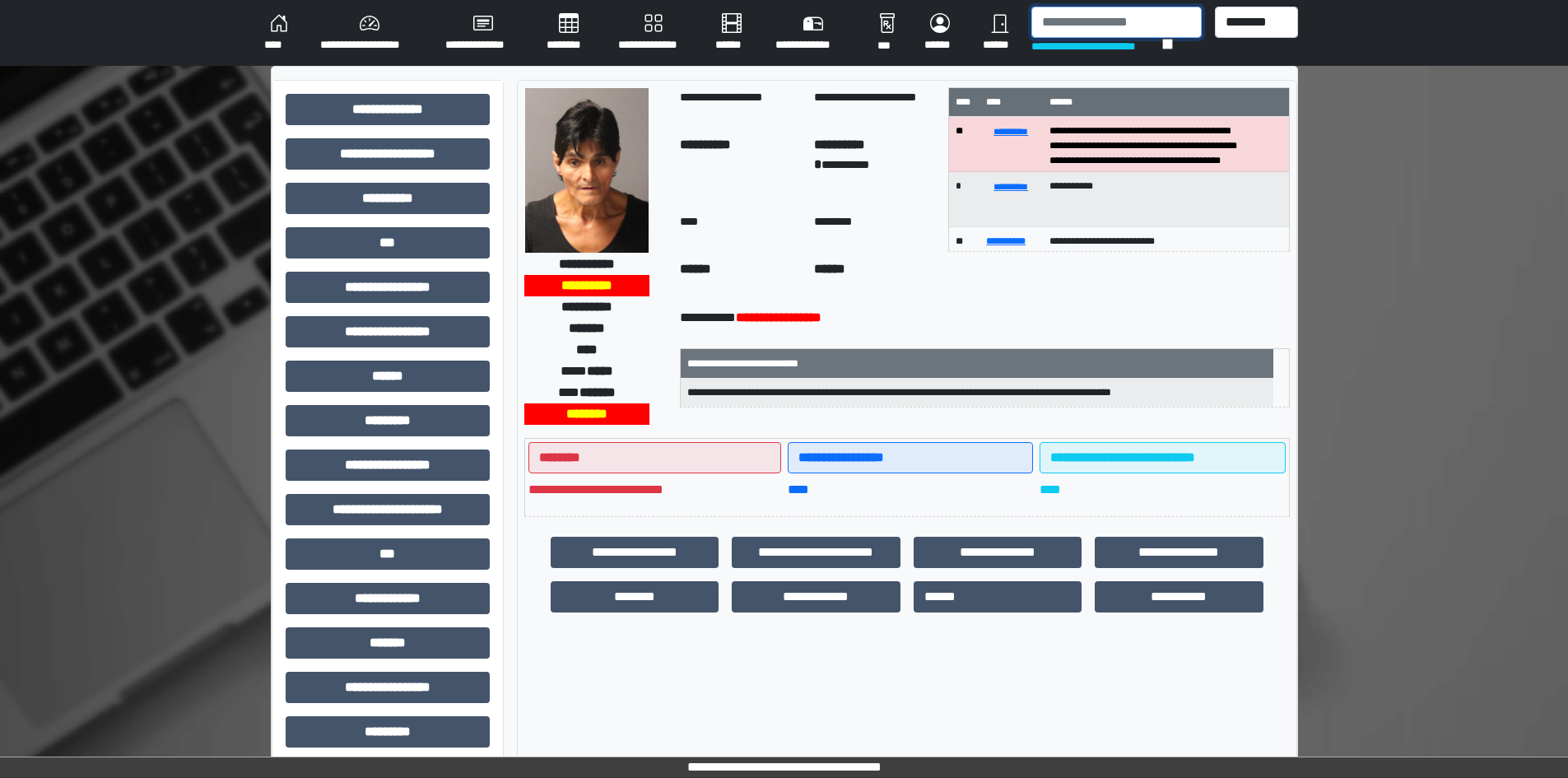 click at bounding box center (1116, 22) 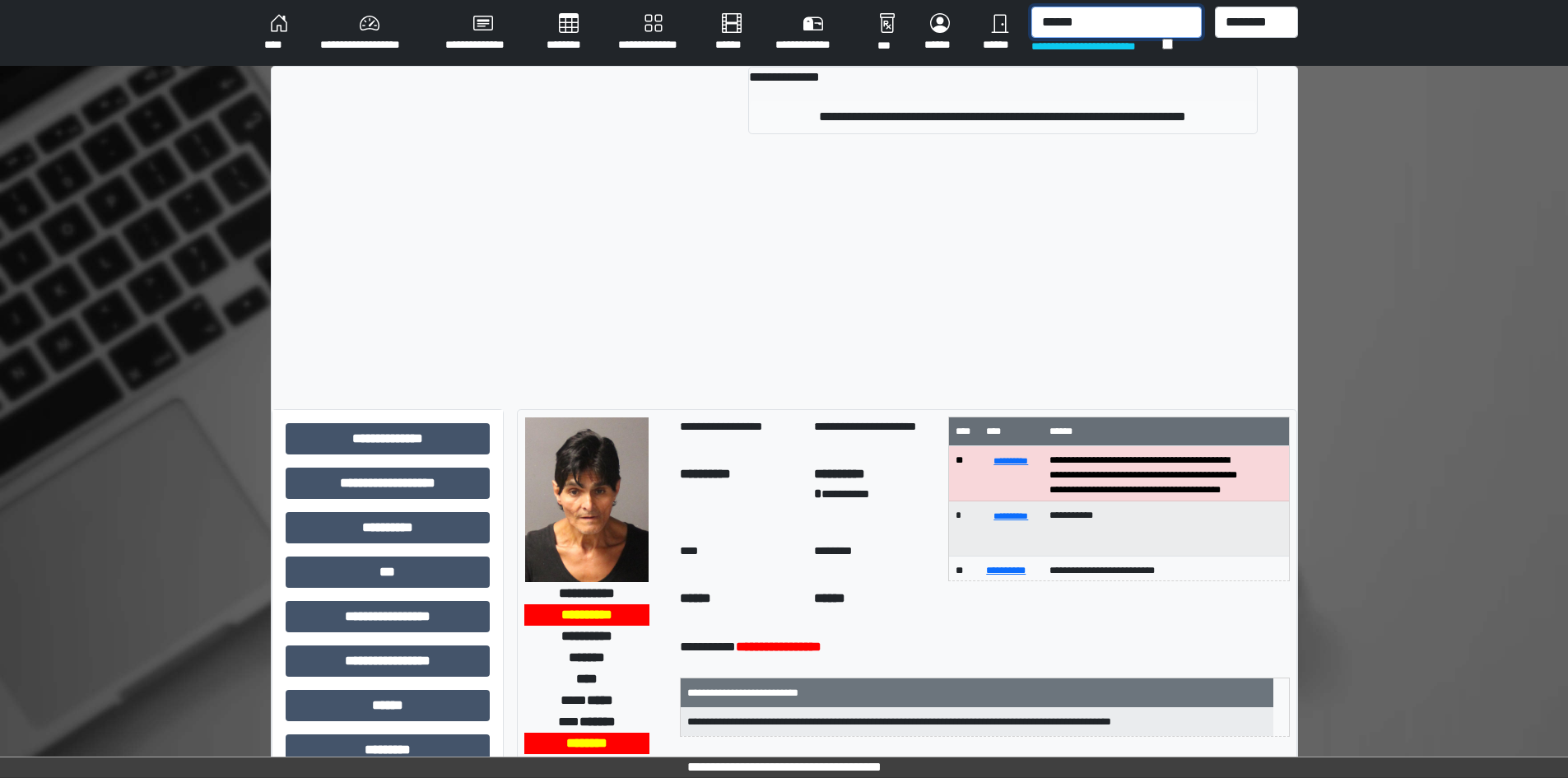type on "******" 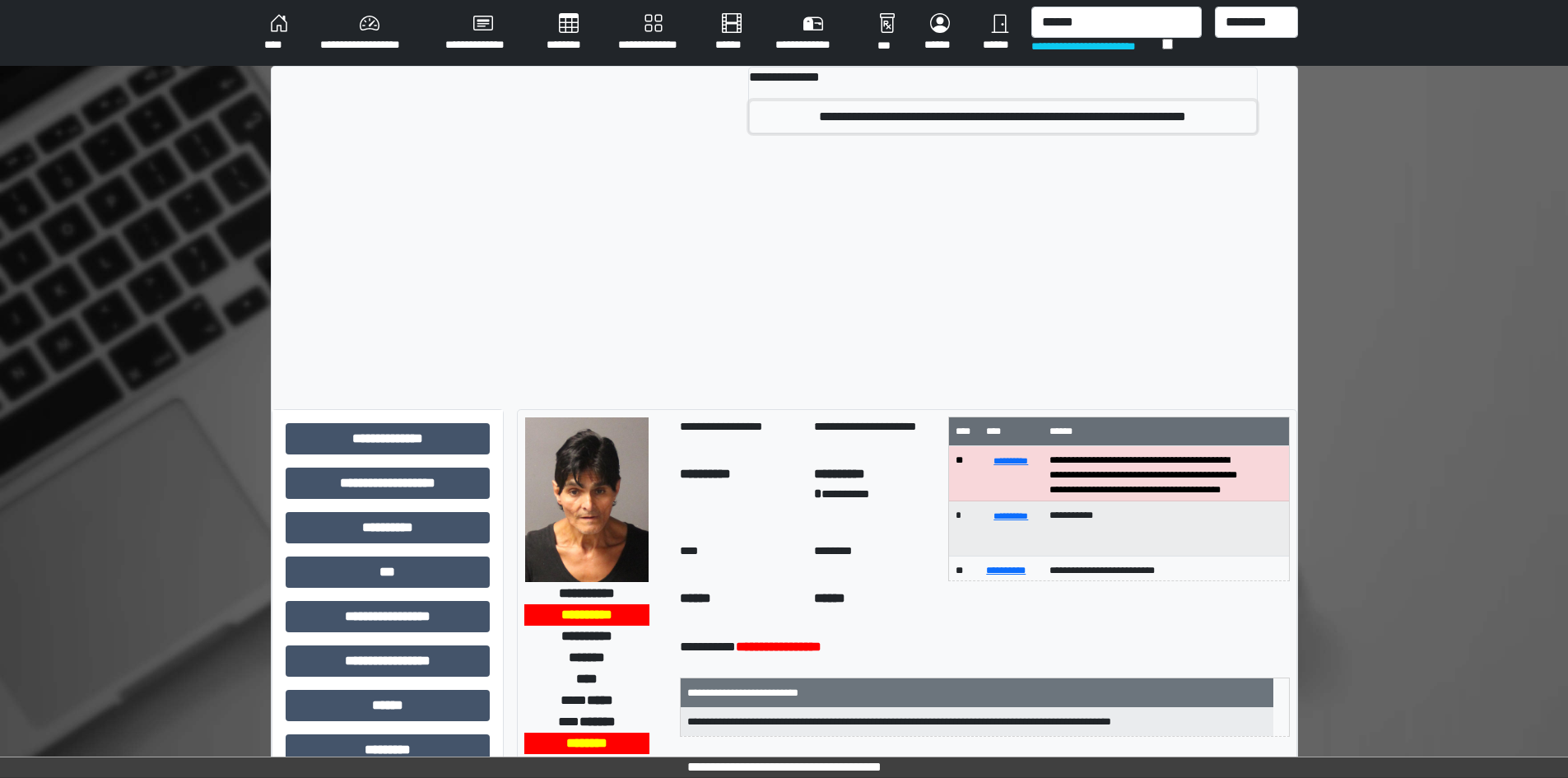 click on "**********" at bounding box center (1003, 117) 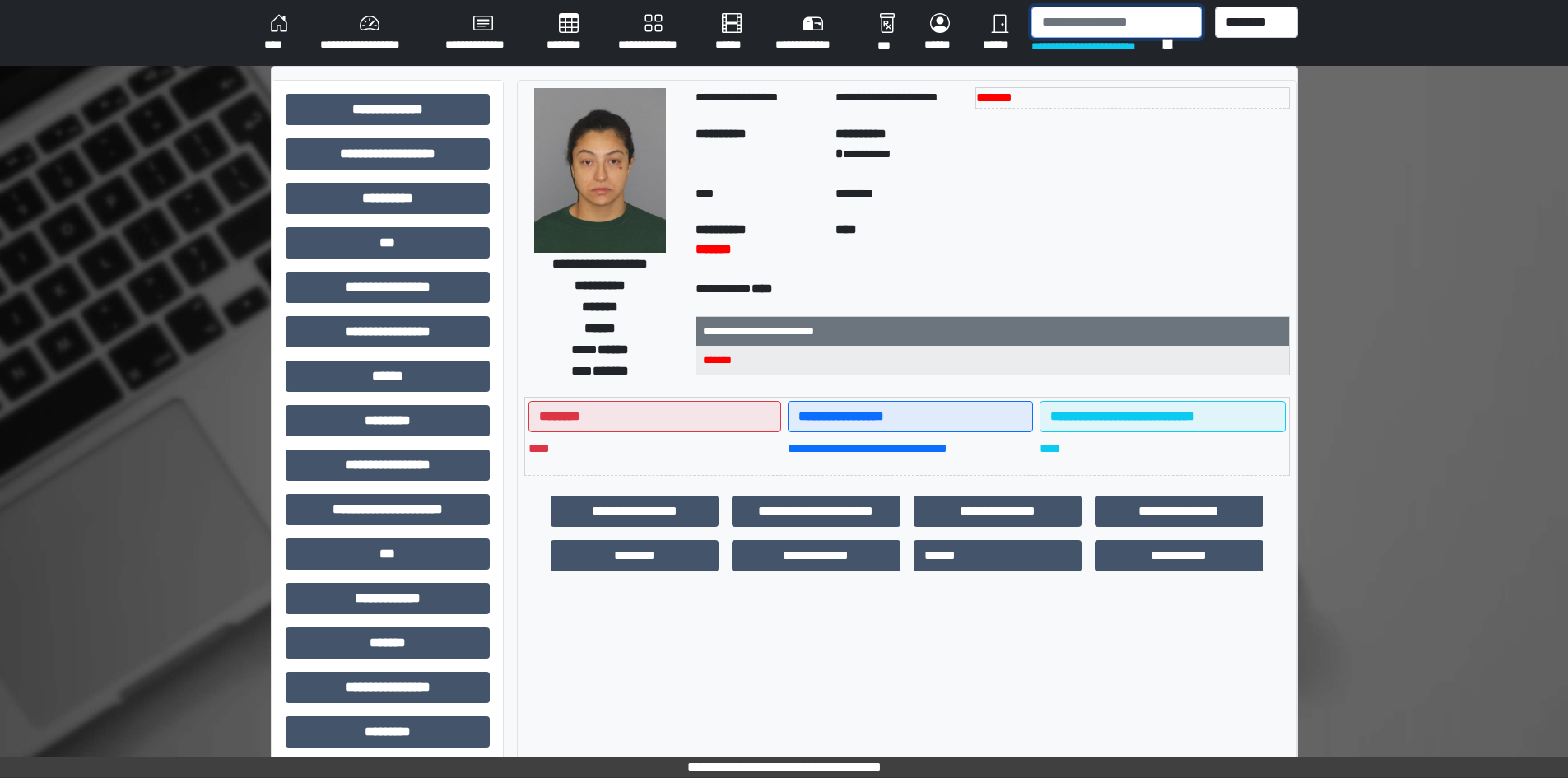 click at bounding box center (1116, 22) 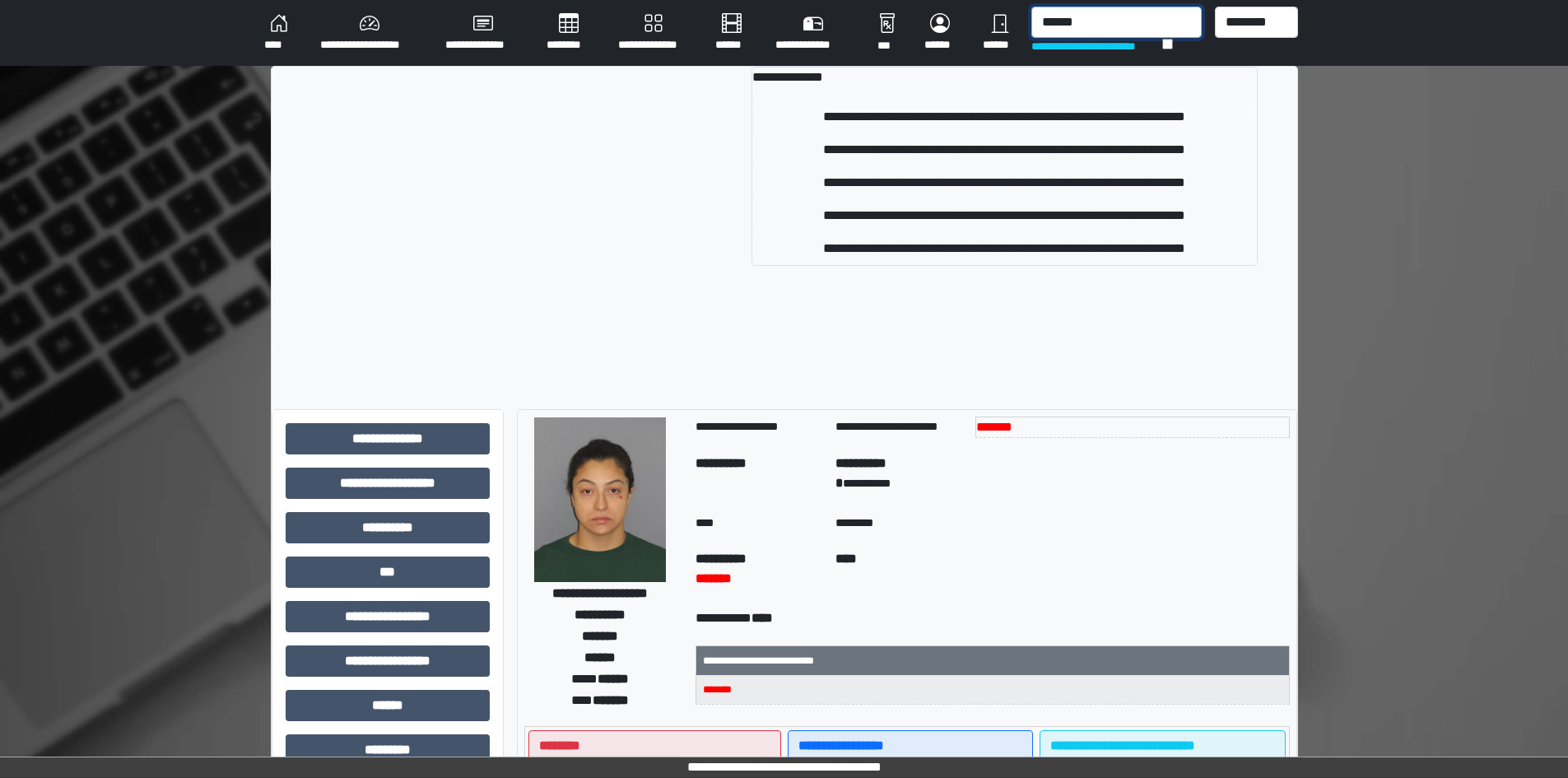 type on "******" 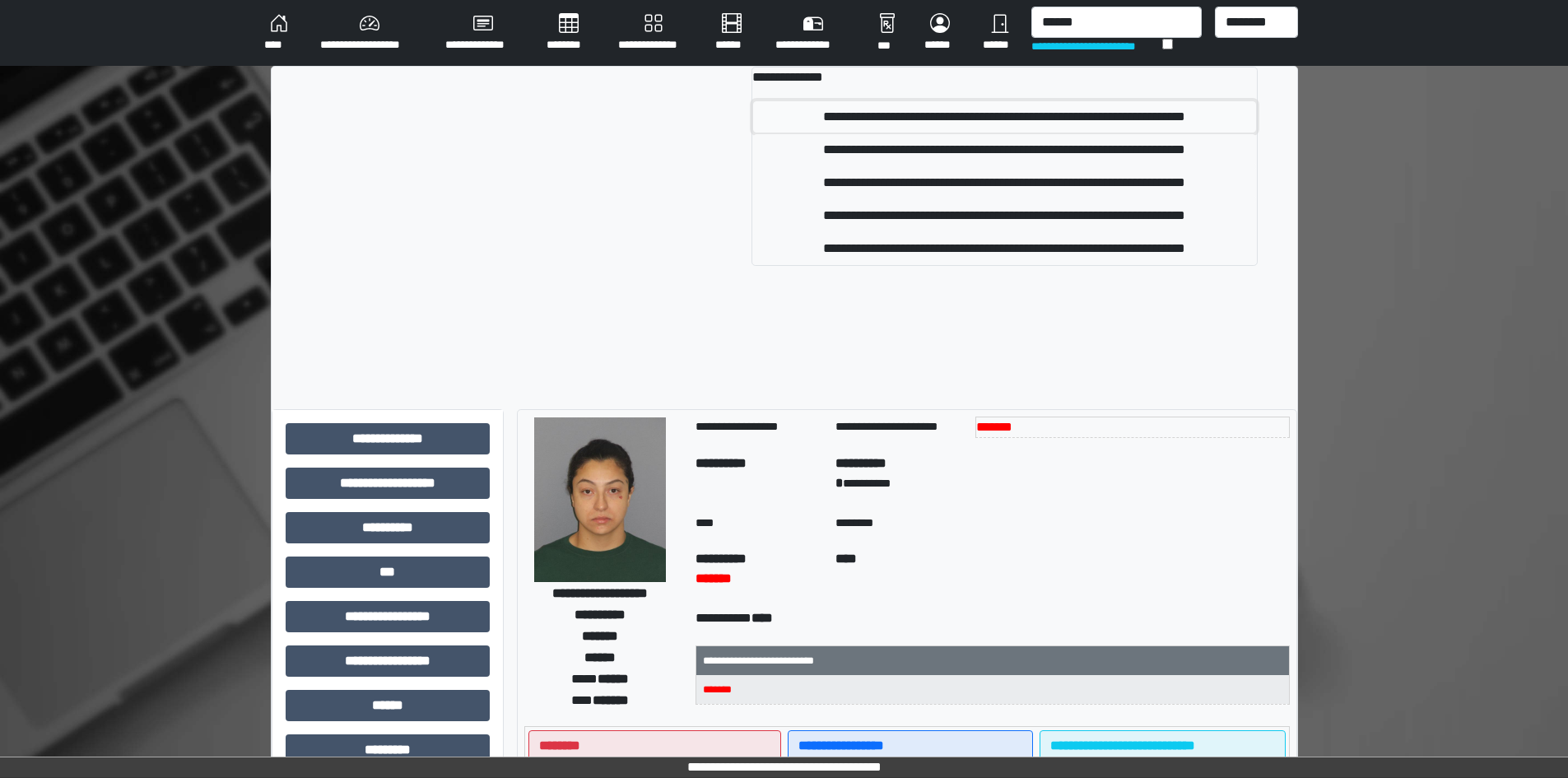 click on "**********" at bounding box center [1004, 117] 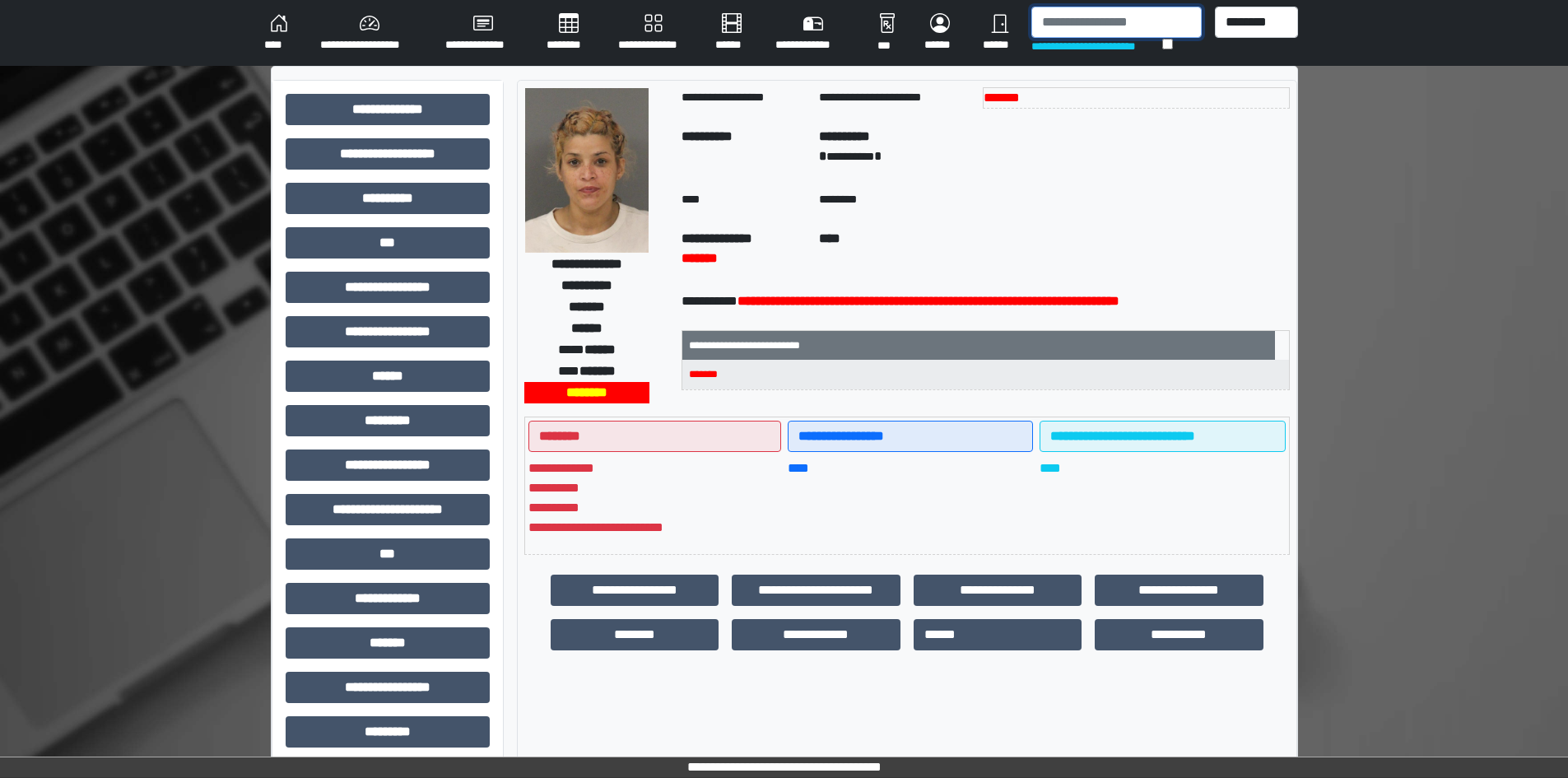 click at bounding box center [1116, 22] 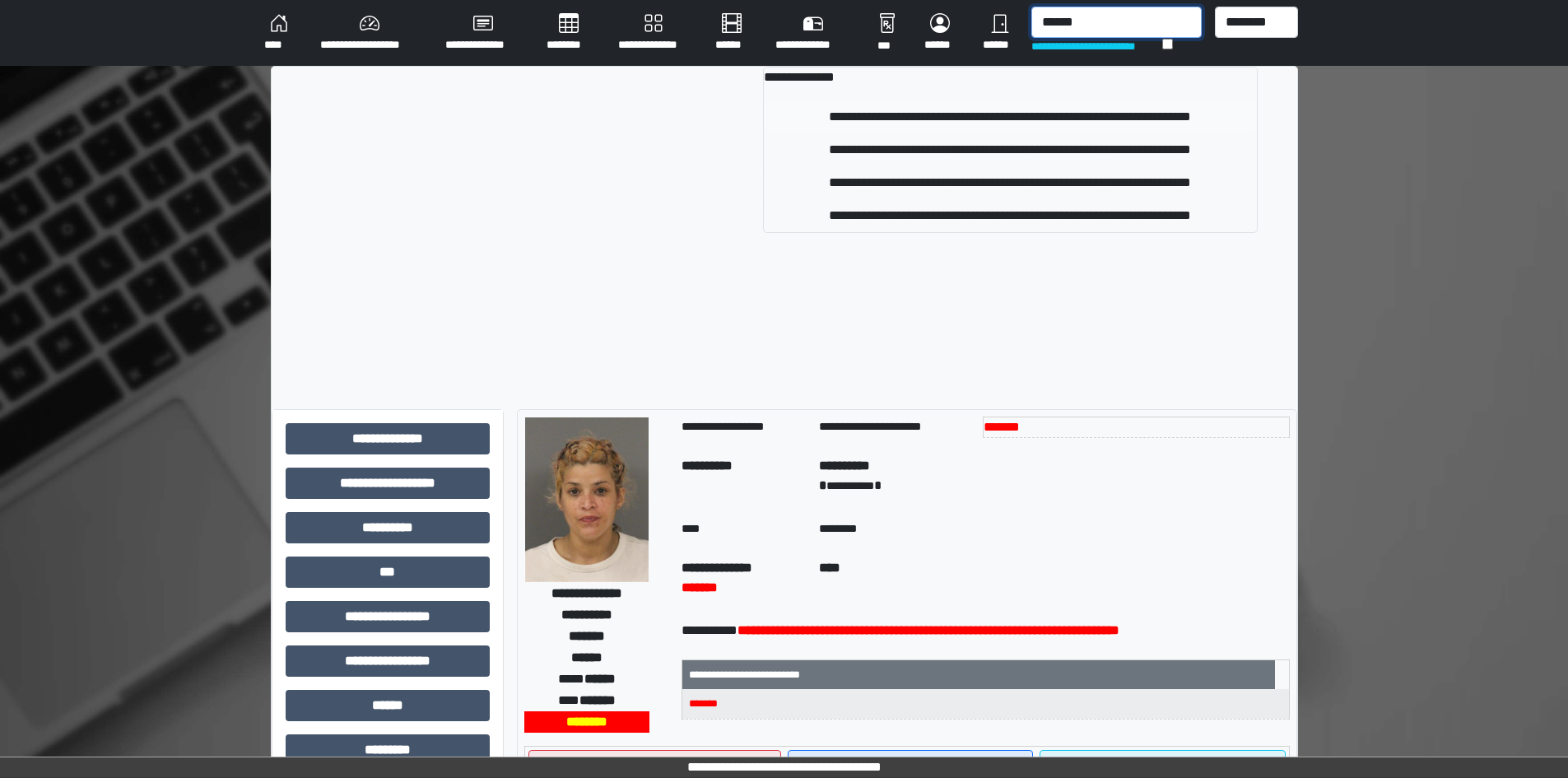 type on "******" 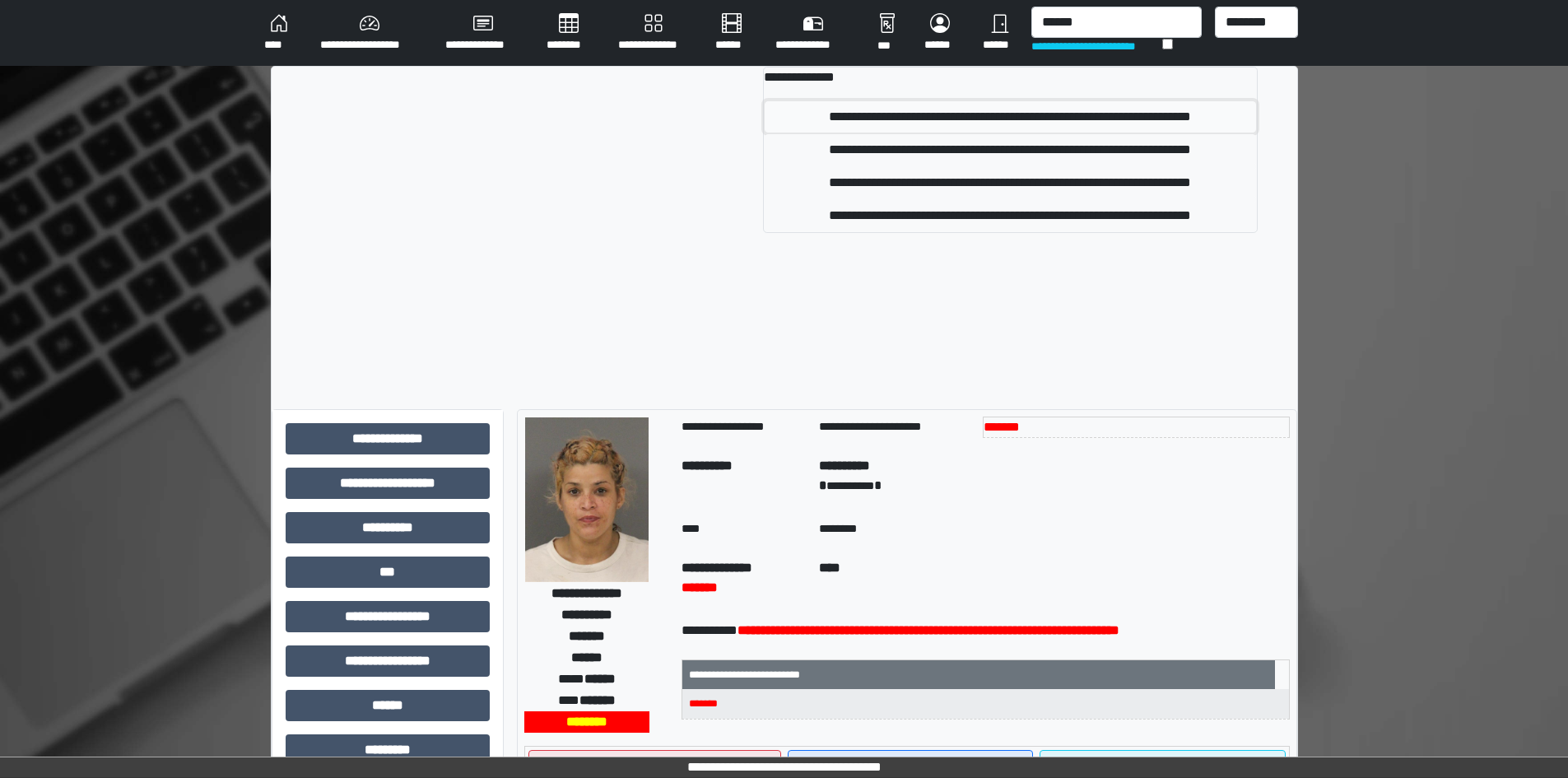 click on "**********" at bounding box center (1010, 117) 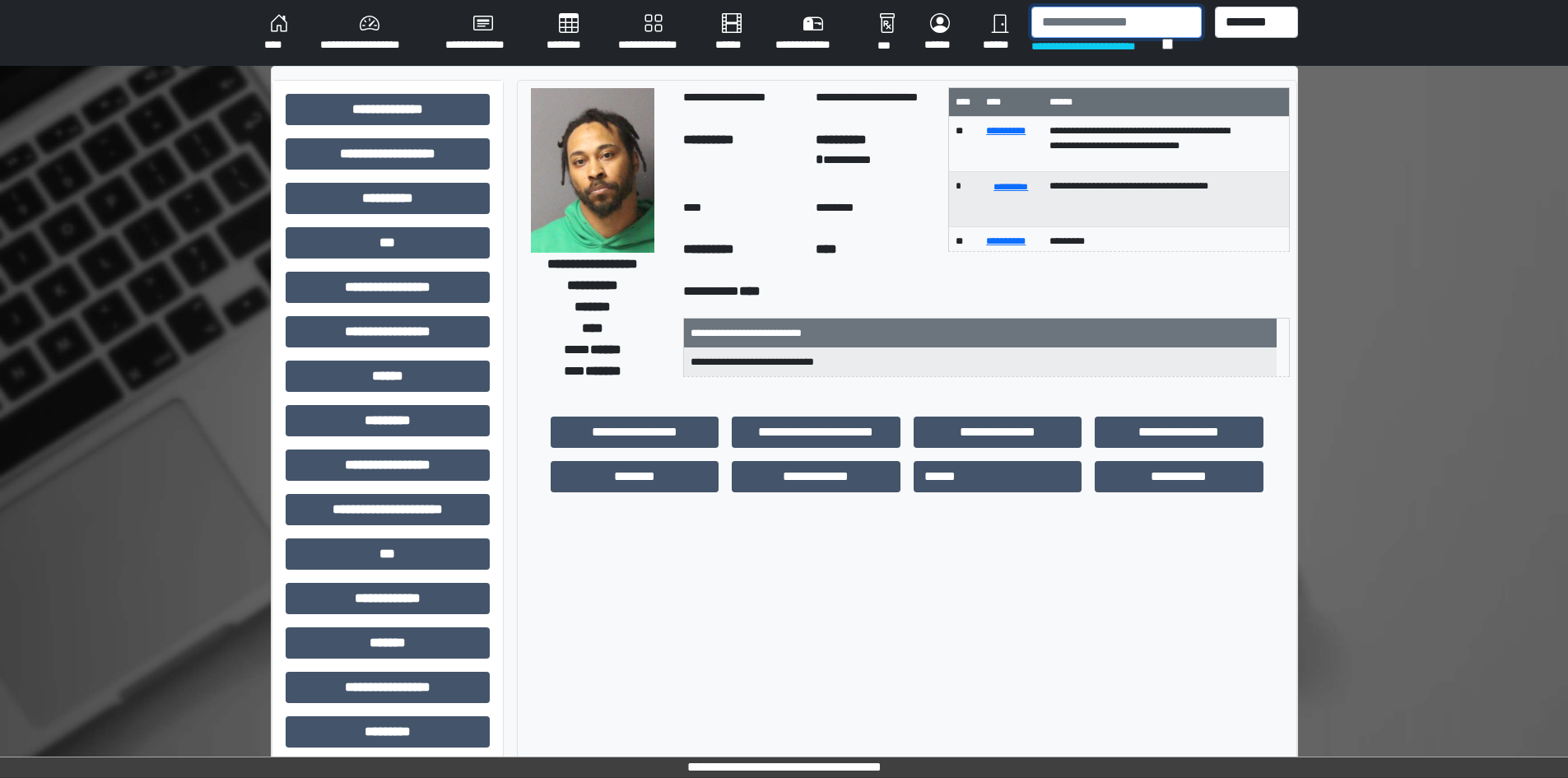 click at bounding box center (1116, 22) 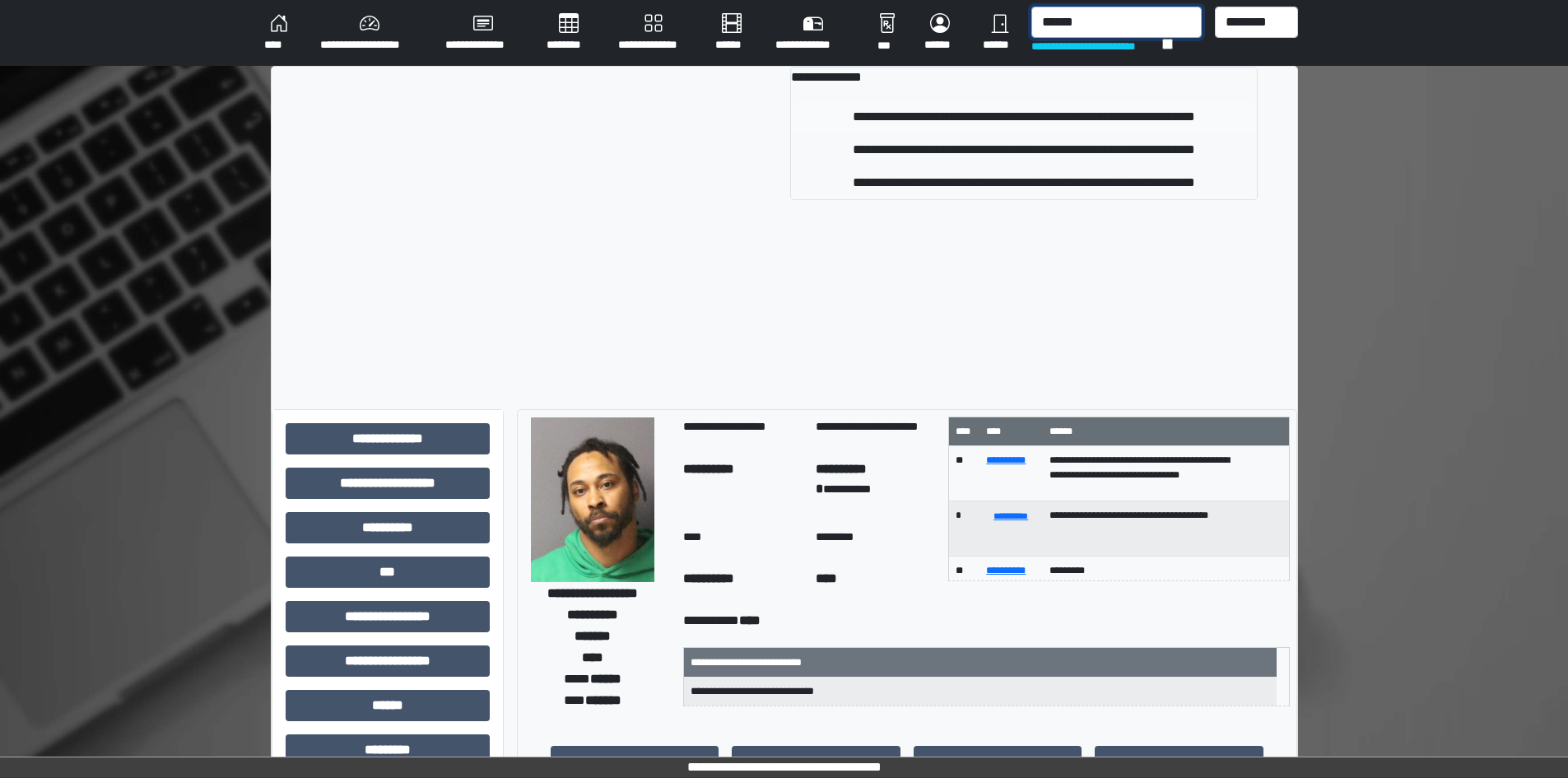 type on "******" 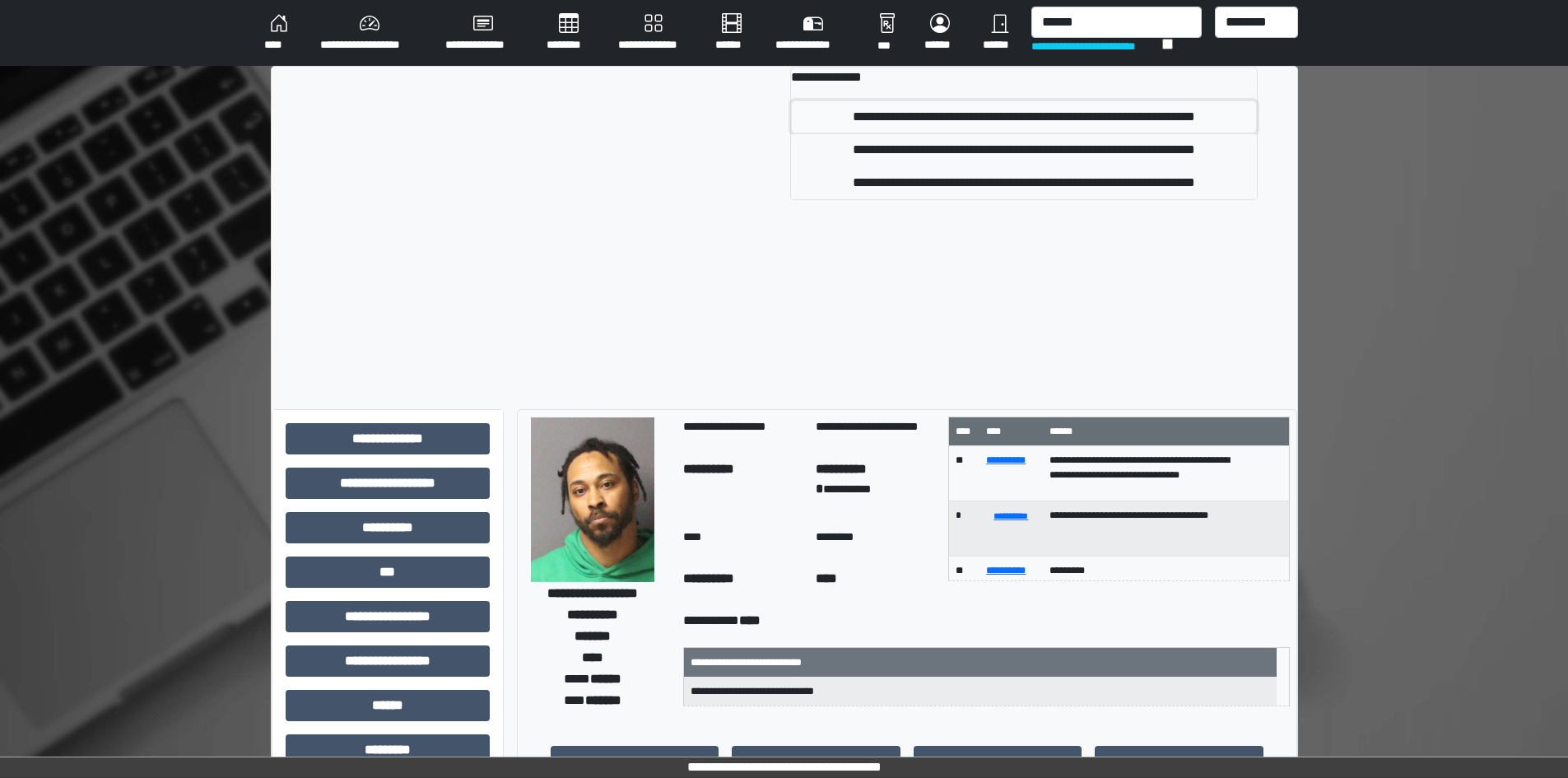 click on "**********" at bounding box center (1024, 117) 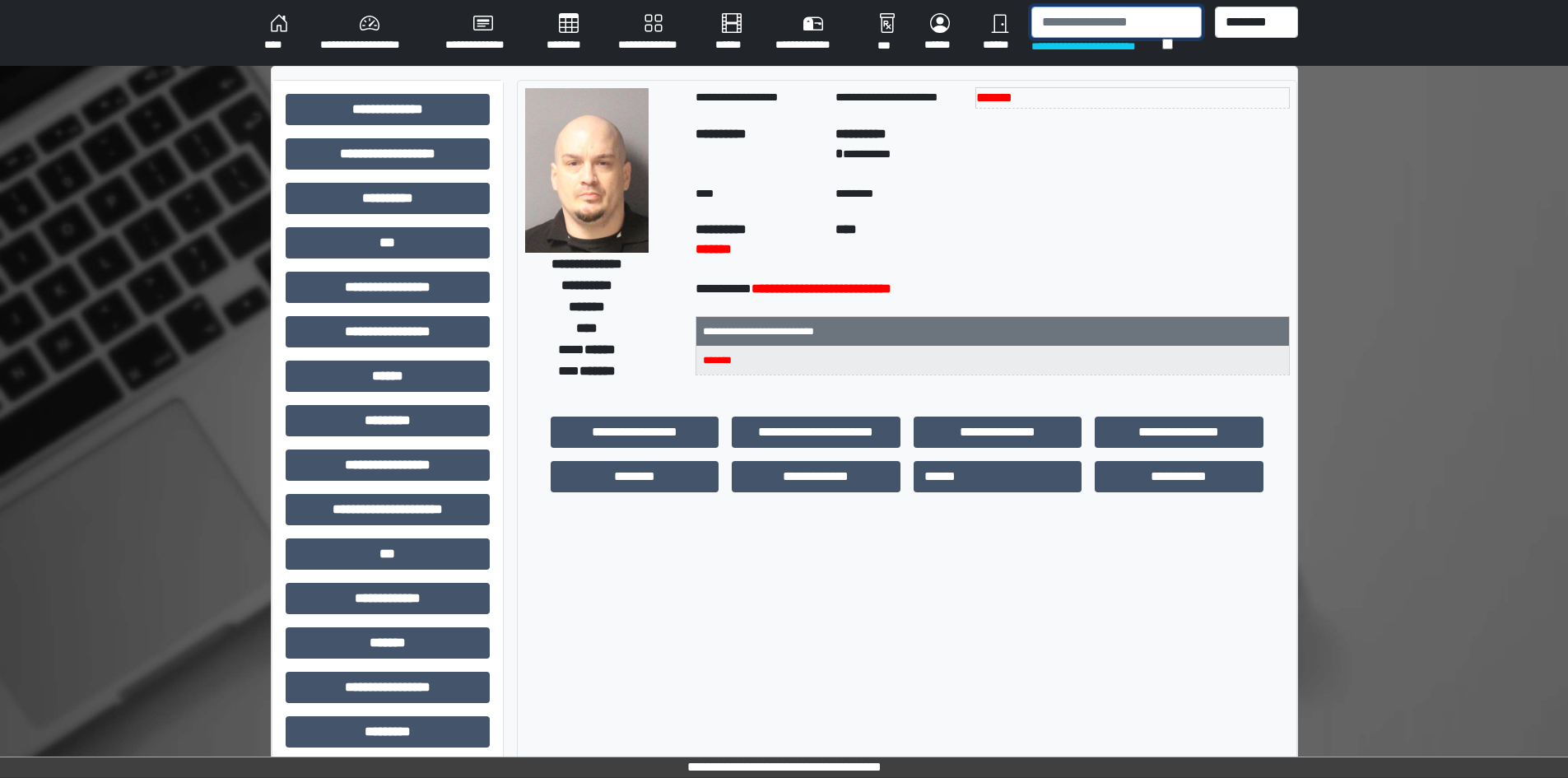 click at bounding box center (1116, 22) 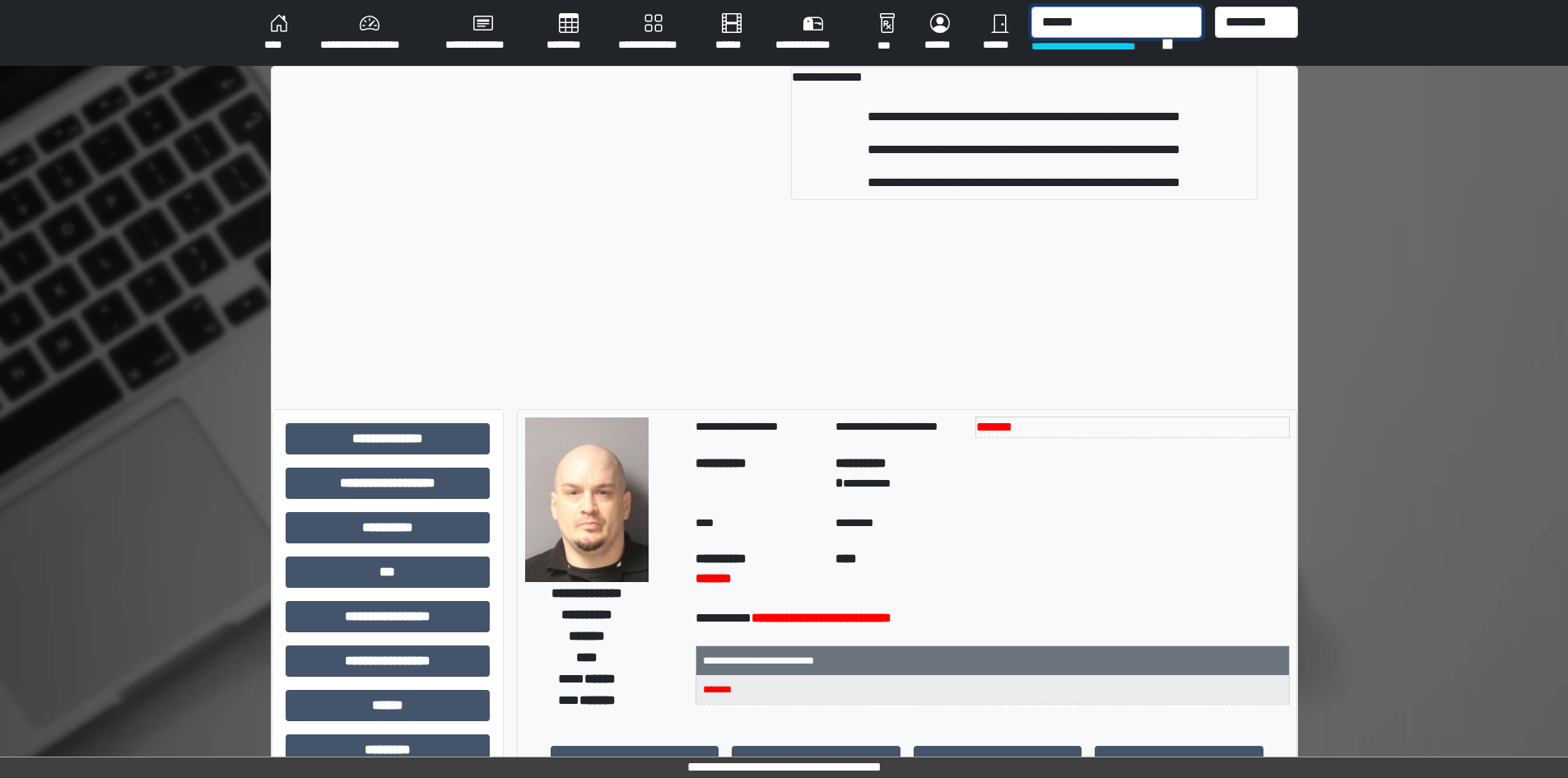 type on "******" 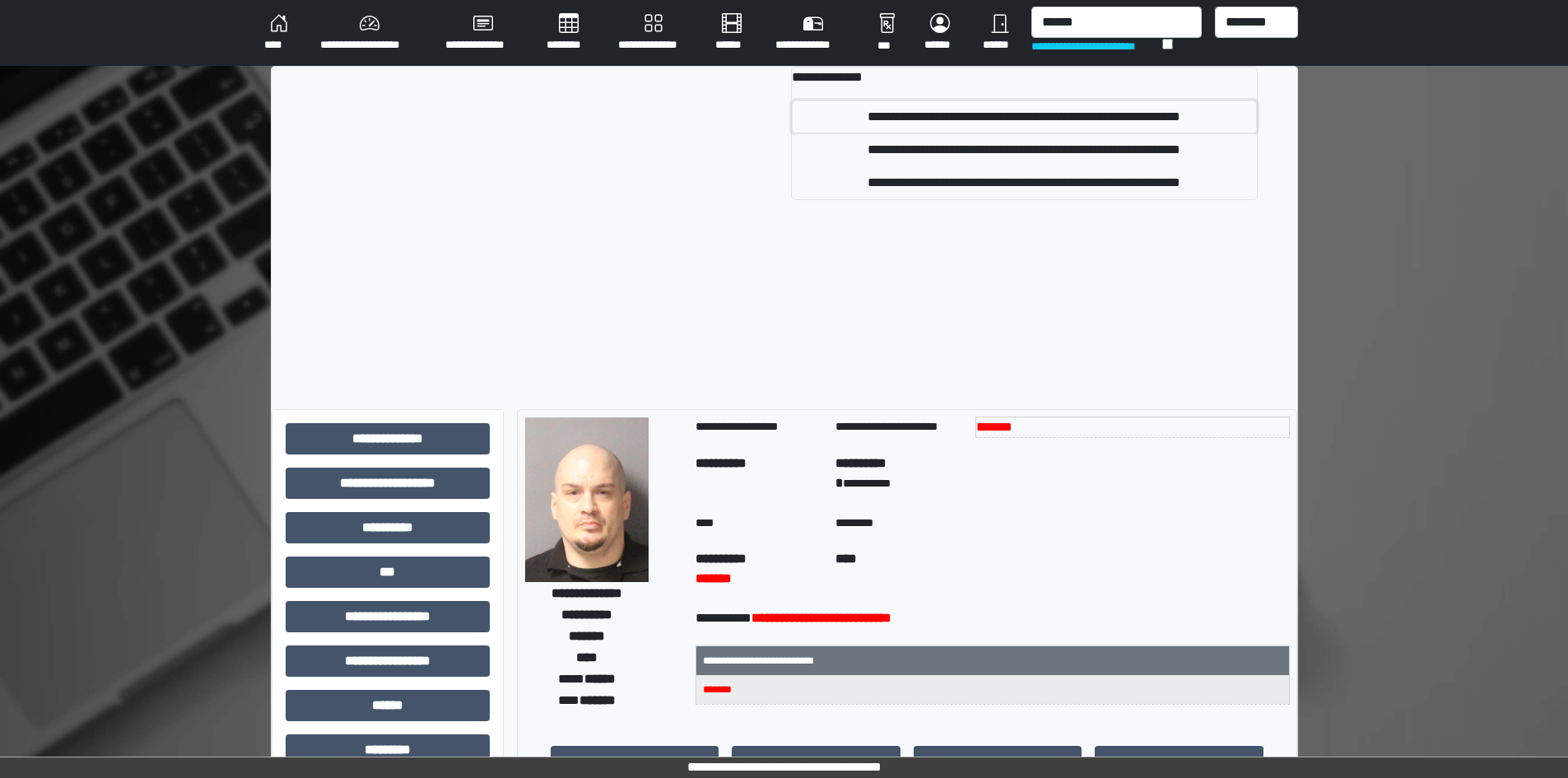 click on "**********" at bounding box center [1024, 117] 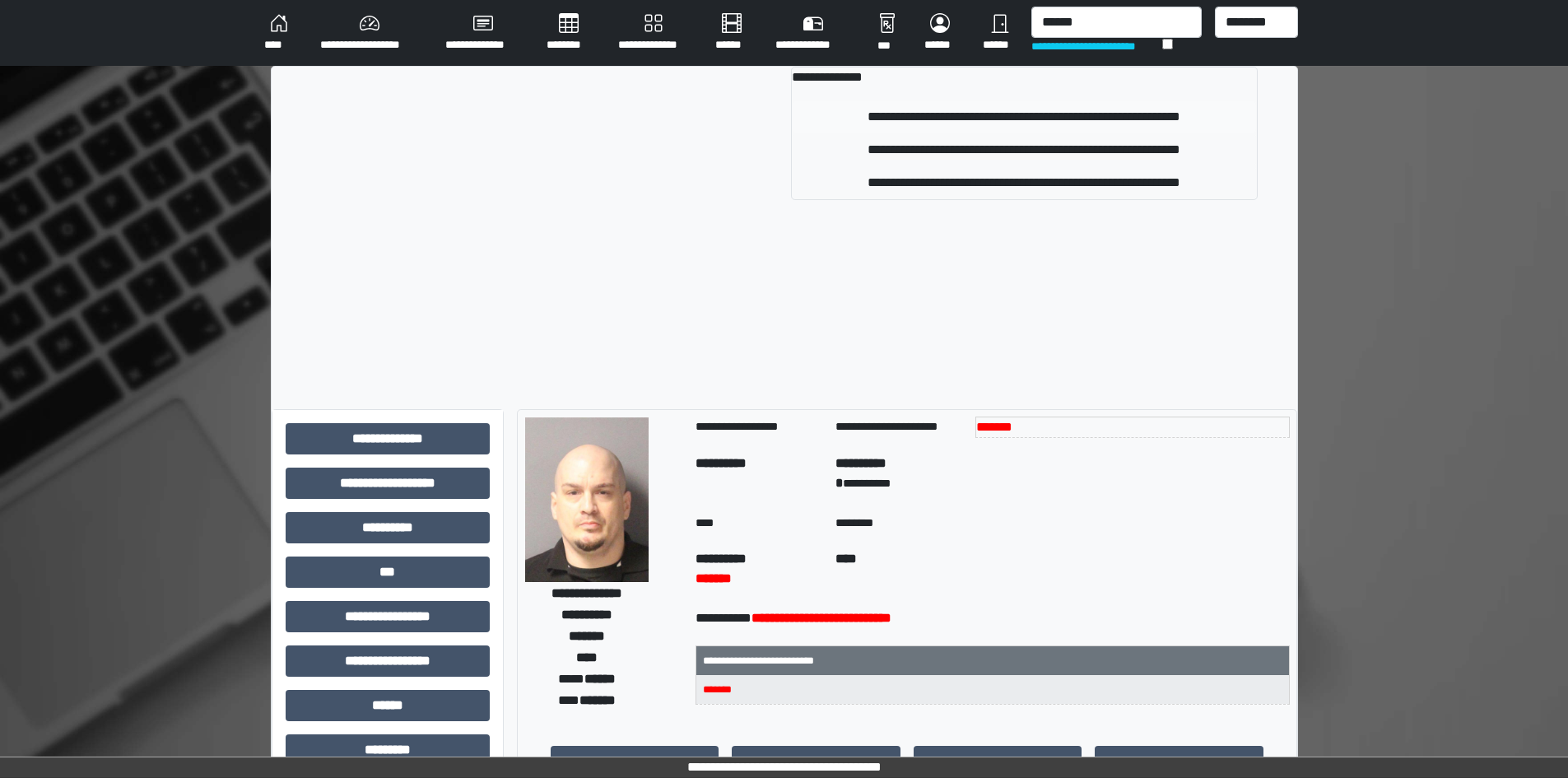 type 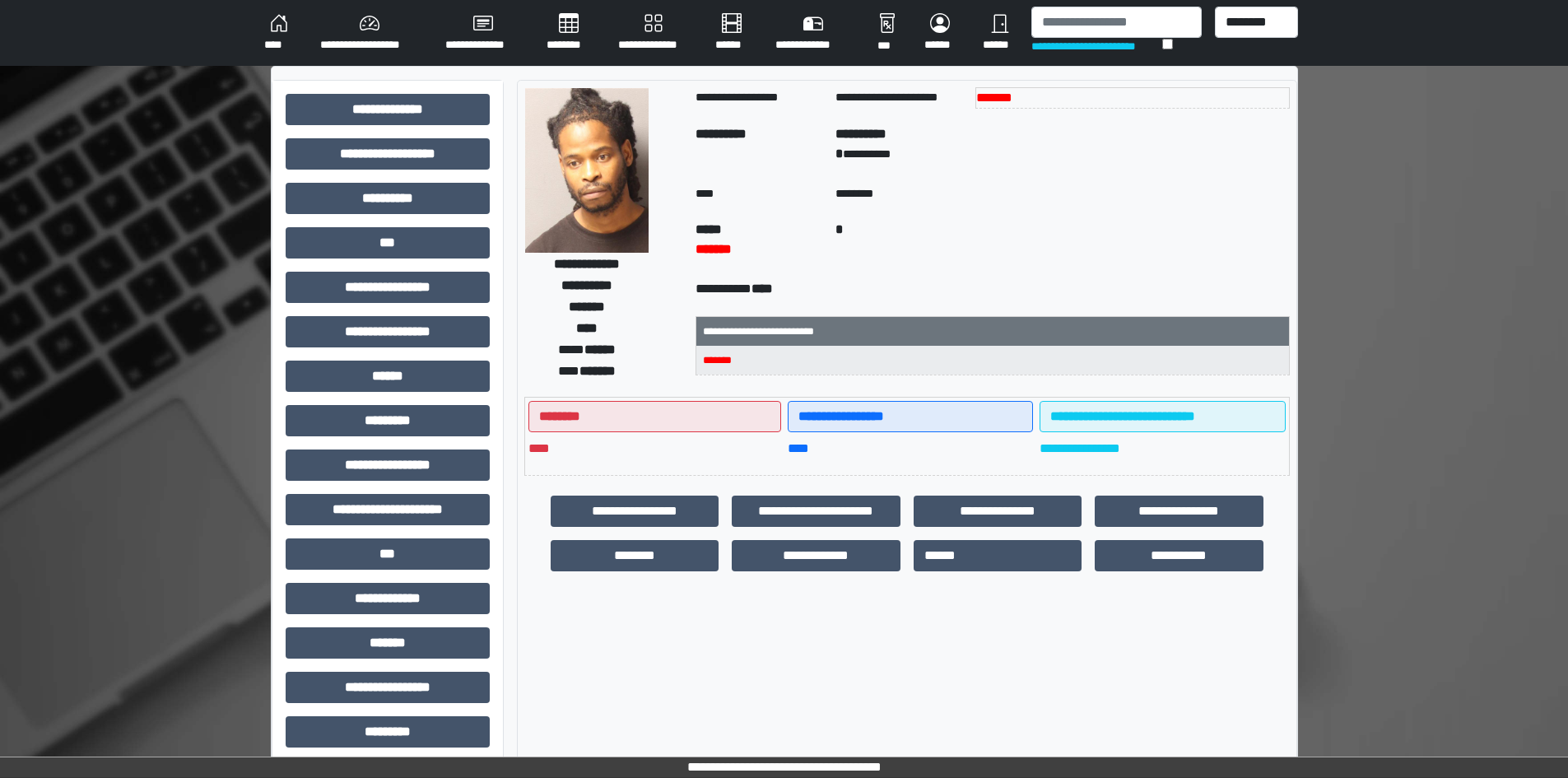 click on "**********" at bounding box center (370, 33) 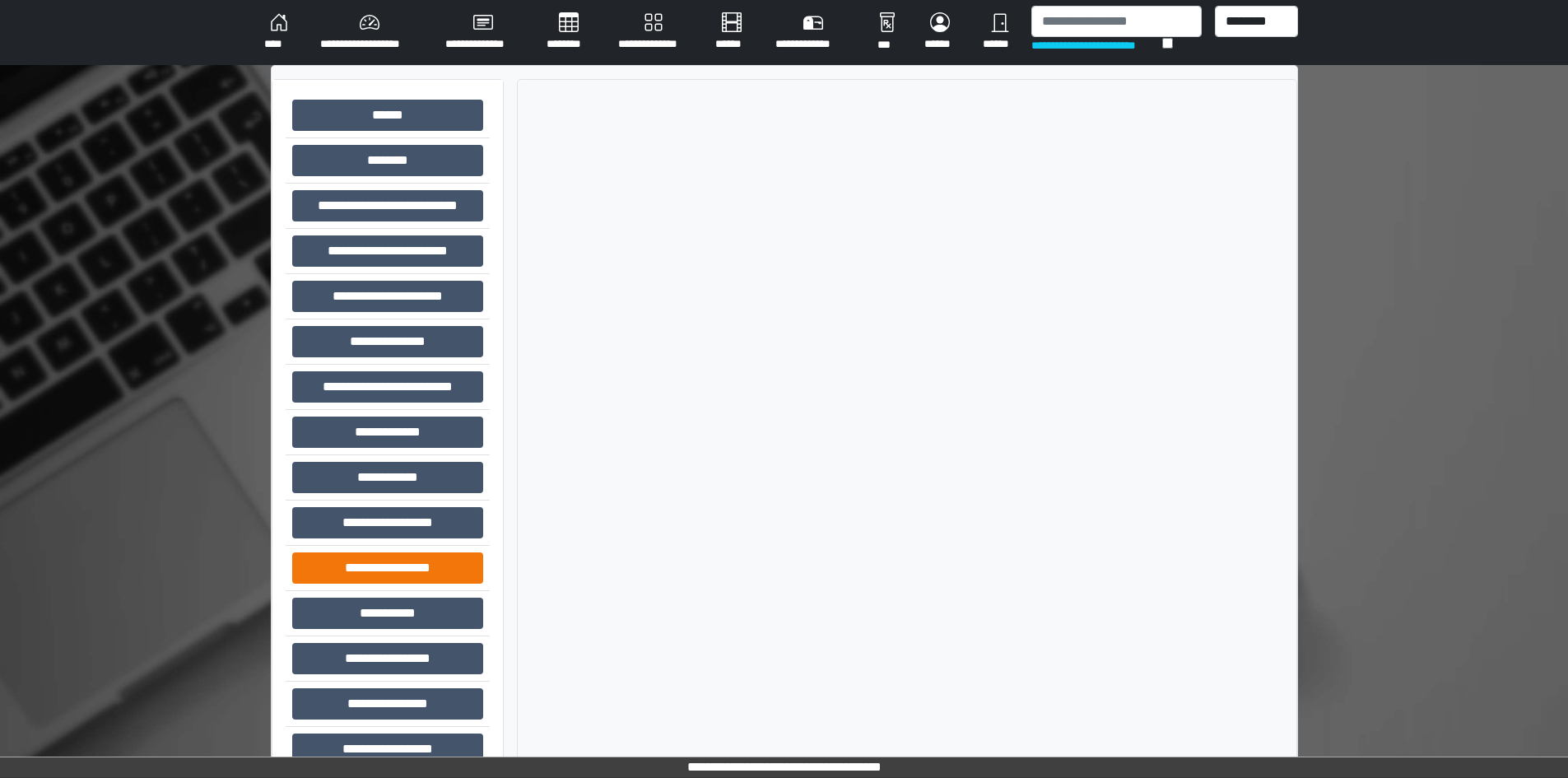 scroll, scrollTop: 0, scrollLeft: 0, axis: both 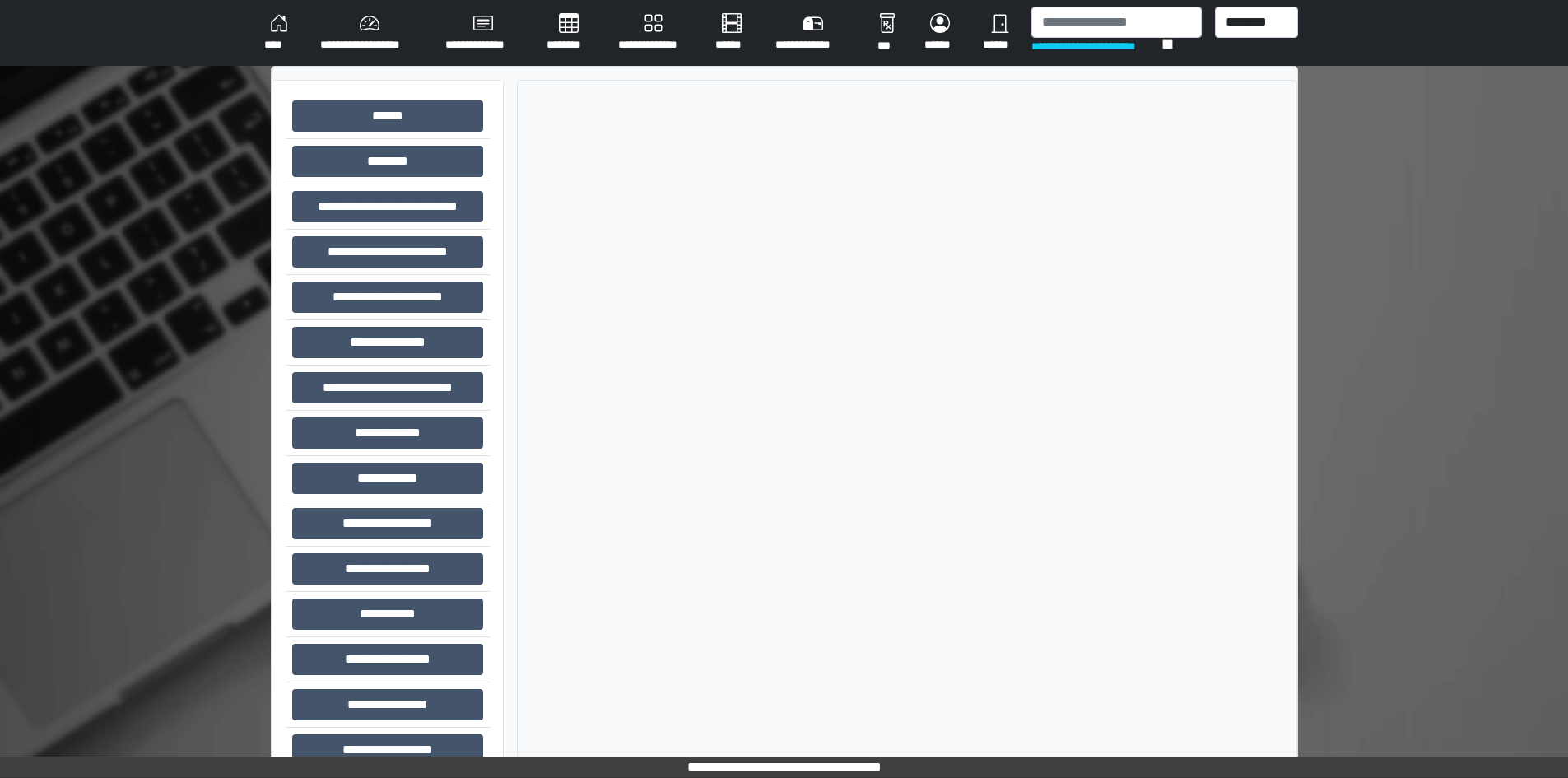 click on "**********" at bounding box center (370, 33) 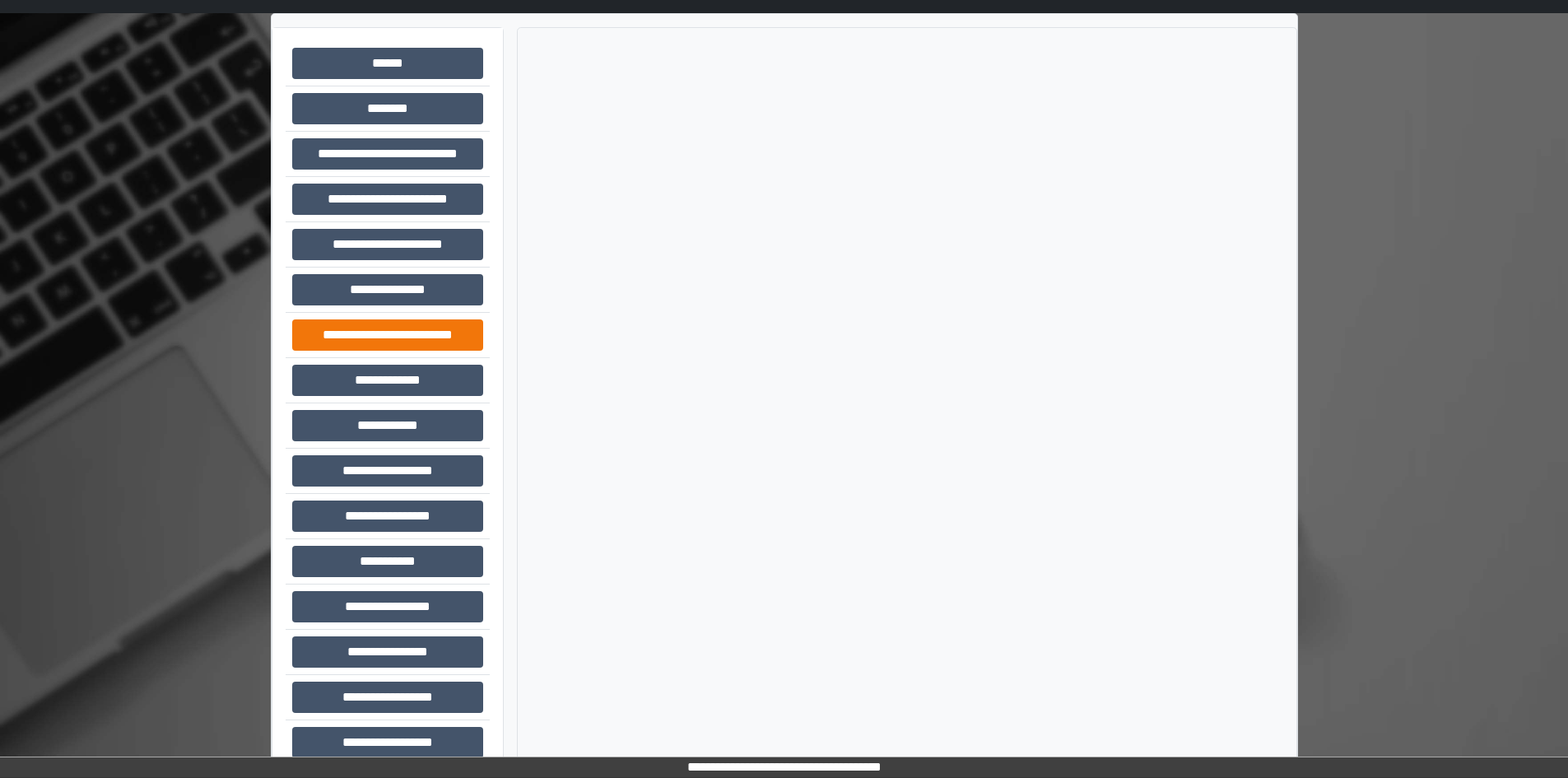 scroll, scrollTop: 82, scrollLeft: 0, axis: vertical 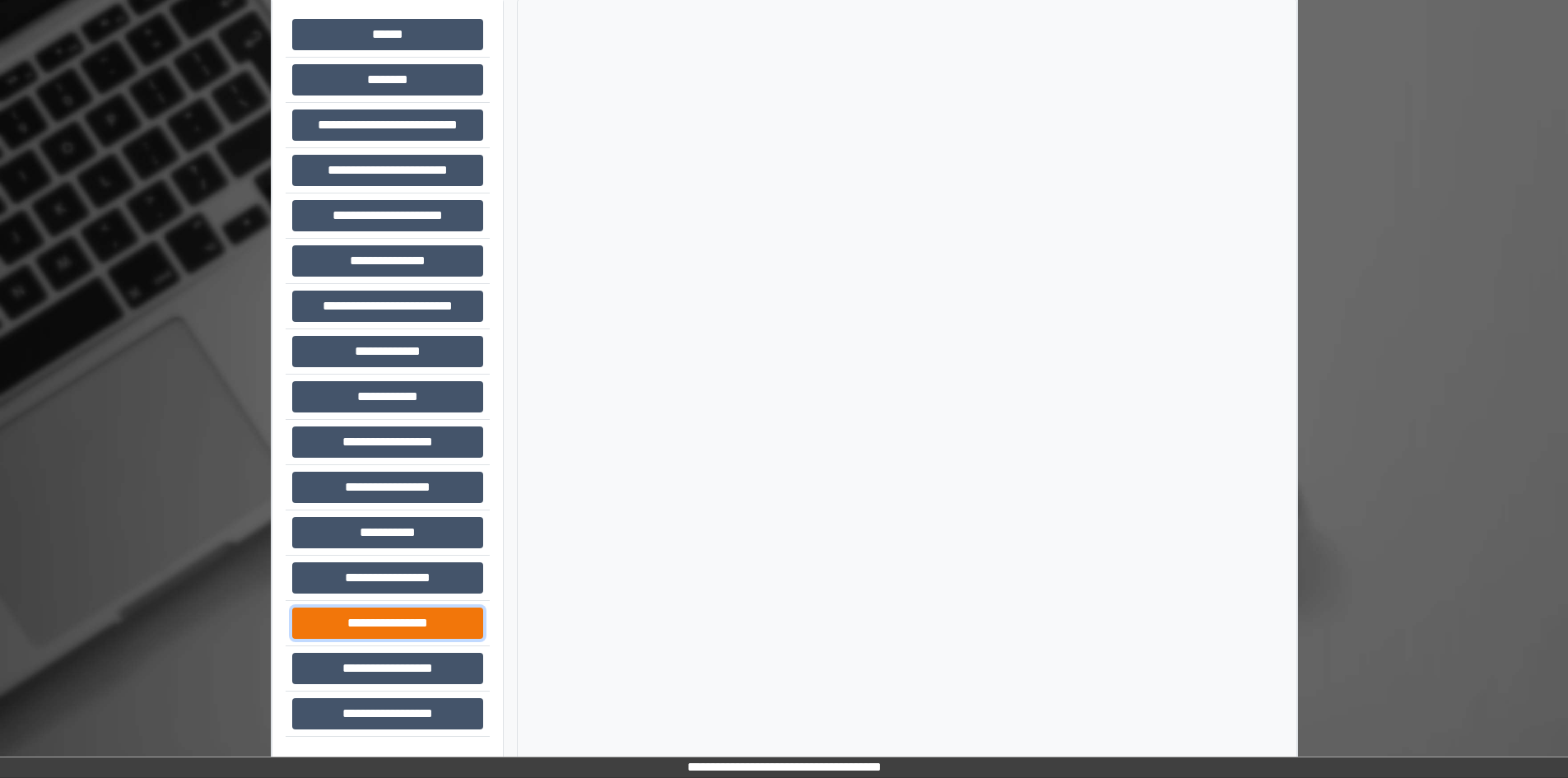 click on "**********" at bounding box center (388, 623) 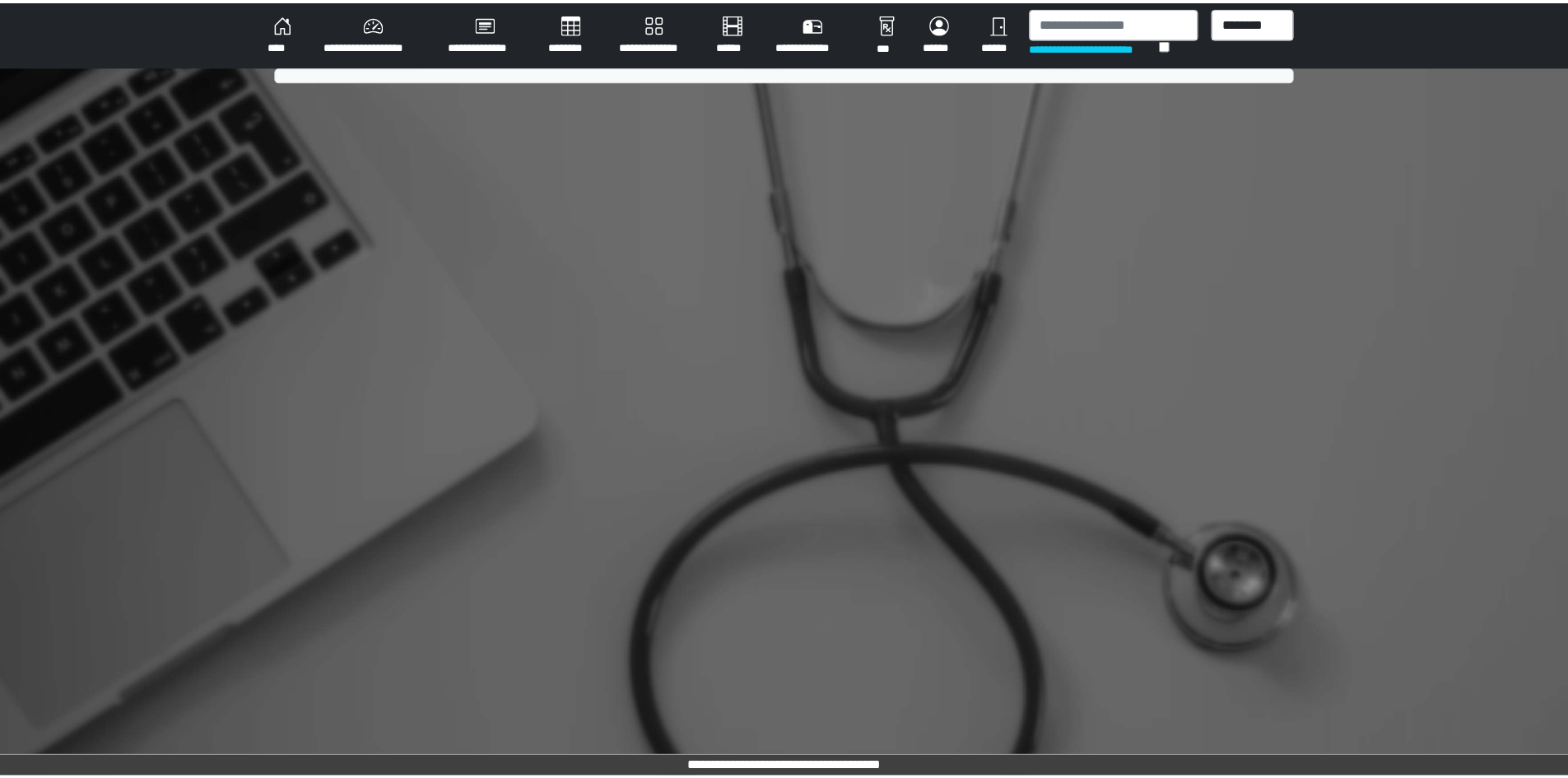 scroll, scrollTop: 0, scrollLeft: 0, axis: both 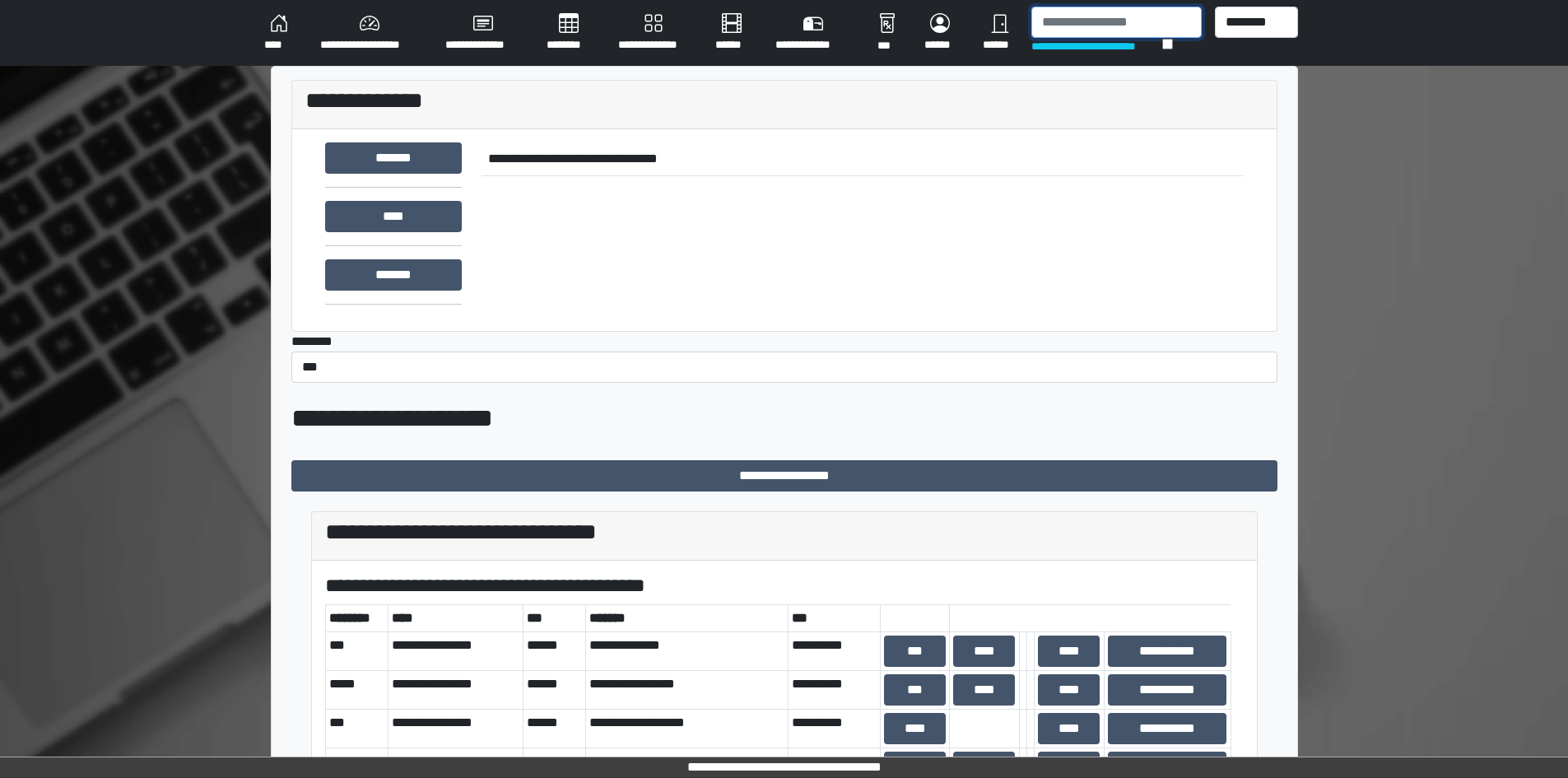 click at bounding box center (1116, 22) 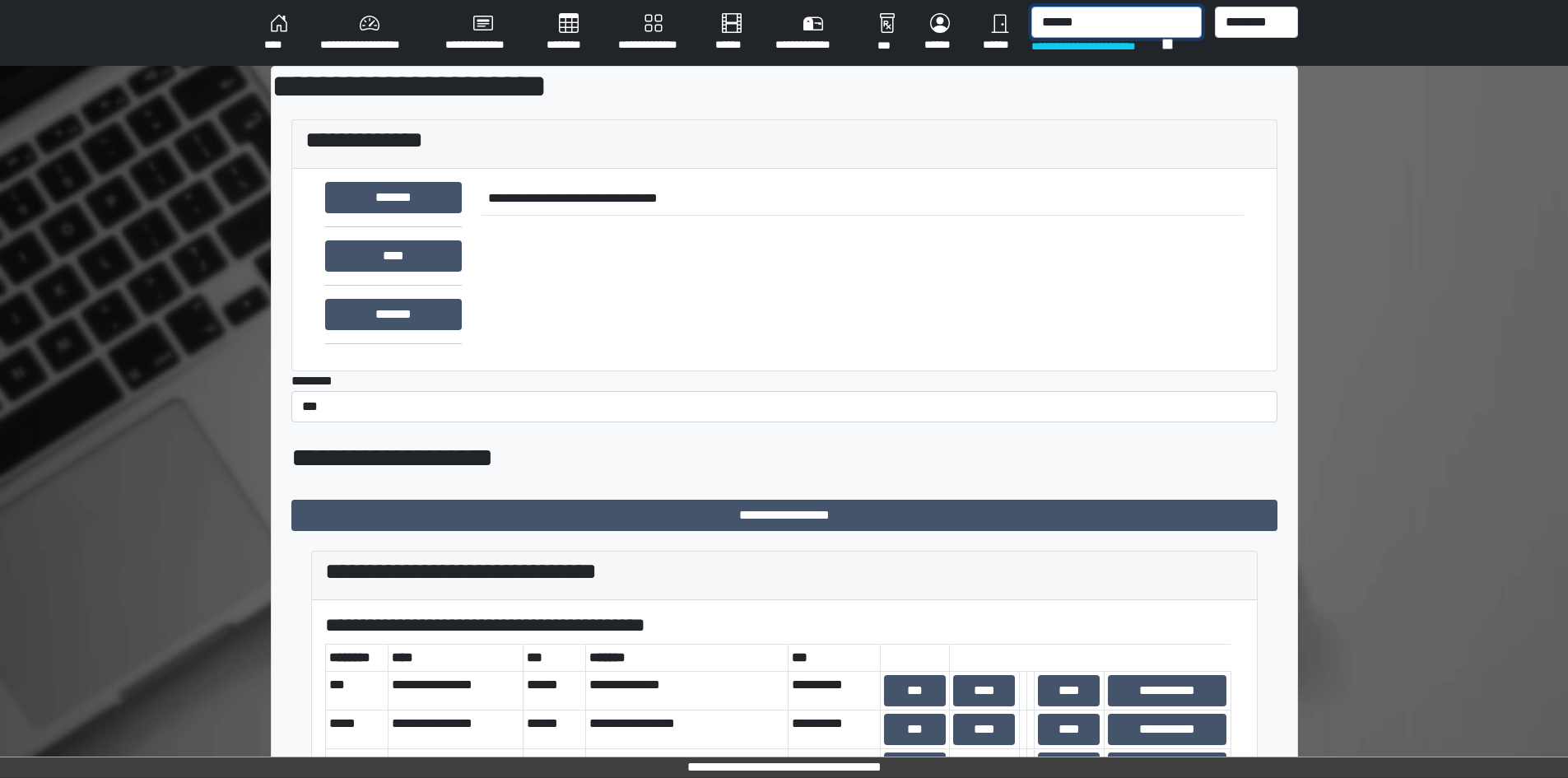 type on "******" 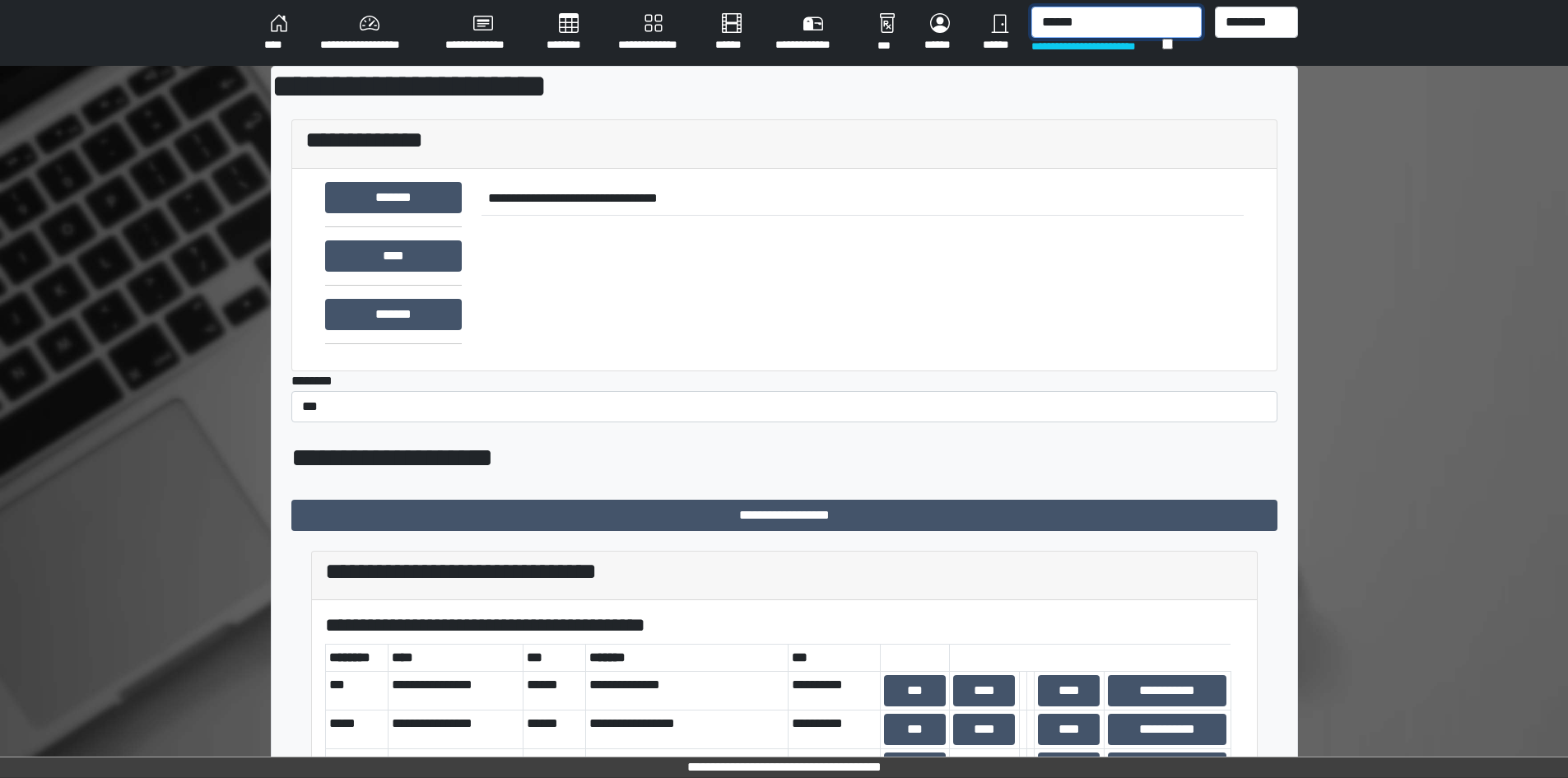 click on "******" at bounding box center (1116, 22) 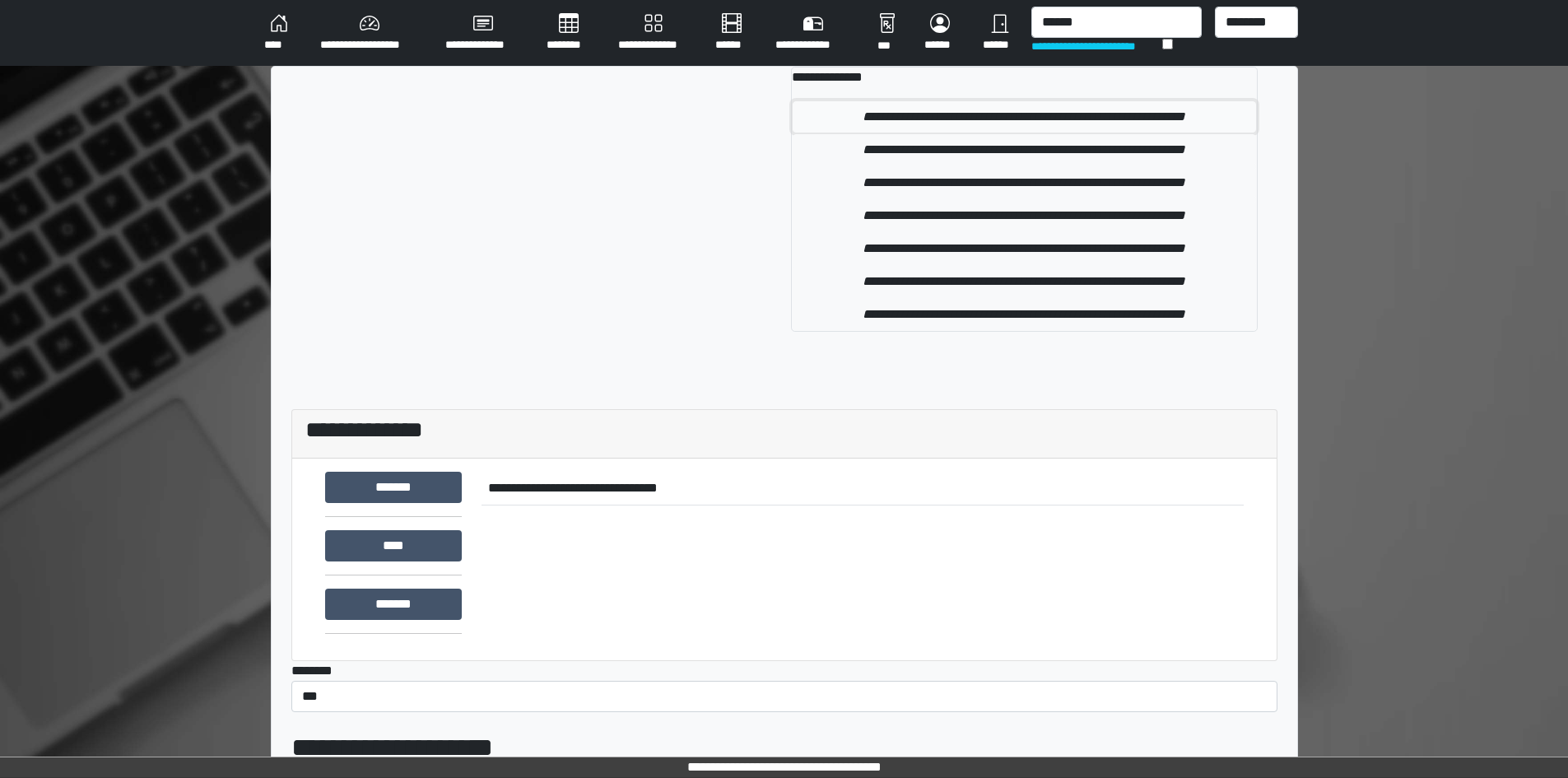 click on "**********" at bounding box center [1024, 117] 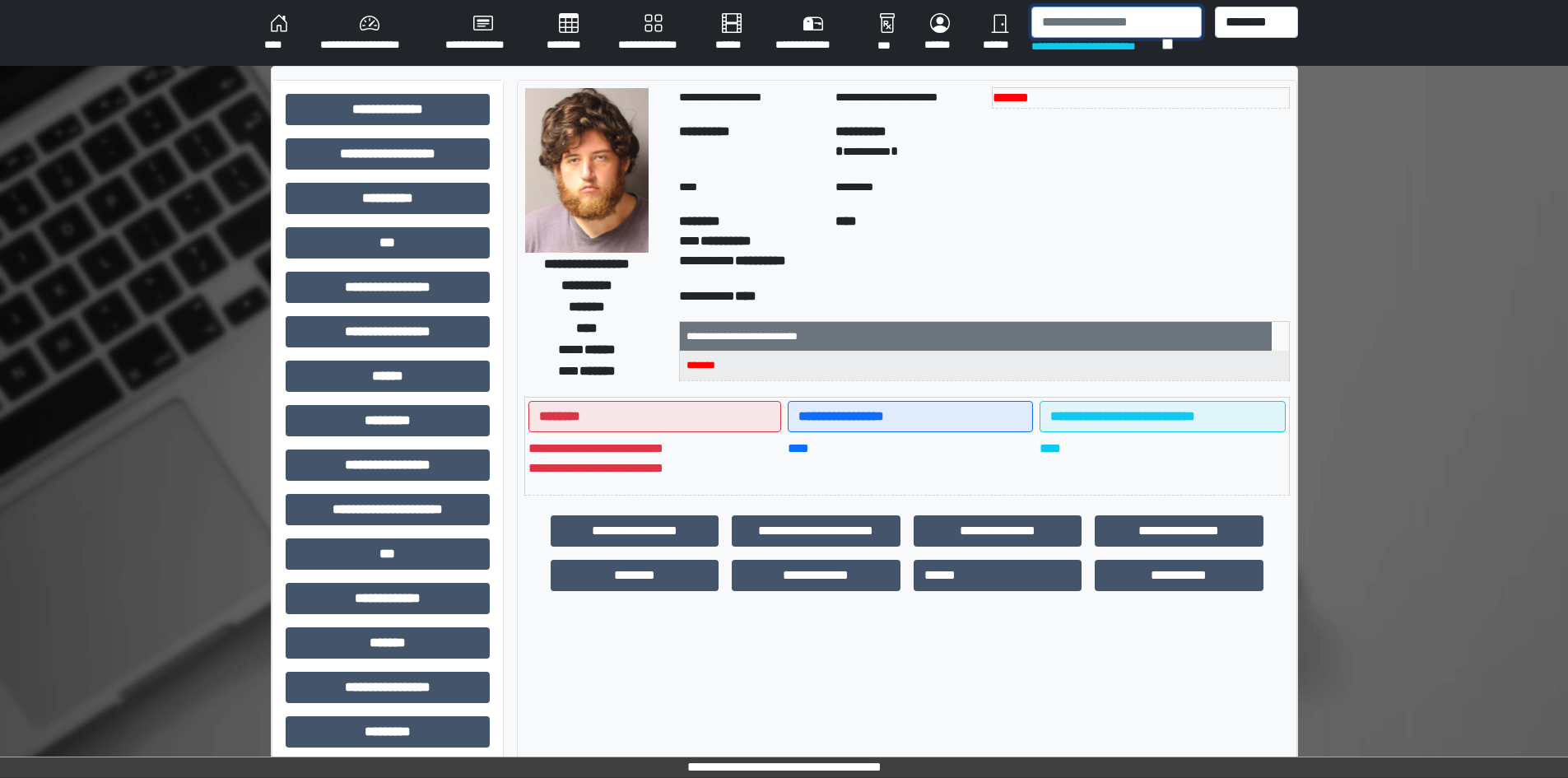 click at bounding box center (1116, 22) 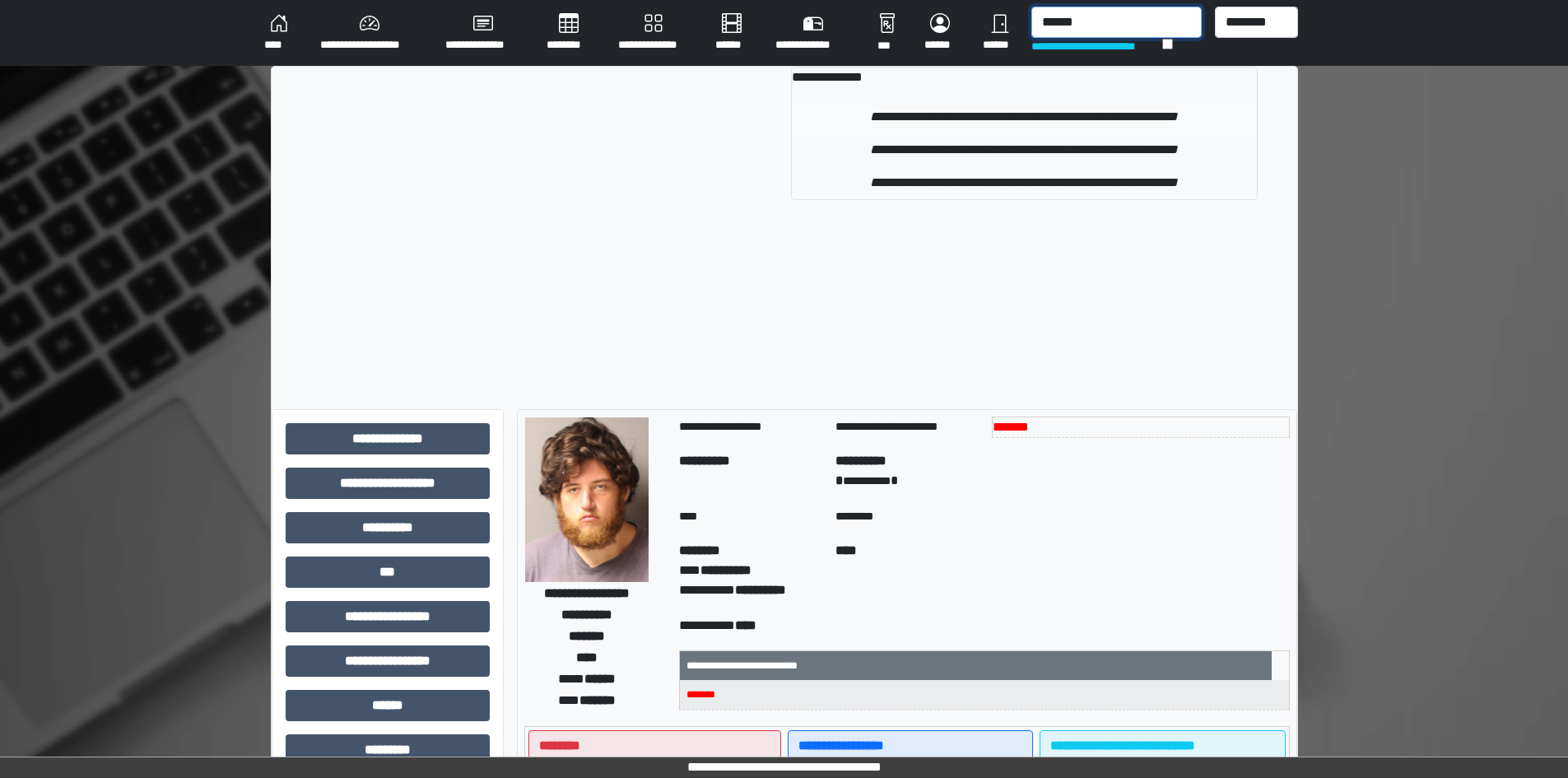 type on "******" 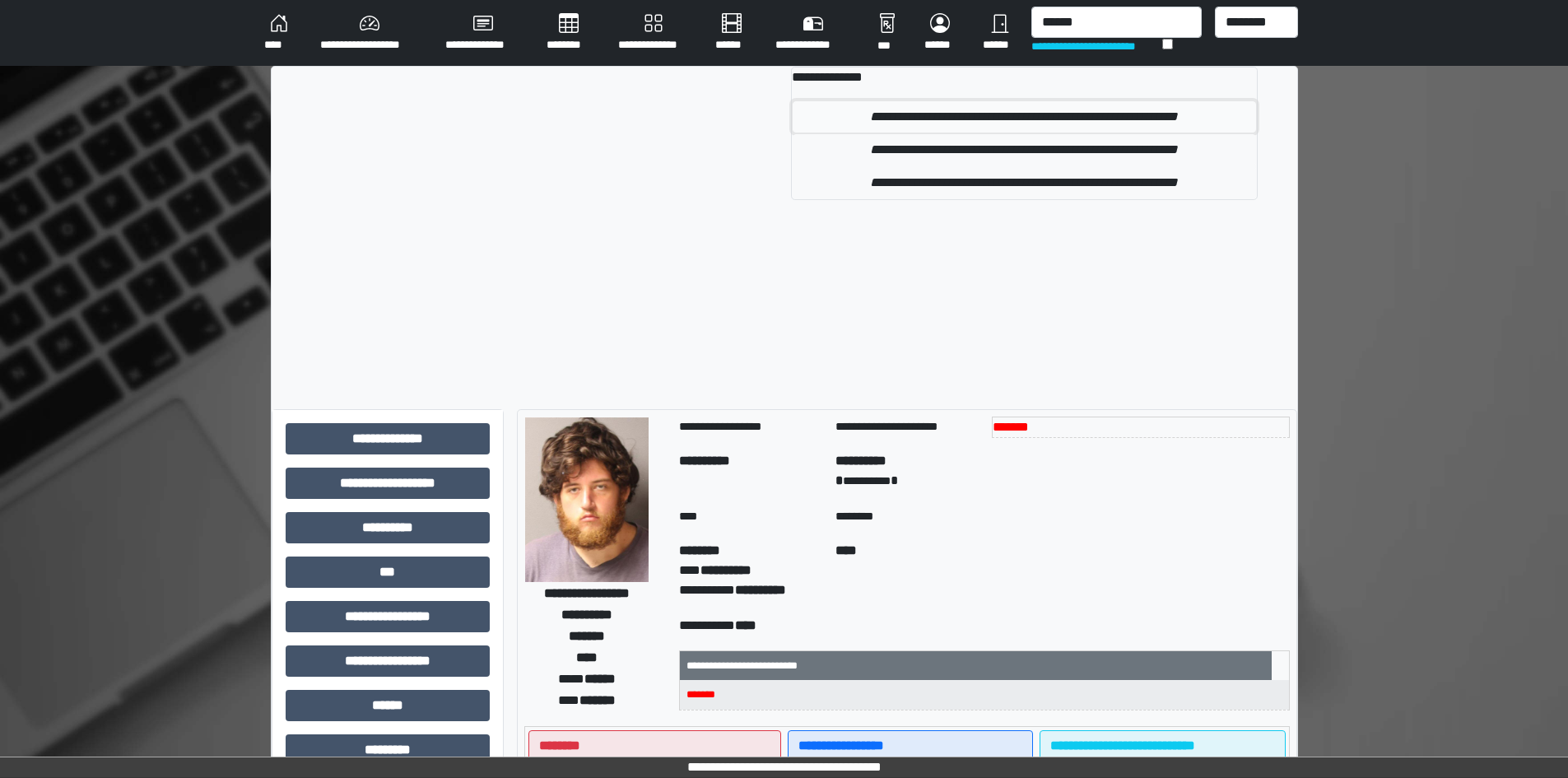 click on "**********" at bounding box center (1024, 117) 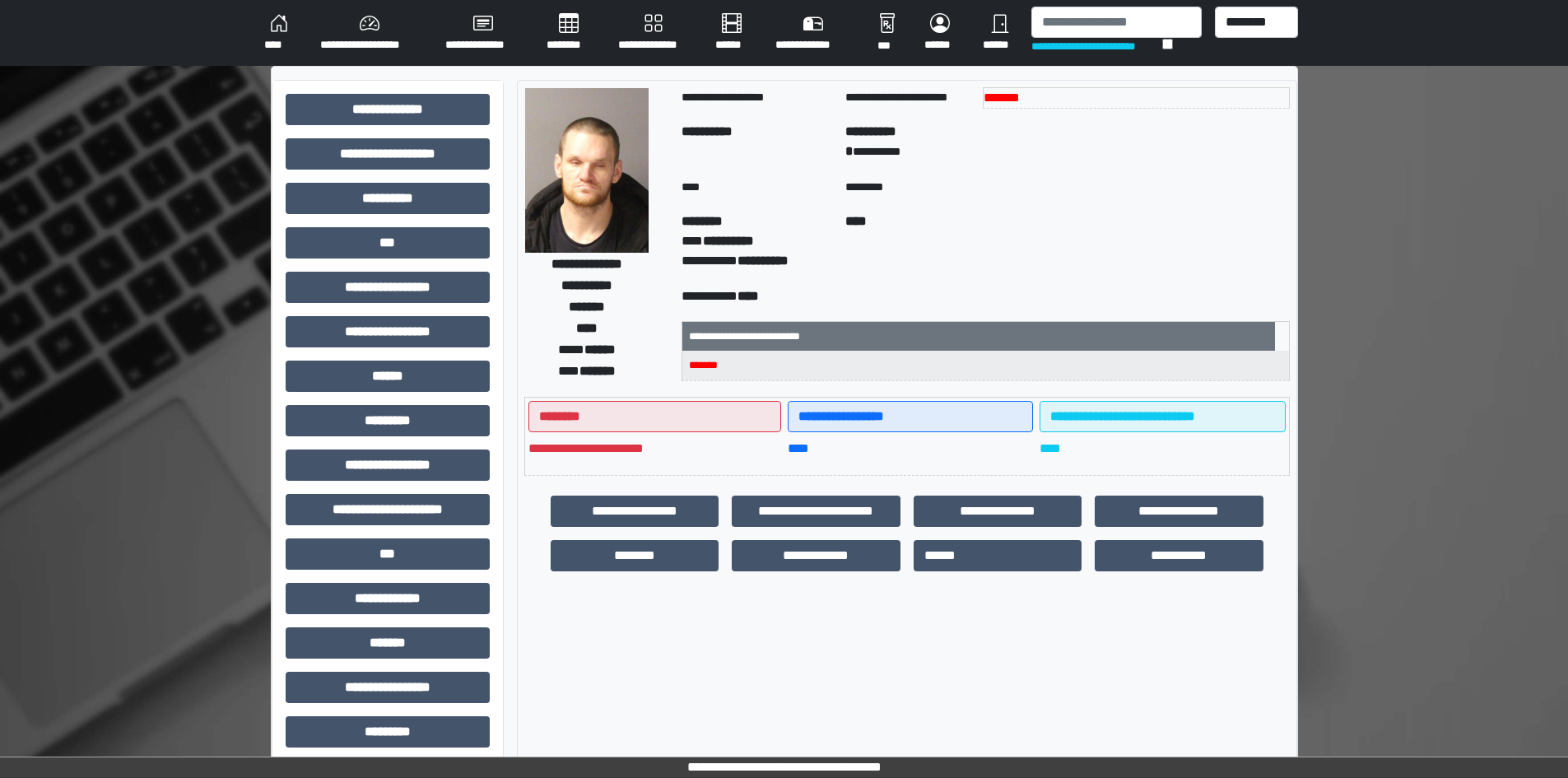 click on "**********" at bounding box center [1096, 46] 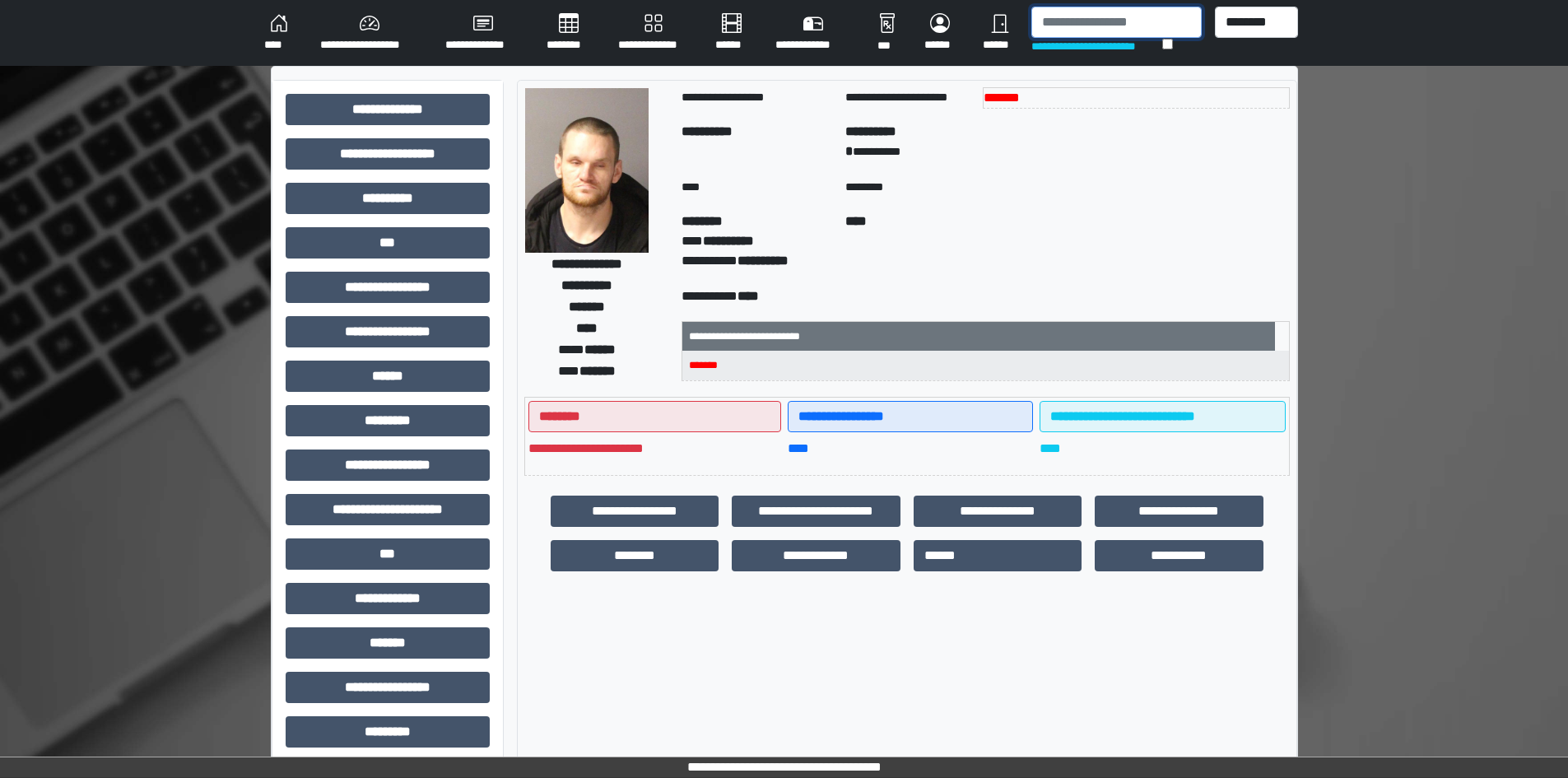 click at bounding box center (1116, 22) 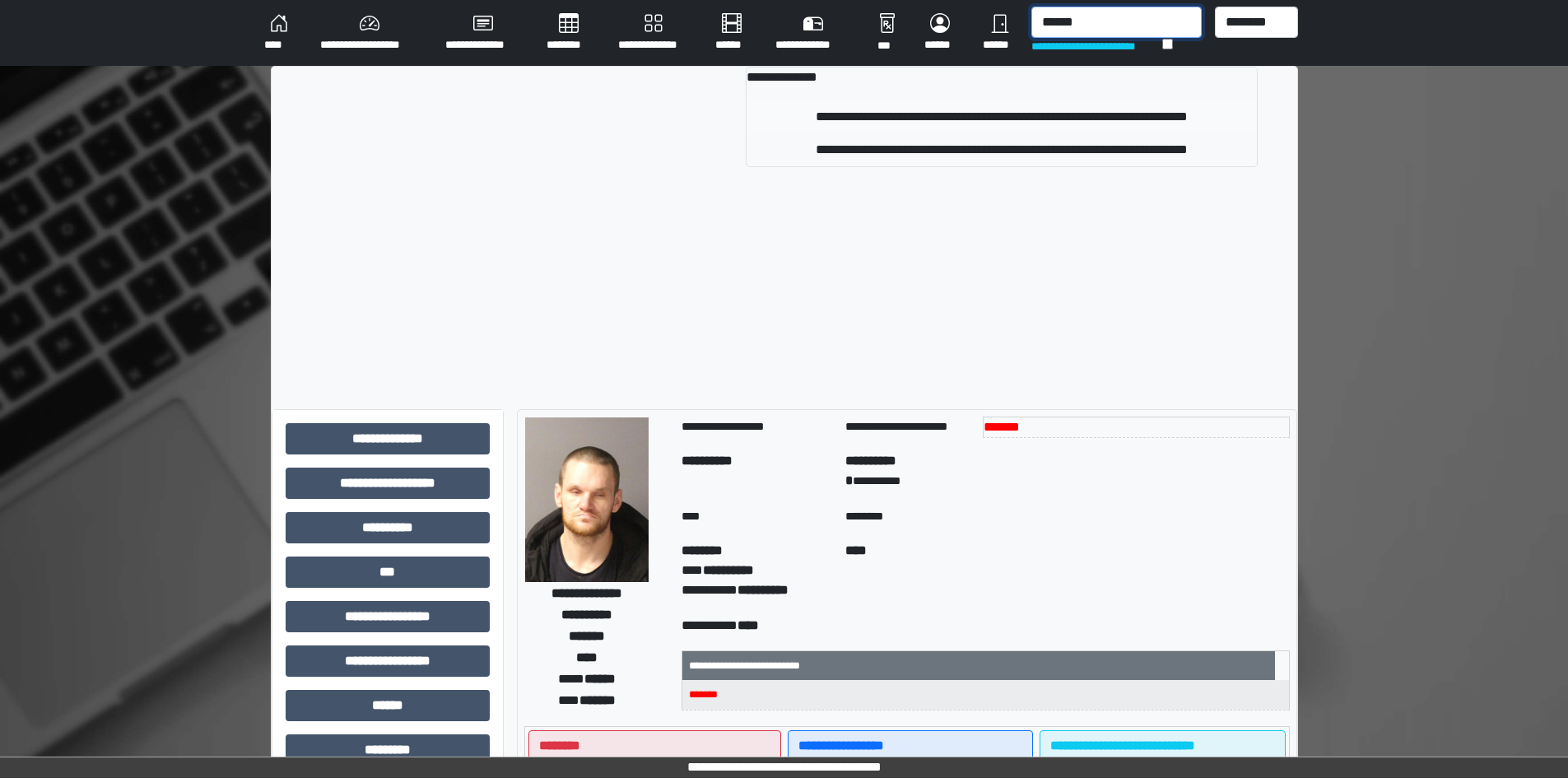 type on "******" 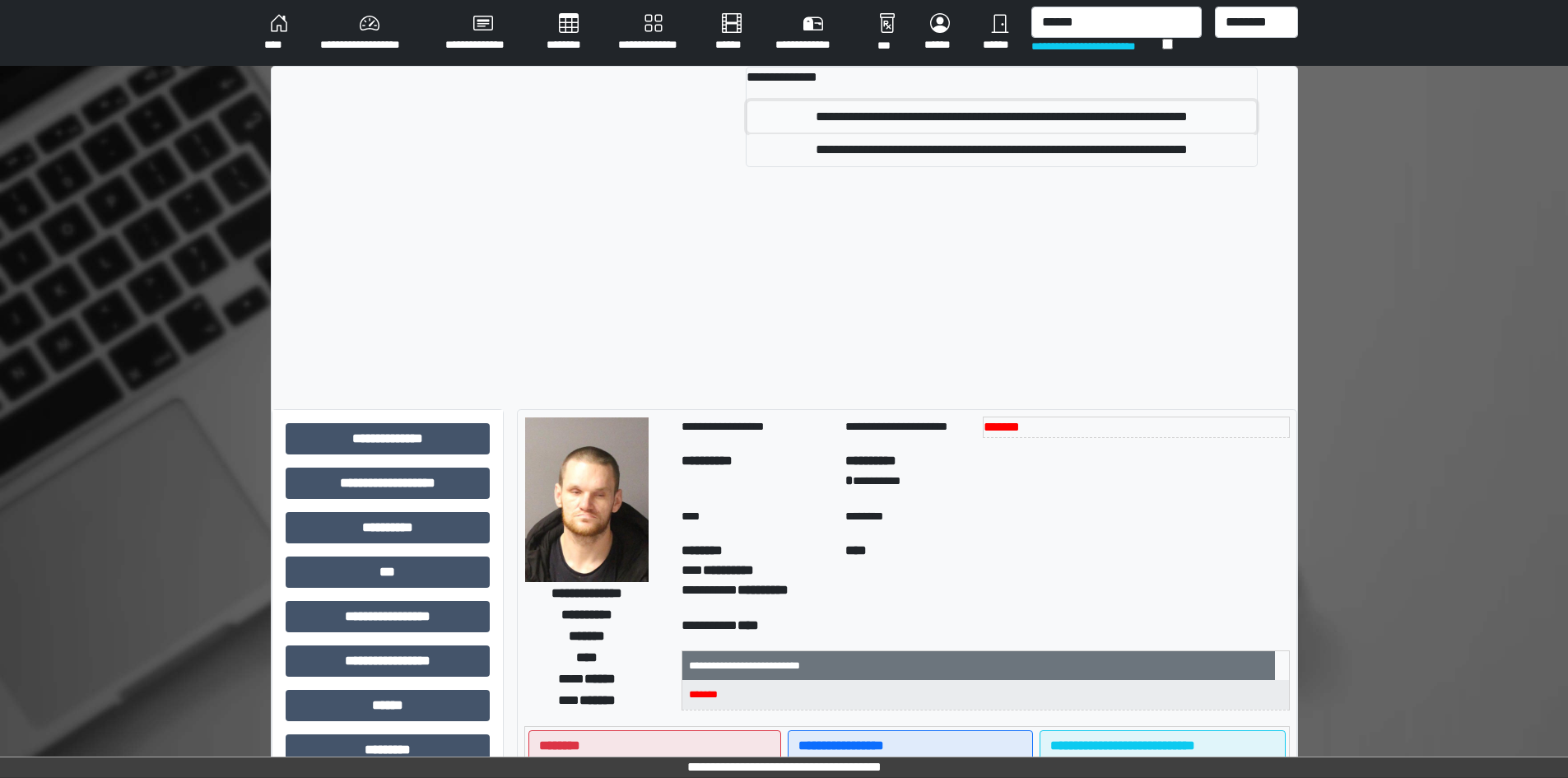 click on "**********" at bounding box center (1001, 117) 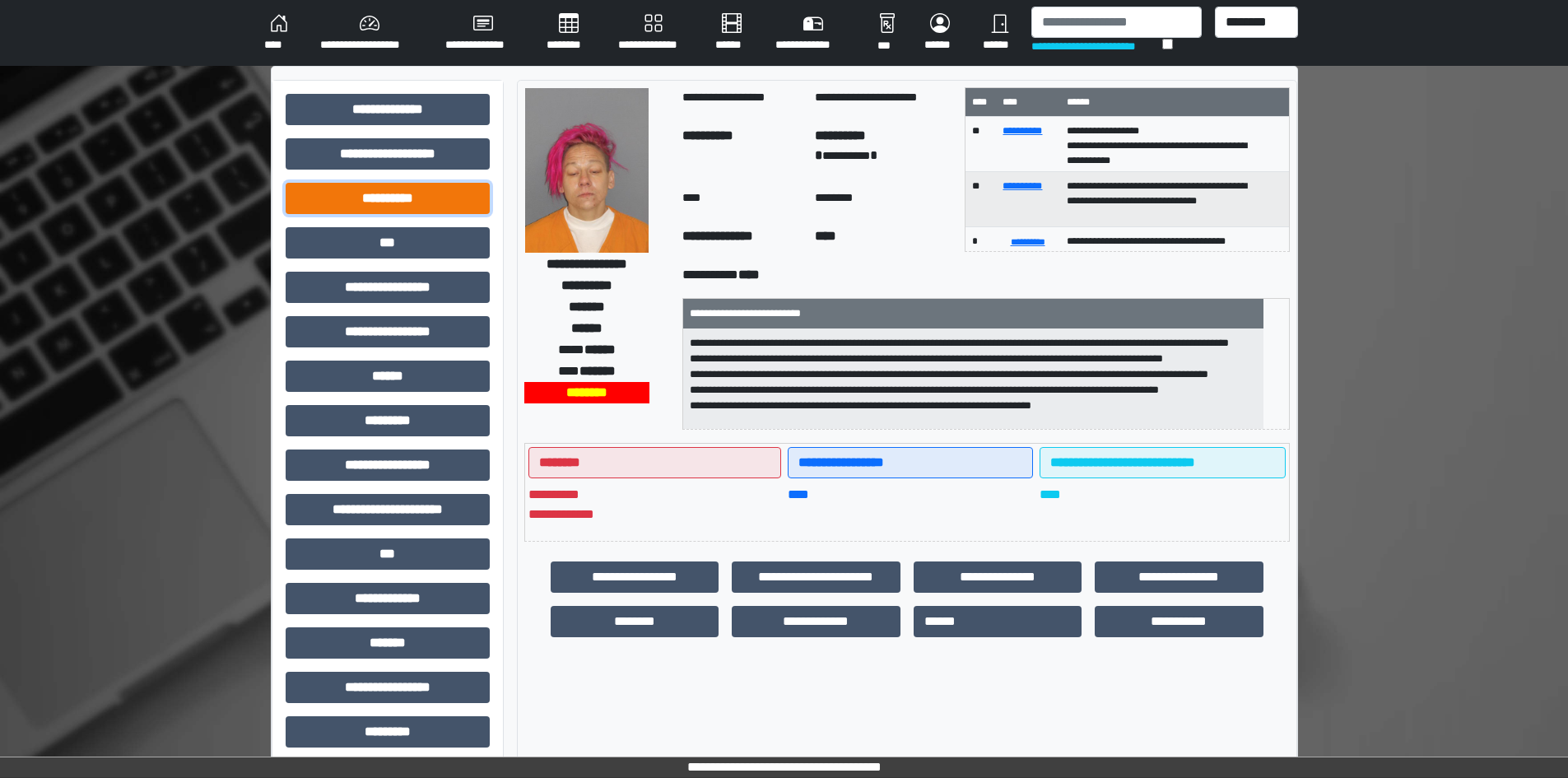 click on "**********" at bounding box center [388, 198] 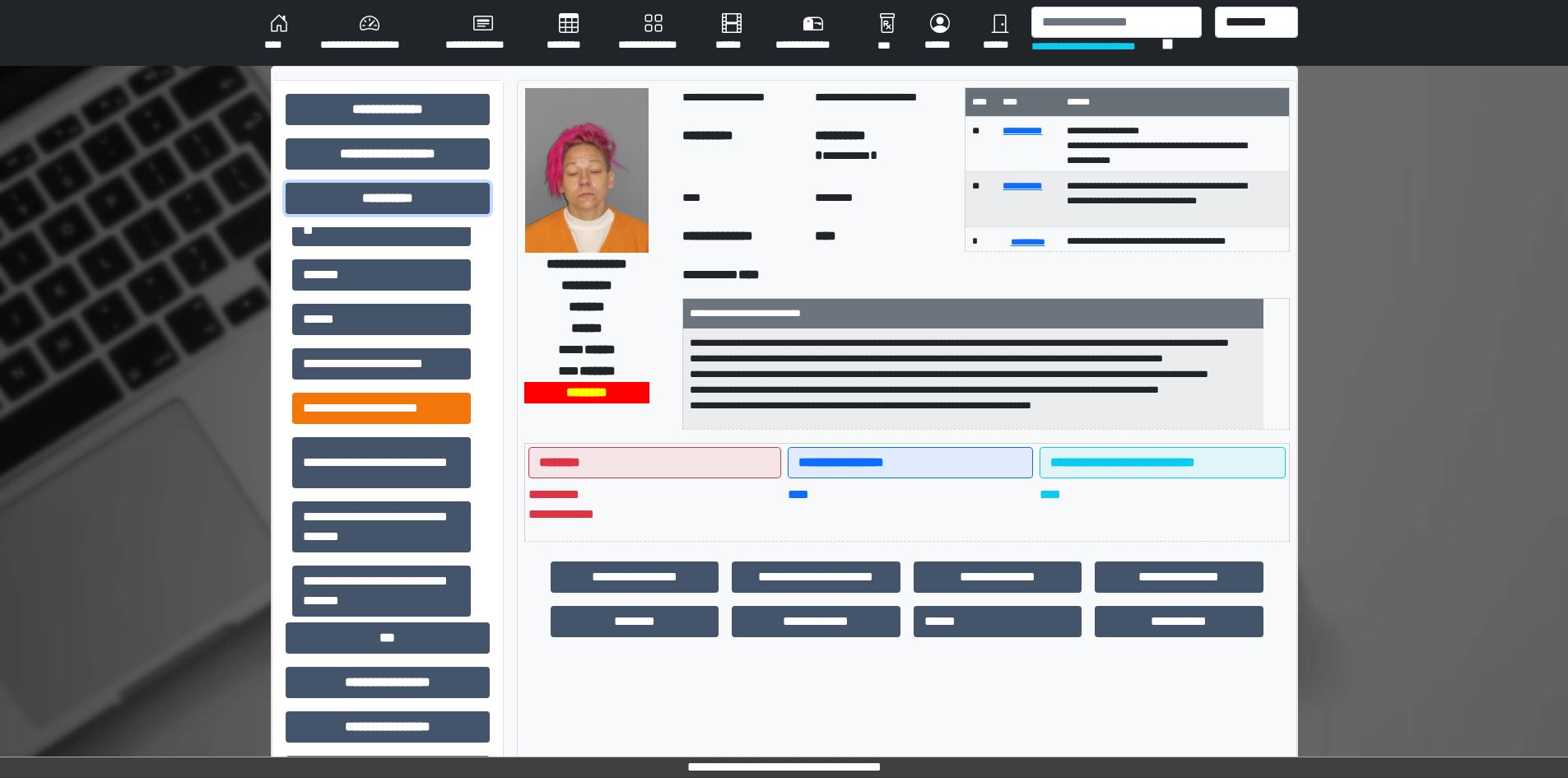 scroll, scrollTop: 82, scrollLeft: 0, axis: vertical 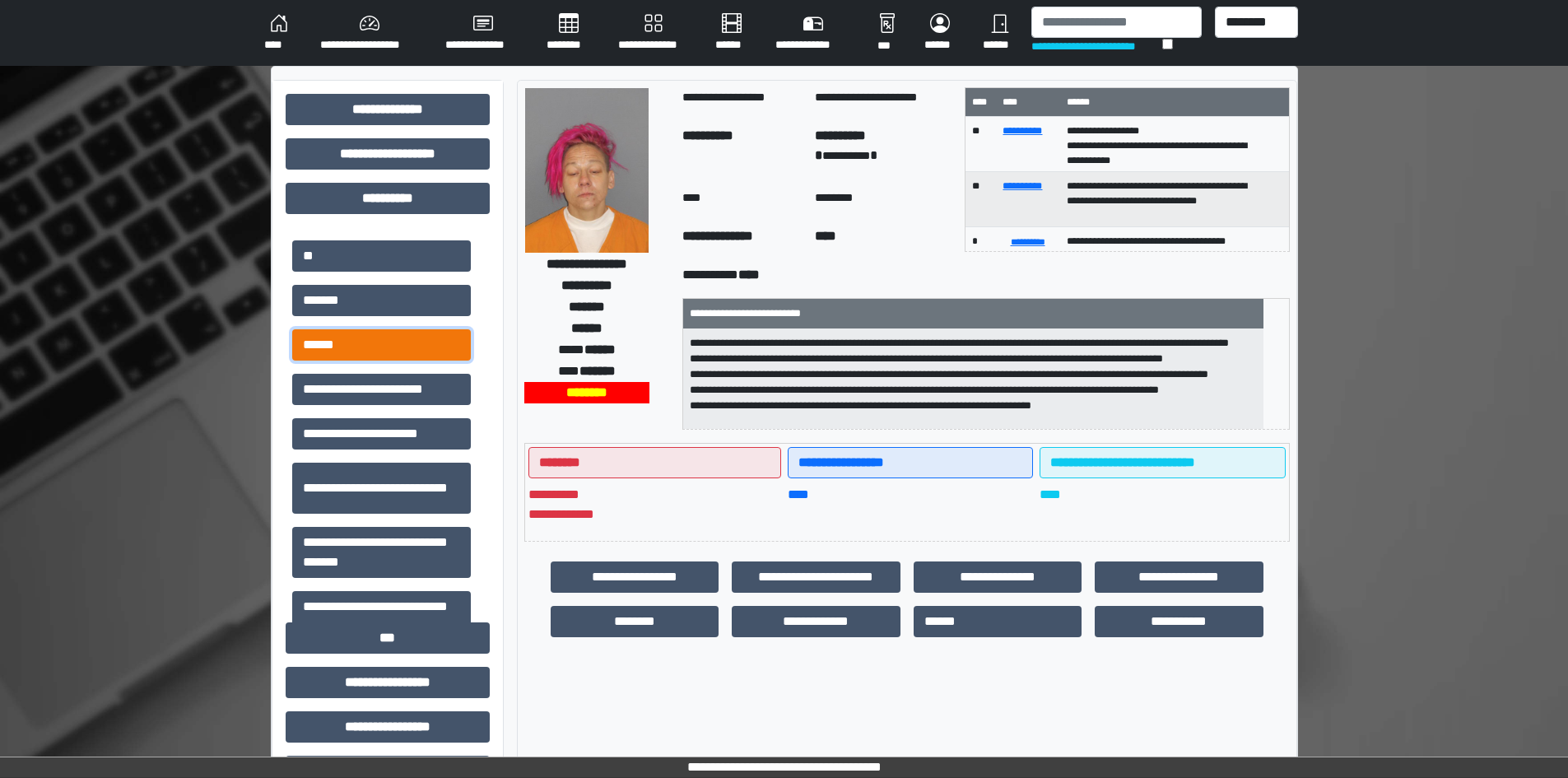 click on "******" at bounding box center (381, 345) 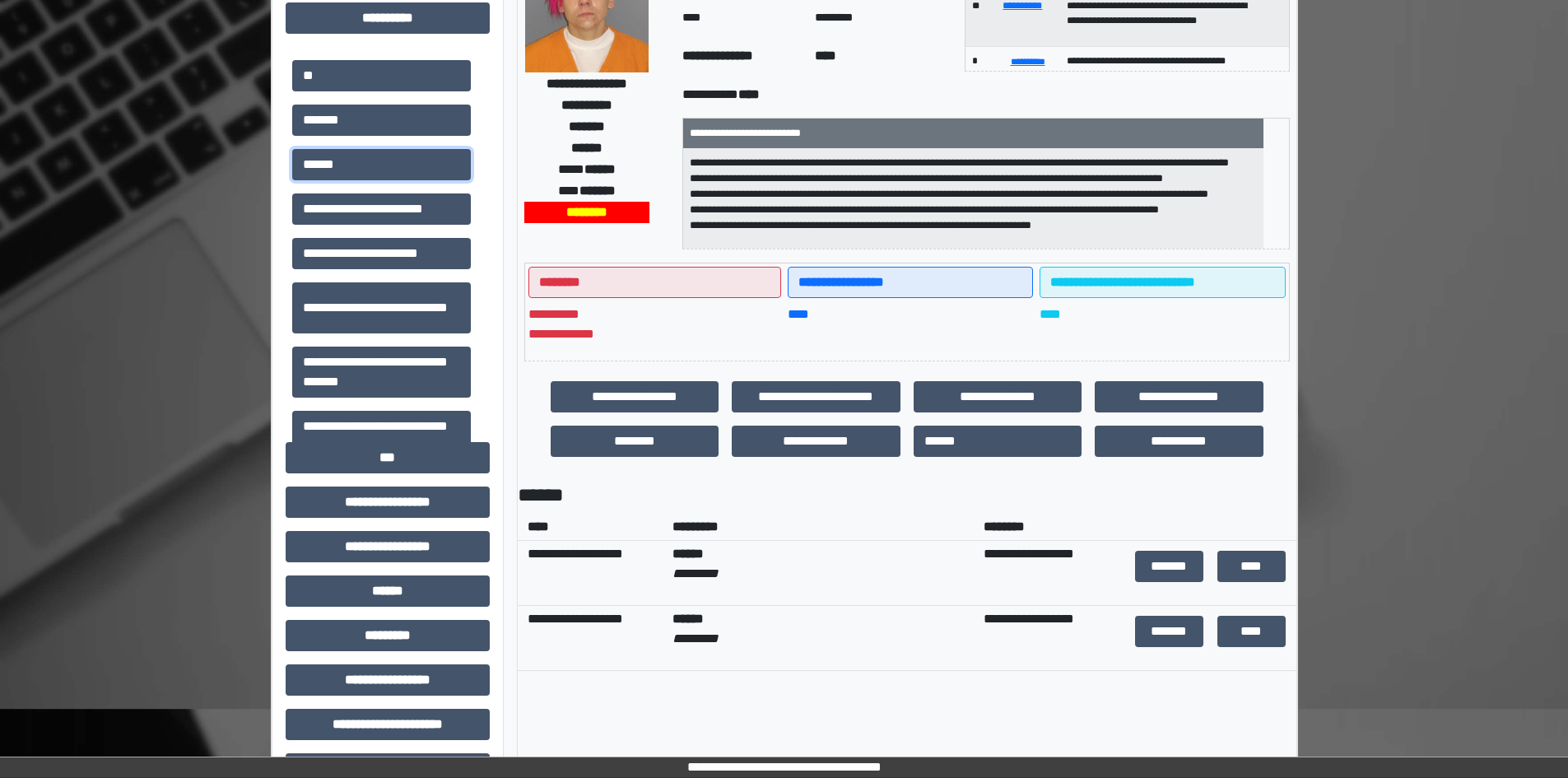 scroll, scrollTop: 247, scrollLeft: 0, axis: vertical 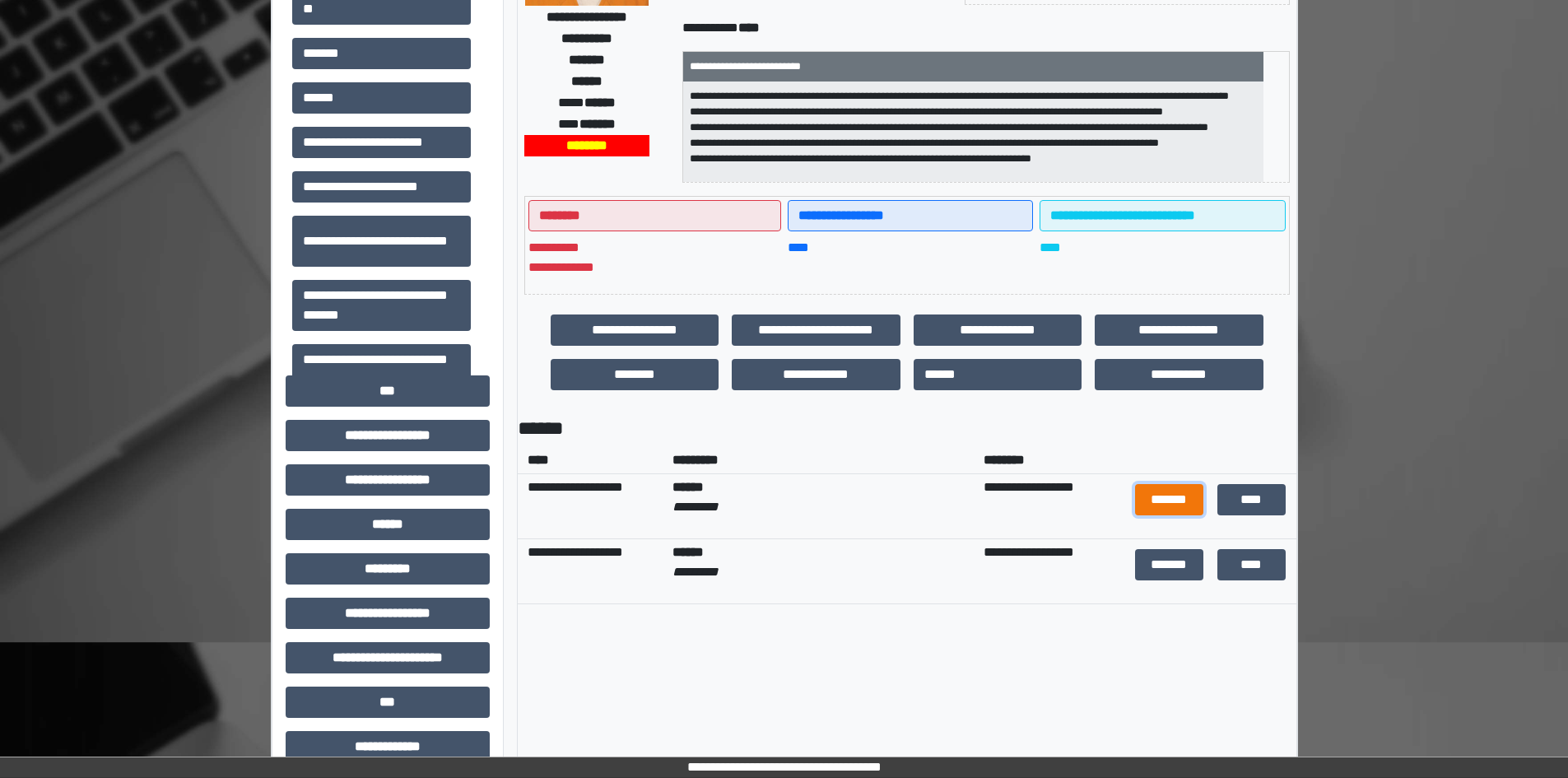 click on "*******" at bounding box center [1170, 500] 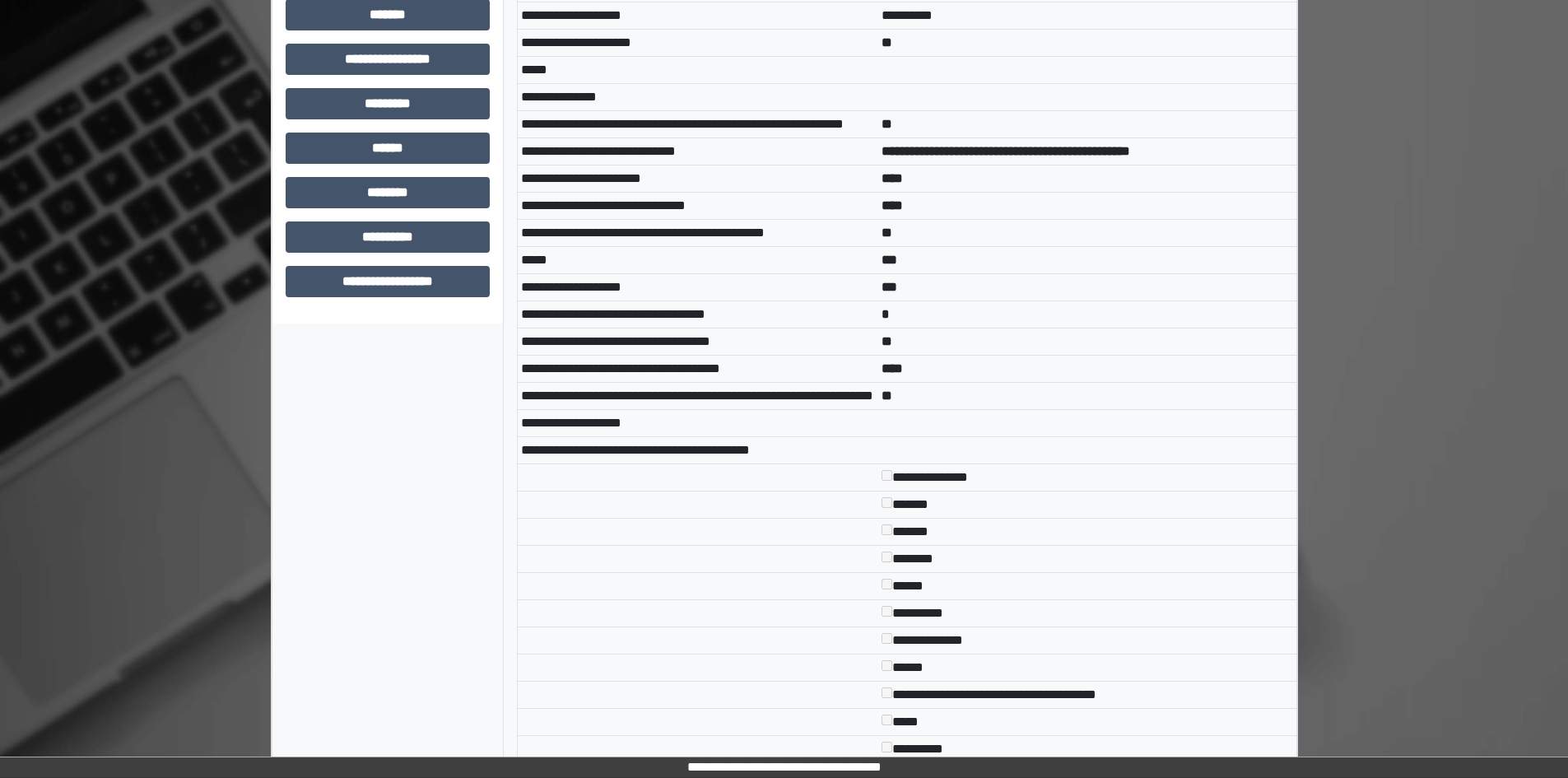 scroll, scrollTop: 871, scrollLeft: 0, axis: vertical 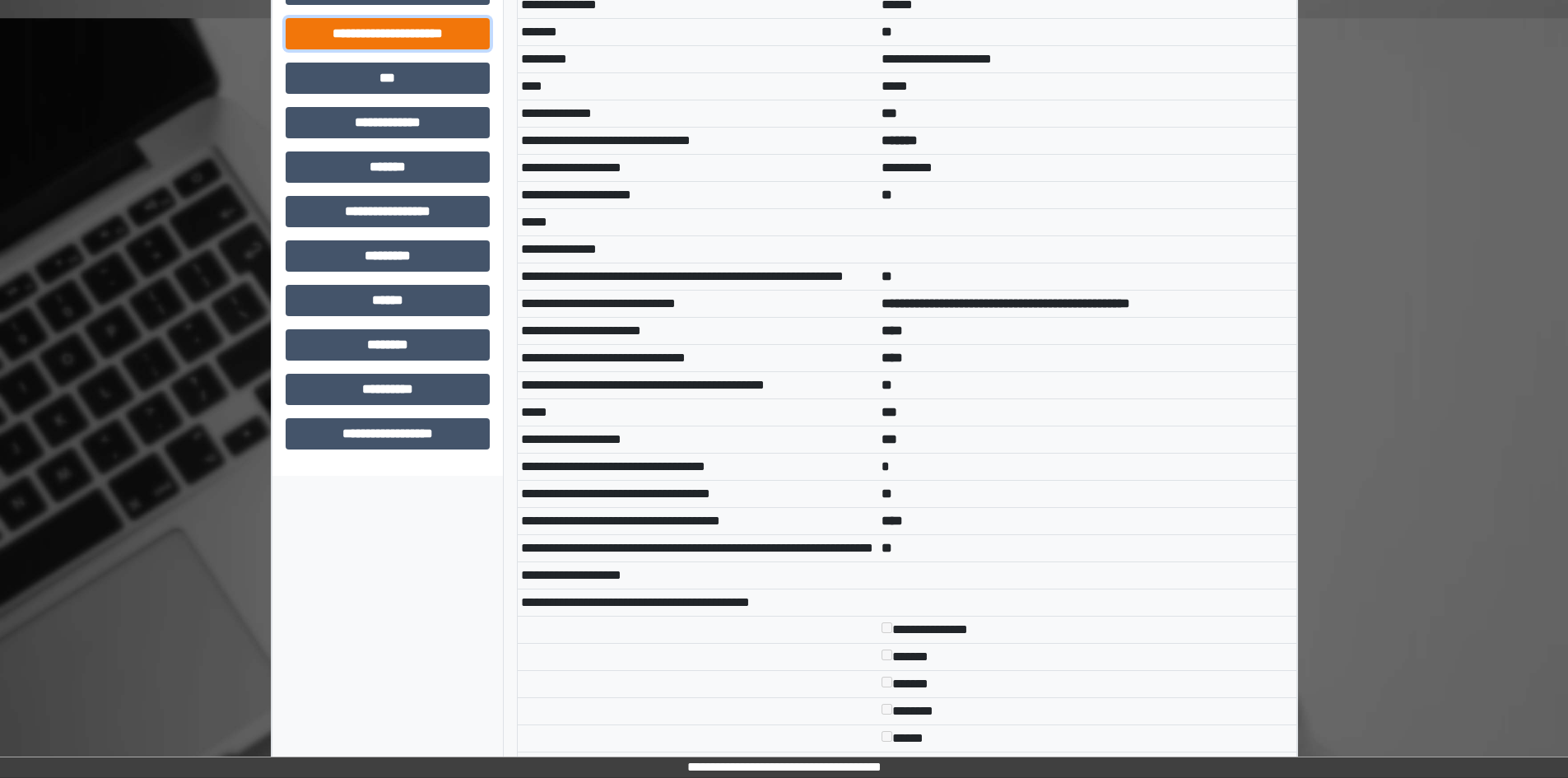 click on "**********" at bounding box center [388, 34] 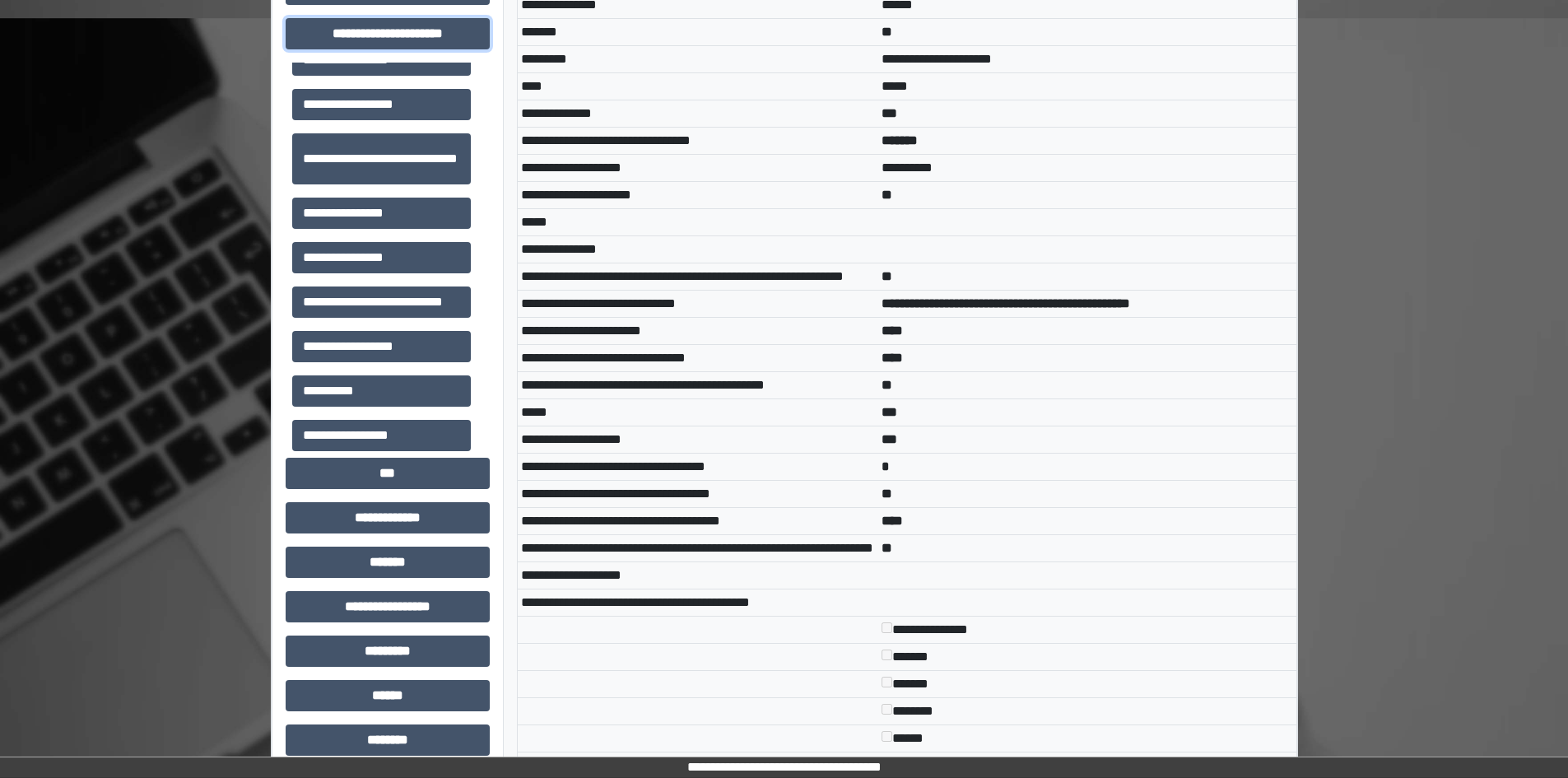 scroll, scrollTop: 38, scrollLeft: 0, axis: vertical 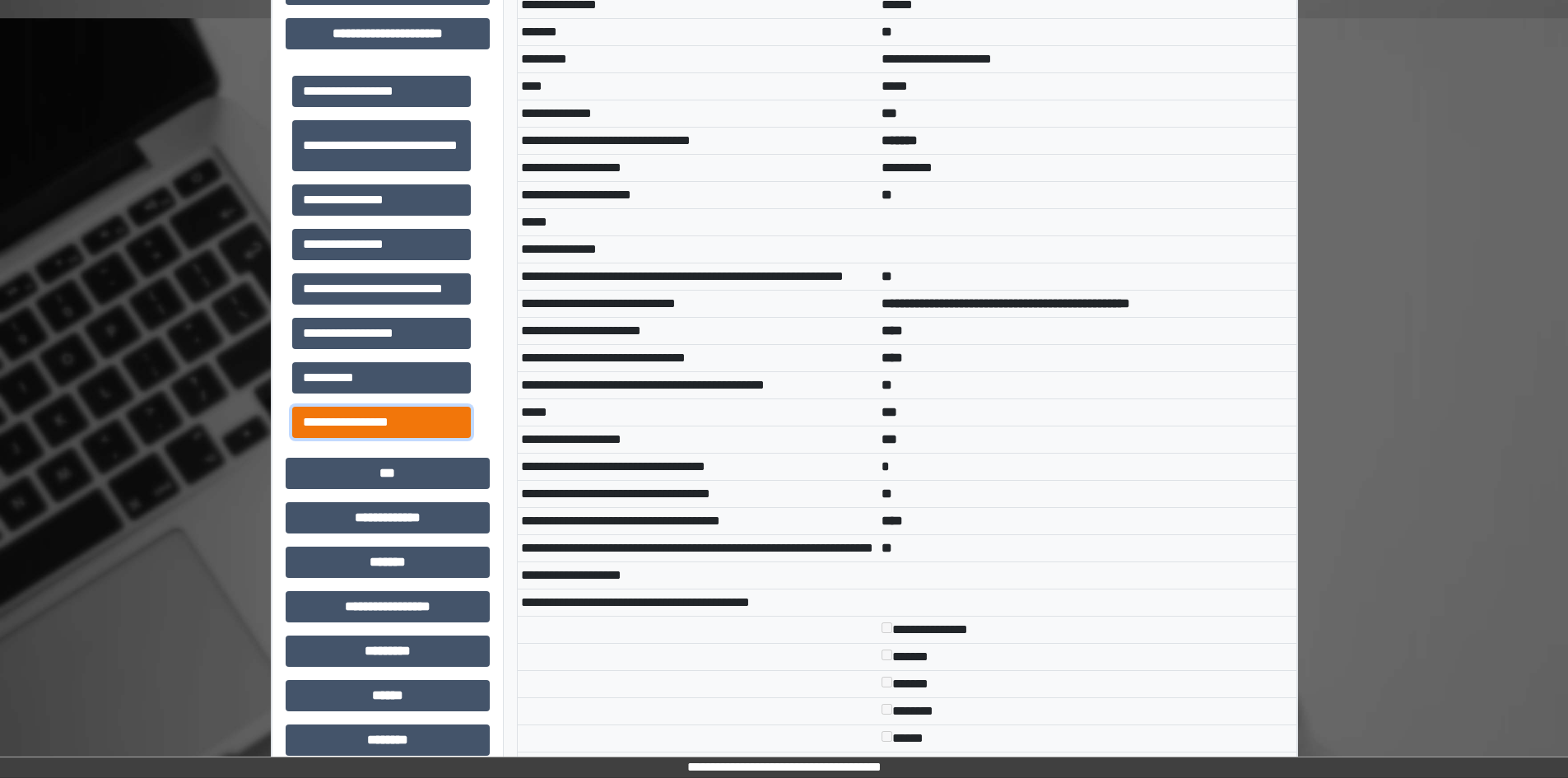 click on "**********" at bounding box center [381, 422] 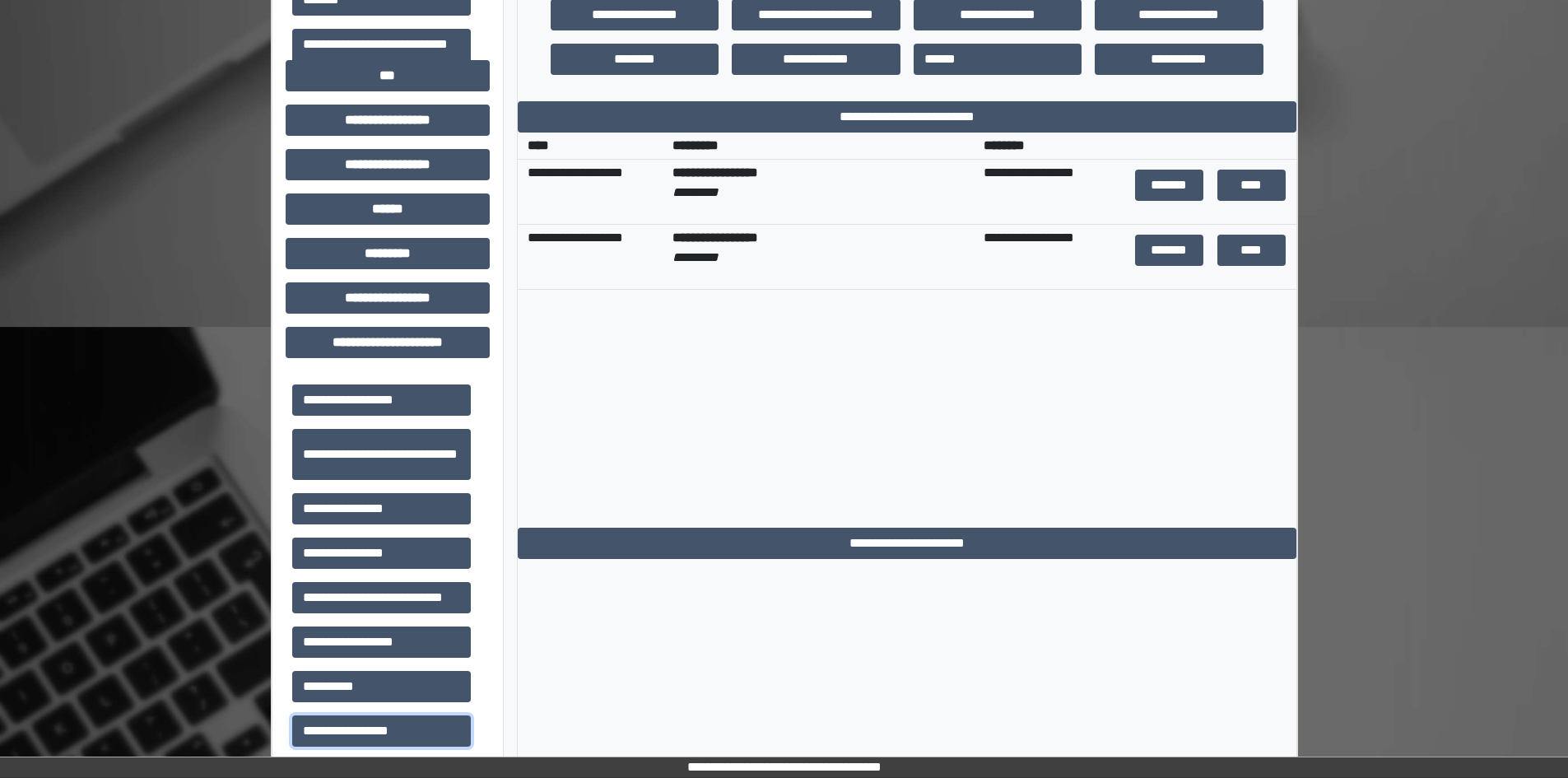 scroll, scrollTop: 459, scrollLeft: 0, axis: vertical 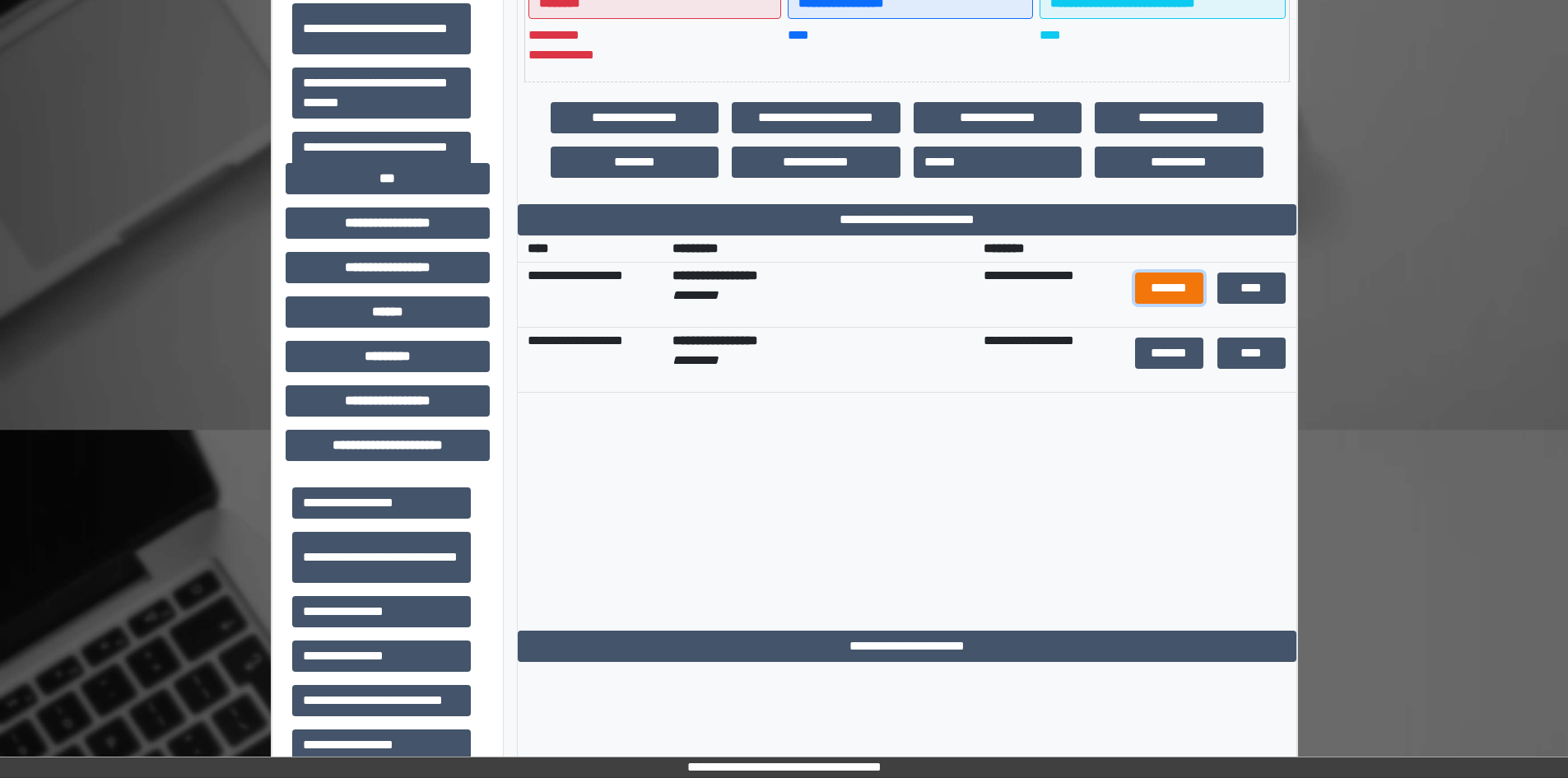 click on "*******" at bounding box center [1170, 288] 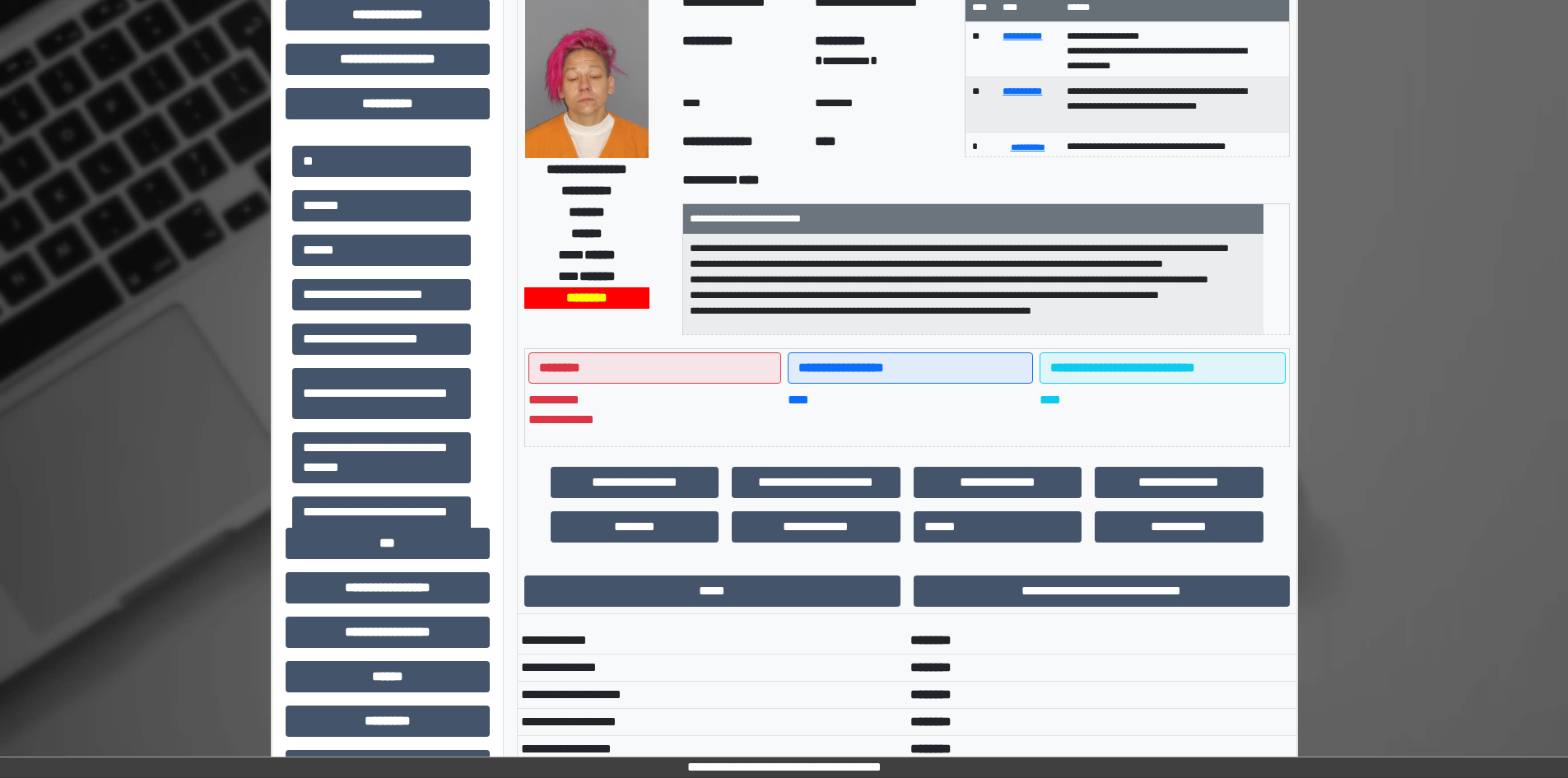scroll, scrollTop: 0, scrollLeft: 0, axis: both 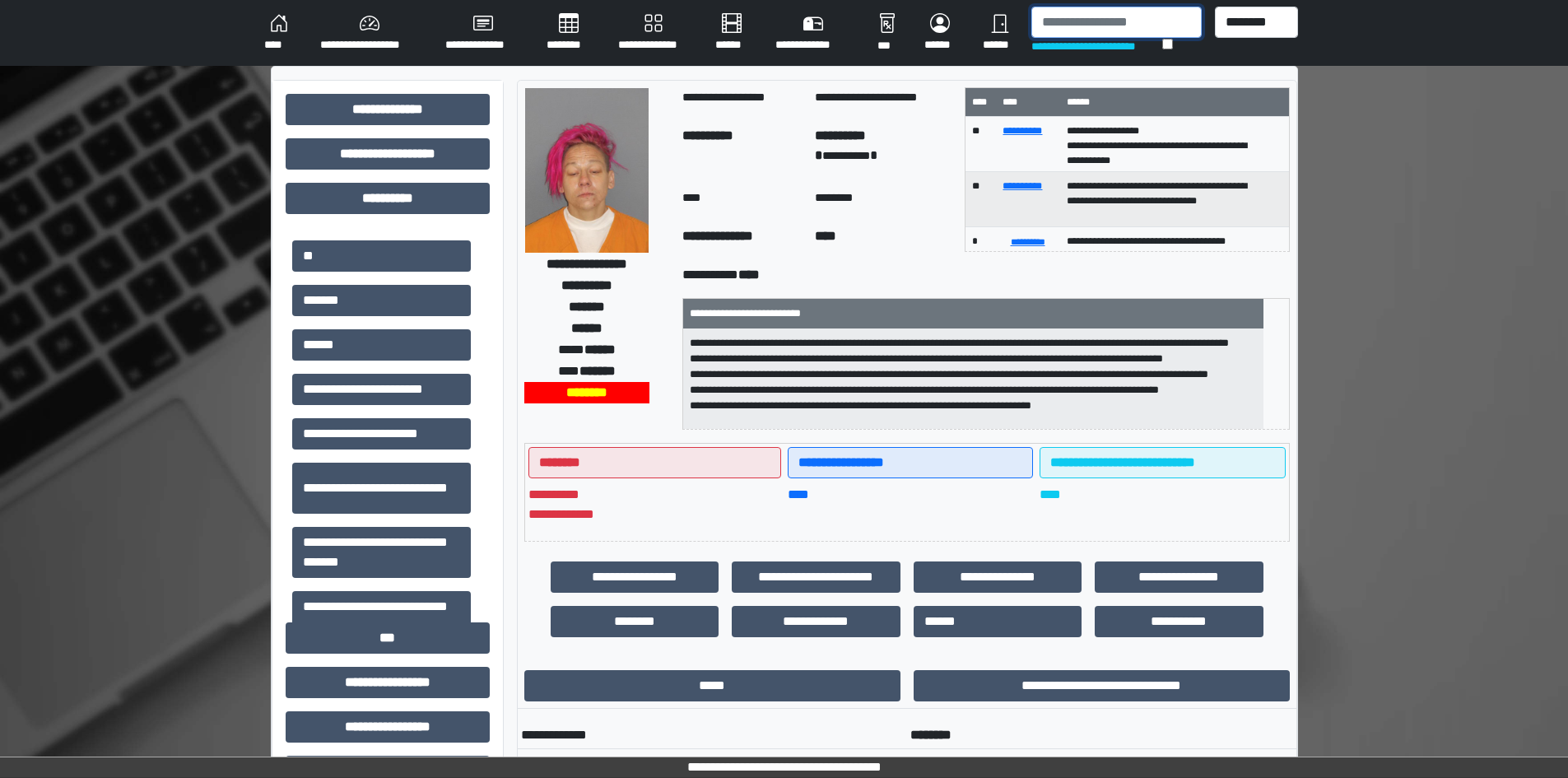 click at bounding box center (1116, 22) 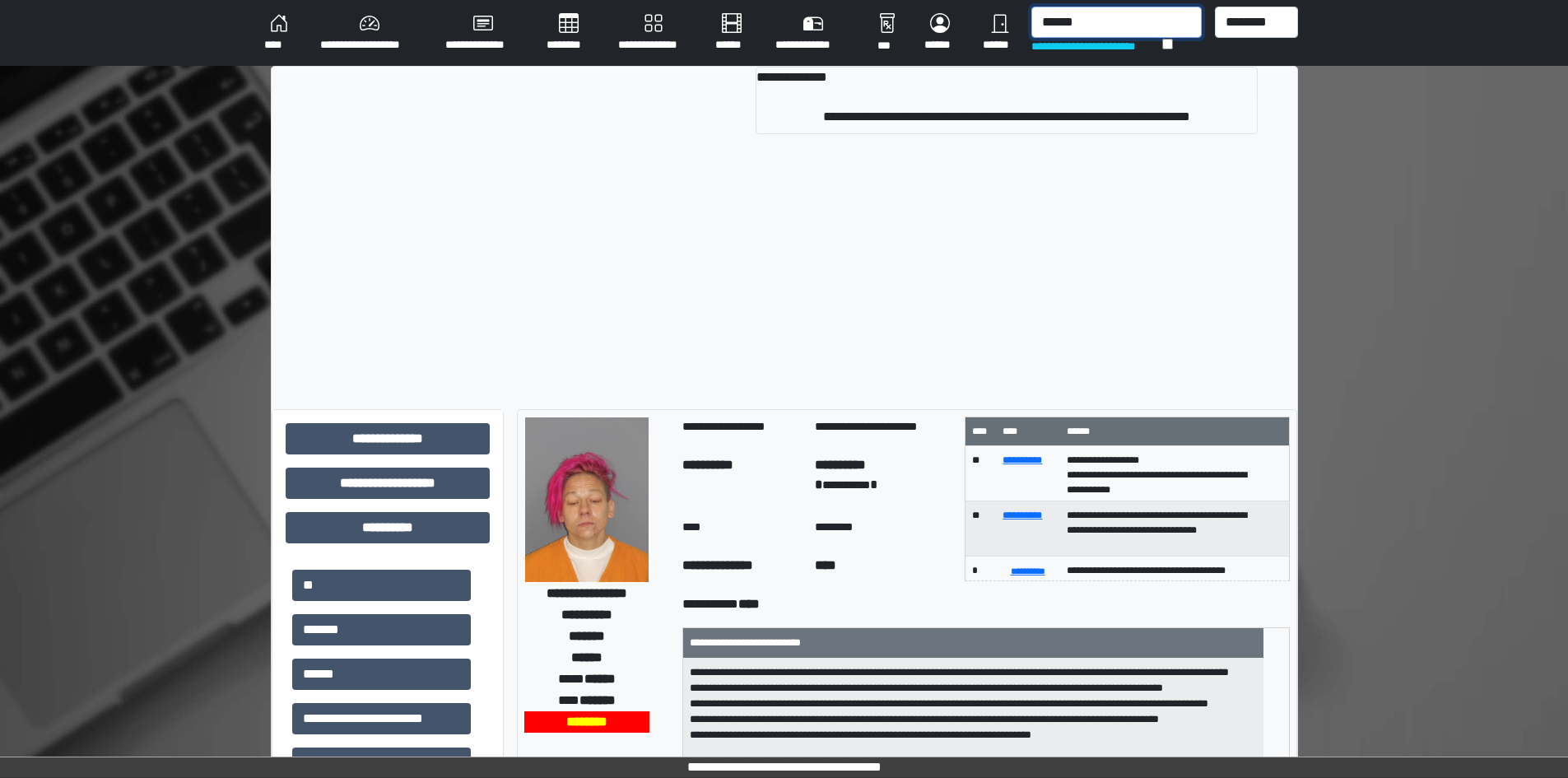 type on "******" 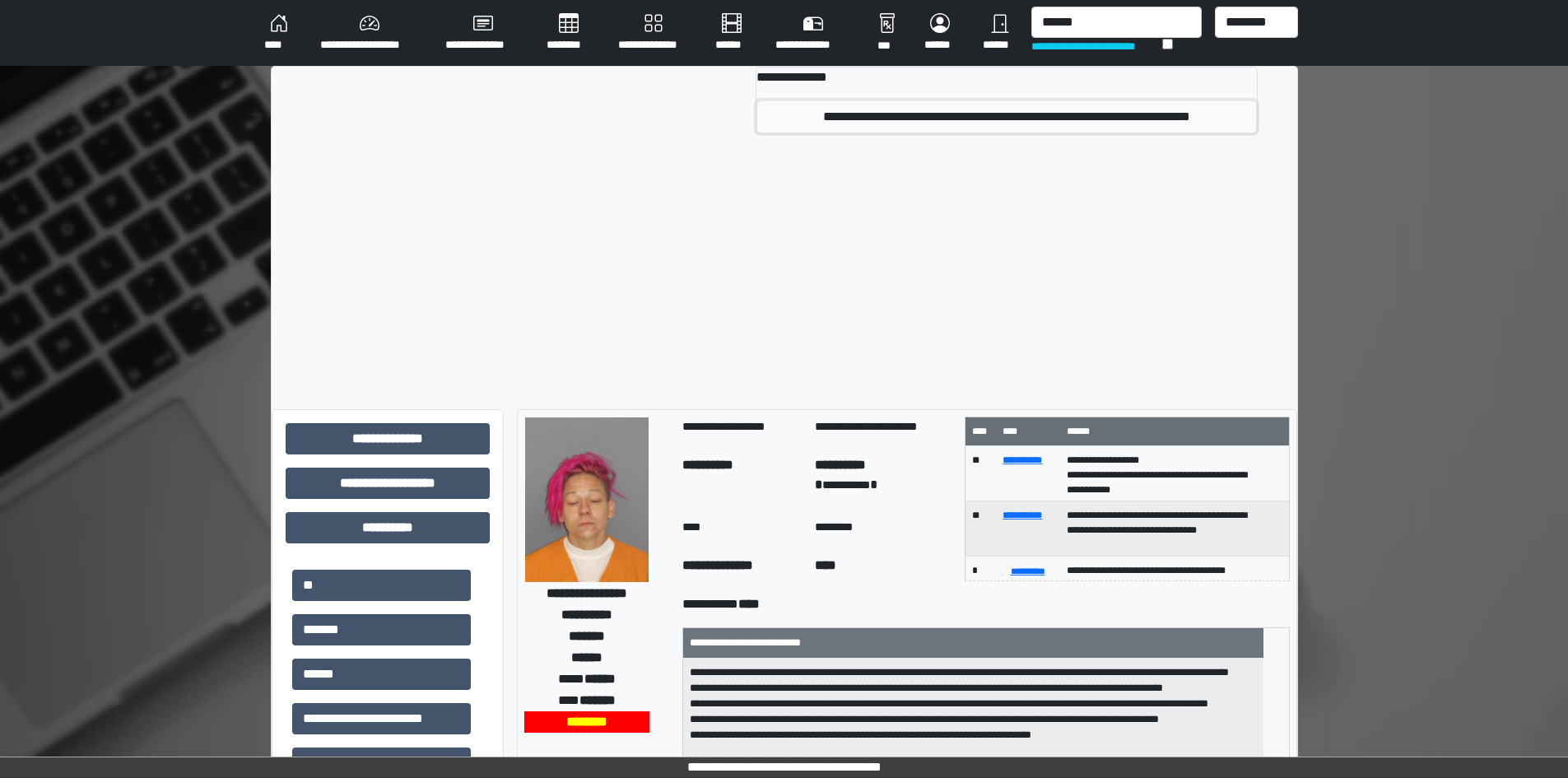 click on "**********" at bounding box center (1006, 117) 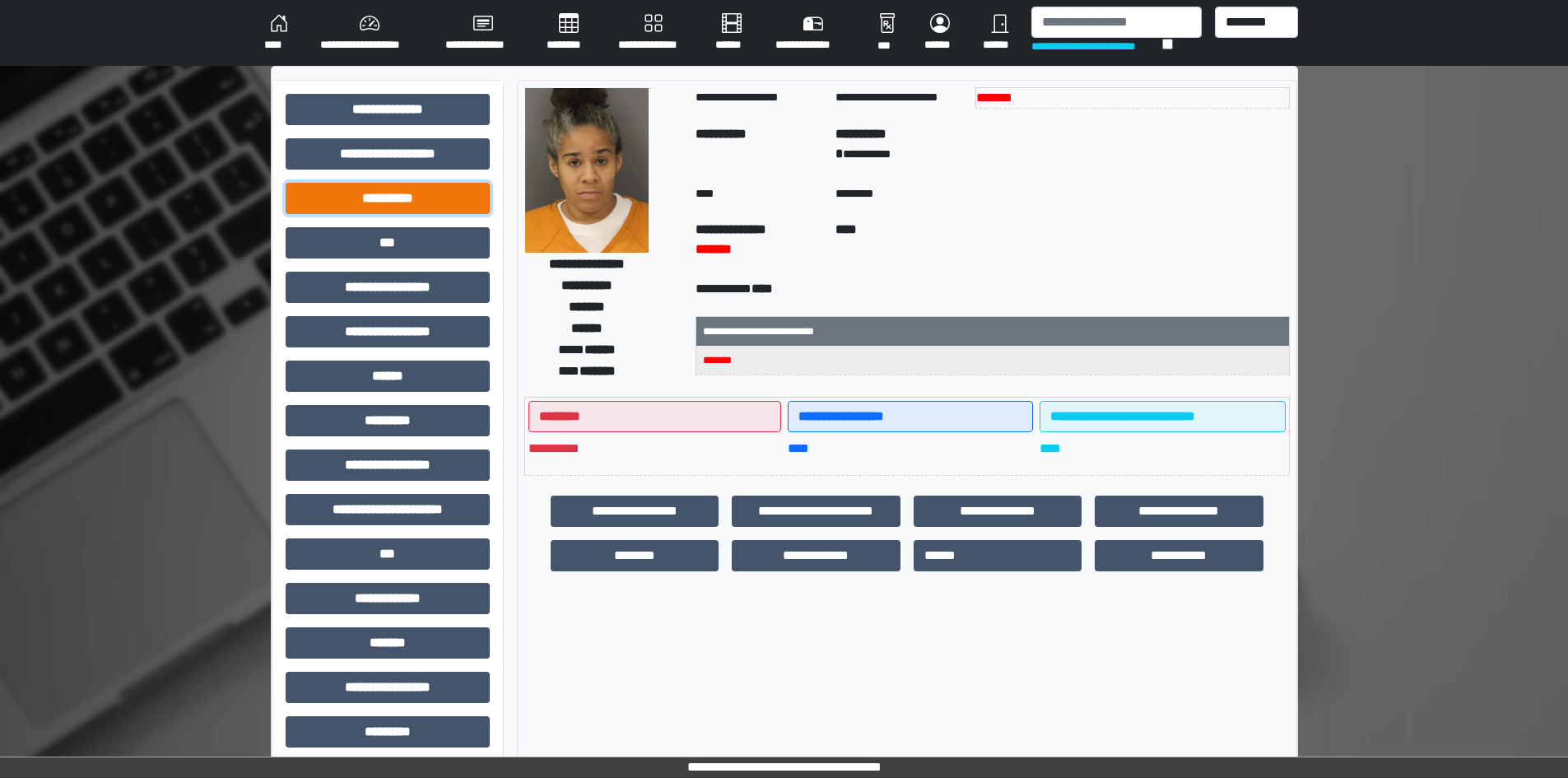 click on "**********" at bounding box center (388, 198) 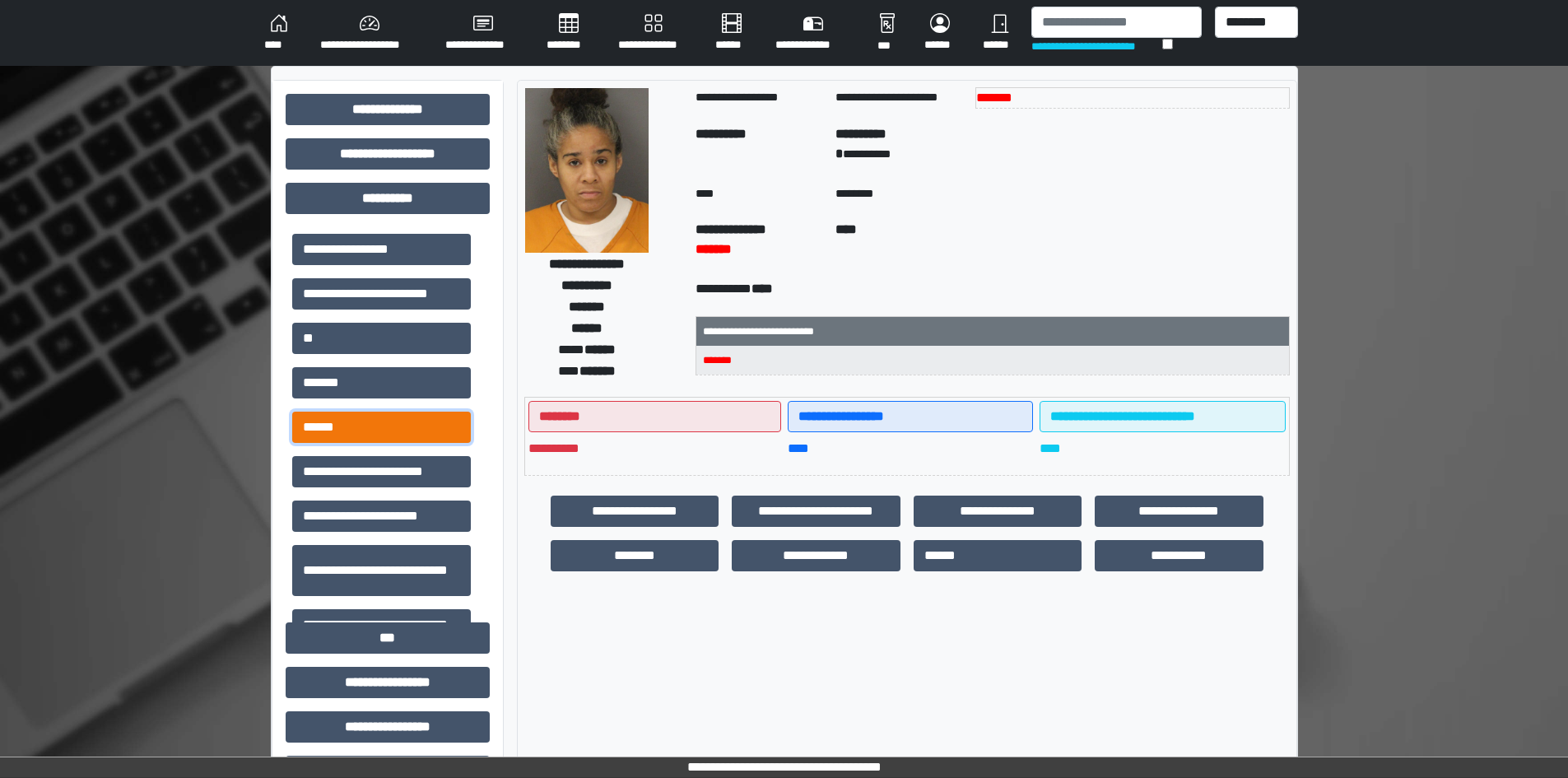click on "******" at bounding box center (381, 427) 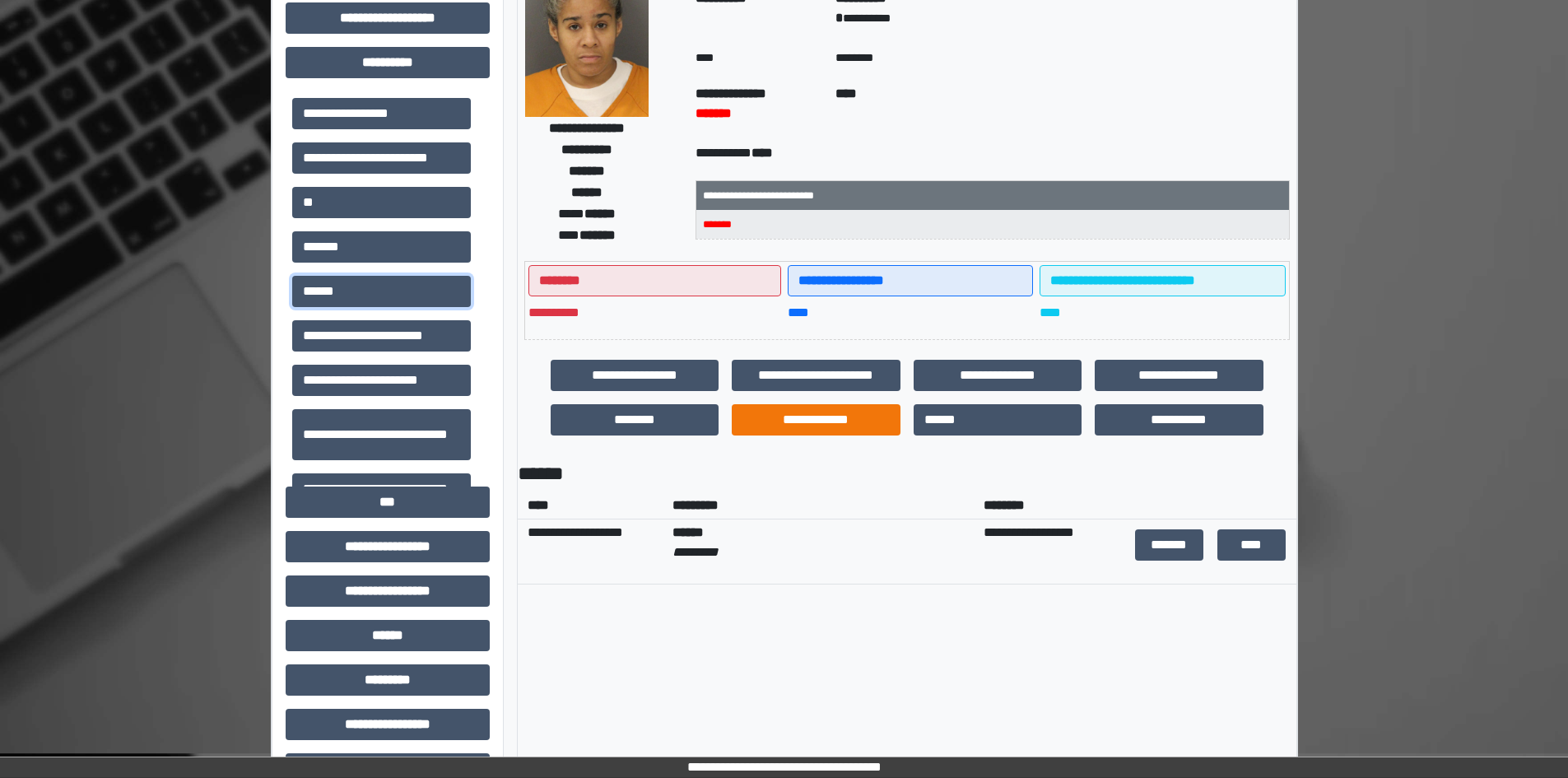 scroll, scrollTop: 165, scrollLeft: 0, axis: vertical 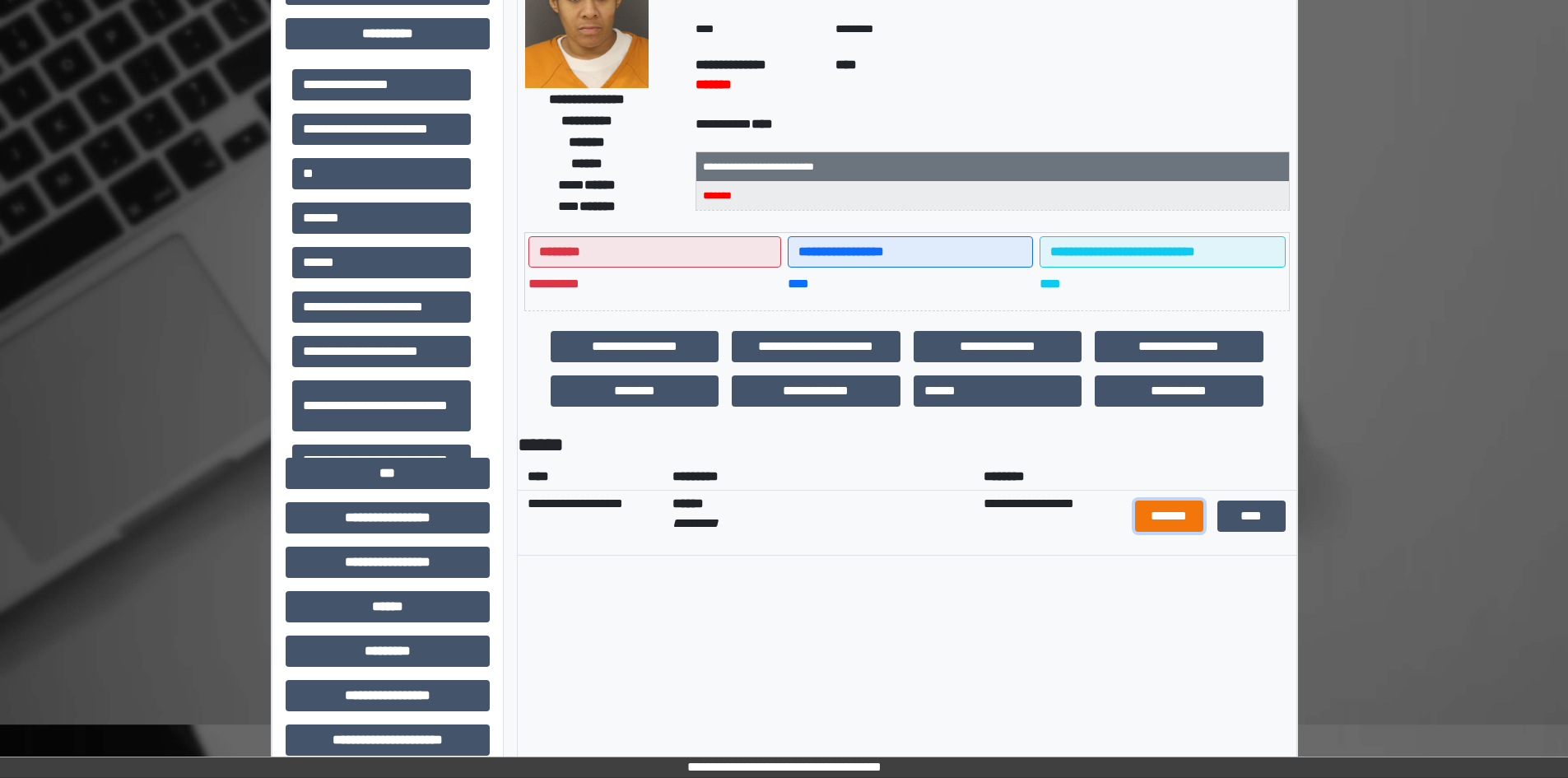 click on "*******" at bounding box center [1170, 516] 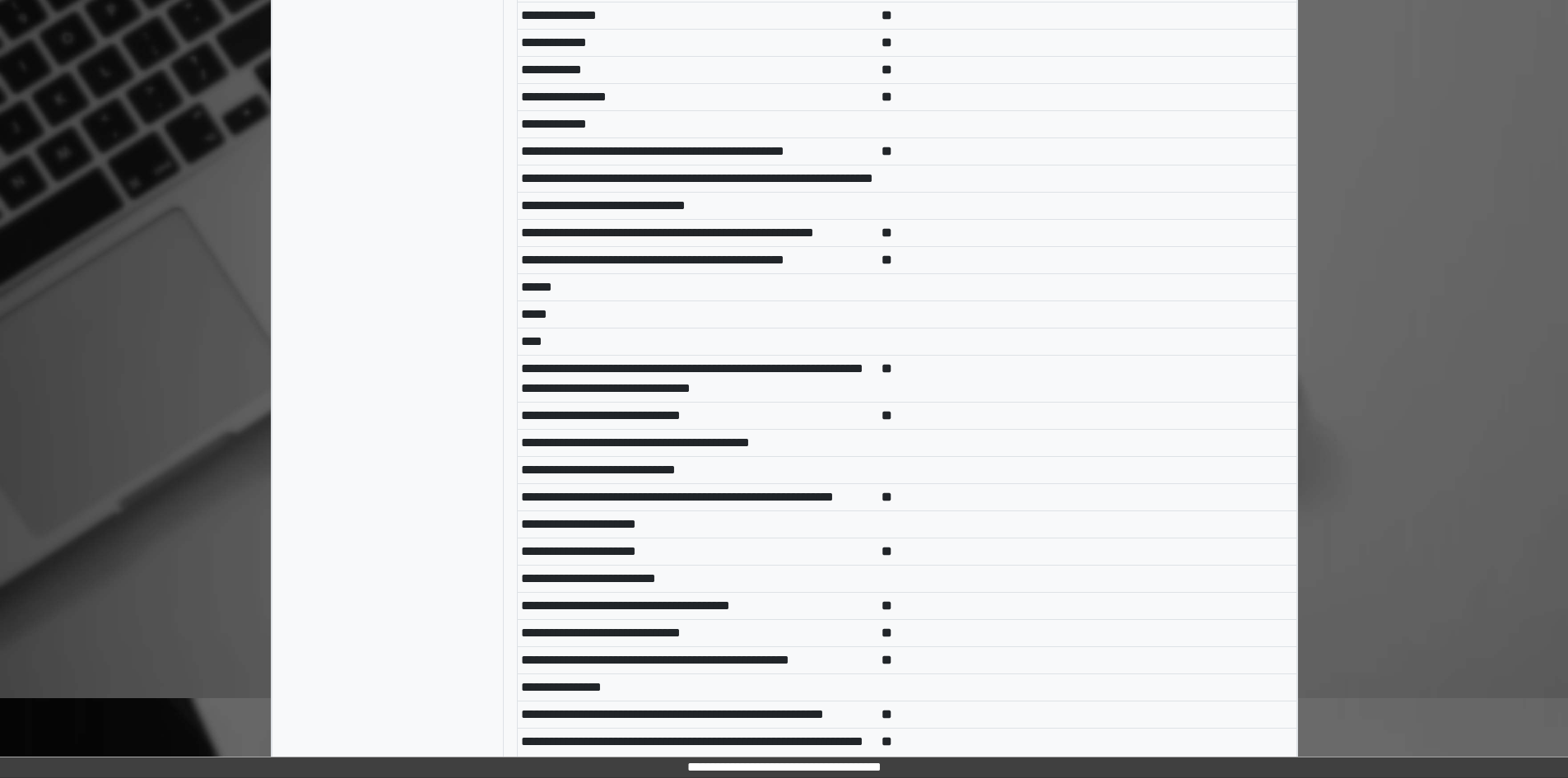 scroll, scrollTop: 172, scrollLeft: 0, axis: vertical 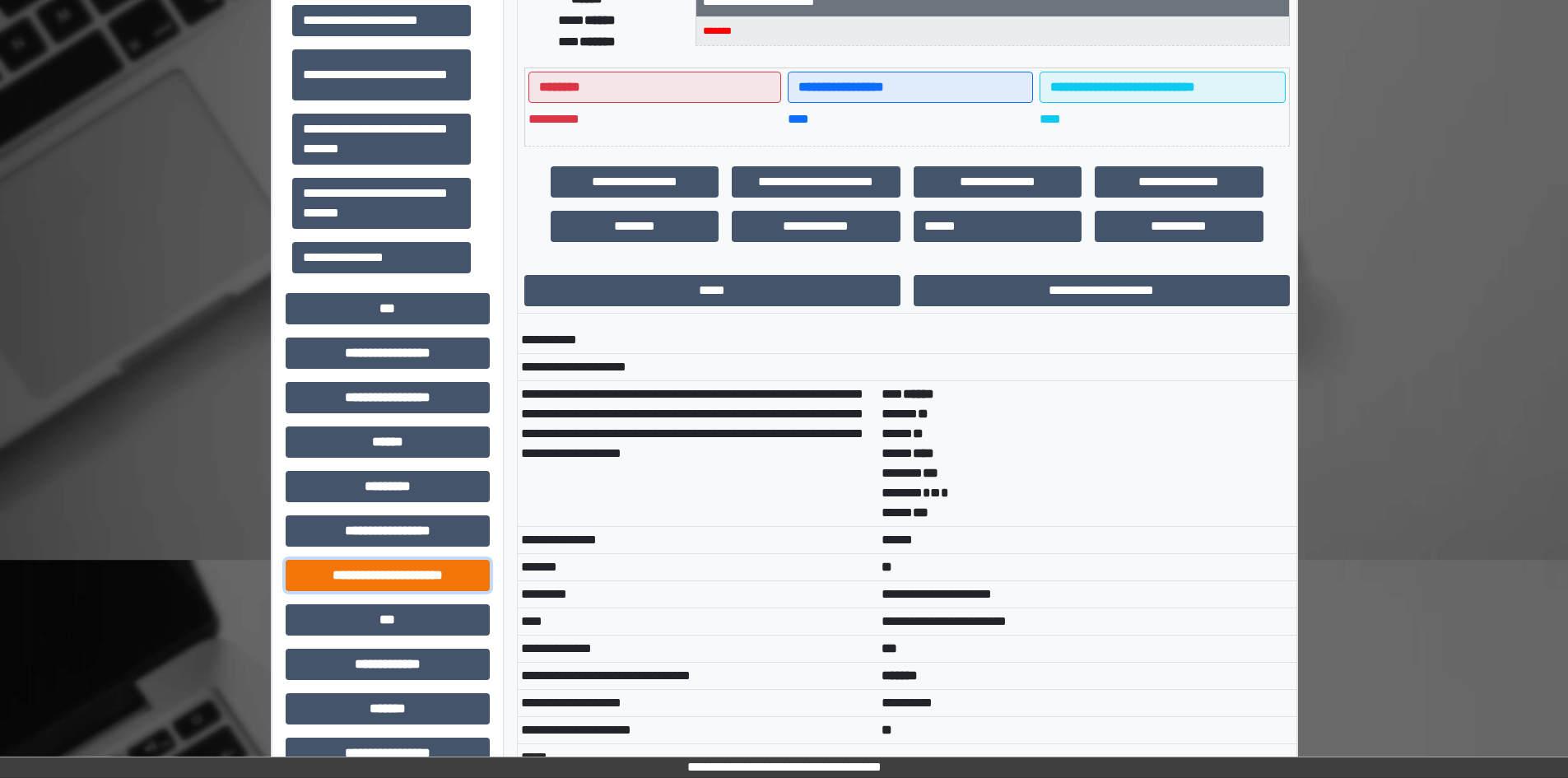click on "**********" at bounding box center [388, 575] 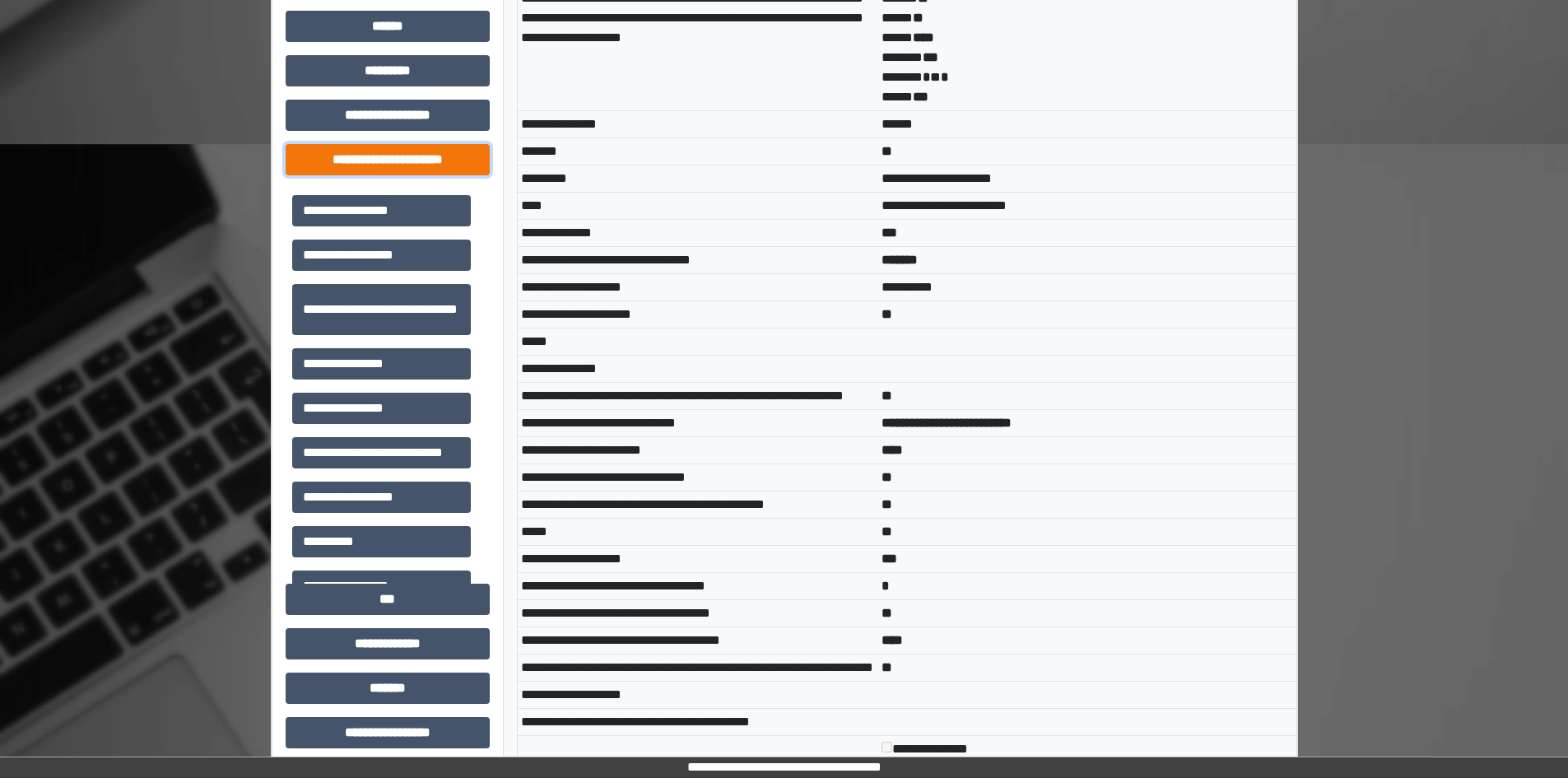 scroll, scrollTop: 906, scrollLeft: 0, axis: vertical 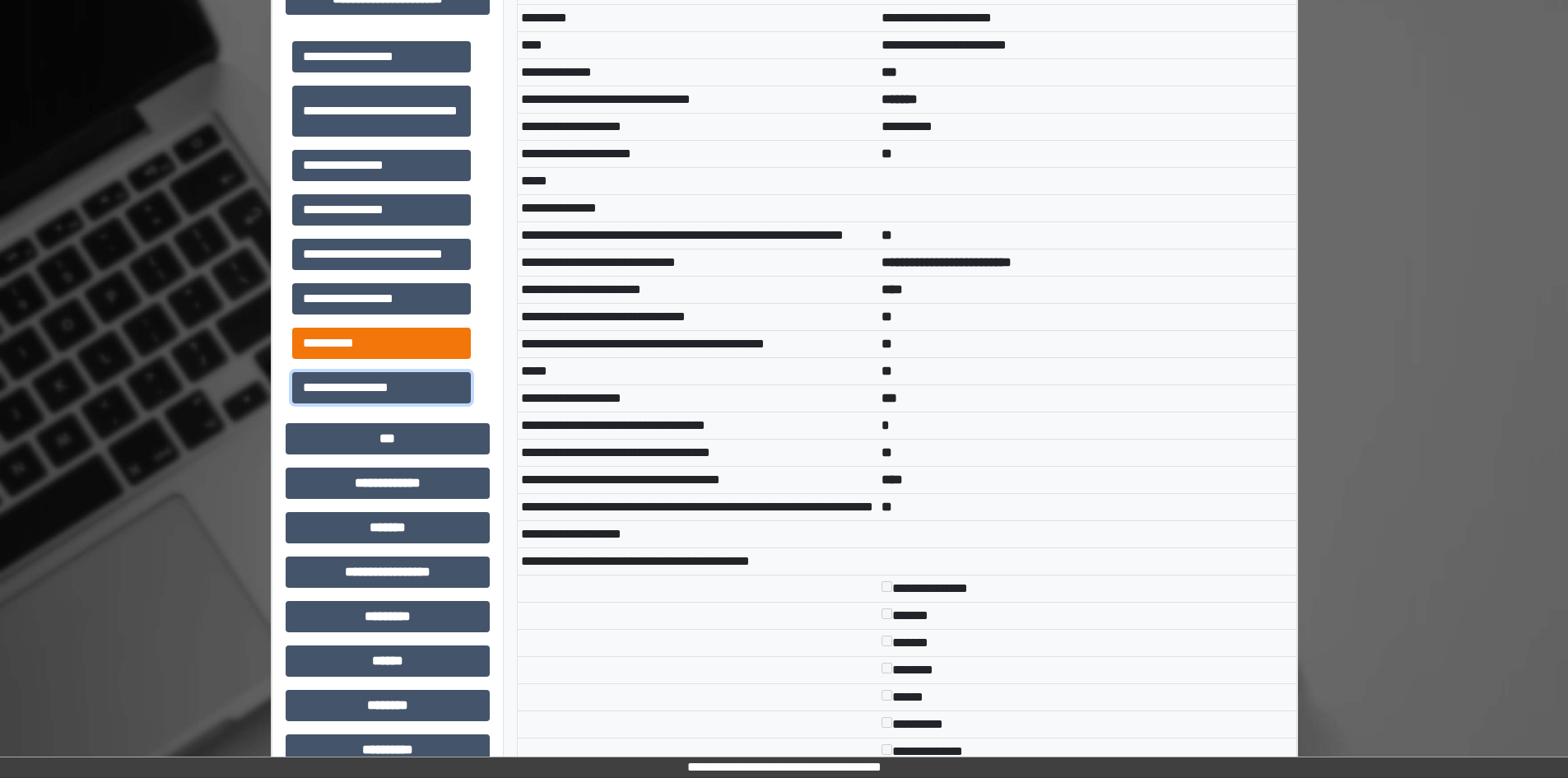 click on "**********" at bounding box center [381, 388] 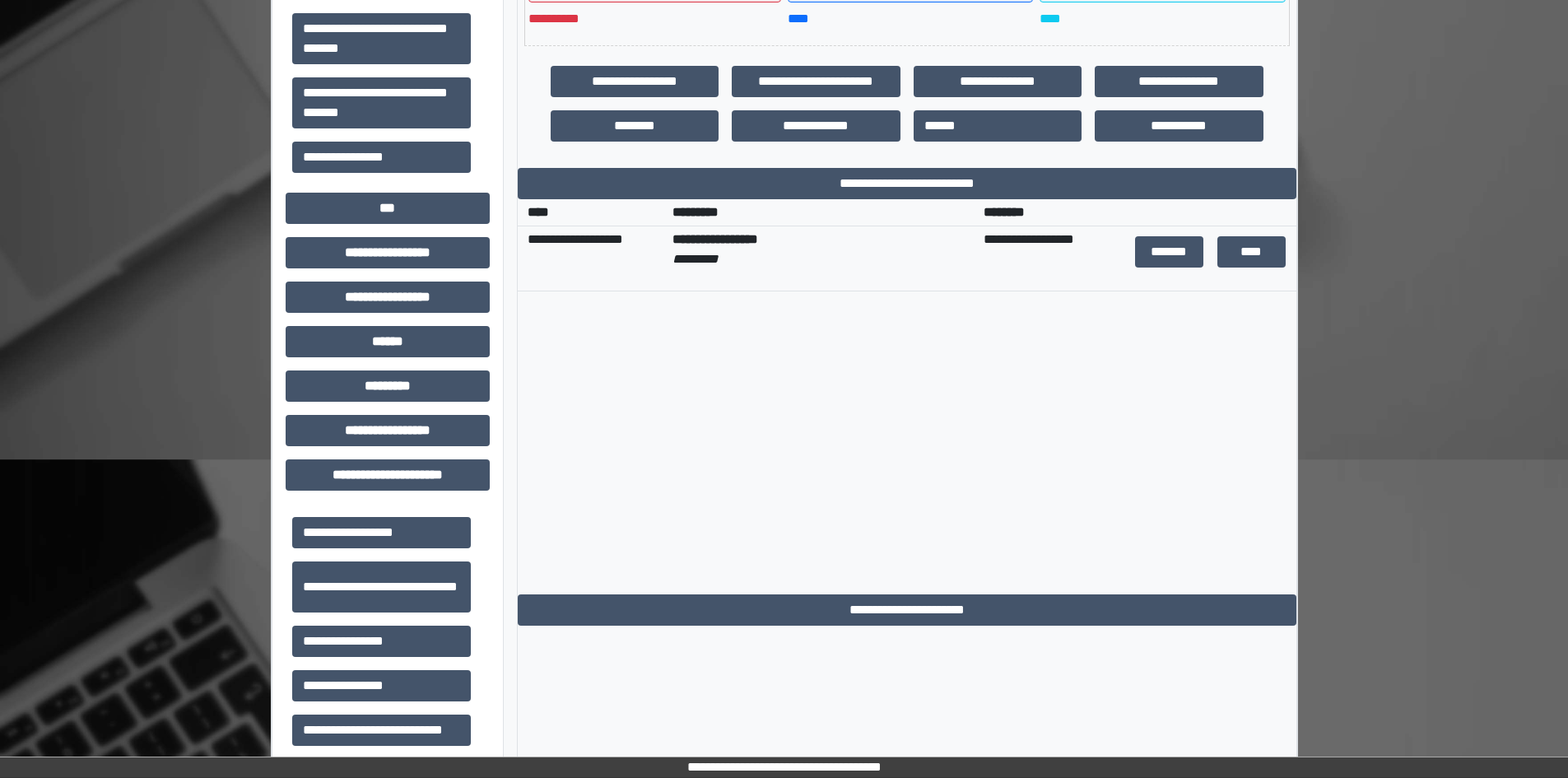 scroll, scrollTop: 412, scrollLeft: 0, axis: vertical 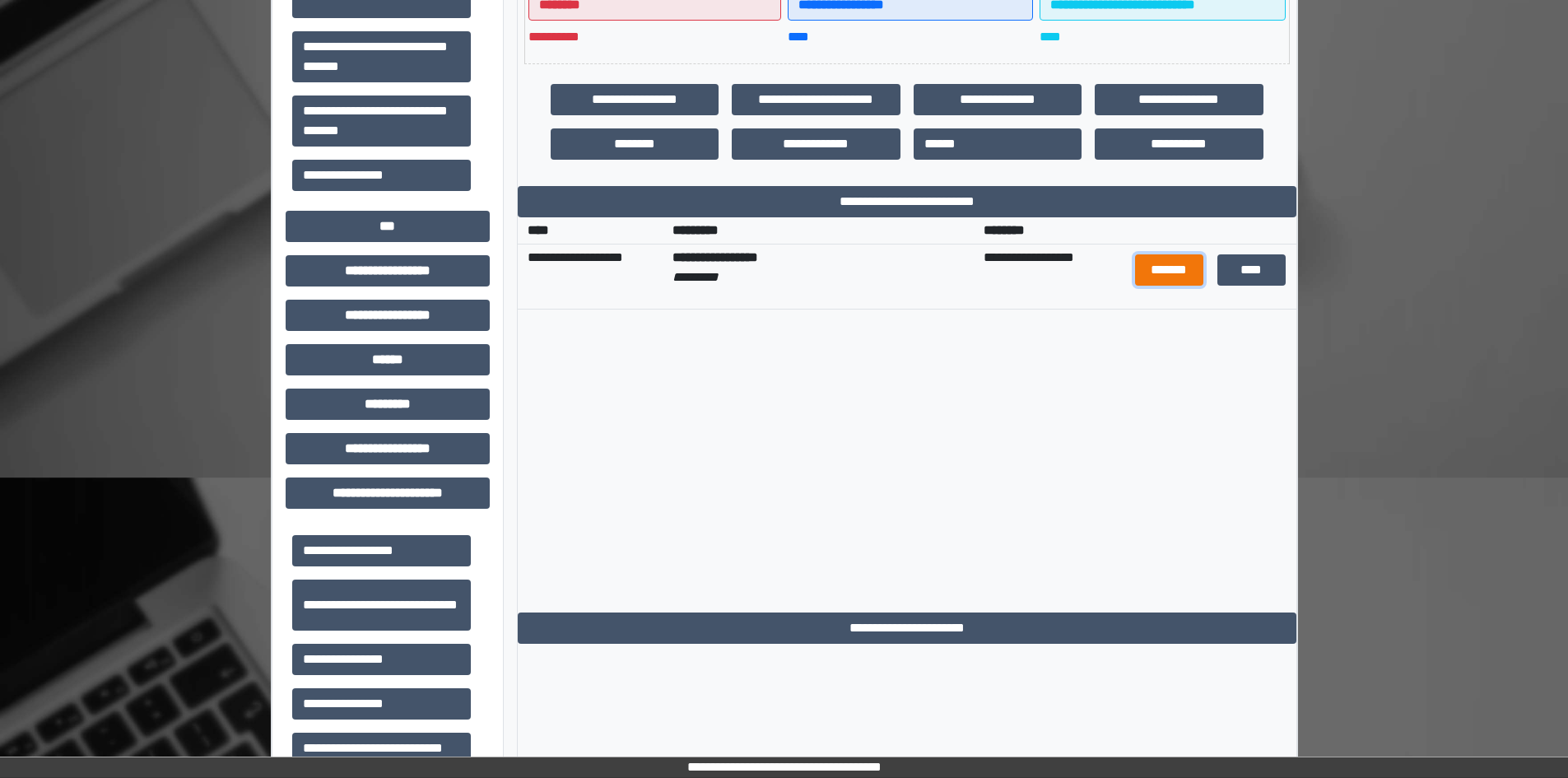 click on "*******" at bounding box center [1170, 270] 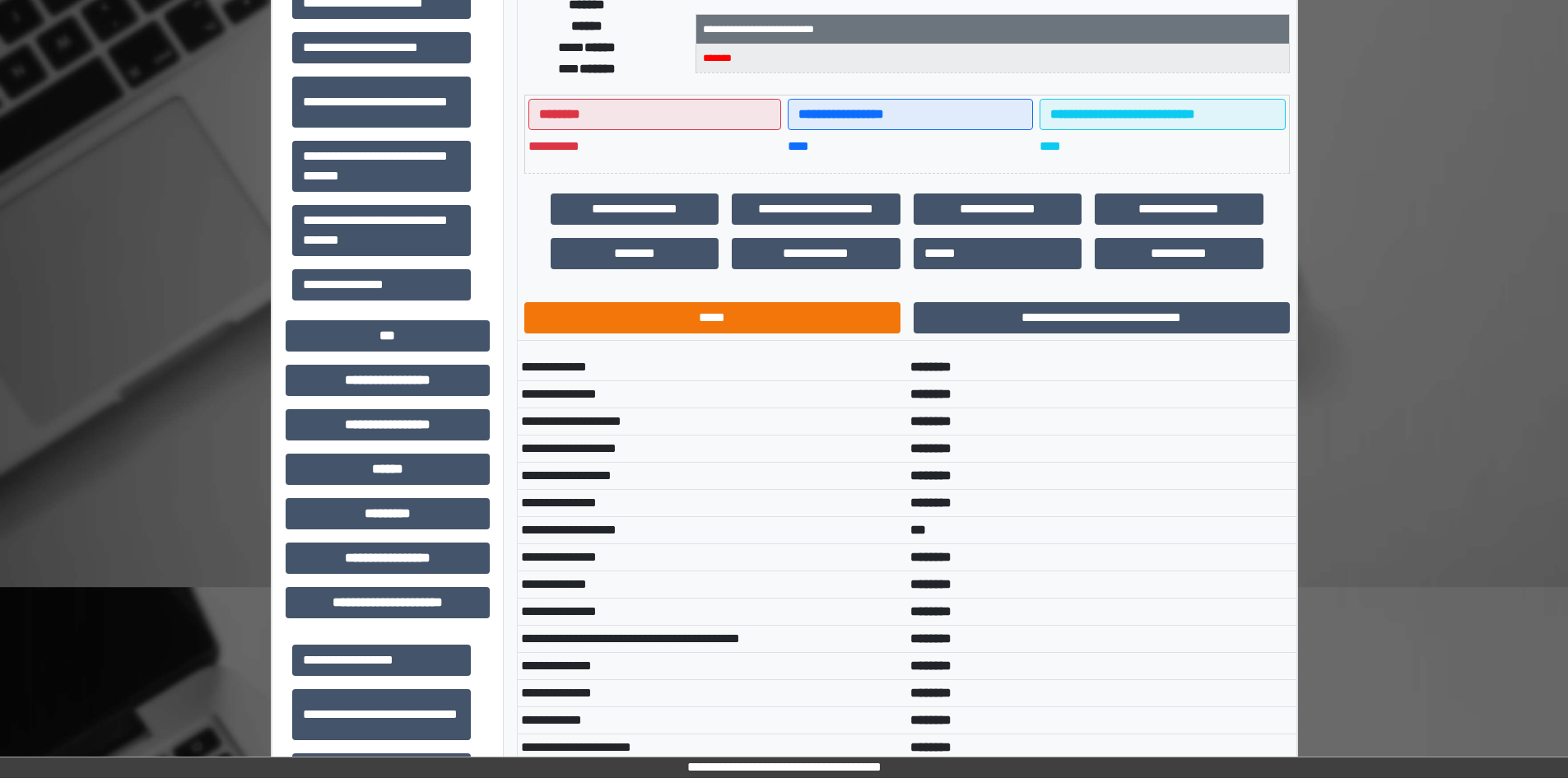 scroll, scrollTop: 0, scrollLeft: 0, axis: both 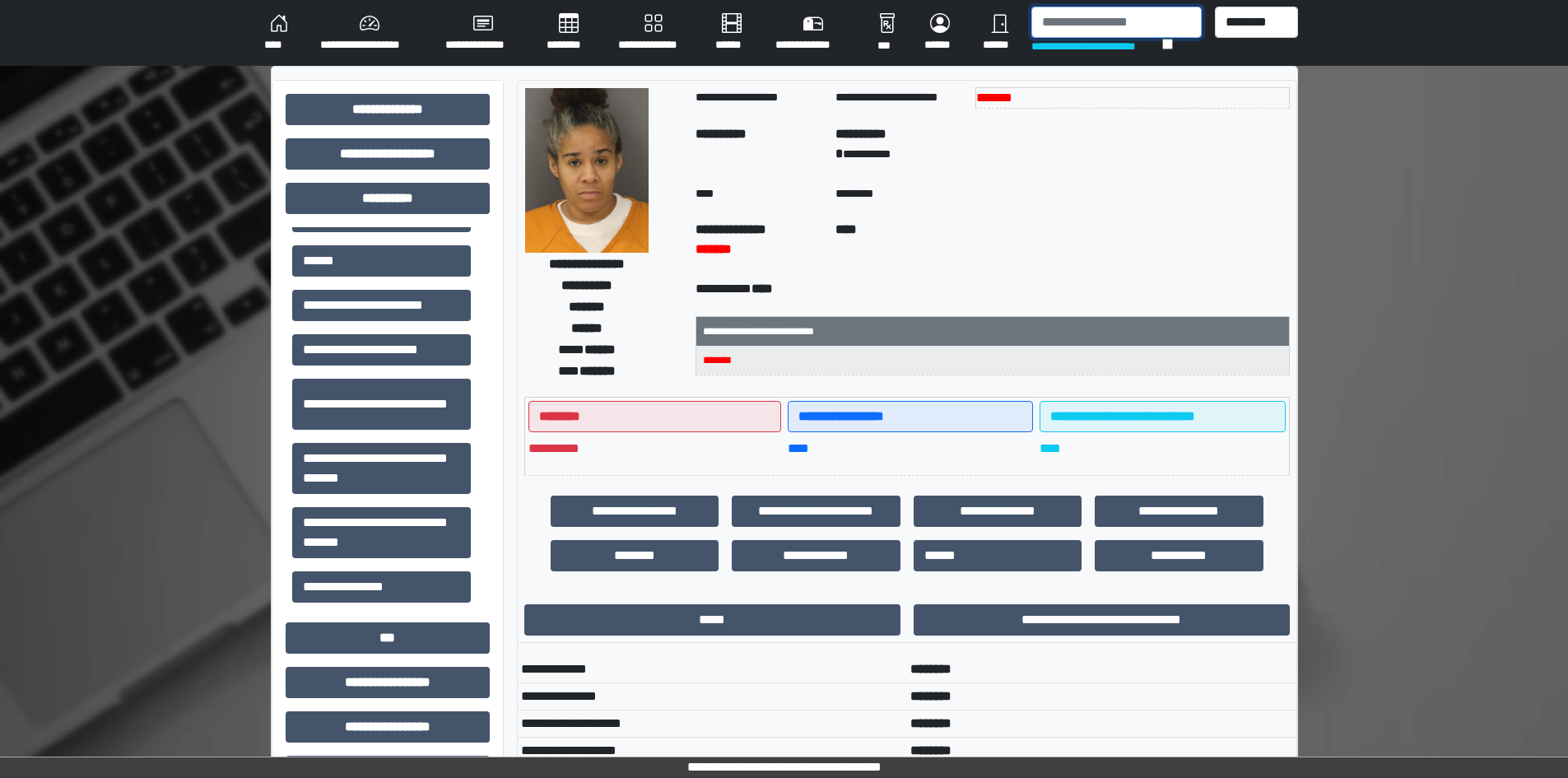 click at bounding box center (1116, 22) 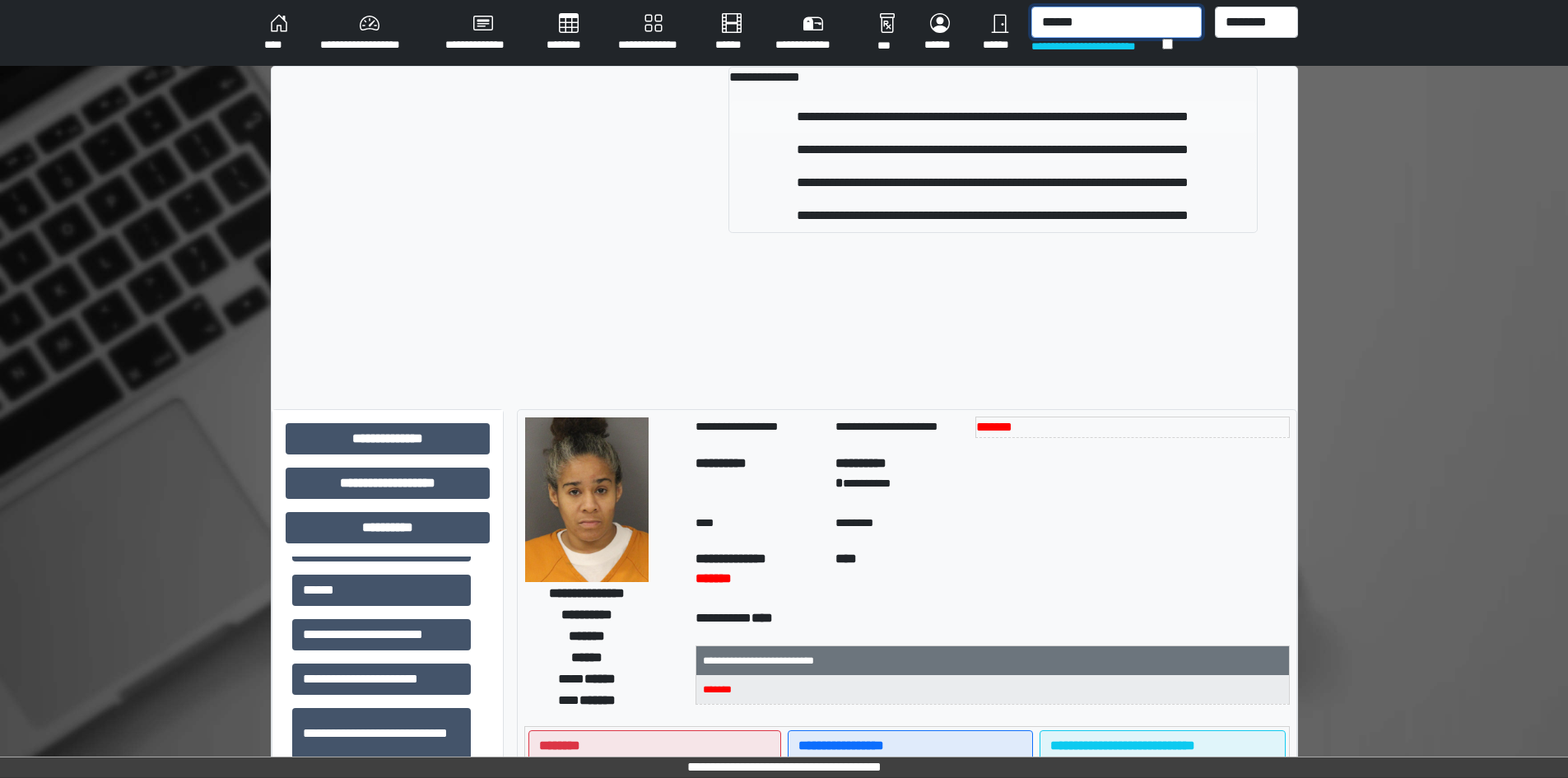 type on "******" 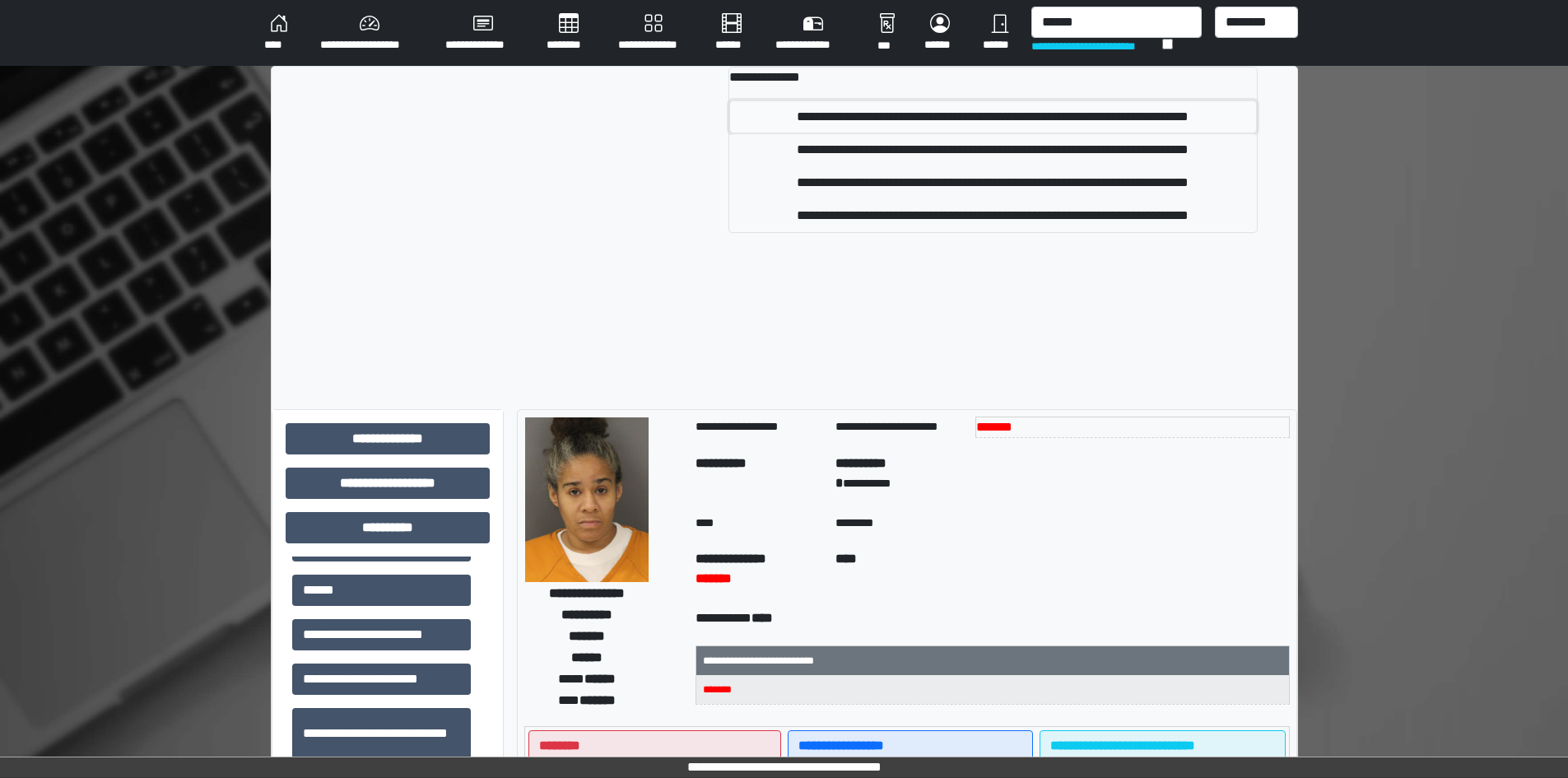 click on "**********" at bounding box center [993, 117] 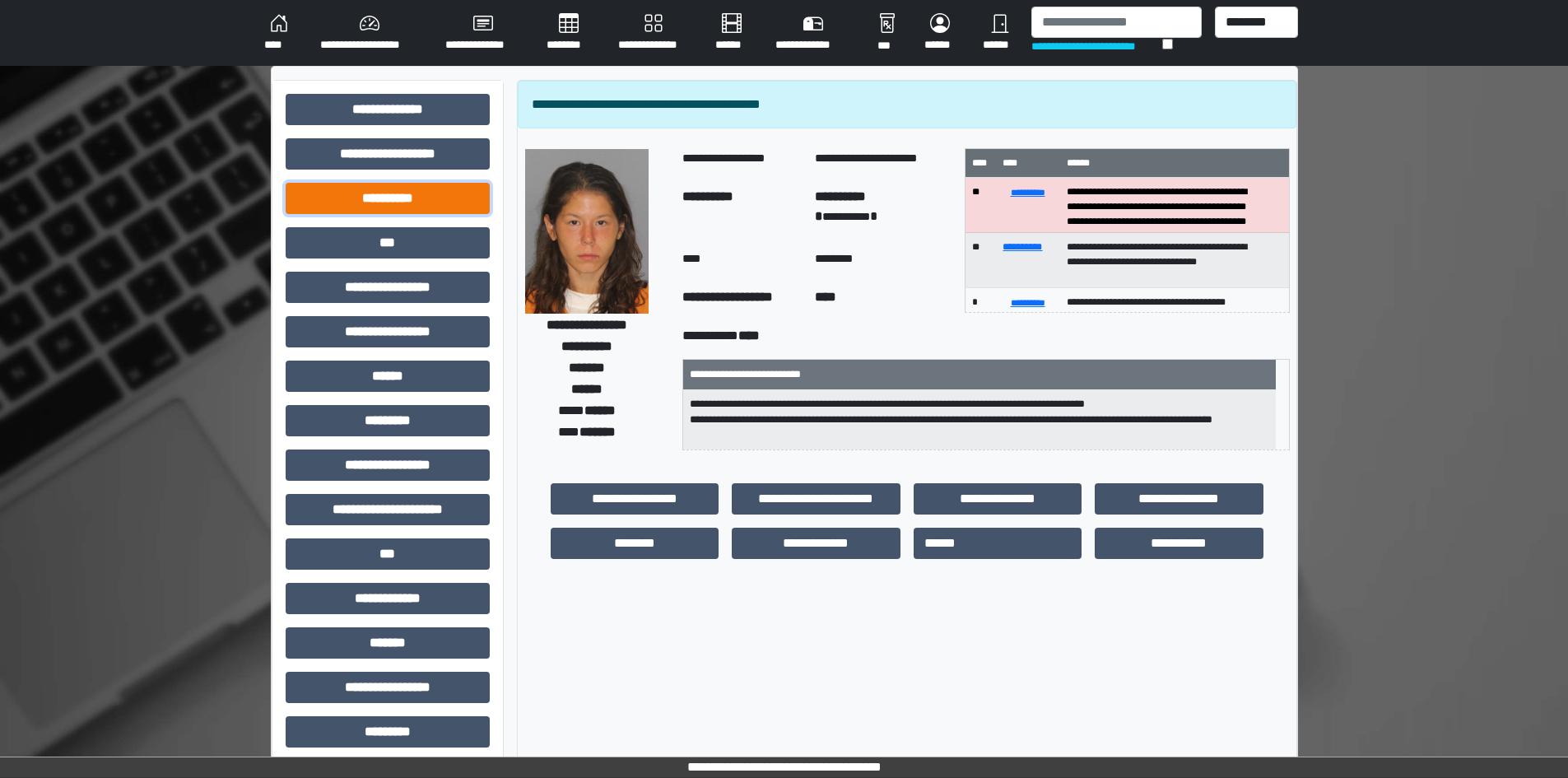 click on "**********" at bounding box center (388, 198) 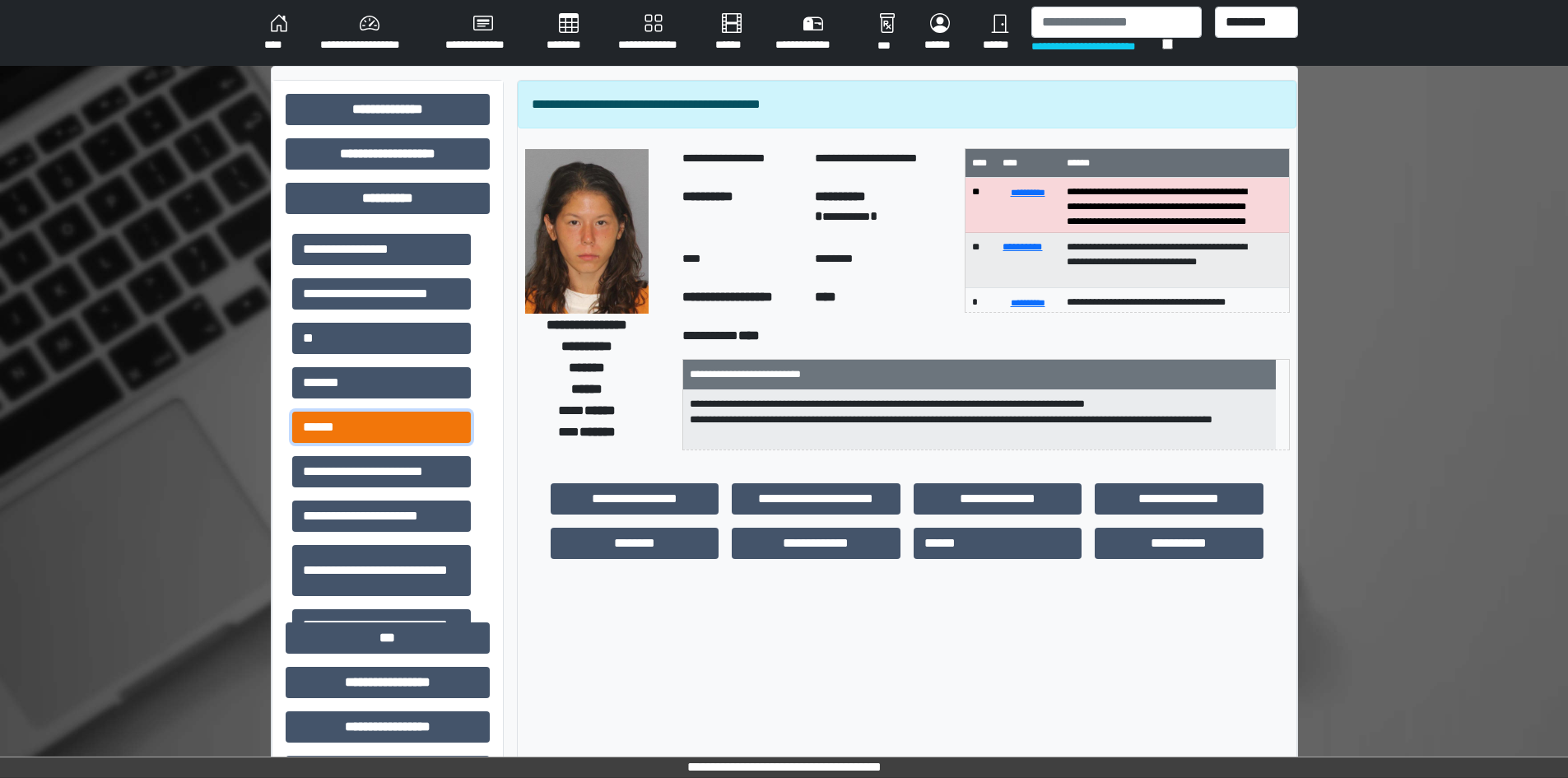click on "******" at bounding box center (381, 427) 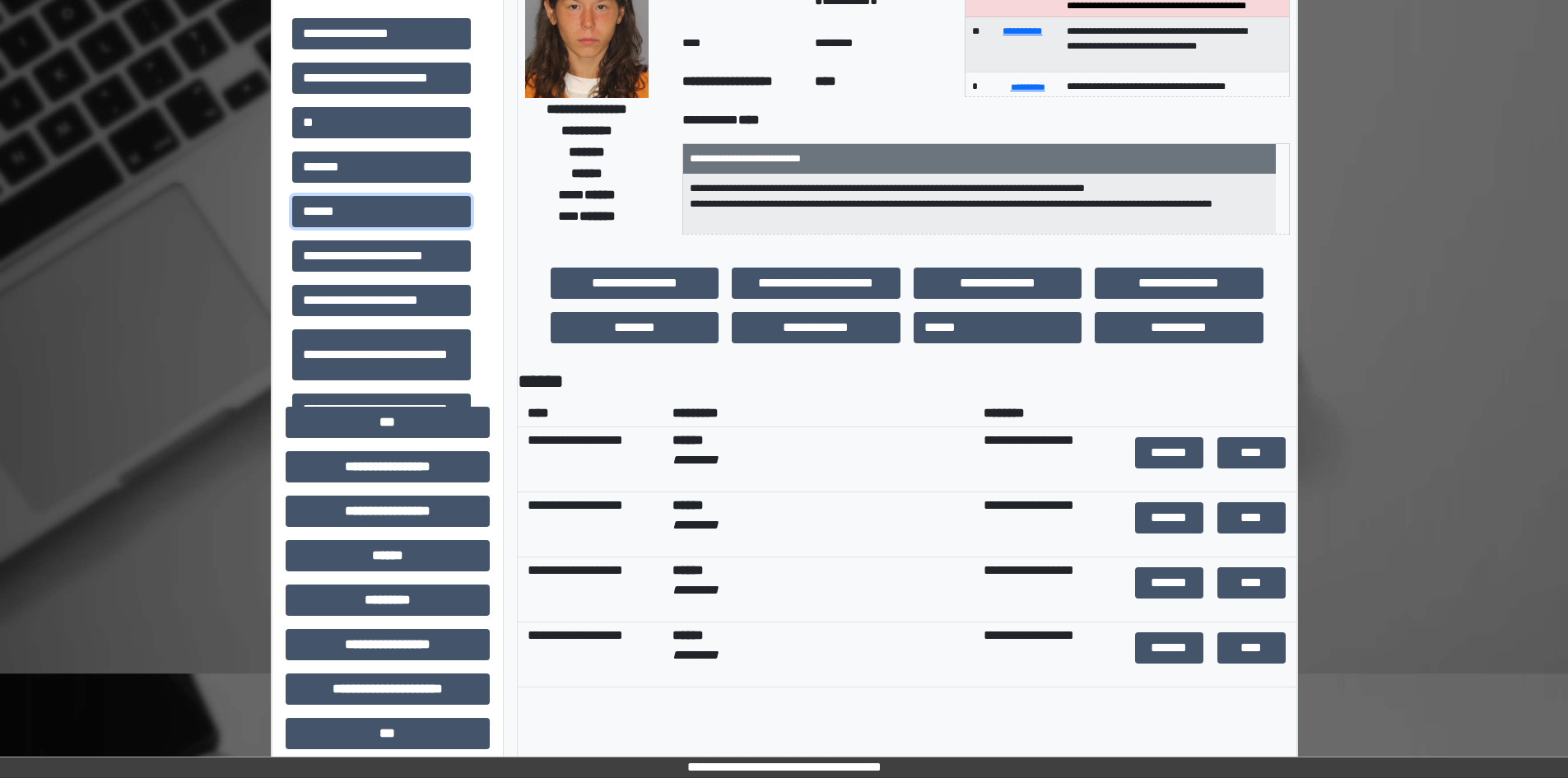 scroll, scrollTop: 247, scrollLeft: 0, axis: vertical 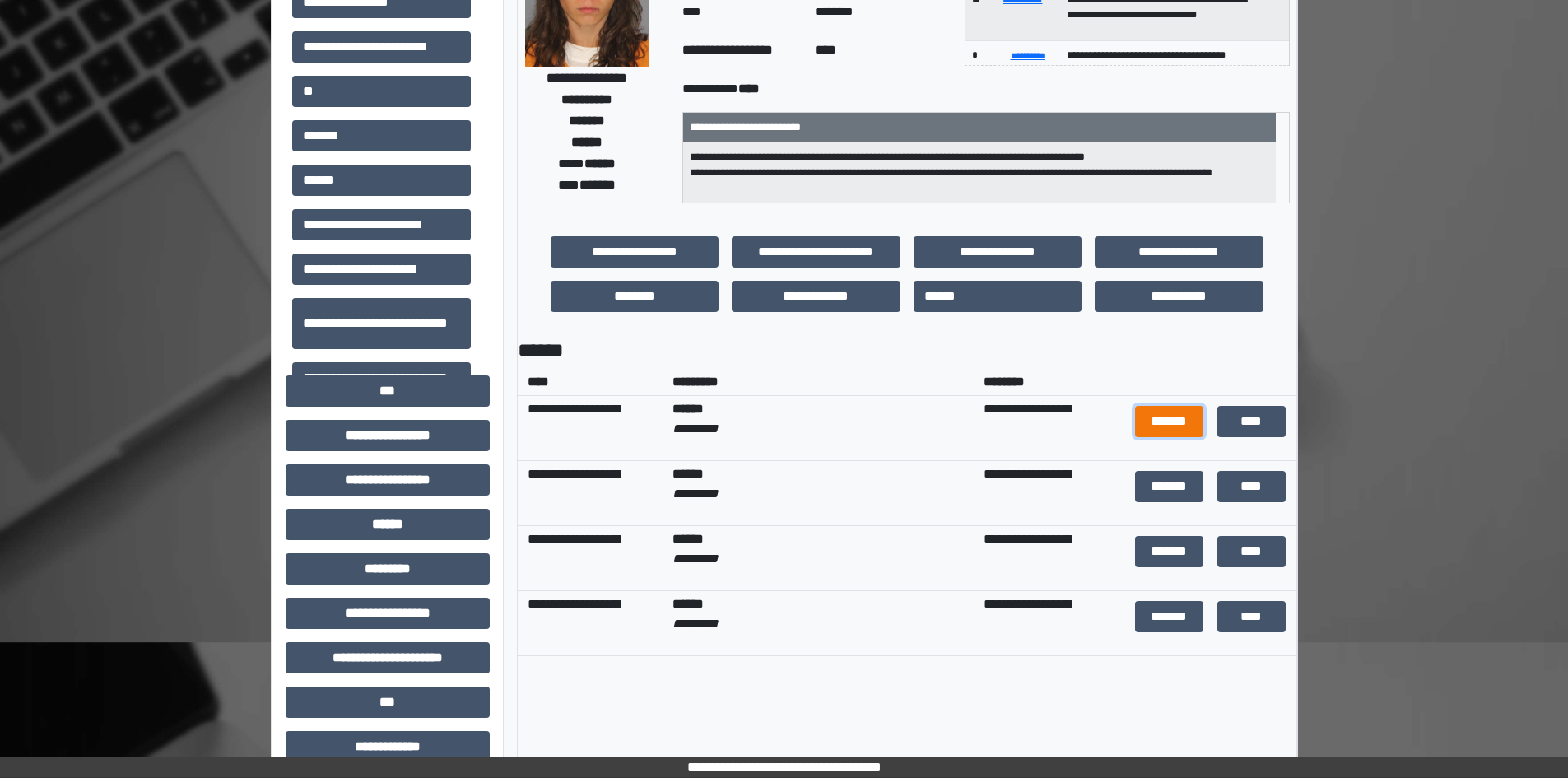 click on "*******" at bounding box center (1170, 422) 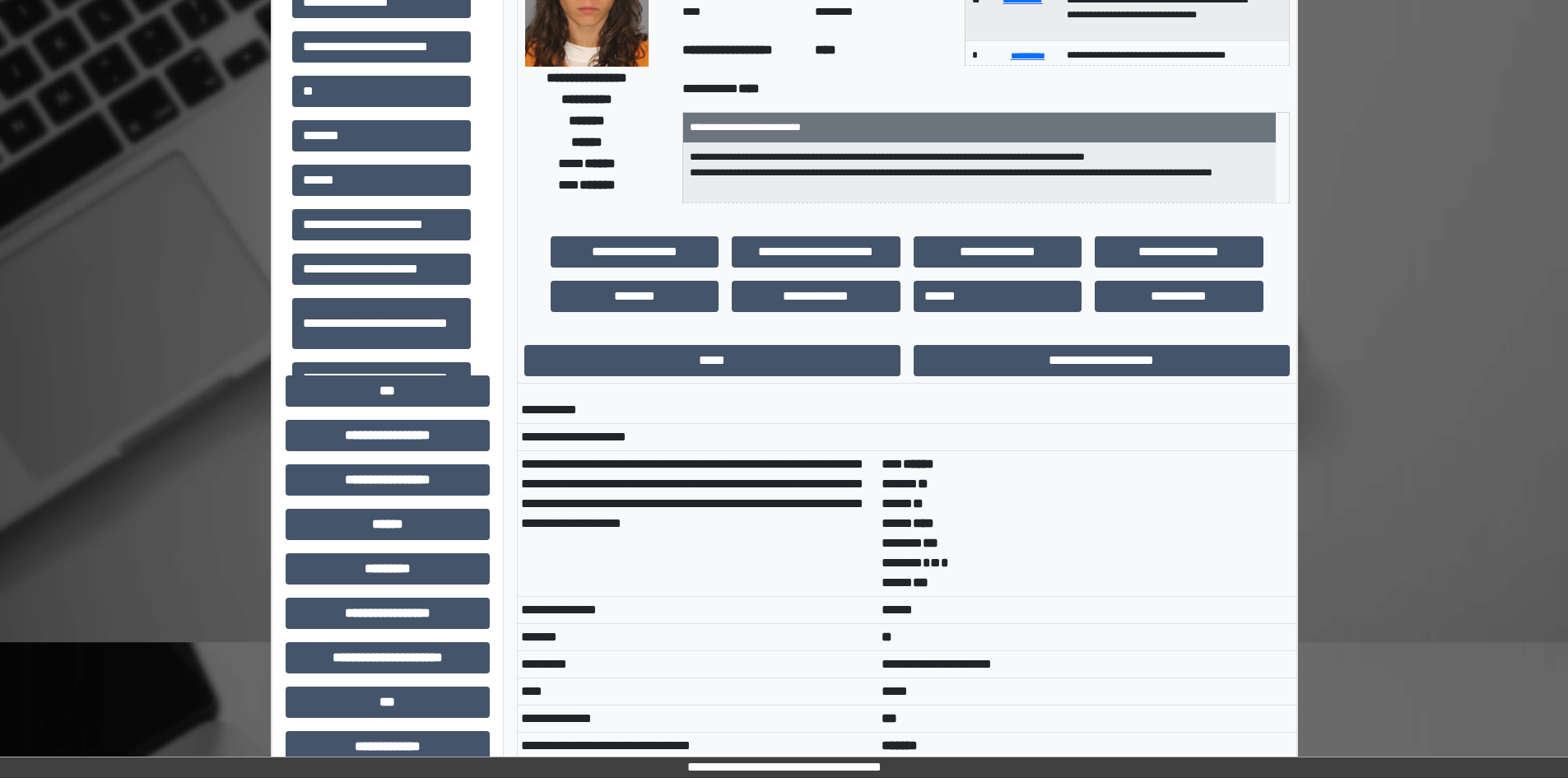 scroll, scrollTop: 12, scrollLeft: 0, axis: vertical 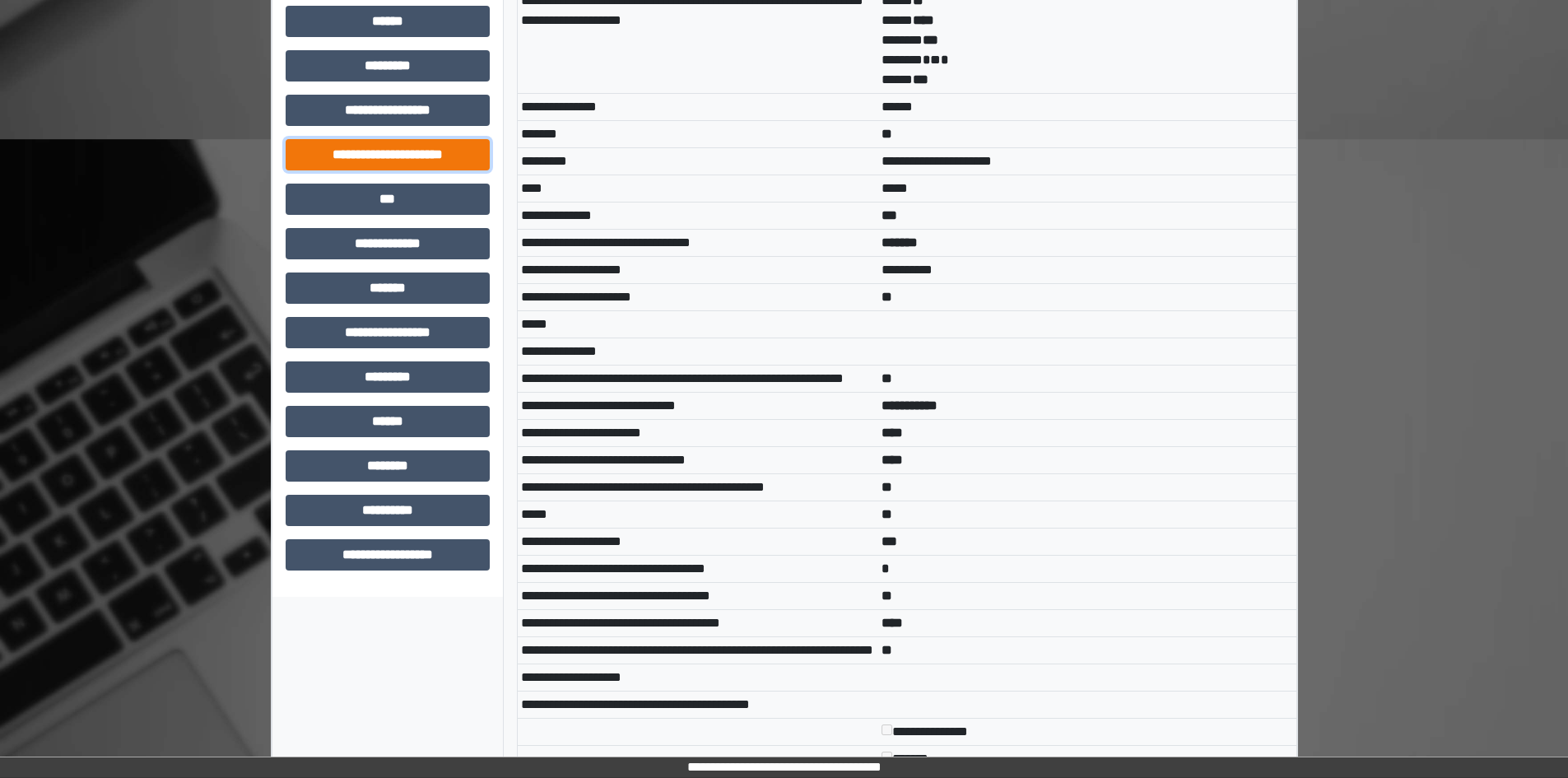 click on "**********" at bounding box center [388, 155] 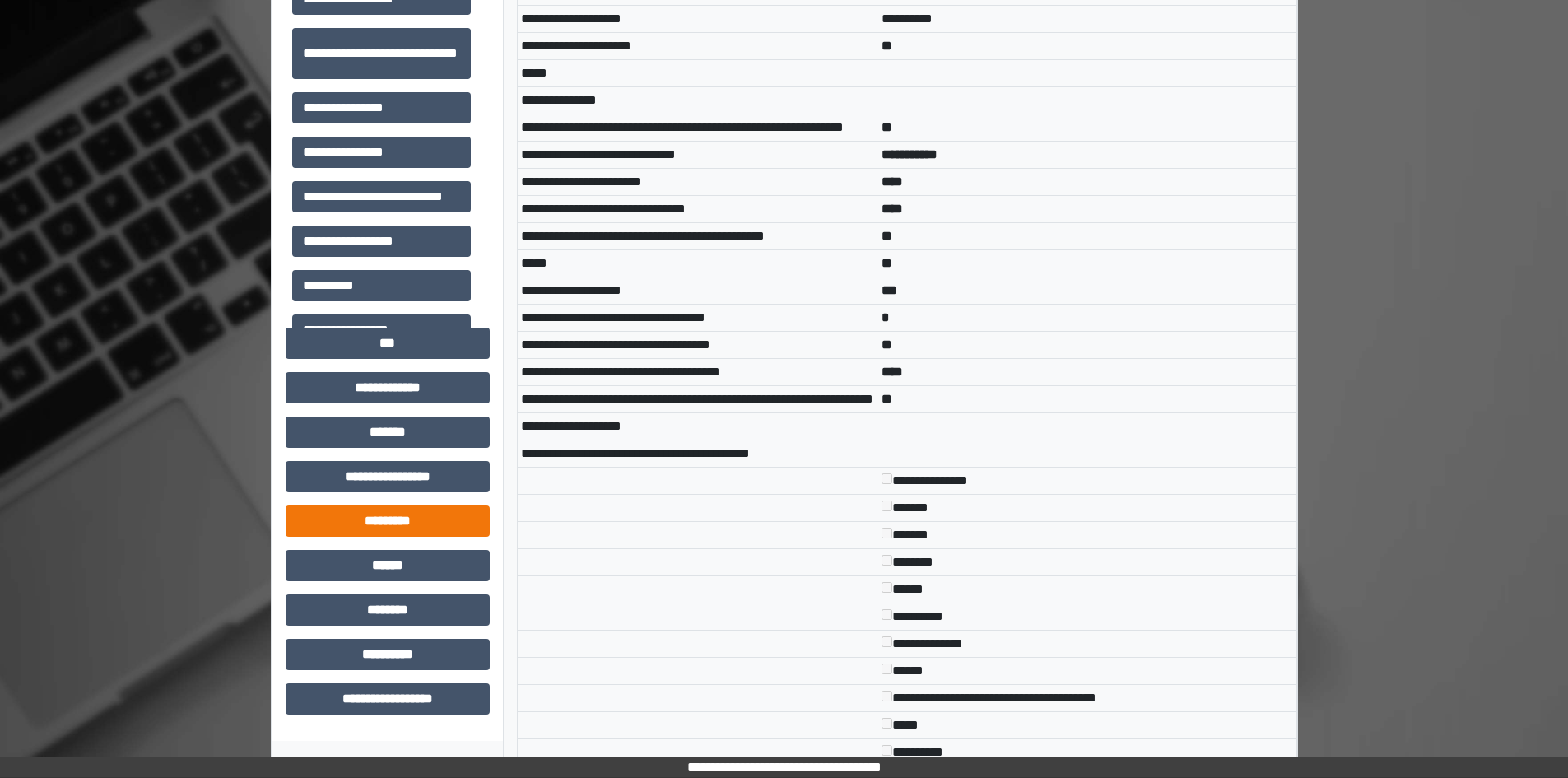 scroll, scrollTop: 997, scrollLeft: 0, axis: vertical 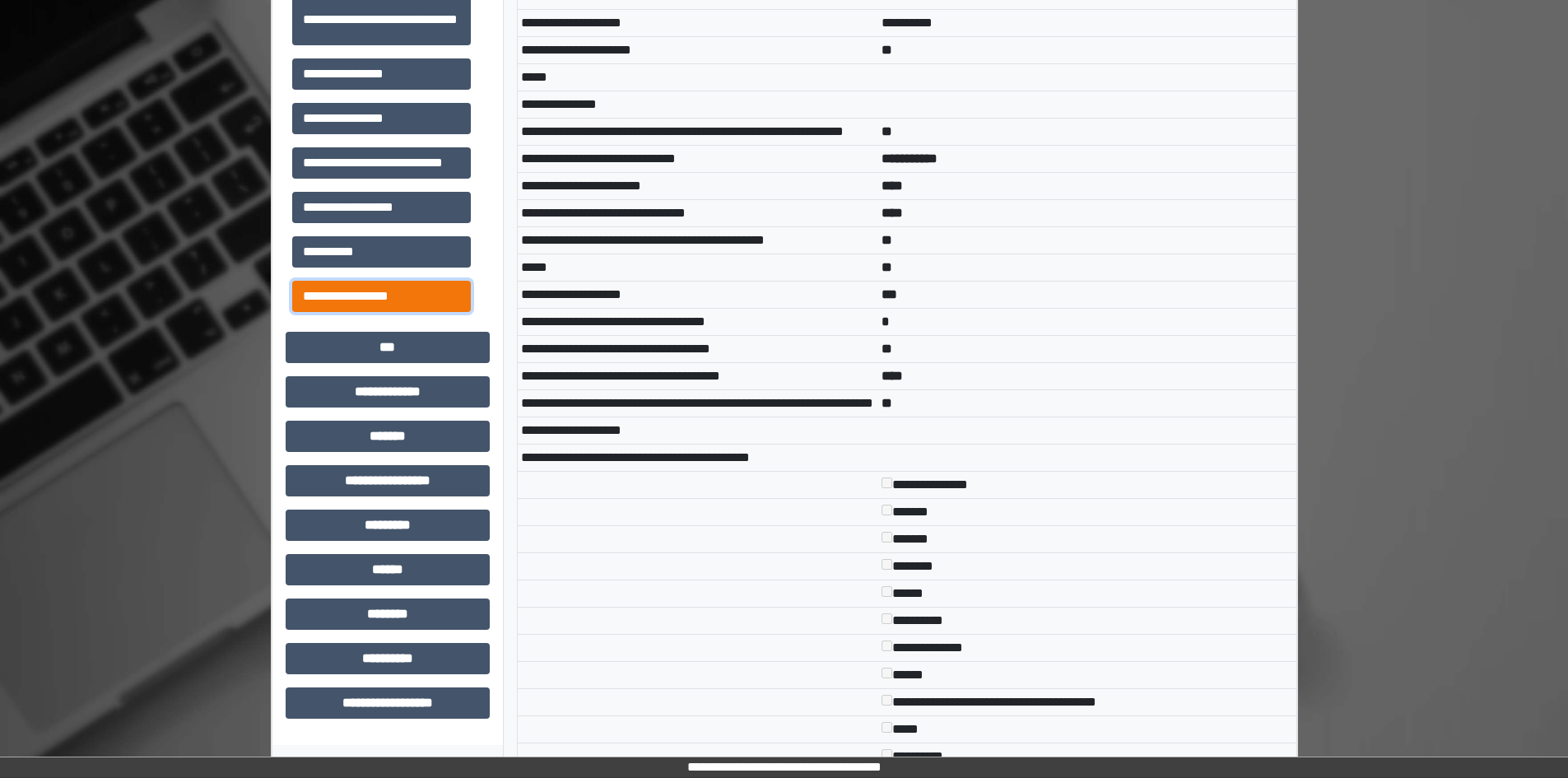 click on "**********" at bounding box center [381, 296] 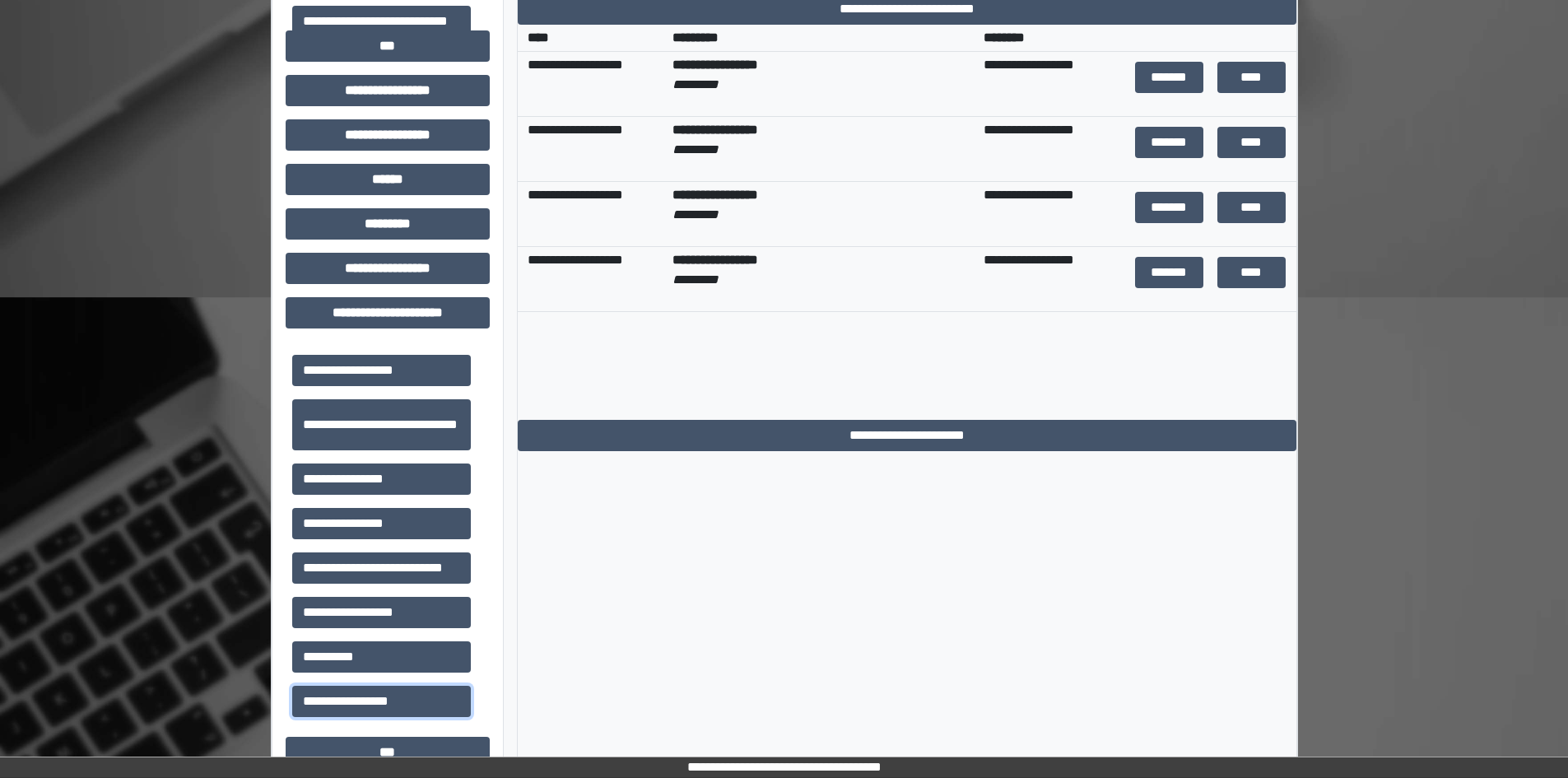 scroll, scrollTop: 567, scrollLeft: 0, axis: vertical 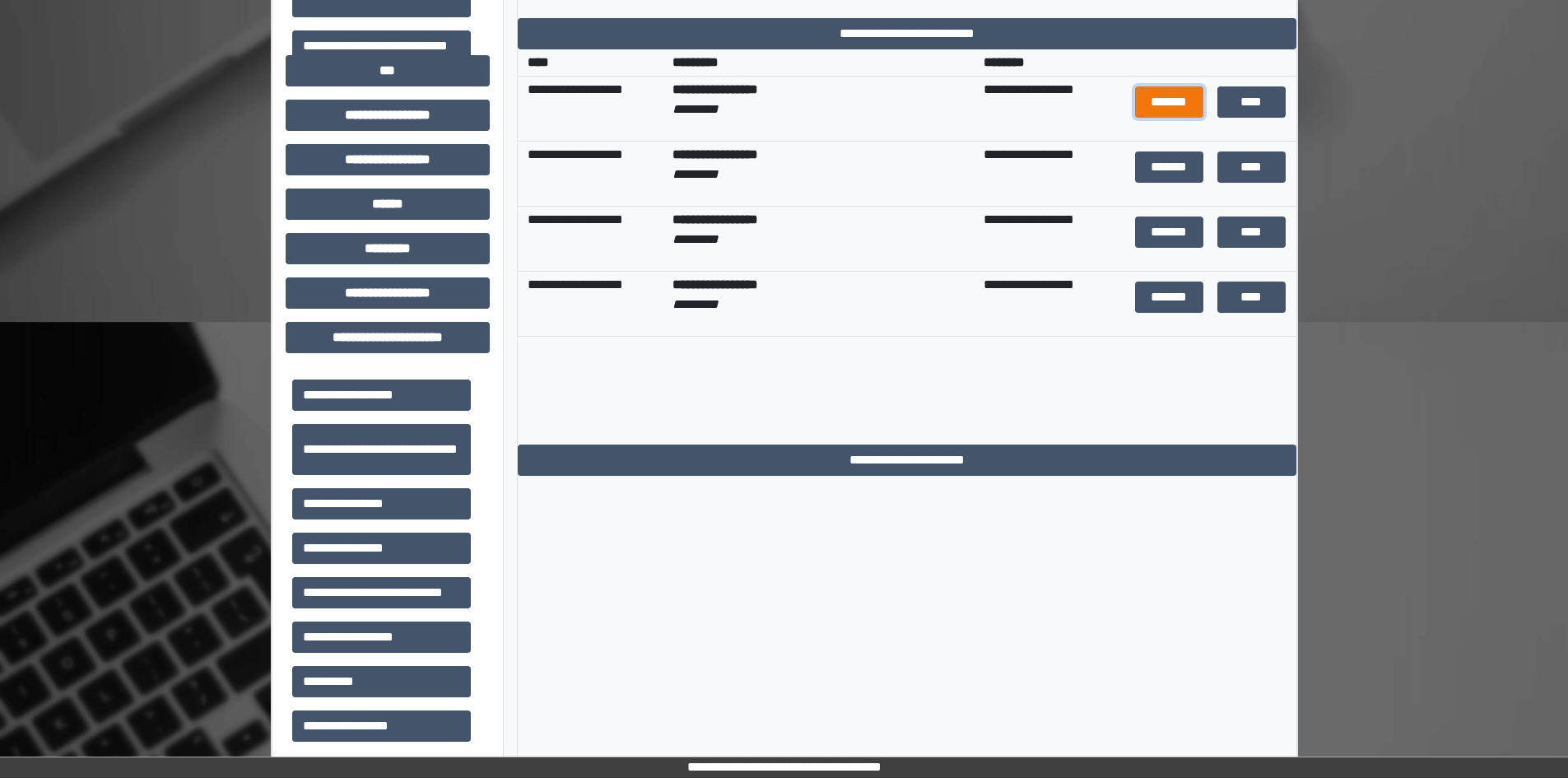 click on "*******" at bounding box center [1170, 102] 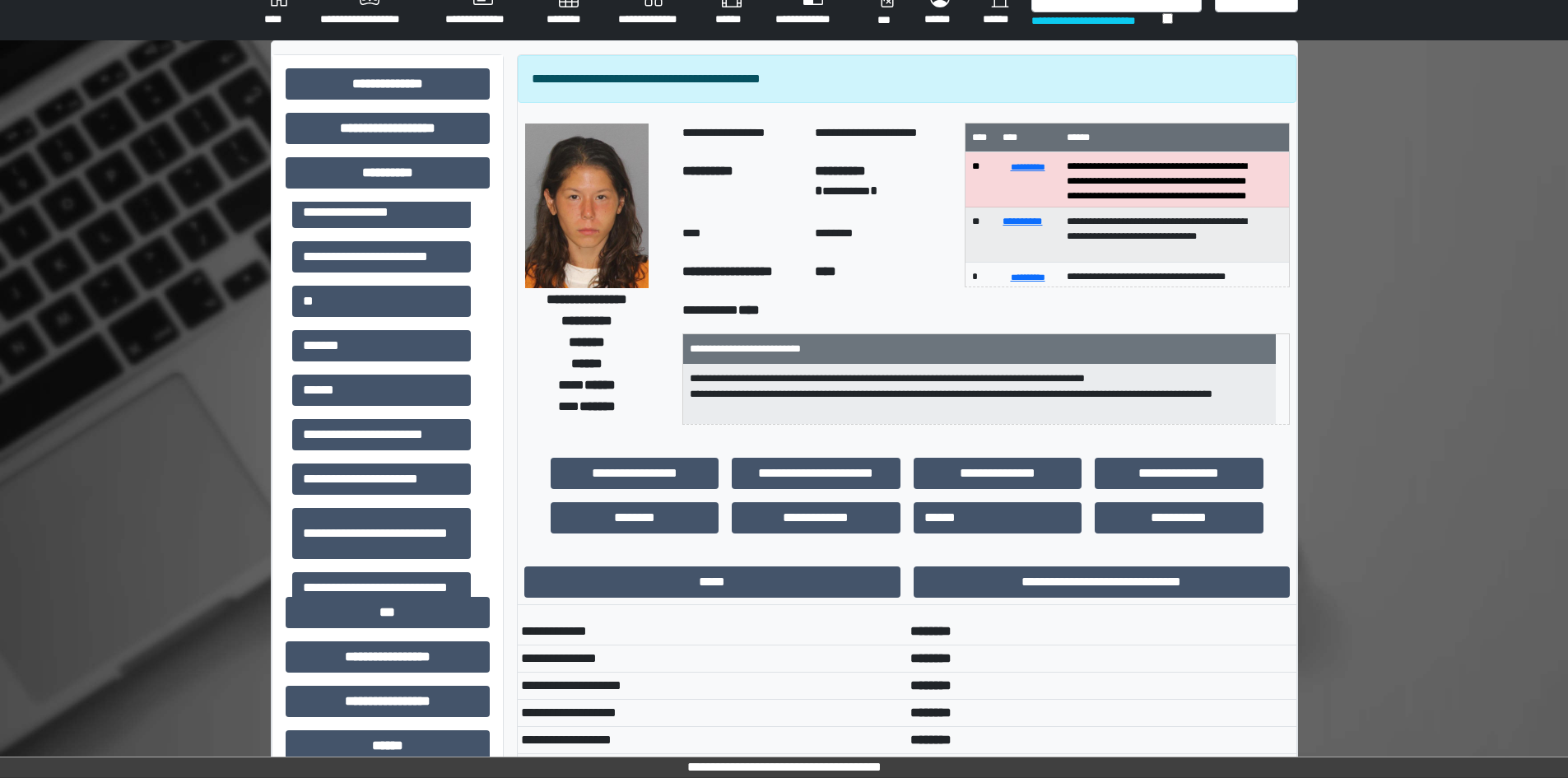 scroll, scrollTop: 0, scrollLeft: 0, axis: both 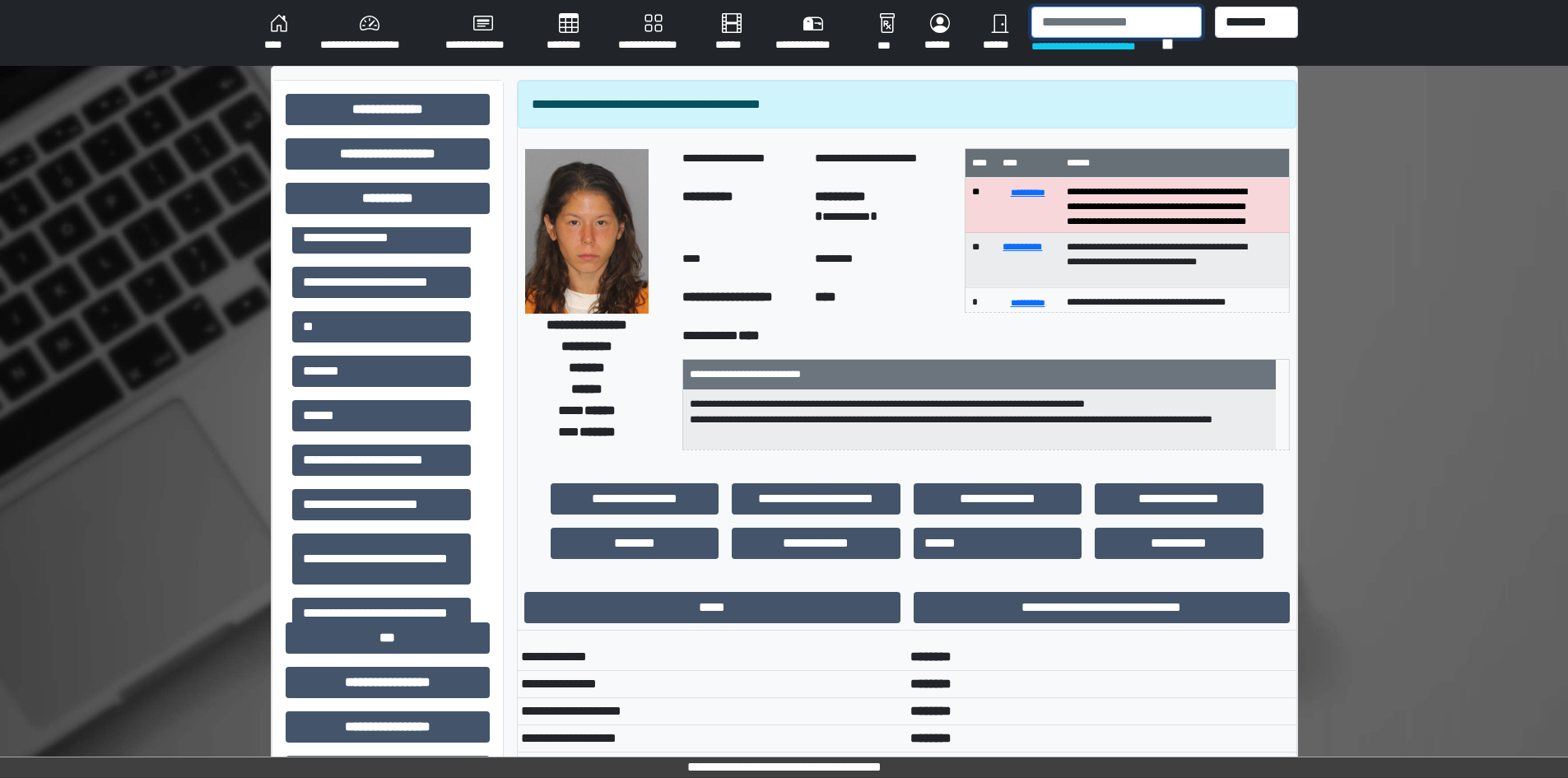 click at bounding box center [1116, 22] 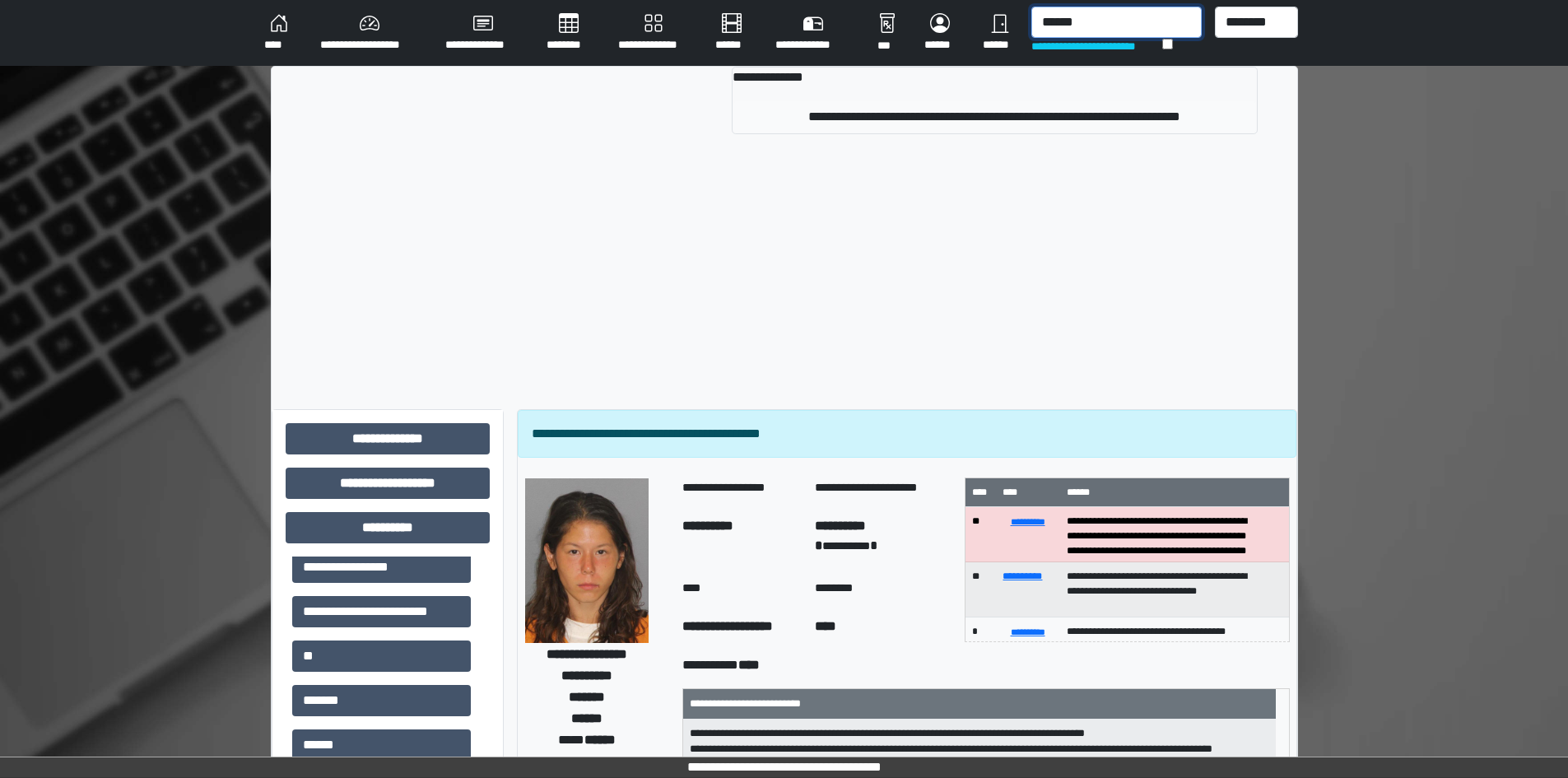 type on "******" 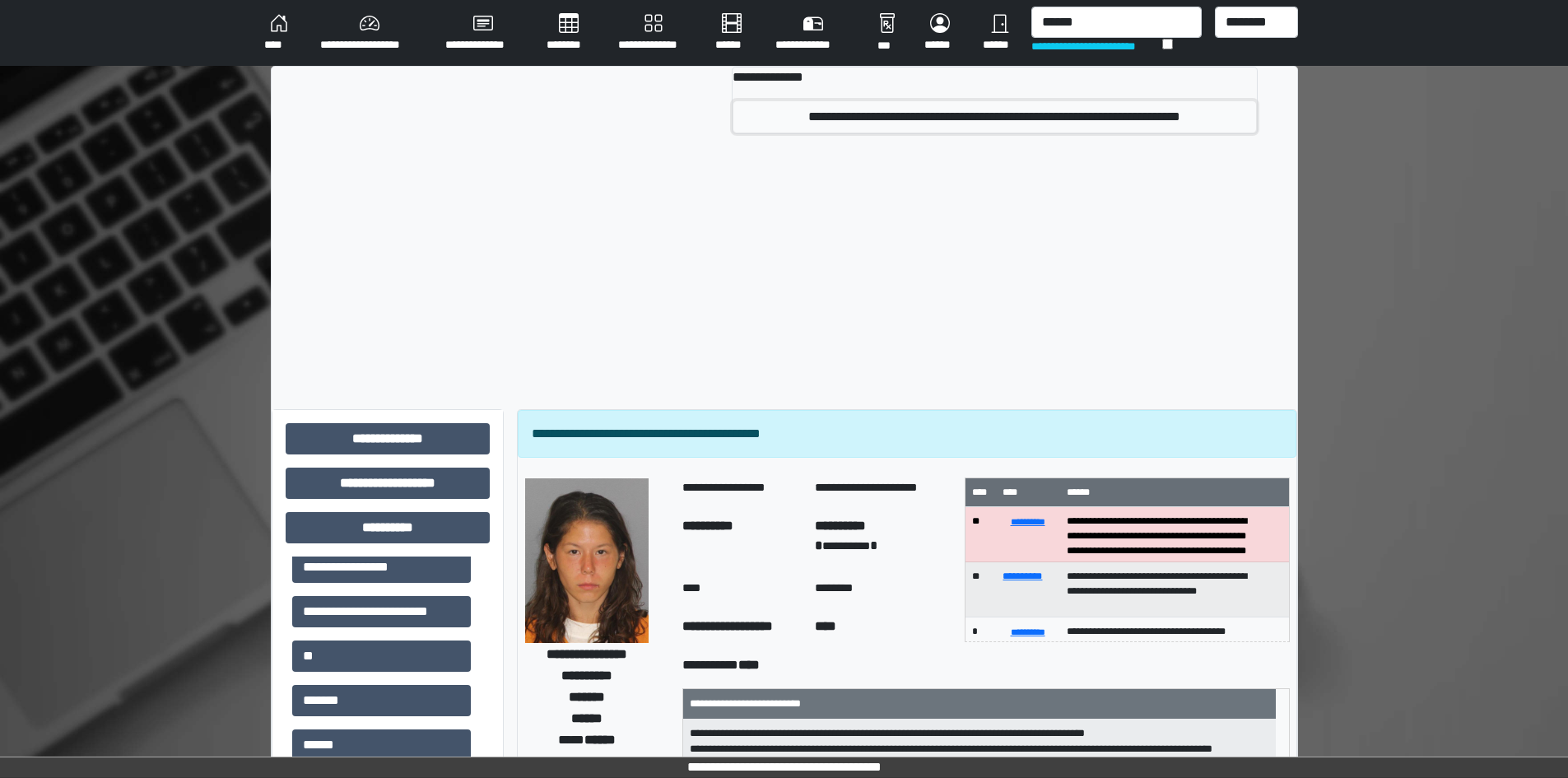 click on "**********" at bounding box center (994, 117) 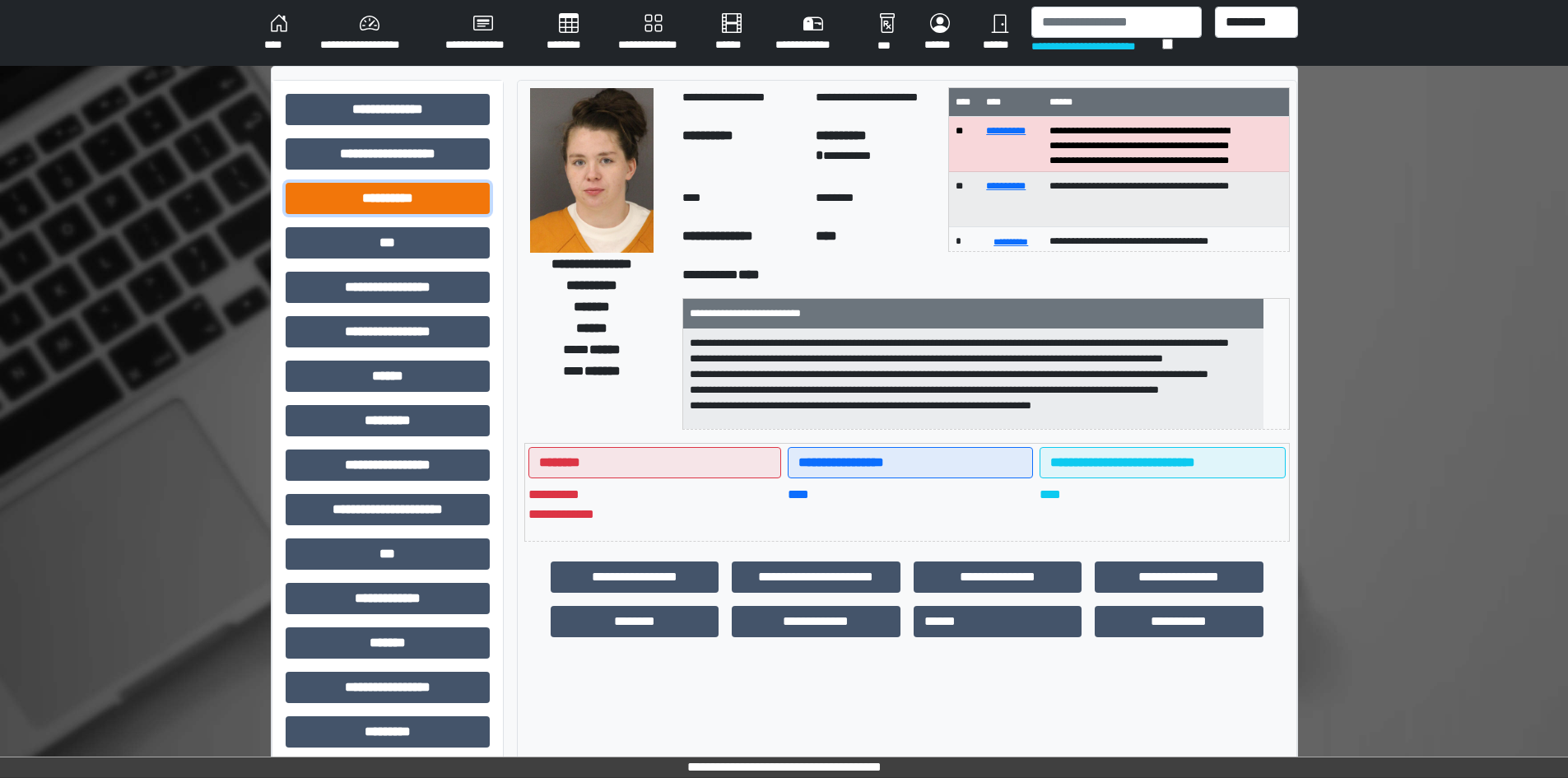 click on "**********" at bounding box center [388, 198] 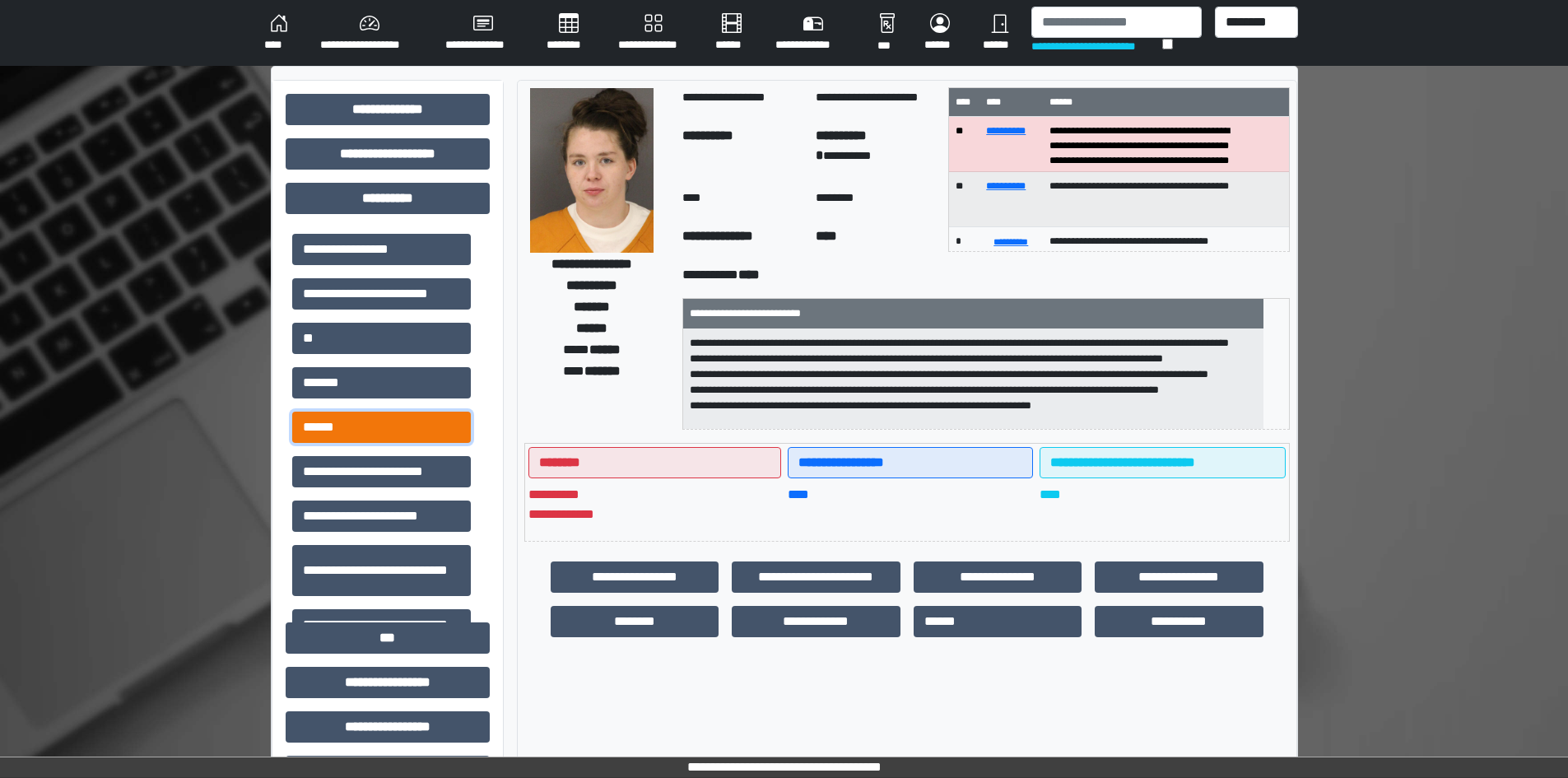 click on "******" at bounding box center [381, 427] 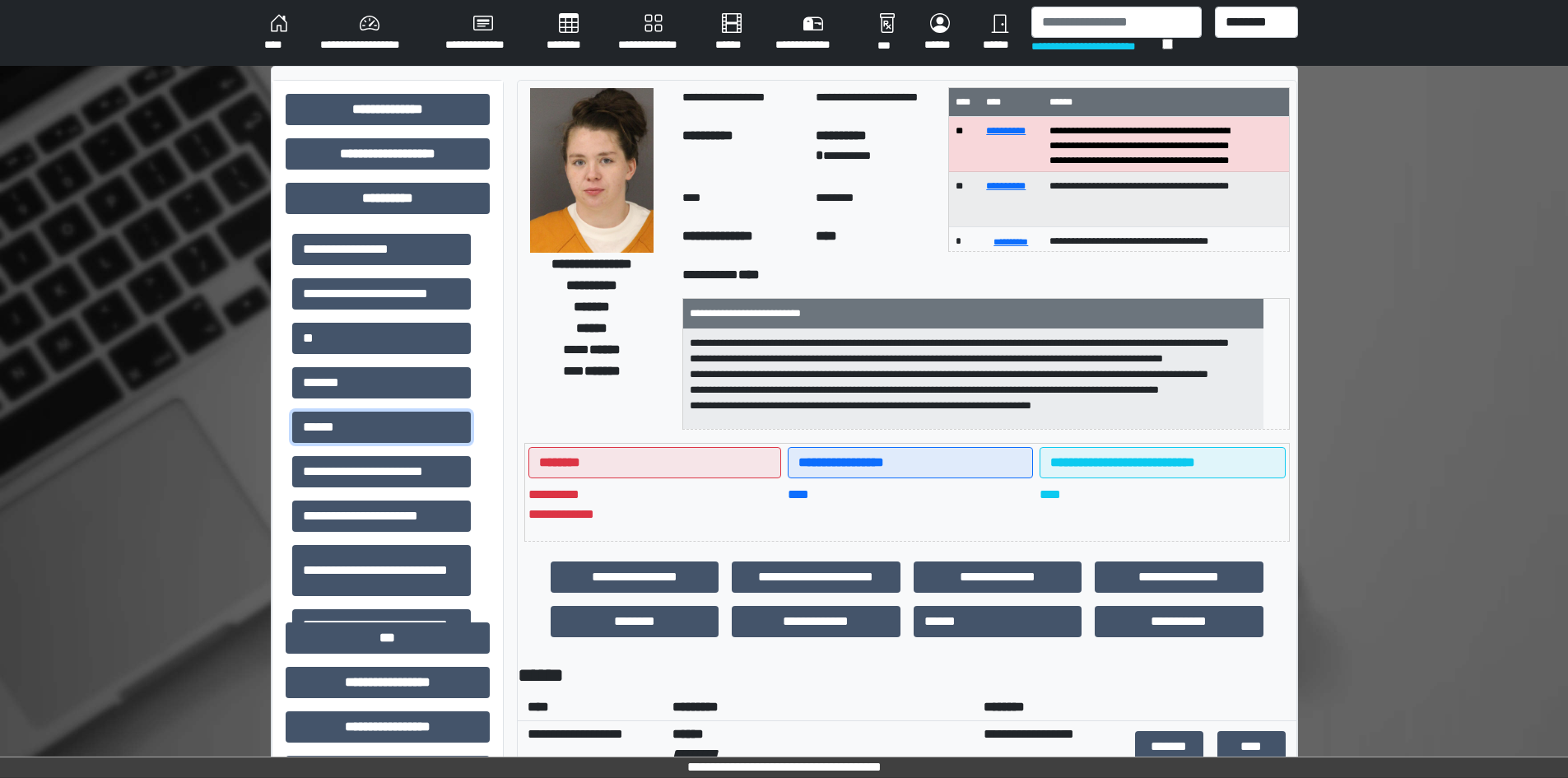 scroll, scrollTop: 36, scrollLeft: 0, axis: vertical 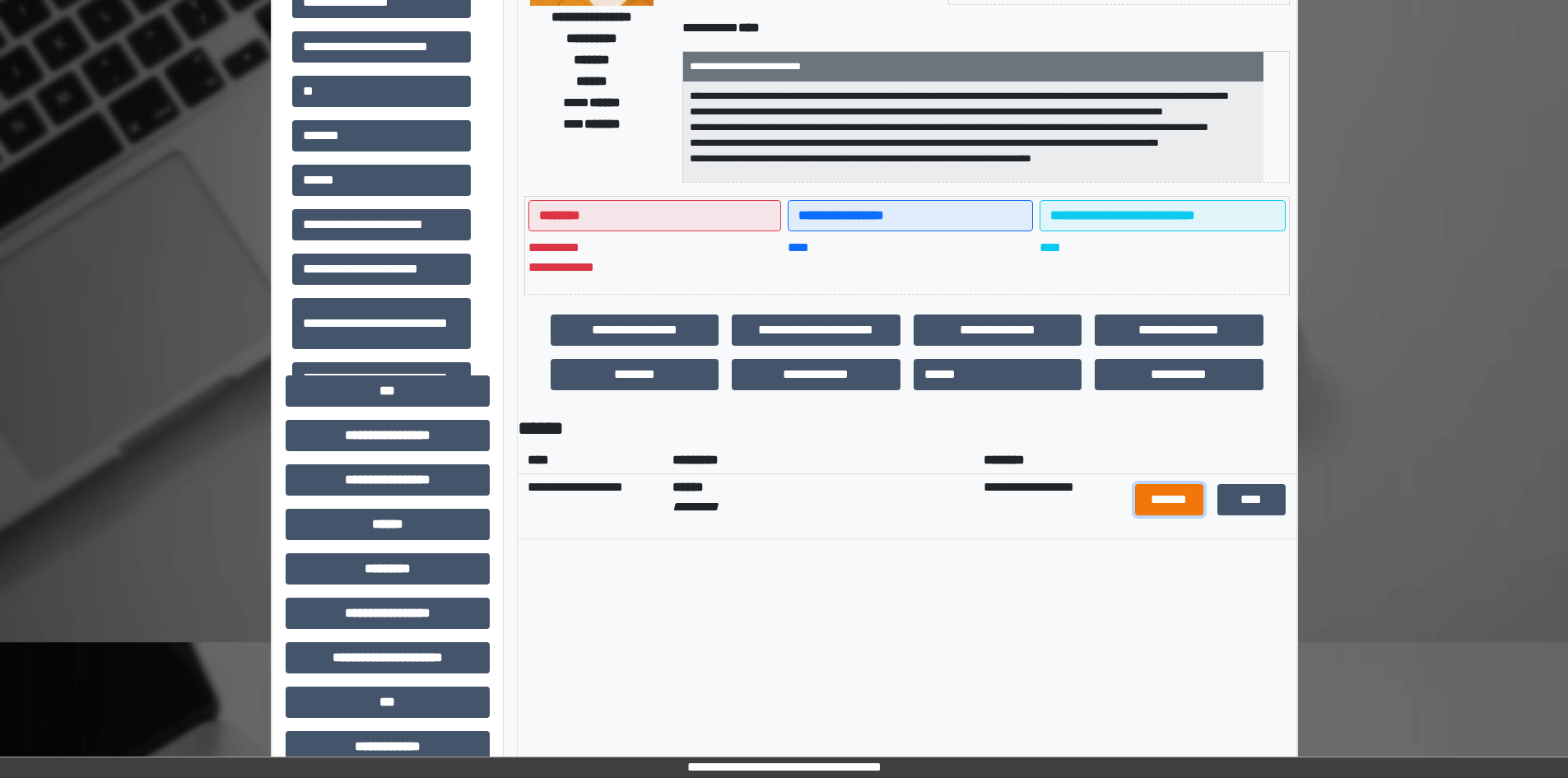 click on "*******" at bounding box center [1170, 500] 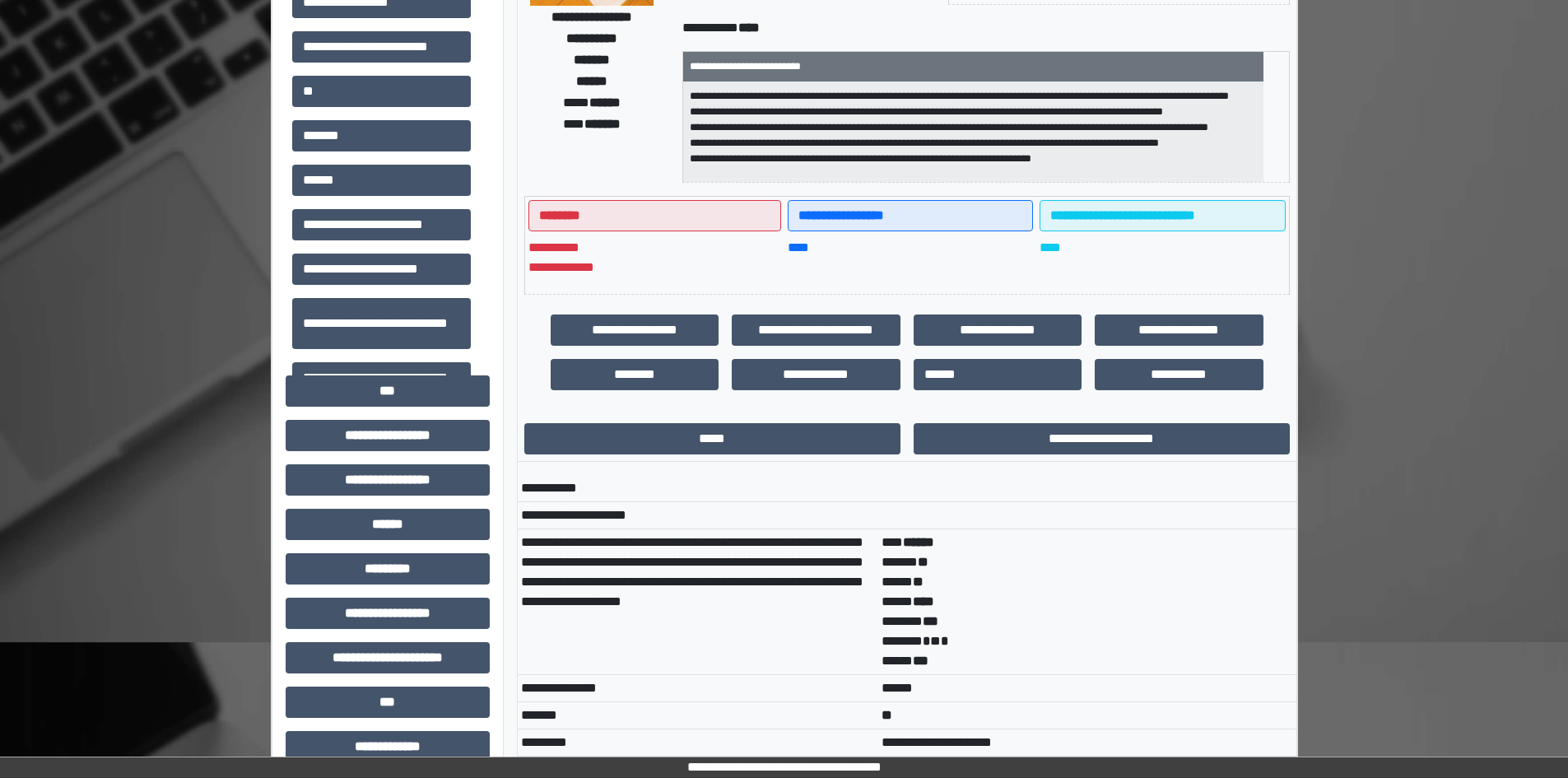 scroll, scrollTop: 872, scrollLeft: 0, axis: vertical 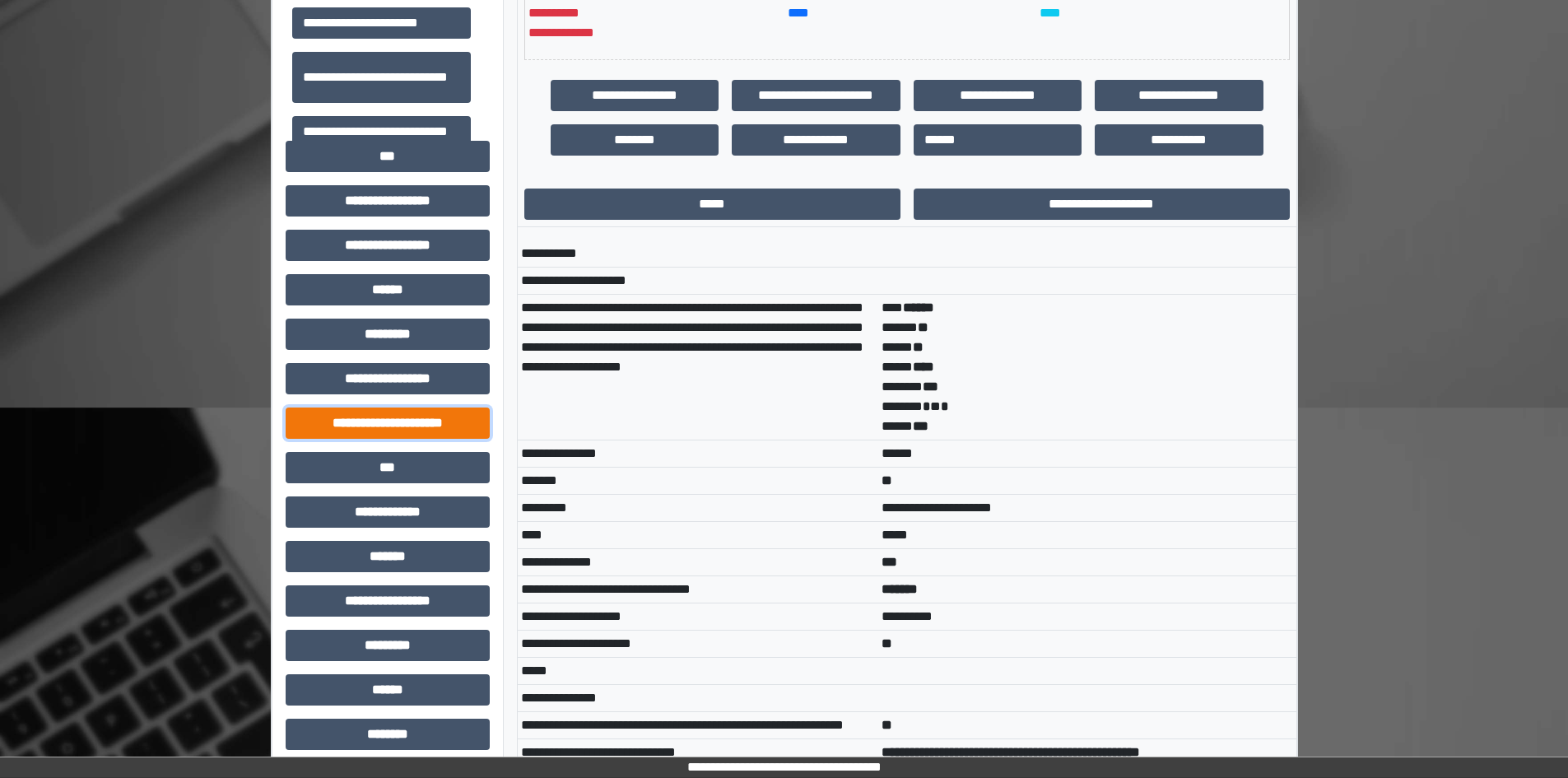 click on "**********" at bounding box center (388, 423) 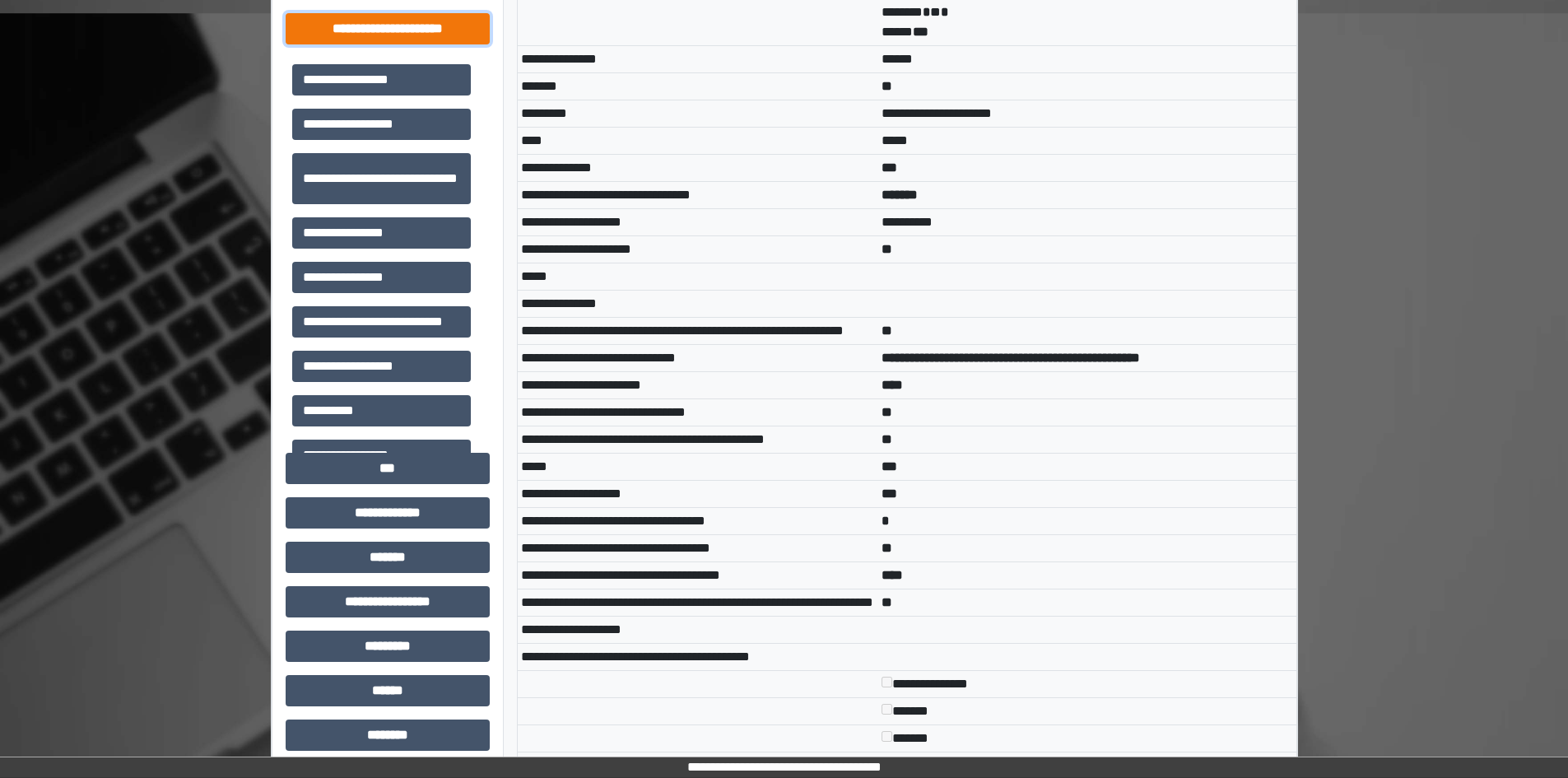 scroll, scrollTop: 893, scrollLeft: 0, axis: vertical 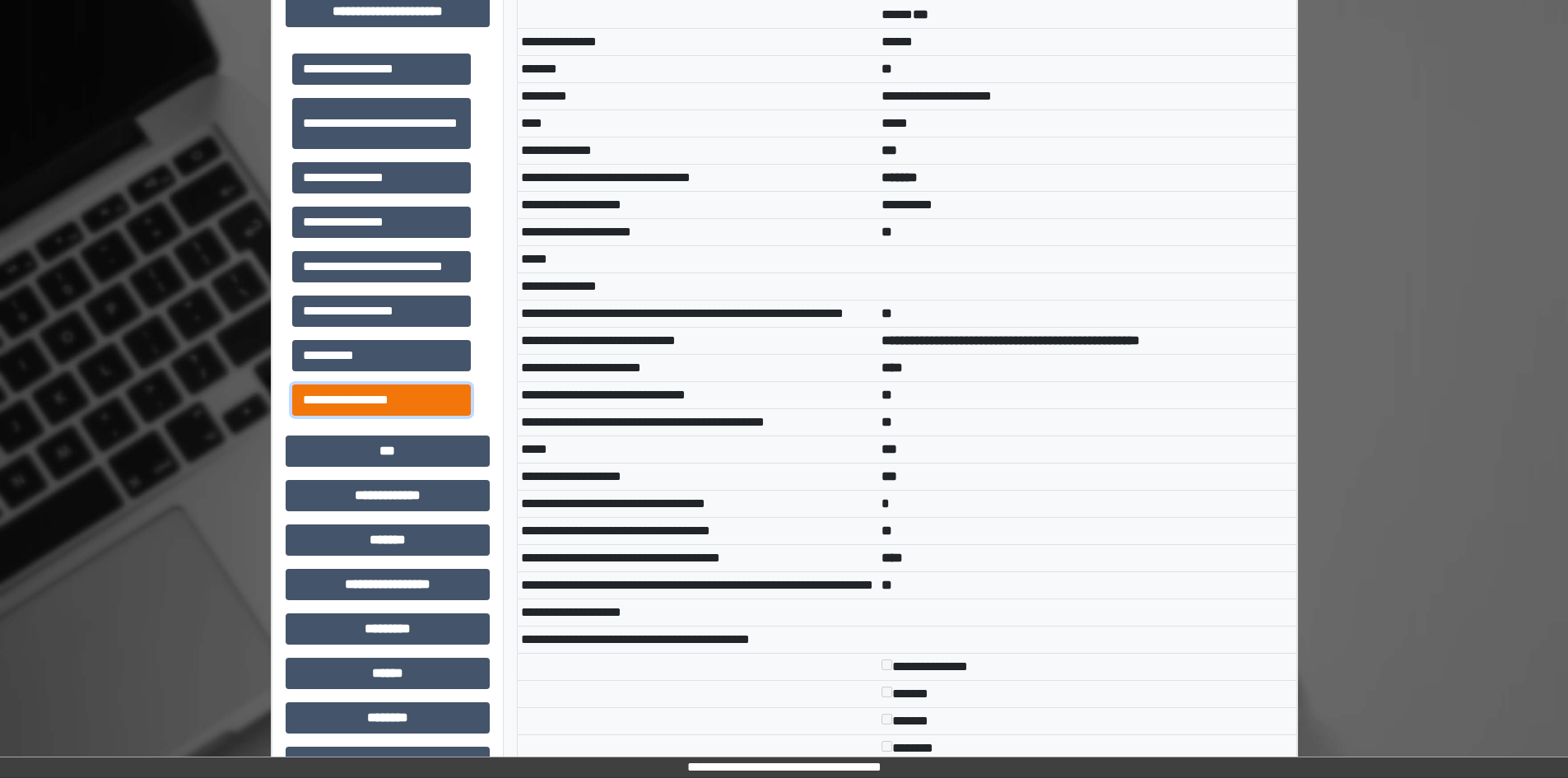 click on "**********" at bounding box center [381, 400] 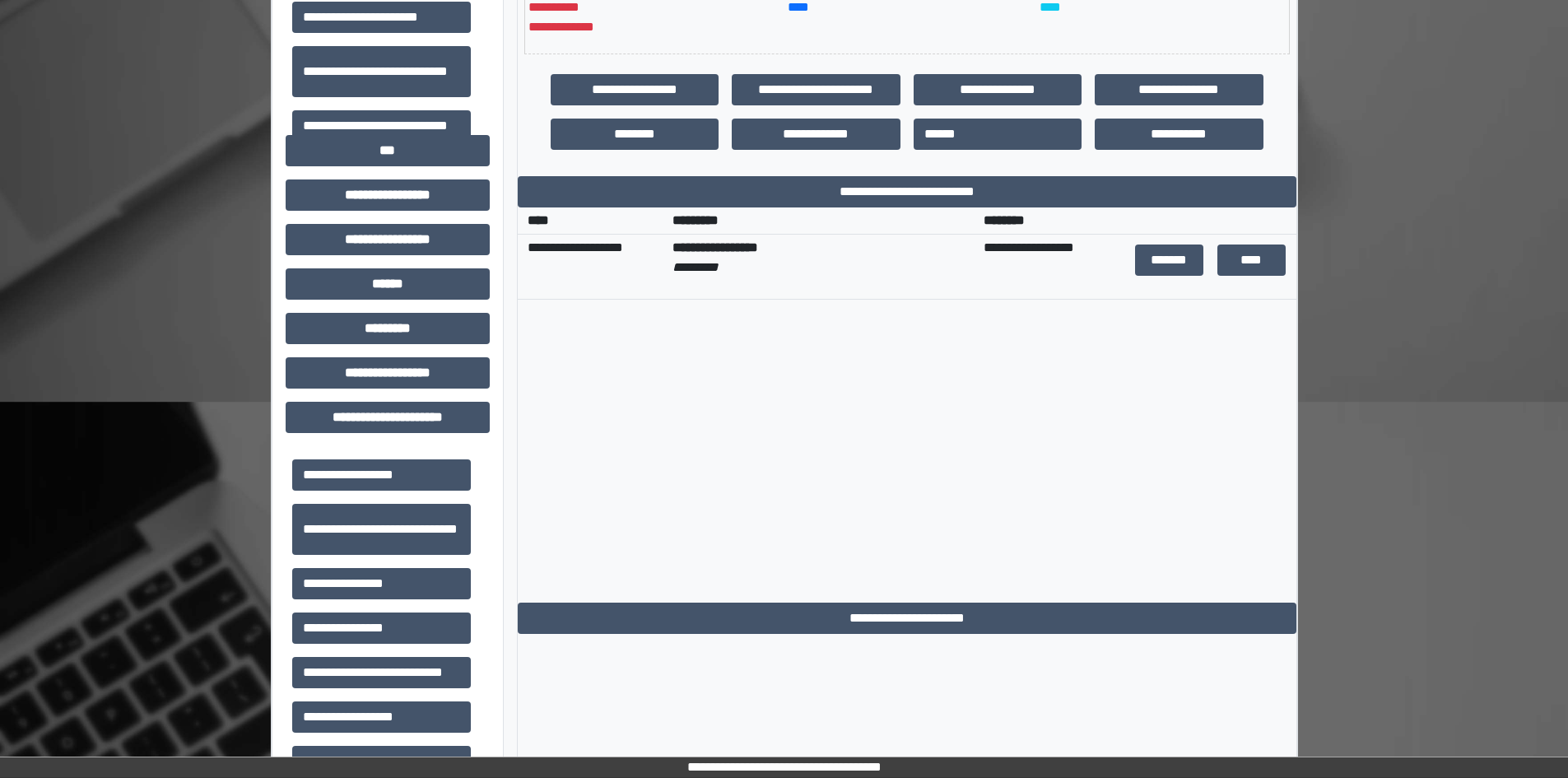 scroll, scrollTop: 482, scrollLeft: 0, axis: vertical 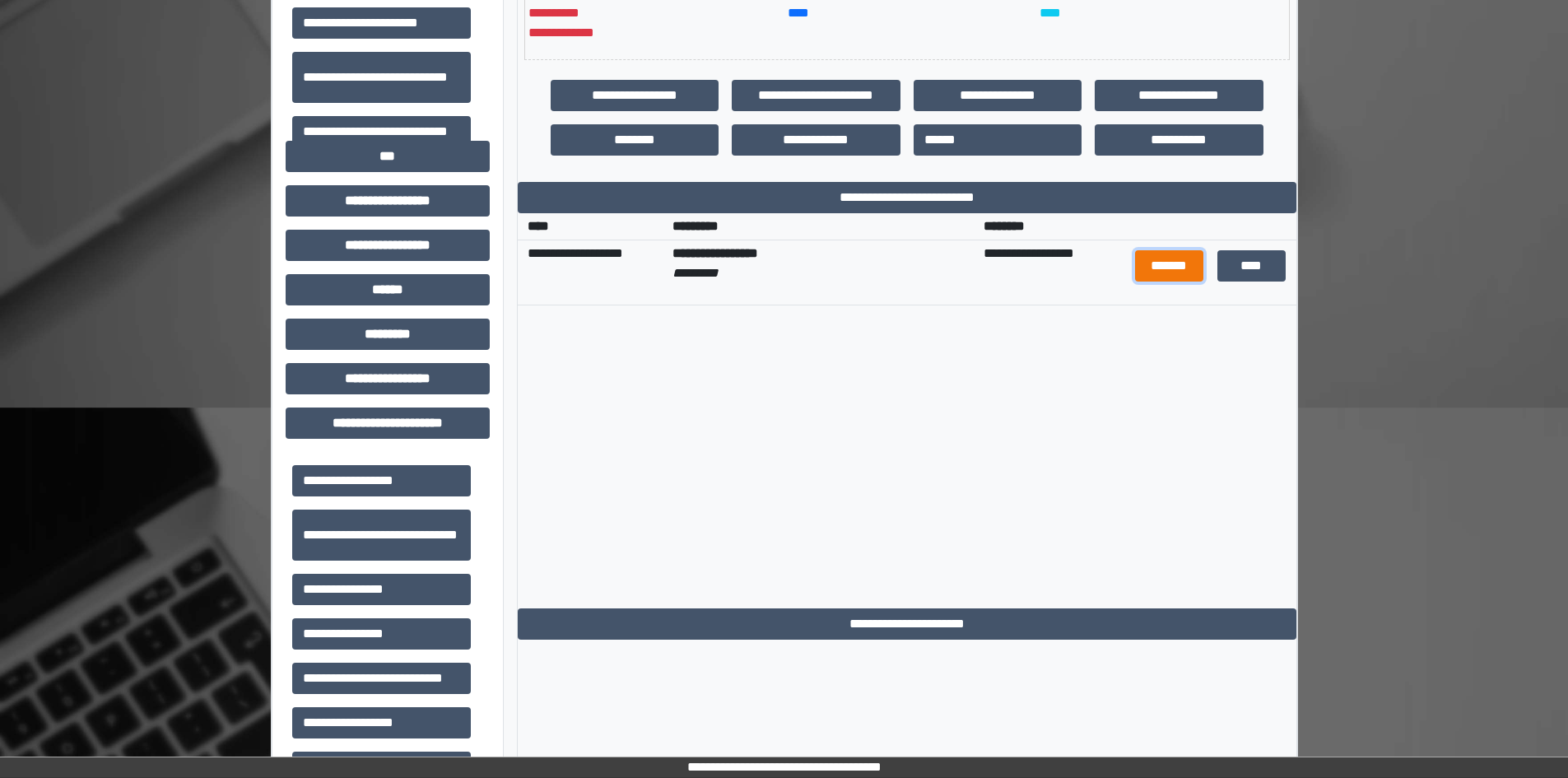 click on "*******" at bounding box center [1170, 266] 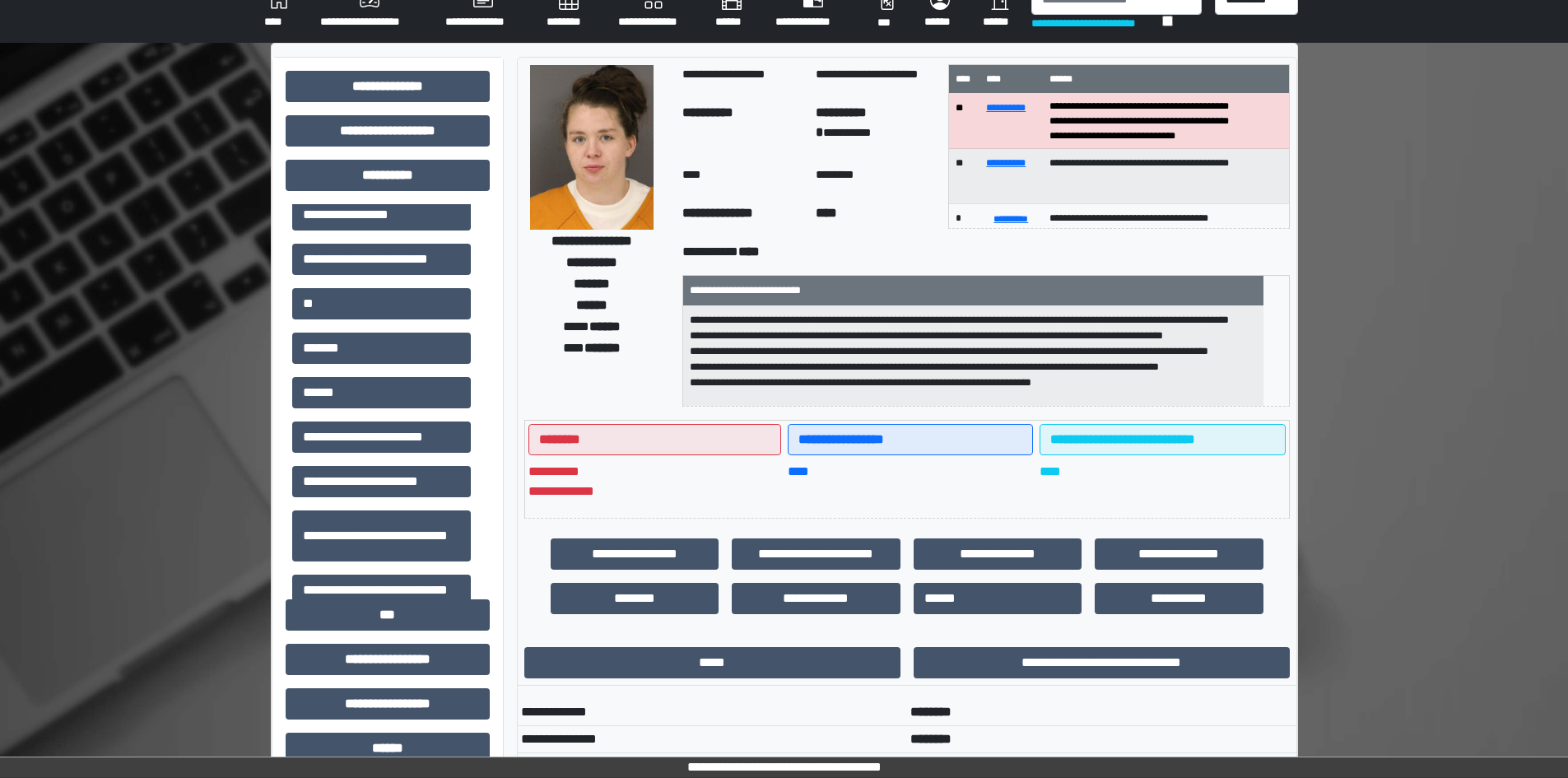 scroll, scrollTop: 0, scrollLeft: 0, axis: both 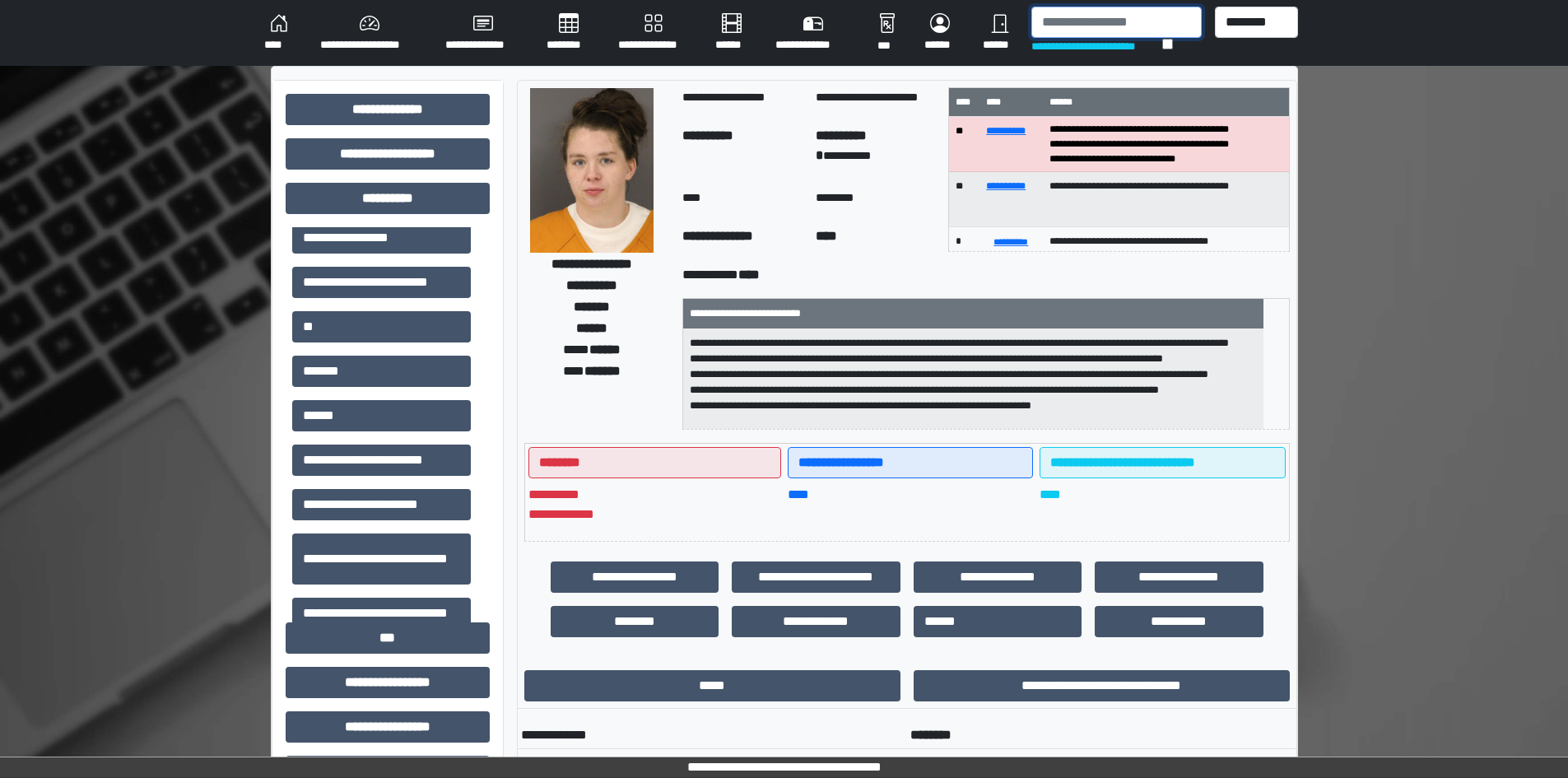 click at bounding box center [1116, 22] 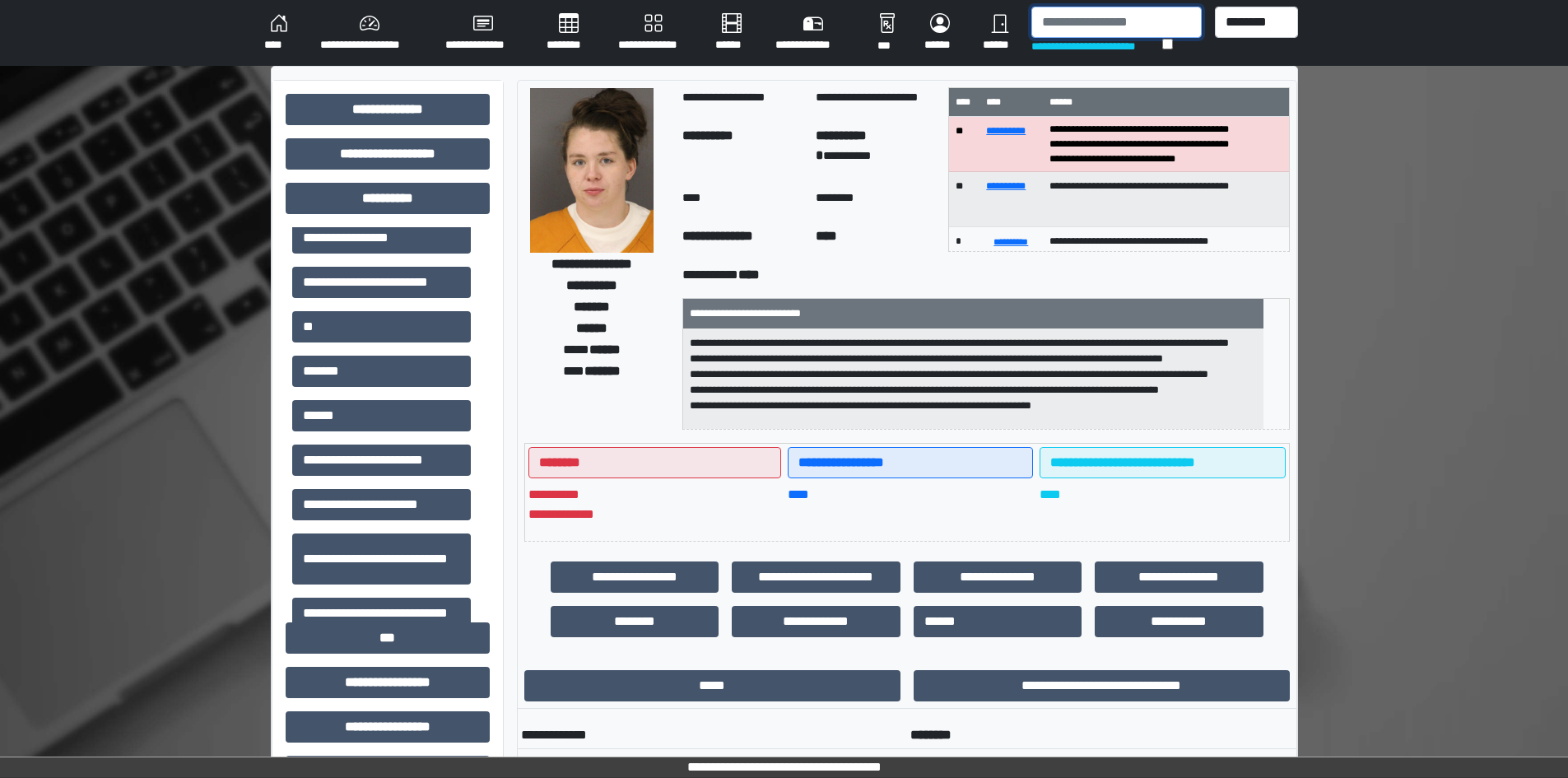click at bounding box center (1116, 22) 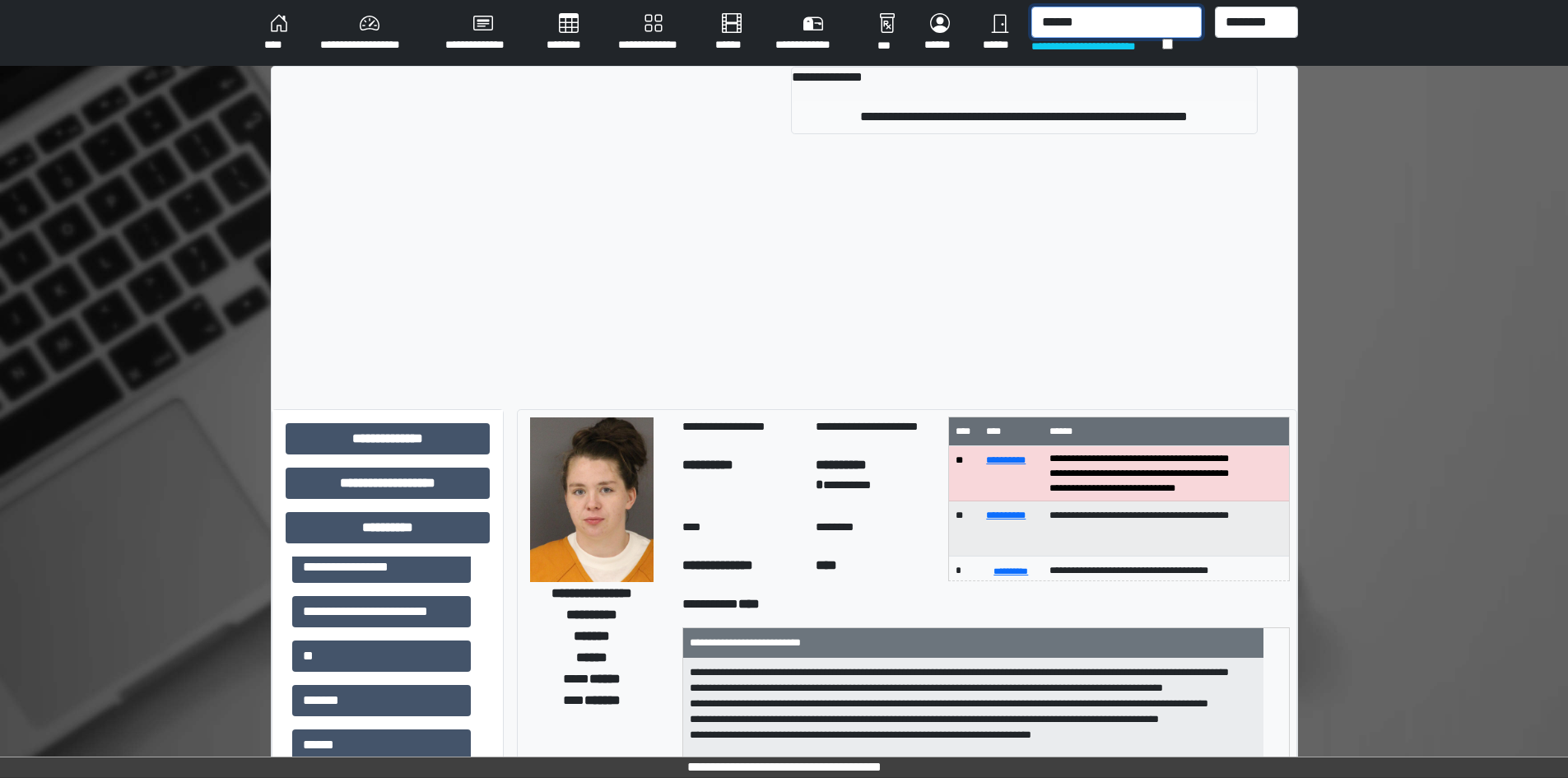 type on "******" 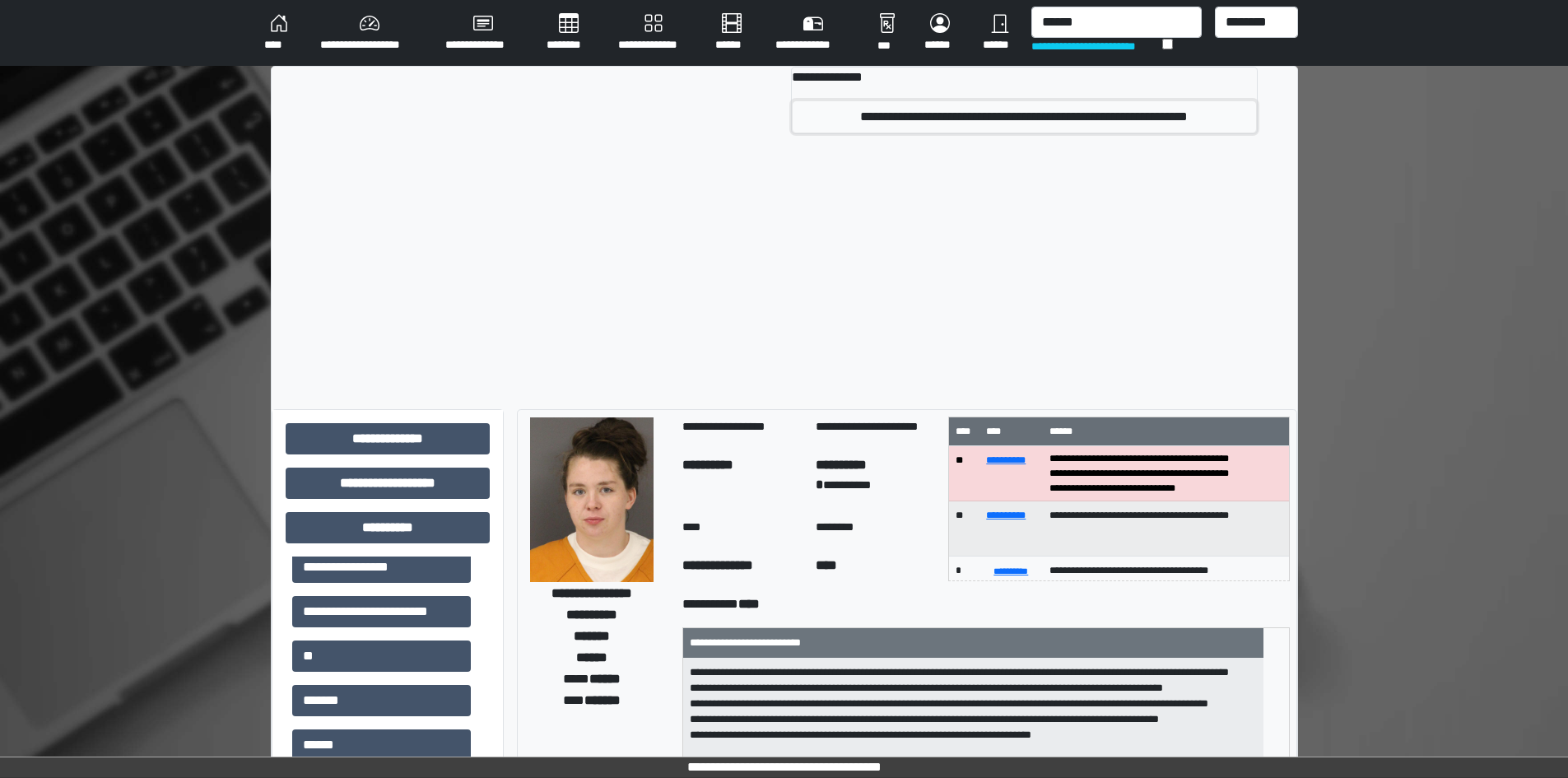click on "**********" at bounding box center [1024, 117] 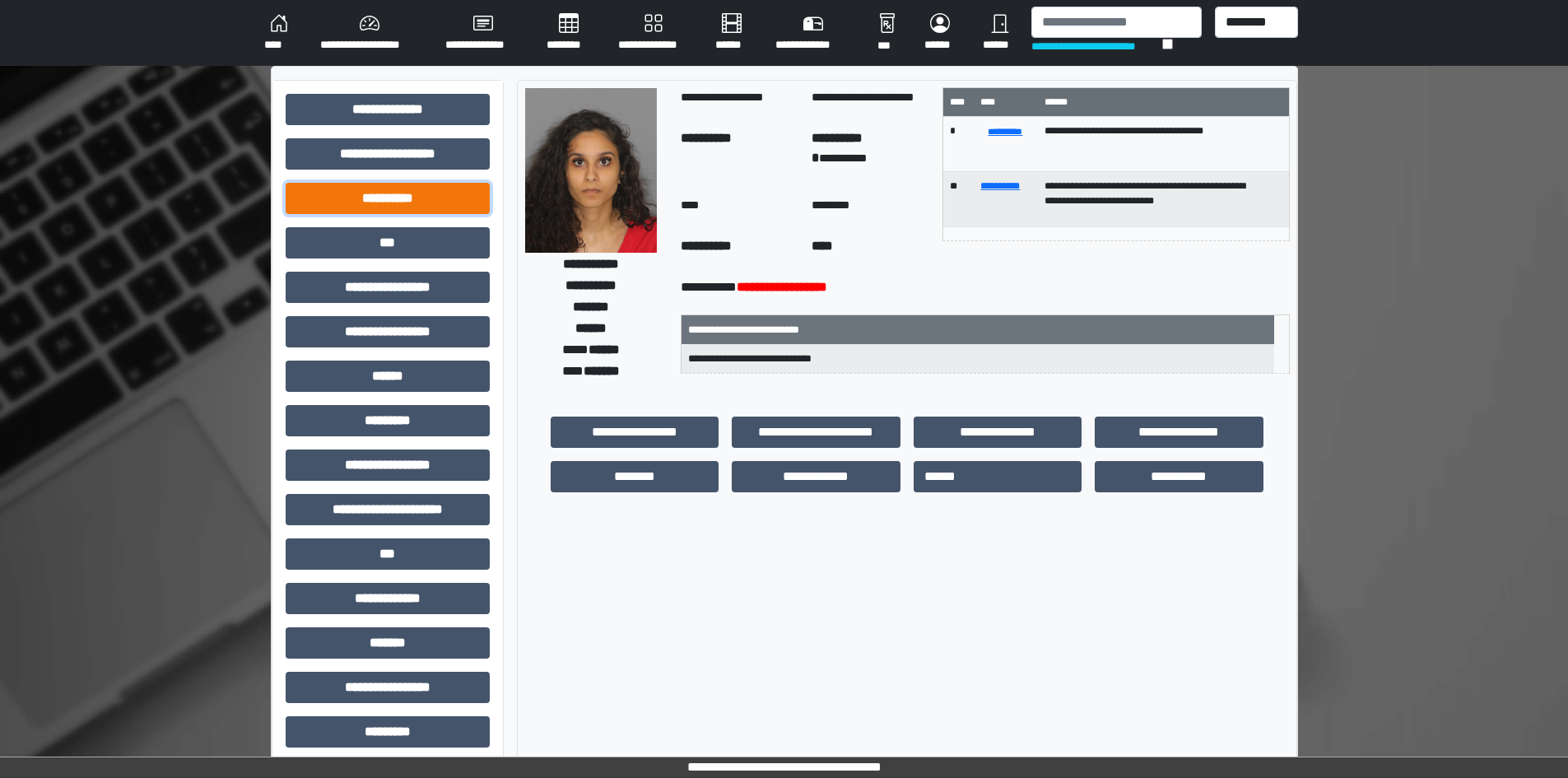 click on "**********" at bounding box center [388, 198] 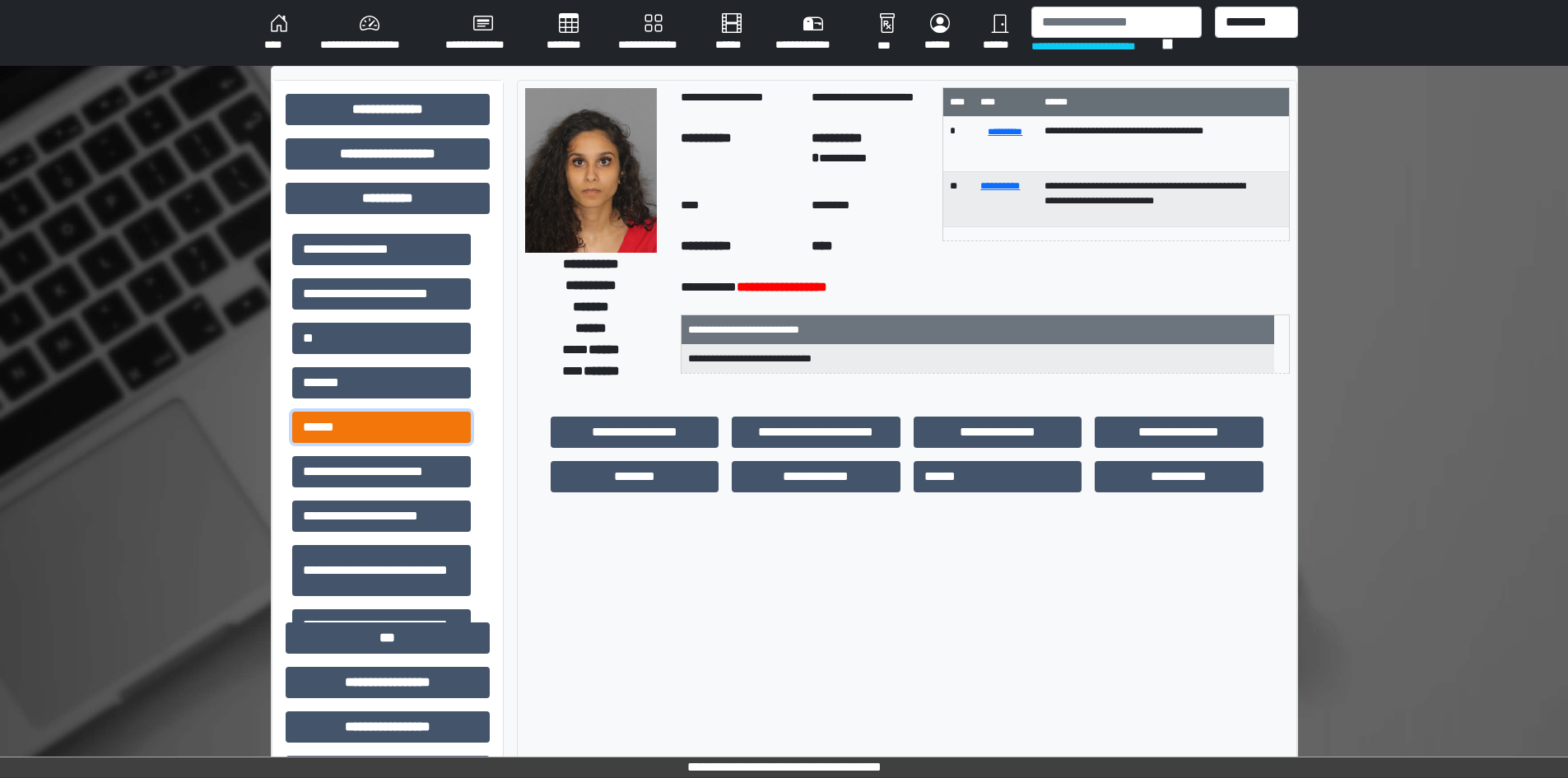 click on "******" at bounding box center [381, 427] 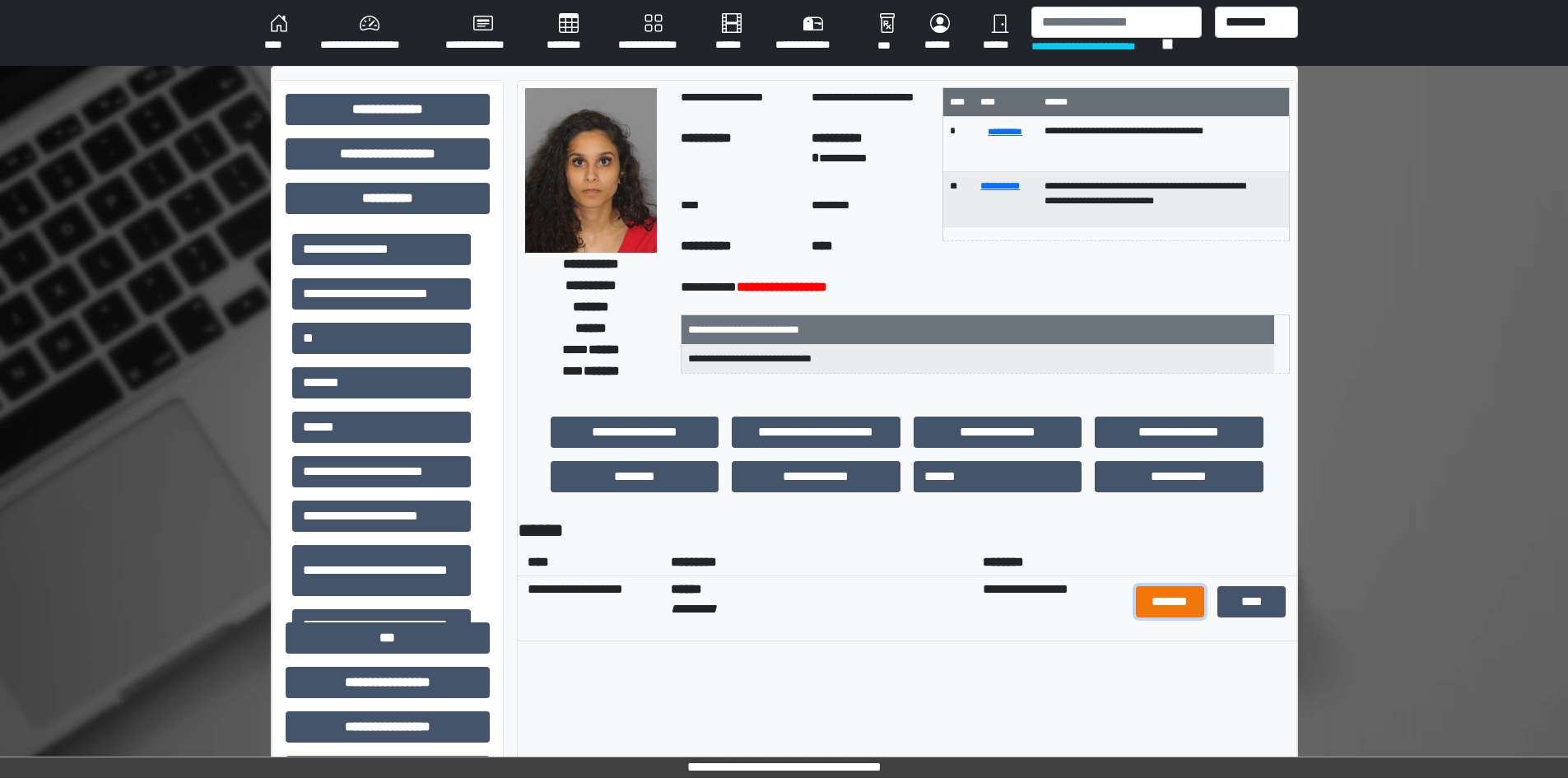 click on "*******" at bounding box center (1170, 602) 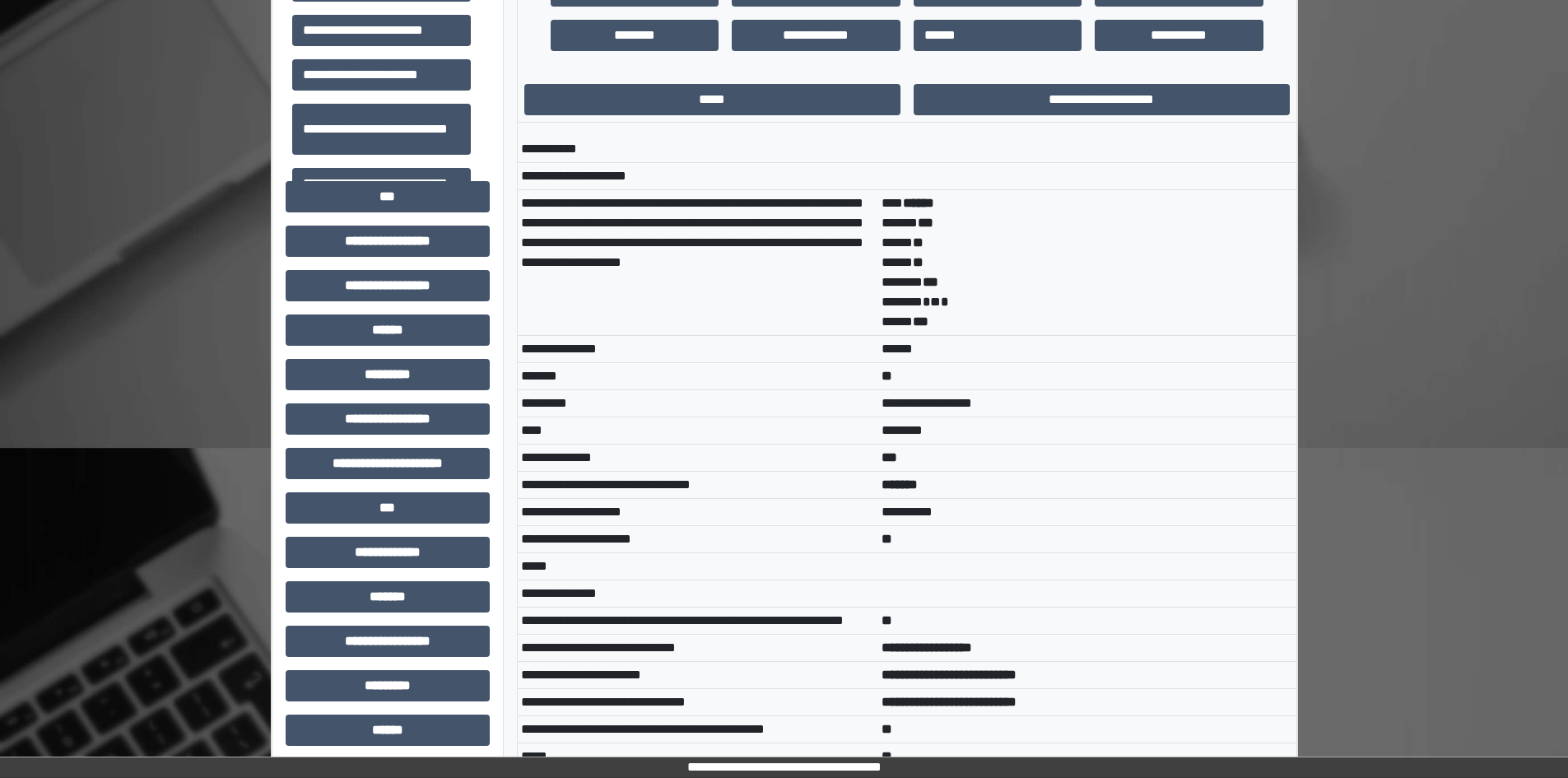 scroll, scrollTop: 494, scrollLeft: 0, axis: vertical 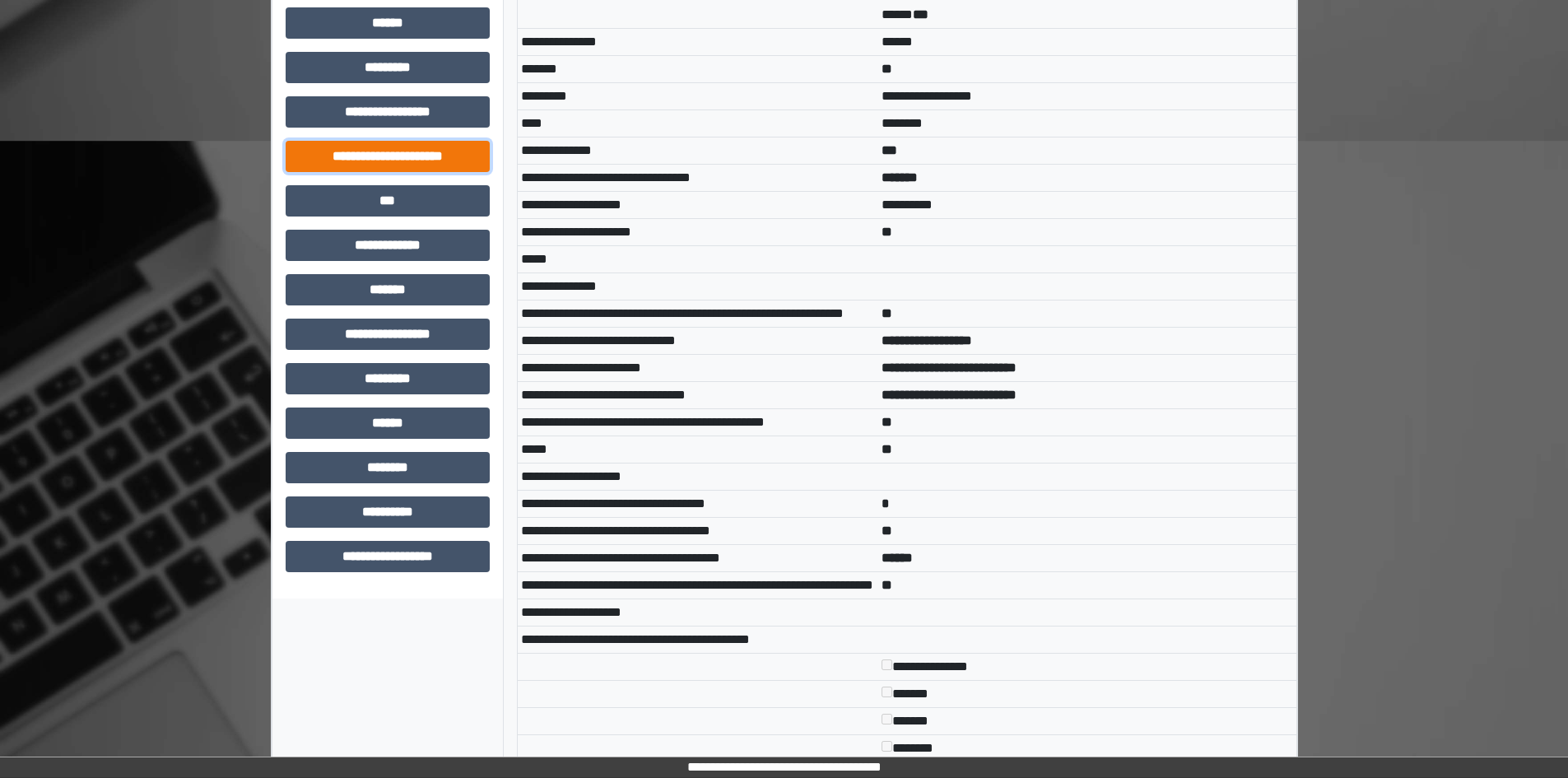 click on "**********" at bounding box center (388, 156) 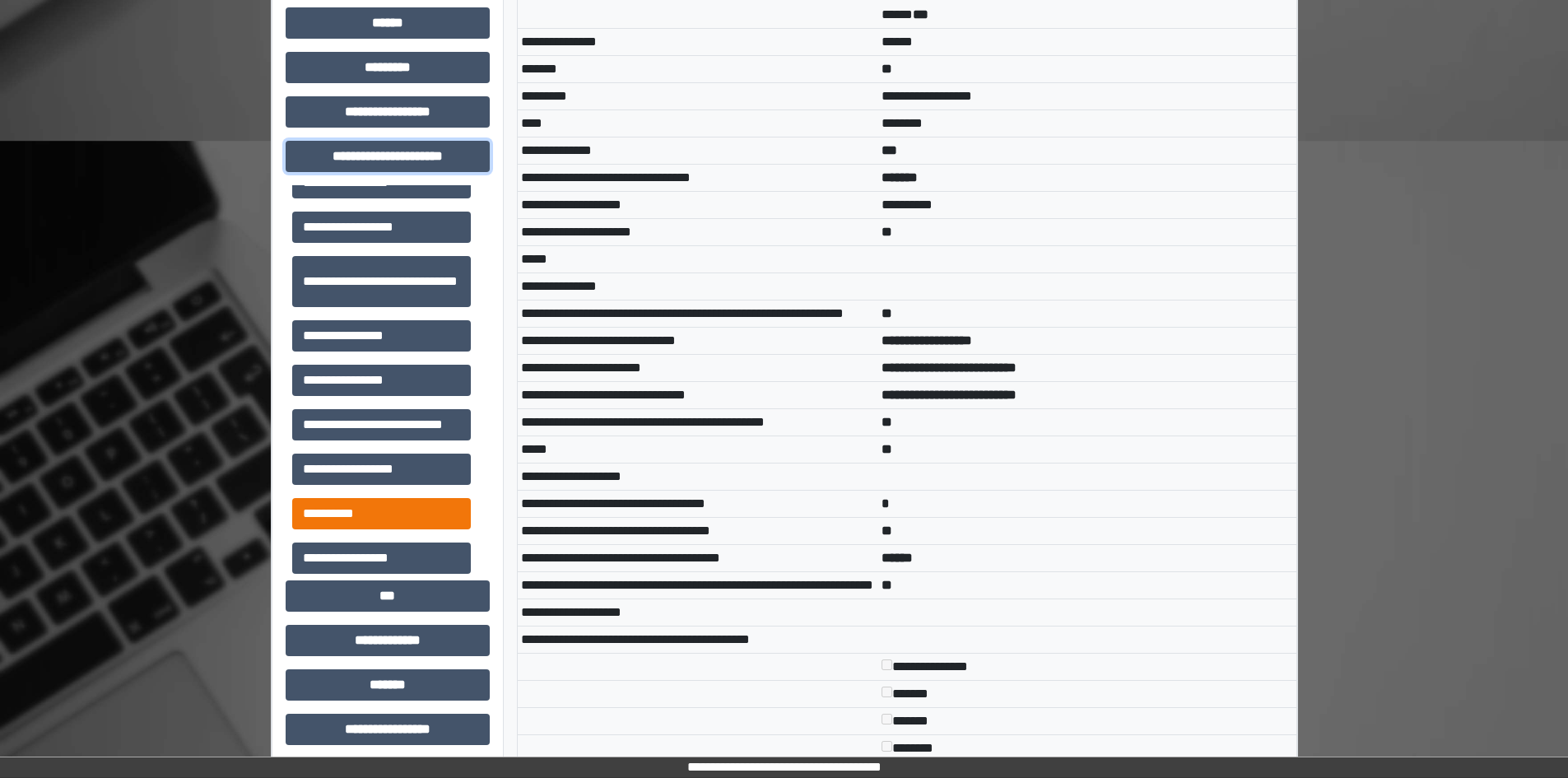 scroll, scrollTop: 38, scrollLeft: 0, axis: vertical 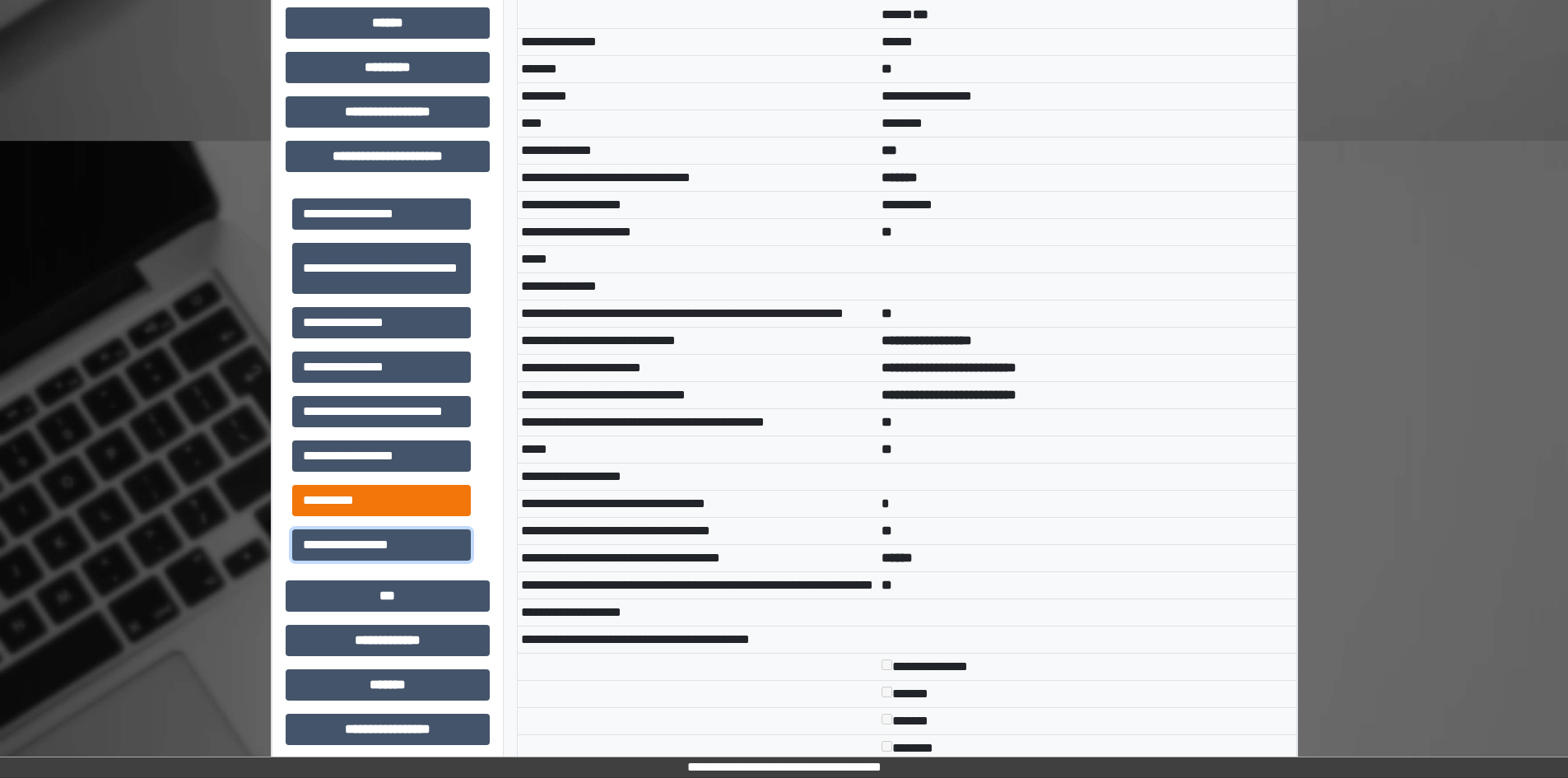 click on "**********" at bounding box center [381, 545] 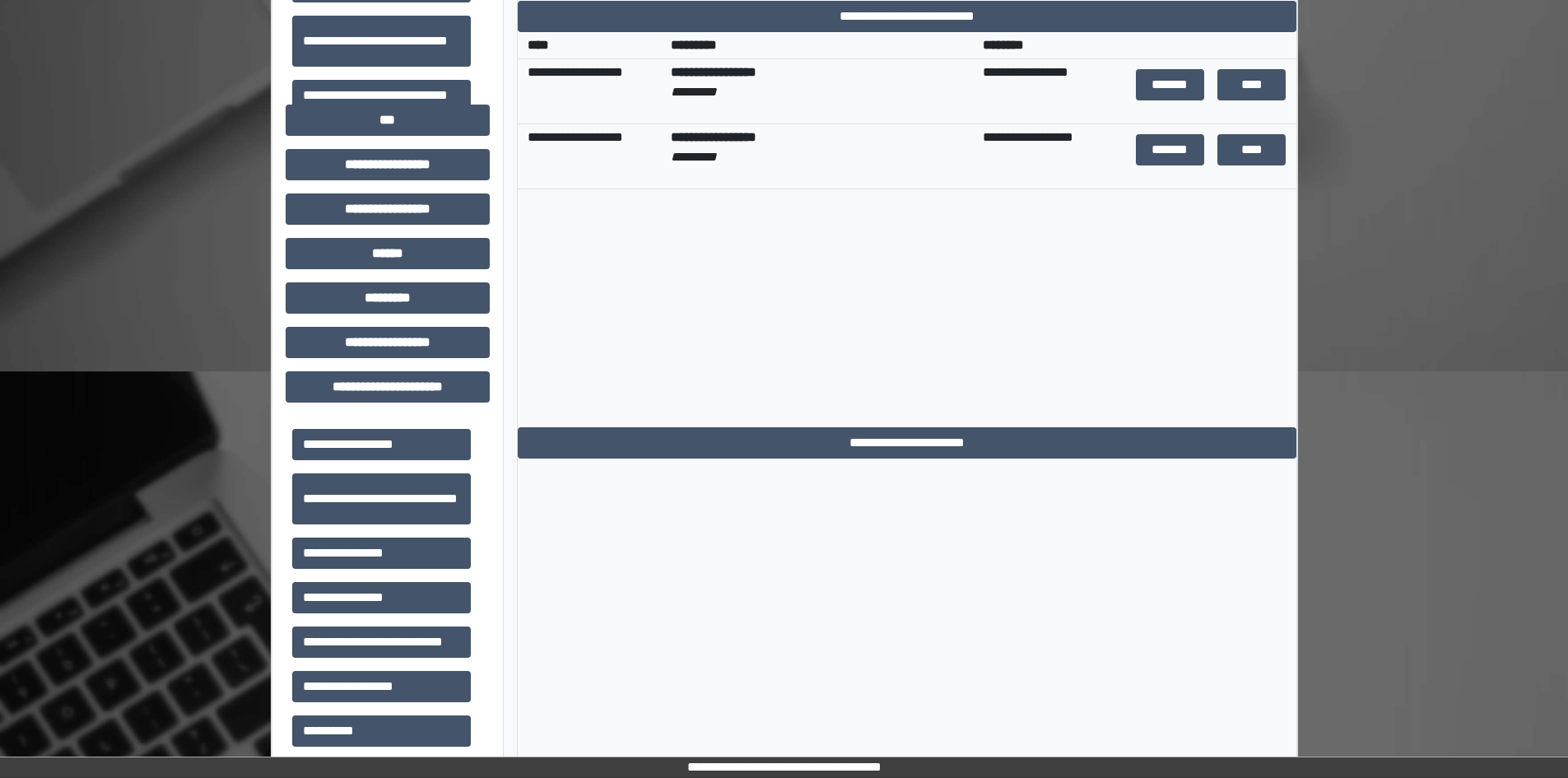 scroll, scrollTop: 419, scrollLeft: 0, axis: vertical 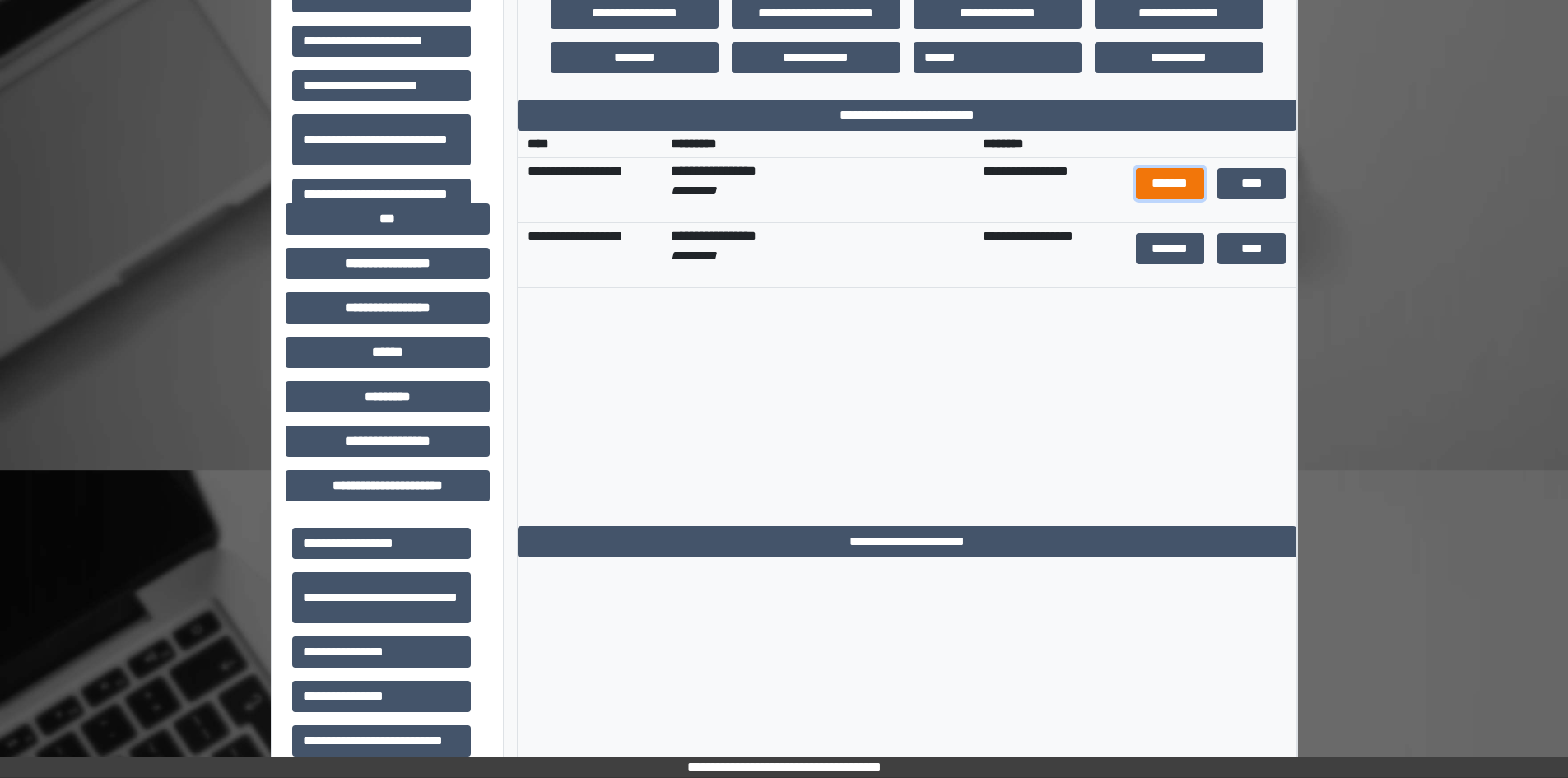click on "*******" at bounding box center (1170, 184) 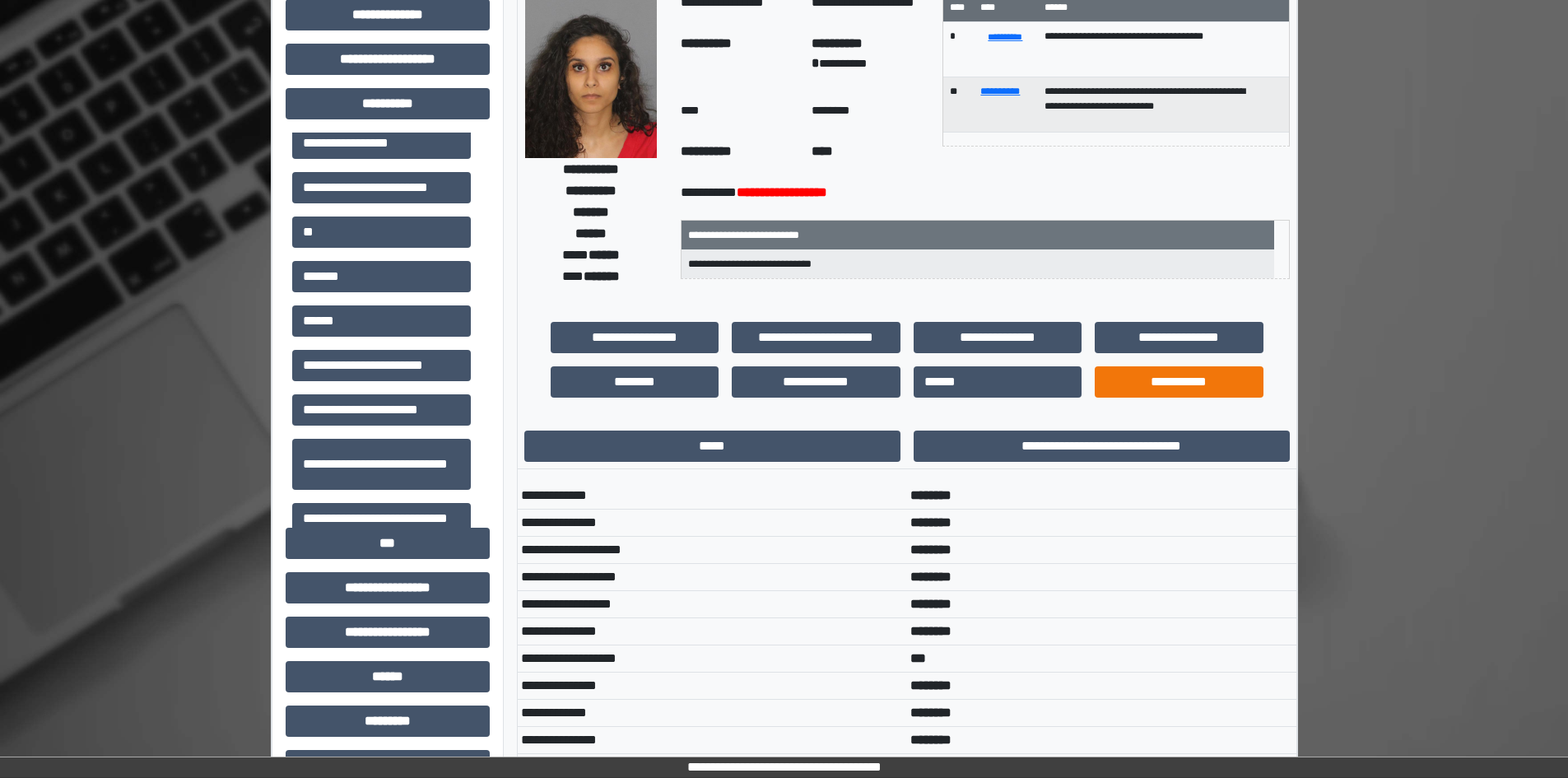 scroll, scrollTop: 0, scrollLeft: 0, axis: both 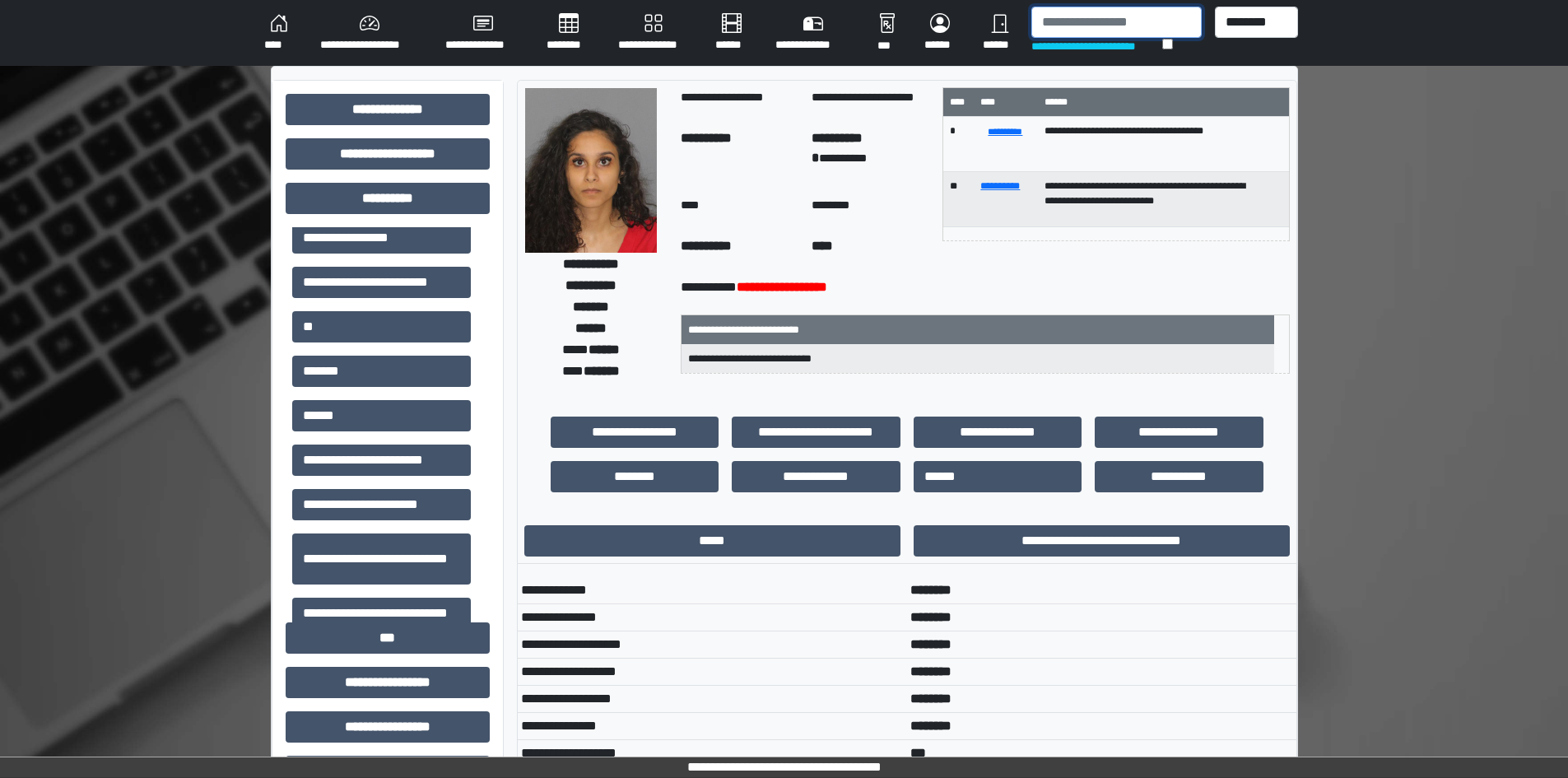 click at bounding box center (1116, 22) 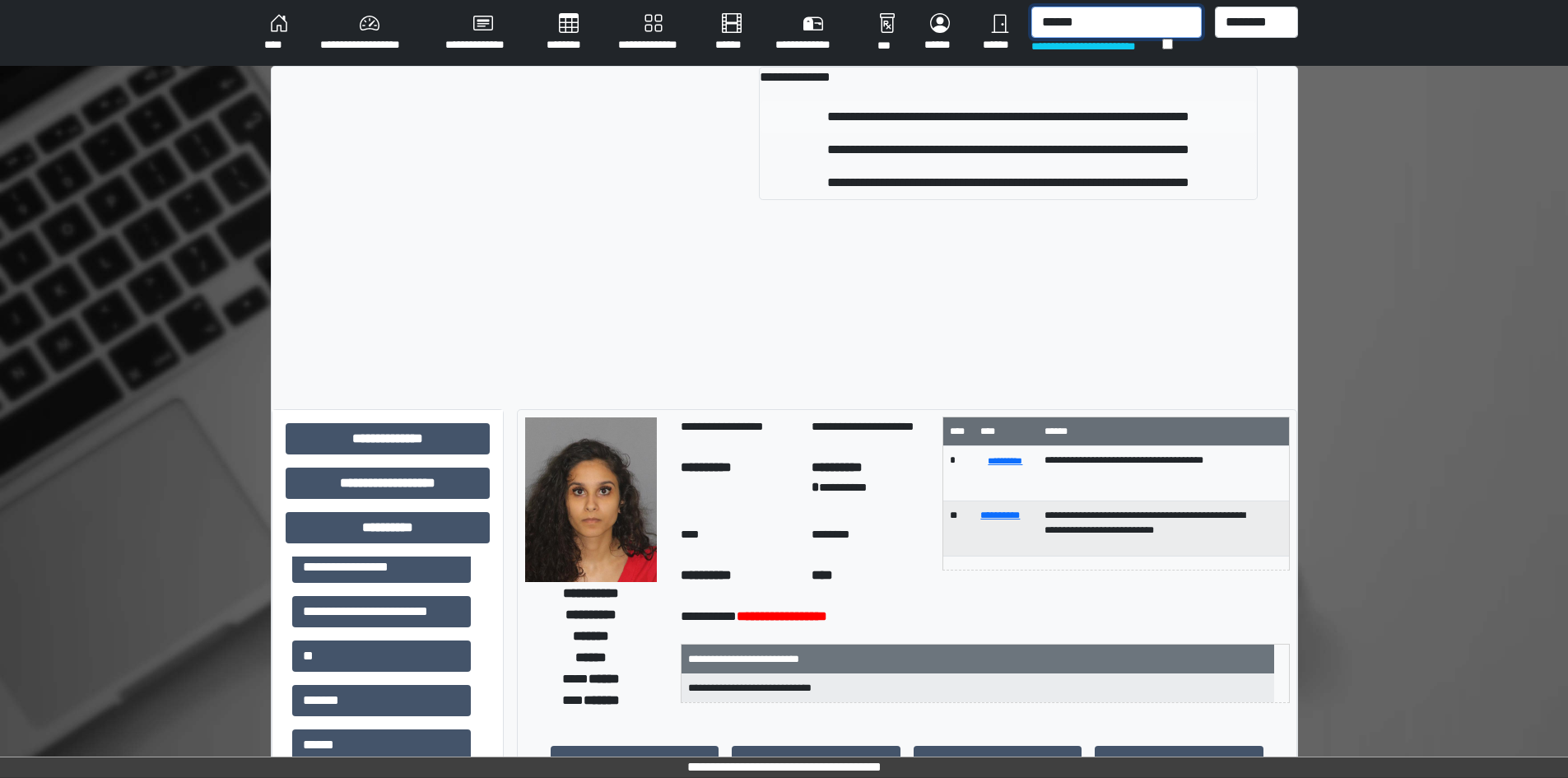 type on "******" 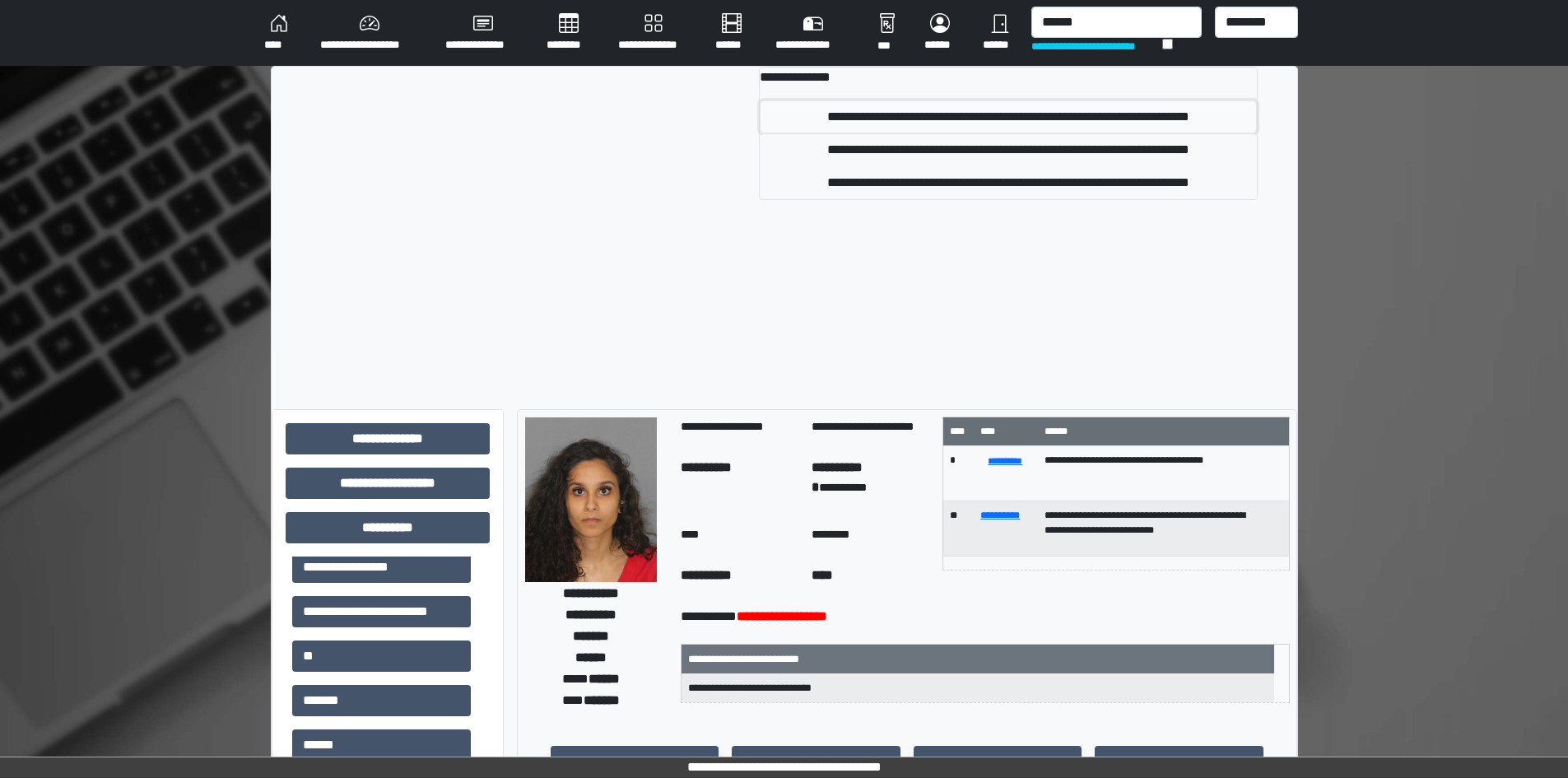 click on "**********" at bounding box center (1008, 117) 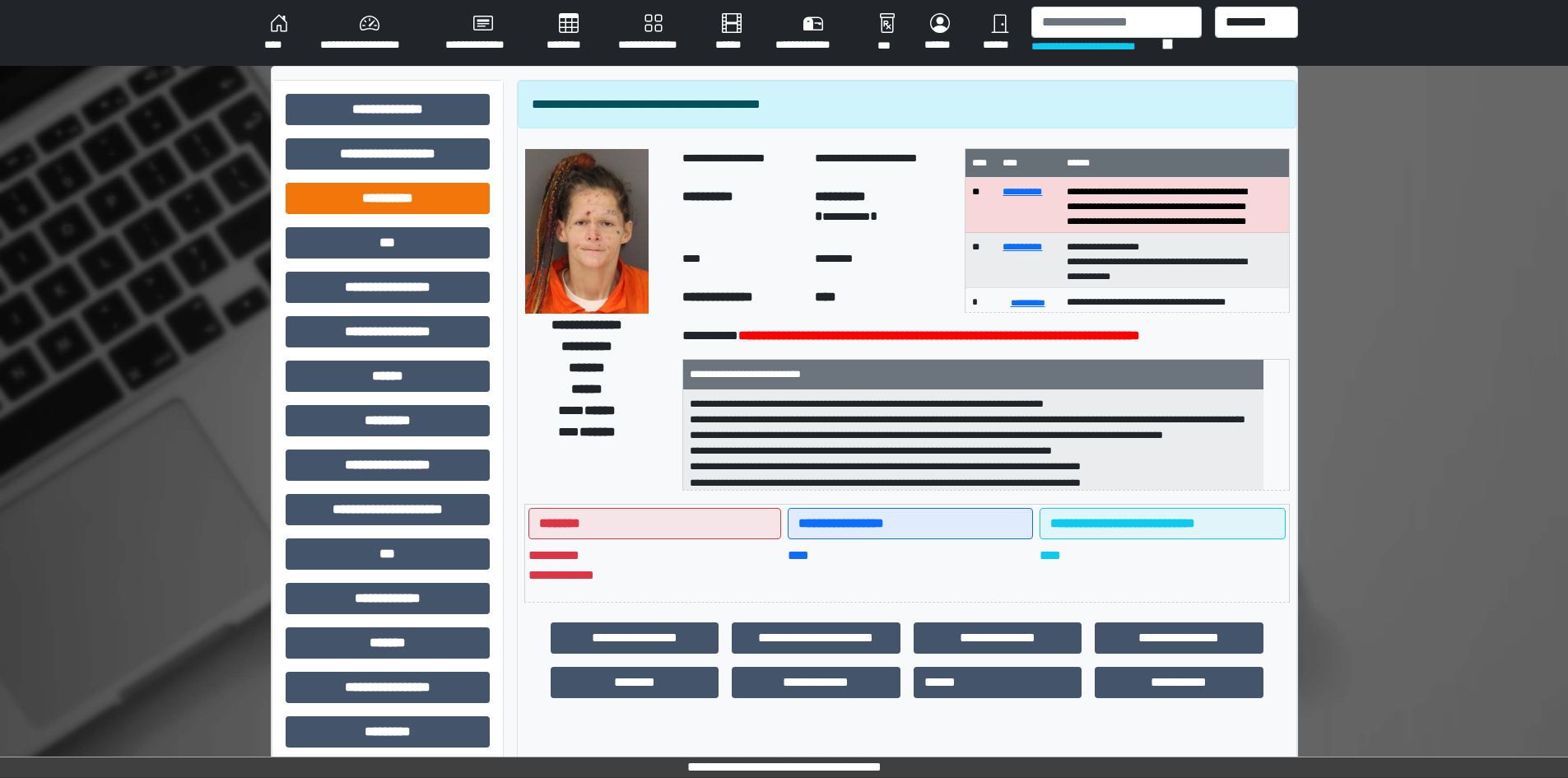 drag, startPoint x: 439, startPoint y: 173, endPoint x: 439, endPoint y: 189, distance: 16 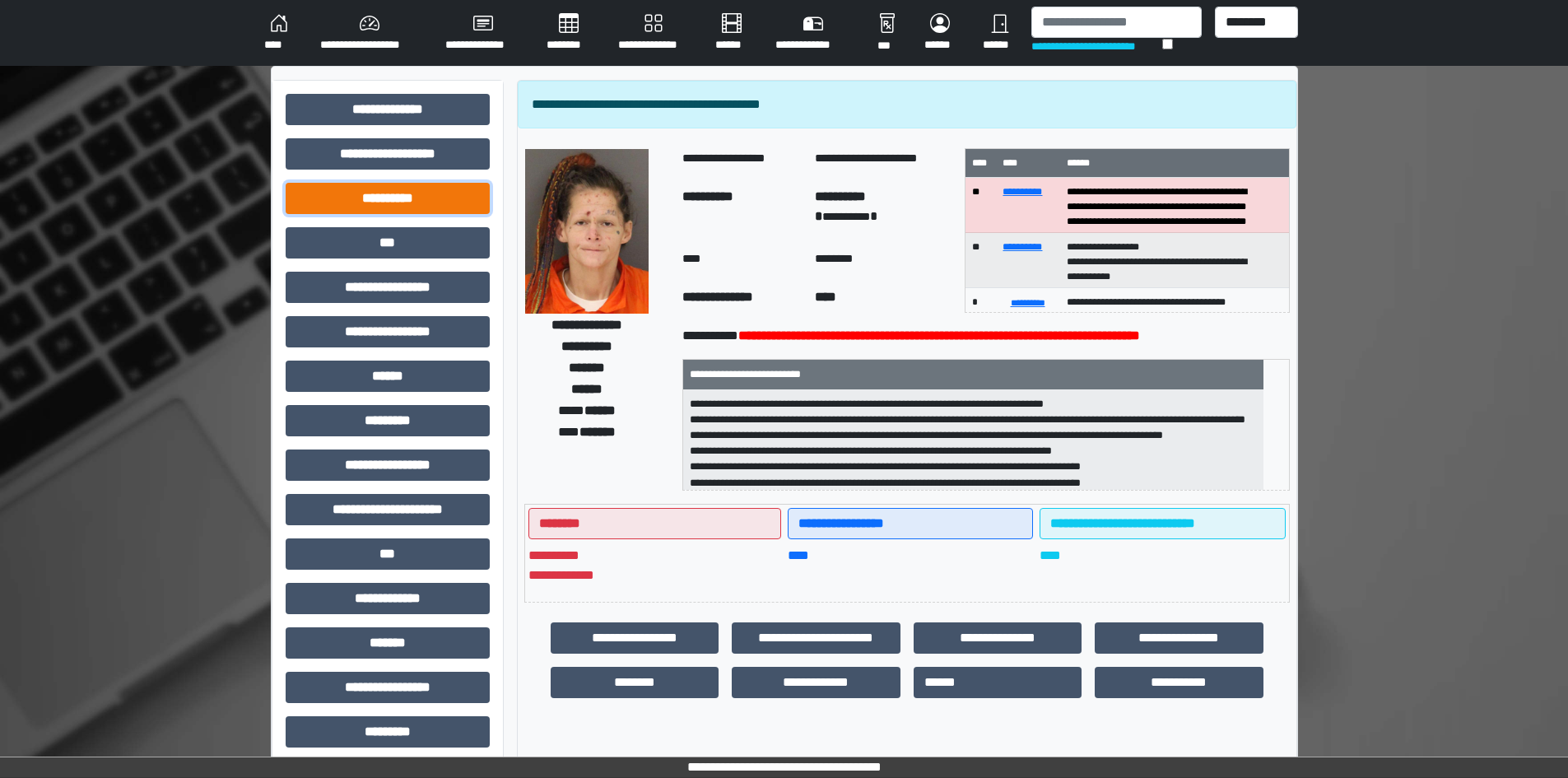click on "**********" at bounding box center (388, 198) 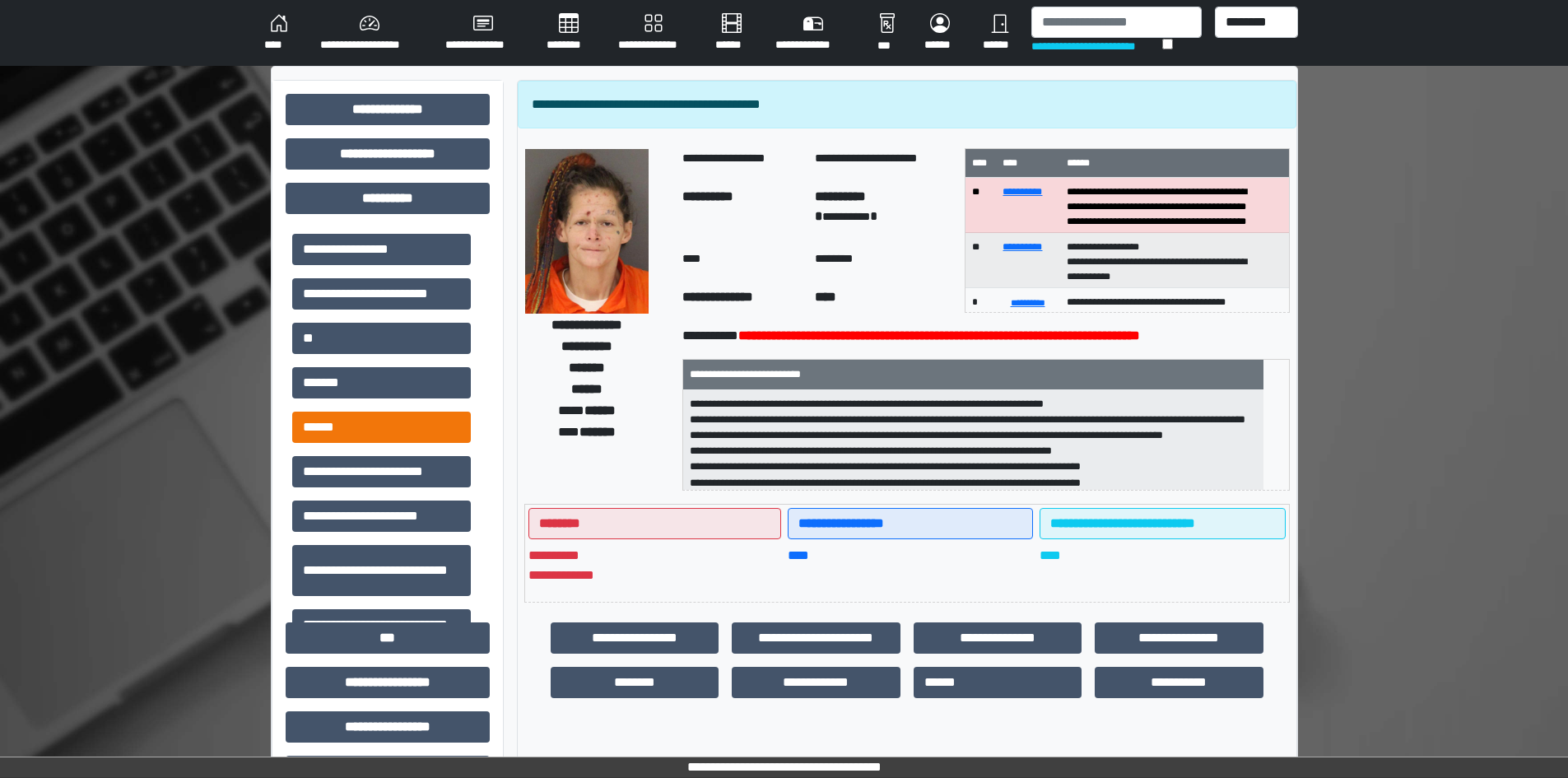 click on "******" at bounding box center [381, 427] 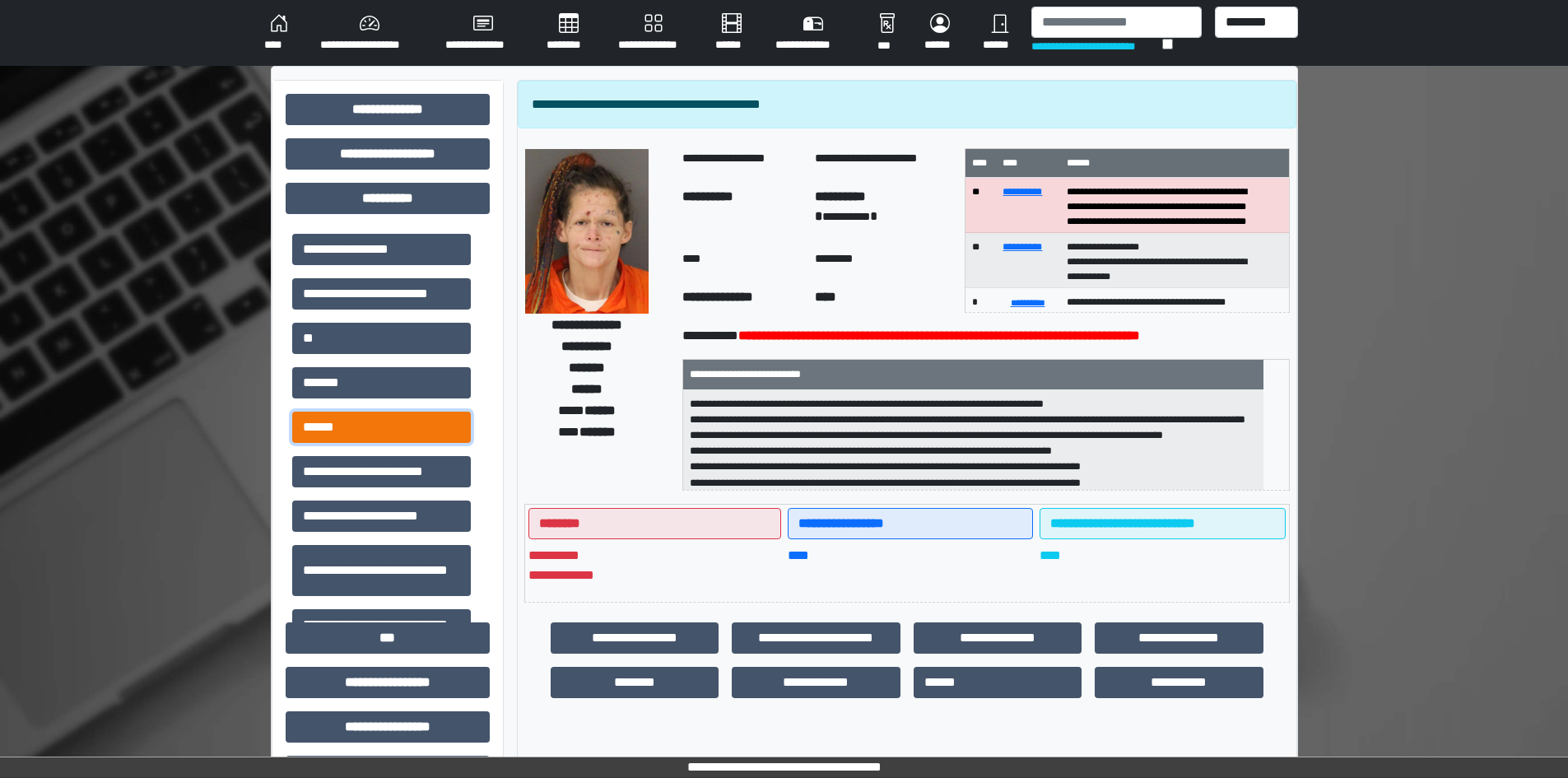 click on "******" at bounding box center (381, 427) 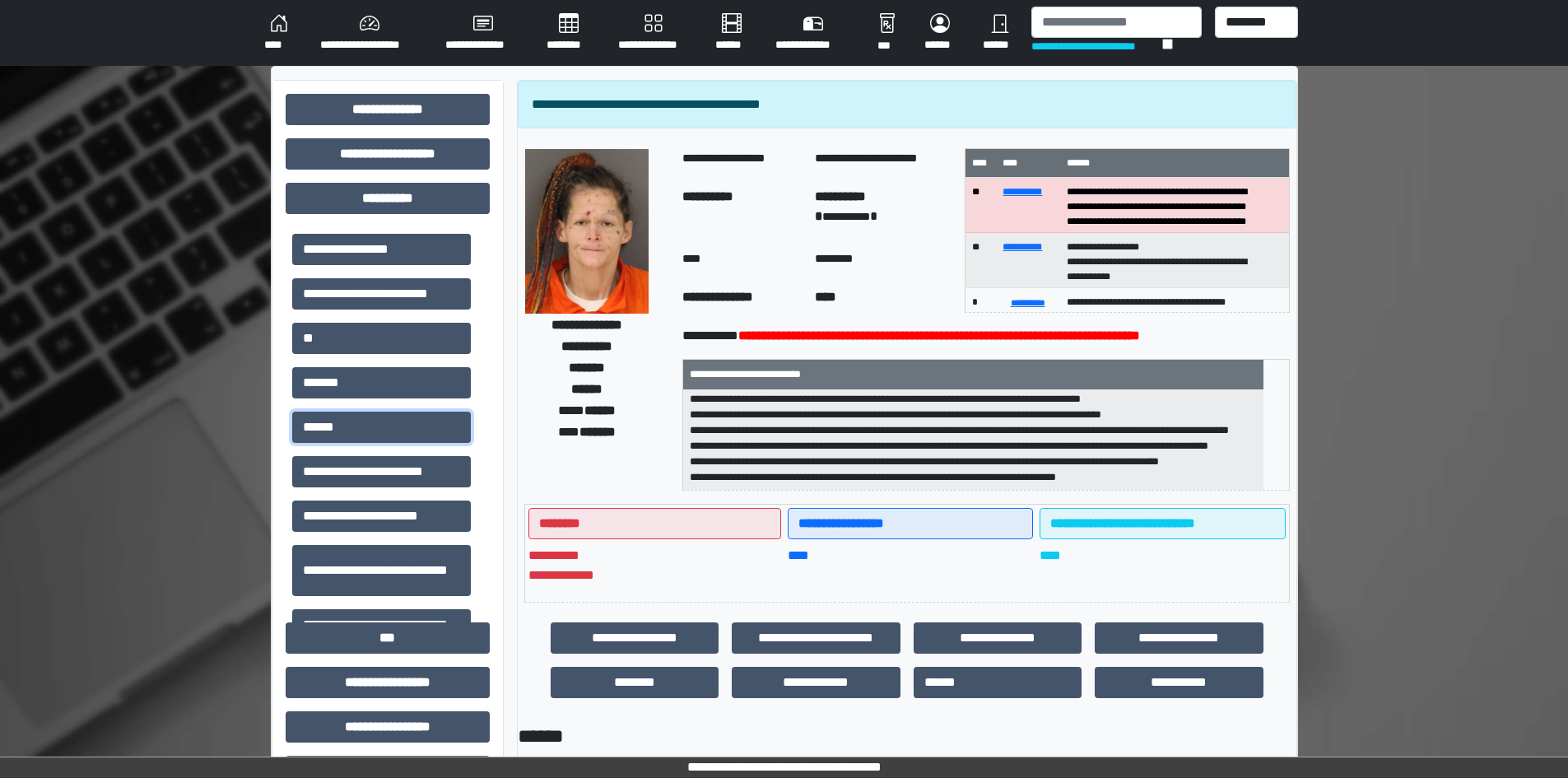 scroll, scrollTop: 147, scrollLeft: 0, axis: vertical 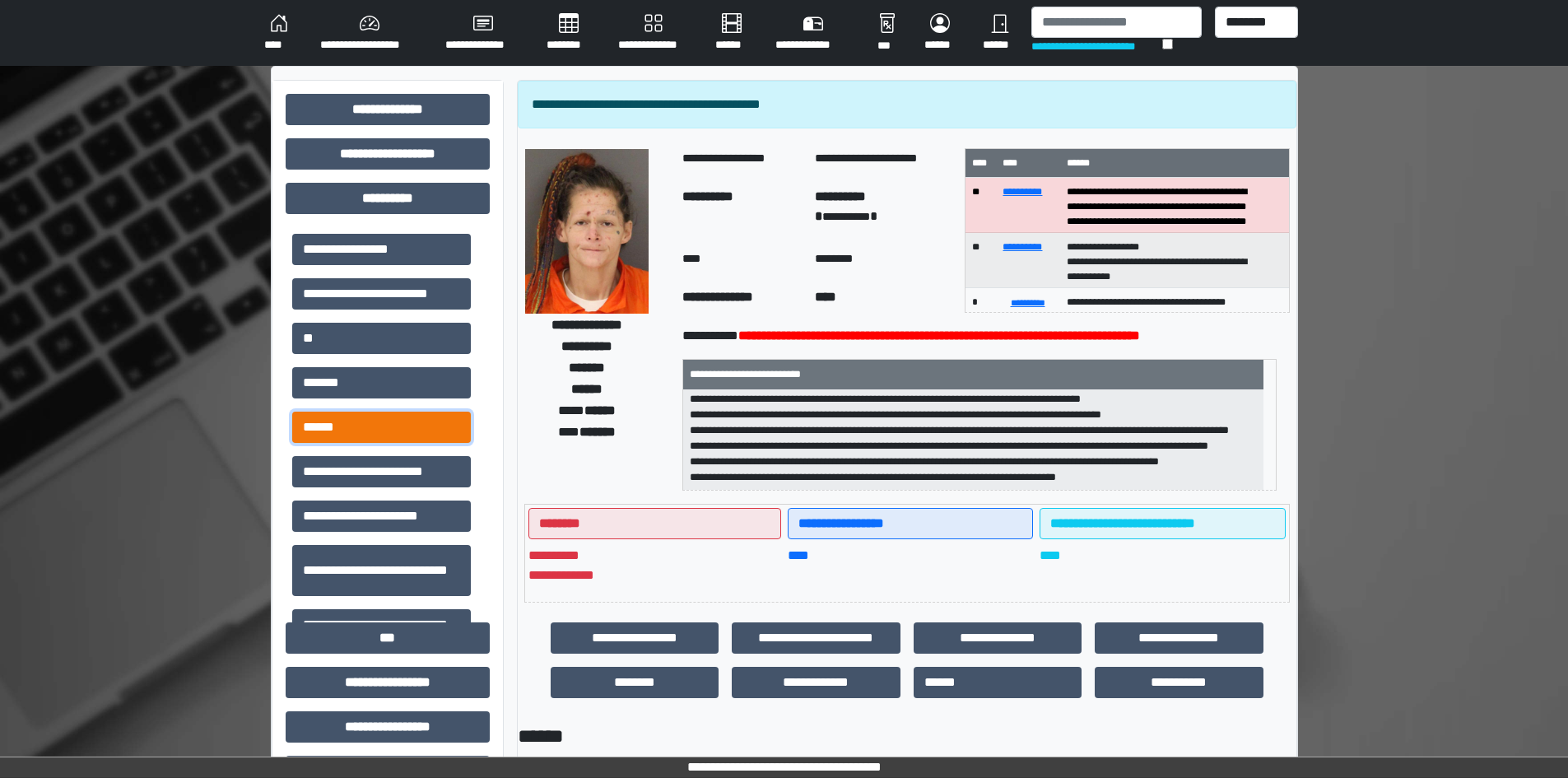 click on "******" at bounding box center [381, 427] 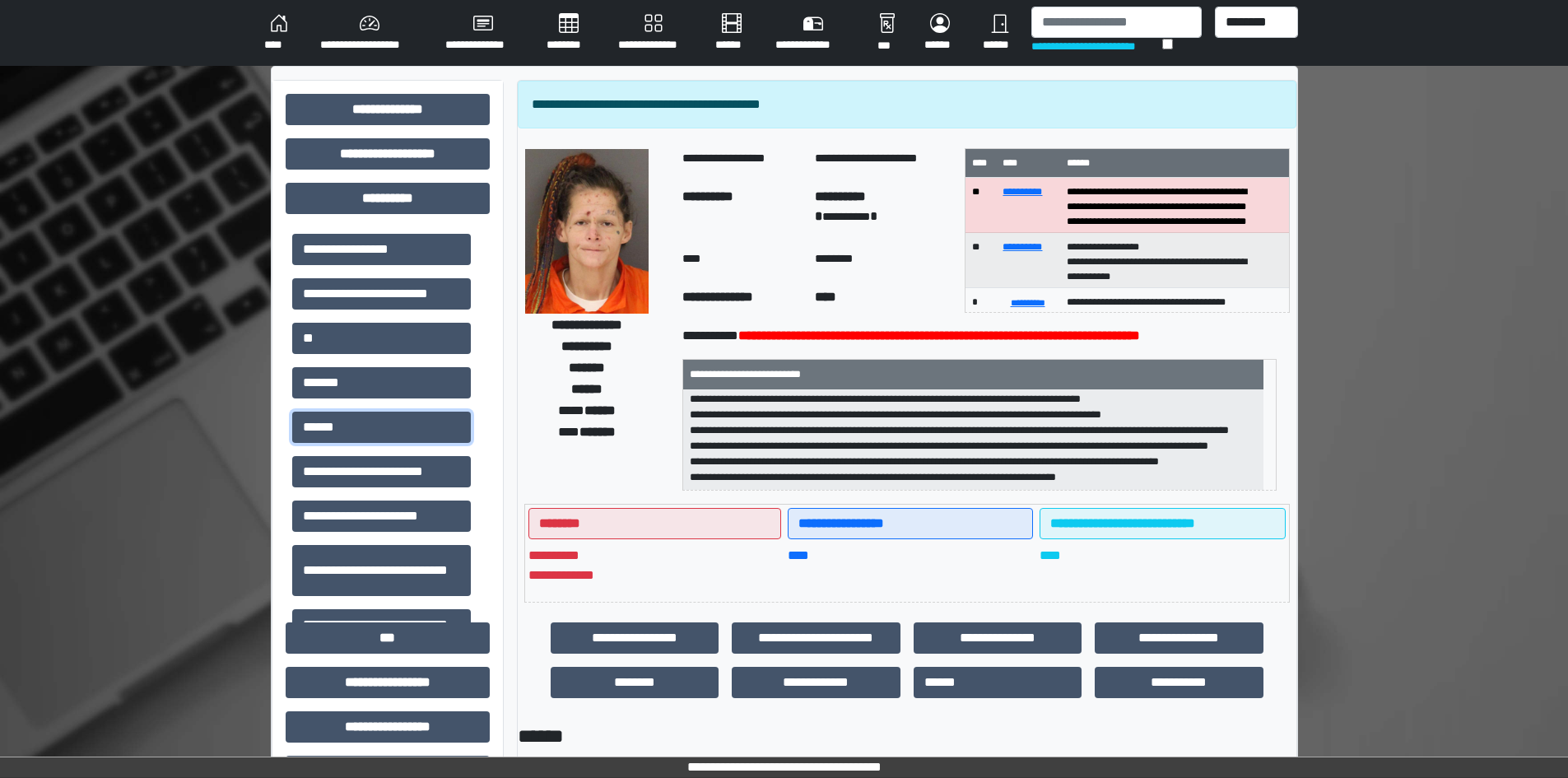 scroll, scrollTop: 2, scrollLeft: 0, axis: vertical 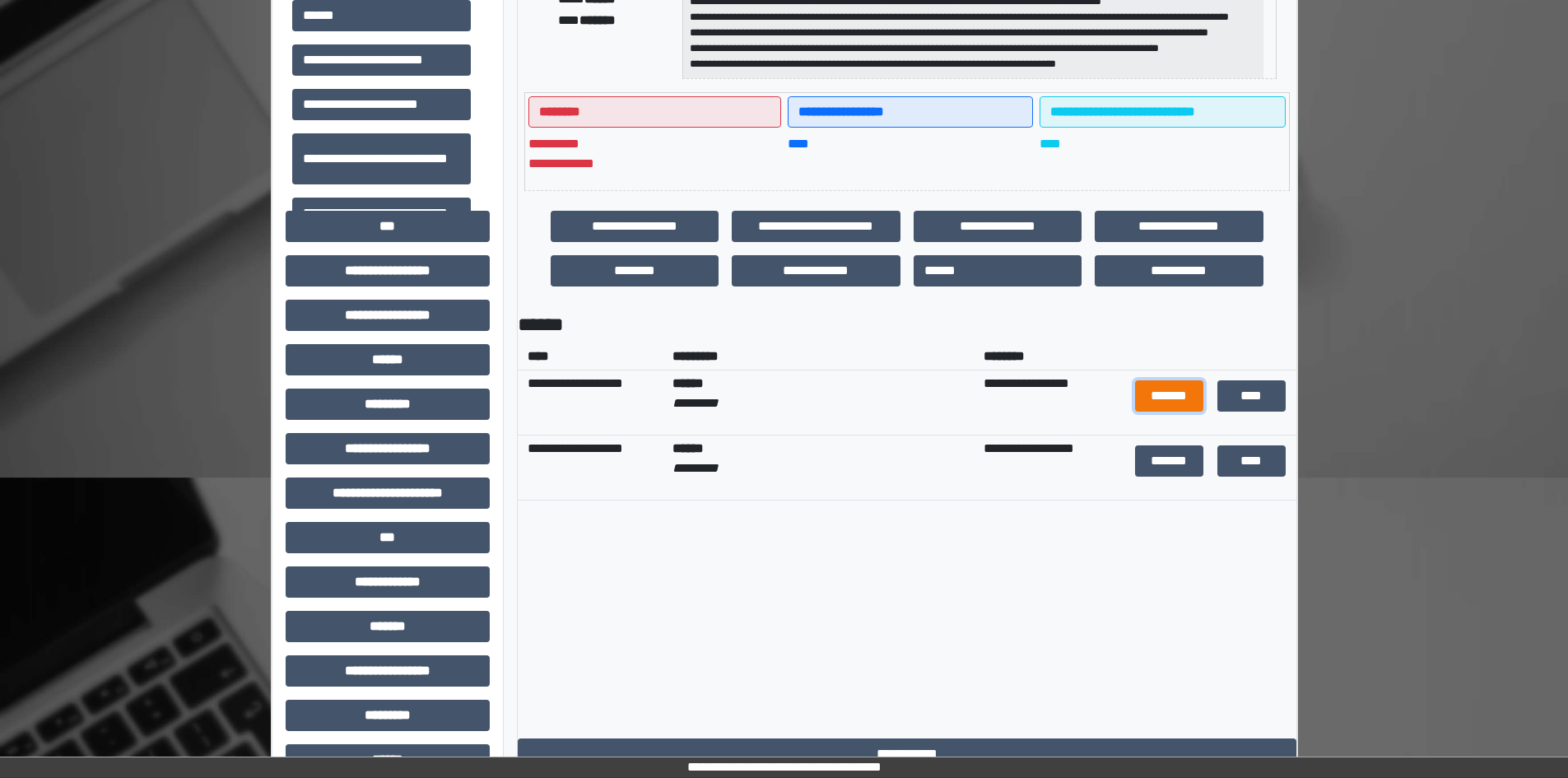 click on "*******" at bounding box center [1170, 396] 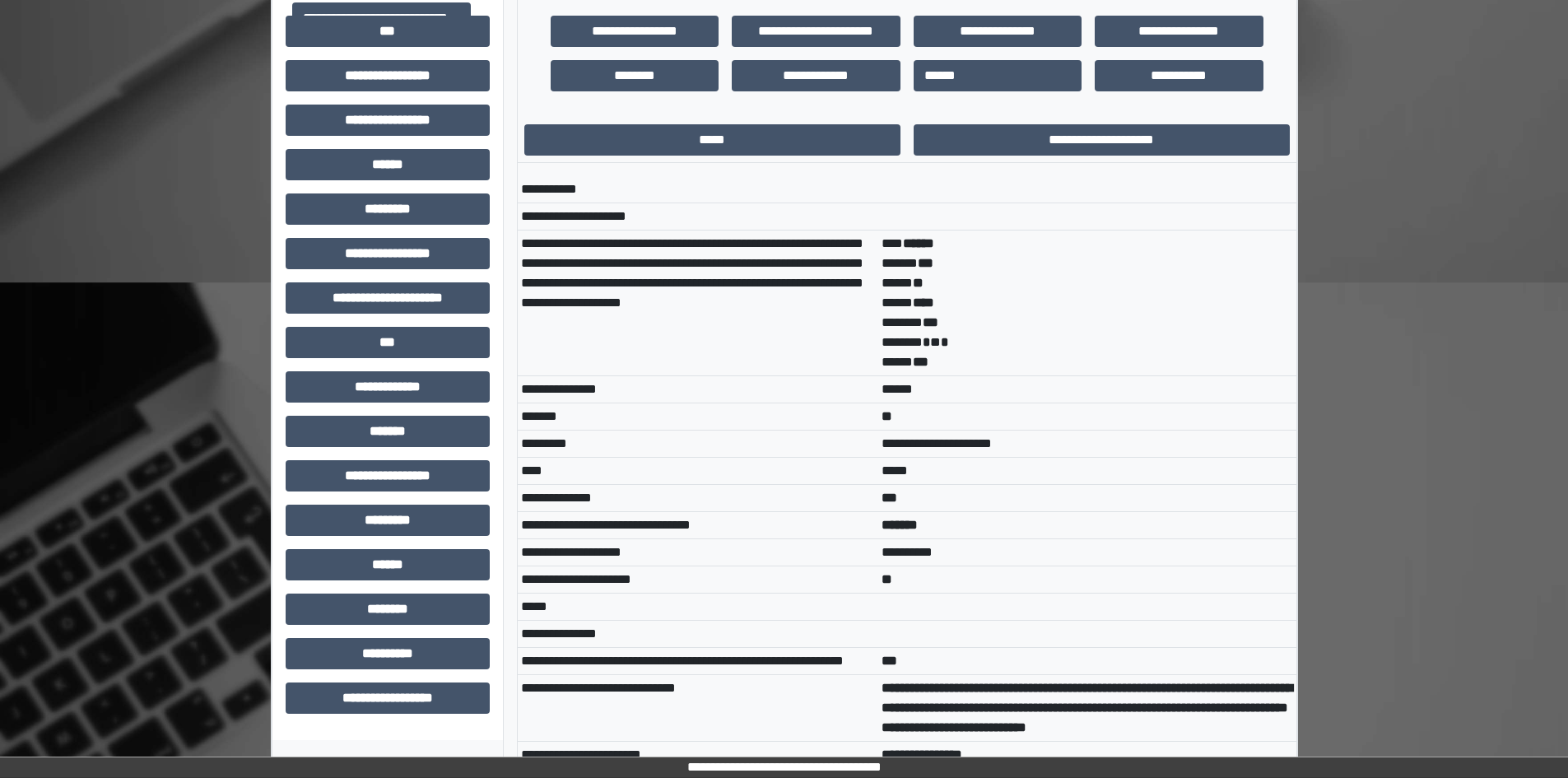 scroll, scrollTop: 577, scrollLeft: 0, axis: vertical 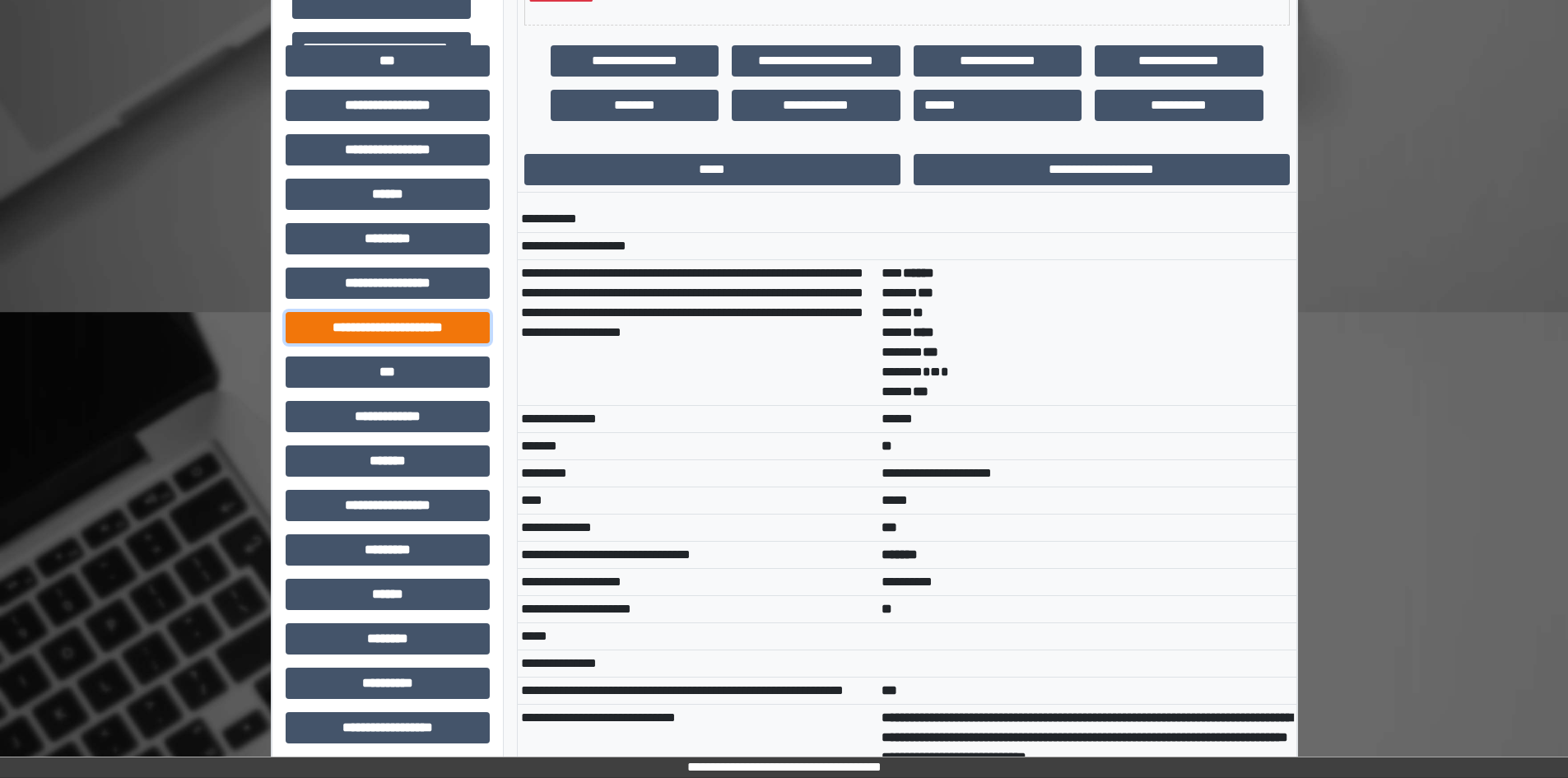 click on "**********" at bounding box center [388, 328] 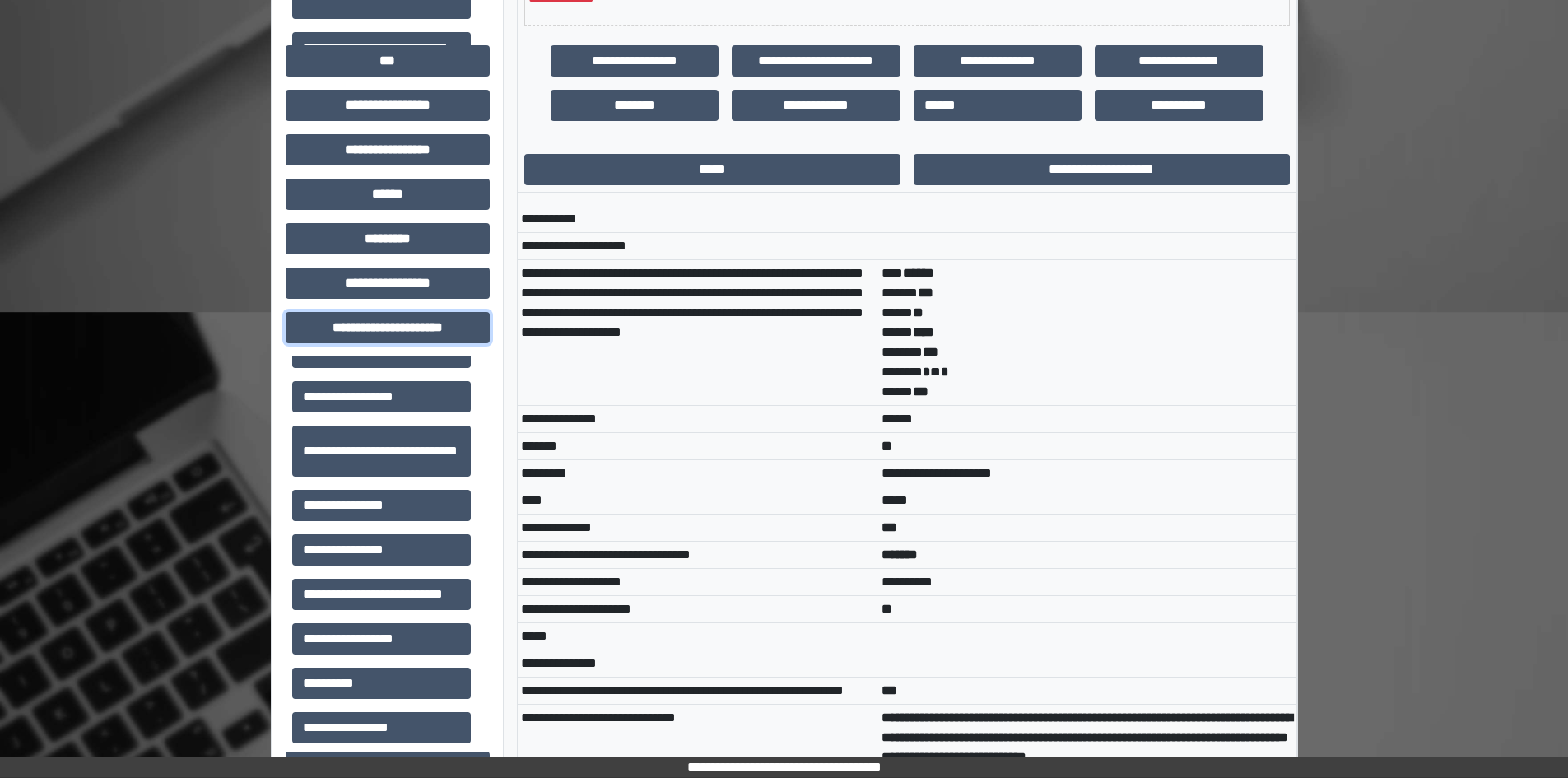 scroll, scrollTop: 38, scrollLeft: 0, axis: vertical 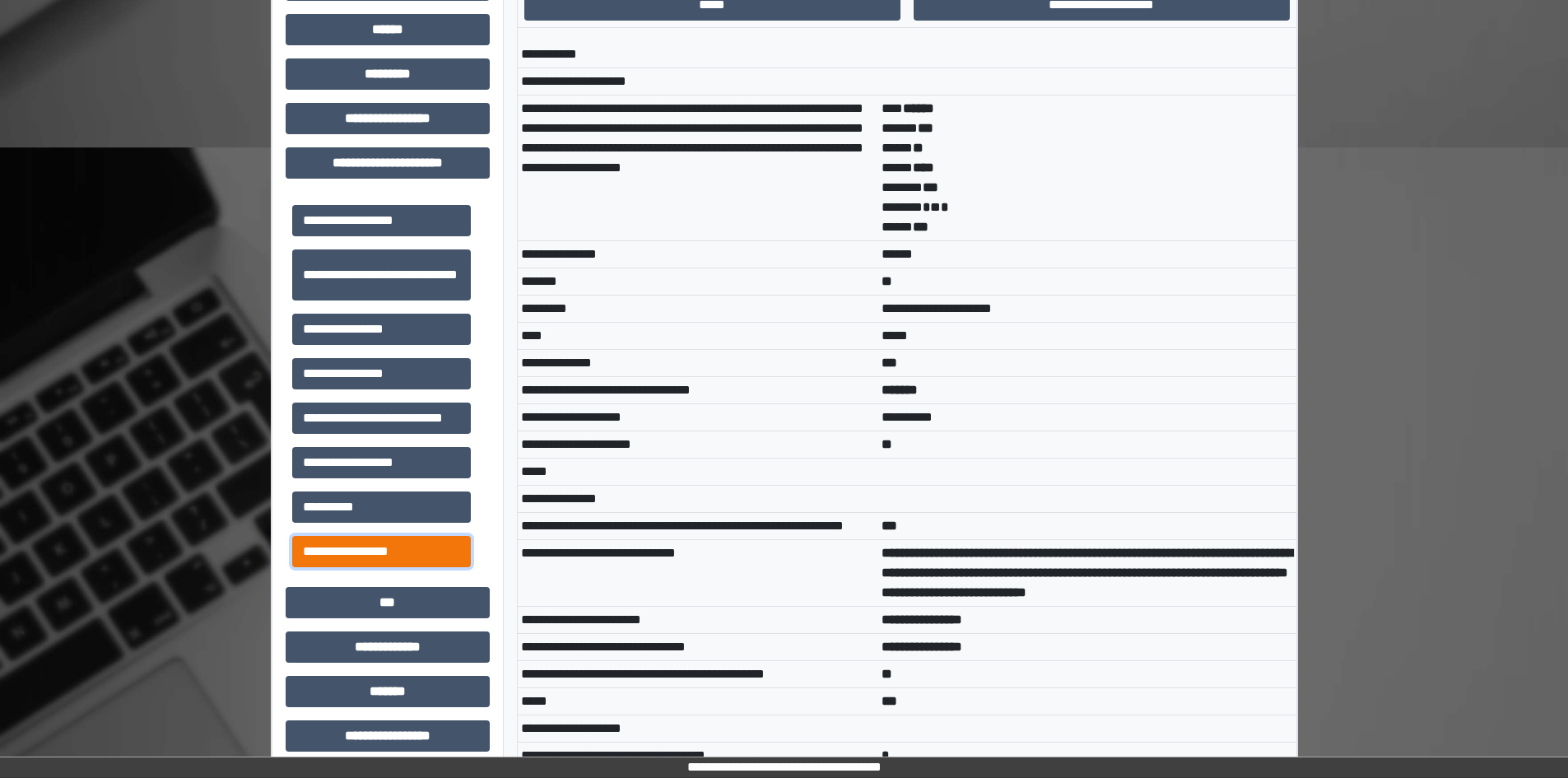 click on "**********" at bounding box center [381, 552] 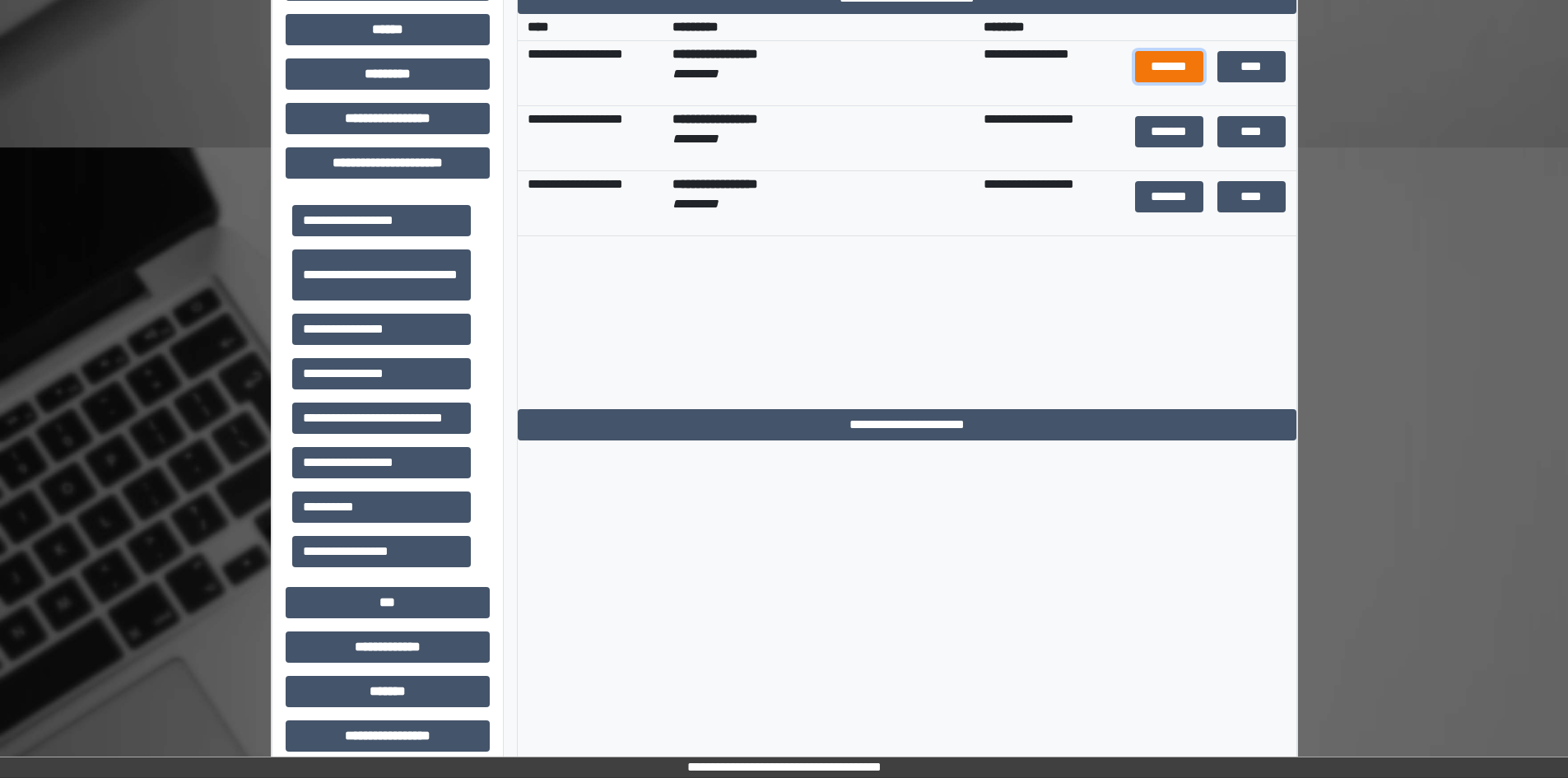 click on "*******" at bounding box center (1170, 67) 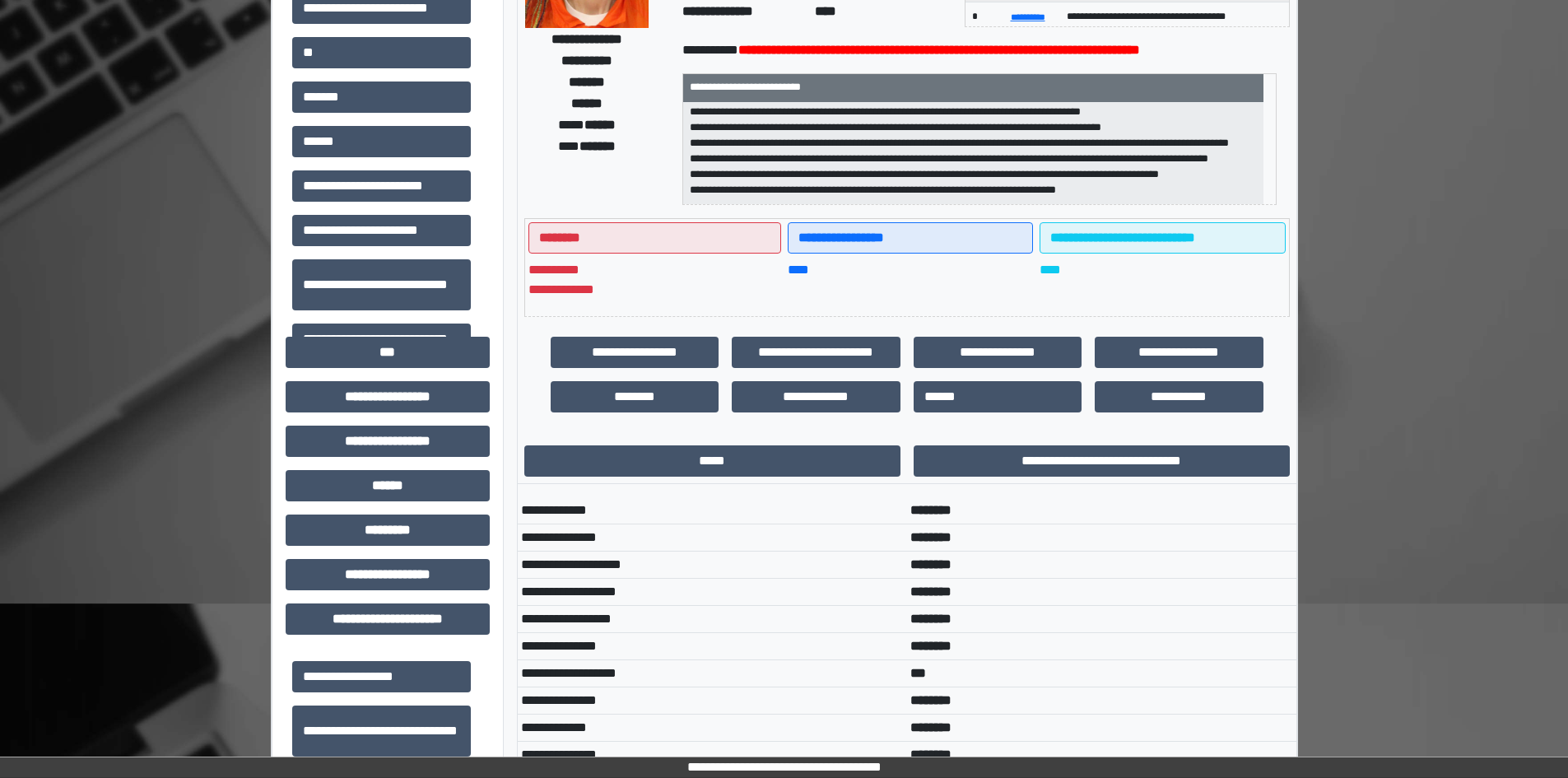 scroll, scrollTop: 248, scrollLeft: 0, axis: vertical 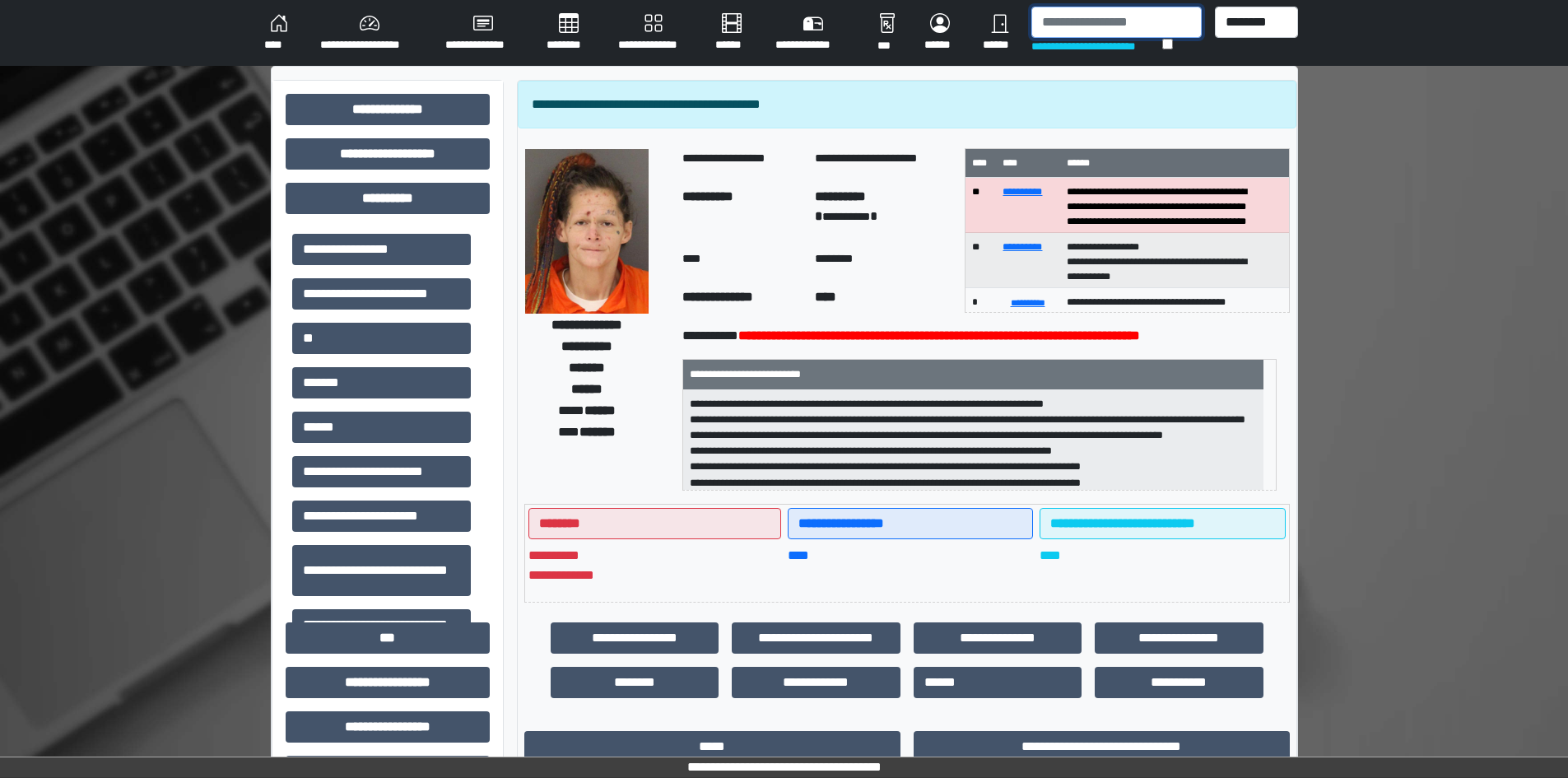 click at bounding box center (1116, 22) 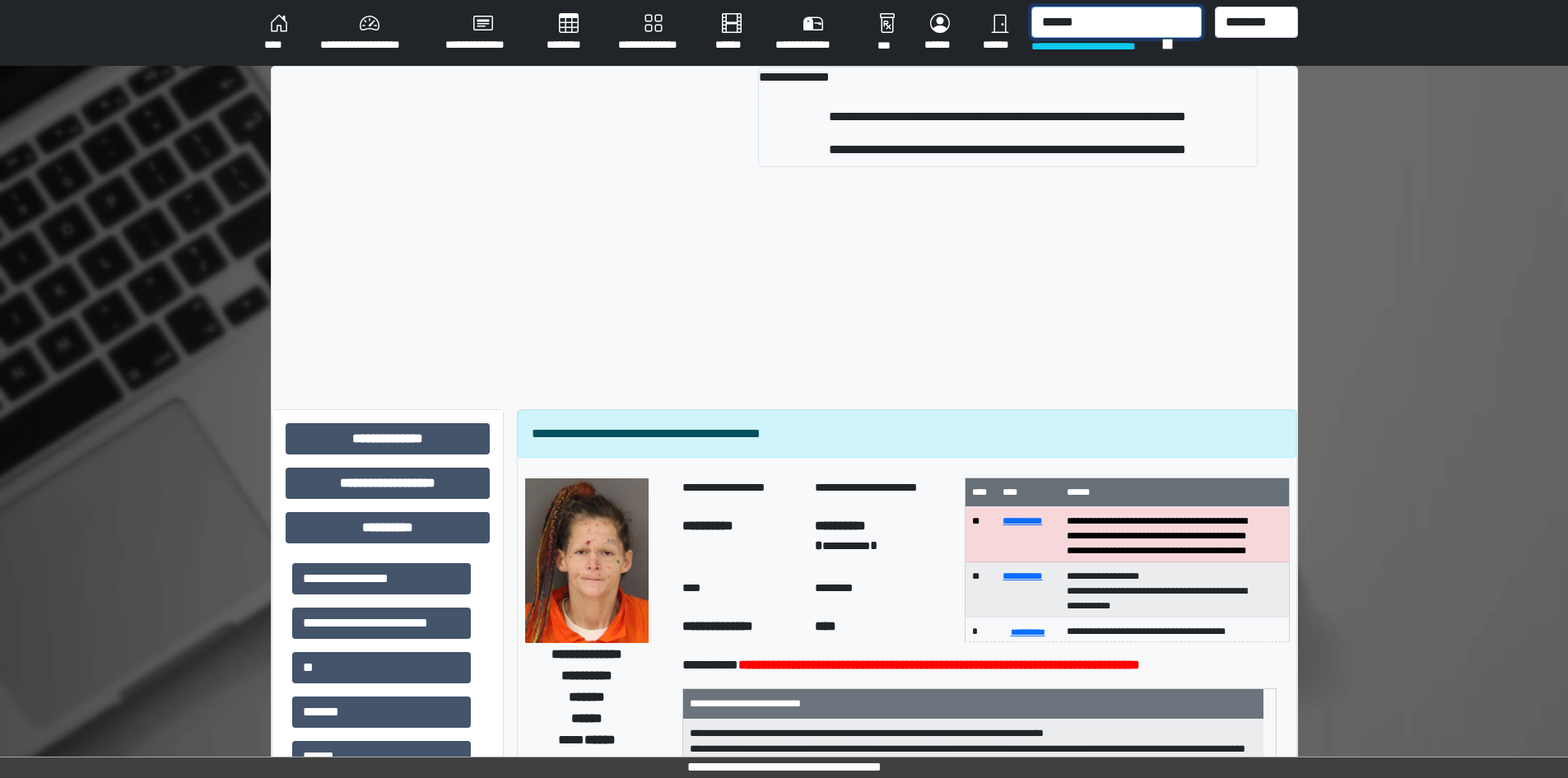 type on "******" 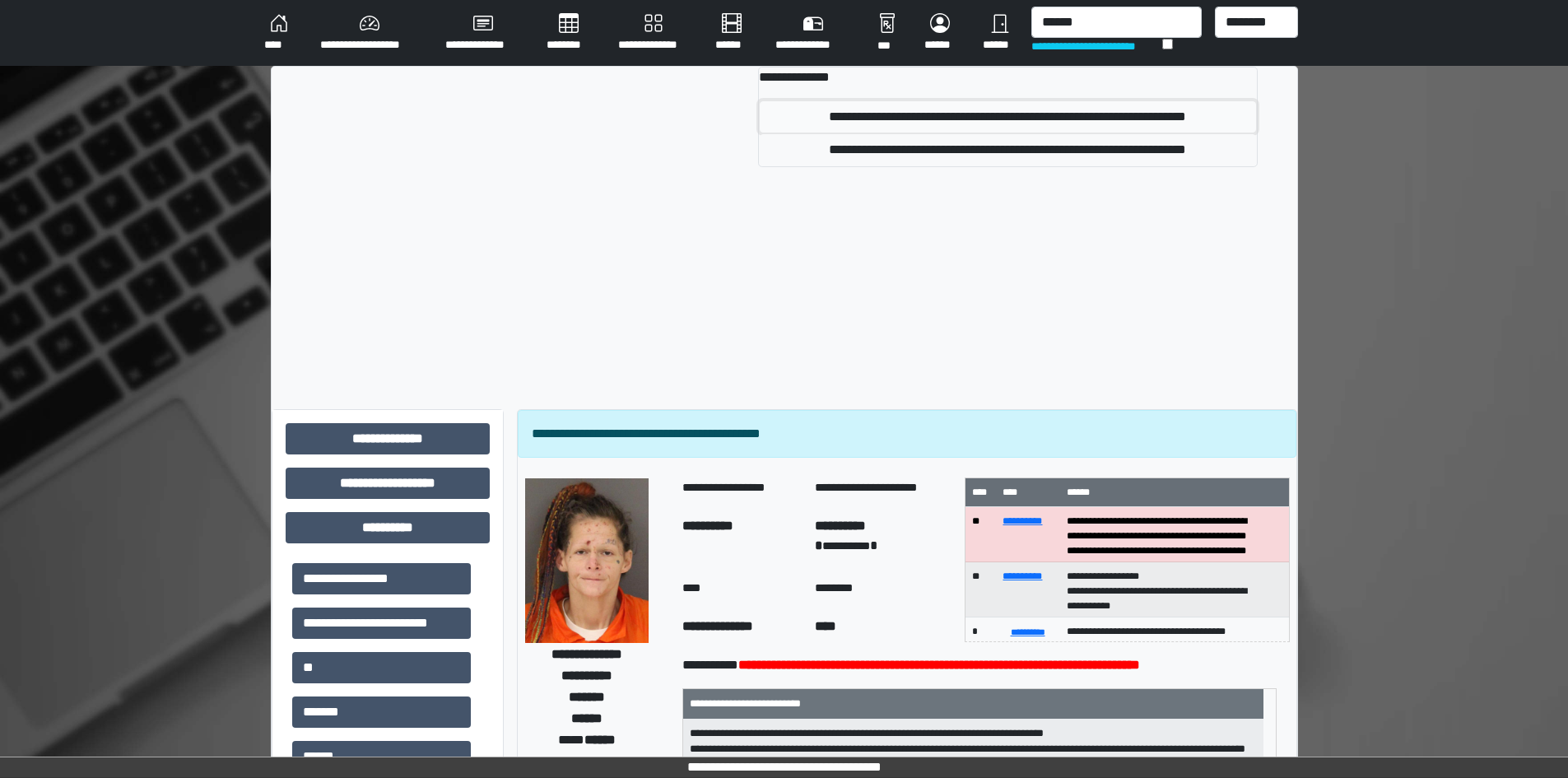 click on "**********" at bounding box center [1007, 117] 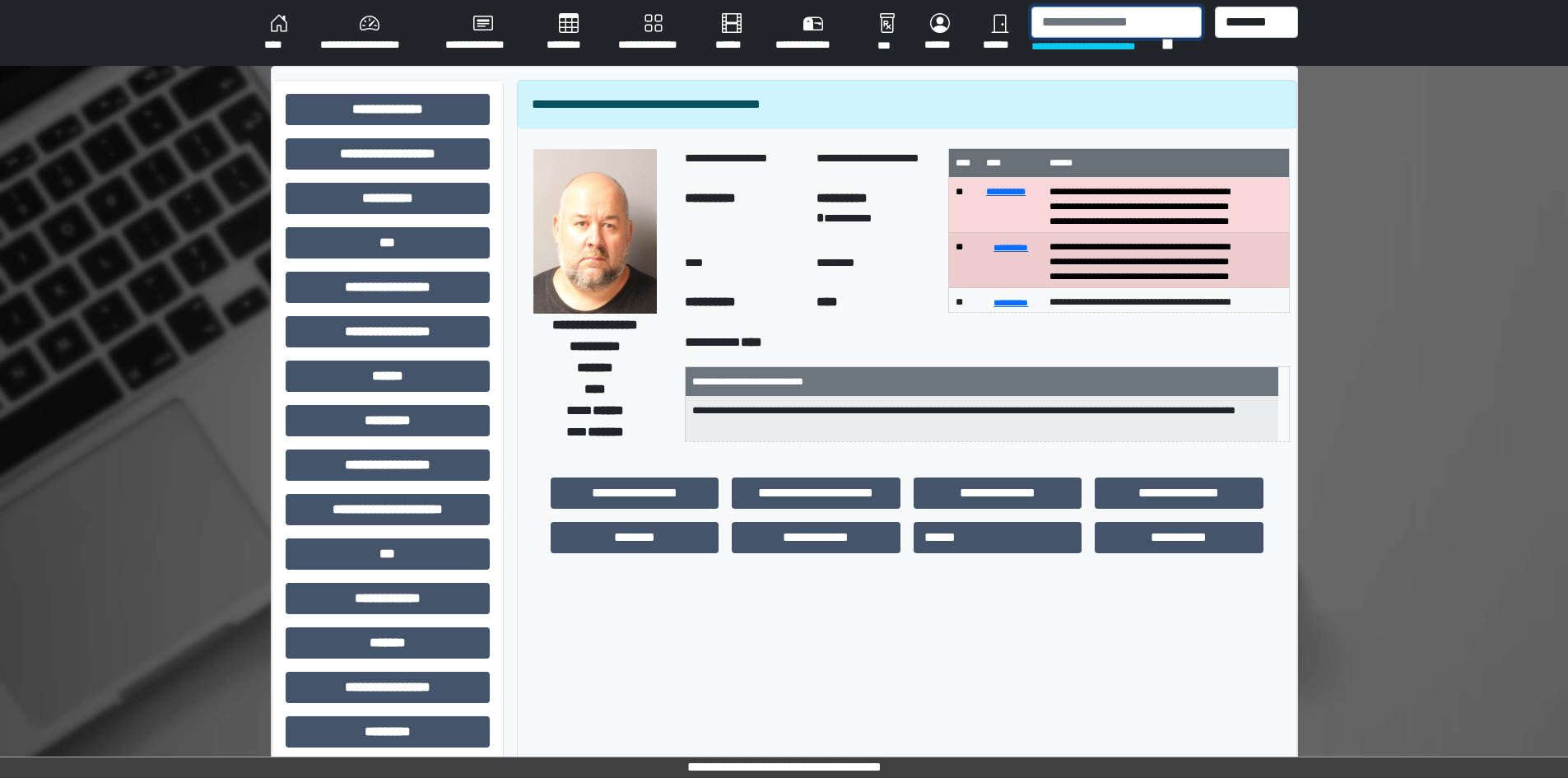 click at bounding box center (1116, 22) 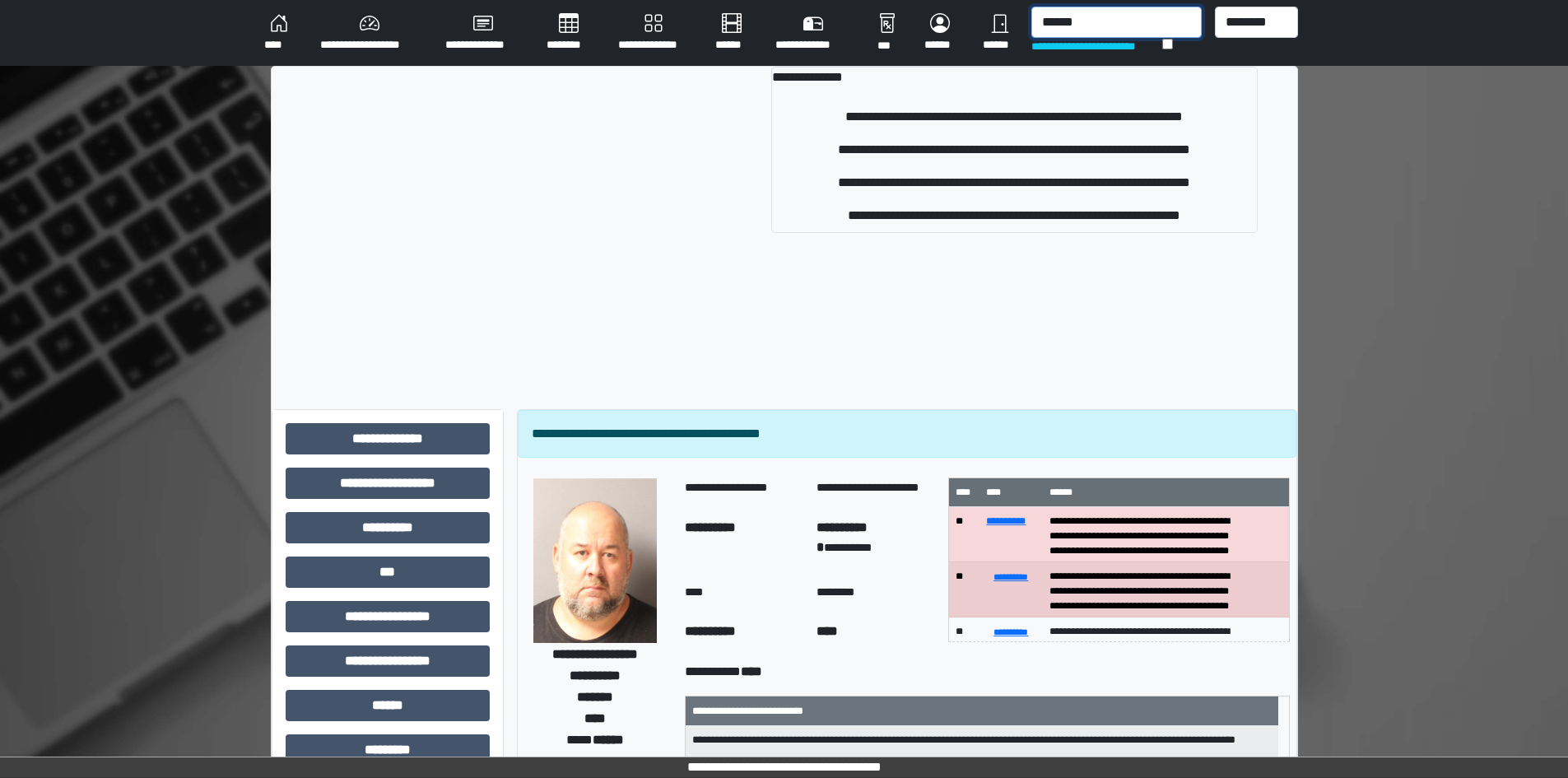 type on "******" 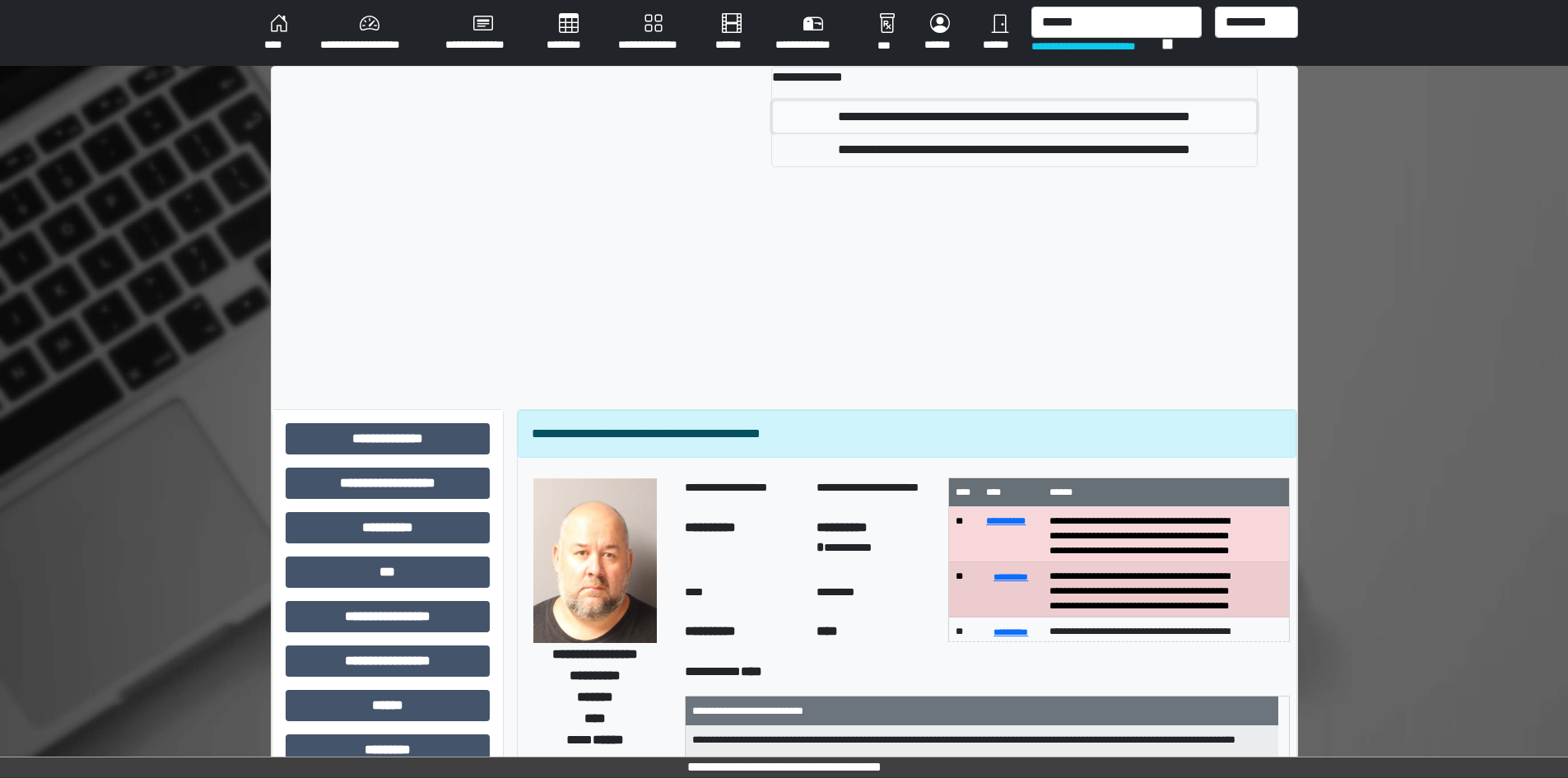 click on "**********" at bounding box center [1014, 117] 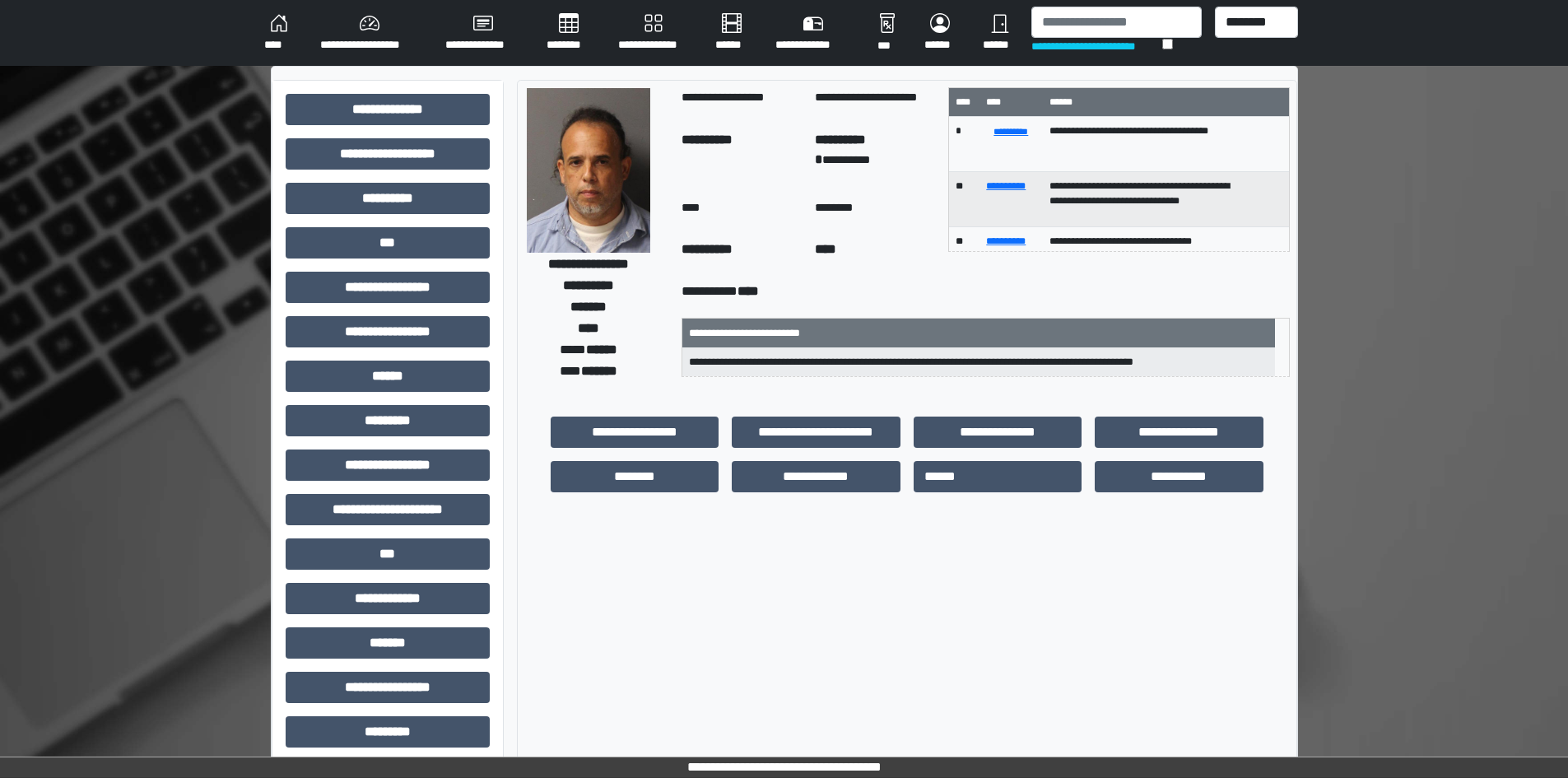 click on "**********" at bounding box center [1096, 46] 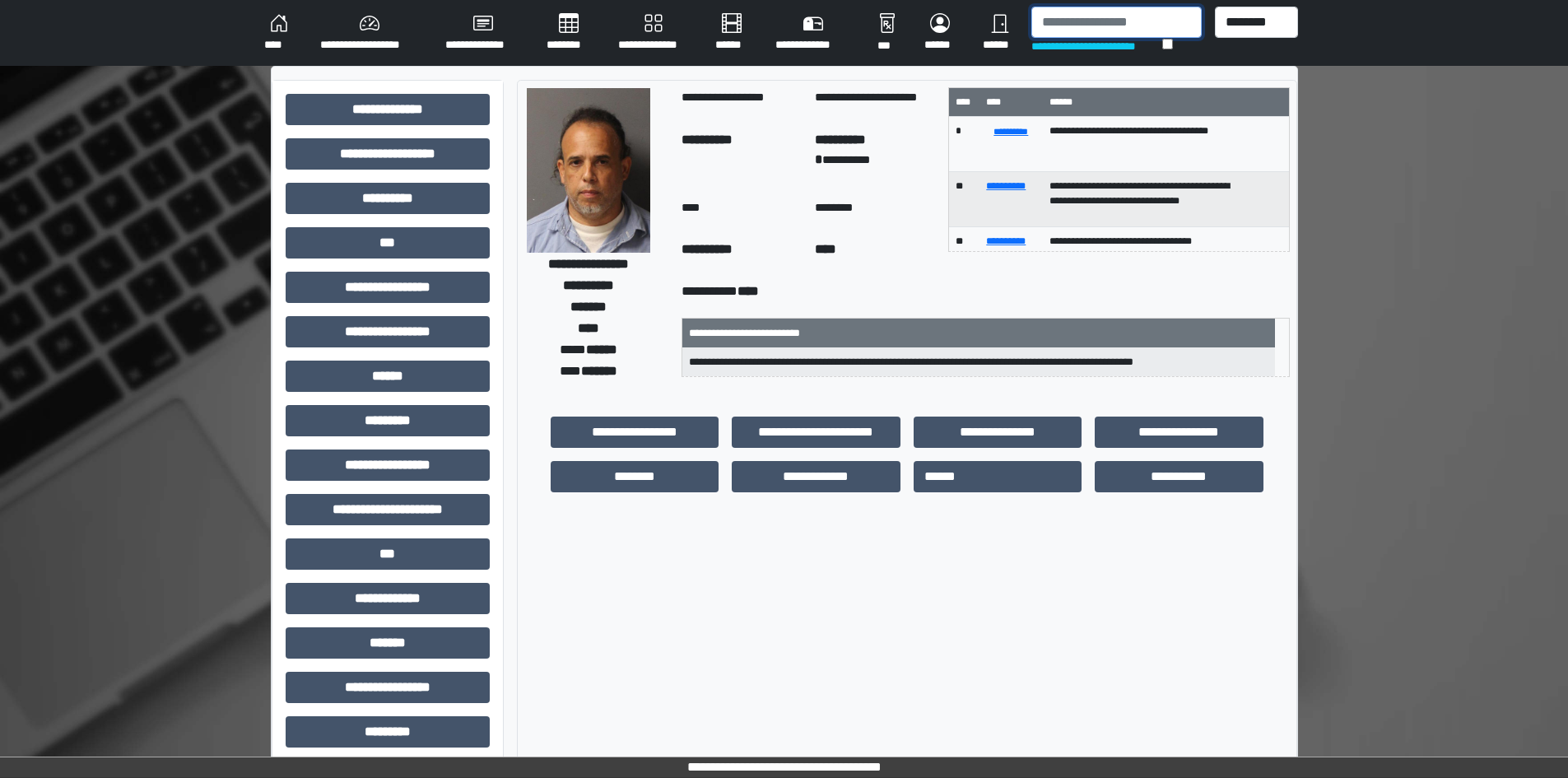 click at bounding box center (1116, 22) 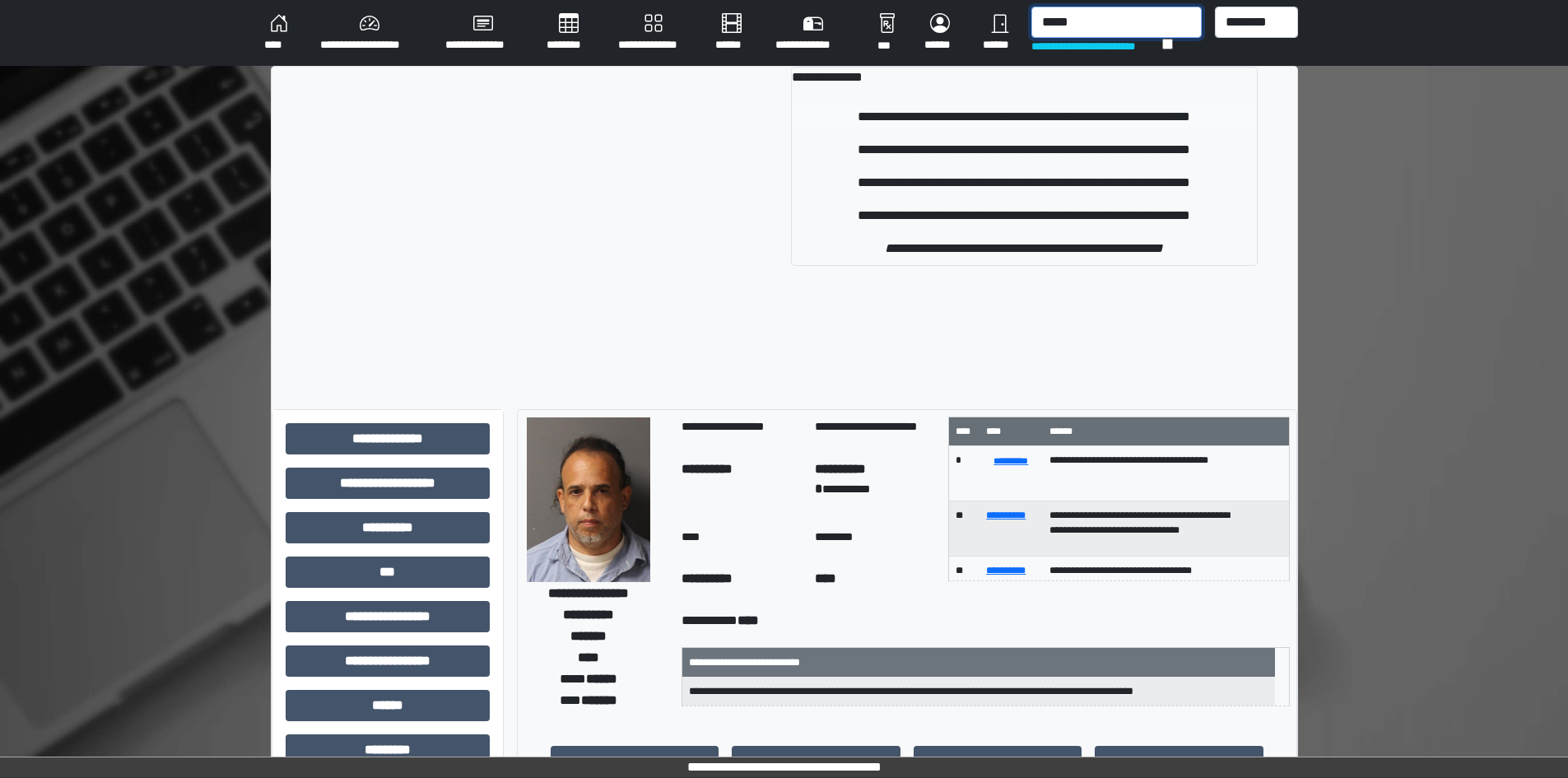 type on "*****" 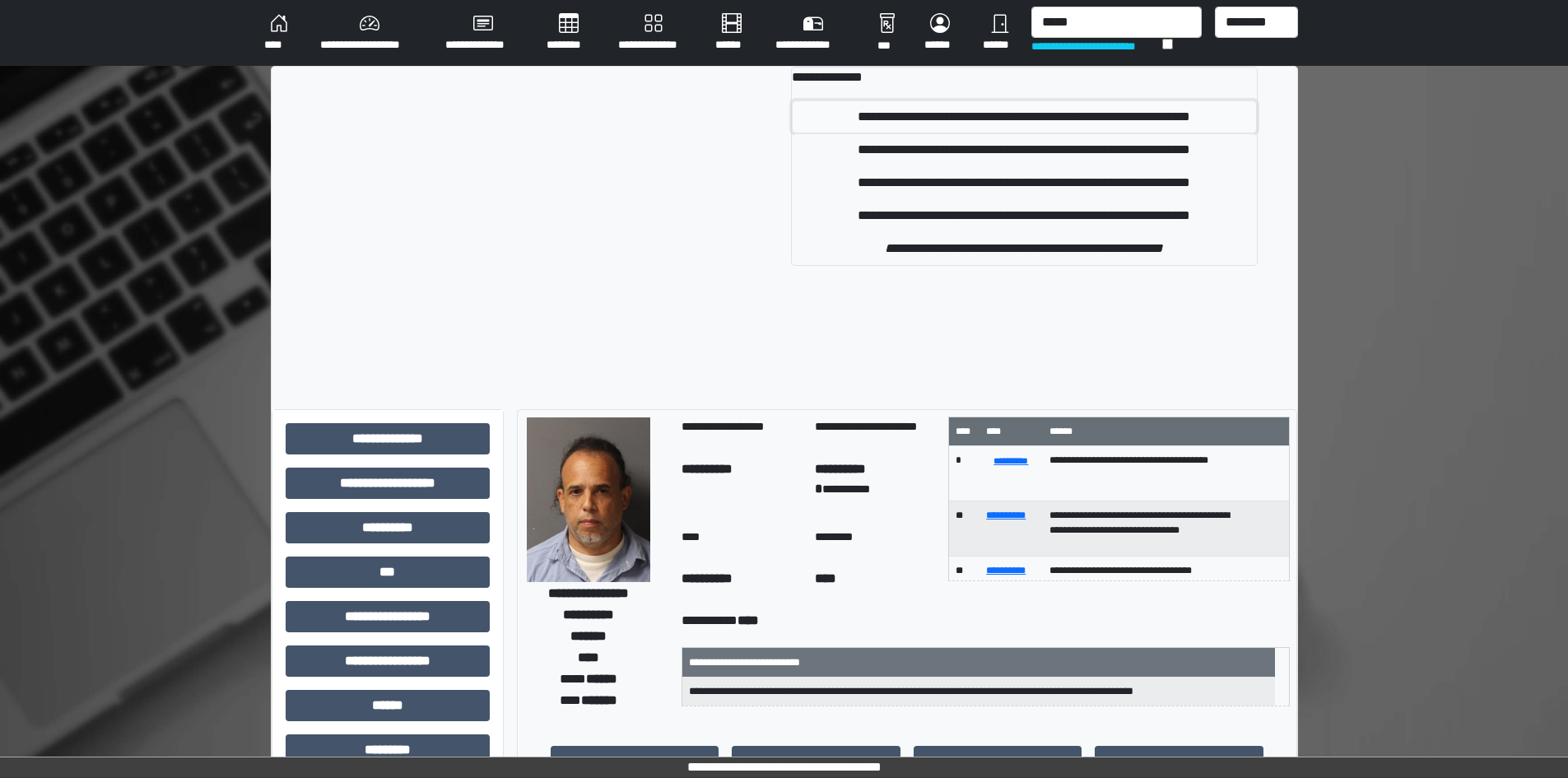 click on "**********" at bounding box center (1024, 117) 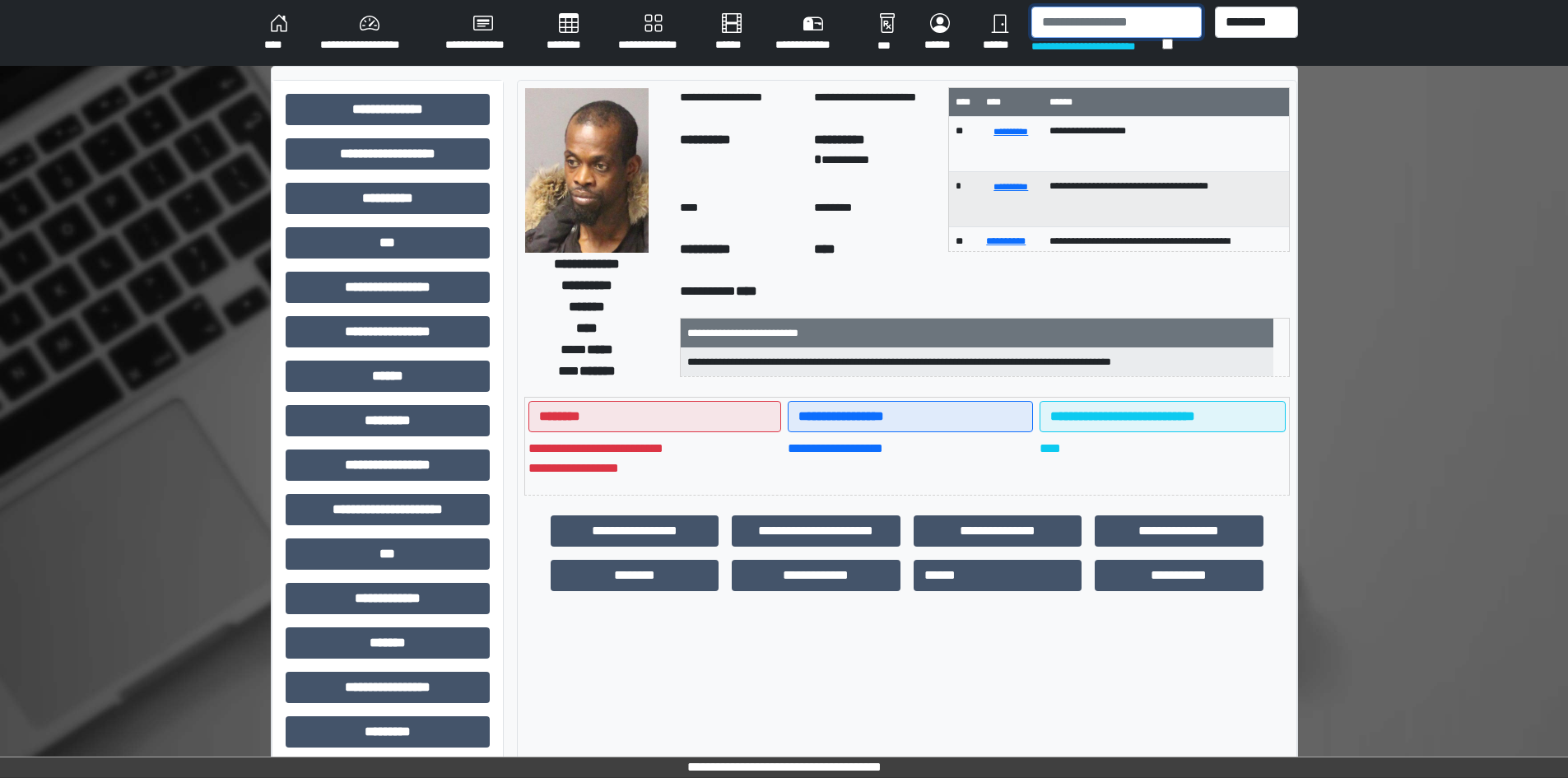 click at bounding box center [1116, 22] 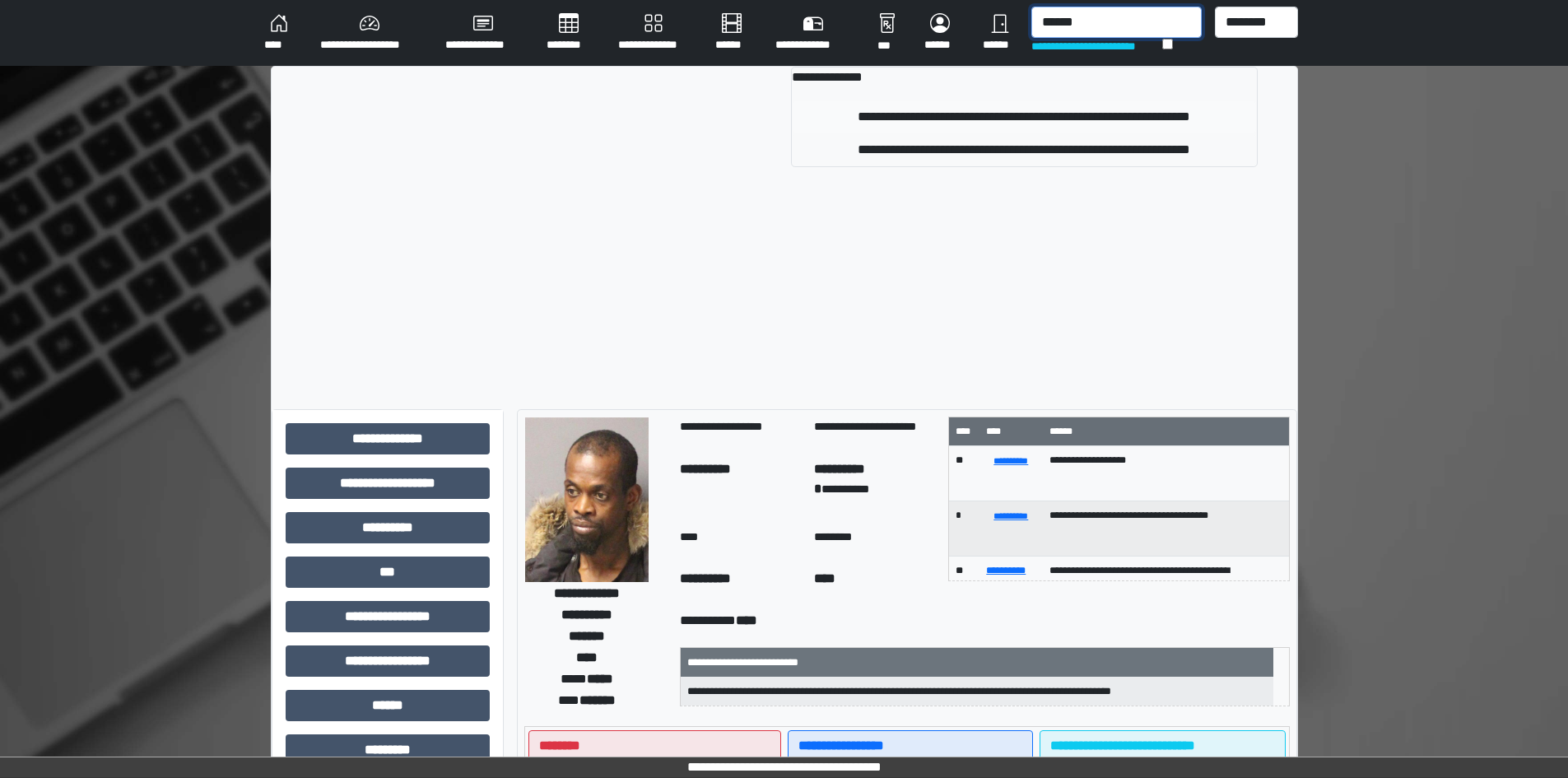 type on "******" 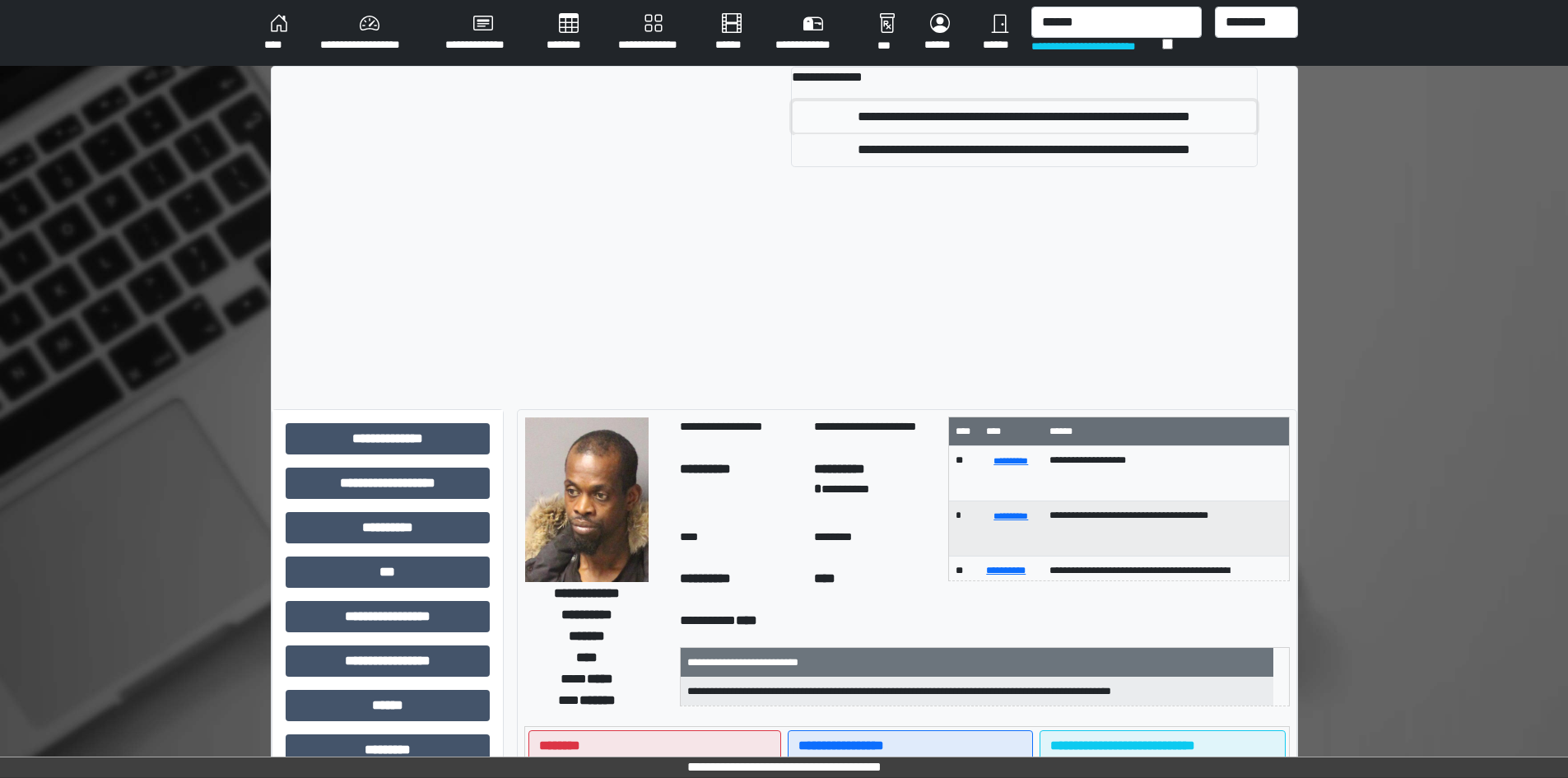click on "**********" at bounding box center [1024, 117] 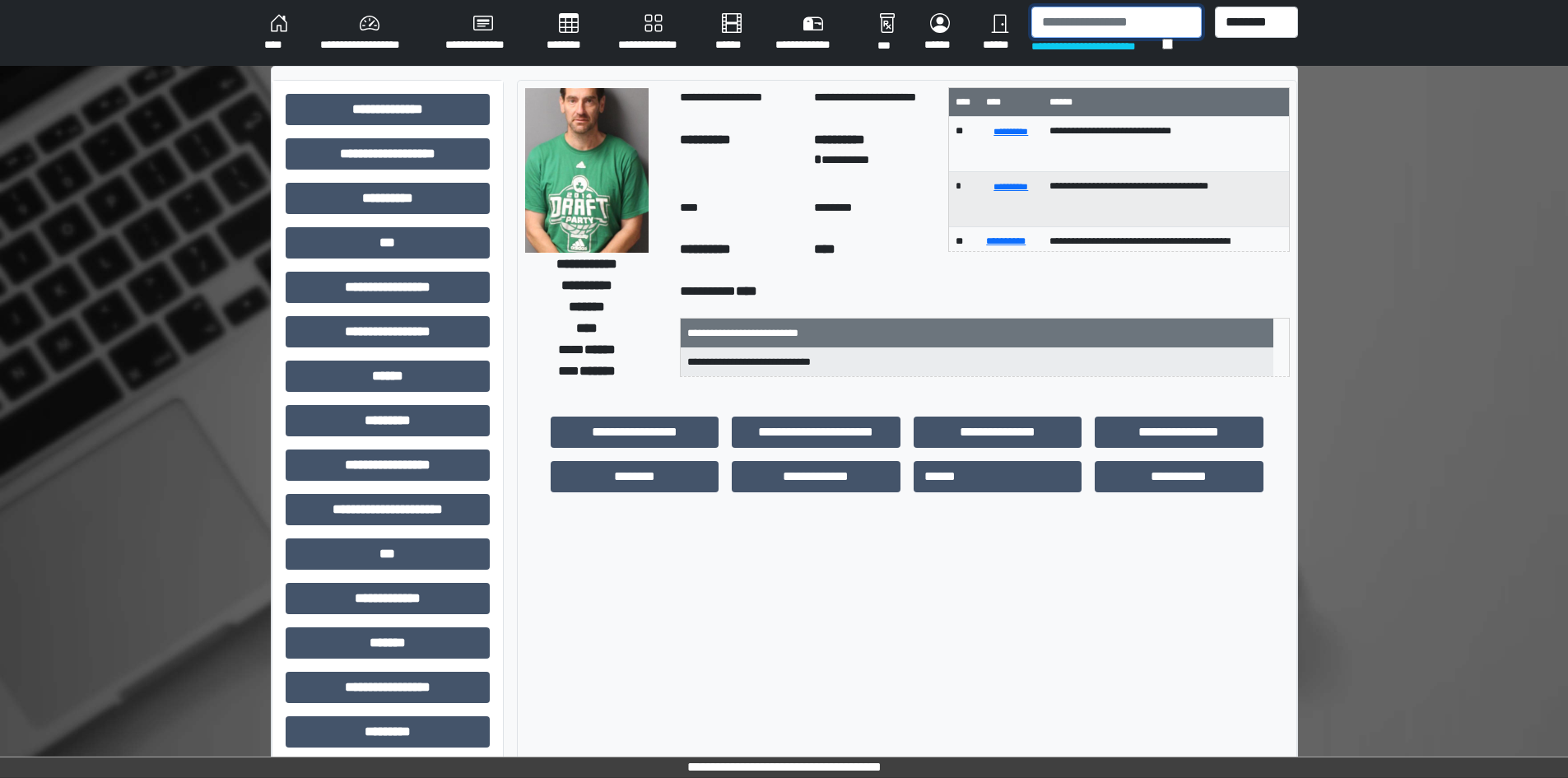 click at bounding box center (1116, 22) 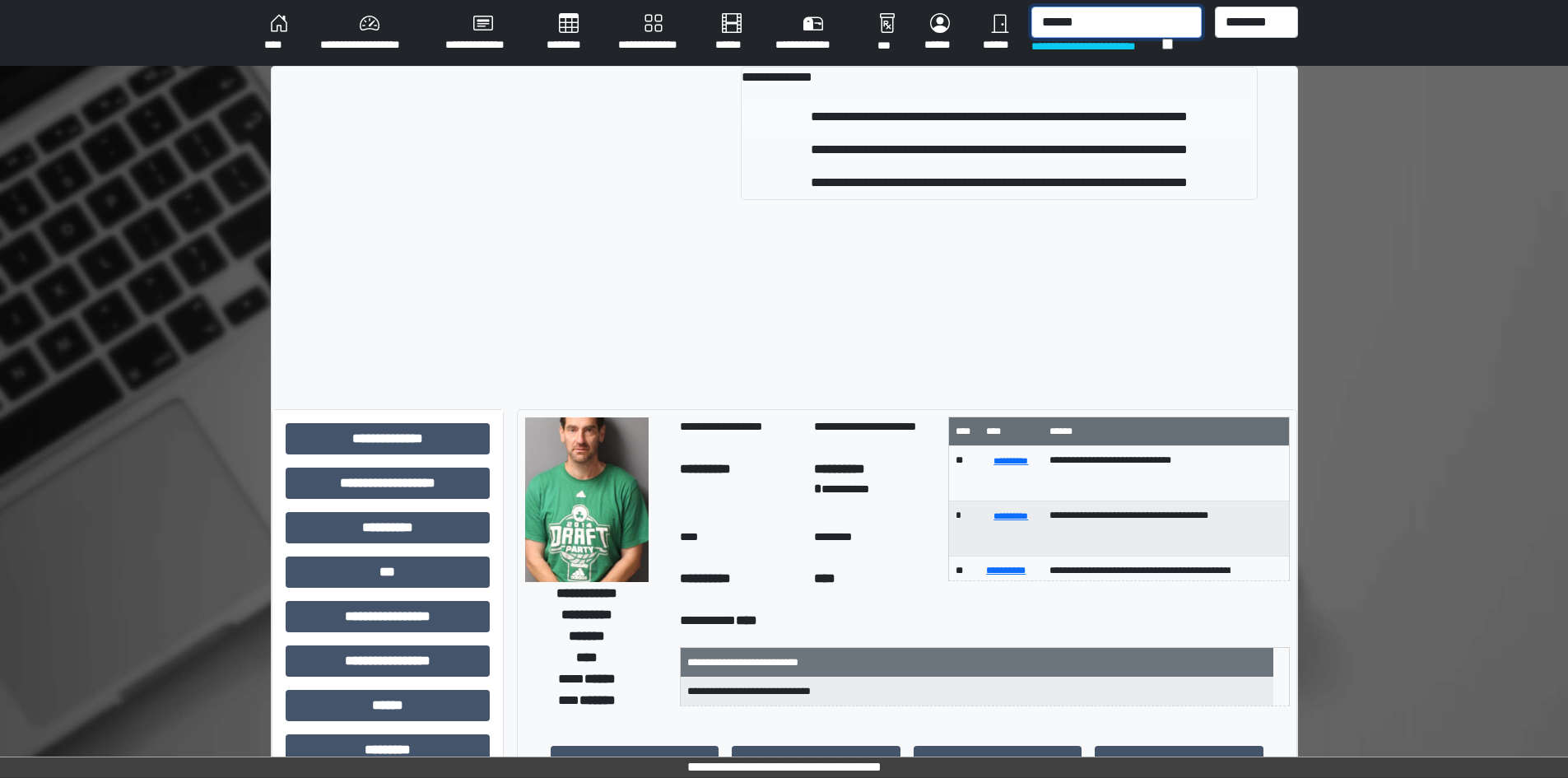 type on "******" 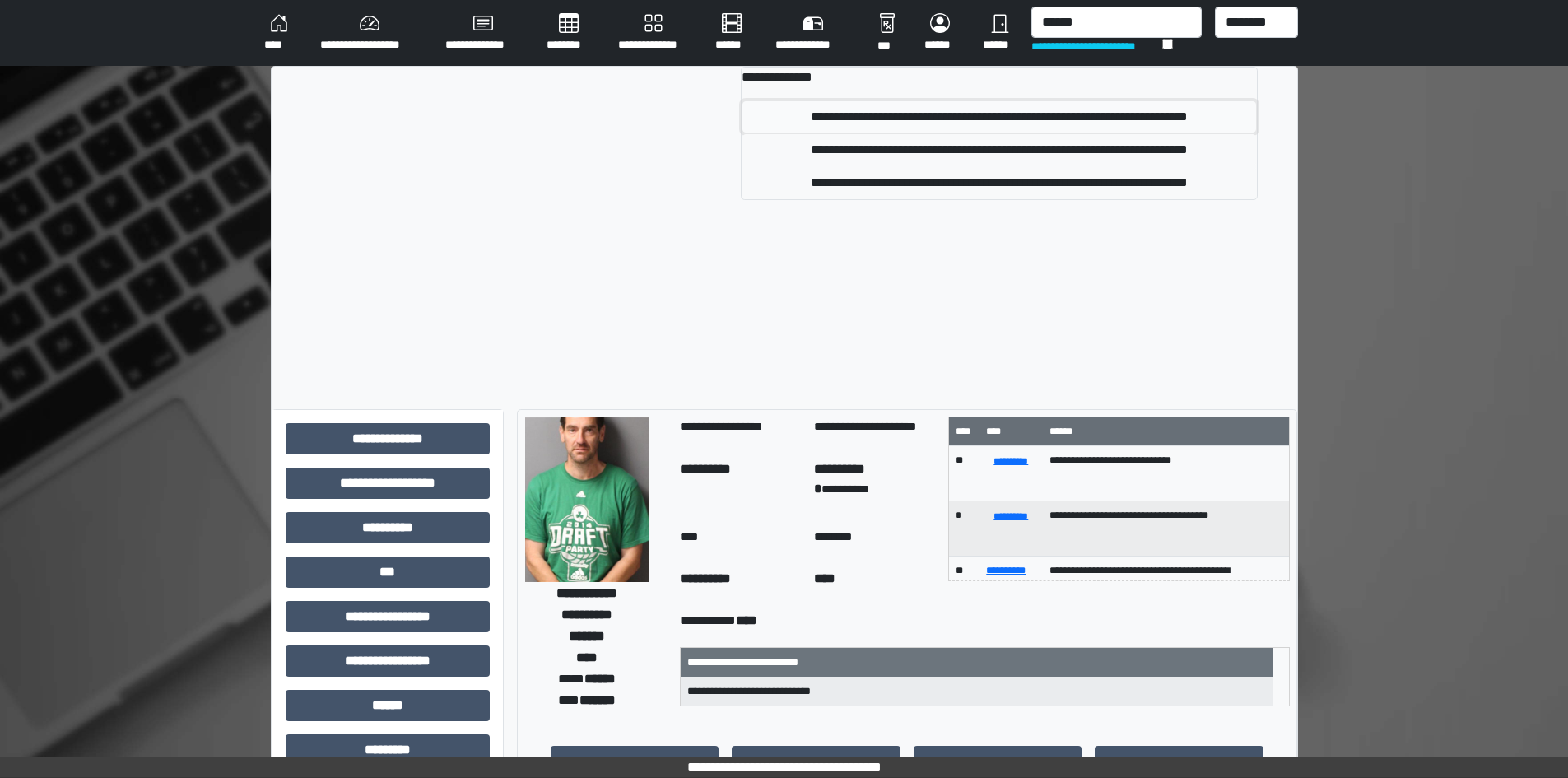 click on "**********" at bounding box center (999, 117) 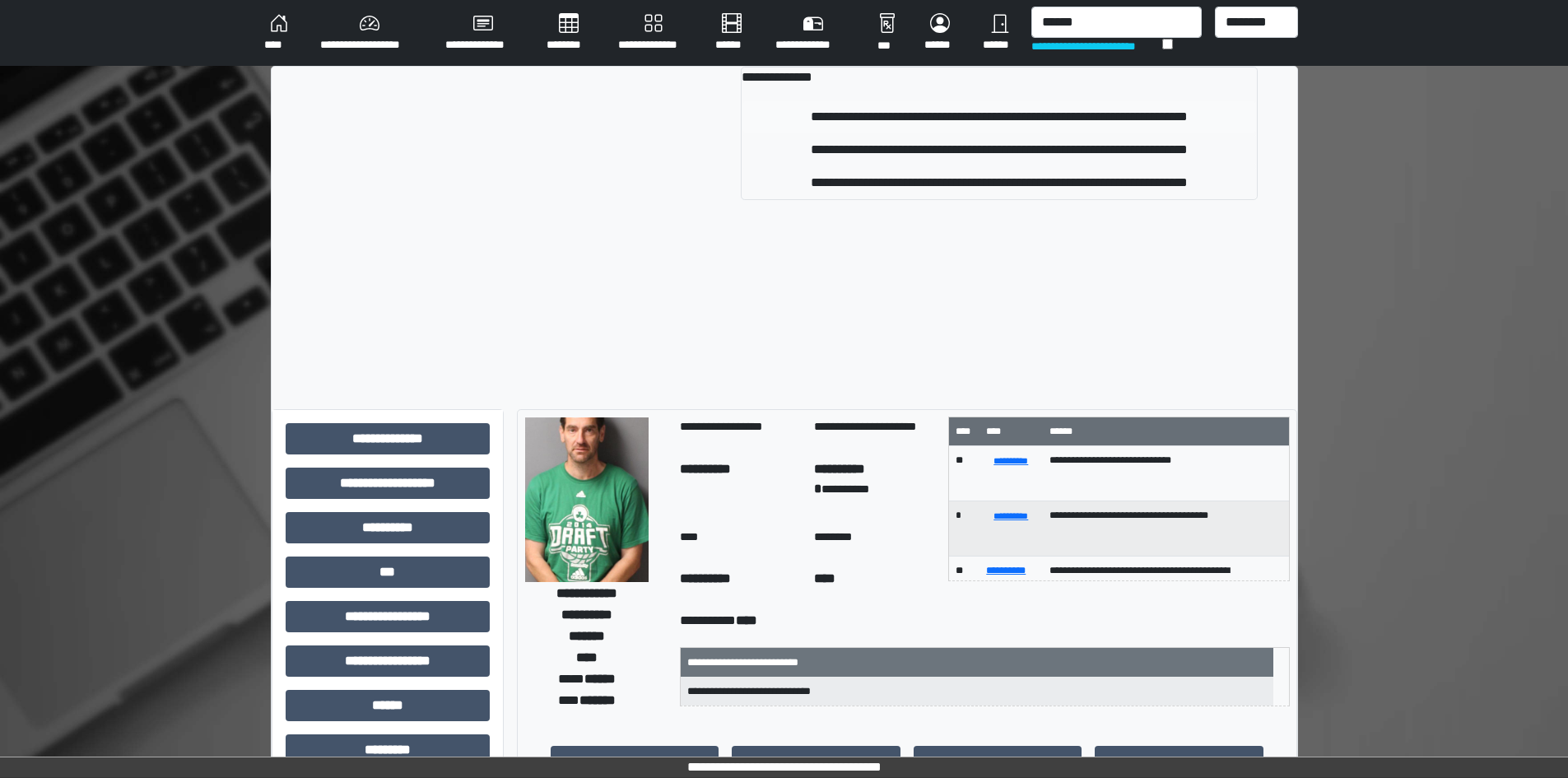 type 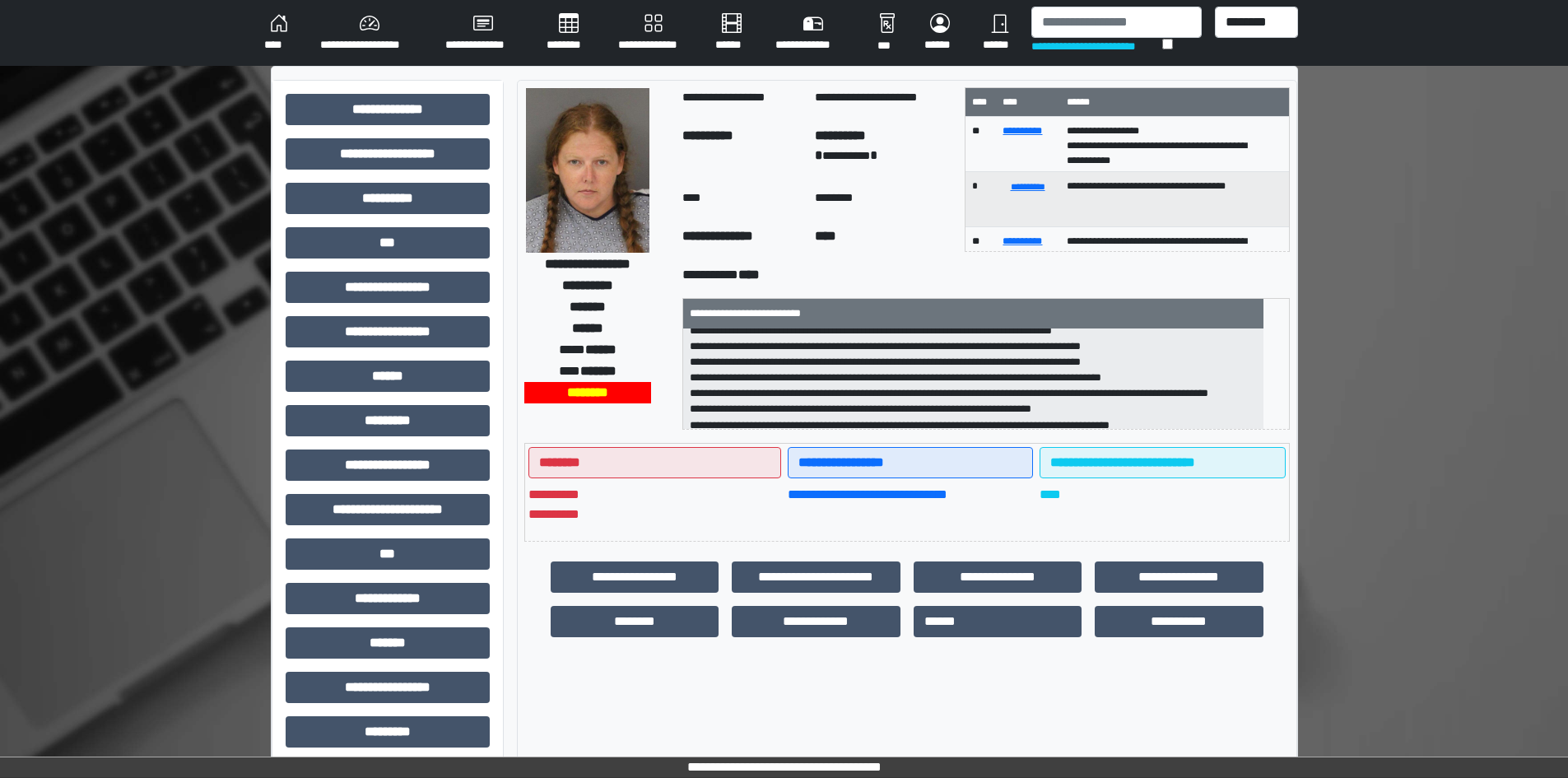 scroll, scrollTop: 179, scrollLeft: 0, axis: vertical 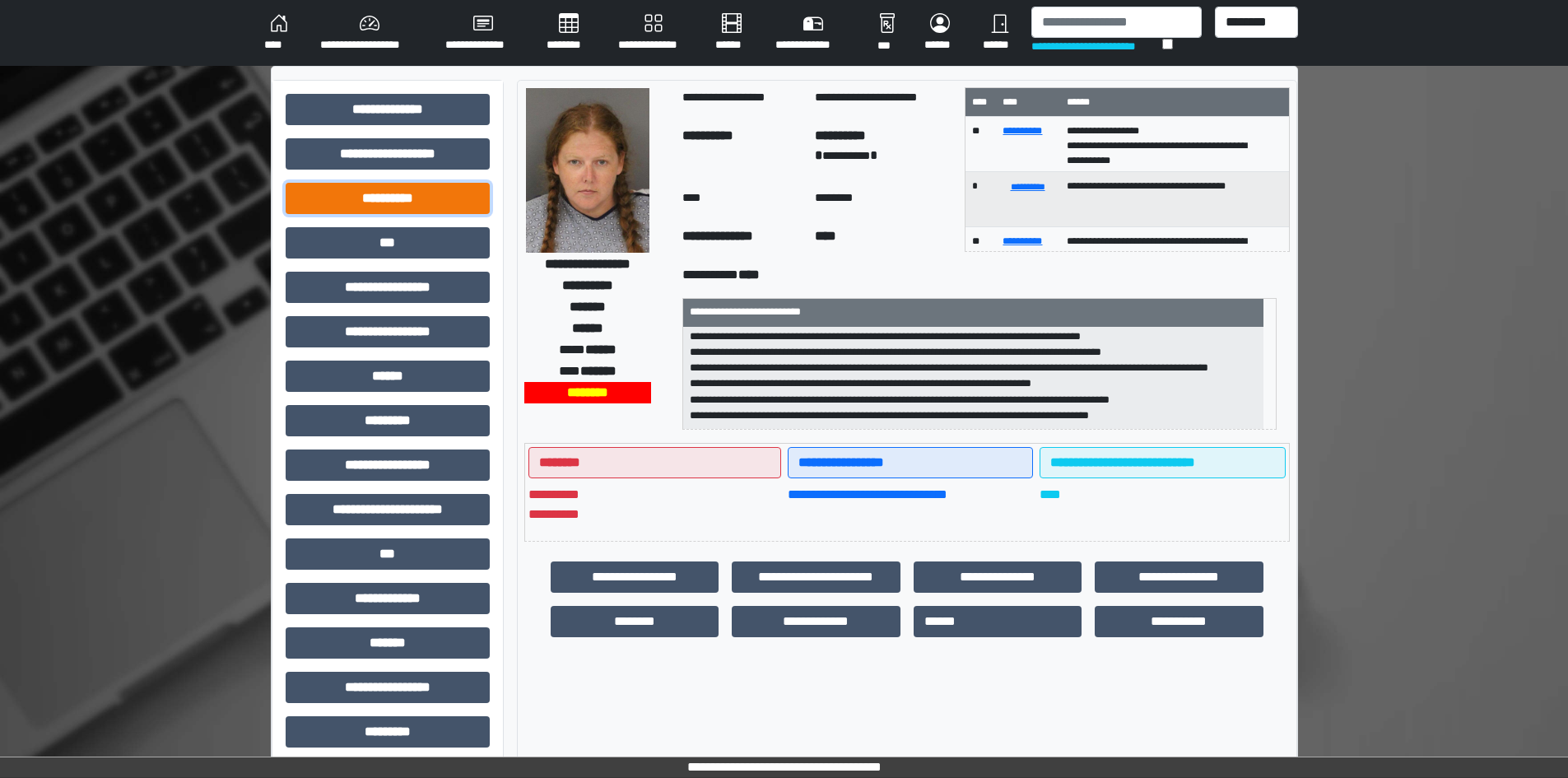click on "**********" at bounding box center (388, 198) 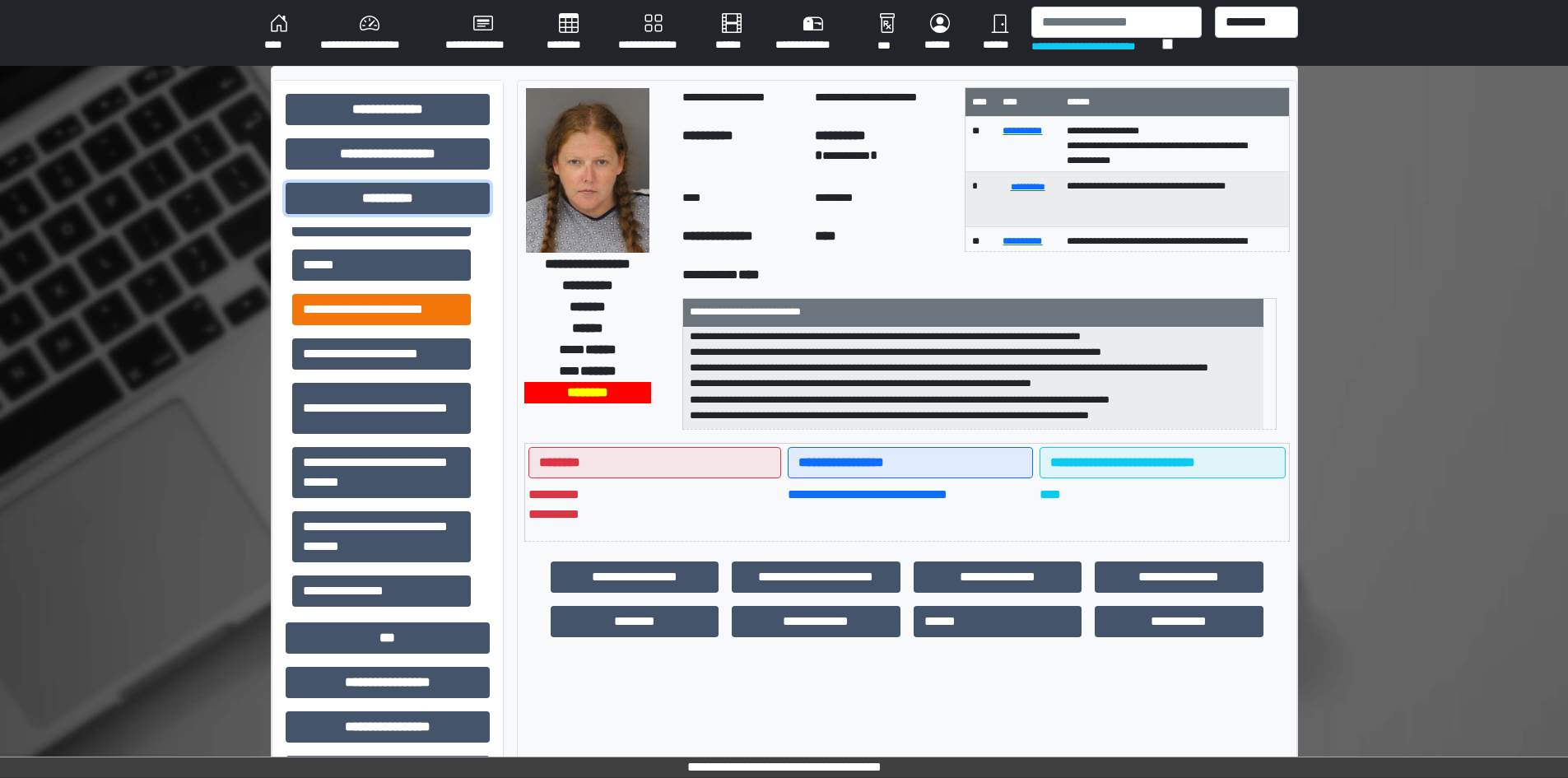 scroll, scrollTop: 166, scrollLeft: 0, axis: vertical 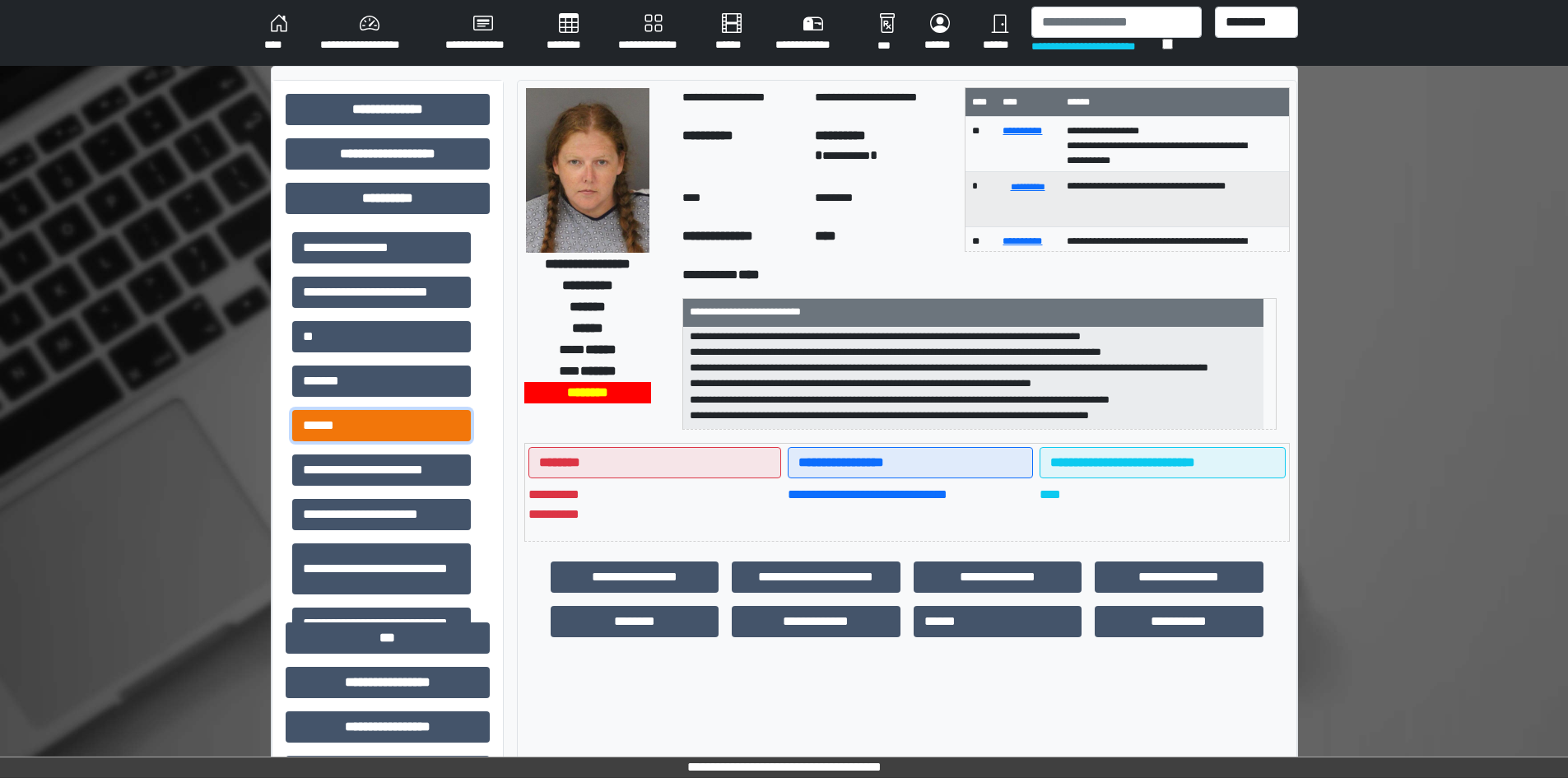 click on "******" at bounding box center [381, 426] 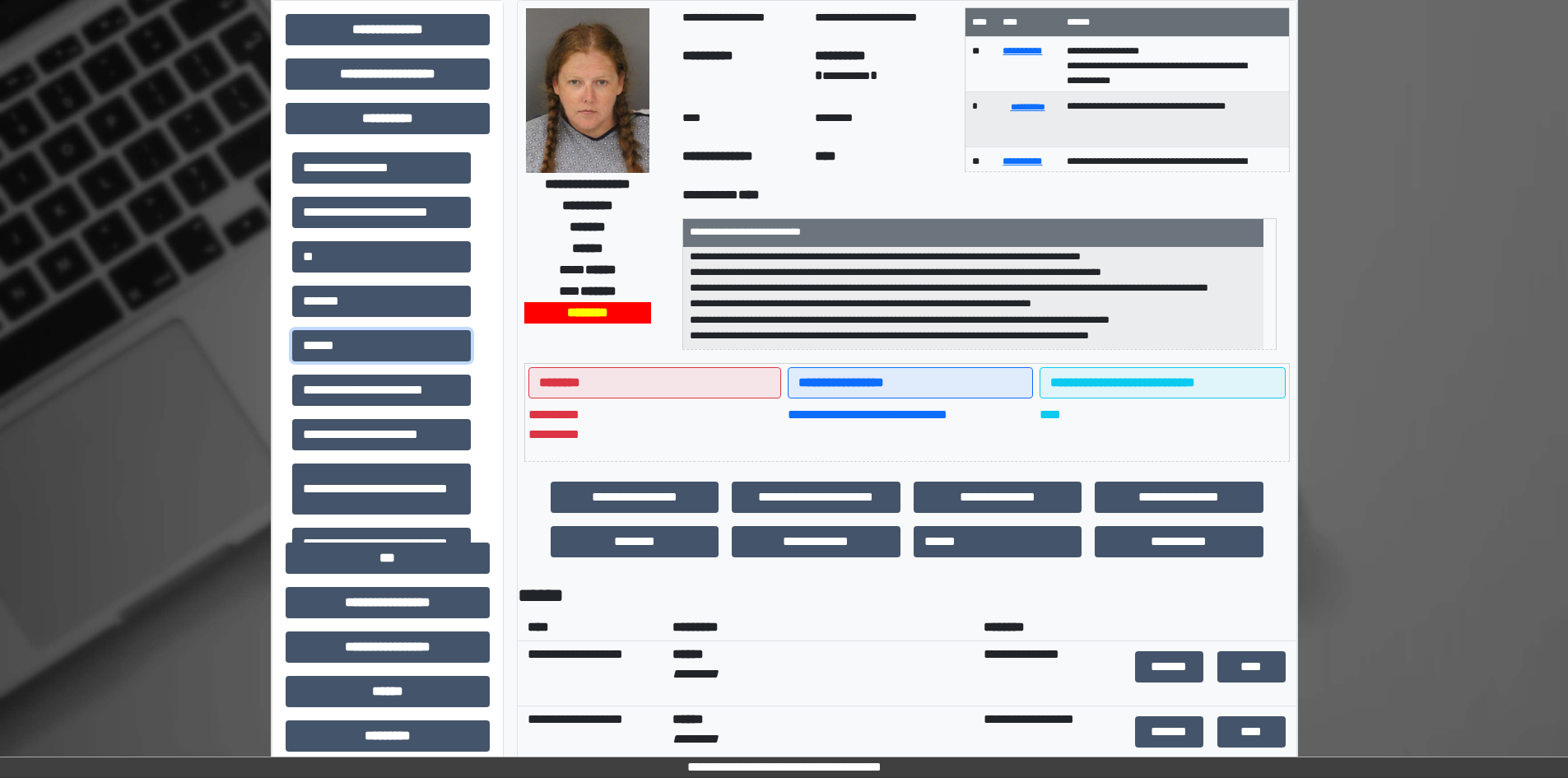 scroll, scrollTop: 247, scrollLeft: 0, axis: vertical 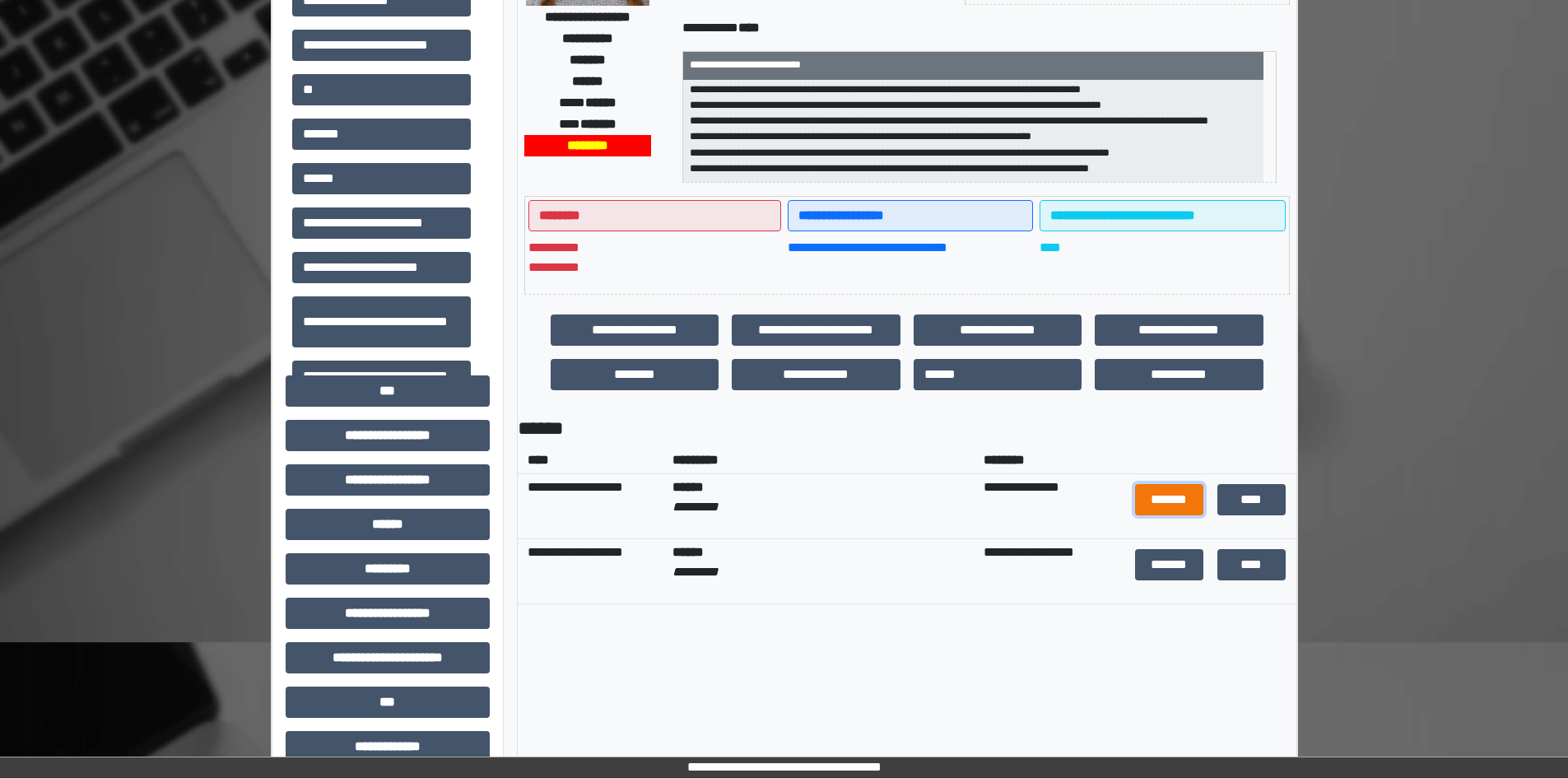 click on "*******" at bounding box center (1170, 500) 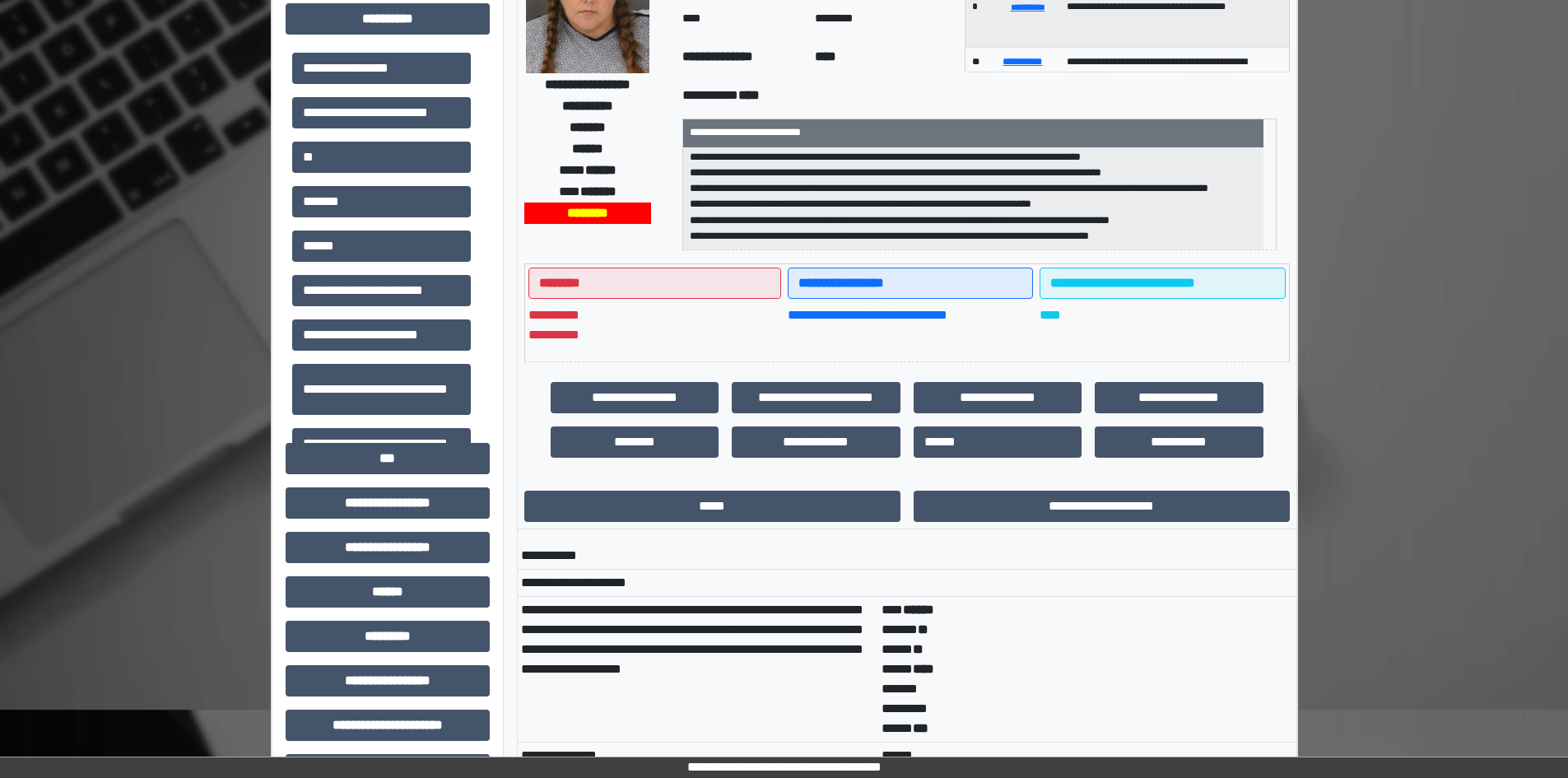 scroll, scrollTop: 165, scrollLeft: 0, axis: vertical 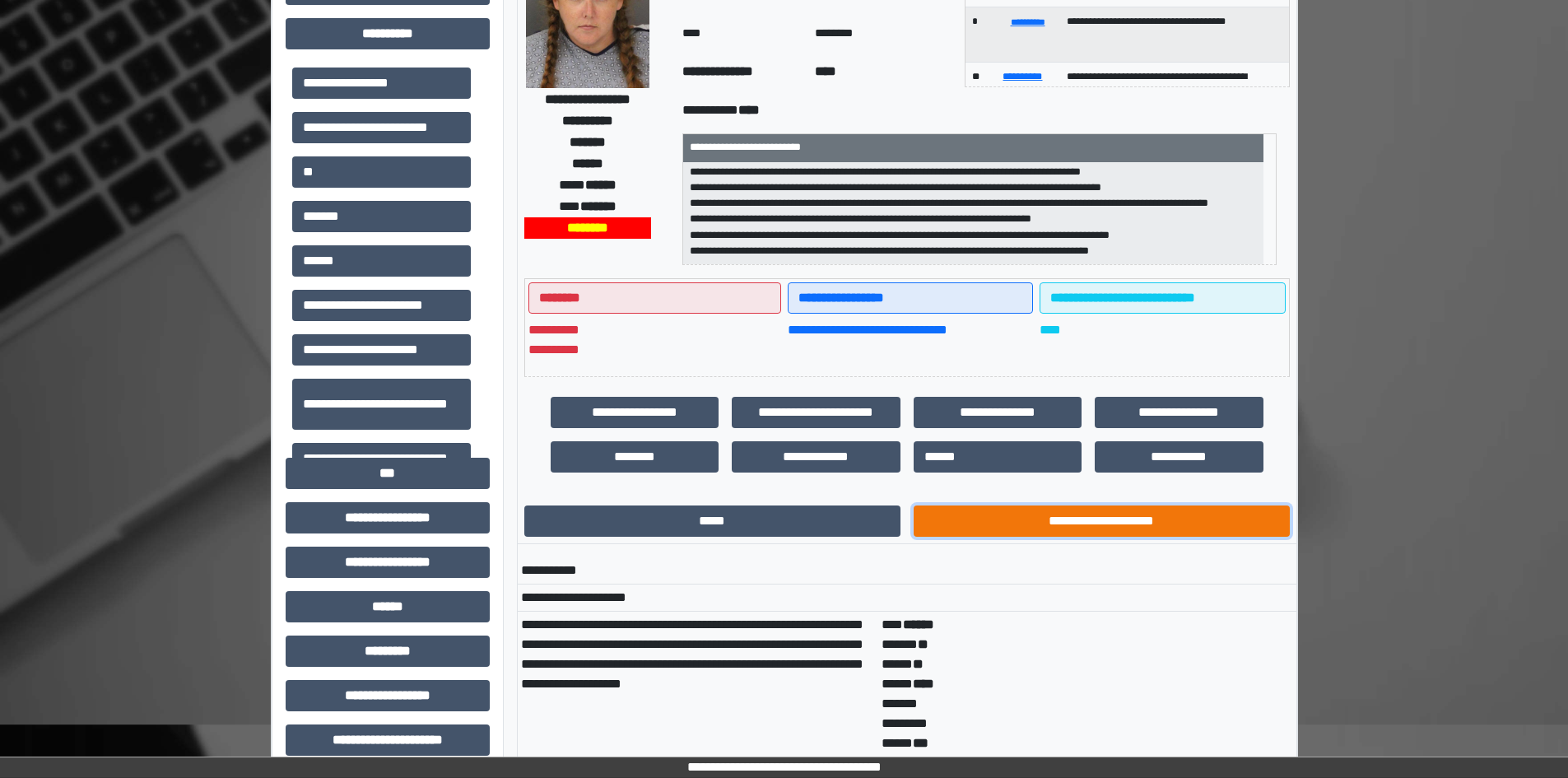 click on "**********" at bounding box center (1101, 521) 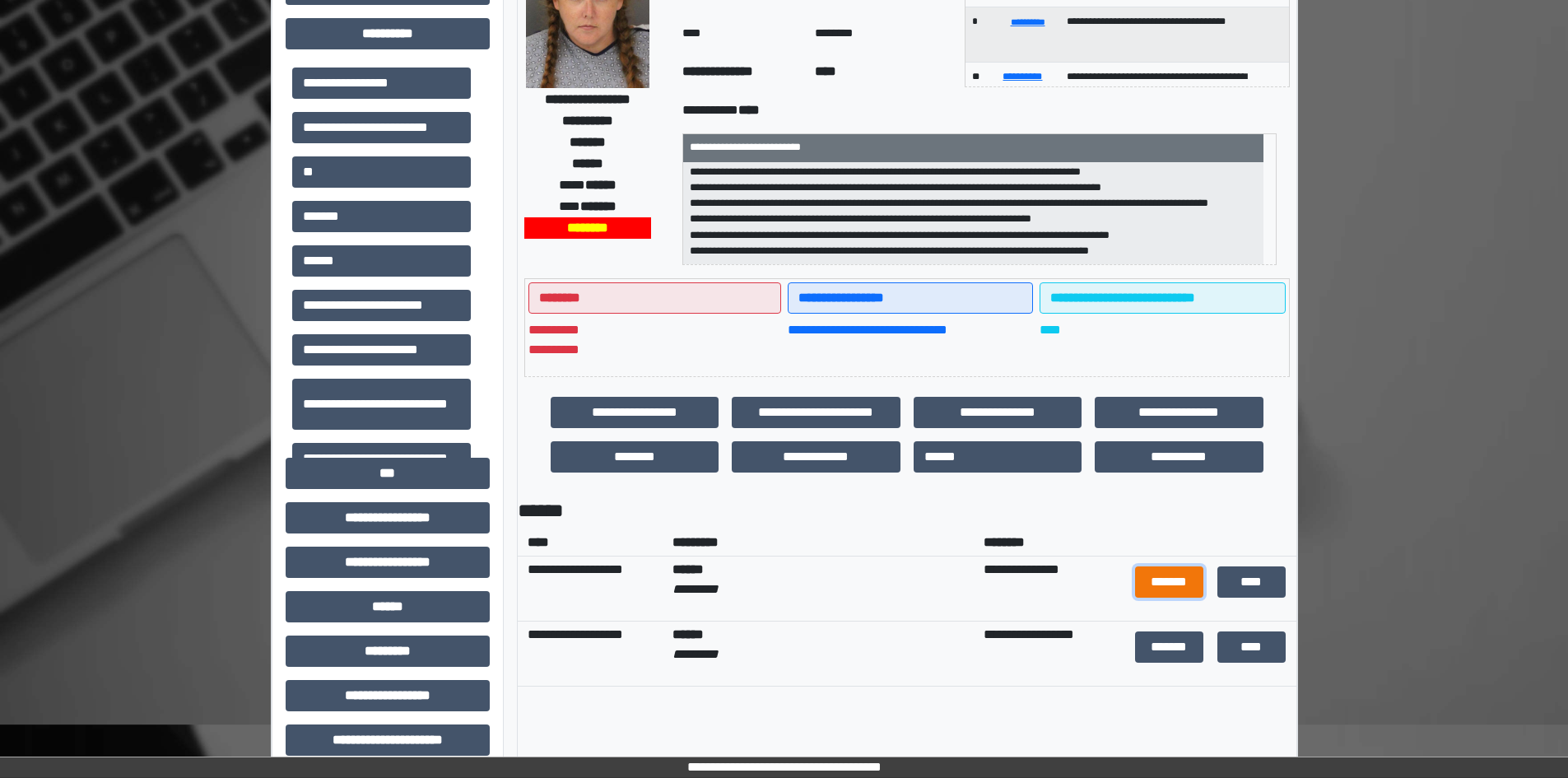 click on "*******" at bounding box center (1170, 582) 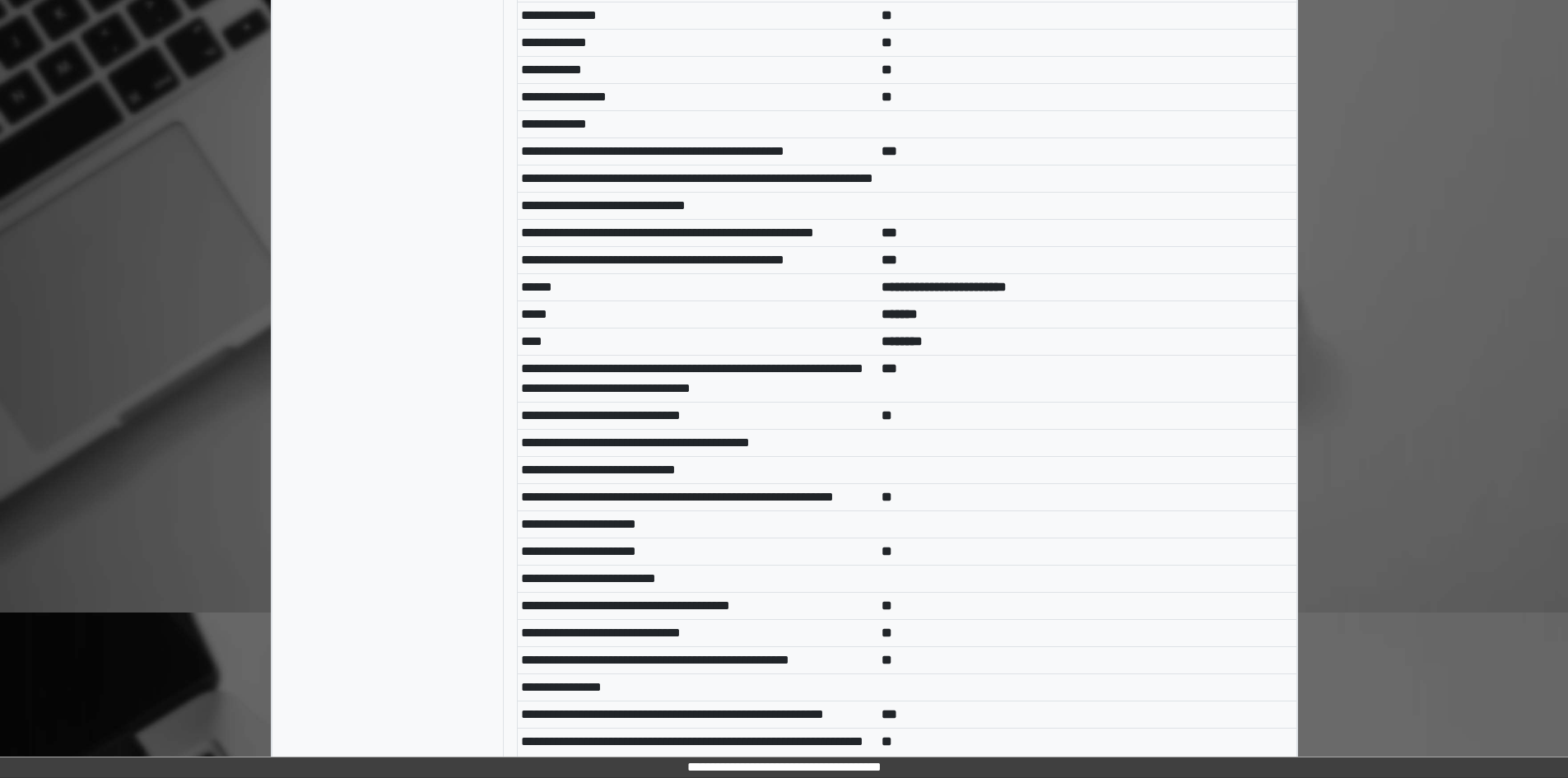 scroll, scrollTop: 0, scrollLeft: 0, axis: both 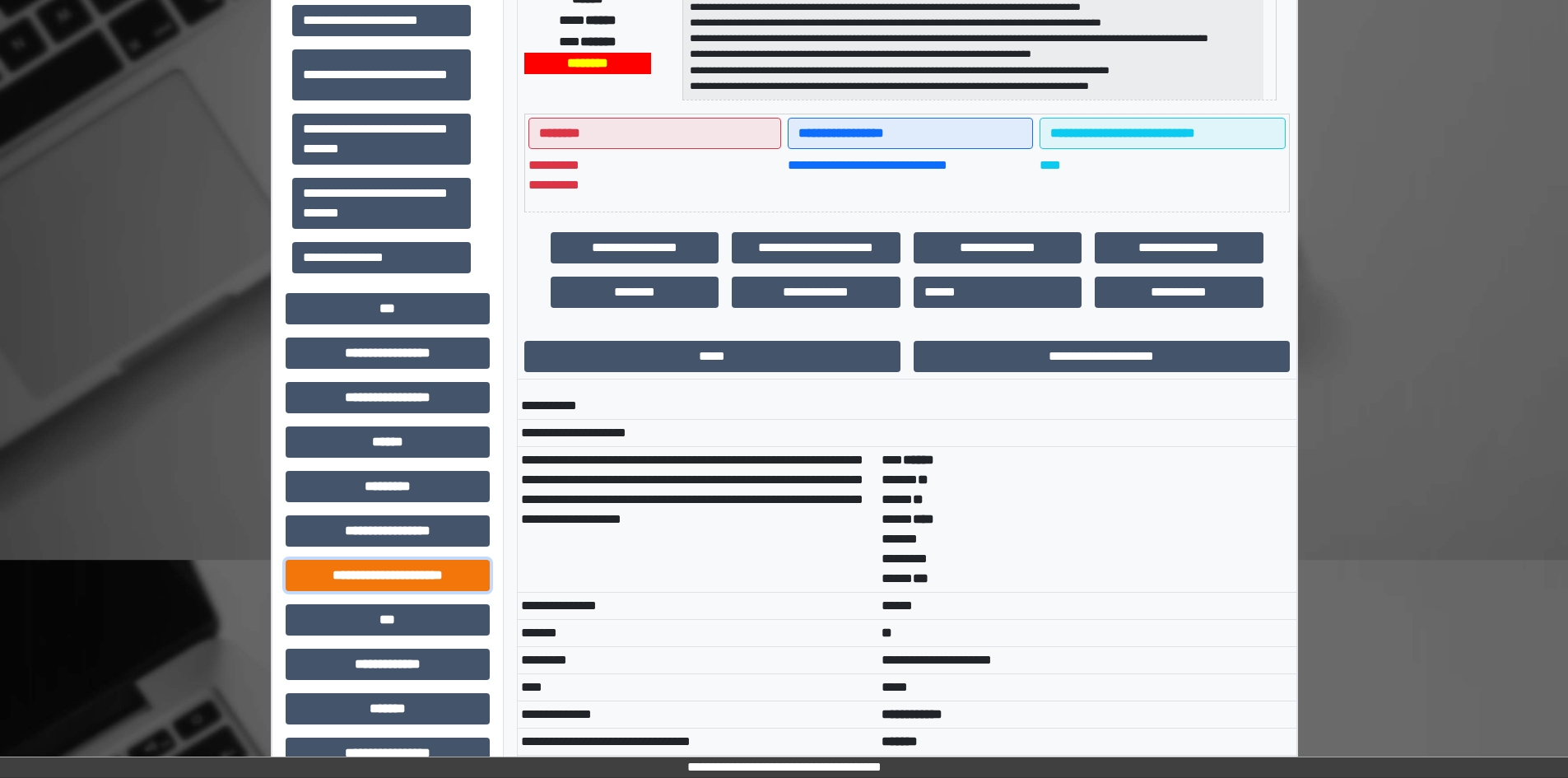 click on "**********" at bounding box center [388, 575] 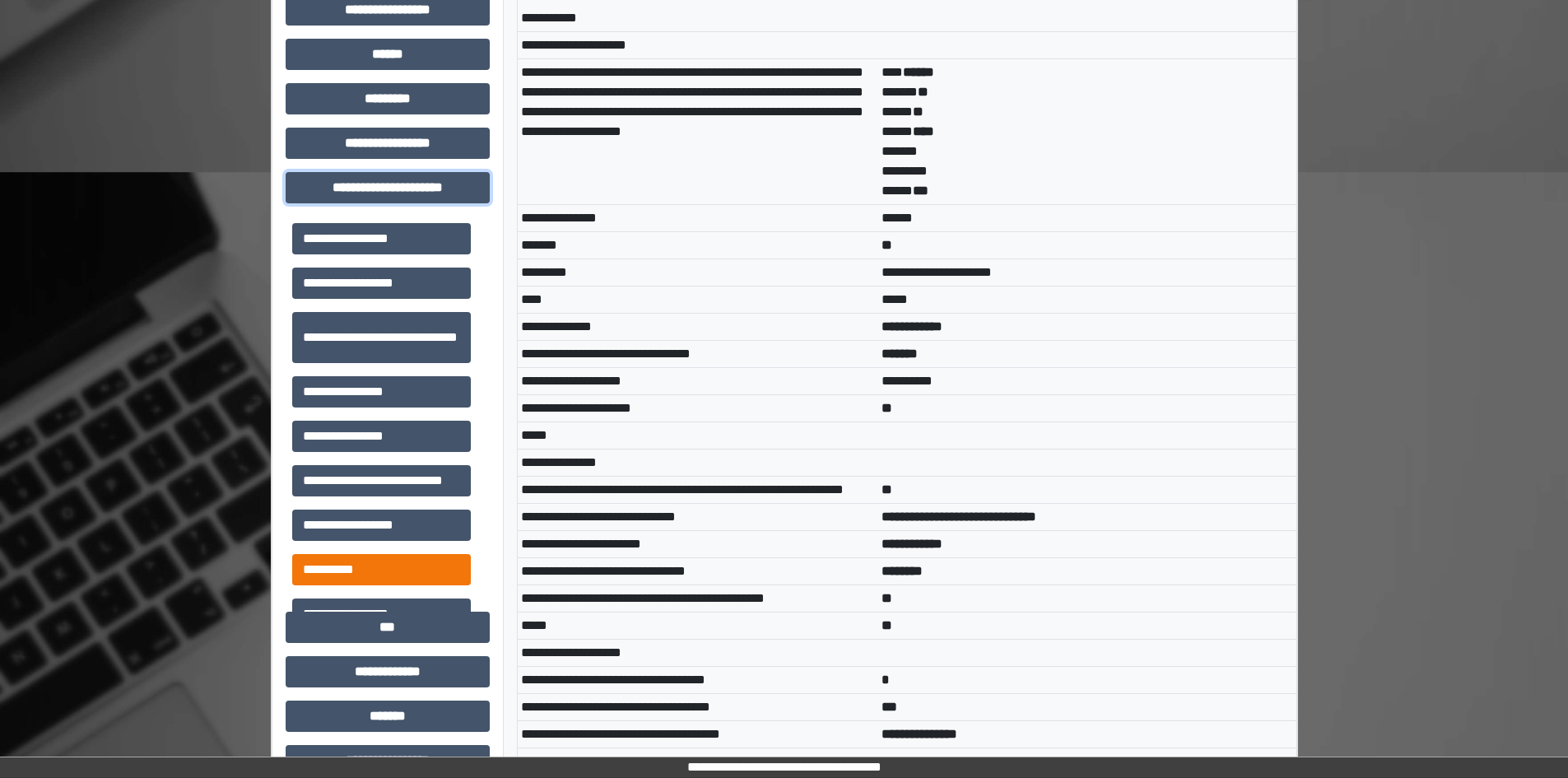 scroll, scrollTop: 741, scrollLeft: 0, axis: vertical 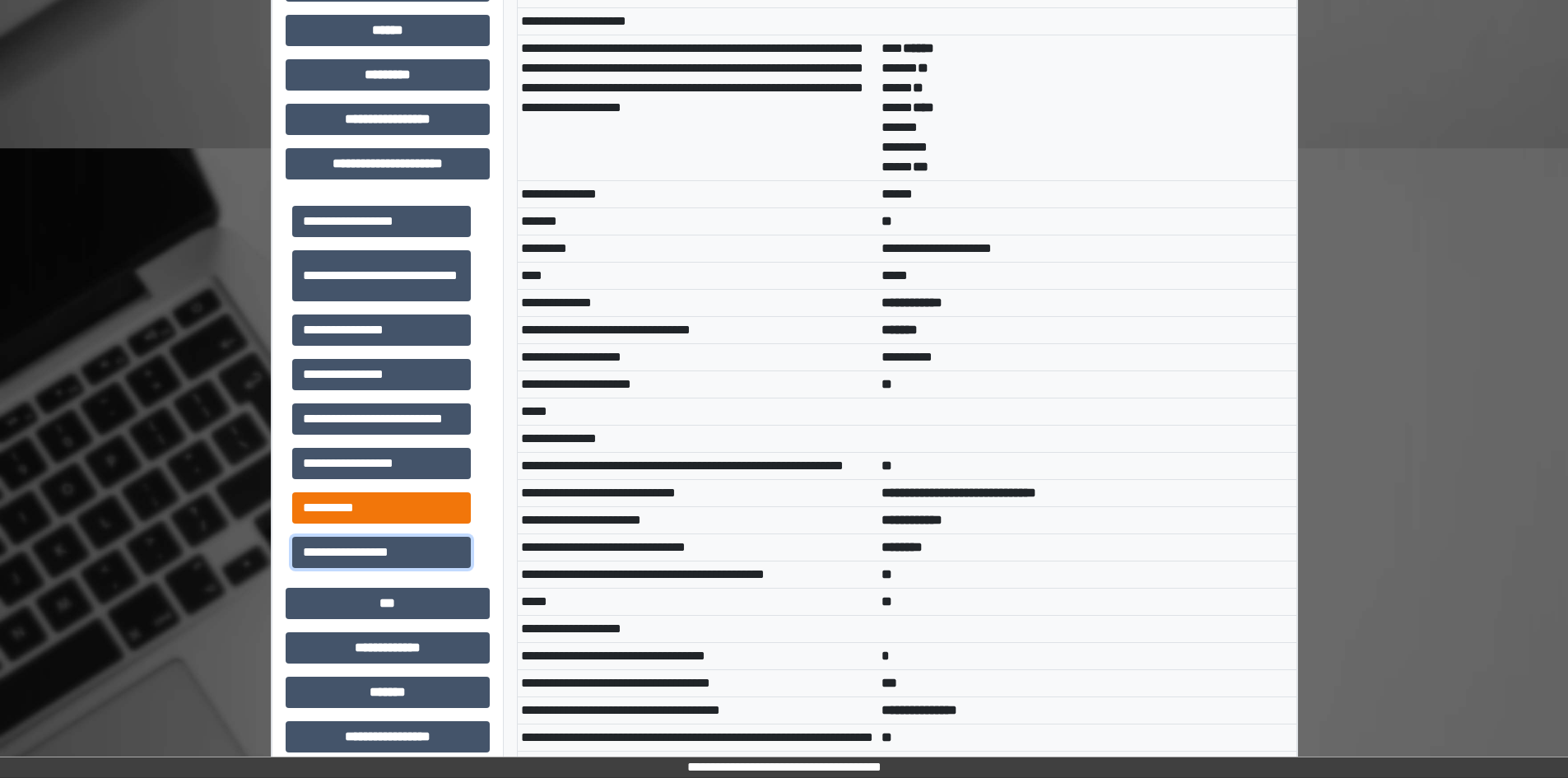 click on "**********" at bounding box center (381, 552) 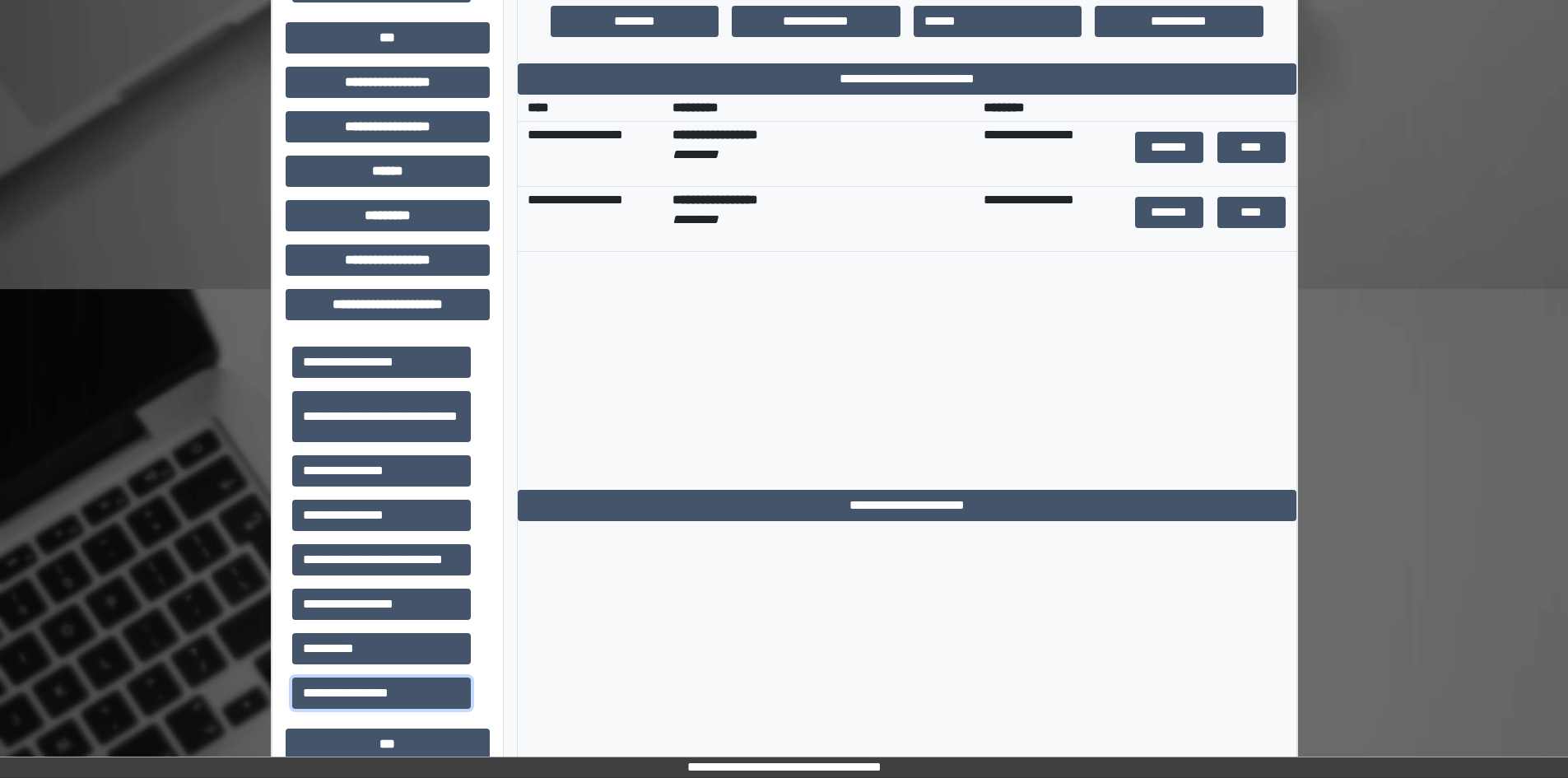 scroll, scrollTop: 576, scrollLeft: 0, axis: vertical 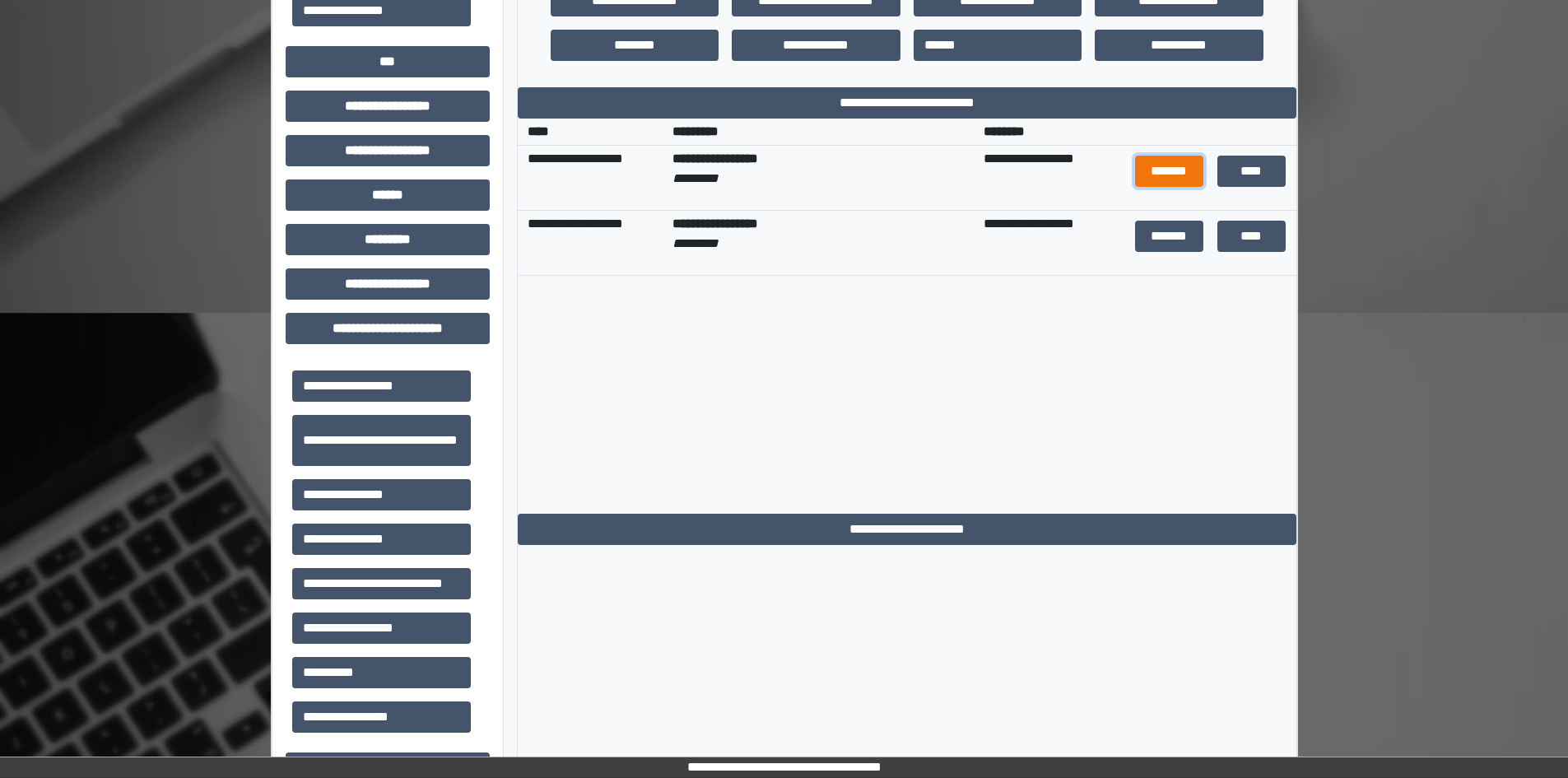 click on "*******" at bounding box center (1170, 171) 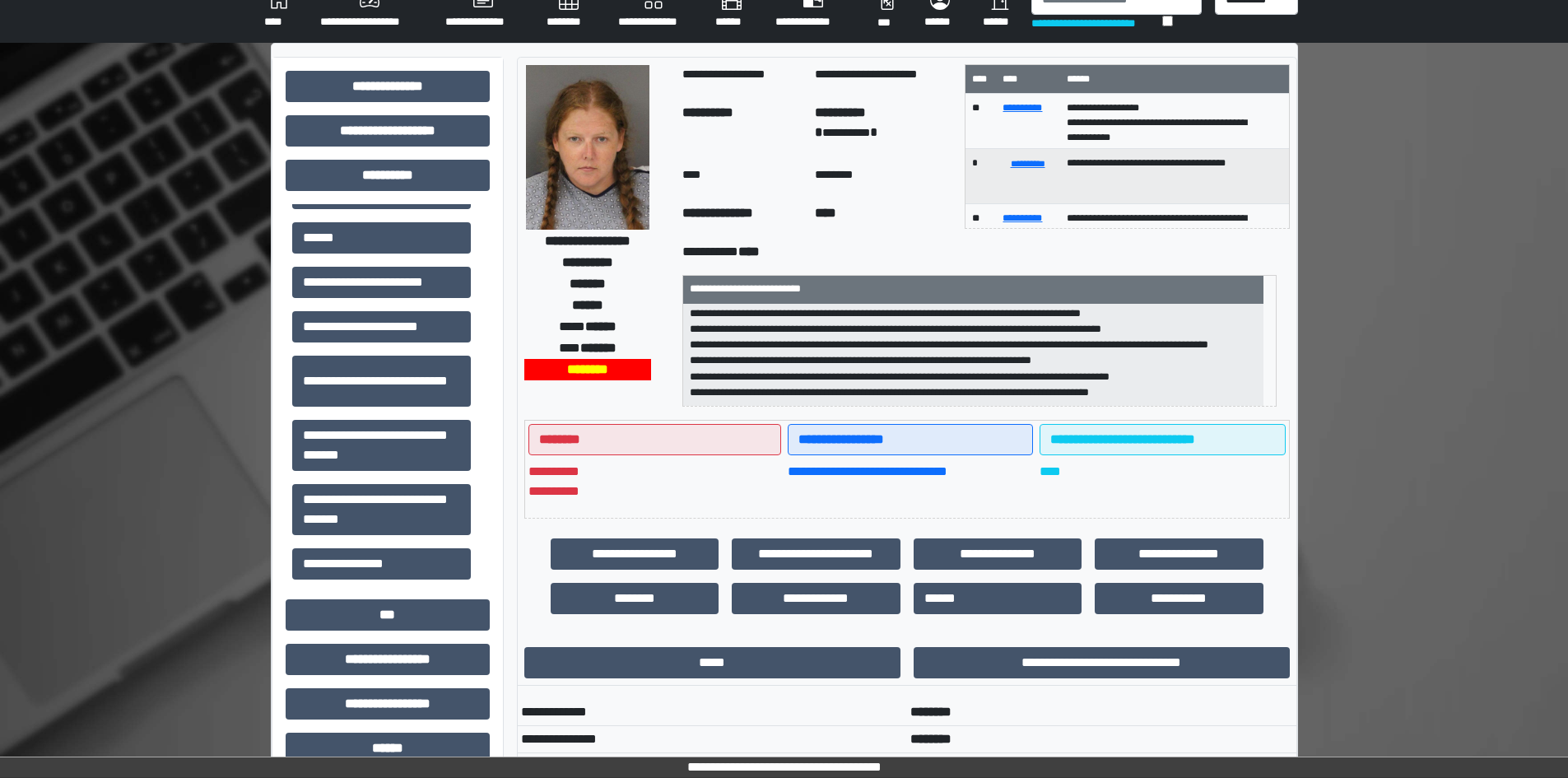 scroll, scrollTop: 0, scrollLeft: 0, axis: both 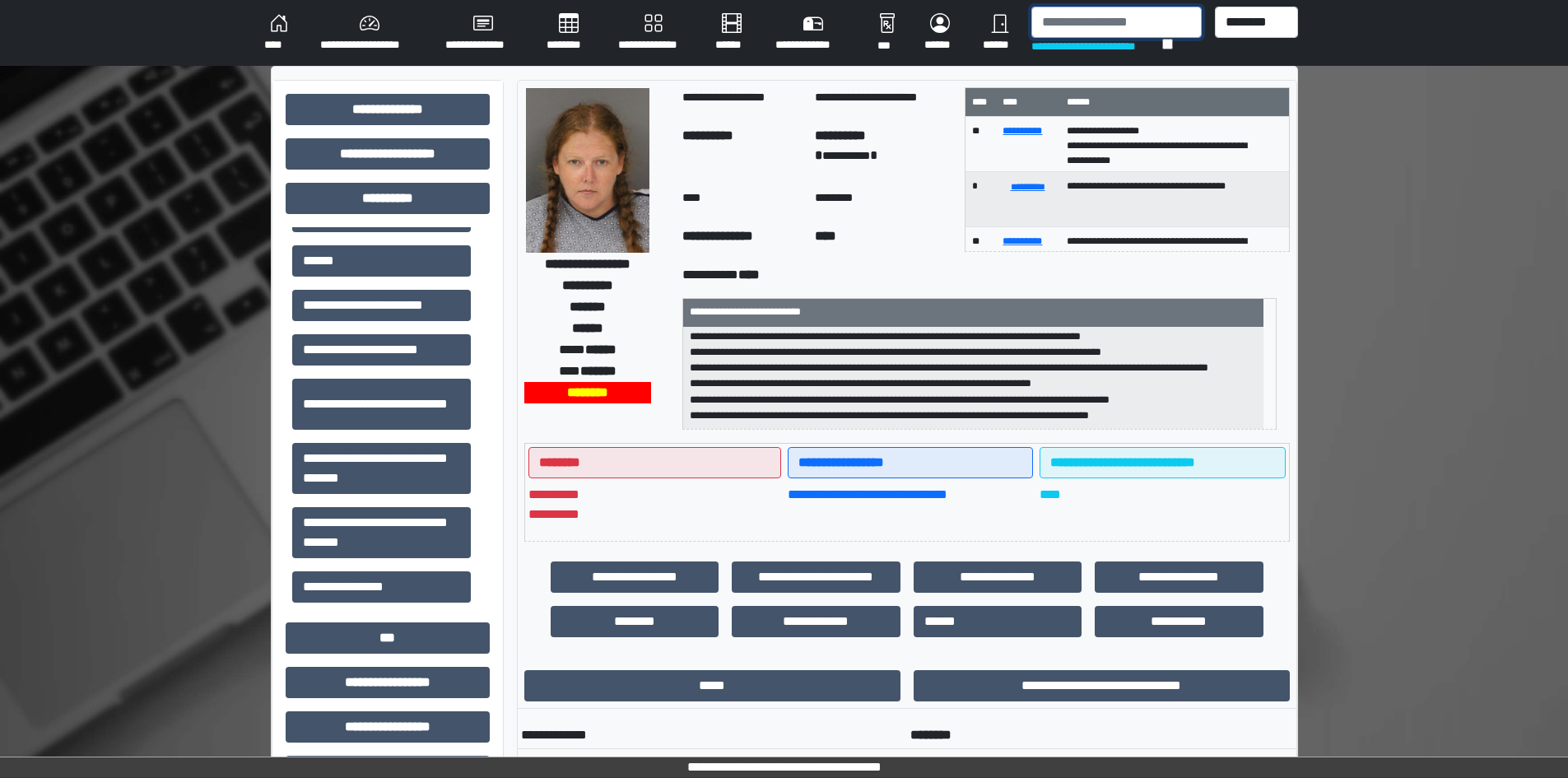 click at bounding box center [1116, 22] 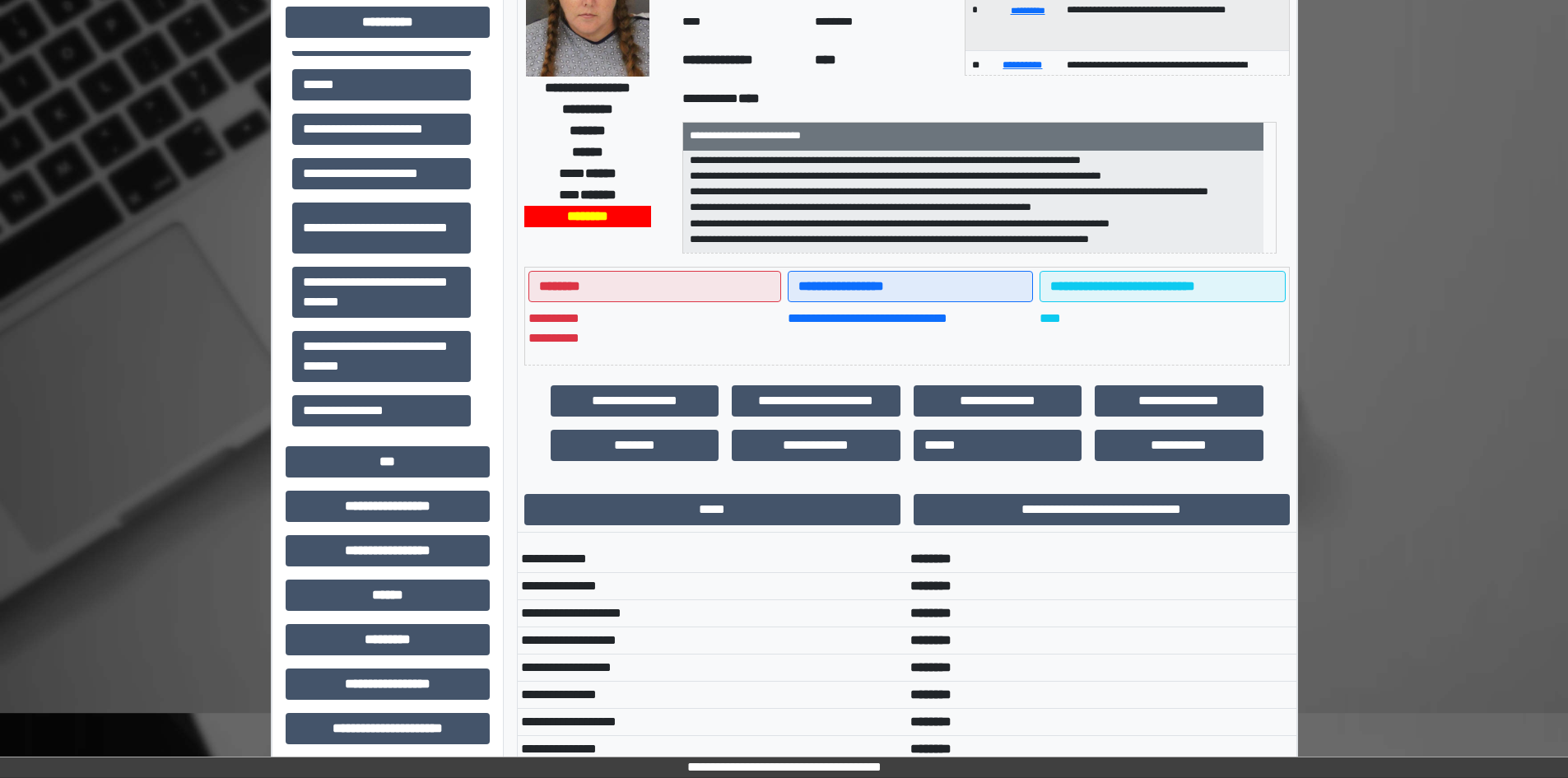 scroll, scrollTop: 82, scrollLeft: 0, axis: vertical 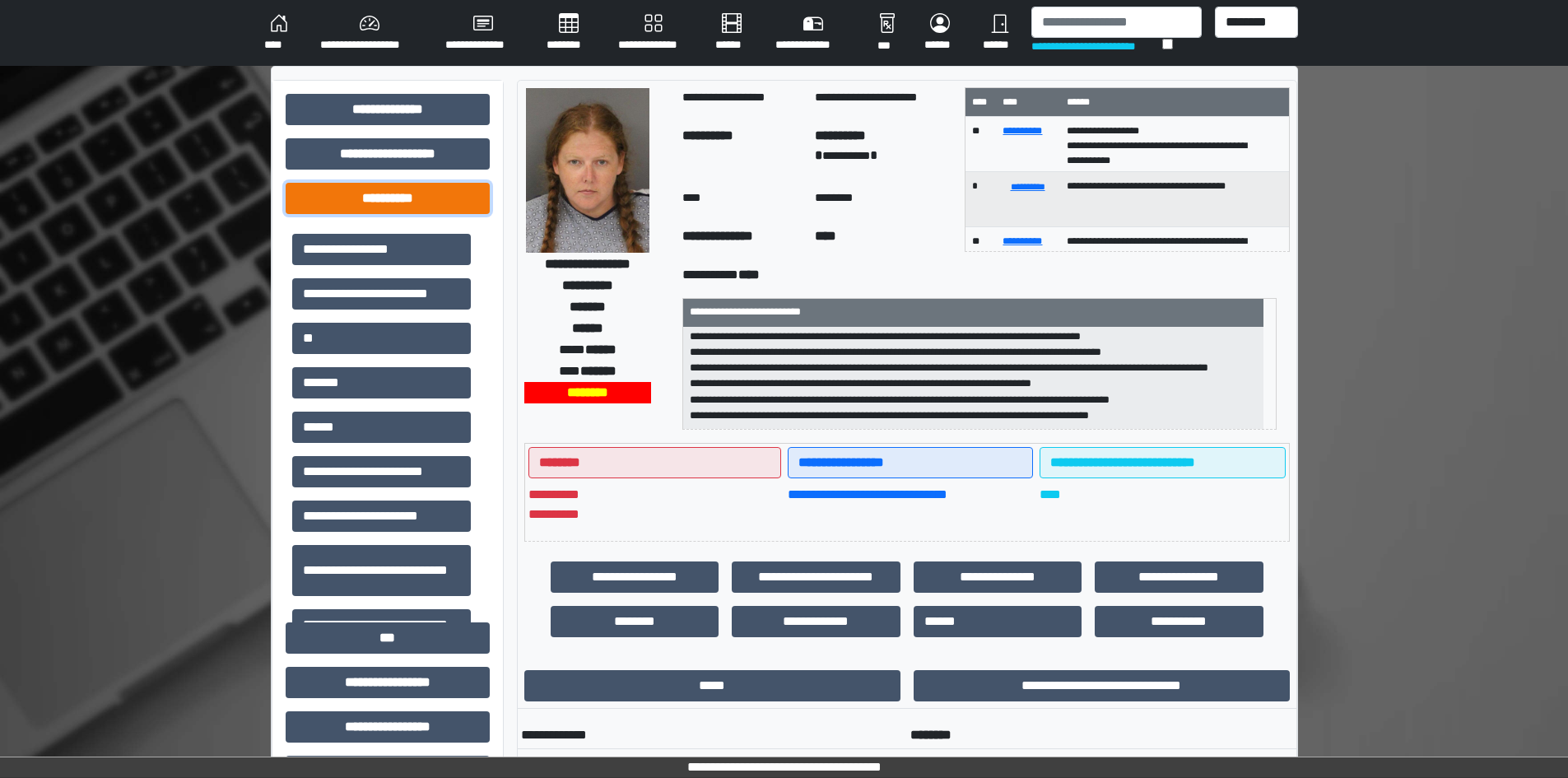 click on "**********" at bounding box center (388, 198) 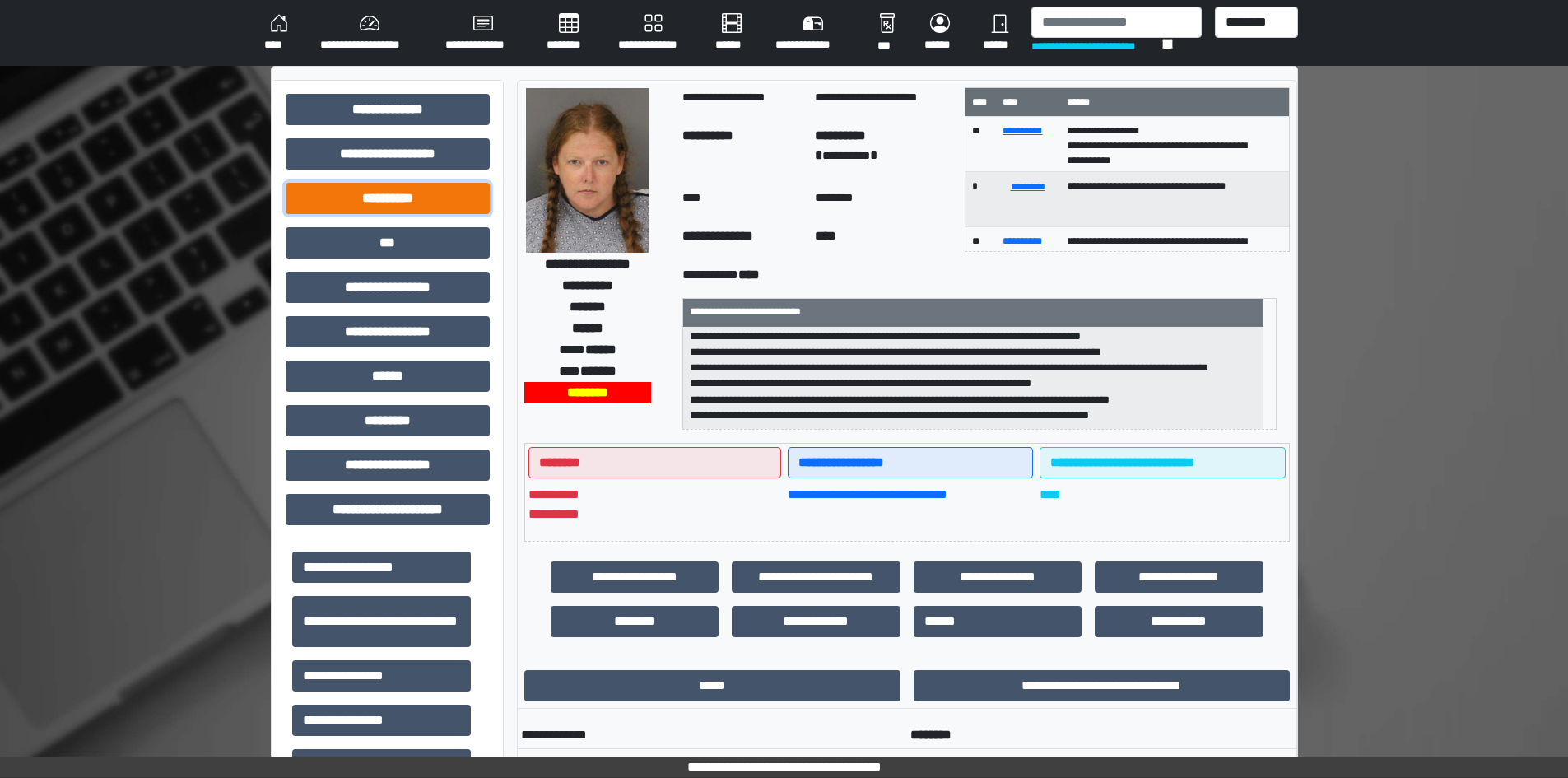 click on "**********" at bounding box center (388, 198) 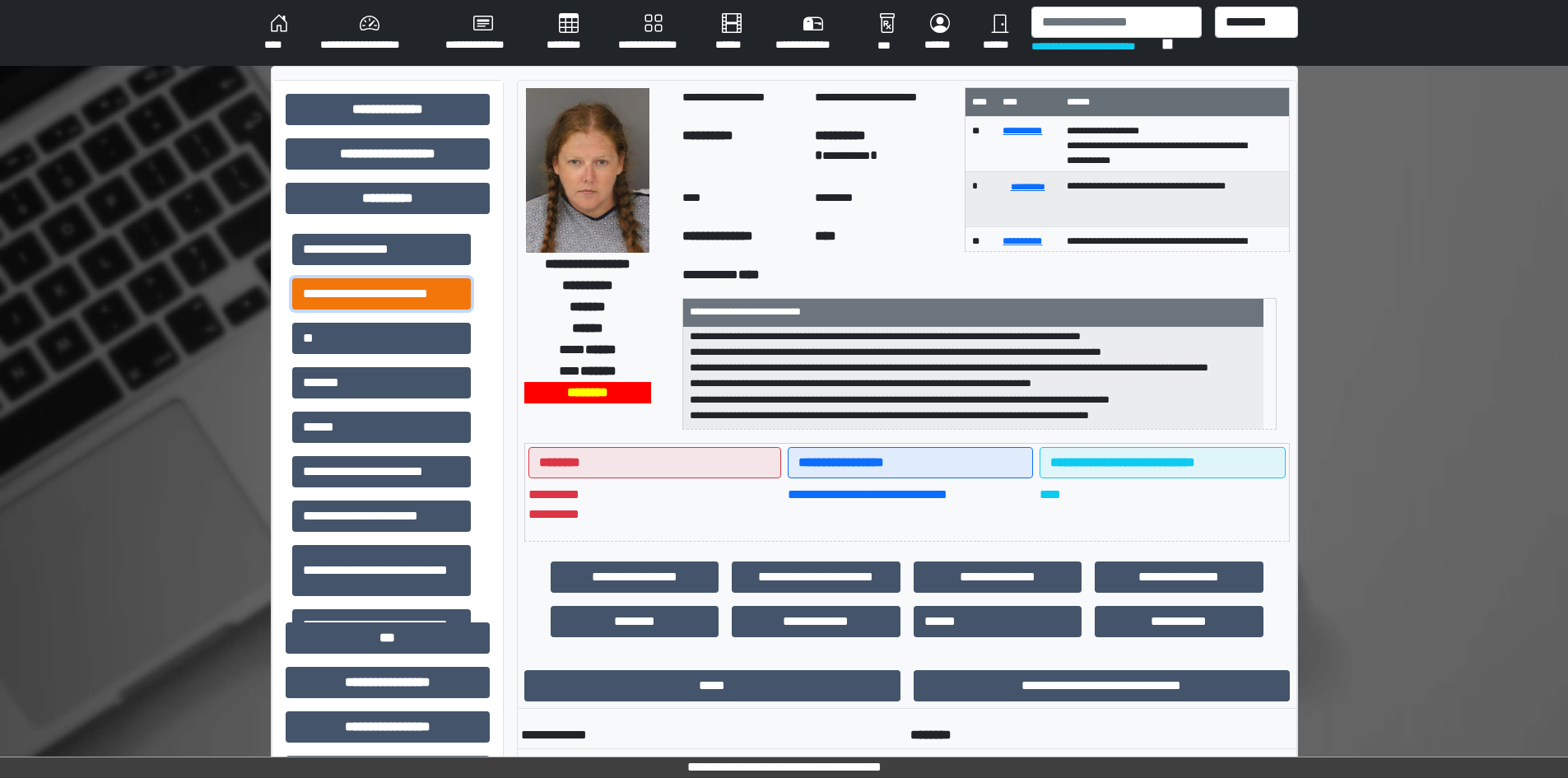 click on "**********" at bounding box center (381, 294) 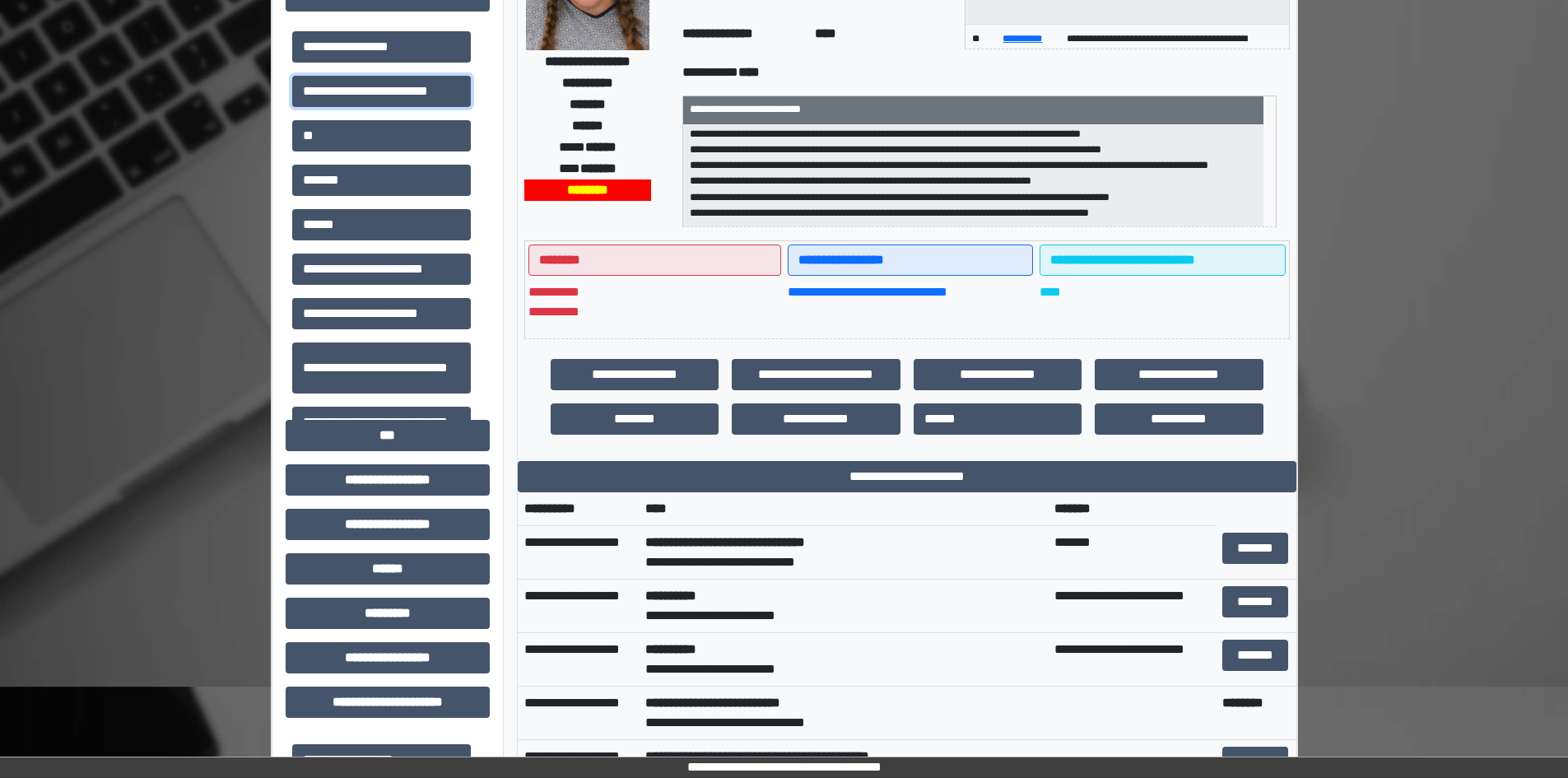 scroll, scrollTop: 247, scrollLeft: 0, axis: vertical 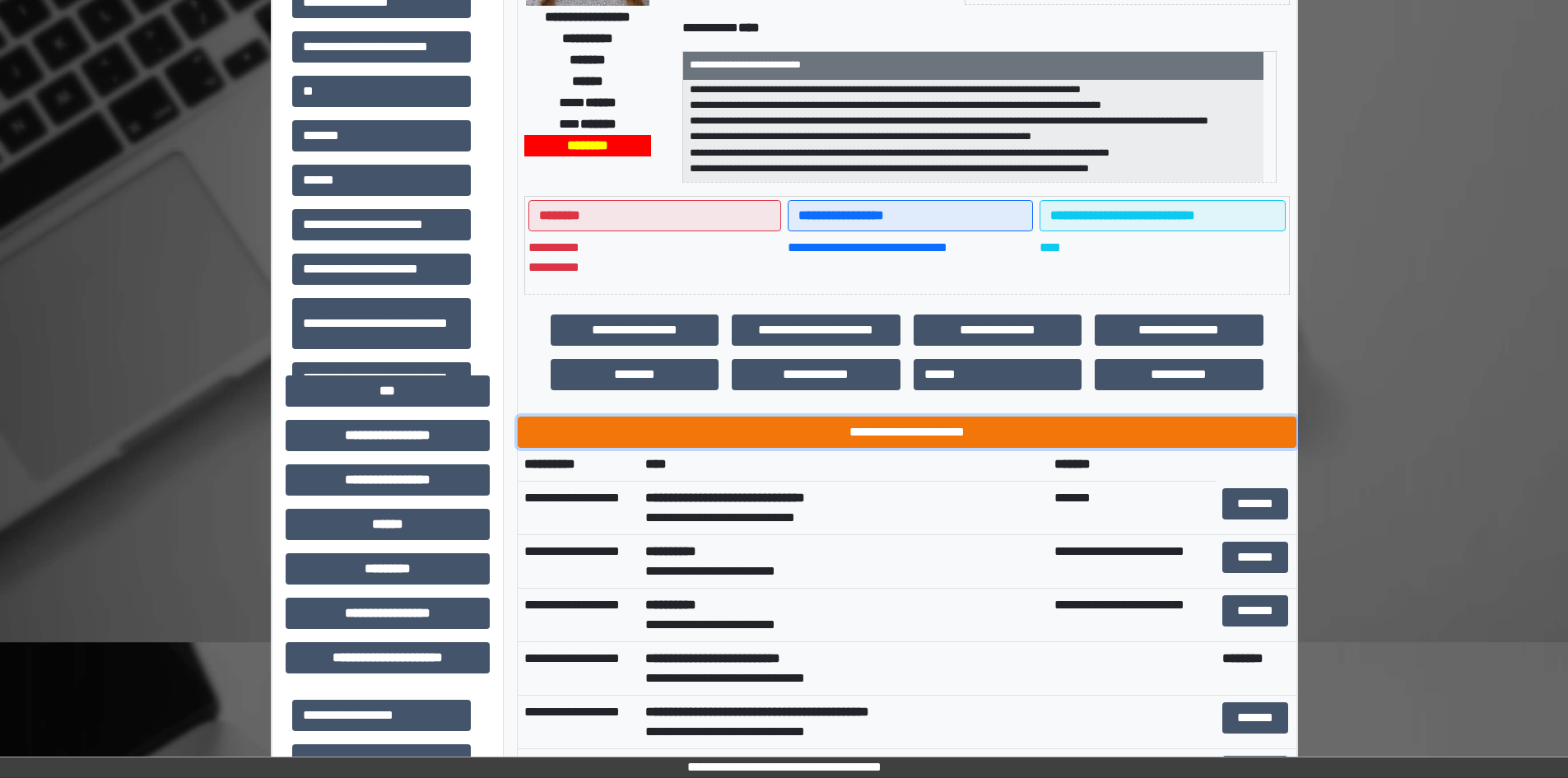 click on "**********" at bounding box center [907, 432] 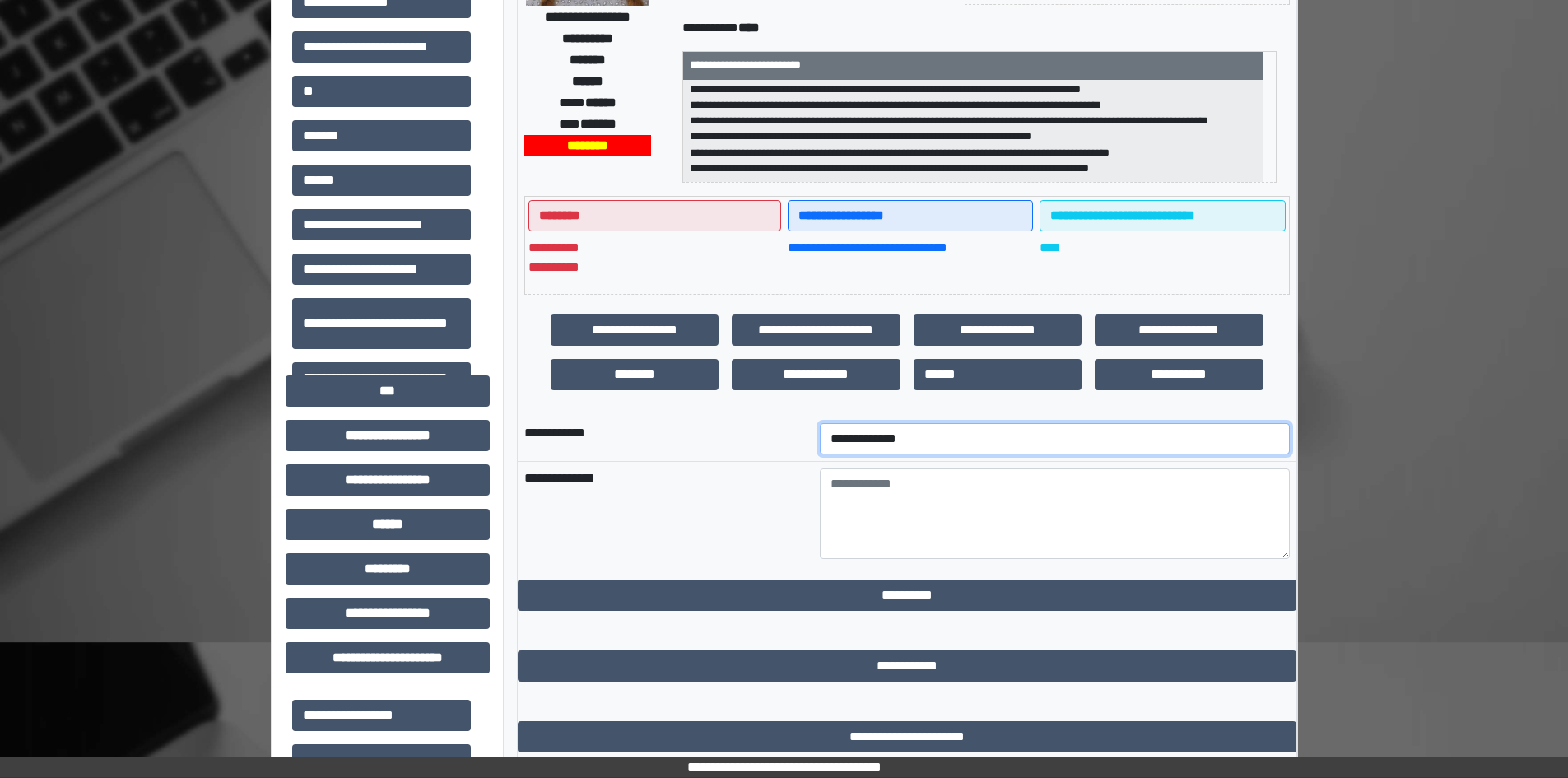 click on "**********" at bounding box center (1054, 439) 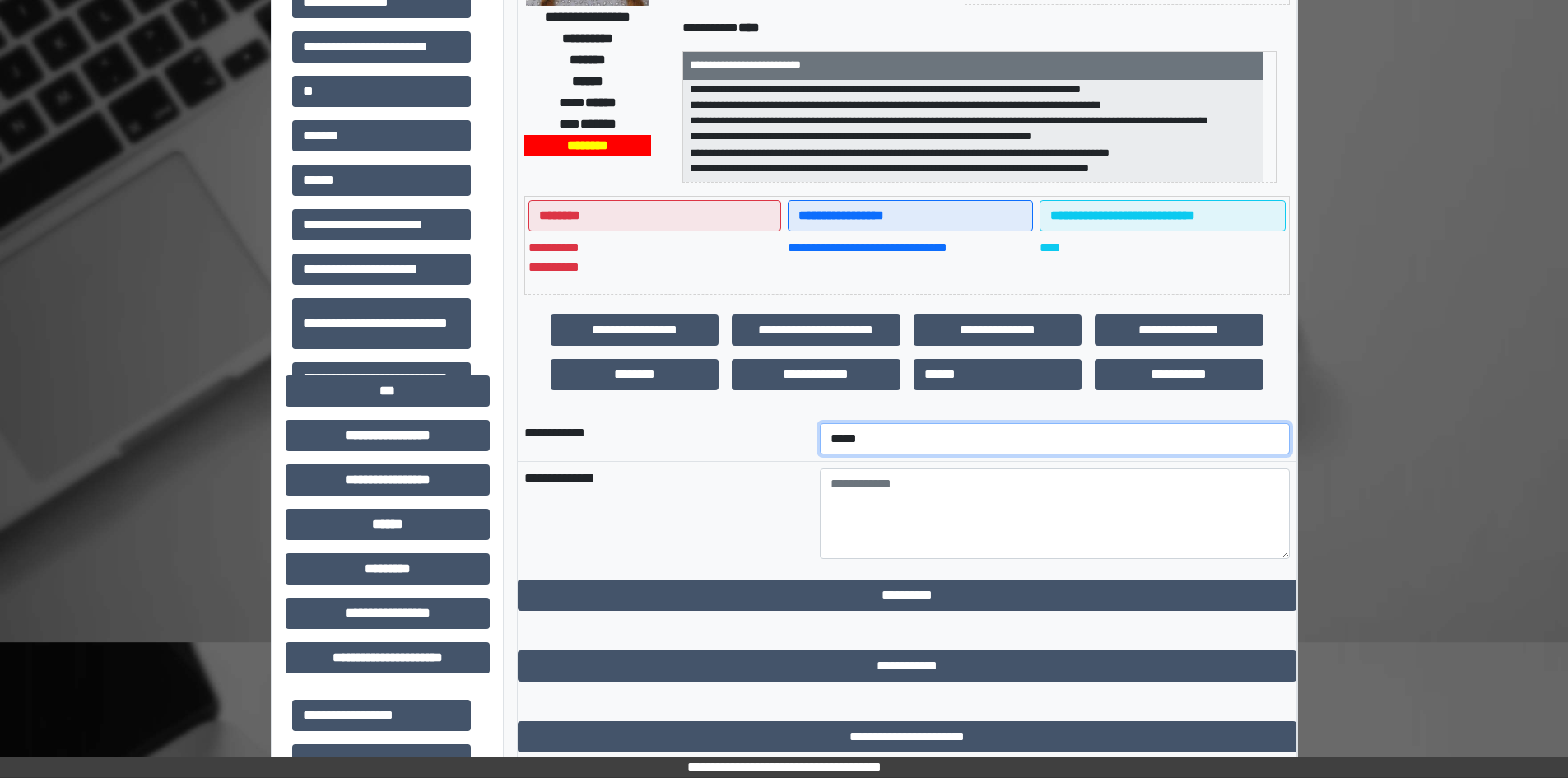 click on "**********" at bounding box center (1054, 439) 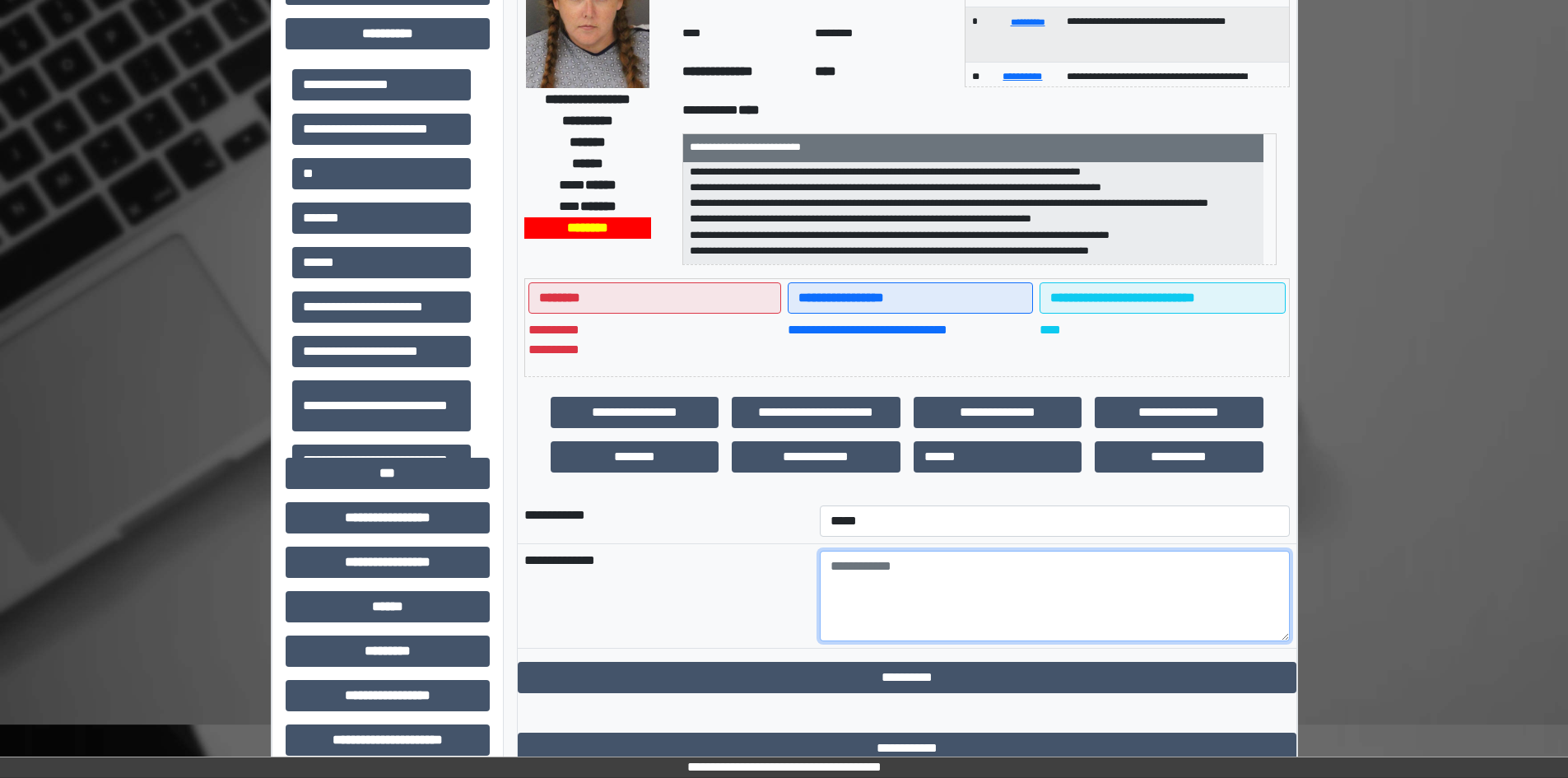 click at bounding box center [1054, 596] 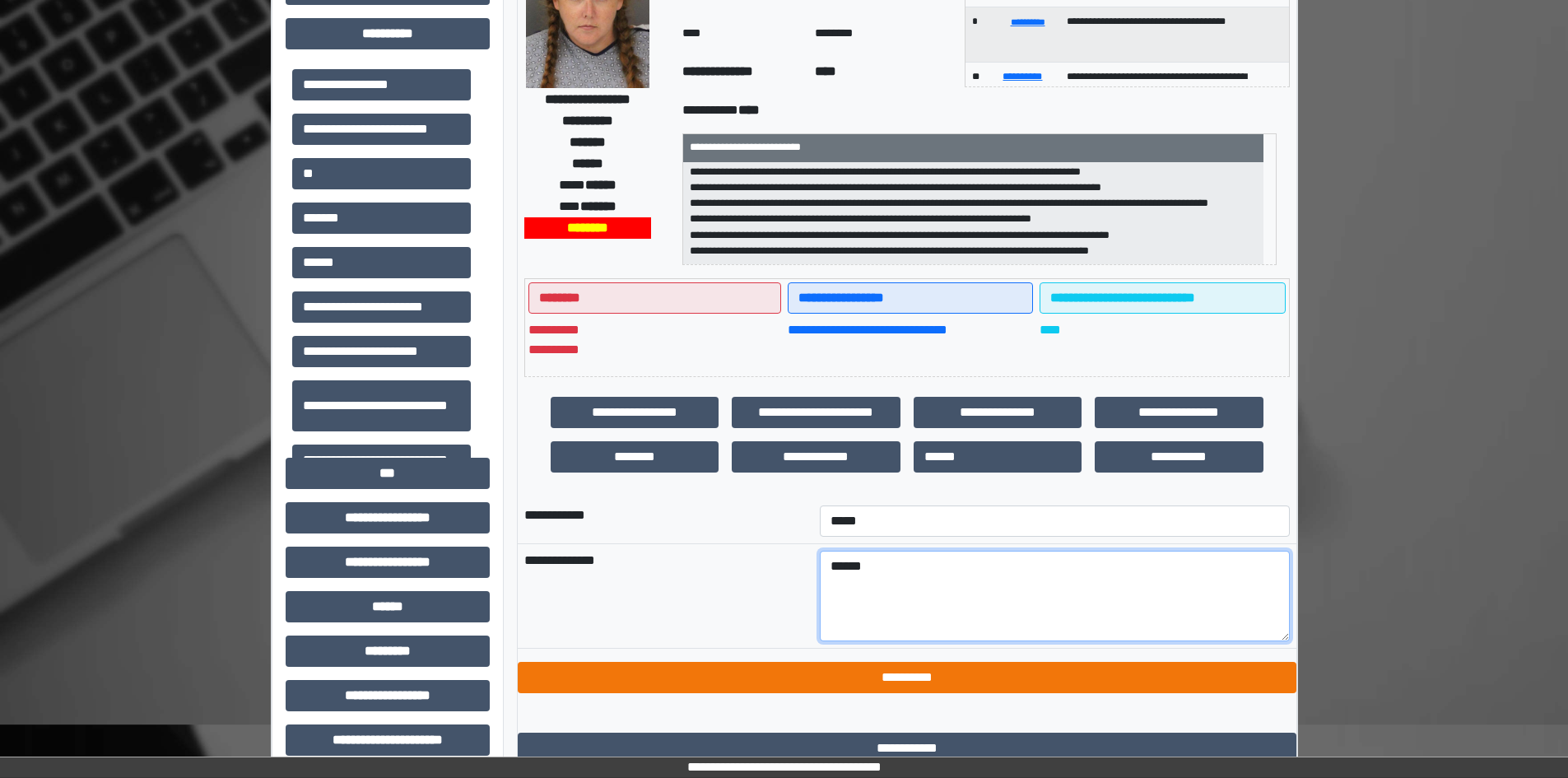 type on "******" 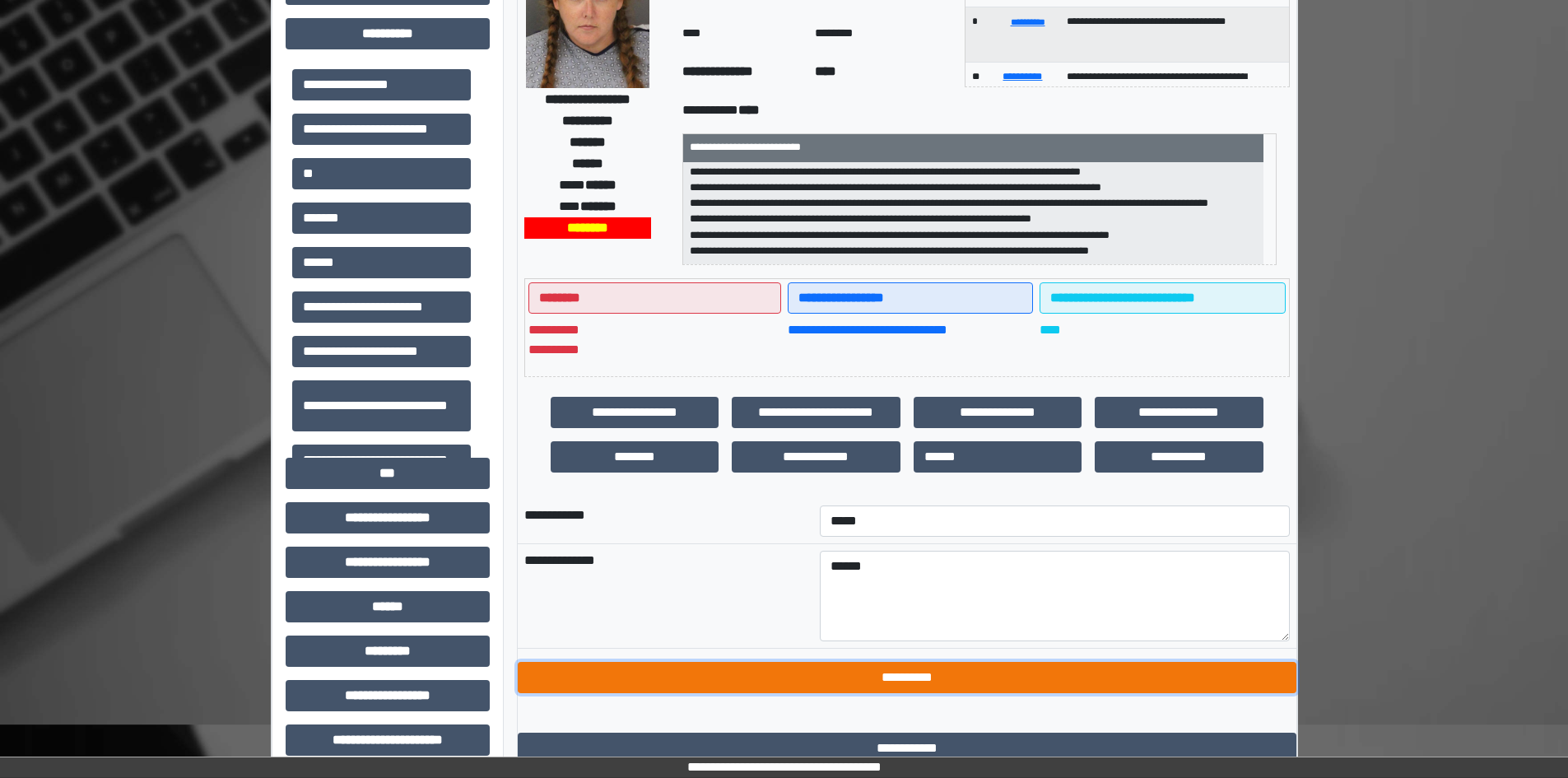 click on "**********" at bounding box center (907, 678) 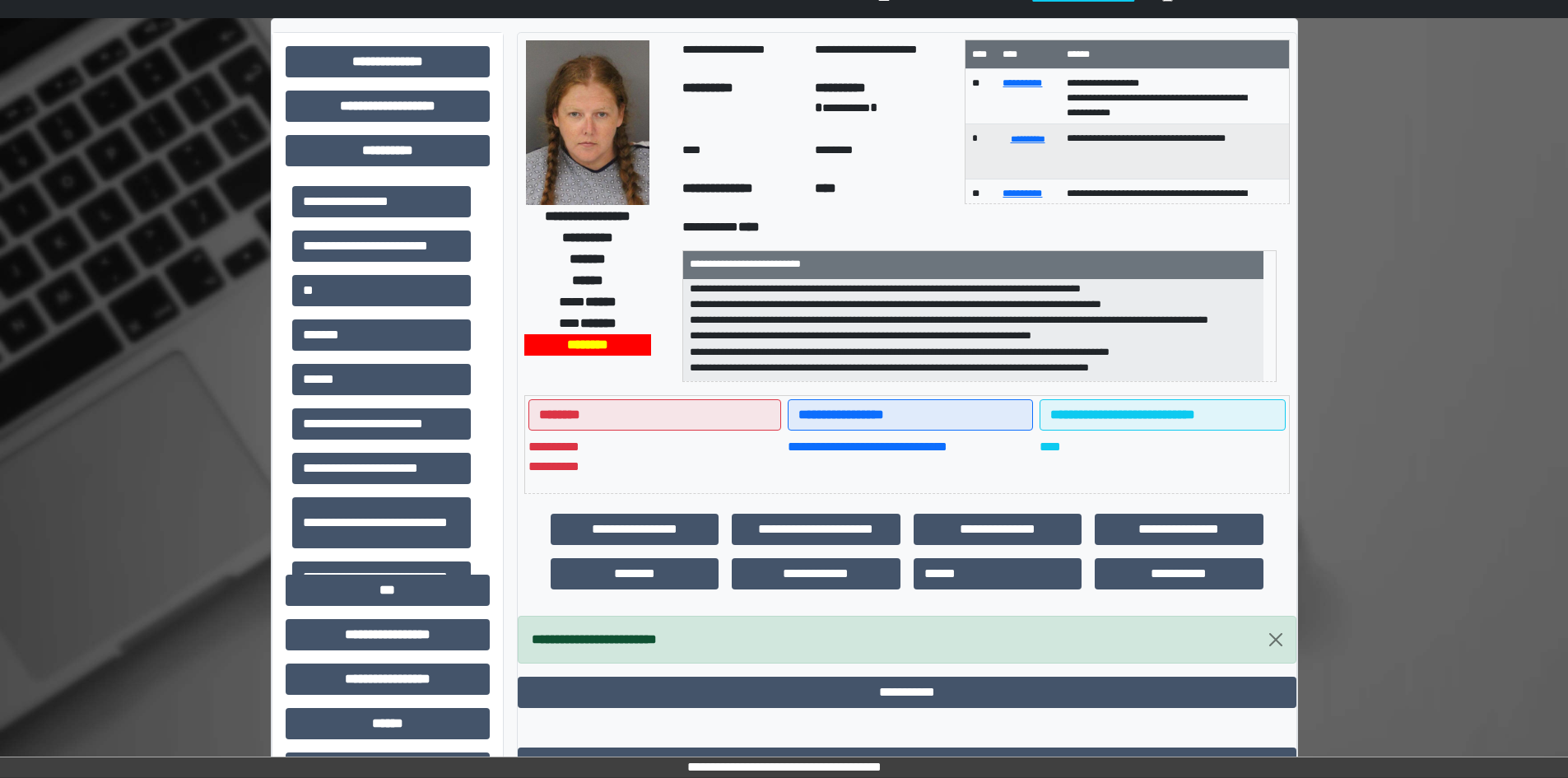 scroll, scrollTop: 0, scrollLeft: 0, axis: both 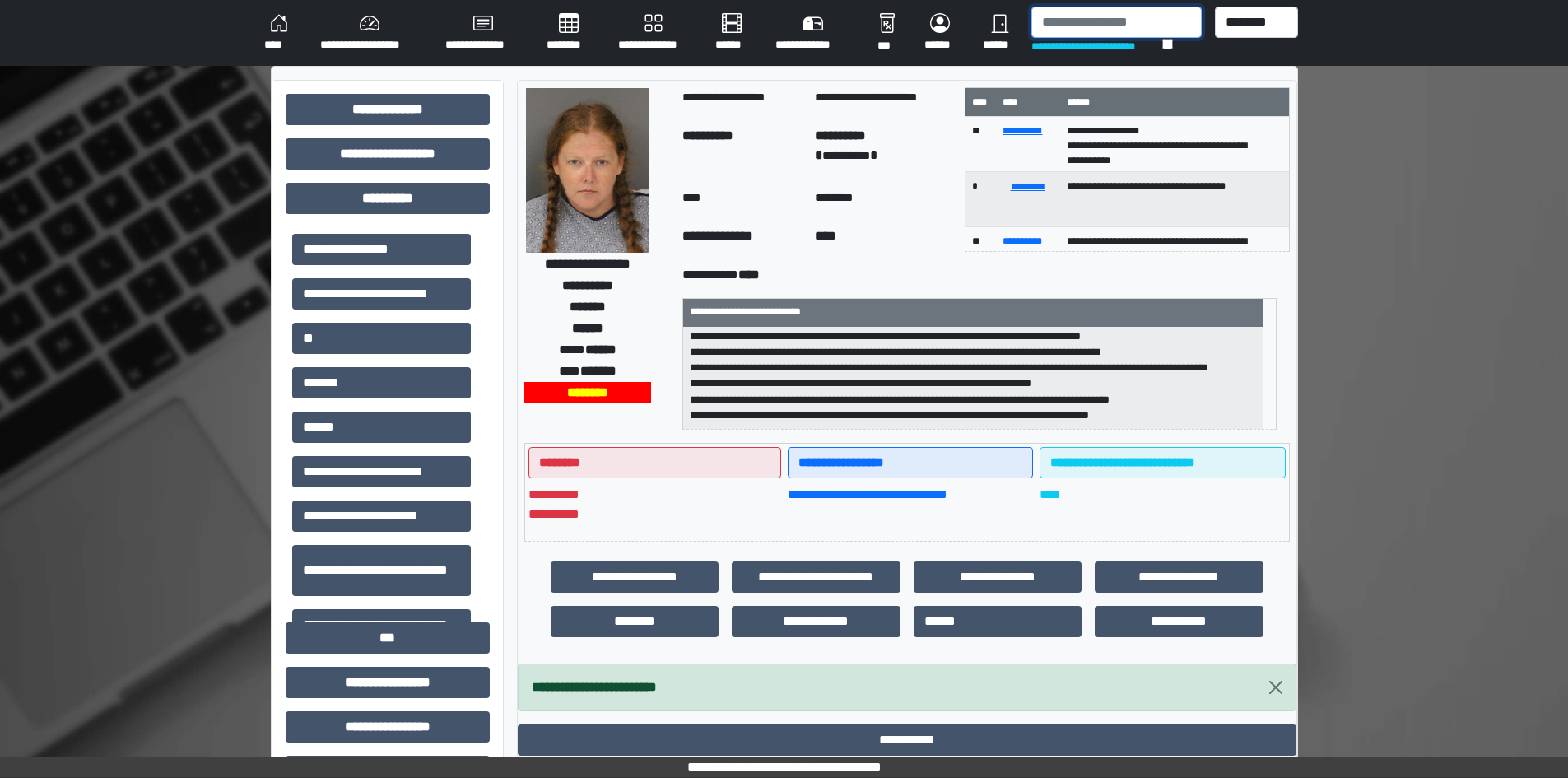 click at bounding box center (1116, 22) 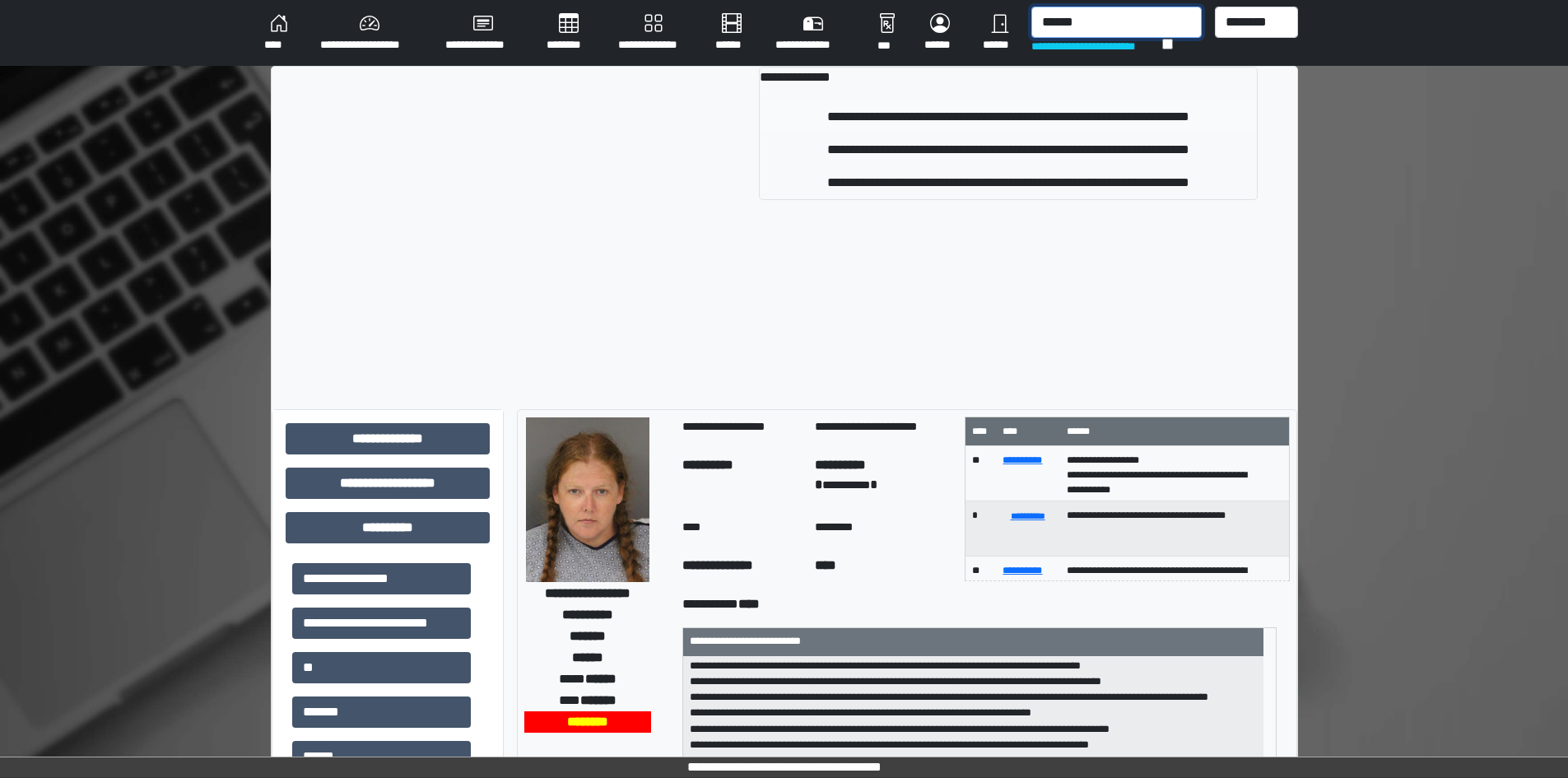 type on "******" 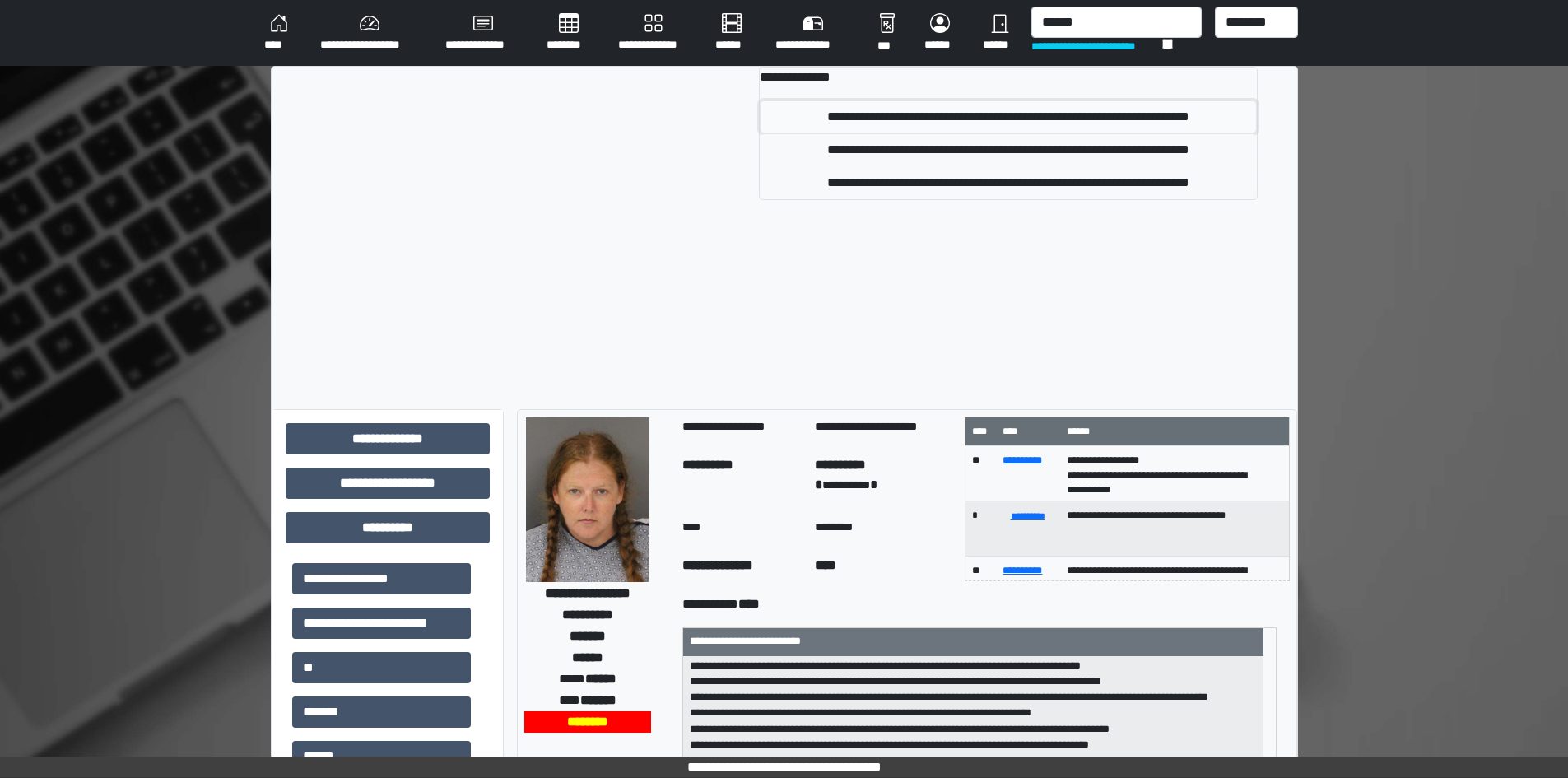 click on "**********" at bounding box center (1008, 117) 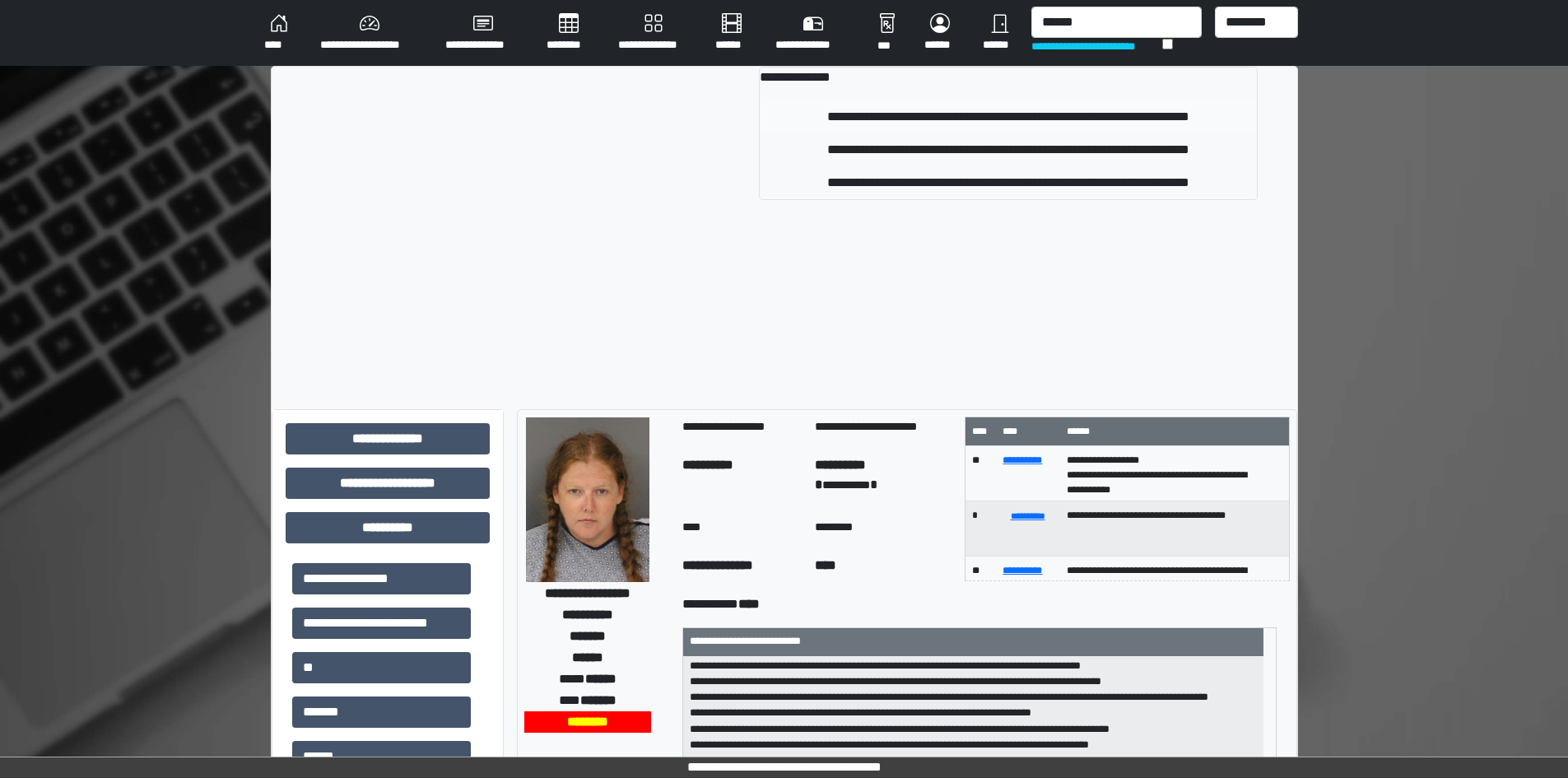 type 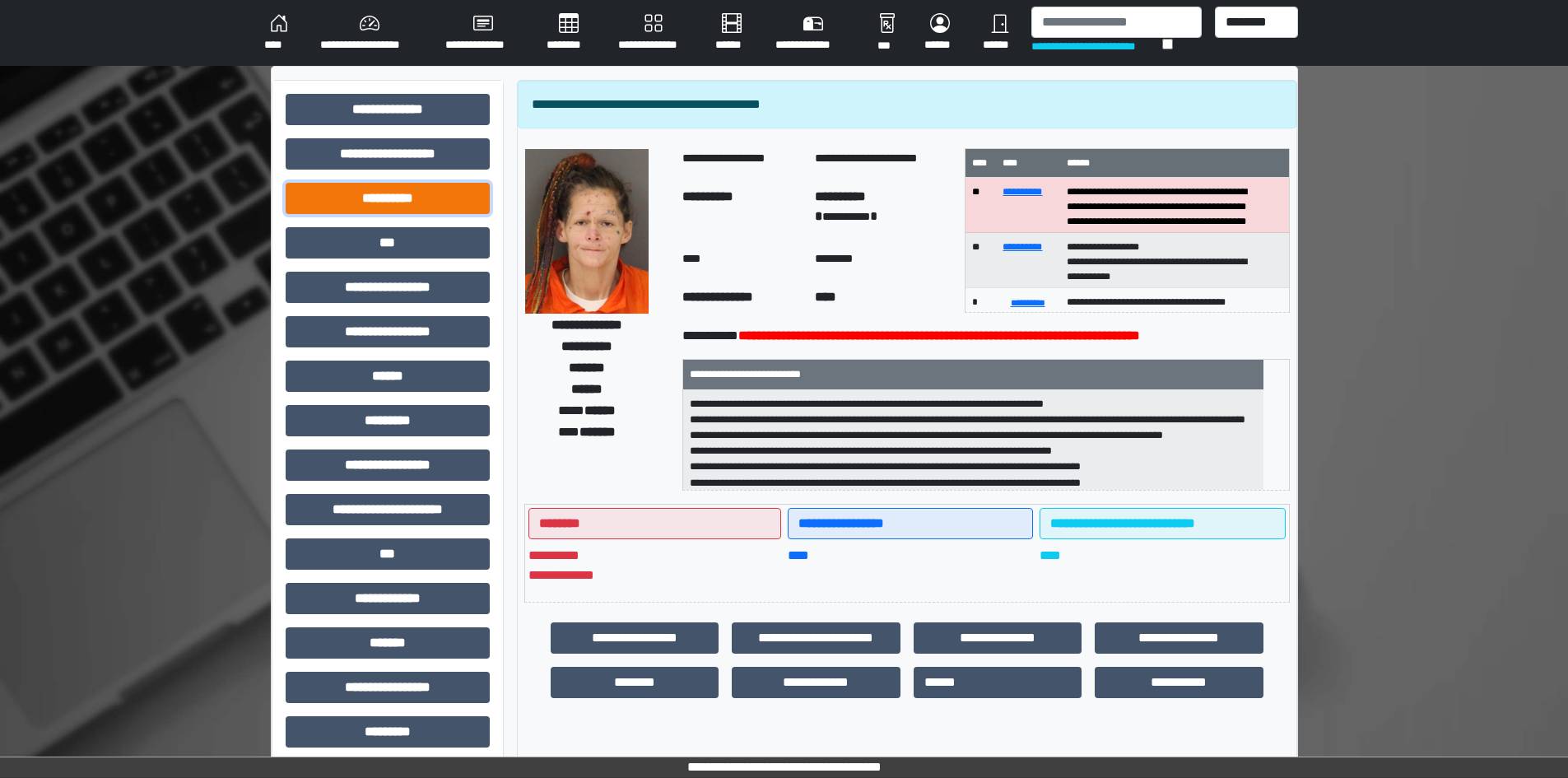 click on "**********" at bounding box center [388, 198] 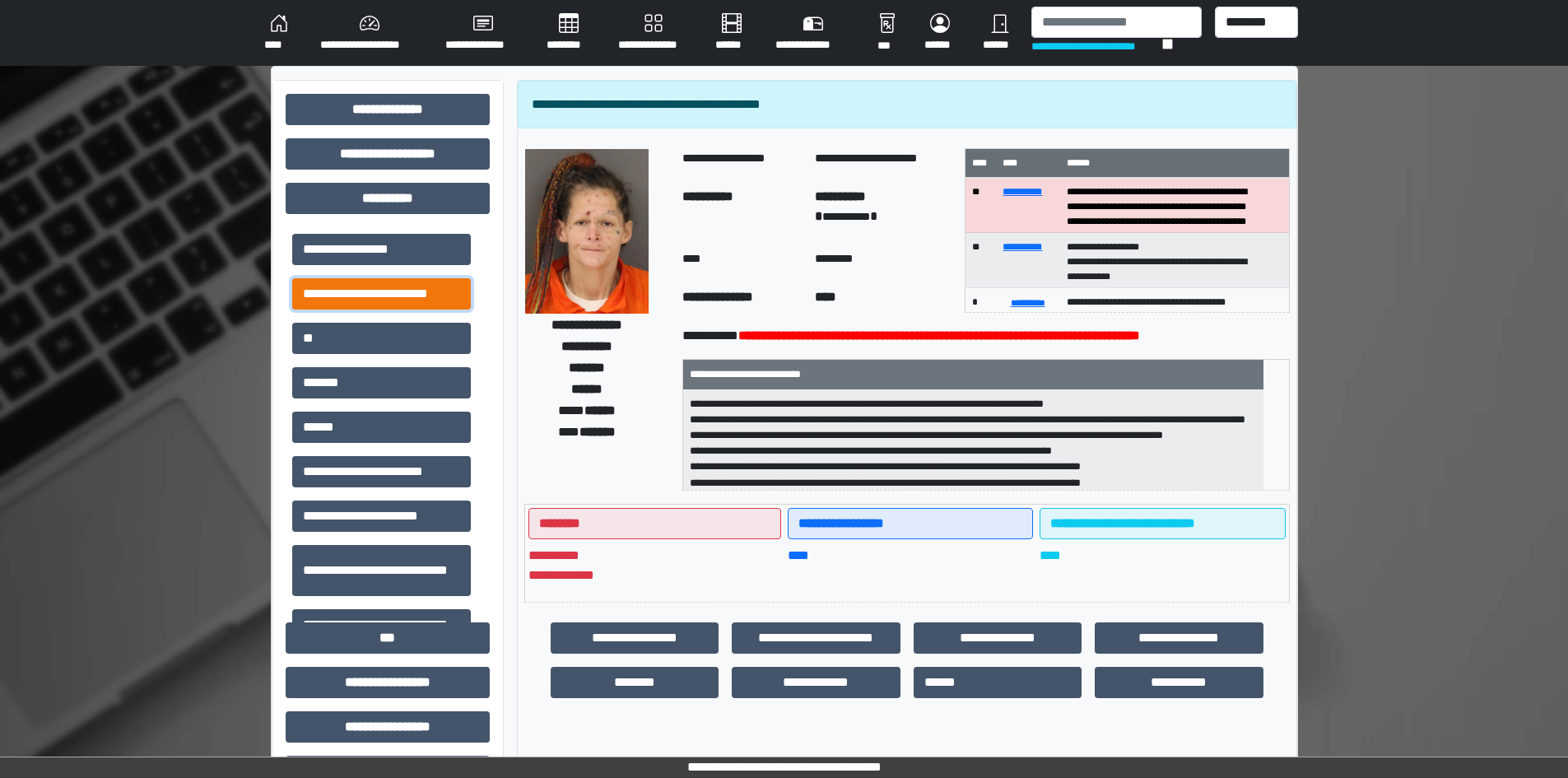 click on "**********" at bounding box center (381, 294) 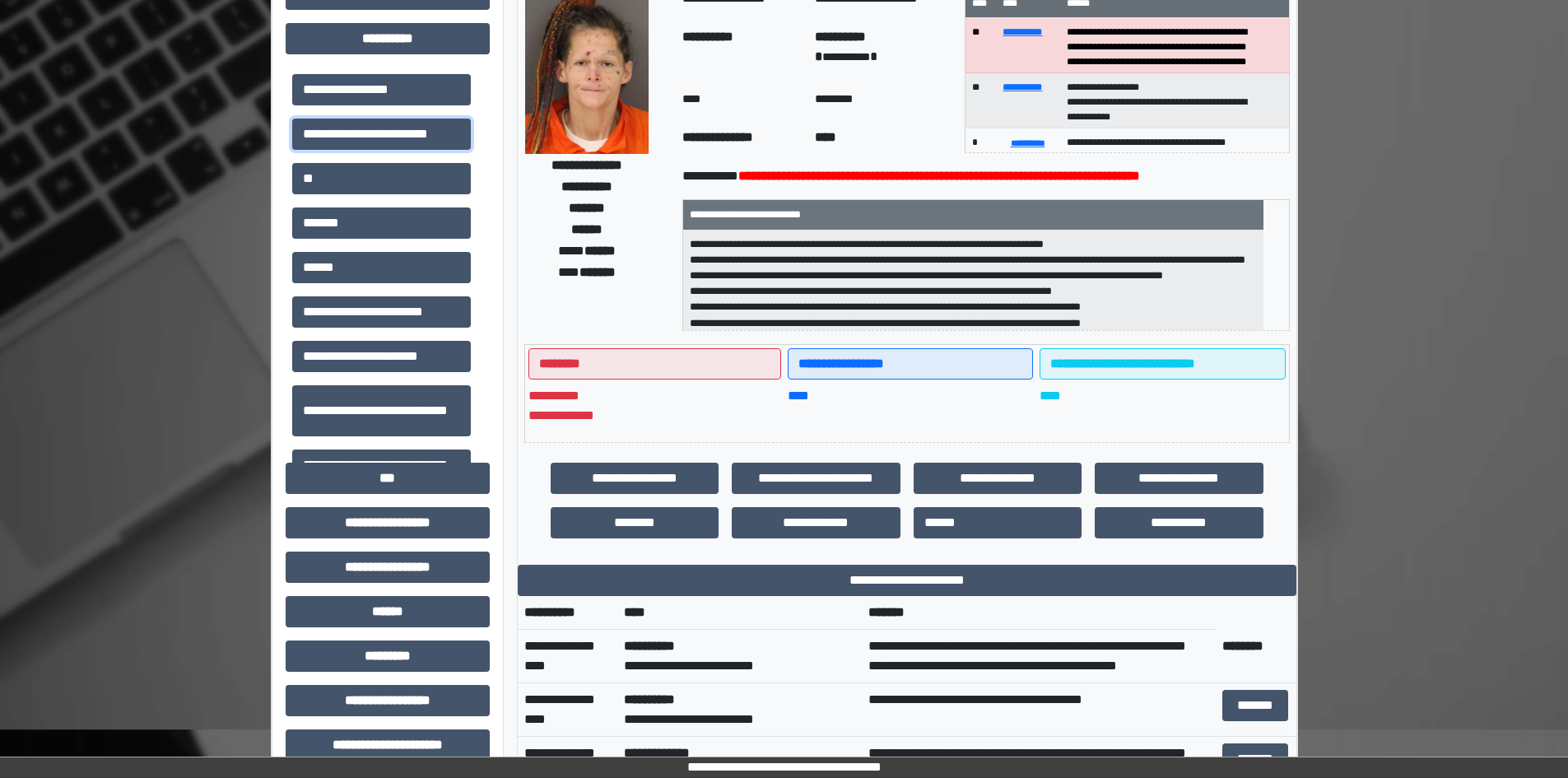 scroll, scrollTop: 165, scrollLeft: 0, axis: vertical 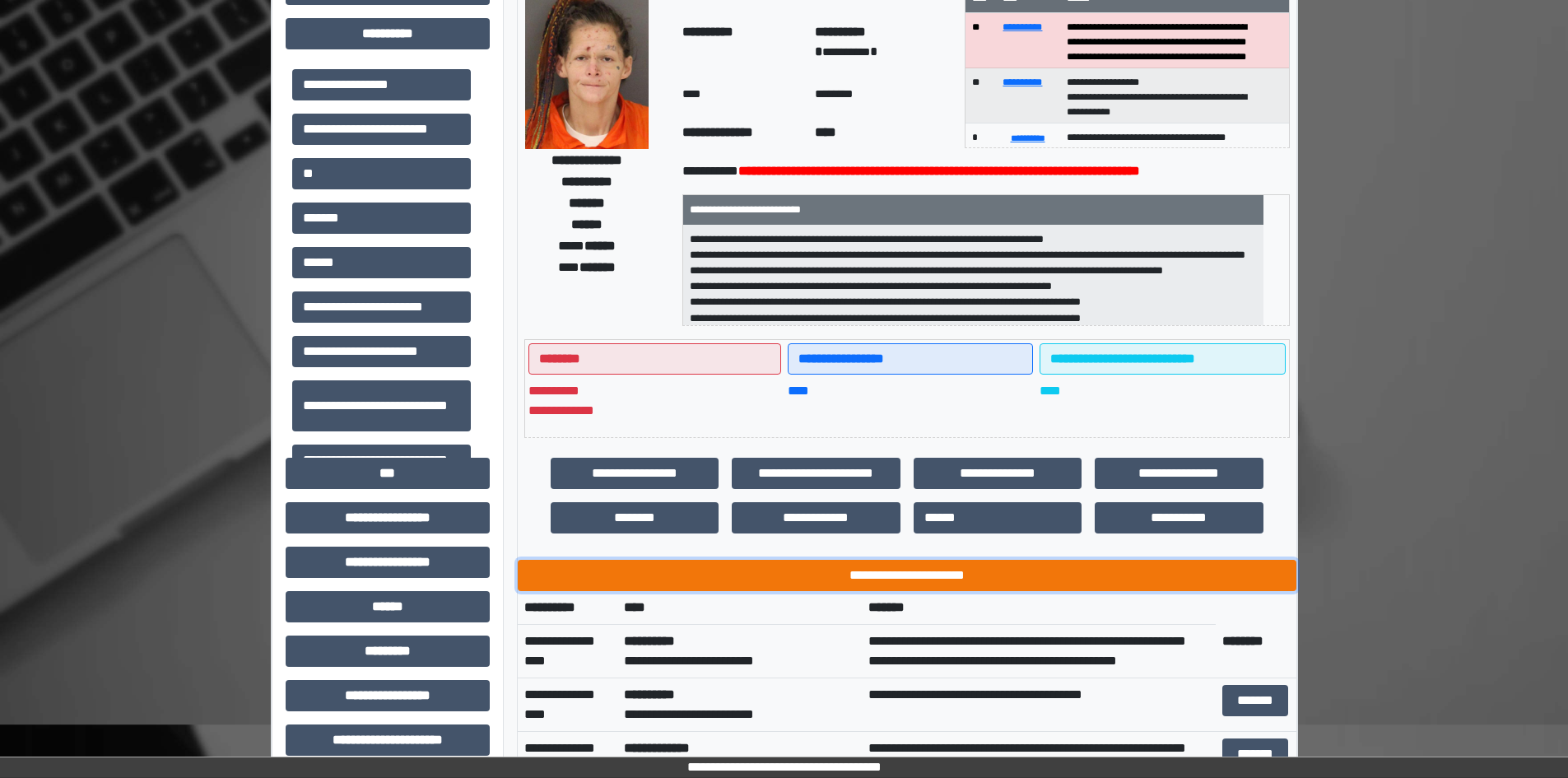 click on "**********" at bounding box center (907, 575) 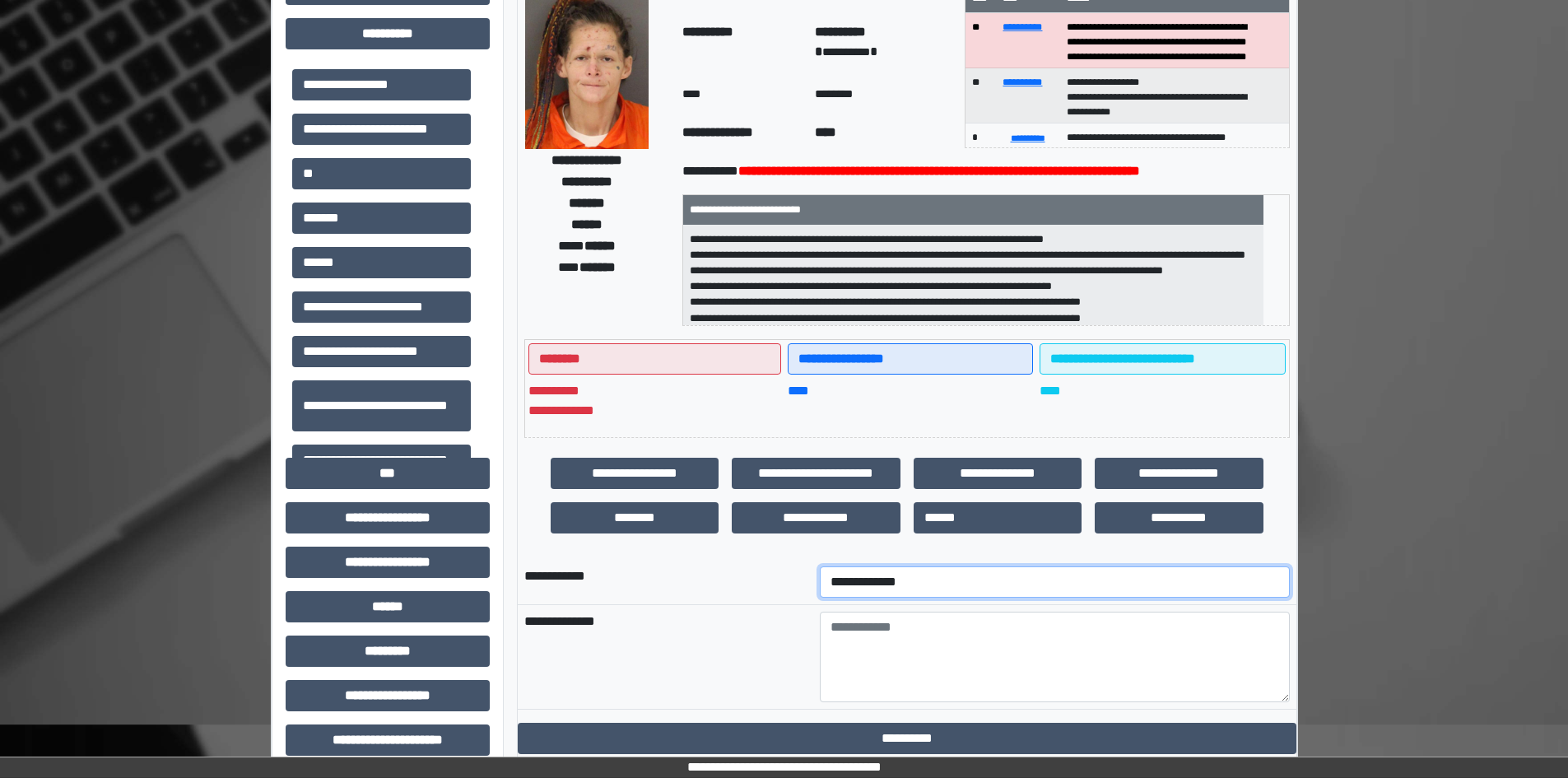 click on "**********" at bounding box center [1054, 582] 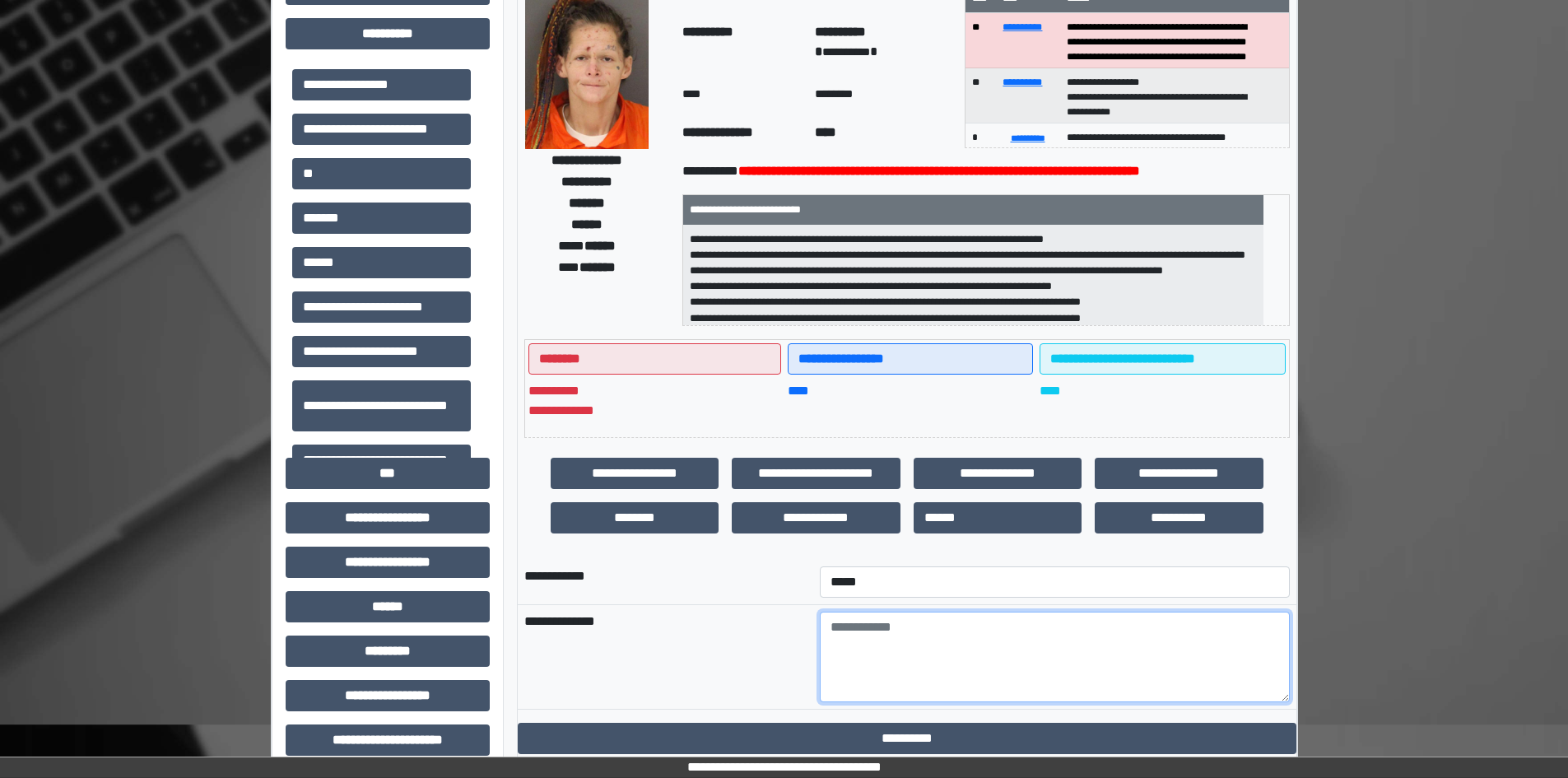 click at bounding box center (1054, 657) 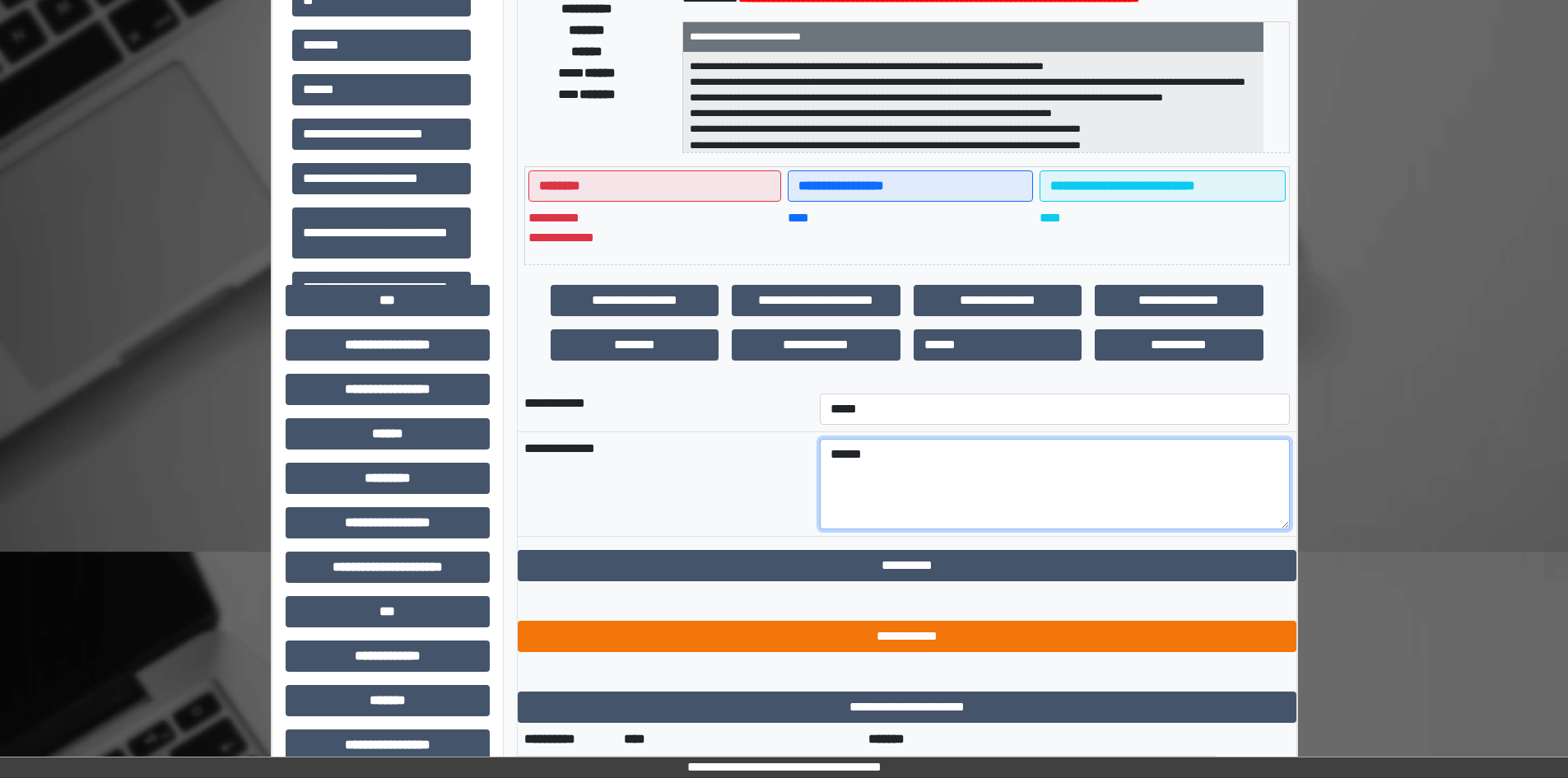 scroll, scrollTop: 412, scrollLeft: 0, axis: vertical 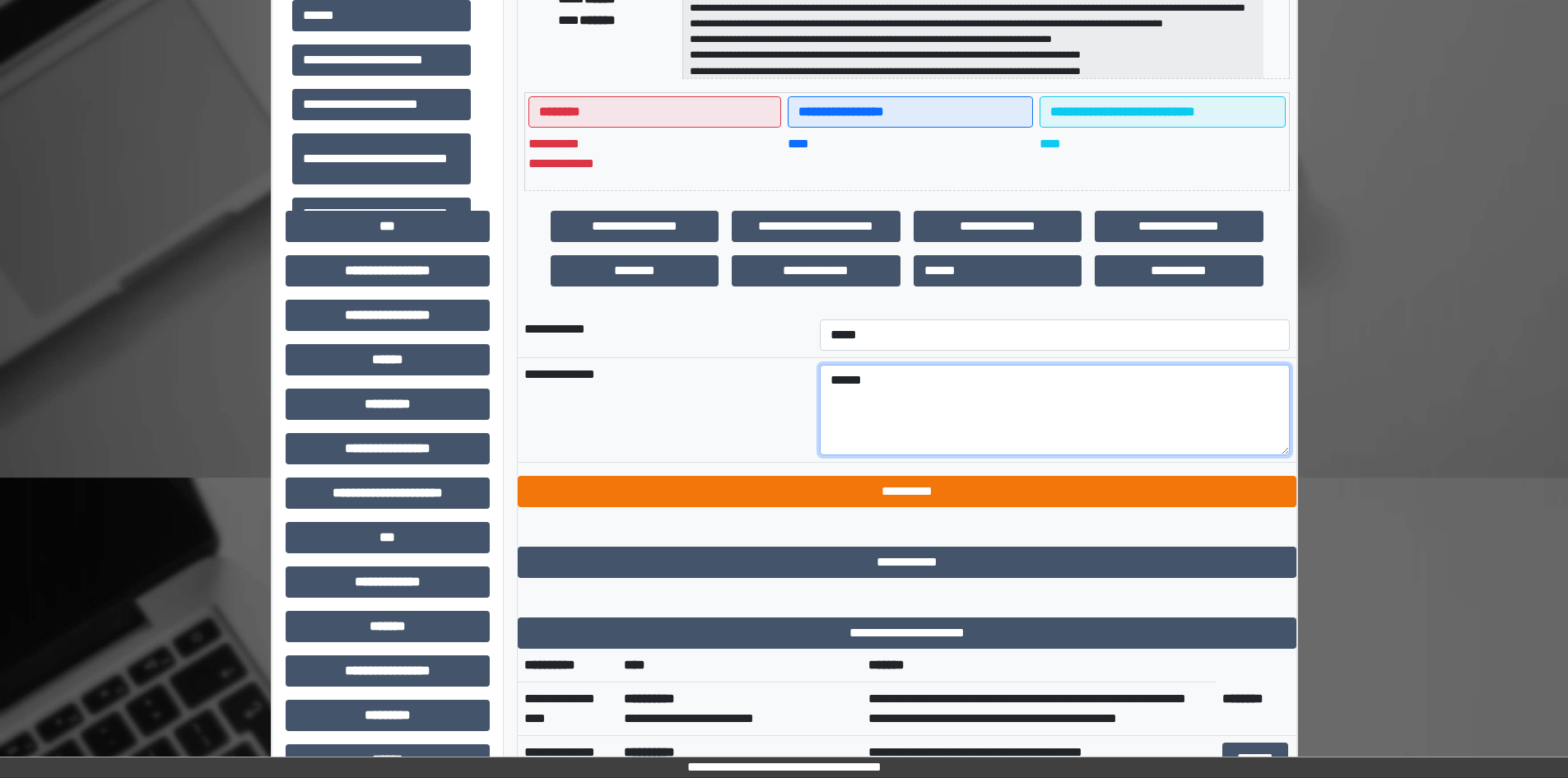 type on "******" 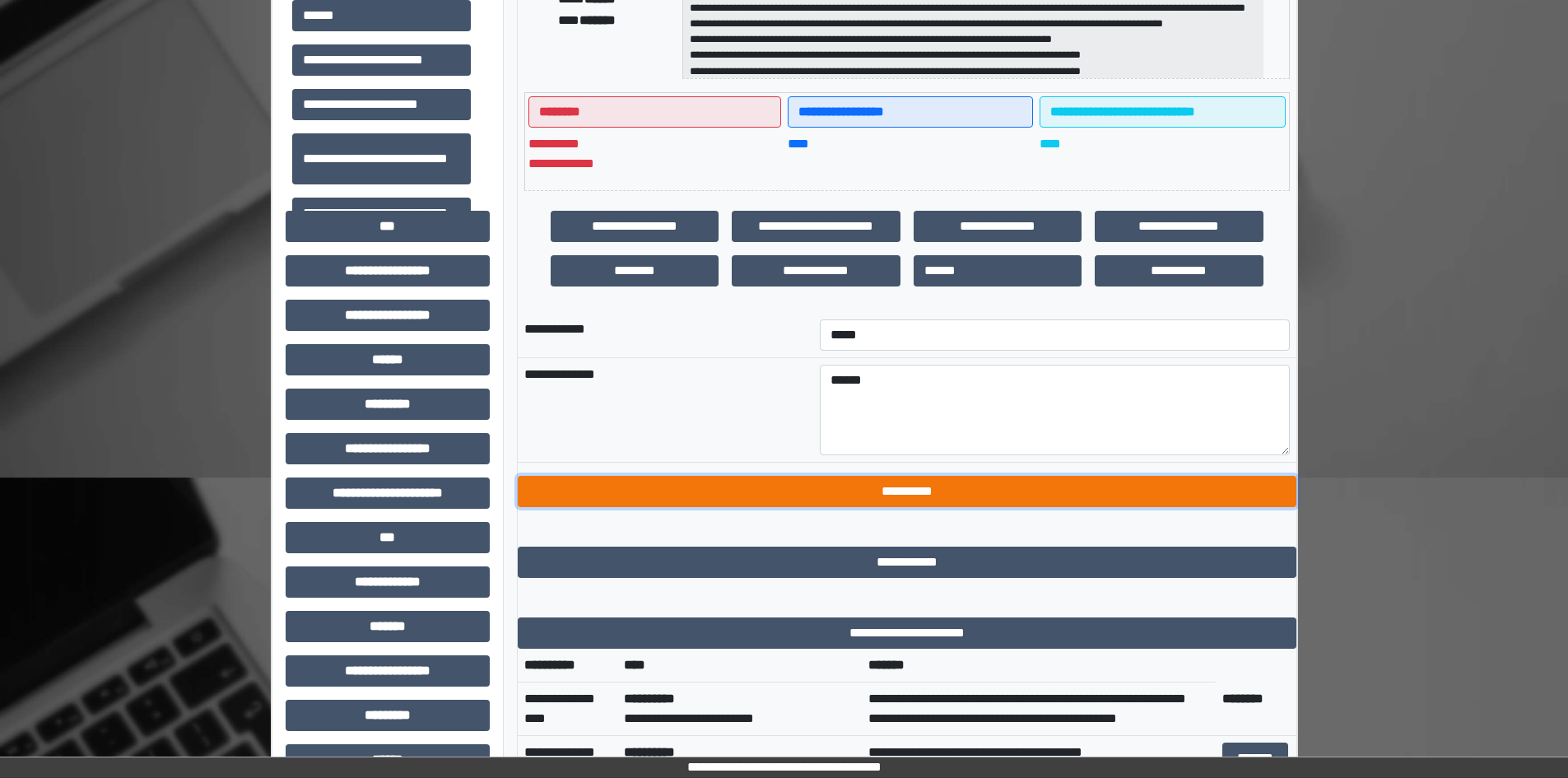 click on "**********" at bounding box center (907, 491) 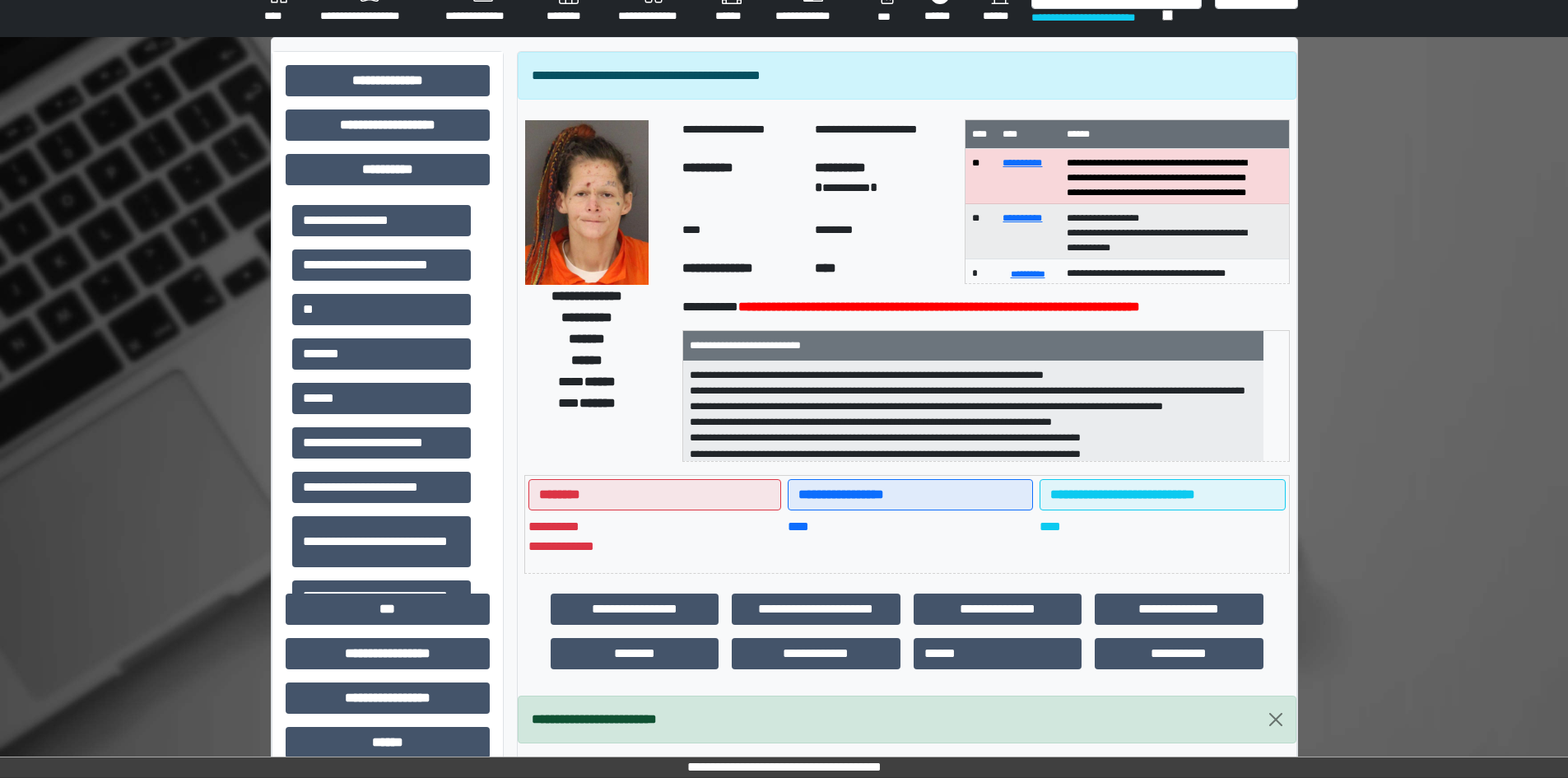 scroll, scrollTop: 0, scrollLeft: 0, axis: both 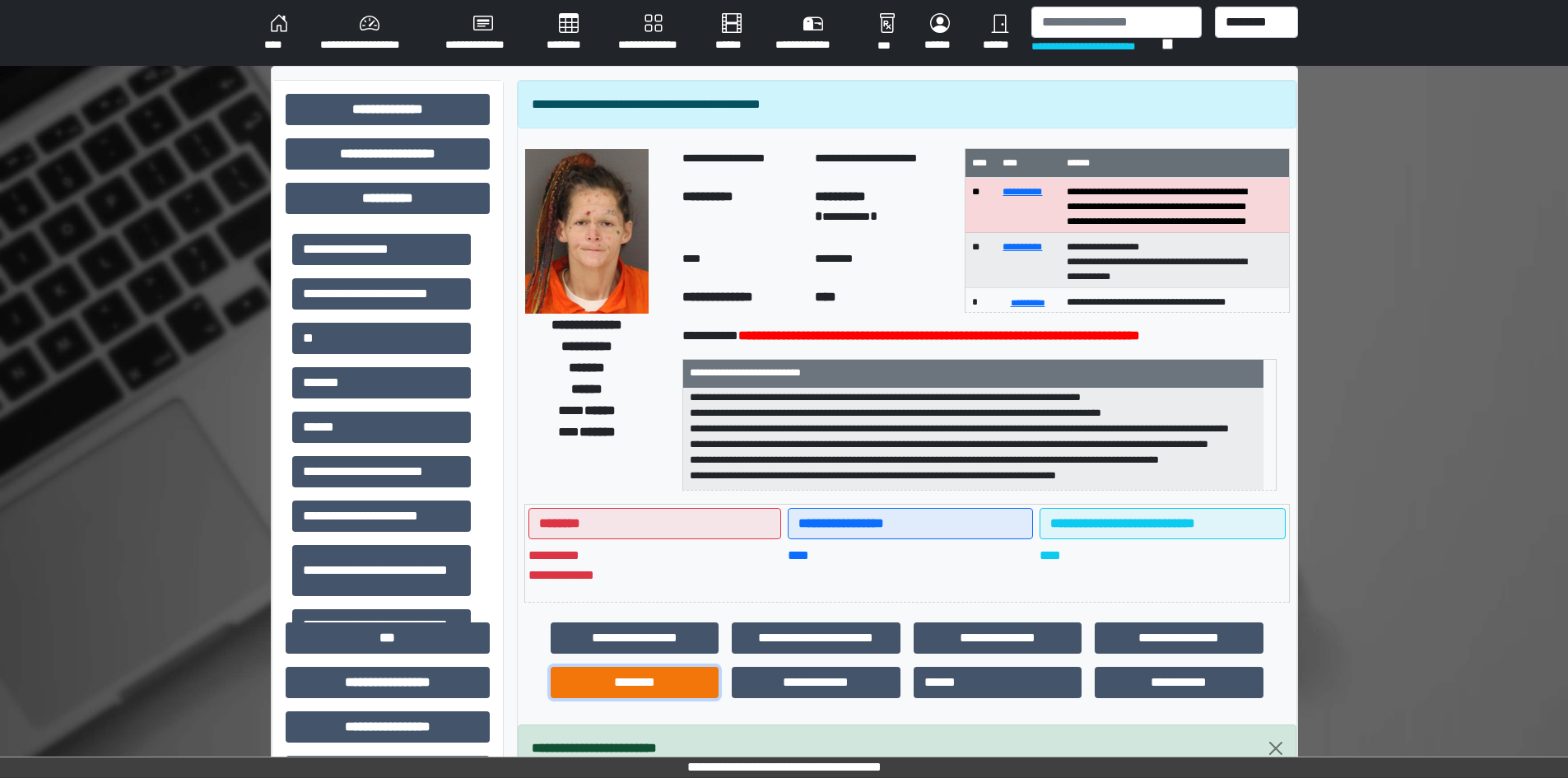 click on "********" at bounding box center [635, 682] 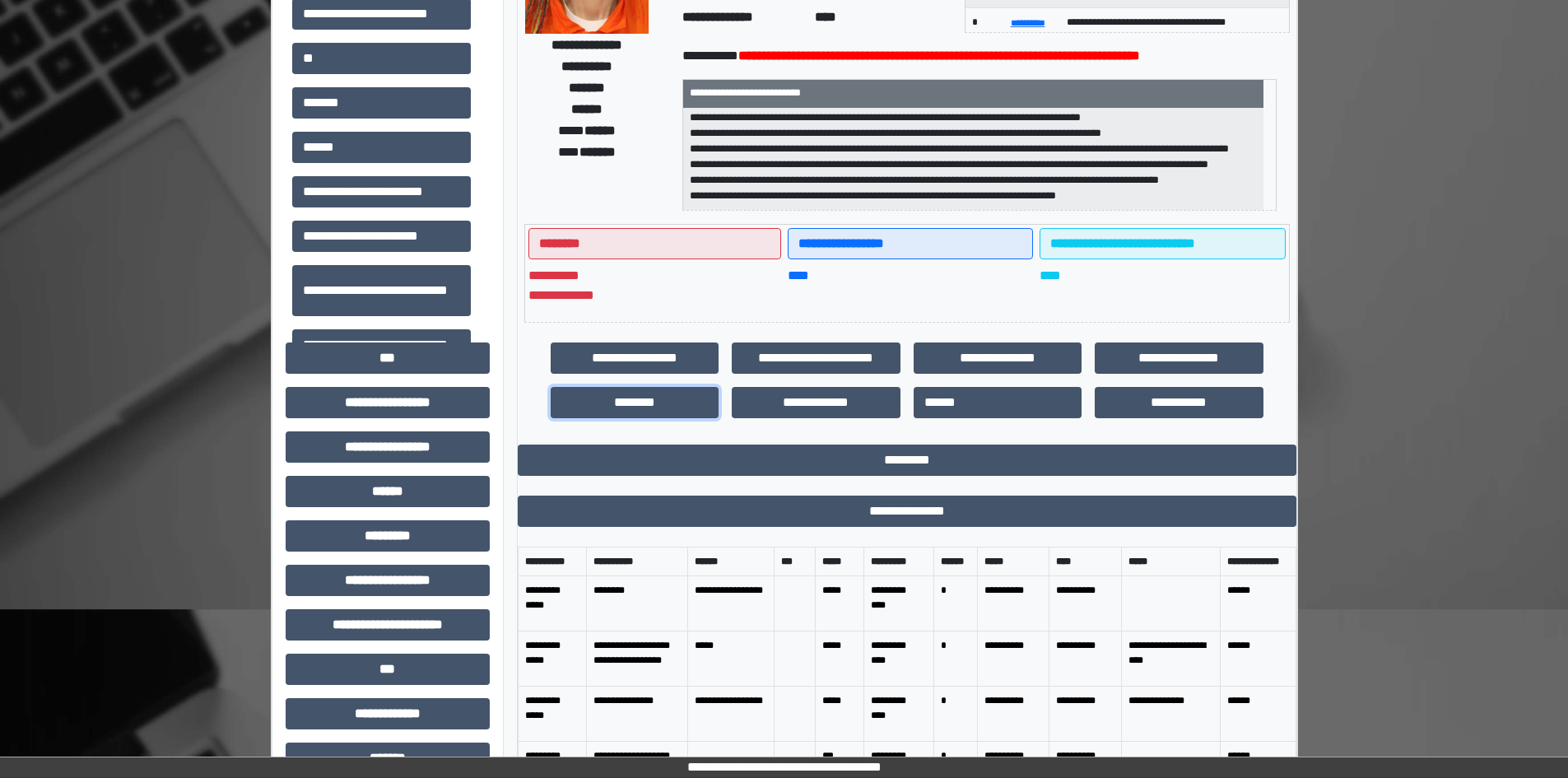 scroll, scrollTop: 329, scrollLeft: 0, axis: vertical 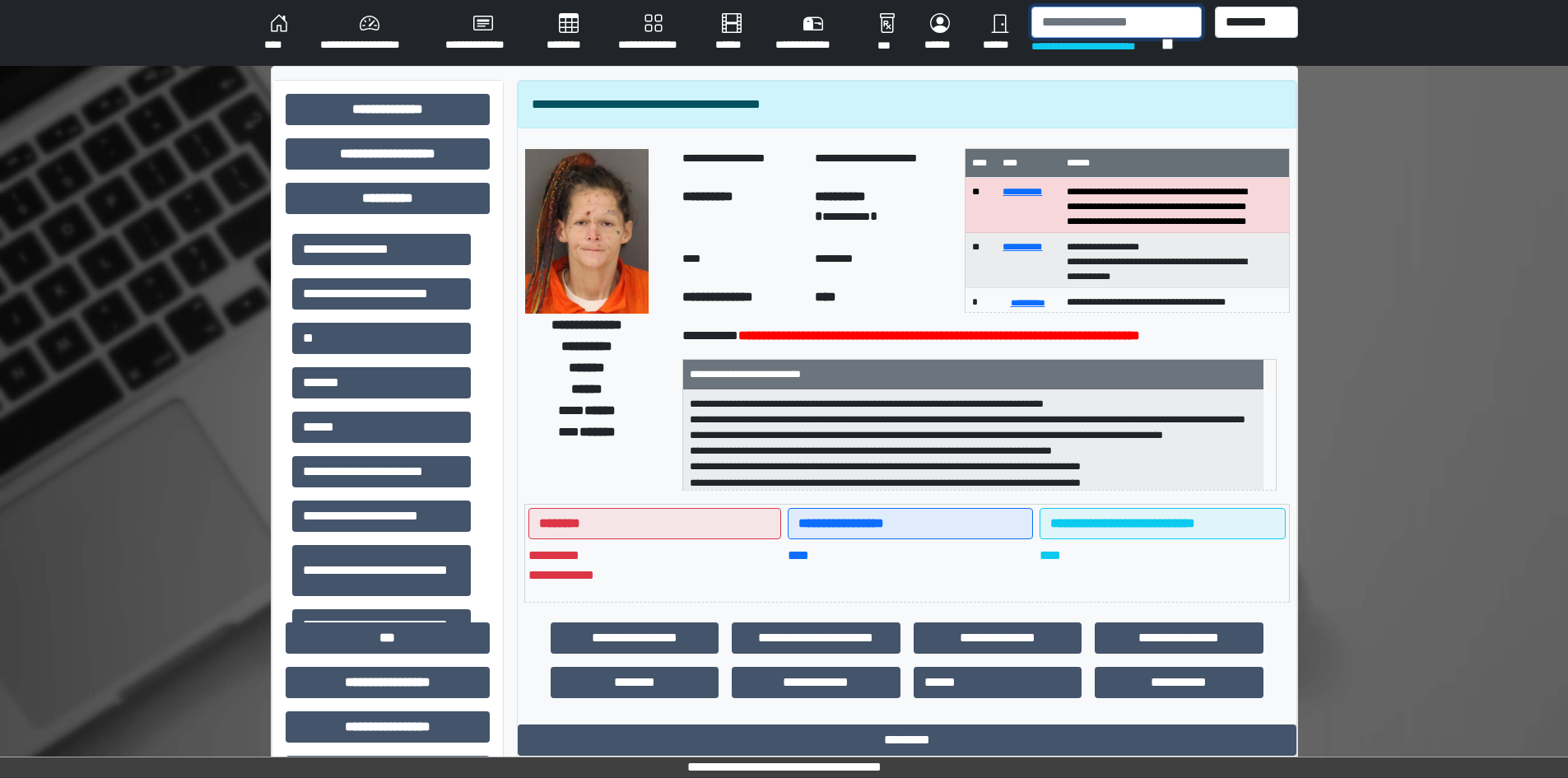 click at bounding box center (1116, 22) 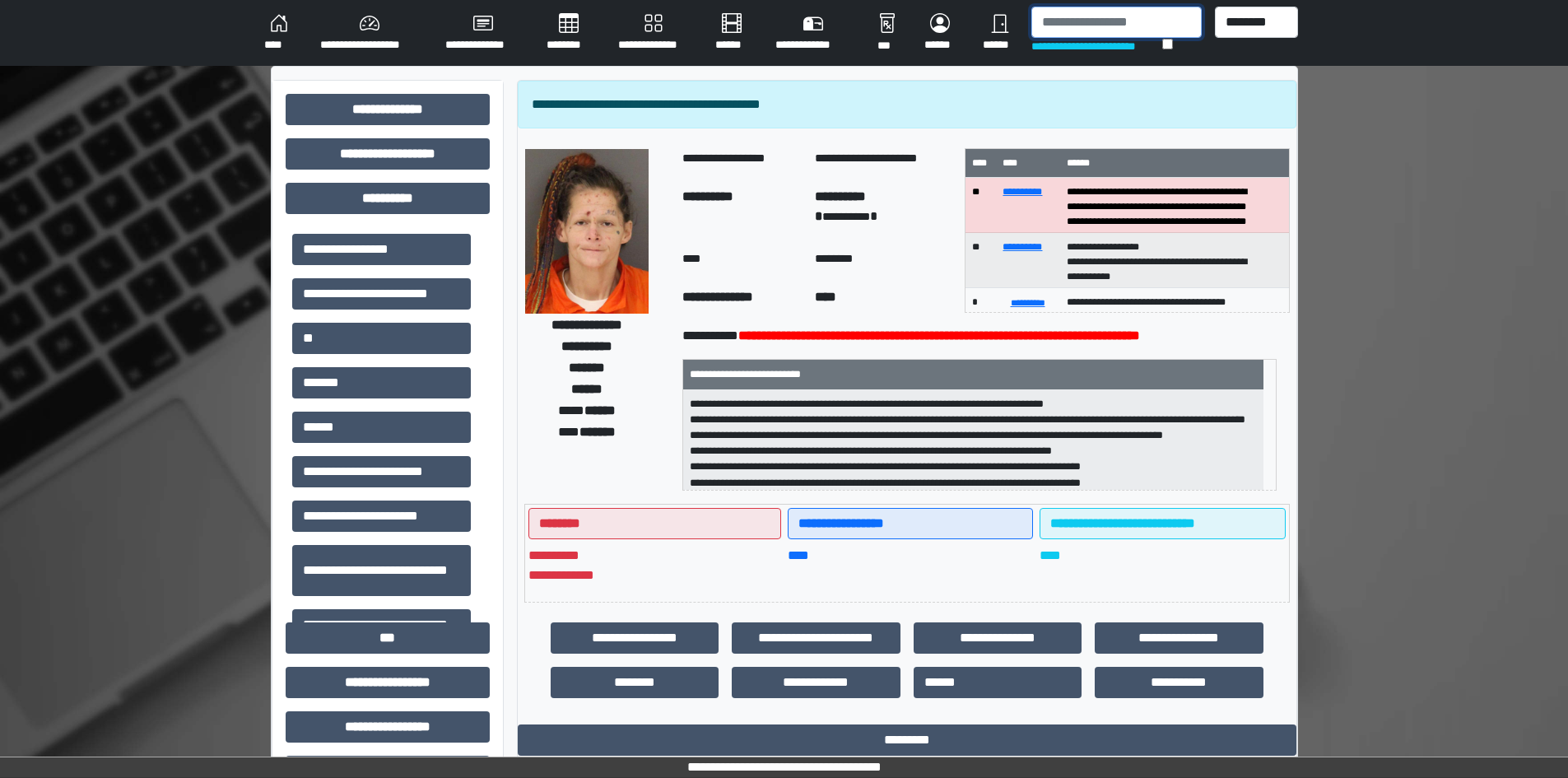 click at bounding box center [1116, 22] 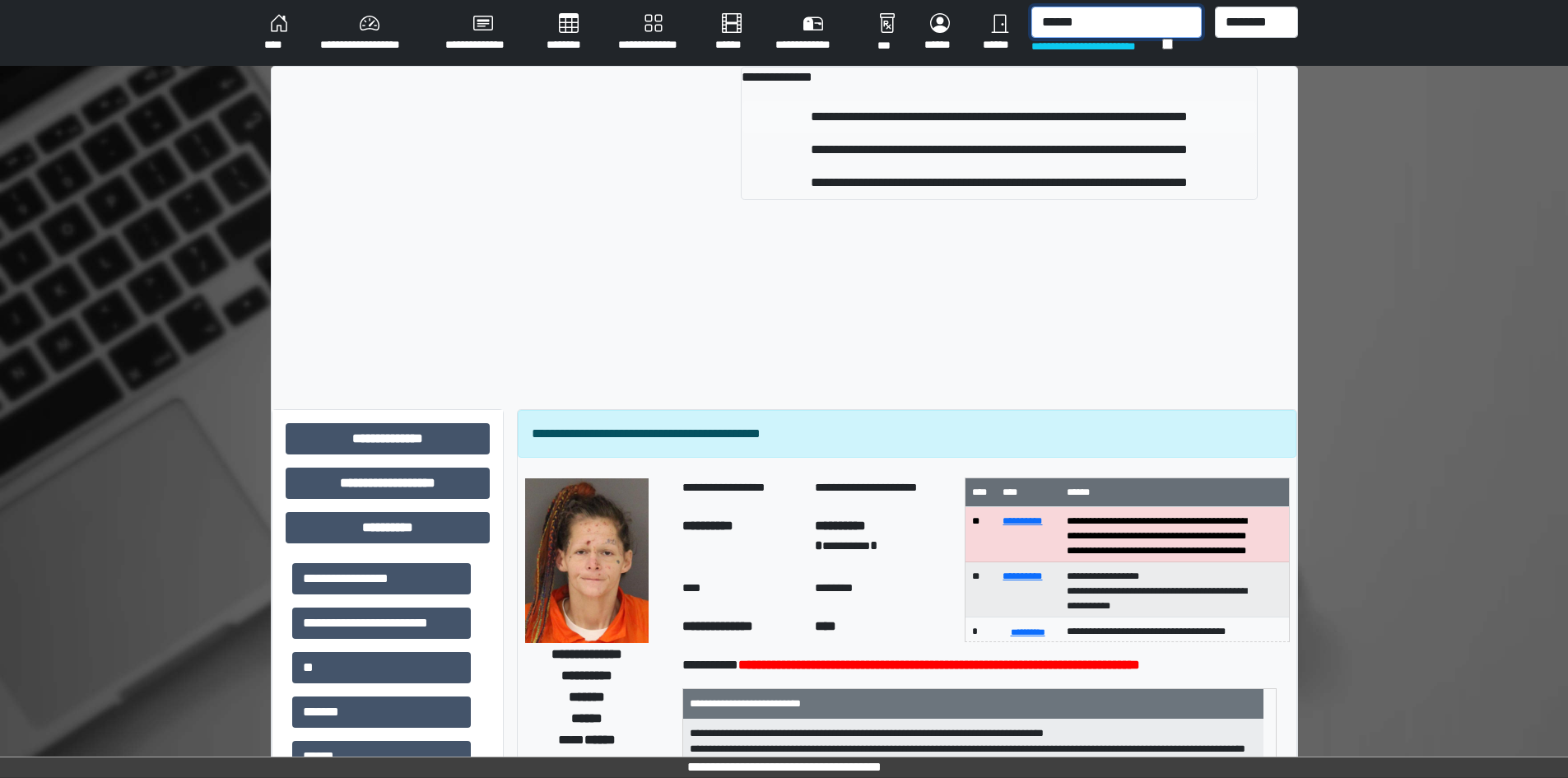 type on "******" 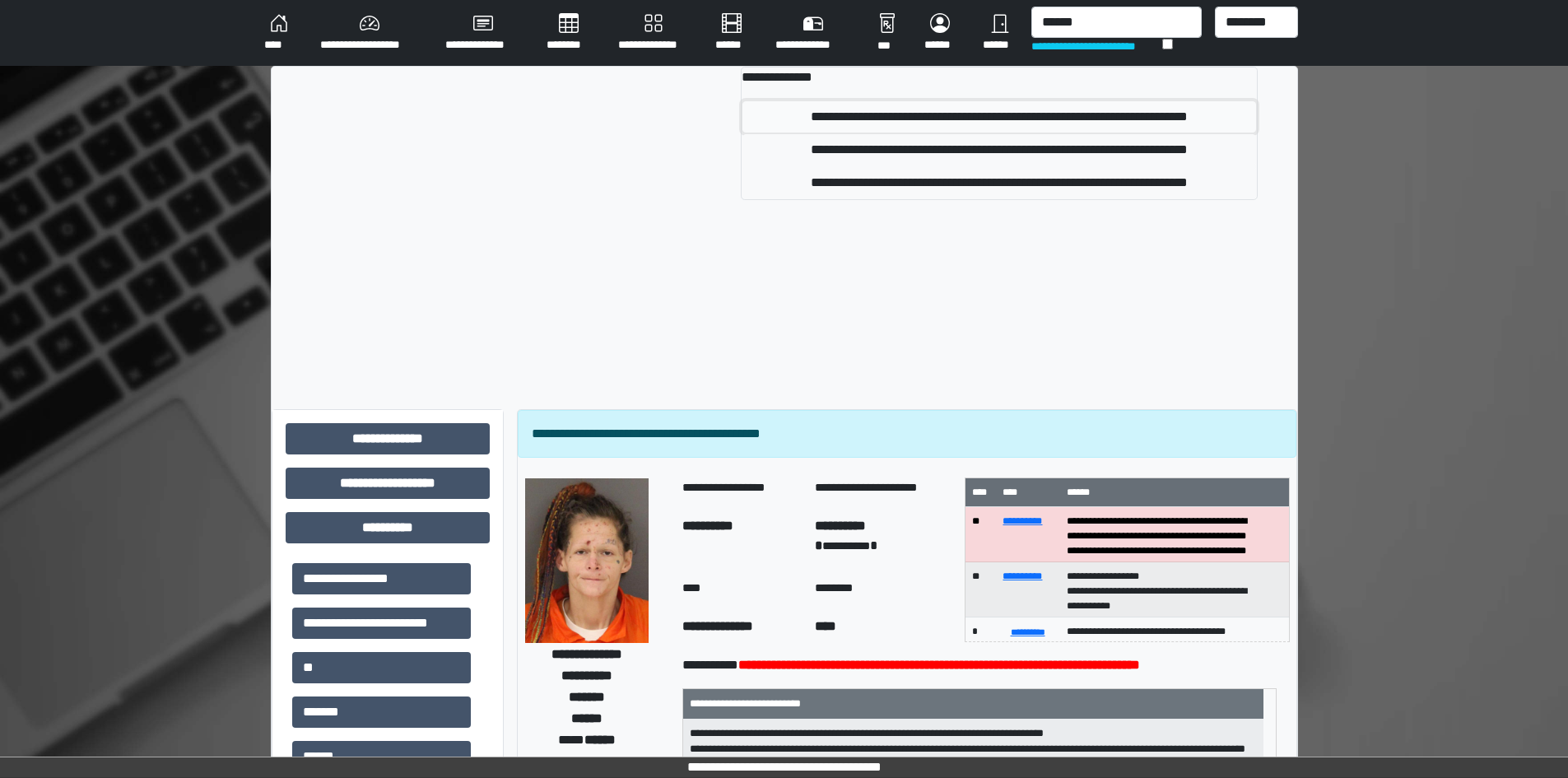 click on "**********" at bounding box center [999, 117] 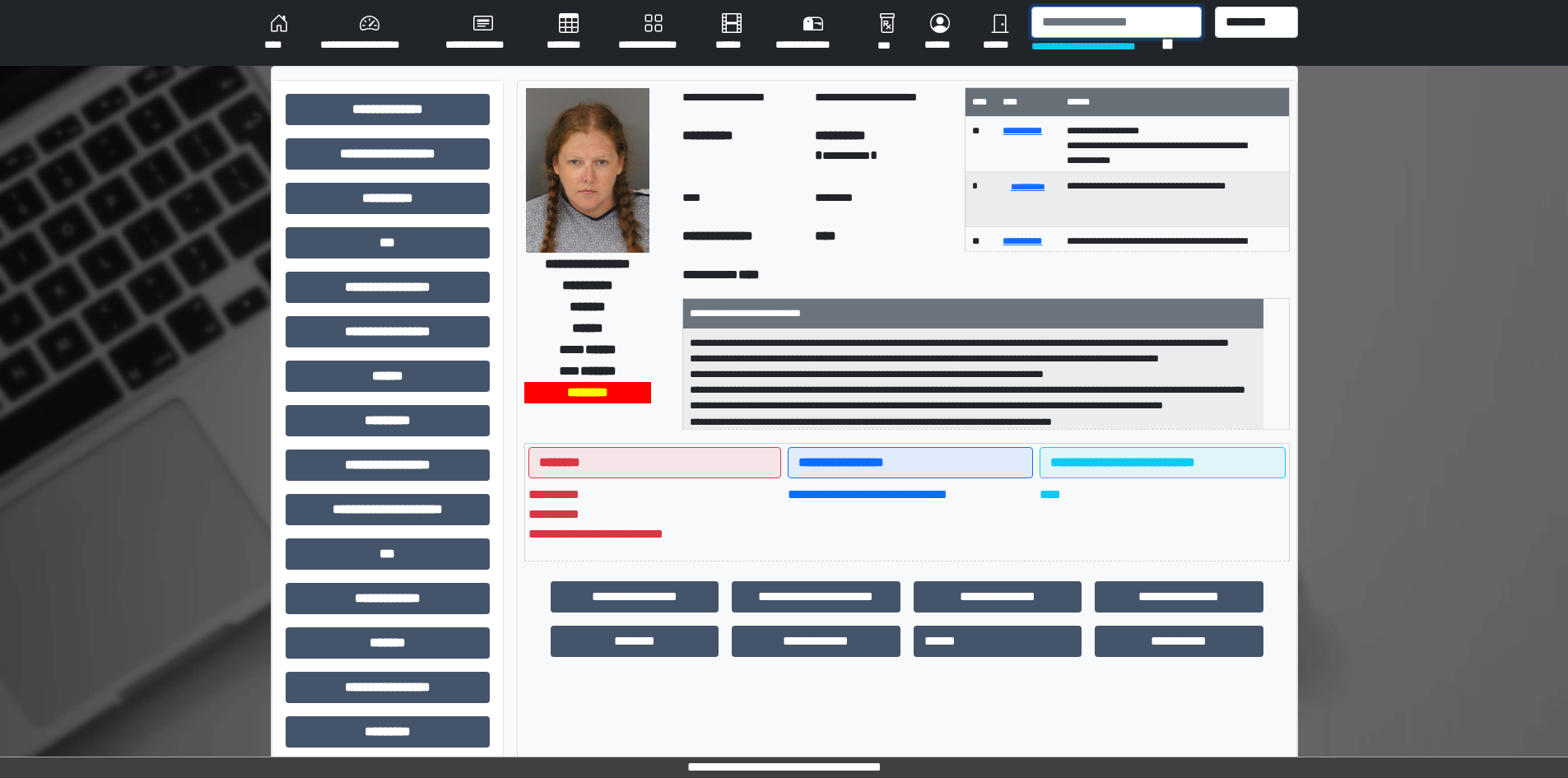click at bounding box center (1116, 22) 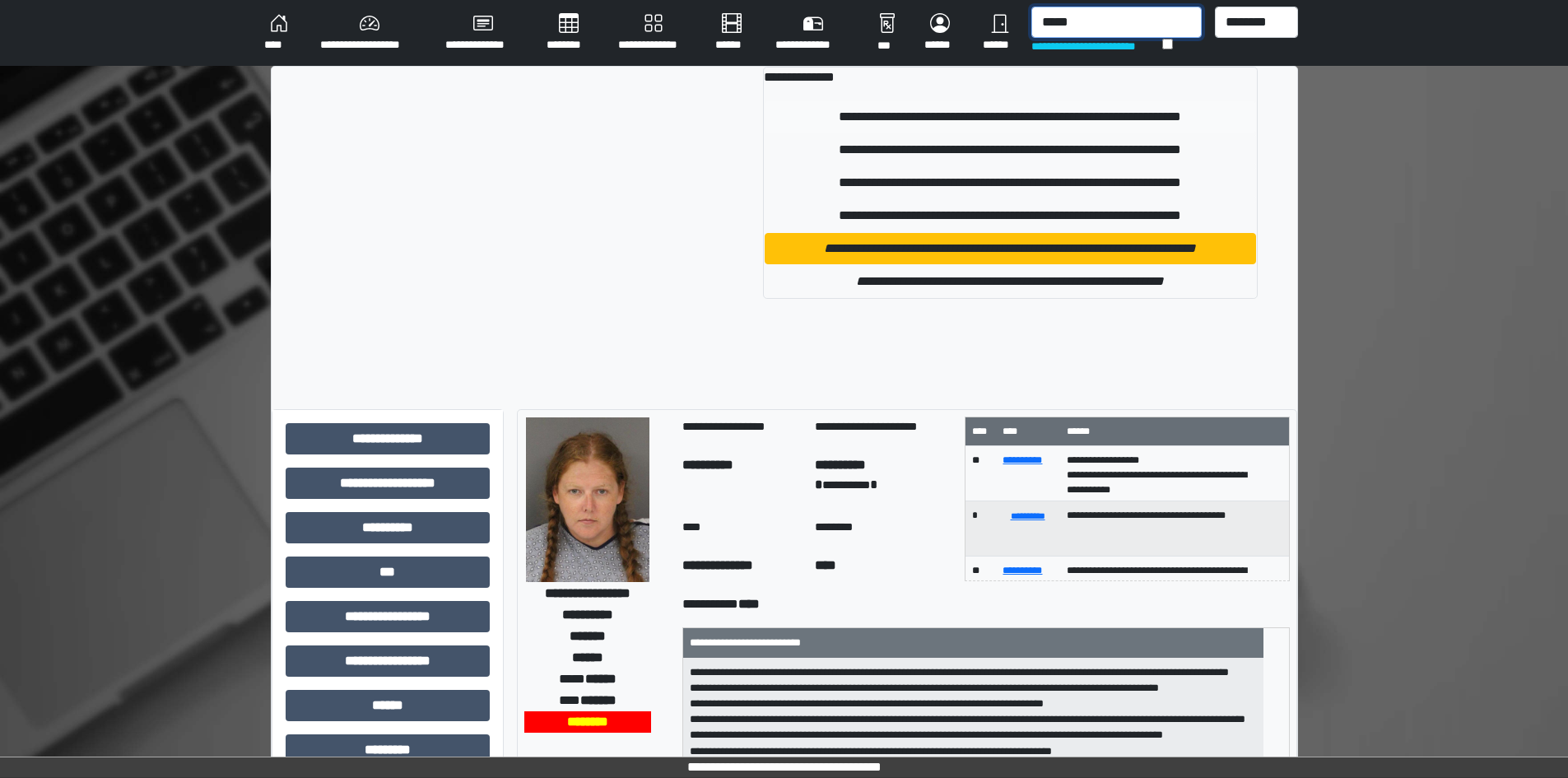 type on "*****" 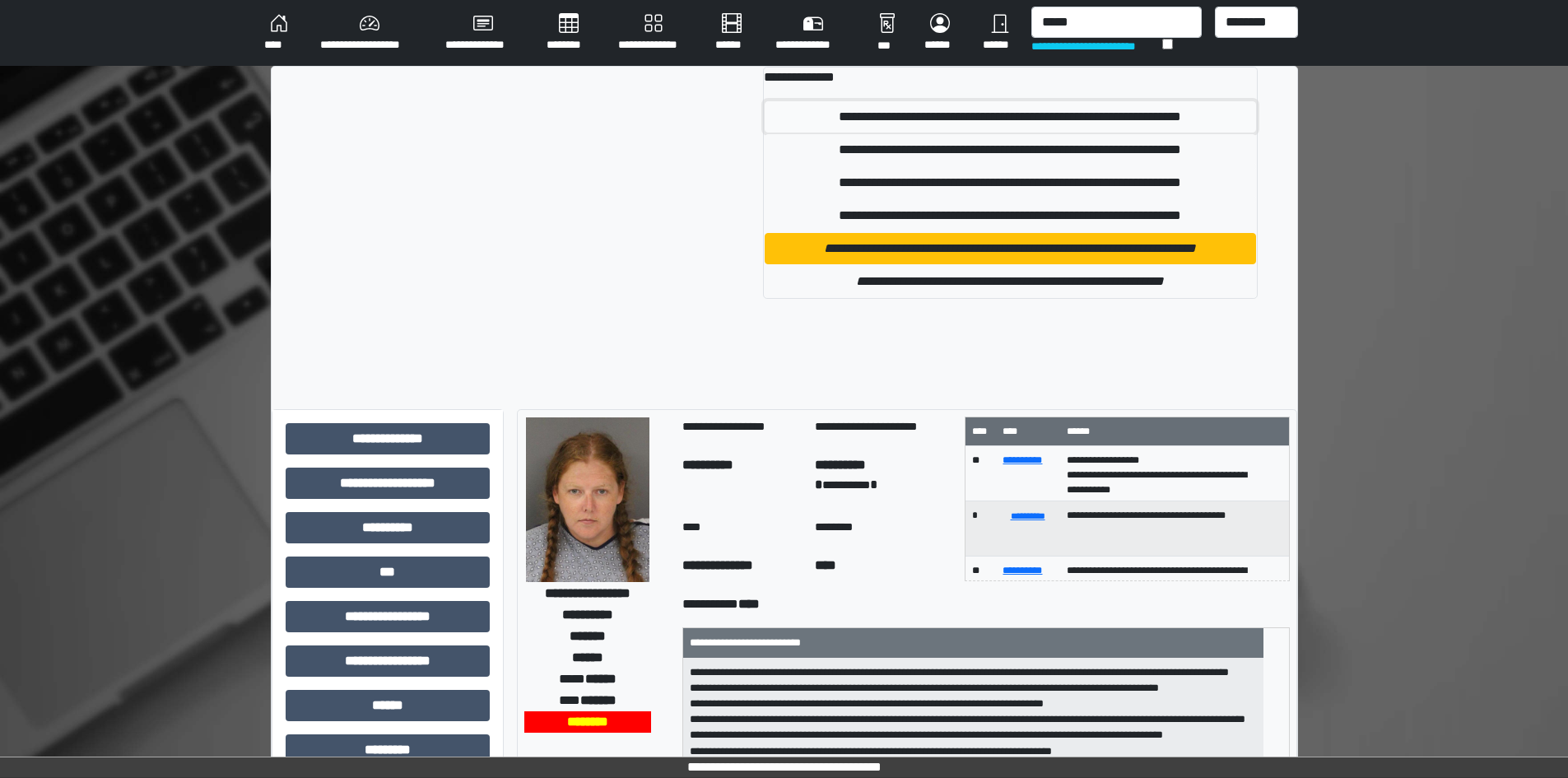 click on "**********" at bounding box center [1010, 117] 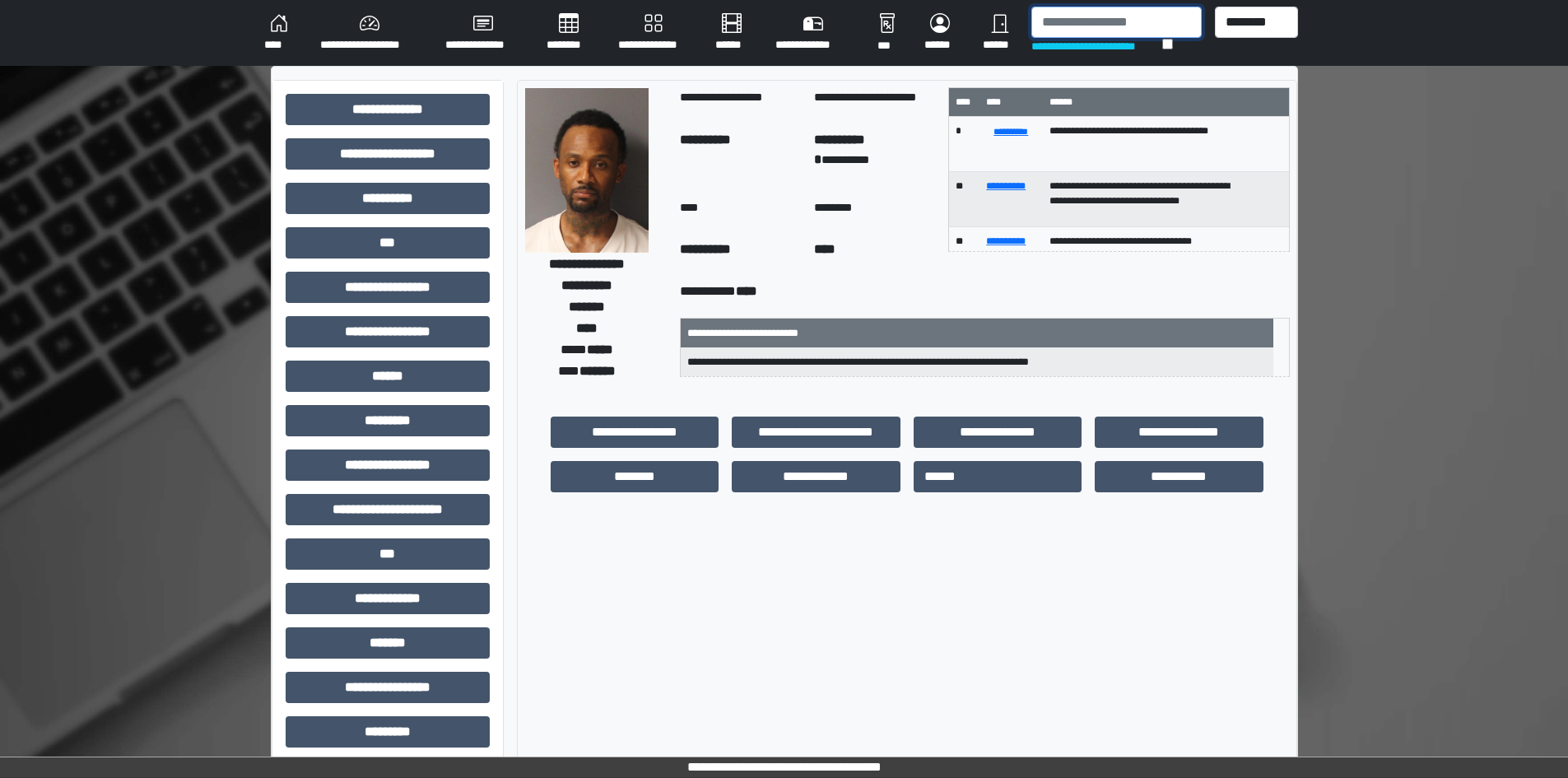 click at bounding box center [1116, 22] 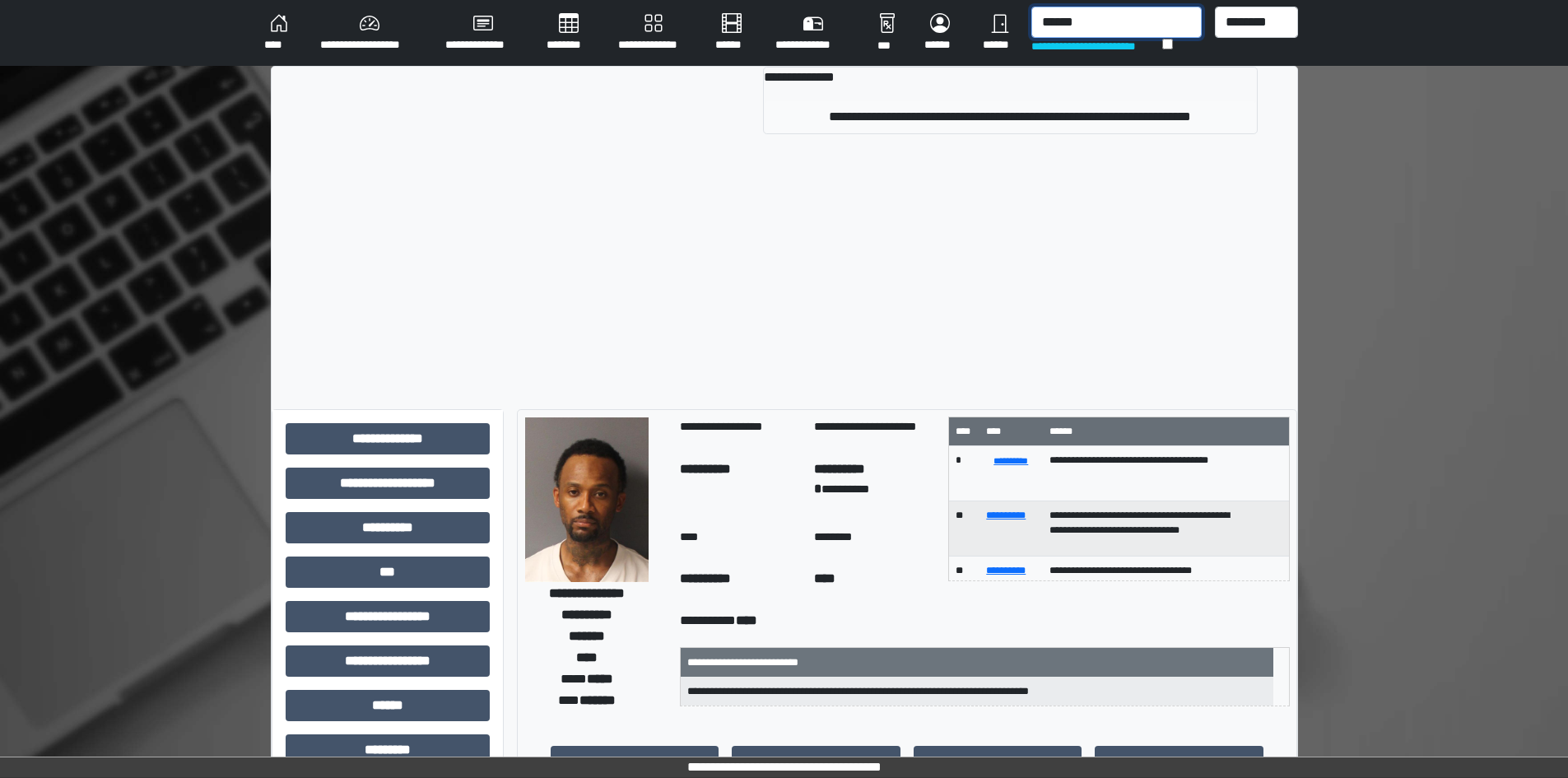 type on "******" 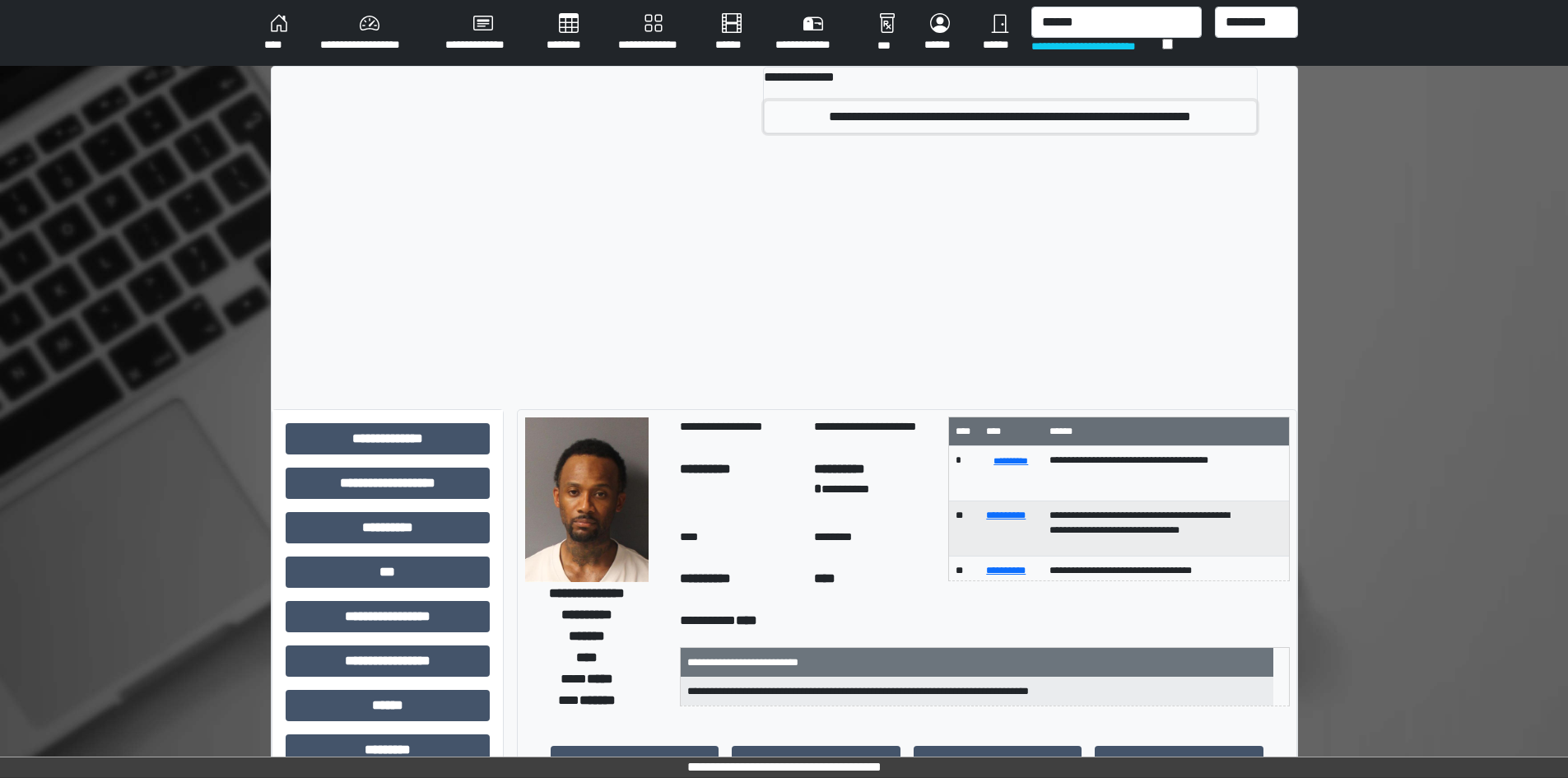 click on "**********" at bounding box center [1010, 117] 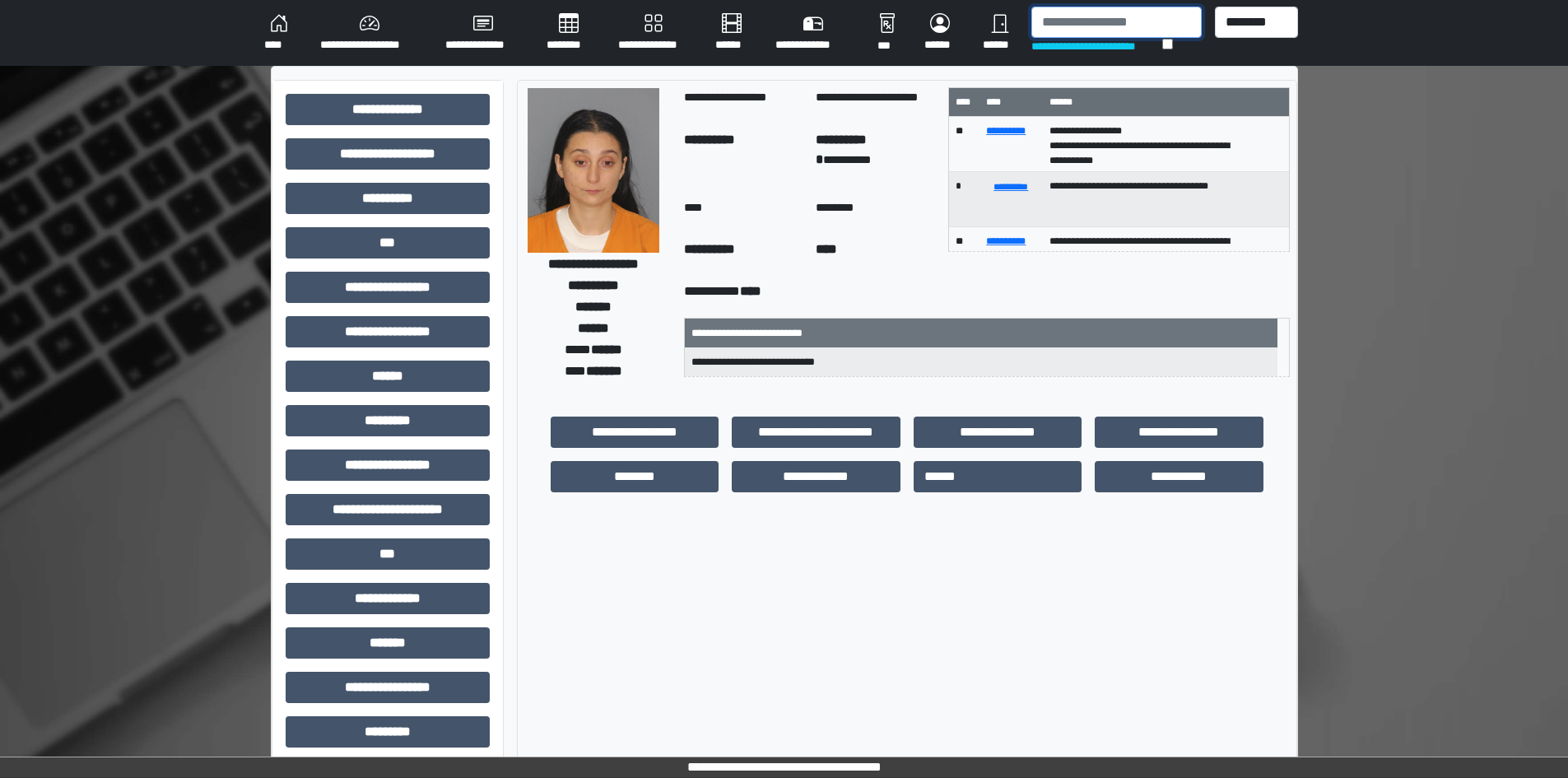 click at bounding box center [1116, 22] 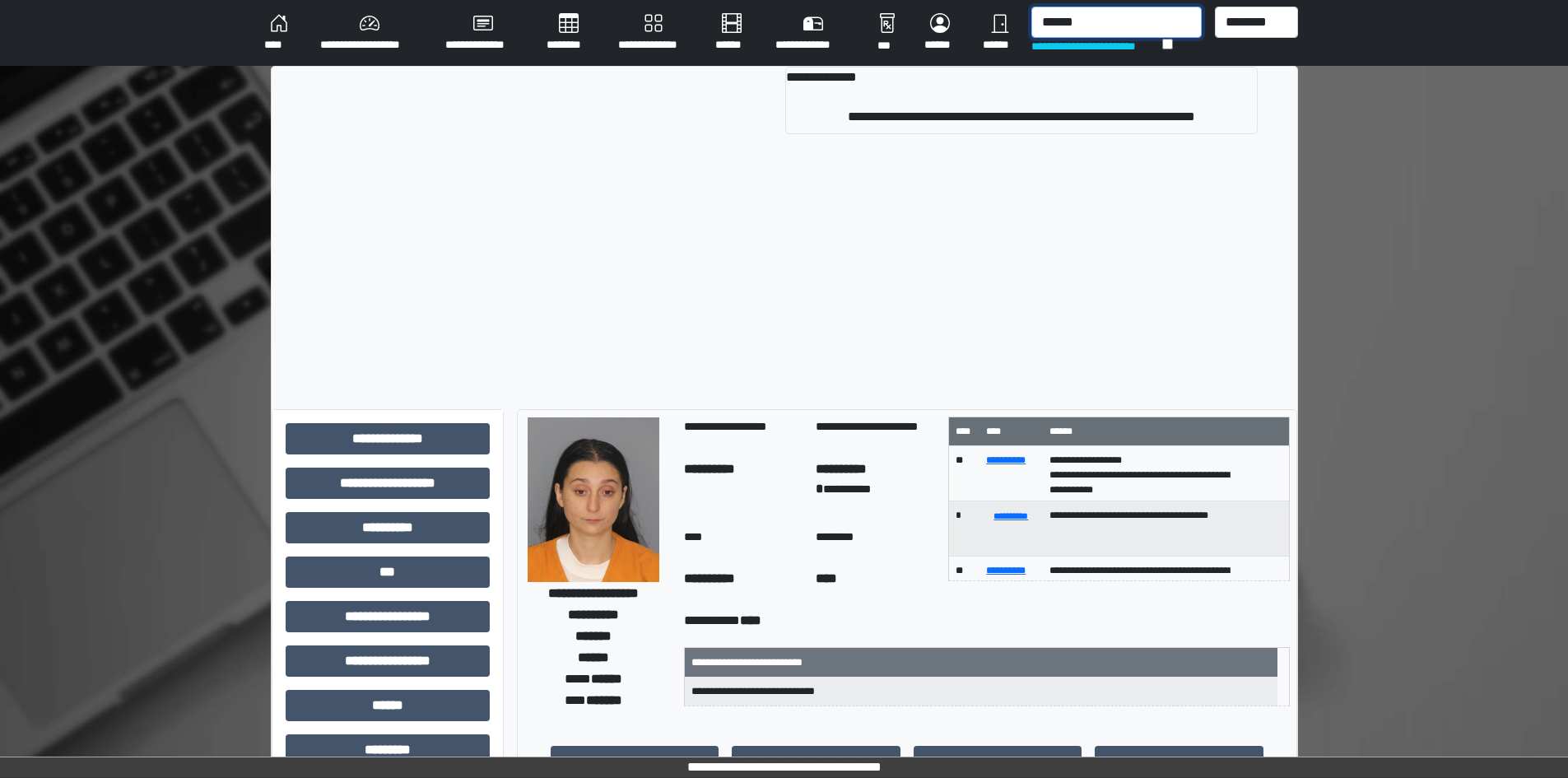 type on "******" 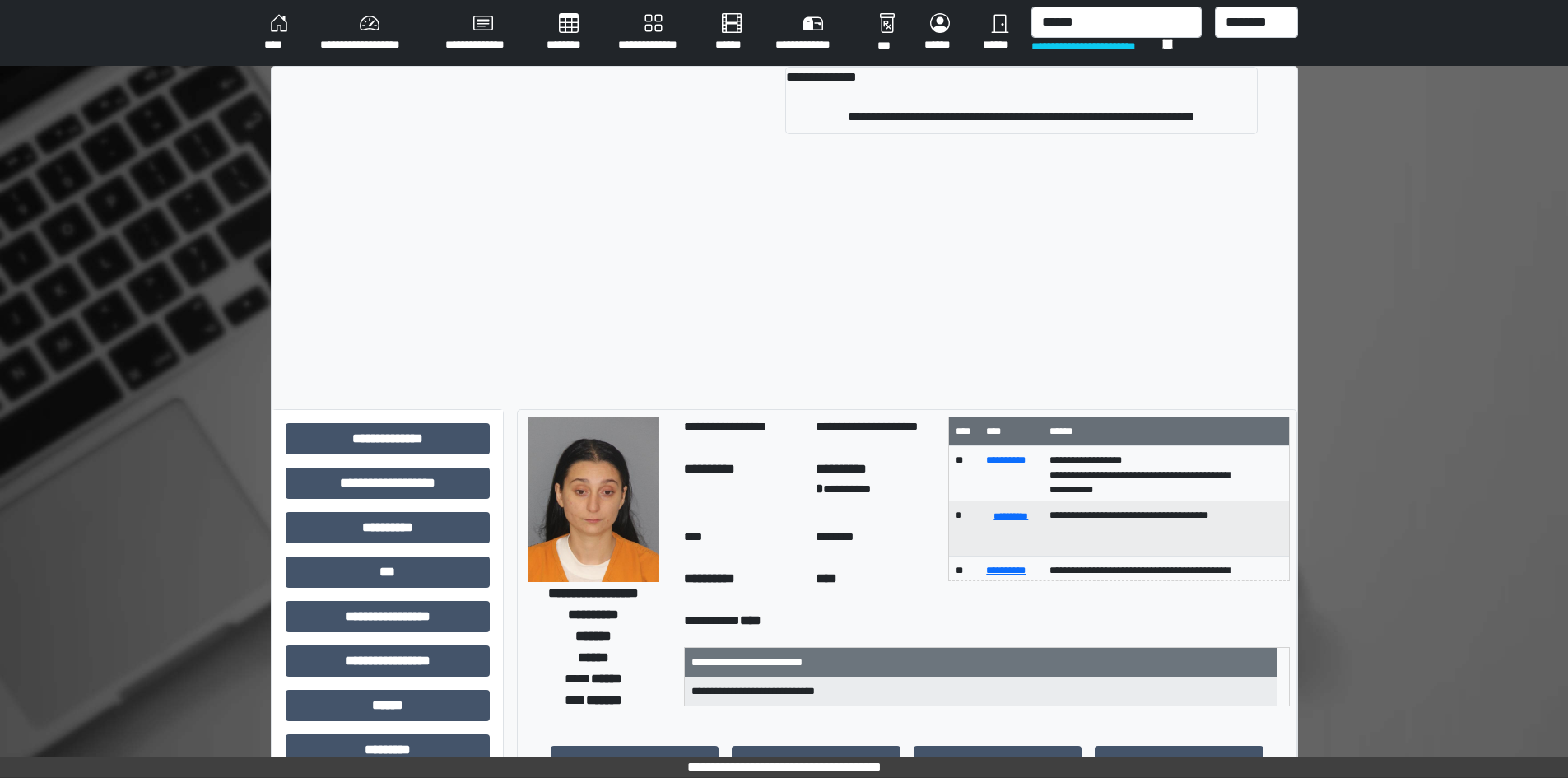click on "**********" at bounding box center [784, 231] 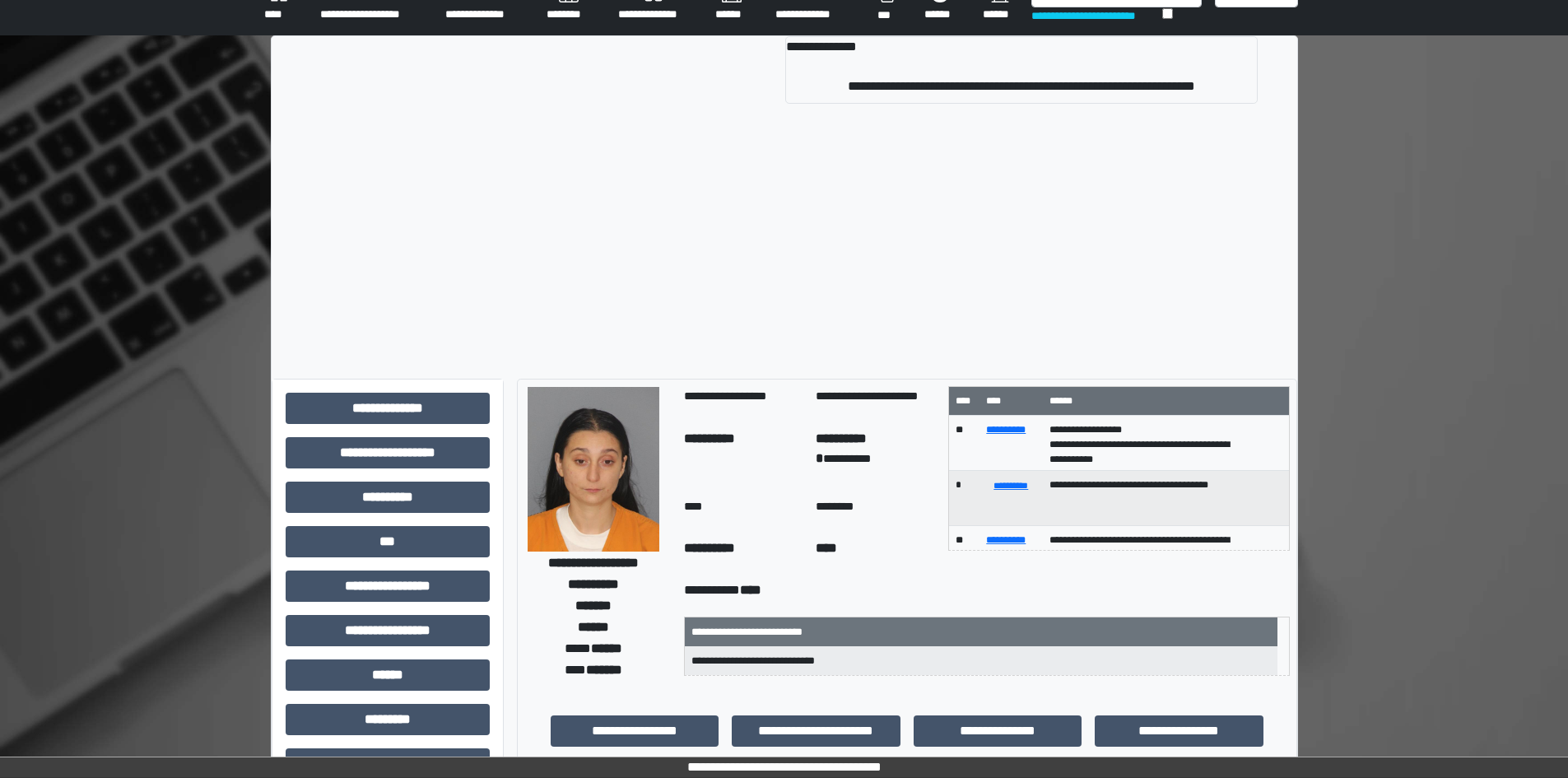 scroll, scrollTop: 0, scrollLeft: 0, axis: both 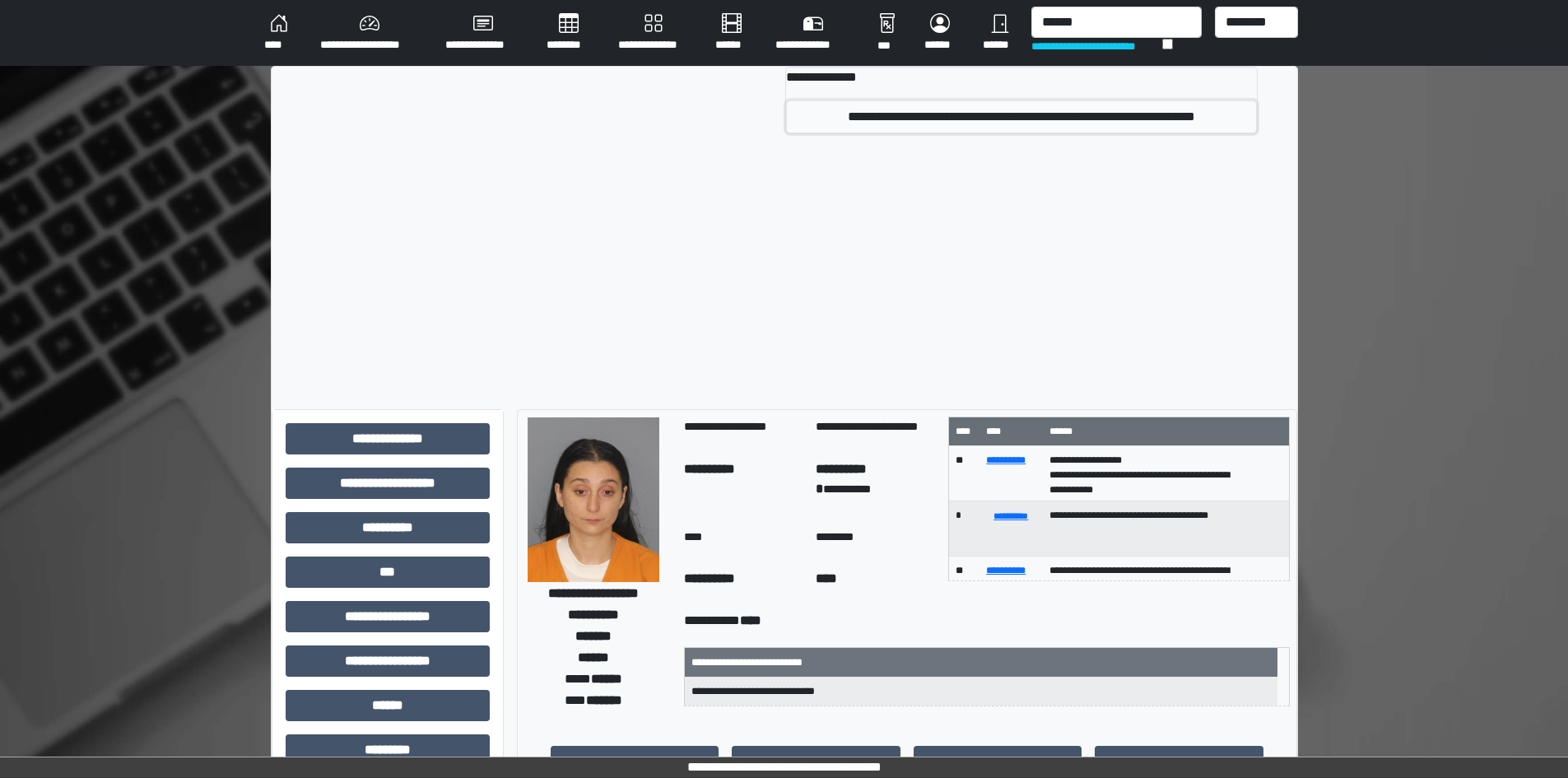 click on "**********" at bounding box center (1021, 117) 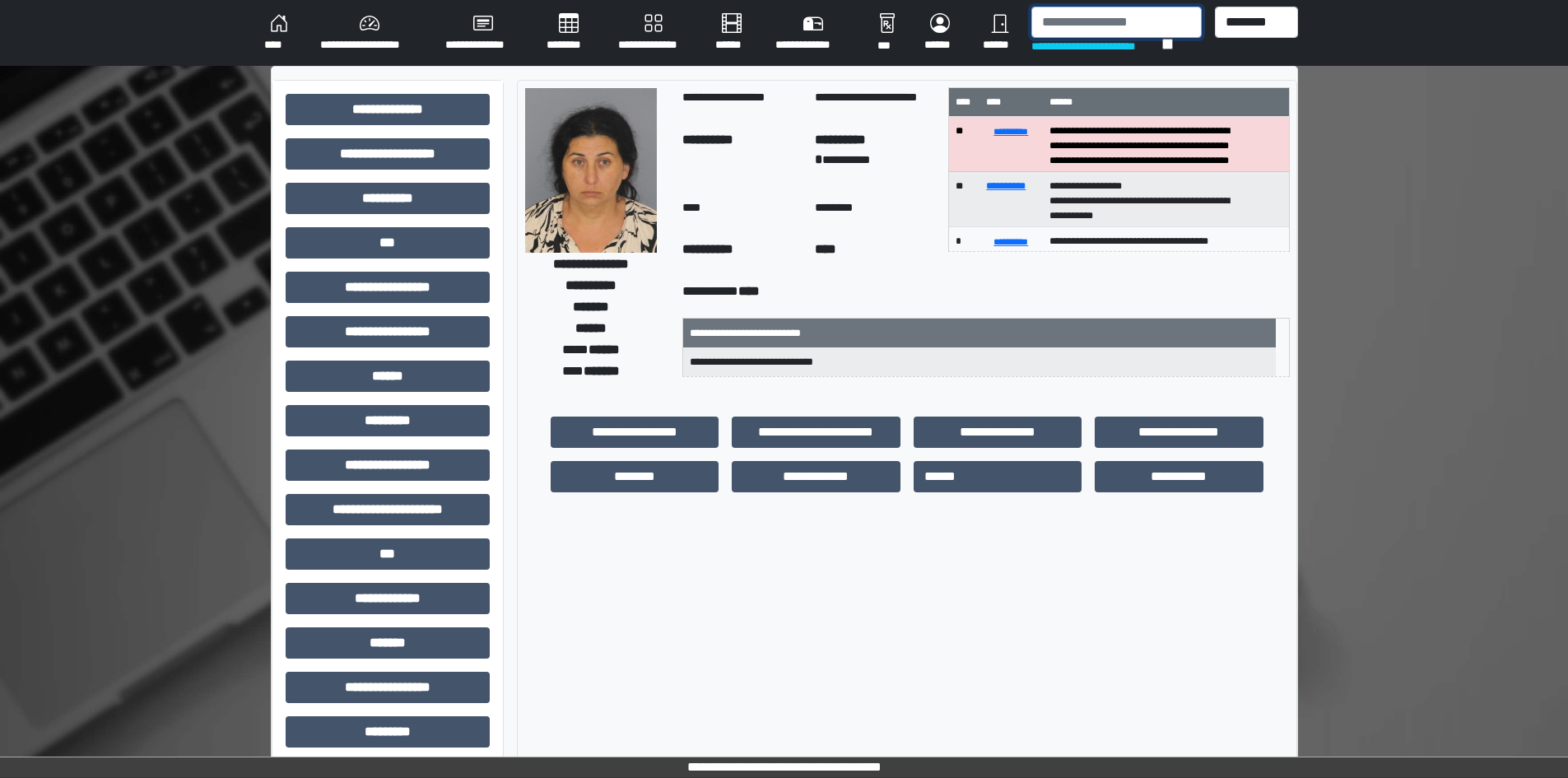 click at bounding box center (1116, 22) 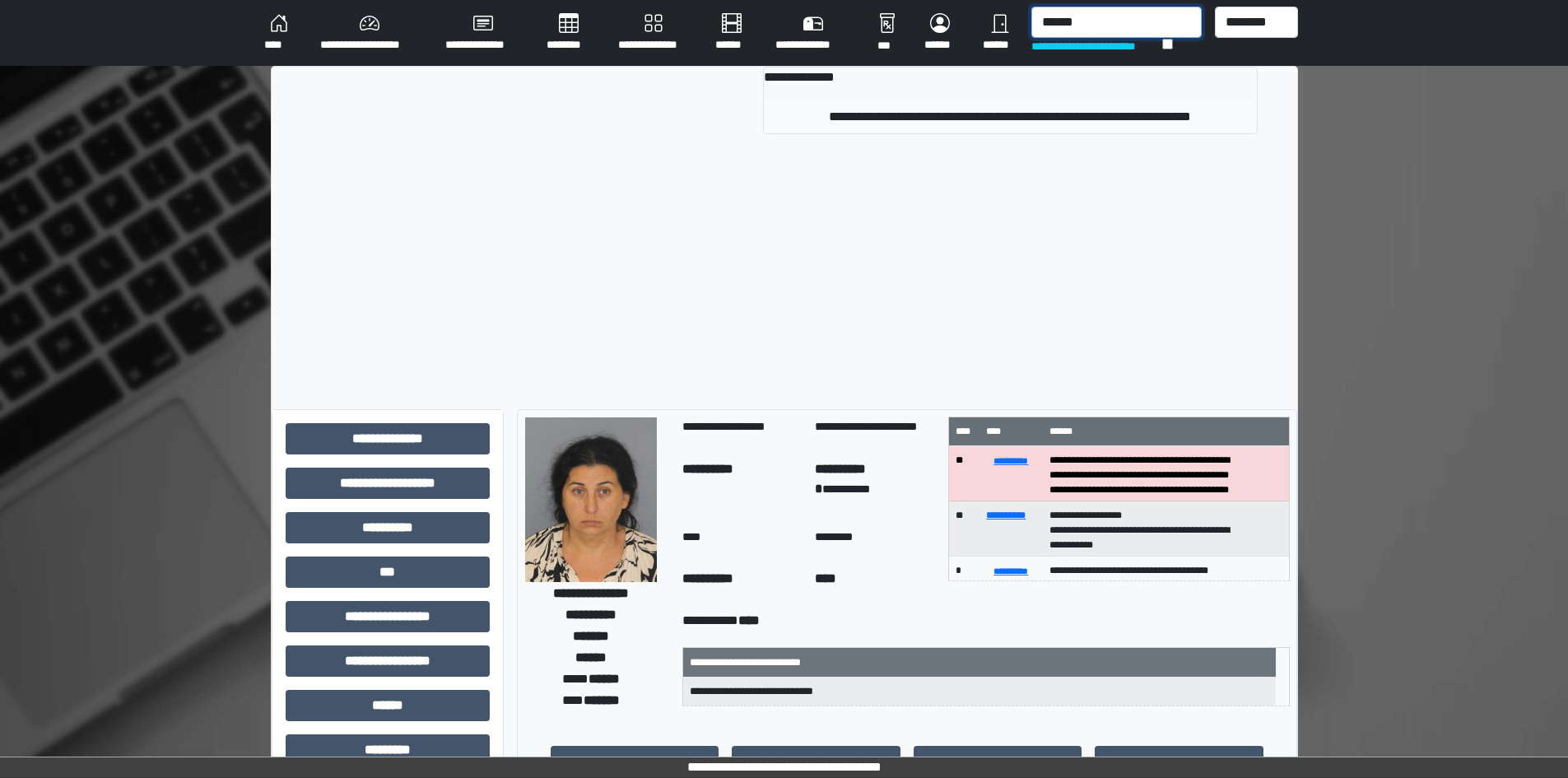 type on "******" 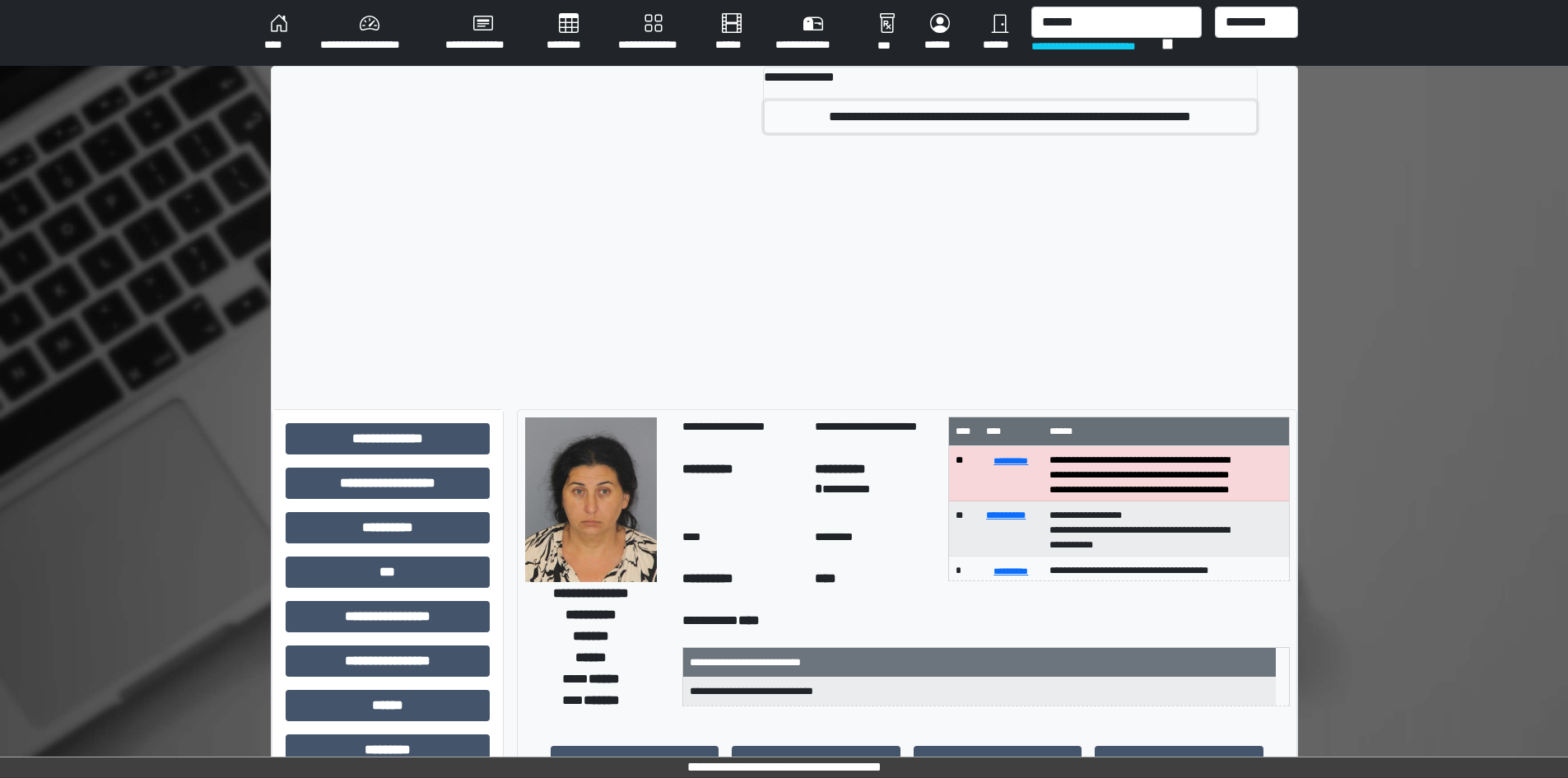 click on "**********" at bounding box center (1010, 117) 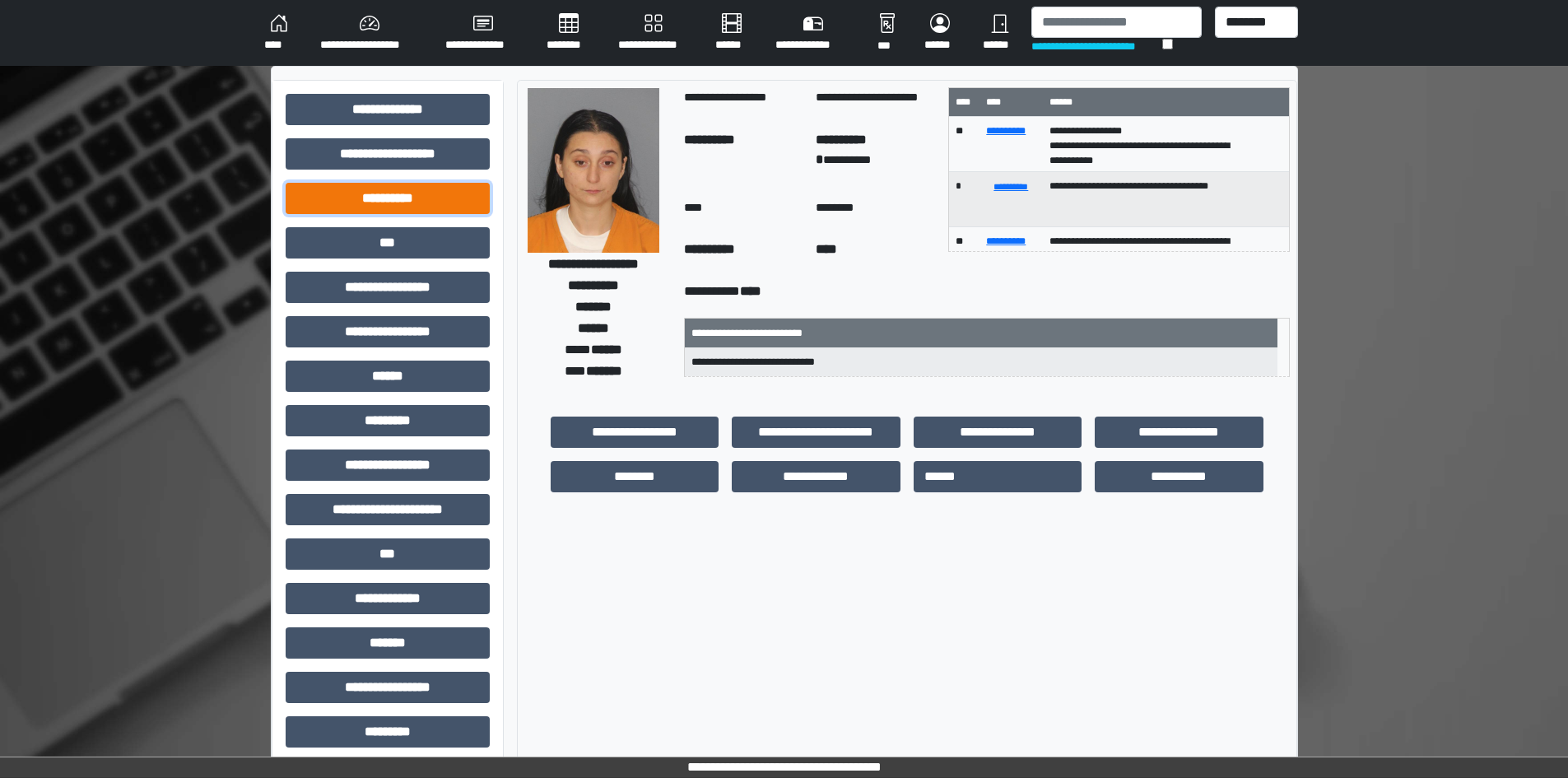click on "**********" at bounding box center (388, 198) 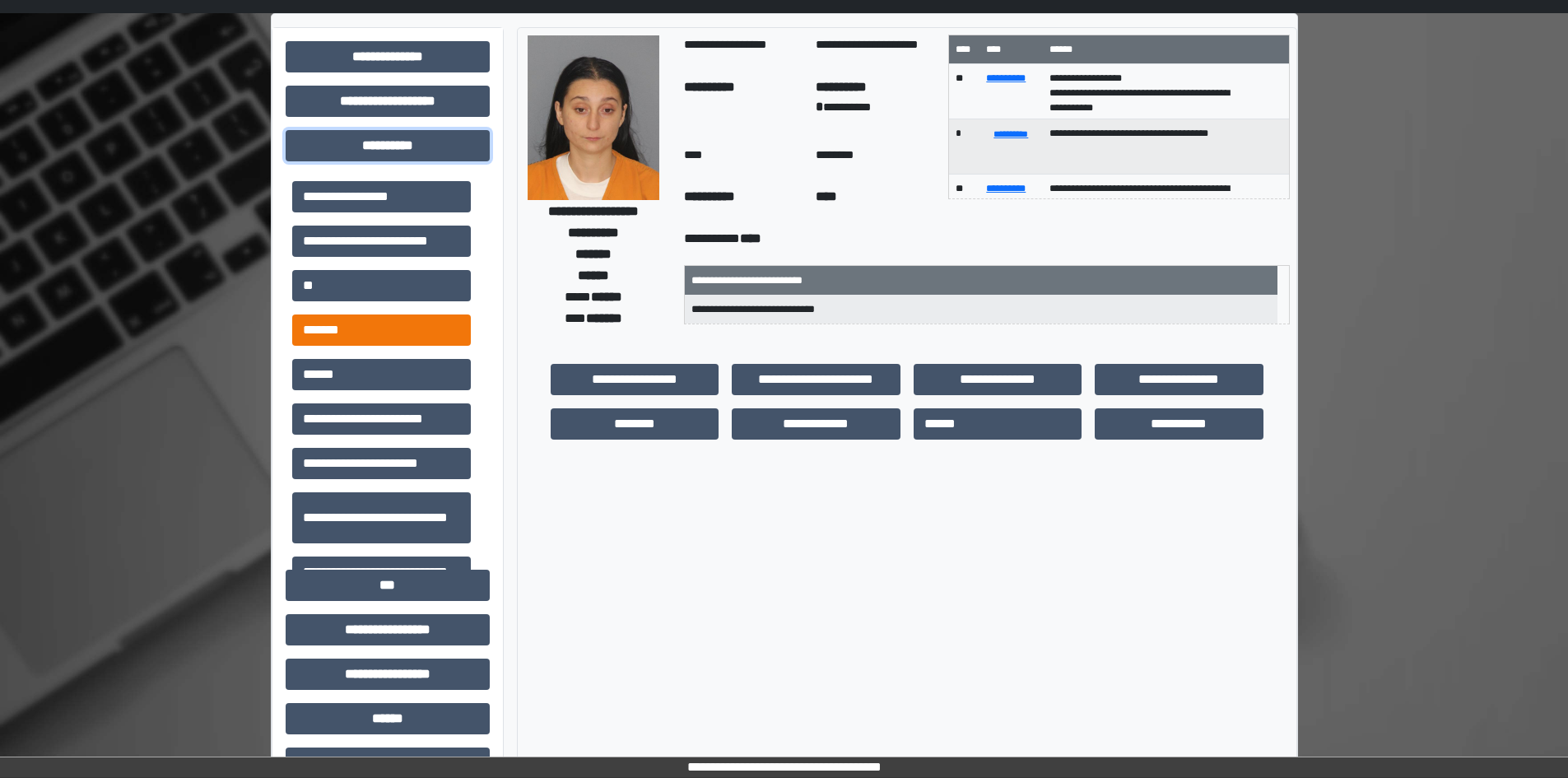 scroll, scrollTop: 165, scrollLeft: 0, axis: vertical 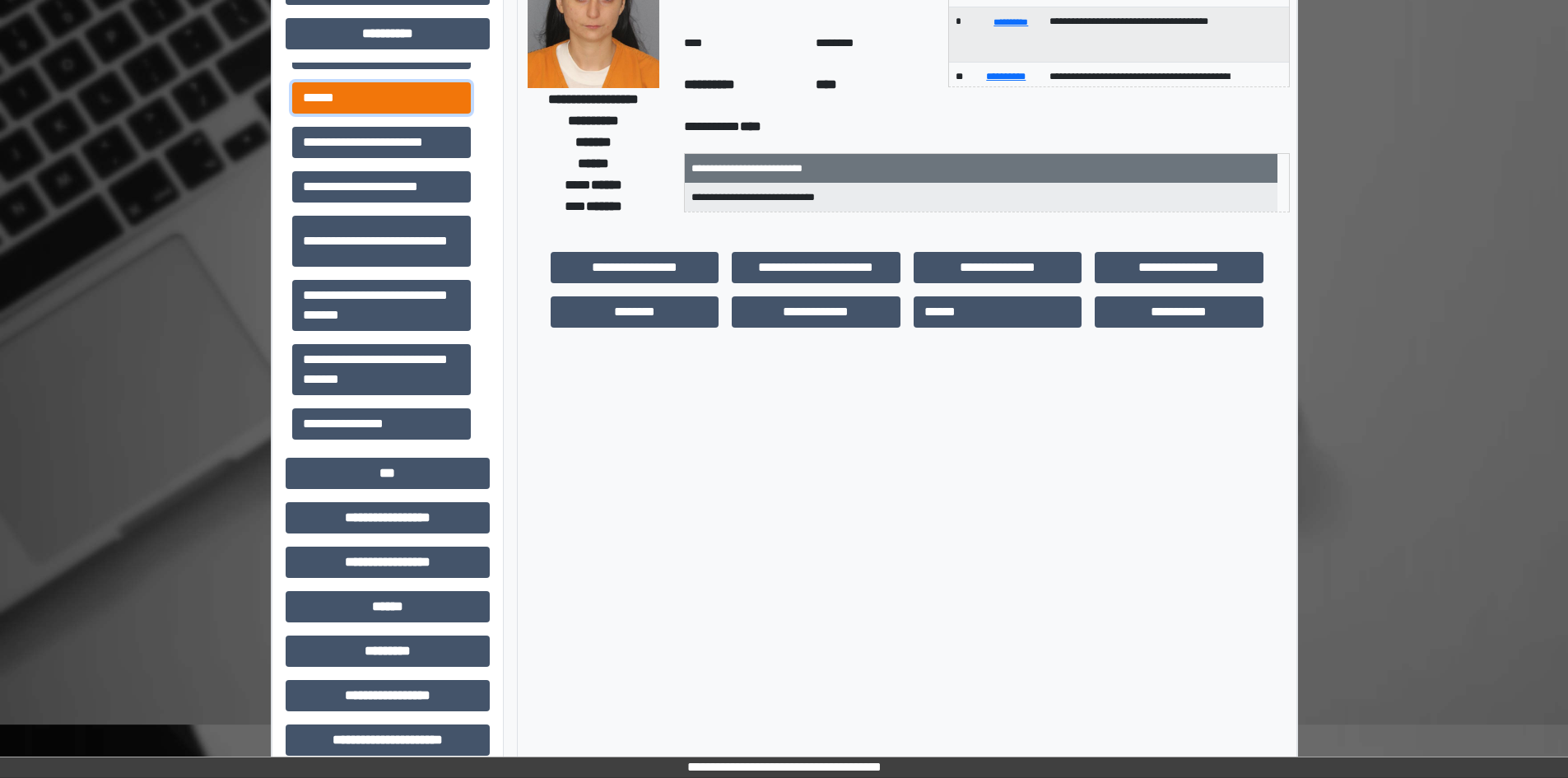click on "******" at bounding box center [381, 98] 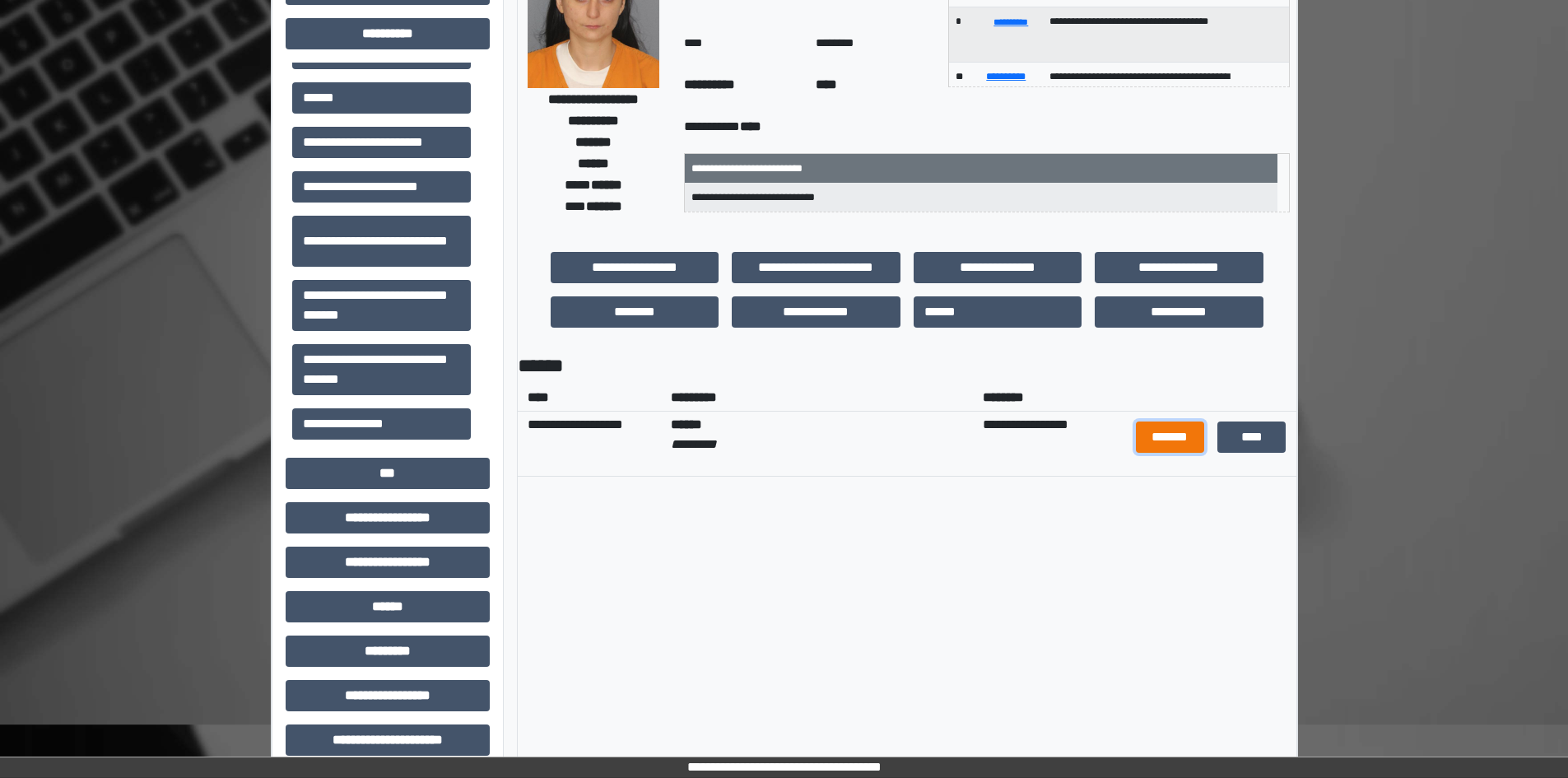 click on "*******" at bounding box center (1170, 437) 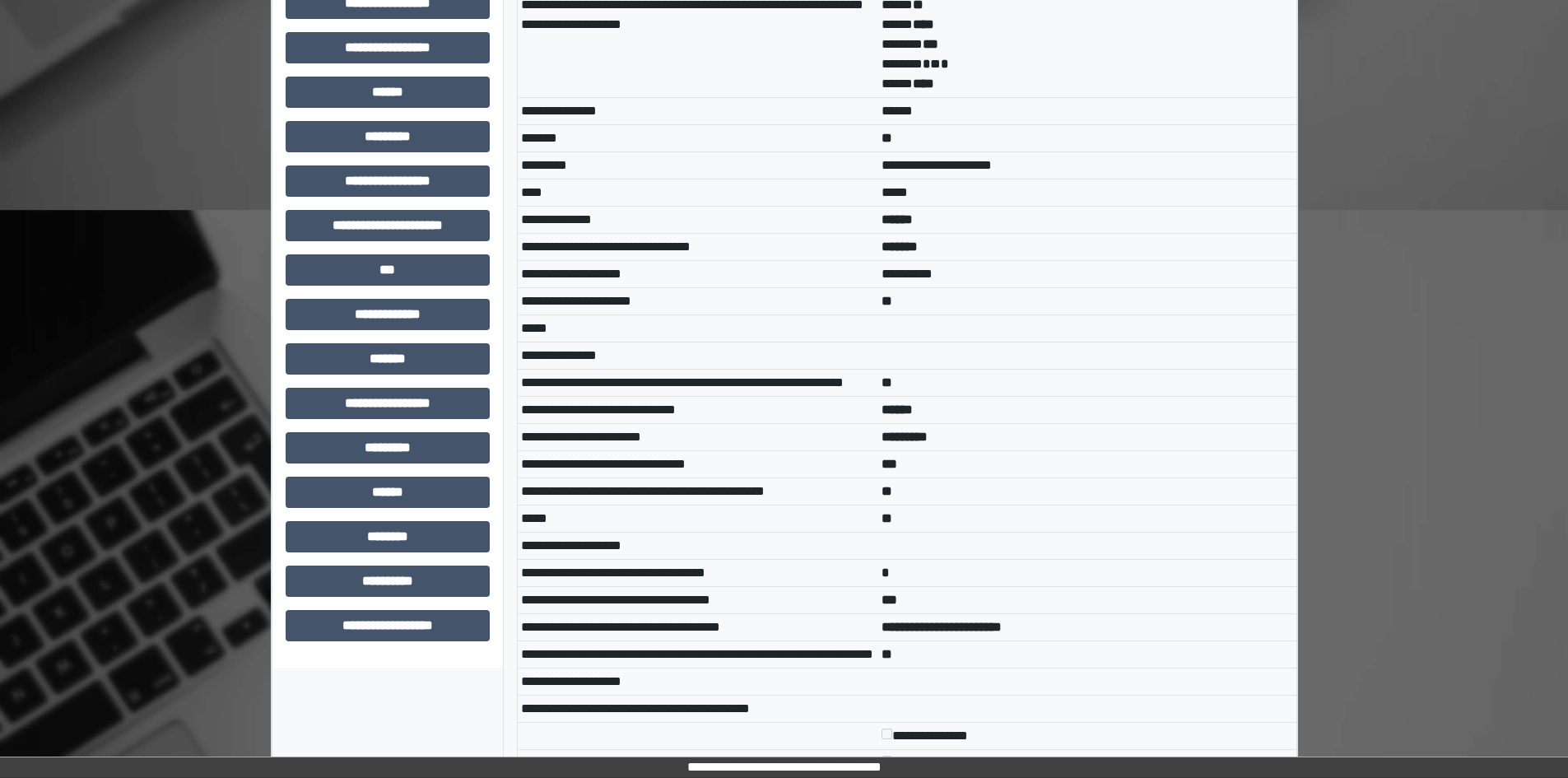 scroll, scrollTop: 419, scrollLeft: 0, axis: vertical 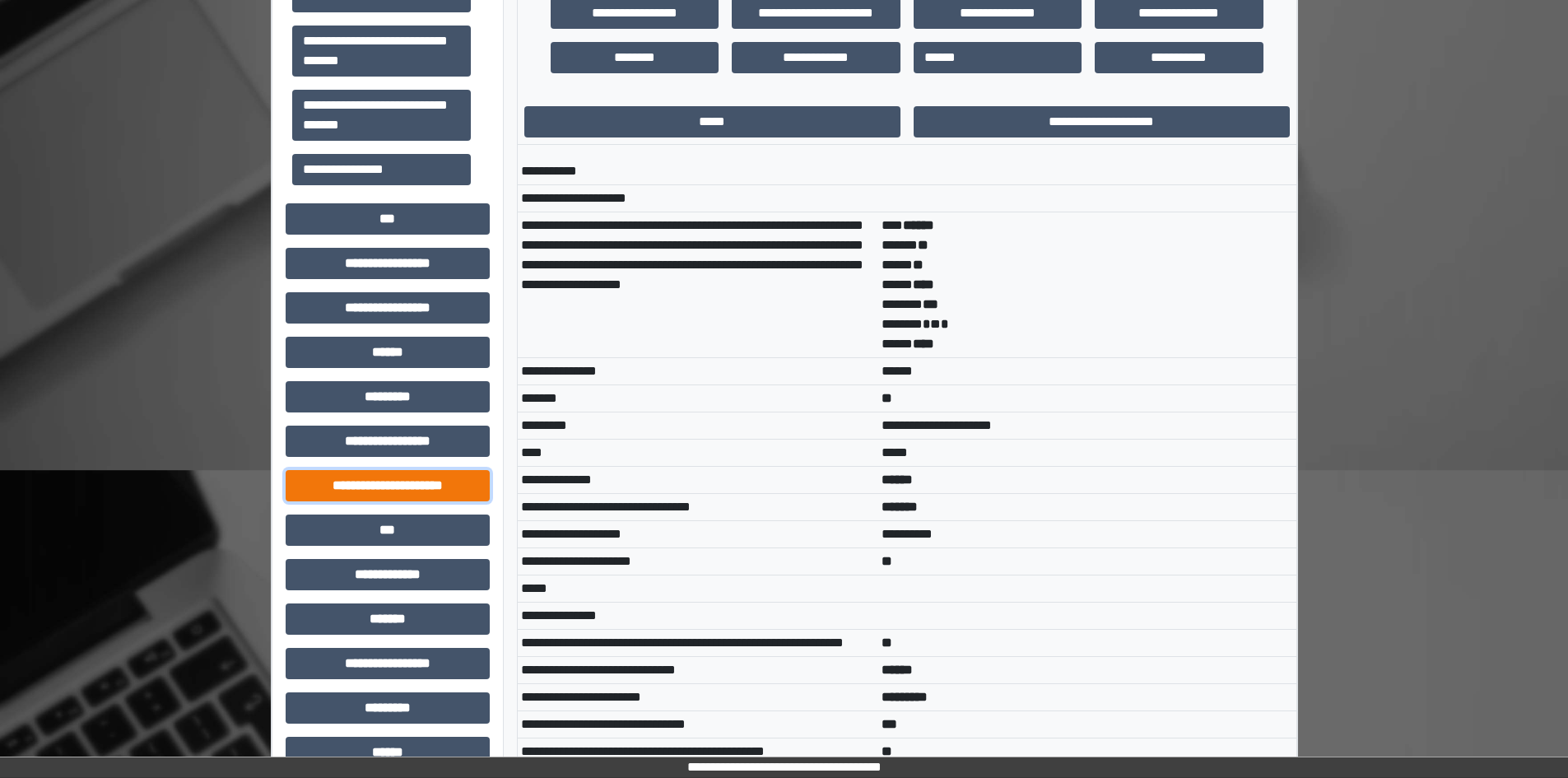 click on "**********" at bounding box center [388, 486] 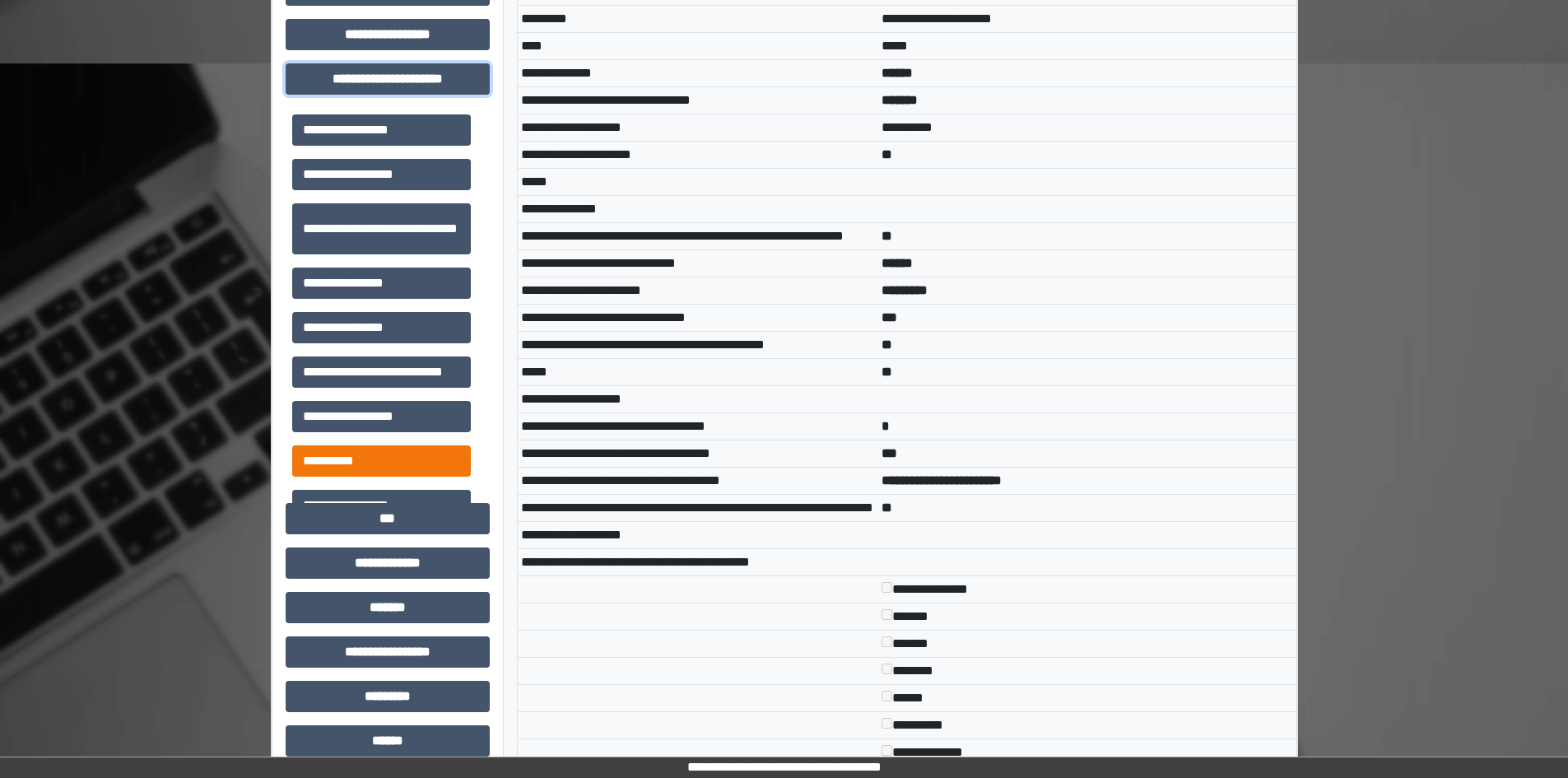 scroll, scrollTop: 831, scrollLeft: 0, axis: vertical 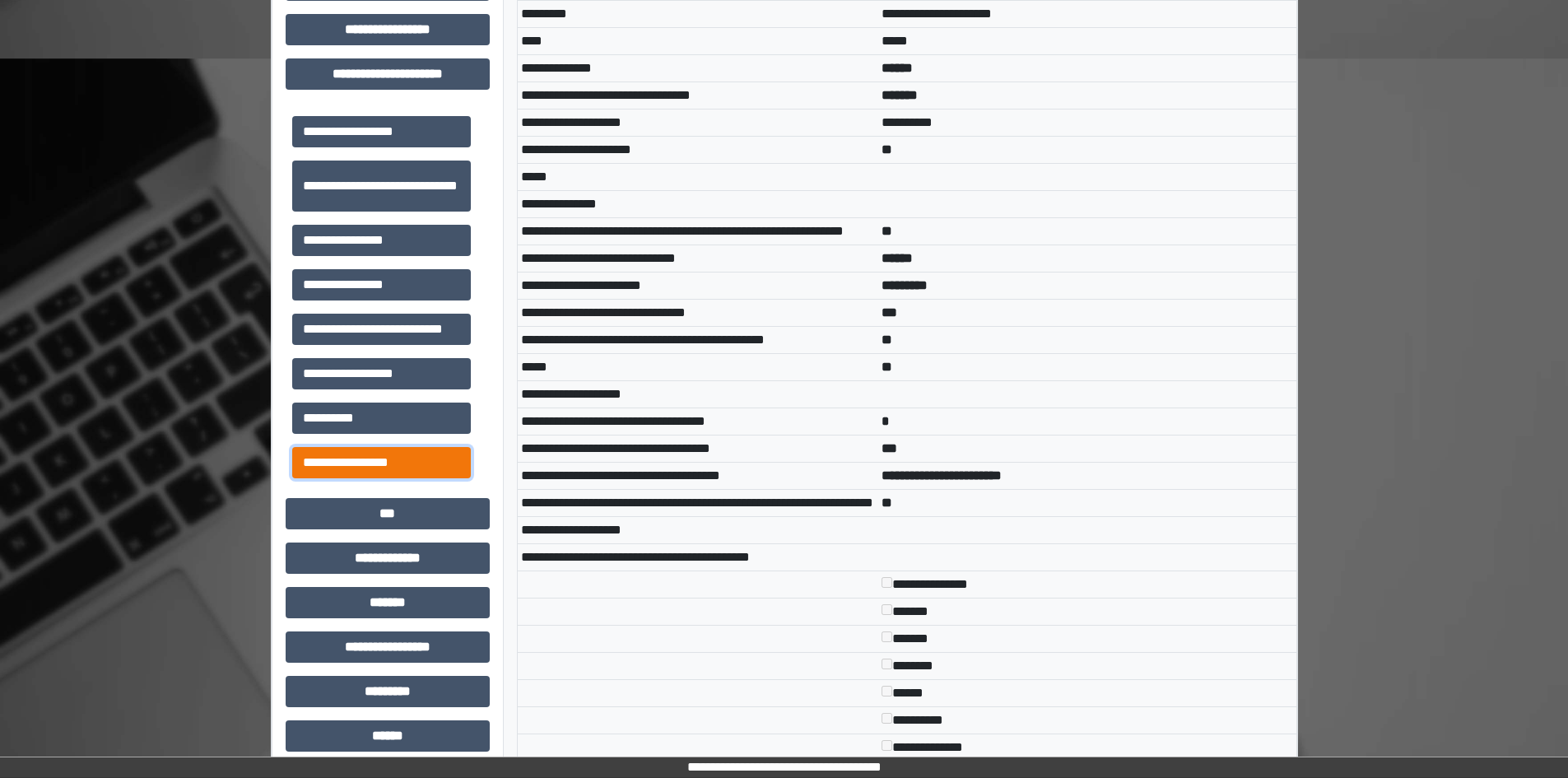 click on "**********" at bounding box center [381, 463] 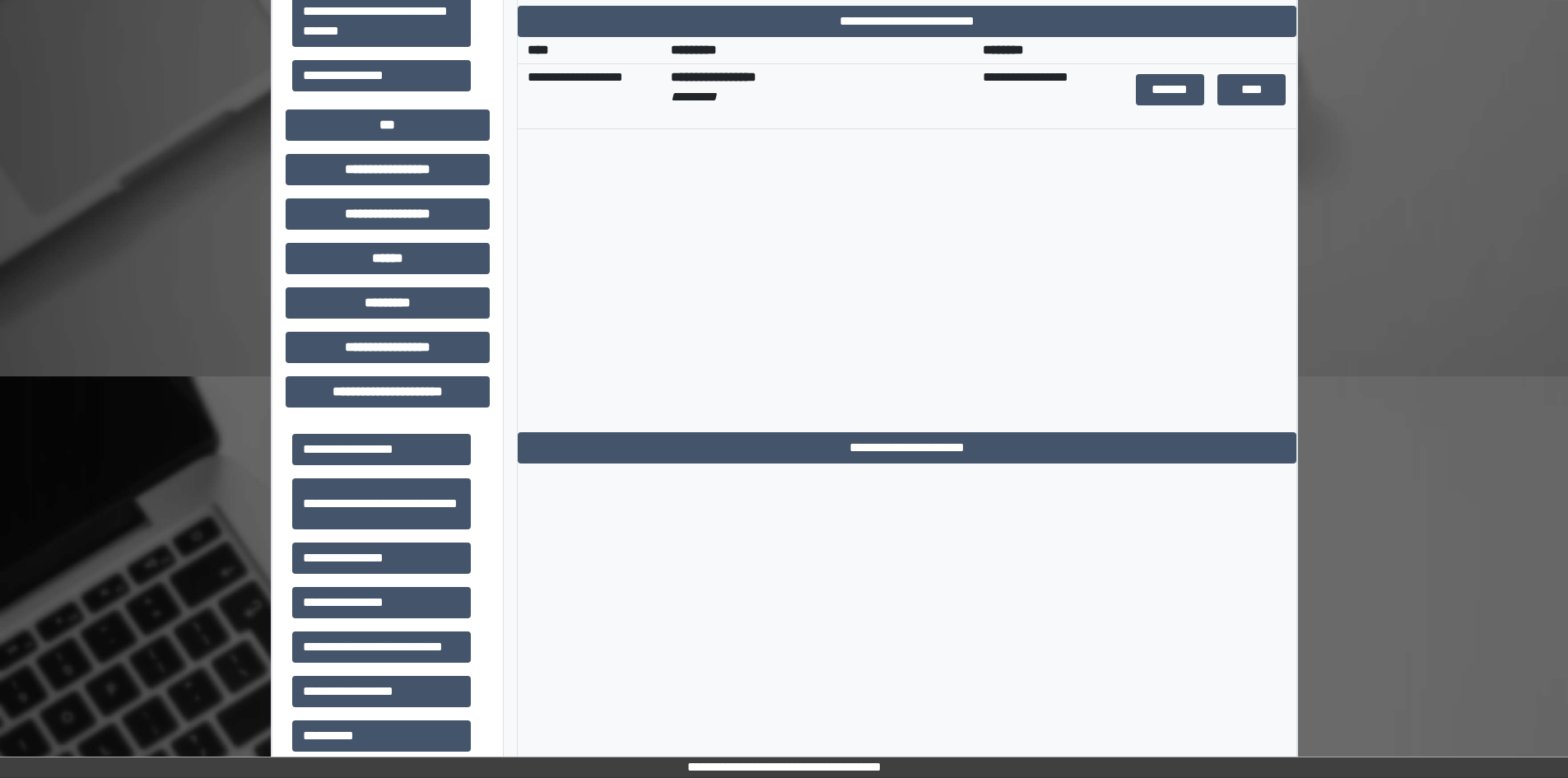 scroll, scrollTop: 501, scrollLeft: 0, axis: vertical 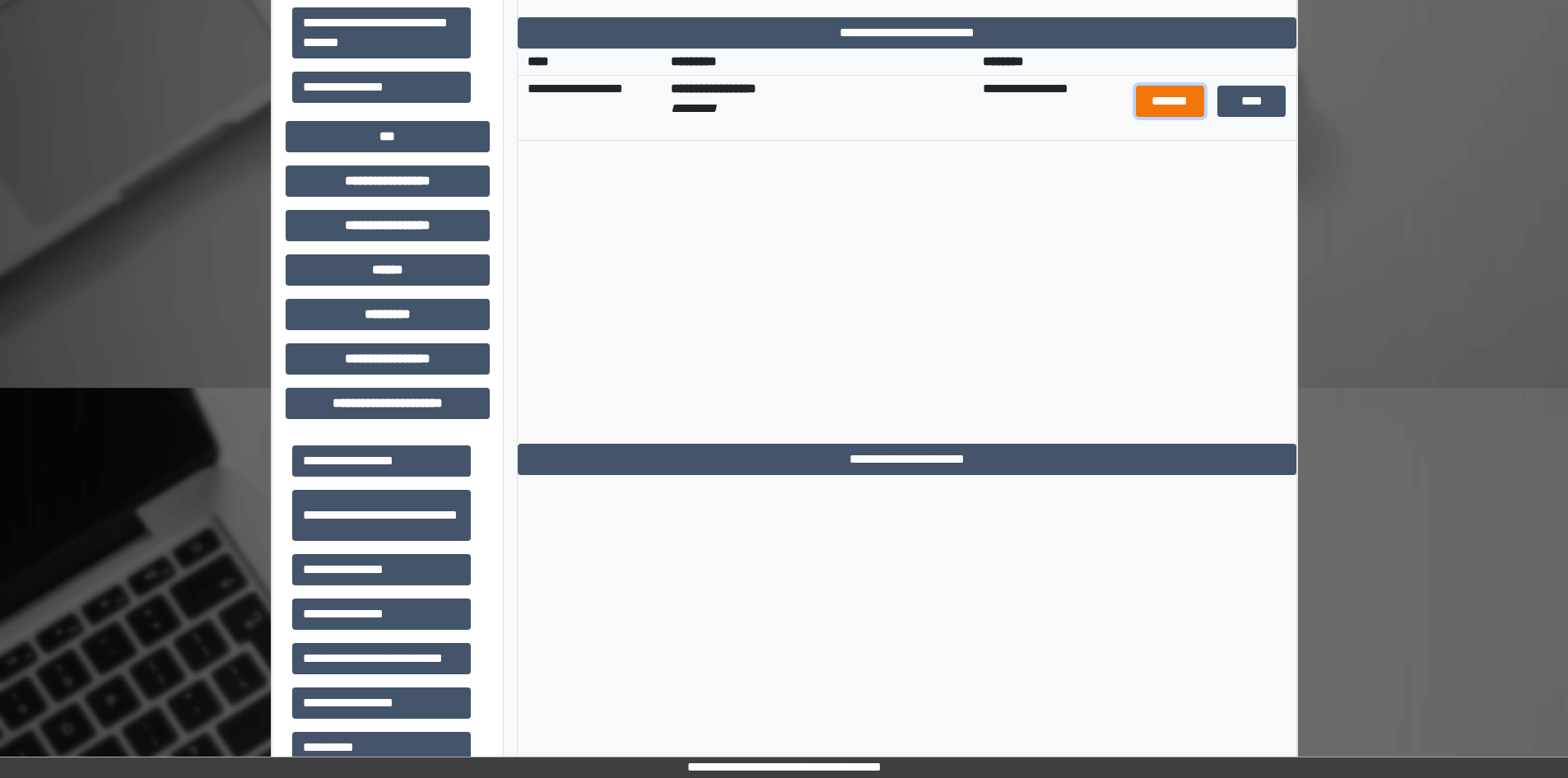 click on "*******" at bounding box center [1170, 101] 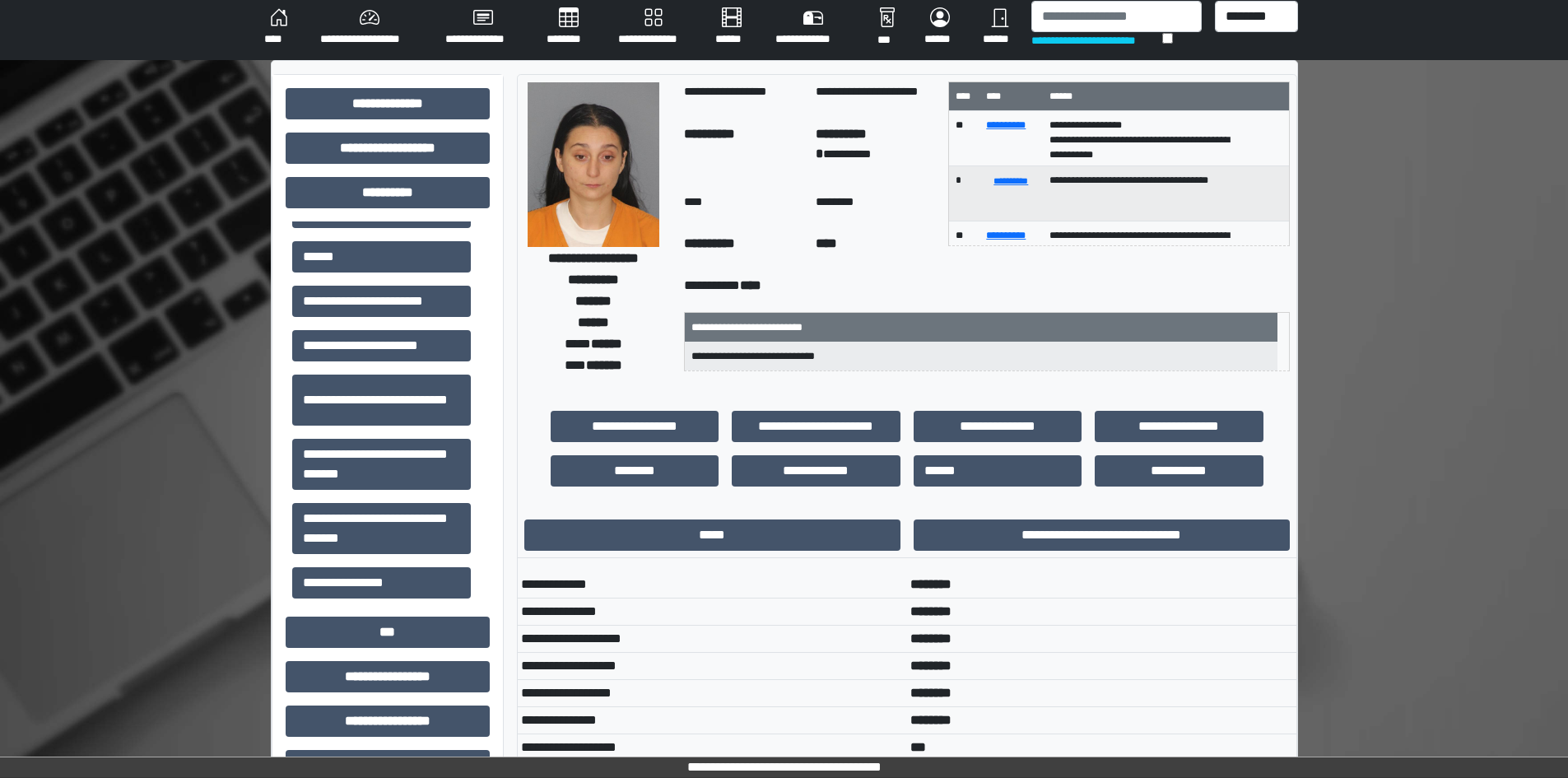 scroll, scrollTop: 0, scrollLeft: 0, axis: both 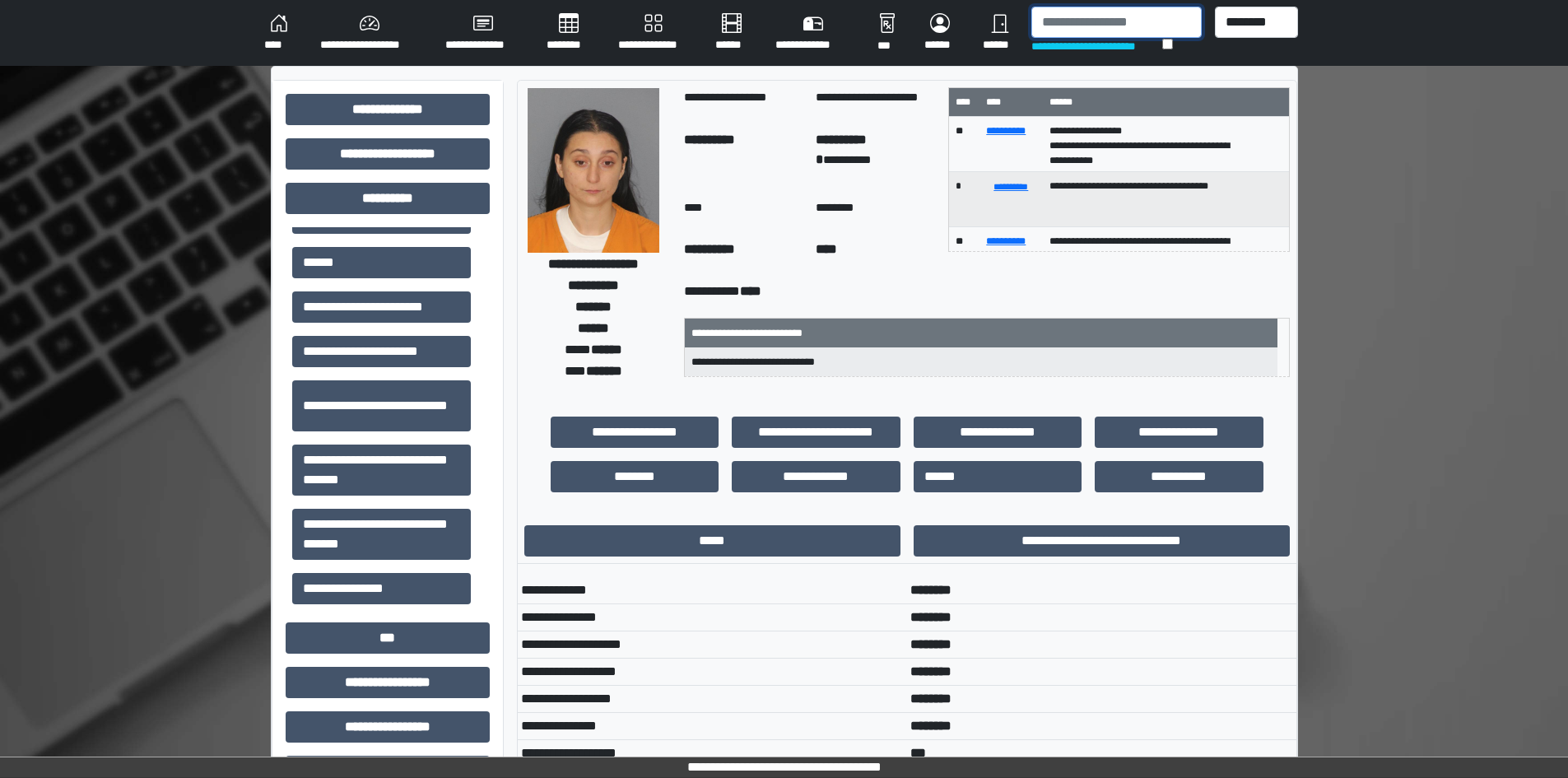 click at bounding box center (1116, 22) 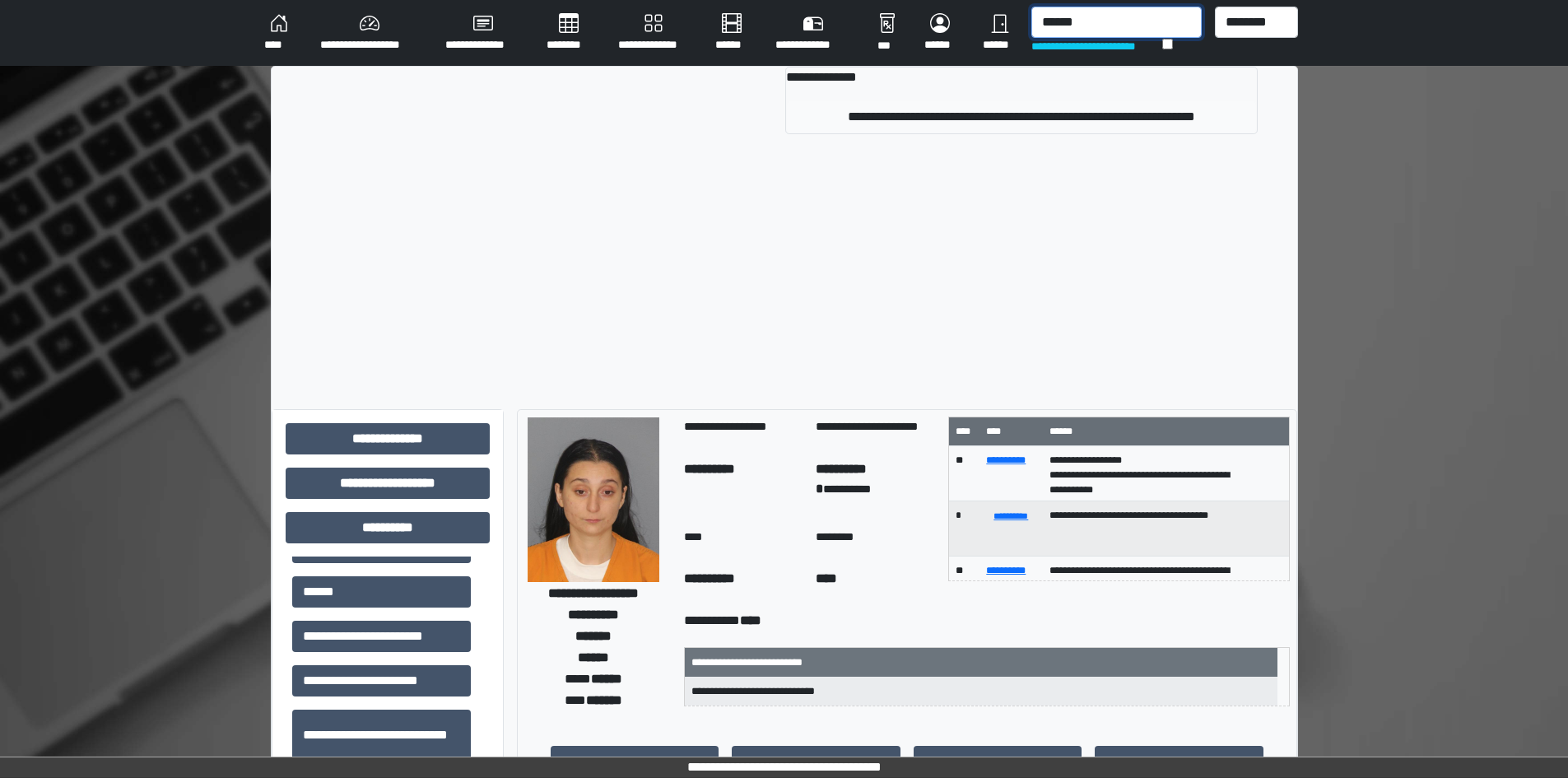 type on "******" 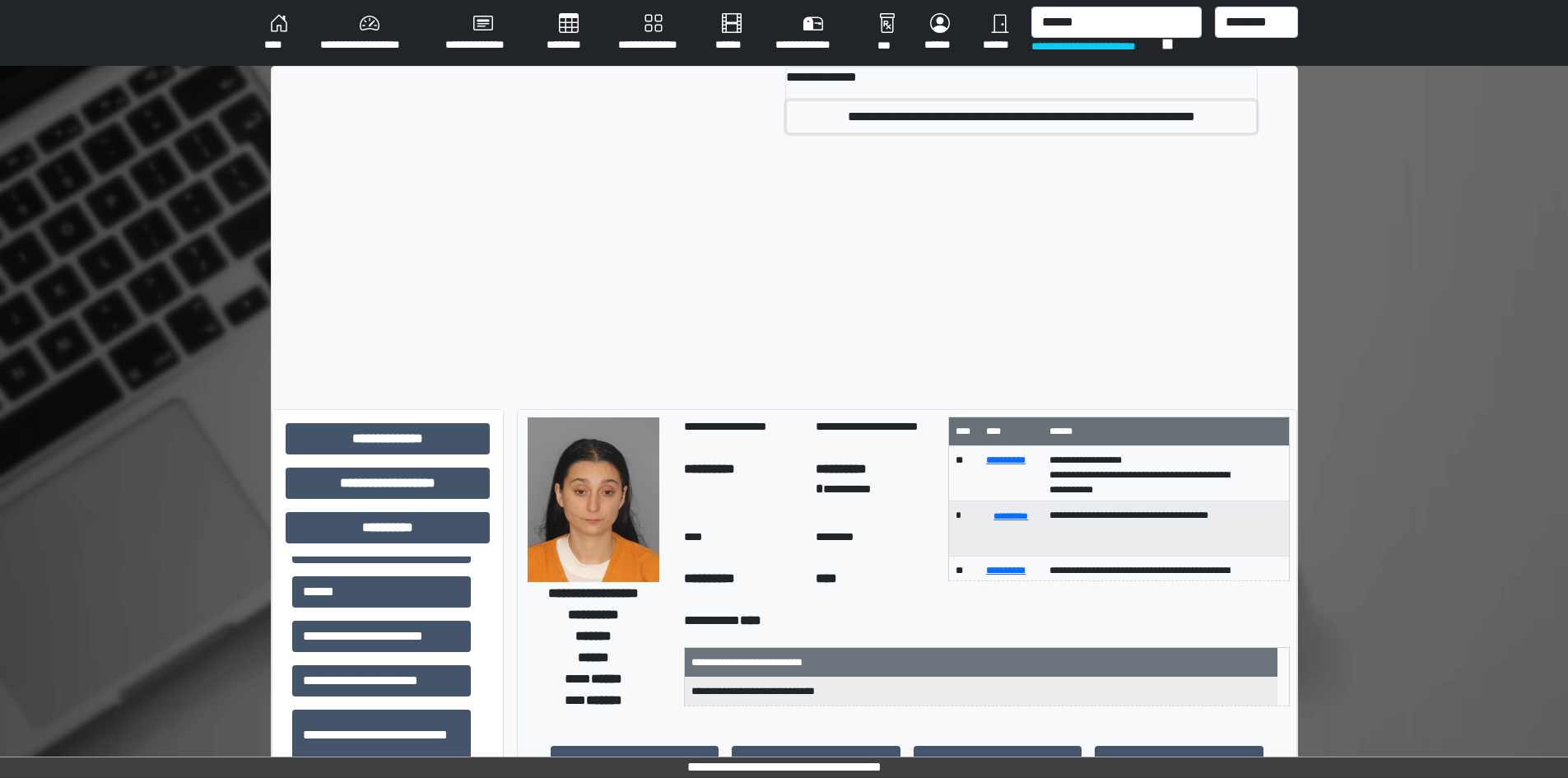 click on "**********" at bounding box center (1021, 117) 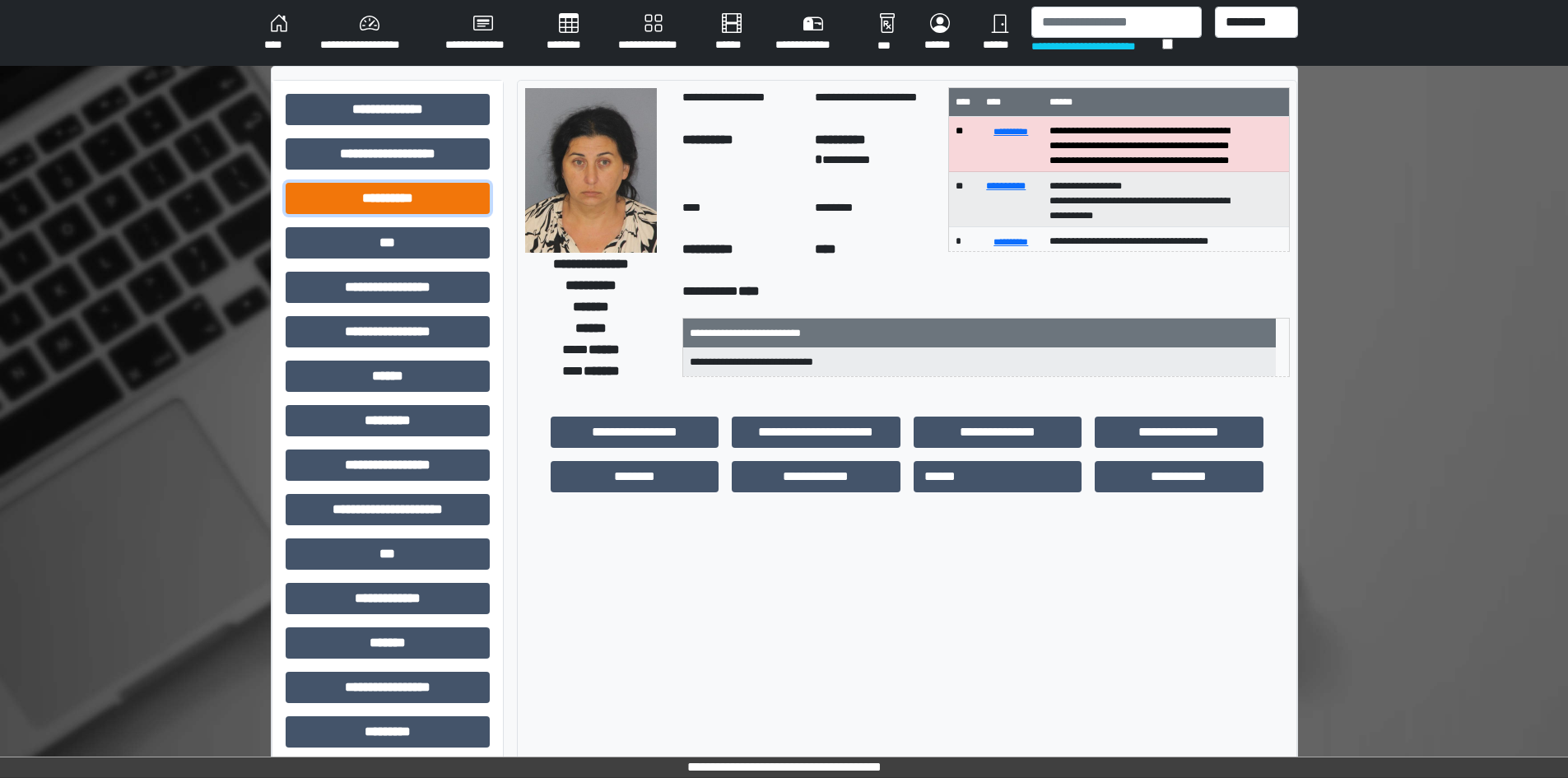 click on "**********" at bounding box center (388, 198) 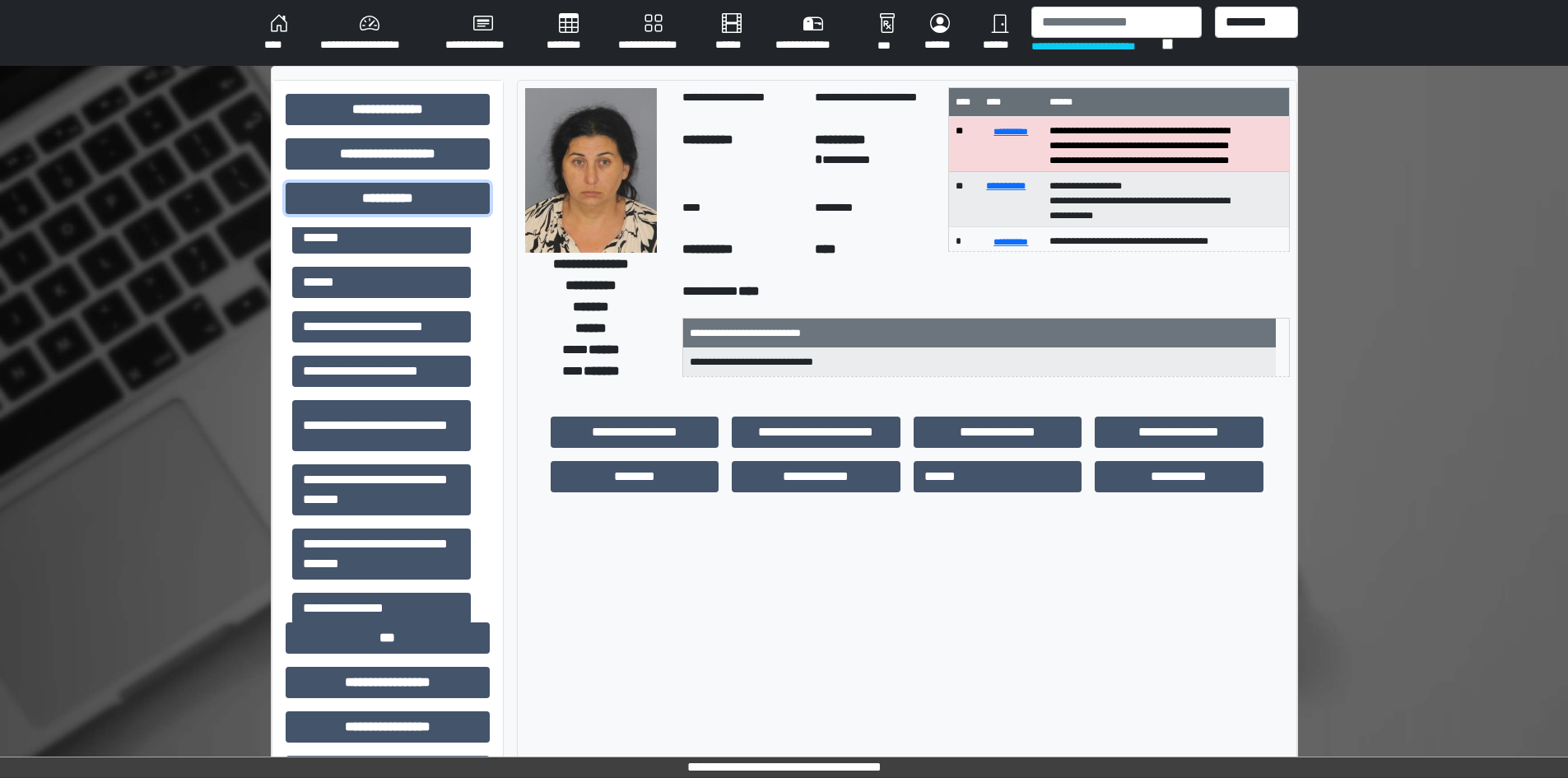 scroll, scrollTop: 166, scrollLeft: 0, axis: vertical 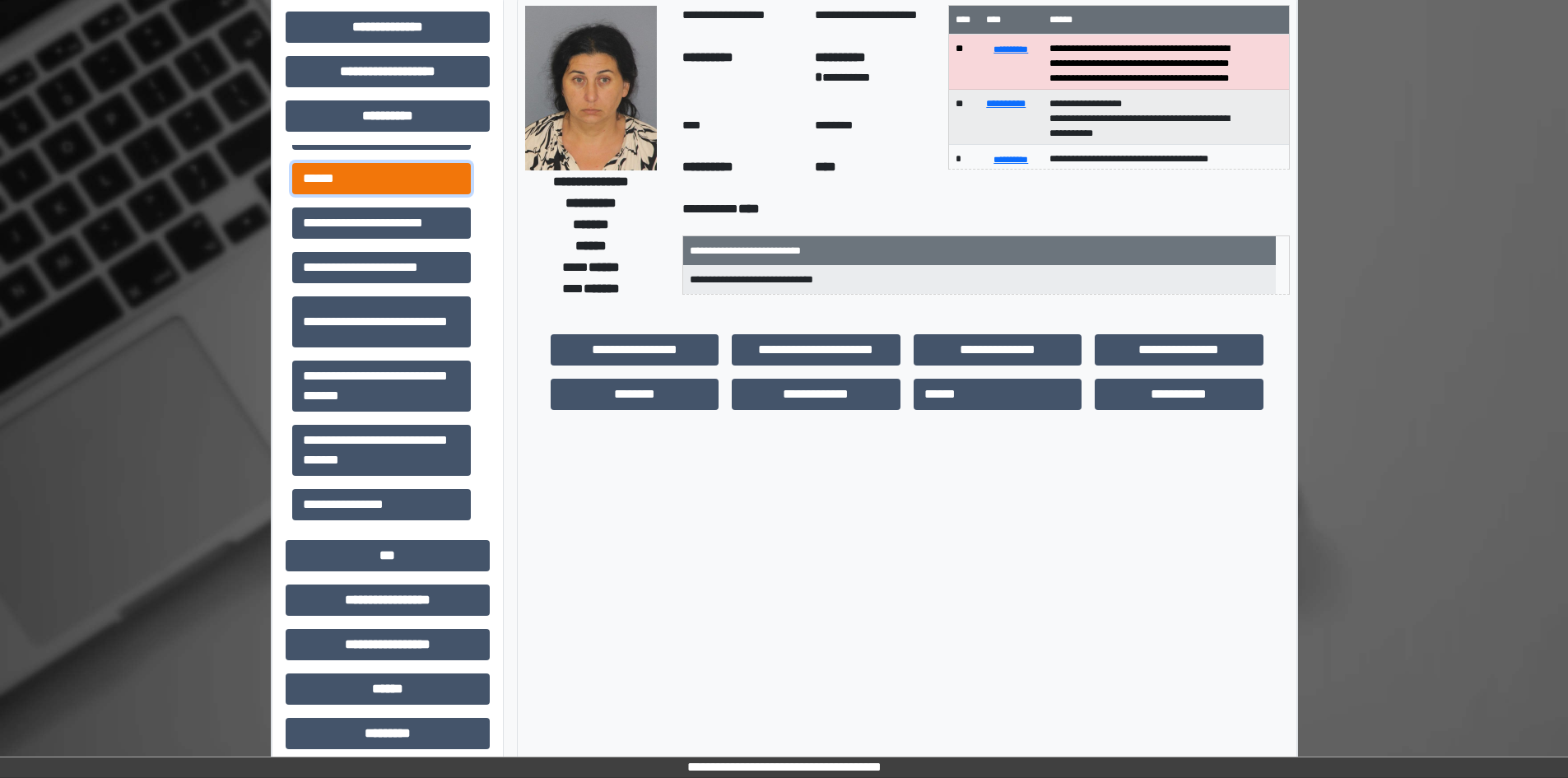 click on "******" at bounding box center (381, 179) 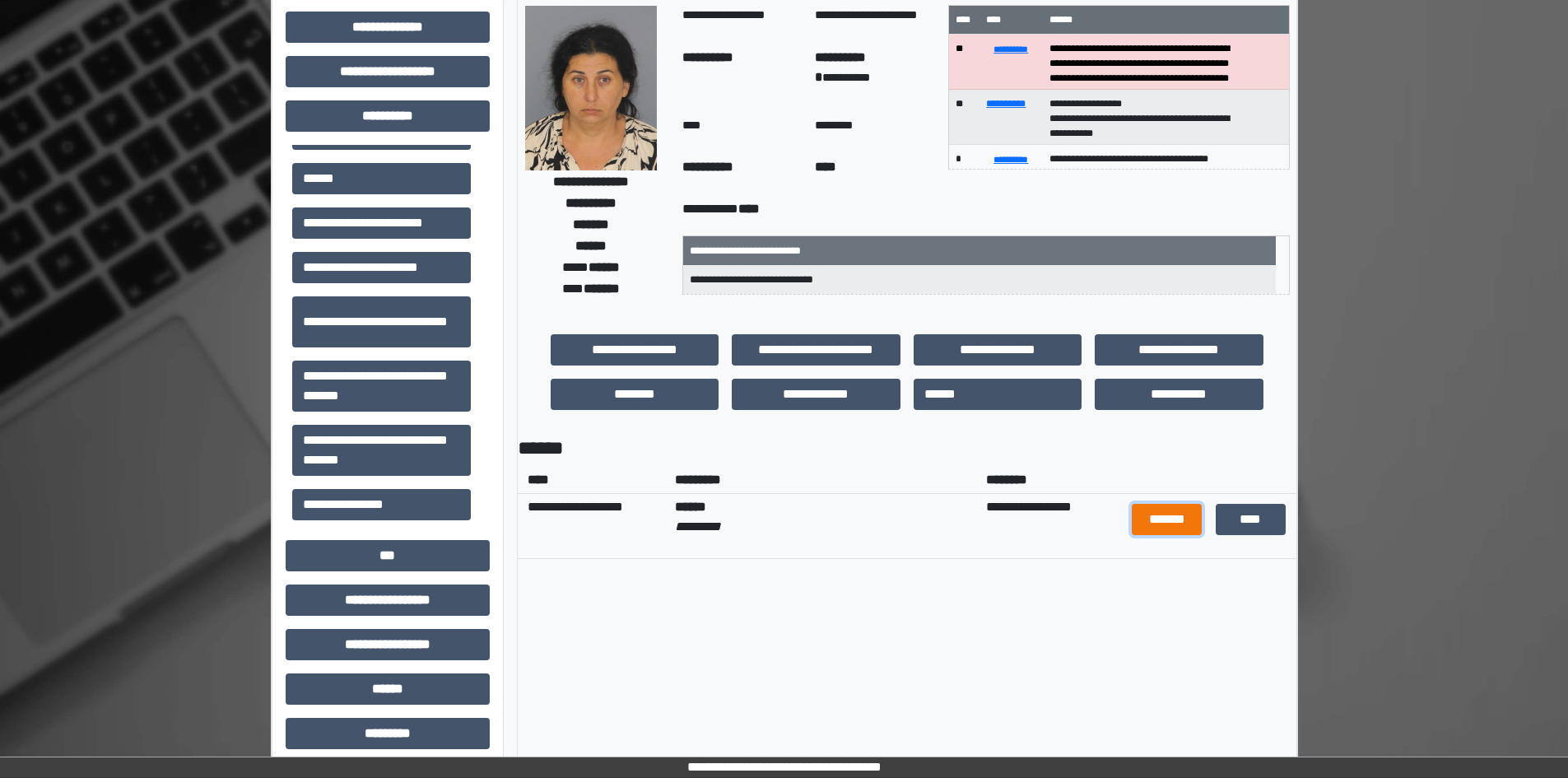 click on "*******" at bounding box center [1166, 519] 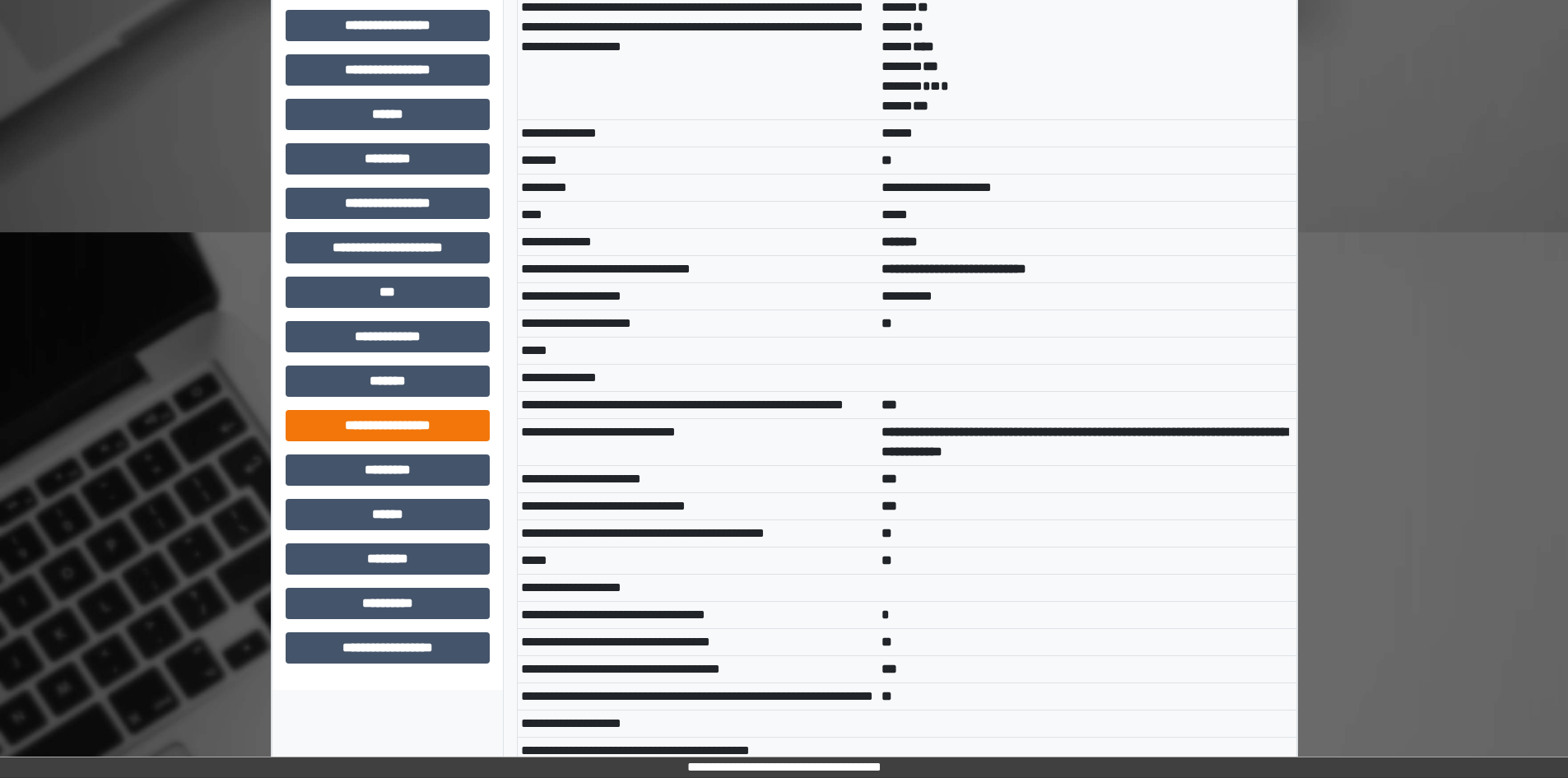 scroll, scrollTop: 621, scrollLeft: 0, axis: vertical 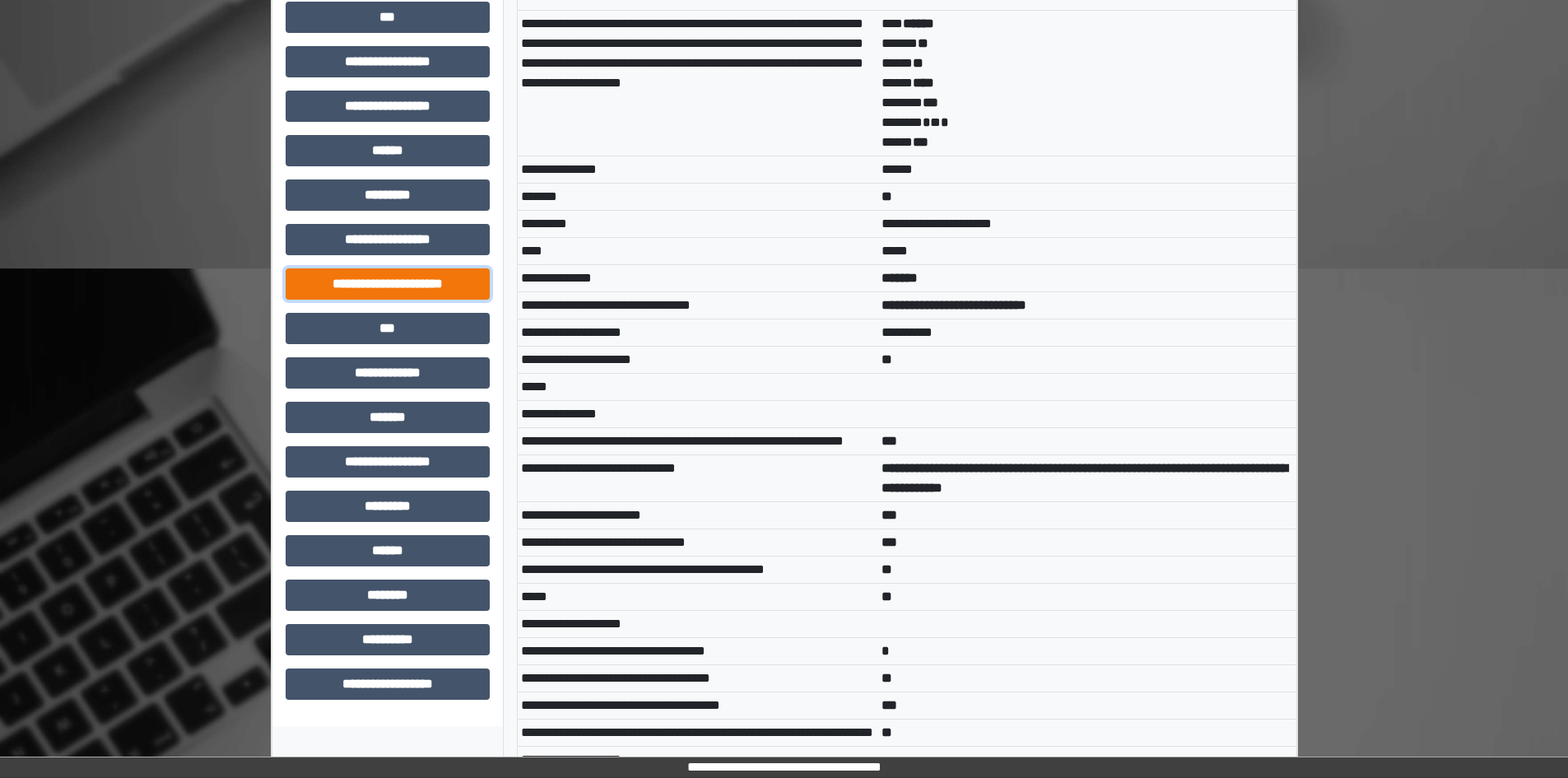 click on "**********" at bounding box center (388, 284) 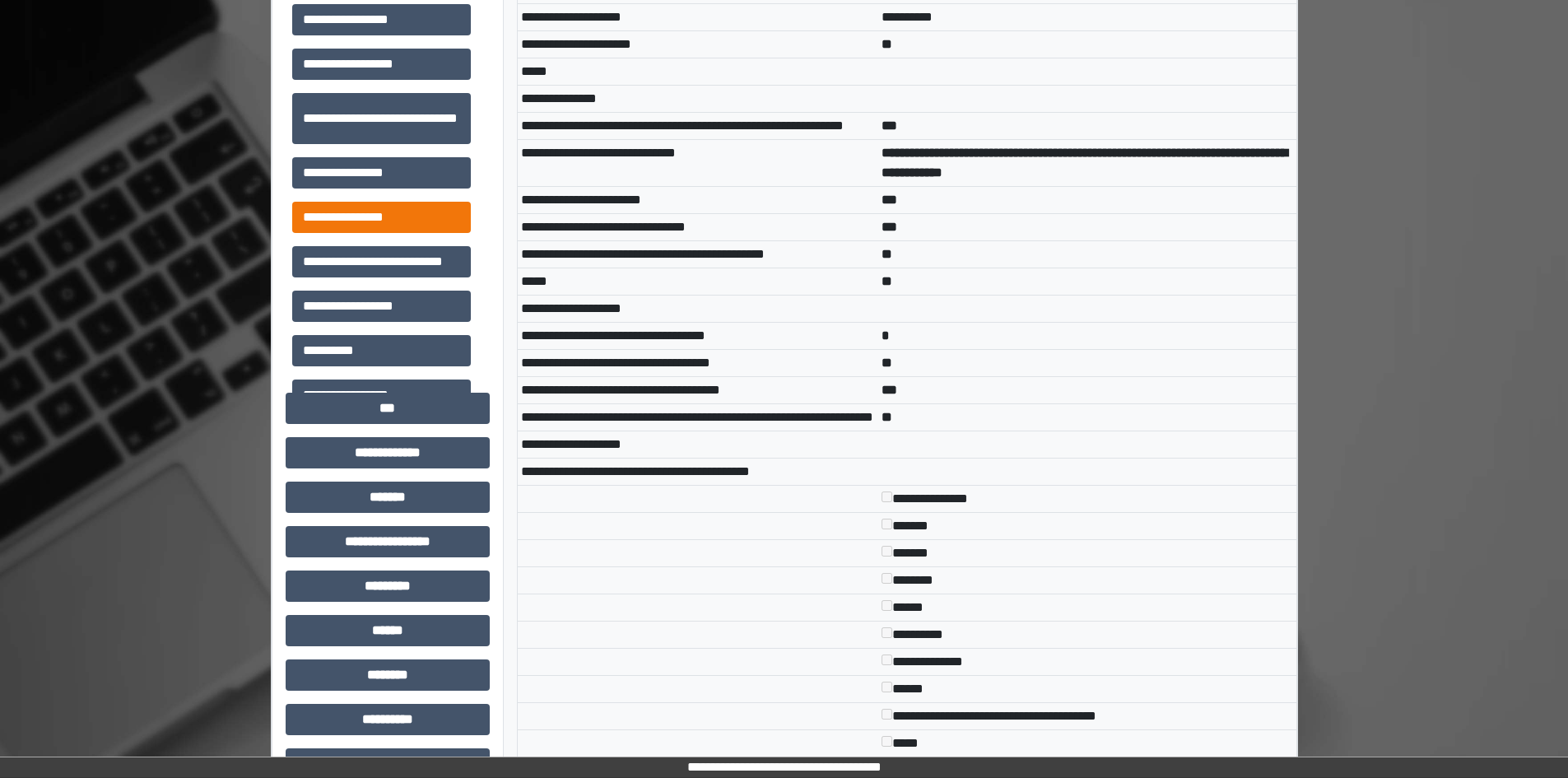 scroll, scrollTop: 1032, scrollLeft: 0, axis: vertical 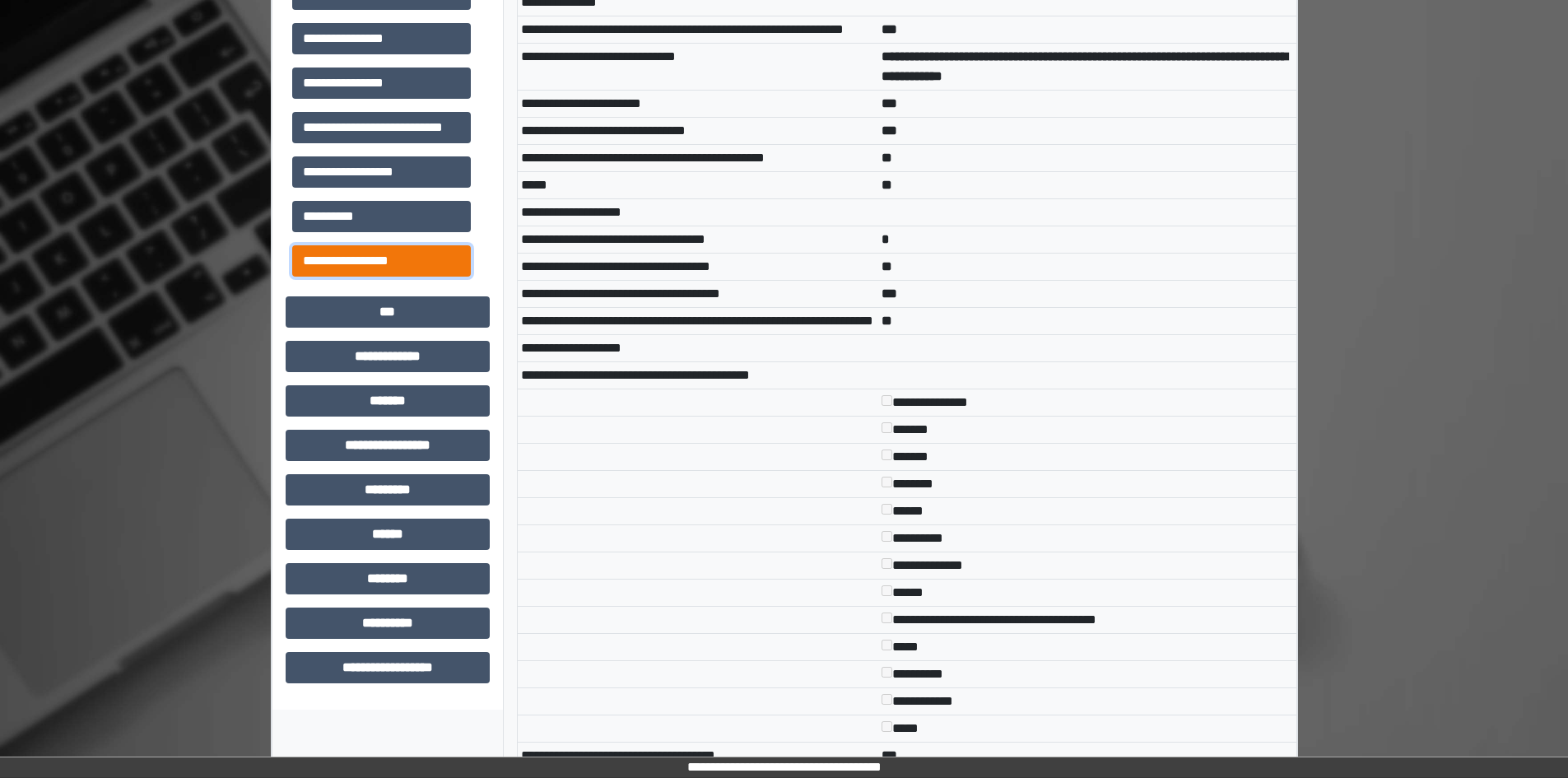 click on "**********" at bounding box center [381, 261] 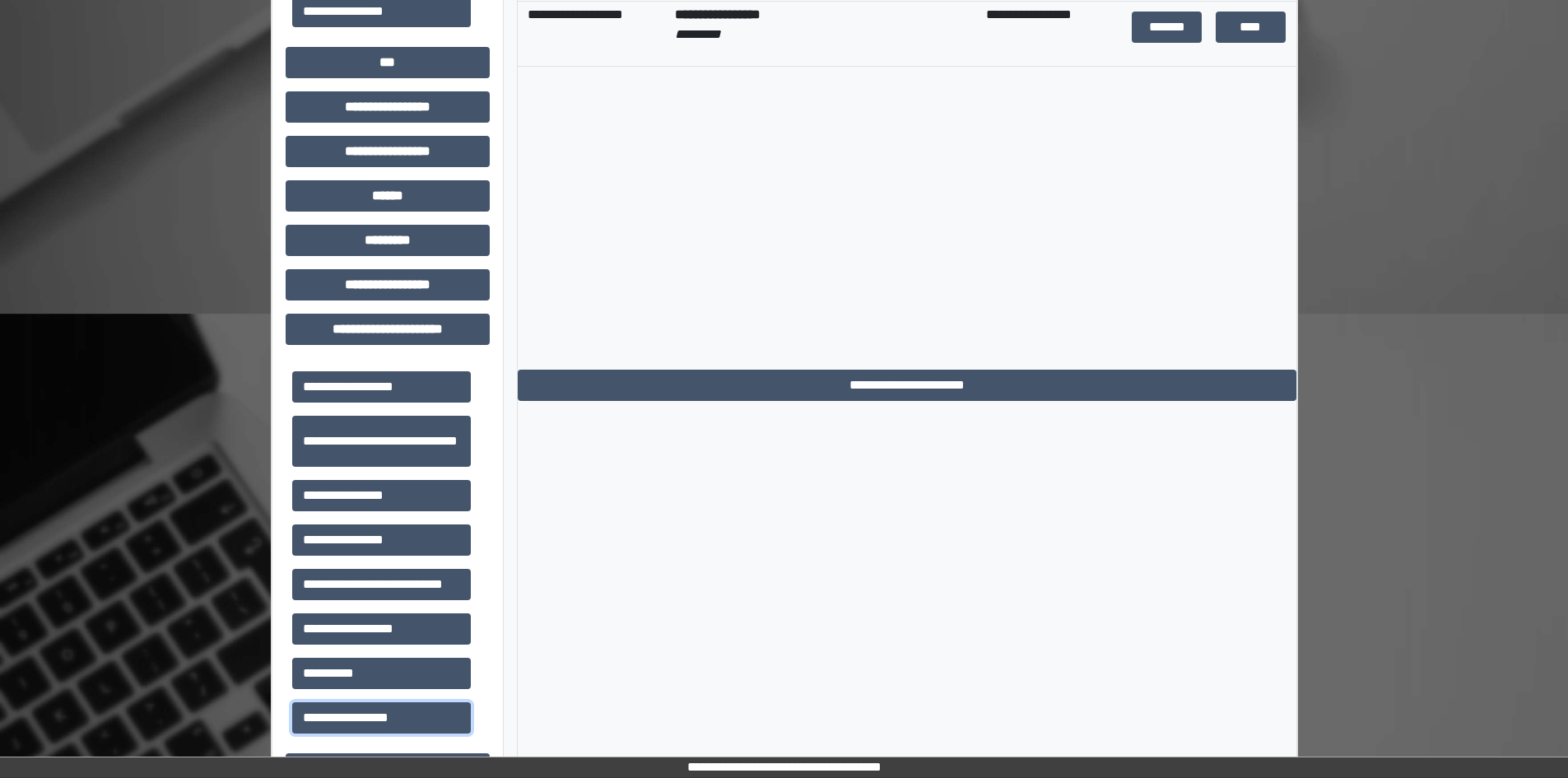 scroll, scrollTop: 485, scrollLeft: 0, axis: vertical 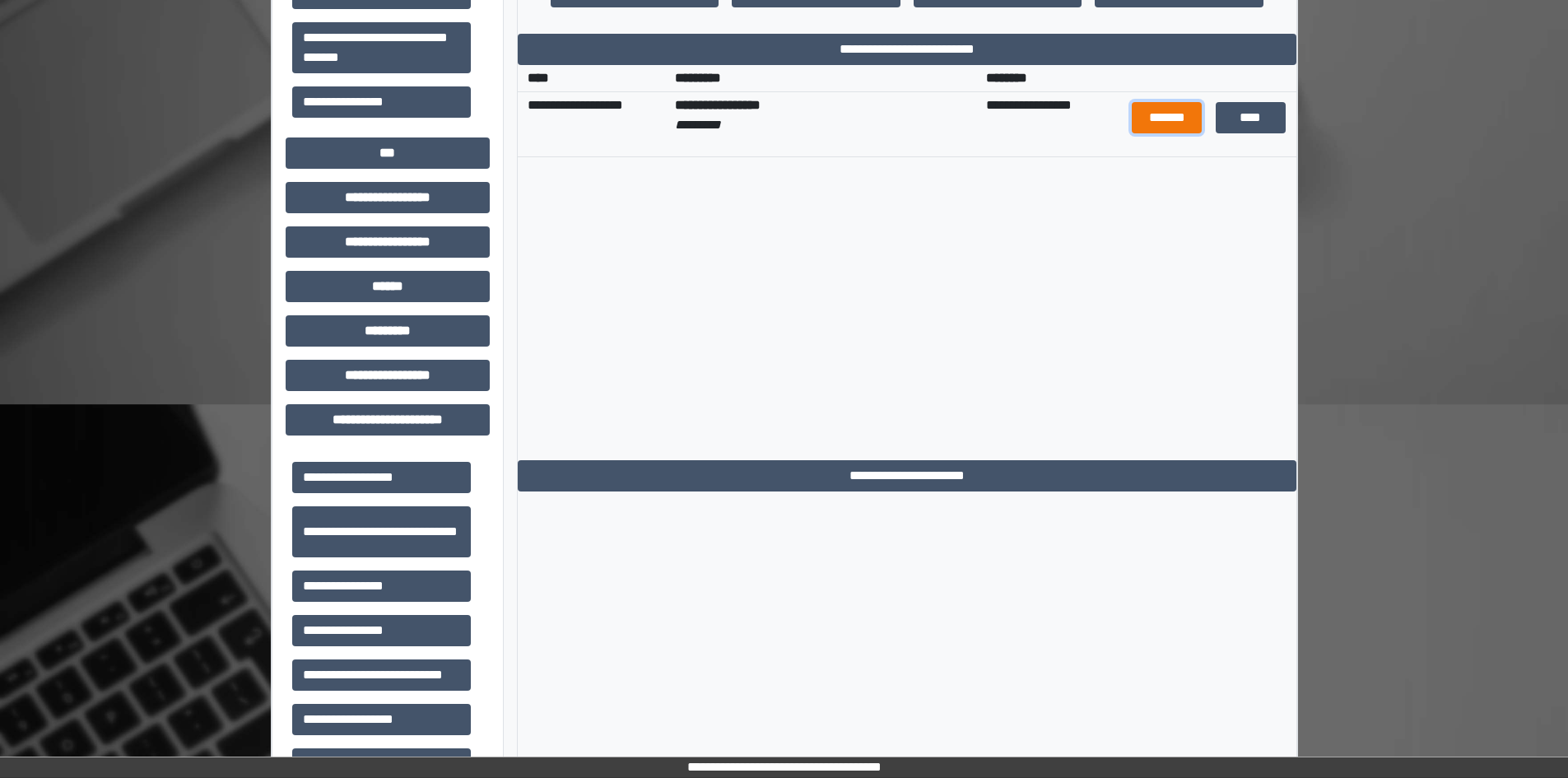 click on "*******" at bounding box center [1166, 118] 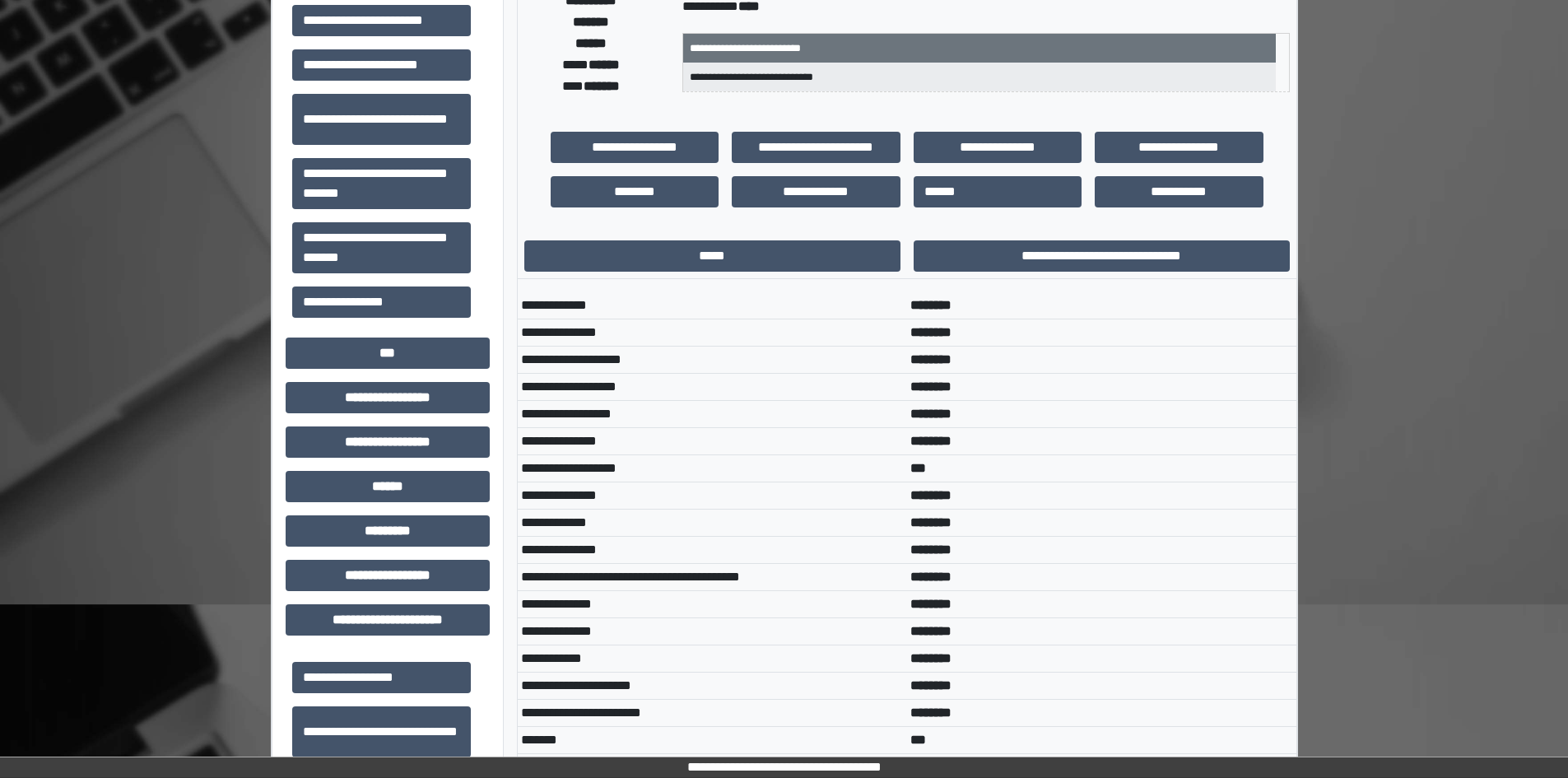 scroll, scrollTop: 0, scrollLeft: 0, axis: both 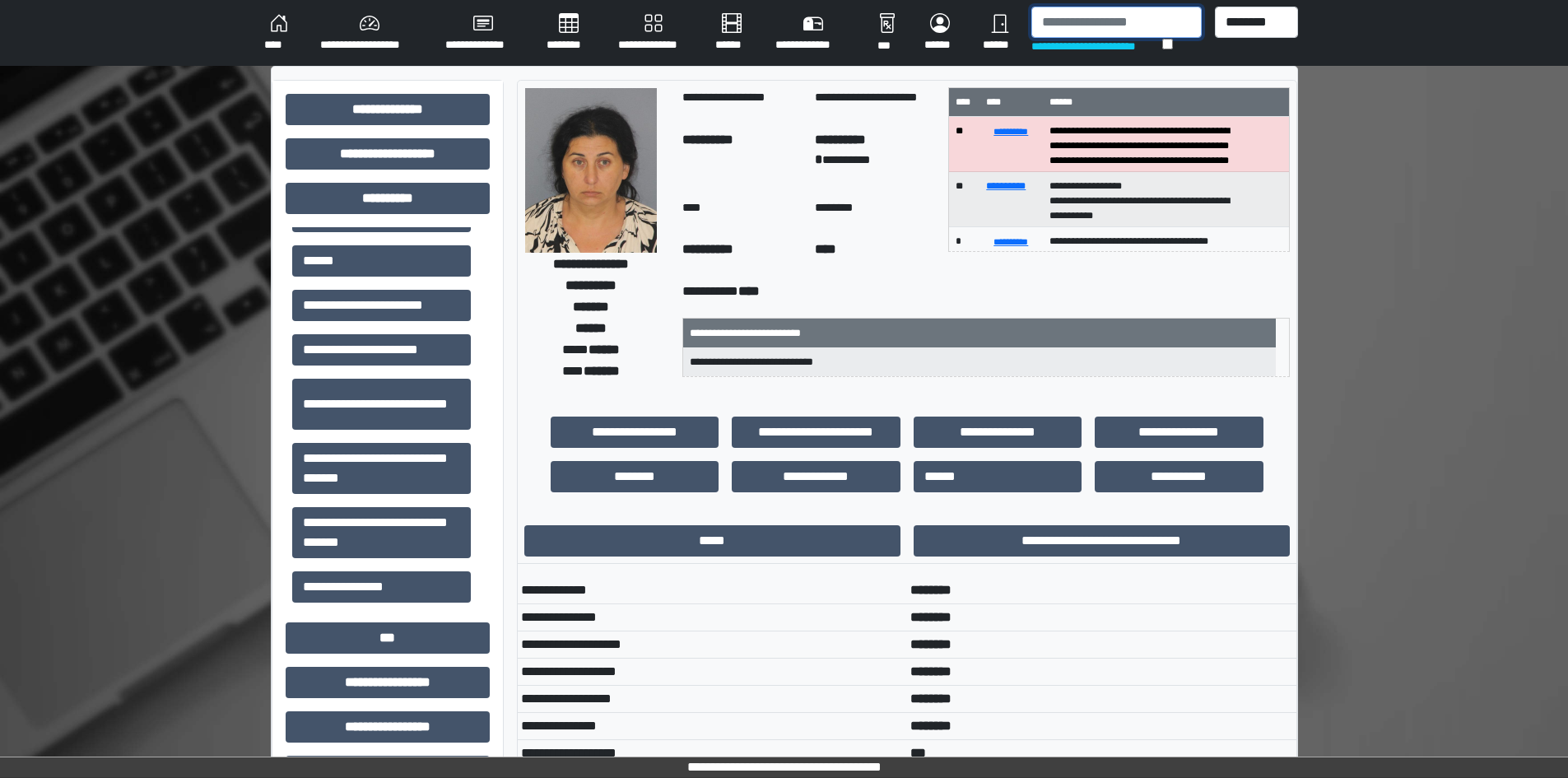 click at bounding box center (1116, 22) 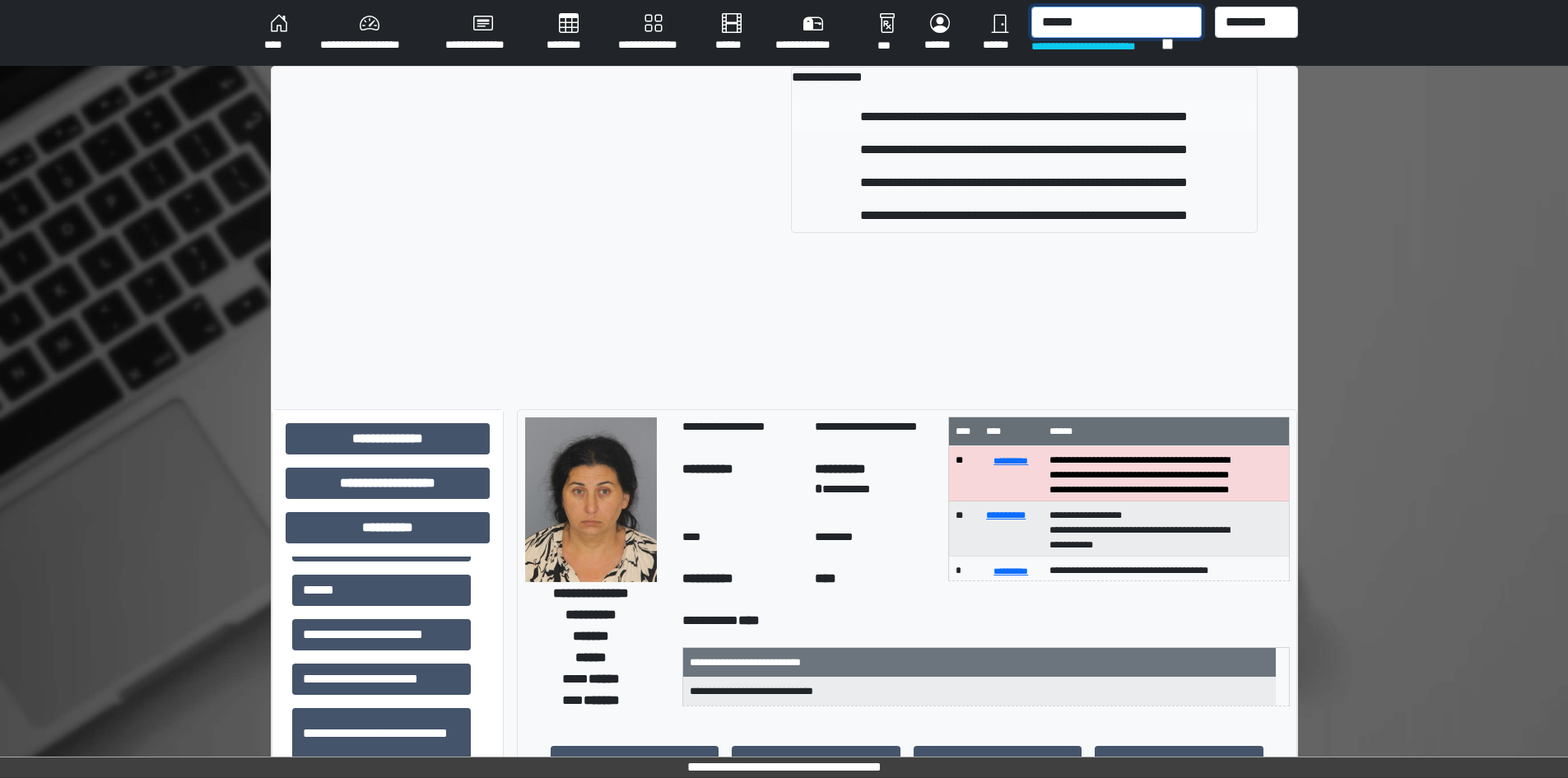 type on "******" 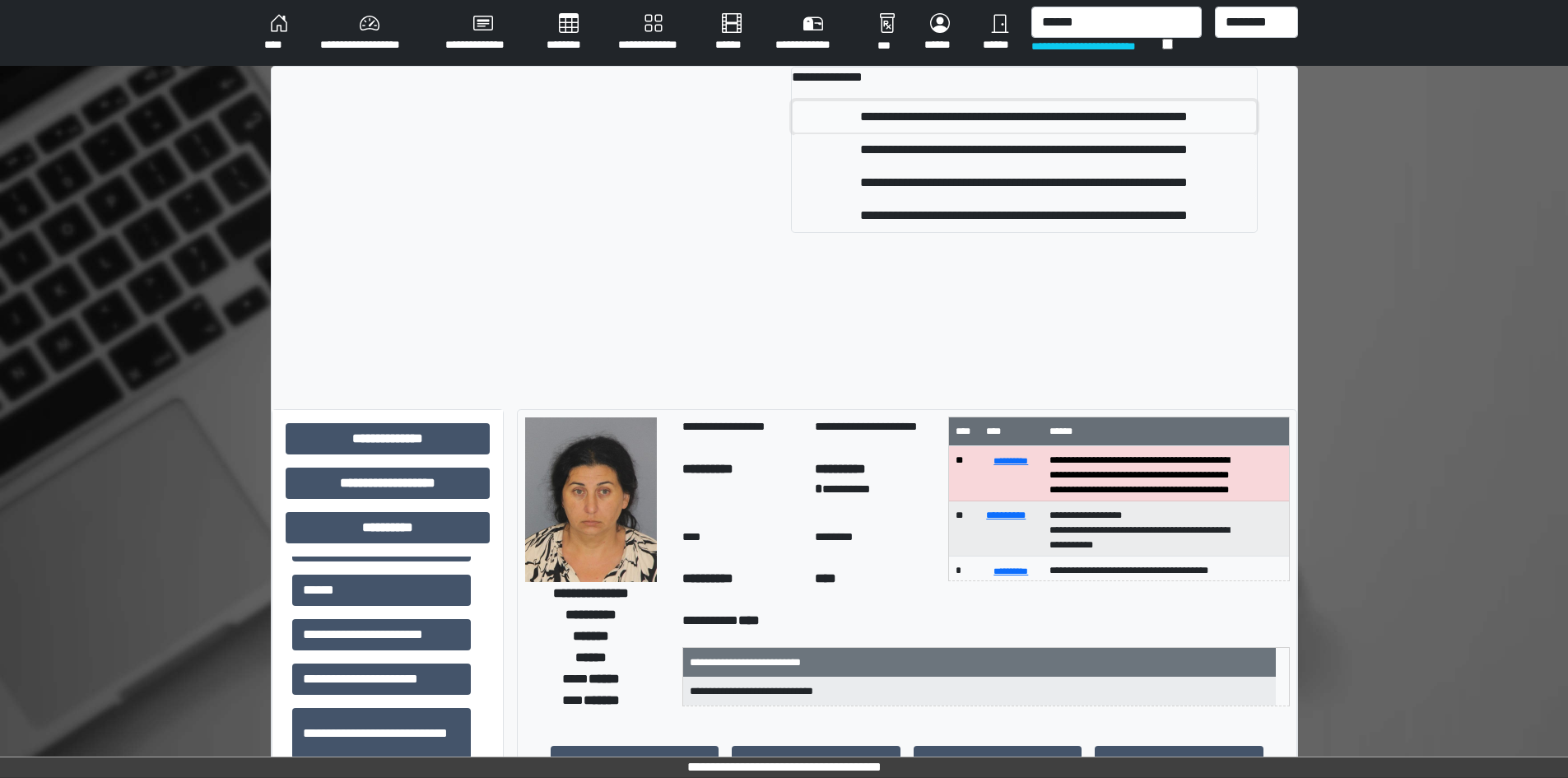 click on "**********" at bounding box center (1024, 117) 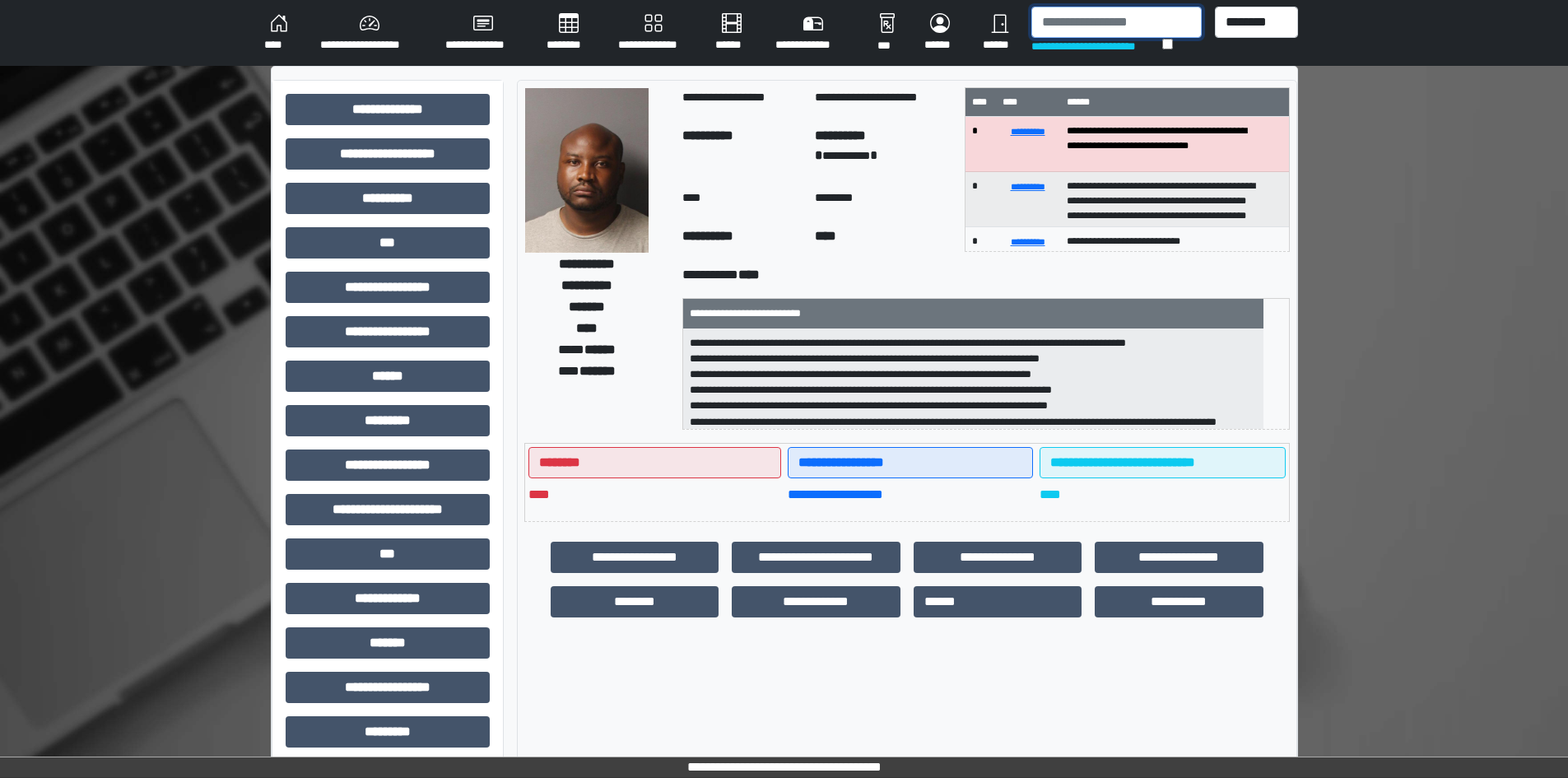 click at bounding box center [1116, 22] 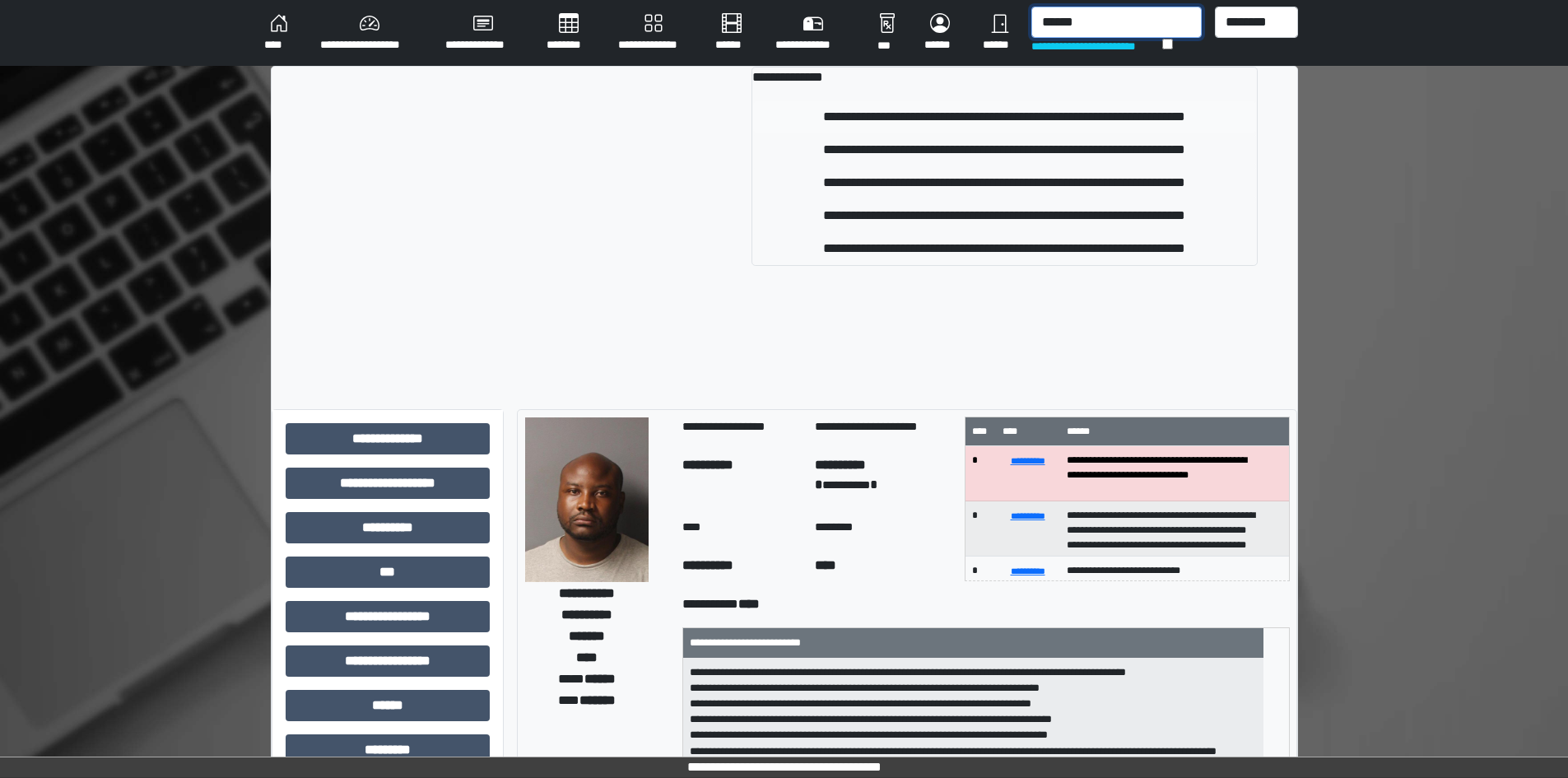type on "******" 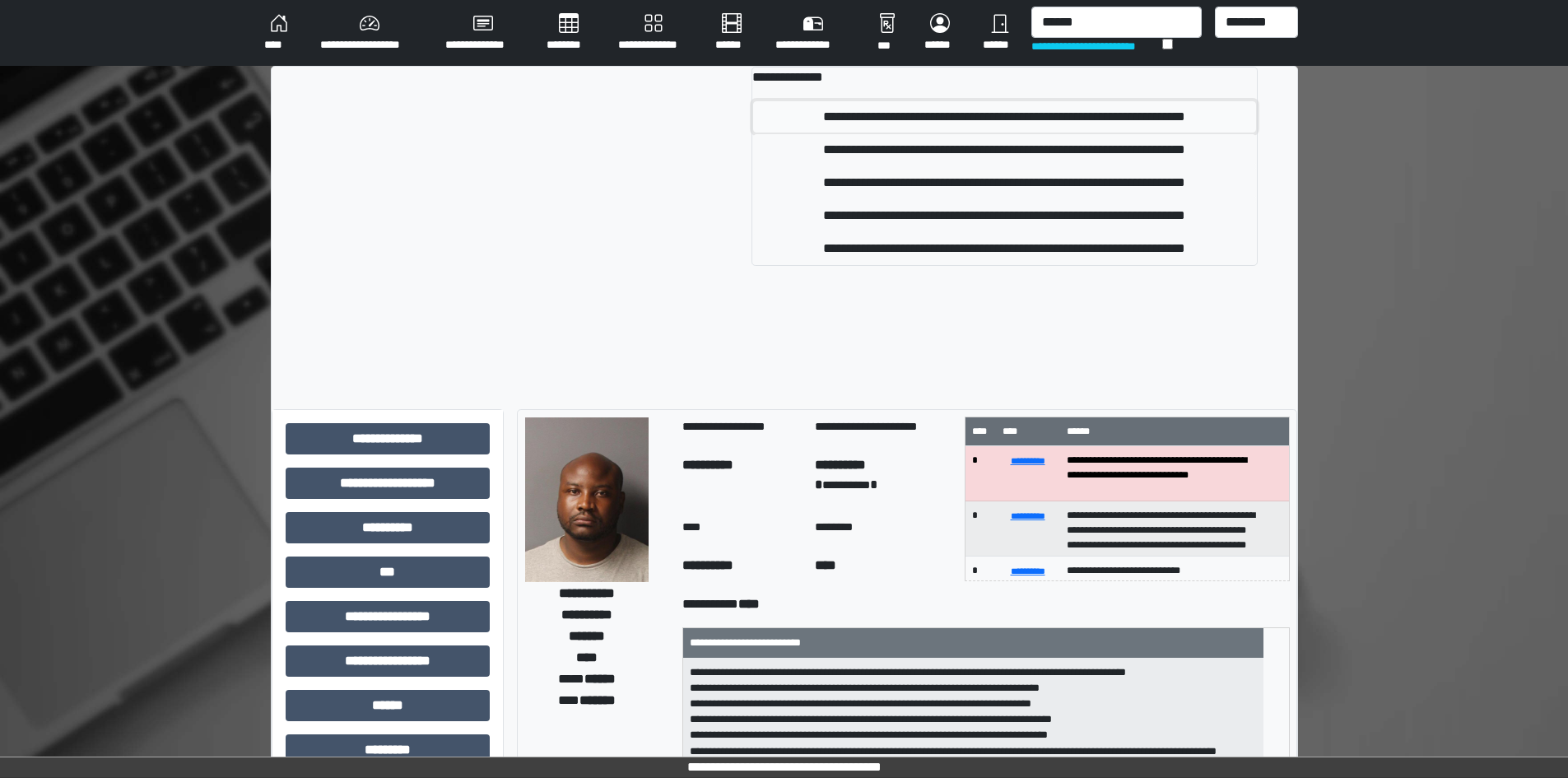 click on "**********" at bounding box center [1004, 117] 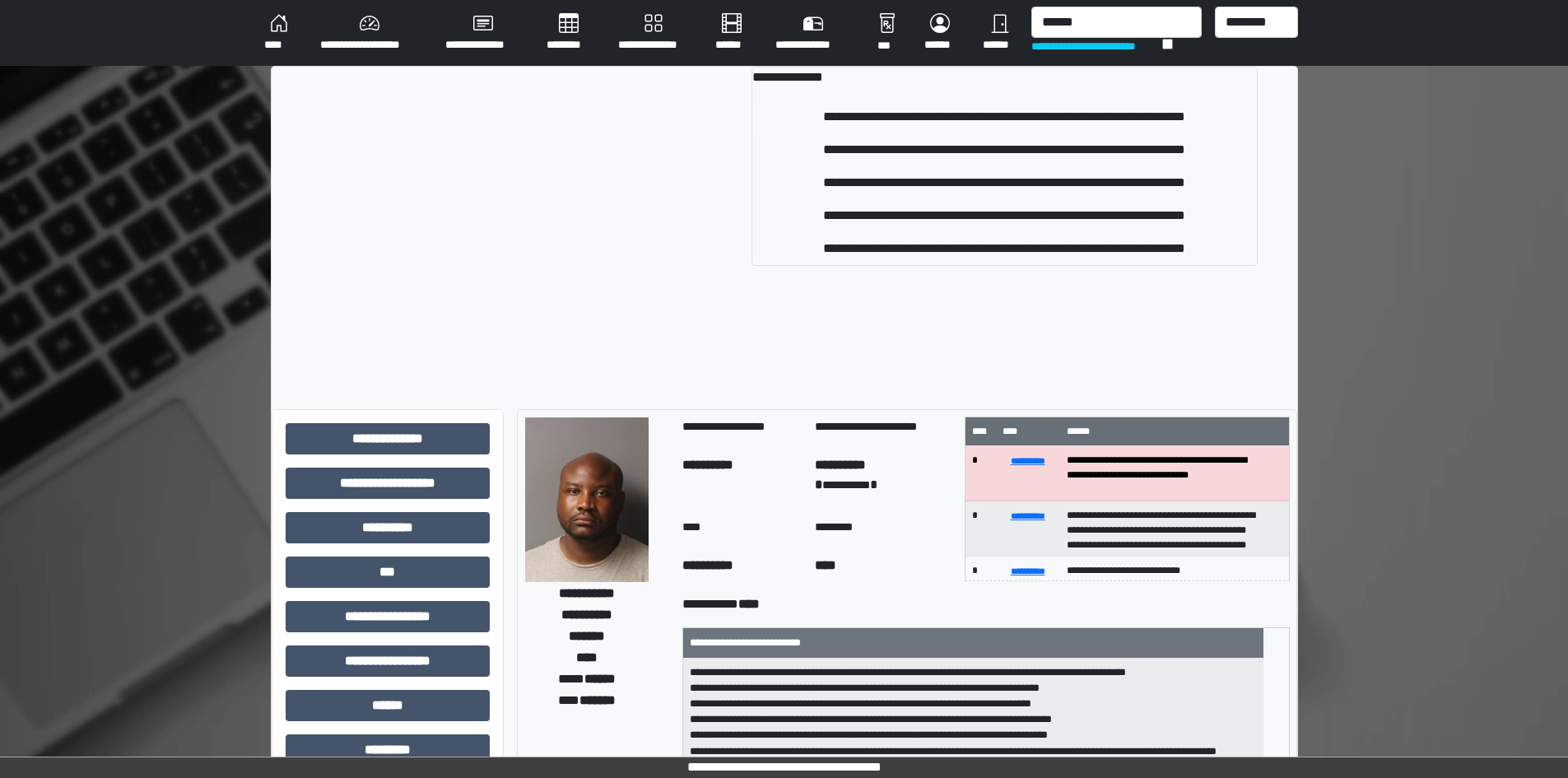type 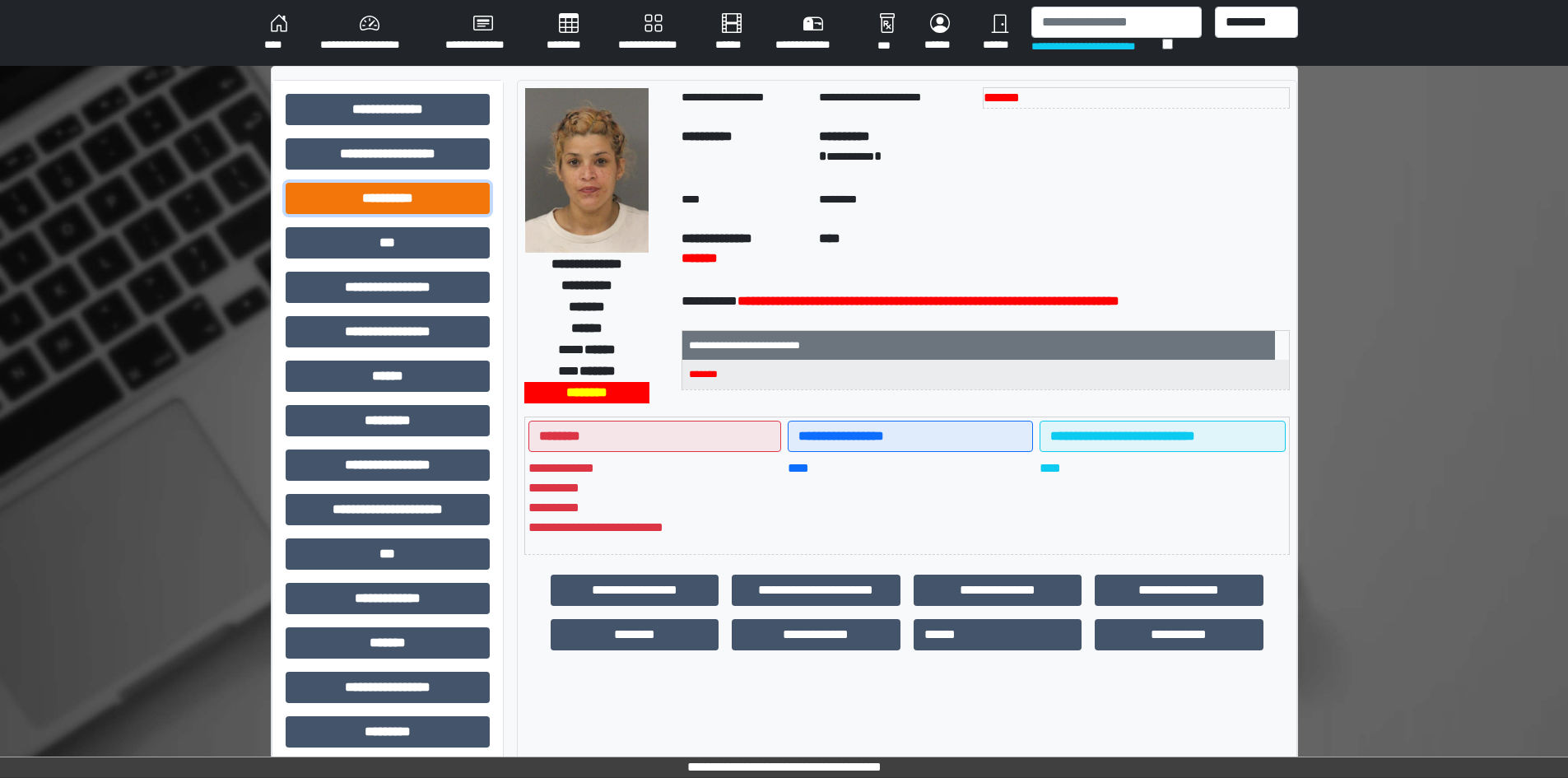 click on "**********" at bounding box center [388, 198] 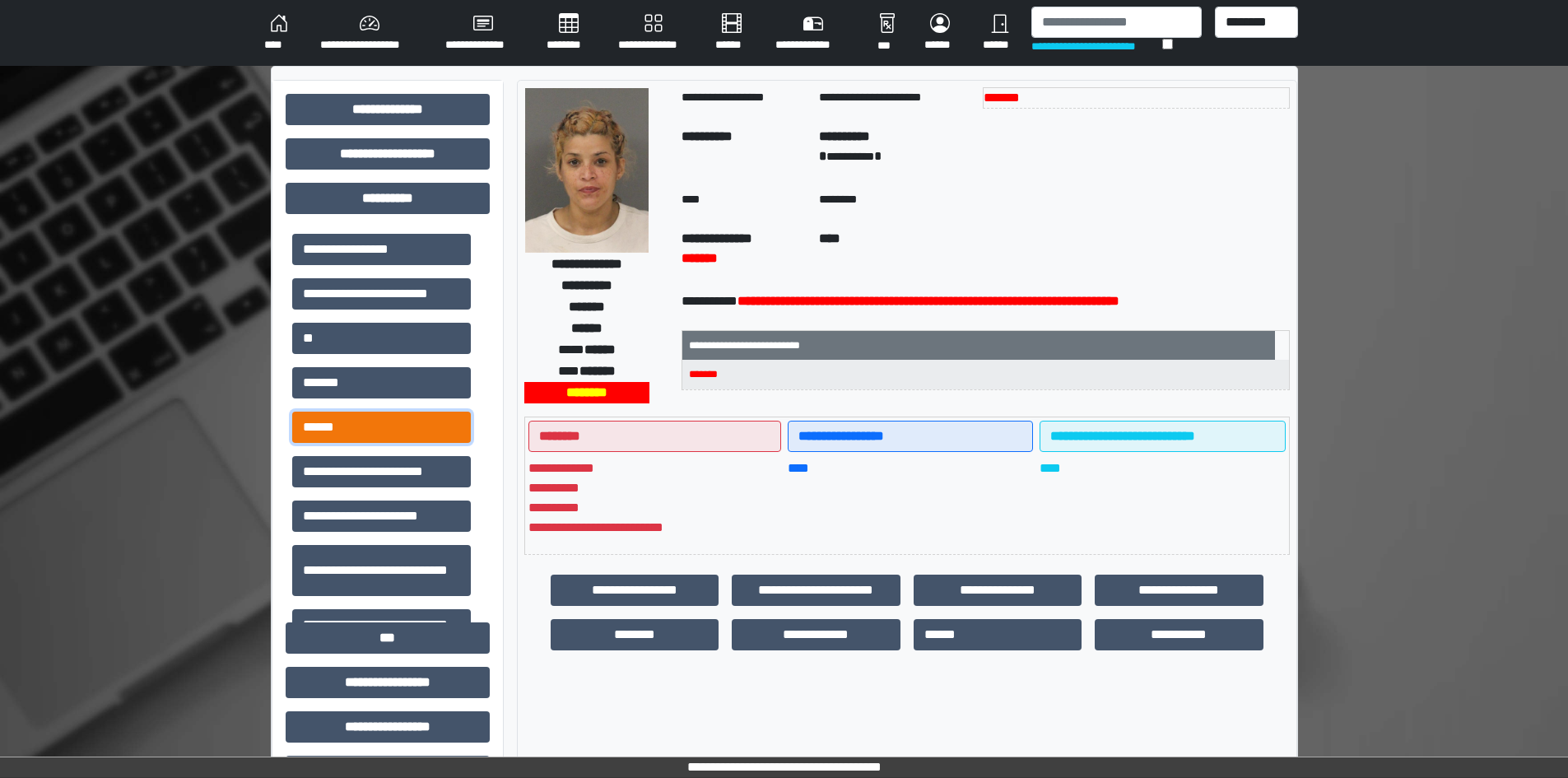 click on "******" at bounding box center [381, 427] 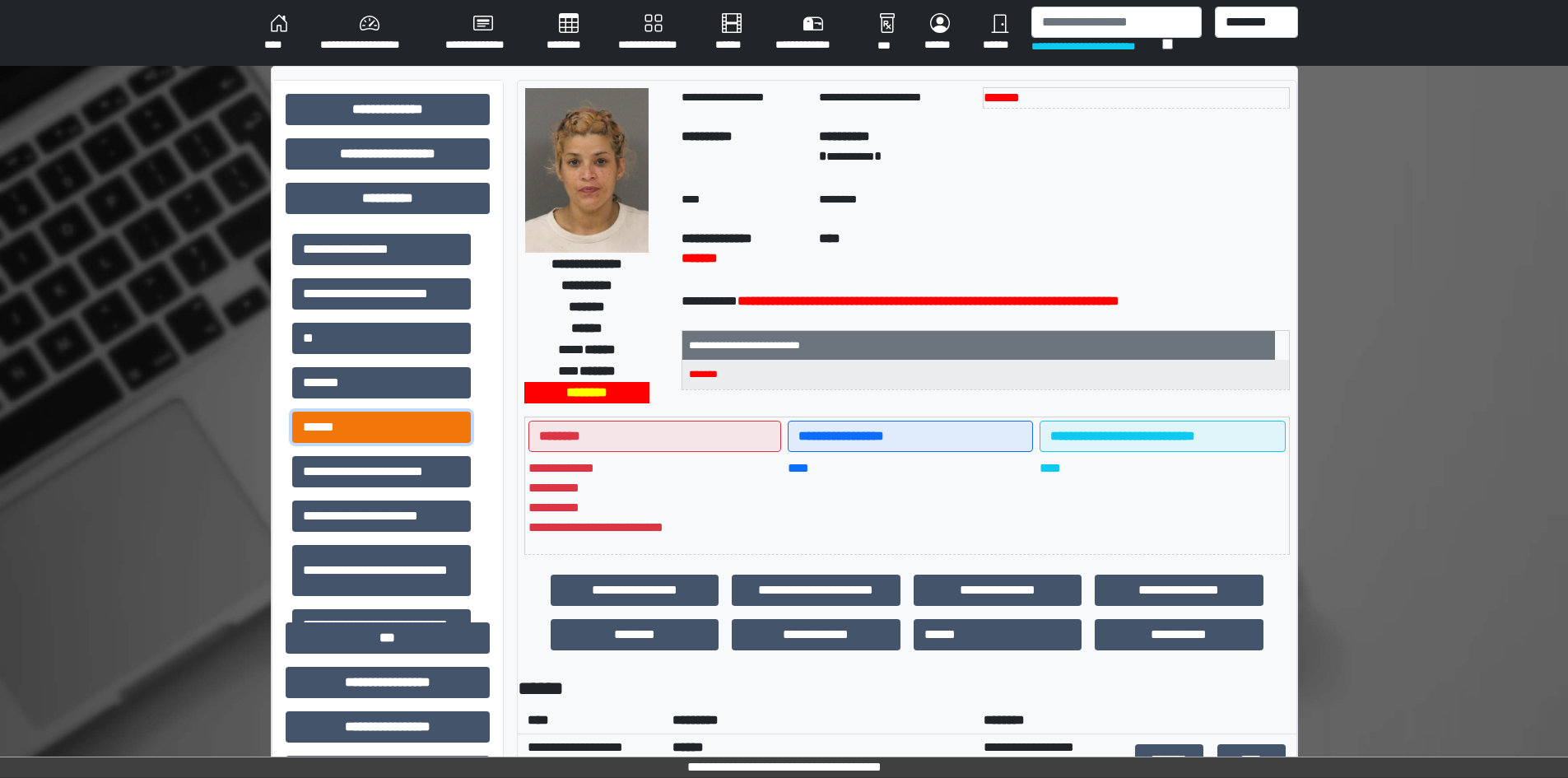 click on "******" at bounding box center [381, 427] 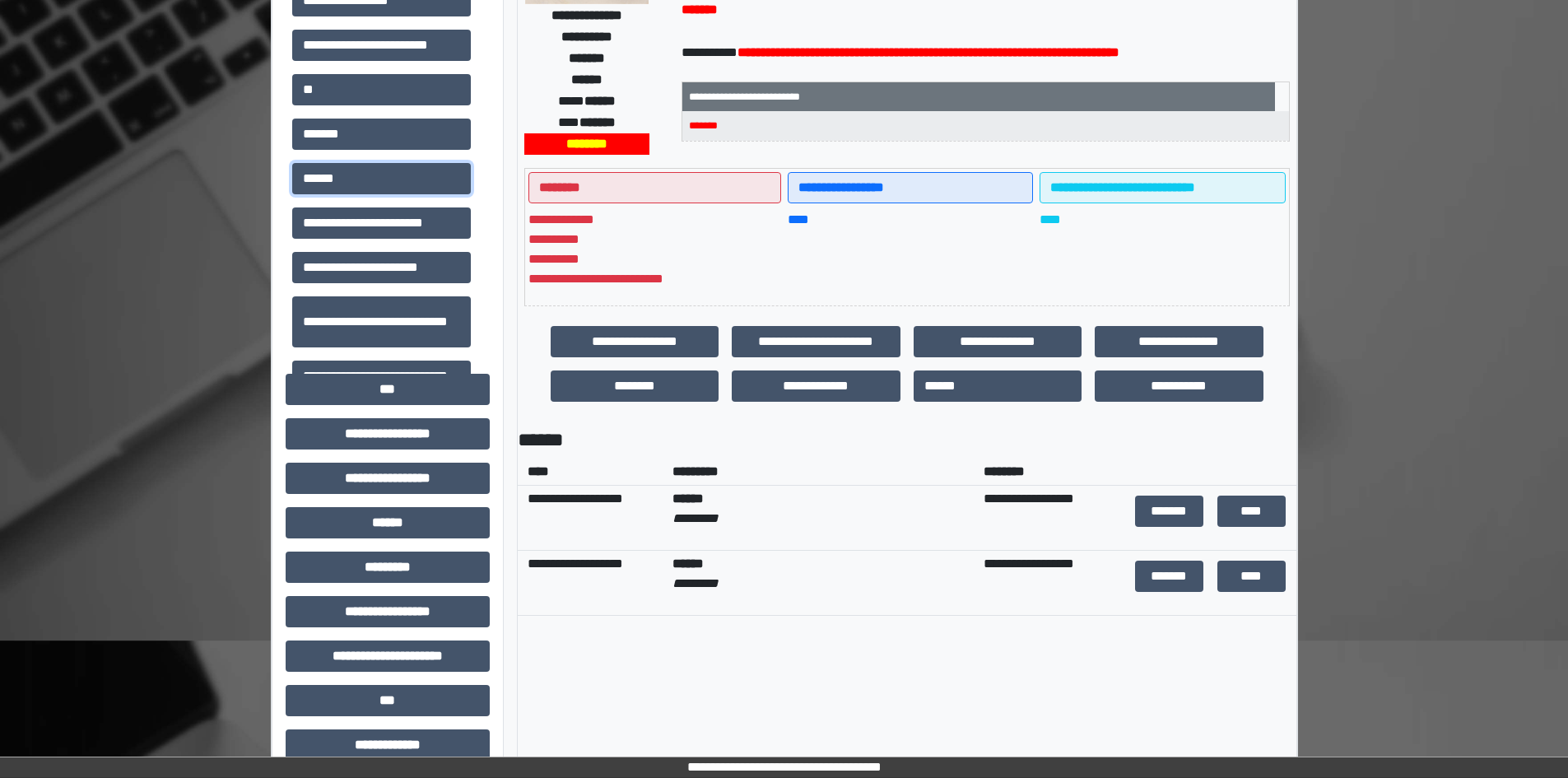 scroll, scrollTop: 329, scrollLeft: 0, axis: vertical 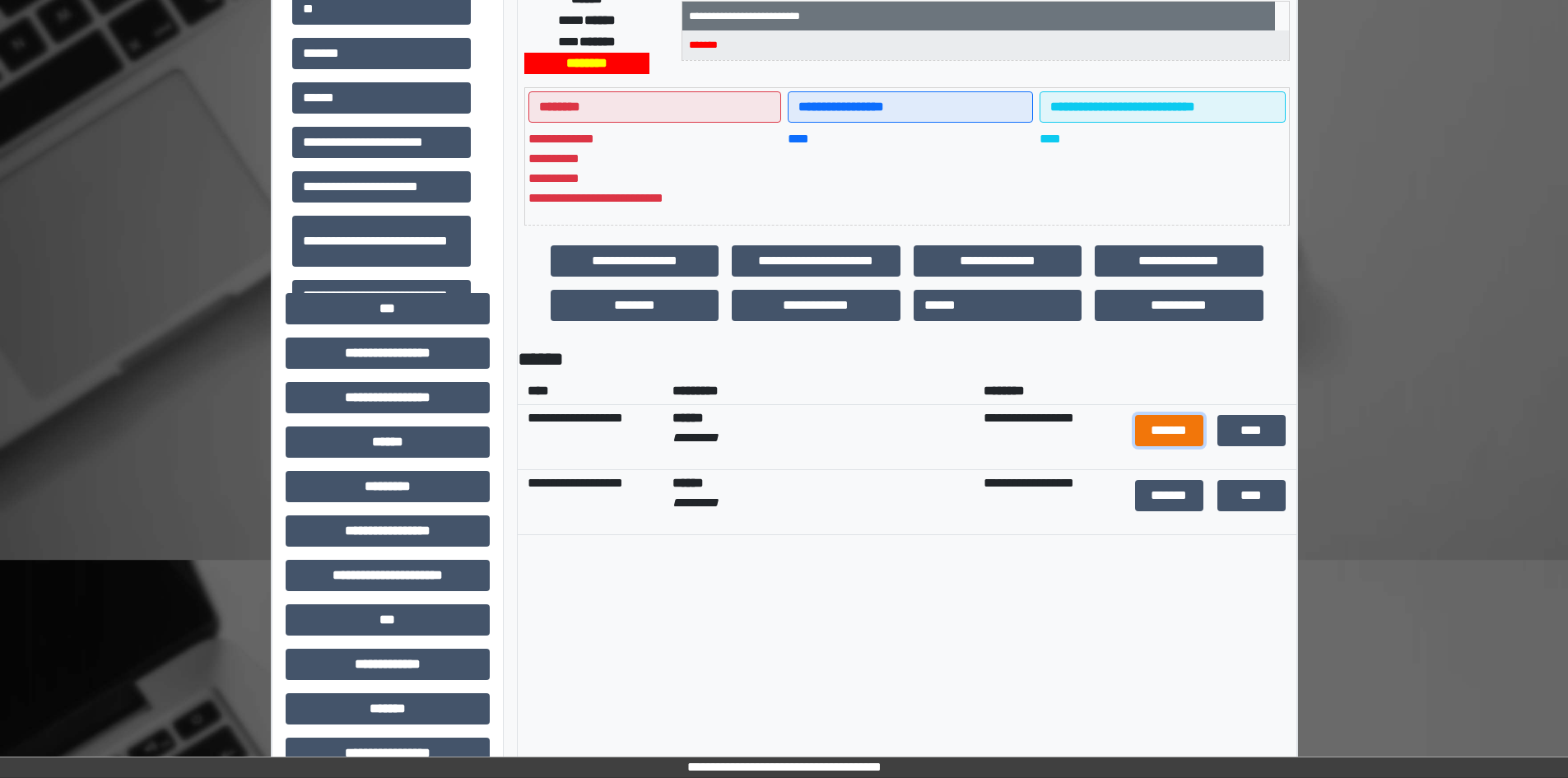 click on "*******" at bounding box center [1170, 431] 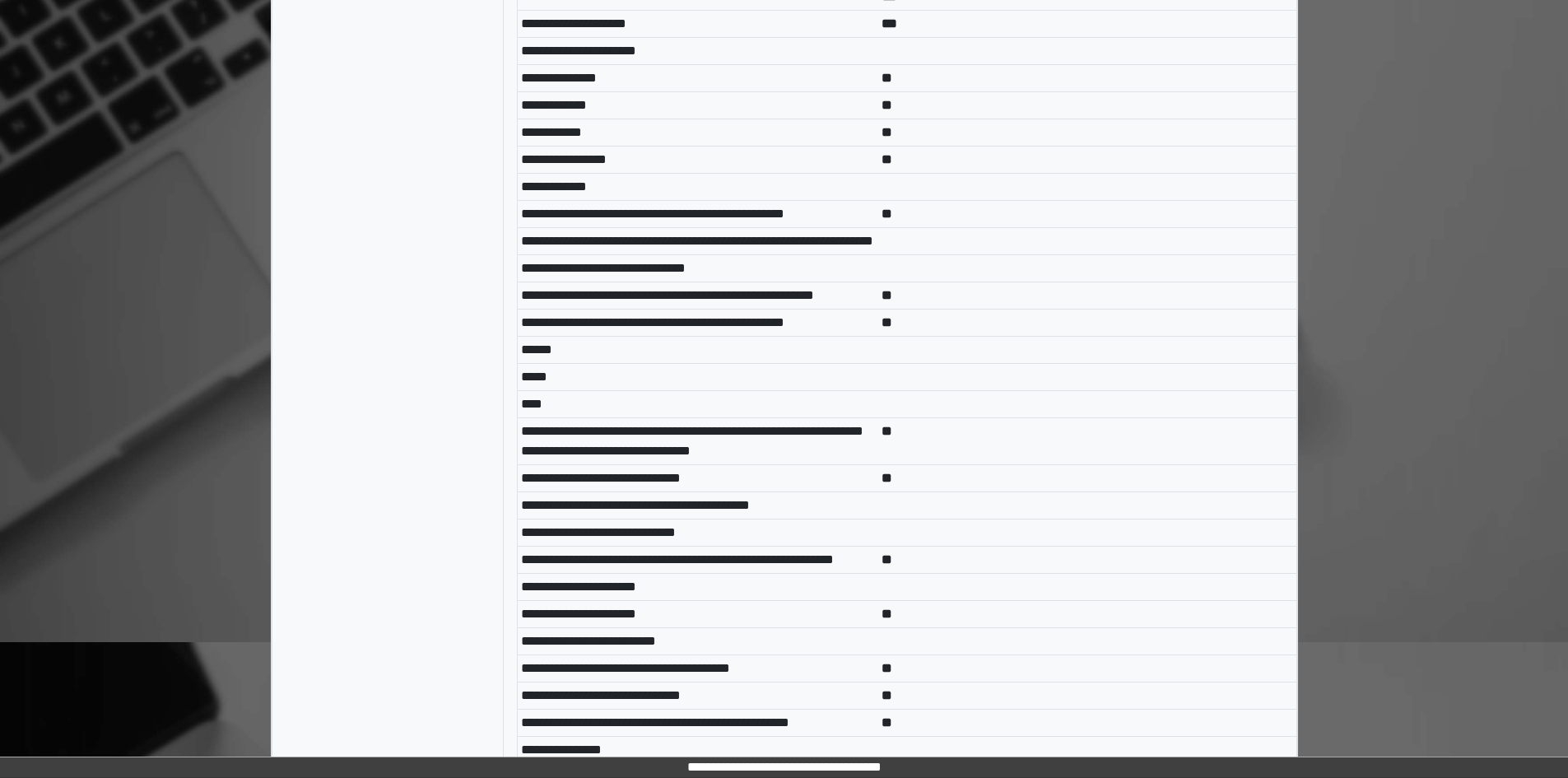 scroll, scrollTop: 172, scrollLeft: 0, axis: vertical 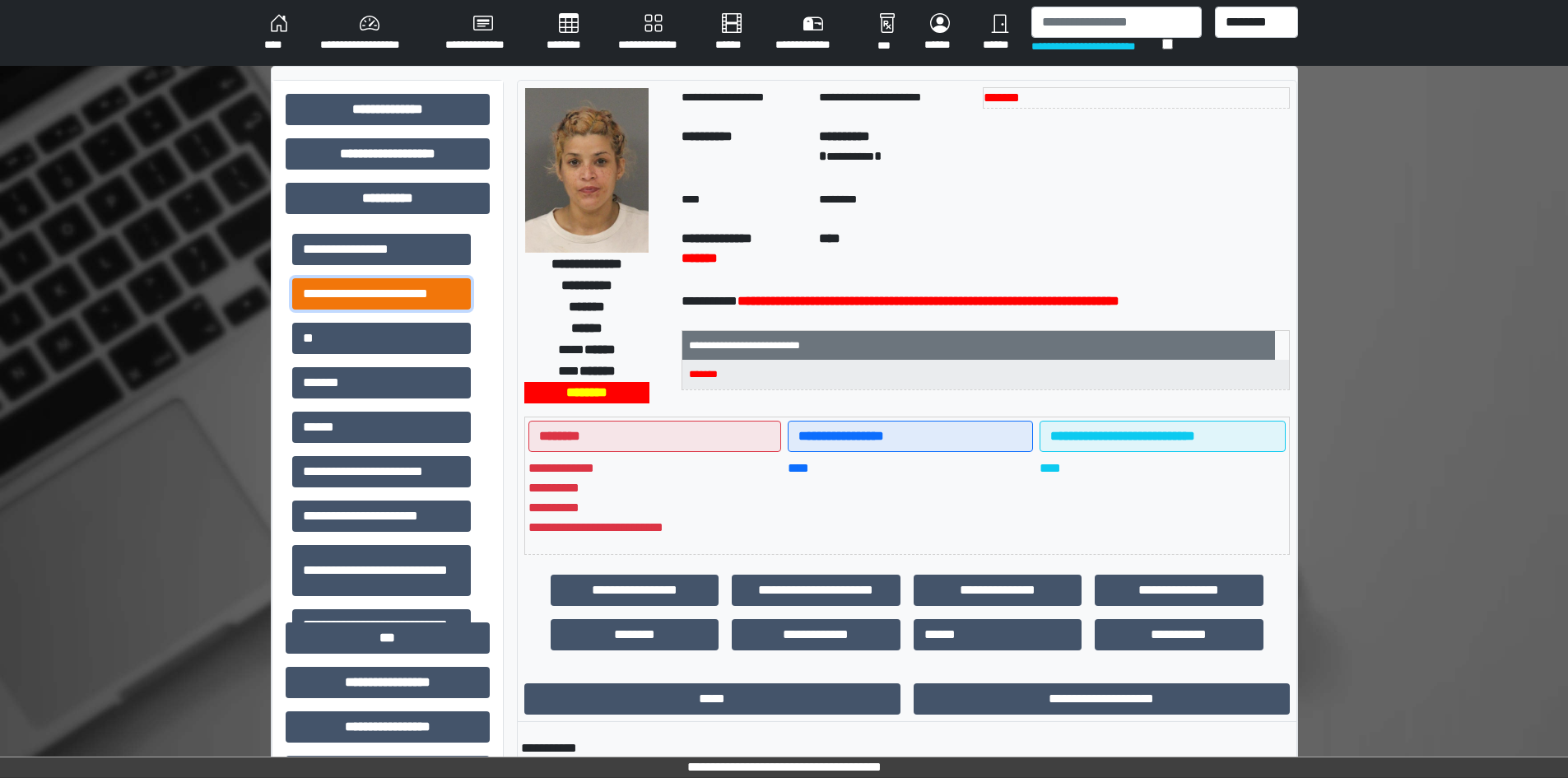 click on "**********" at bounding box center [381, 294] 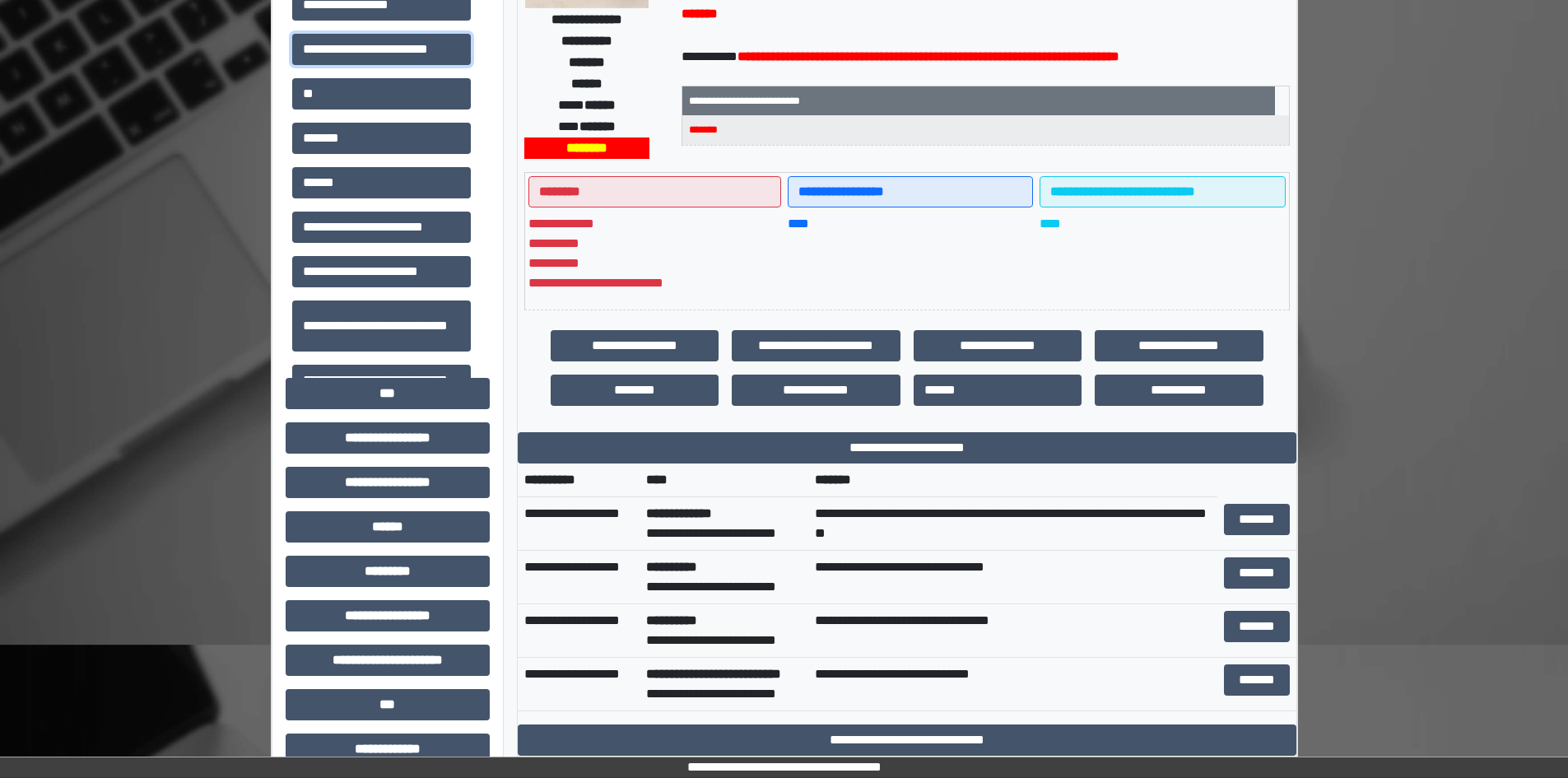 scroll, scrollTop: 247, scrollLeft: 0, axis: vertical 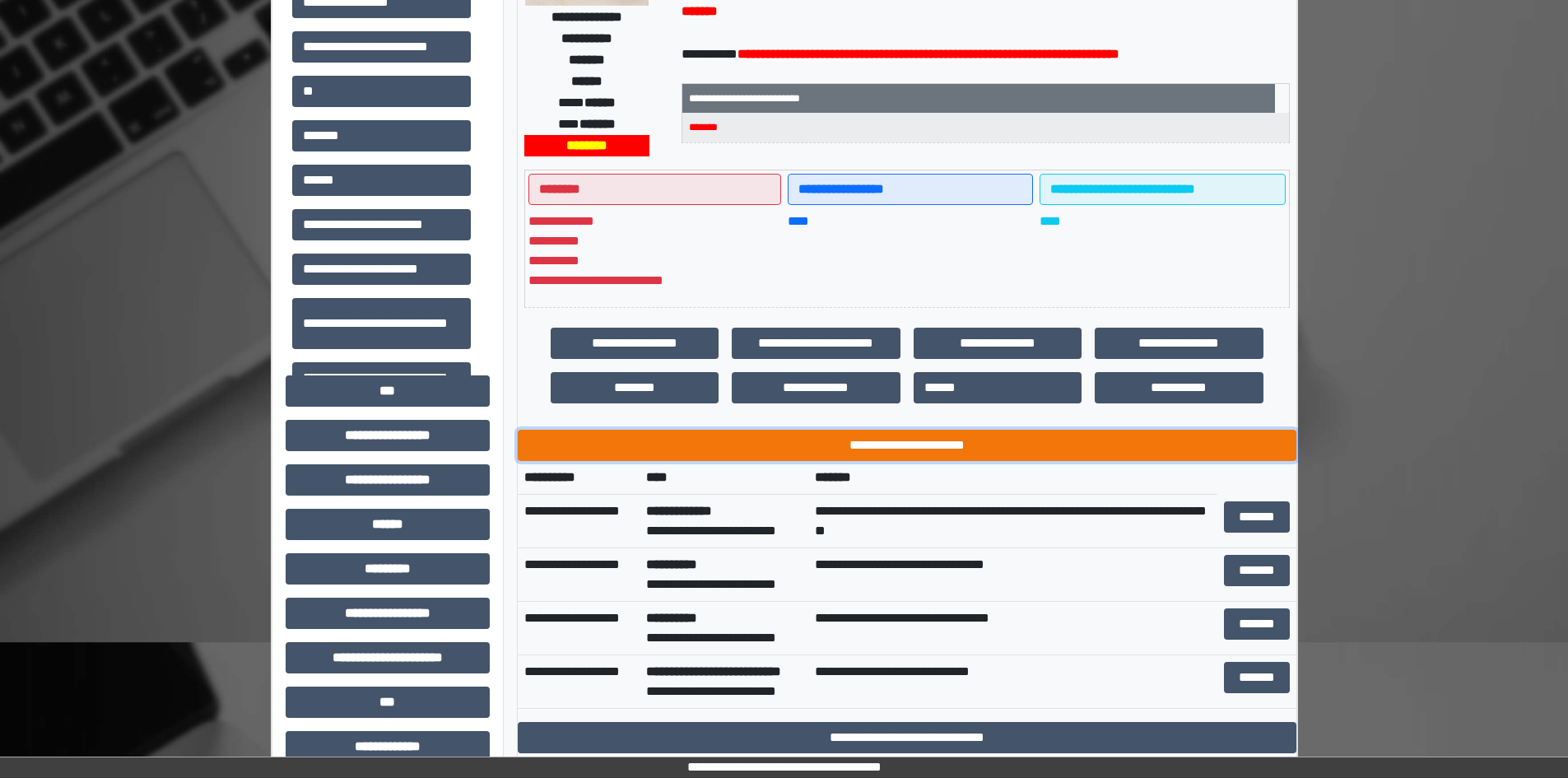 click on "**********" at bounding box center (907, 445) 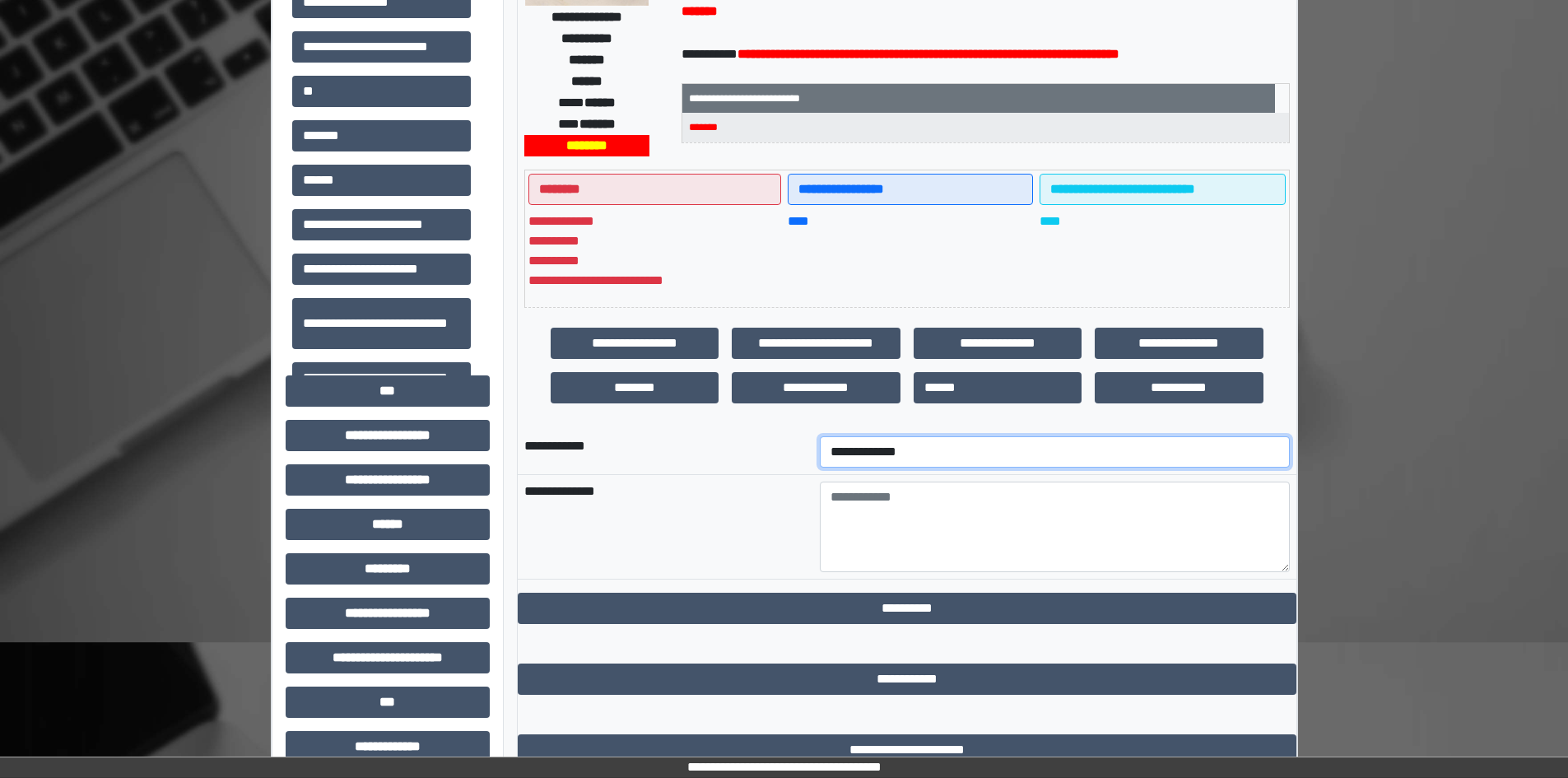 click on "**********" at bounding box center [1054, 452] 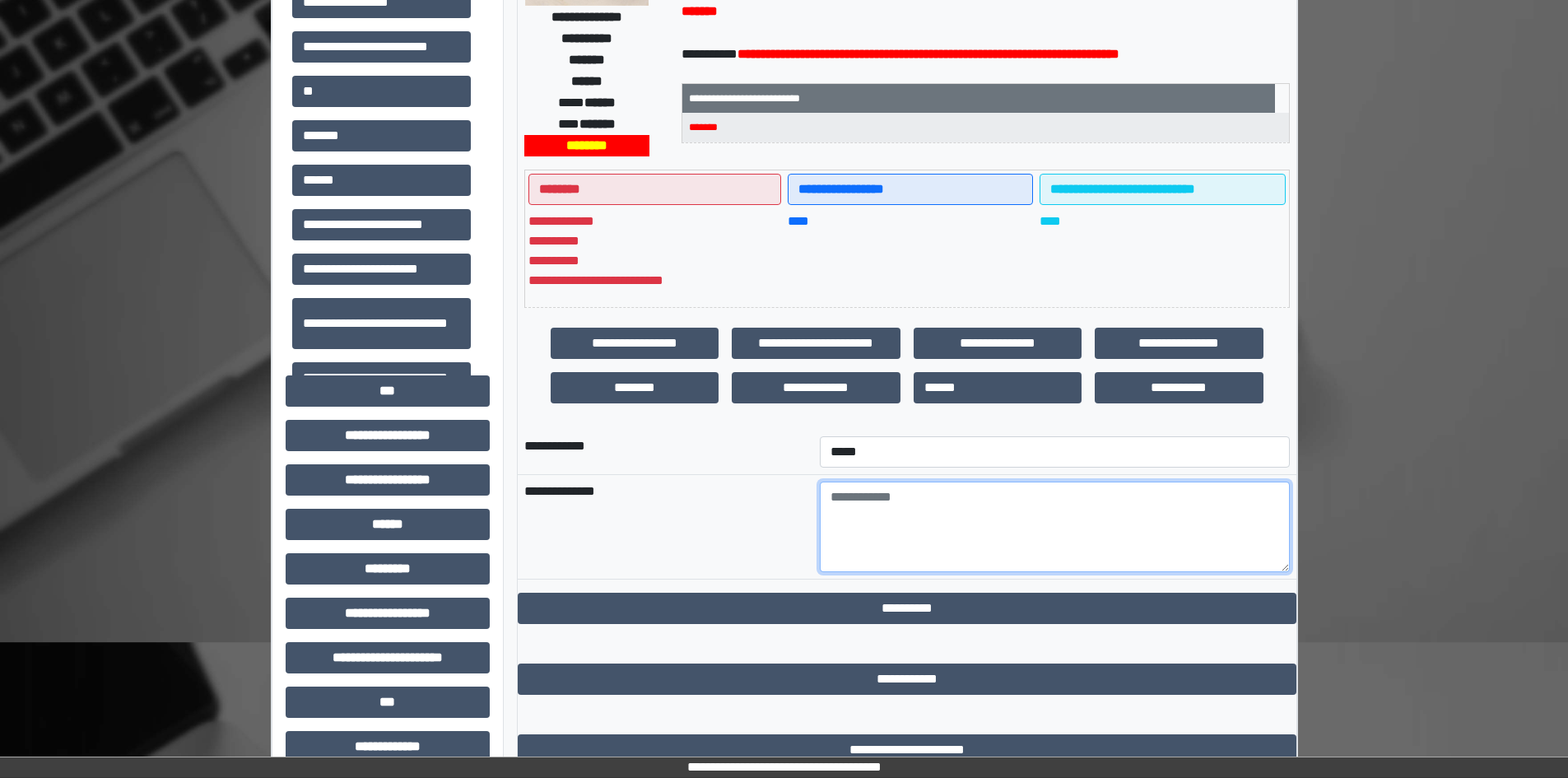 click at bounding box center (1054, 527) 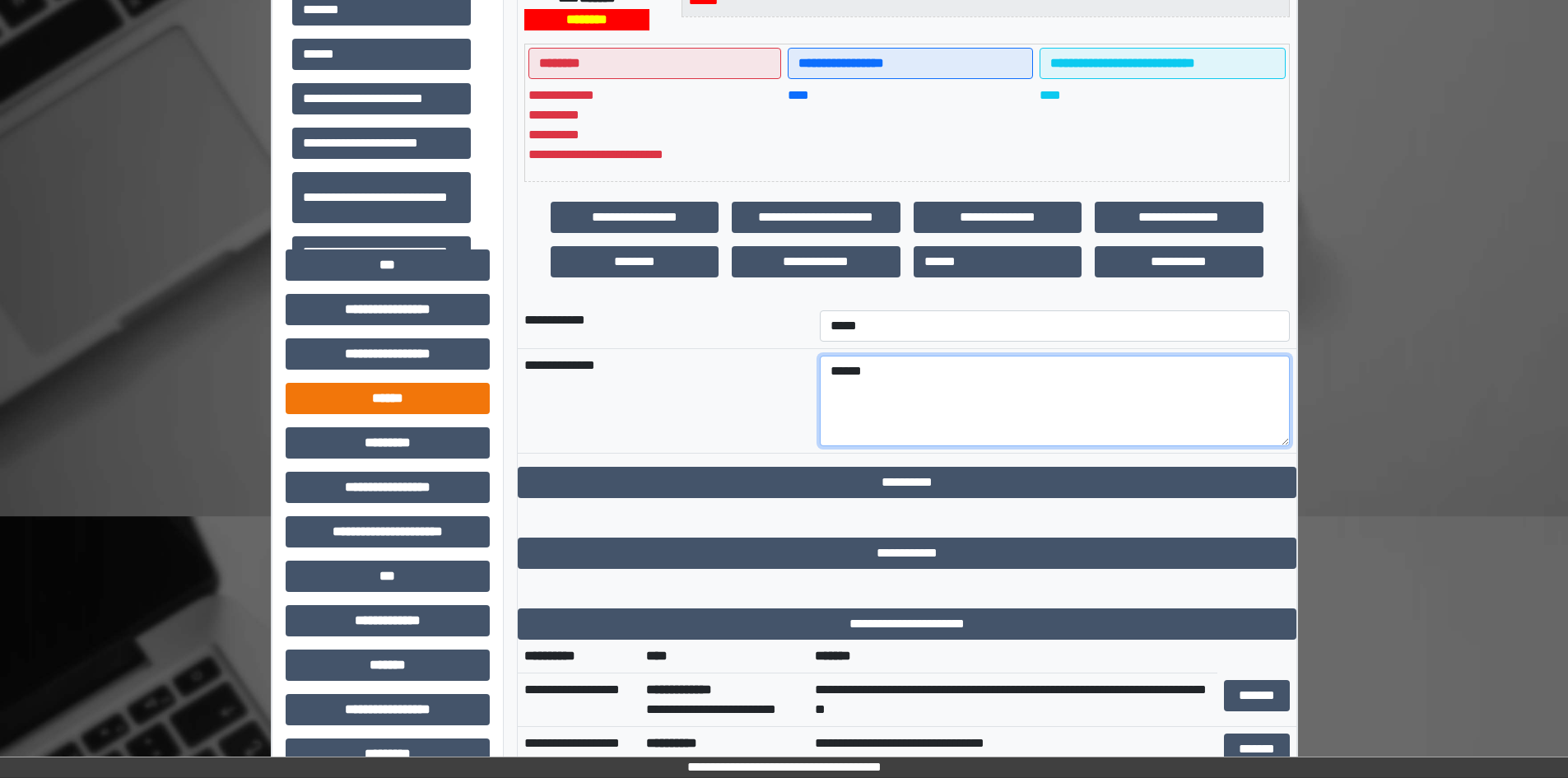 scroll, scrollTop: 412, scrollLeft: 0, axis: vertical 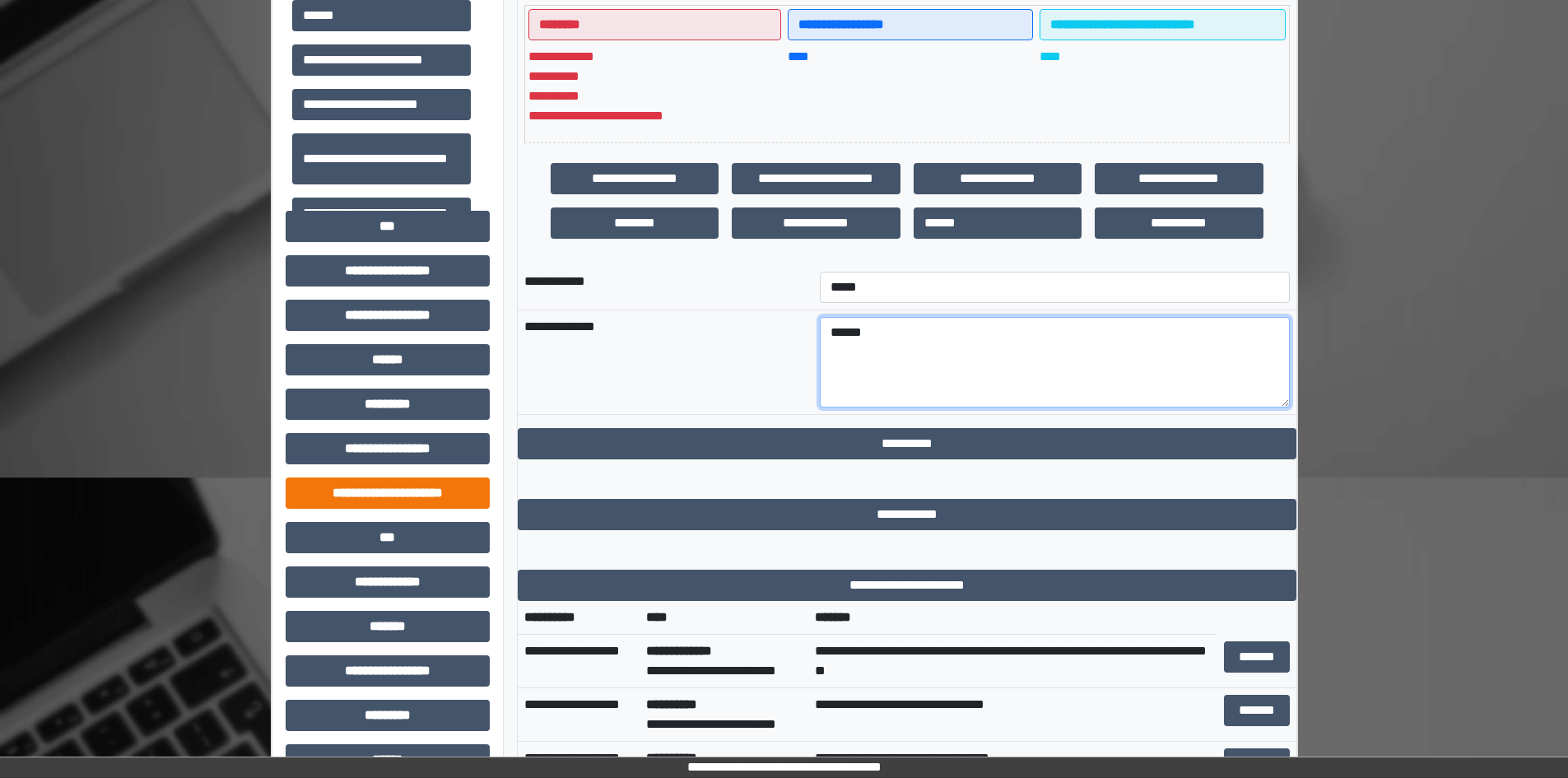 type on "******" 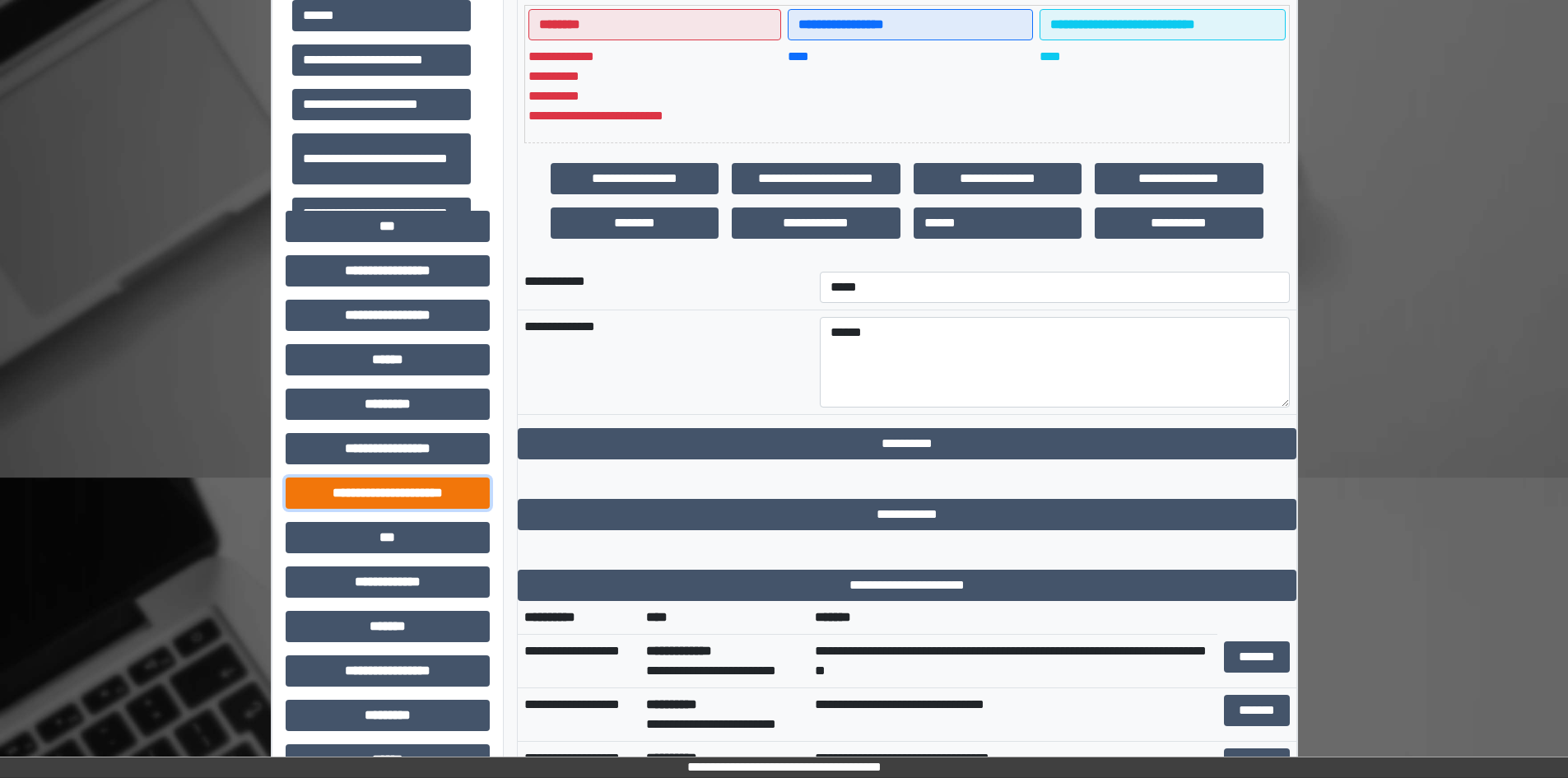 click on "**********" at bounding box center [388, 493] 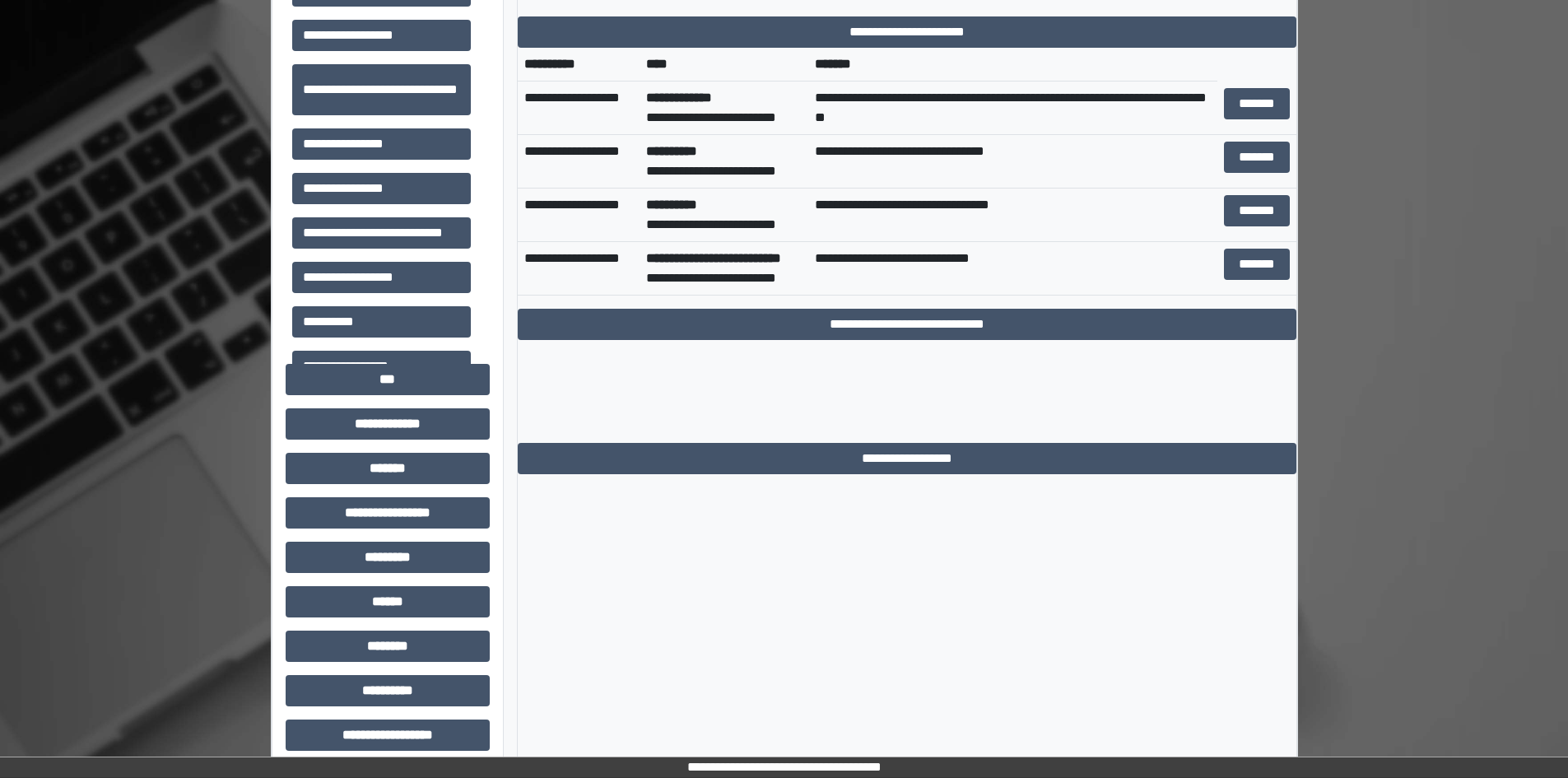 scroll, scrollTop: 979, scrollLeft: 0, axis: vertical 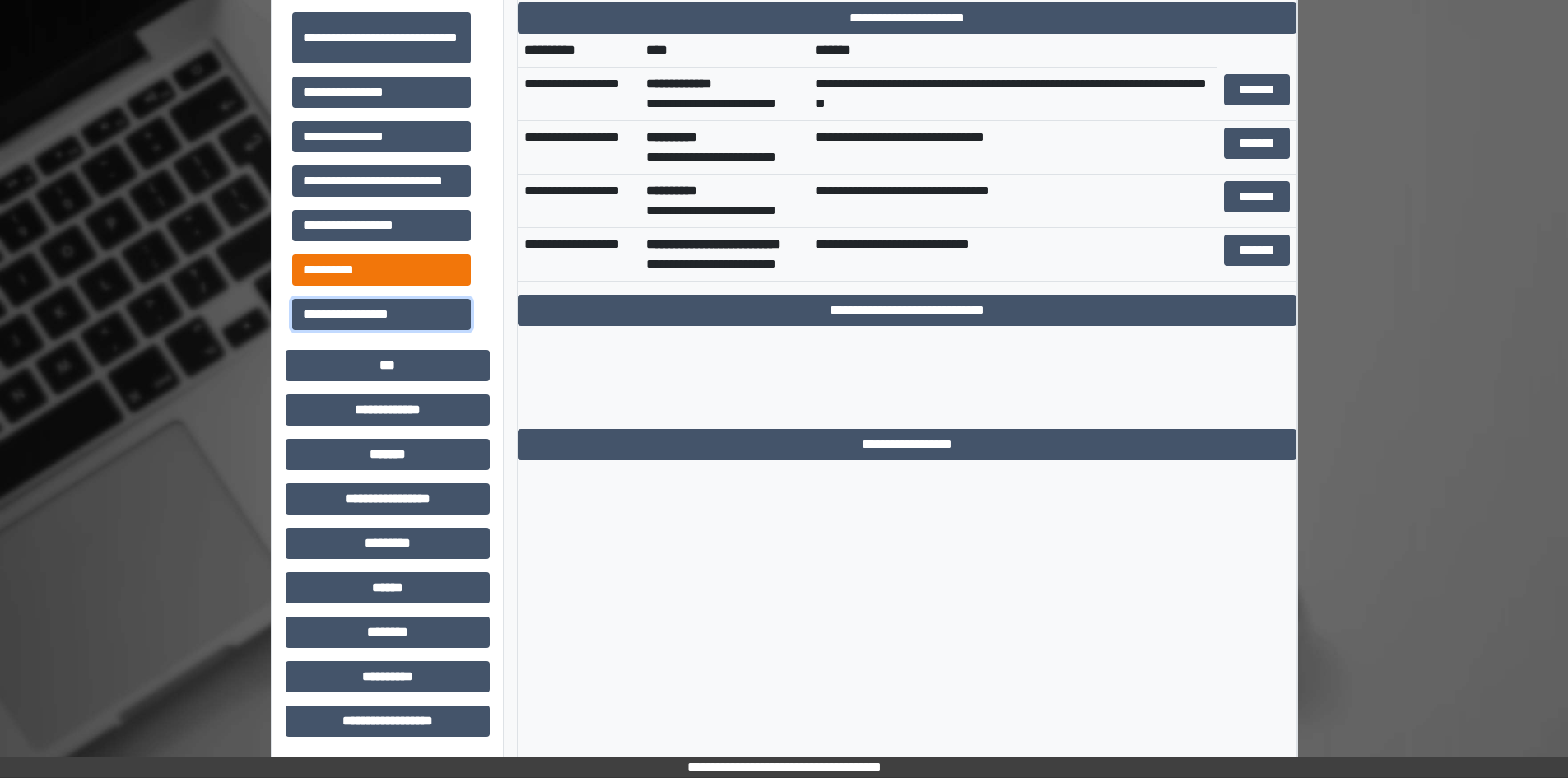 click on "**********" at bounding box center [381, 314] 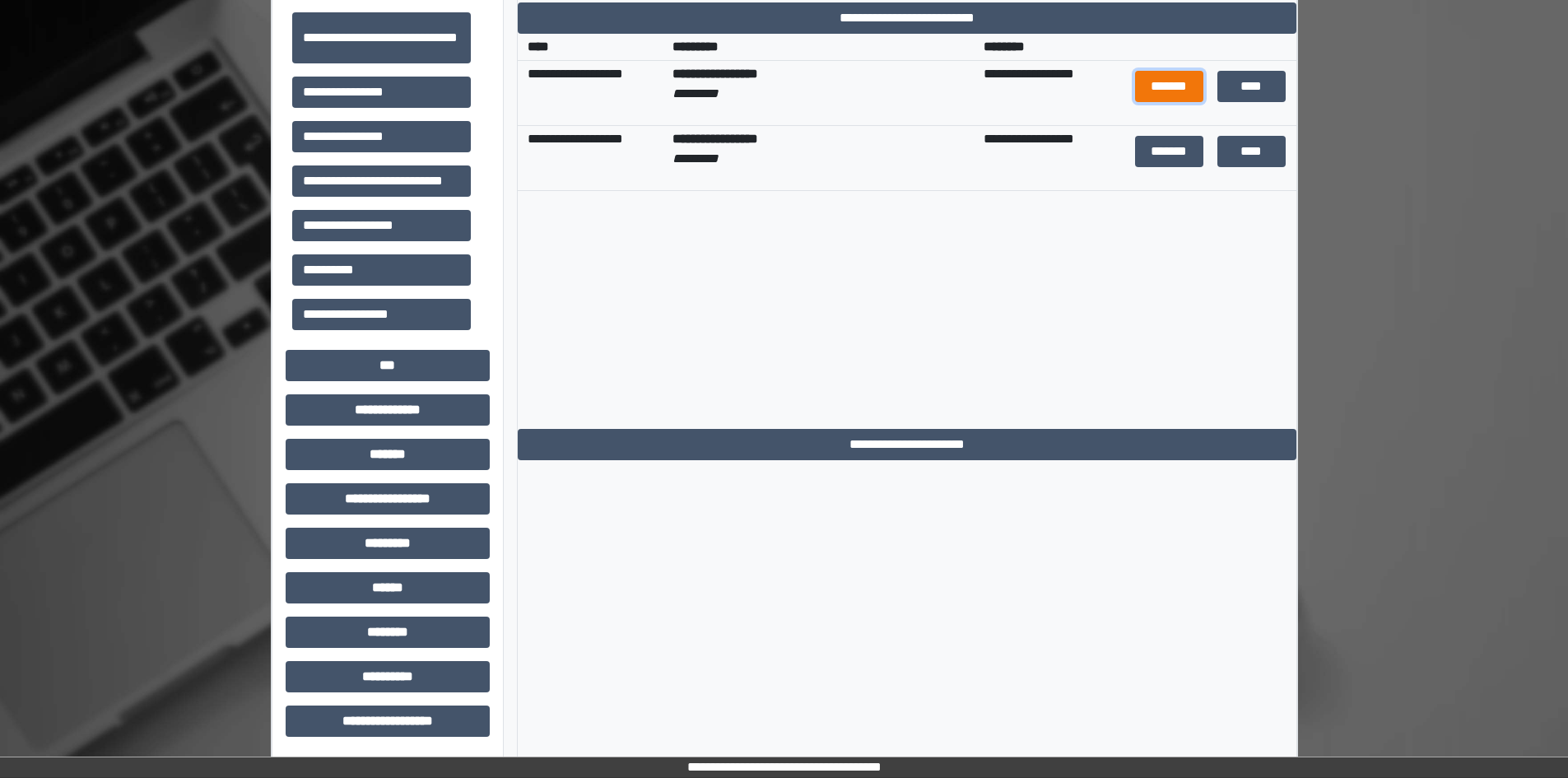 click on "*******" at bounding box center [1170, 86] 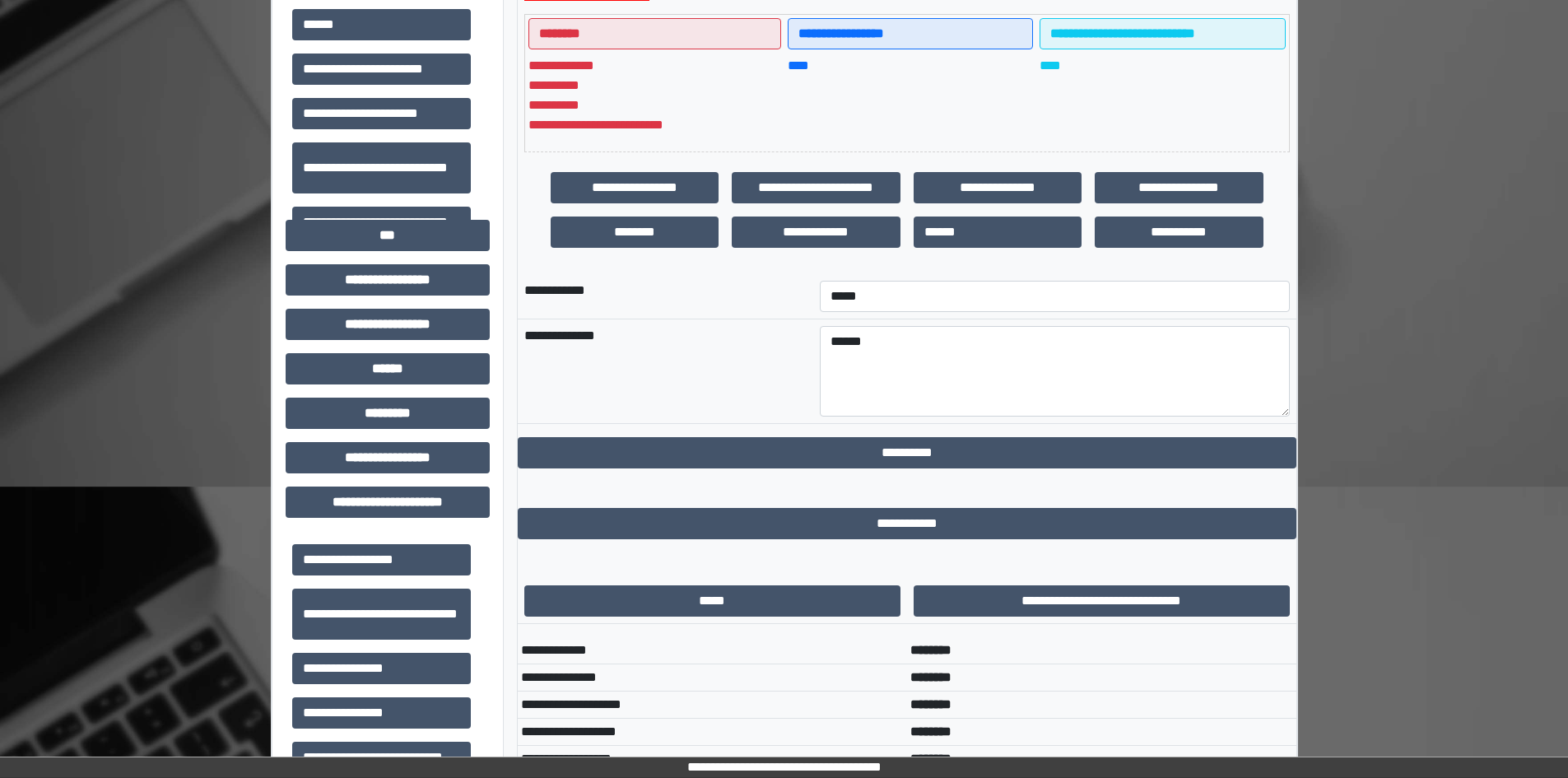 scroll, scrollTop: 320, scrollLeft: 0, axis: vertical 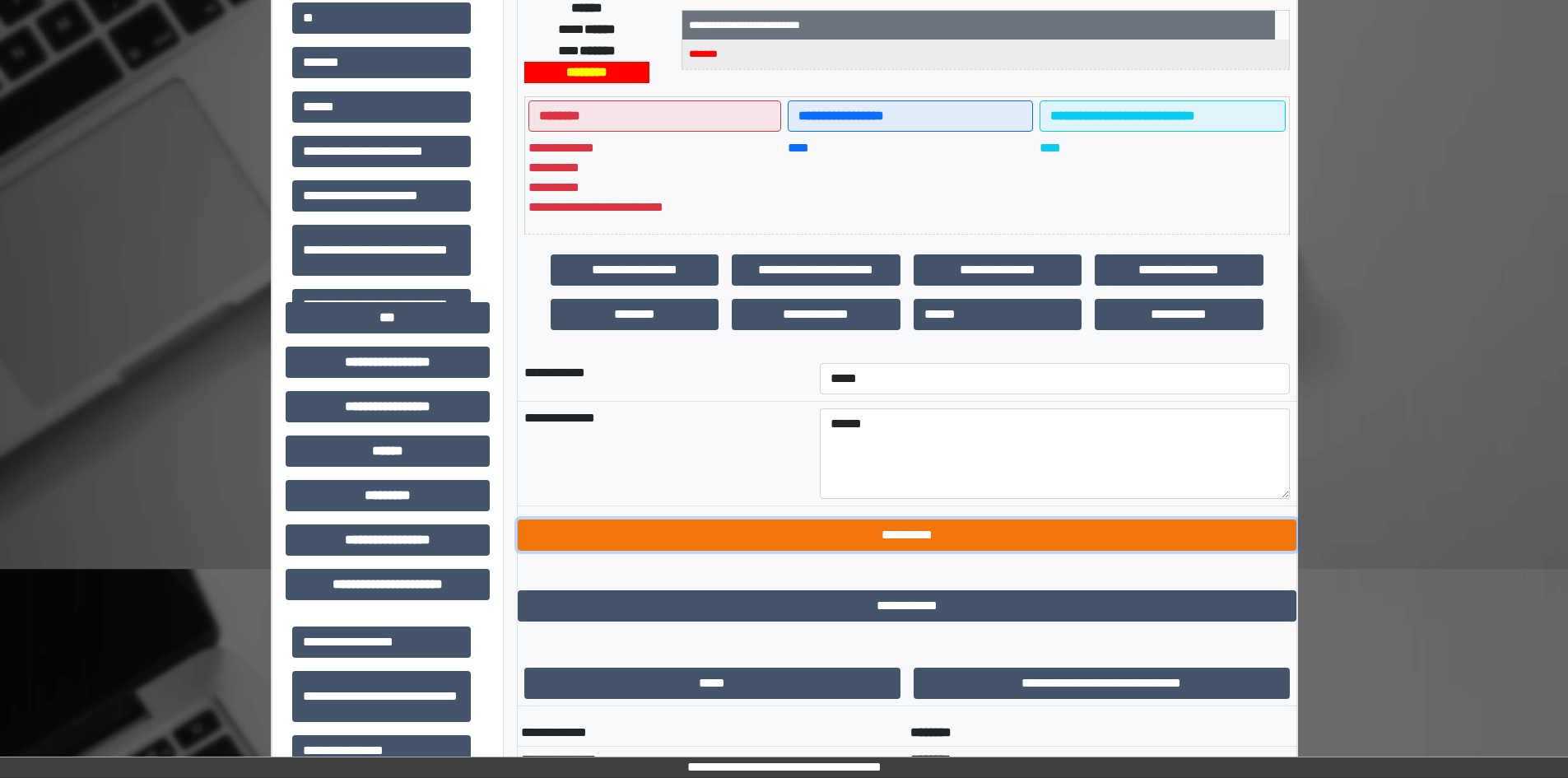 click on "**********" at bounding box center [907, 535] 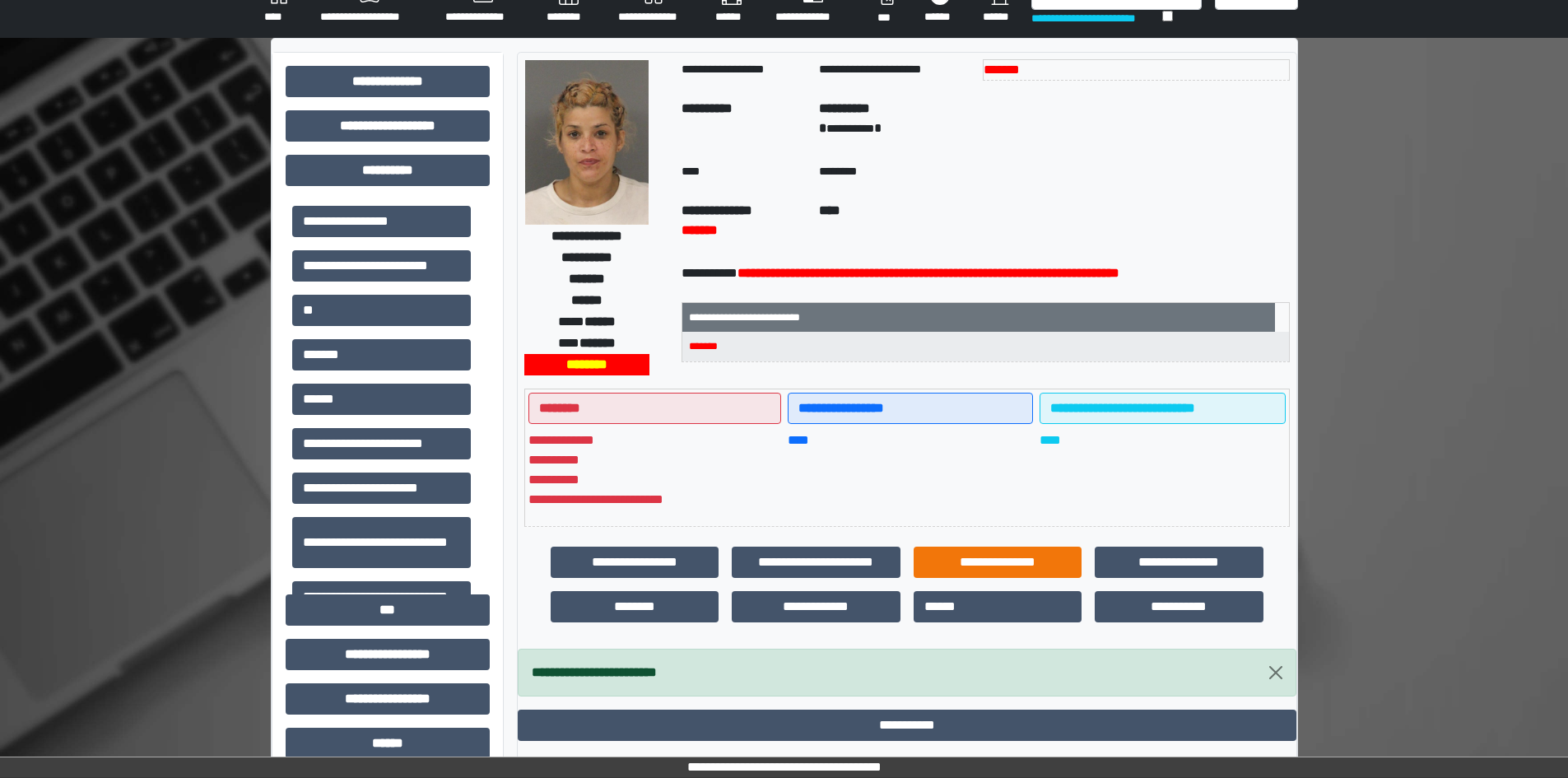 scroll, scrollTop: 0, scrollLeft: 0, axis: both 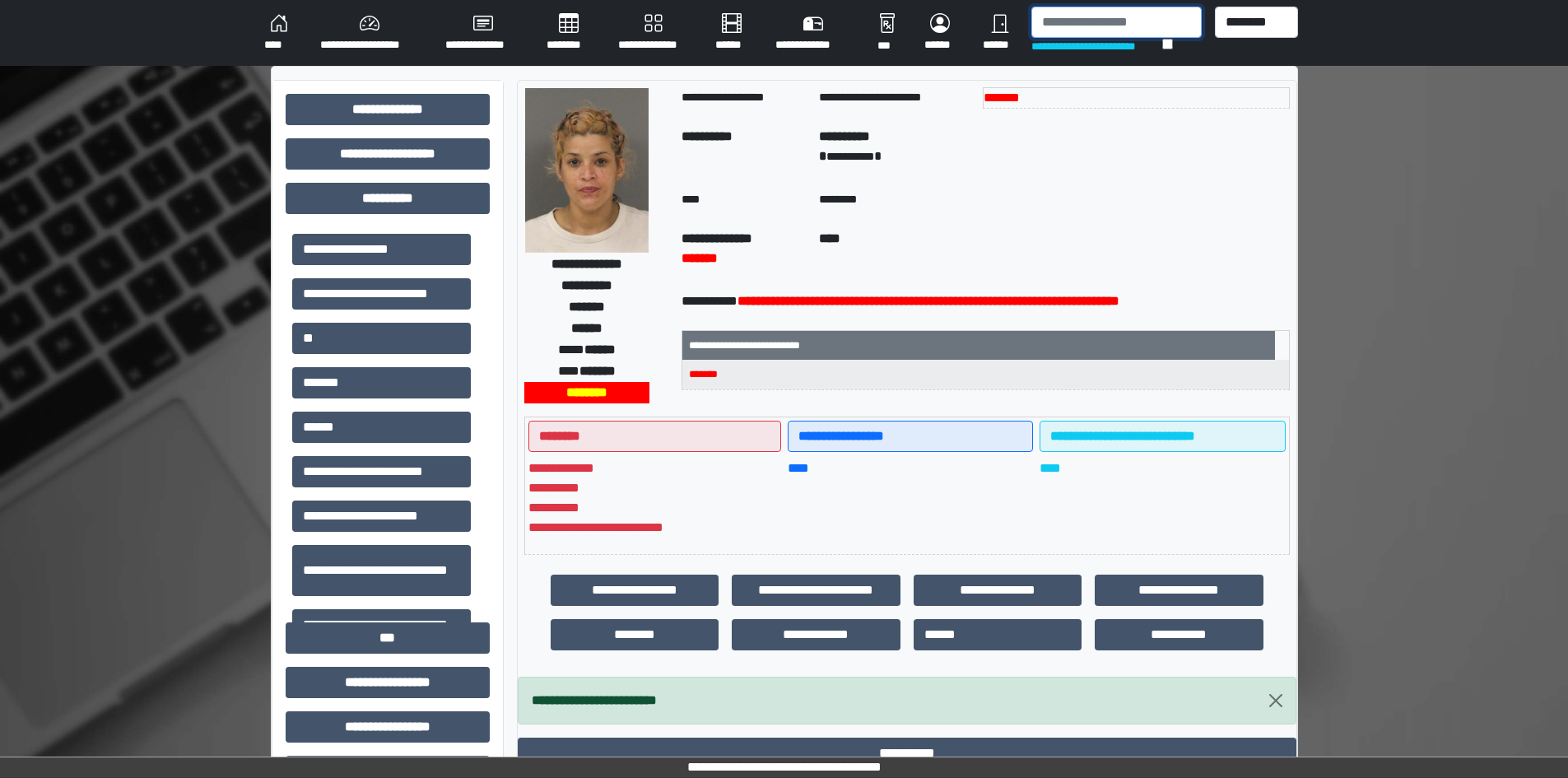 click at bounding box center (1116, 22) 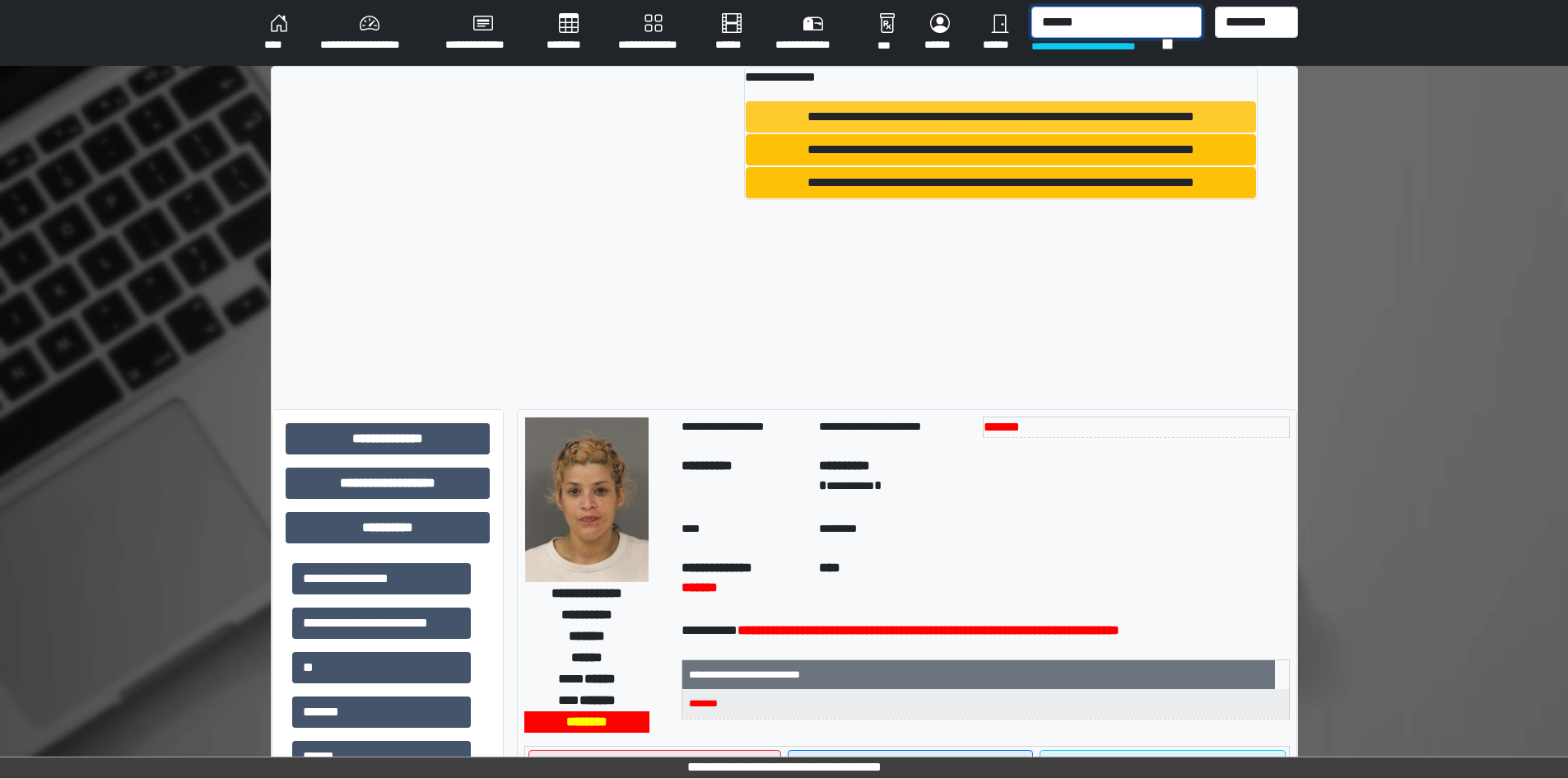 type on "******" 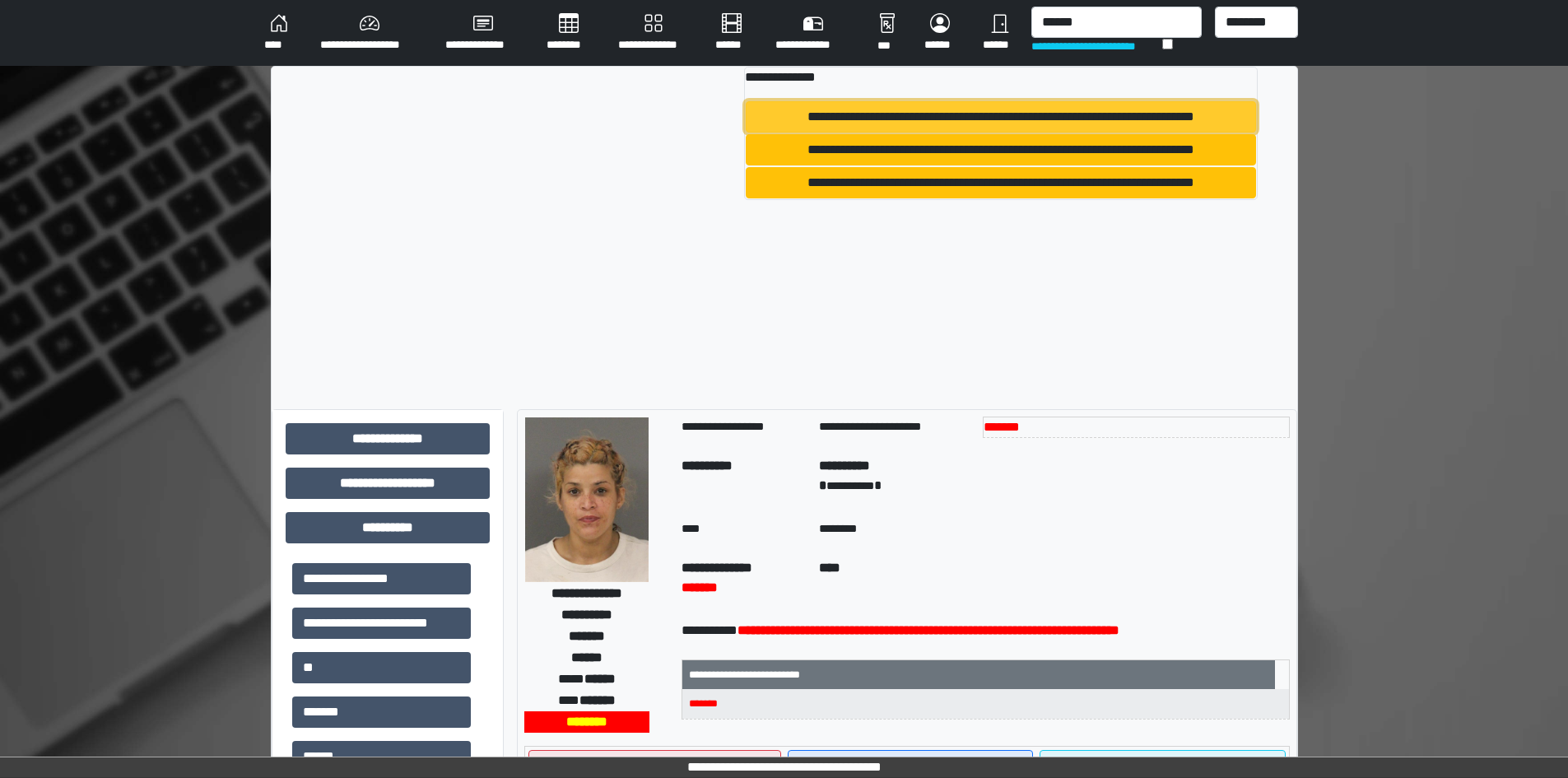 click on "**********" at bounding box center (1001, 117) 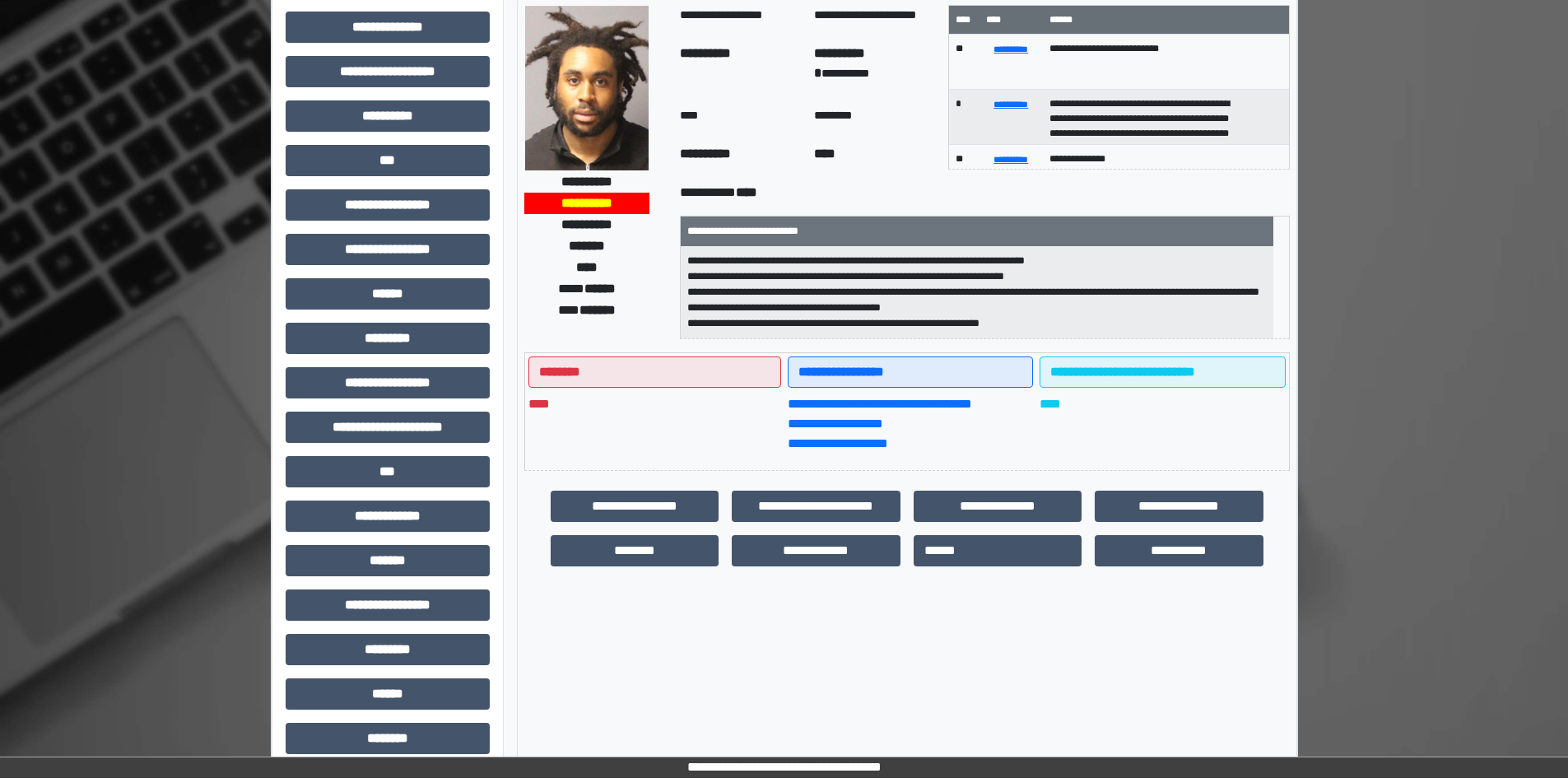 scroll, scrollTop: 0, scrollLeft: 0, axis: both 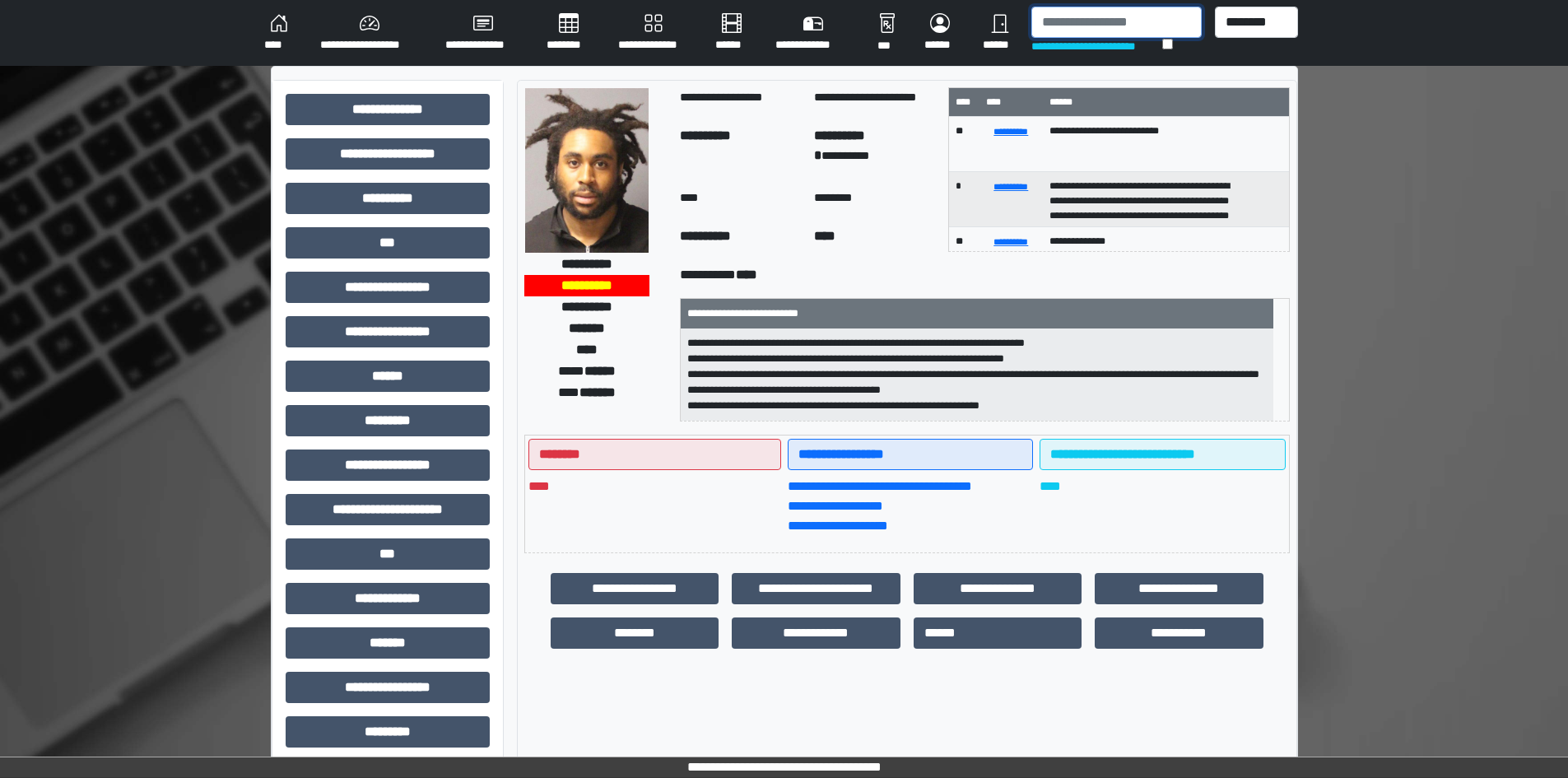 click at bounding box center [1116, 22] 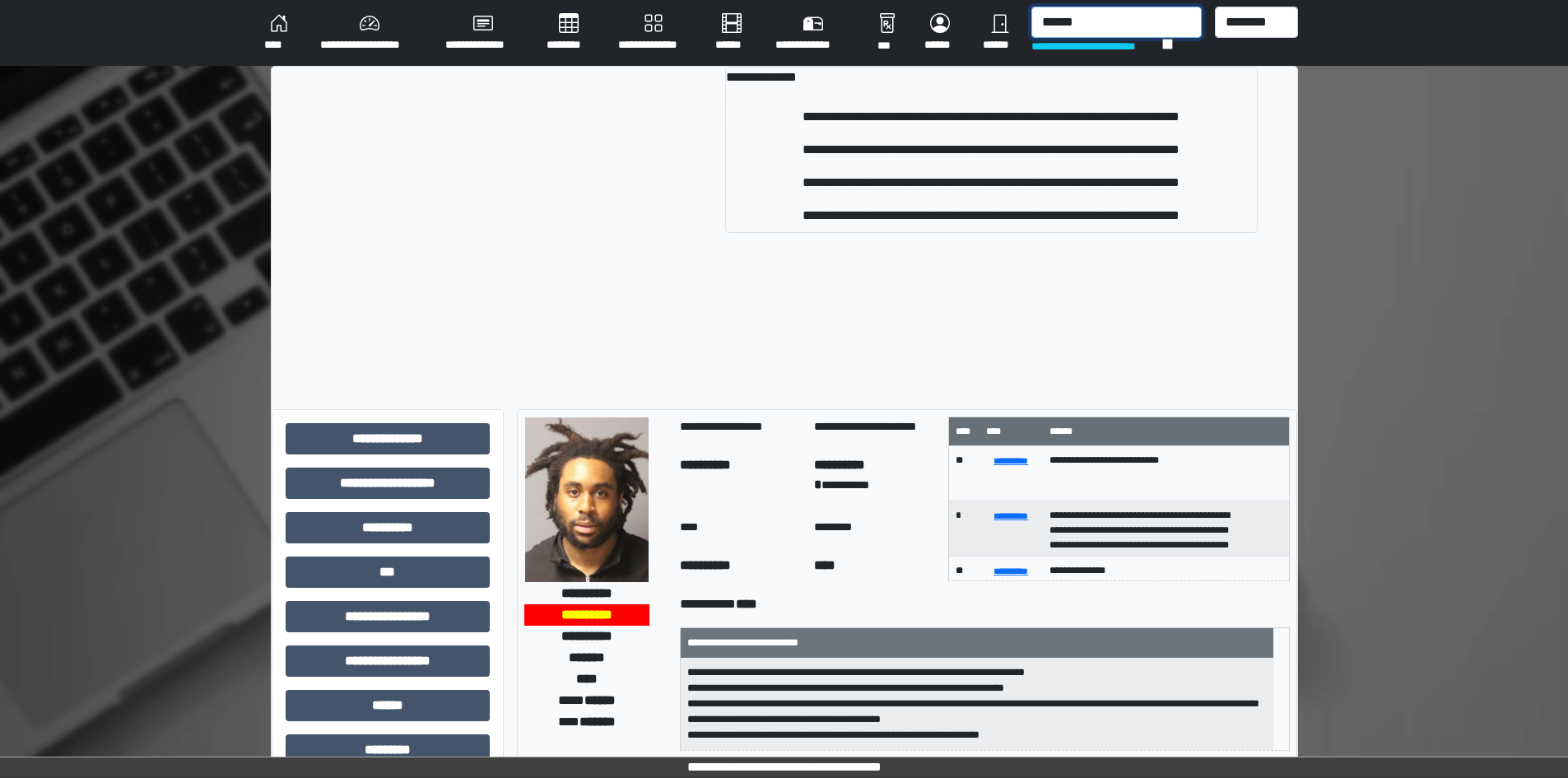 type on "******" 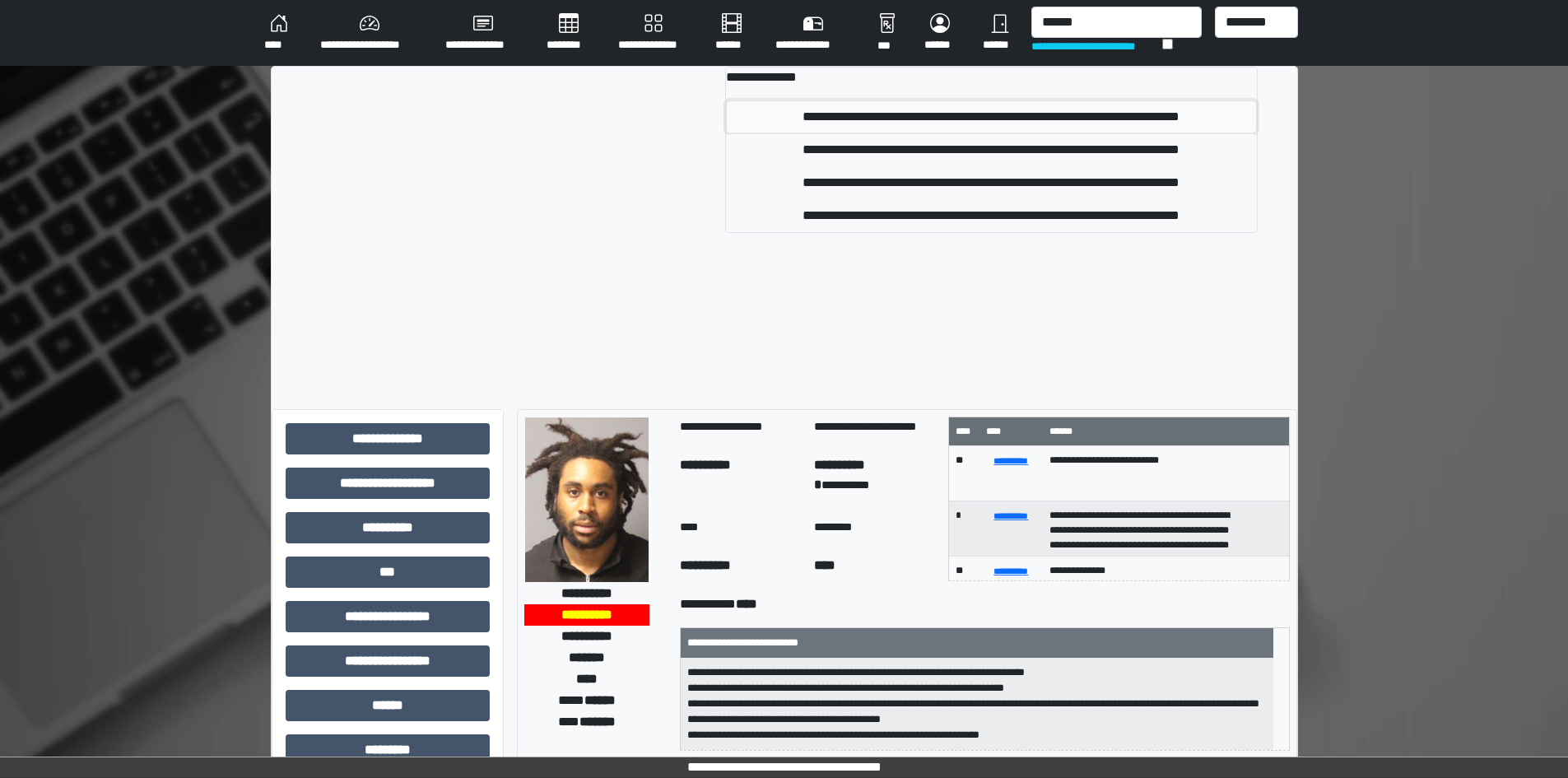 click on "**********" at bounding box center (991, 117) 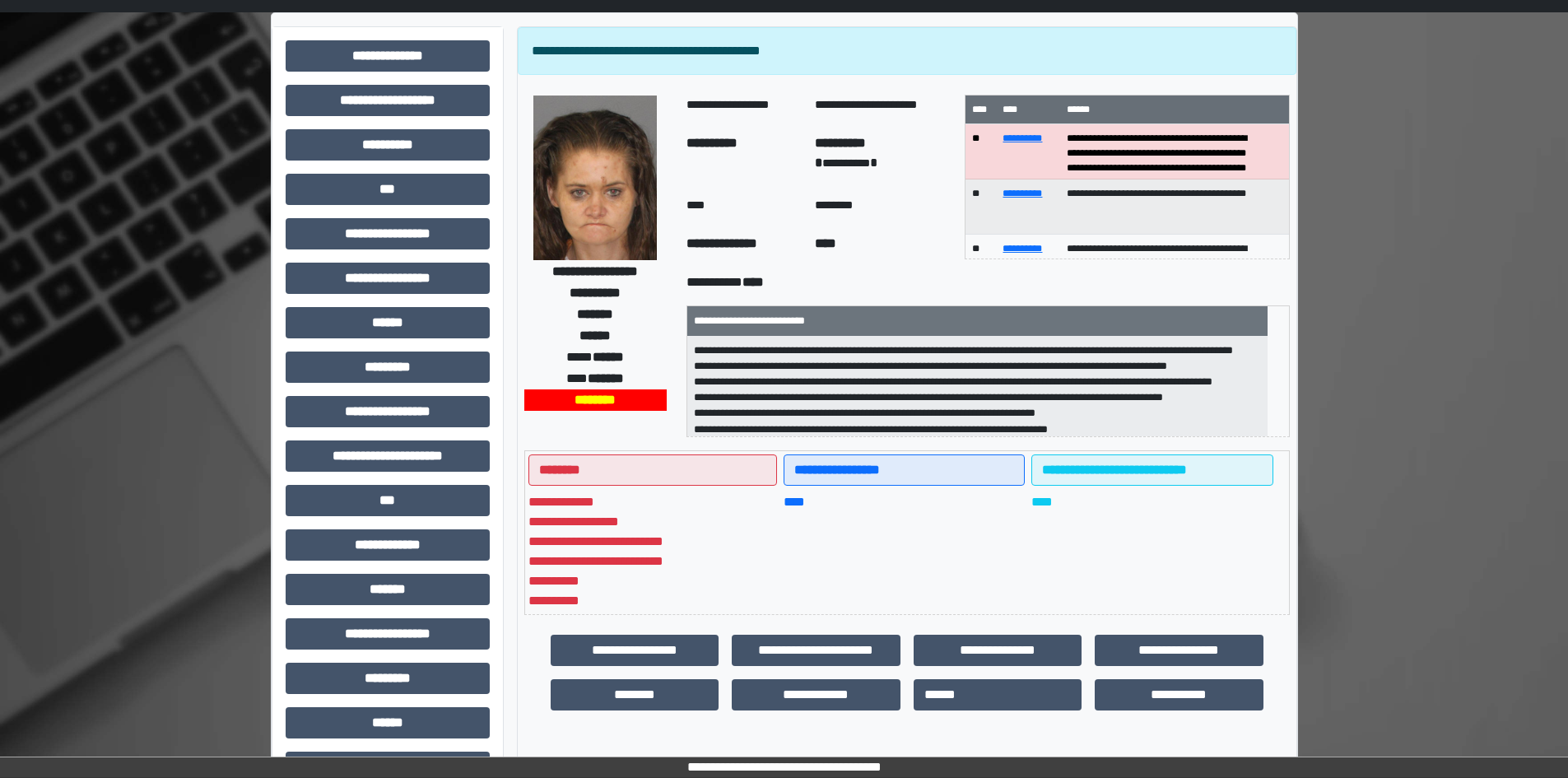 scroll, scrollTop: 82, scrollLeft: 0, axis: vertical 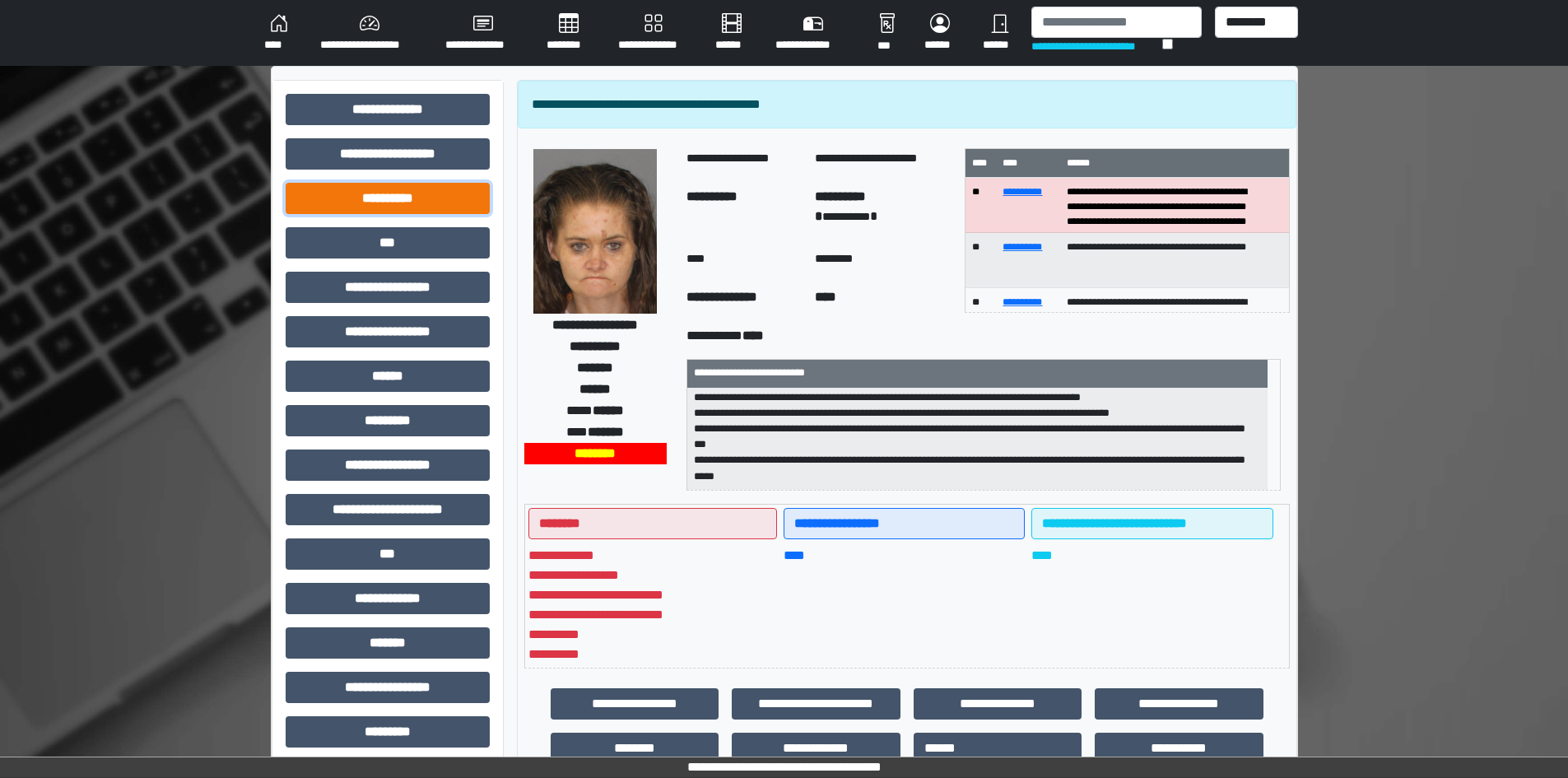 click on "**********" at bounding box center (388, 198) 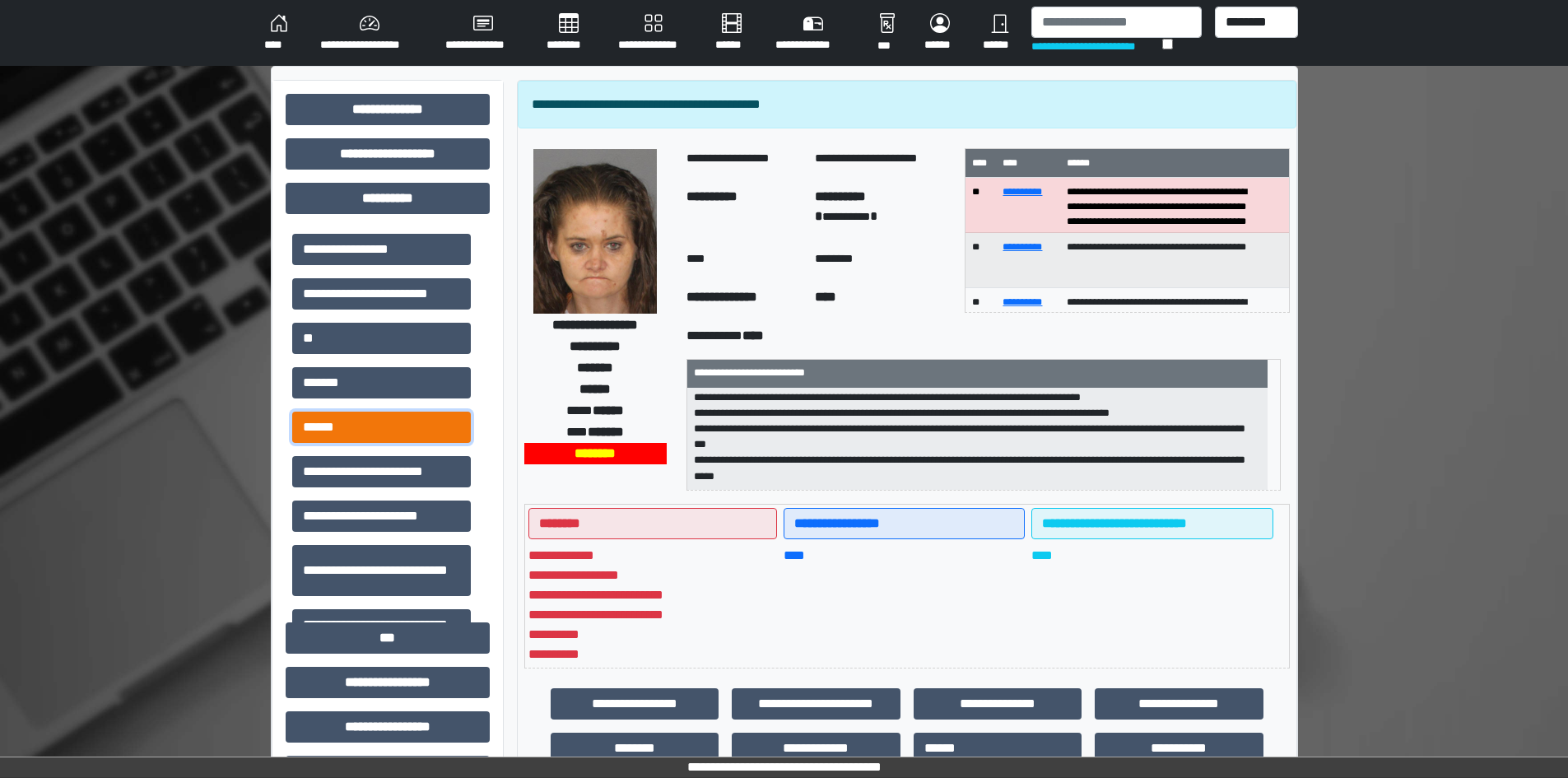 click on "******" at bounding box center [381, 427] 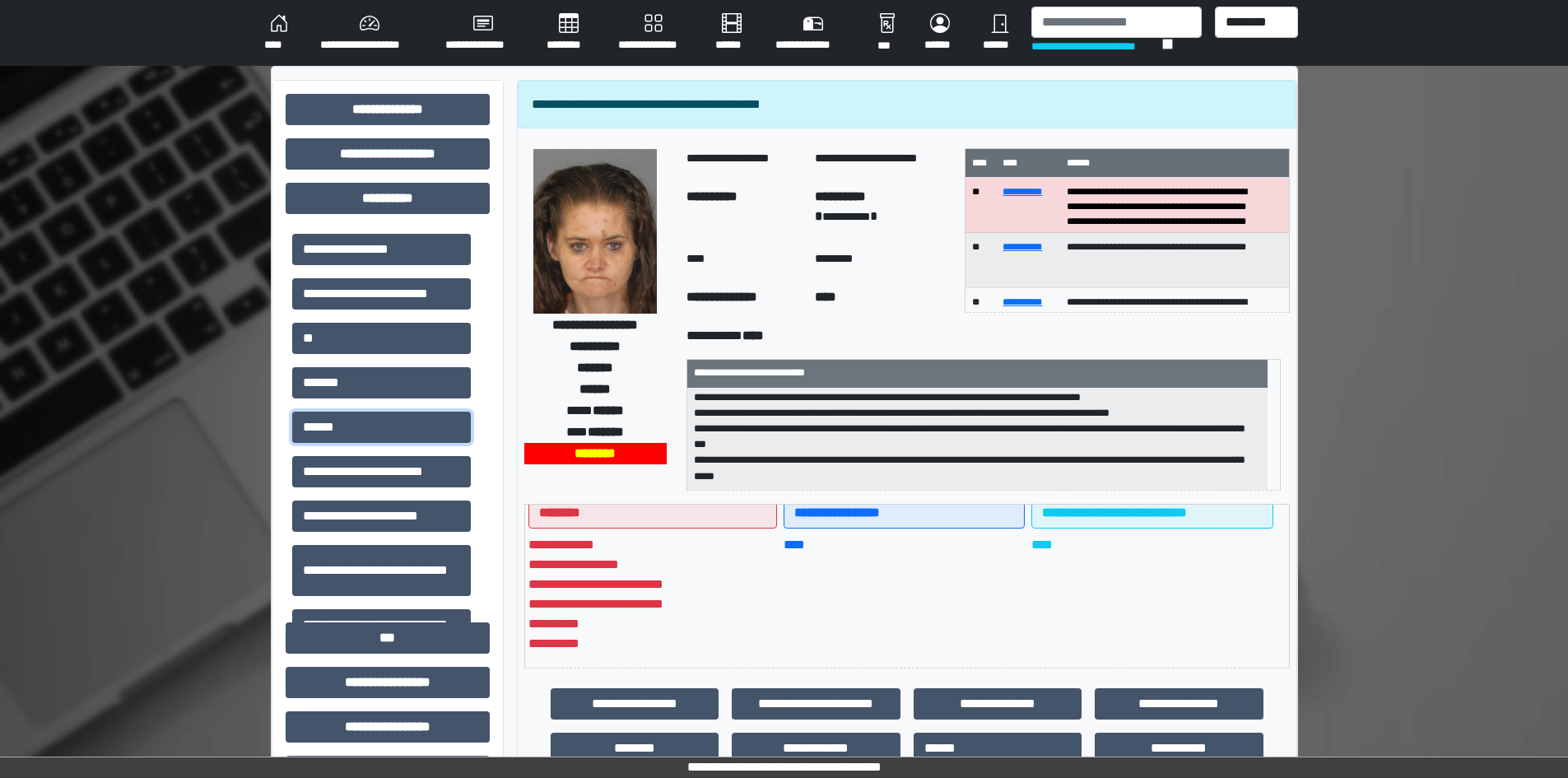scroll, scrollTop: 13, scrollLeft: 0, axis: vertical 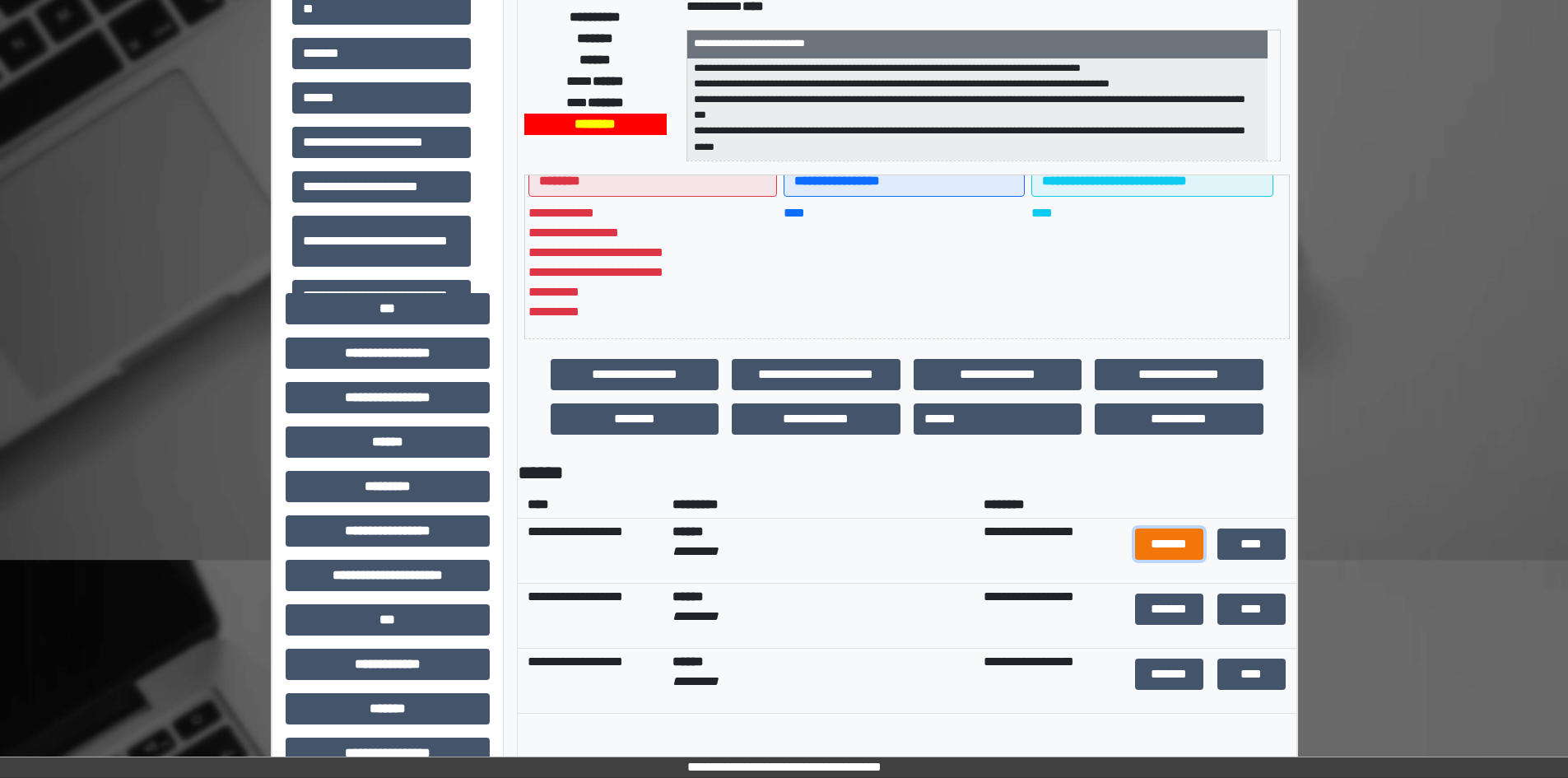 click on "*******" at bounding box center (1170, 544) 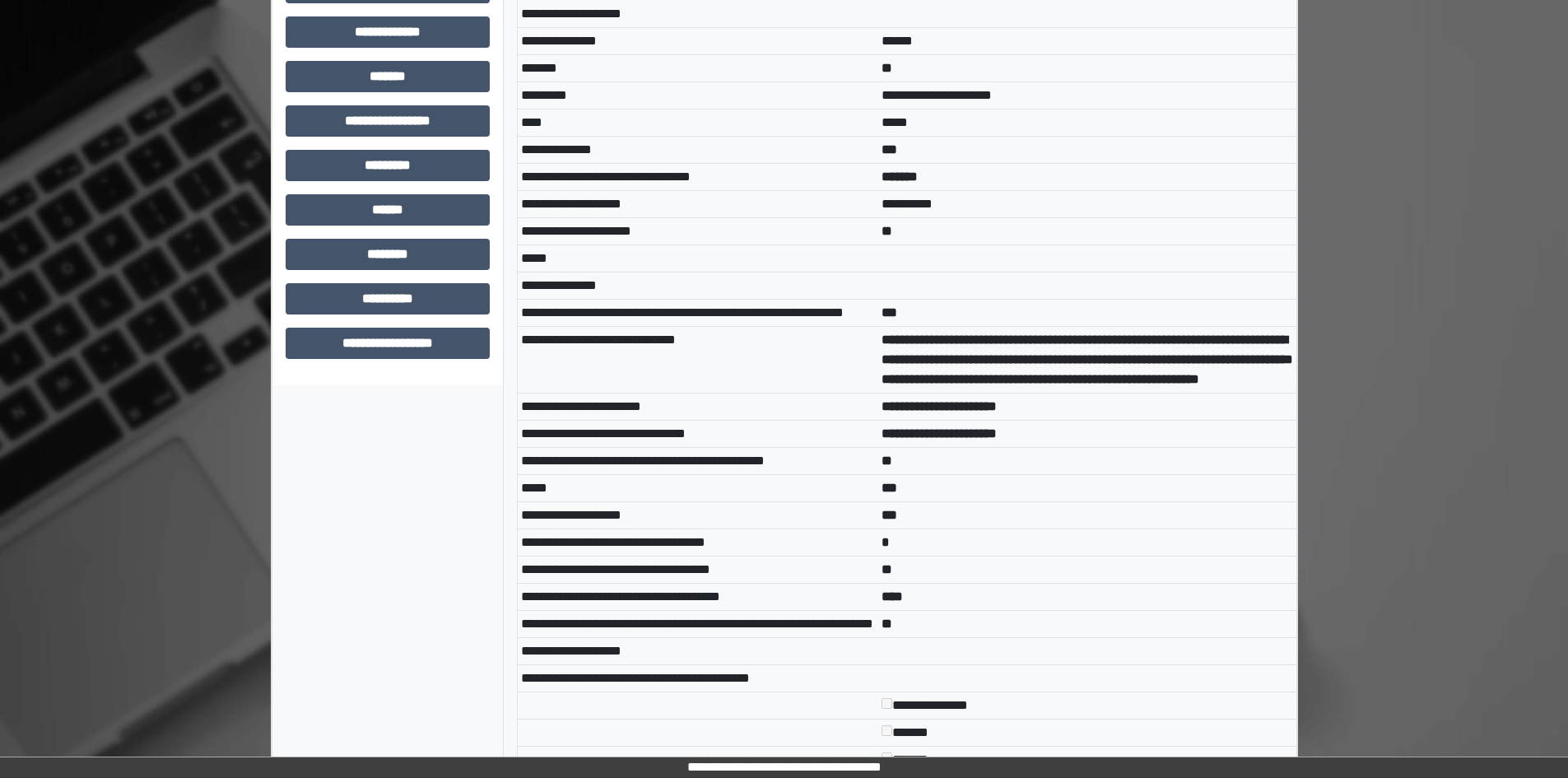 scroll, scrollTop: 988, scrollLeft: 0, axis: vertical 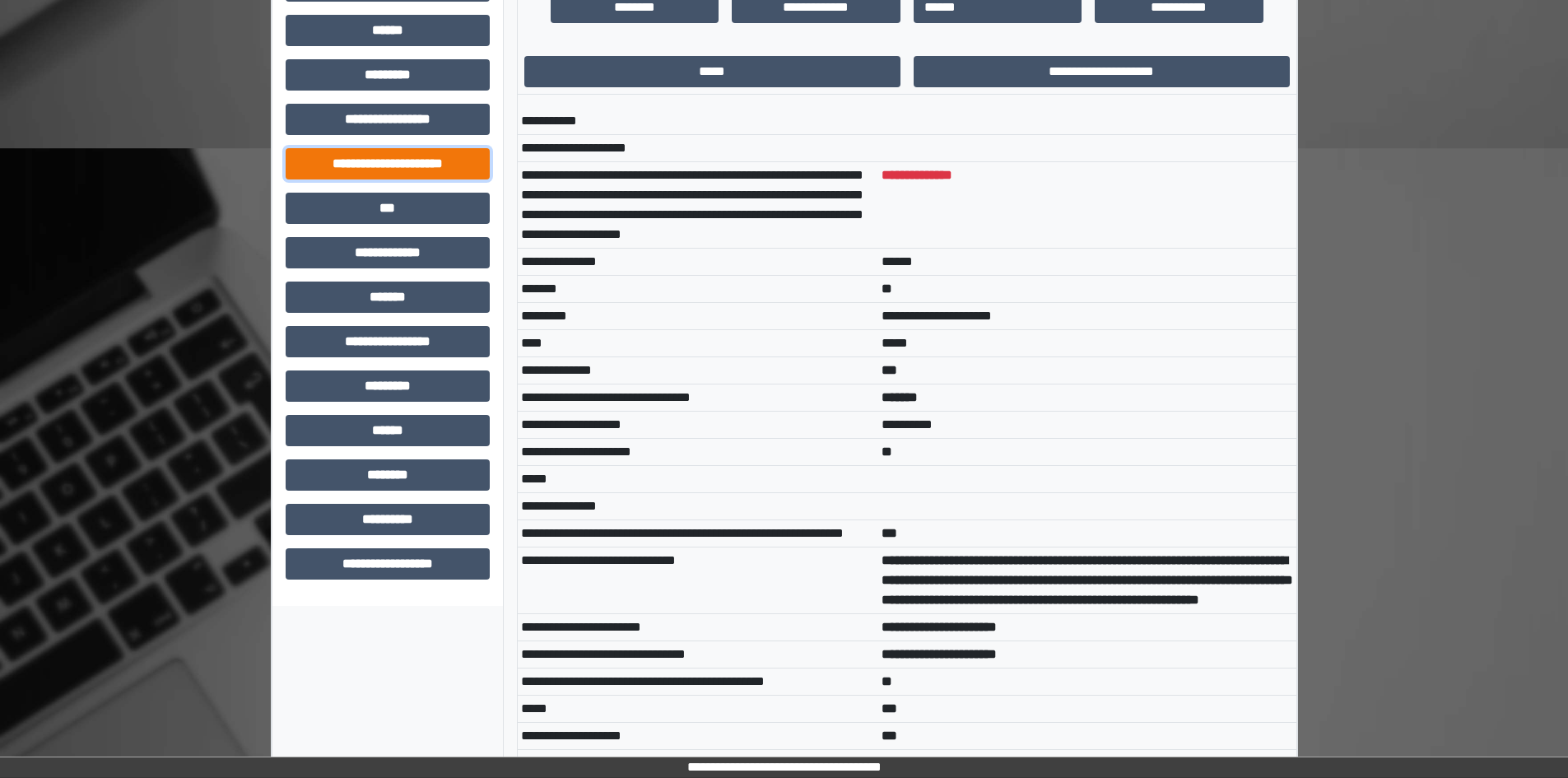 click on "**********" at bounding box center (388, 164) 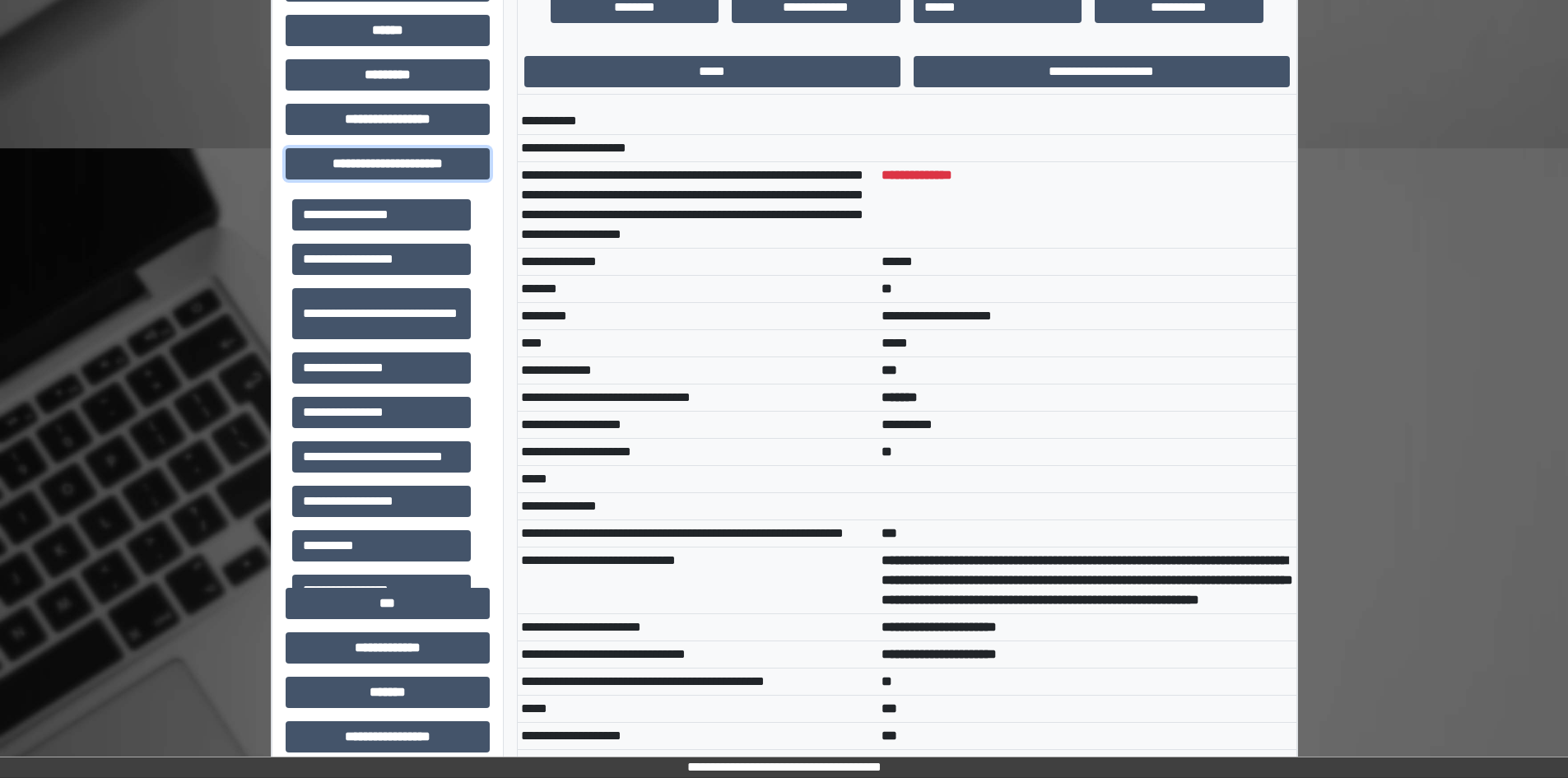 scroll, scrollTop: 38, scrollLeft: 0, axis: vertical 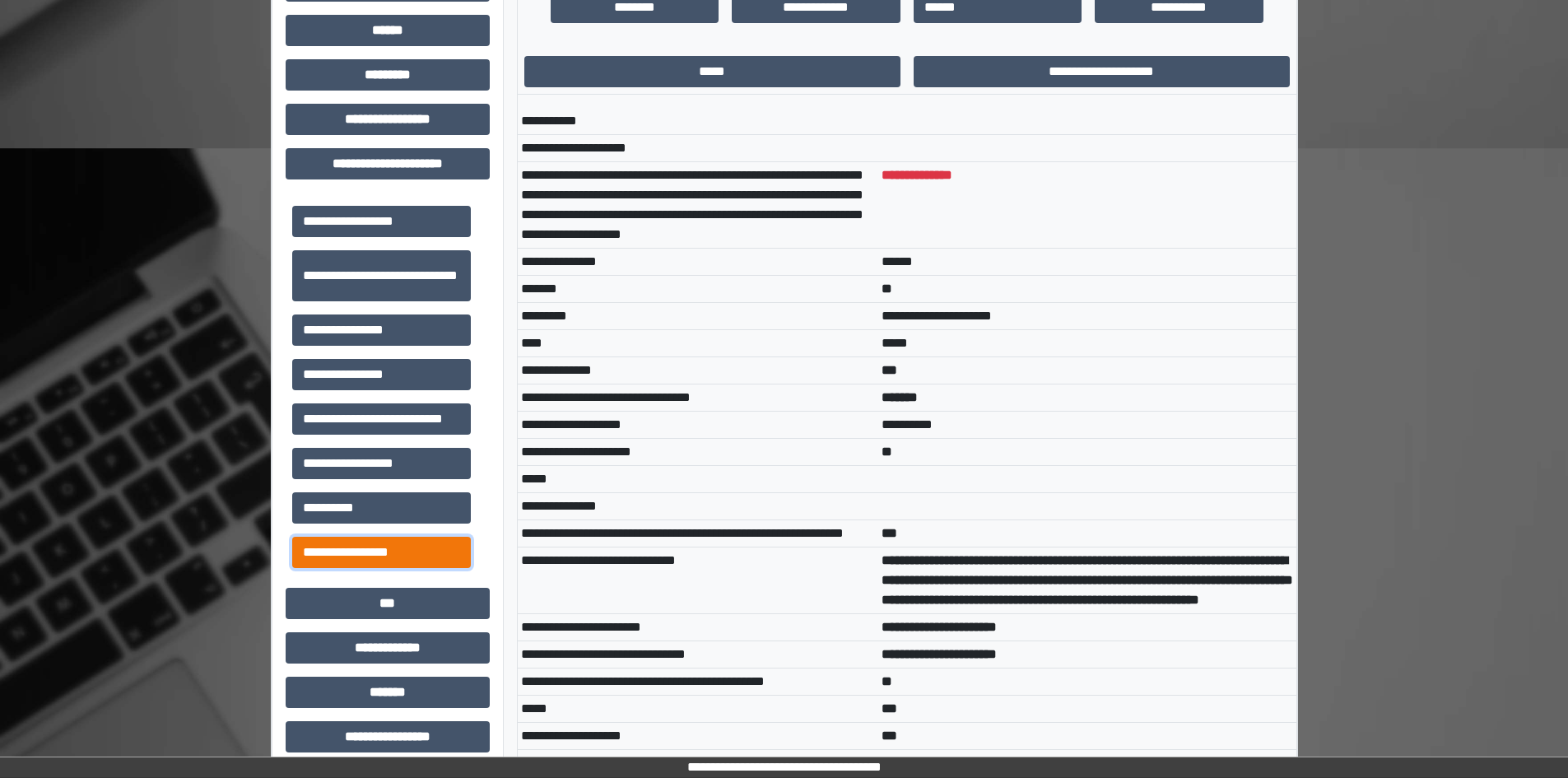 click on "**********" at bounding box center (381, 552) 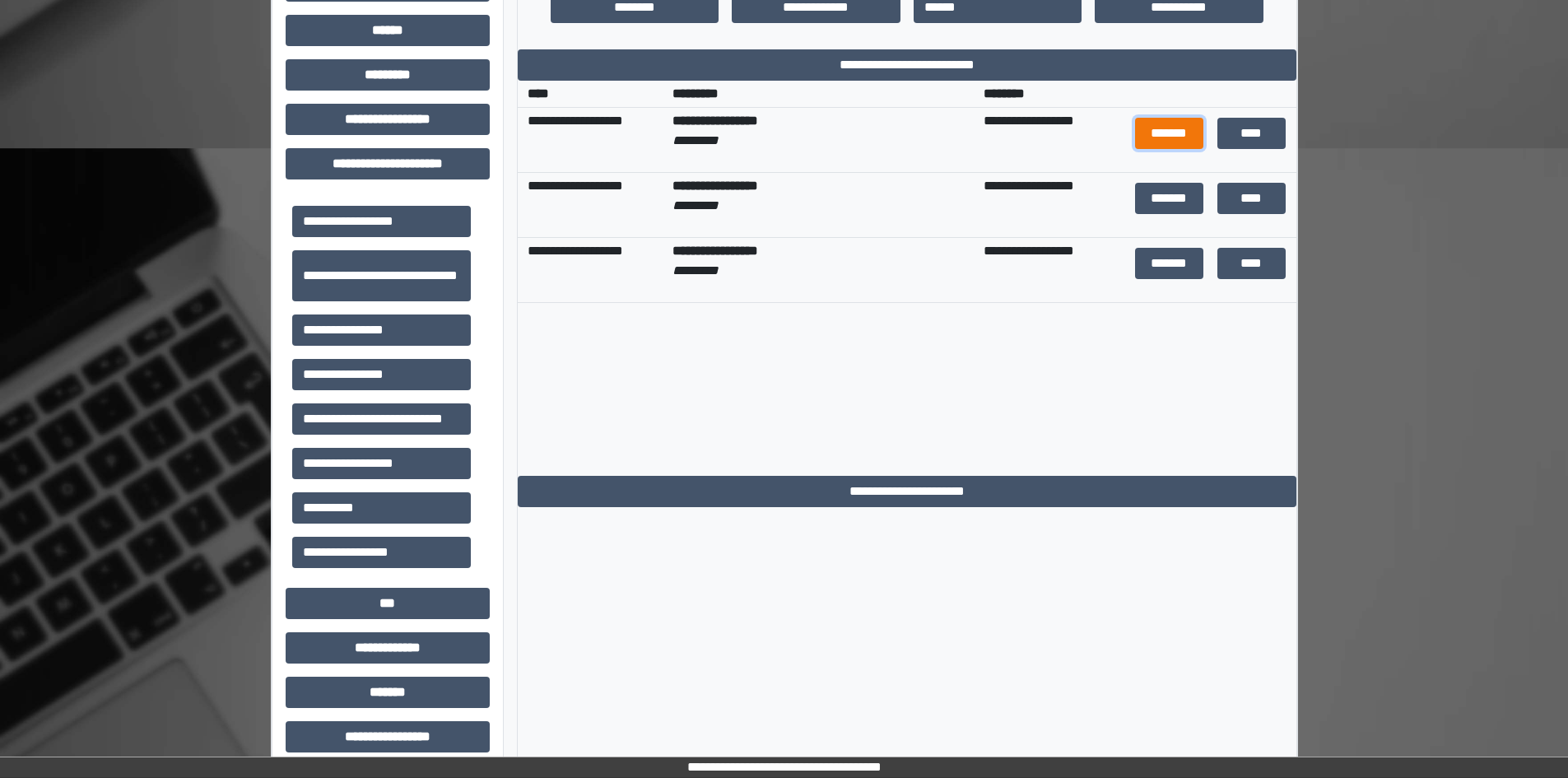 click on "*******" at bounding box center (1170, 133) 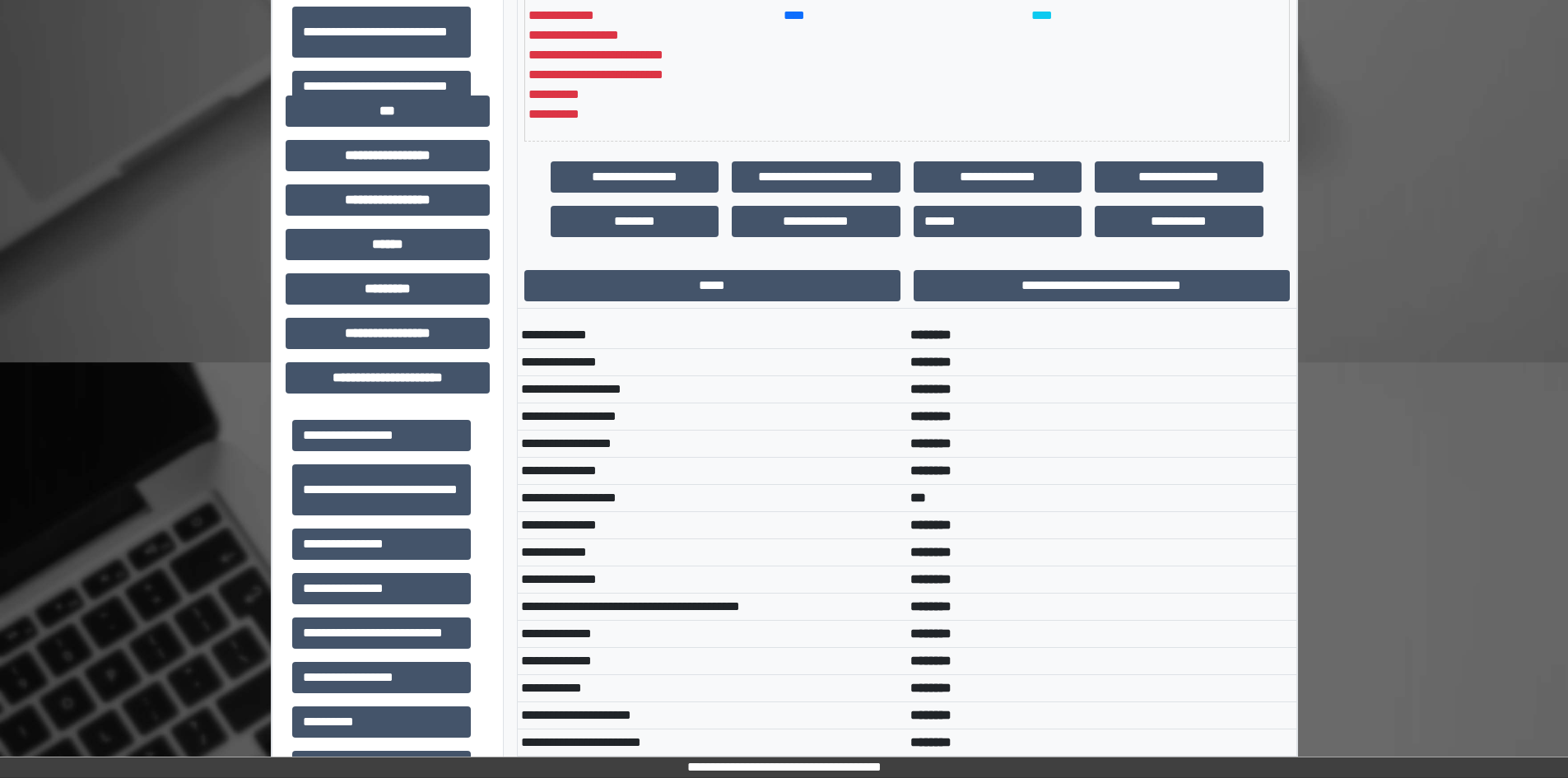 scroll, scrollTop: 165, scrollLeft: 0, axis: vertical 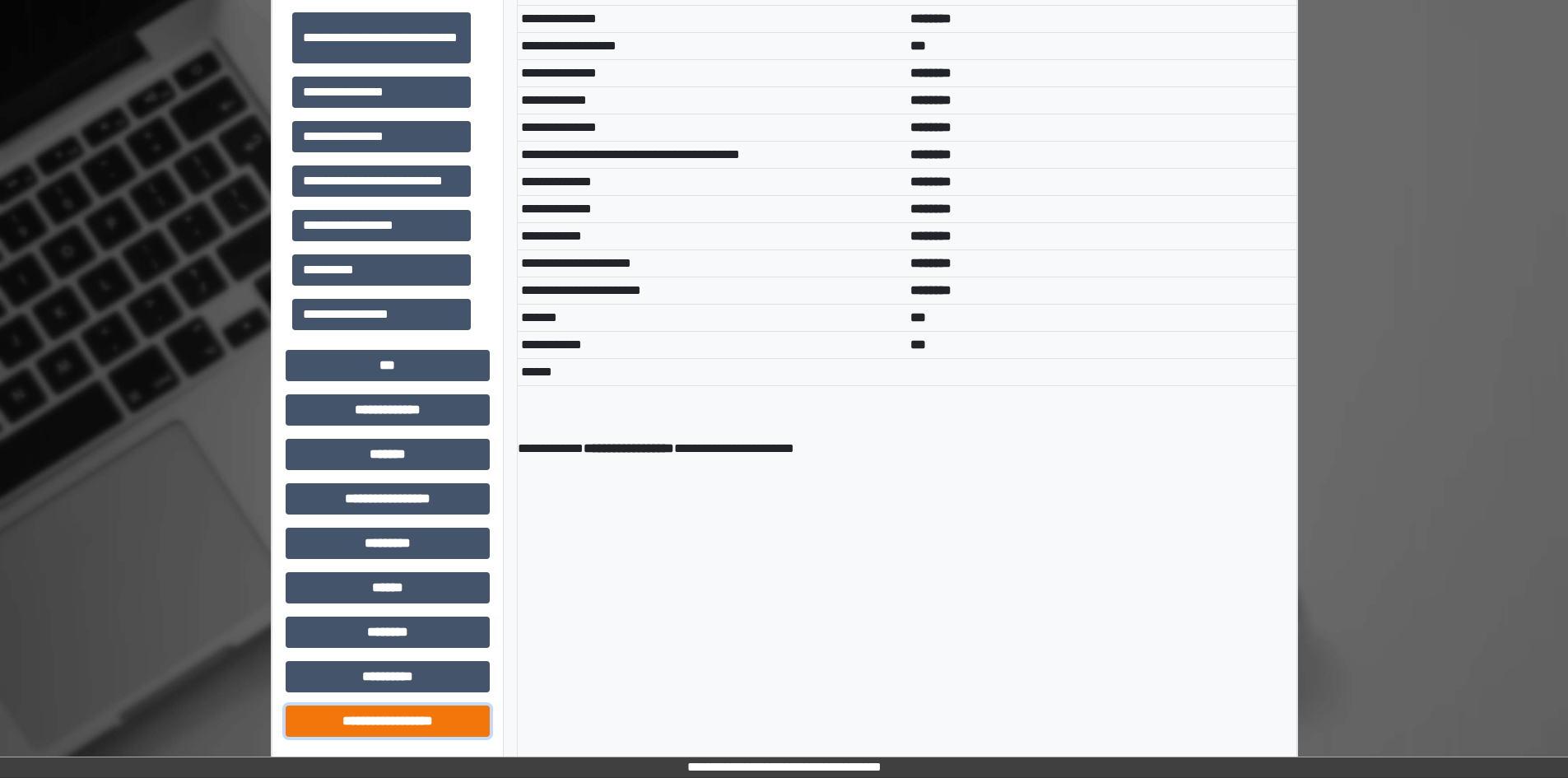click on "**********" at bounding box center (388, 721) 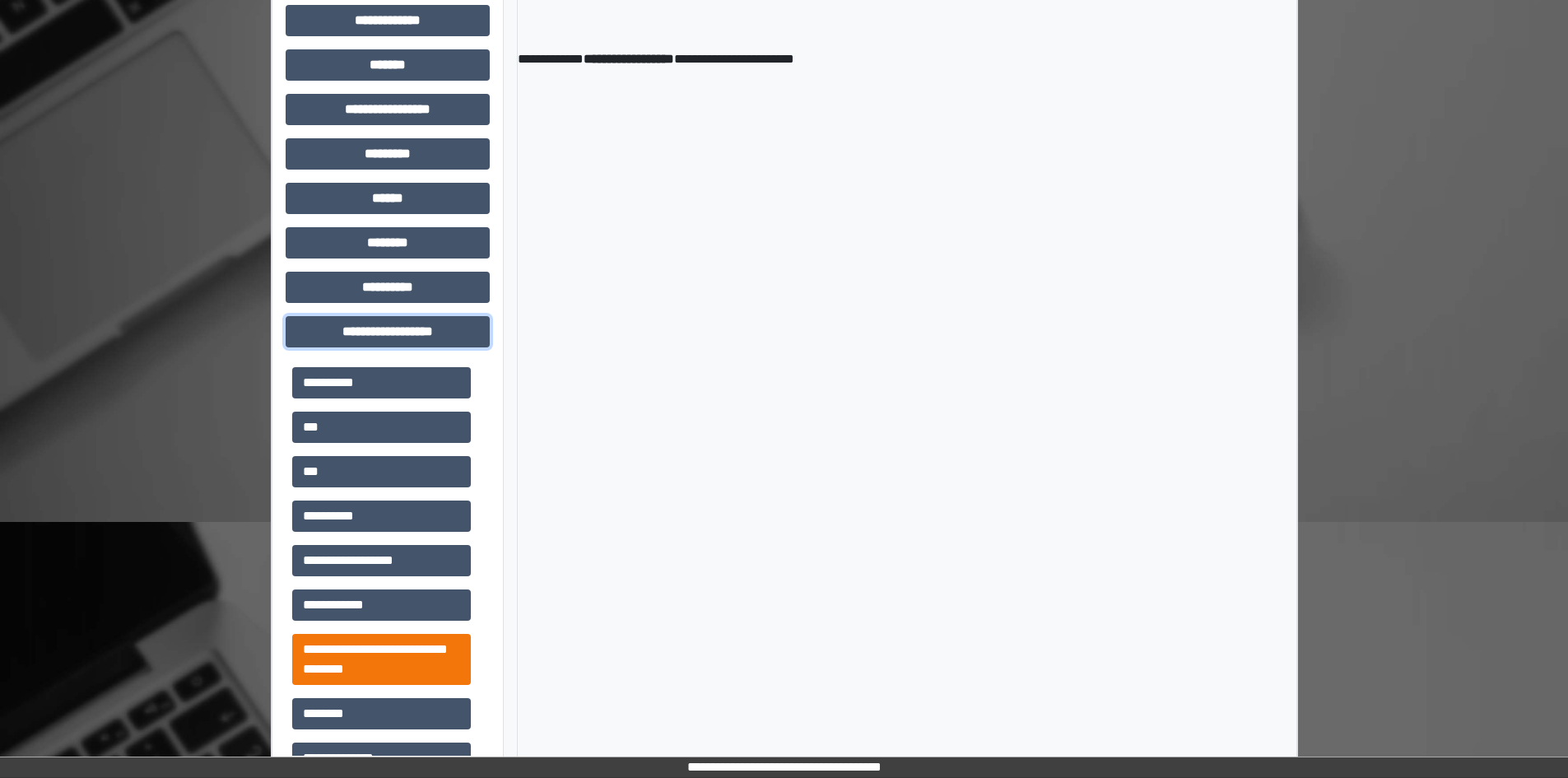 scroll, scrollTop: 1374, scrollLeft: 0, axis: vertical 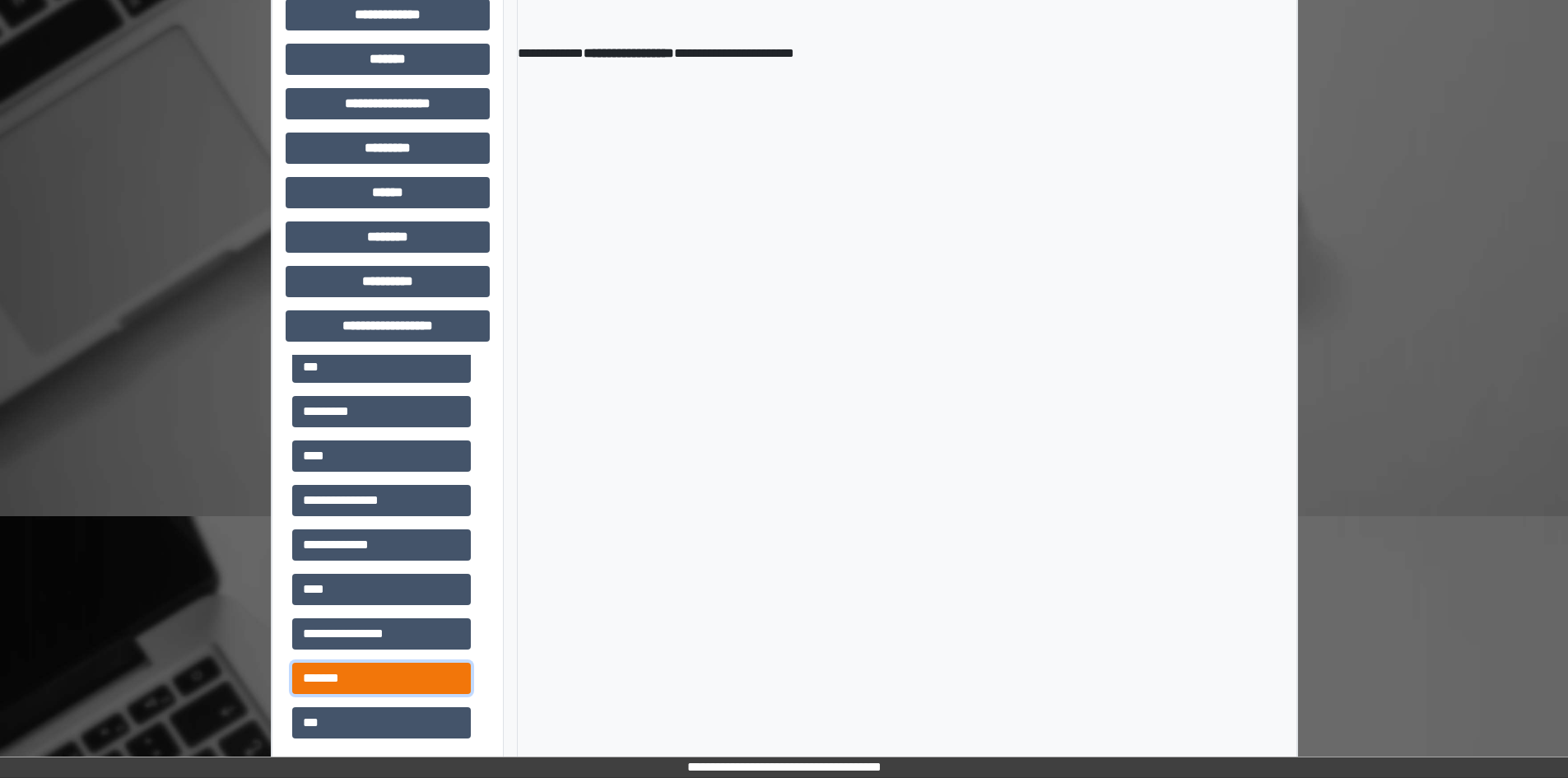 click on "*******" at bounding box center (381, 678) 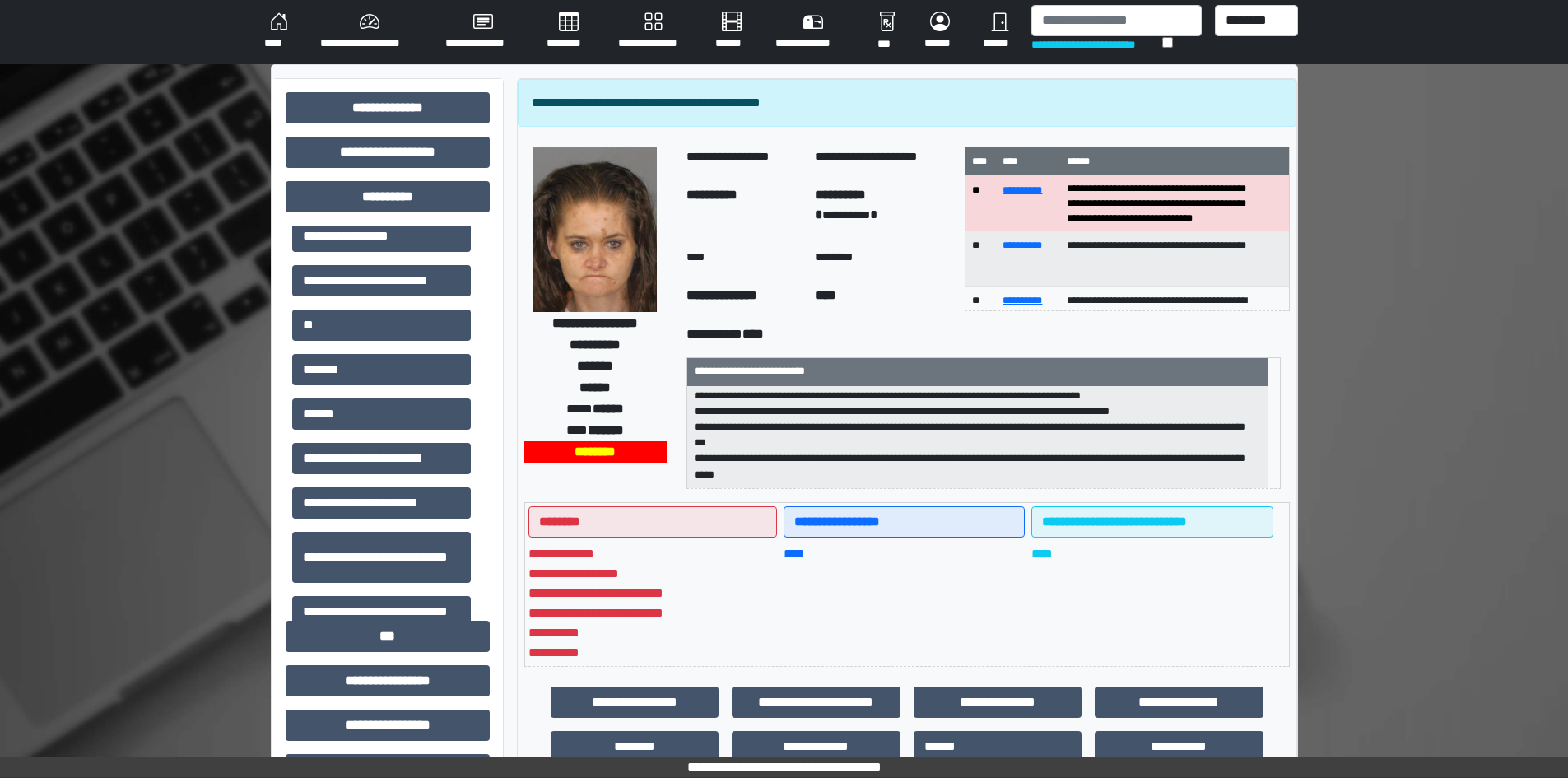 scroll, scrollTop: 0, scrollLeft: 0, axis: both 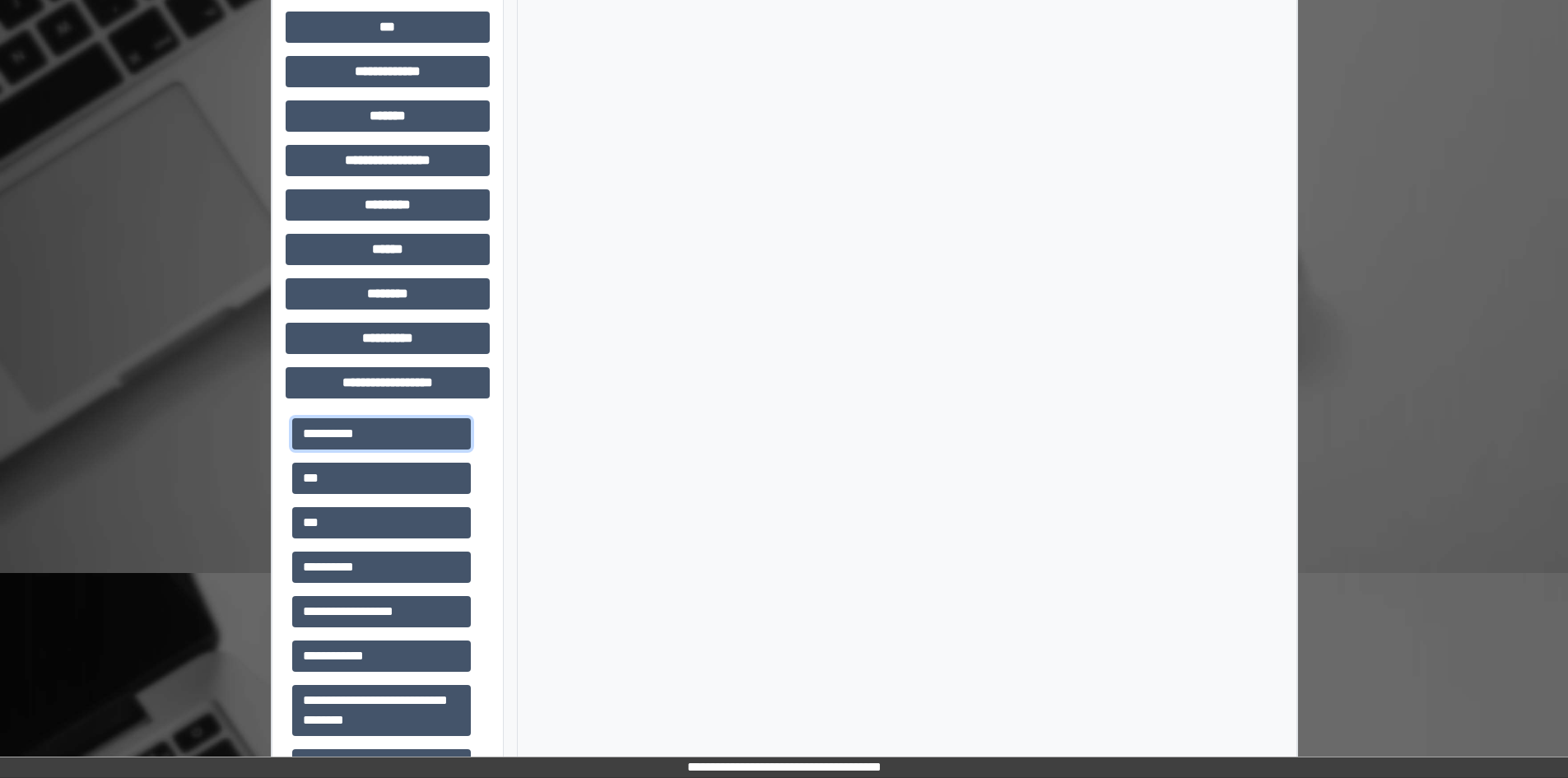 click on "**********" at bounding box center [381, 434] 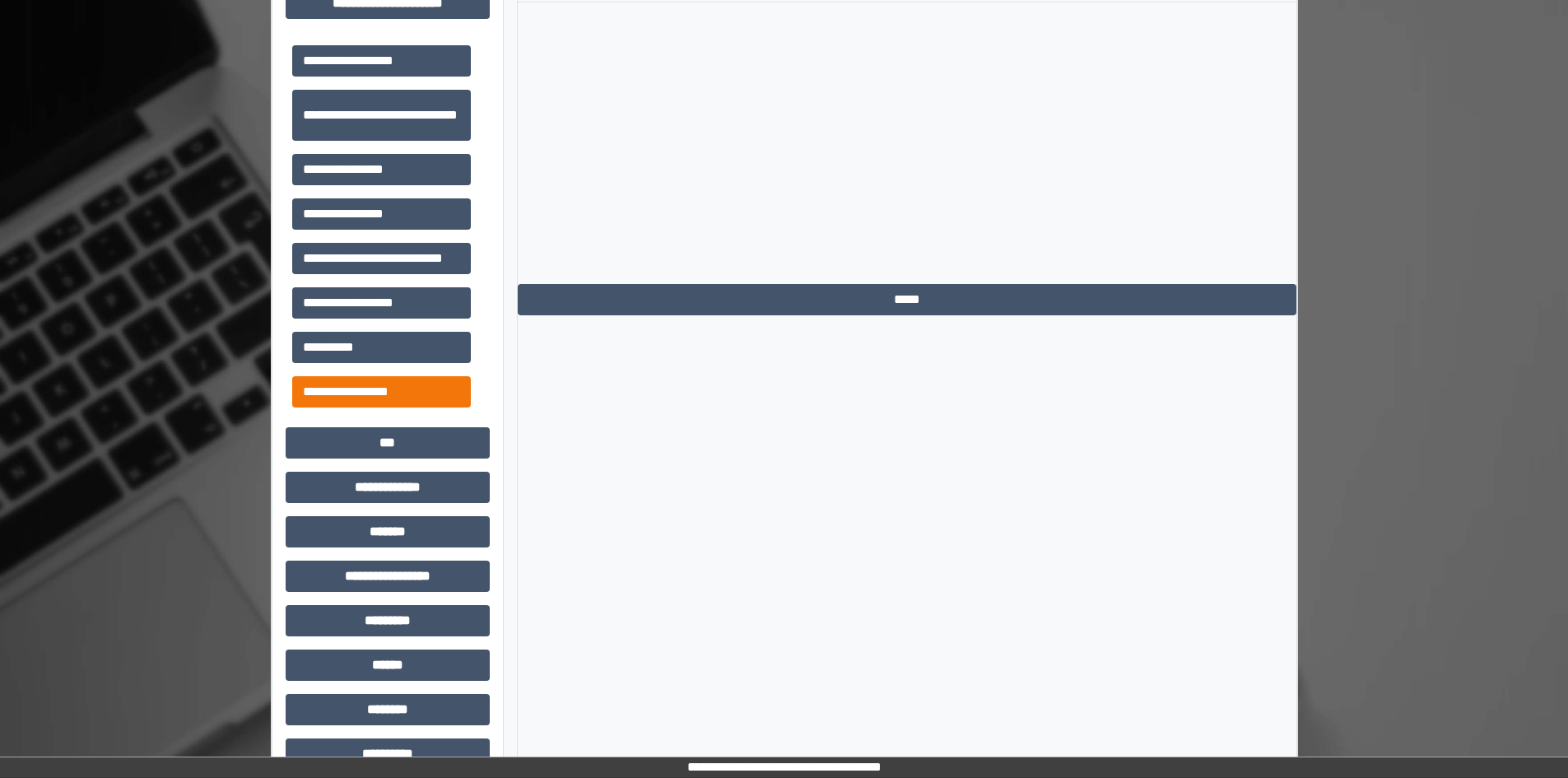 scroll, scrollTop: 823, scrollLeft: 0, axis: vertical 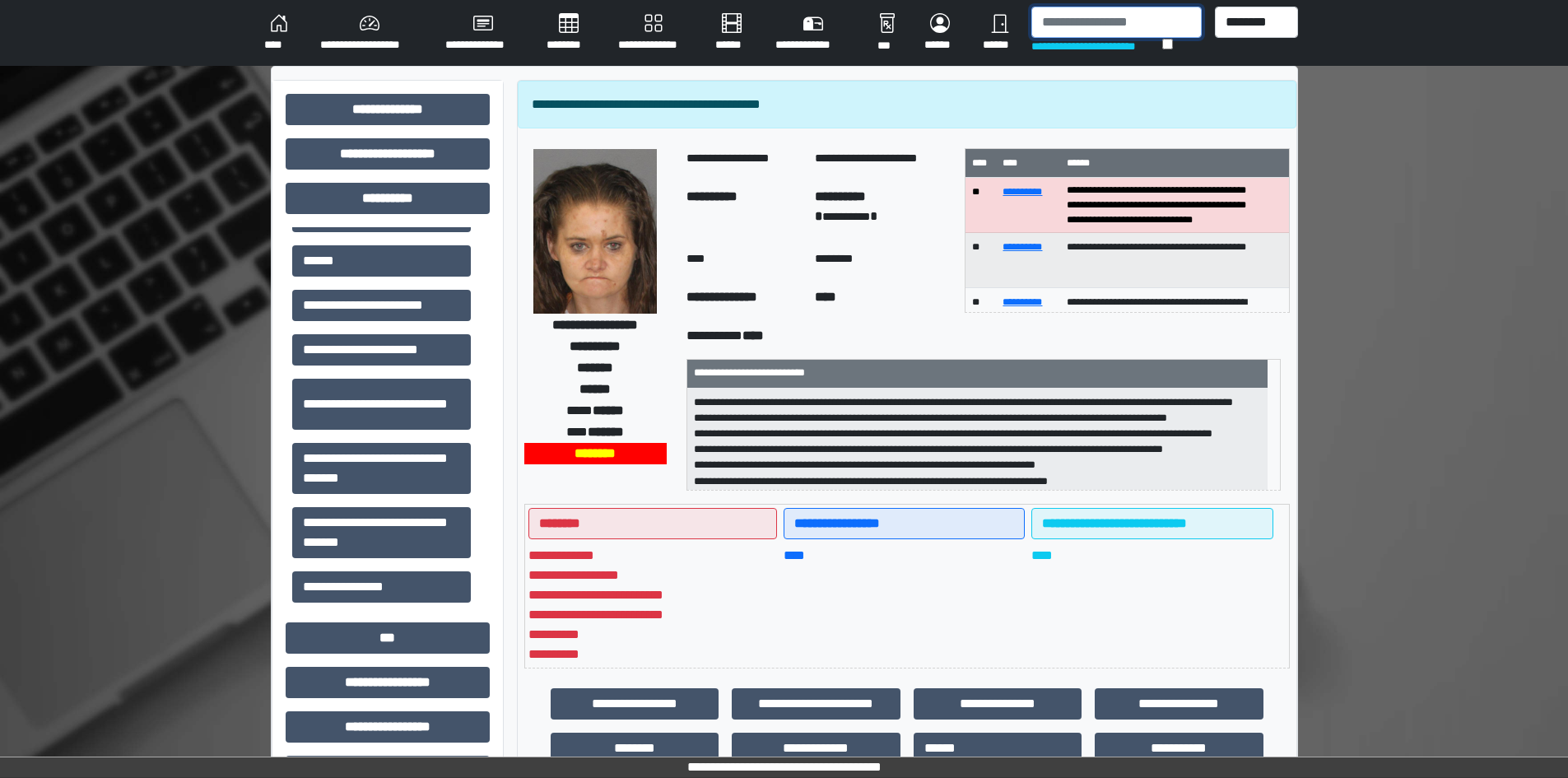 click at bounding box center [1116, 22] 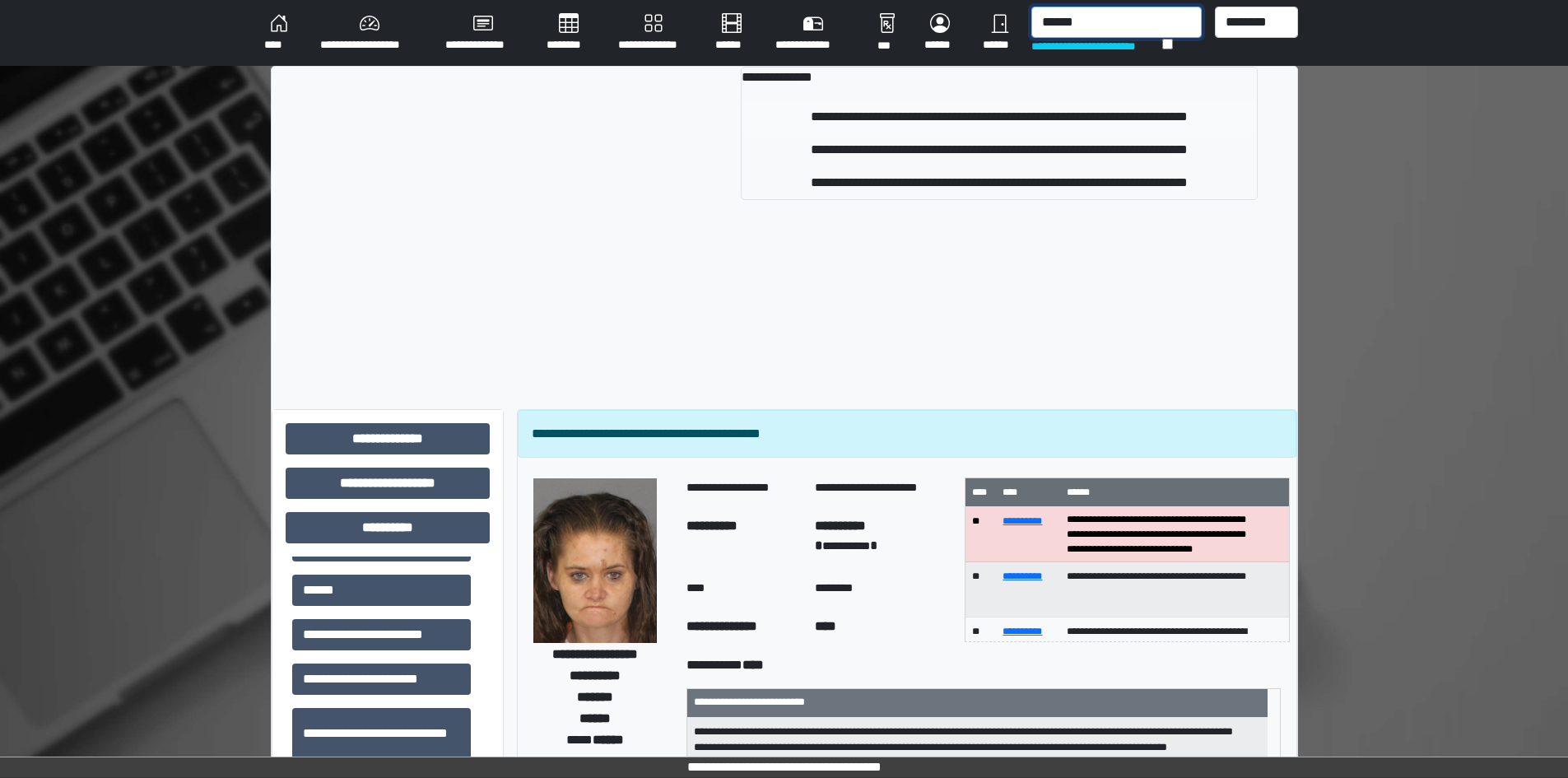 type on "******" 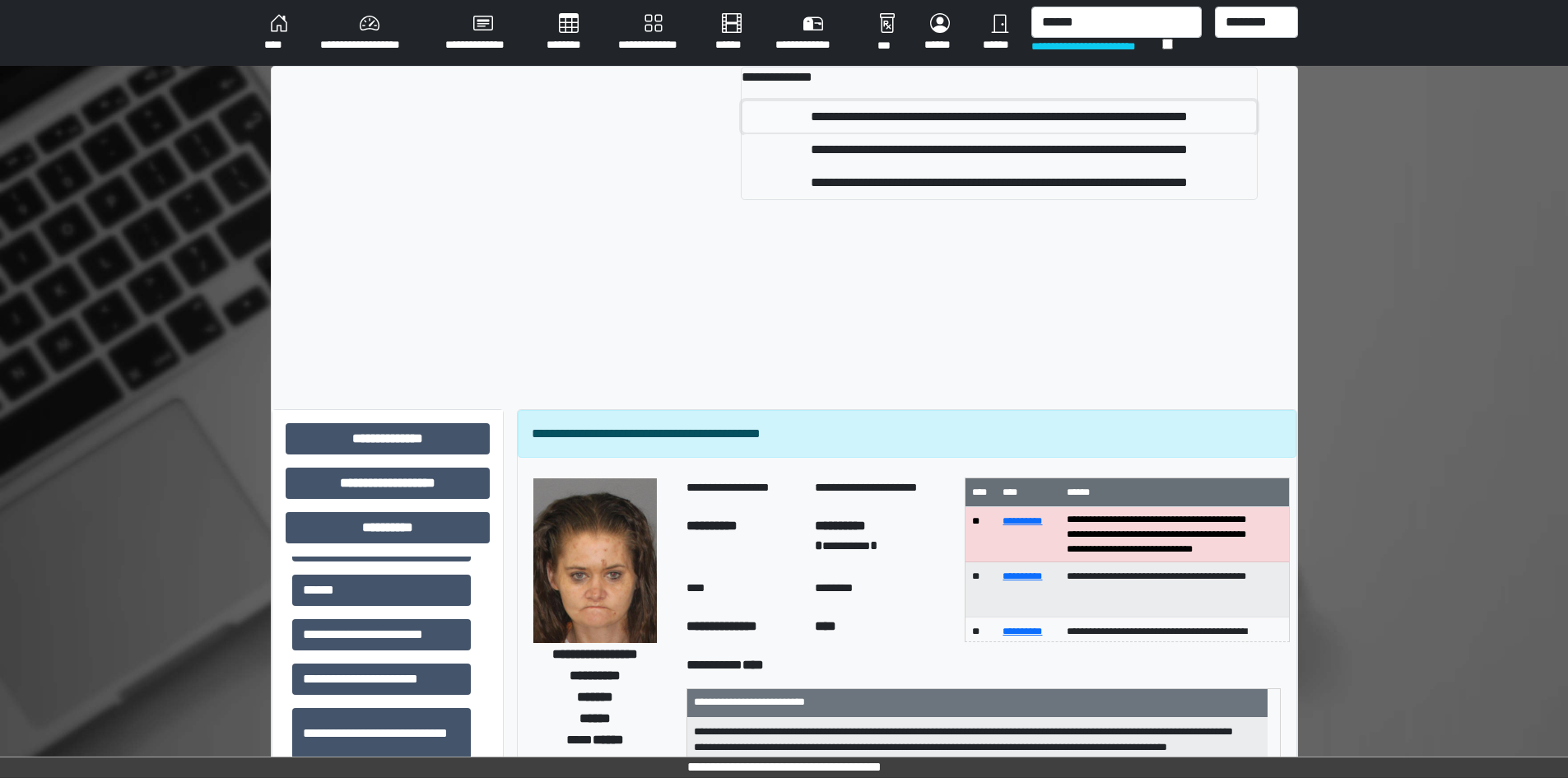 click on "**********" at bounding box center [999, 117] 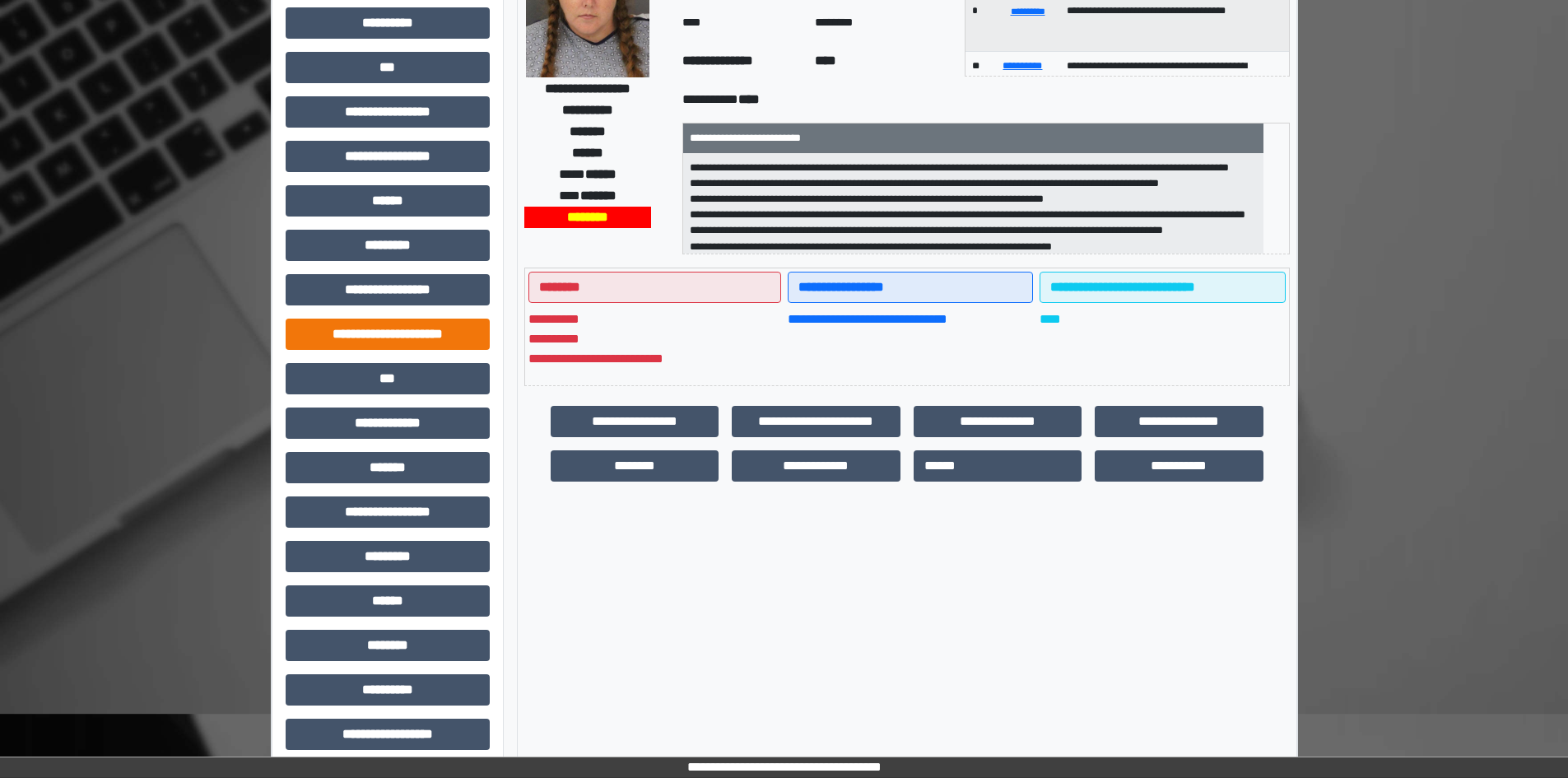 scroll, scrollTop: 189, scrollLeft: 0, axis: vertical 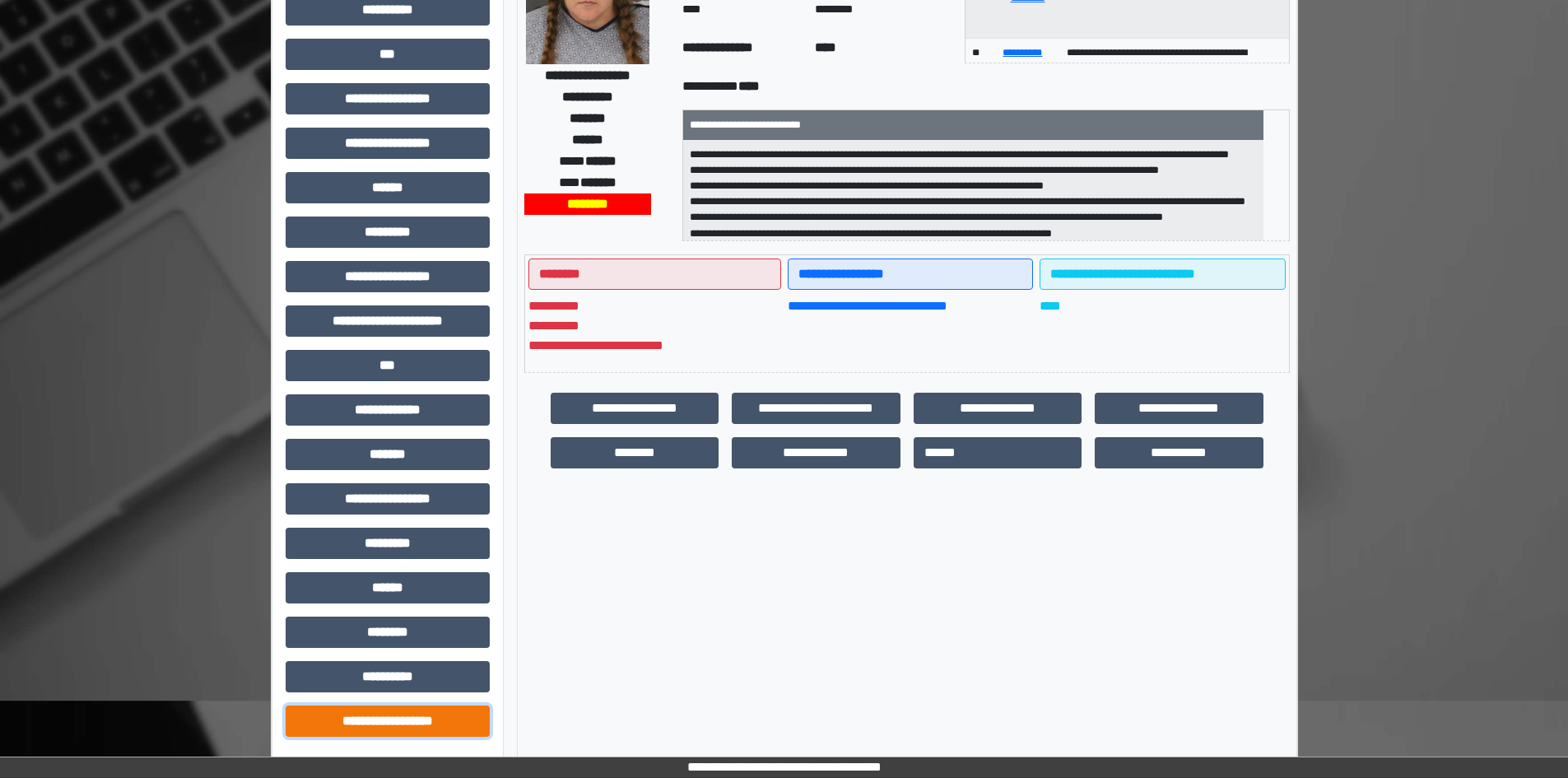 click on "**********" at bounding box center [388, 721] 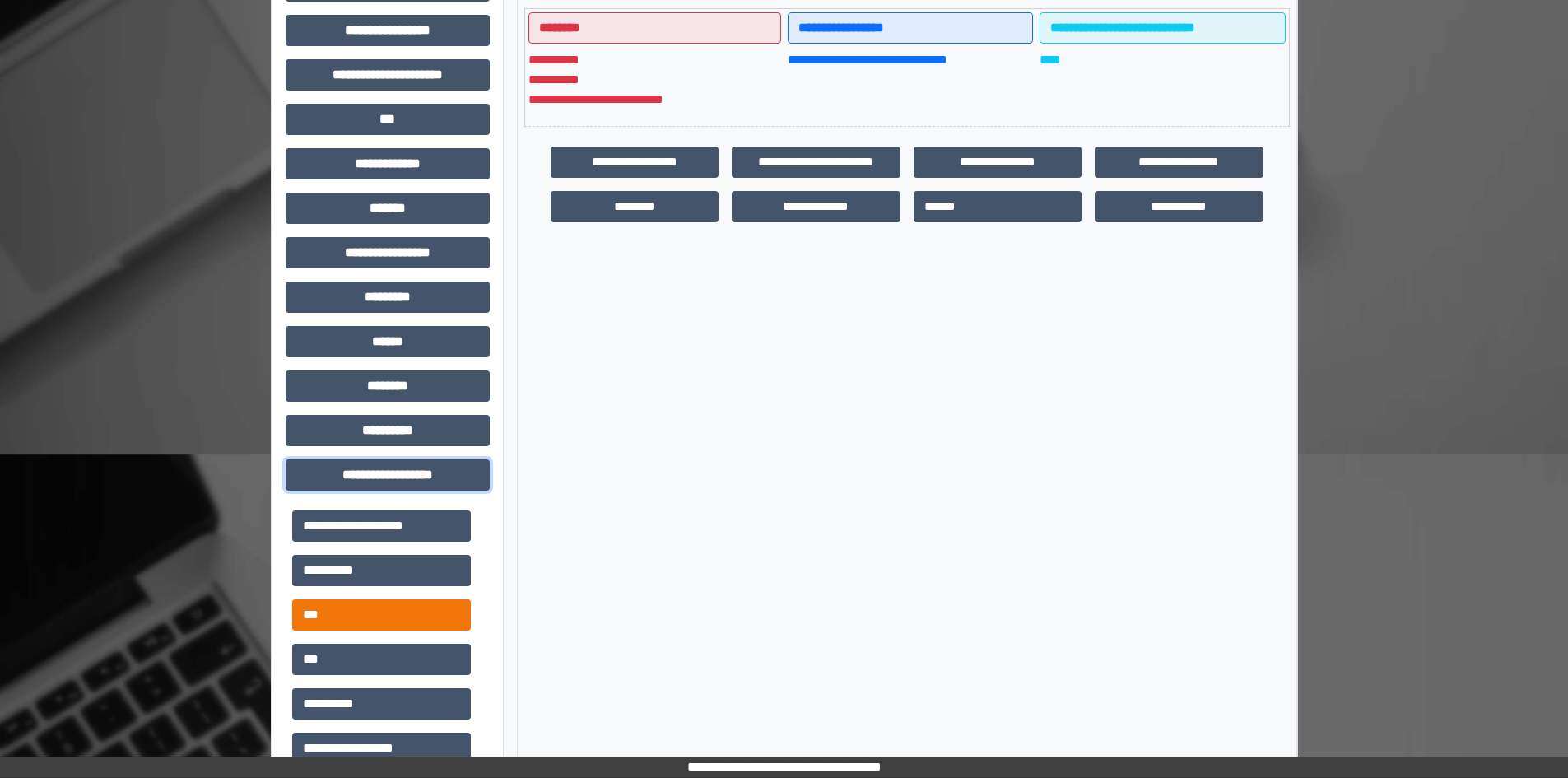 scroll, scrollTop: 436, scrollLeft: 0, axis: vertical 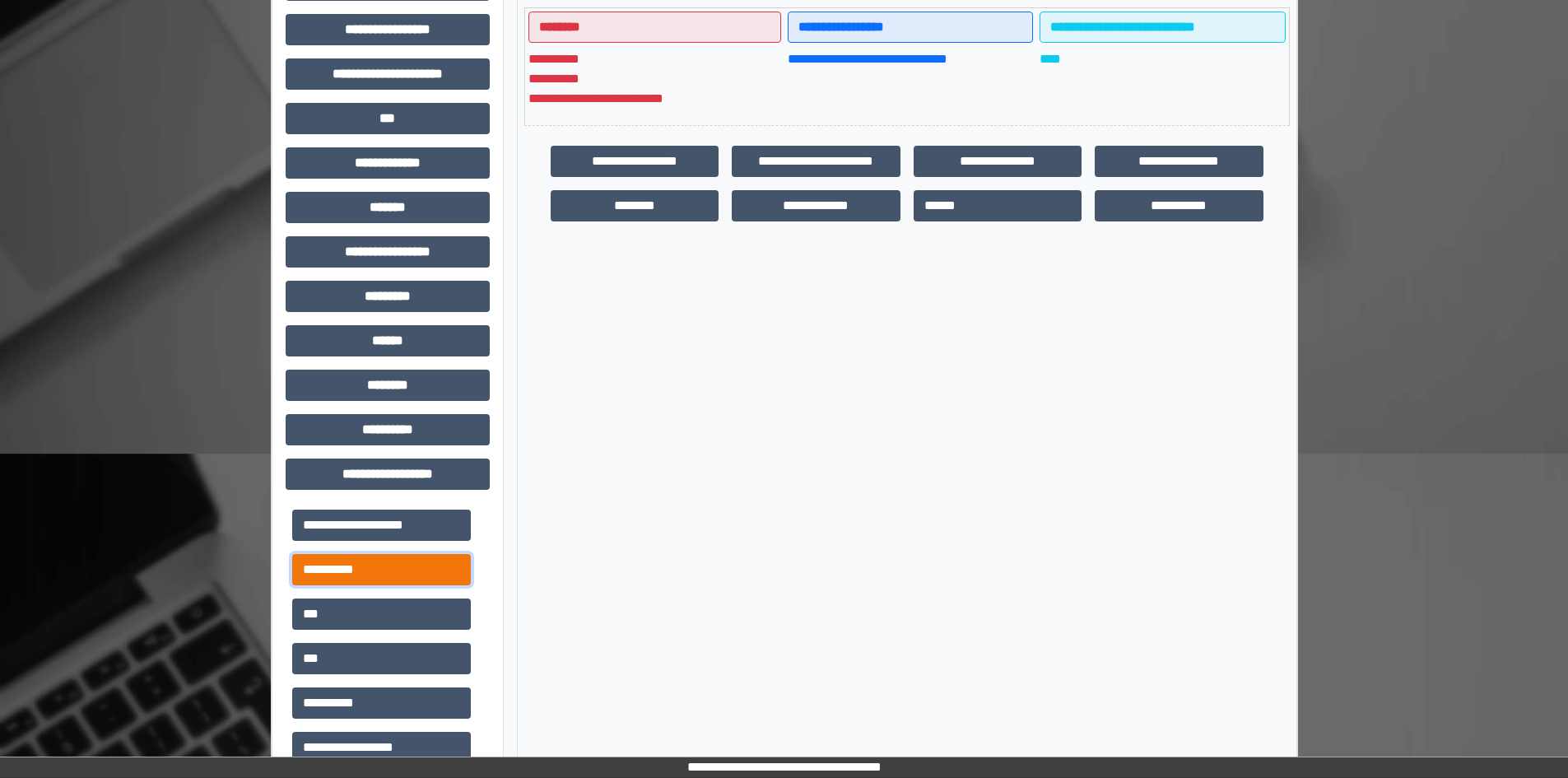 click on "**********" at bounding box center (381, 570) 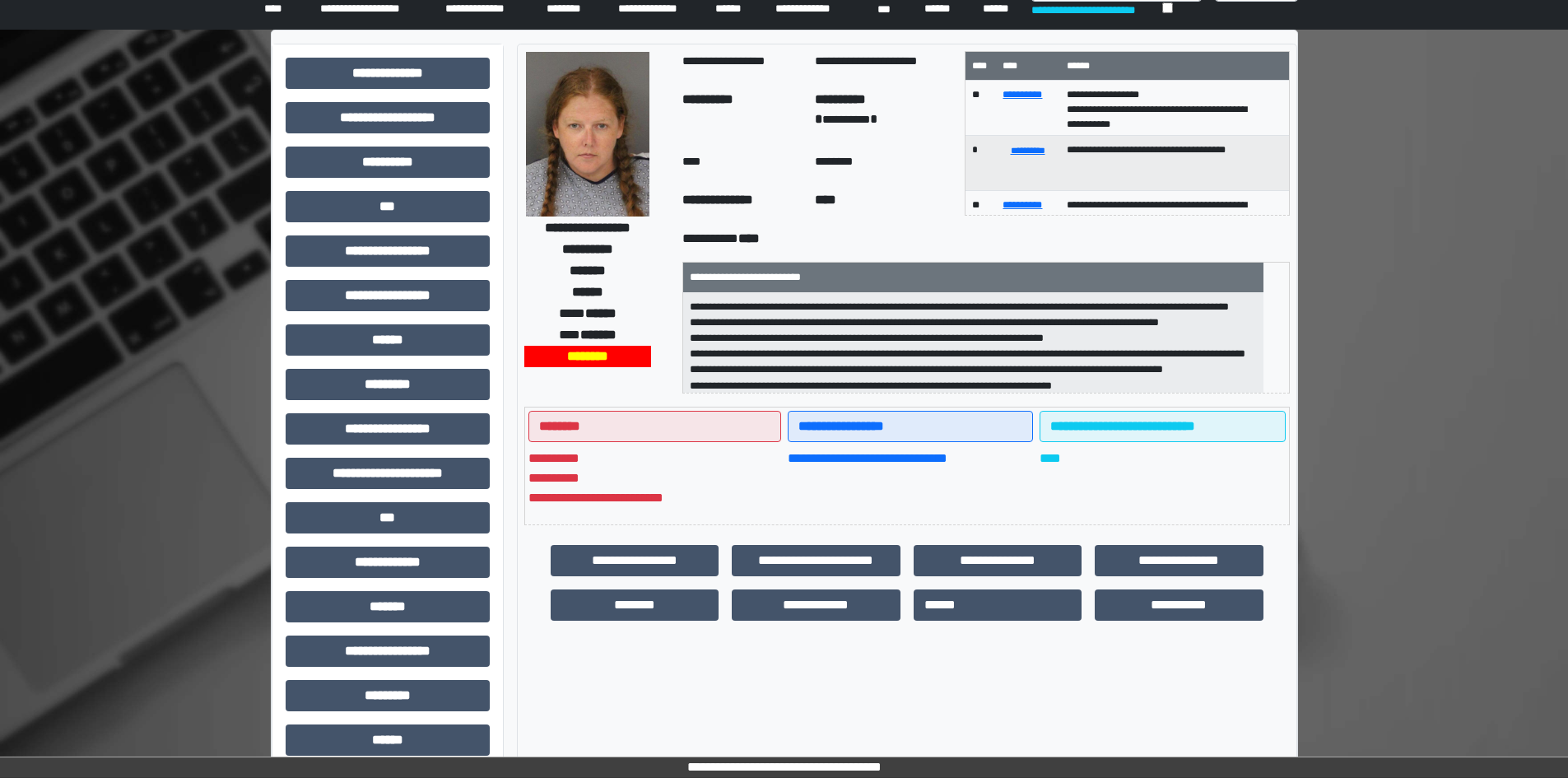 scroll, scrollTop: 0, scrollLeft: 0, axis: both 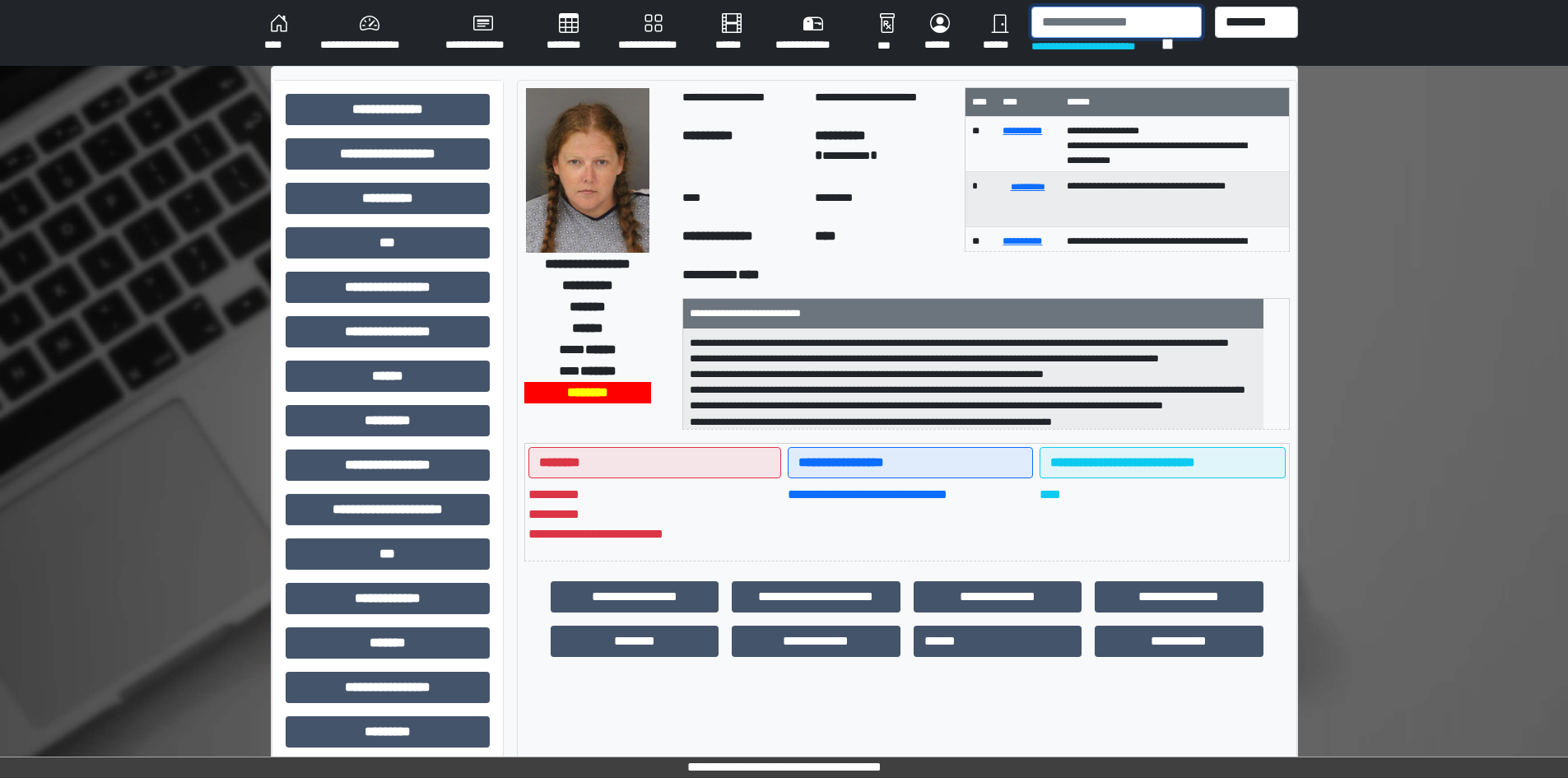 click at bounding box center (1116, 22) 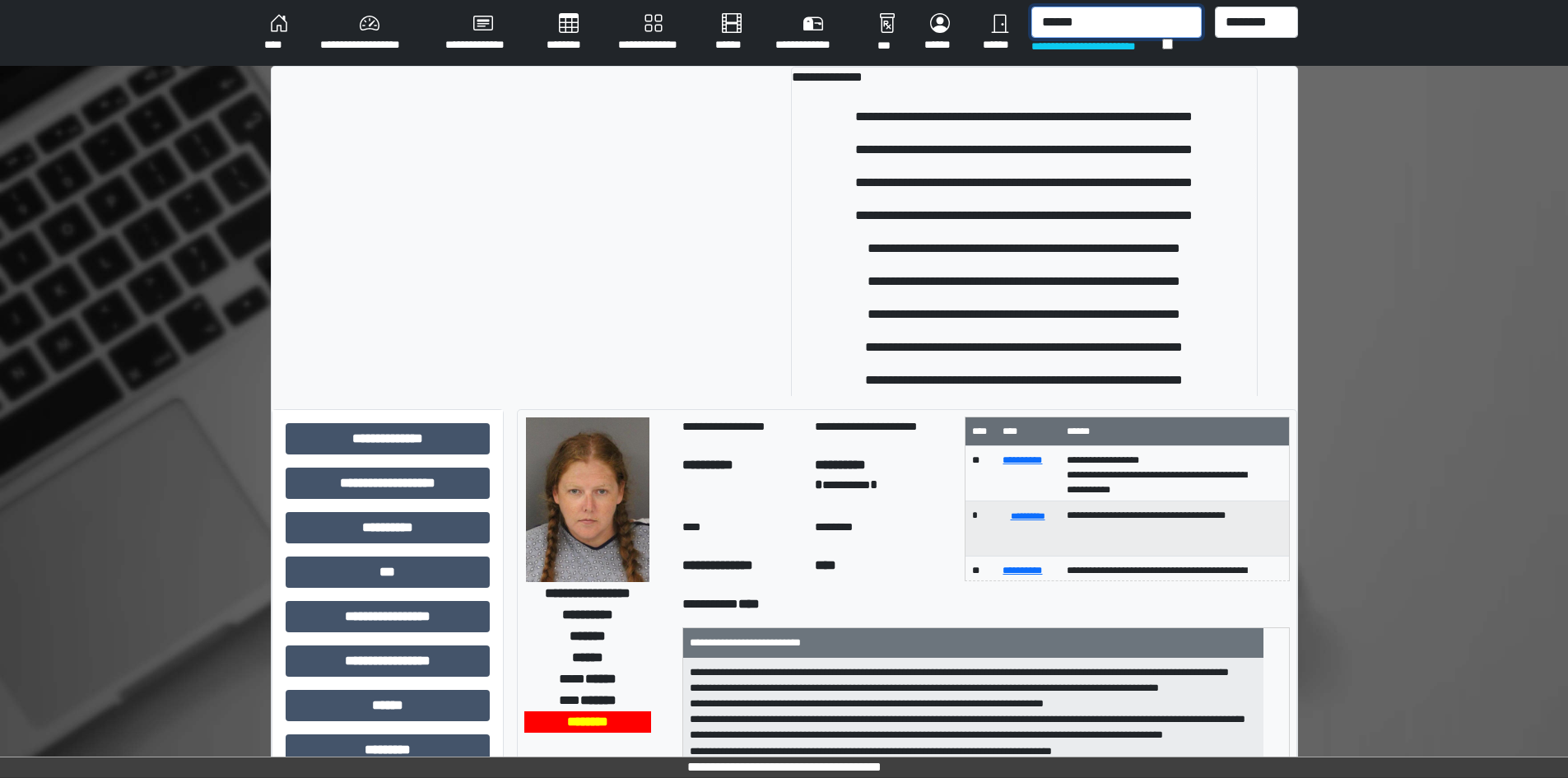 type on "******" 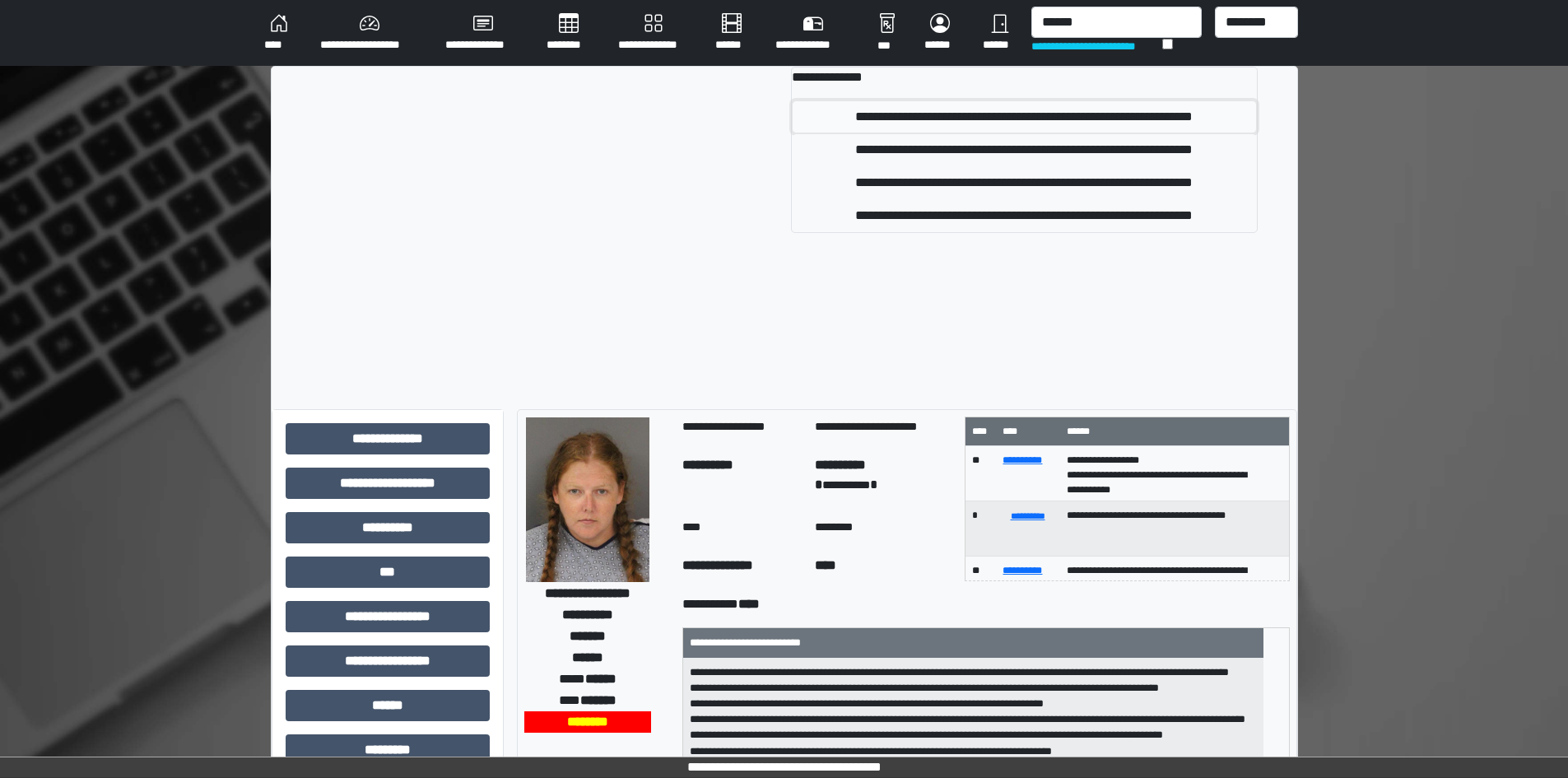 click on "**********" at bounding box center (1024, 117) 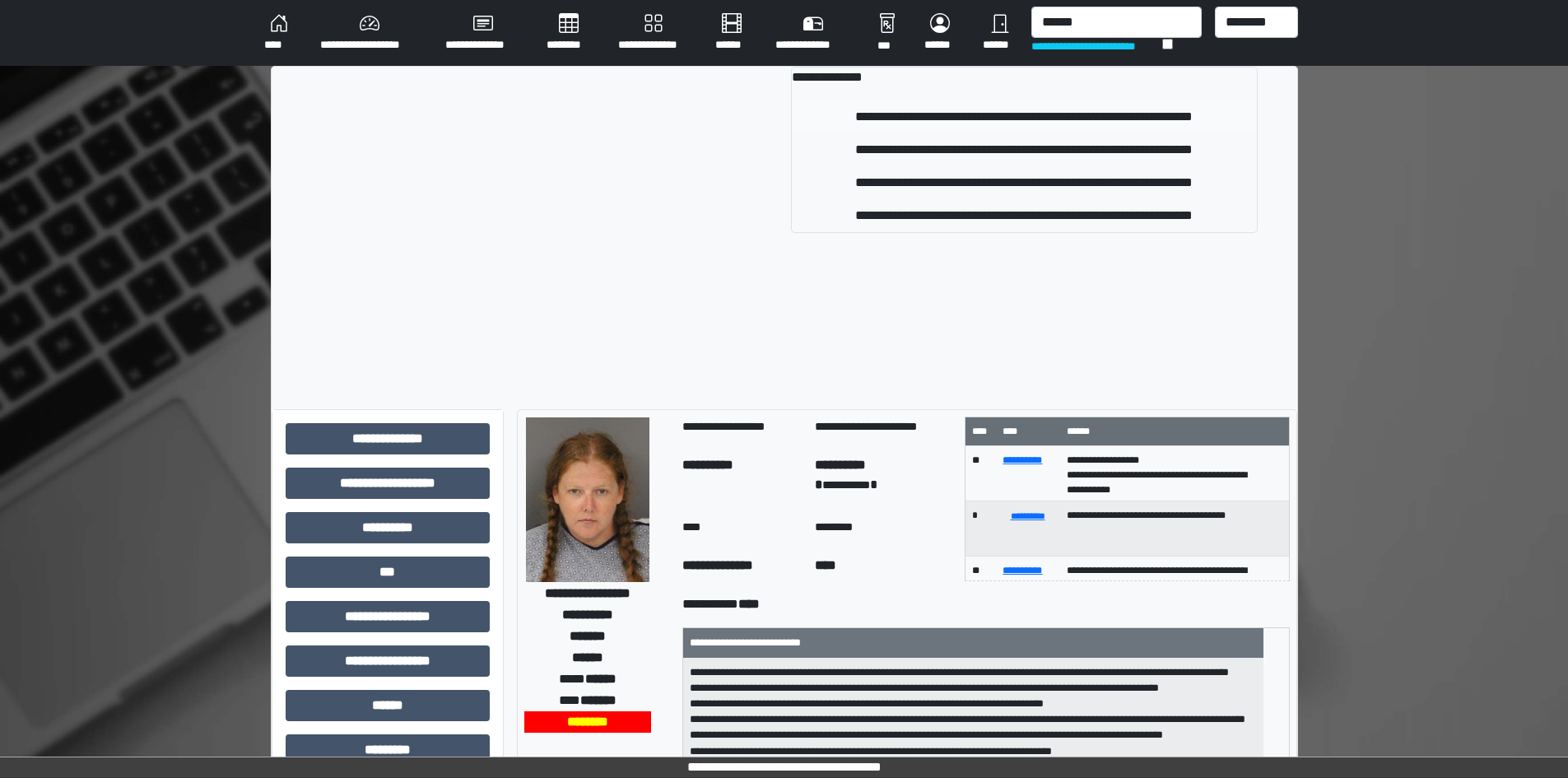 type 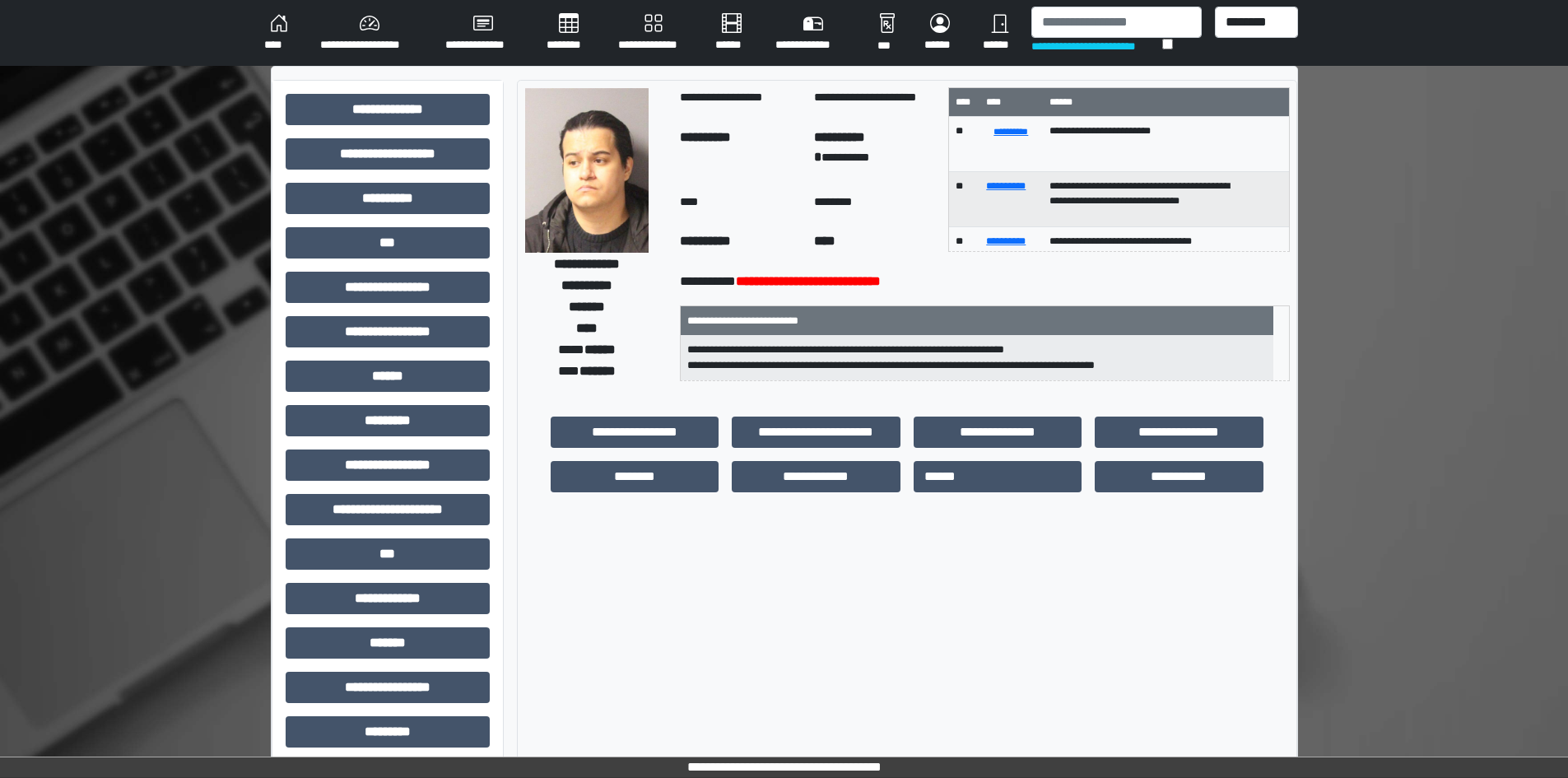 click on "******" at bounding box center (1000, 33) 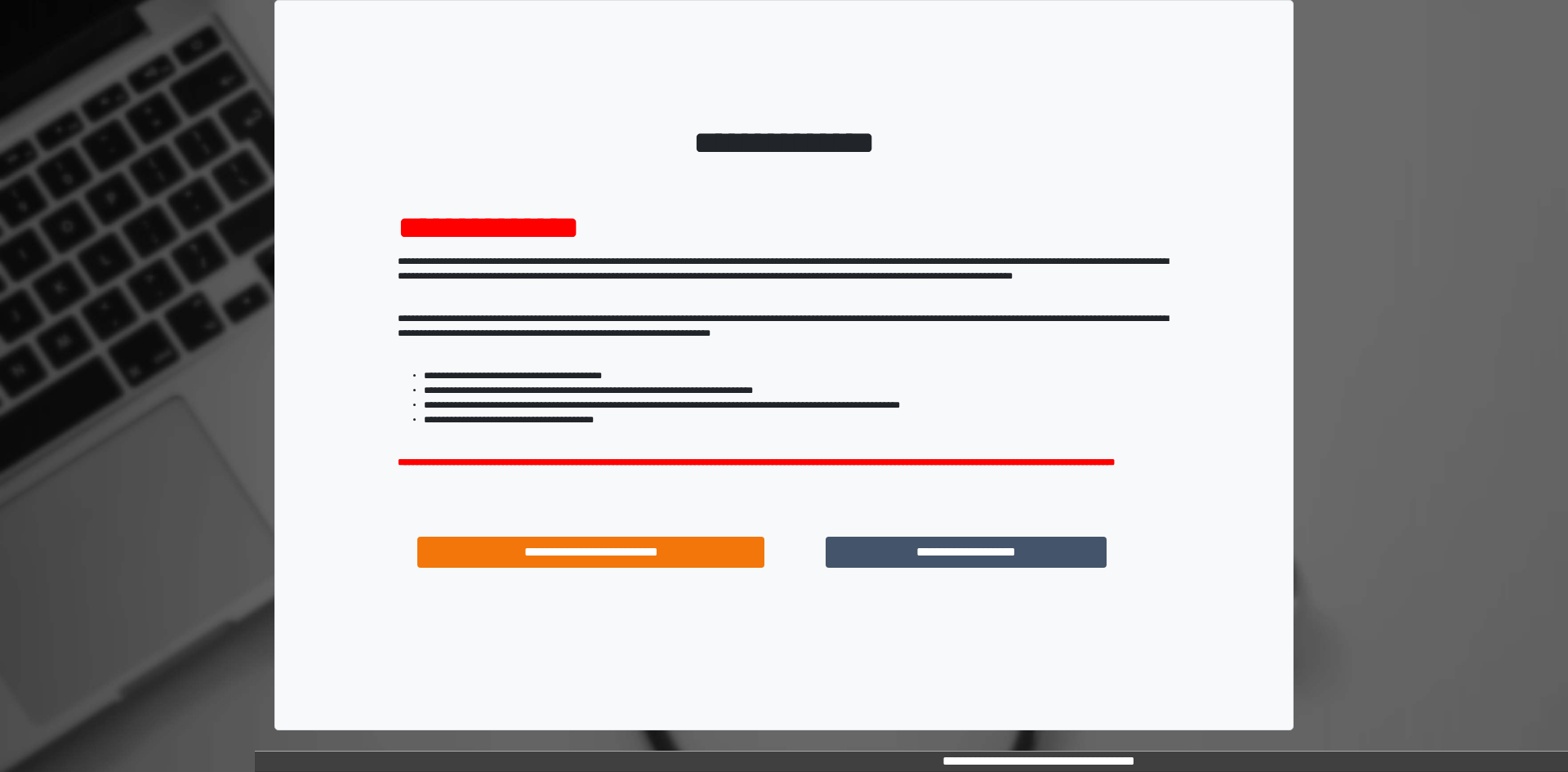 scroll, scrollTop: 0, scrollLeft: 0, axis: both 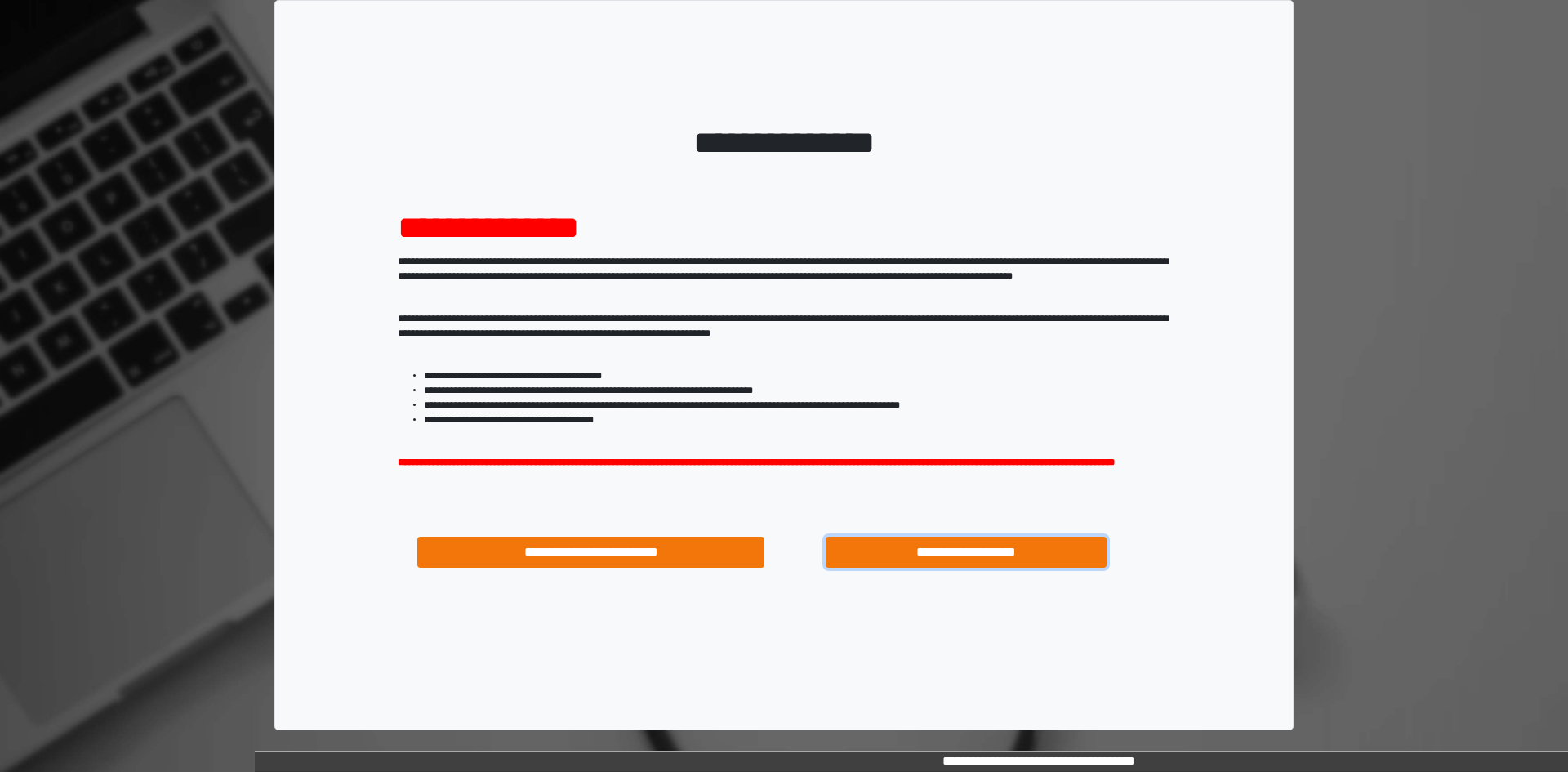 click on "**********" at bounding box center [966, 552] 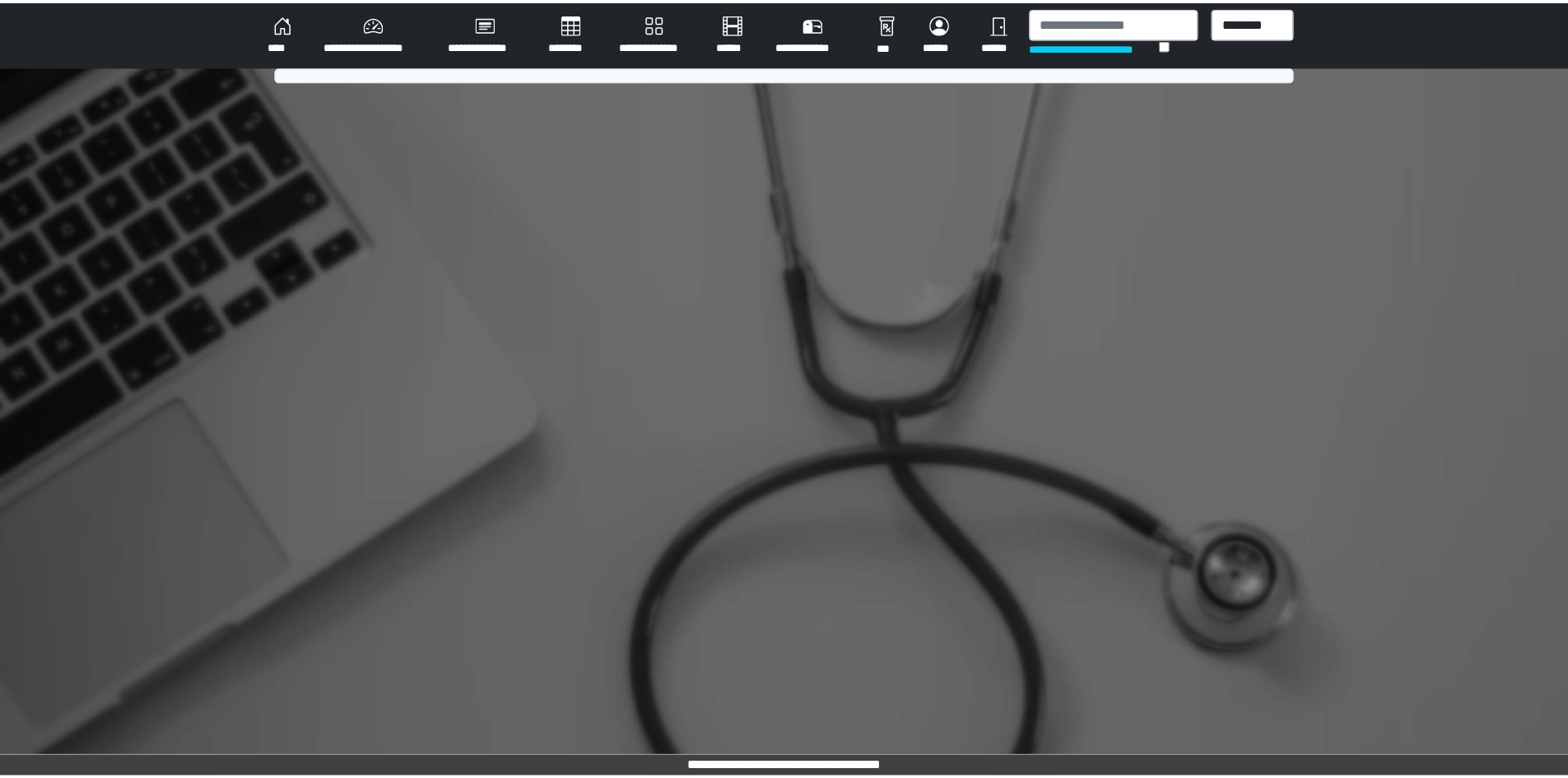 scroll, scrollTop: 0, scrollLeft: 0, axis: both 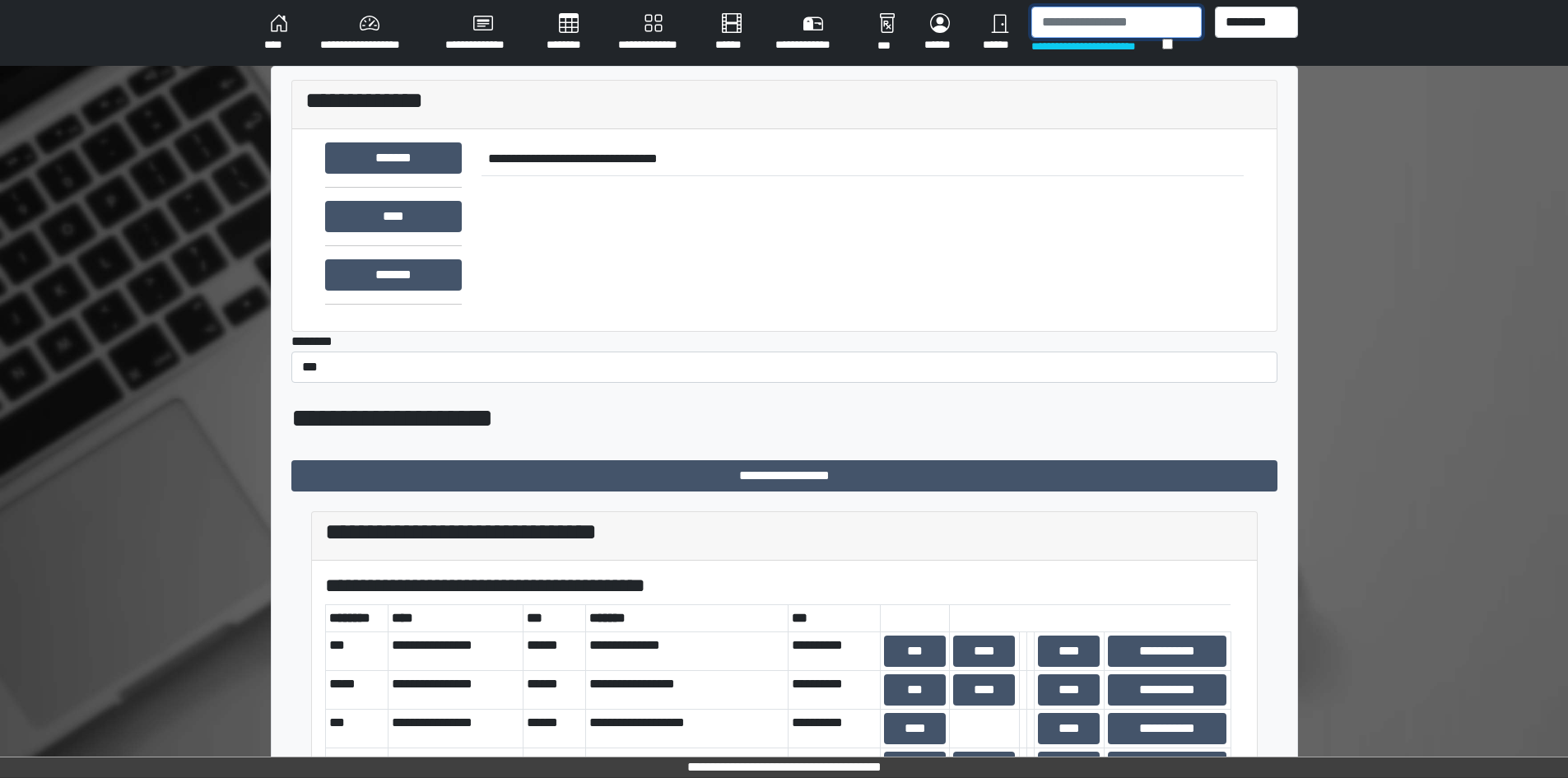 click at bounding box center [1116, 22] 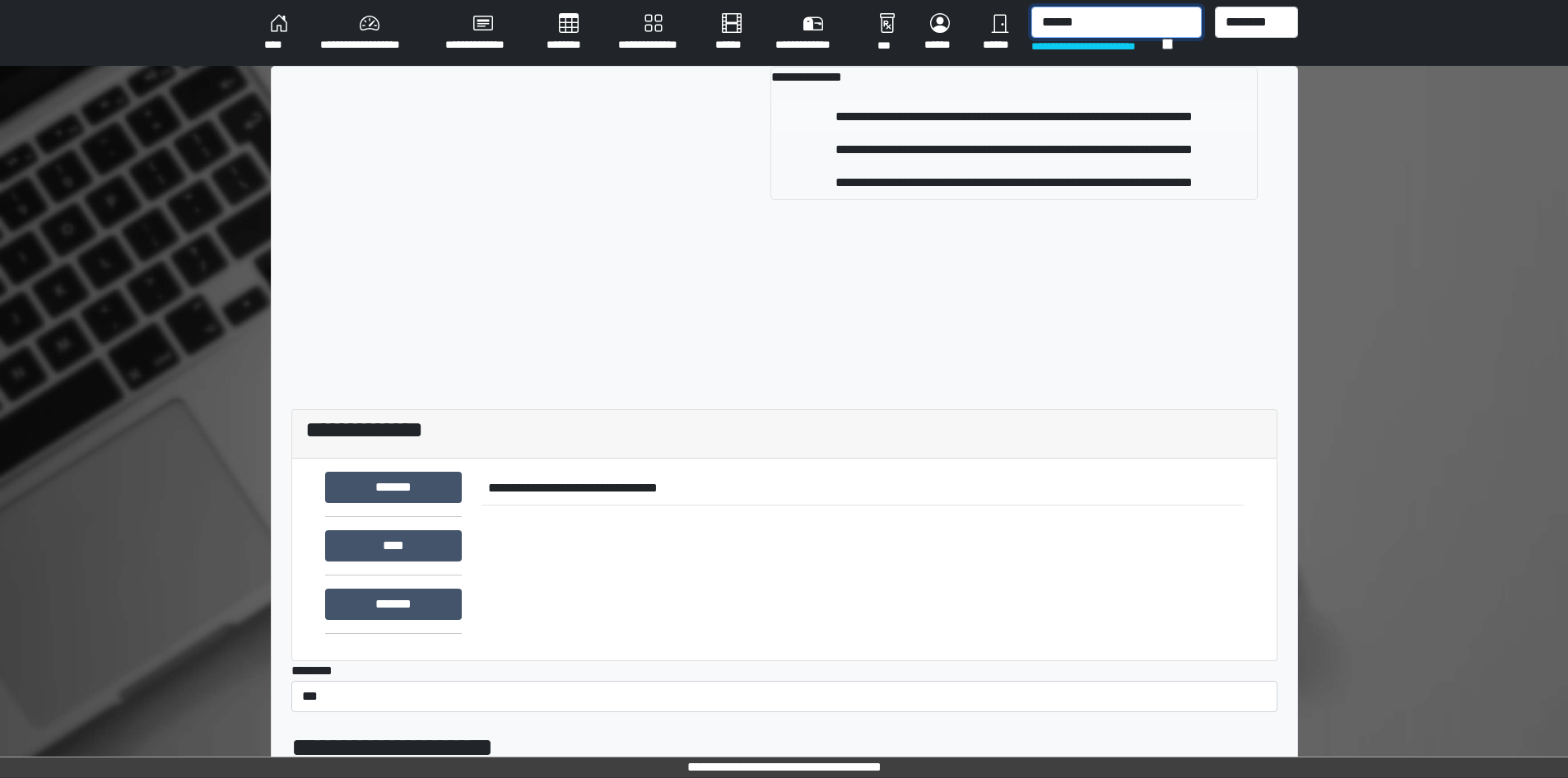 type on "******" 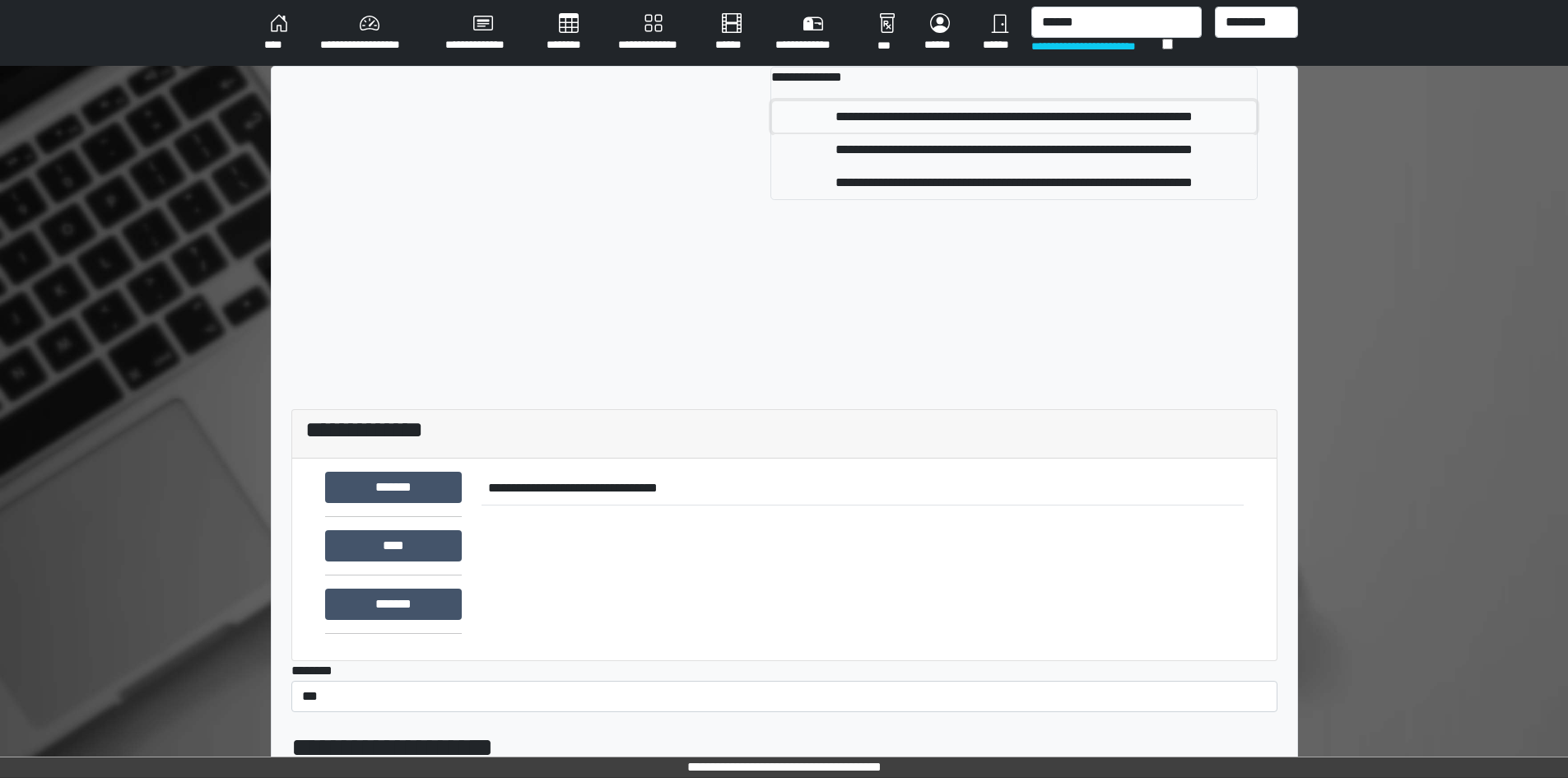 click on "**********" at bounding box center [1014, 117] 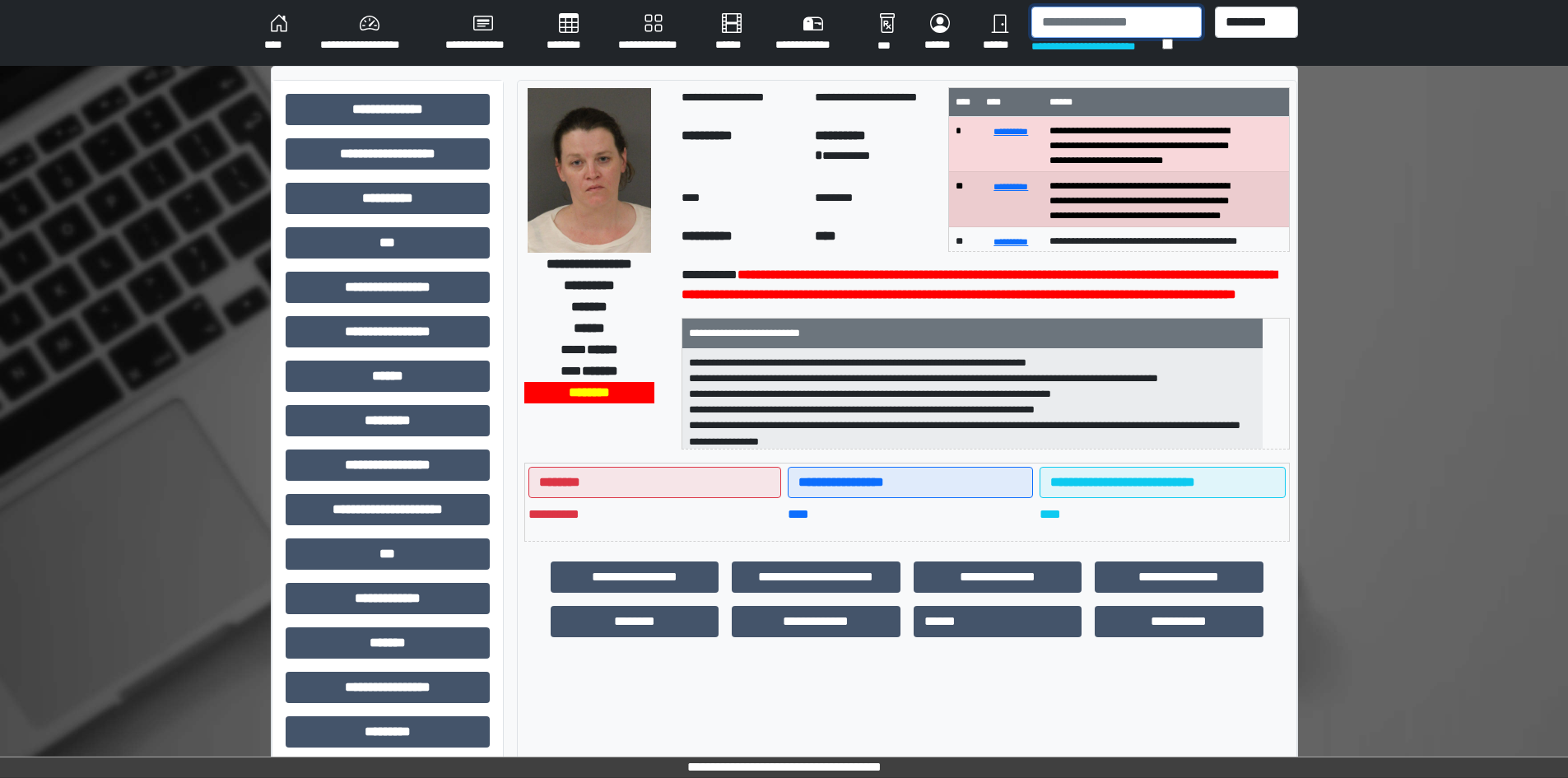 click at bounding box center (1116, 22) 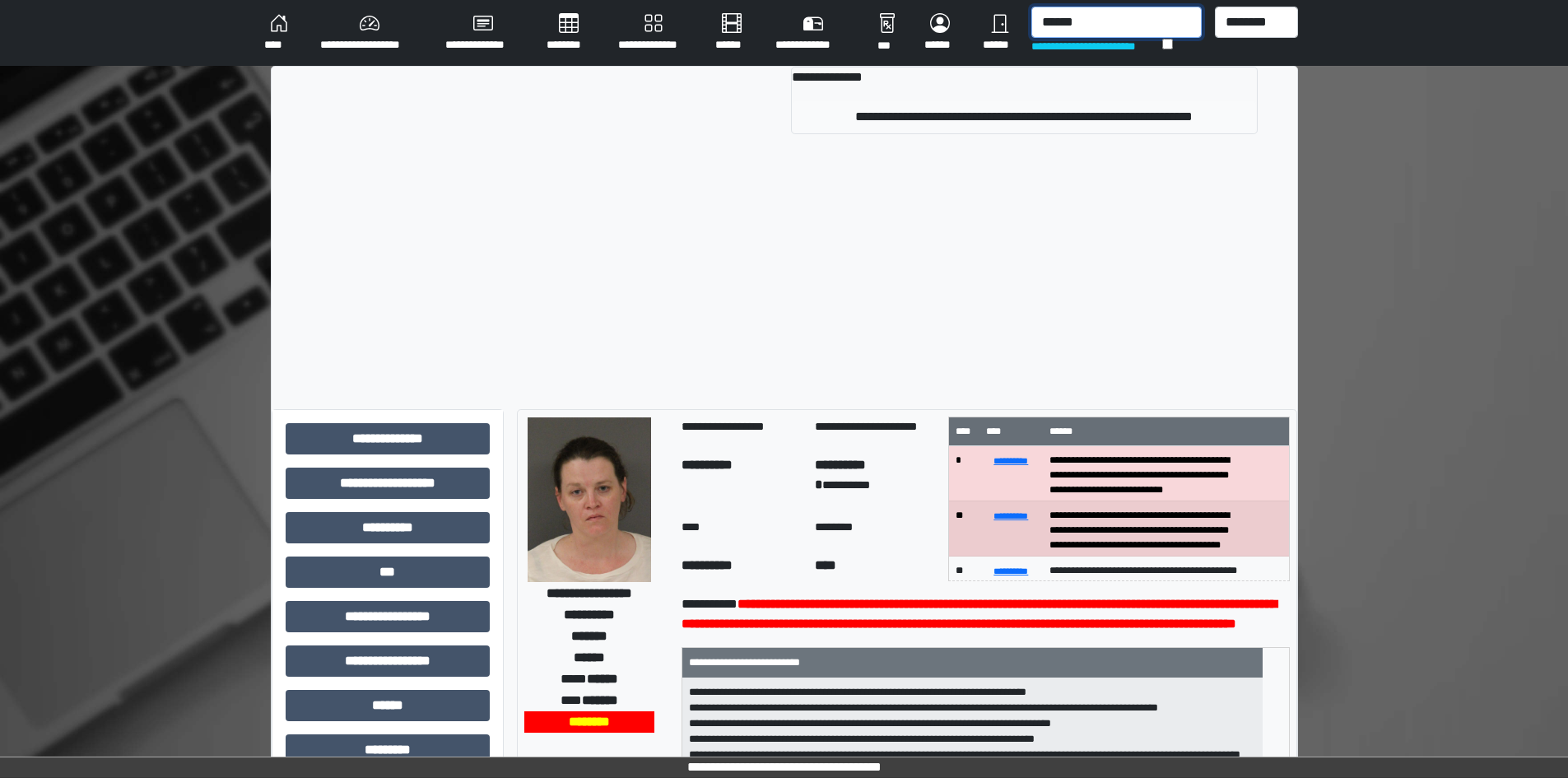 type on "******" 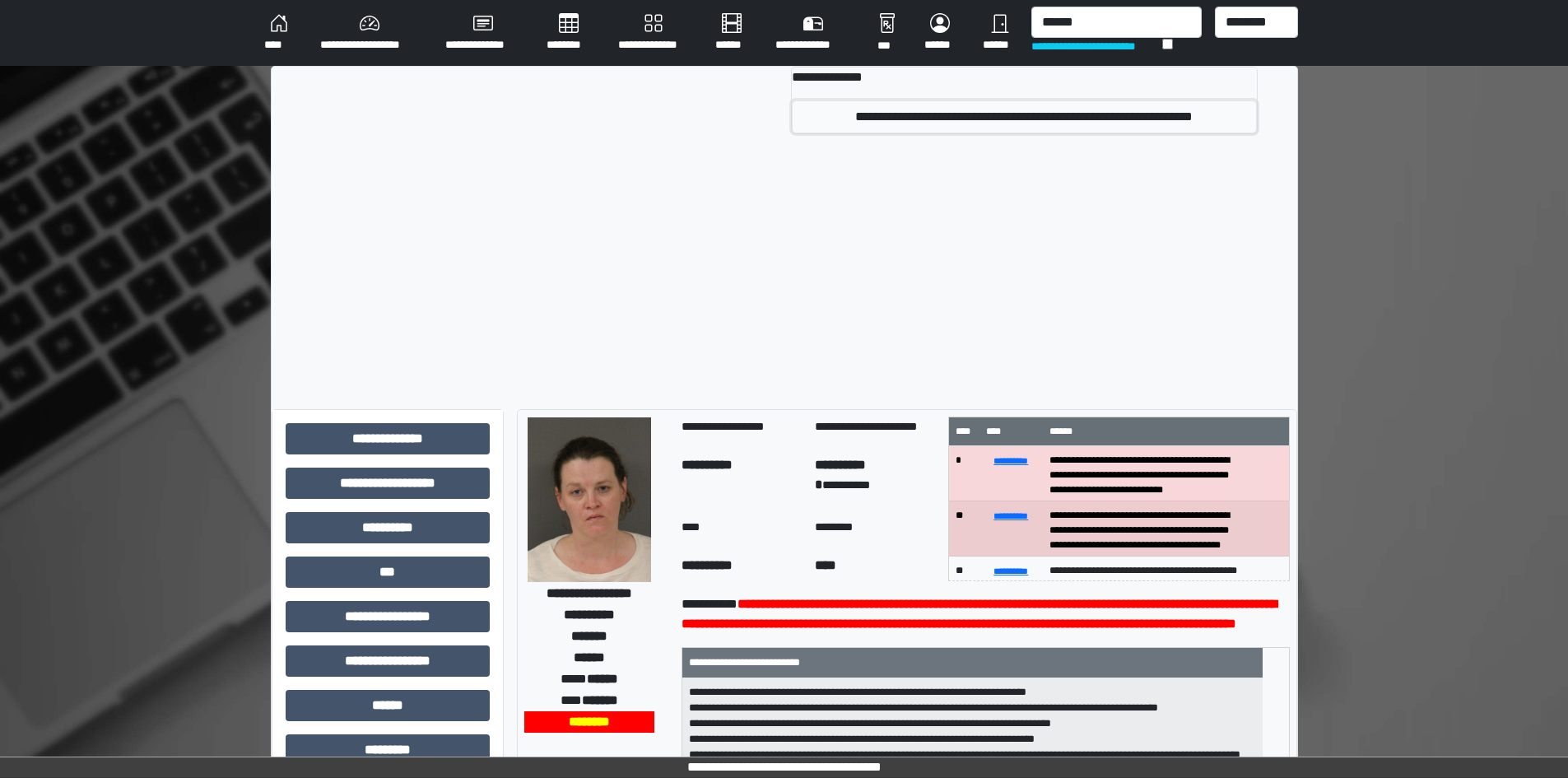 click on "**********" at bounding box center (1024, 117) 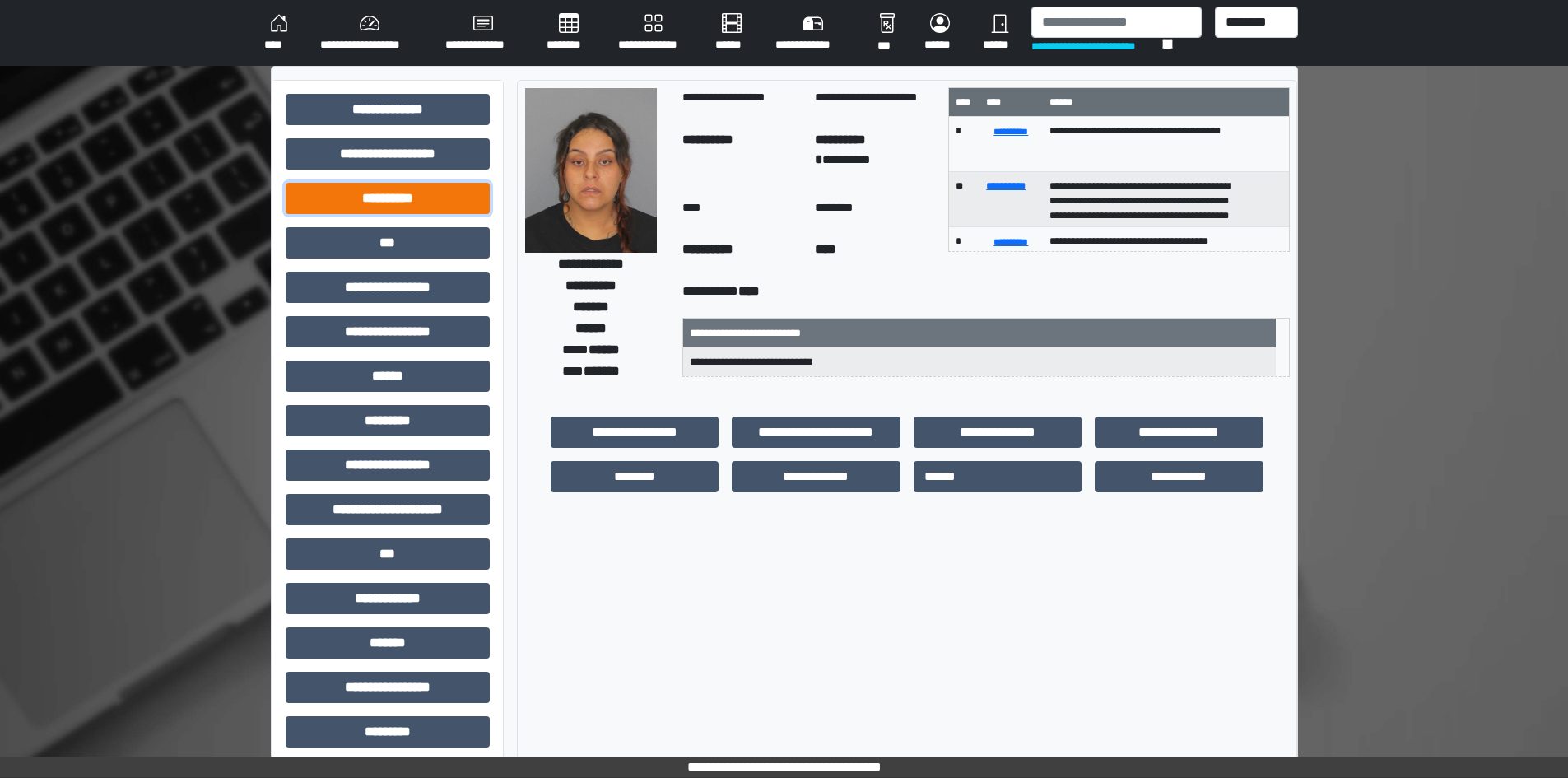 click on "**********" at bounding box center (388, 198) 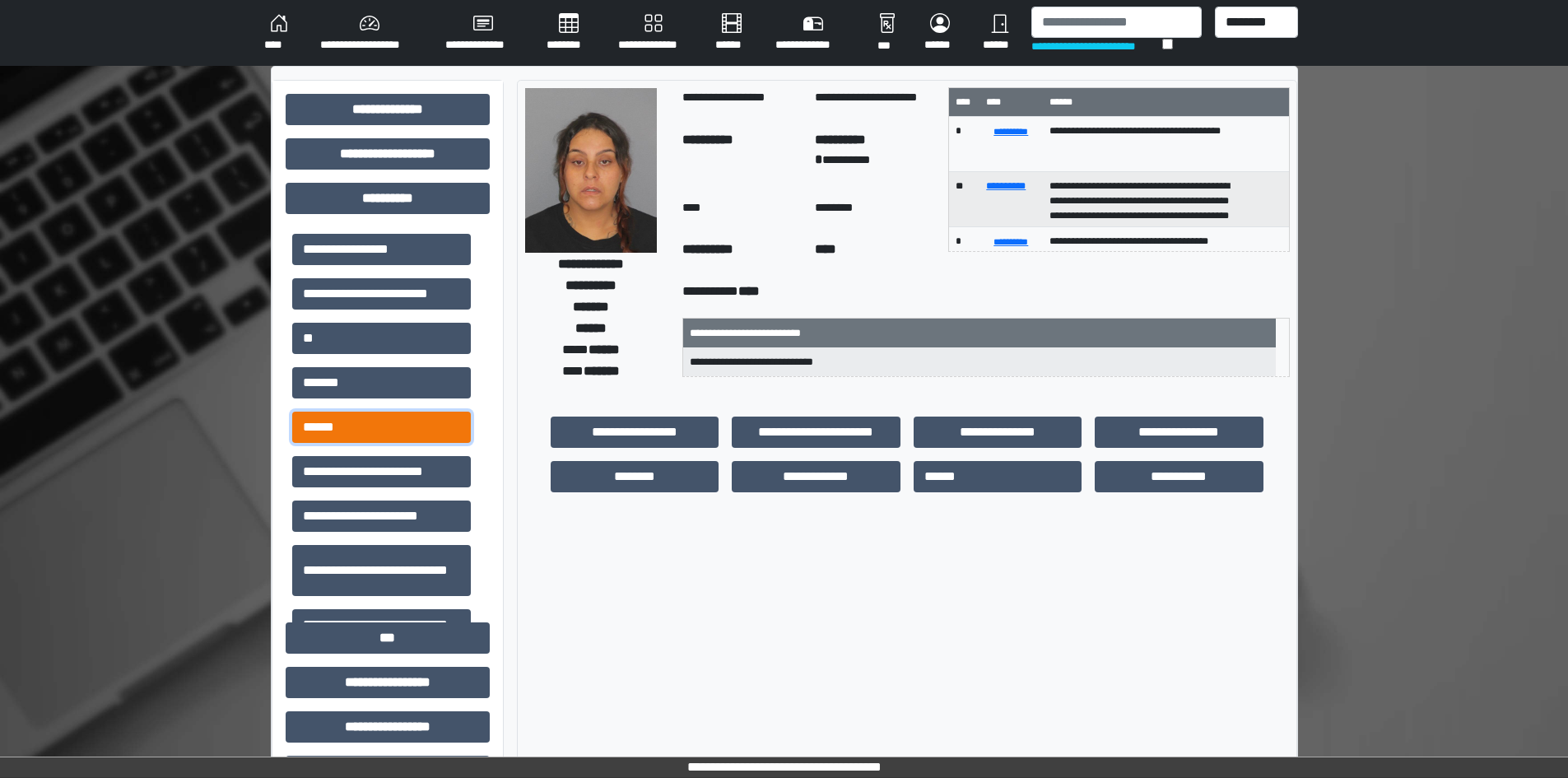 click on "******" at bounding box center (381, 427) 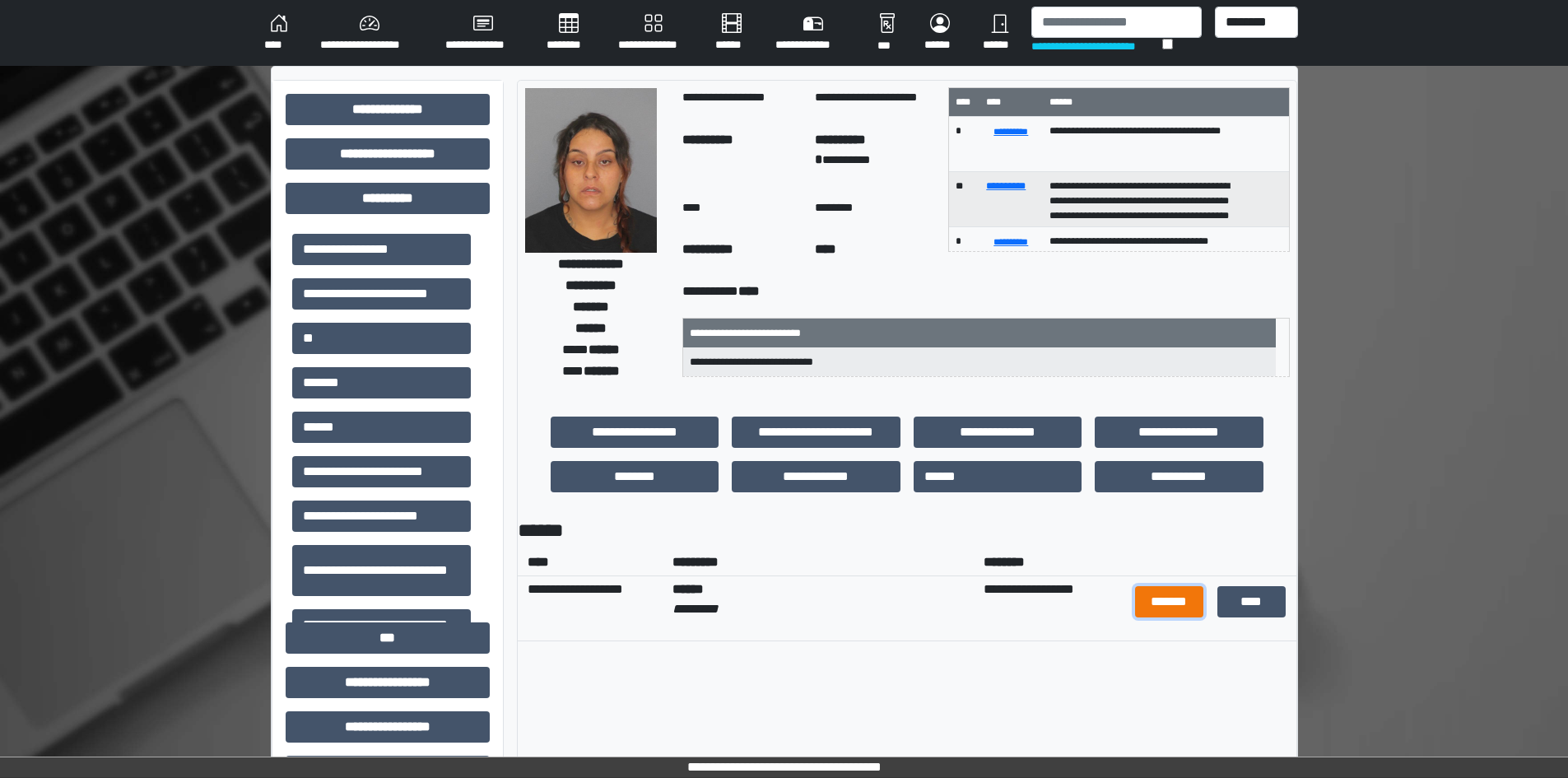 click on "*******" at bounding box center (1170, 602) 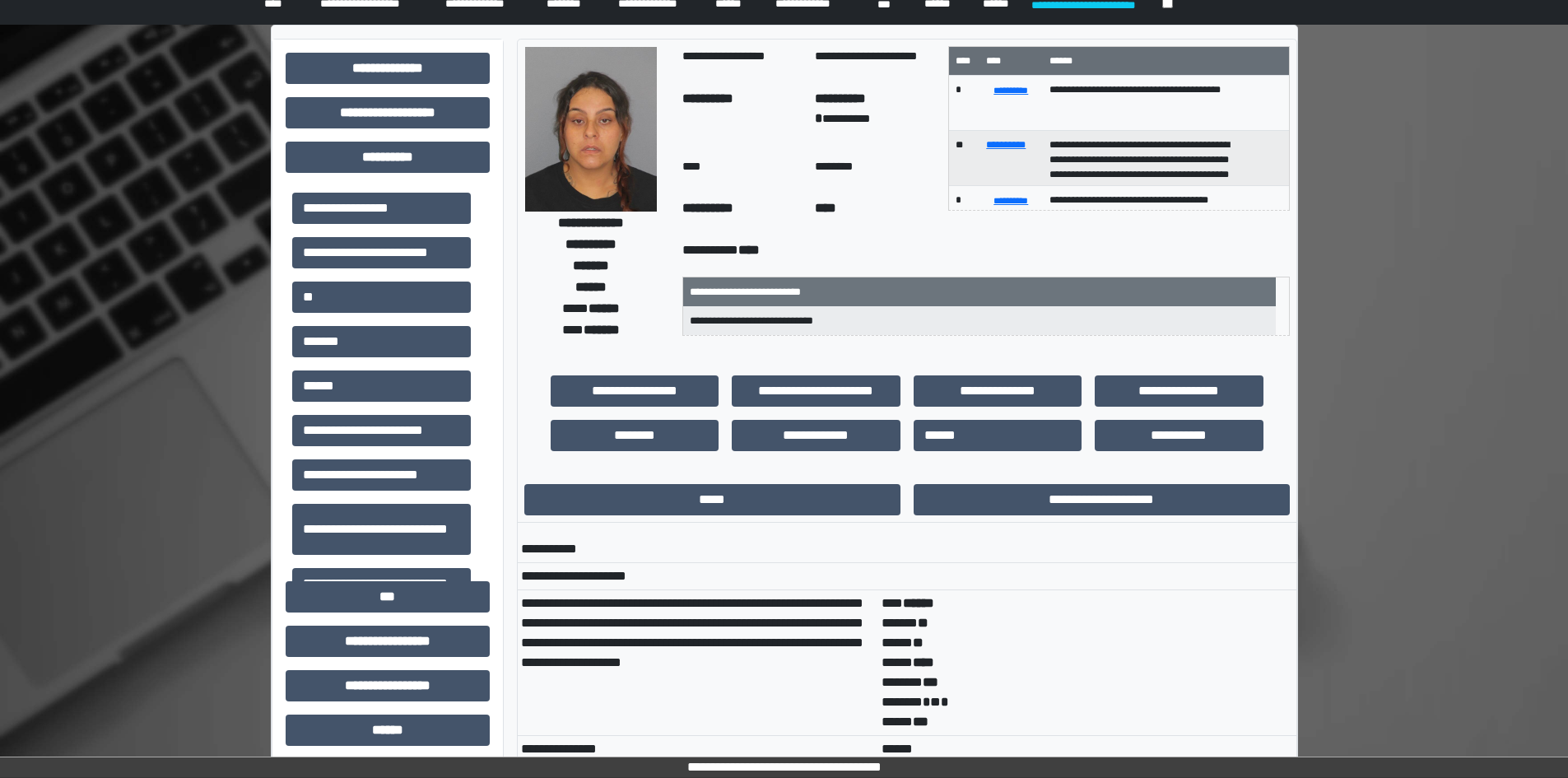 scroll, scrollTop: 0, scrollLeft: 0, axis: both 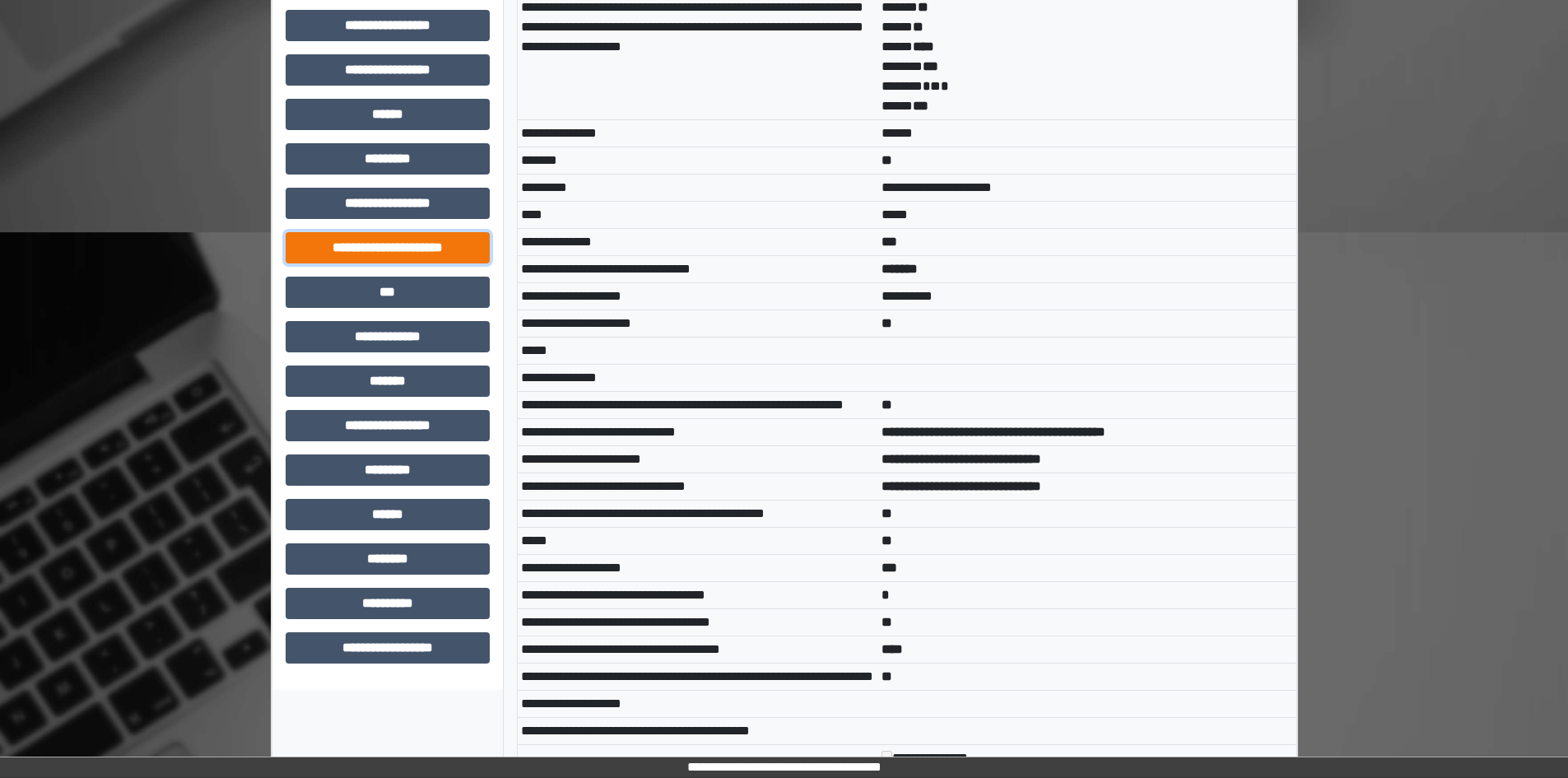 click on "**********" at bounding box center (388, 248) 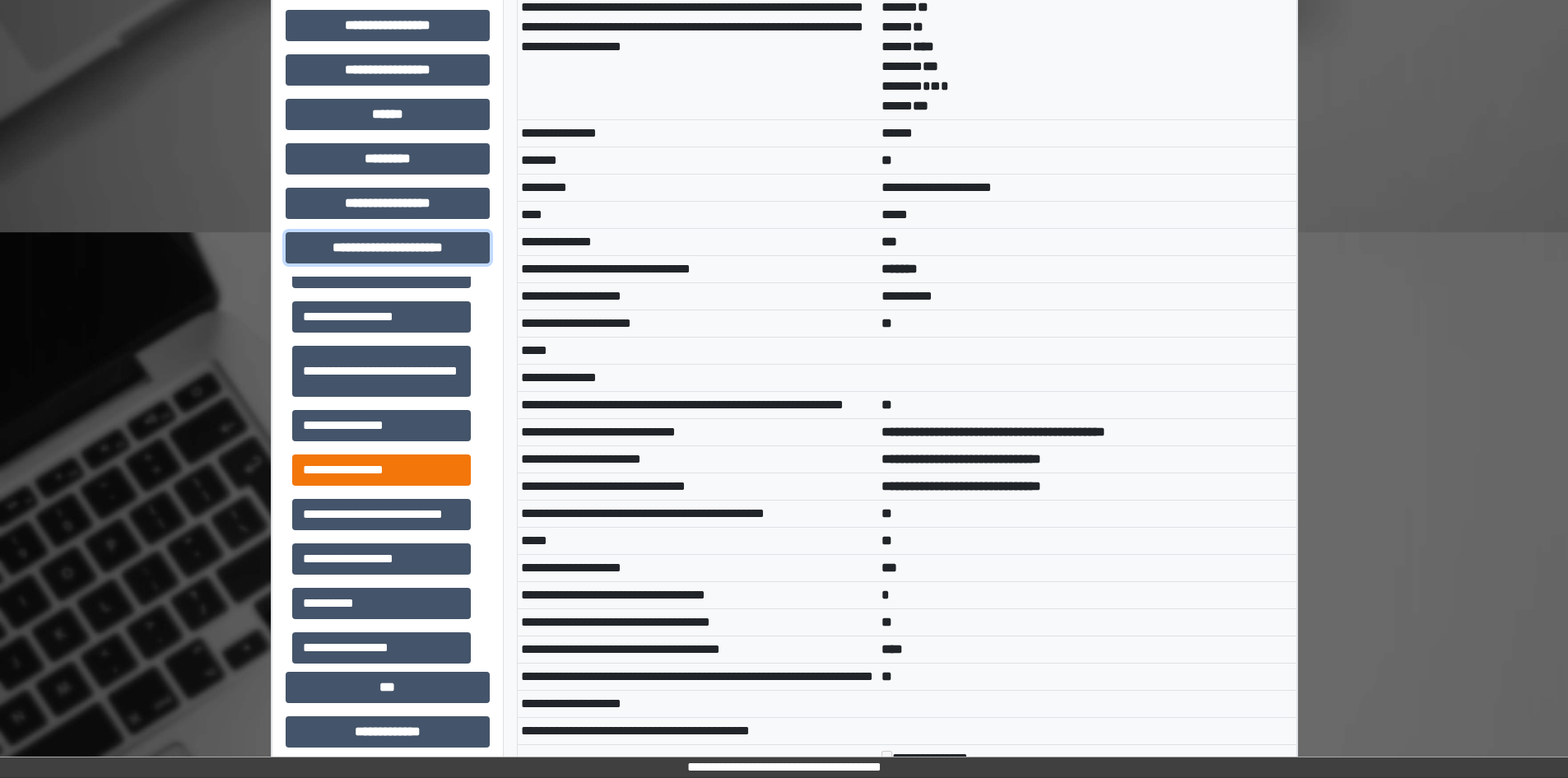 scroll, scrollTop: 38, scrollLeft: 0, axis: vertical 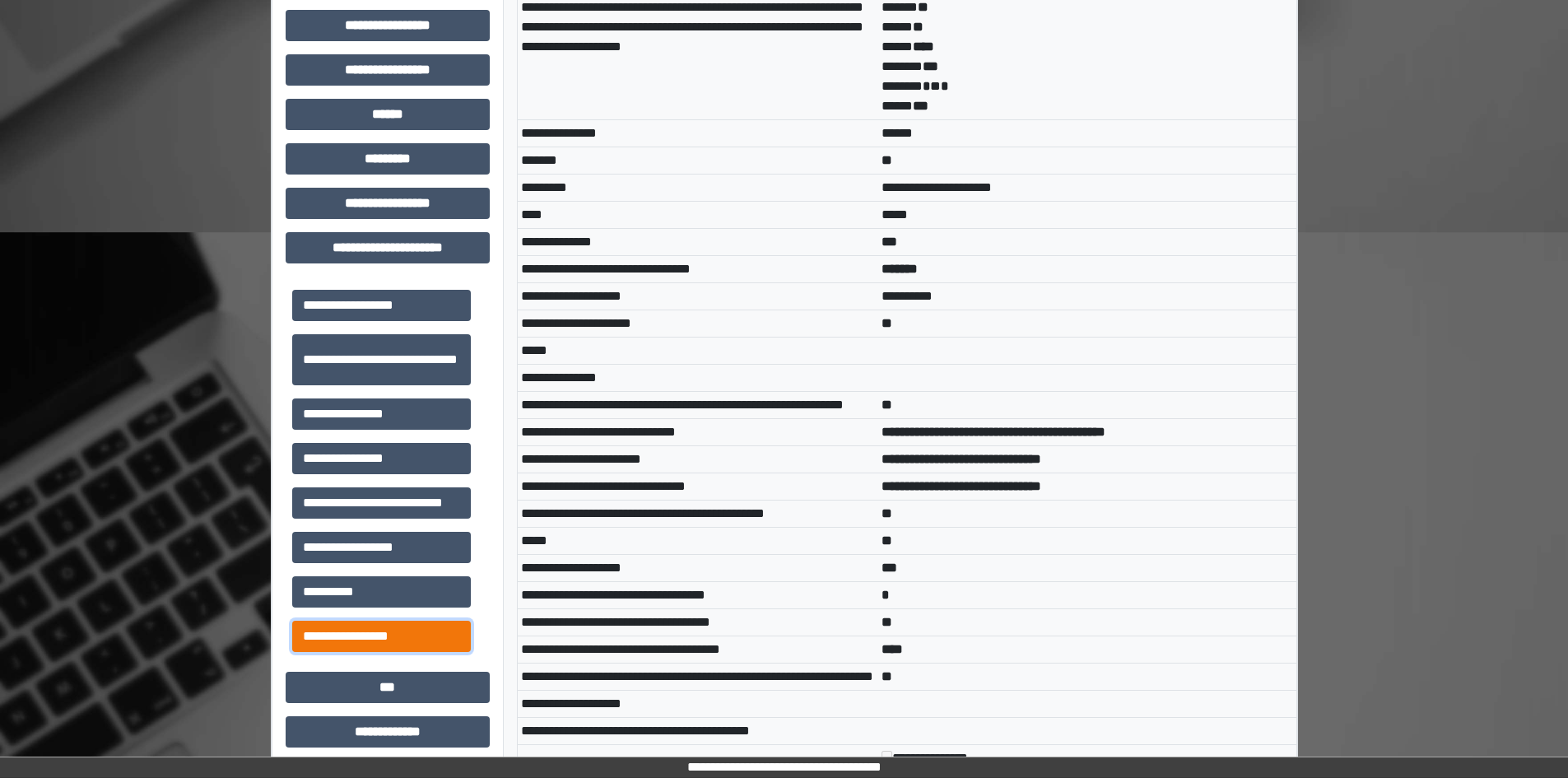 click on "**********" at bounding box center [381, 636] 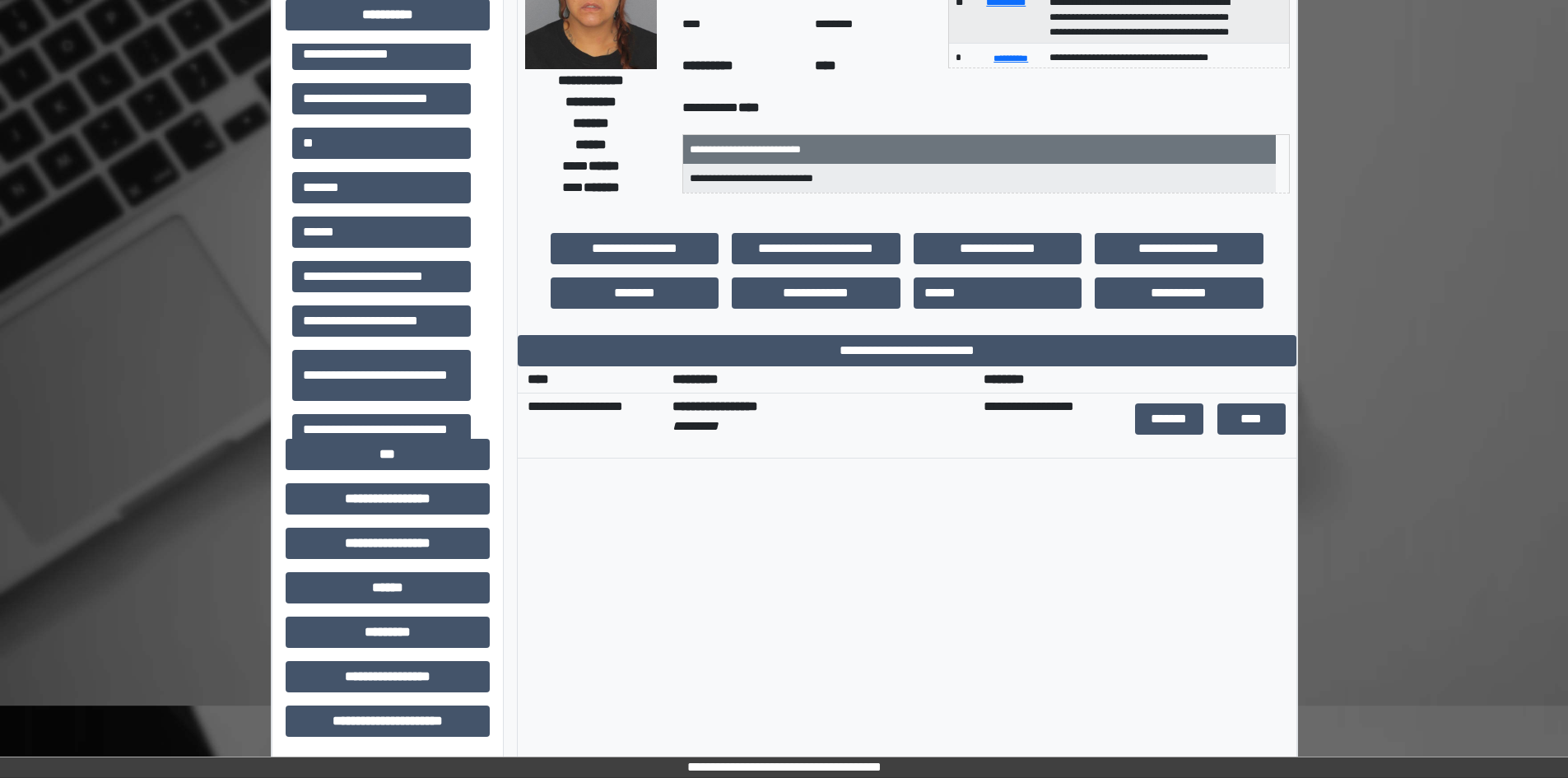 scroll, scrollTop: 163, scrollLeft: 0, axis: vertical 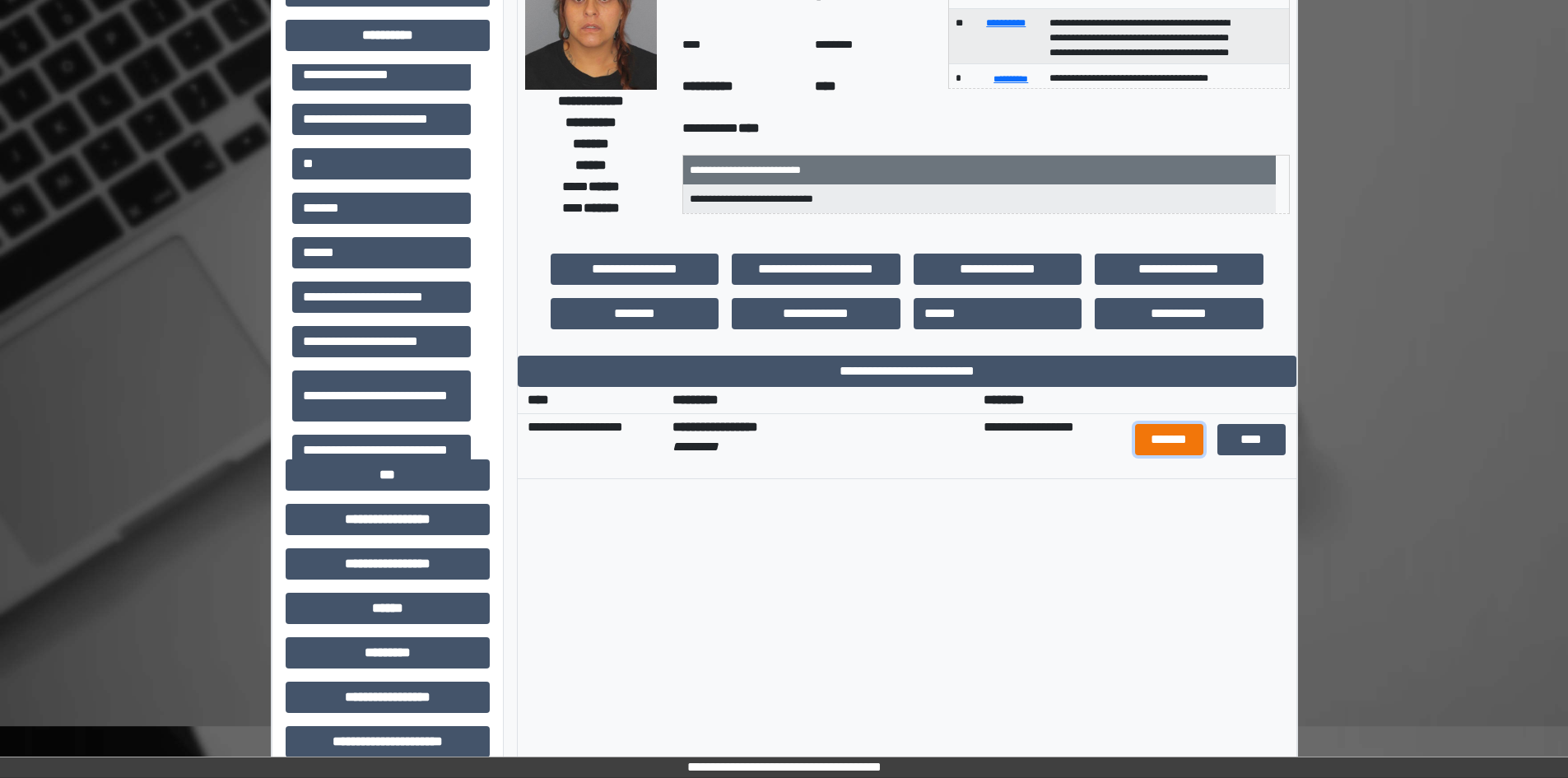 click on "*******" at bounding box center [1170, 440] 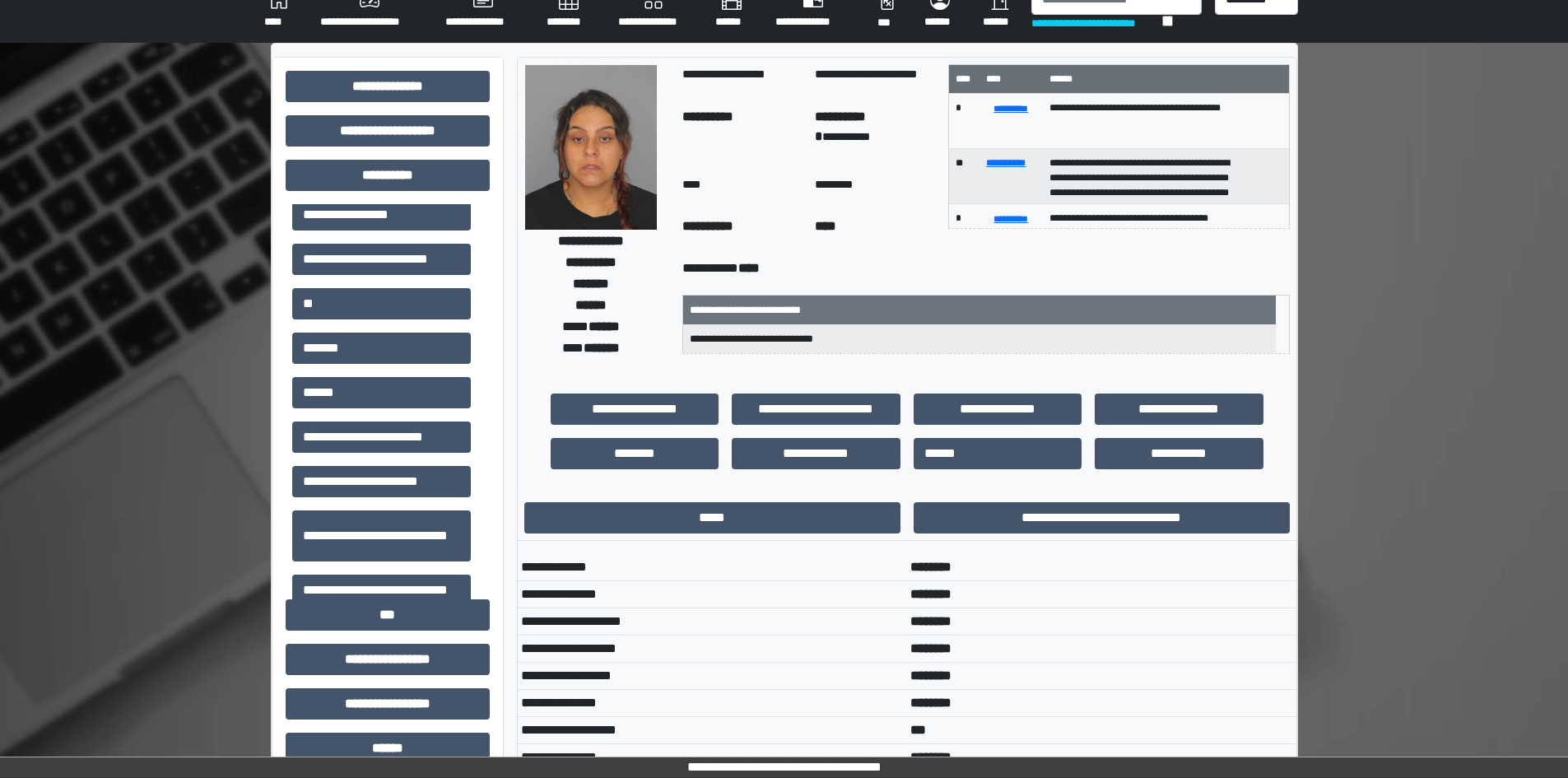 scroll, scrollTop: 0, scrollLeft: 0, axis: both 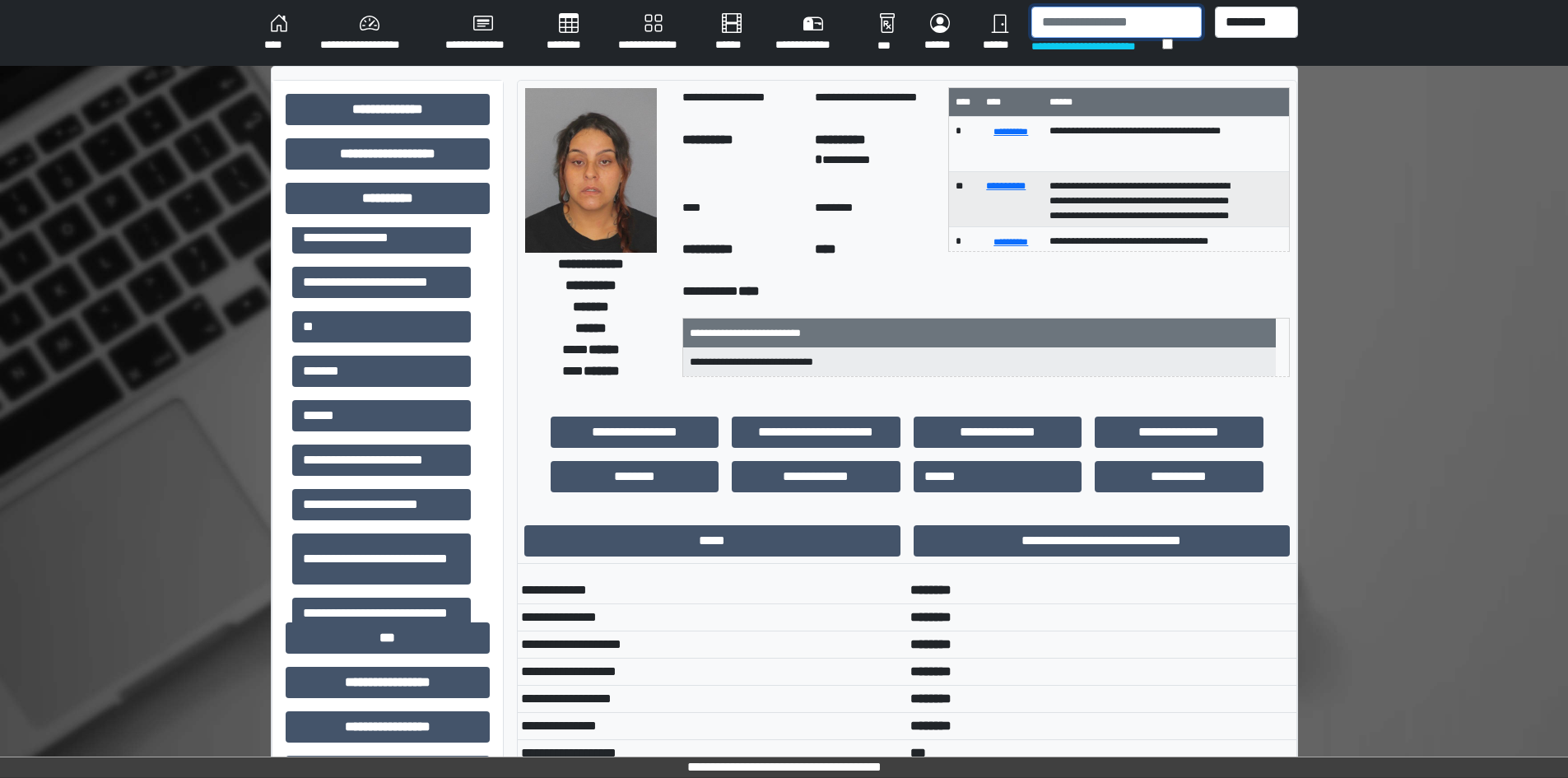 click at bounding box center [1116, 22] 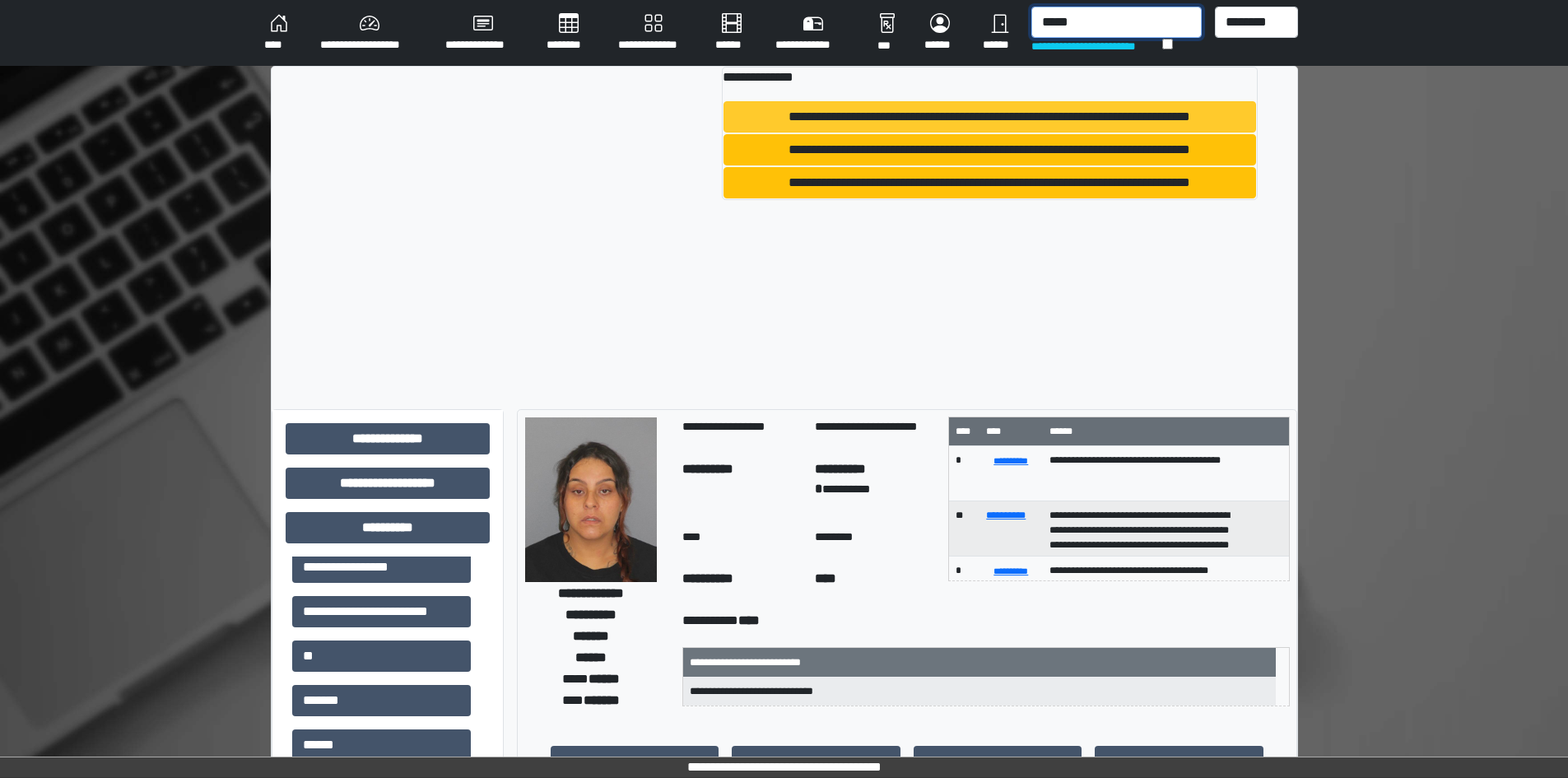 type on "*****" 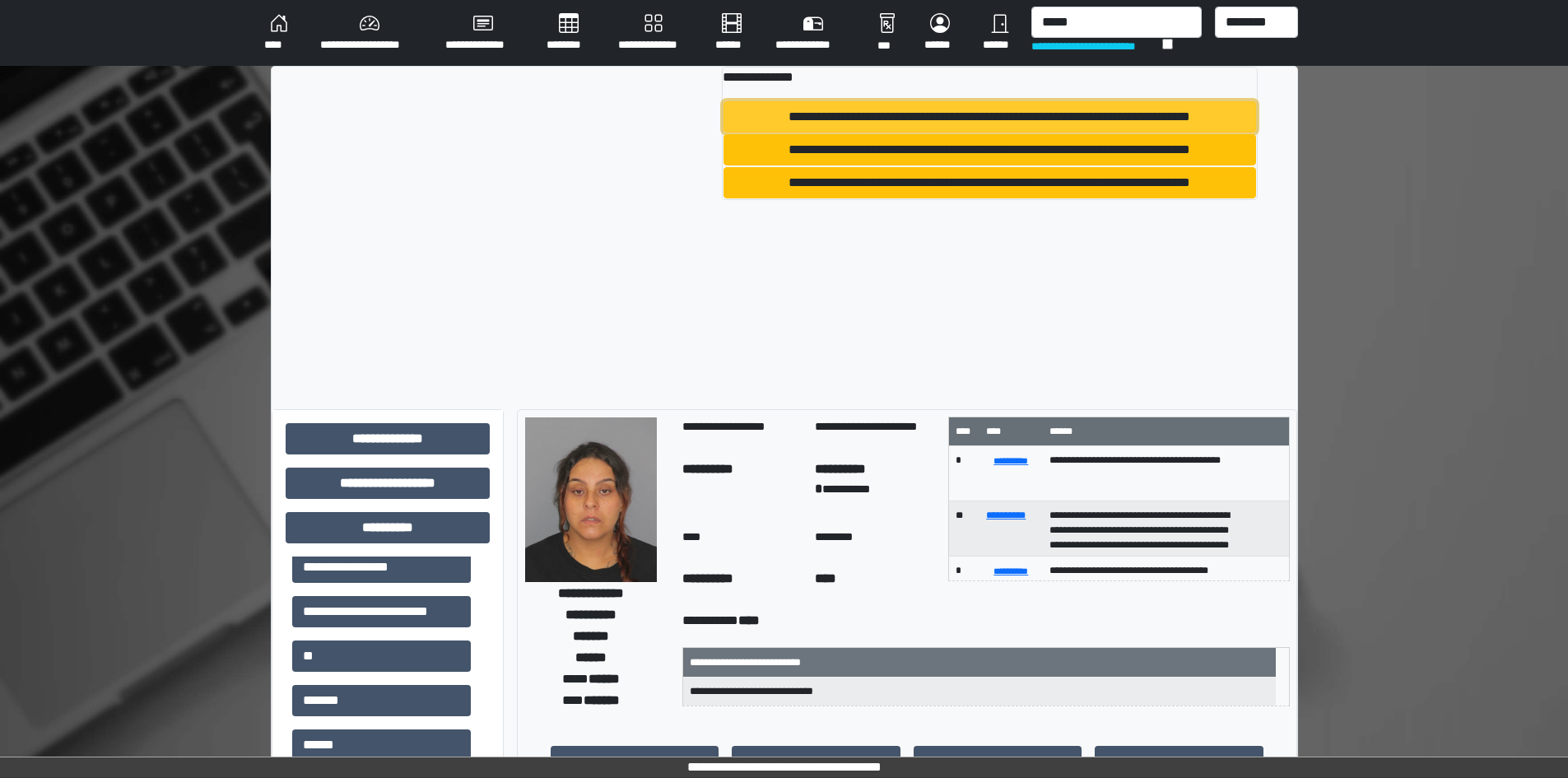click on "**********" at bounding box center [989, 117] 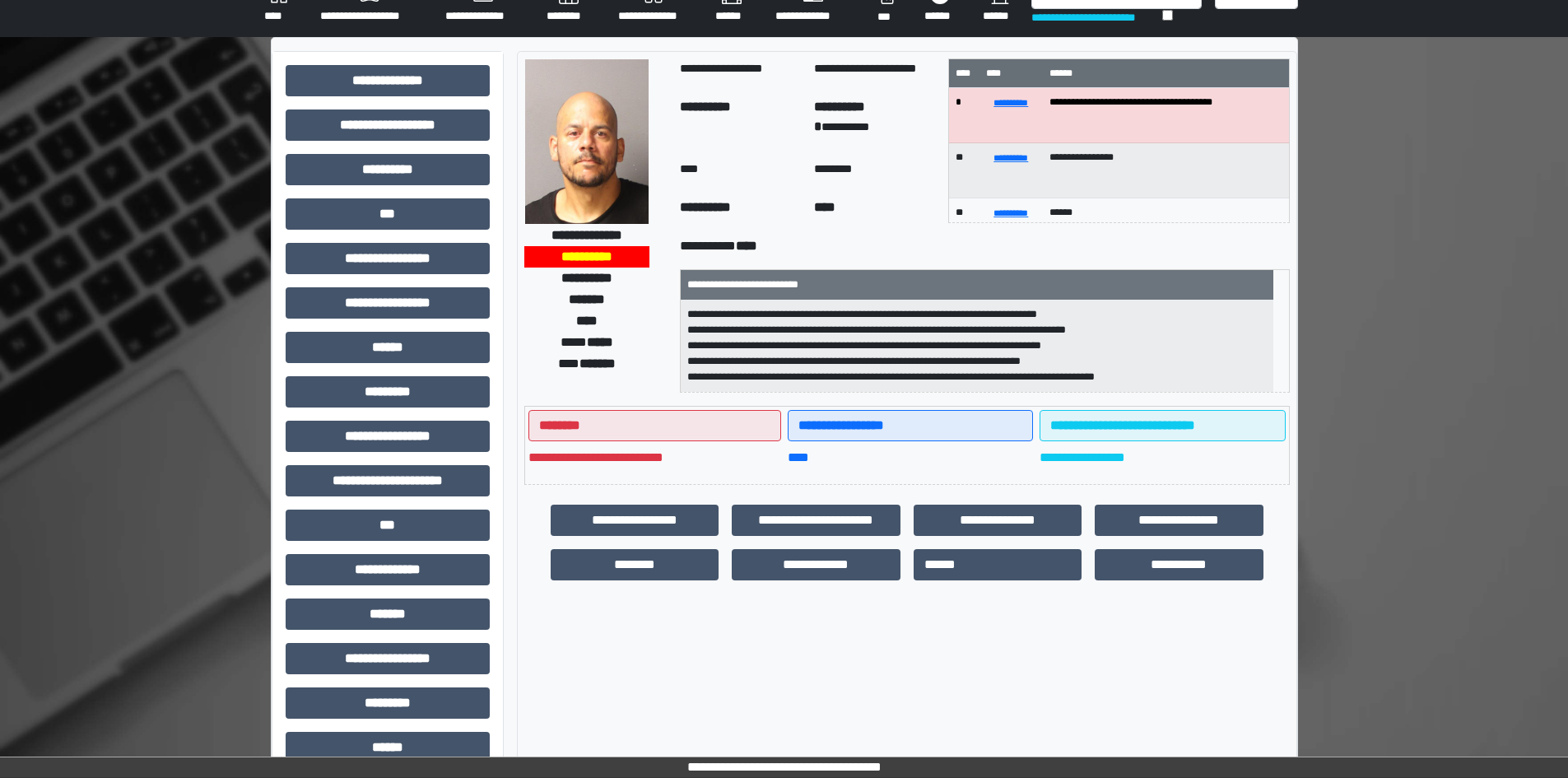 scroll, scrollTop: 0, scrollLeft: 0, axis: both 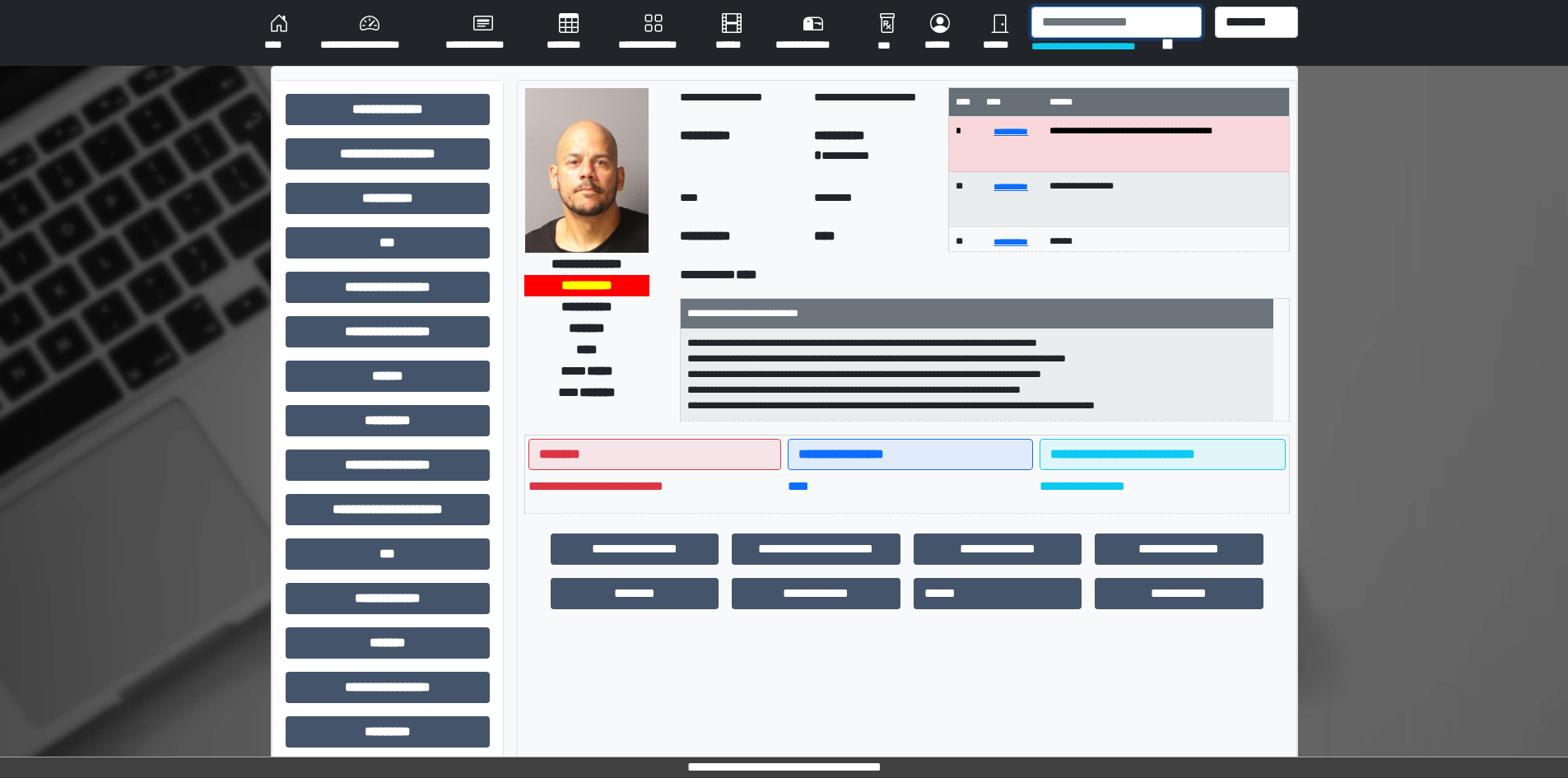 click at bounding box center (1116, 22) 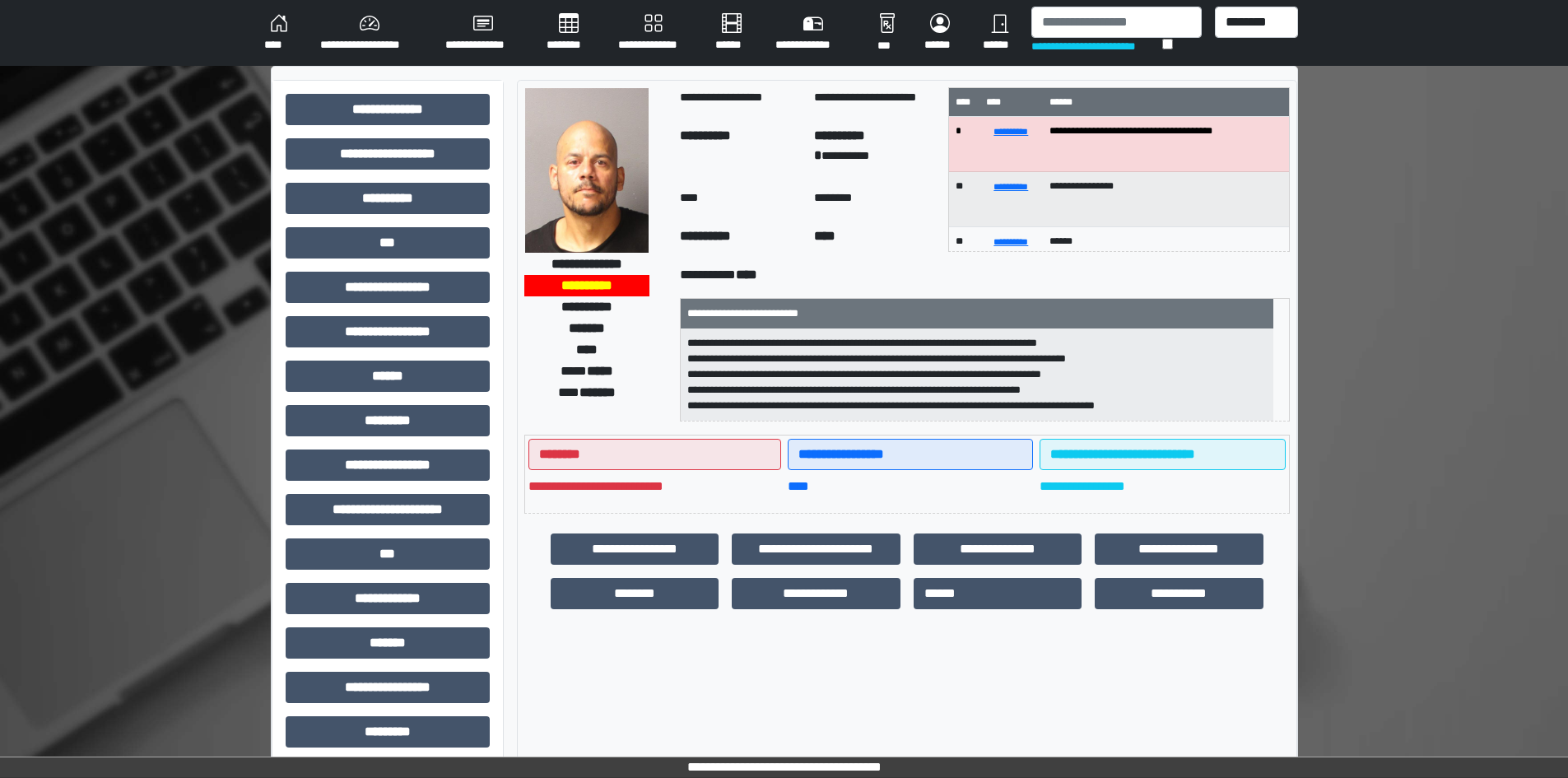 click on "**********" at bounding box center [977, 375] 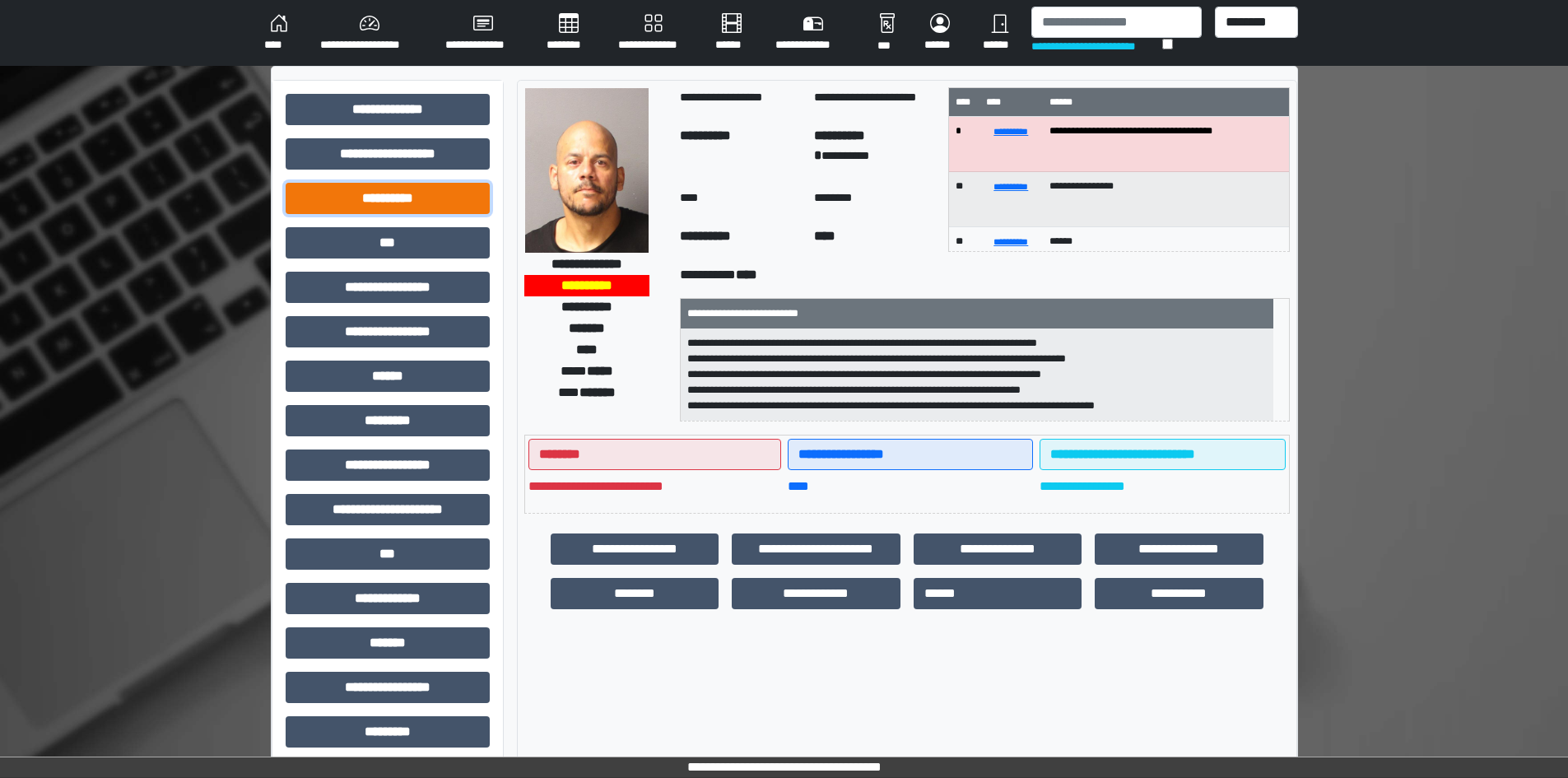 click on "**********" at bounding box center (388, 198) 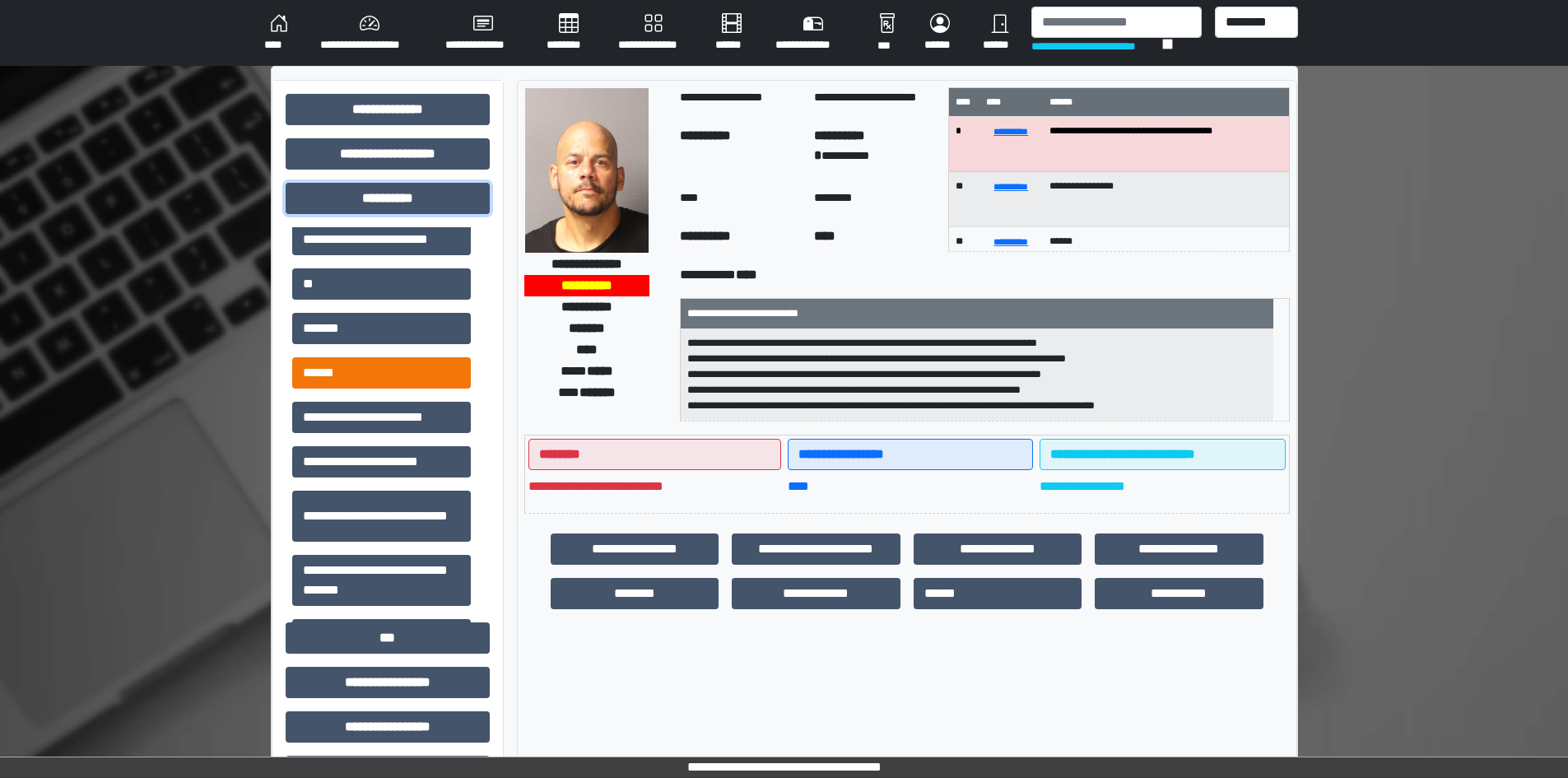 scroll, scrollTop: 82, scrollLeft: 0, axis: vertical 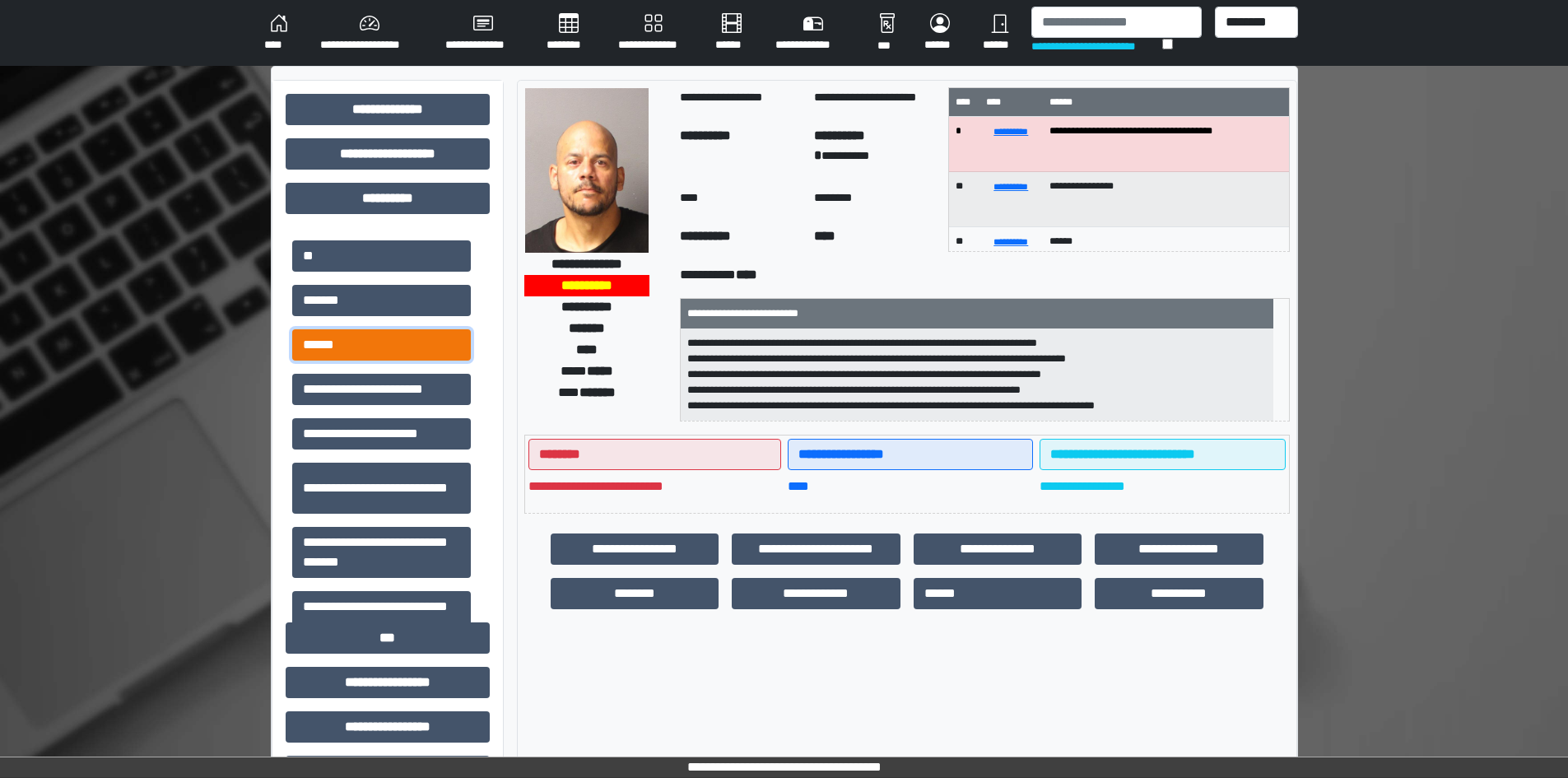 click on "******" at bounding box center [381, 345] 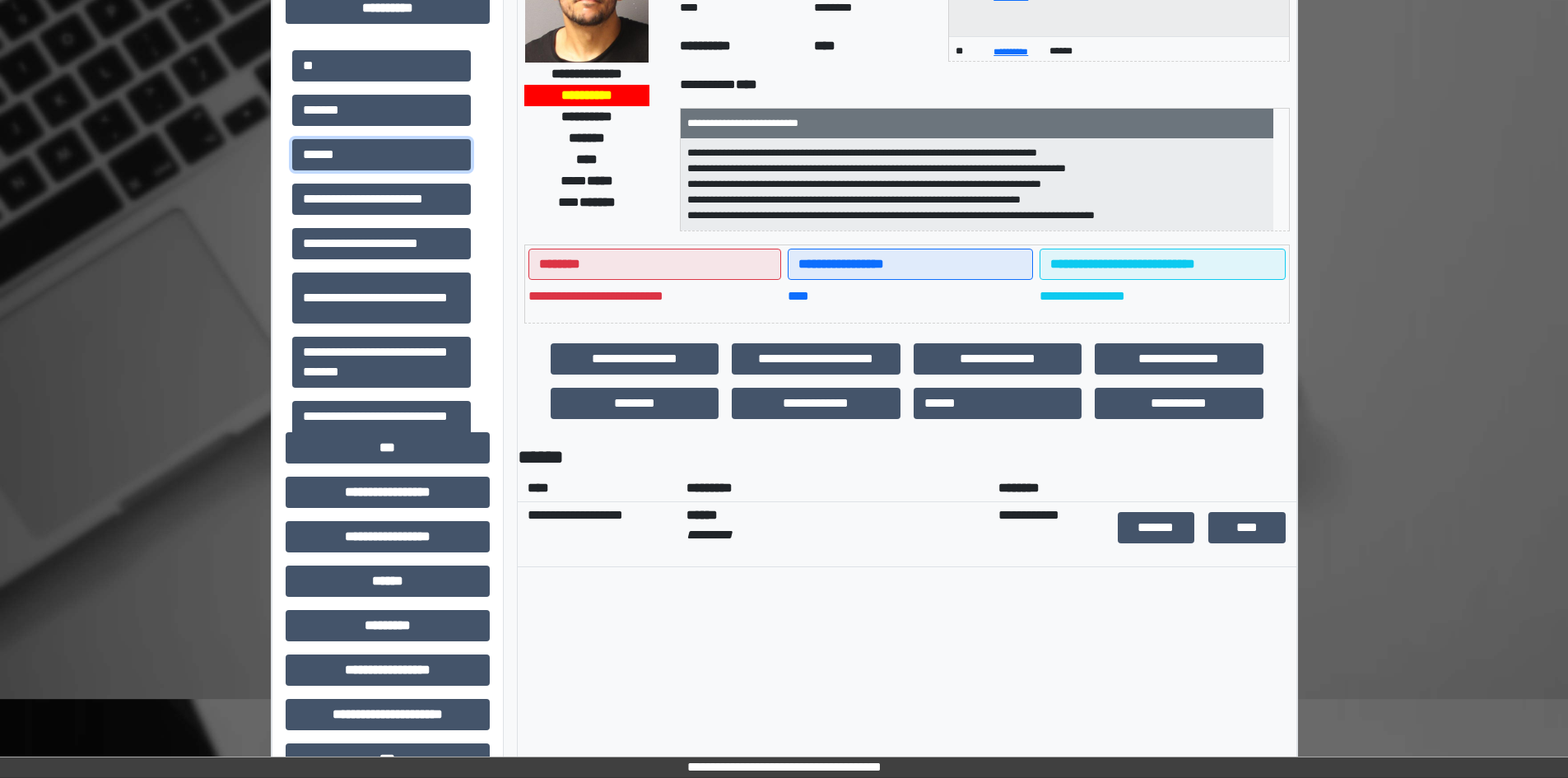 scroll, scrollTop: 0, scrollLeft: 0, axis: both 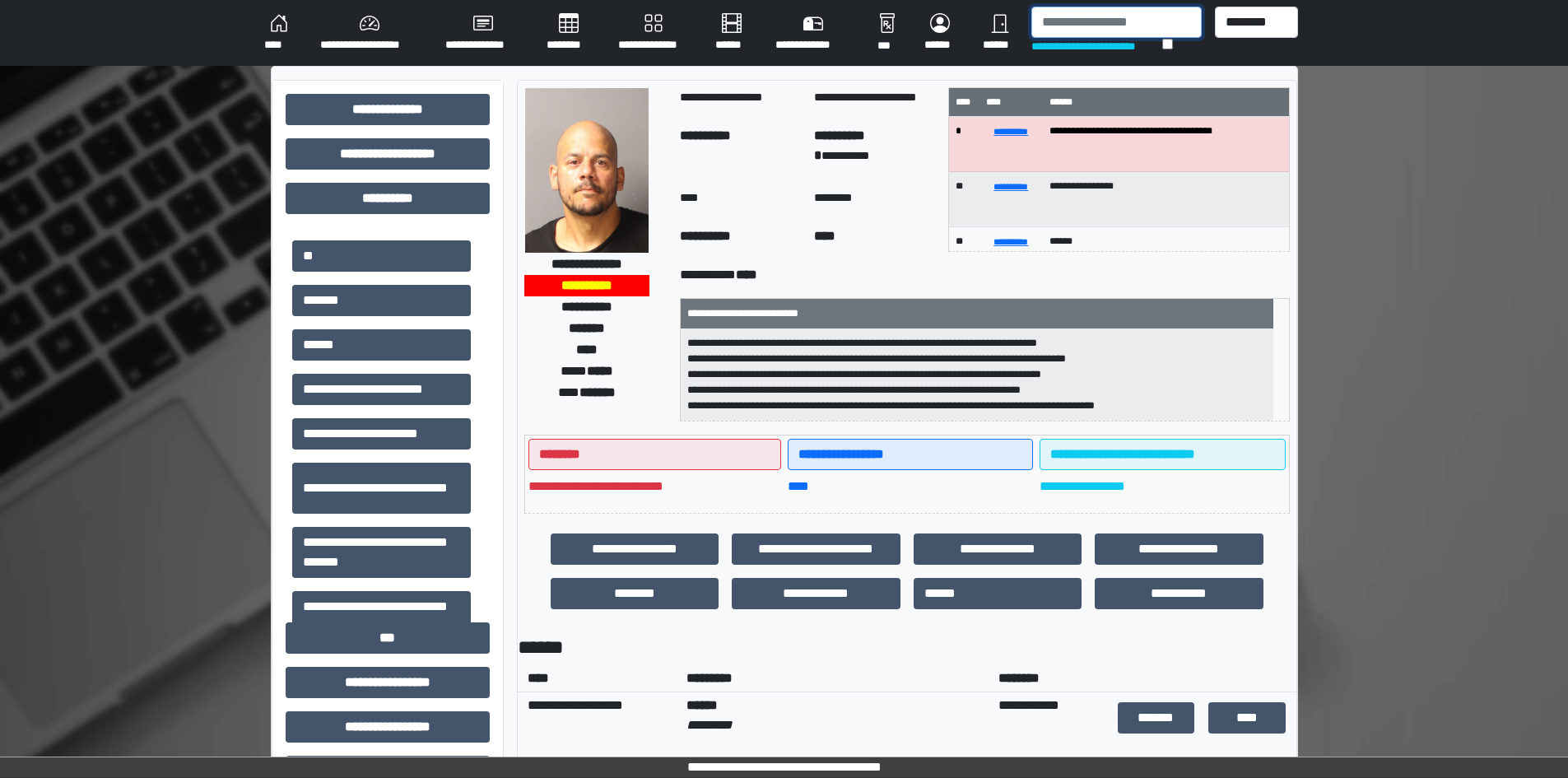 click at bounding box center (1116, 22) 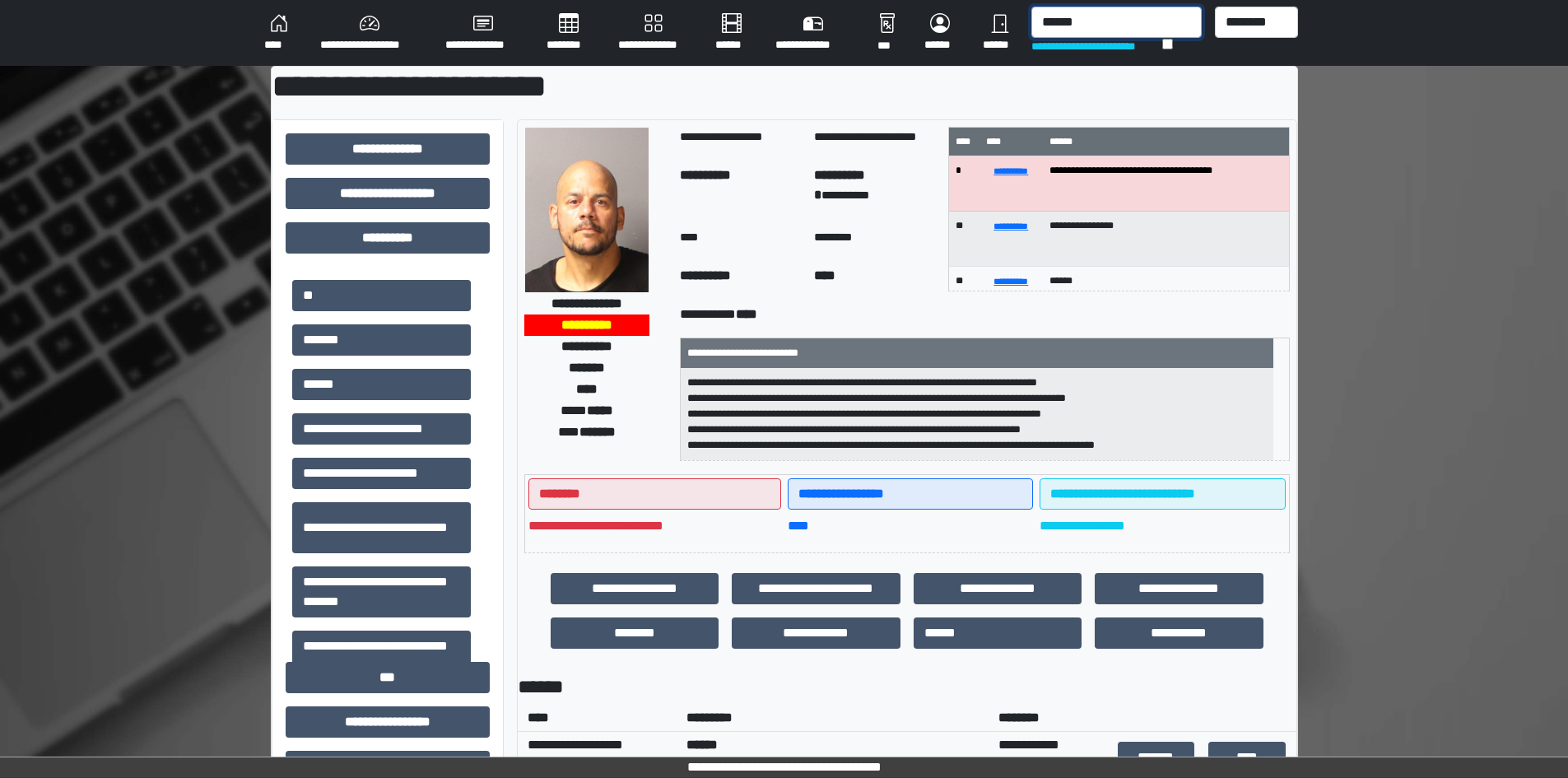 click on "******" at bounding box center [1116, 22] 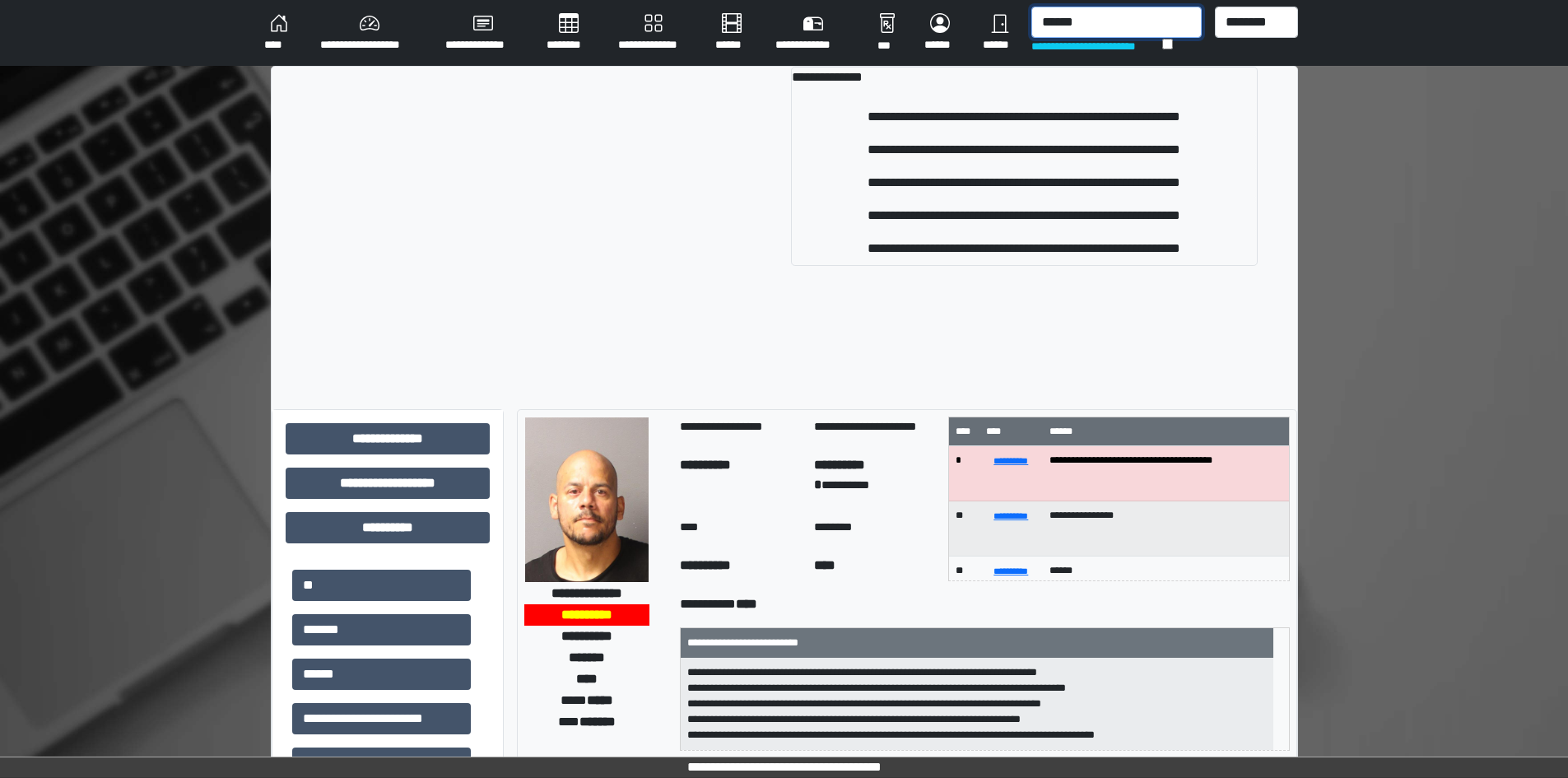 type on "******" 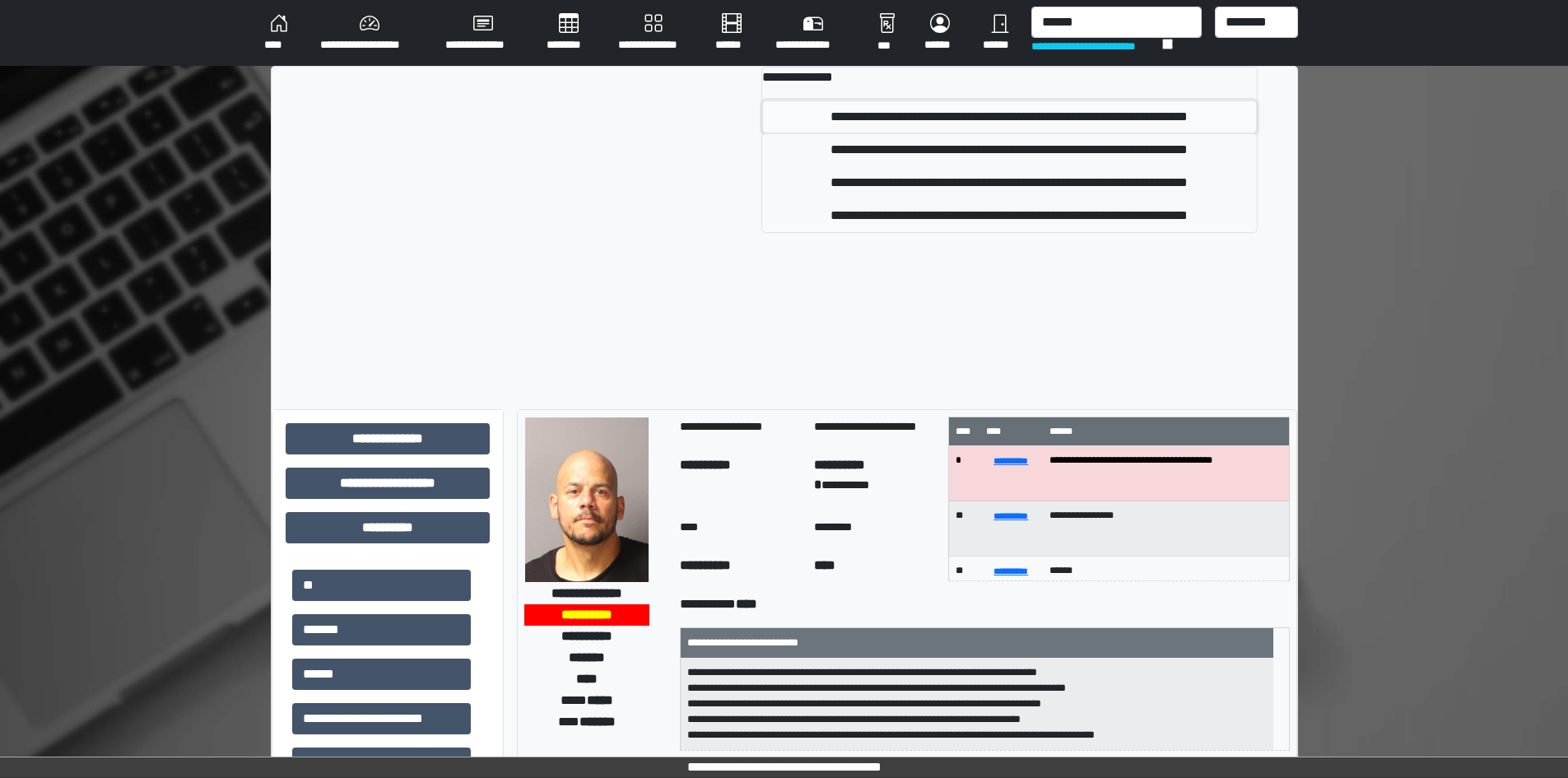 click on "**********" at bounding box center (1009, 117) 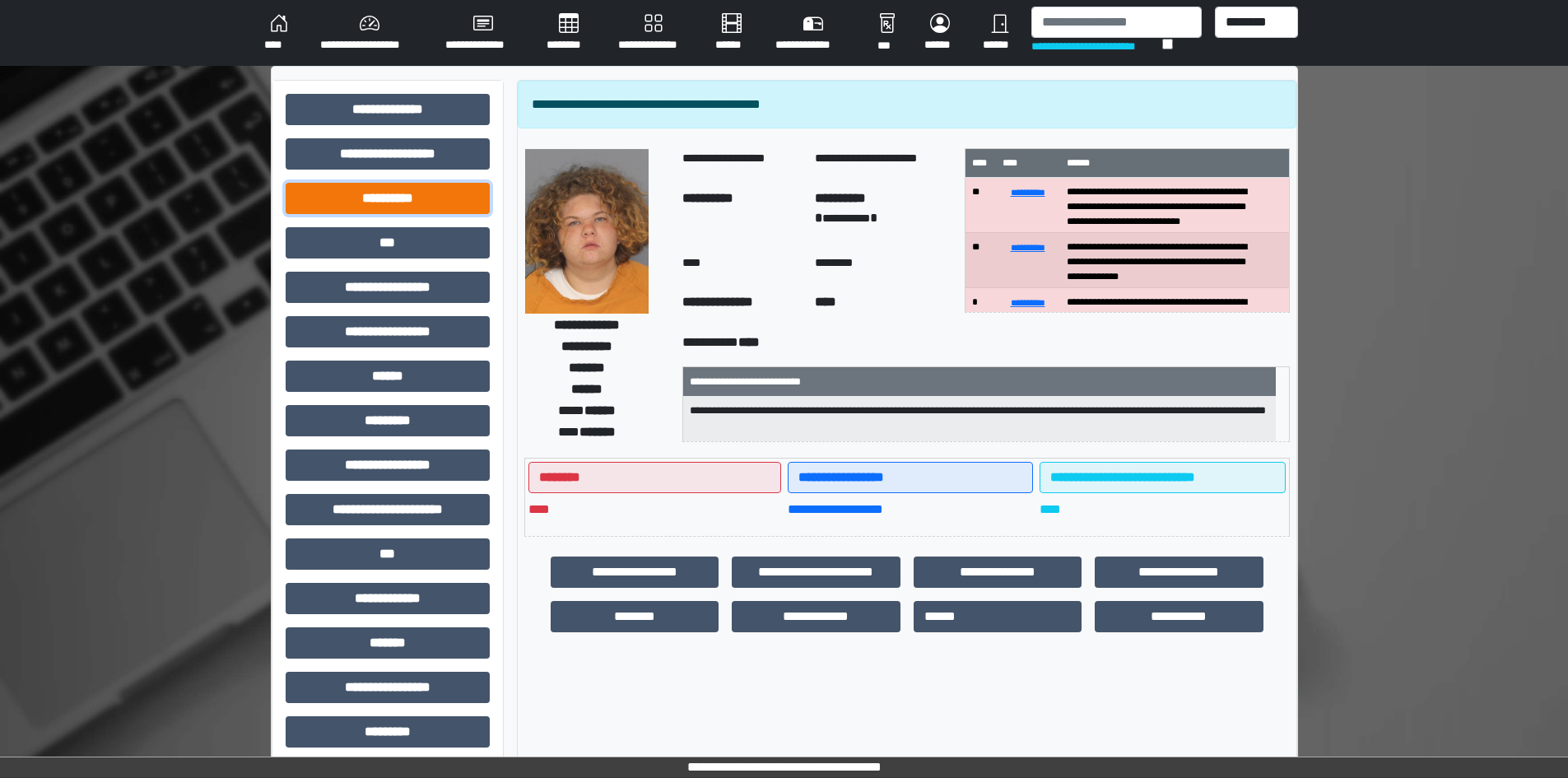 click on "**********" at bounding box center [388, 198] 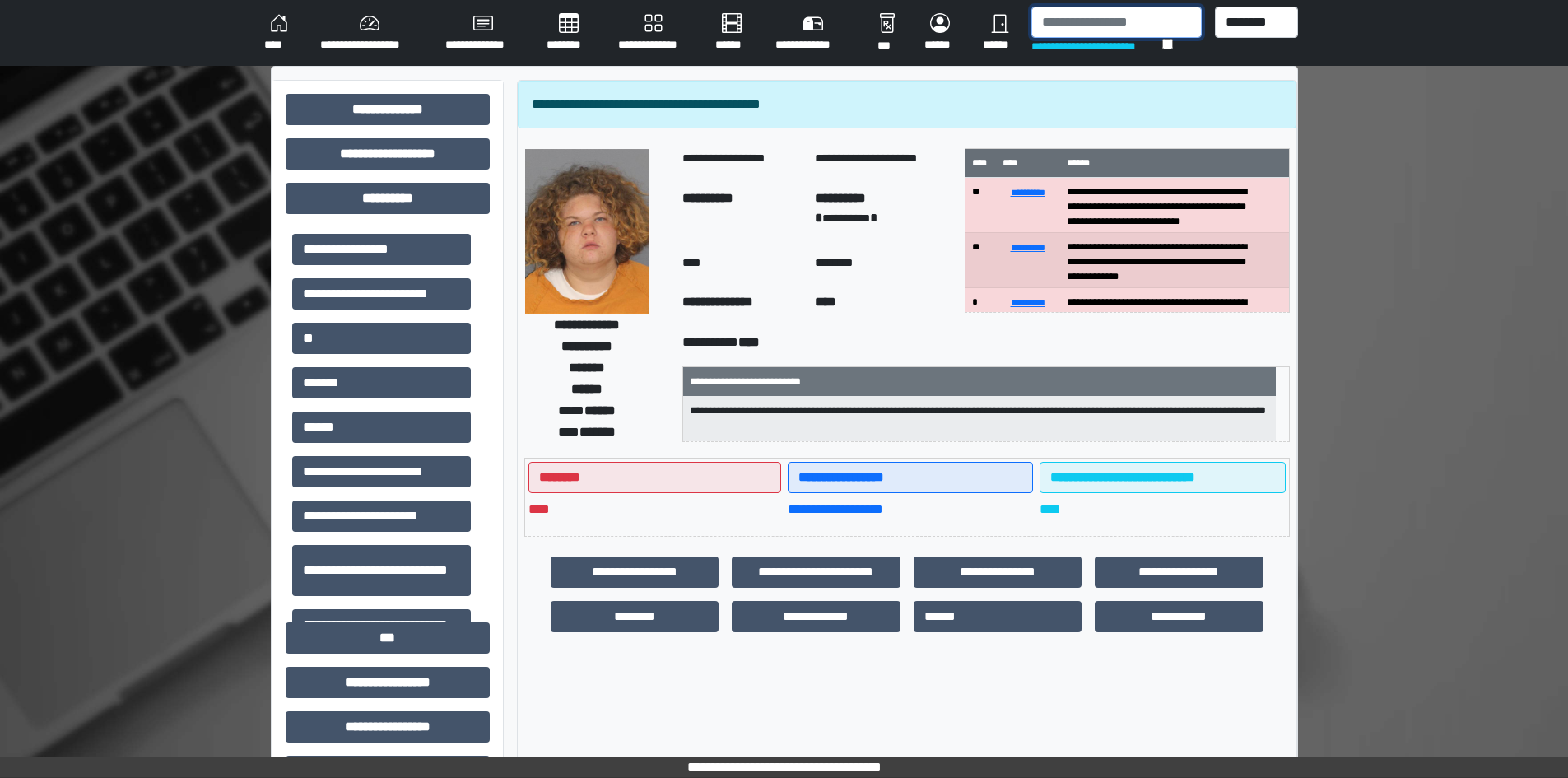 click at bounding box center (1116, 22) 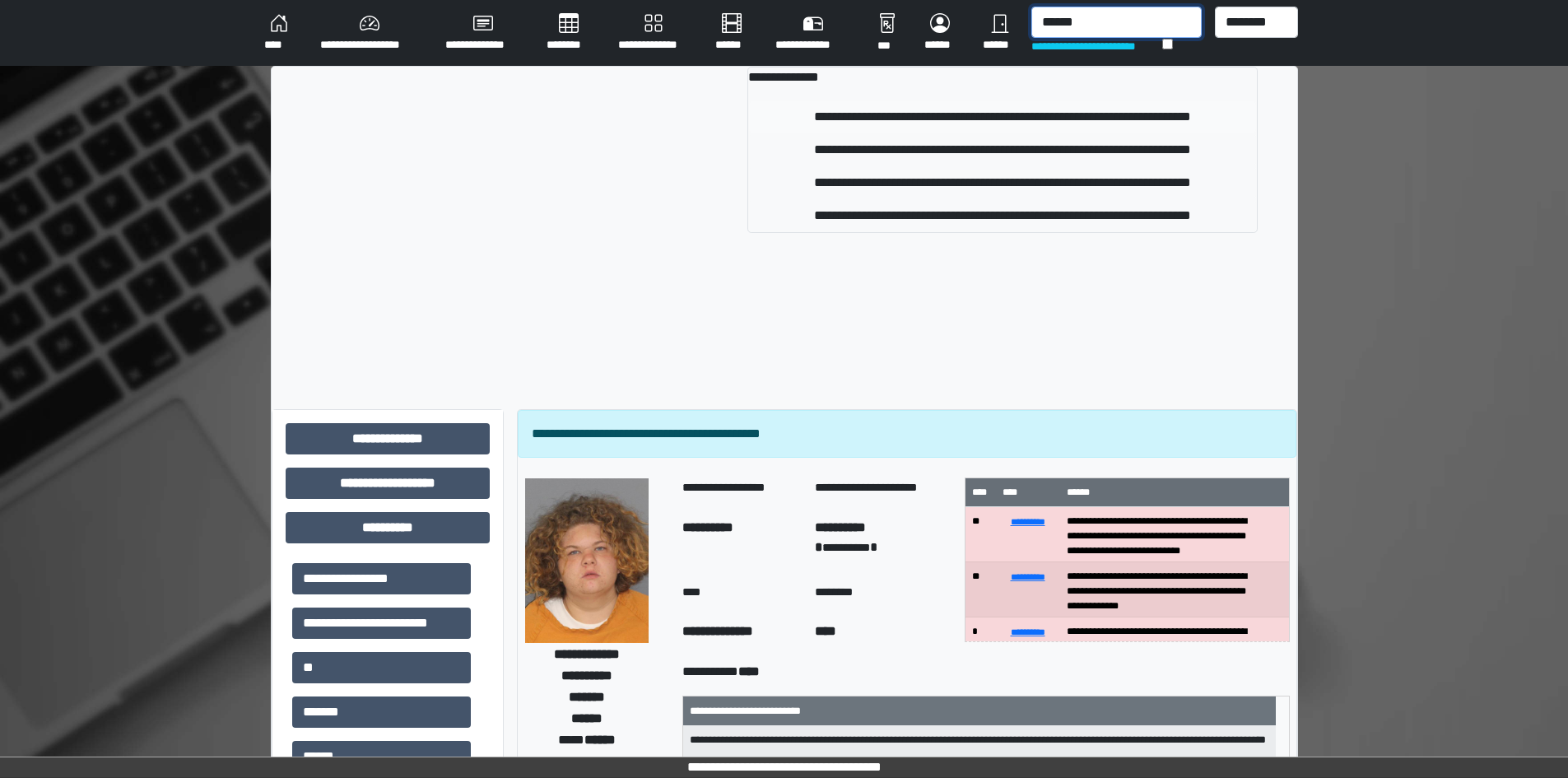type on "******" 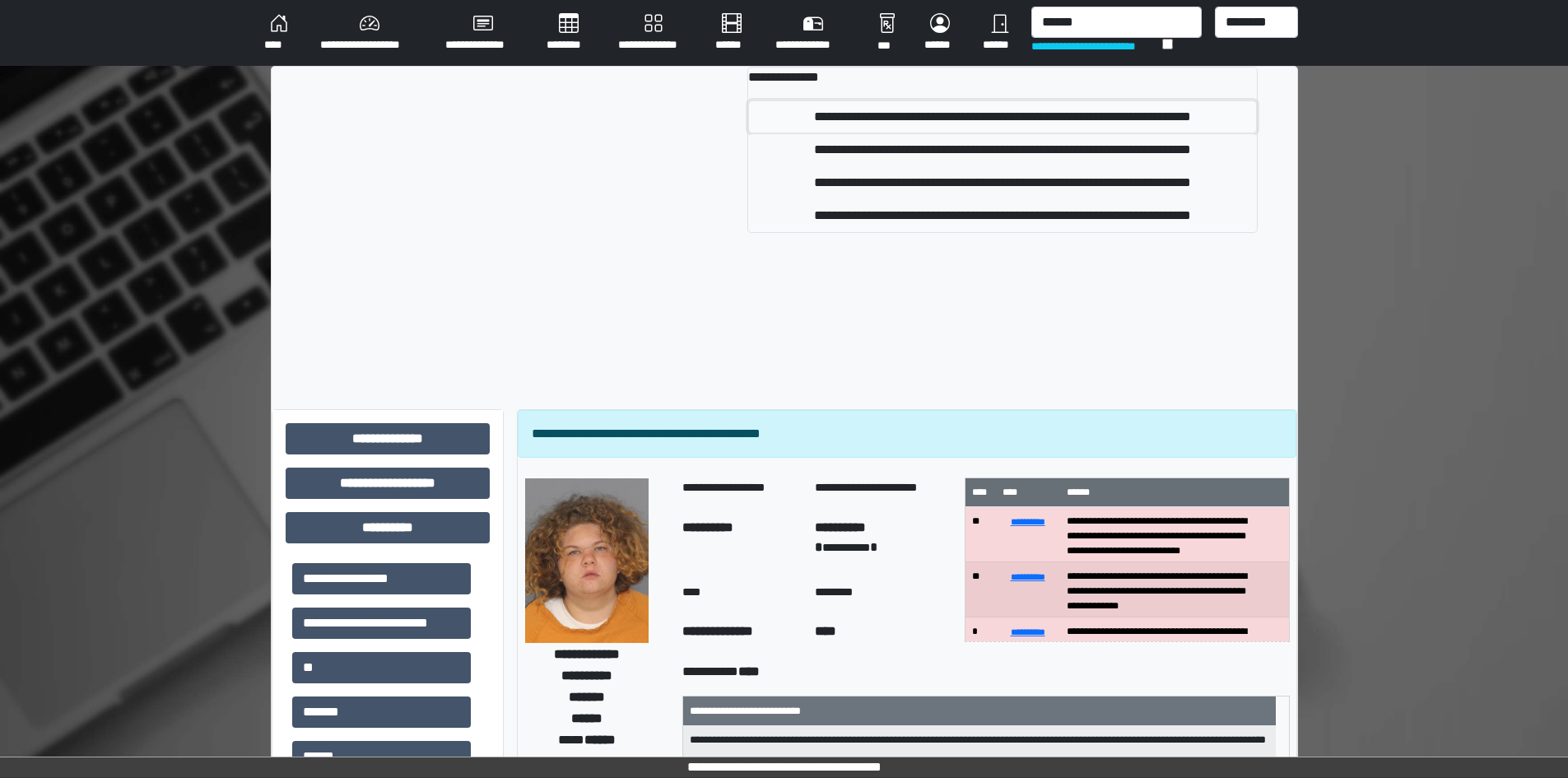 click on "**********" at bounding box center (1002, 117) 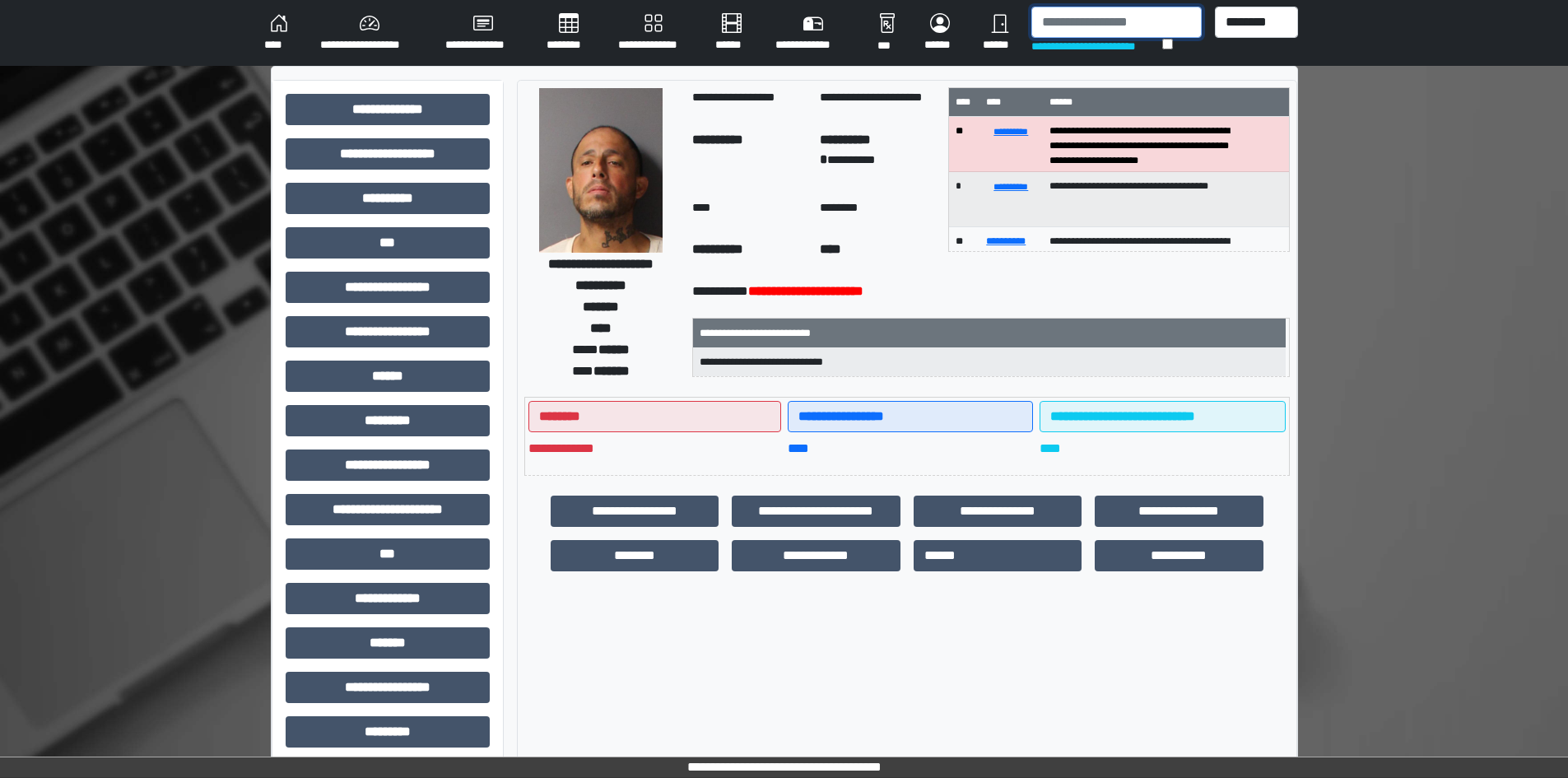 click at bounding box center [1116, 22] 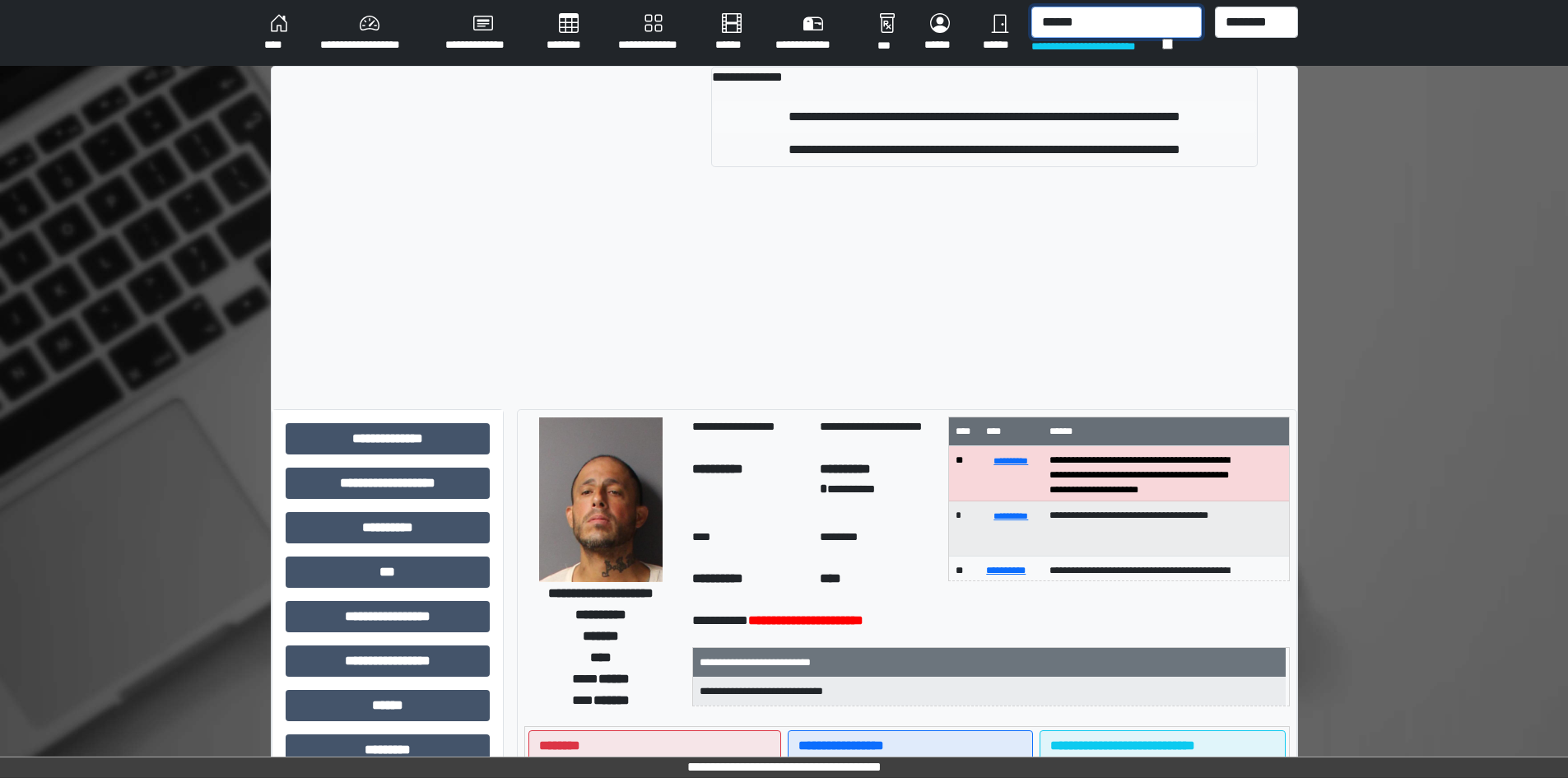 type on "******" 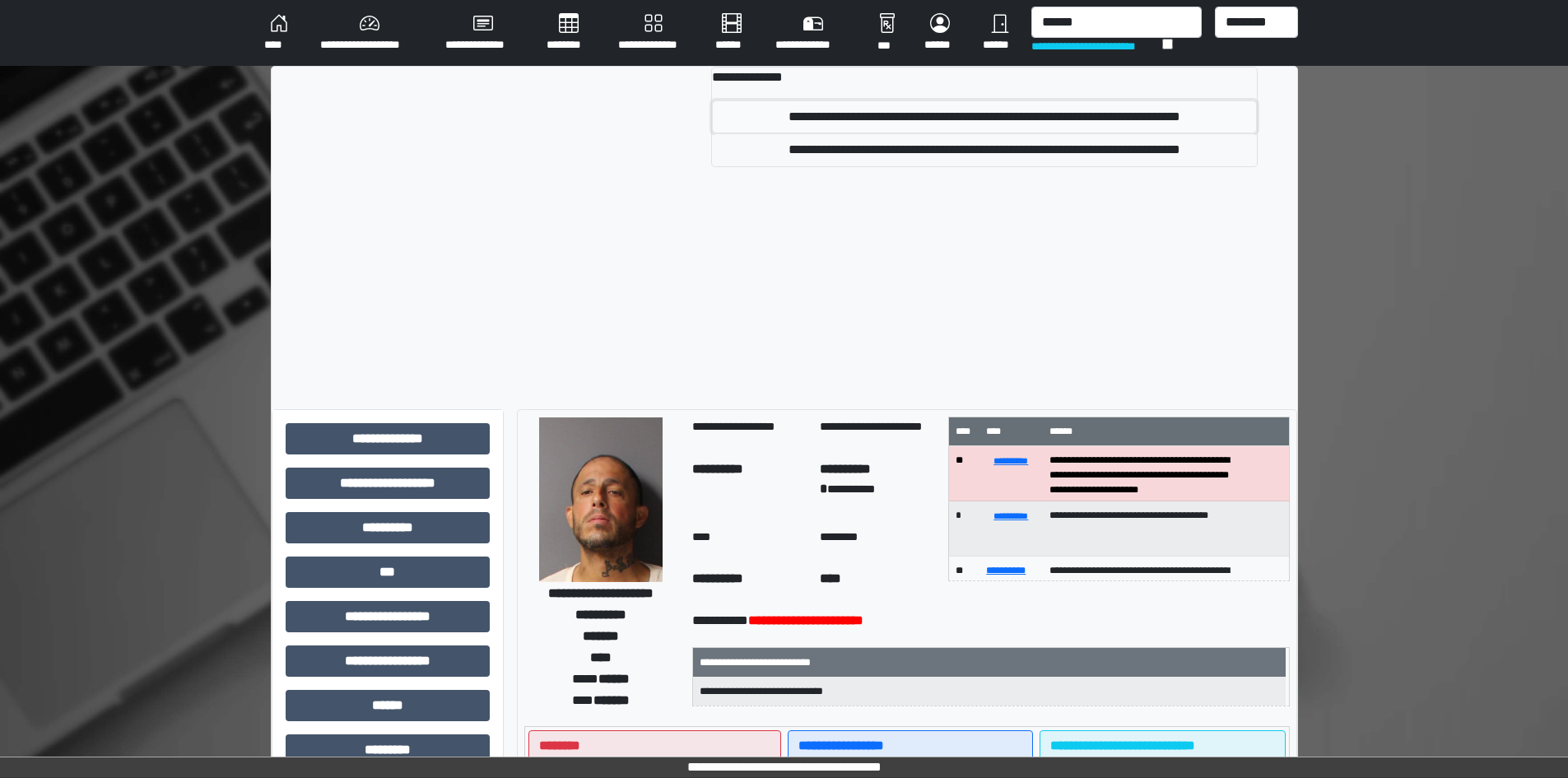 click on "**********" at bounding box center (984, 117) 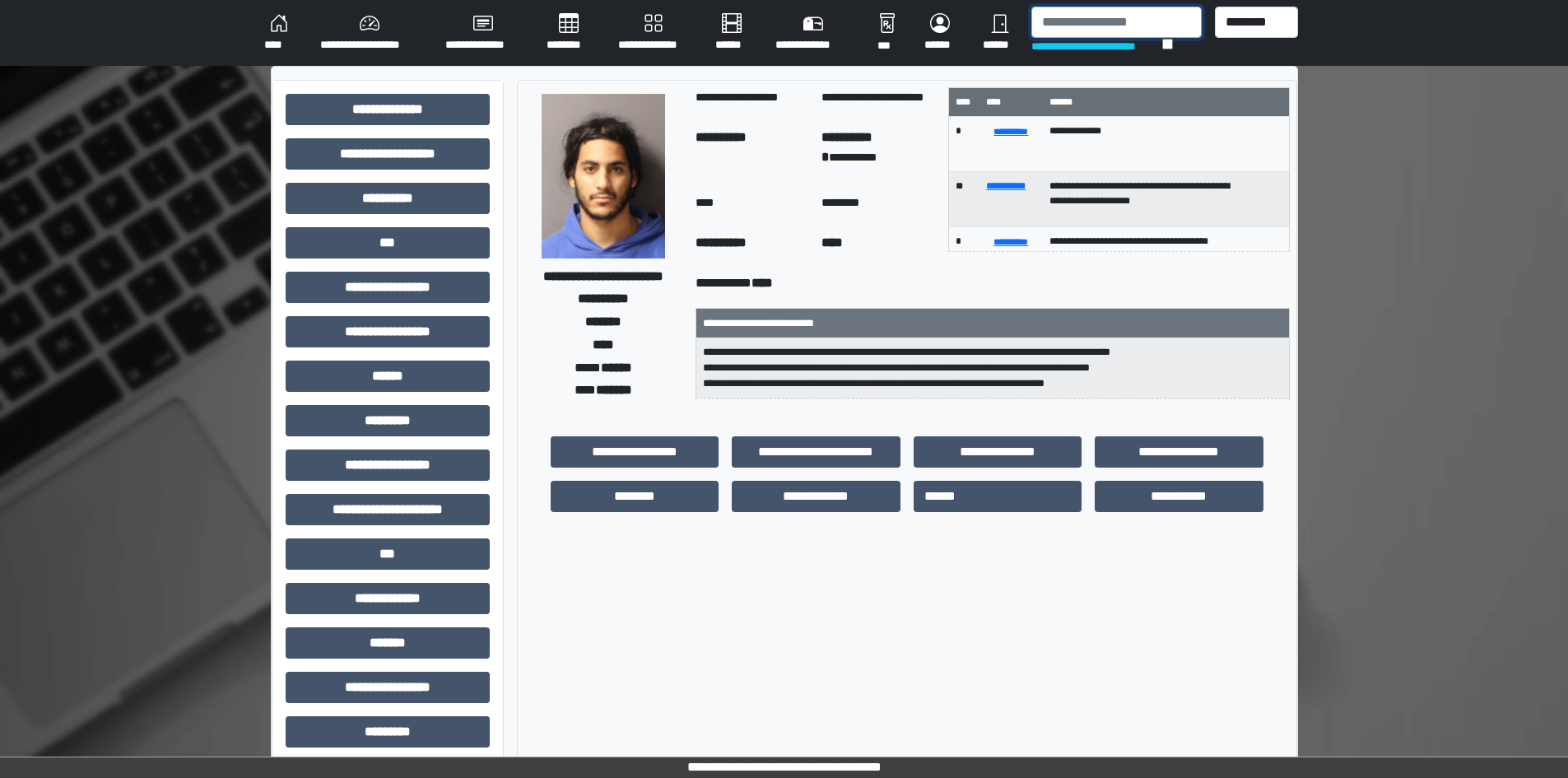 click at bounding box center [1116, 22] 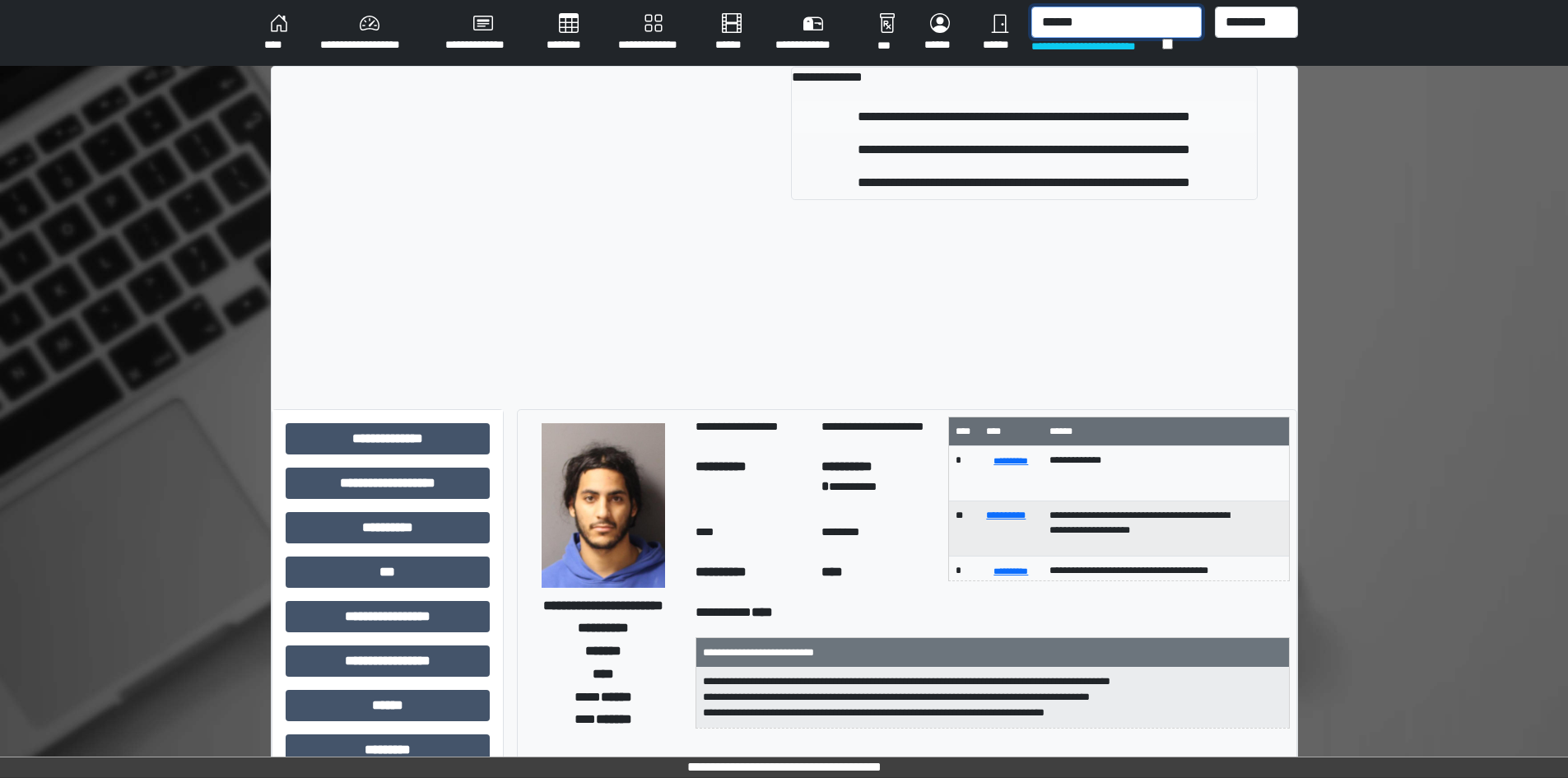 type on "******" 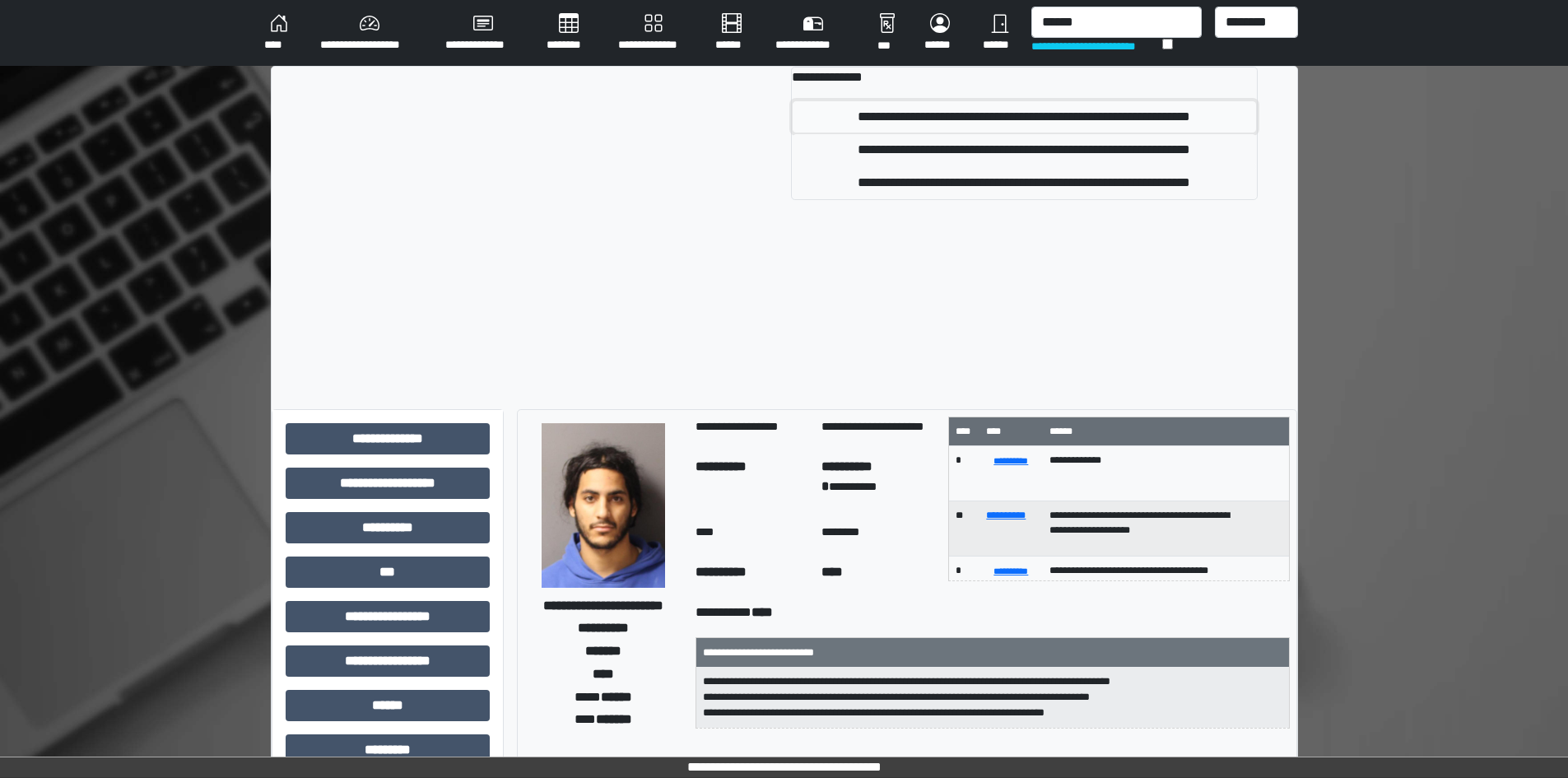 click on "**********" at bounding box center [1024, 117] 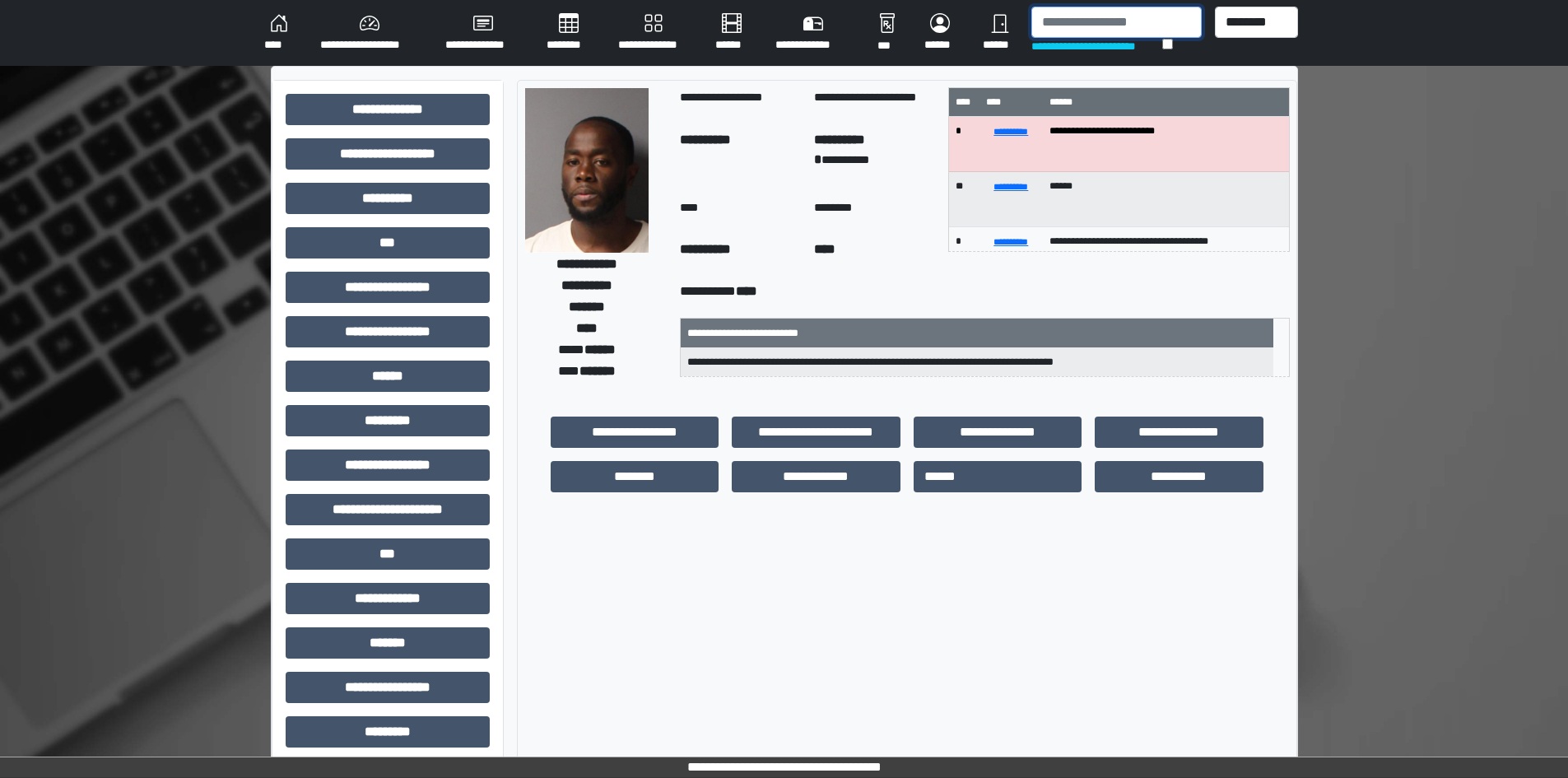 click at bounding box center [1116, 22] 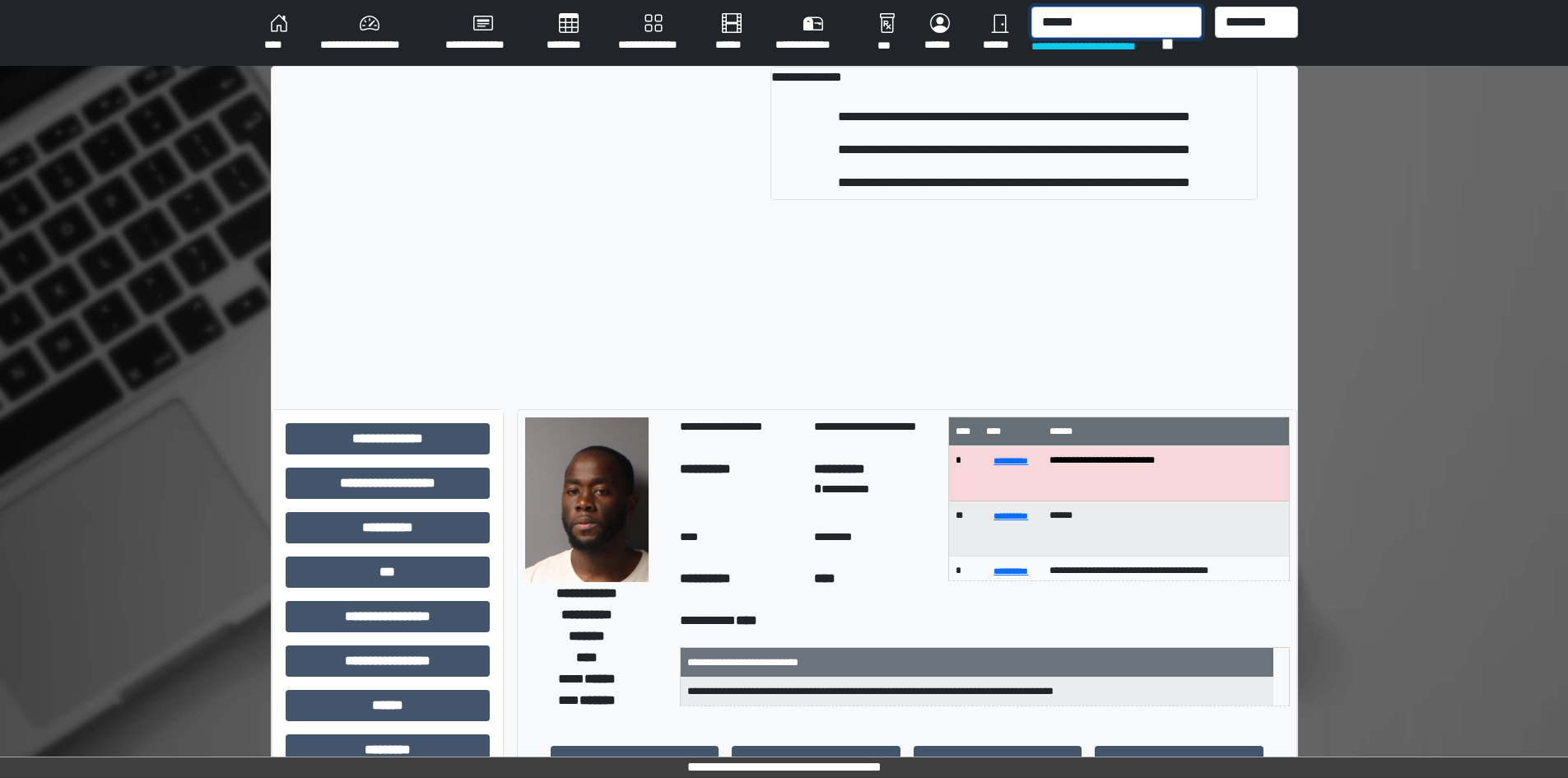 type on "******" 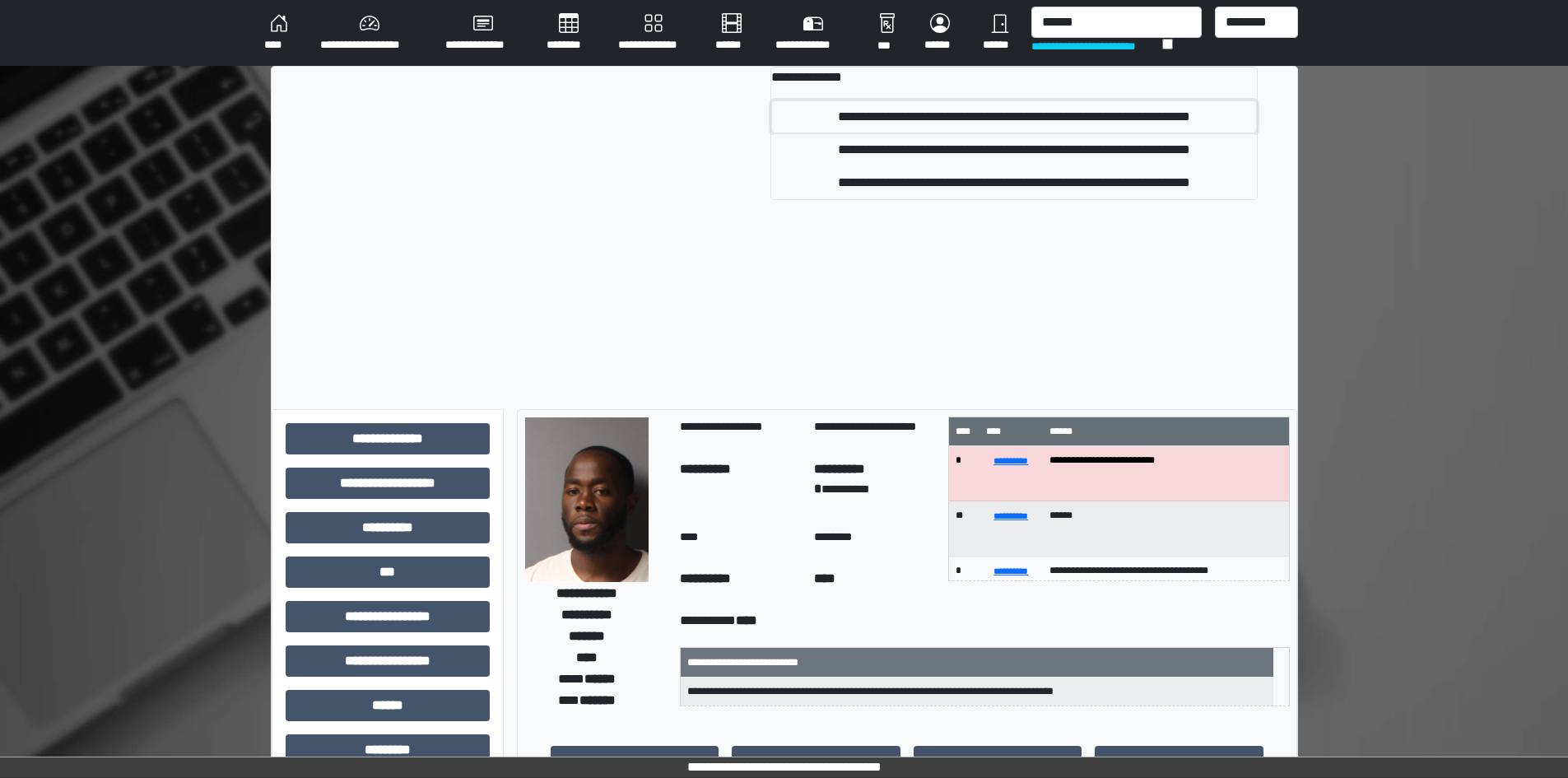click on "**********" at bounding box center [1013, 117] 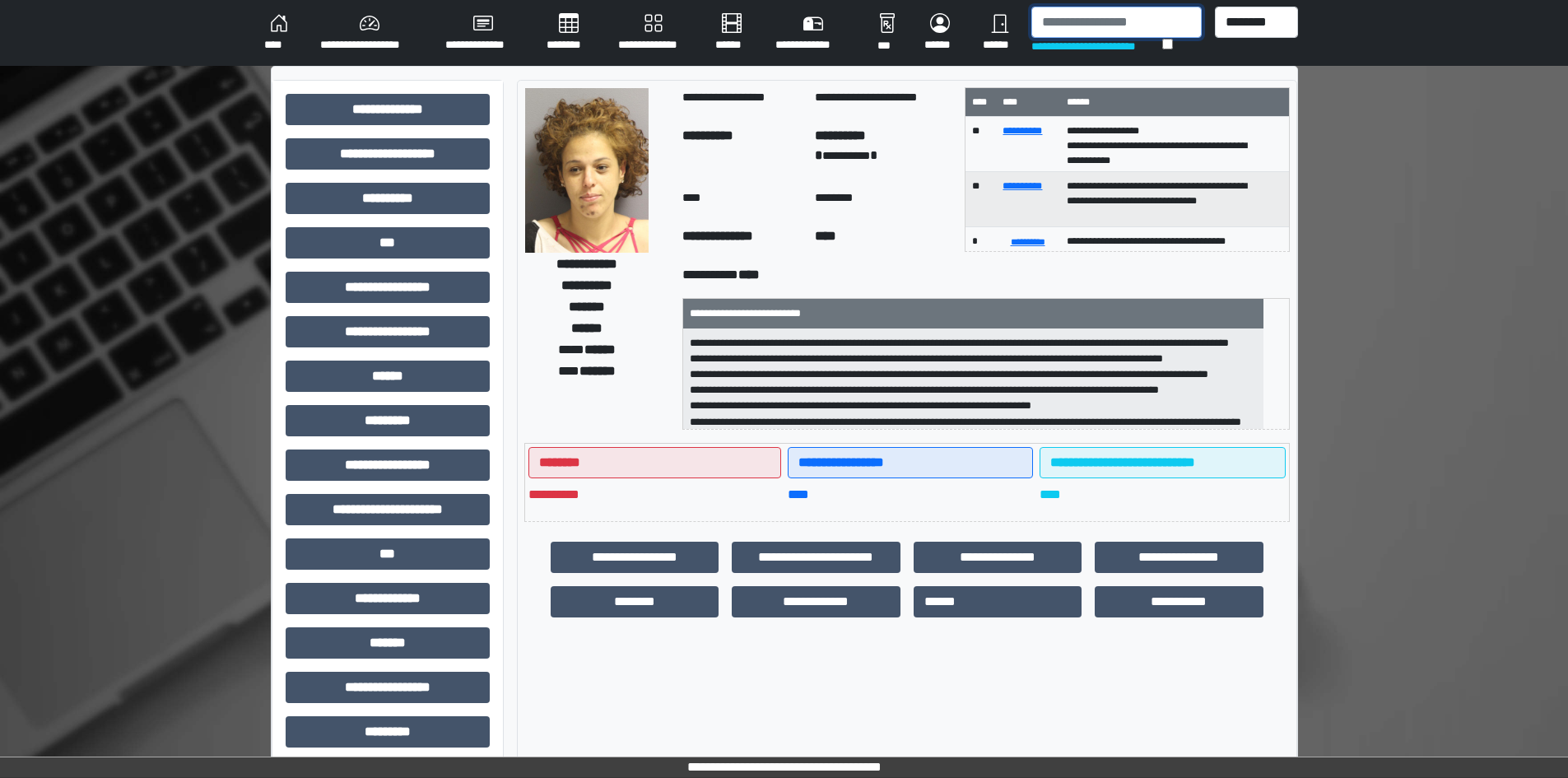 click at bounding box center [1116, 22] 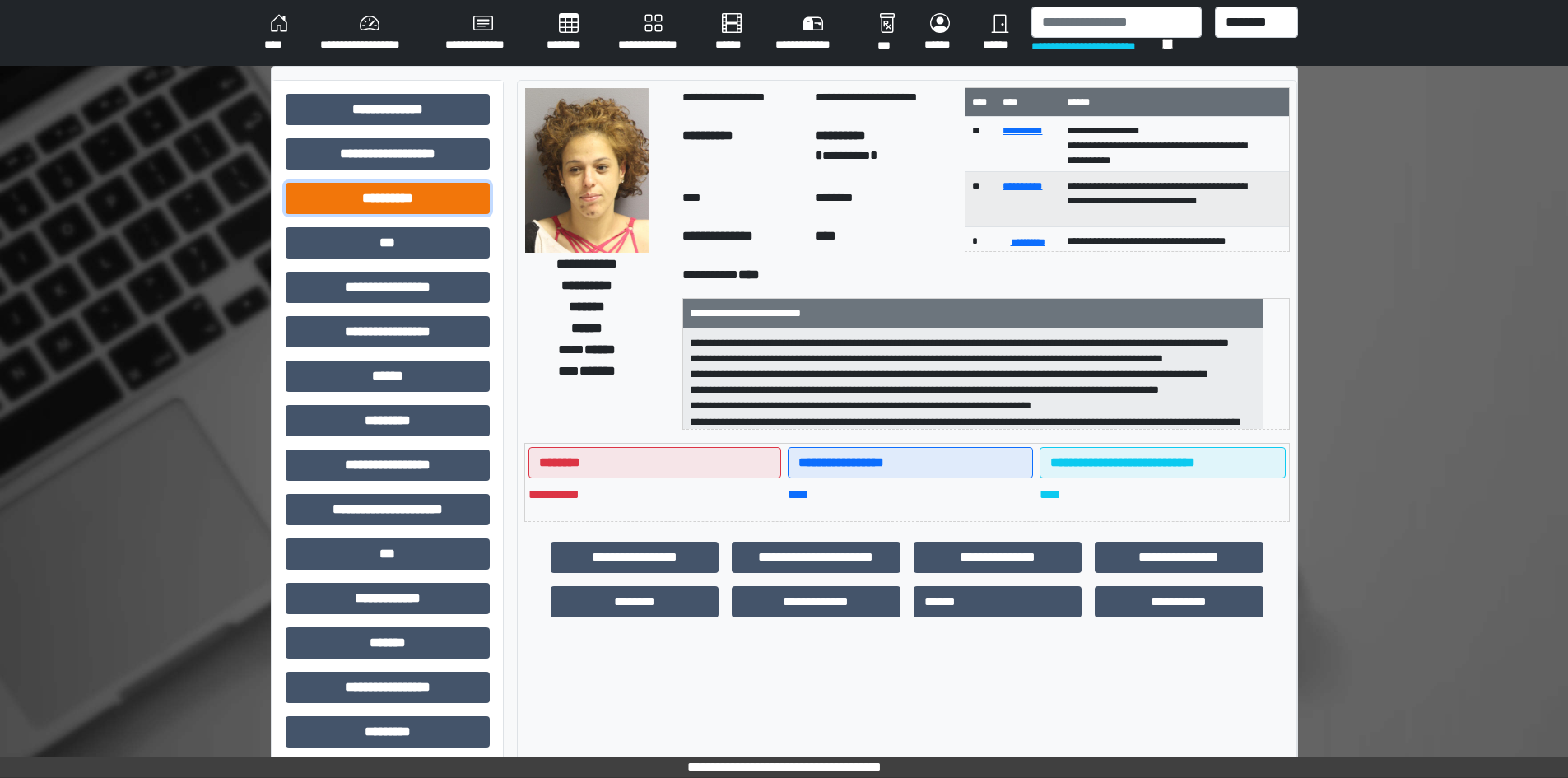 click on "**********" at bounding box center (388, 198) 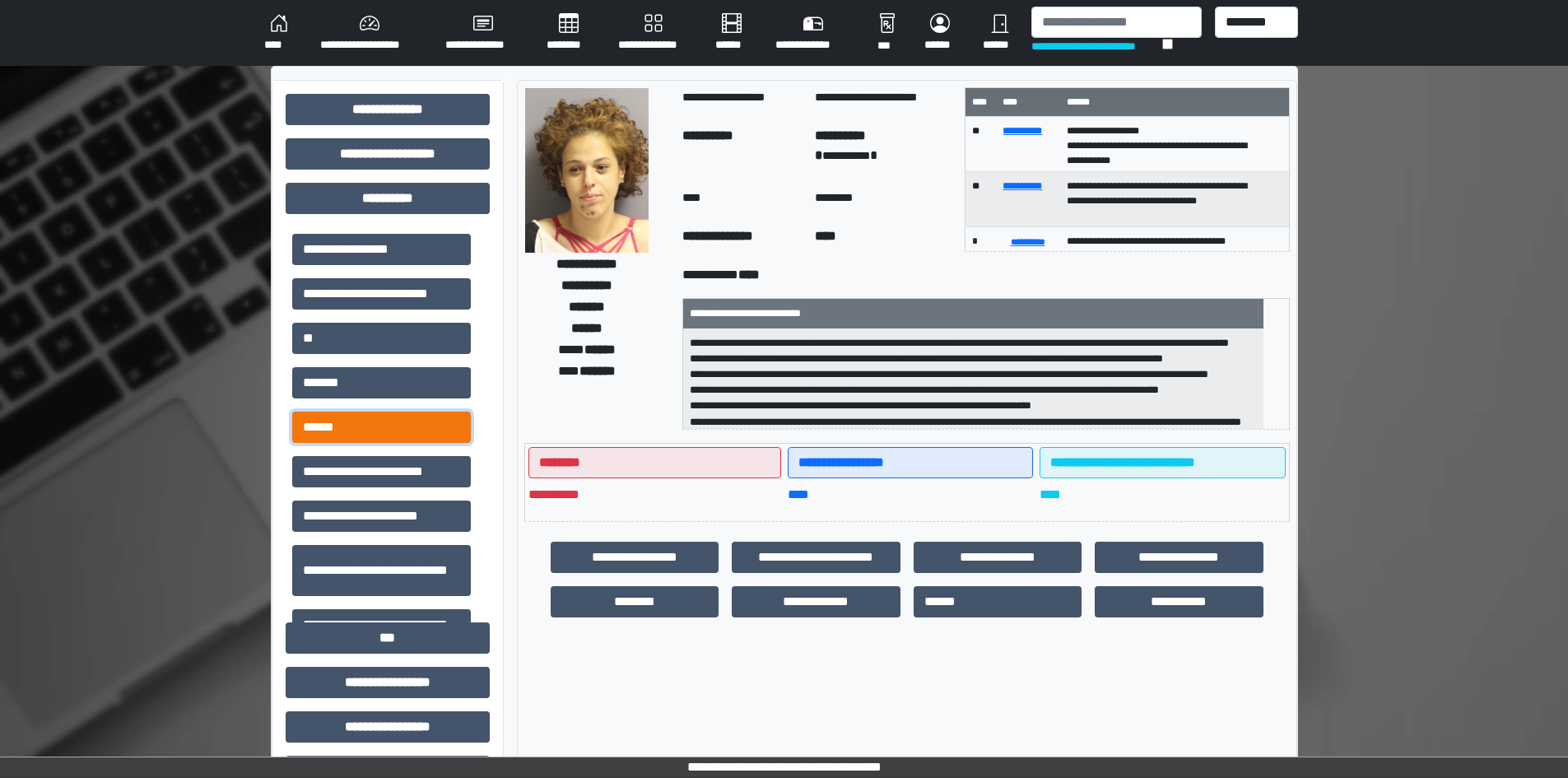 click on "******" at bounding box center [381, 427] 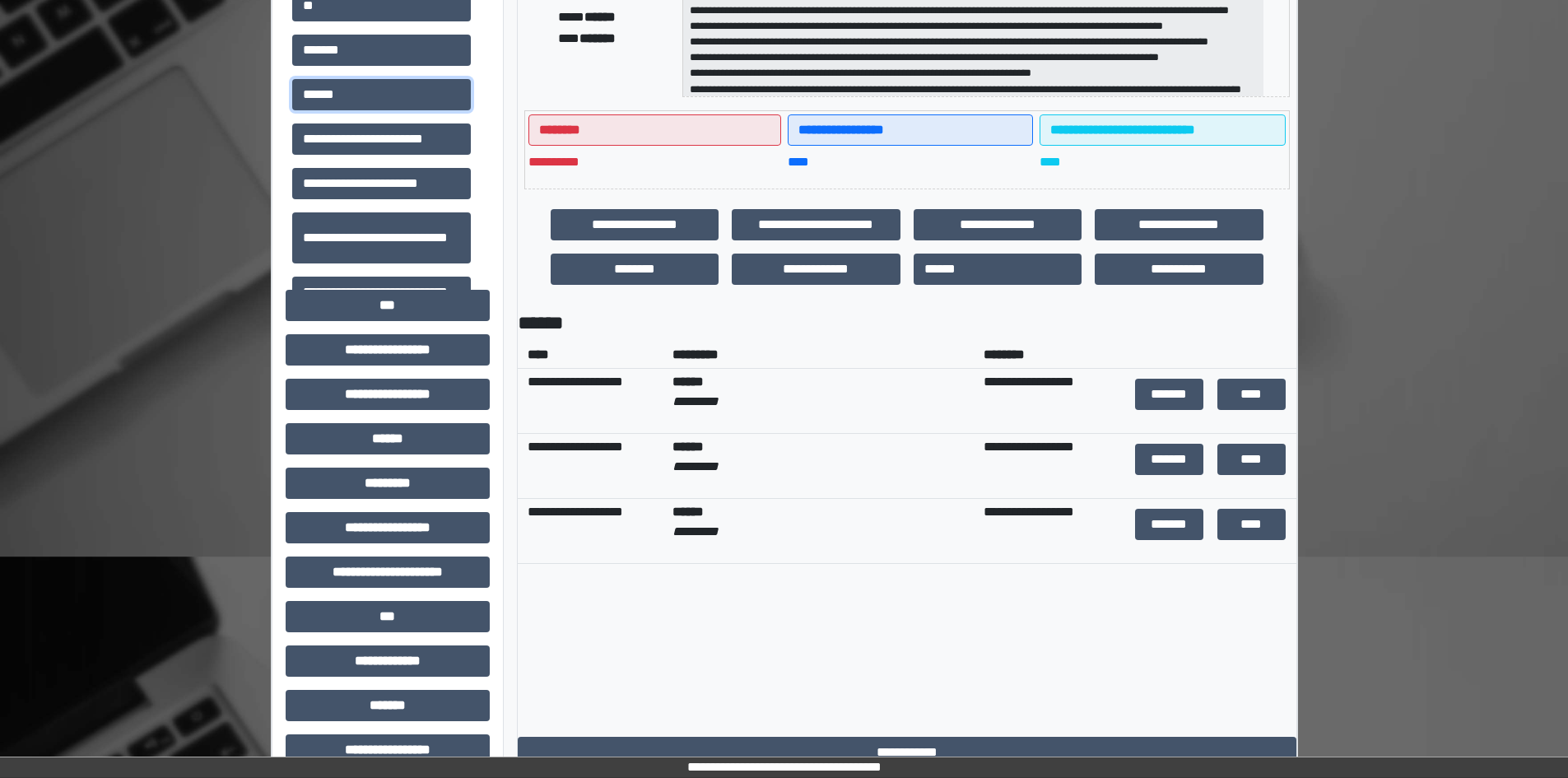 scroll, scrollTop: 412, scrollLeft: 0, axis: vertical 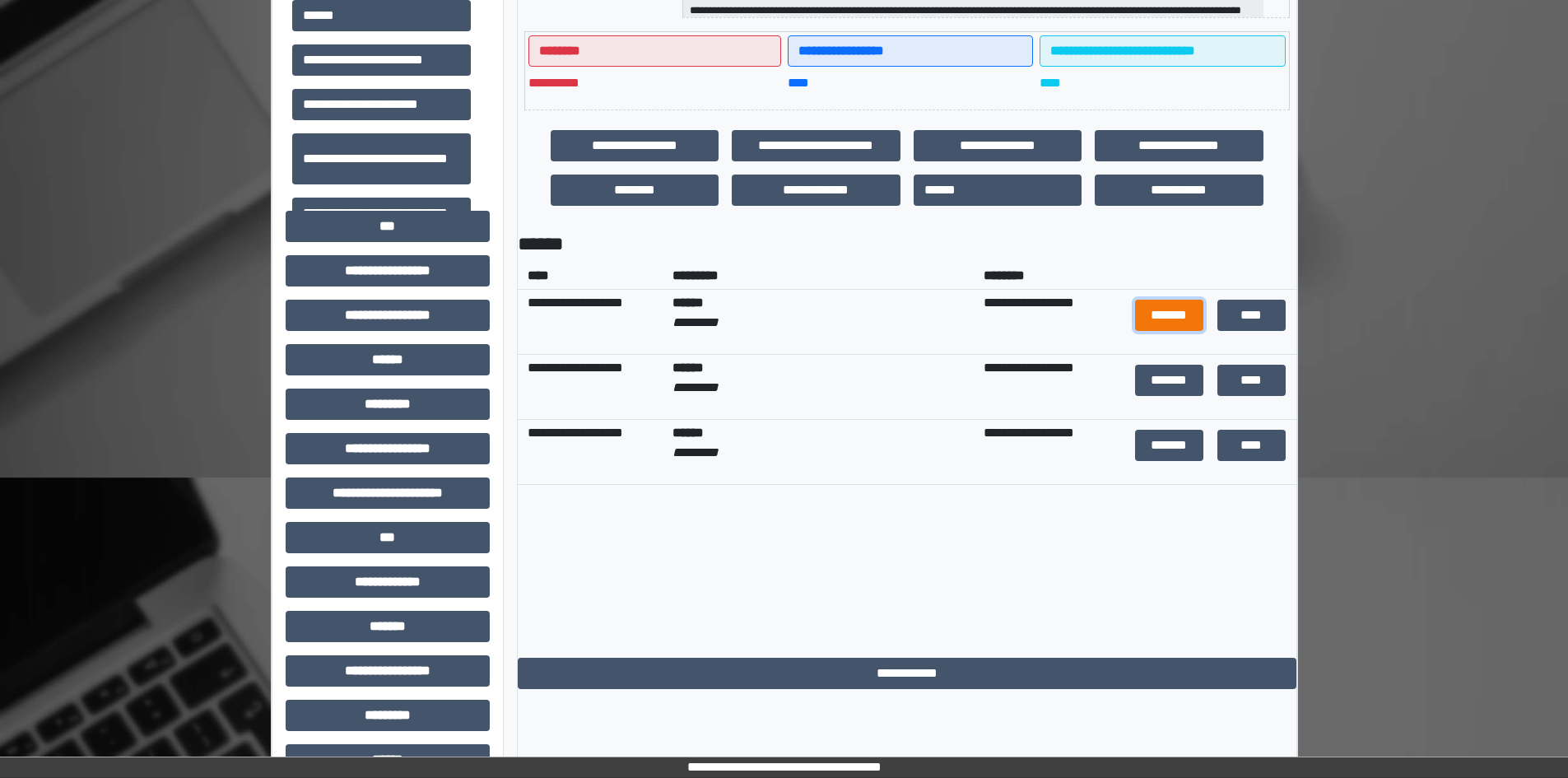 click on "*******" at bounding box center [1170, 315] 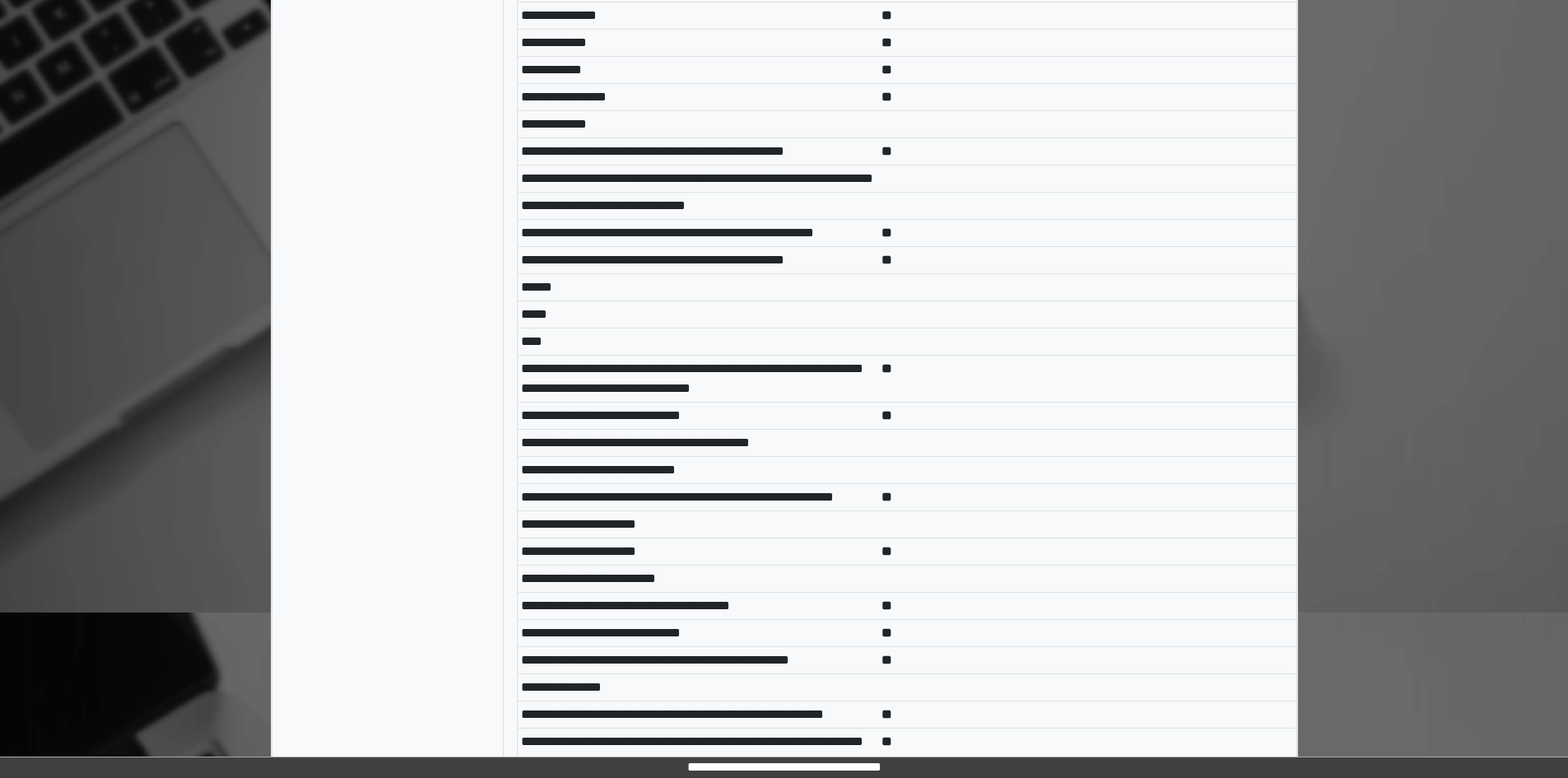 scroll, scrollTop: 172, scrollLeft: 0, axis: vertical 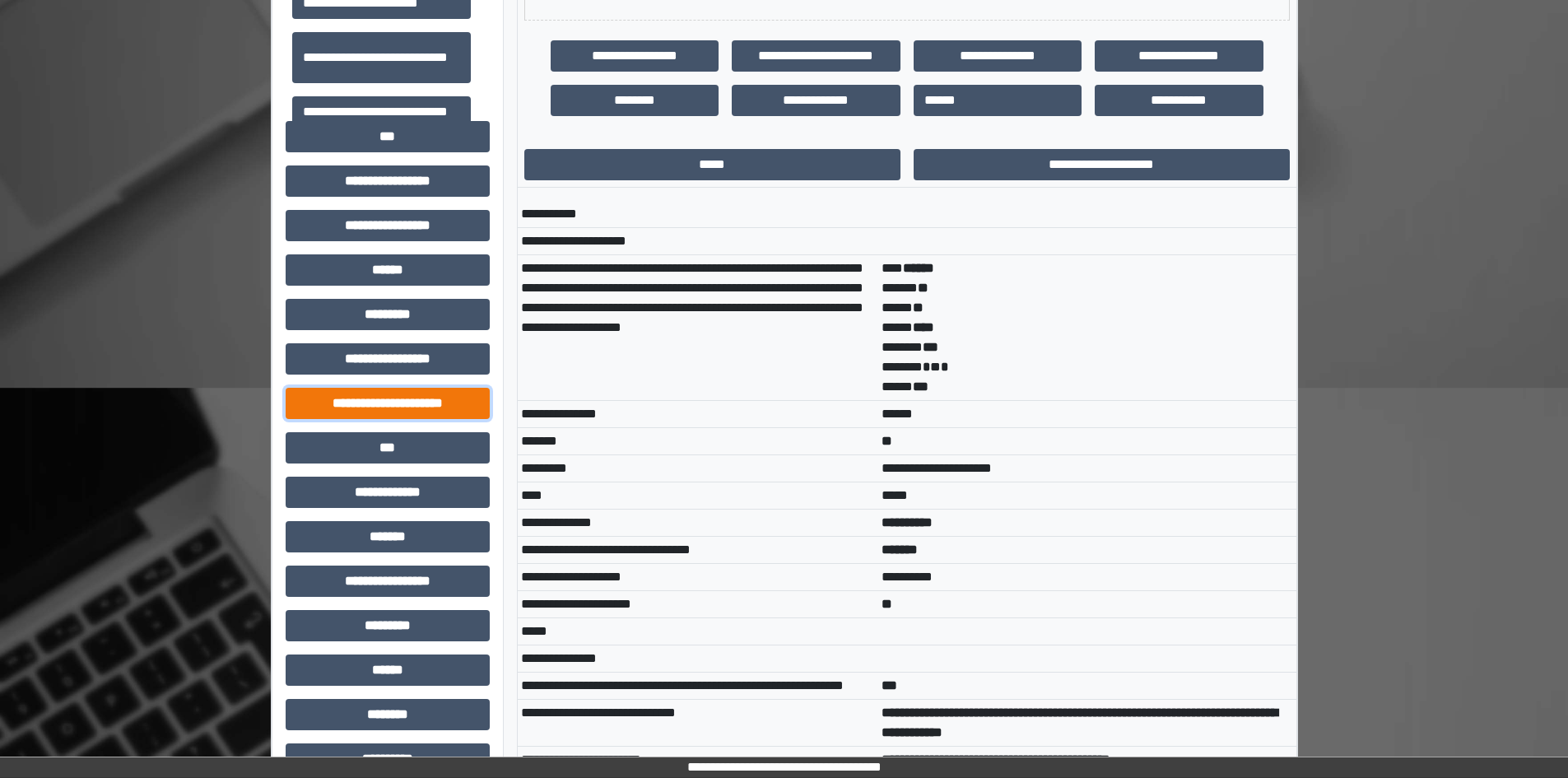click on "**********" at bounding box center [388, 403] 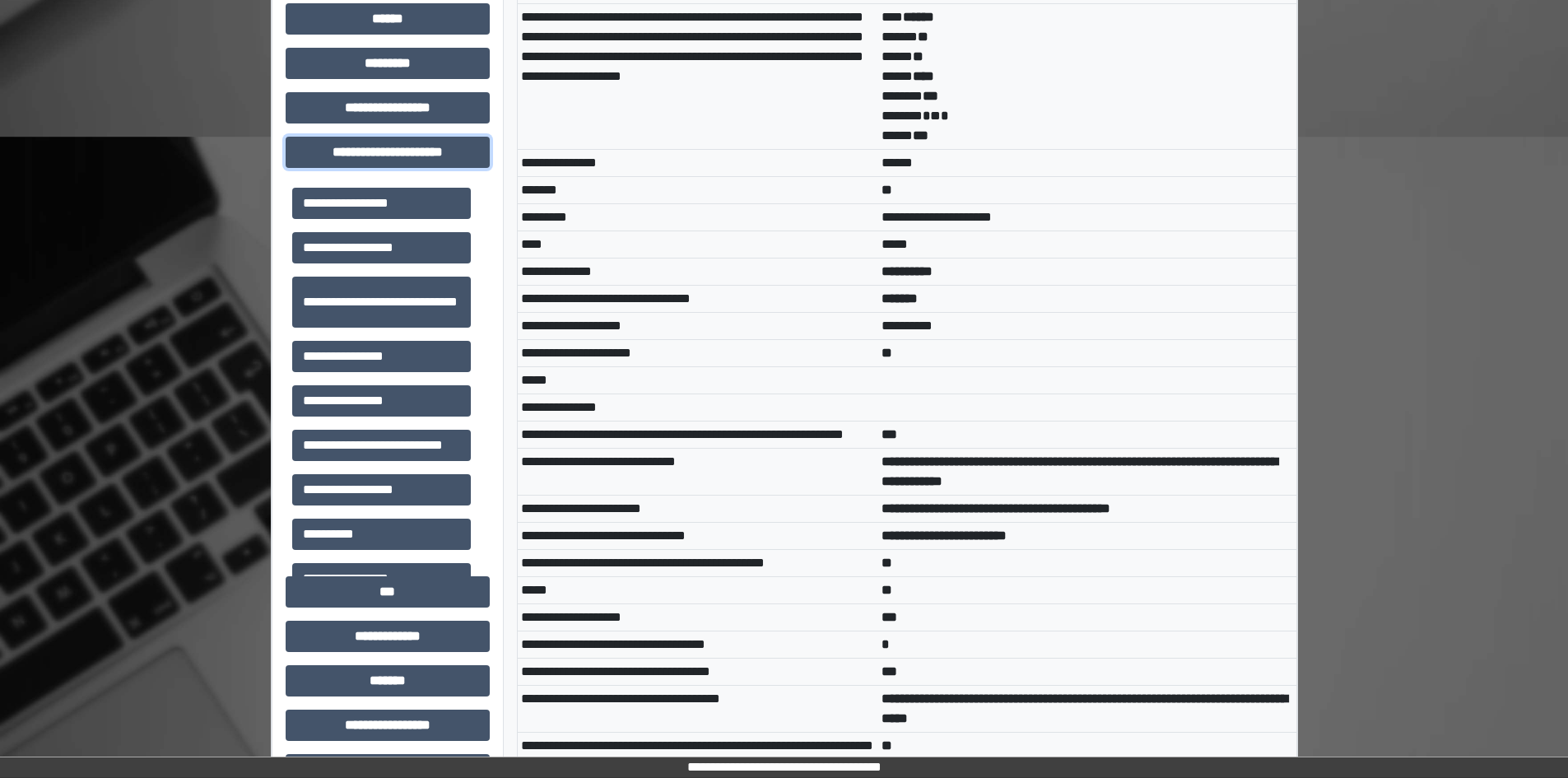 scroll, scrollTop: 748, scrollLeft: 0, axis: vertical 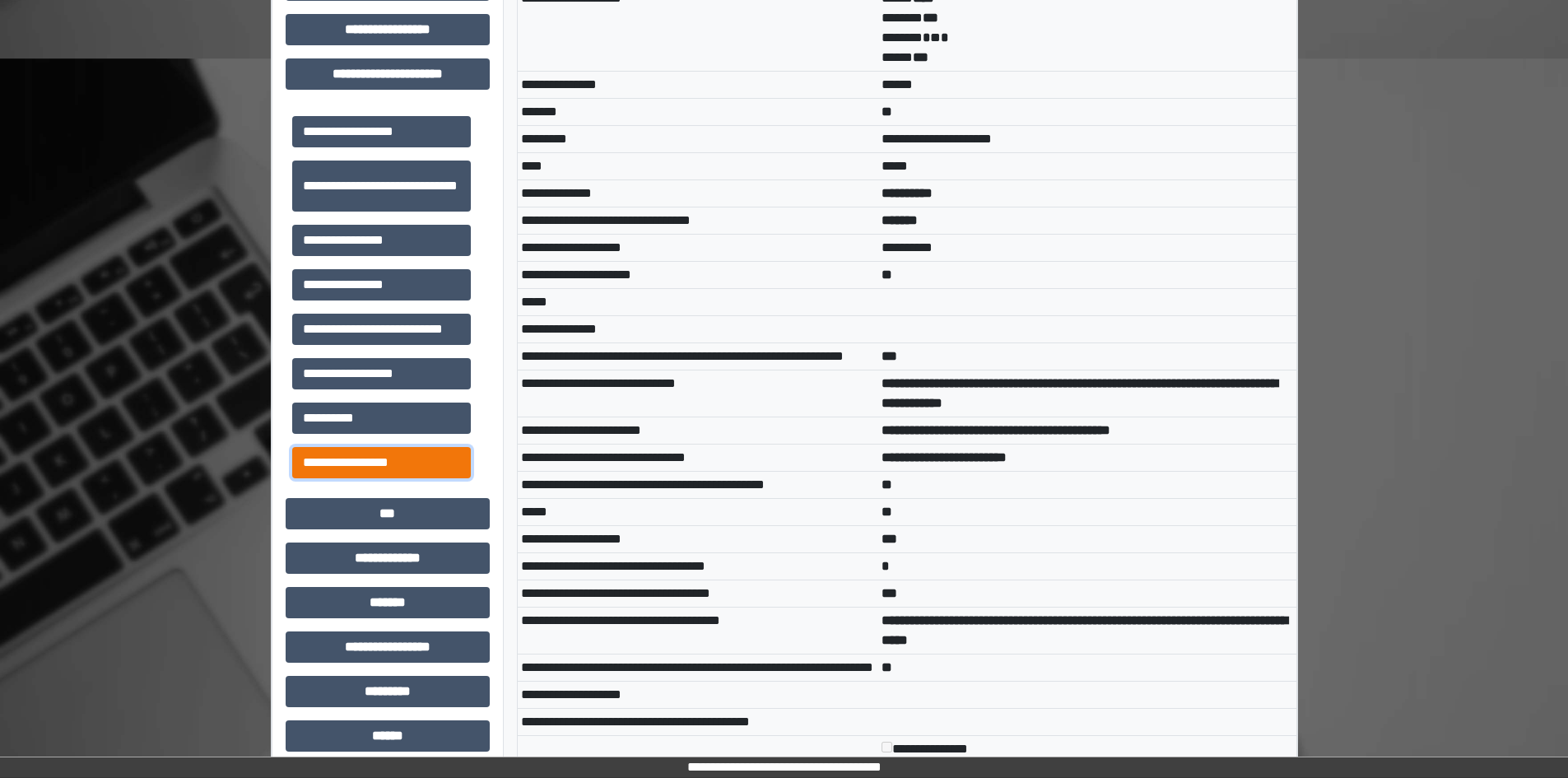 click on "**********" at bounding box center [381, 463] 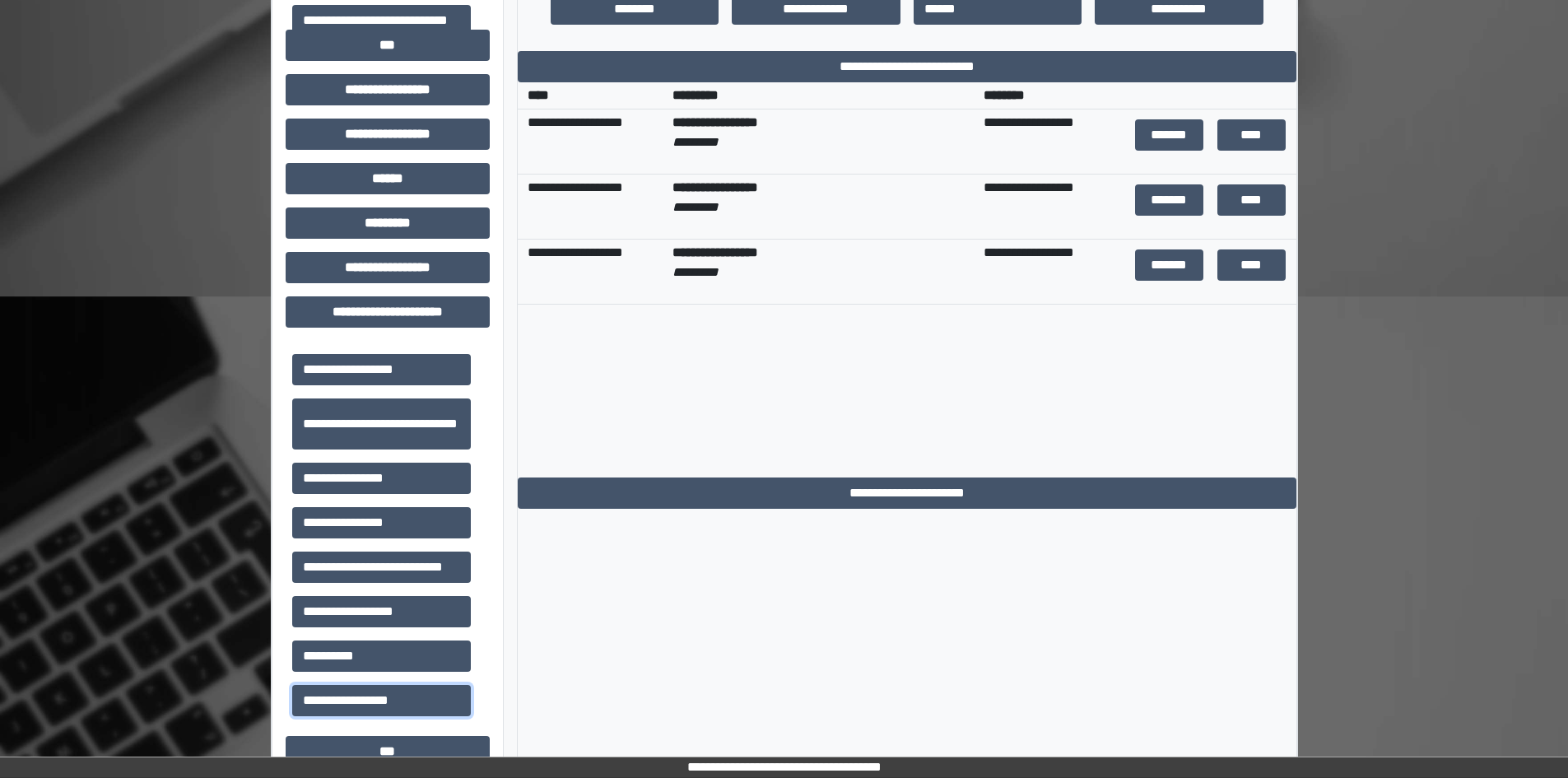 scroll, scrollTop: 584, scrollLeft: 0, axis: vertical 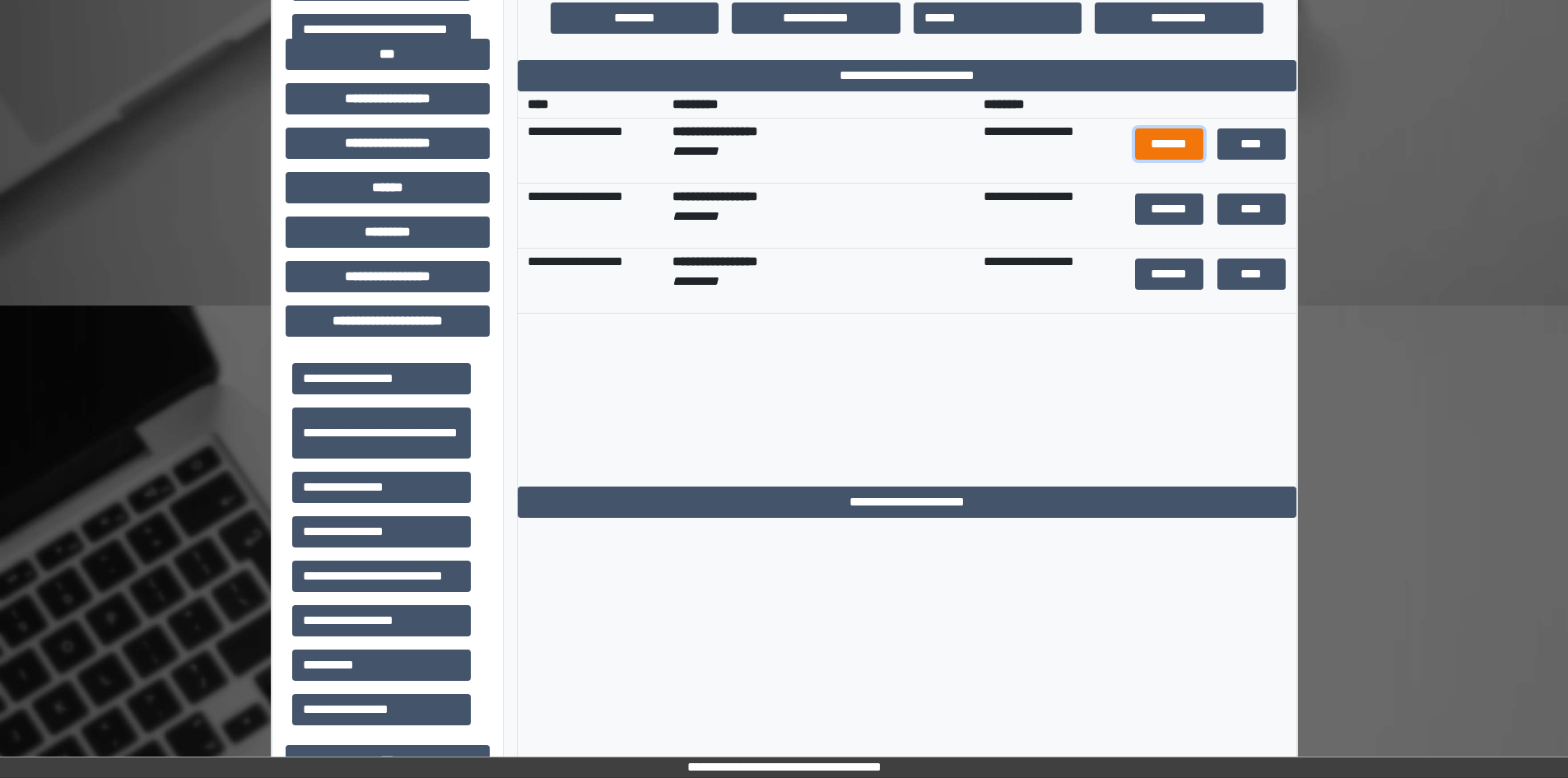 click on "*******" at bounding box center (1170, 144) 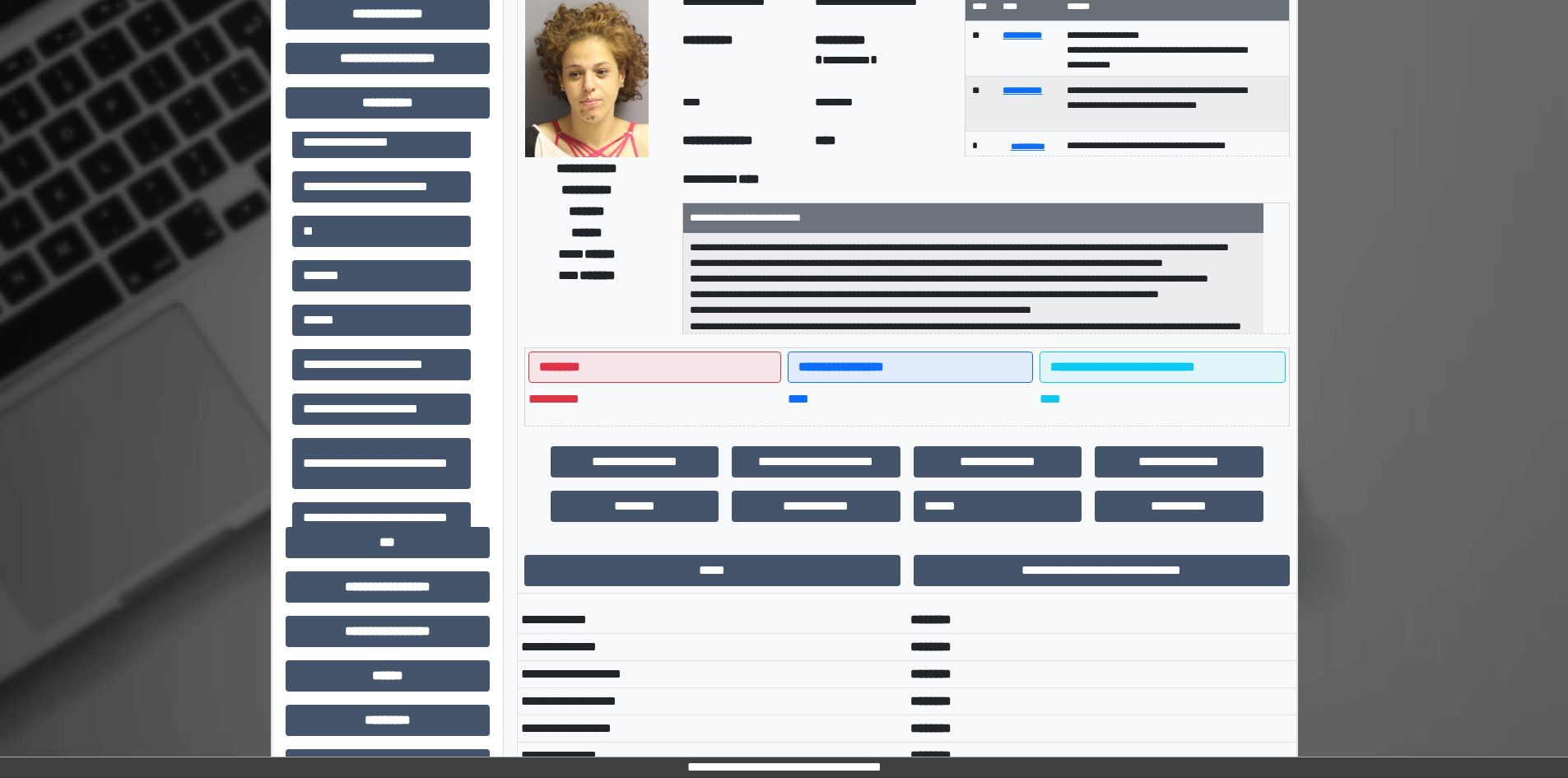 scroll, scrollTop: 0, scrollLeft: 0, axis: both 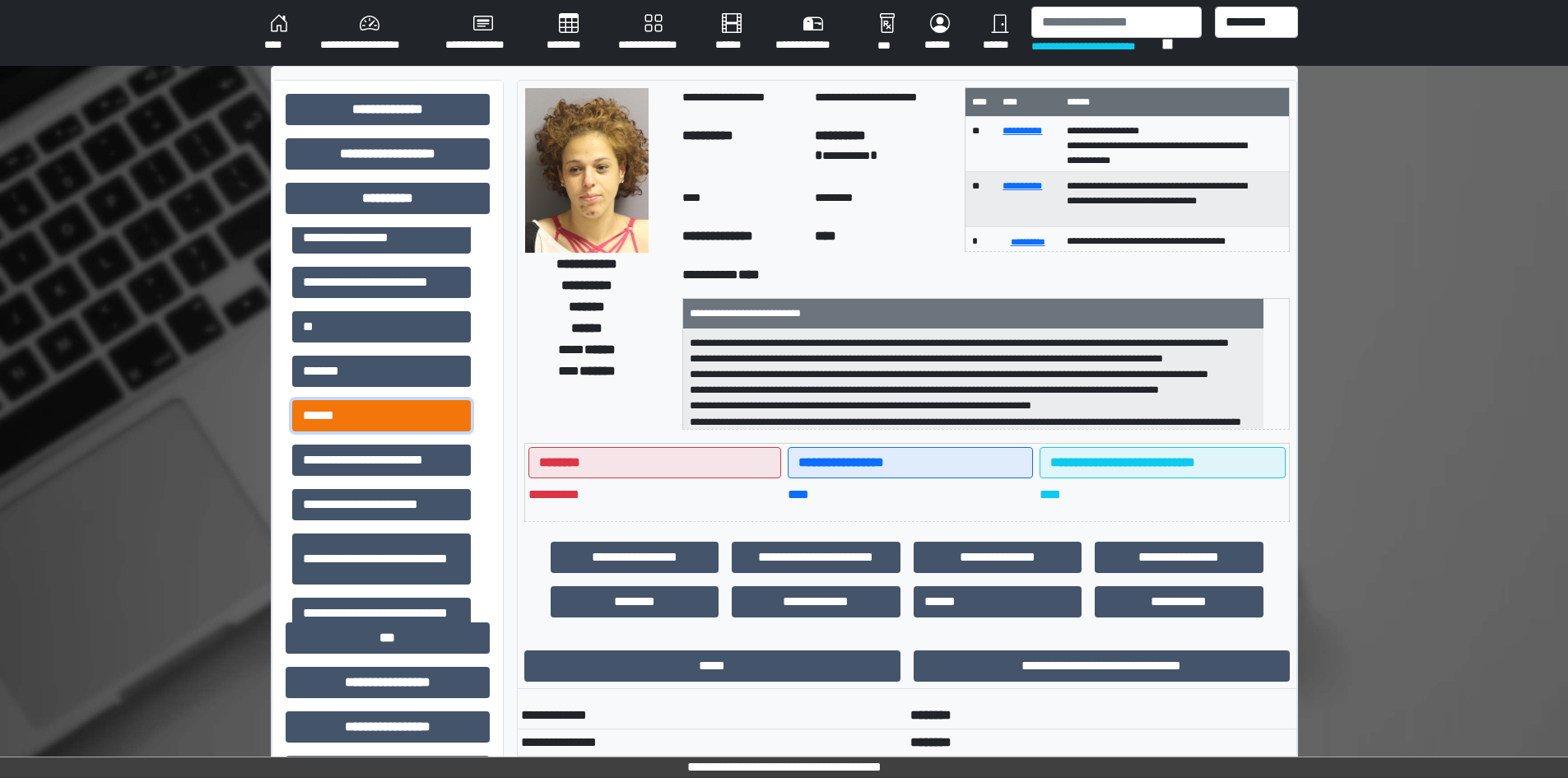 click on "******" at bounding box center (381, 416) 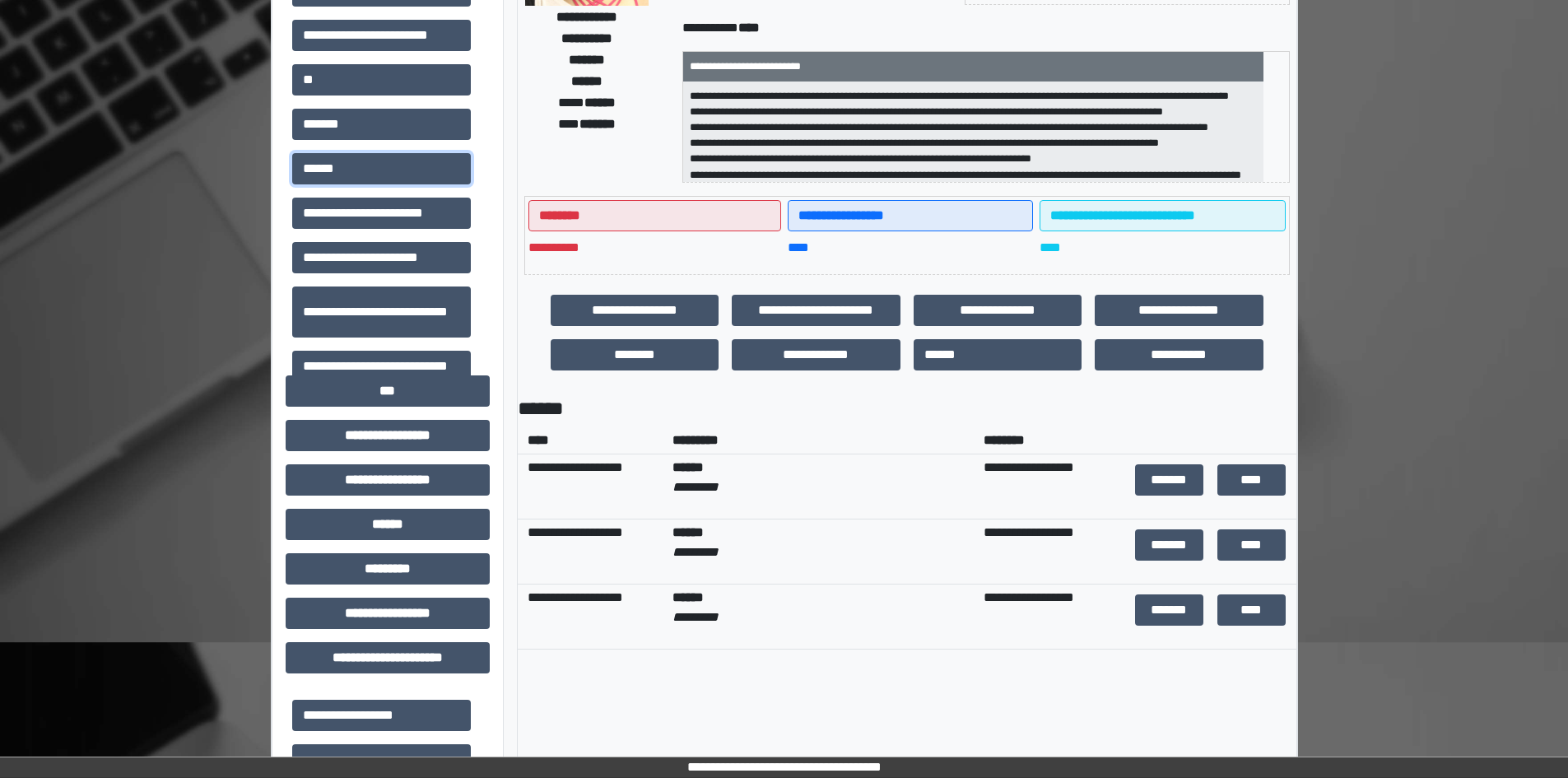 scroll, scrollTop: 329, scrollLeft: 0, axis: vertical 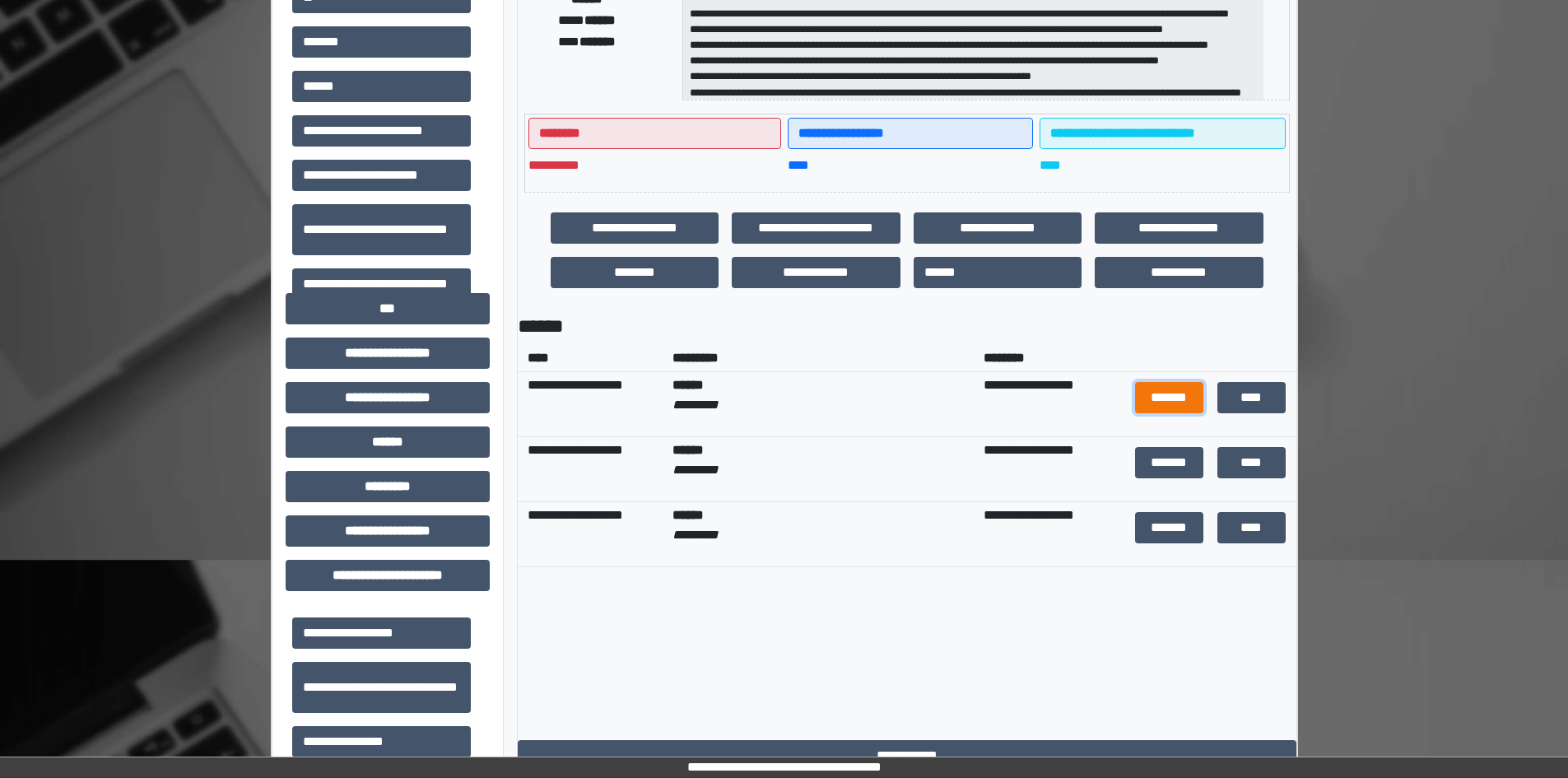 click on "*******" at bounding box center [1170, 398] 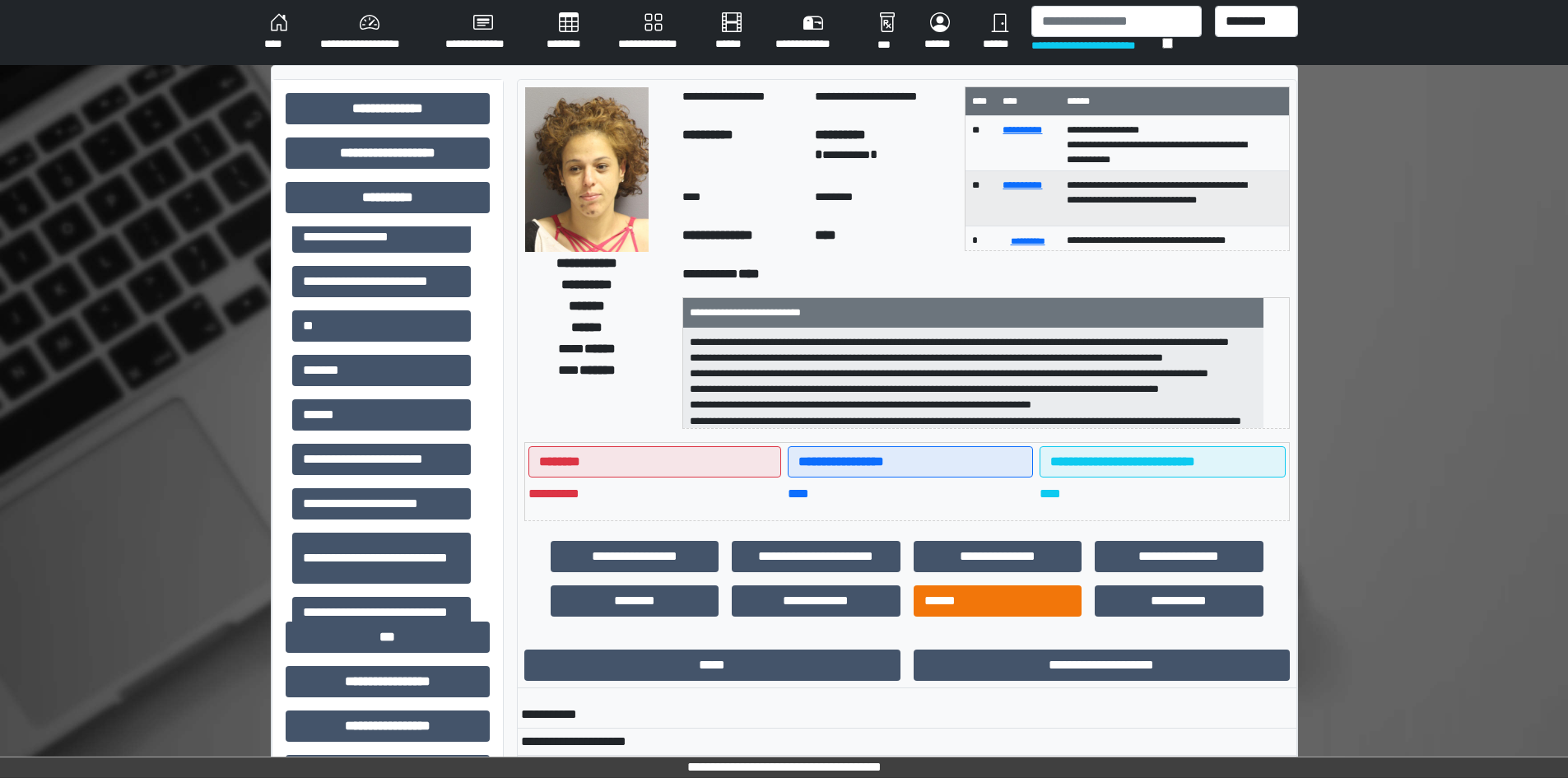 scroll, scrollTop: 0, scrollLeft: 0, axis: both 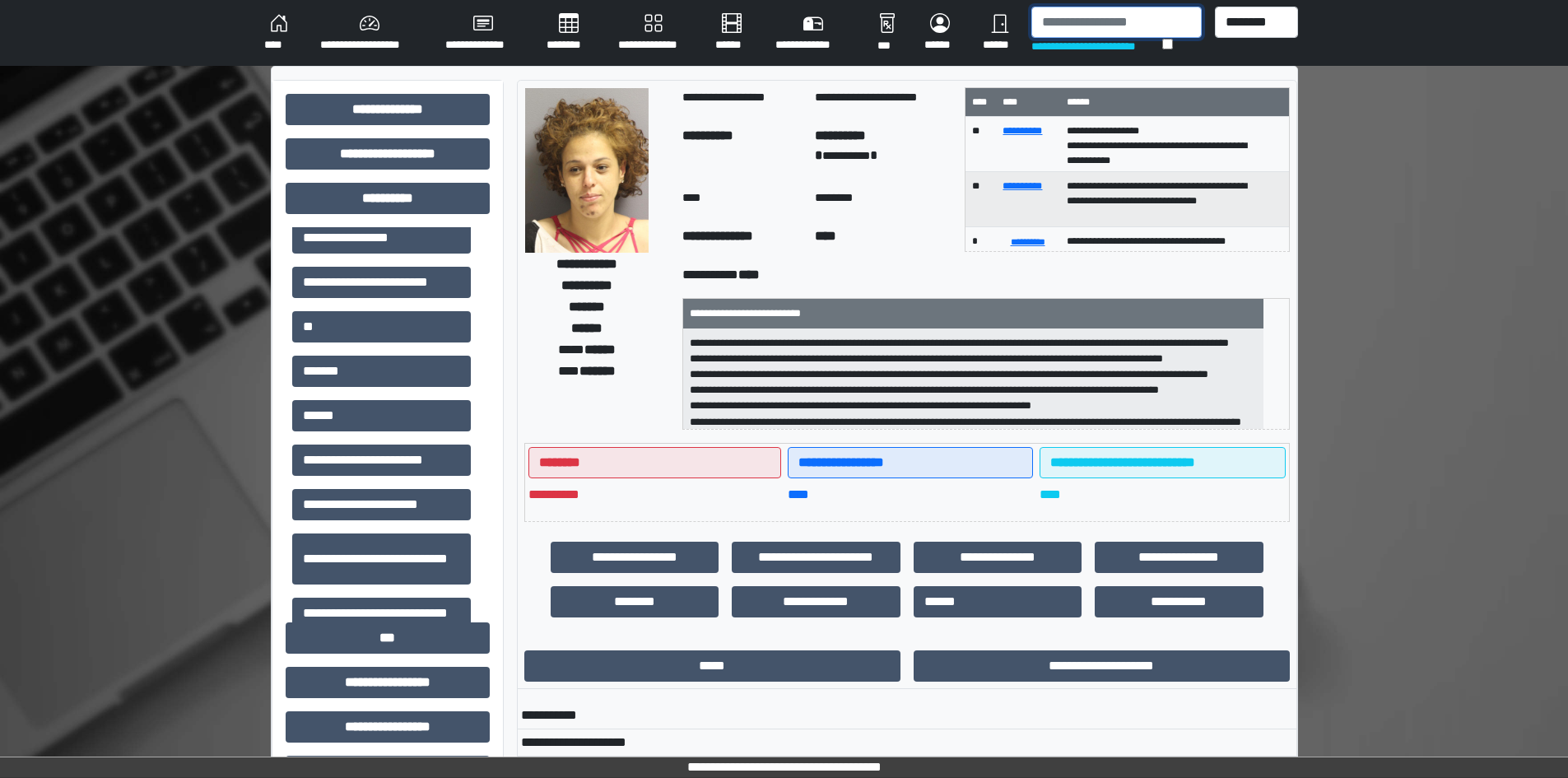 click at bounding box center (1116, 22) 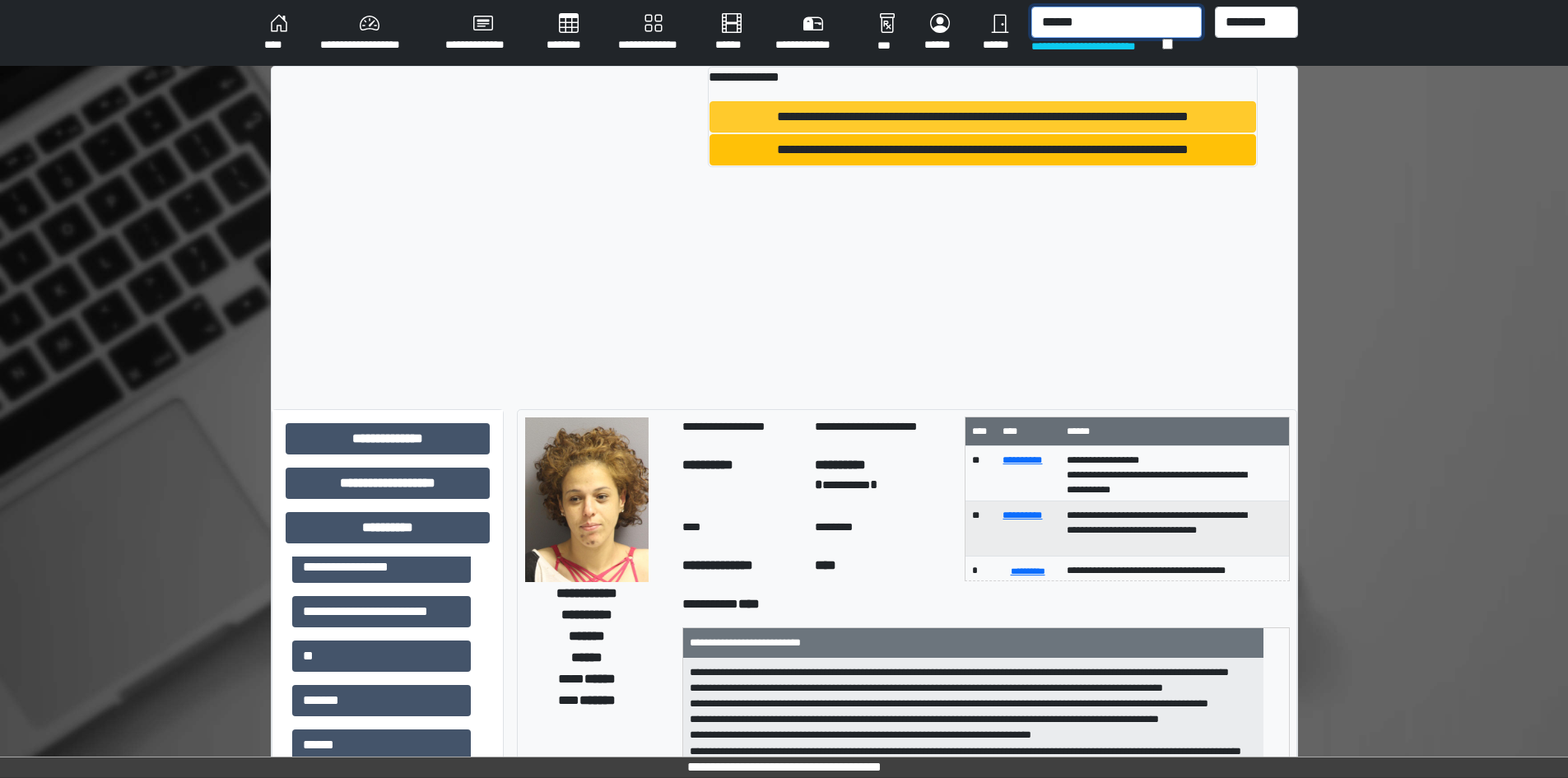 type on "******" 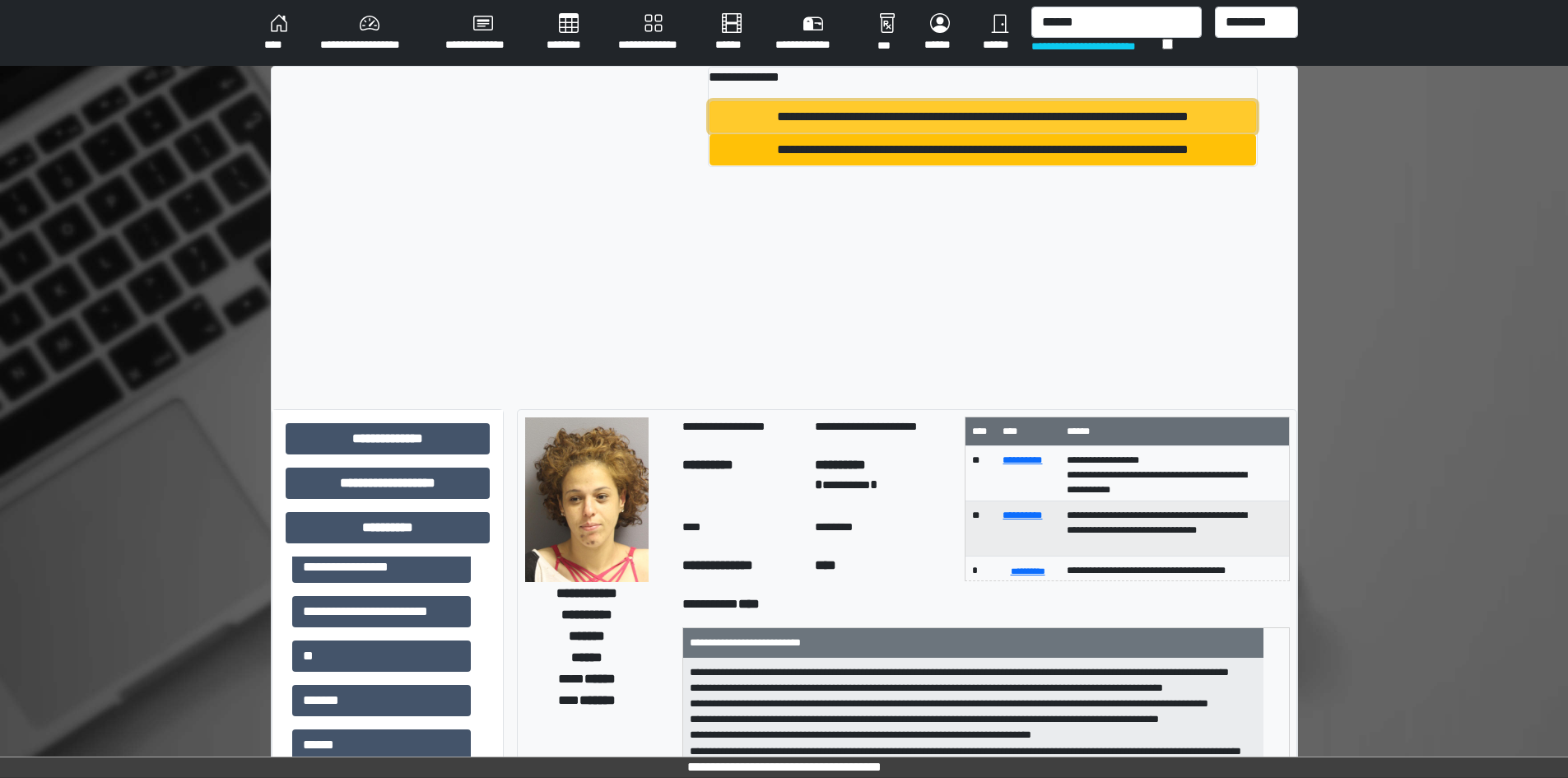click on "**********" at bounding box center (983, 117) 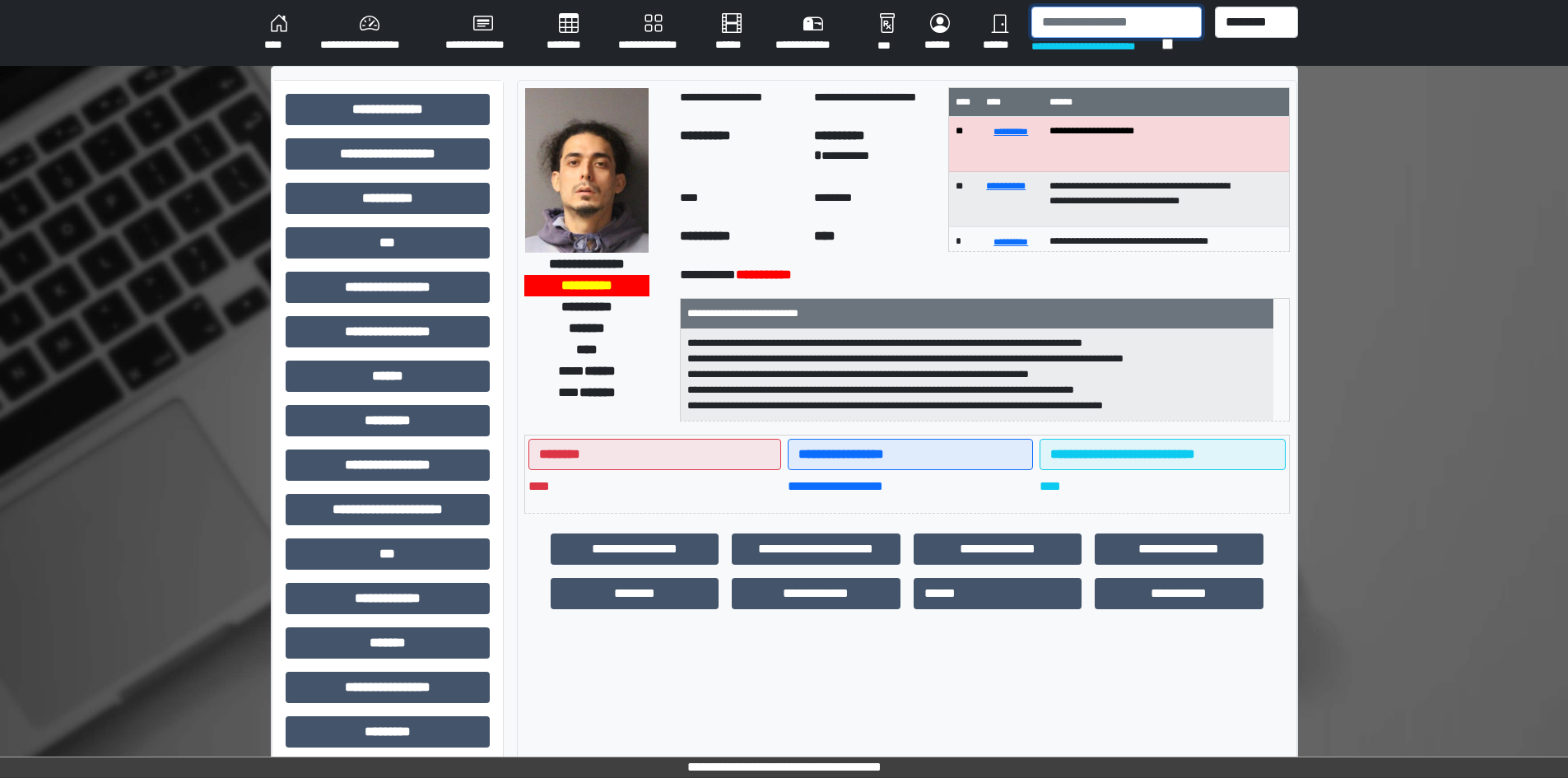 click at bounding box center [1116, 22] 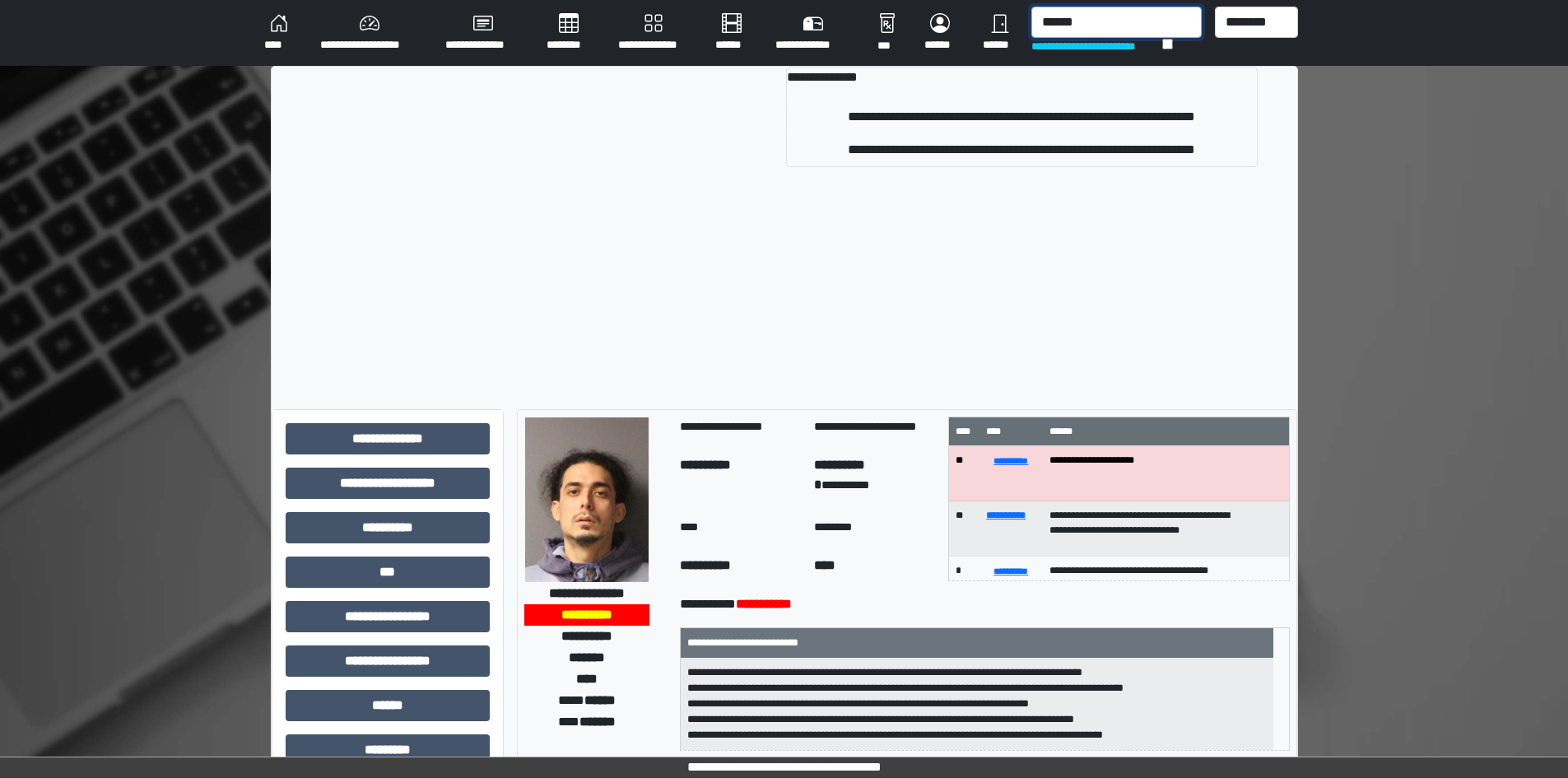 type on "******" 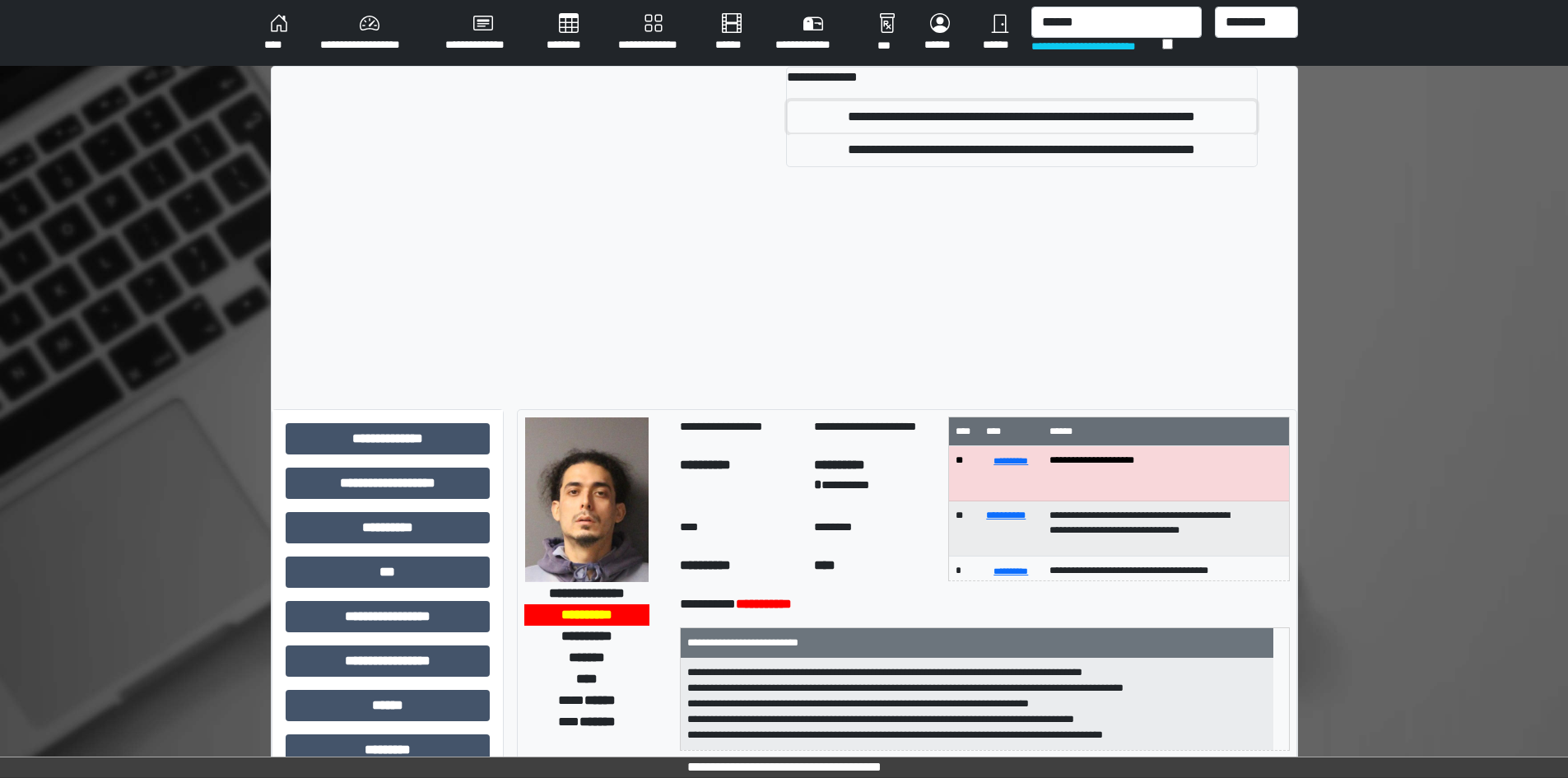 click on "**********" at bounding box center (1021, 117) 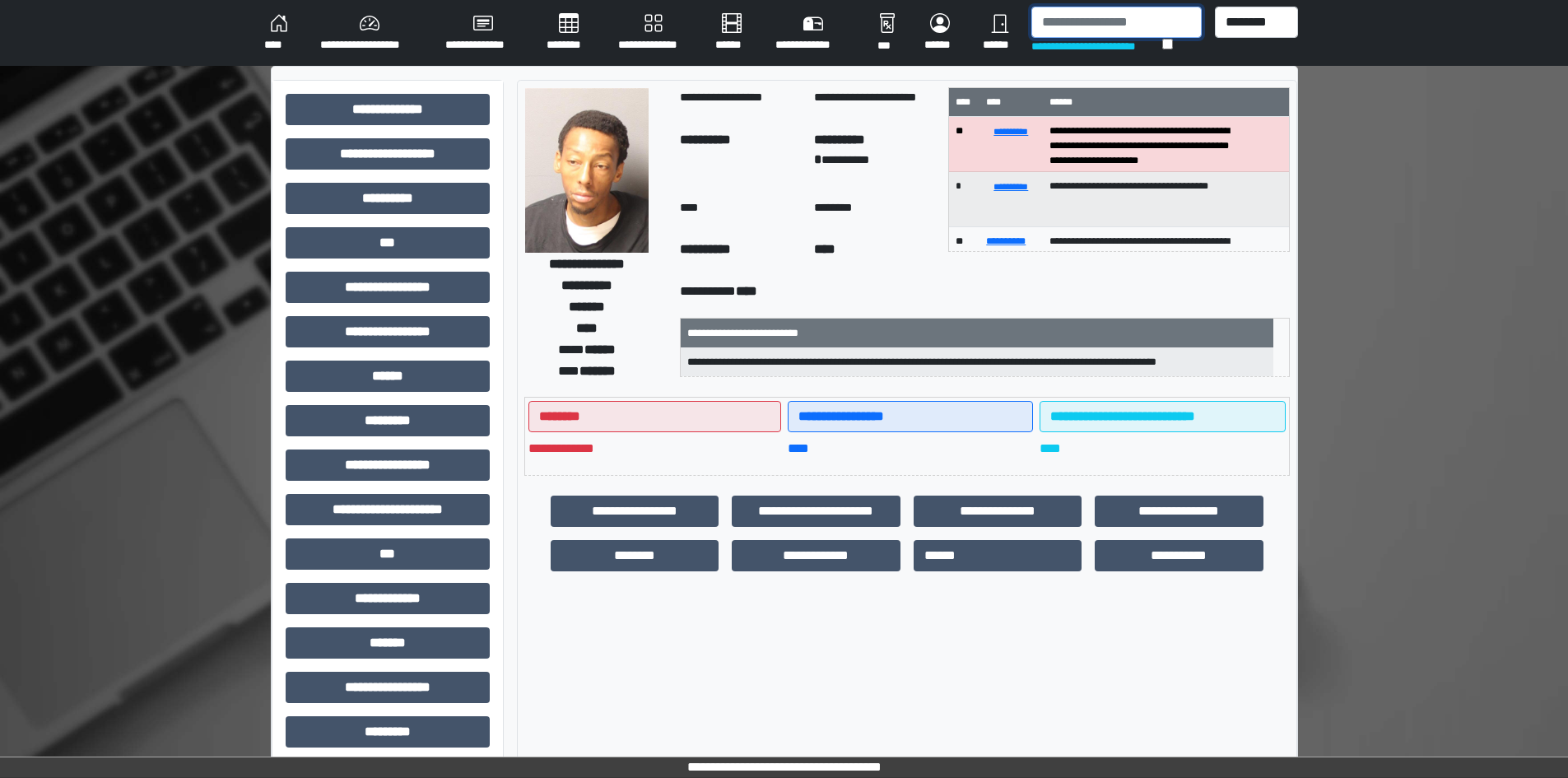 click at bounding box center (1116, 22) 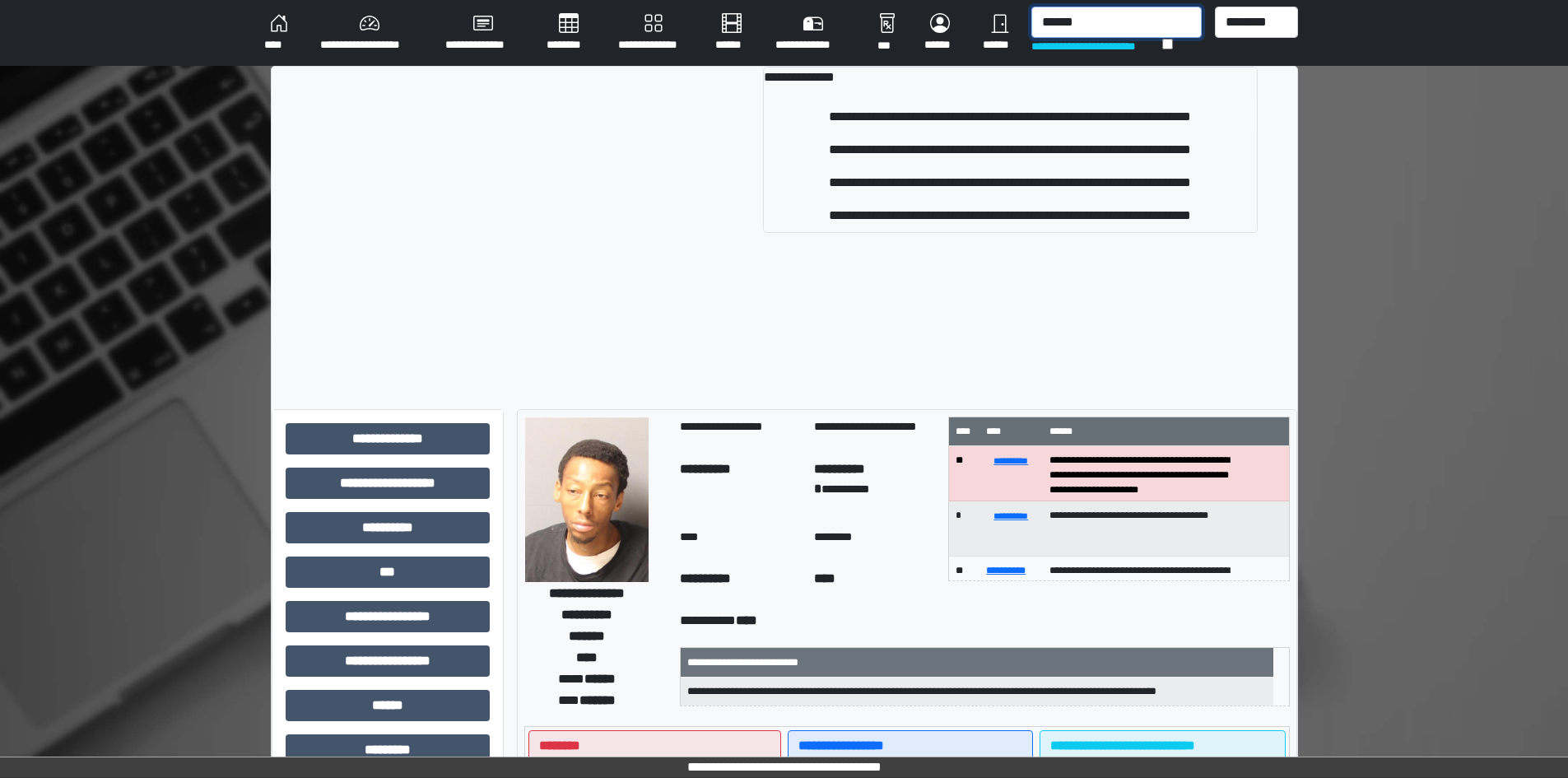 type on "******" 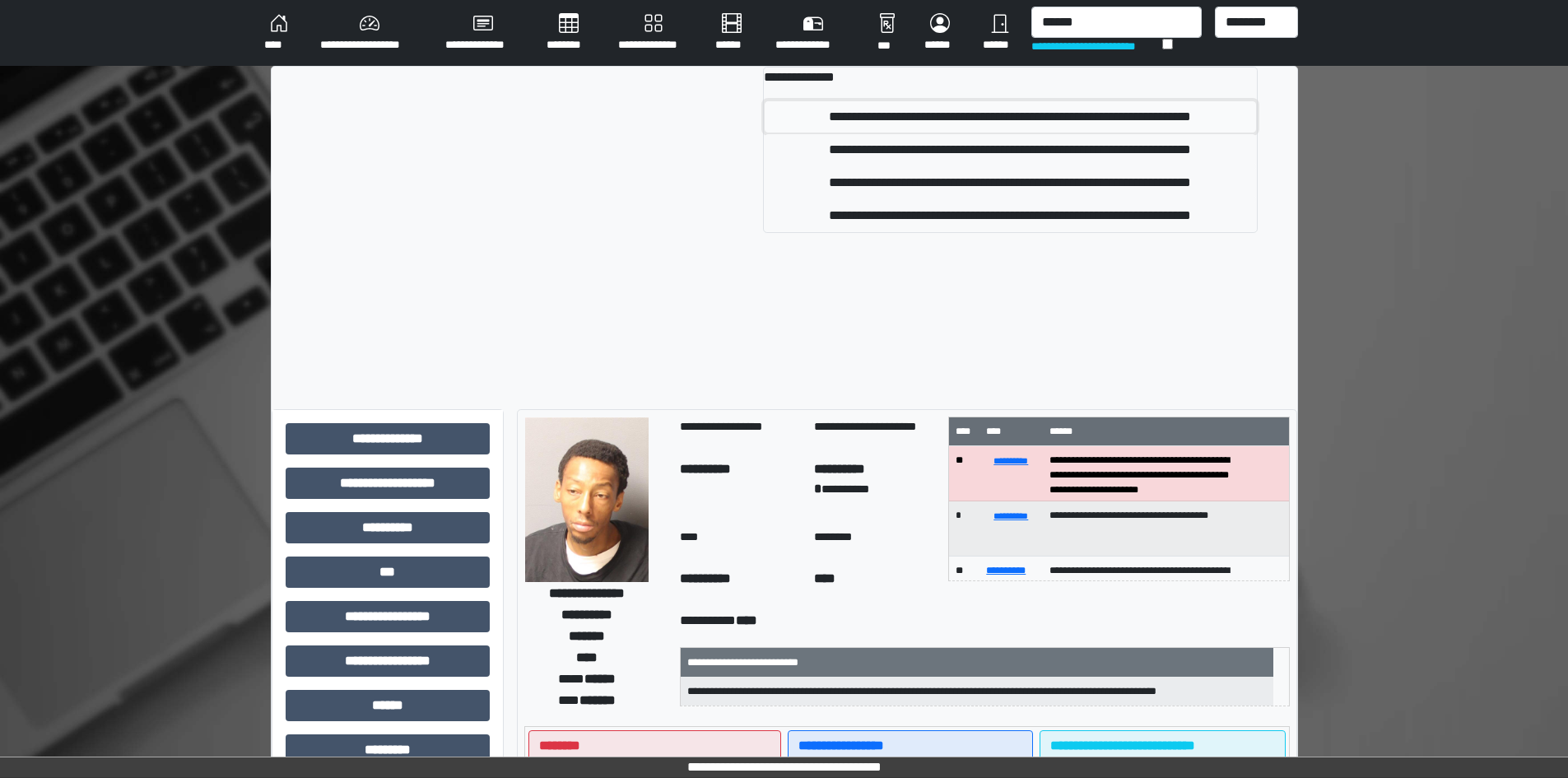click on "**********" at bounding box center (1010, 117) 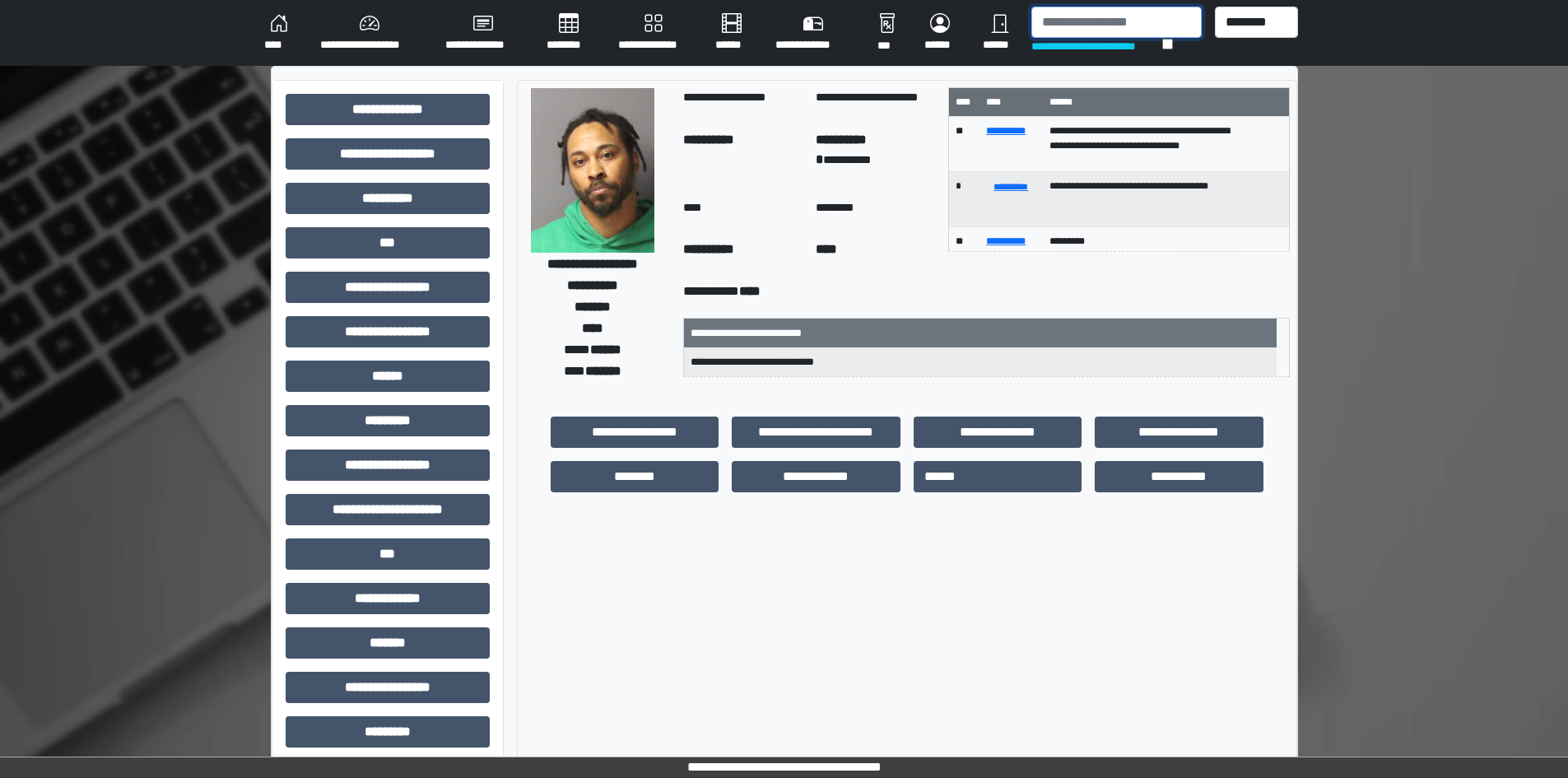 click at bounding box center (1116, 22) 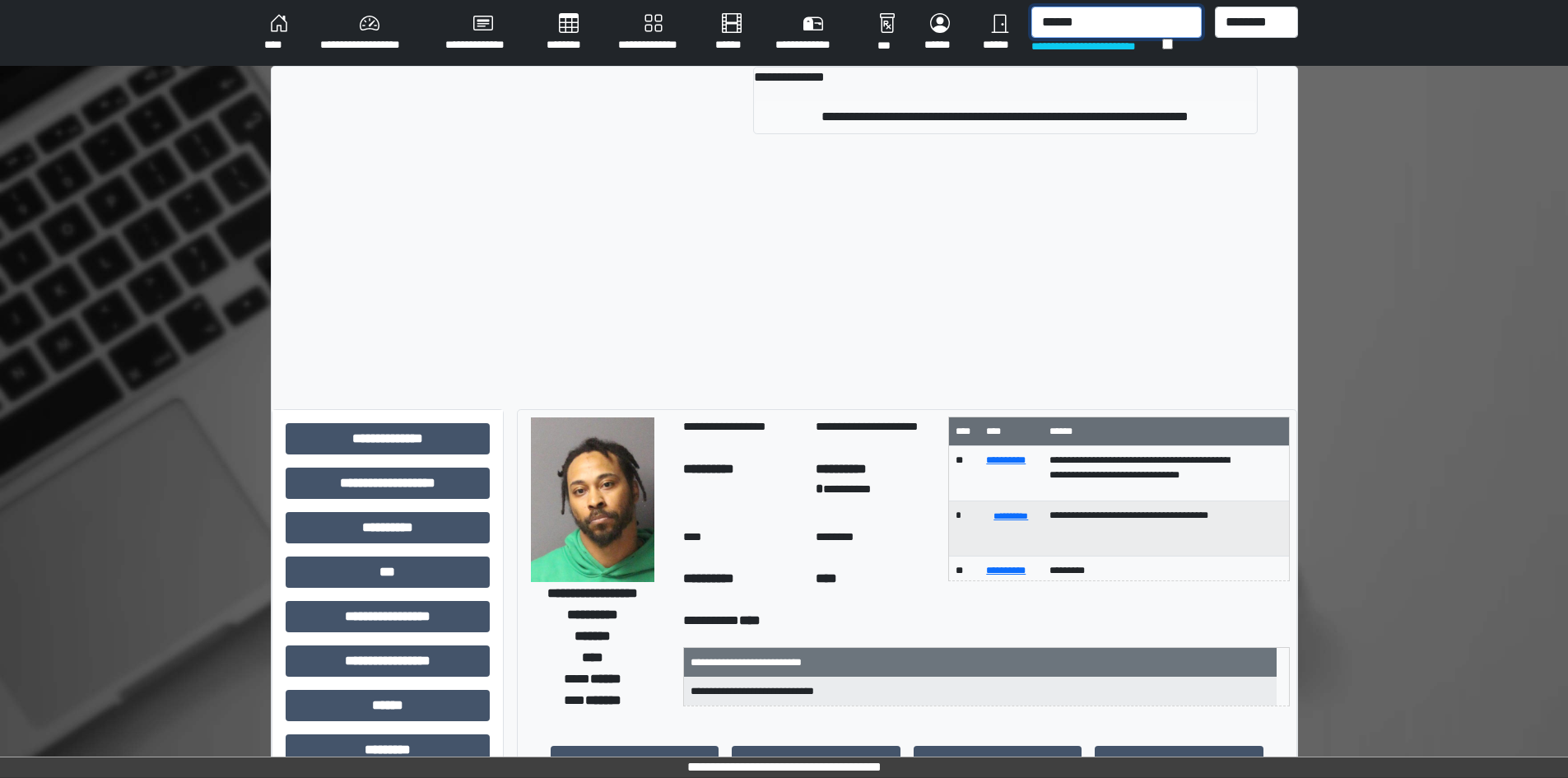 type on "******" 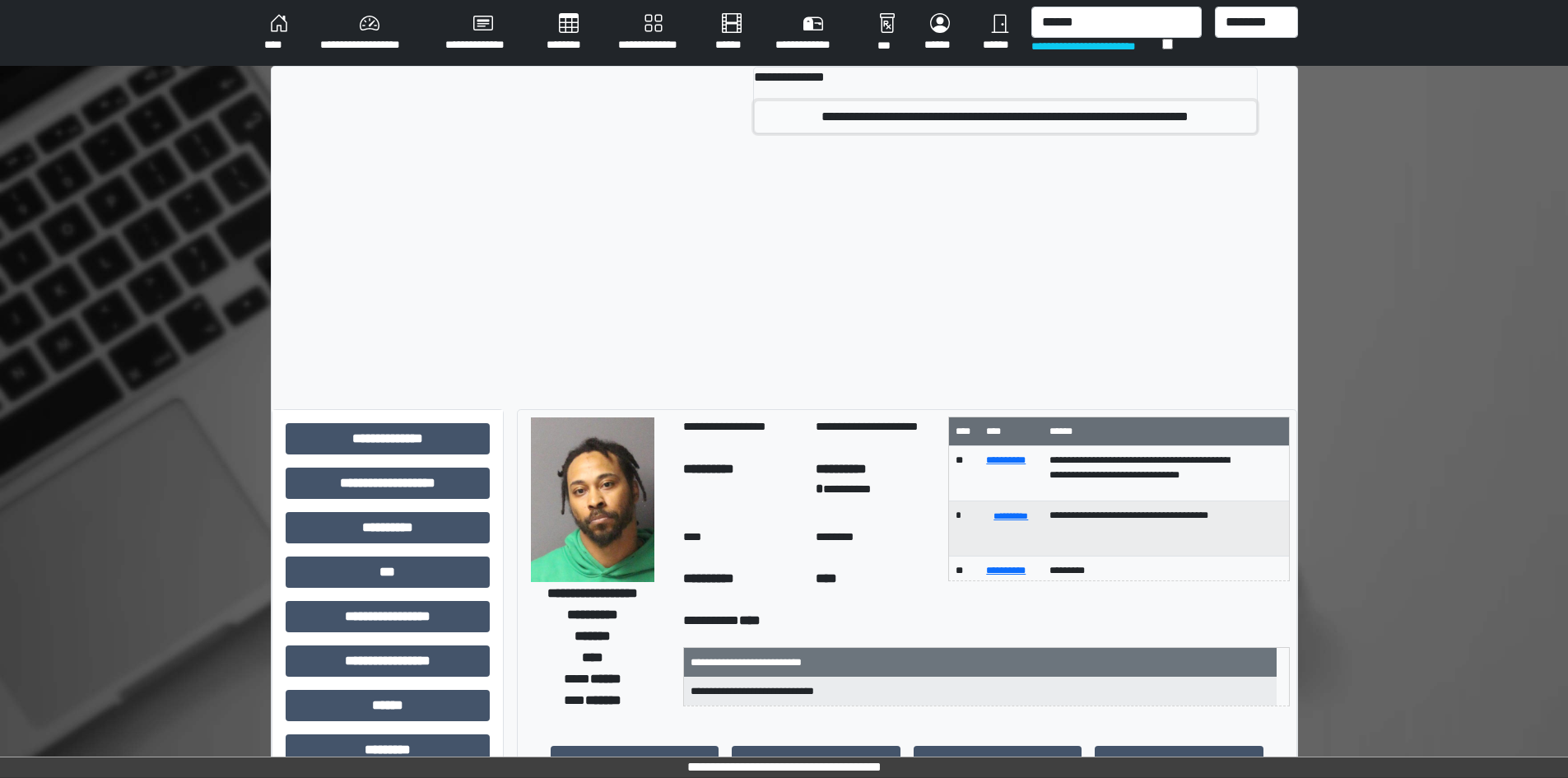 click on "**********" at bounding box center [1005, 117] 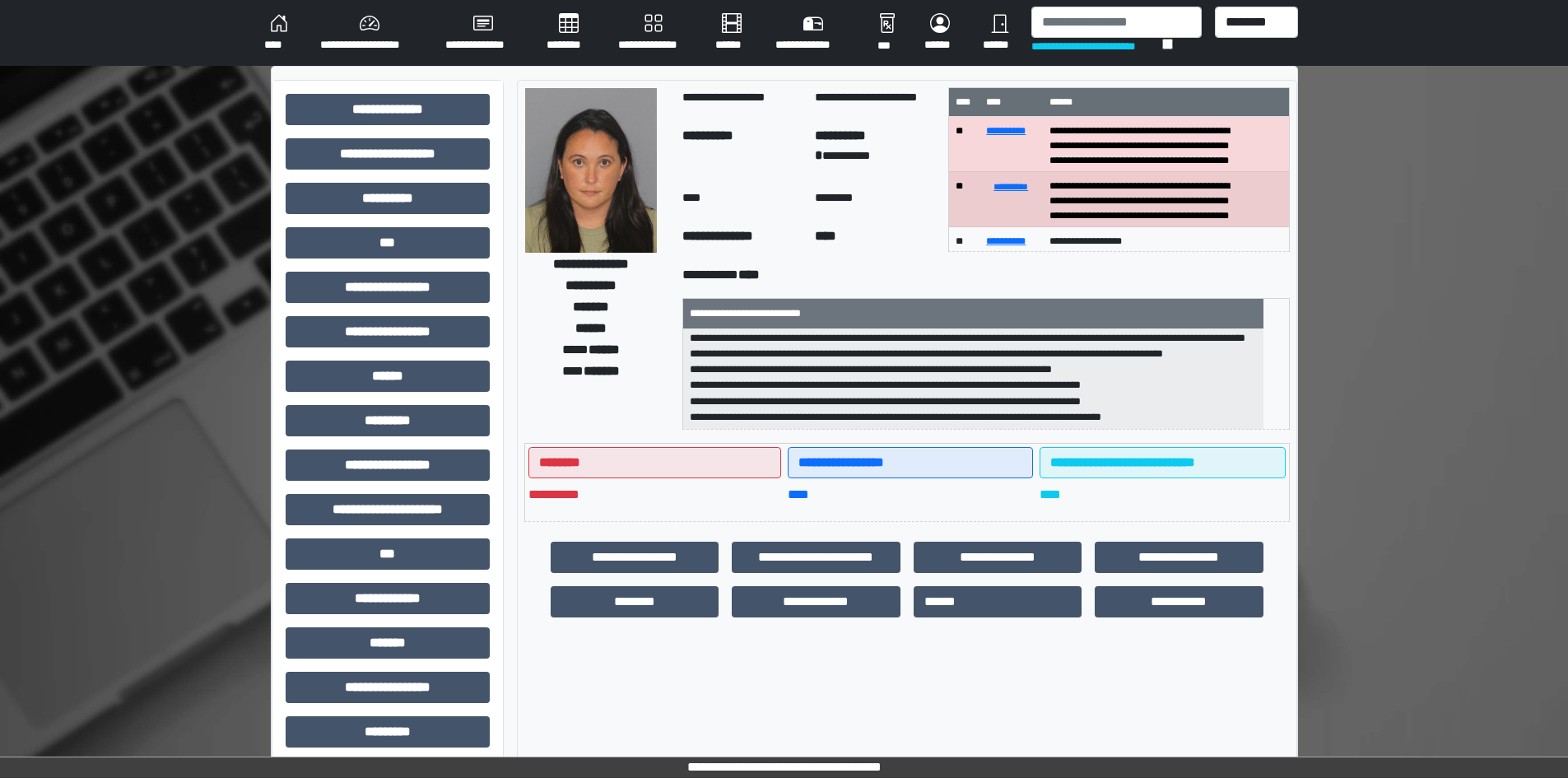 scroll, scrollTop: 52, scrollLeft: 0, axis: vertical 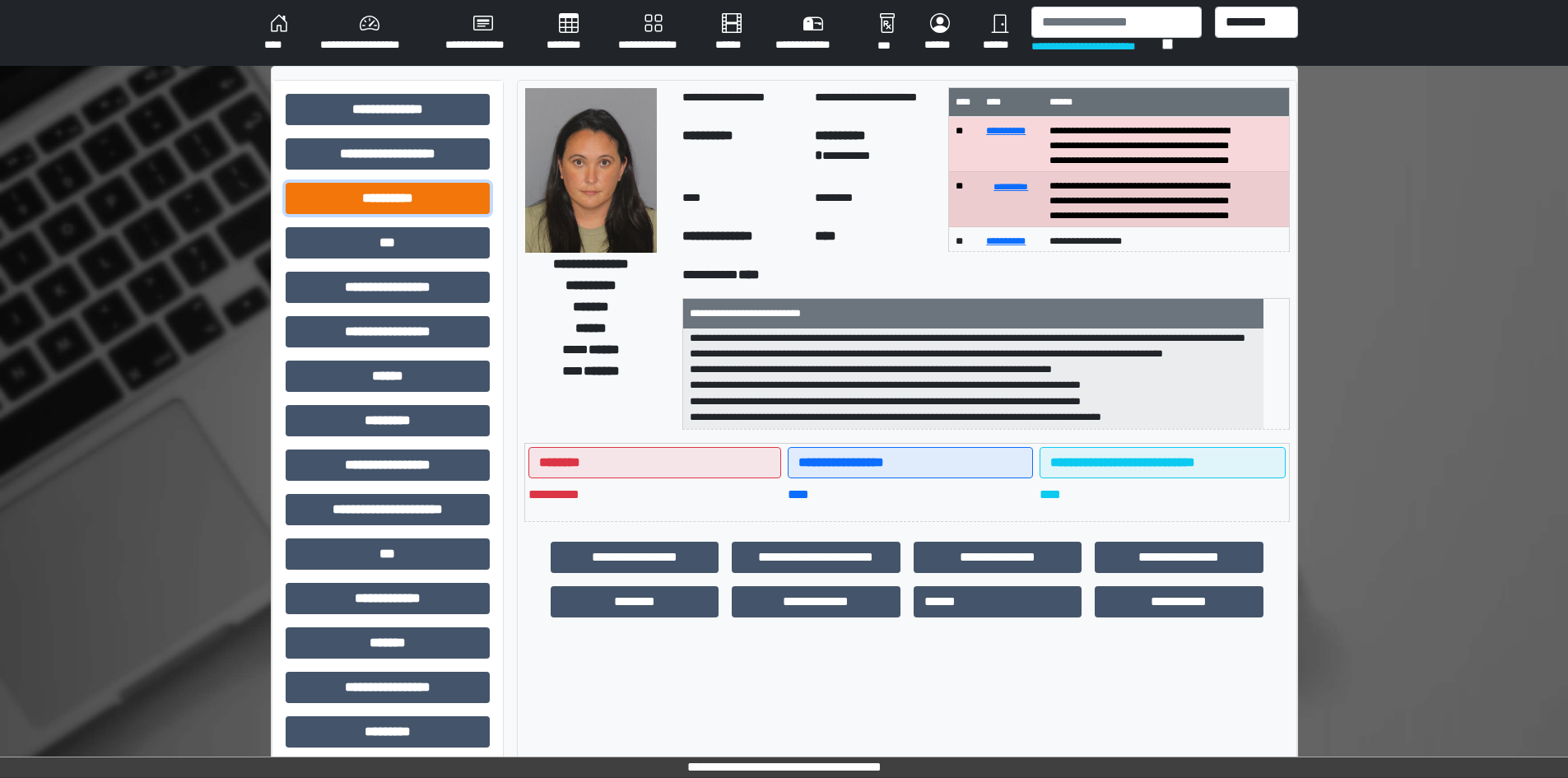 click on "**********" at bounding box center (388, 198) 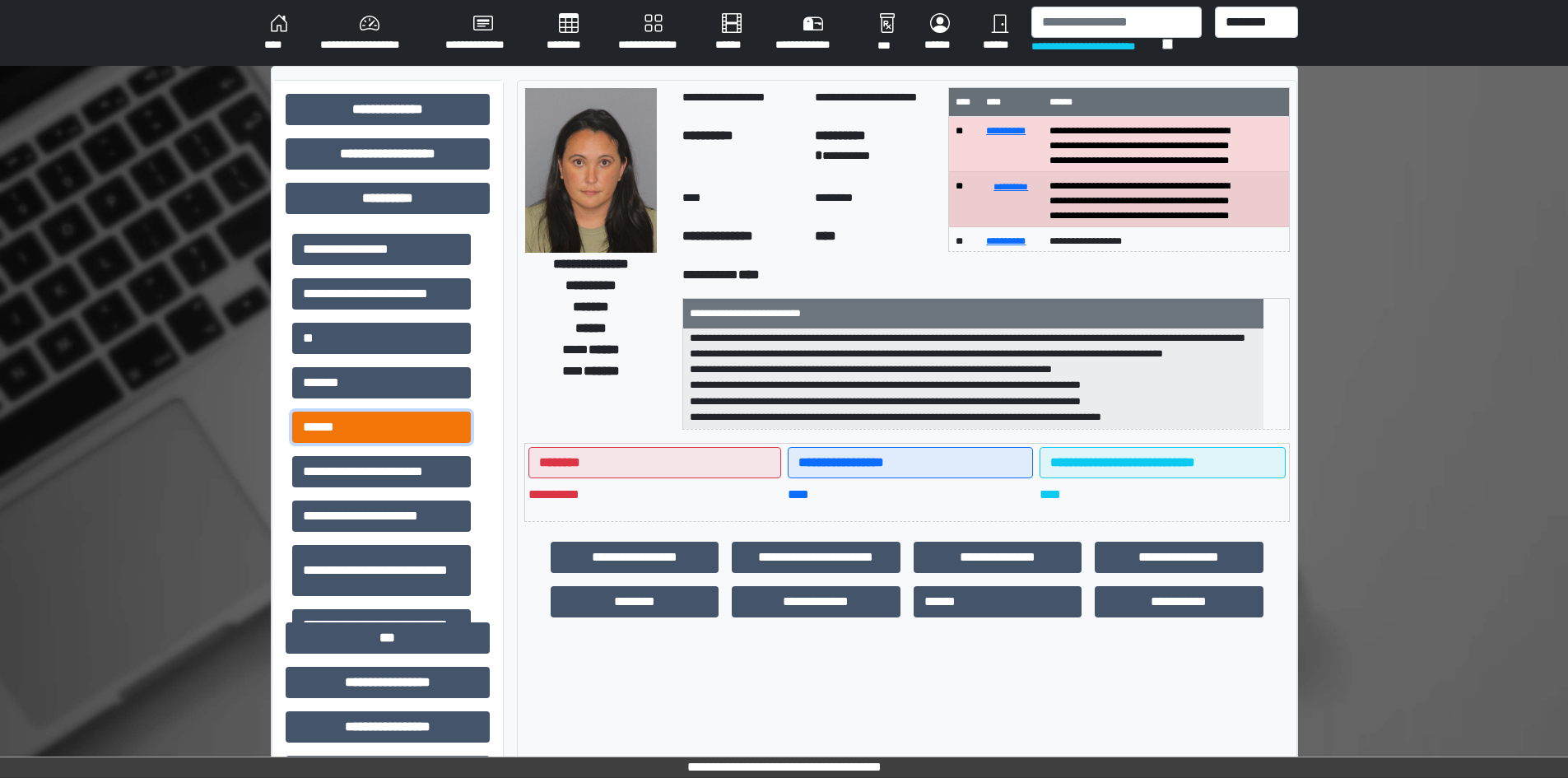 click on "******" at bounding box center (381, 427) 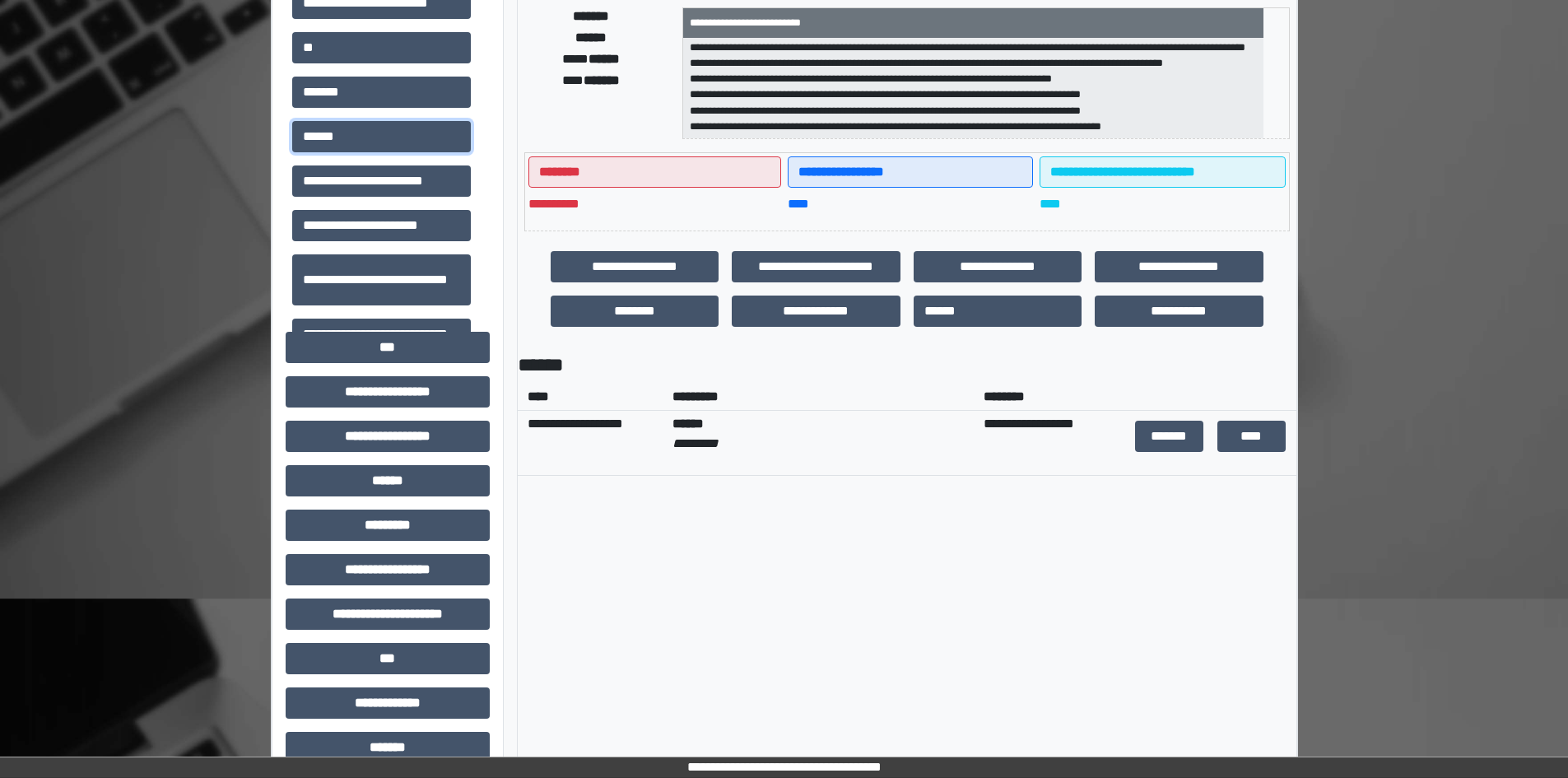 scroll, scrollTop: 329, scrollLeft: 0, axis: vertical 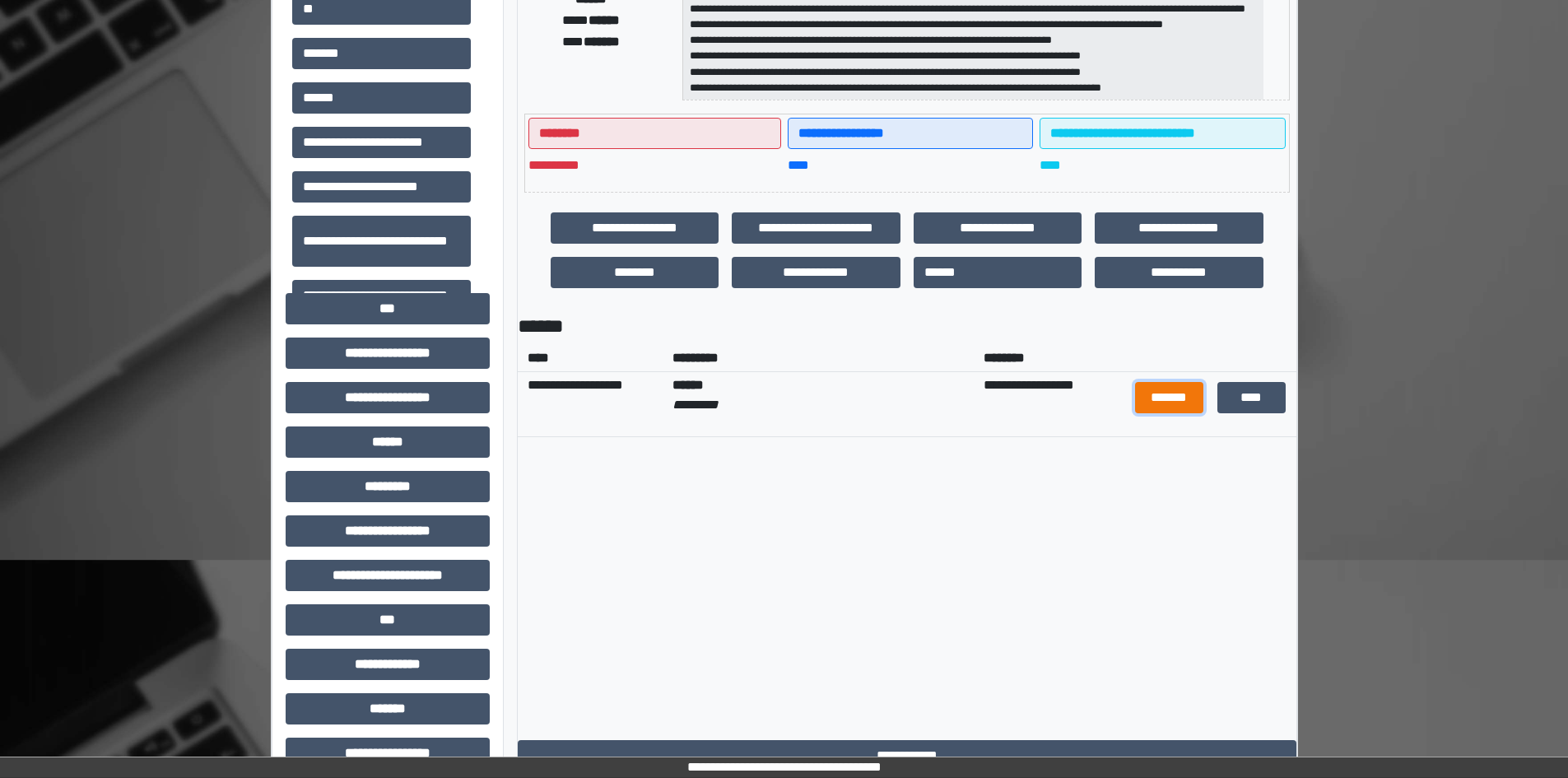 click on "*******" at bounding box center [1170, 398] 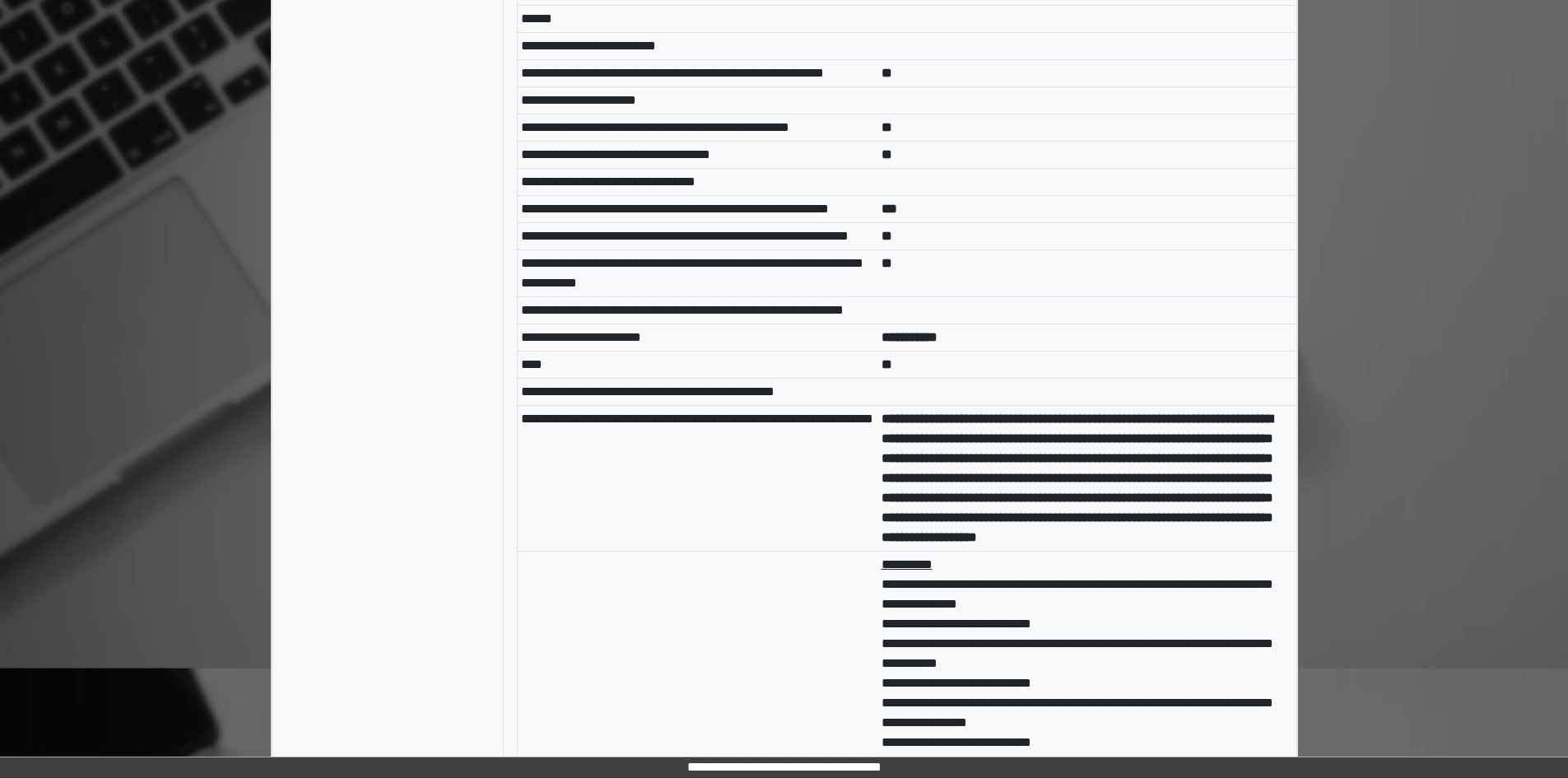 scroll, scrollTop: 872, scrollLeft: 0, axis: vertical 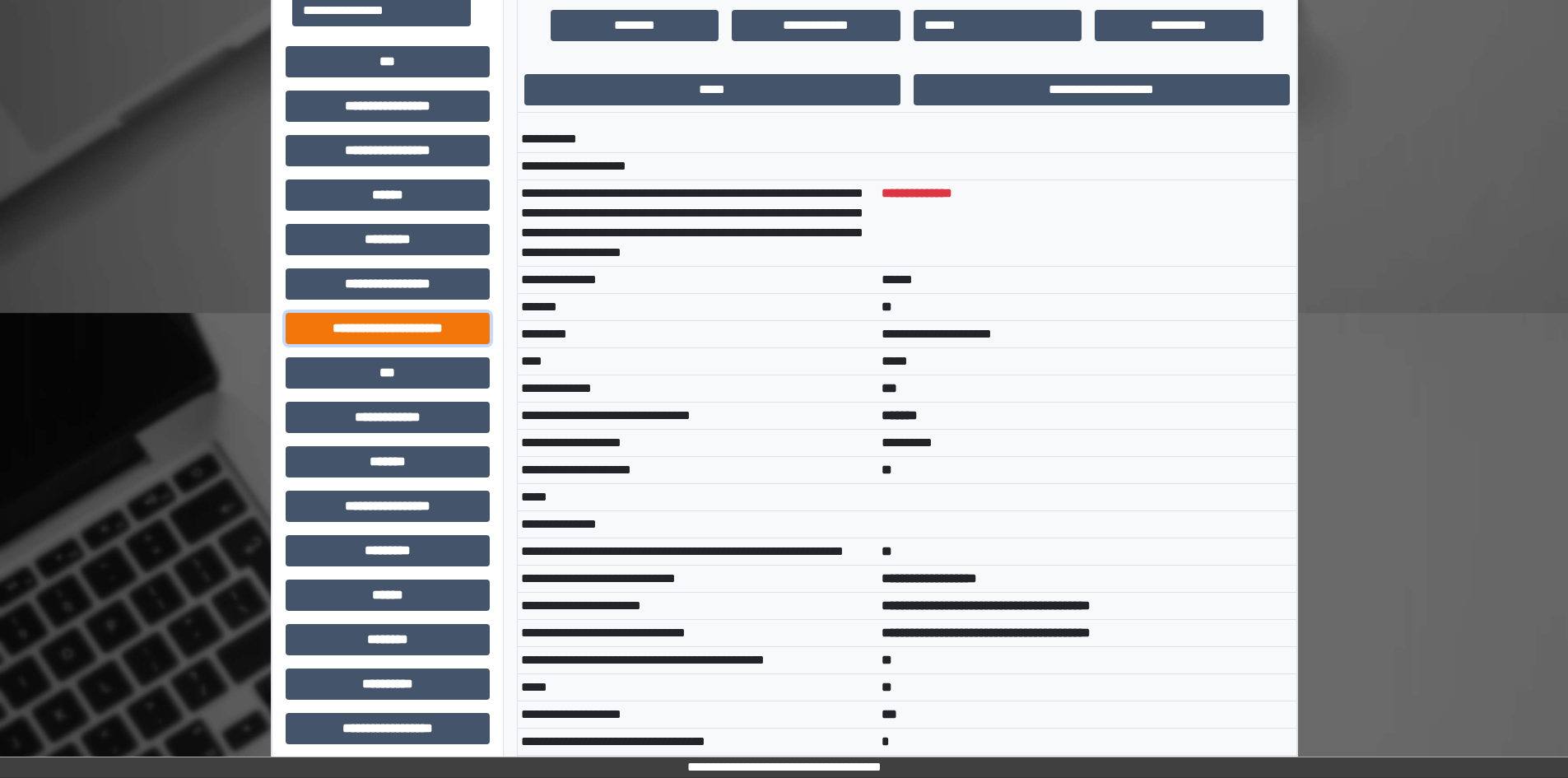 click on "**********" at bounding box center (388, 328) 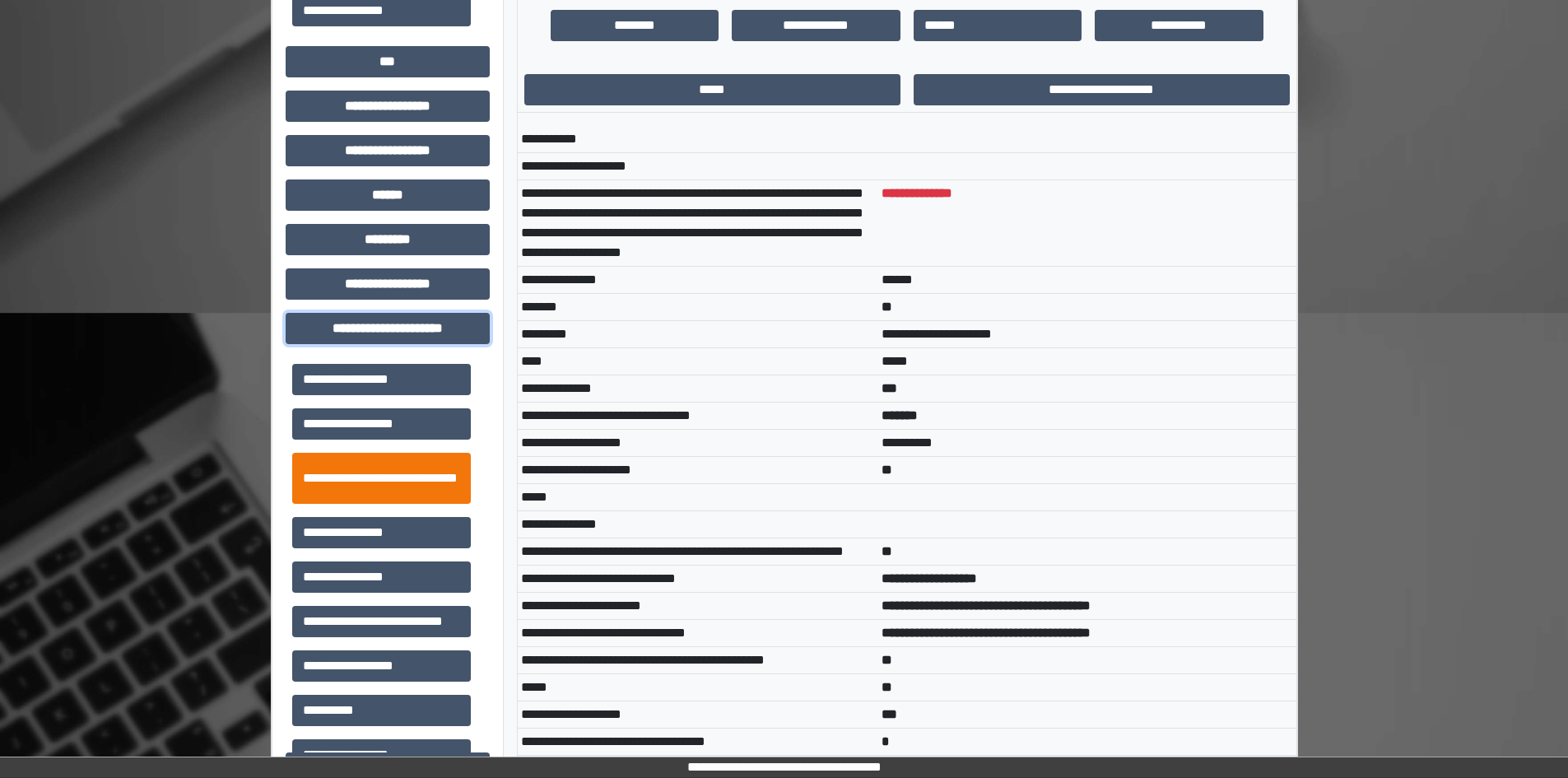 scroll, scrollTop: 38, scrollLeft: 0, axis: vertical 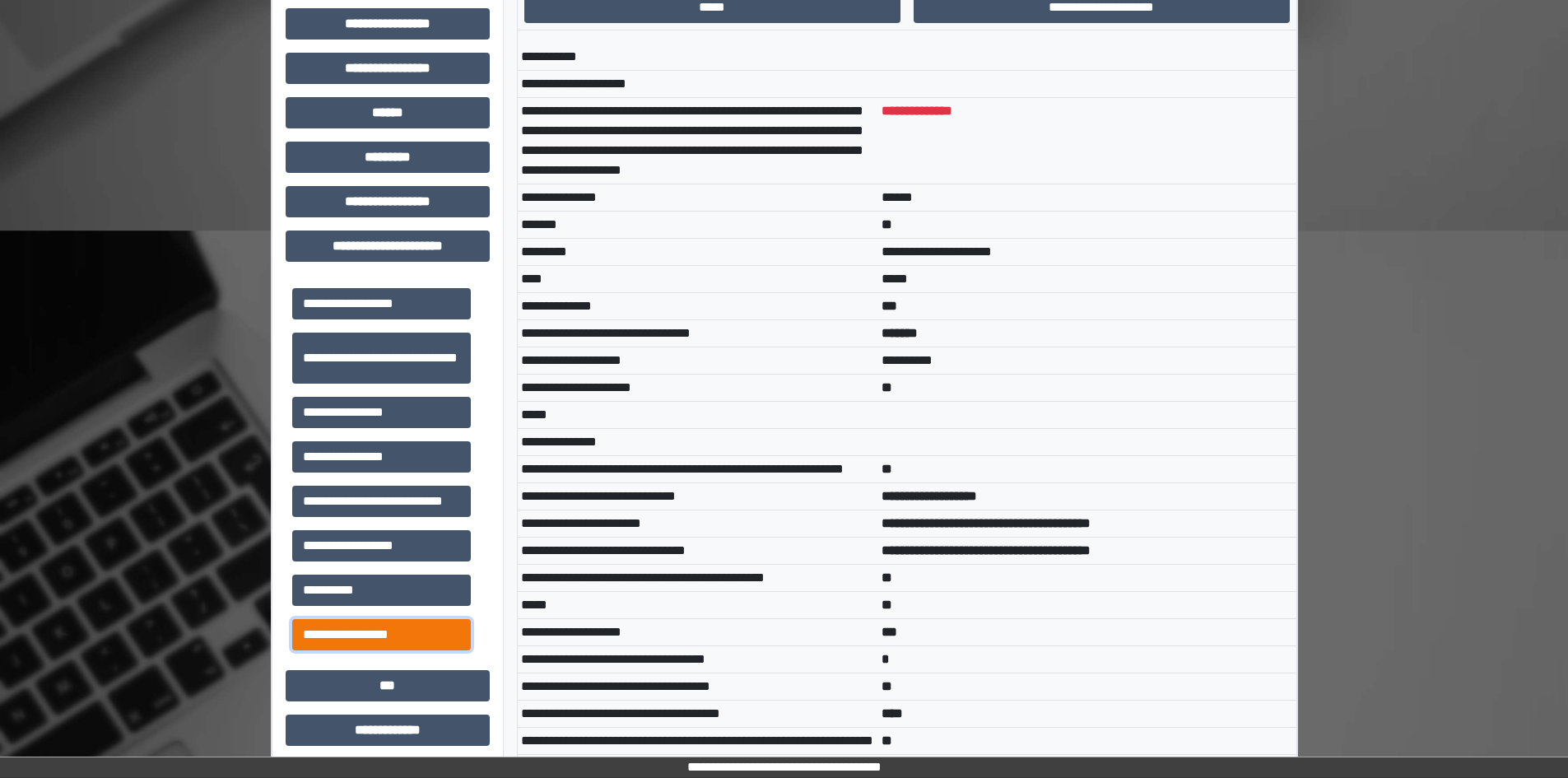 click on "**********" at bounding box center [381, 635] 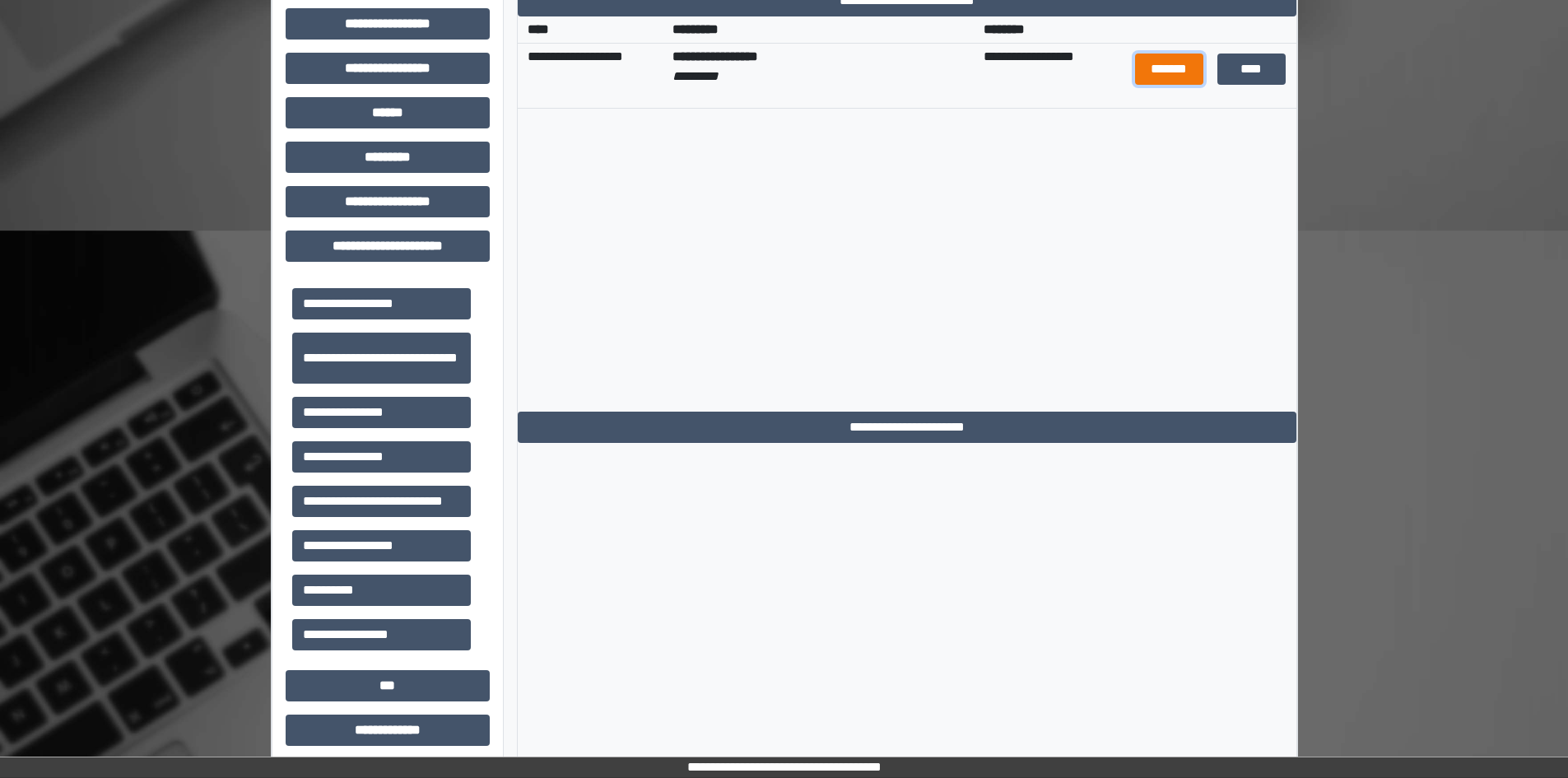 click on "*******" at bounding box center (1170, 69) 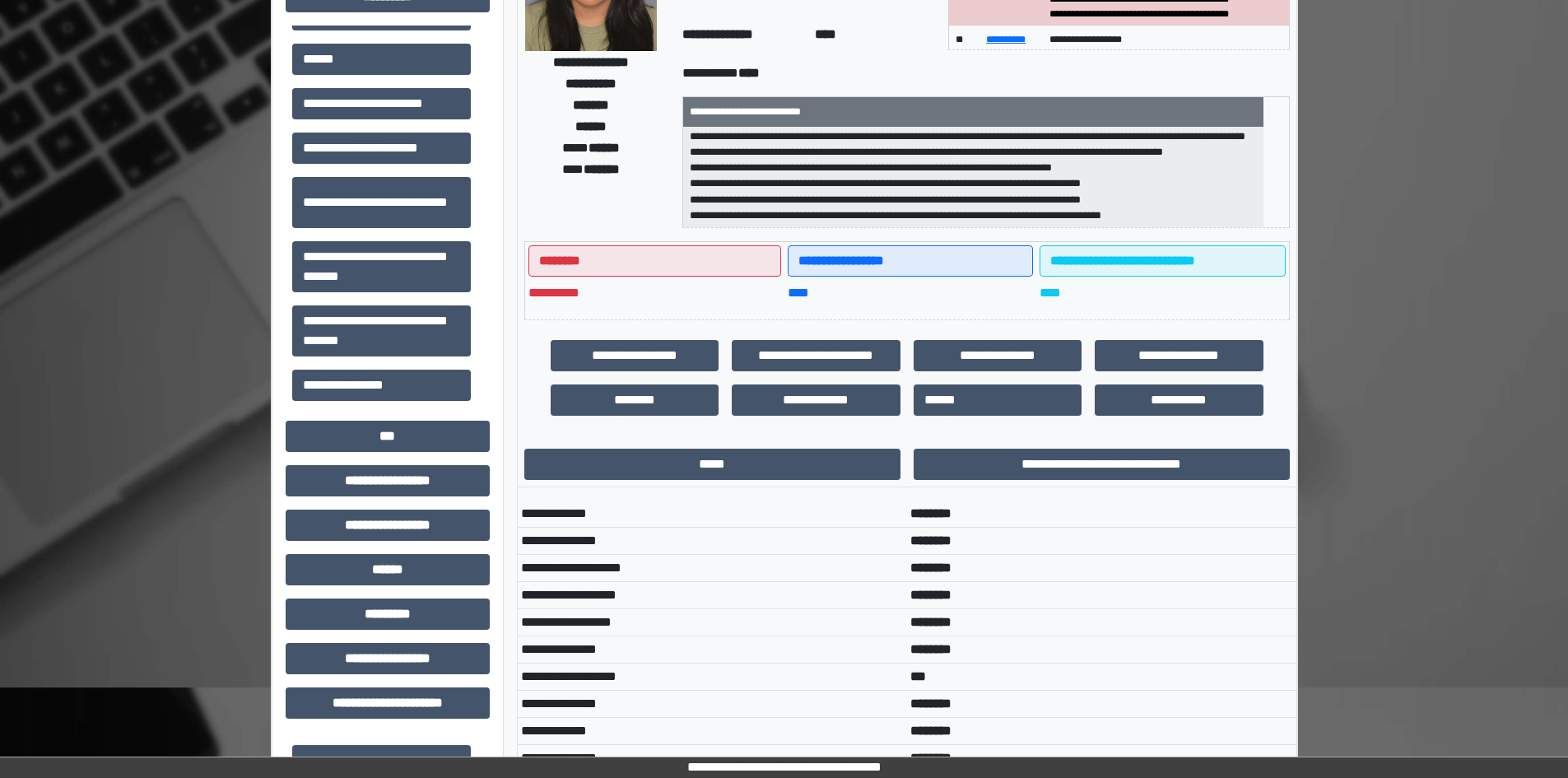 scroll, scrollTop: 0, scrollLeft: 0, axis: both 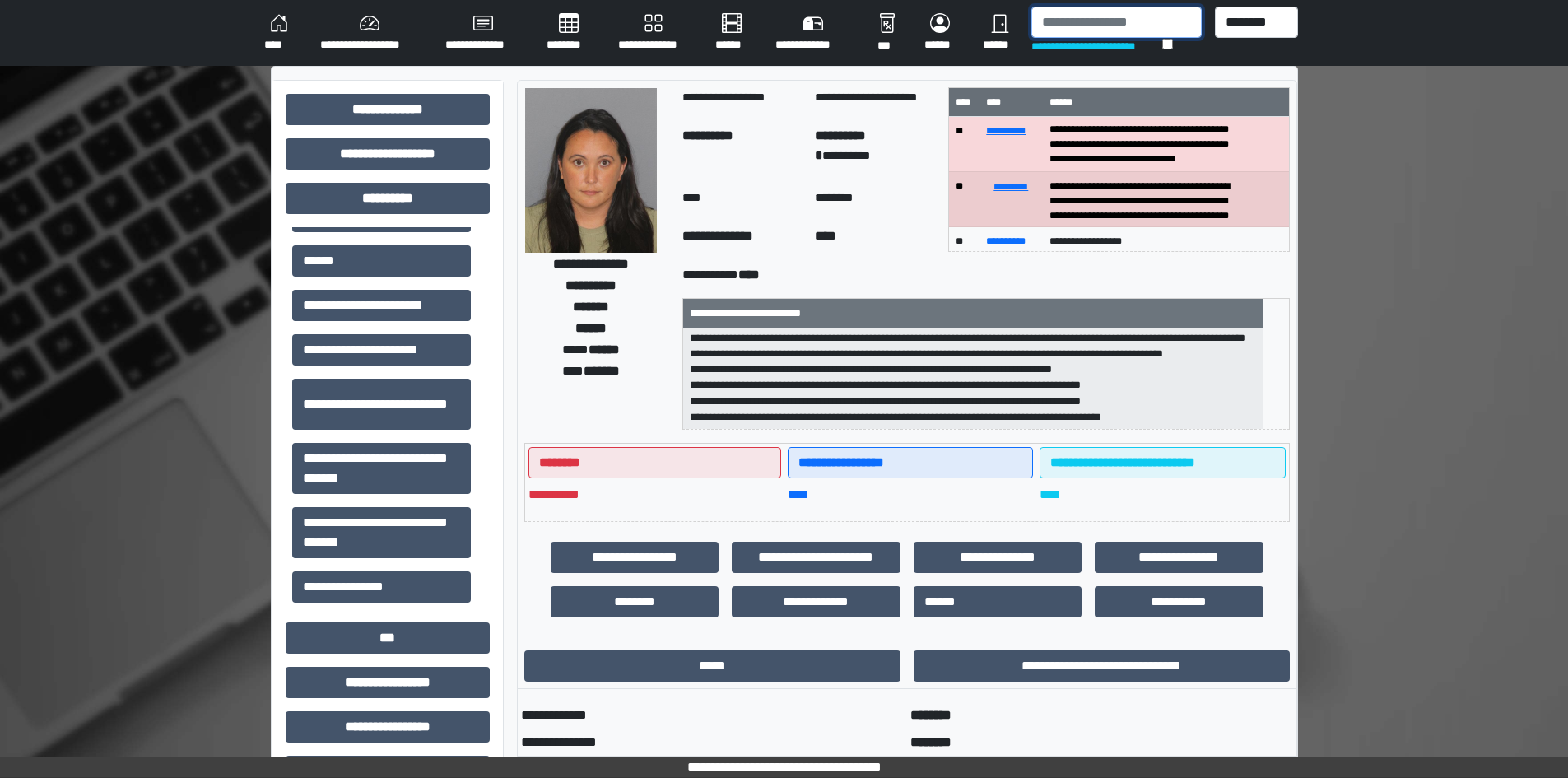 click at bounding box center (1116, 22) 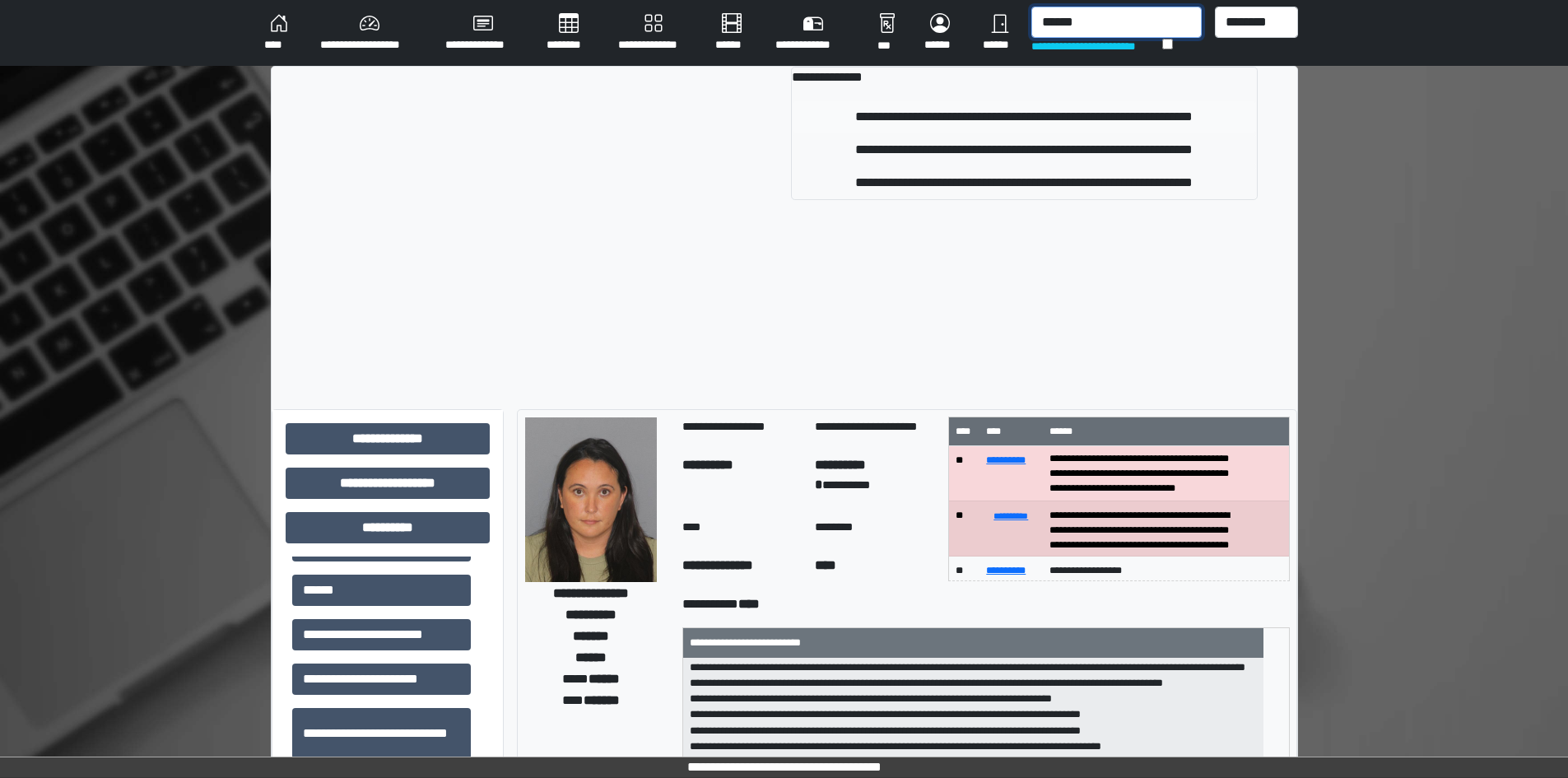 type on "******" 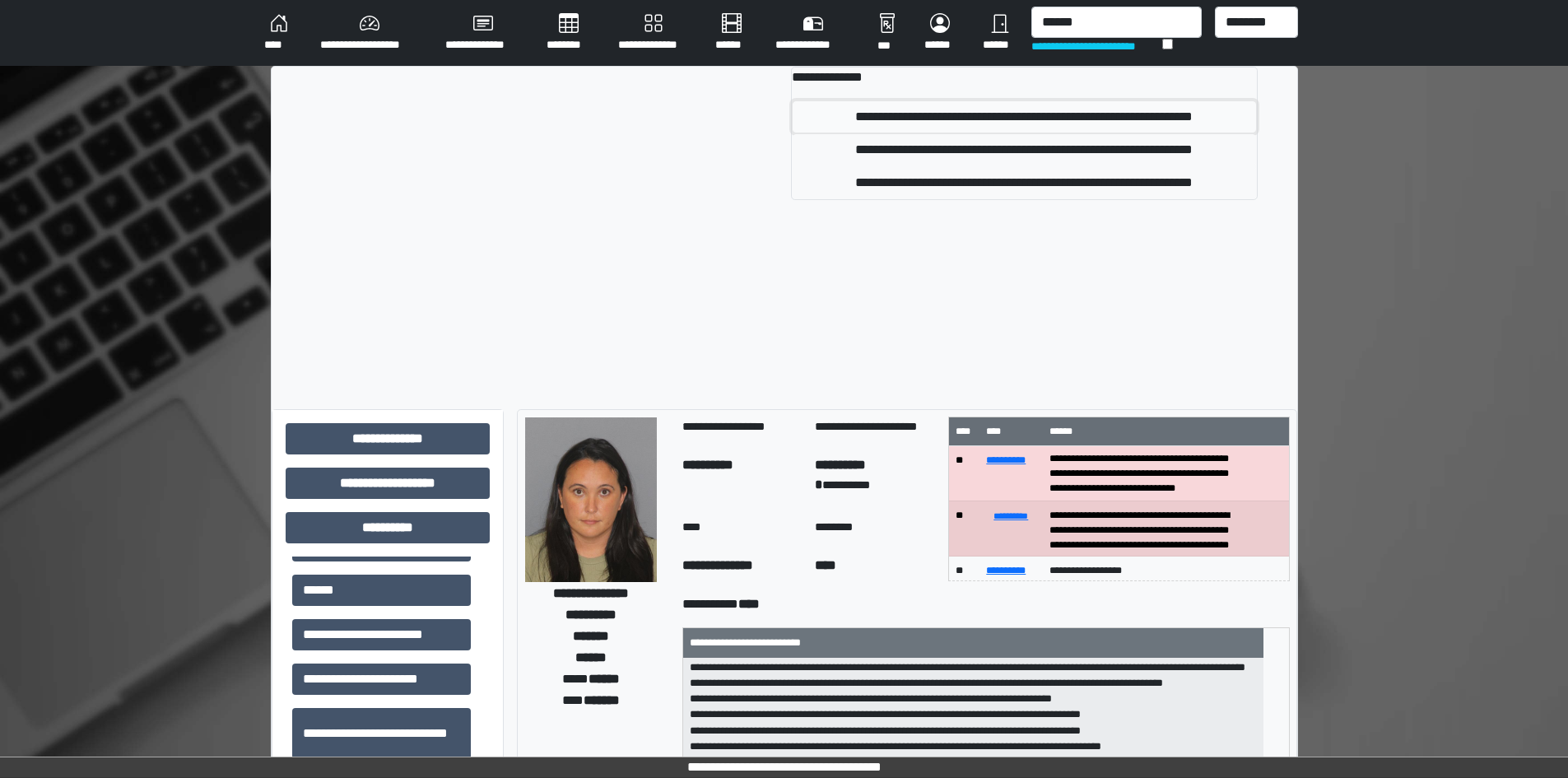 click on "**********" at bounding box center [1024, 117] 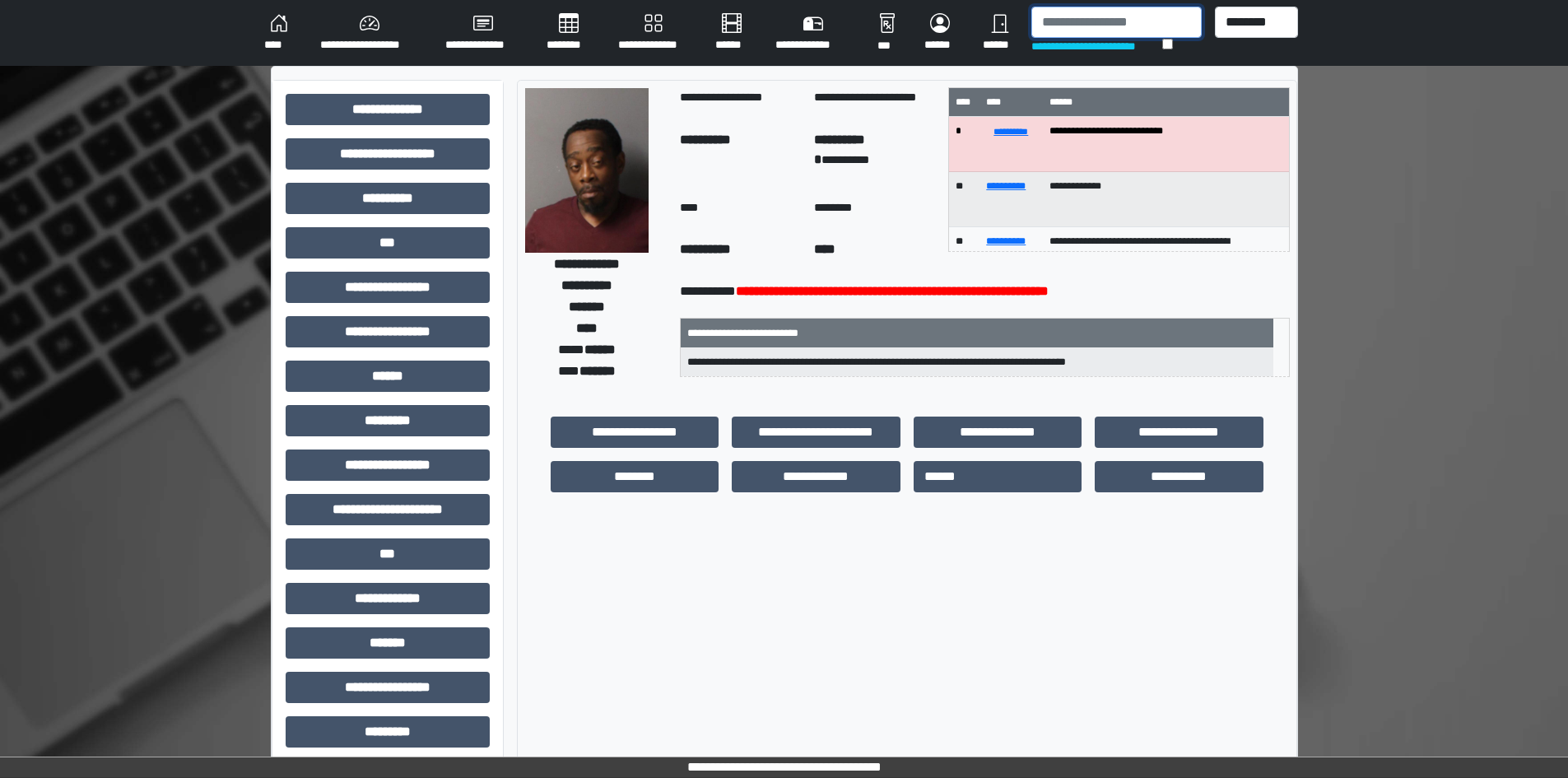 click at bounding box center [1116, 22] 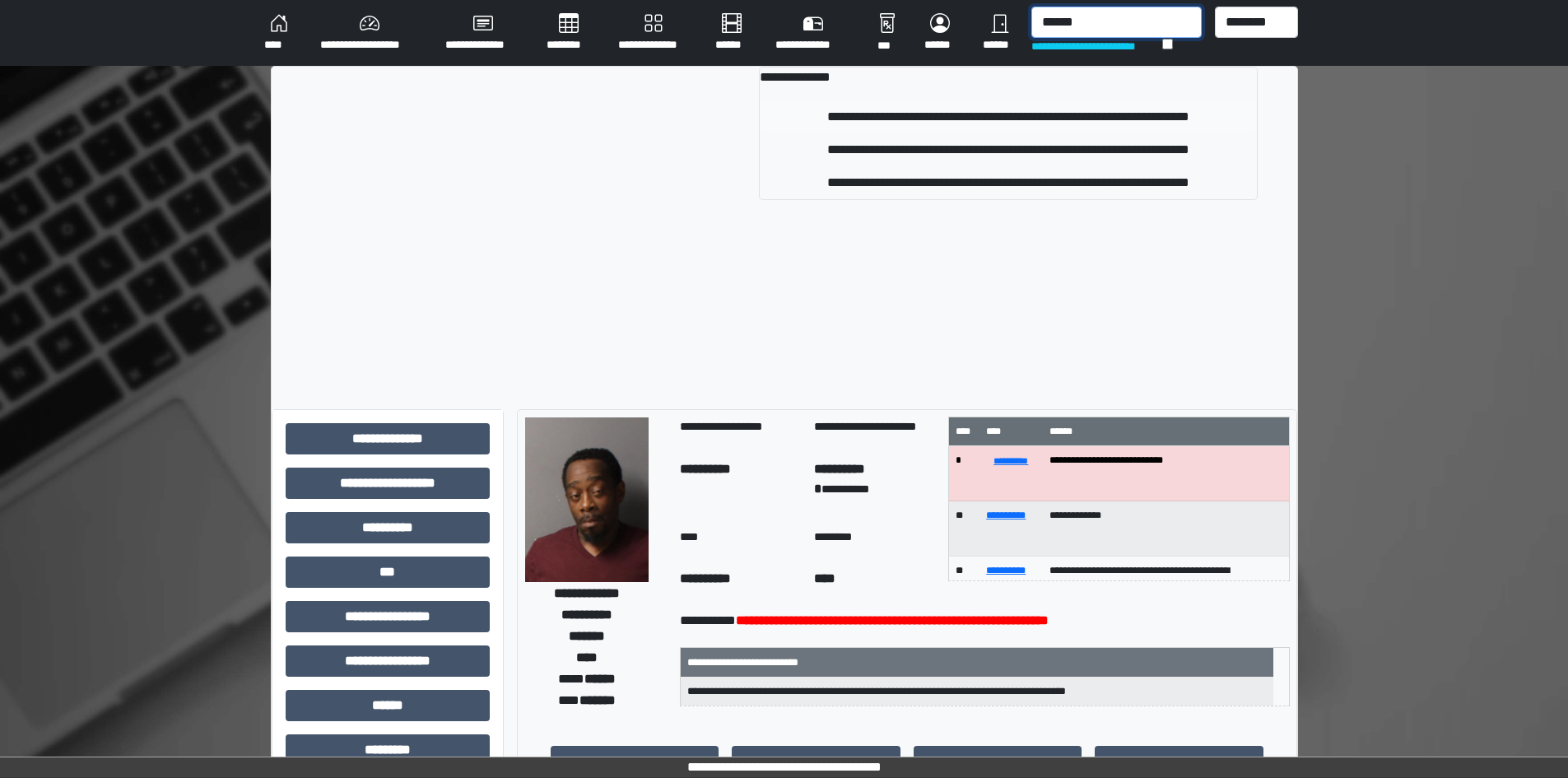 type on "******" 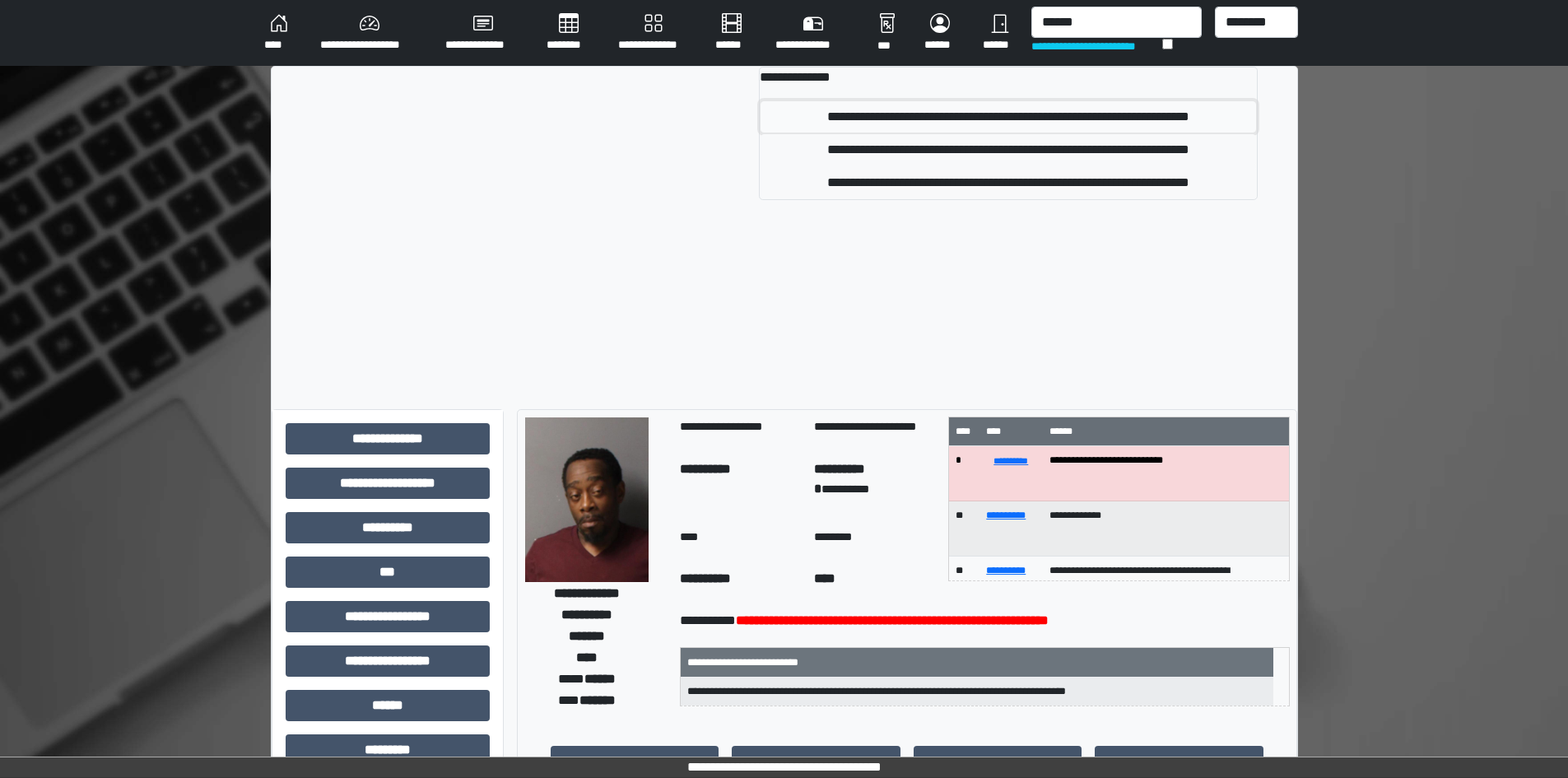 click on "**********" at bounding box center (1008, 117) 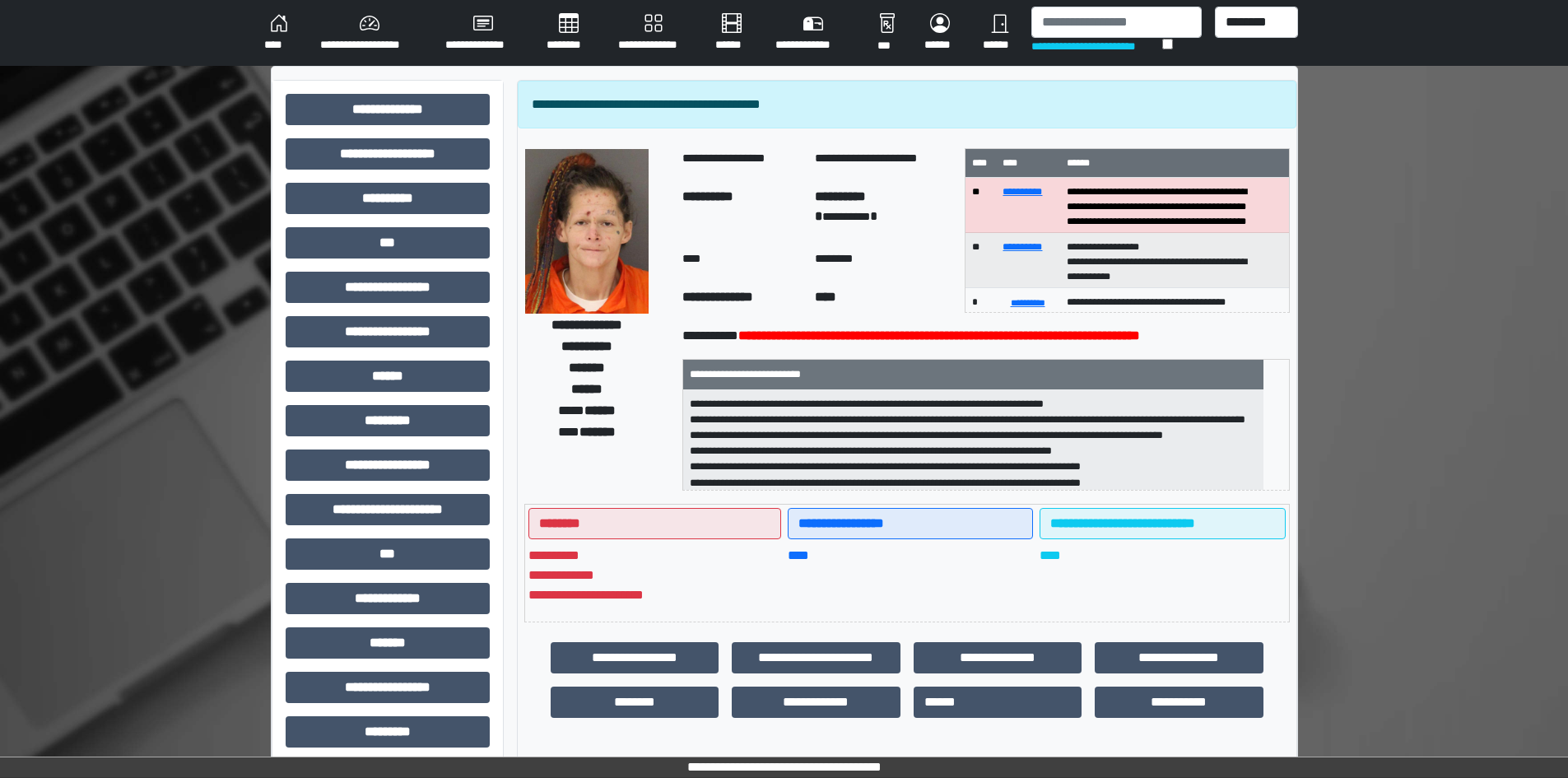 scroll, scrollTop: 2, scrollLeft: 0, axis: vertical 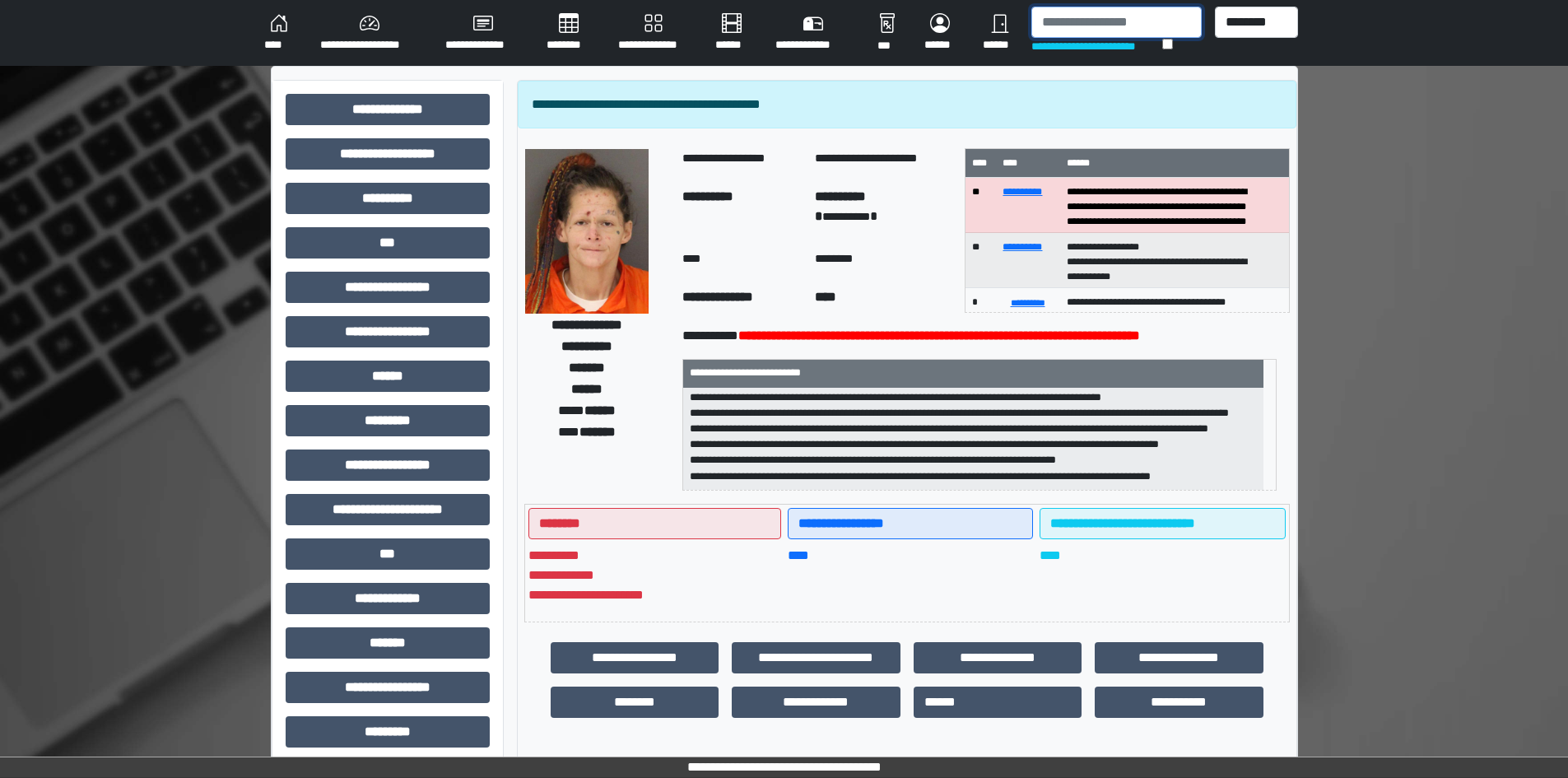 click at bounding box center [1116, 22] 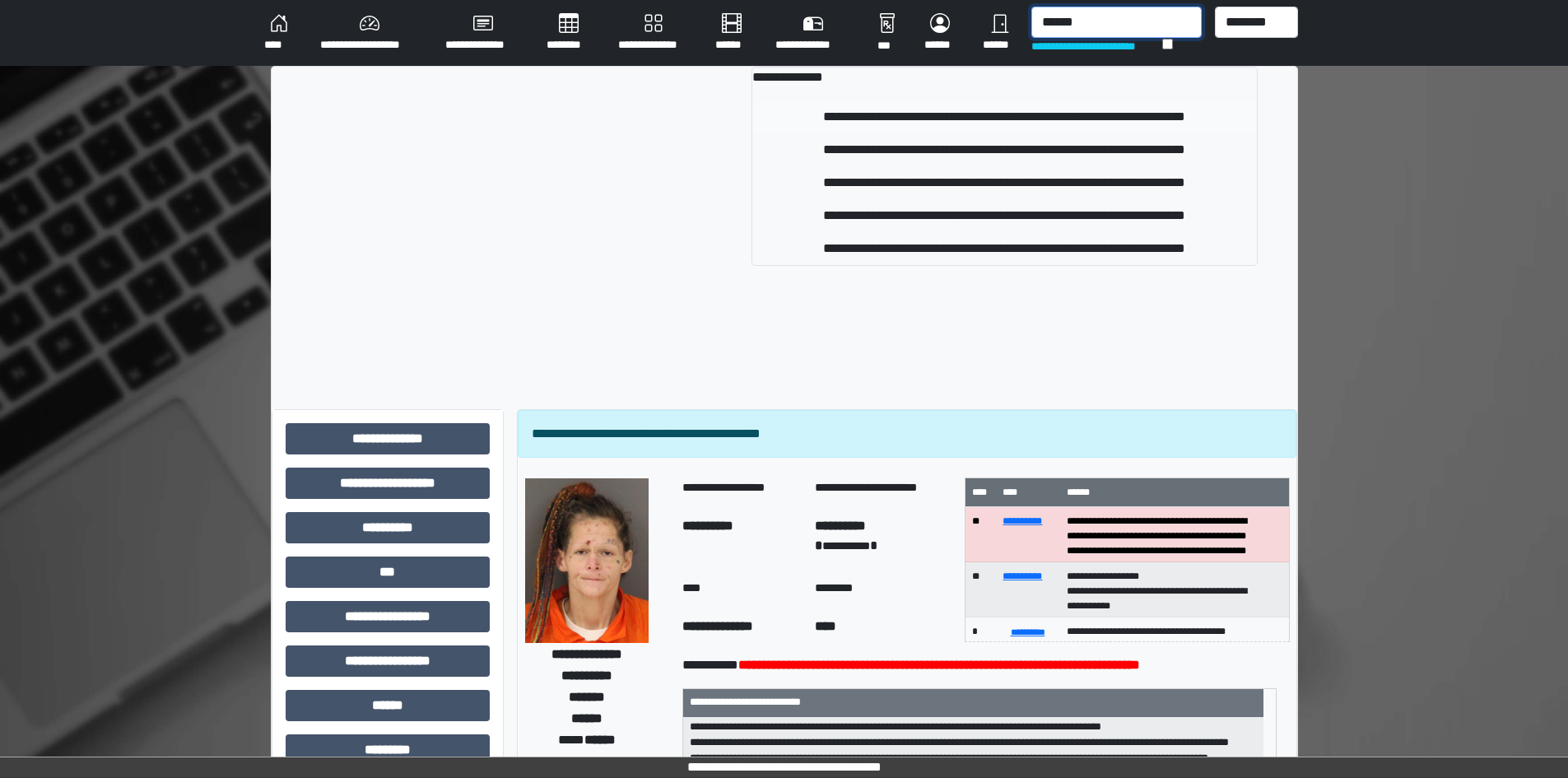 type on "******" 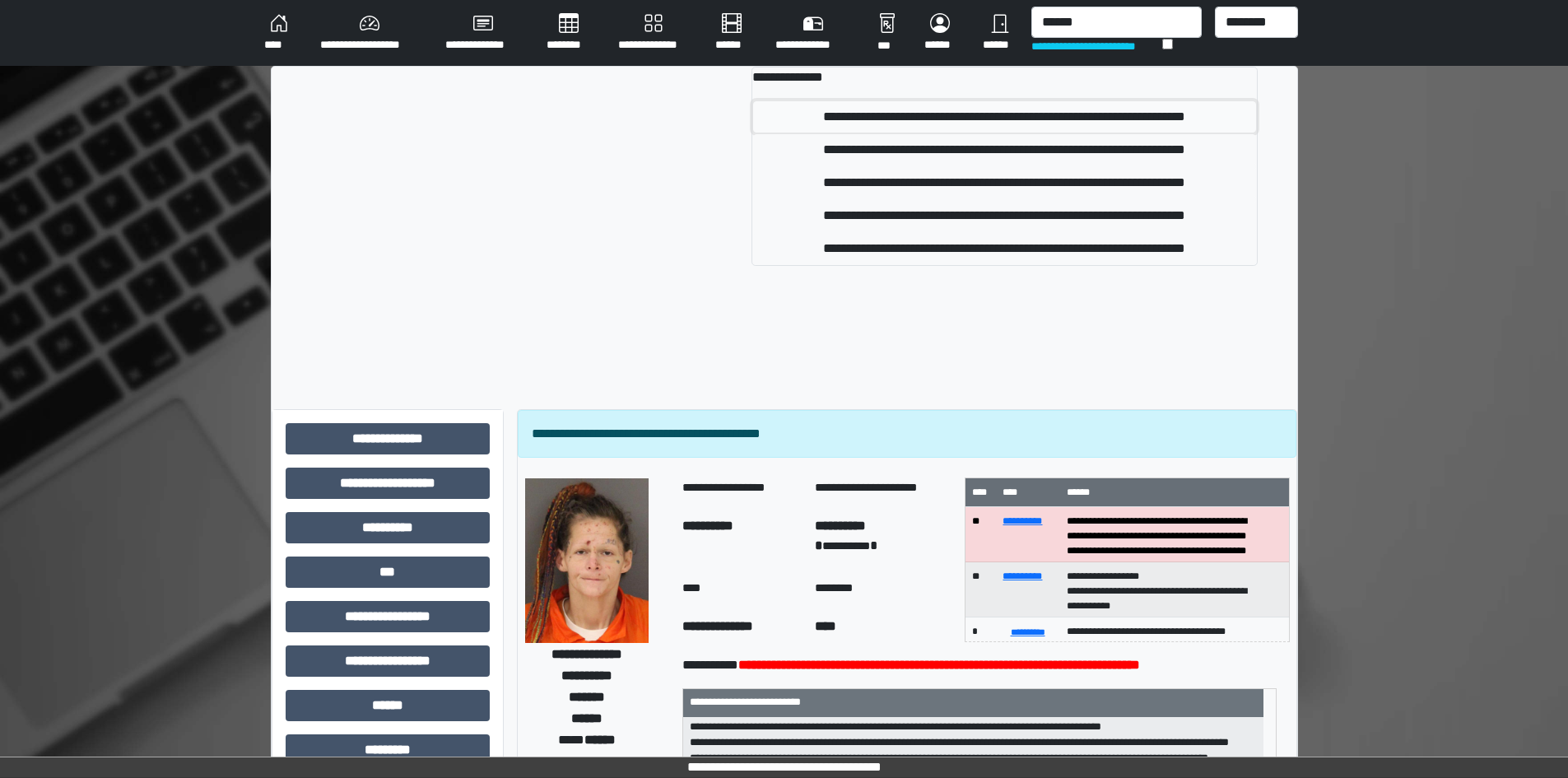 click on "**********" at bounding box center (1004, 117) 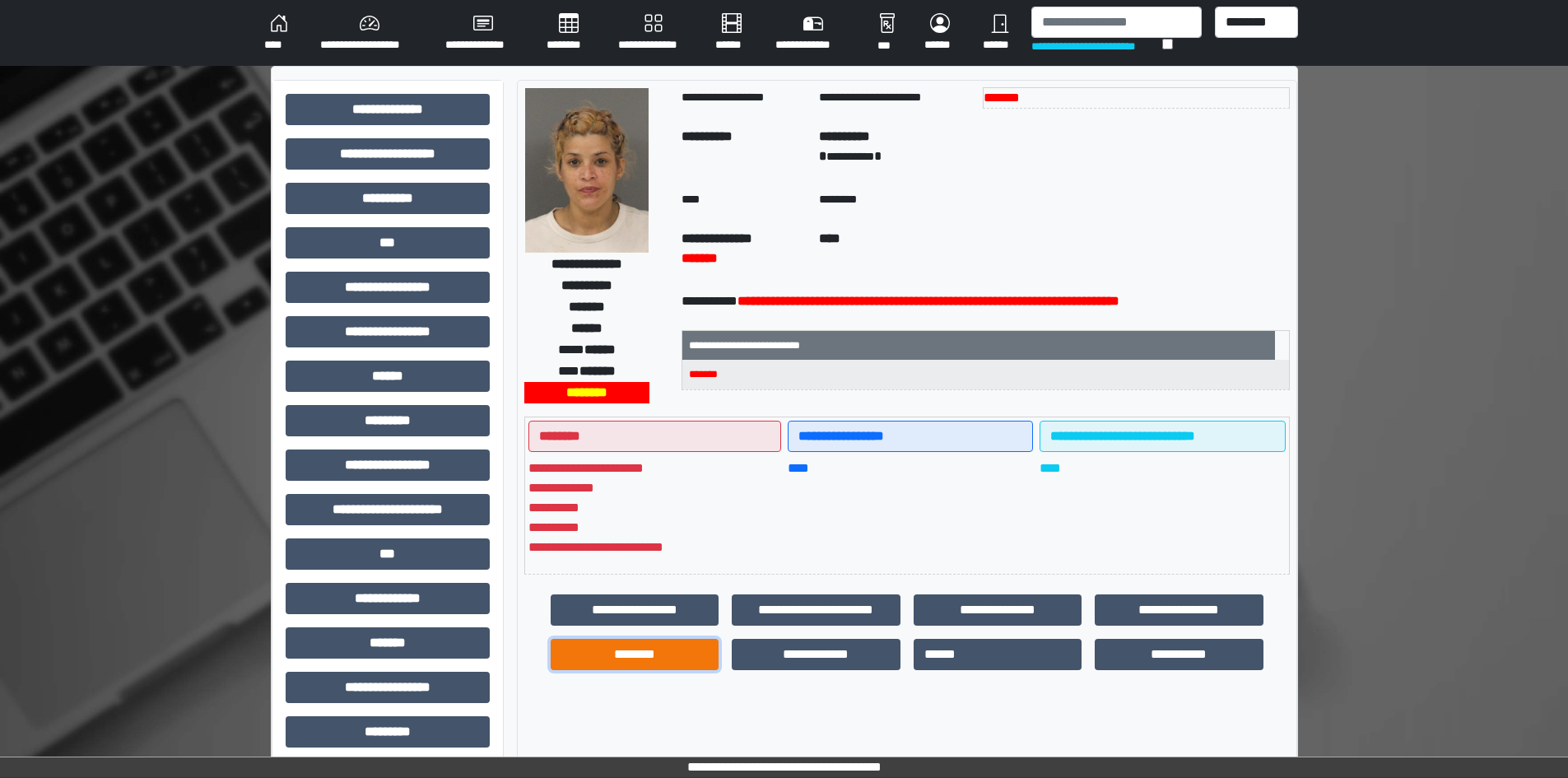 click on "********" at bounding box center (635, 655) 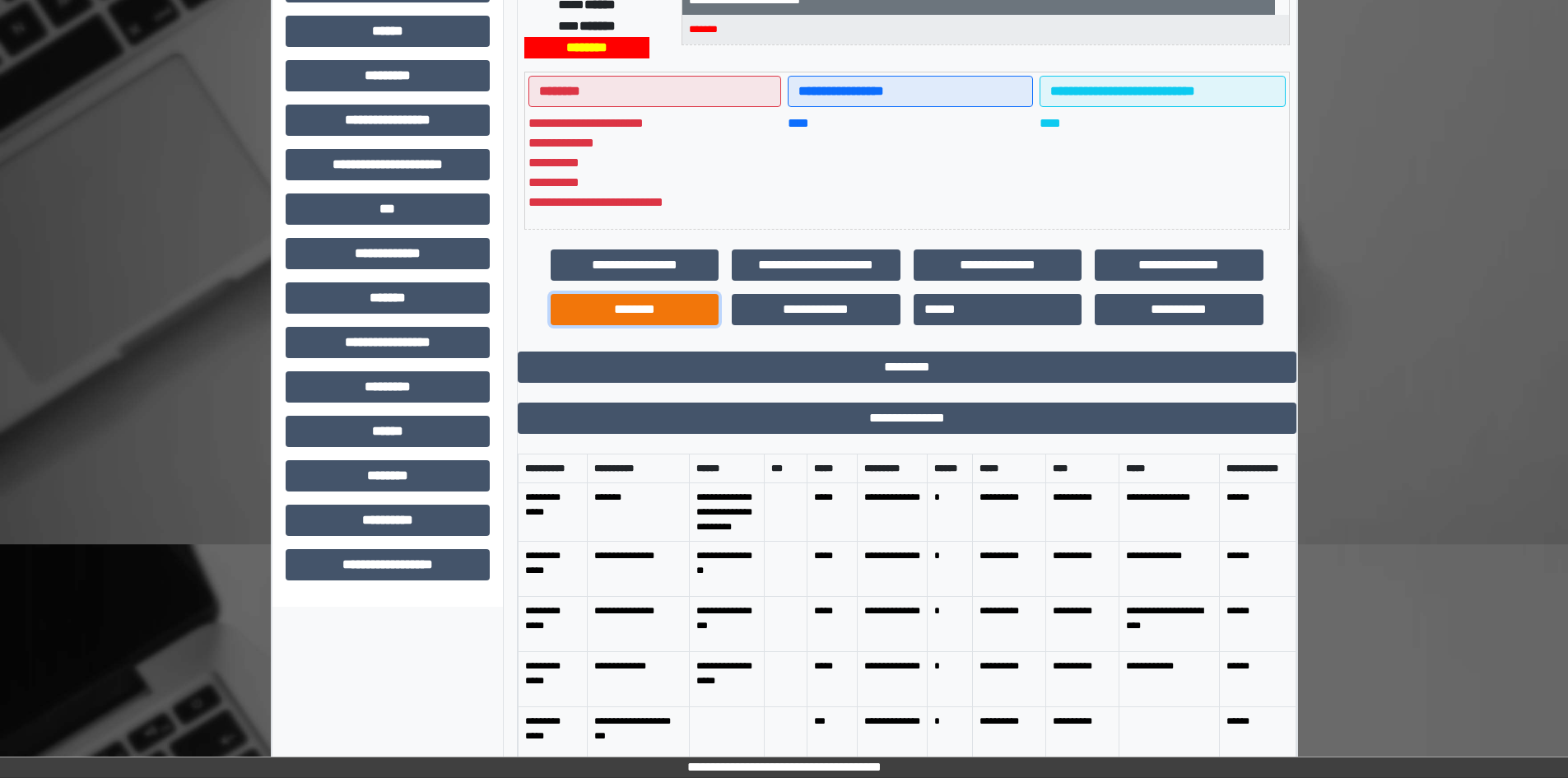scroll, scrollTop: 412, scrollLeft: 0, axis: vertical 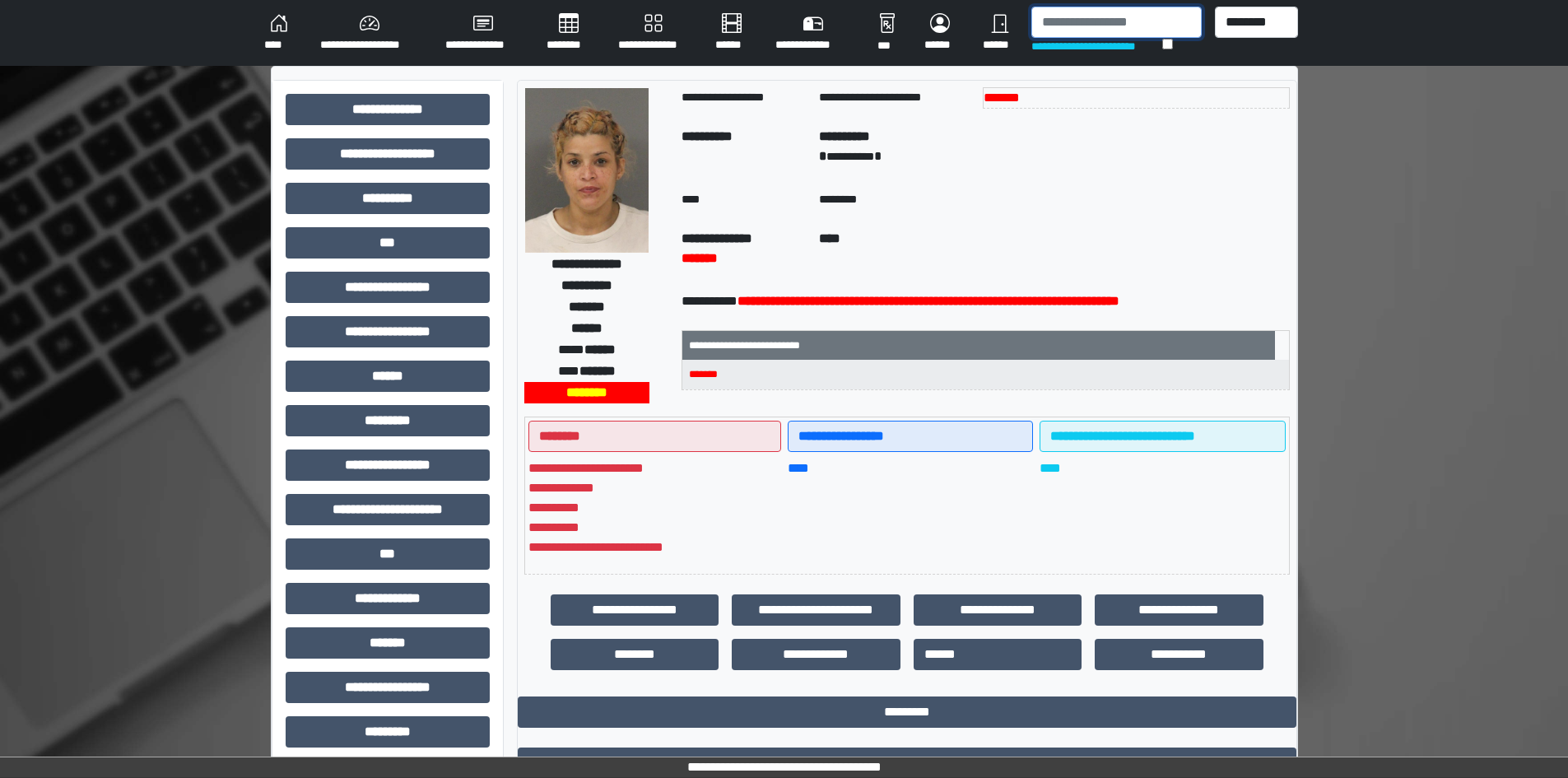 click at bounding box center [1116, 22] 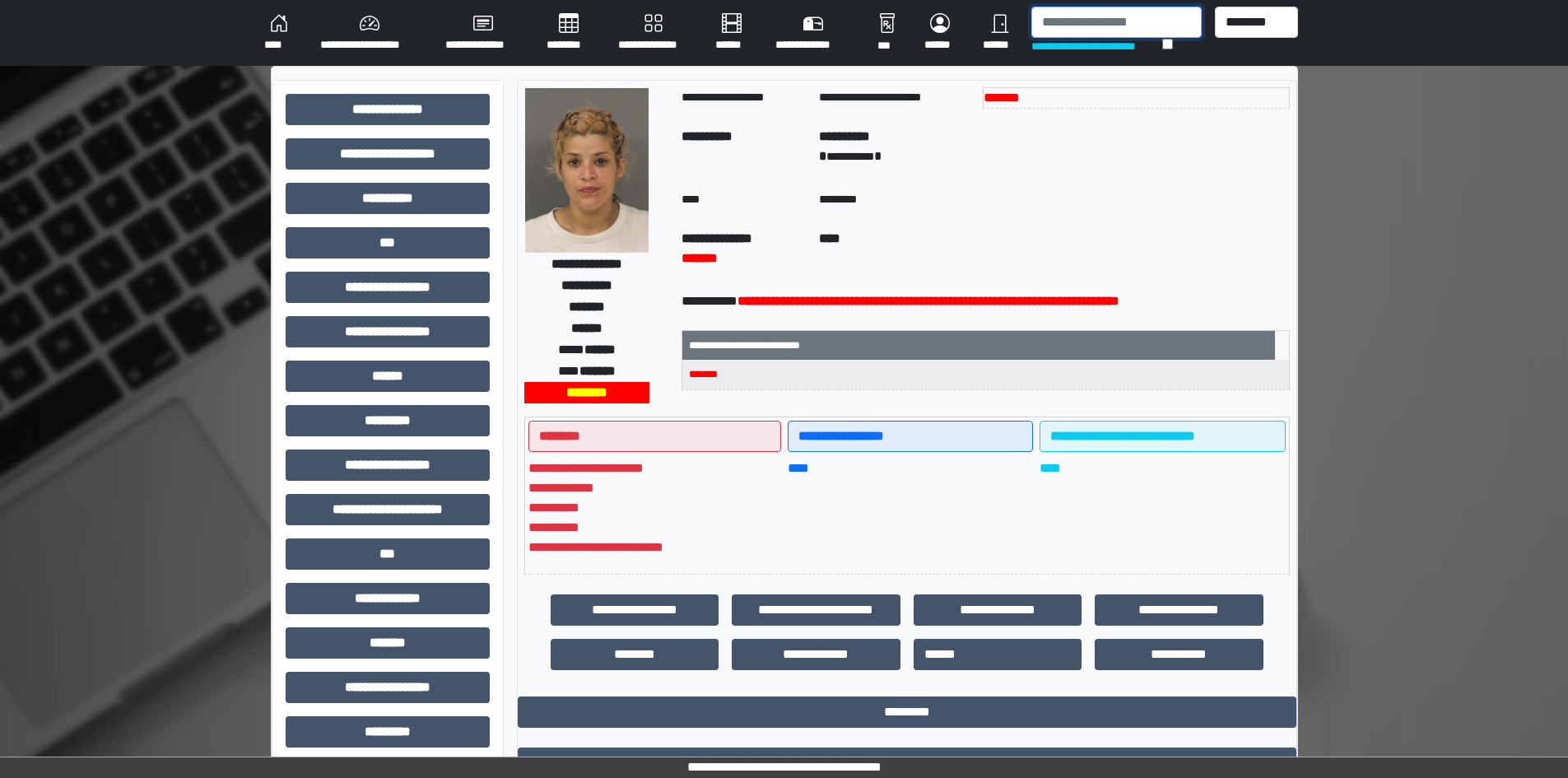 type on "*" 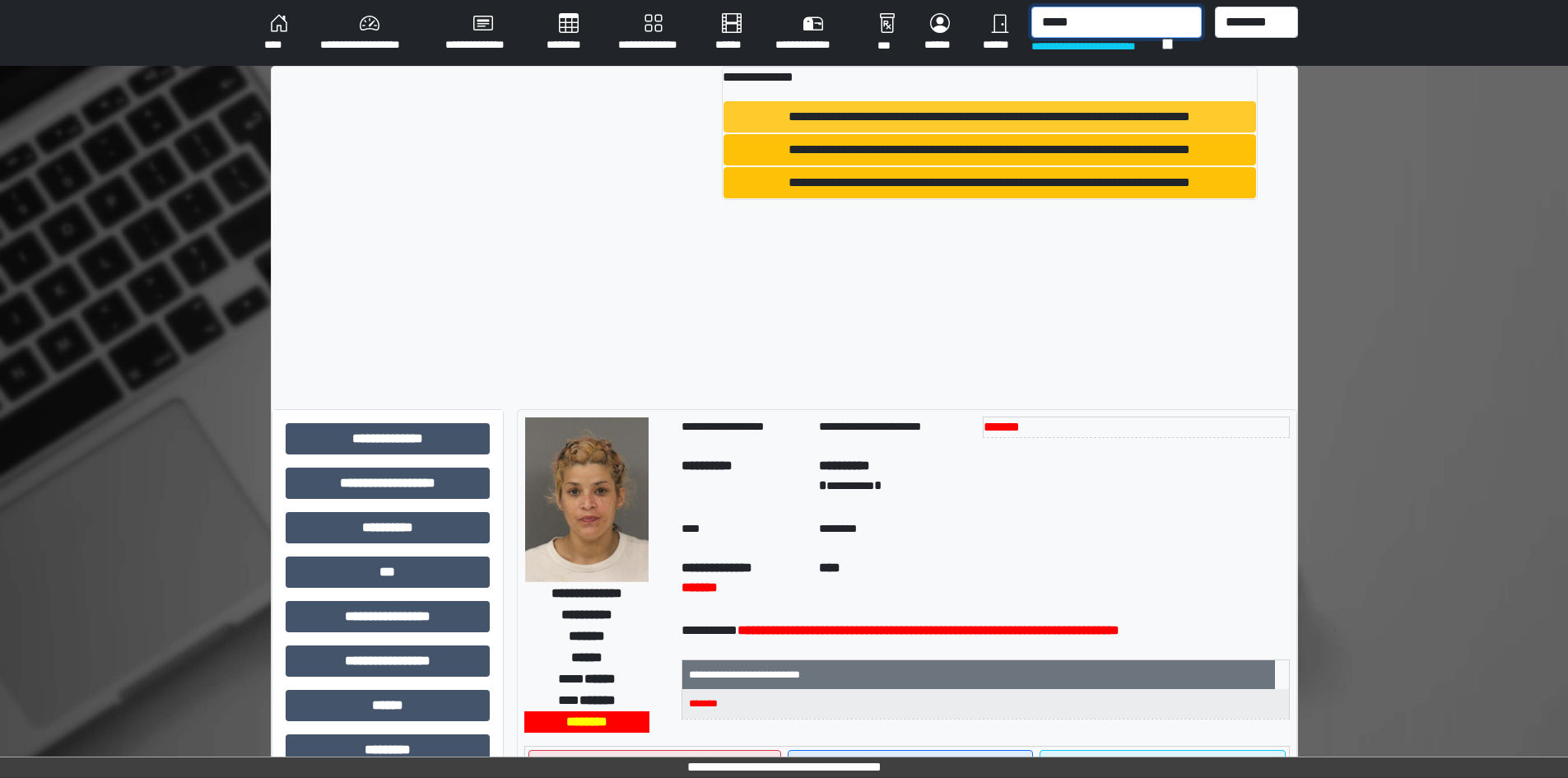 type on "*****" 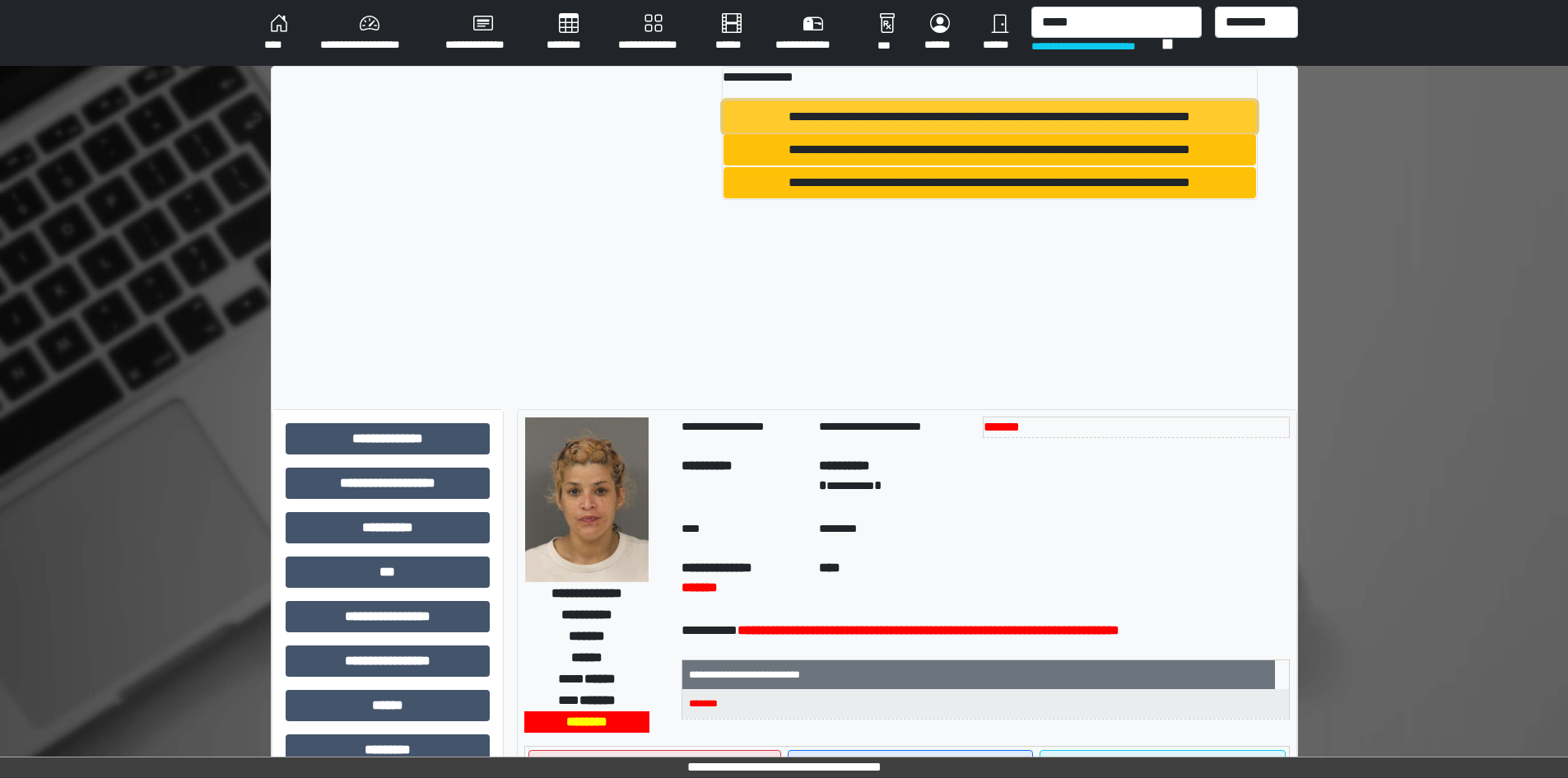click on "**********" at bounding box center (989, 117) 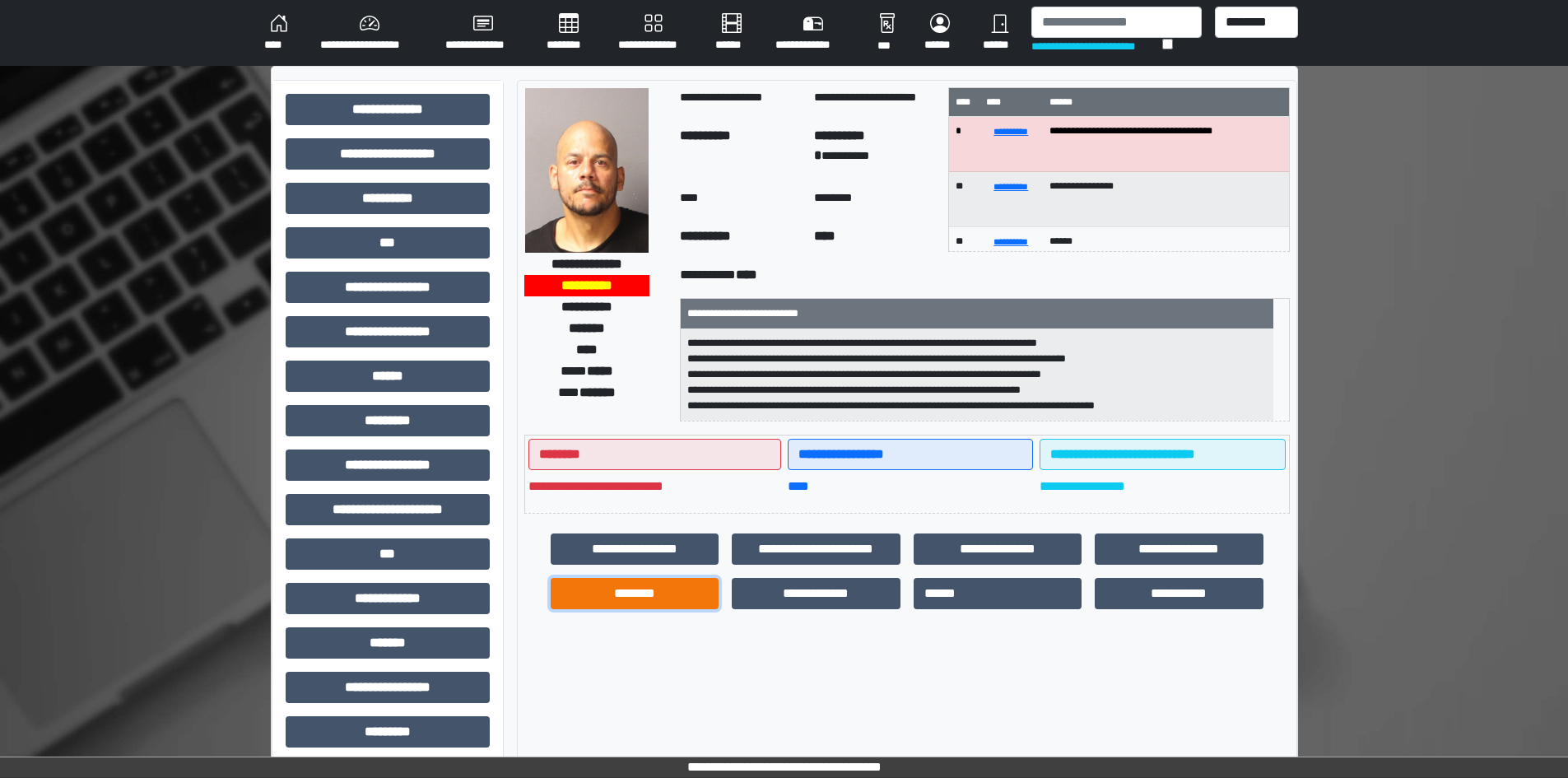 click on "********" at bounding box center (635, 594) 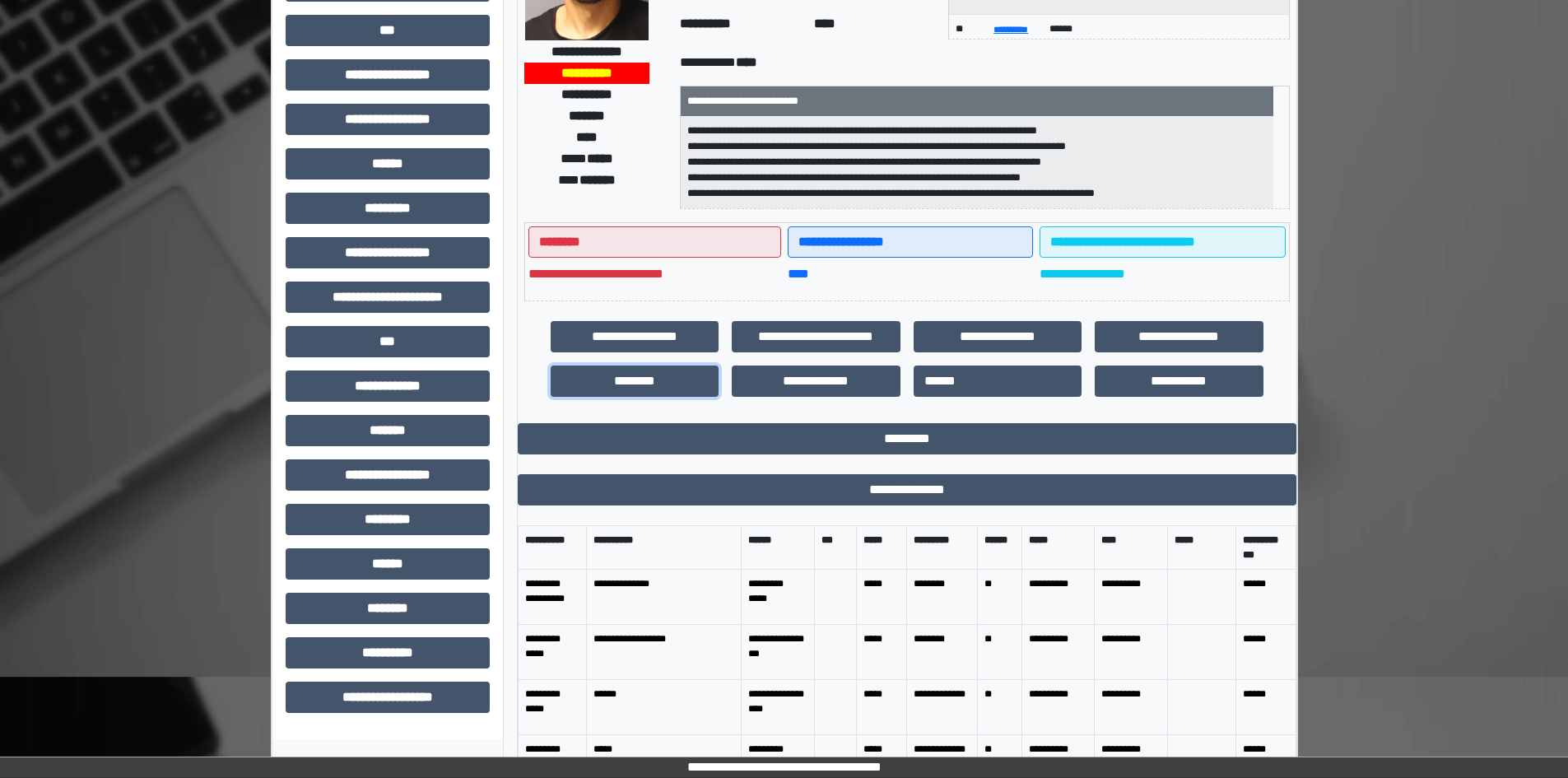 scroll, scrollTop: 370, scrollLeft: 0, axis: vertical 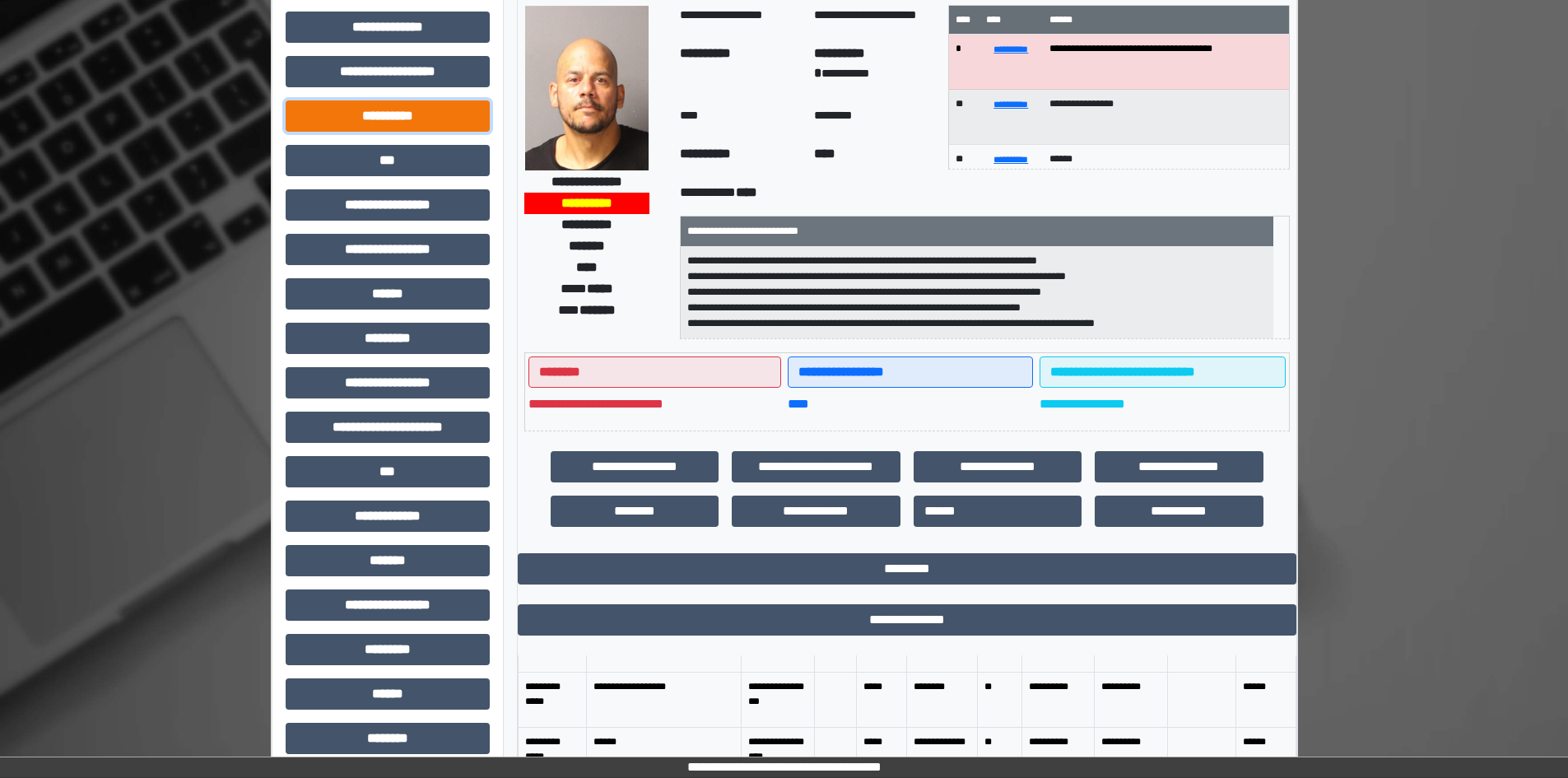 click on "**********" at bounding box center (388, 116) 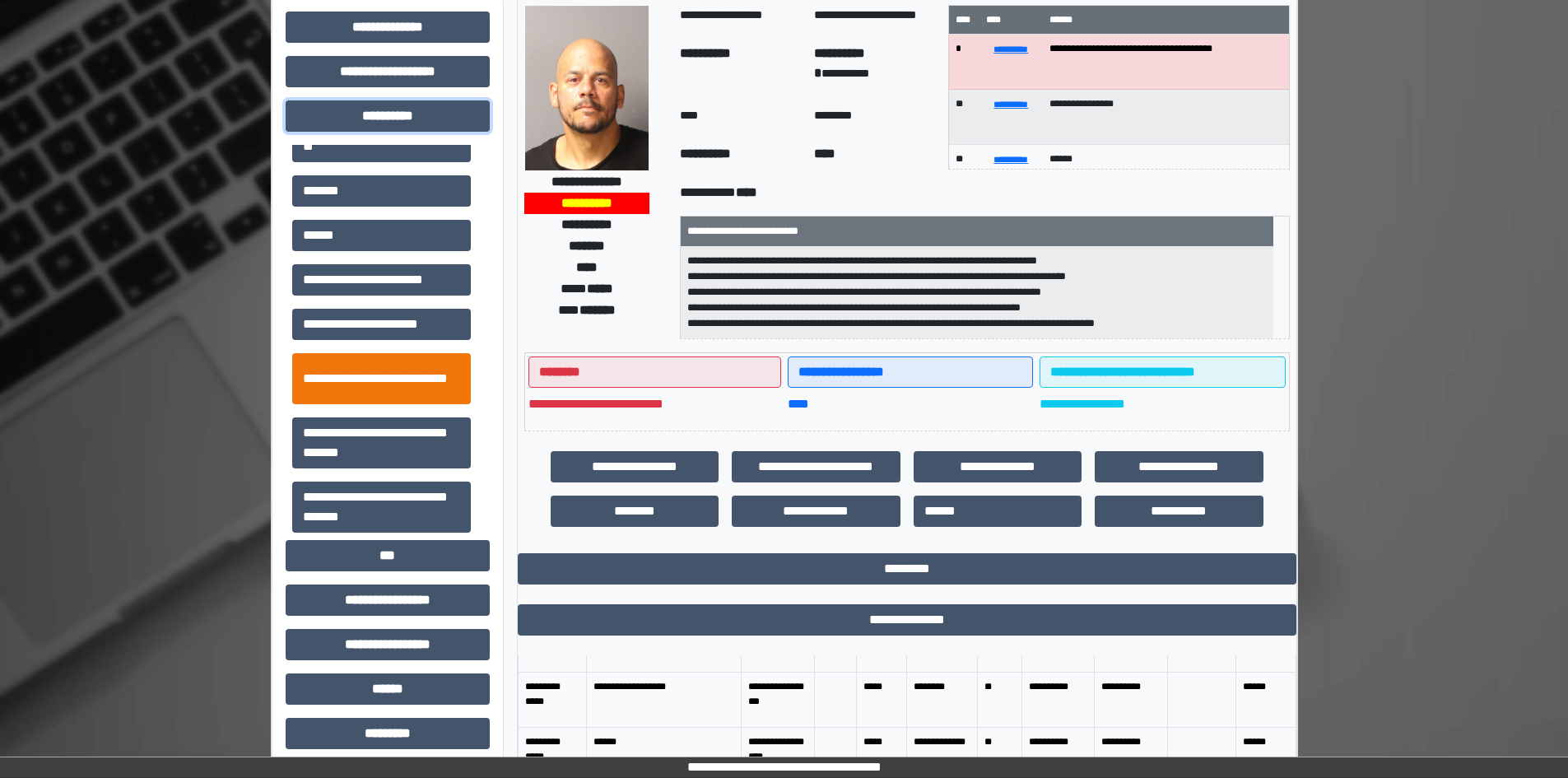 scroll, scrollTop: 0, scrollLeft: 0, axis: both 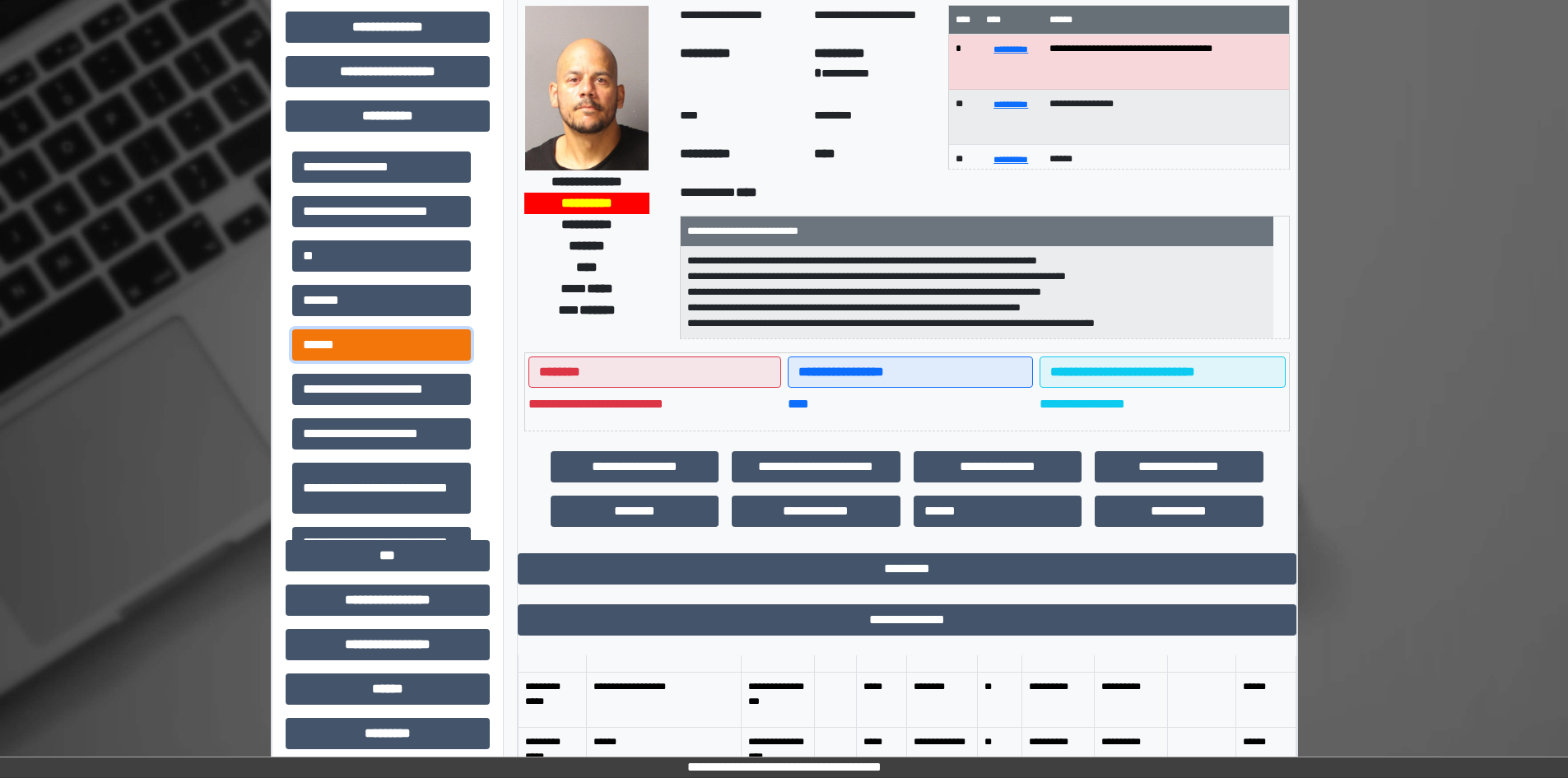 click on "******" at bounding box center [381, 345] 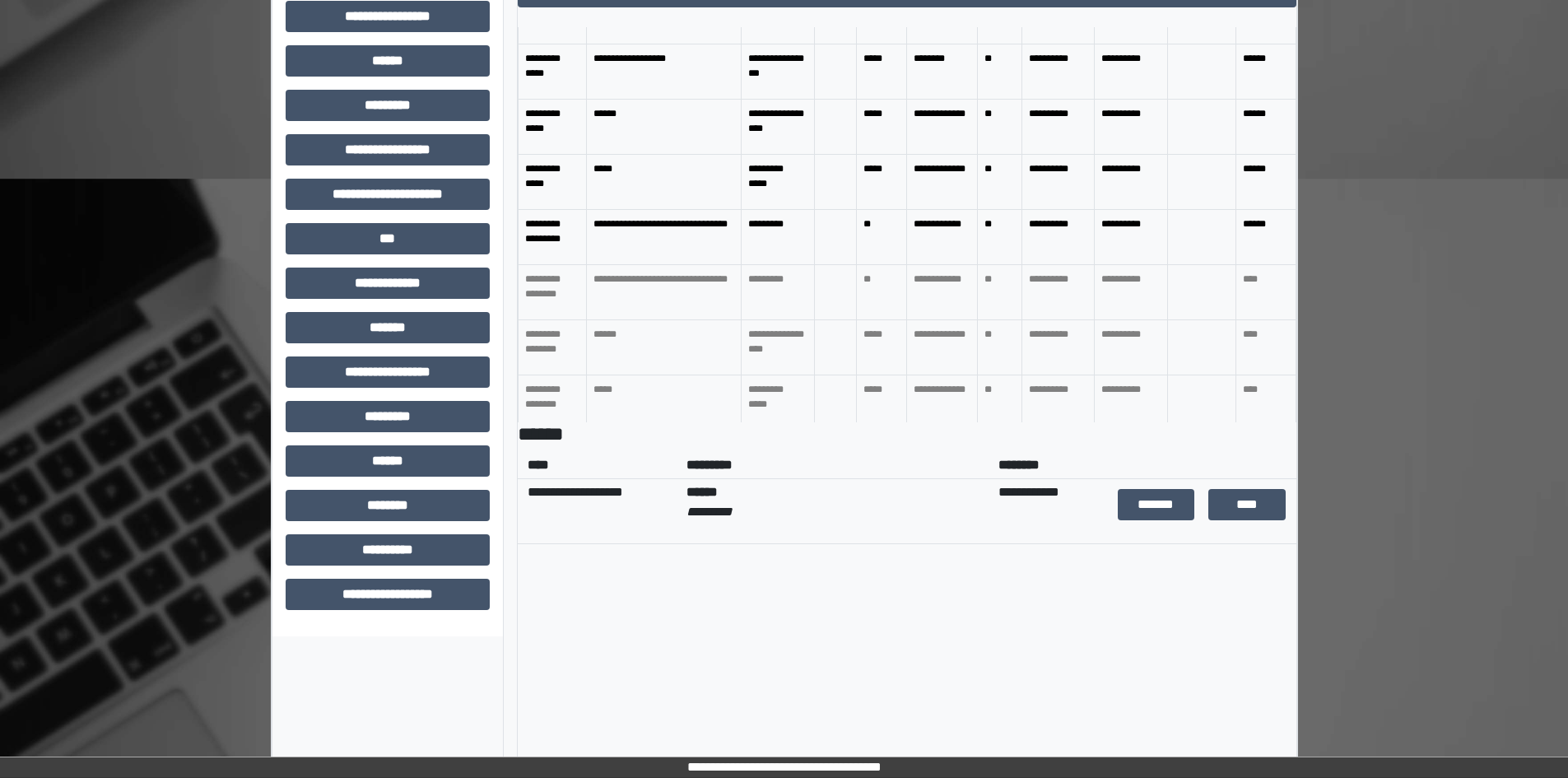 scroll, scrollTop: 412, scrollLeft: 0, axis: vertical 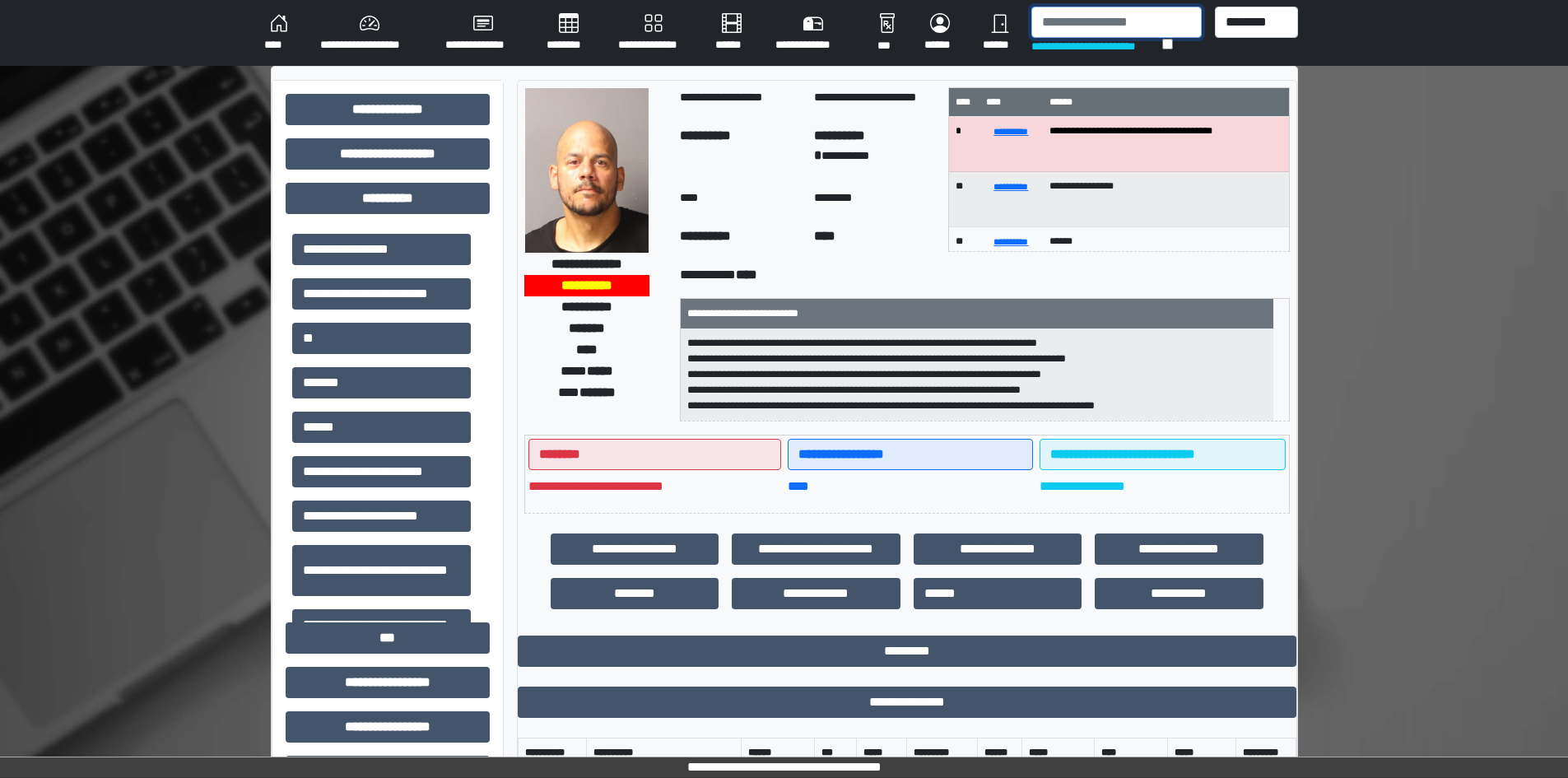 click at bounding box center (1116, 22) 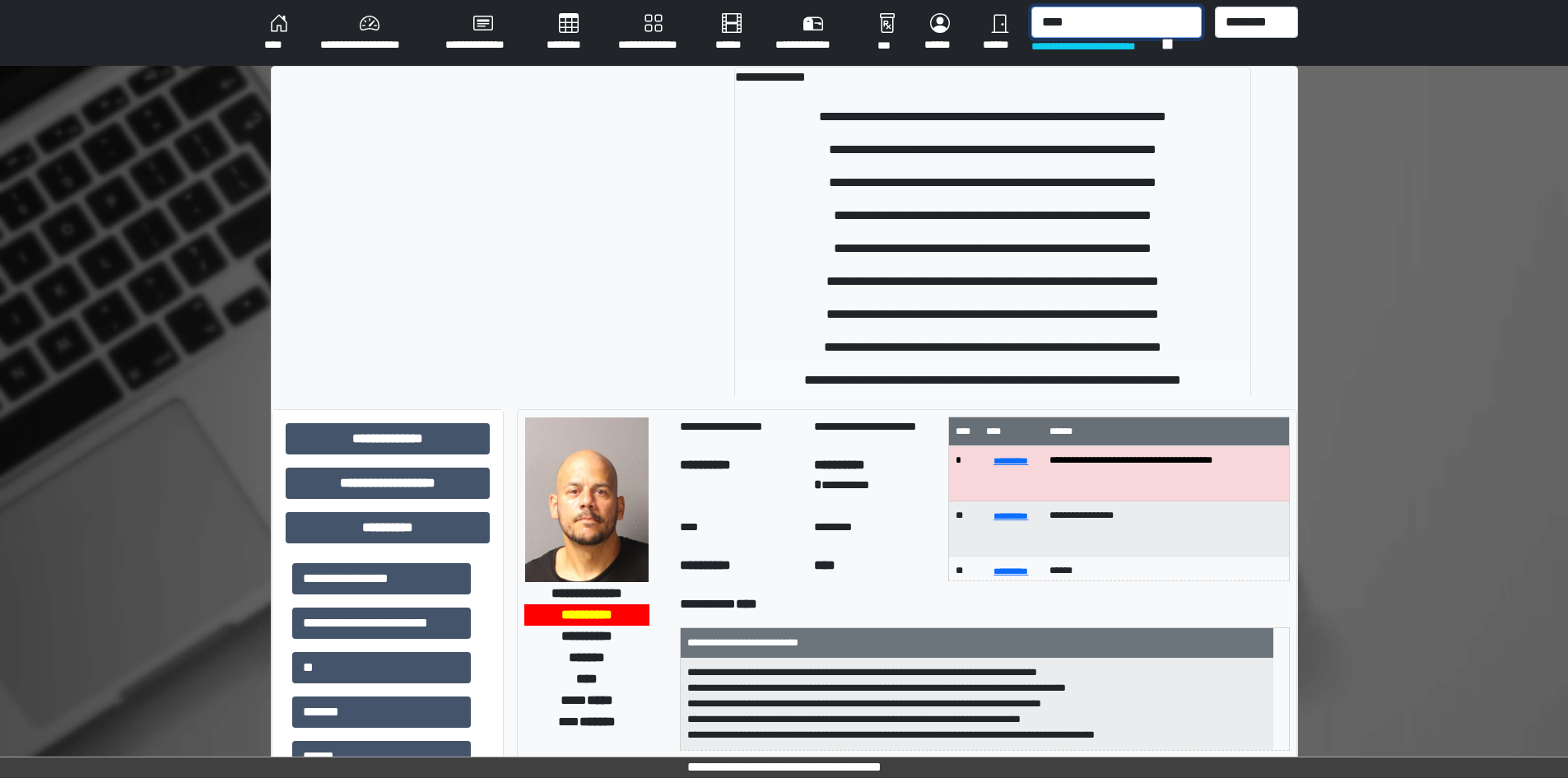 type on "****" 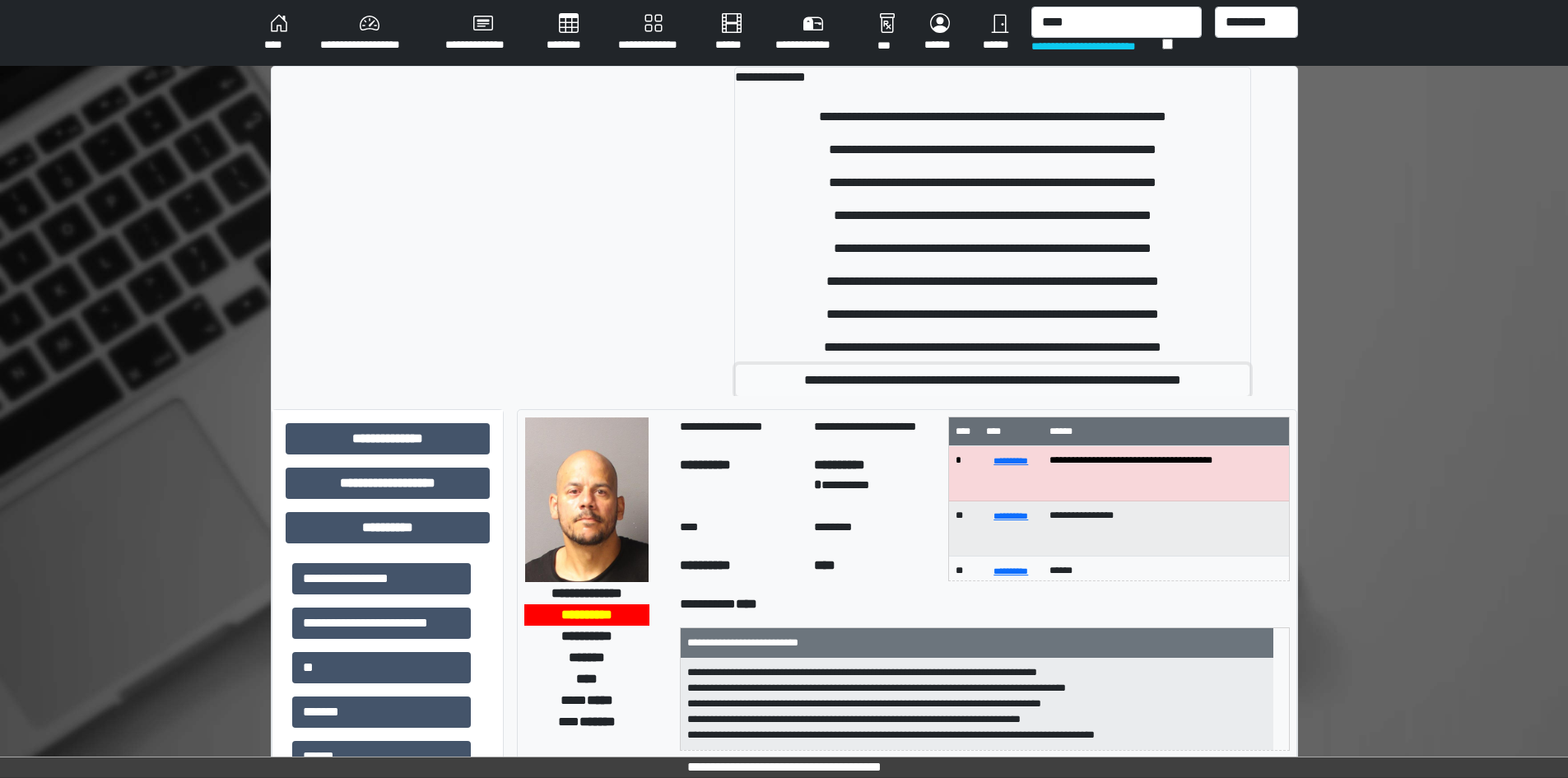 click on "**********" at bounding box center (993, 380) 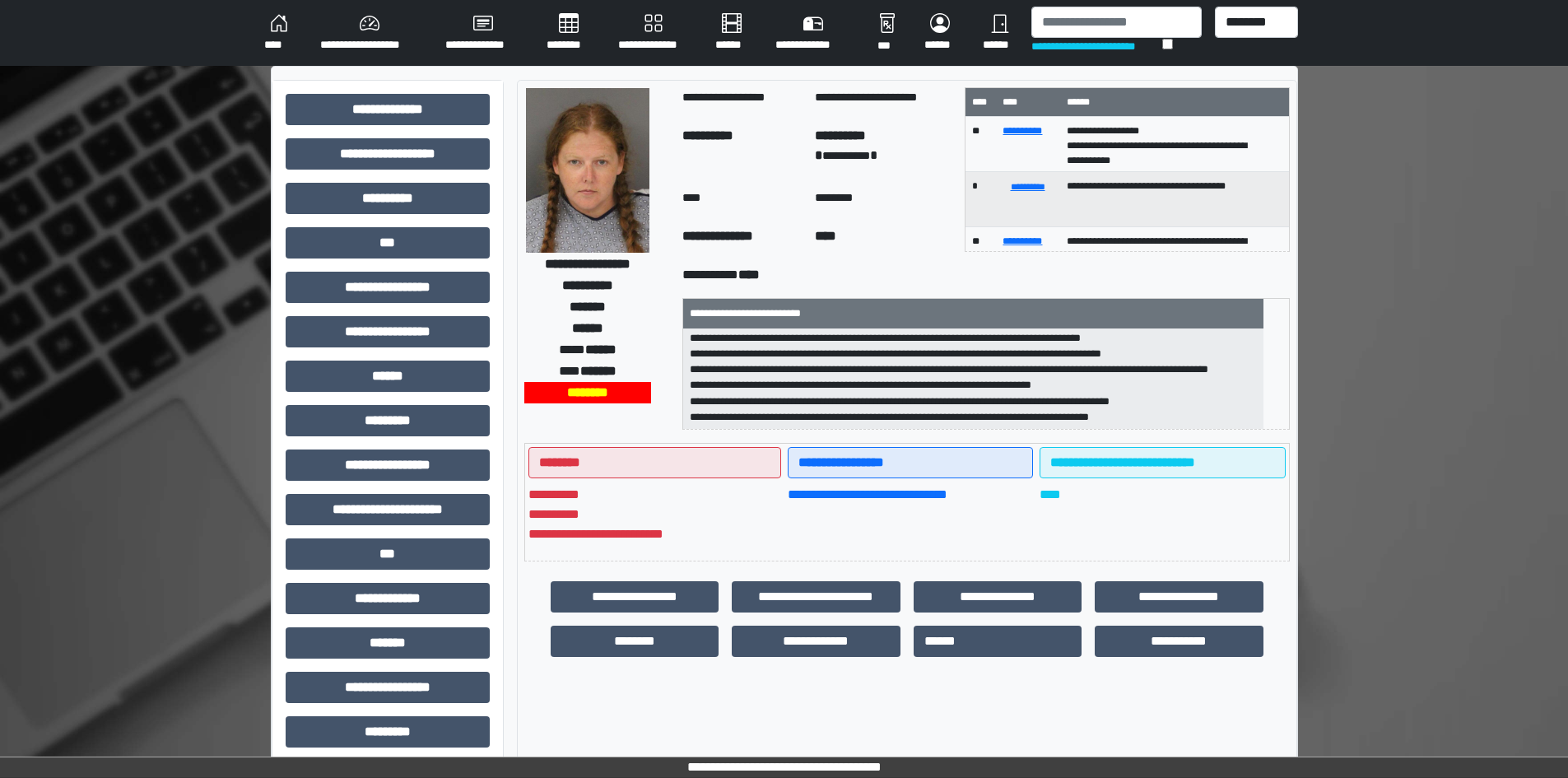 scroll, scrollTop: 179, scrollLeft: 0, axis: vertical 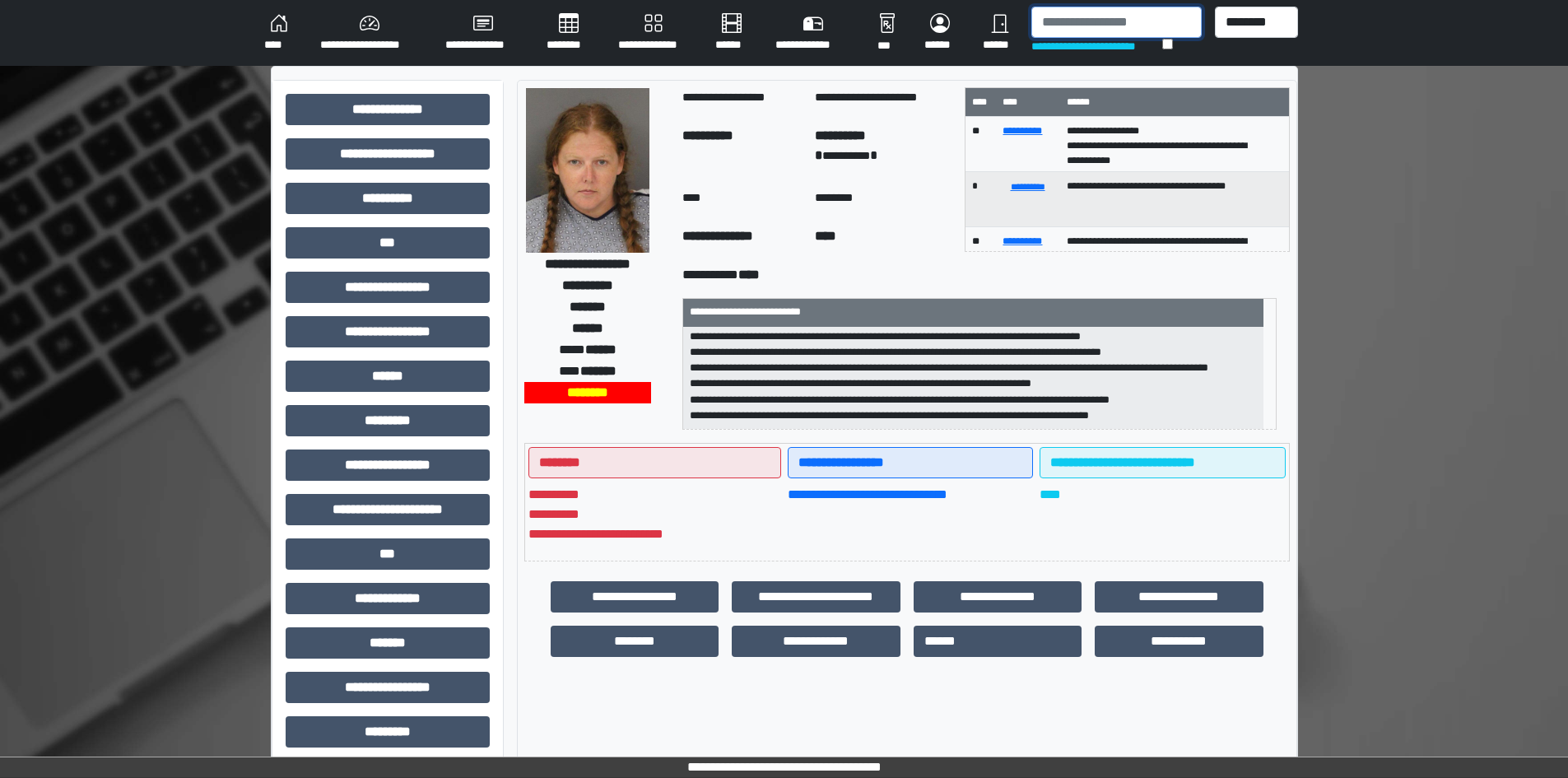 click at bounding box center [1116, 22] 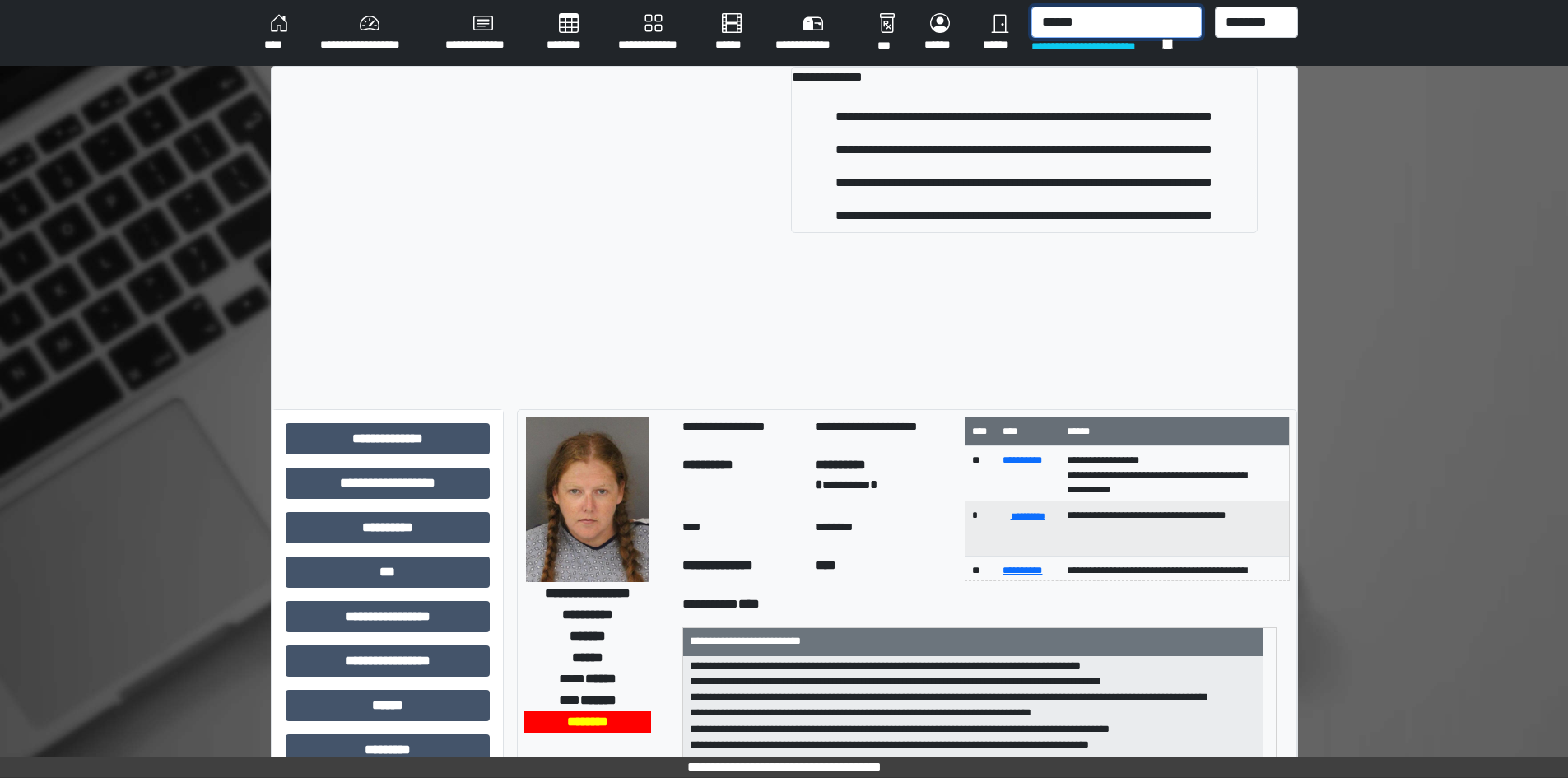 type on "******" 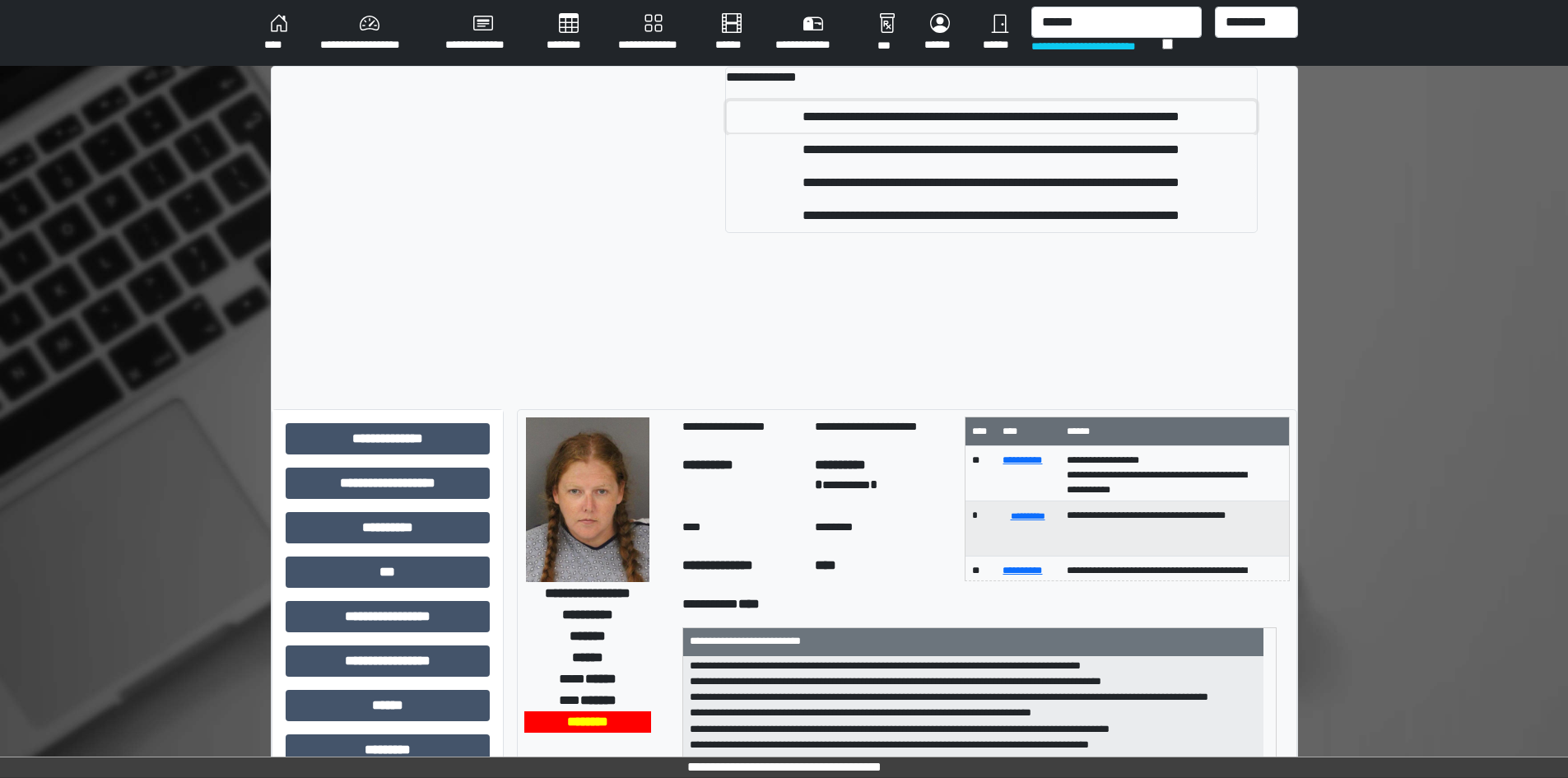 click on "**********" at bounding box center (991, 117) 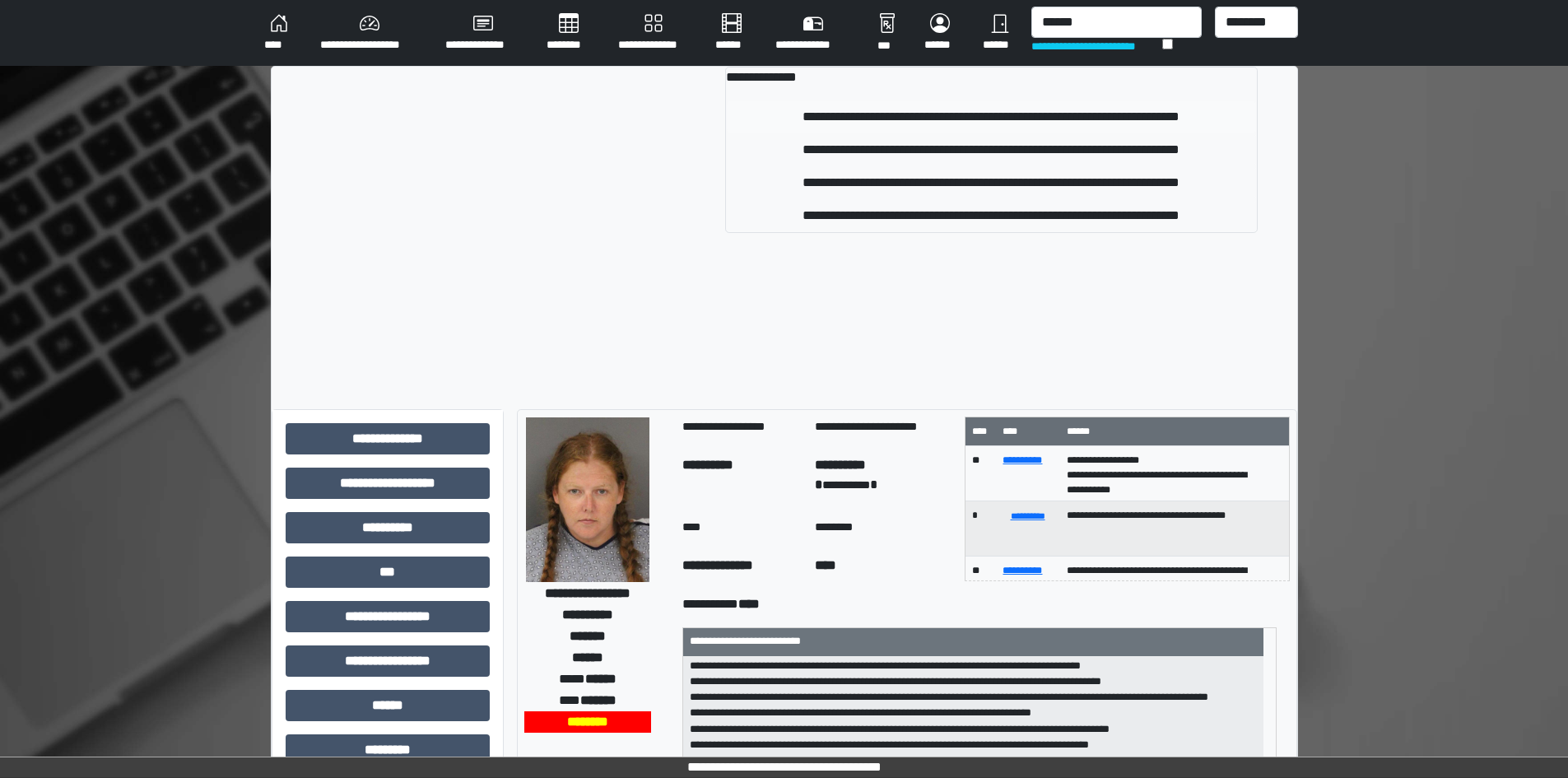 type 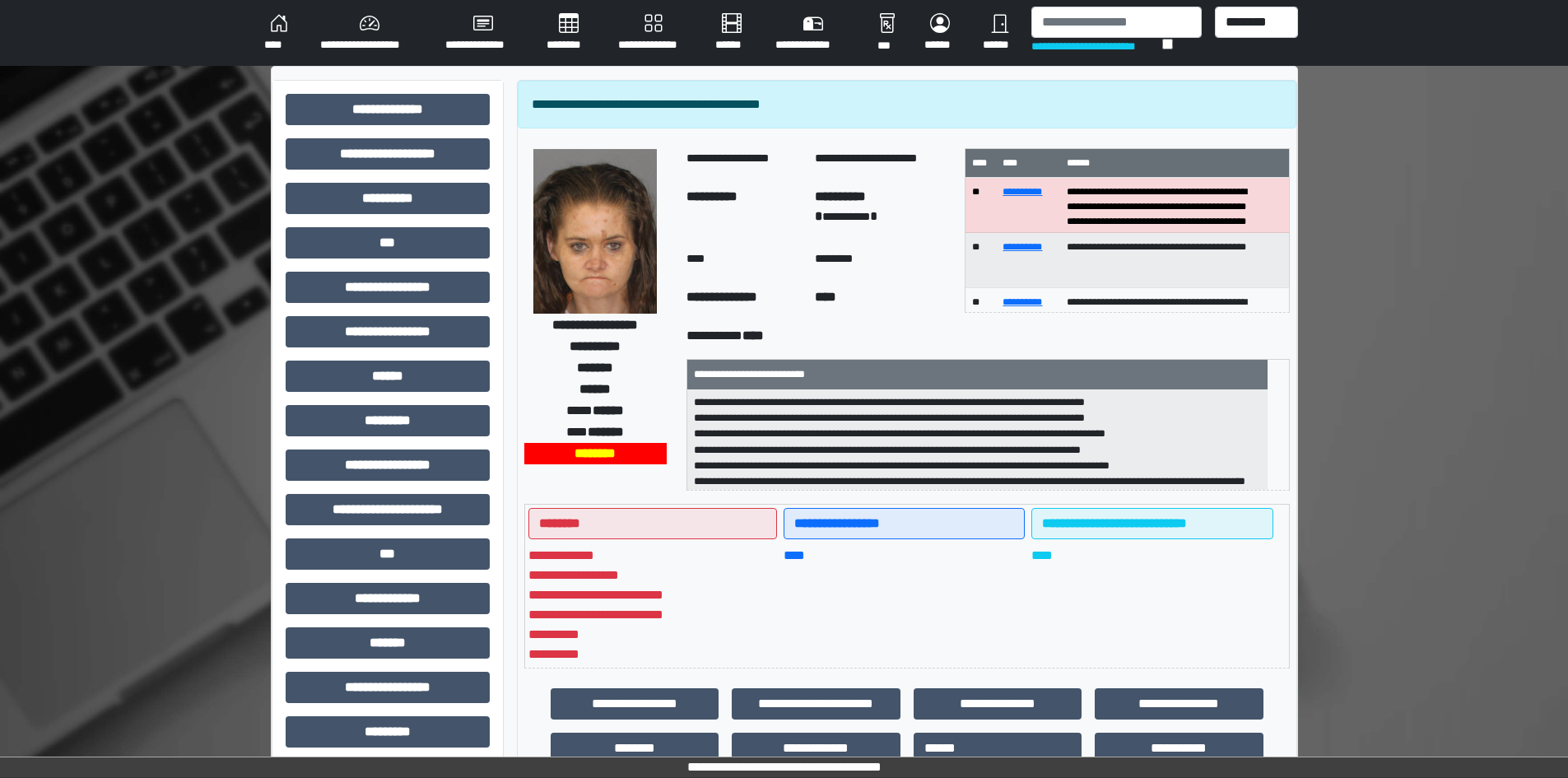 scroll, scrollTop: 242, scrollLeft: 0, axis: vertical 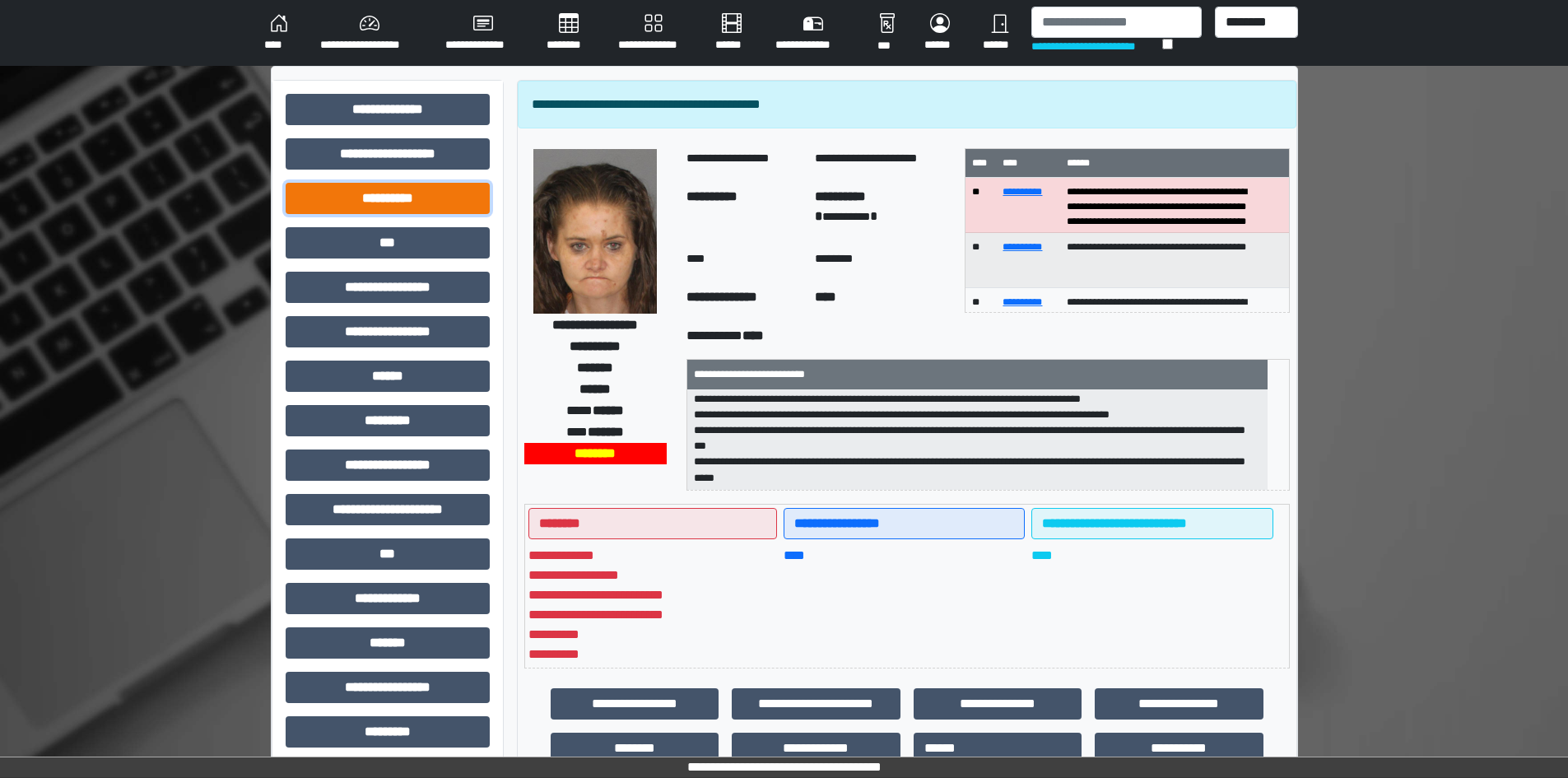 click on "**********" at bounding box center (388, 198) 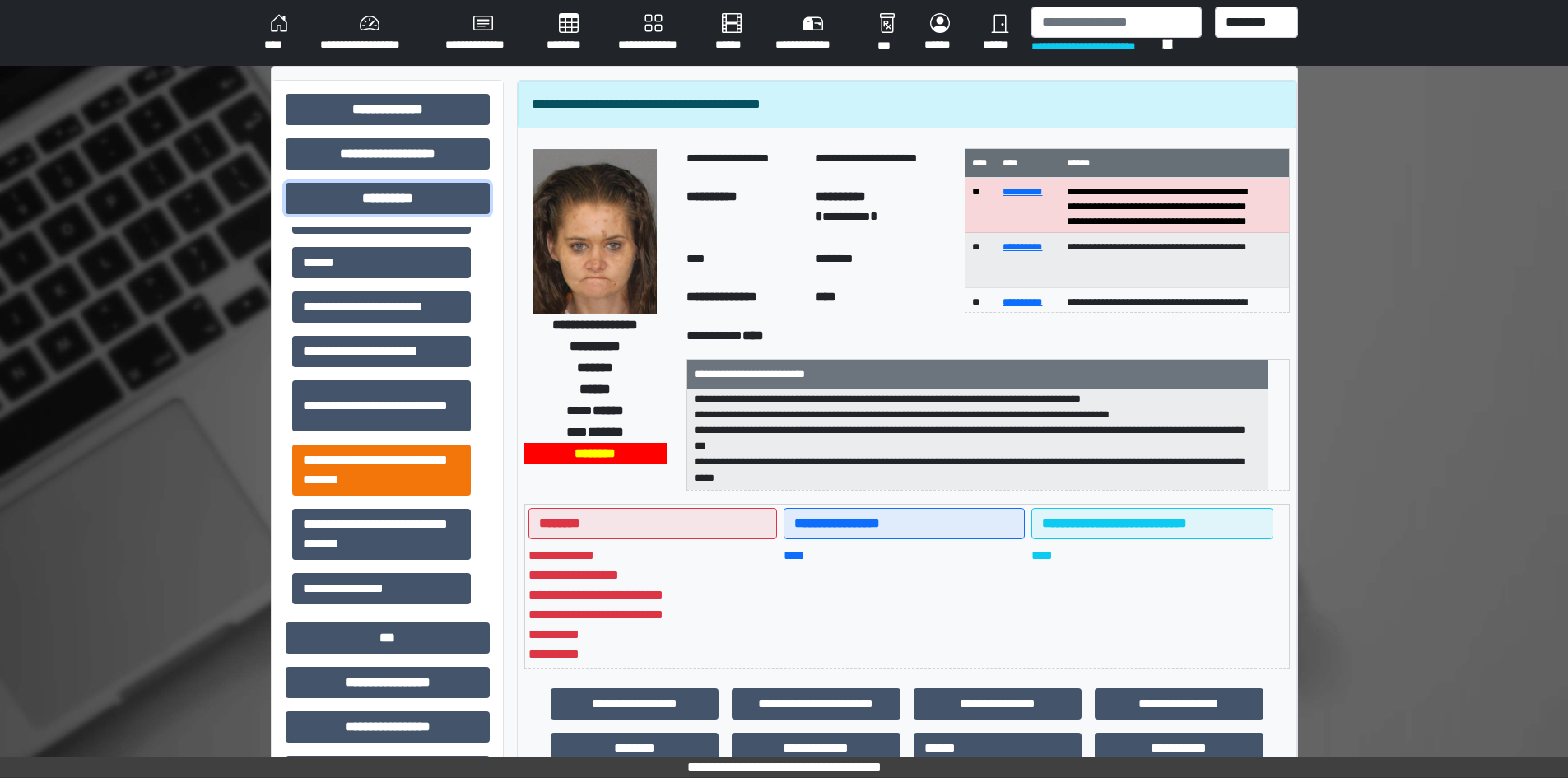 scroll, scrollTop: 166, scrollLeft: 0, axis: vertical 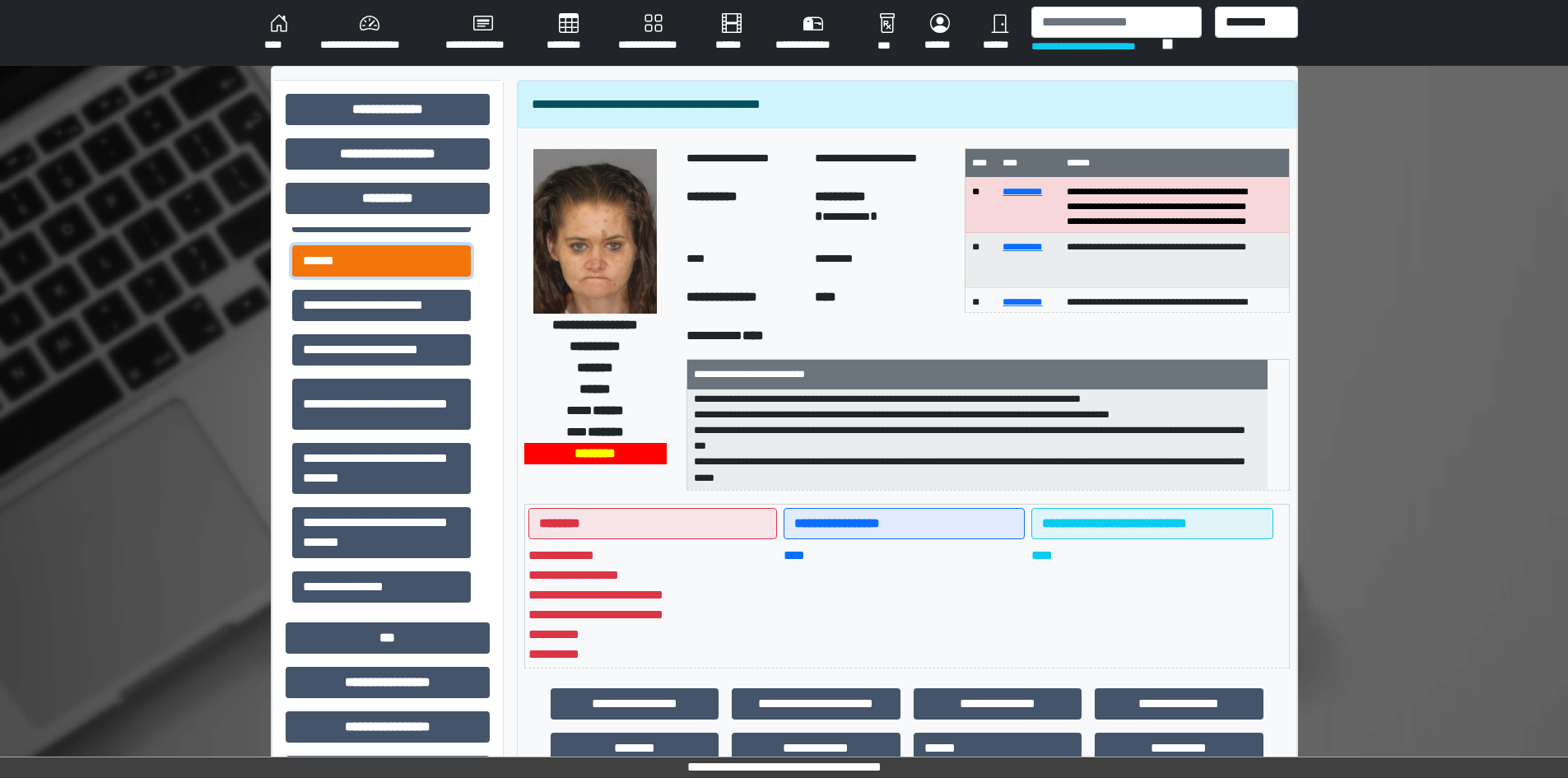 click on "******" at bounding box center (381, 261) 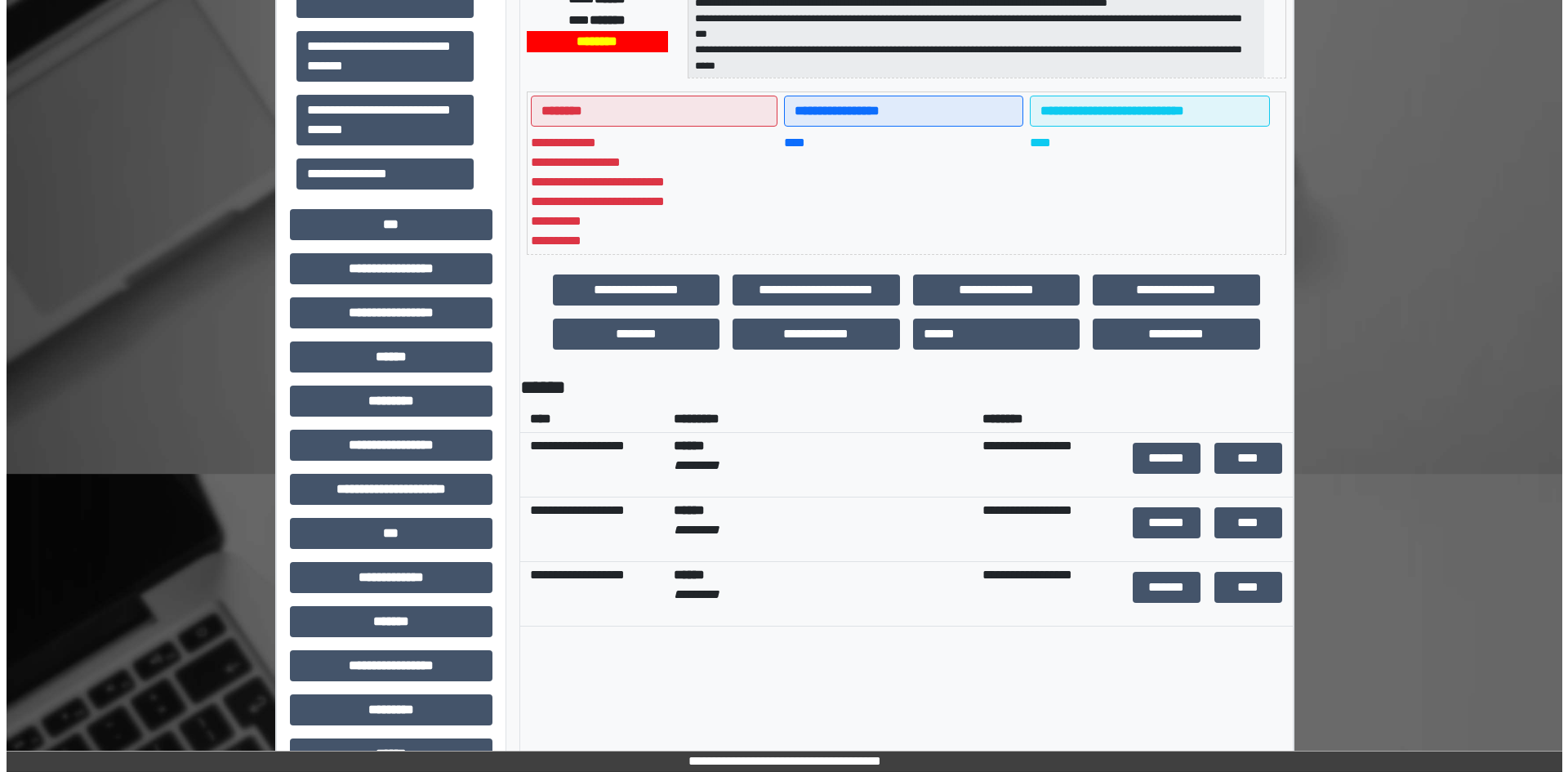 scroll, scrollTop: 0, scrollLeft: 0, axis: both 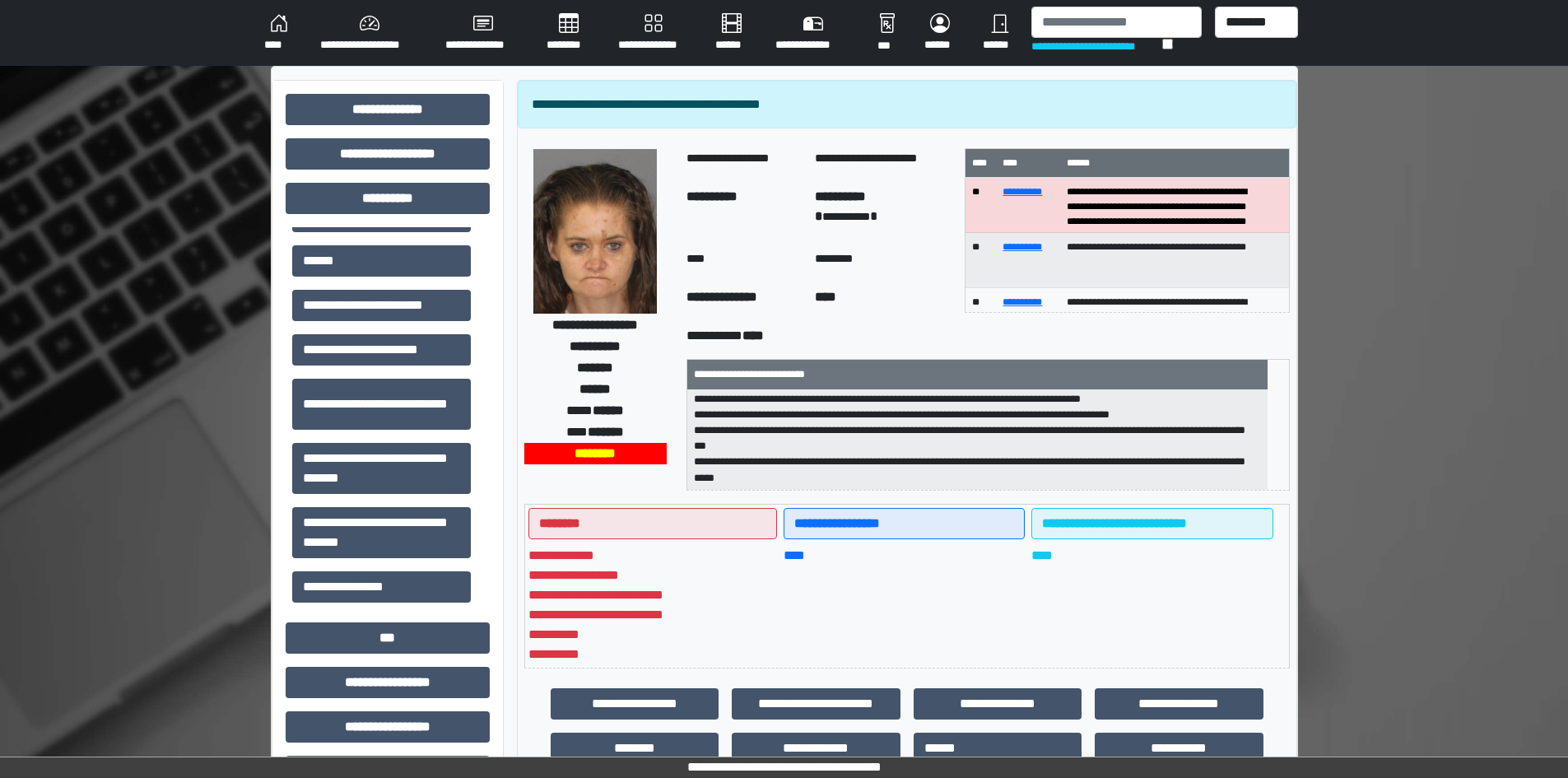 click on "**********" at bounding box center (654, 33) 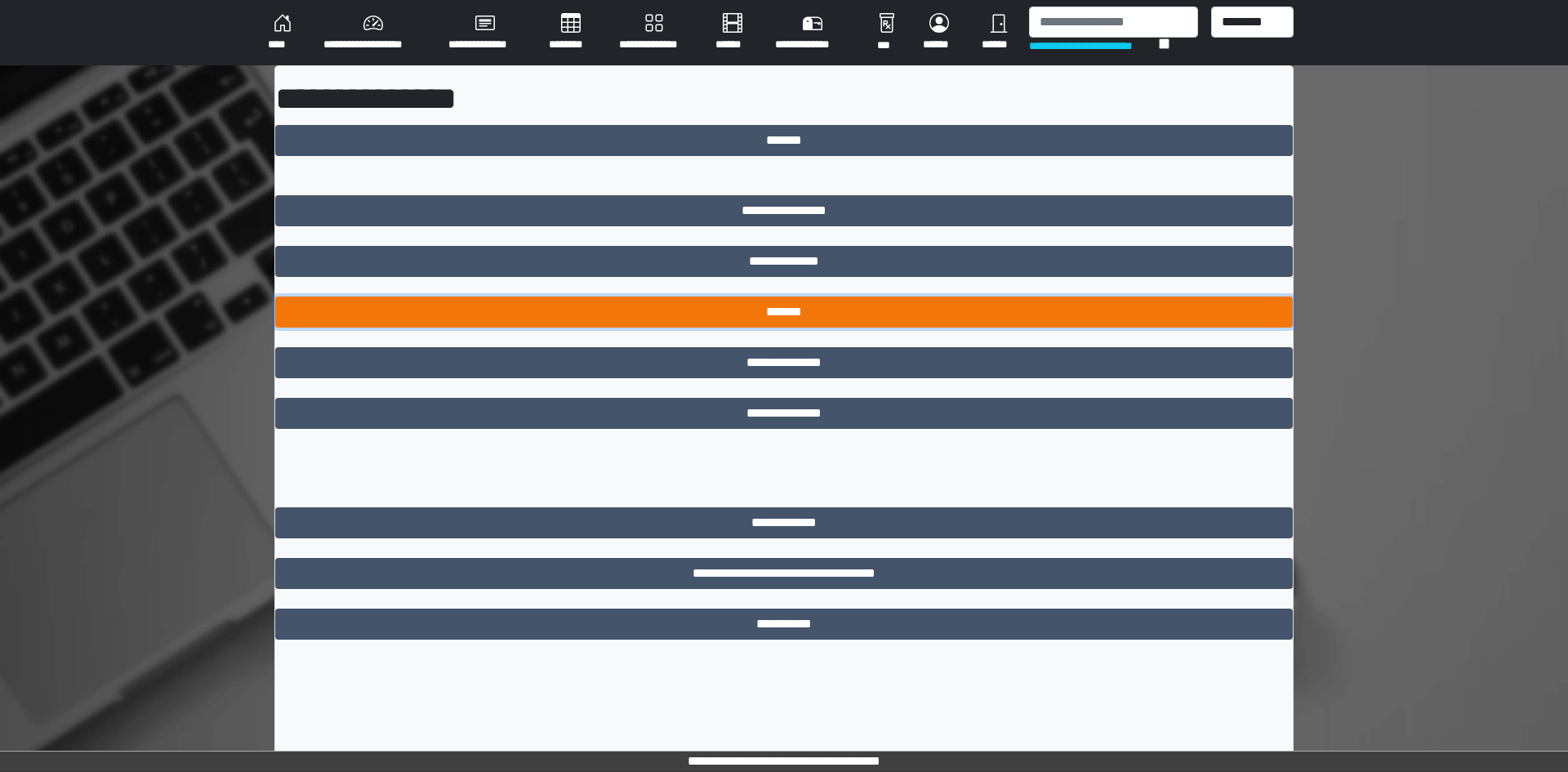 click on "*******" at bounding box center (784, 312) 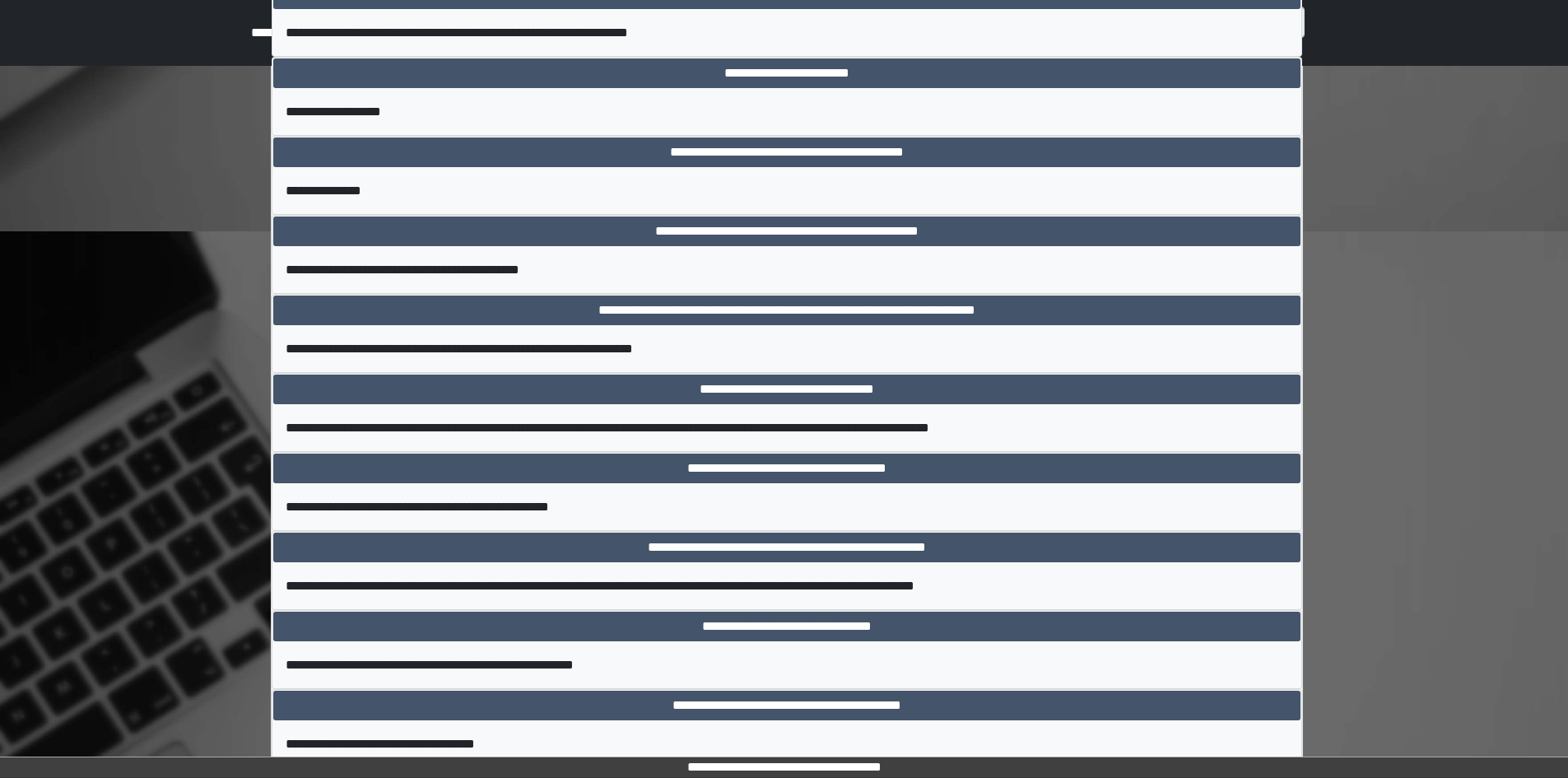 scroll, scrollTop: 7334, scrollLeft: 0, axis: vertical 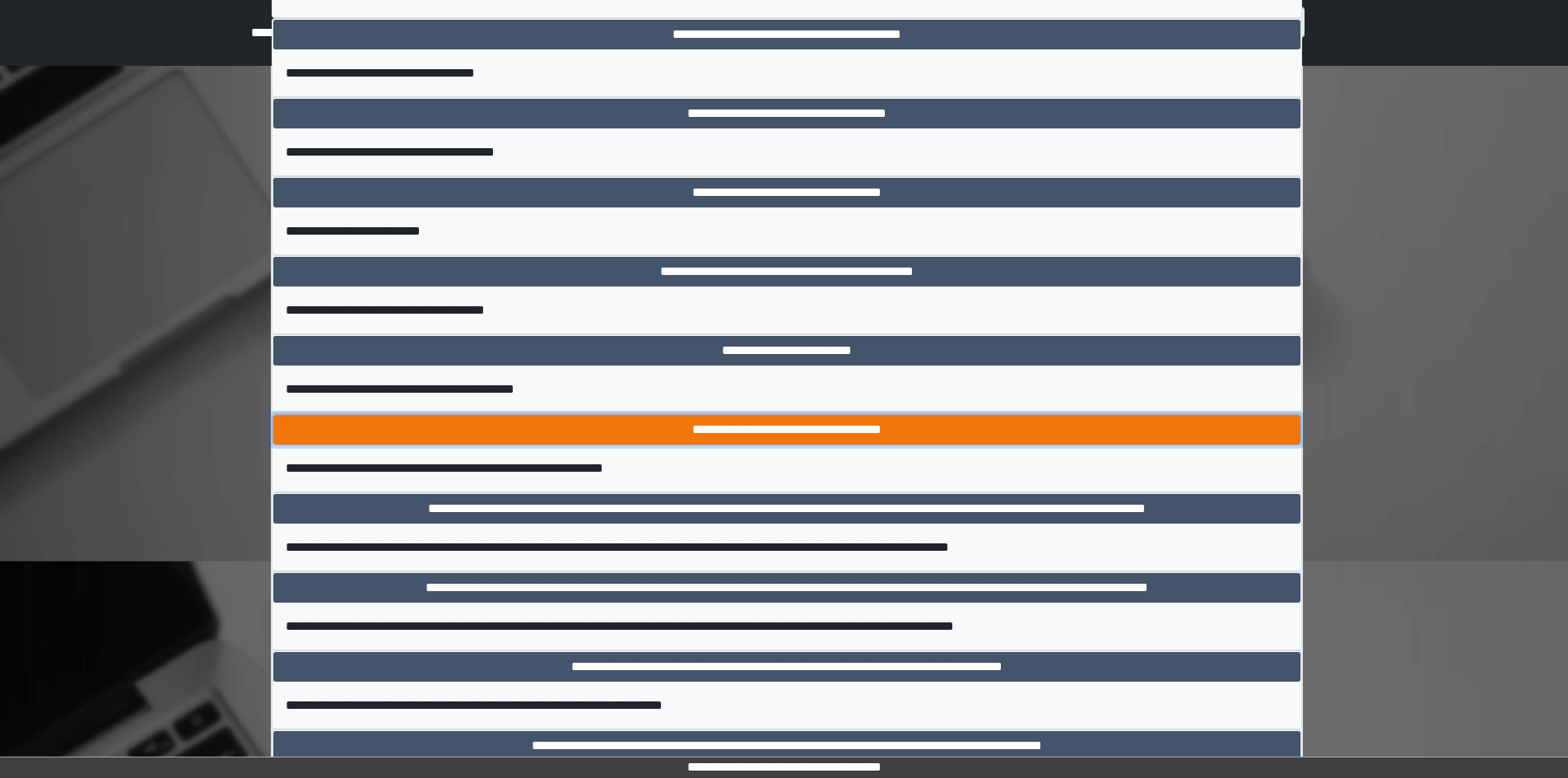 click on "**********" at bounding box center [787, 430] 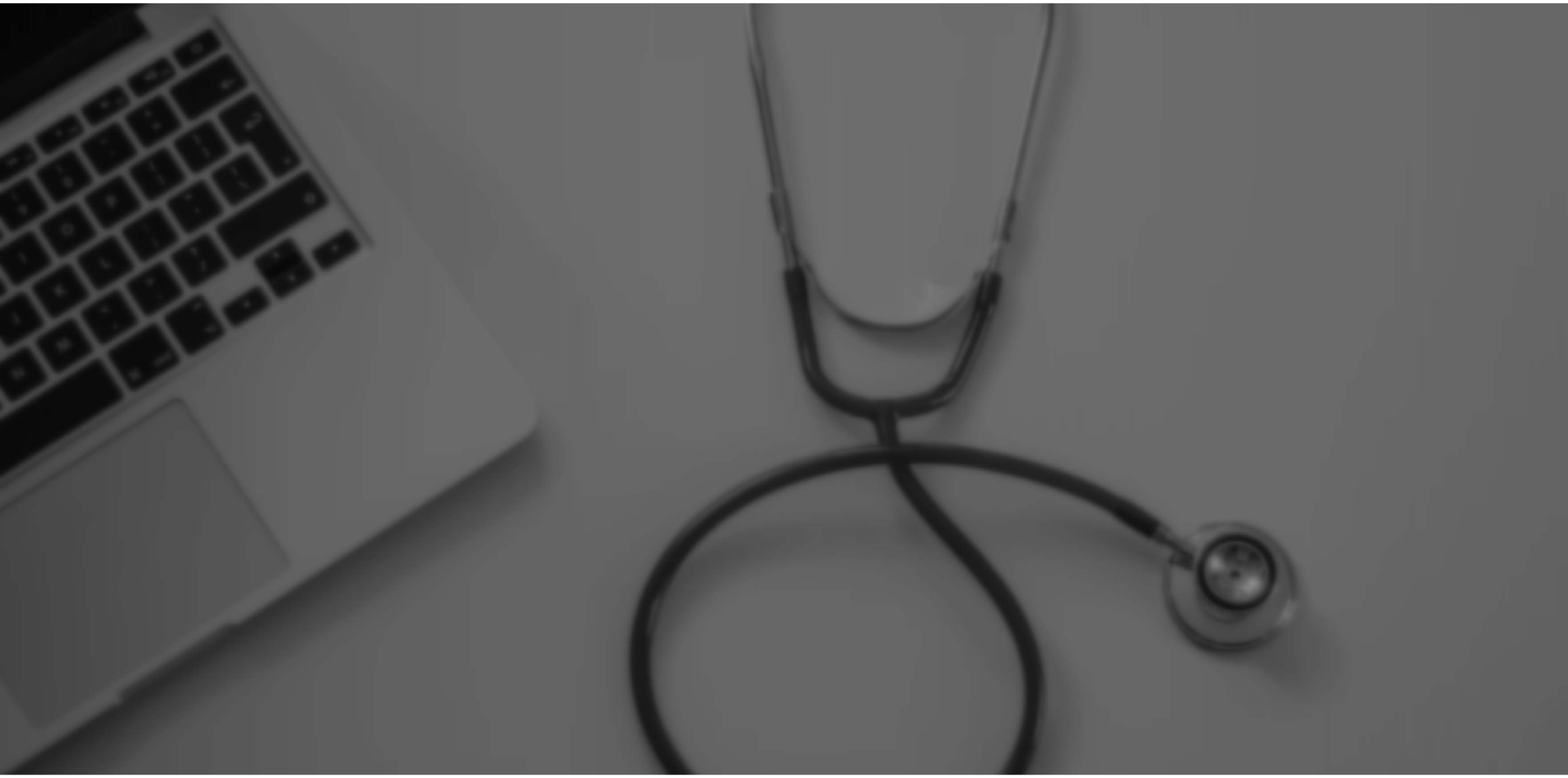 scroll, scrollTop: 0, scrollLeft: 0, axis: both 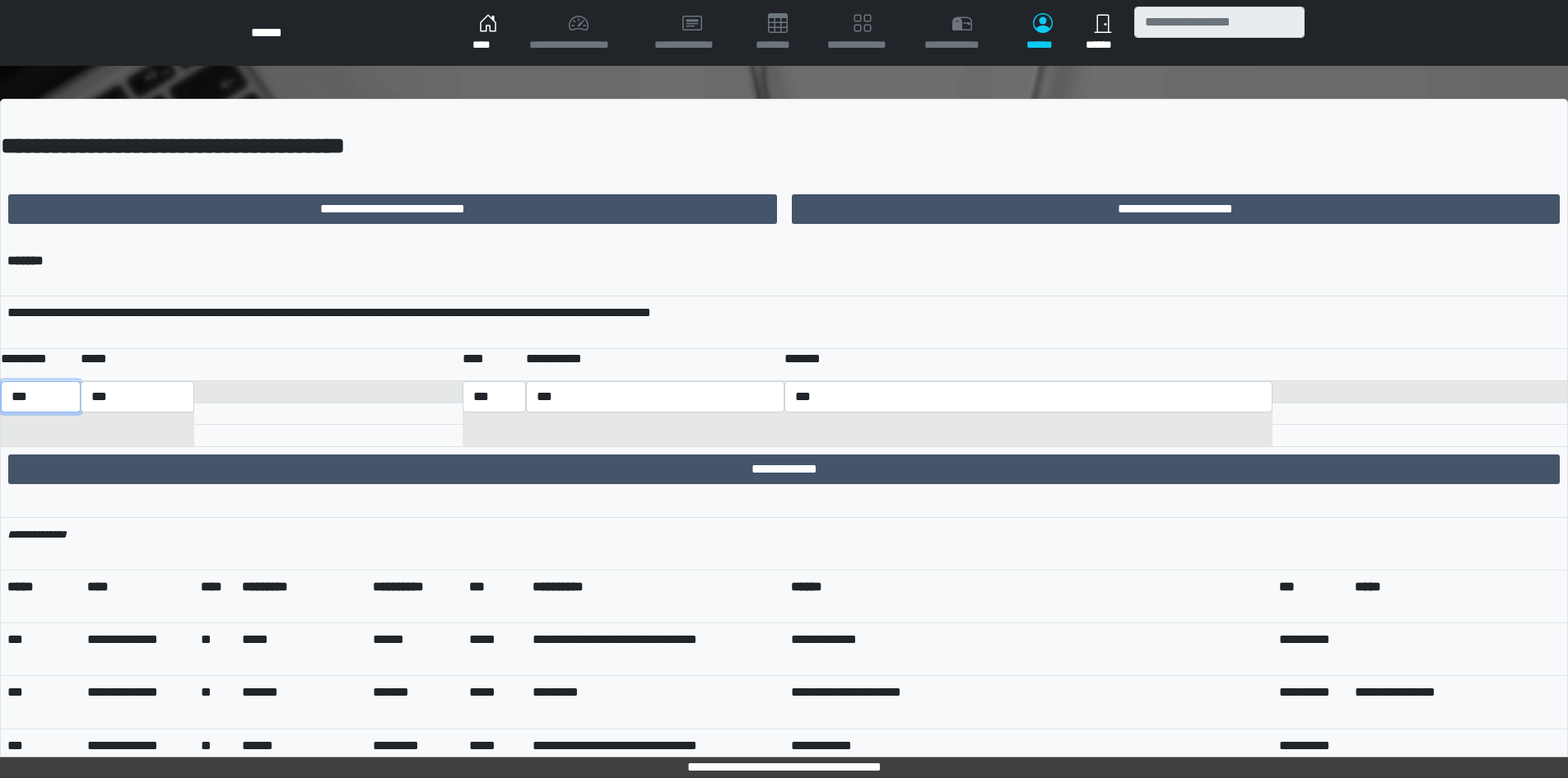 click on "*** *** ******** *** ******** ***** ***" at bounding box center [40, 397] 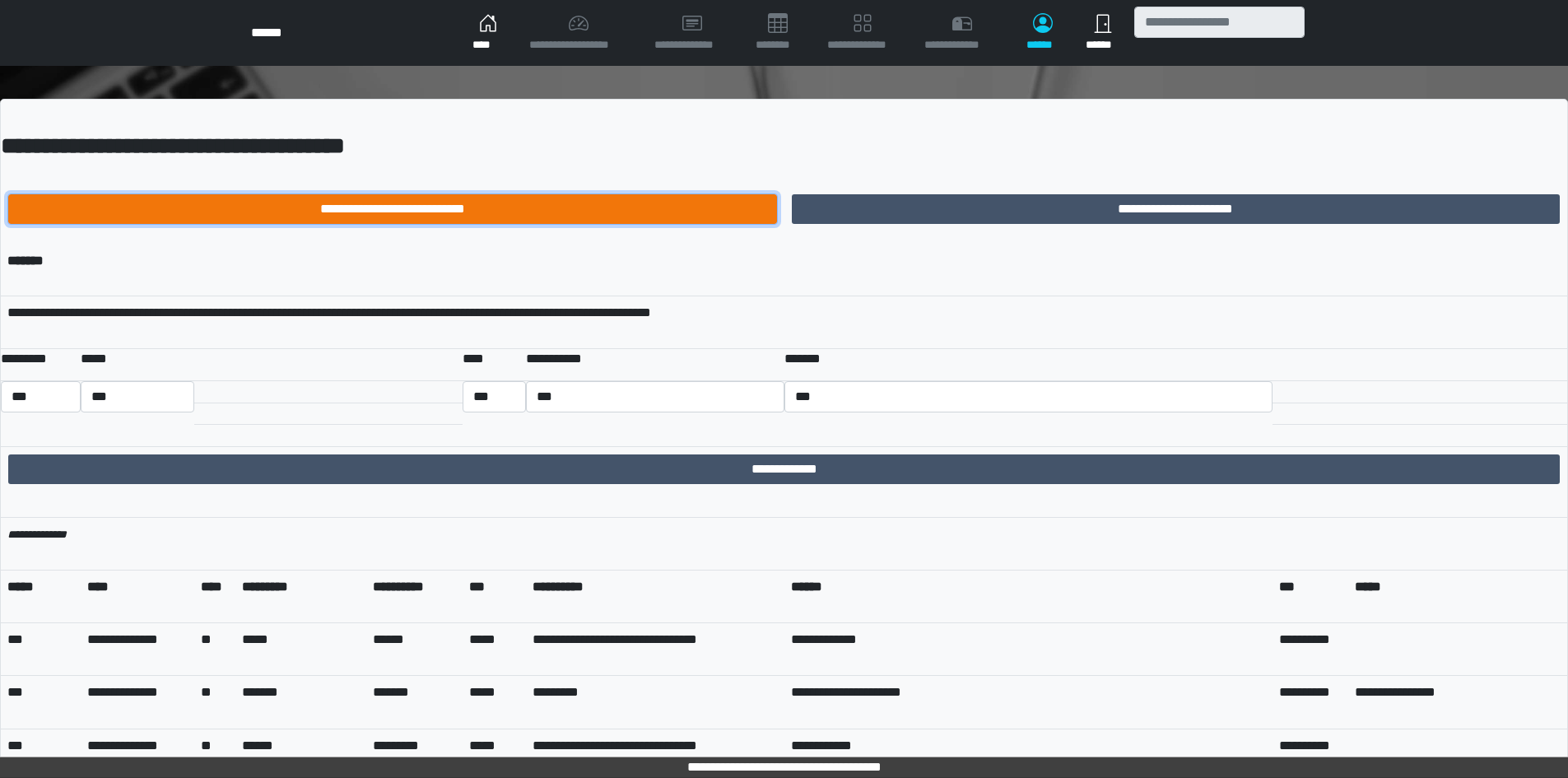 click on "**********" at bounding box center (393, 209) 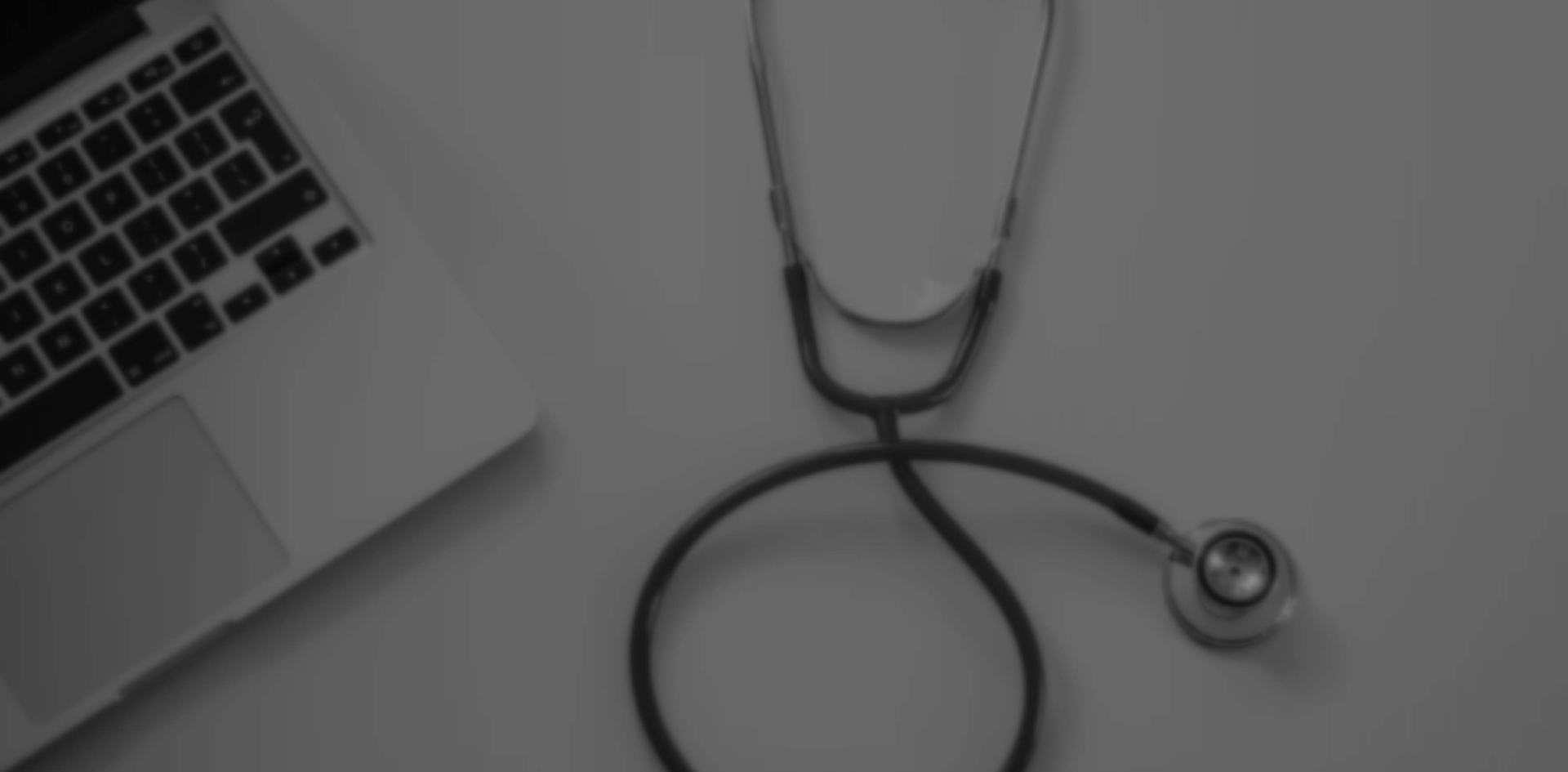 scroll, scrollTop: 0, scrollLeft: 0, axis: both 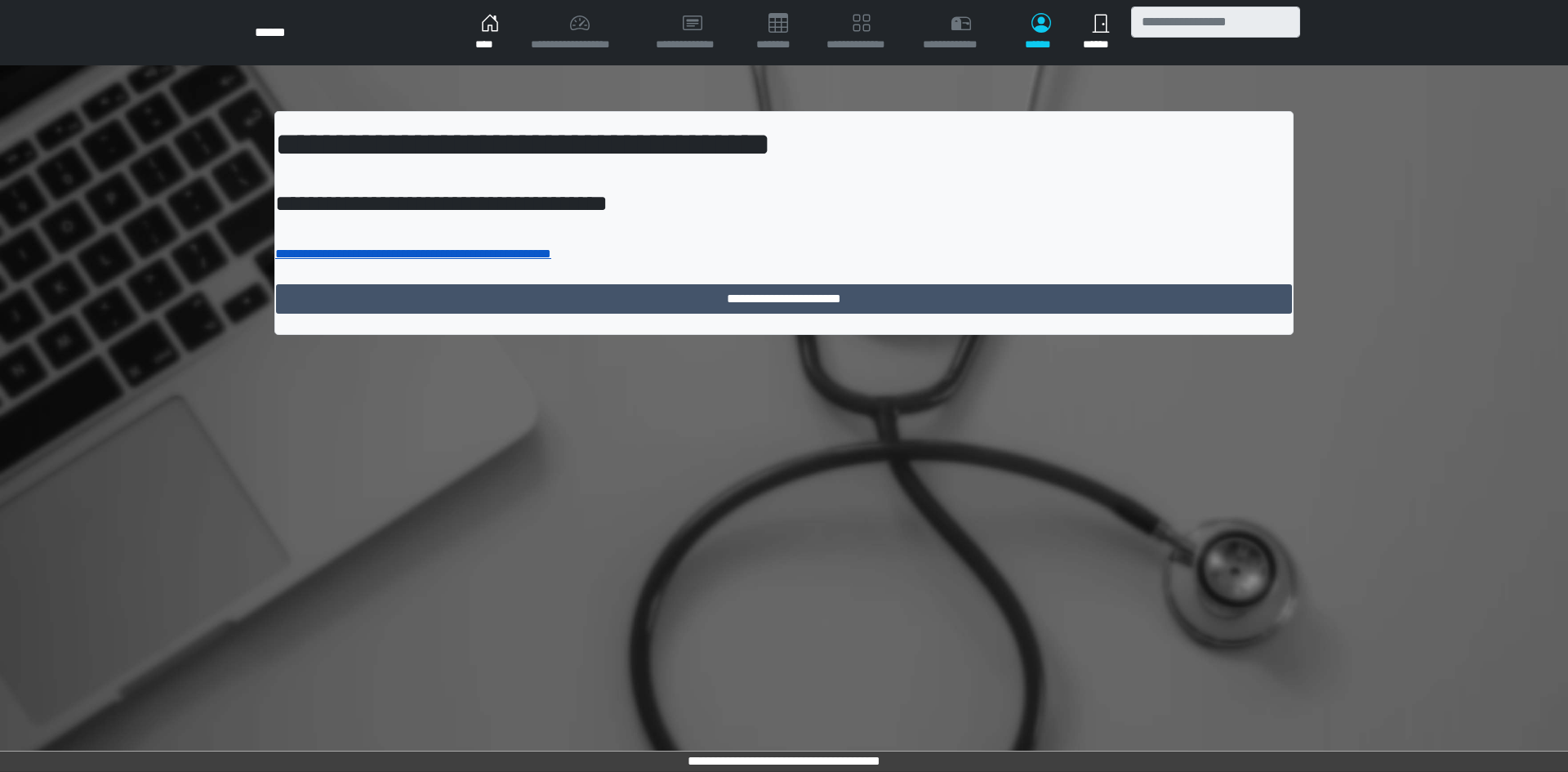click on "**********" at bounding box center [413, 253] 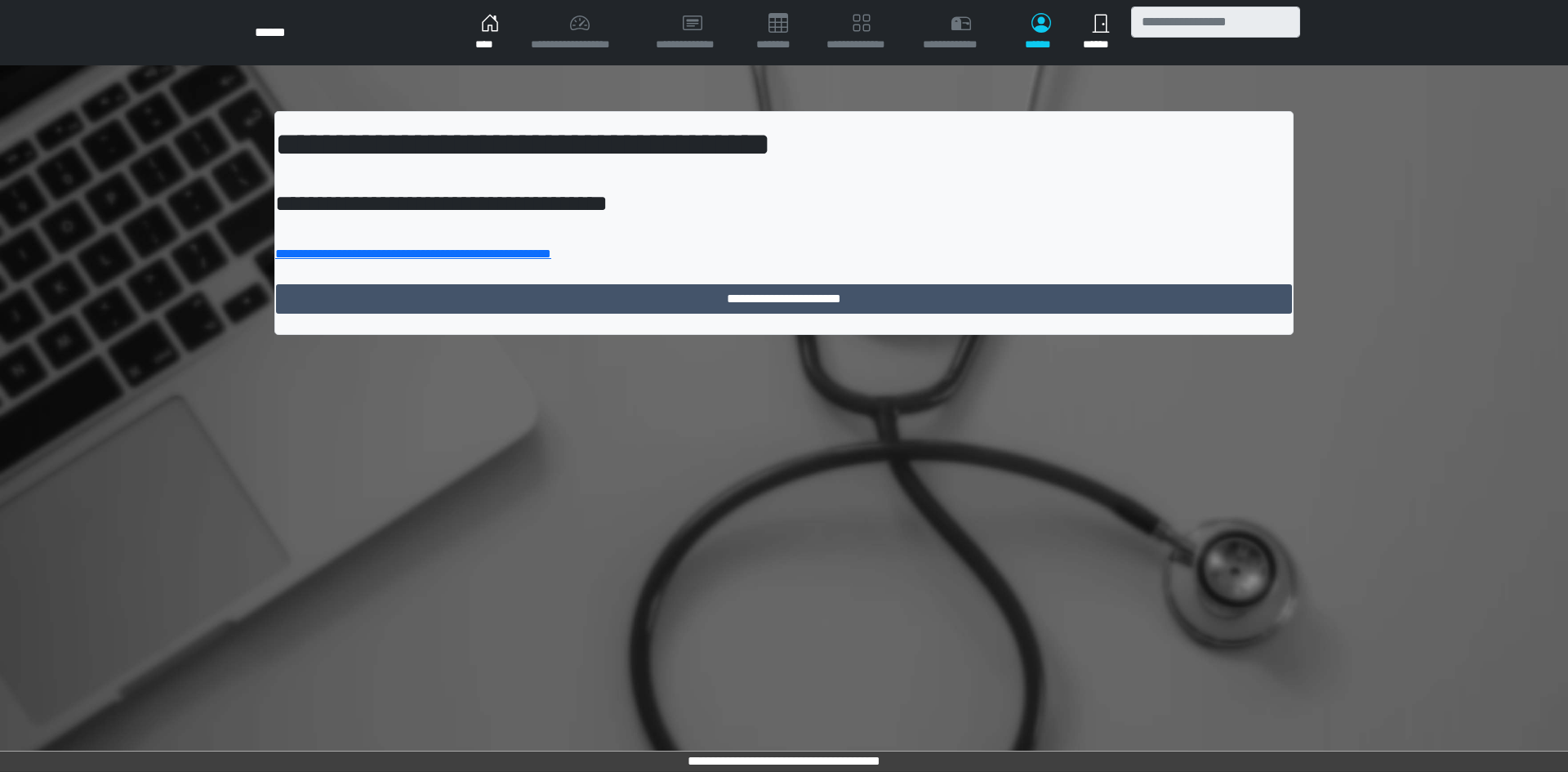 click on "****" at bounding box center (490, 33) 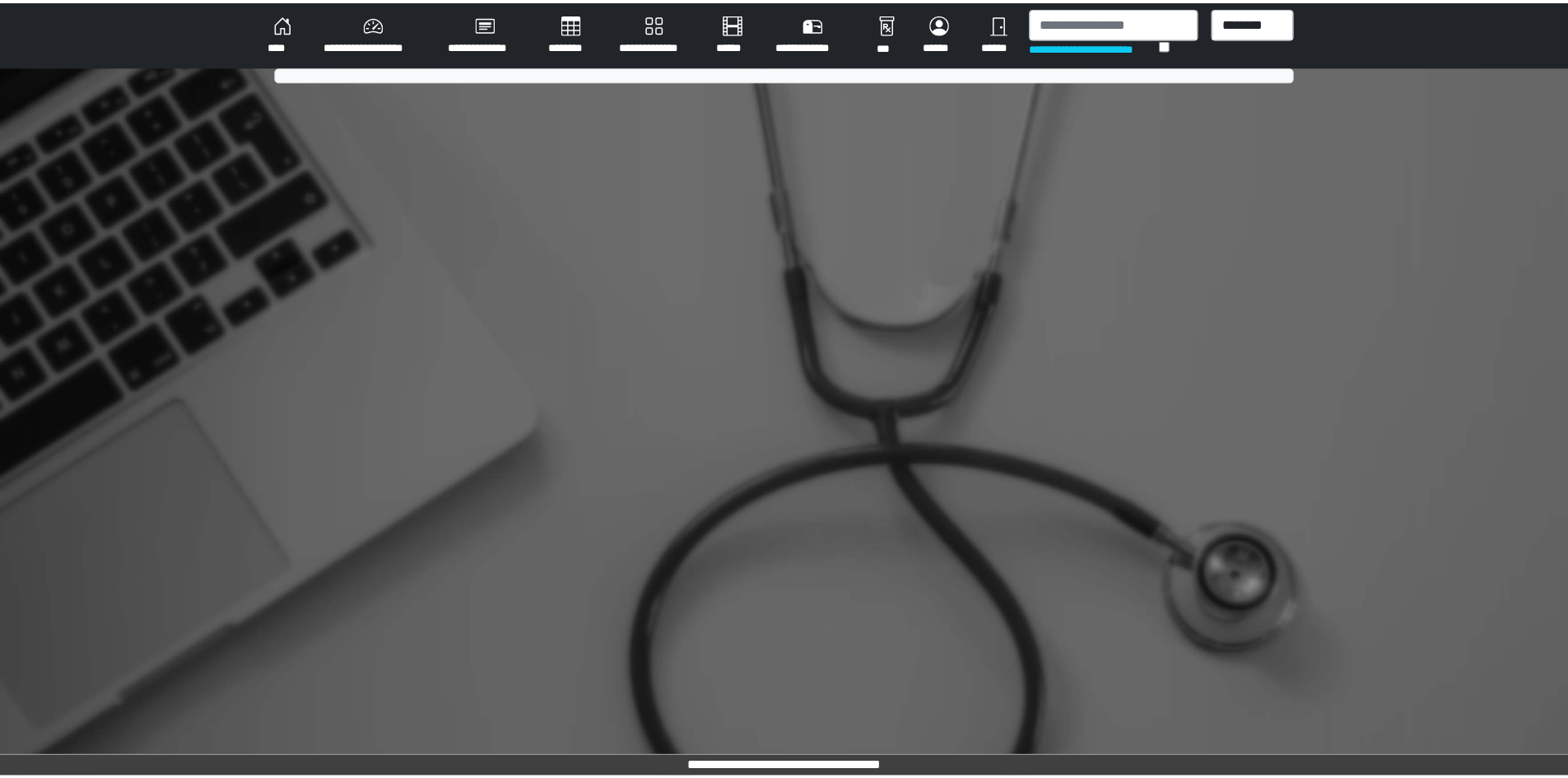 scroll, scrollTop: 0, scrollLeft: 0, axis: both 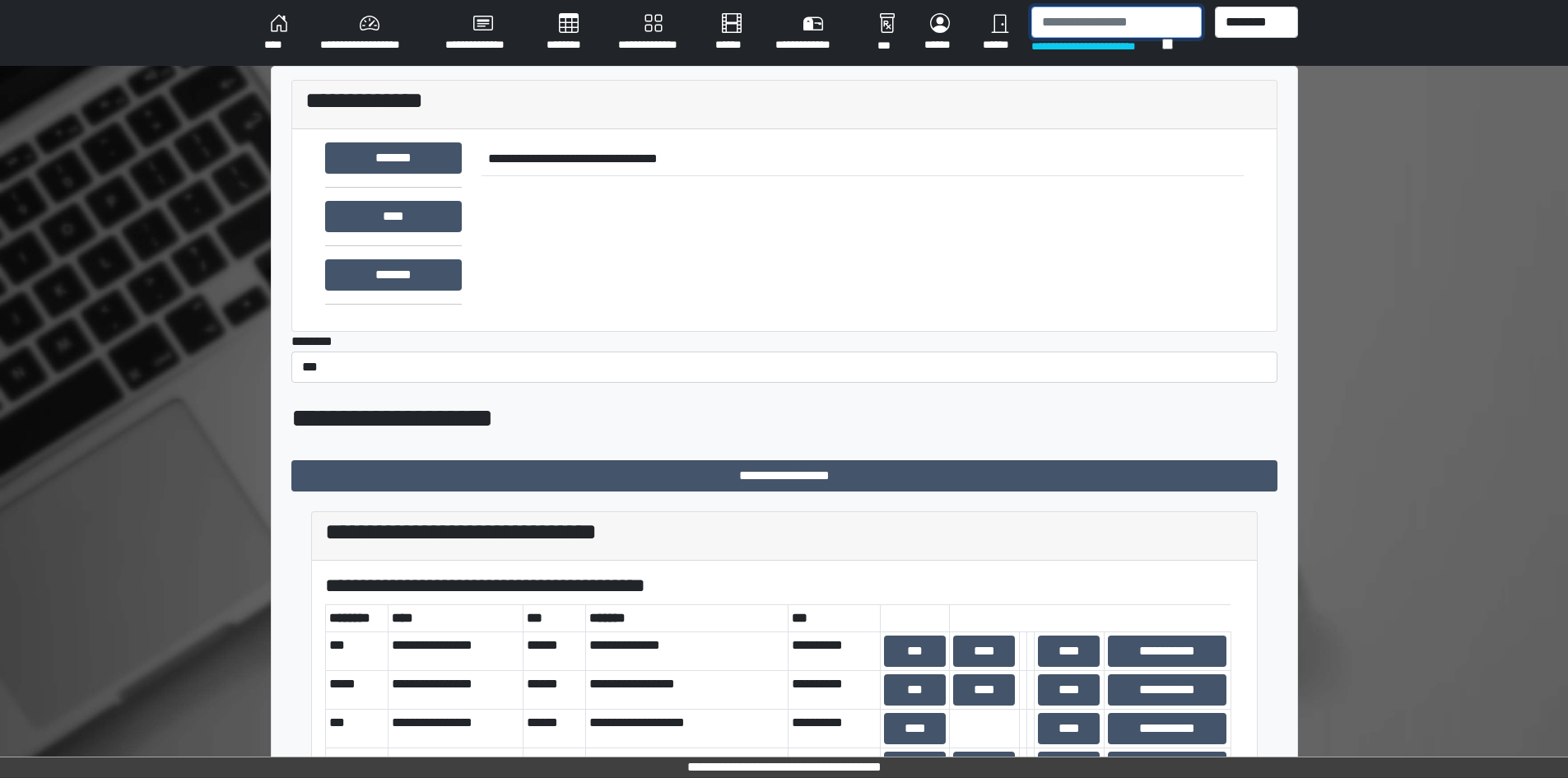 click at bounding box center (1116, 22) 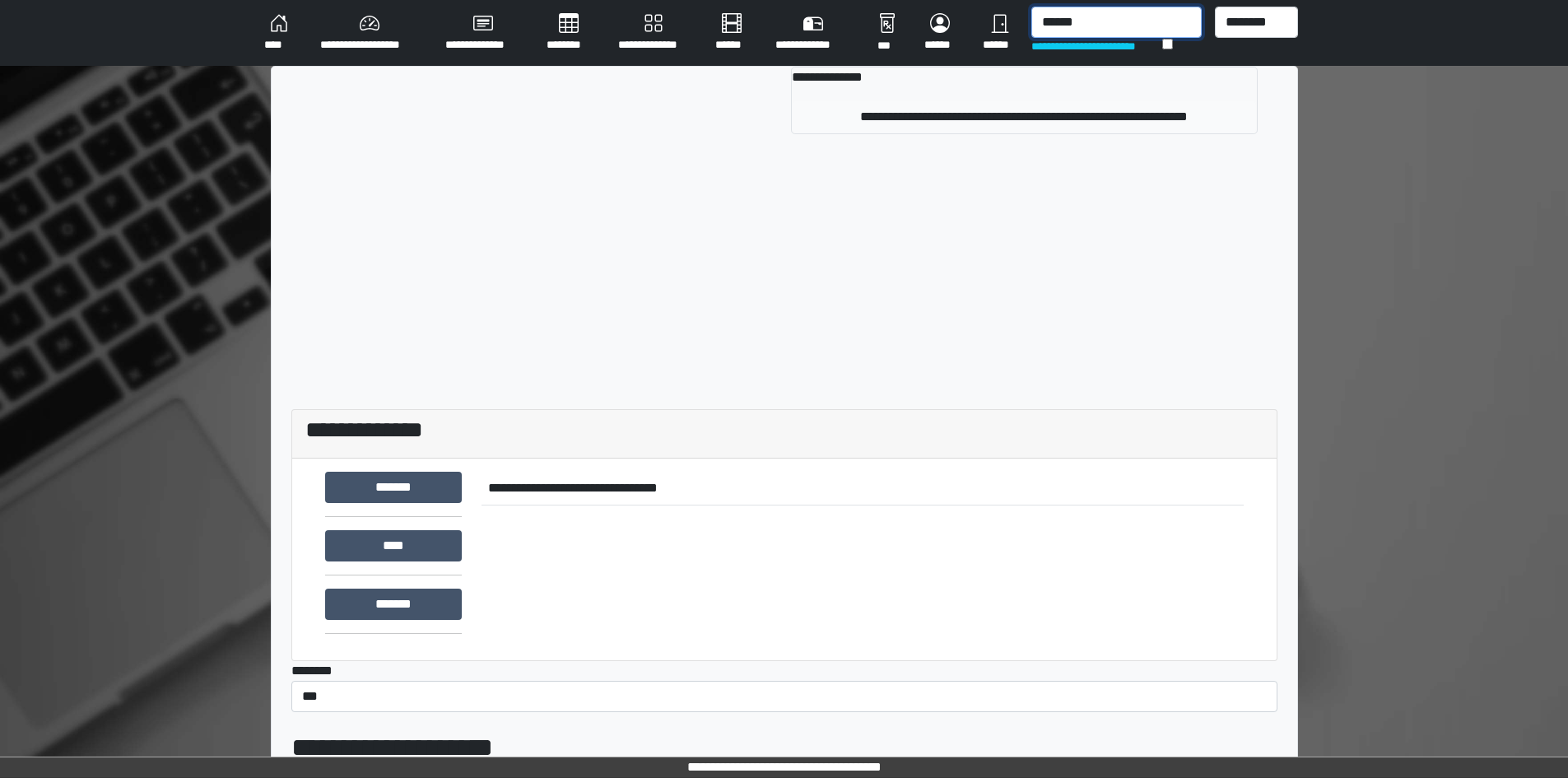 type on "******" 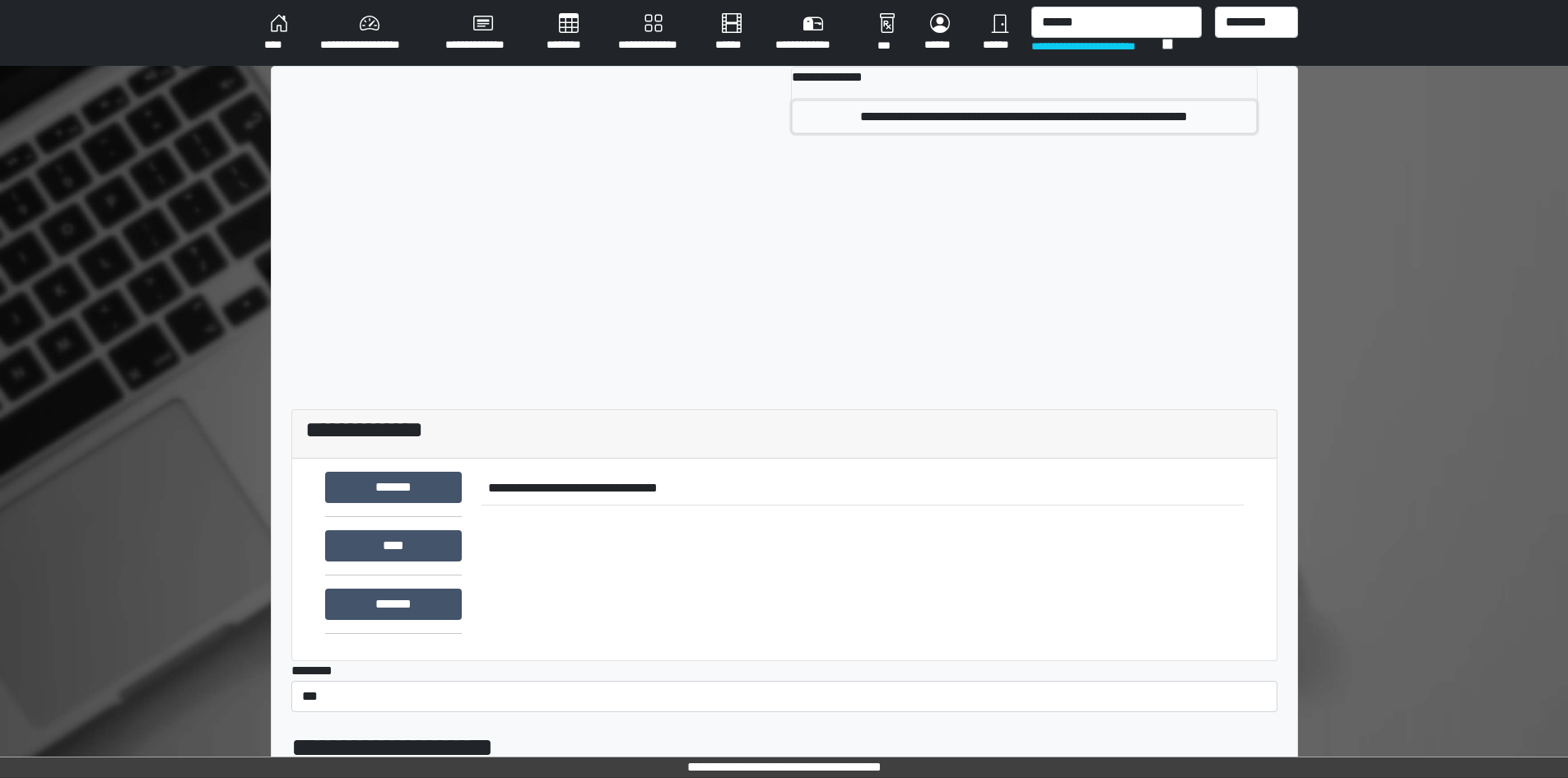 click on "**********" at bounding box center (1024, 117) 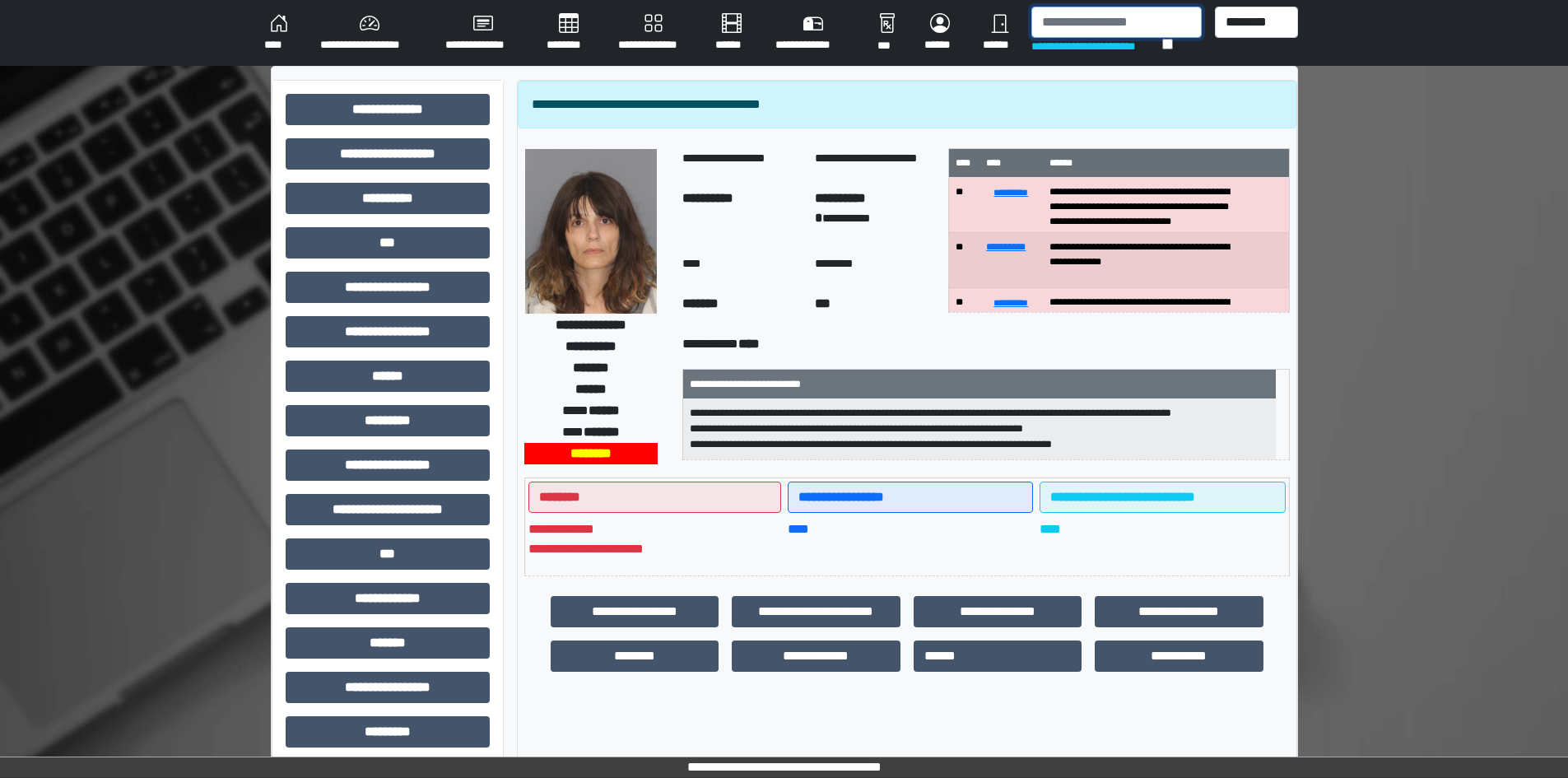 click at bounding box center [1116, 22] 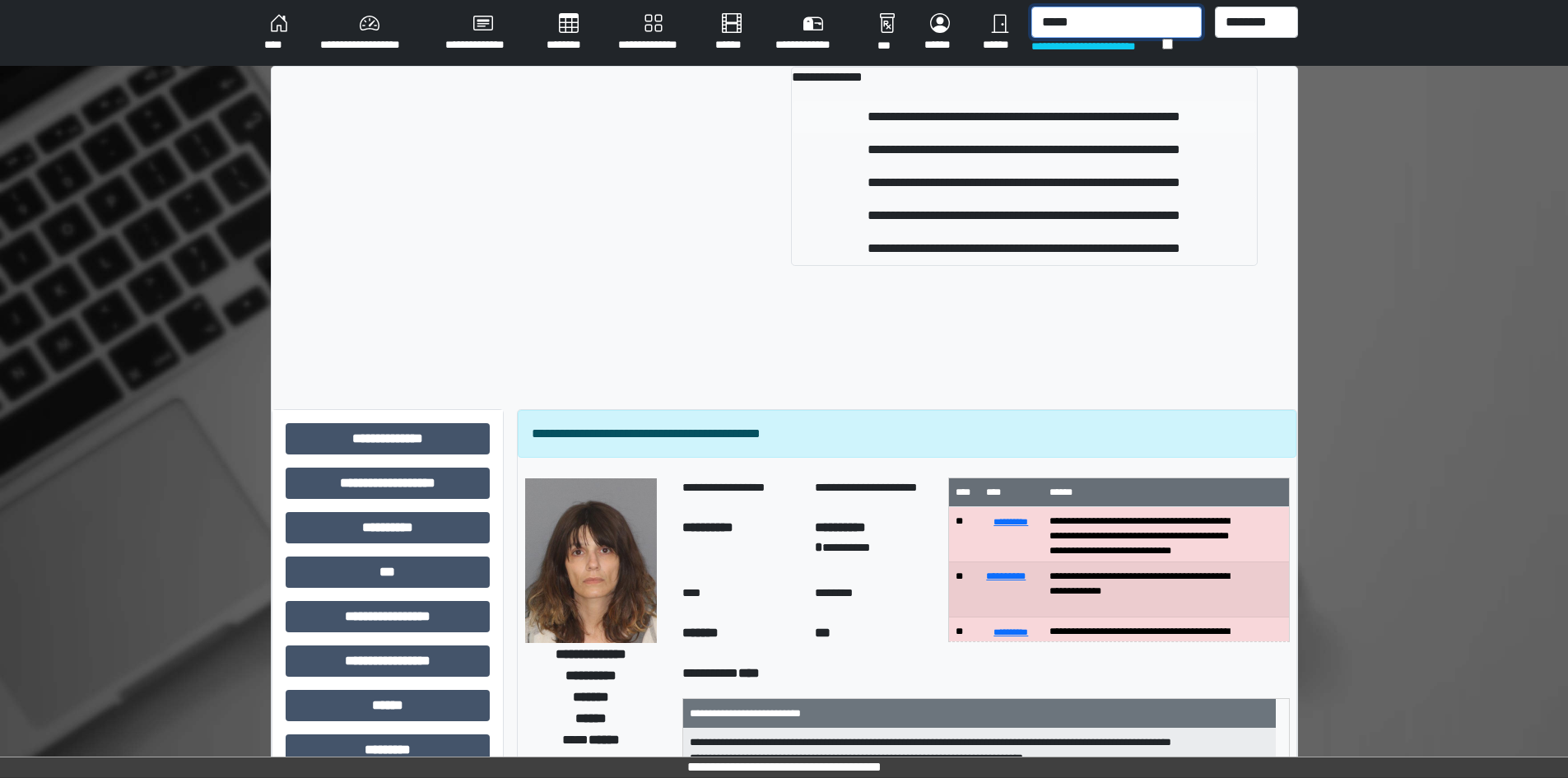 type on "*****" 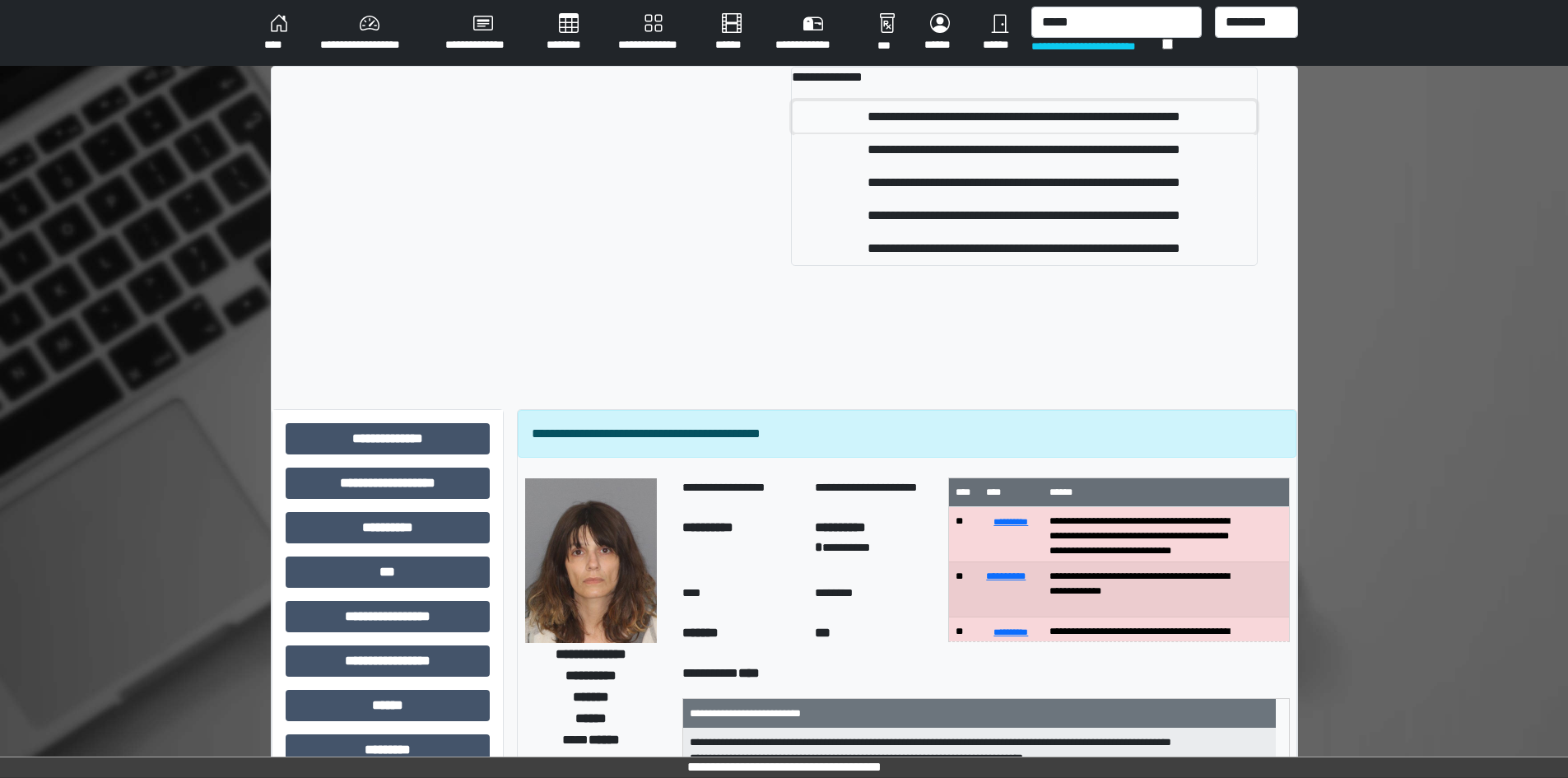 click on "**********" at bounding box center [1024, 117] 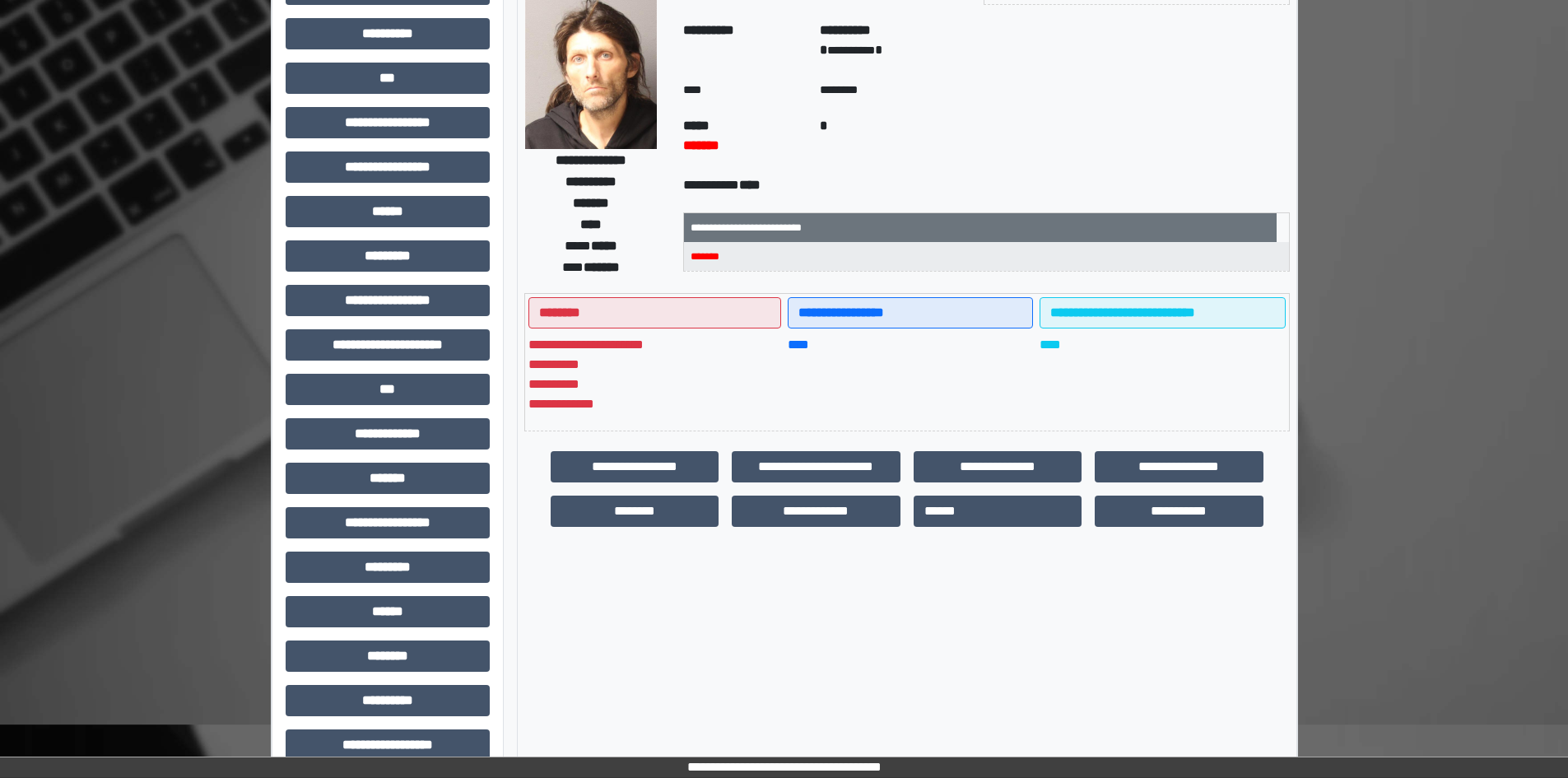 scroll, scrollTop: 82, scrollLeft: 0, axis: vertical 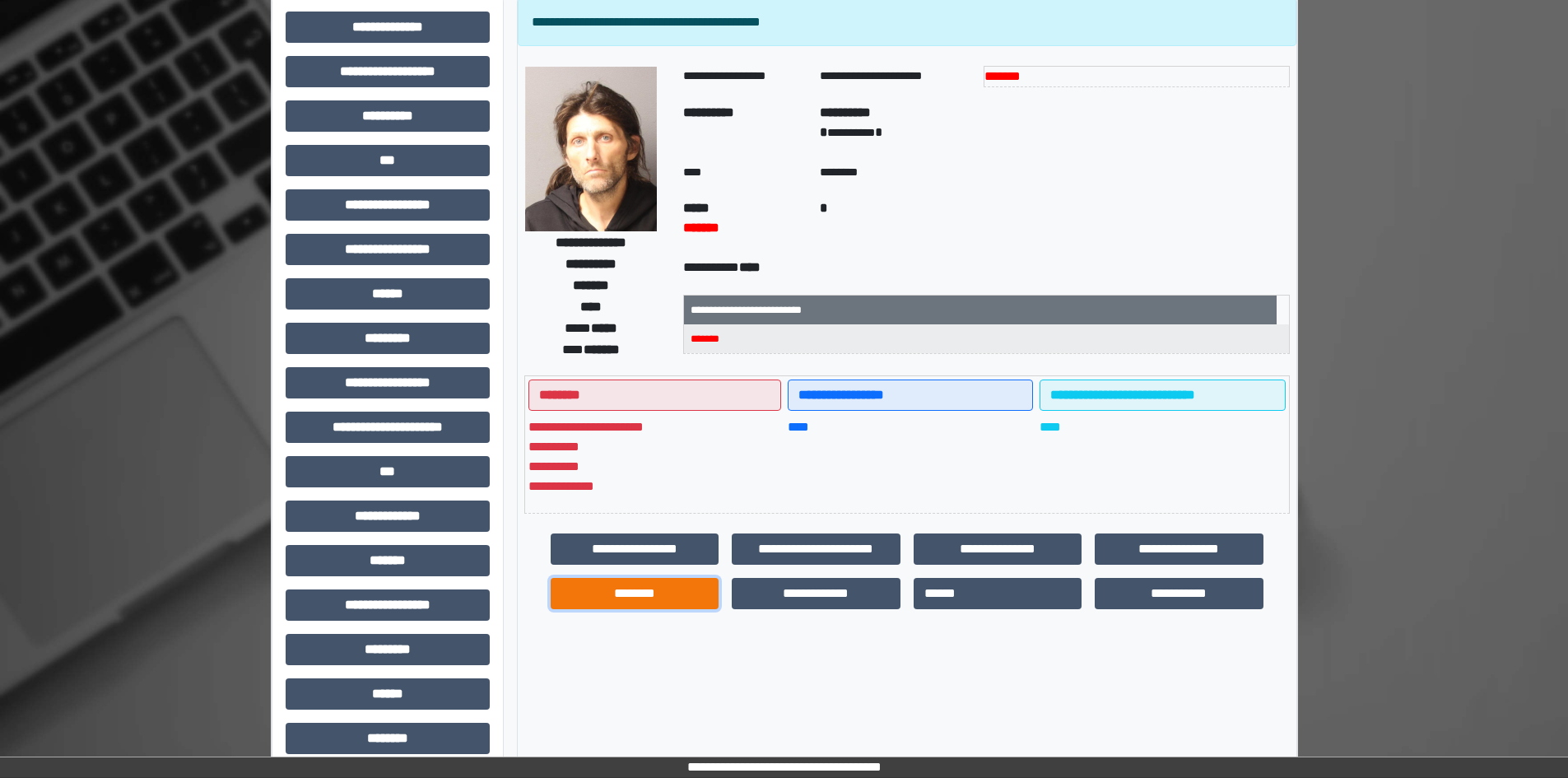 click on "********" at bounding box center (635, 594) 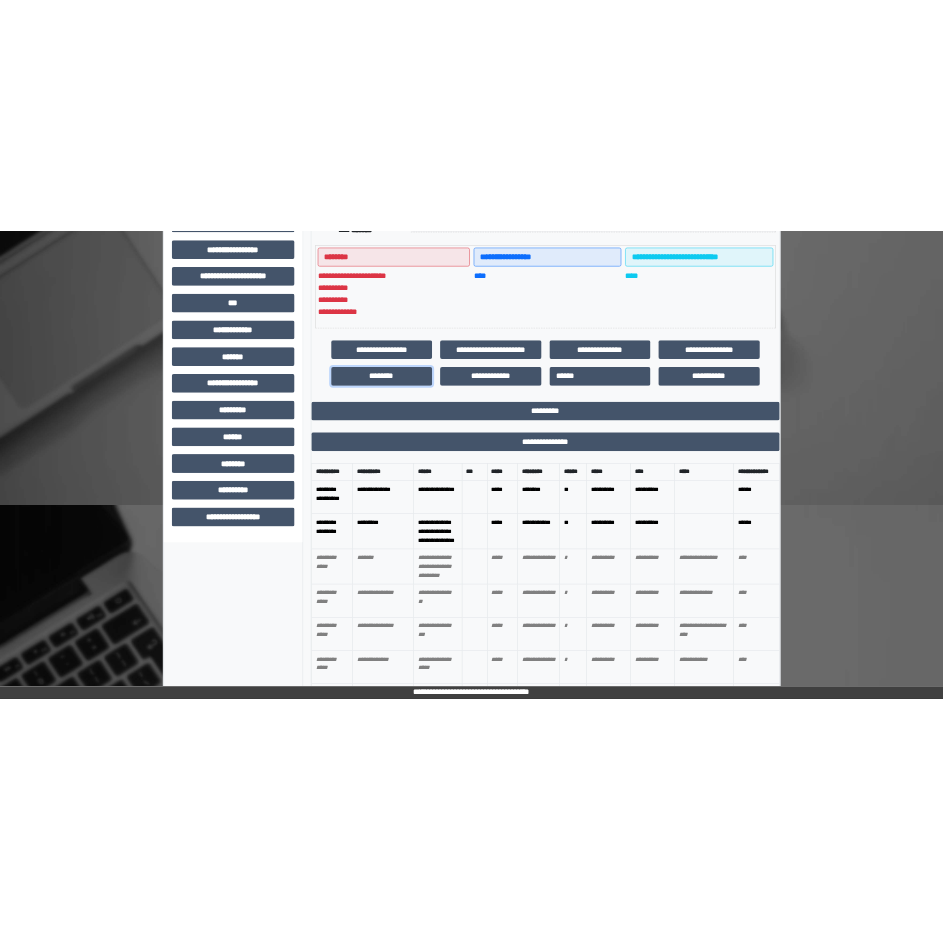 scroll, scrollTop: 549, scrollLeft: 0, axis: vertical 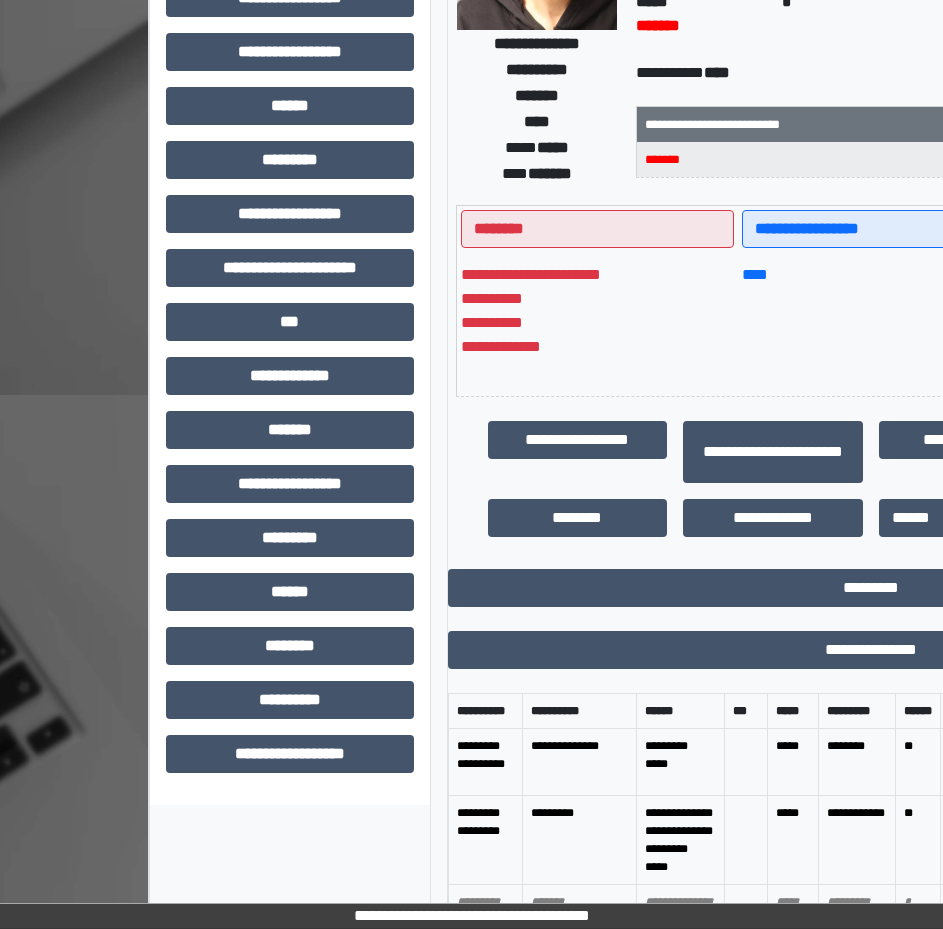 click on "****" at bounding box center (874, 319) 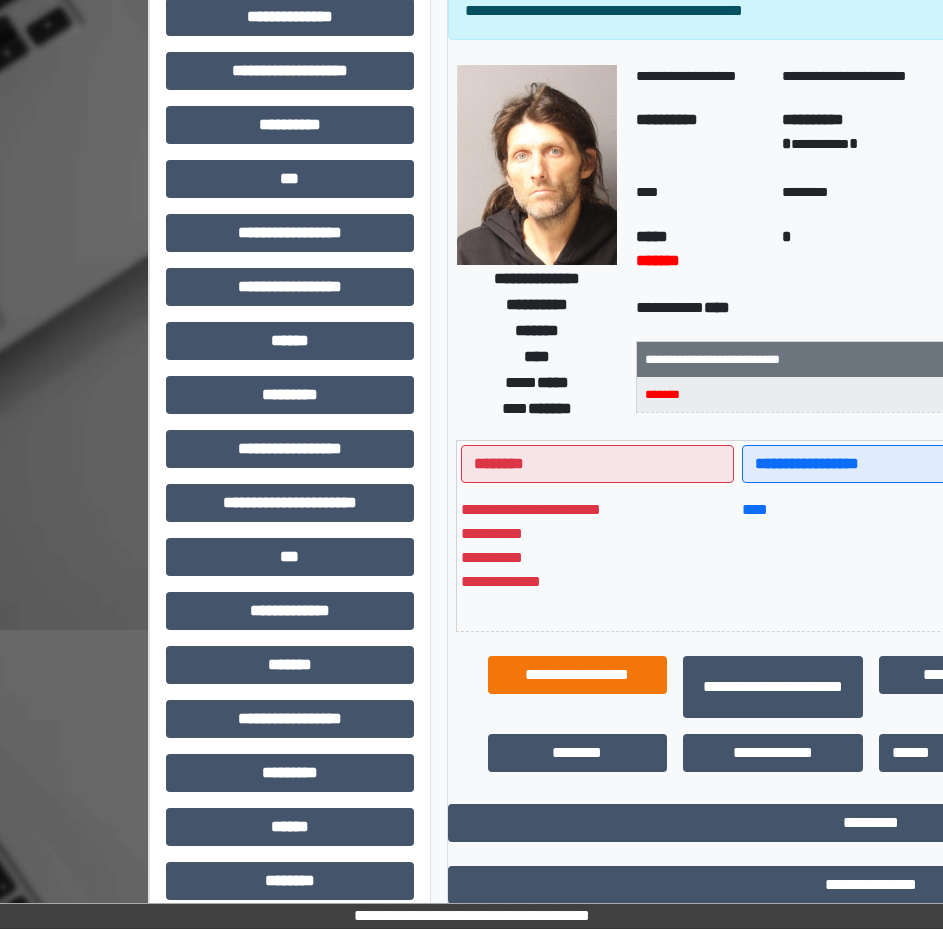 scroll, scrollTop: 349, scrollLeft: 0, axis: vertical 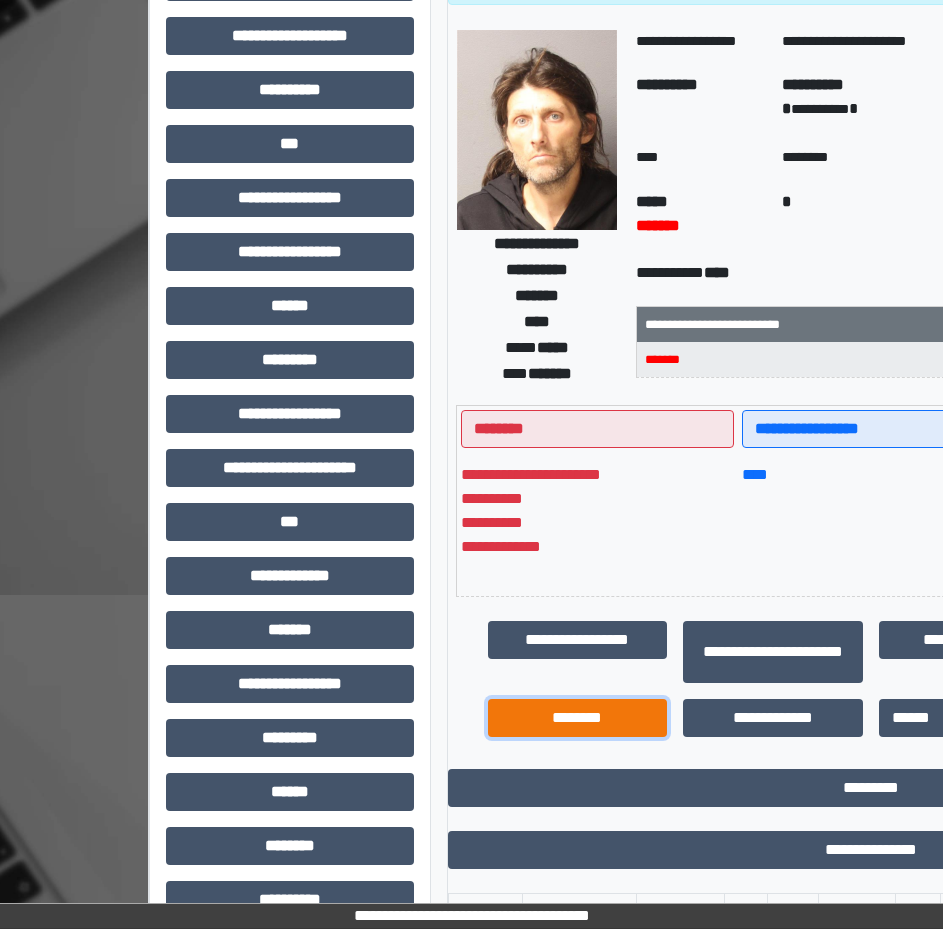 click on "********" at bounding box center (578, 718) 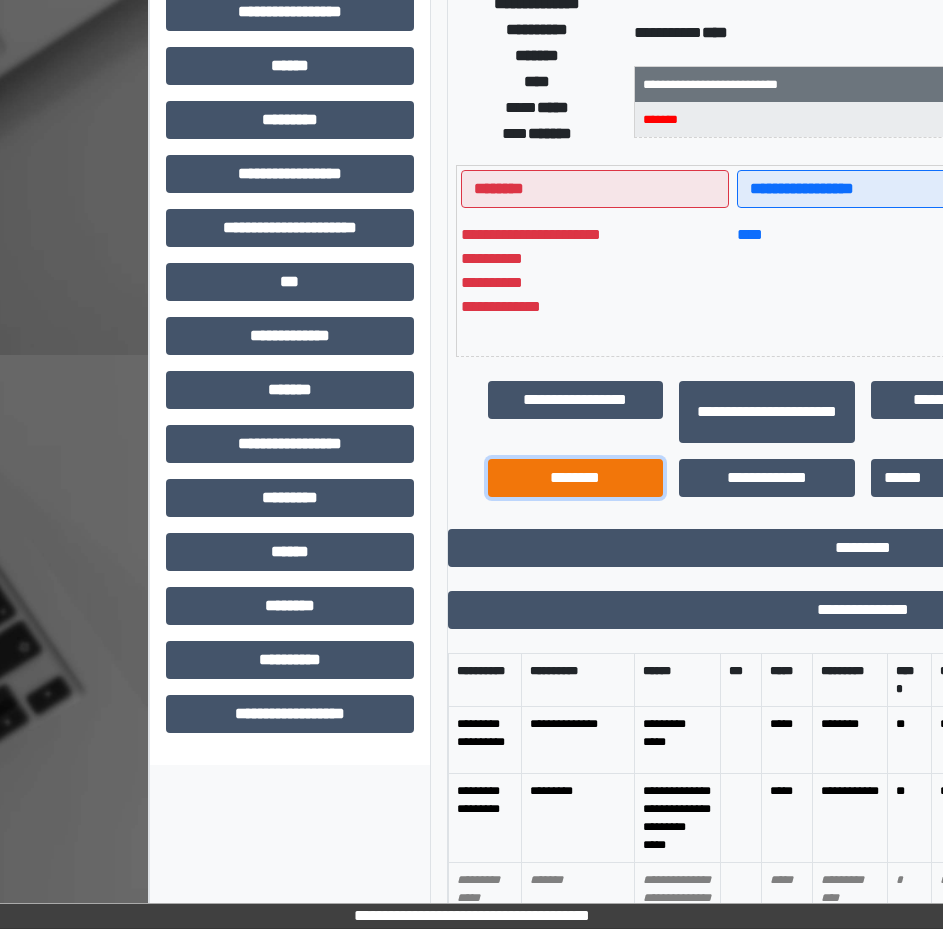 scroll, scrollTop: 749, scrollLeft: 0, axis: vertical 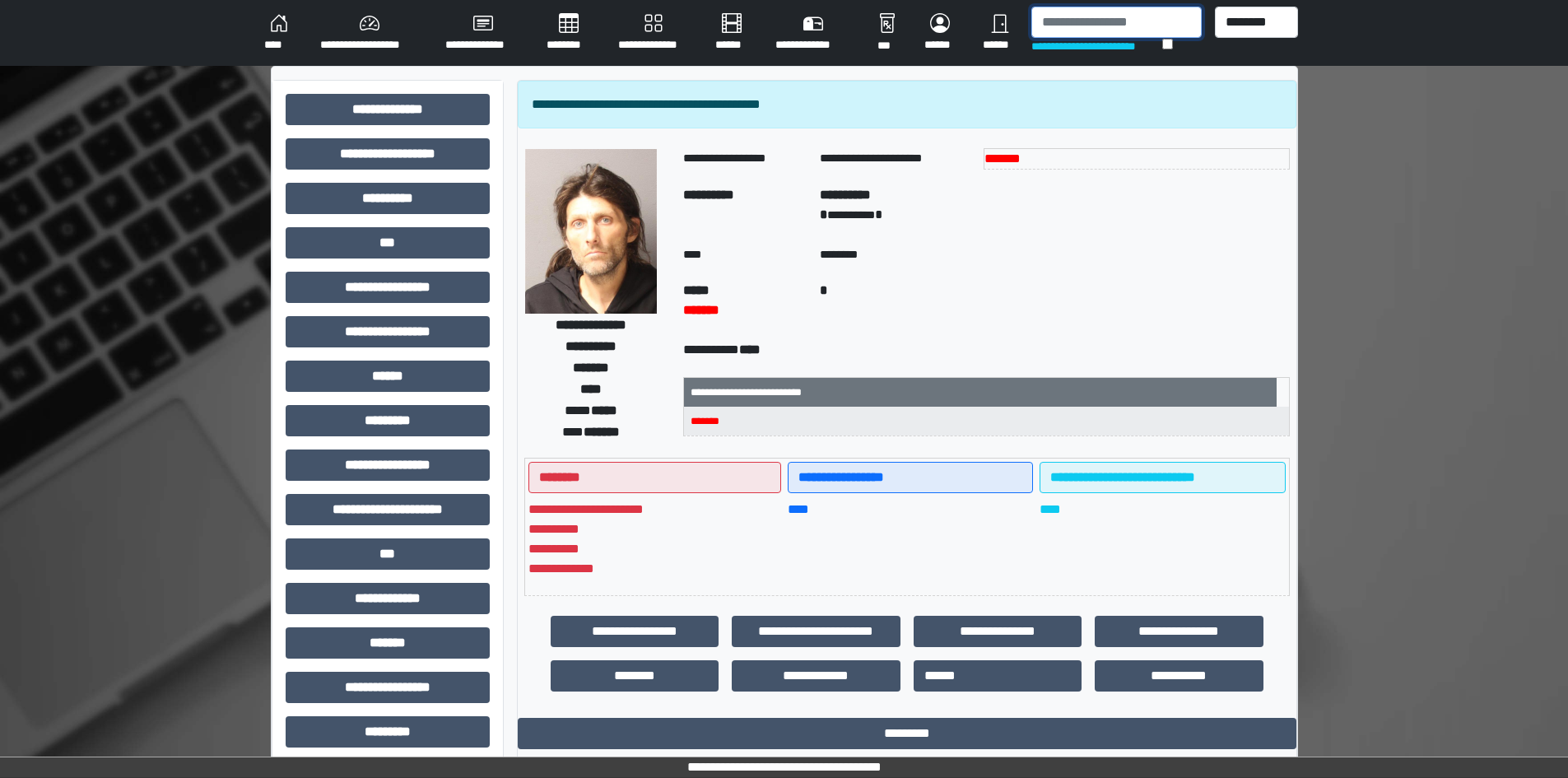 click at bounding box center [1116, 22] 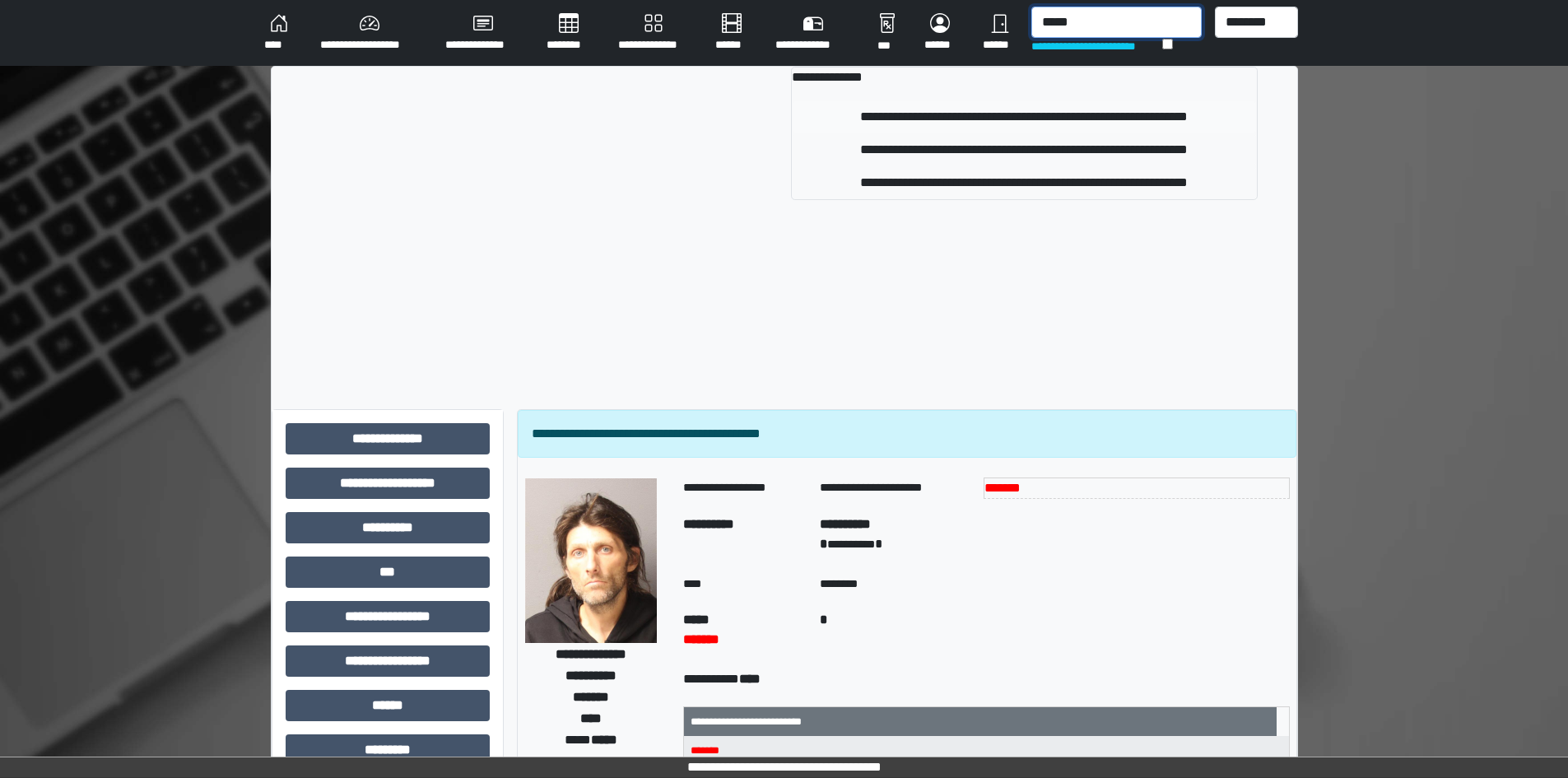 type on "*****" 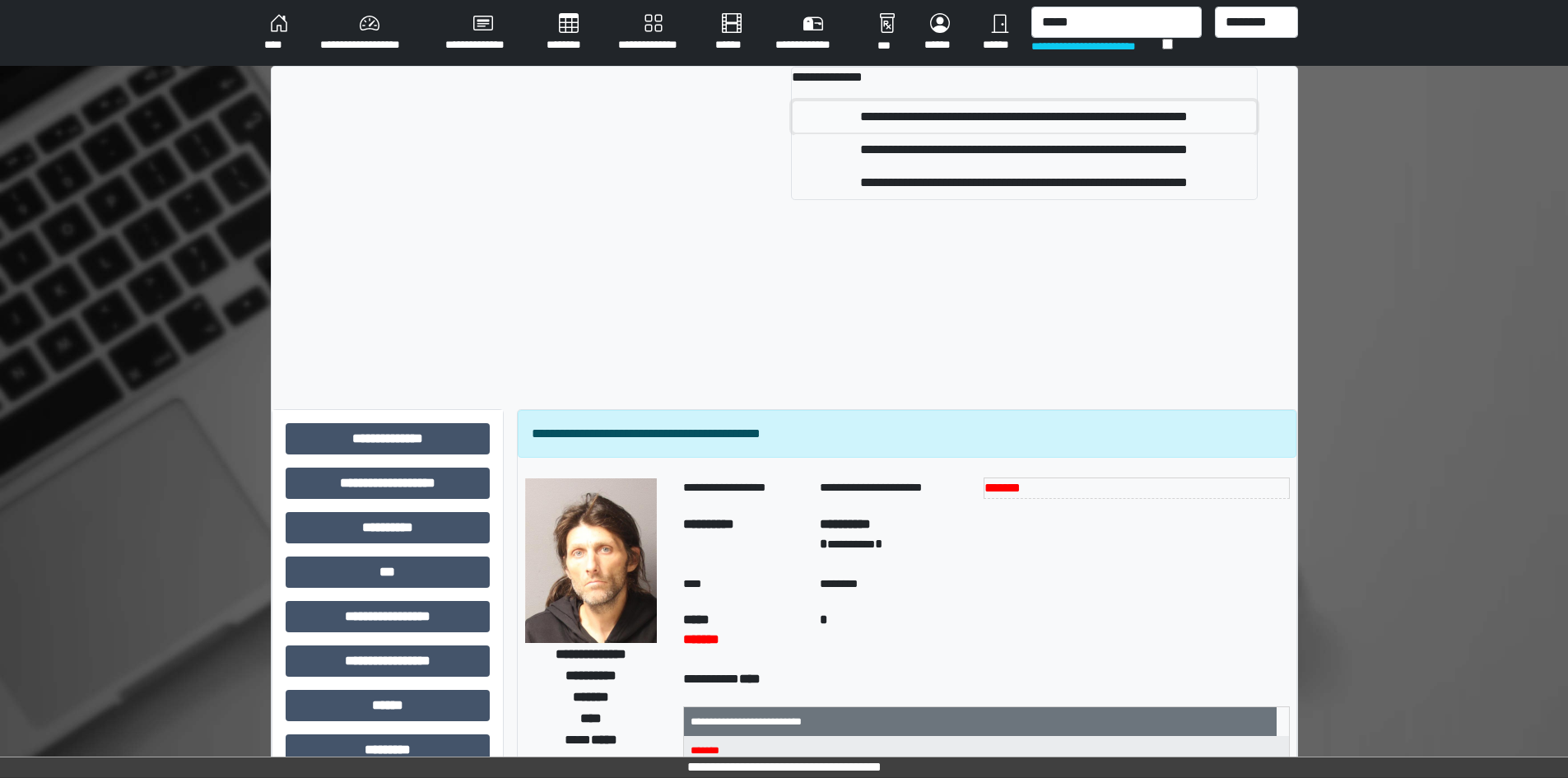 click on "**********" at bounding box center [1024, 117] 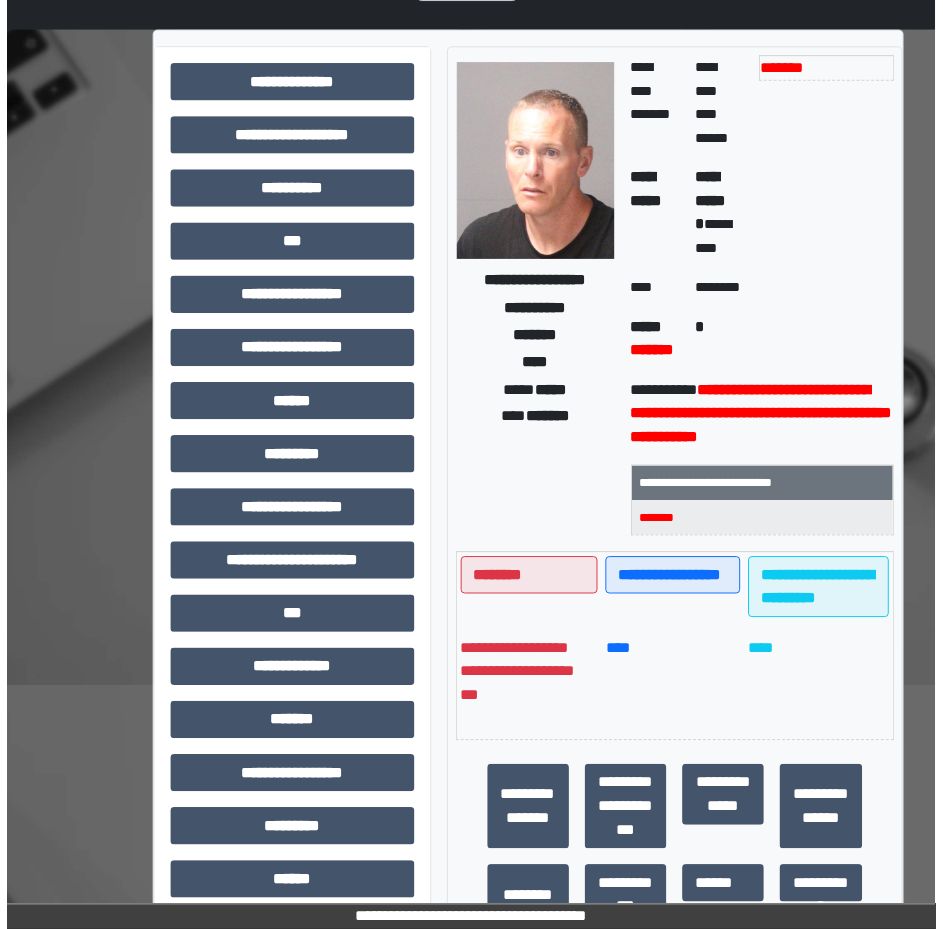 scroll, scrollTop: 300, scrollLeft: 0, axis: vertical 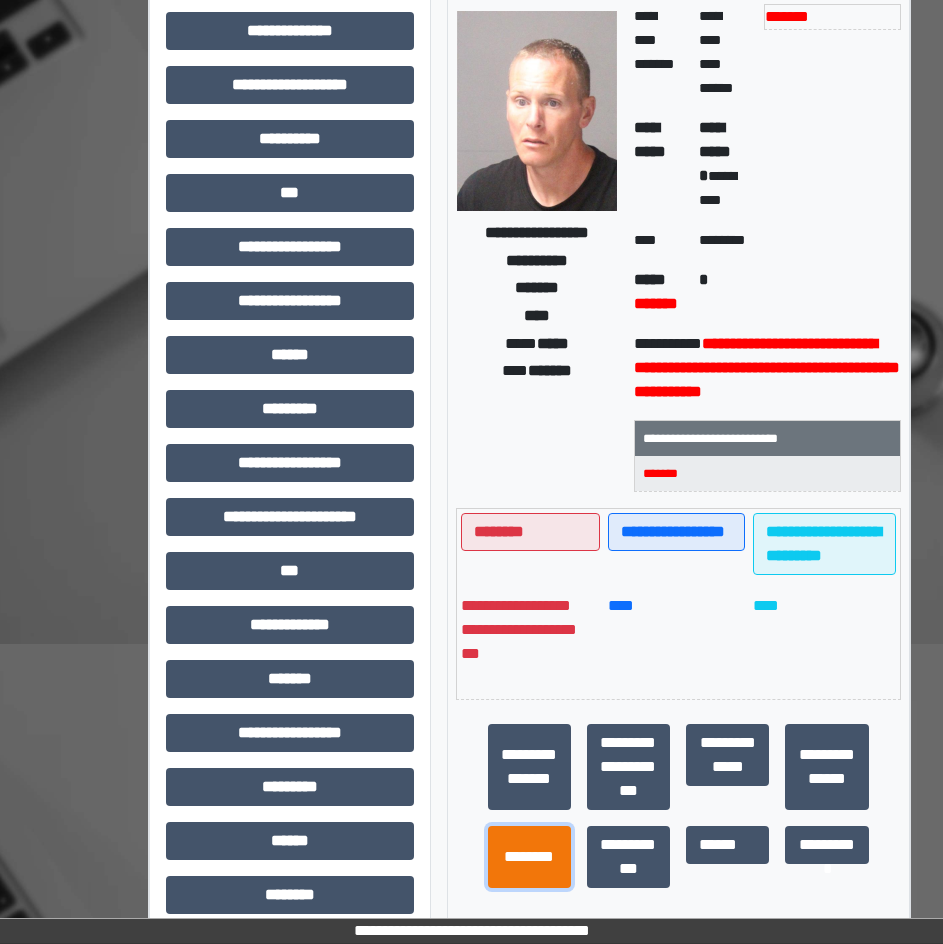 click on "********" at bounding box center (529, 857) 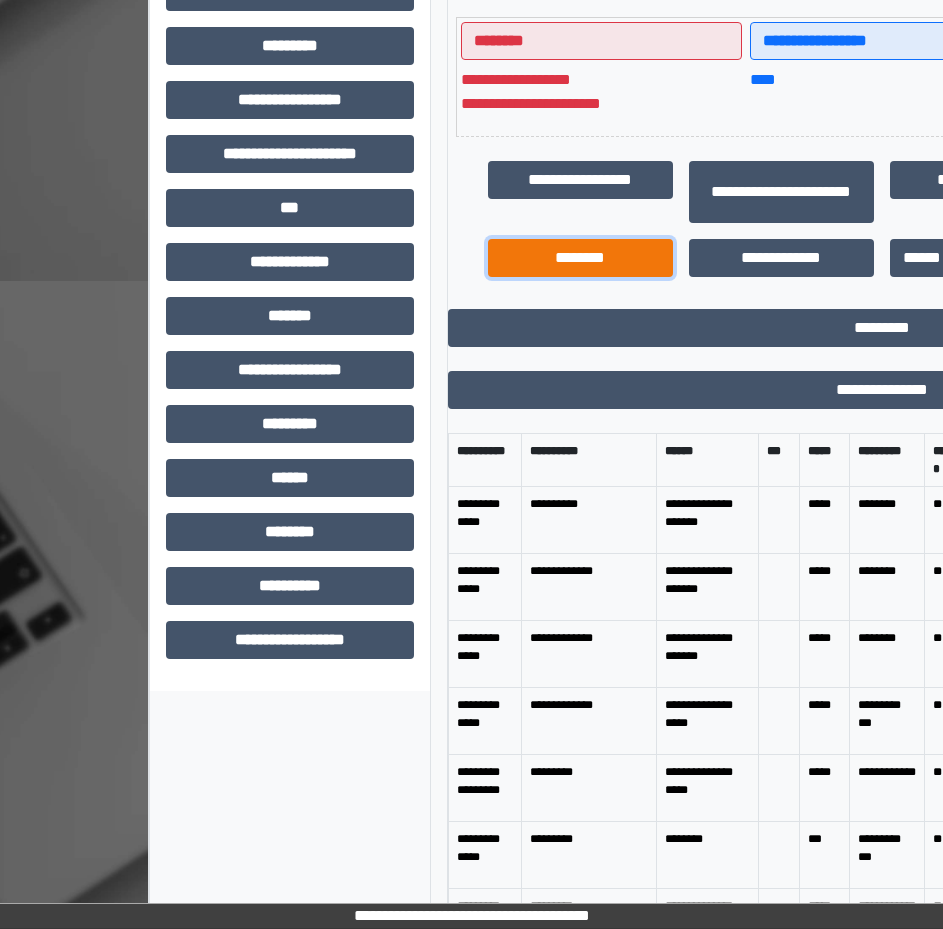 scroll, scrollTop: 665, scrollLeft: 0, axis: vertical 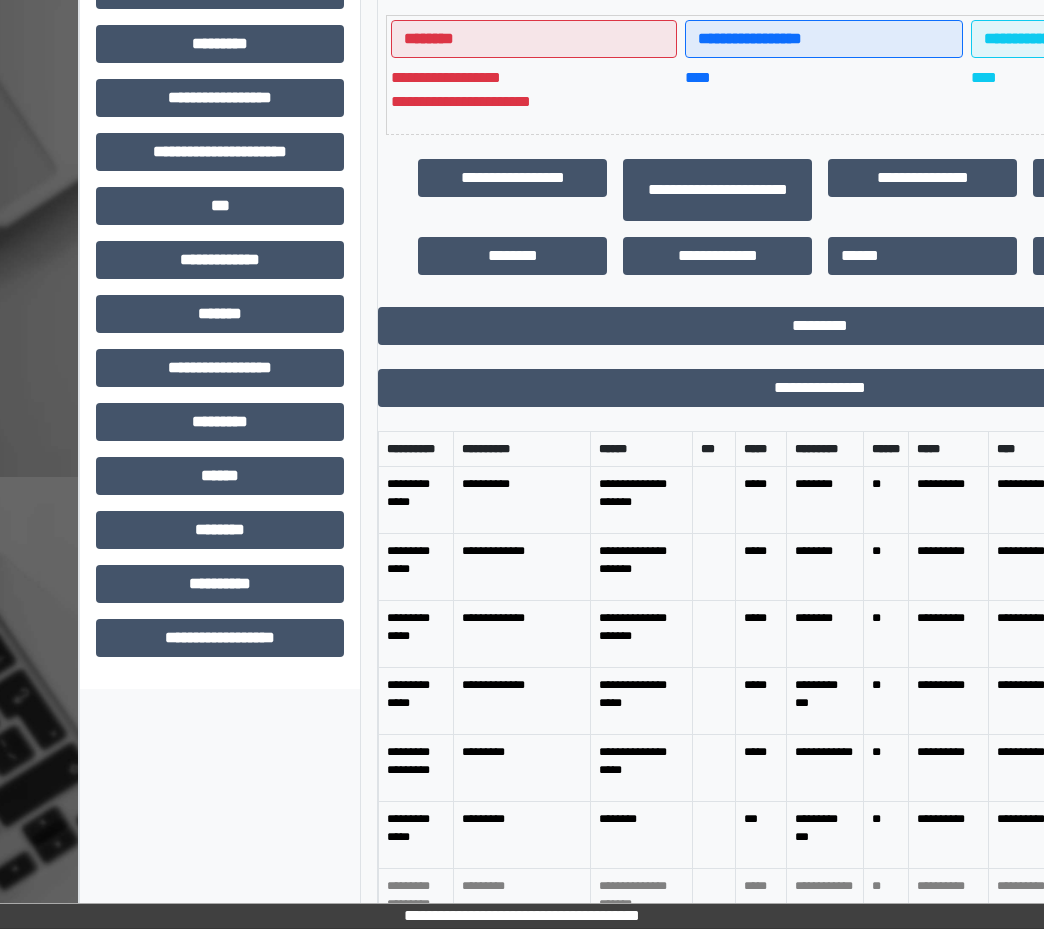 click on "**********" at bounding box center (820, 75) 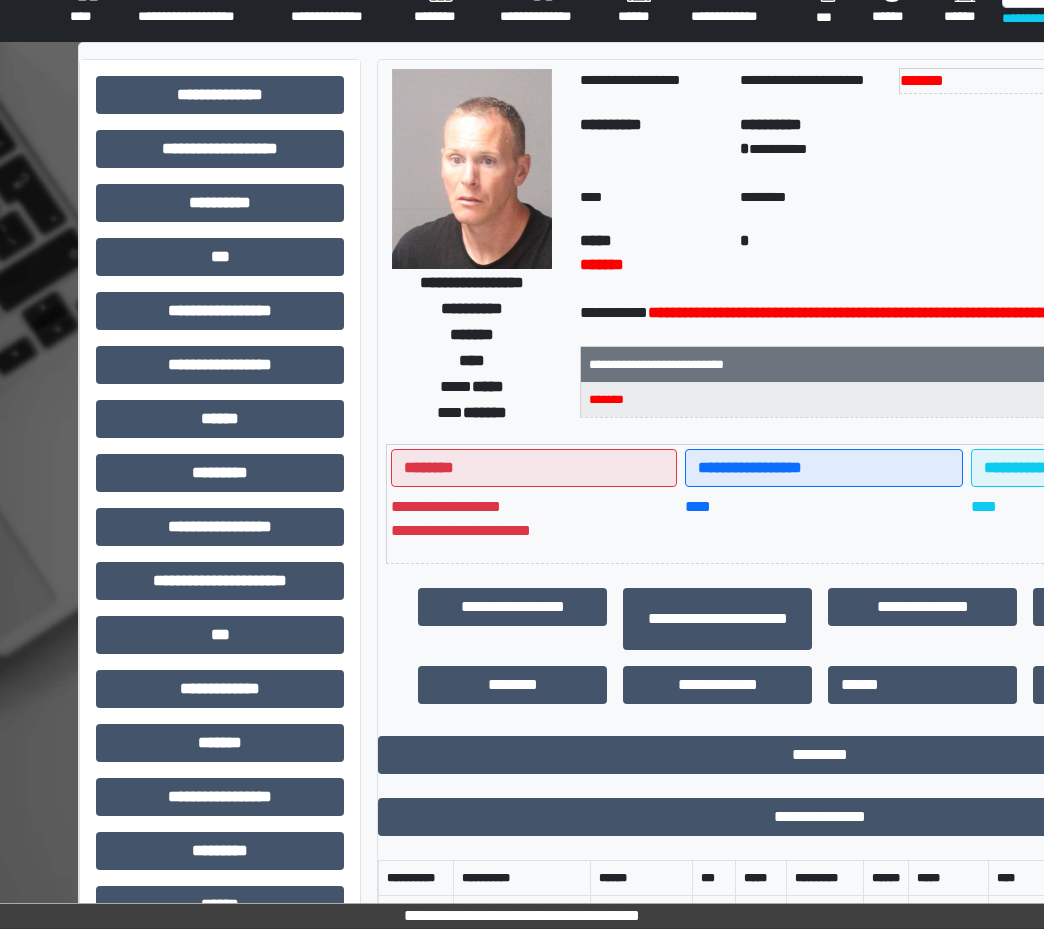 scroll, scrollTop: 0, scrollLeft: 0, axis: both 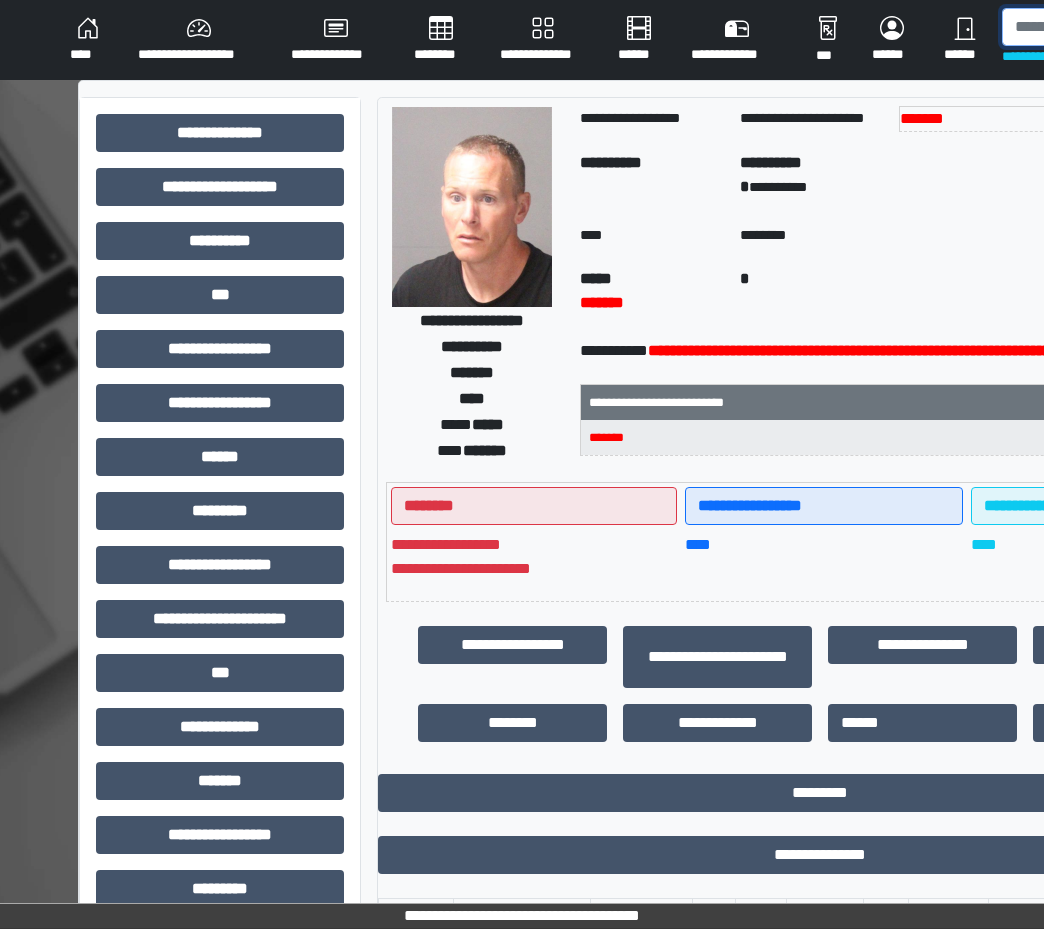 click at bounding box center [1105, 27] 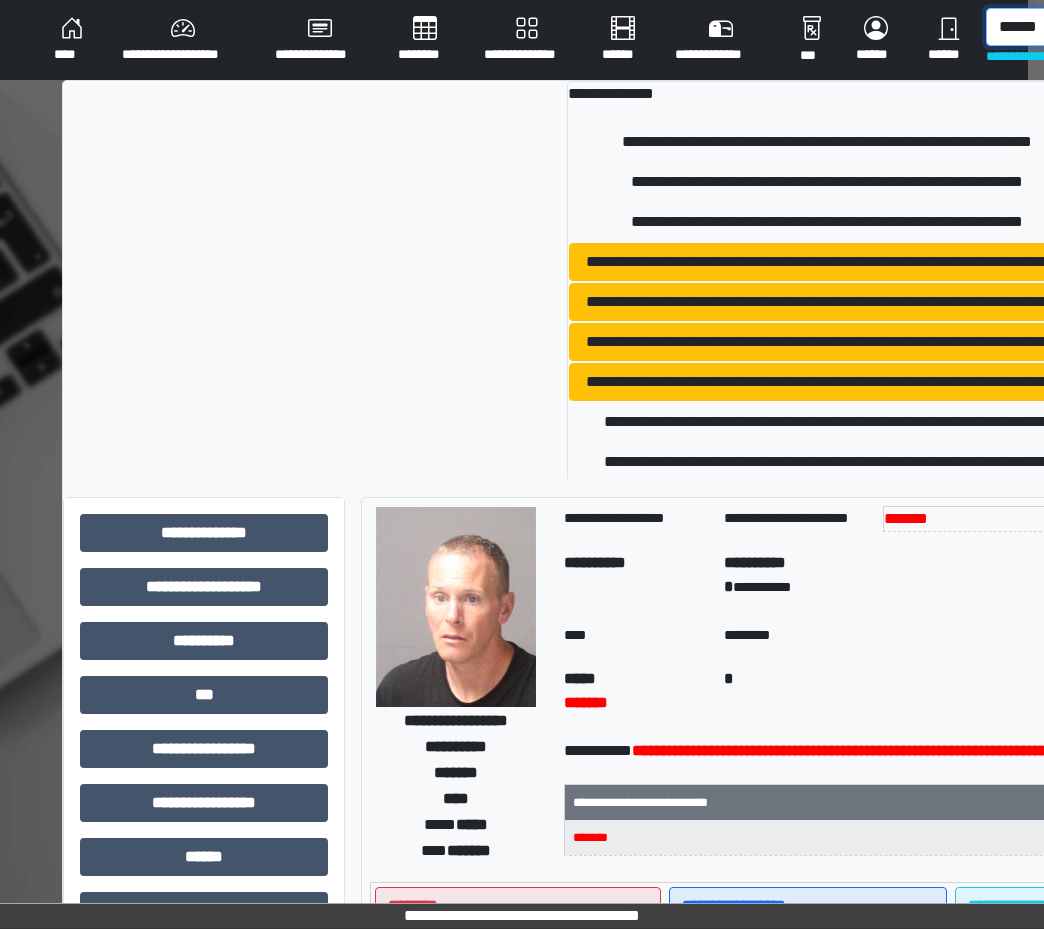 scroll, scrollTop: 0, scrollLeft: 24, axis: horizontal 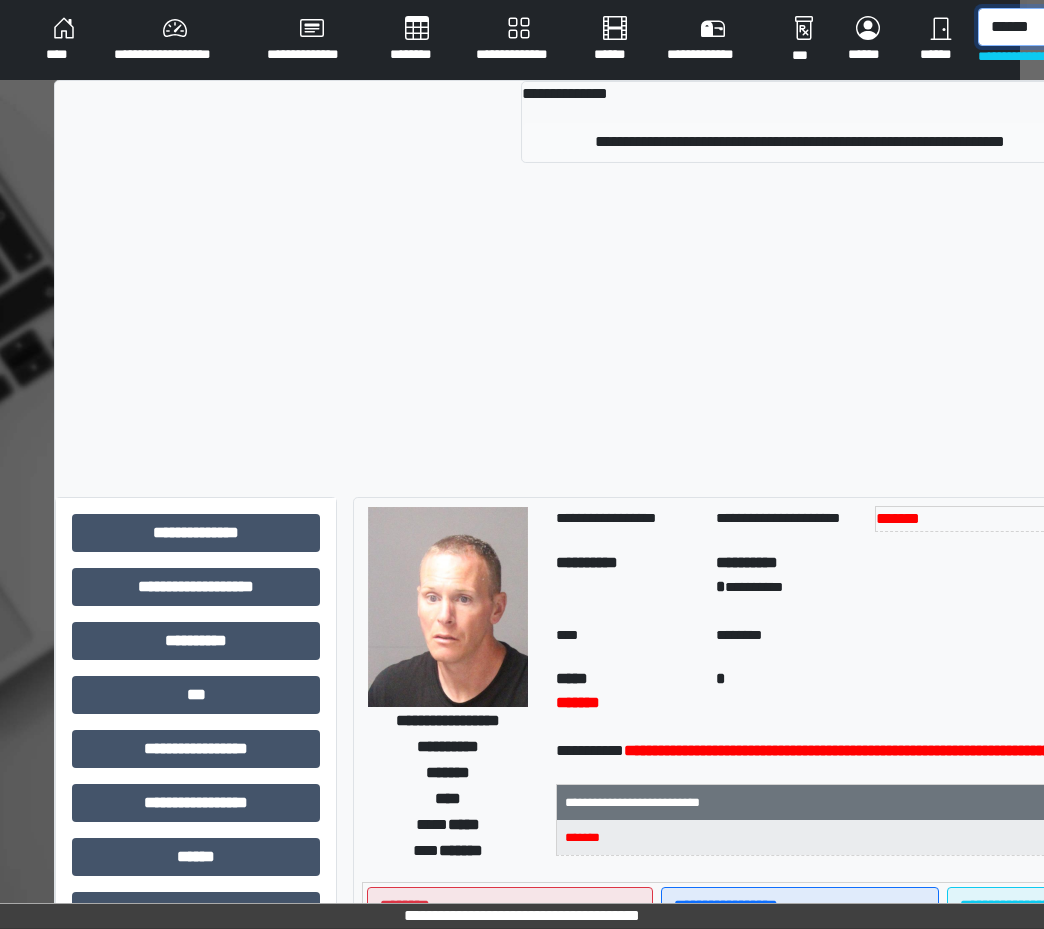 type on "******" 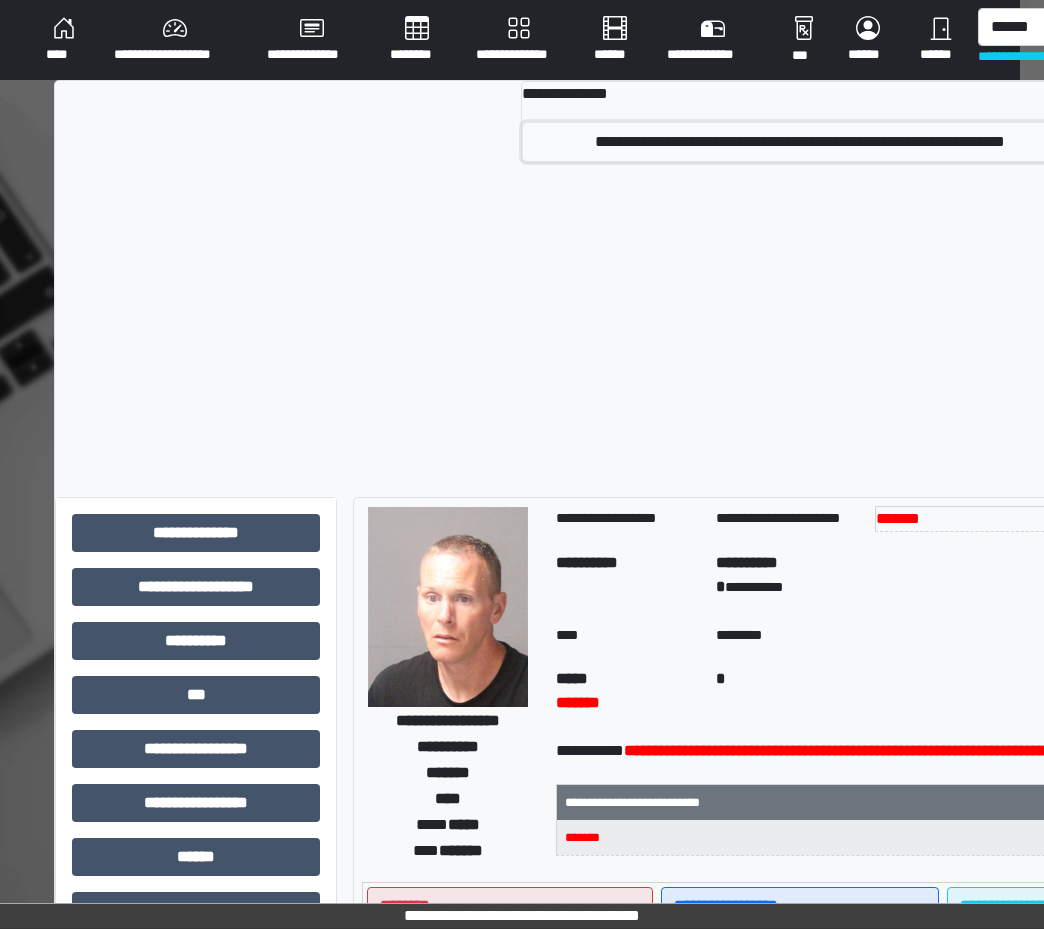 click on "**********" at bounding box center [800, 142] 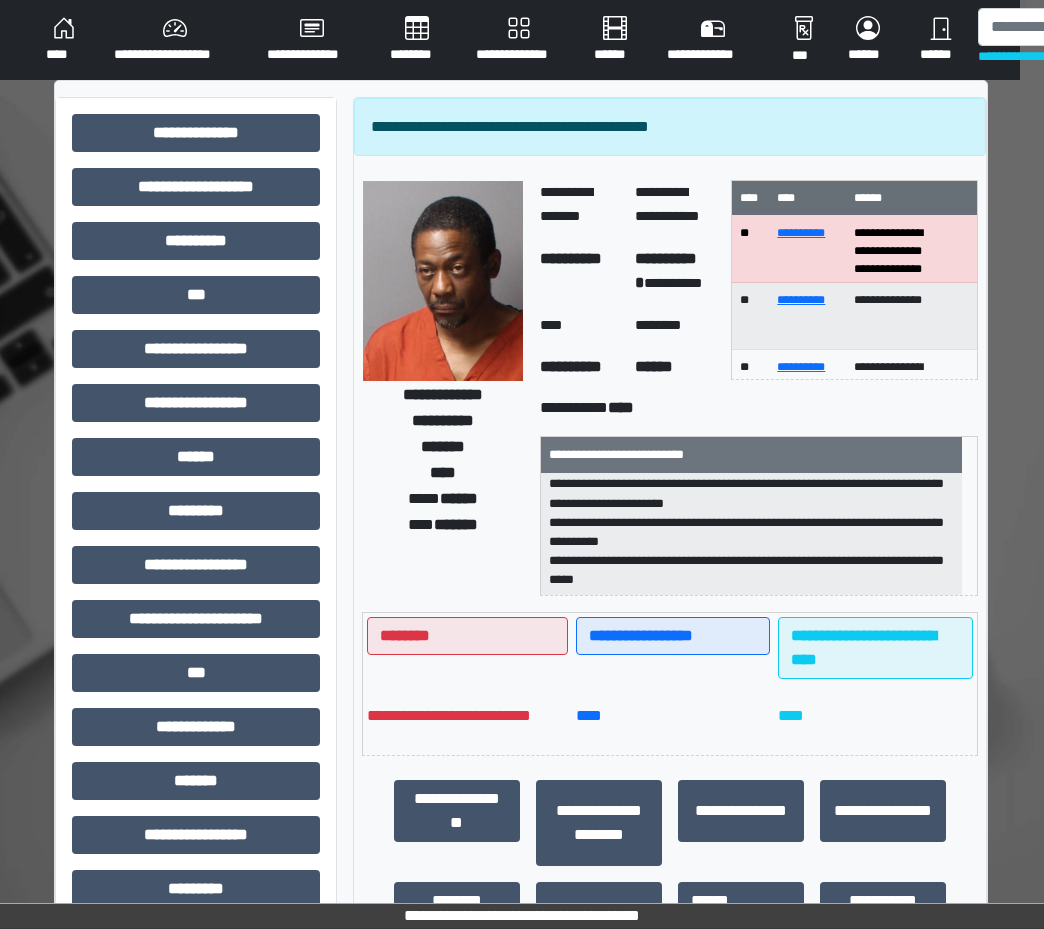 scroll, scrollTop: 639, scrollLeft: 0, axis: vertical 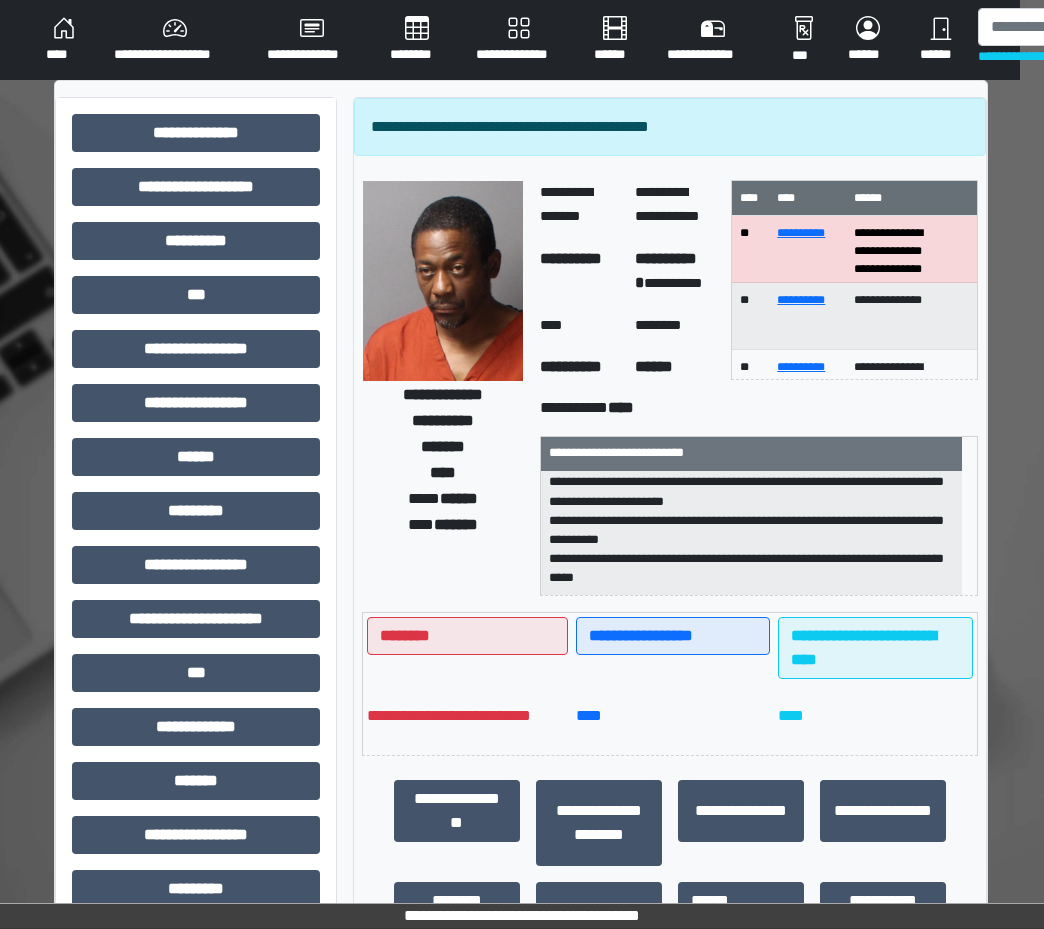 click on "**********" at bounding box center [670, 127] 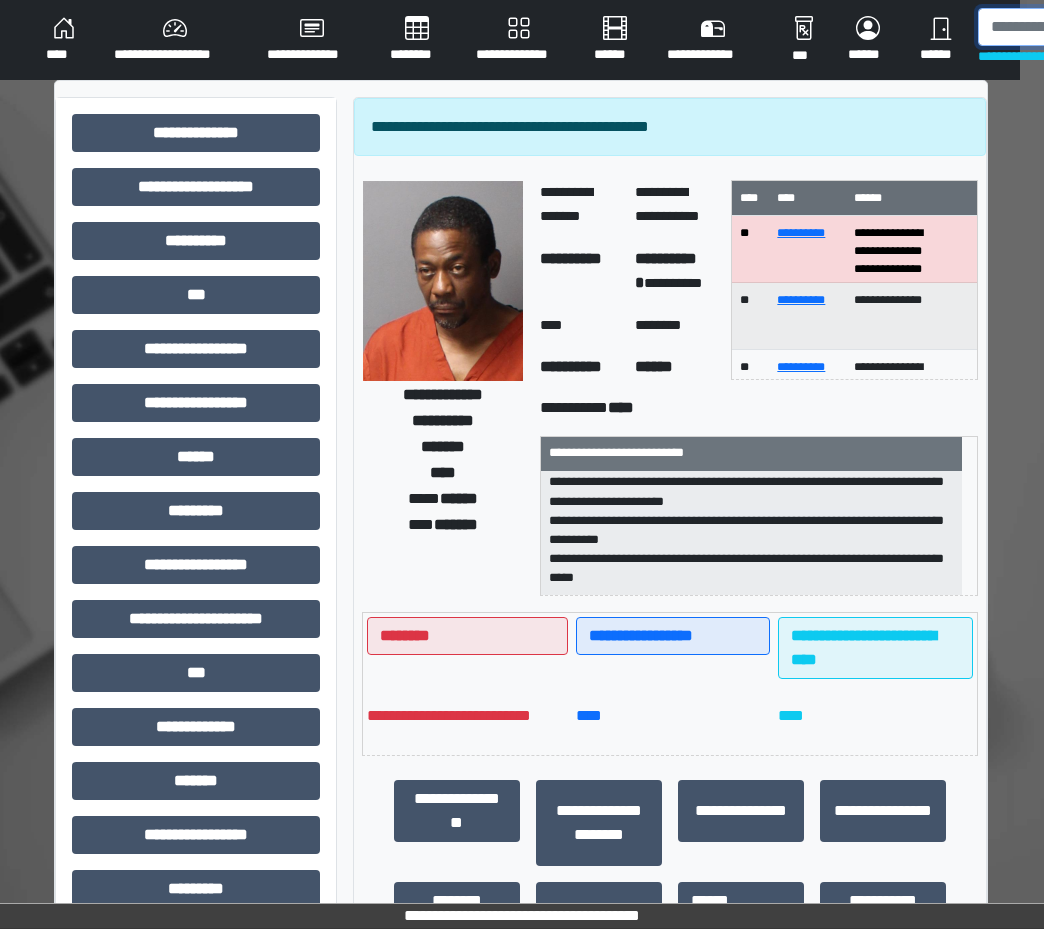 click at bounding box center [1081, 27] 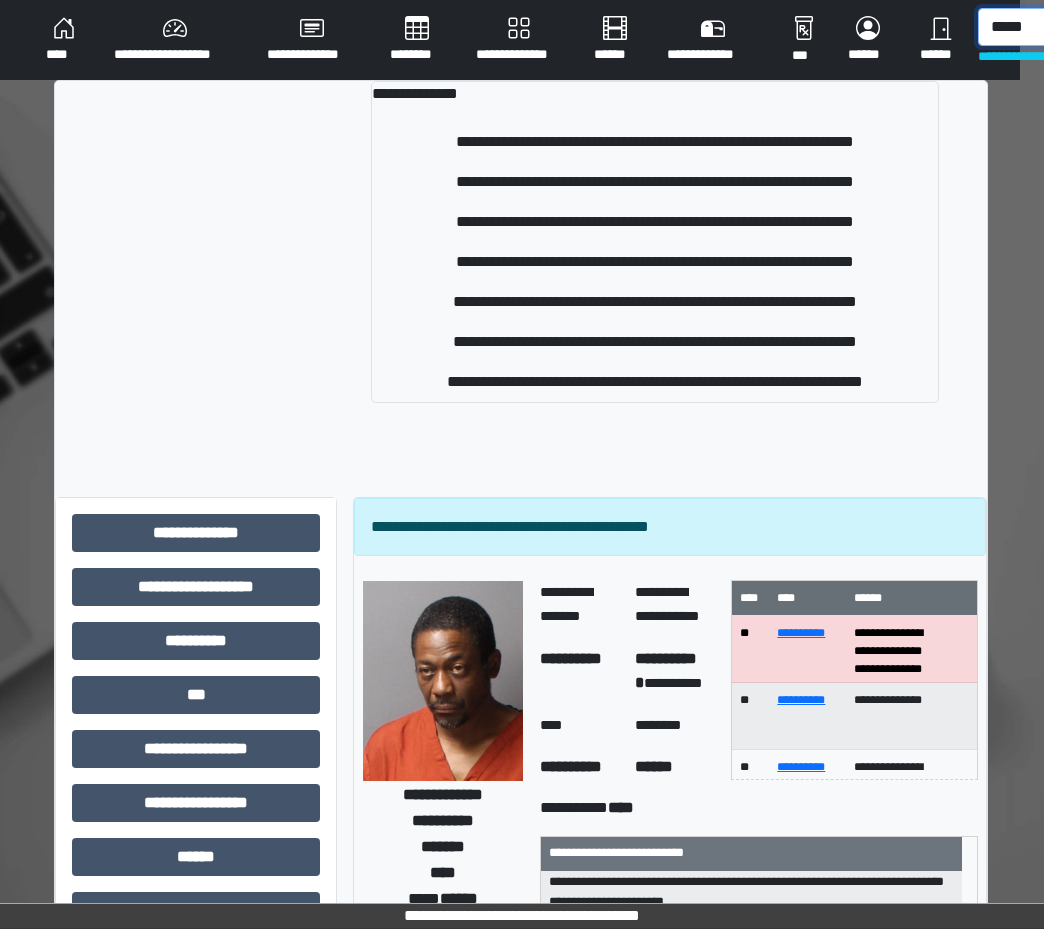 type on "*****" 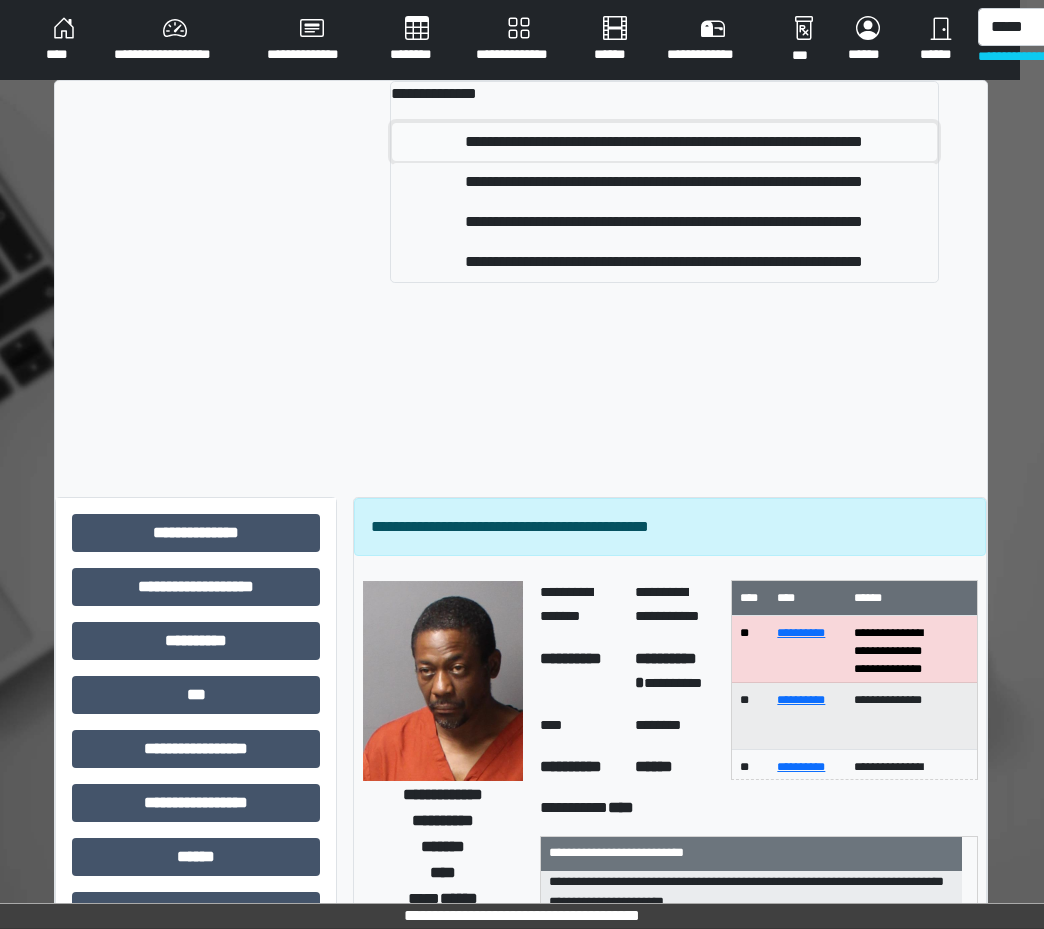 click on "**********" at bounding box center [664, 142] 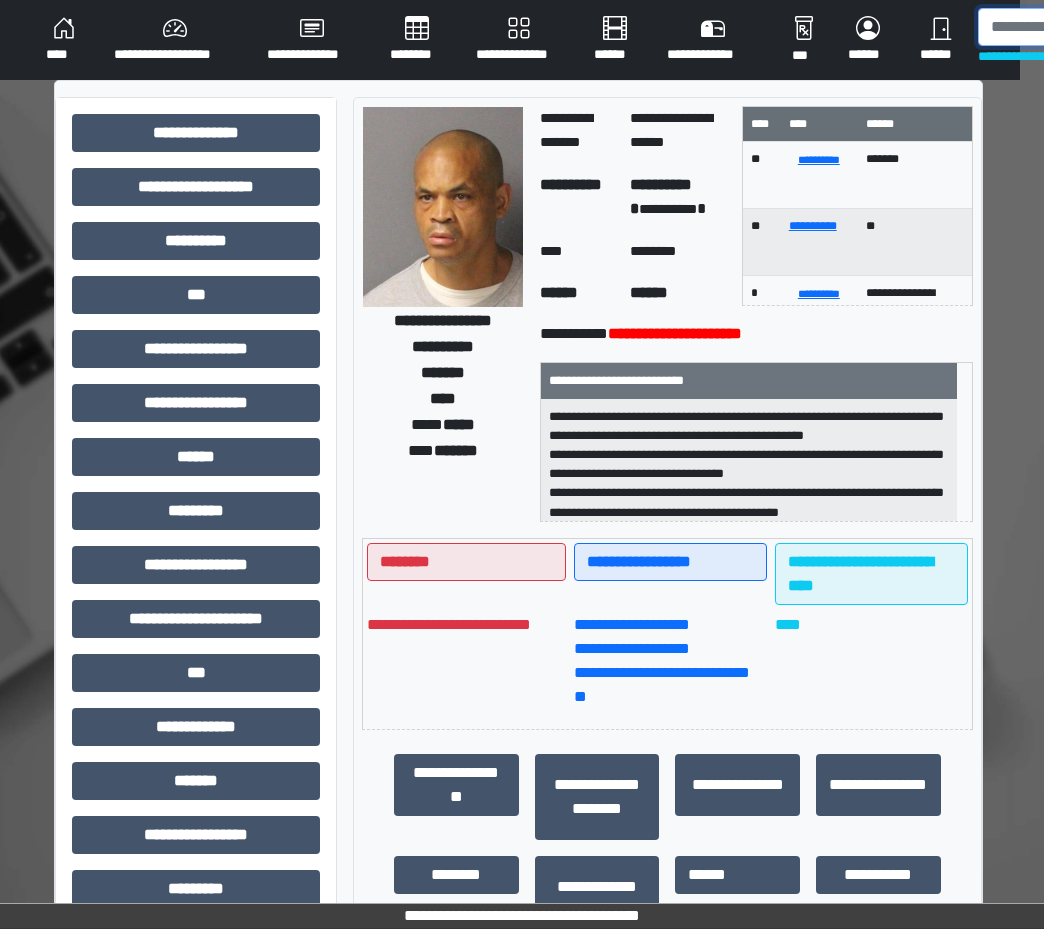 click at bounding box center [1081, 27] 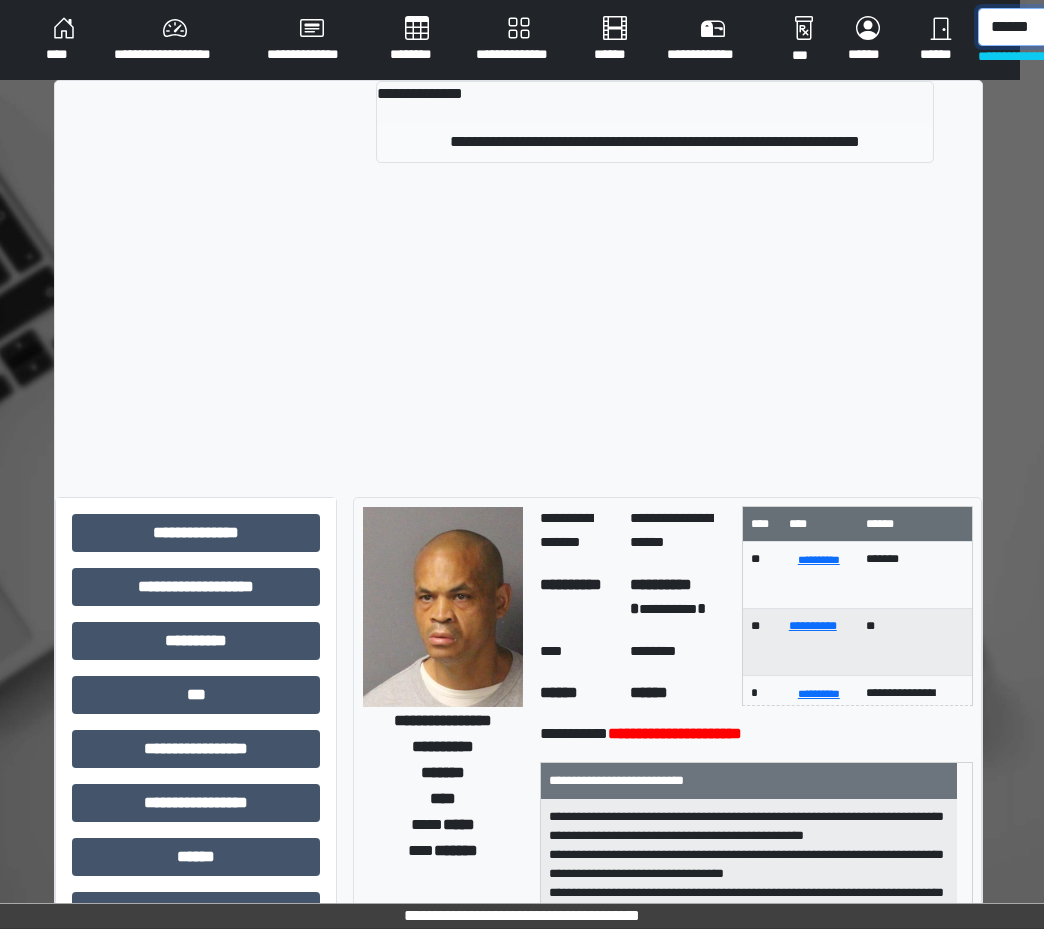 type on "******" 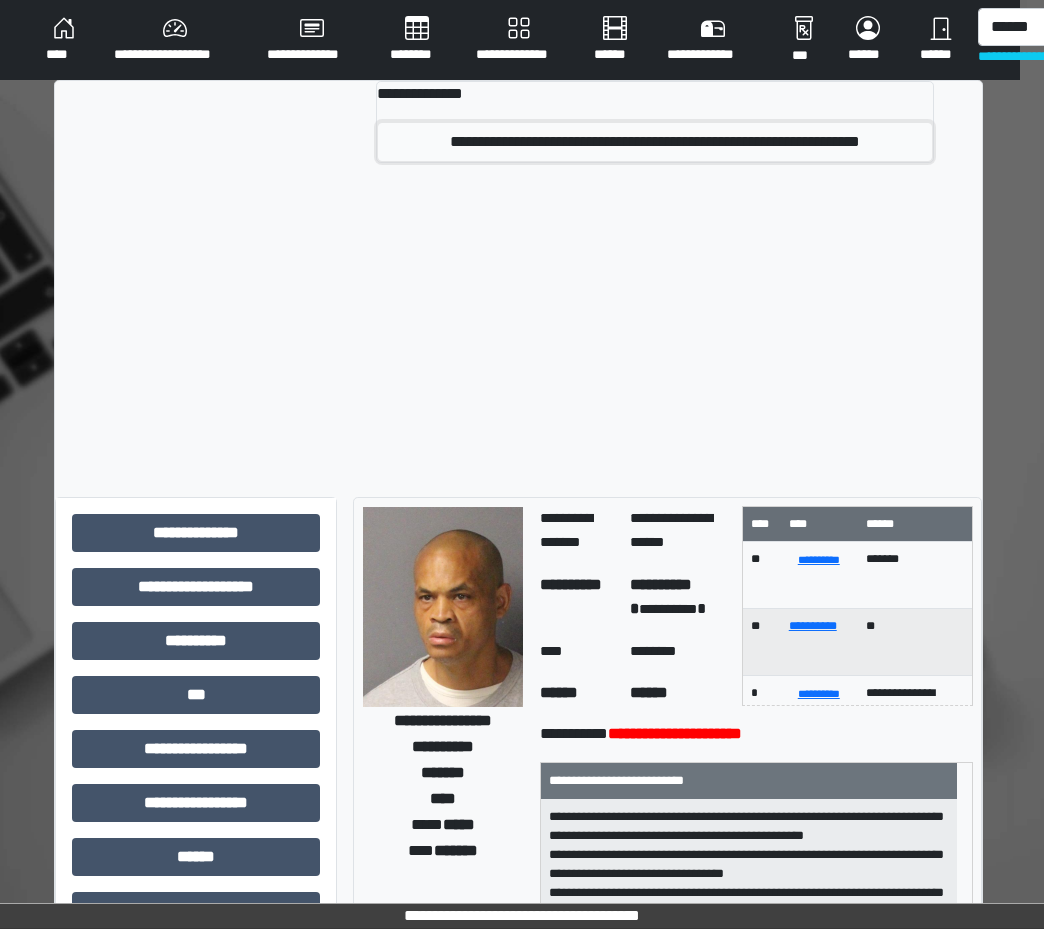 click on "**********" at bounding box center (655, 142) 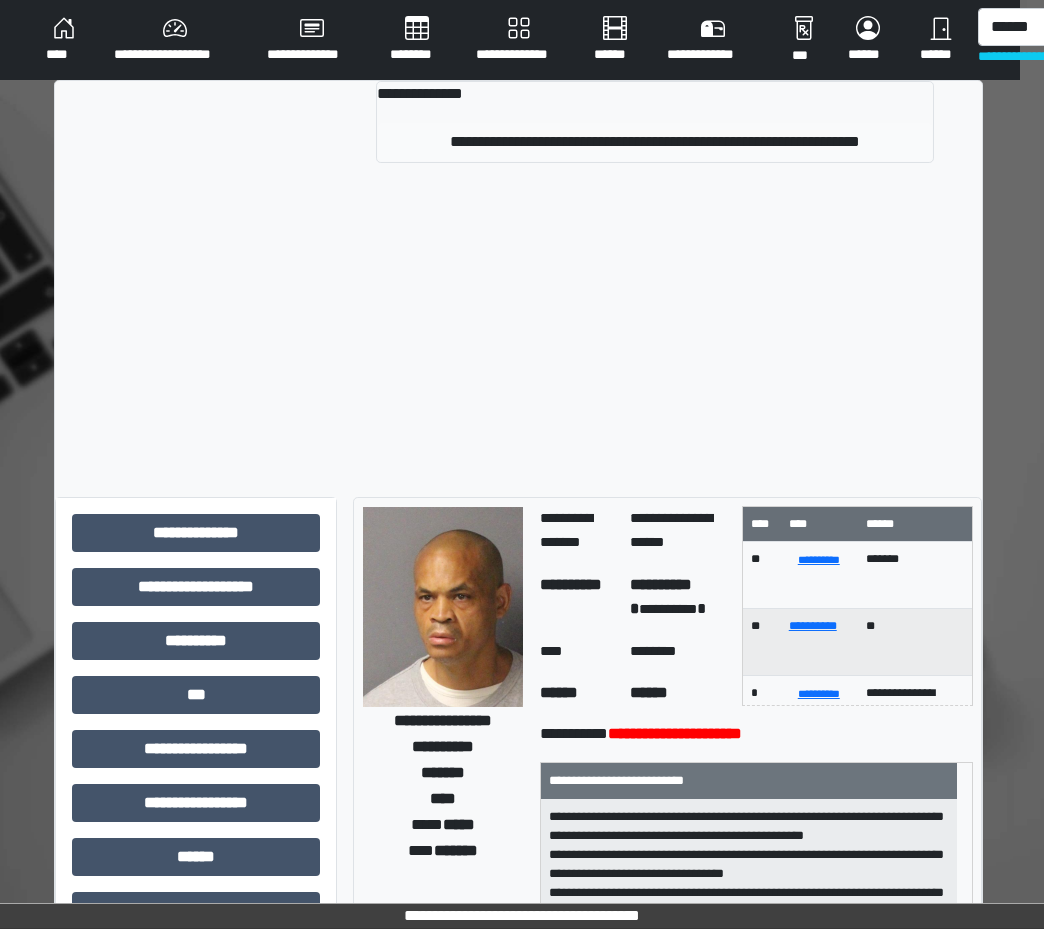 type 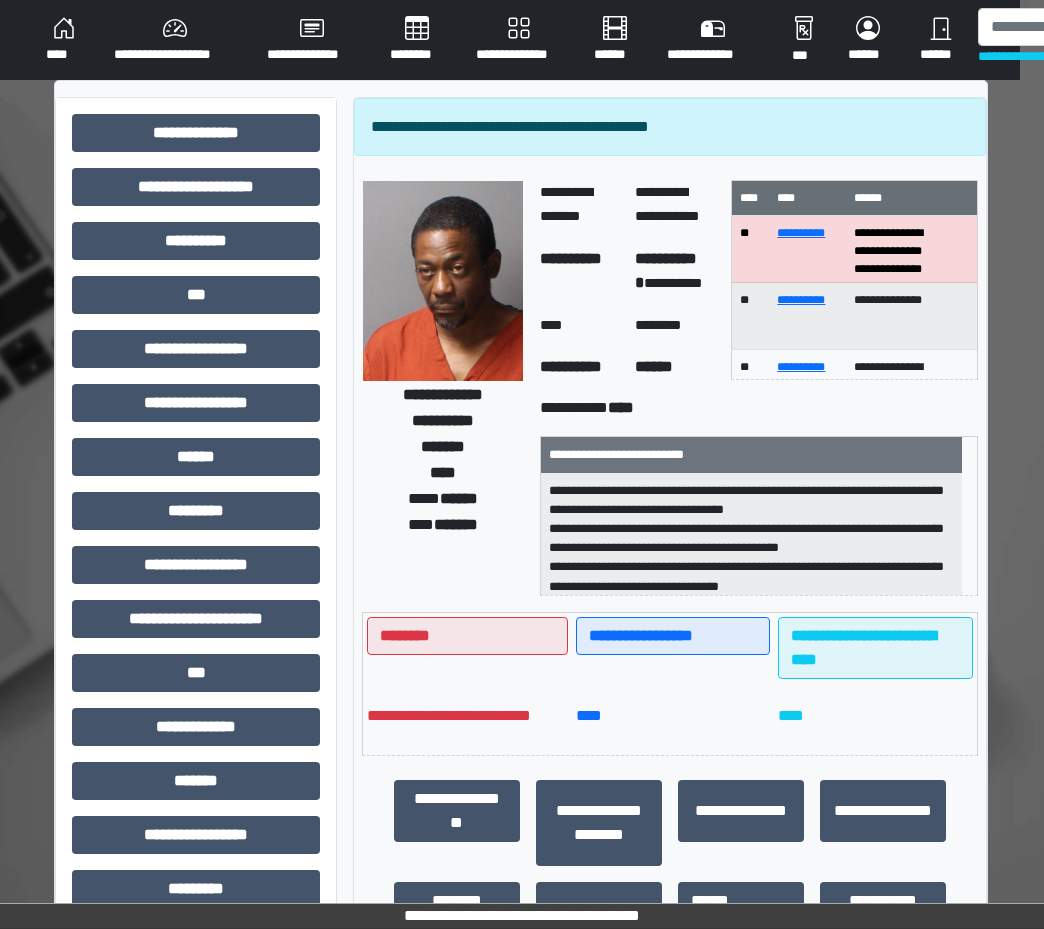 click on "**********" at bounding box center (519, 40) 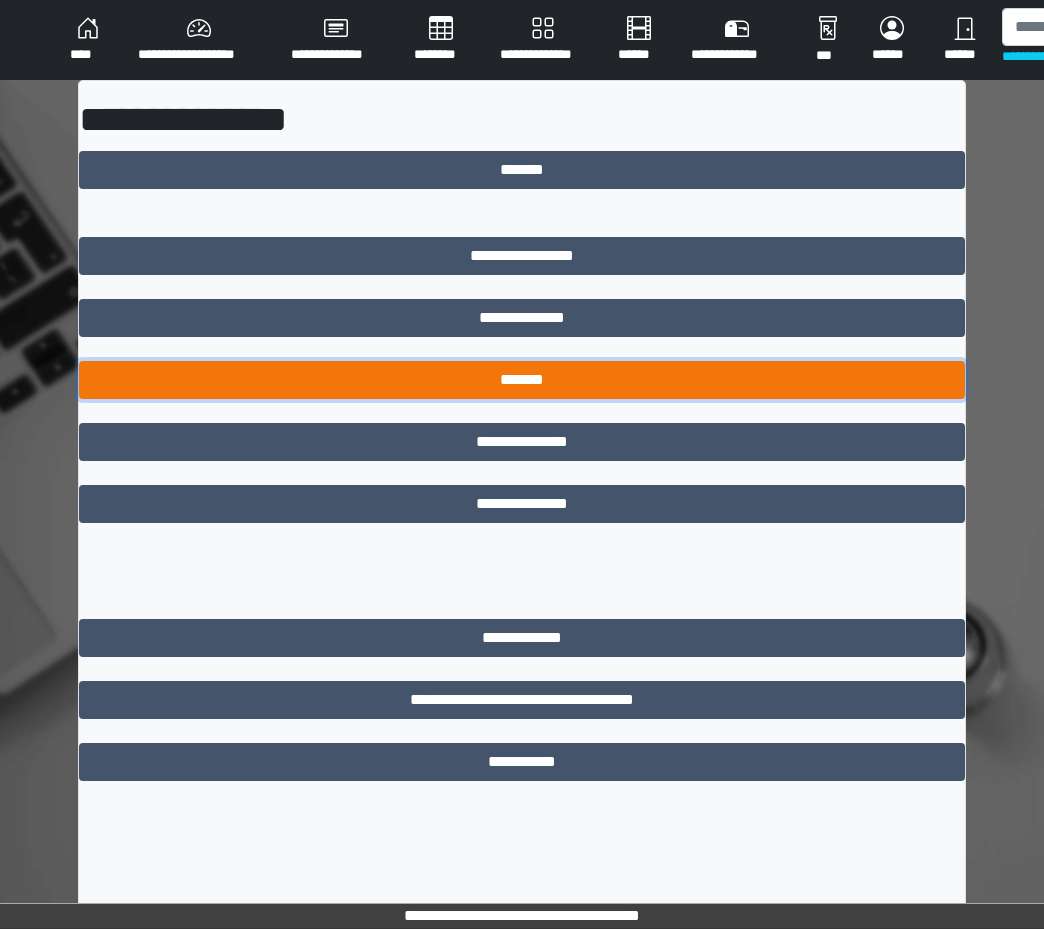 click on "*******" at bounding box center [522, 380] 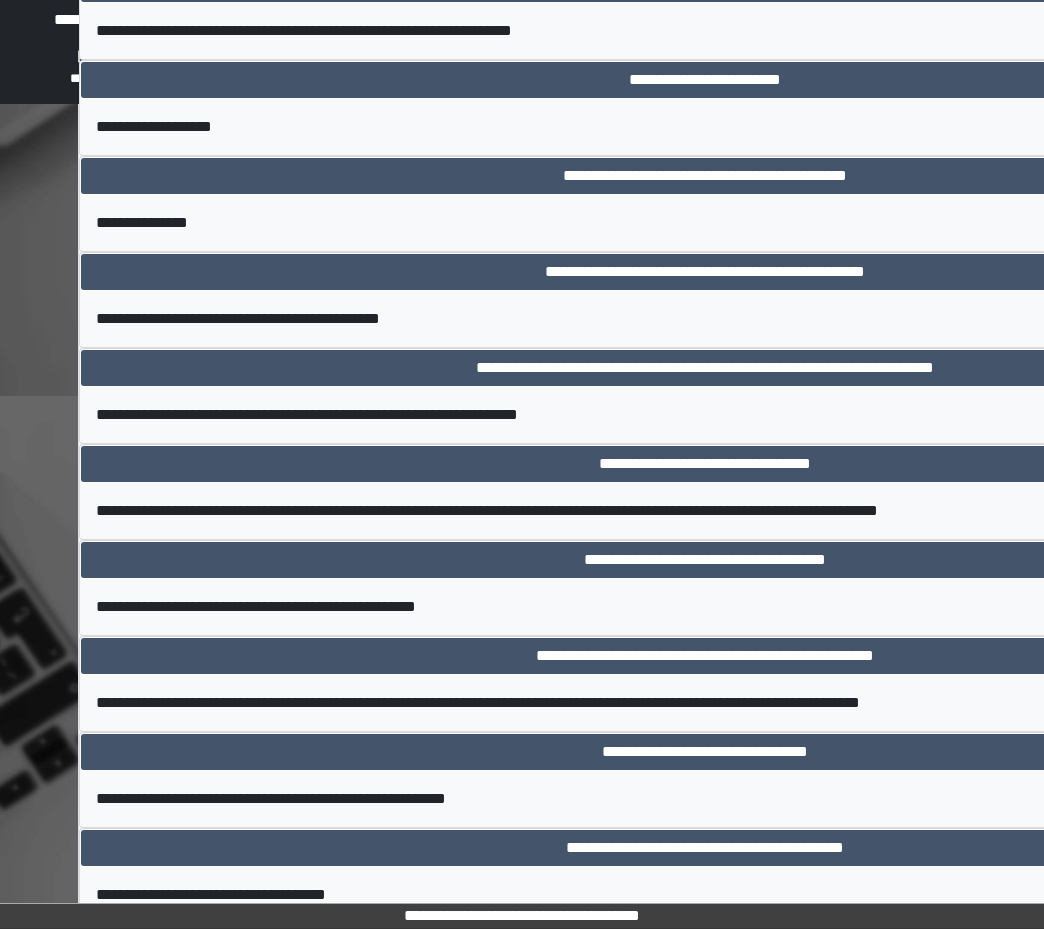 scroll, scrollTop: 8915, scrollLeft: 0, axis: vertical 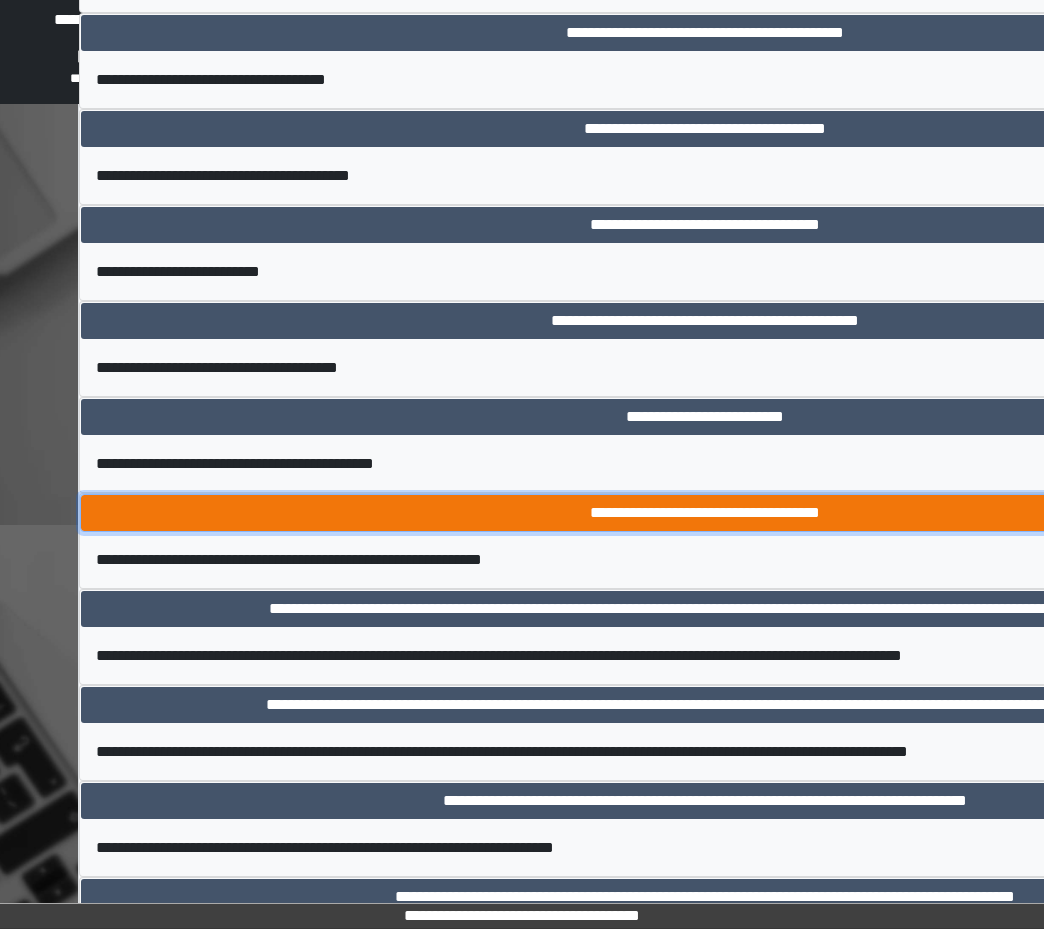 click on "**********" at bounding box center (705, 513) 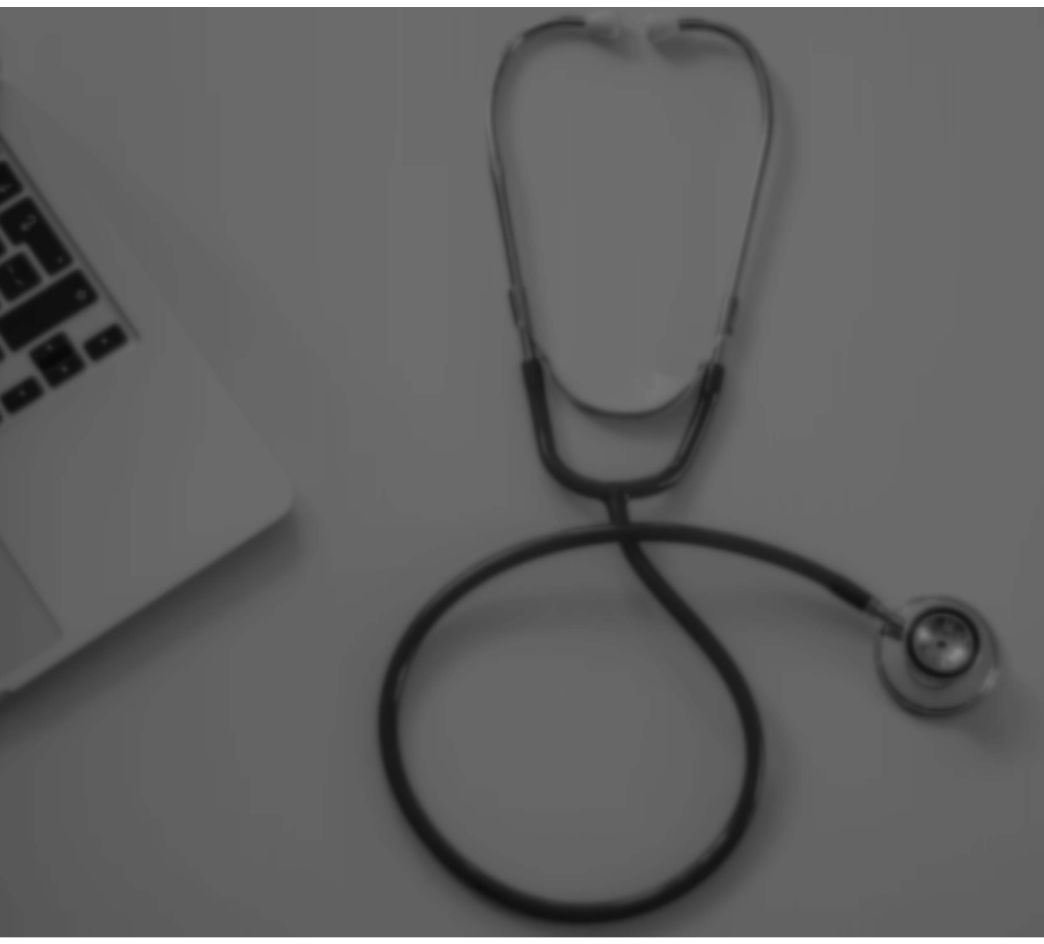 scroll, scrollTop: 0, scrollLeft: 0, axis: both 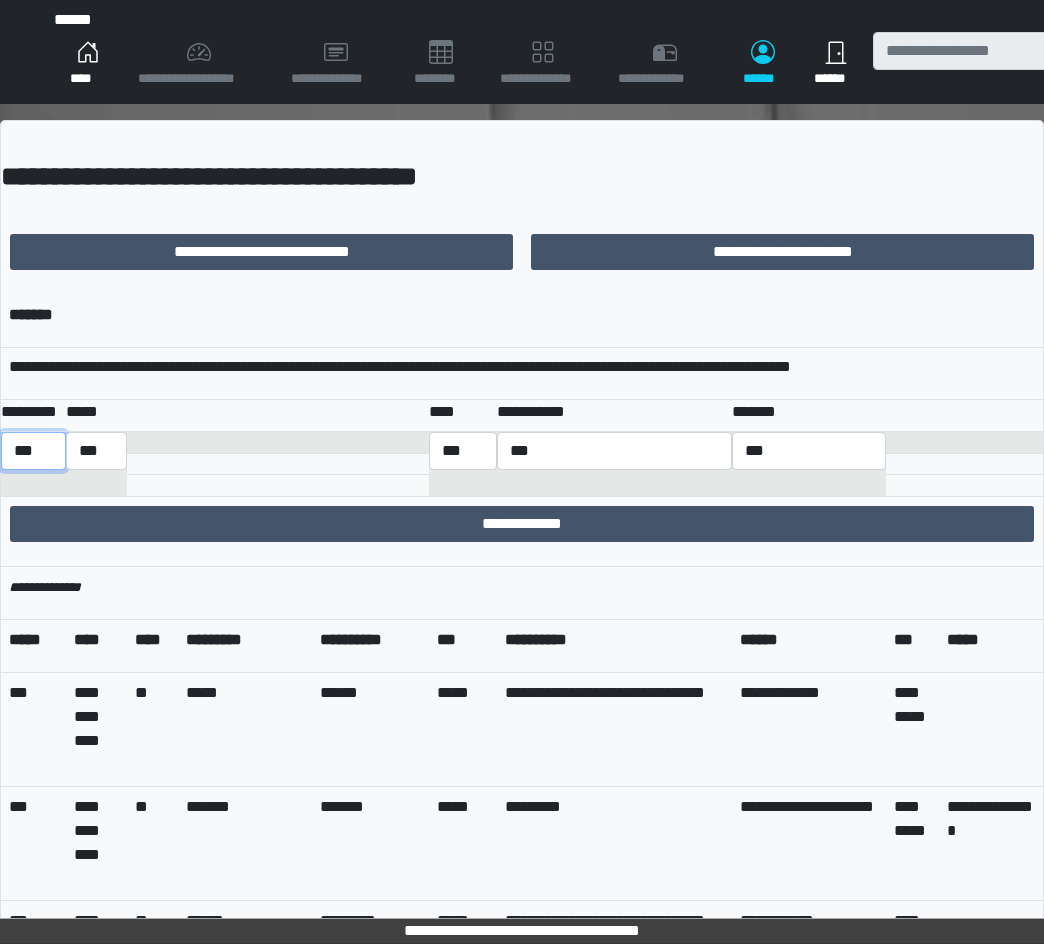 click on "*** *** ******** *** ******** ***** ***" at bounding box center [33, 451] 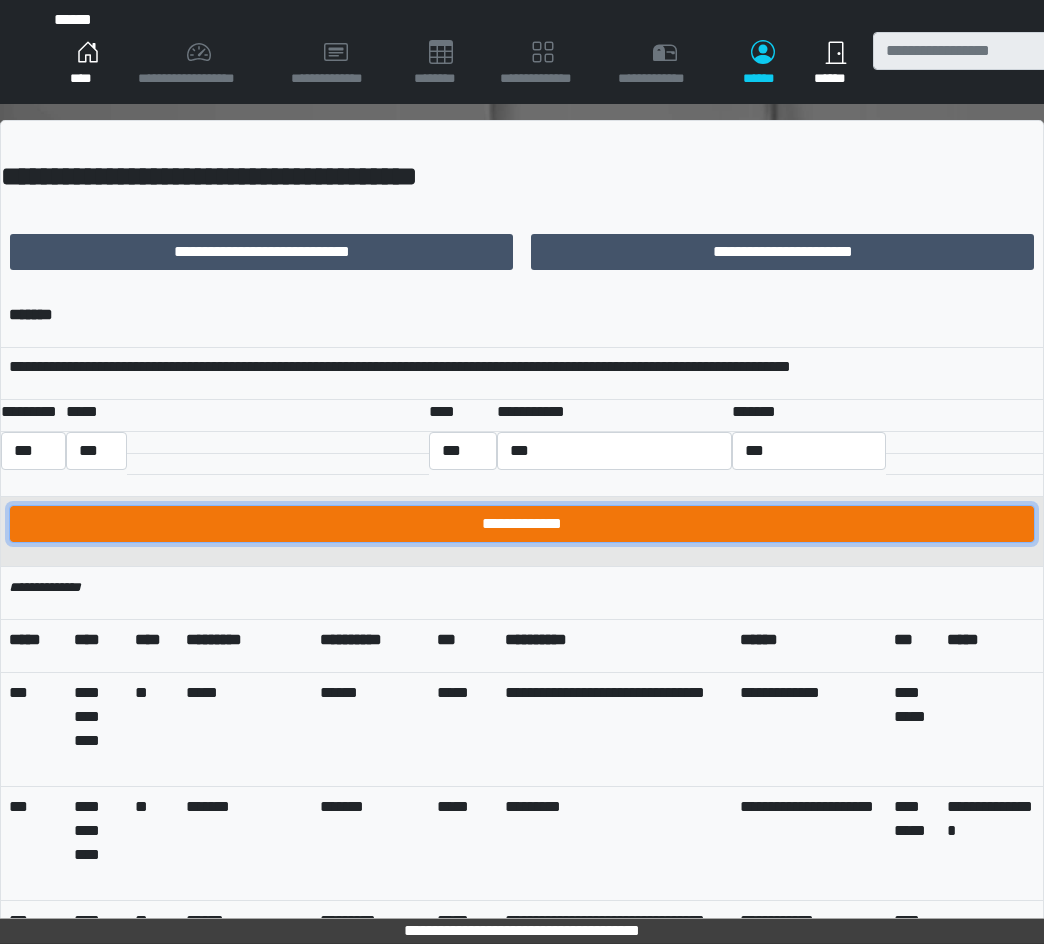 click on "**********" at bounding box center [522, 524] 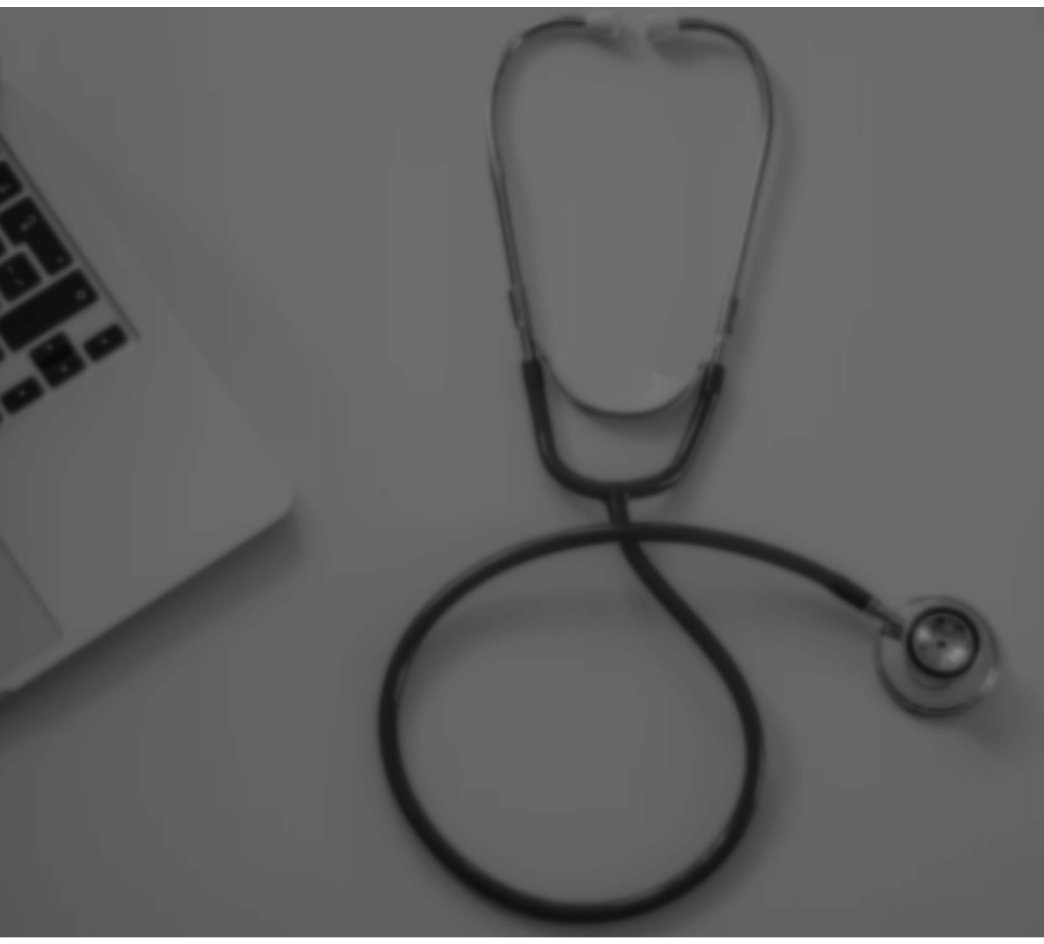 scroll, scrollTop: 0, scrollLeft: 0, axis: both 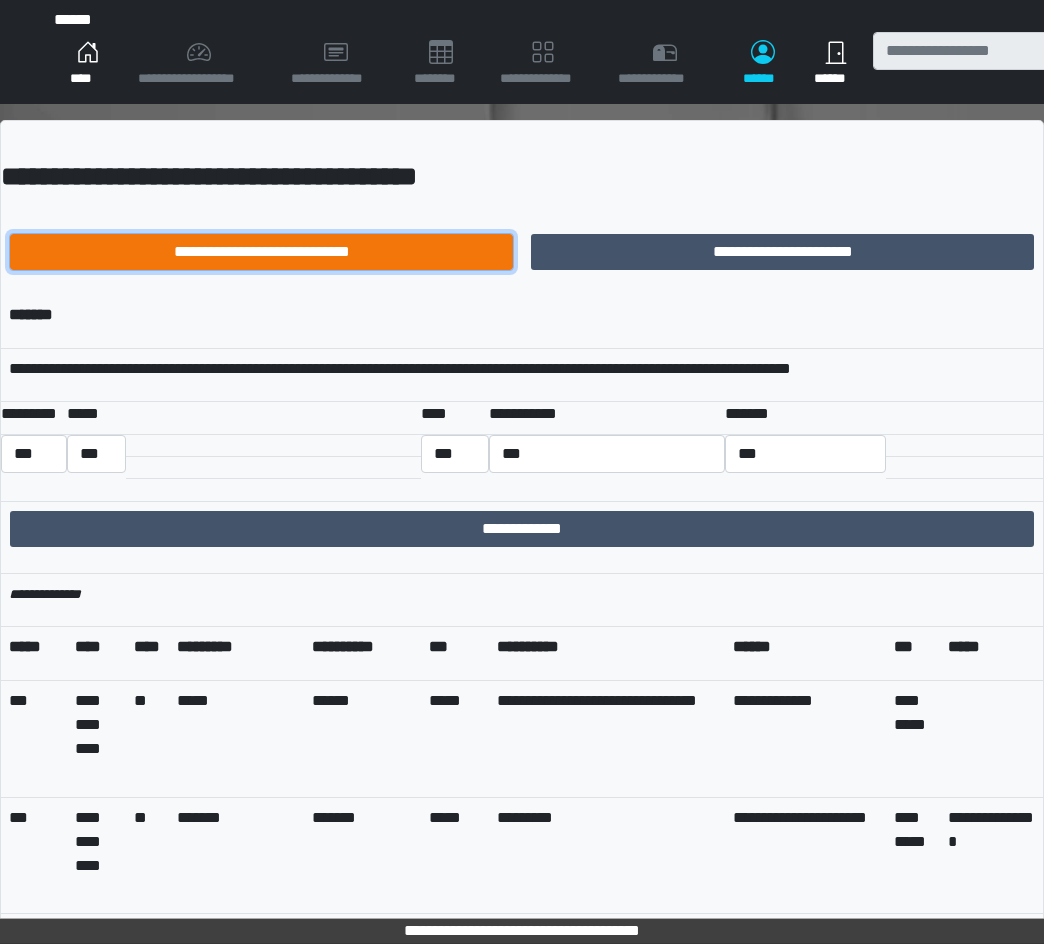 click on "**********" at bounding box center [261, 252] 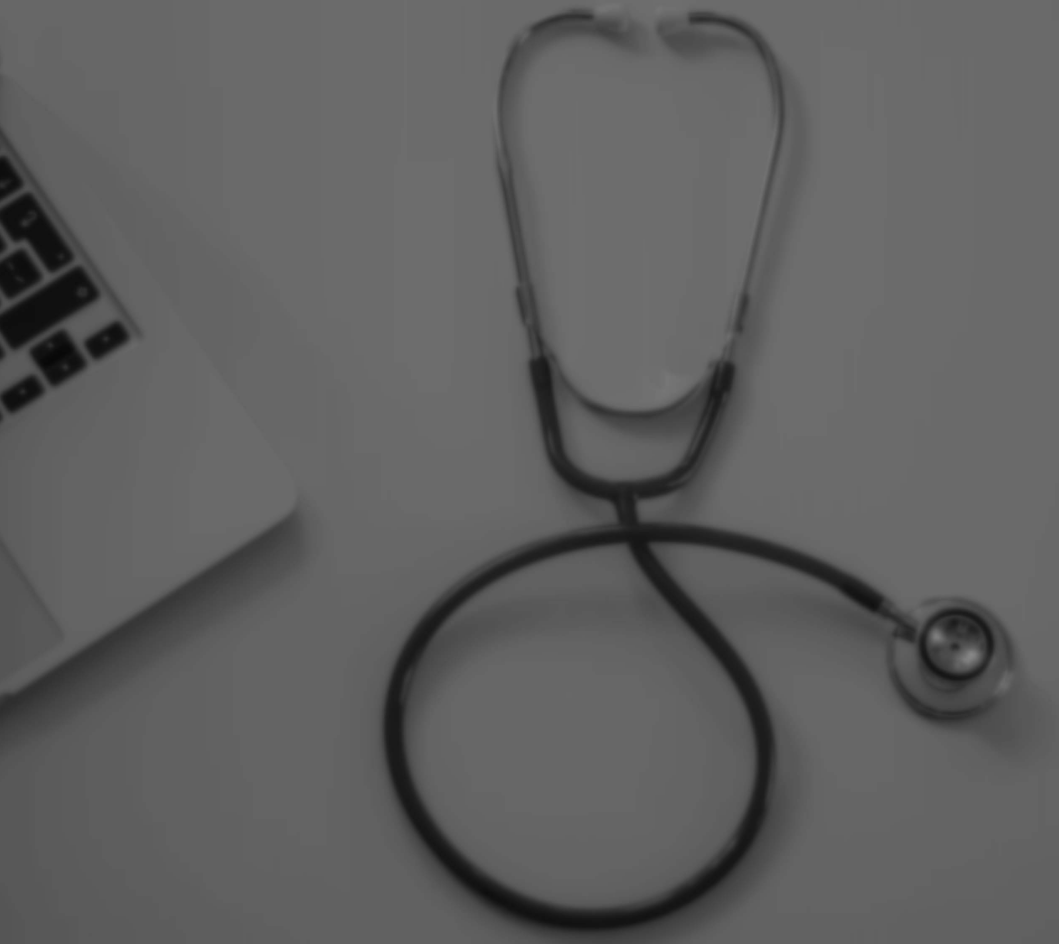 scroll, scrollTop: 0, scrollLeft: 0, axis: both 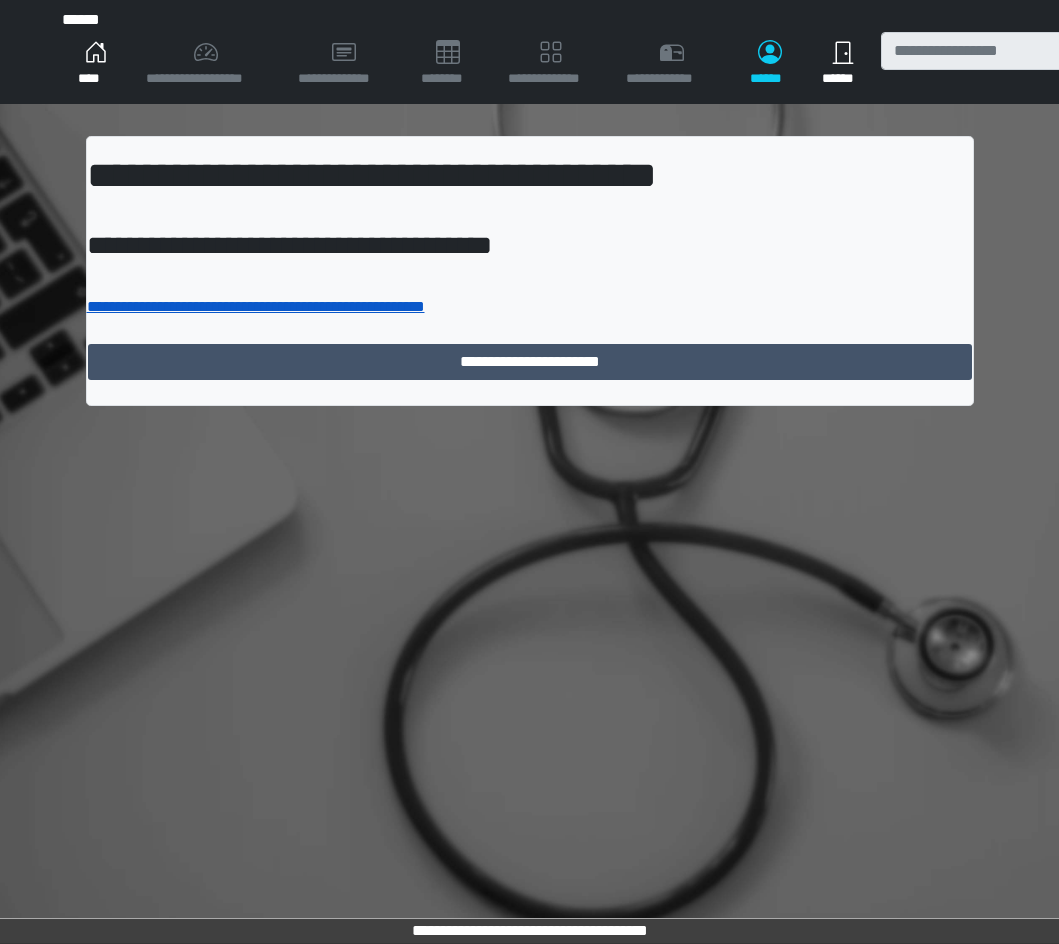 click on "**********" at bounding box center [256, 306] 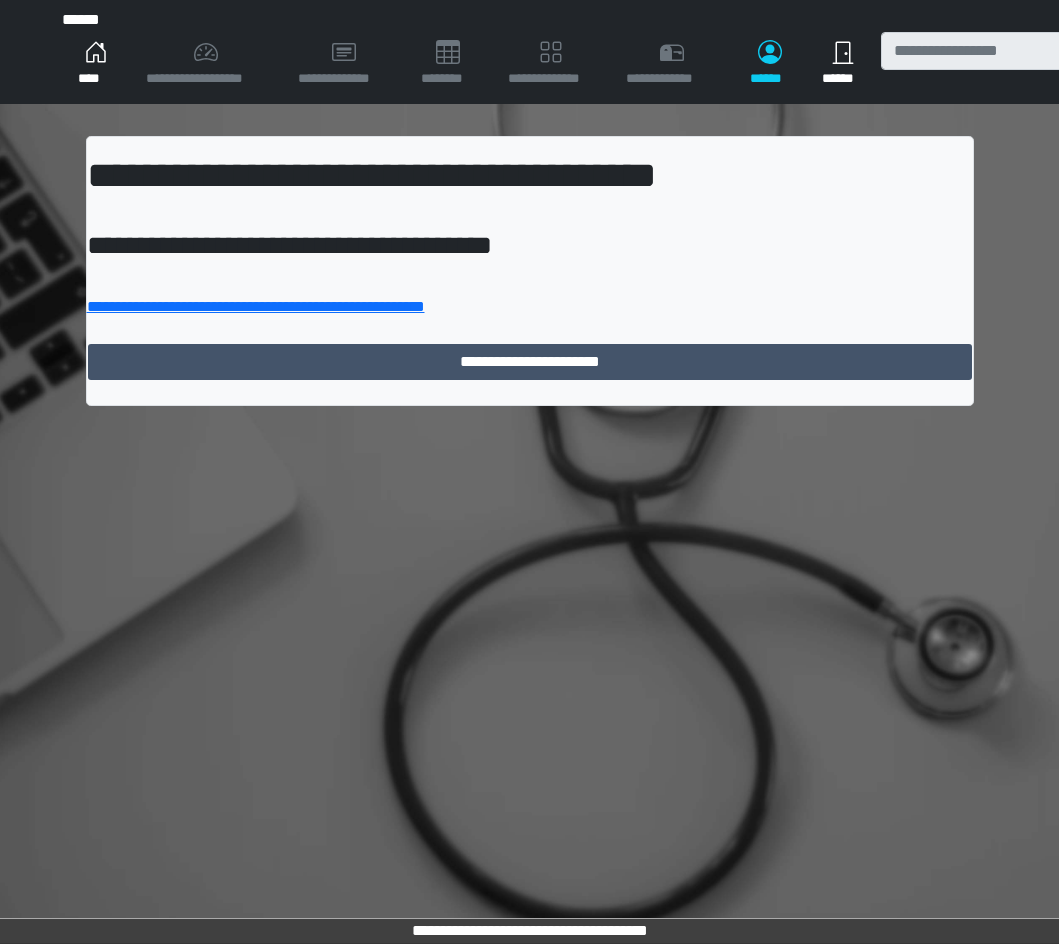 click on "****" at bounding box center (96, 64) 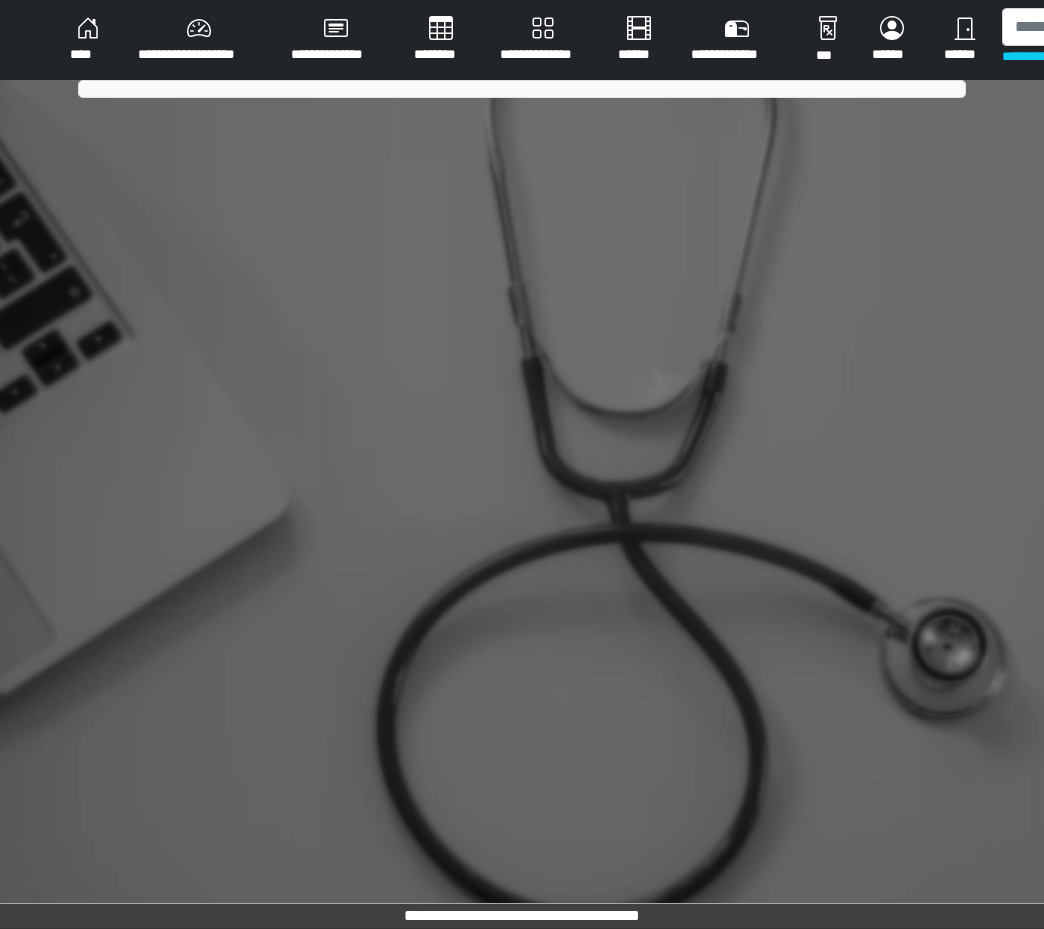 scroll, scrollTop: 0, scrollLeft: 0, axis: both 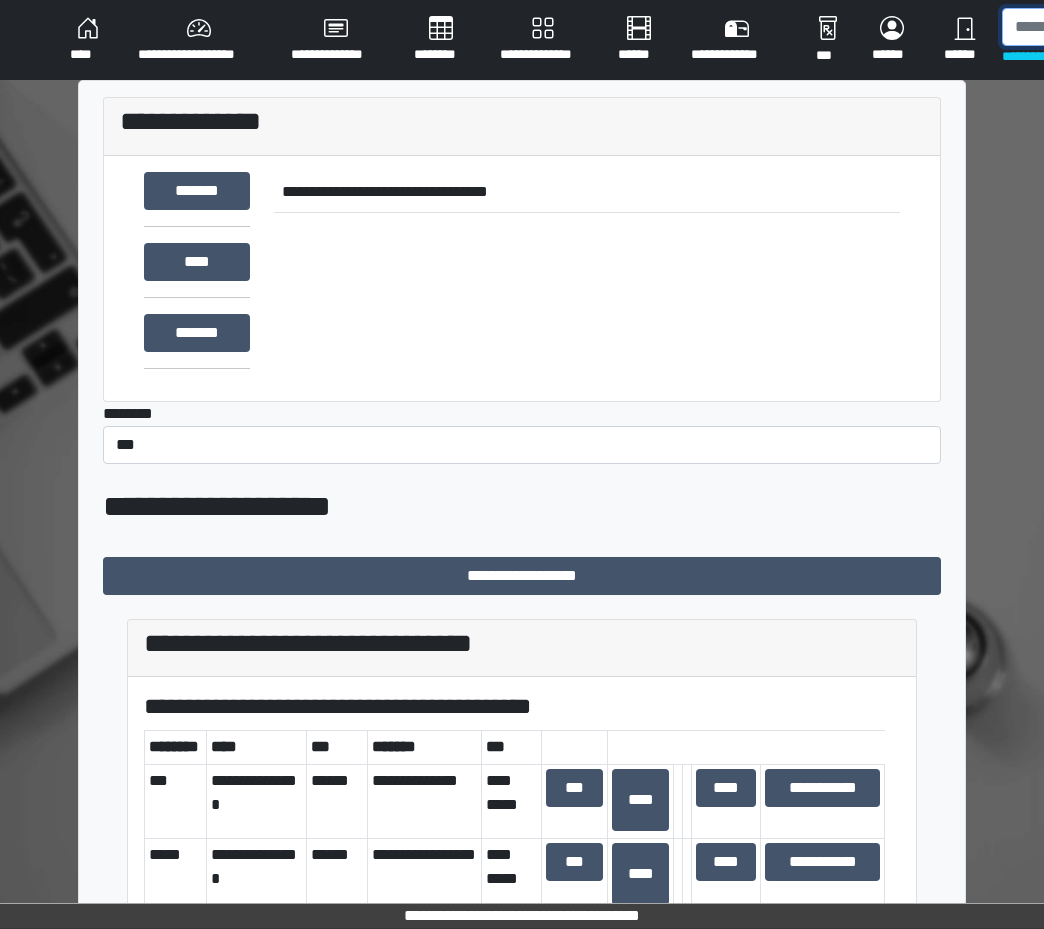click at bounding box center [1105, 27] 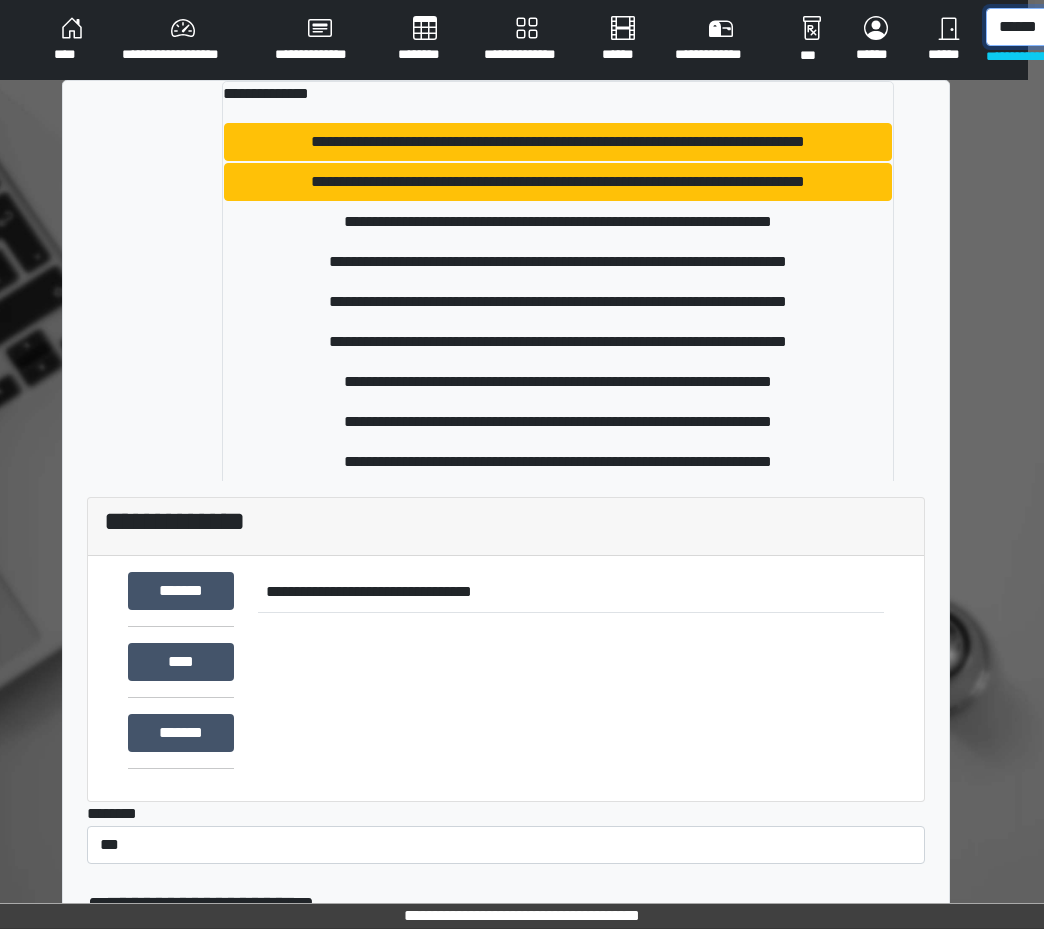 scroll, scrollTop: 0, scrollLeft: 24, axis: horizontal 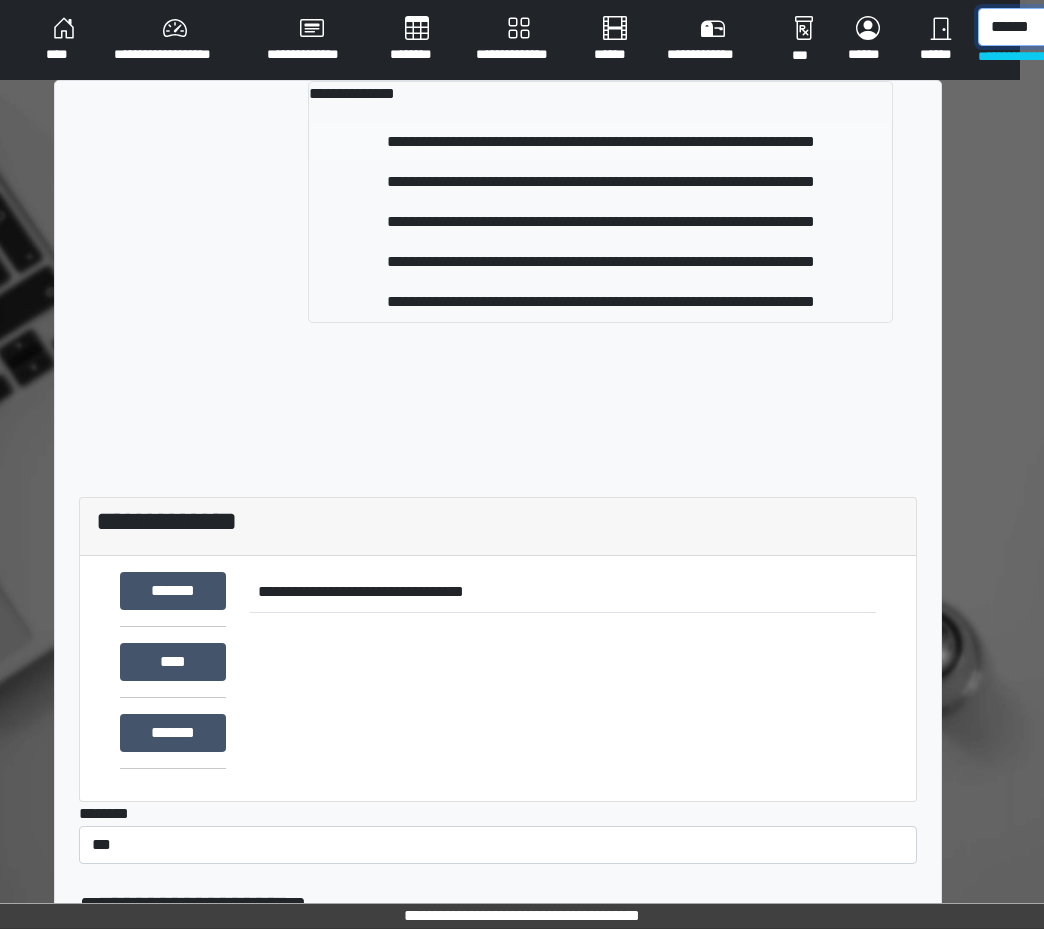 type on "******" 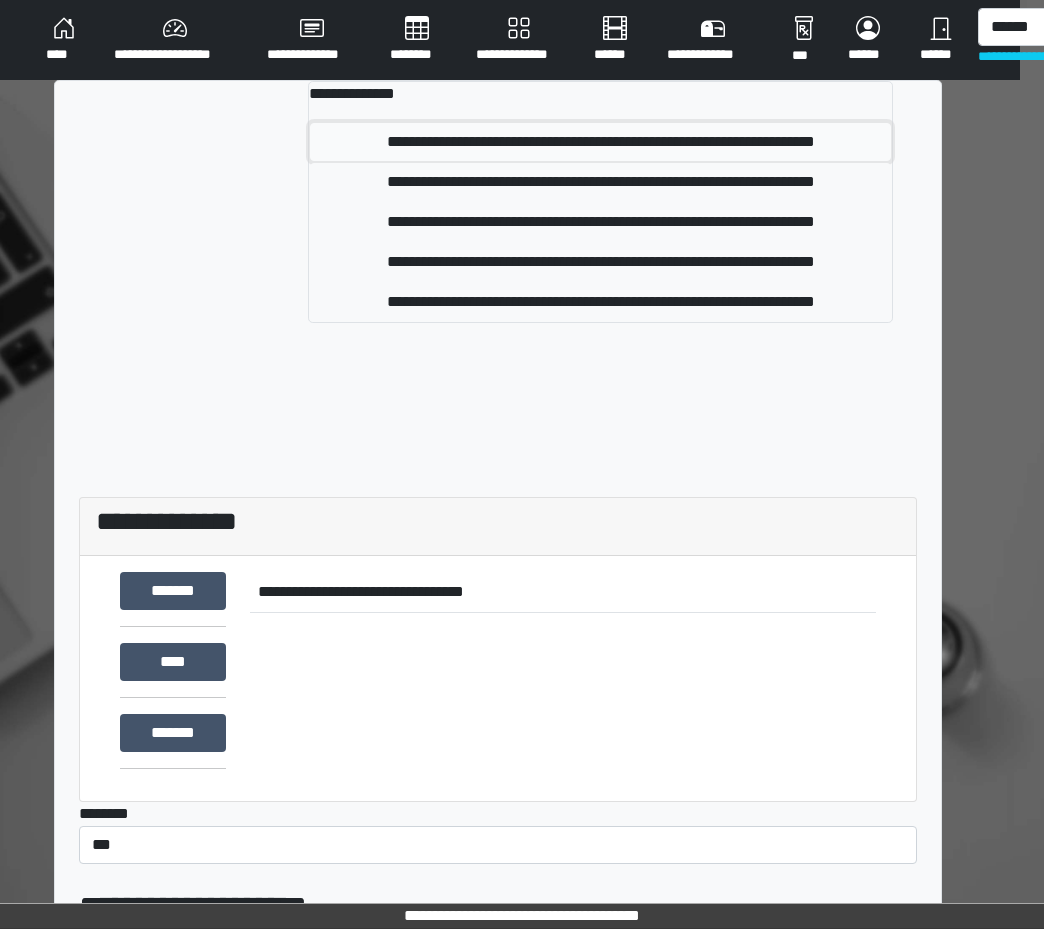 click on "**********" at bounding box center [600, 142] 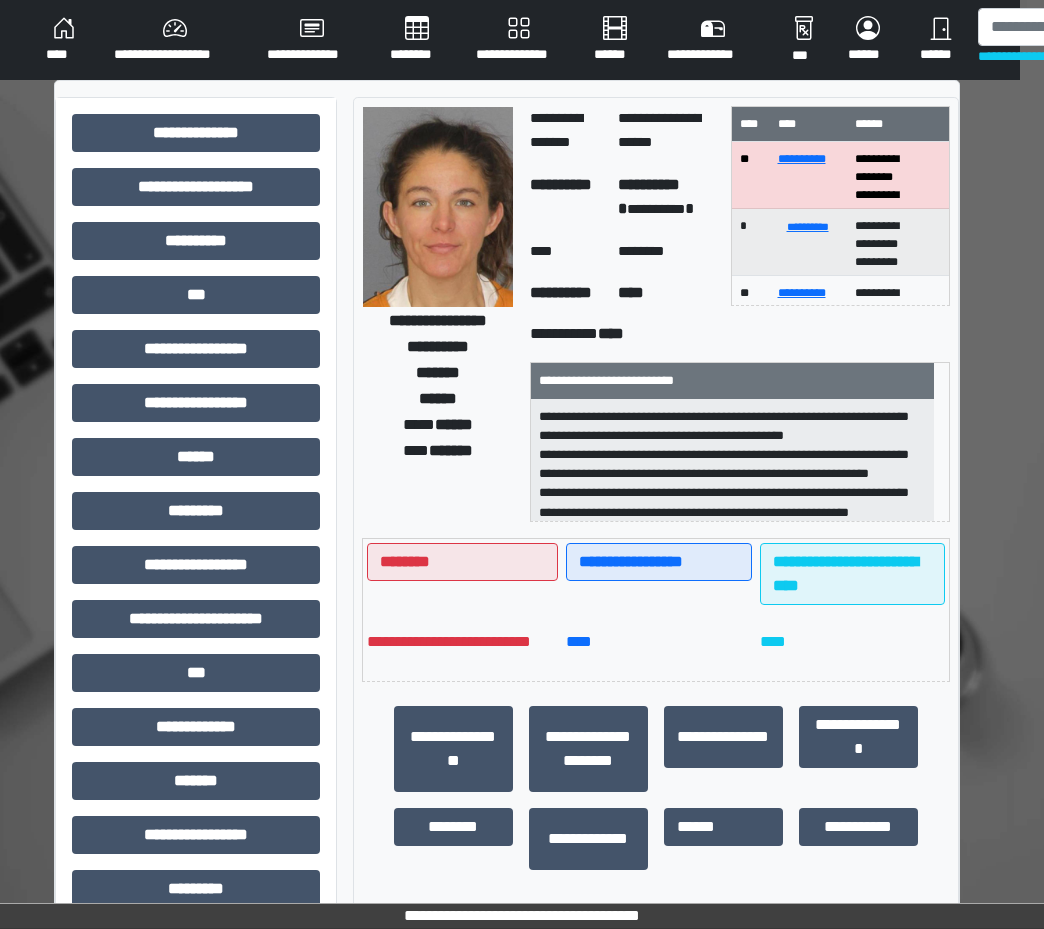 scroll, scrollTop: 100, scrollLeft: 0, axis: vertical 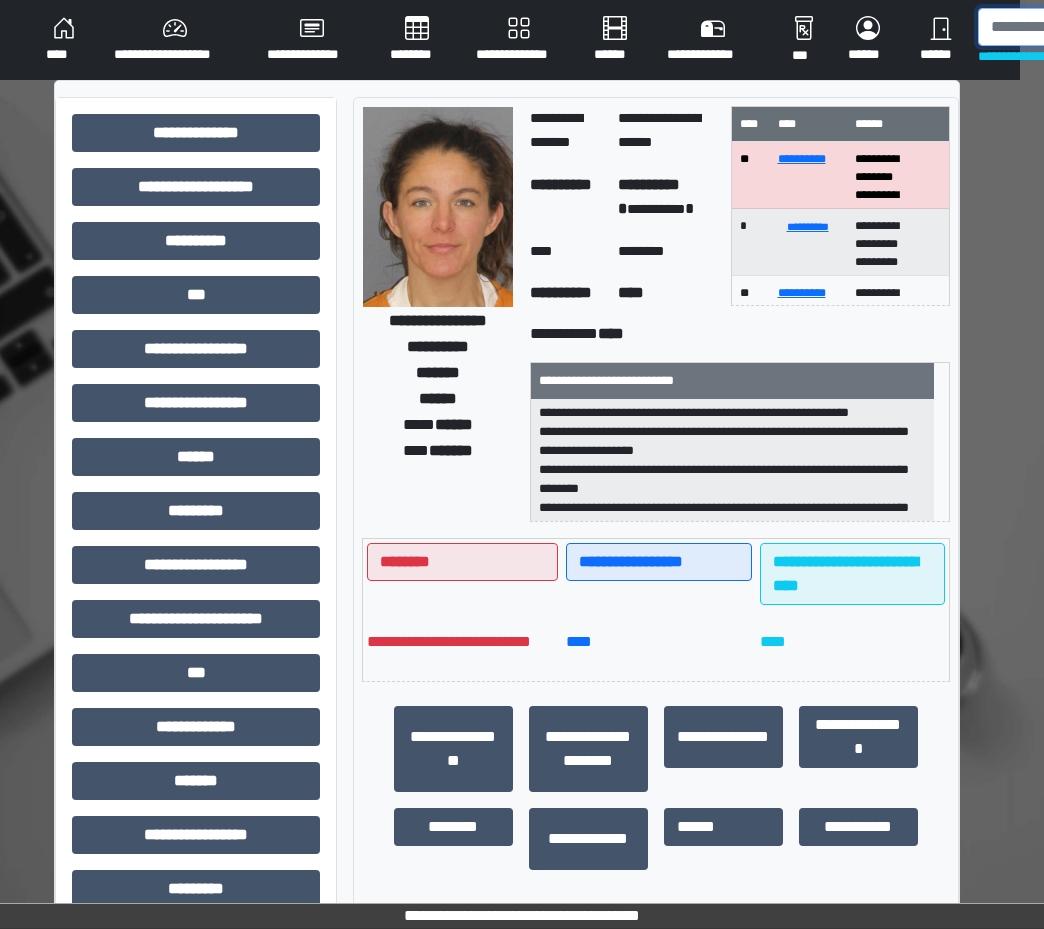 click at bounding box center [1081, 27] 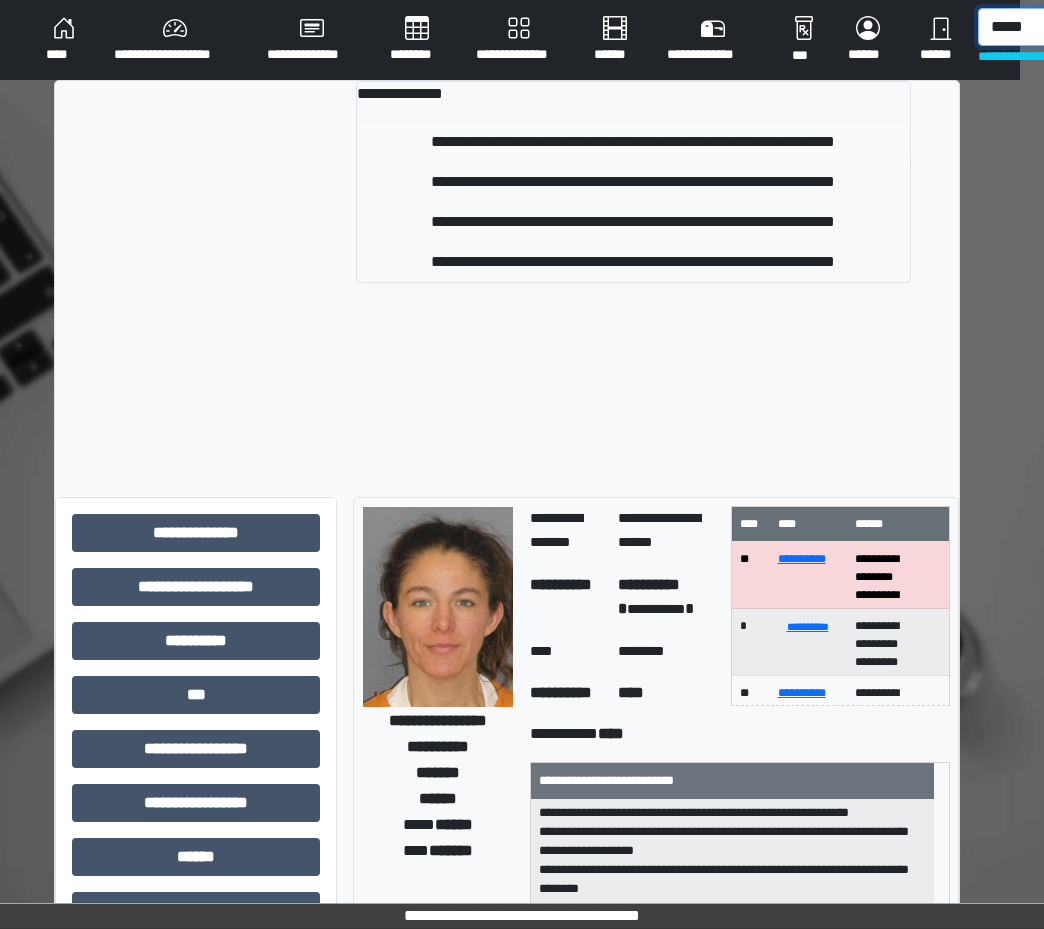 type on "*****" 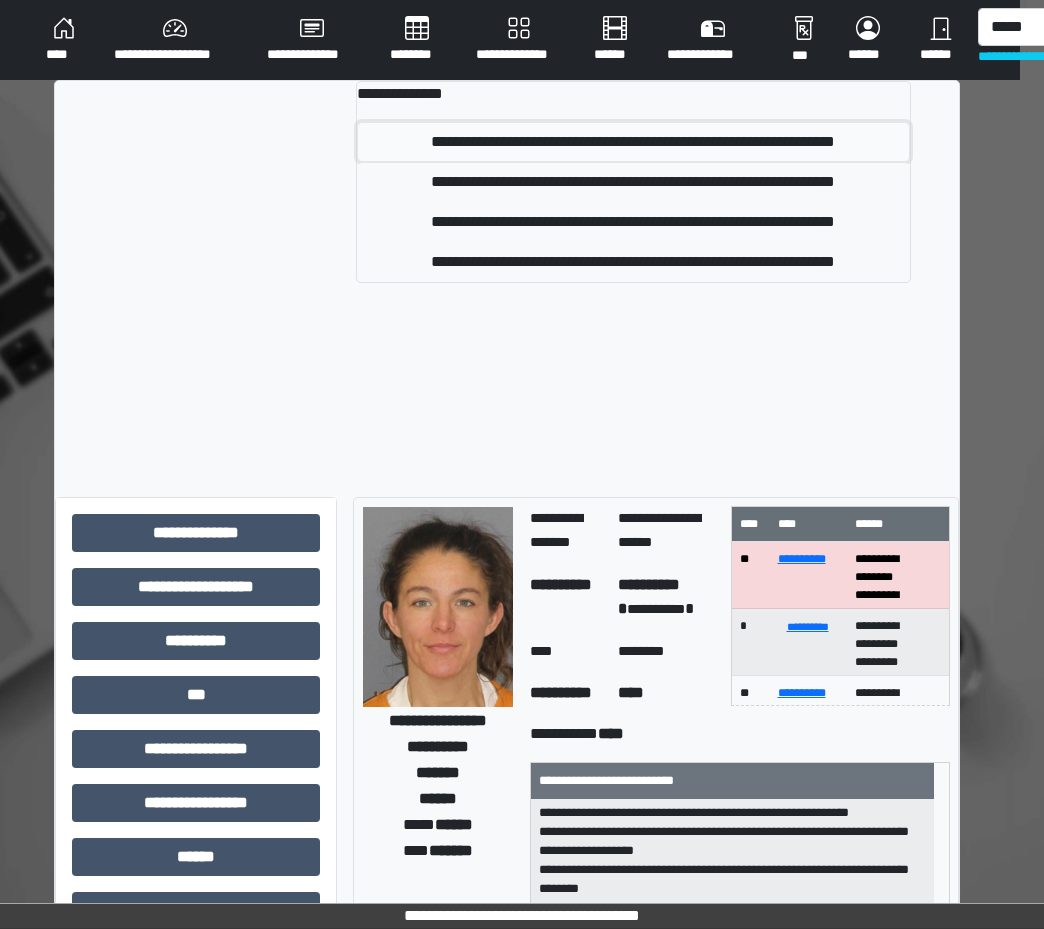 click on "**********" at bounding box center (633, 142) 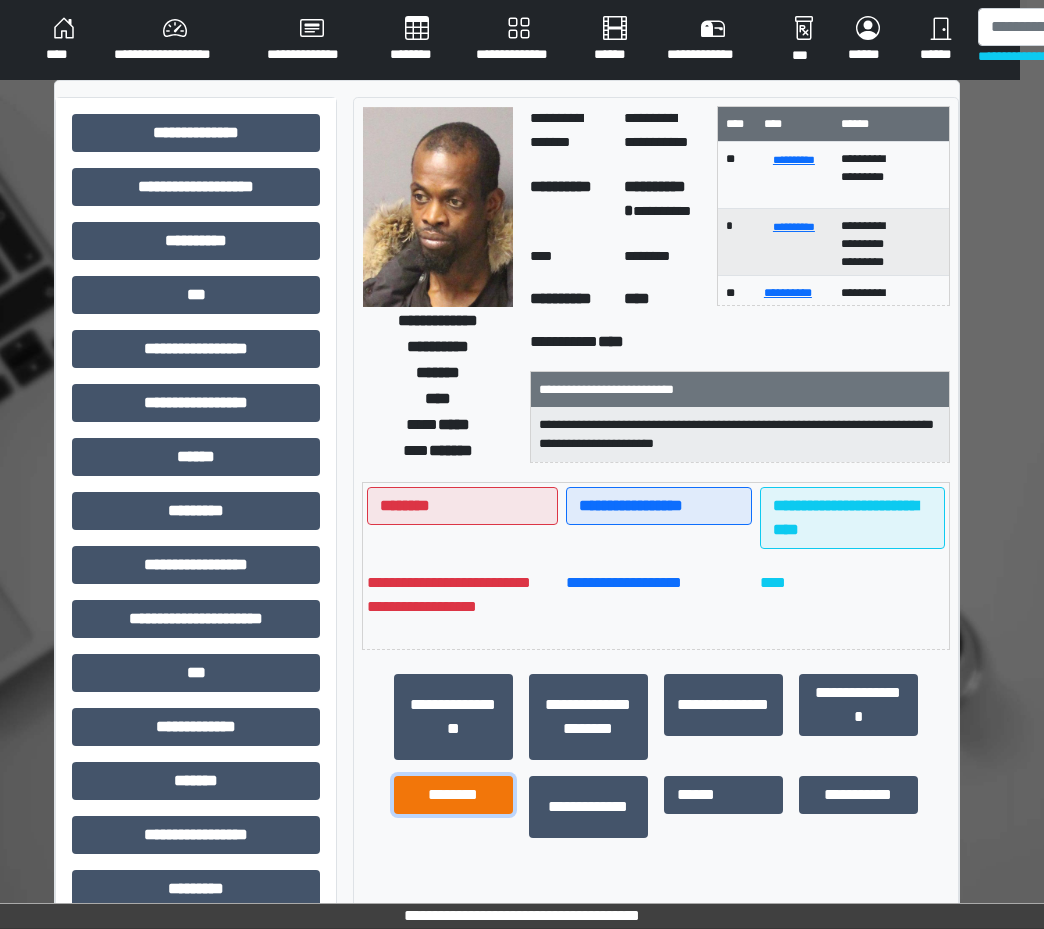 click on "********" at bounding box center [453, 795] 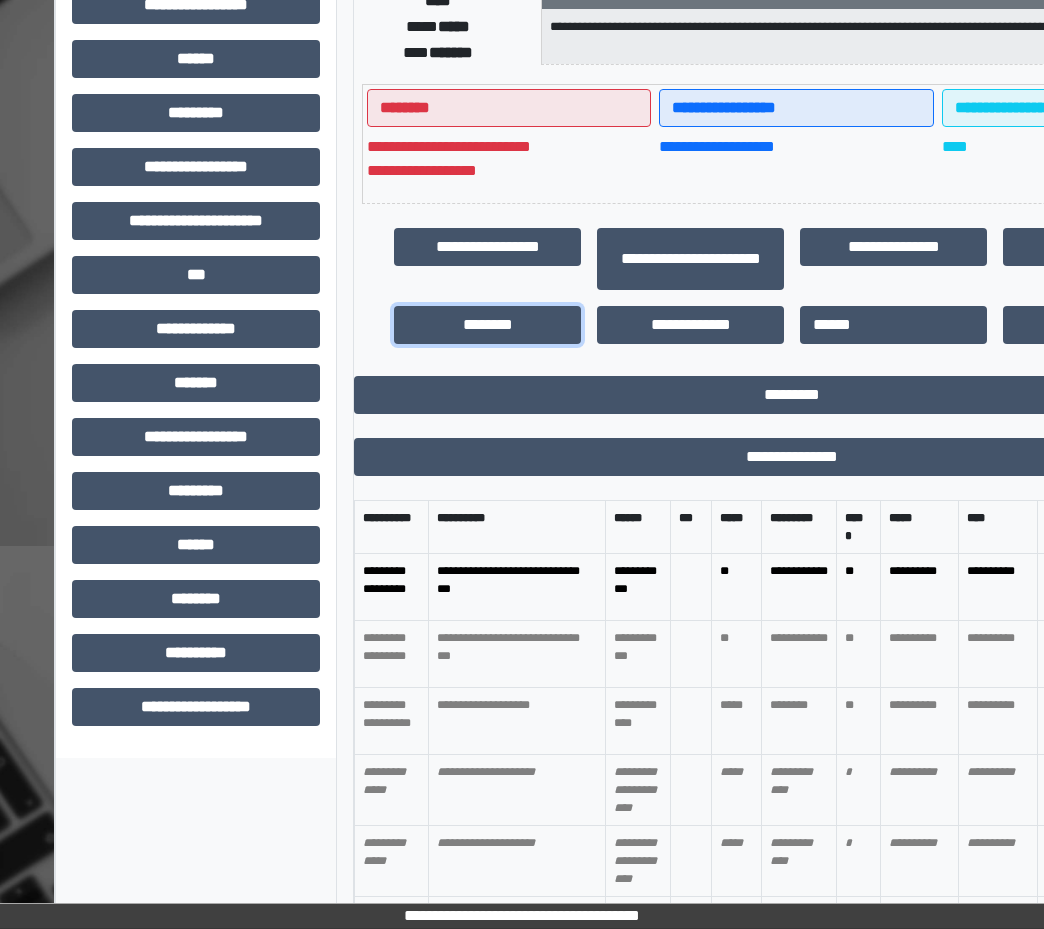scroll, scrollTop: 400, scrollLeft: 24, axis: both 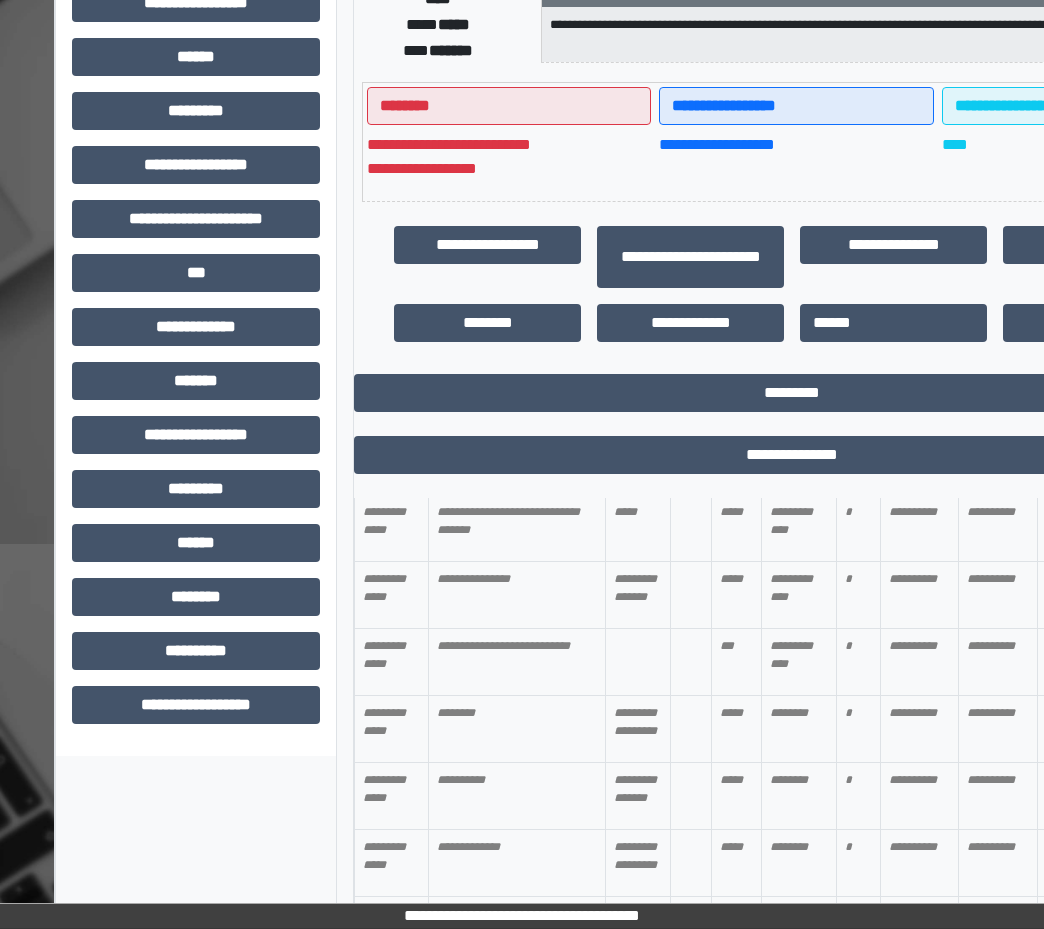 click on "**********" at bounding box center [796, 157] 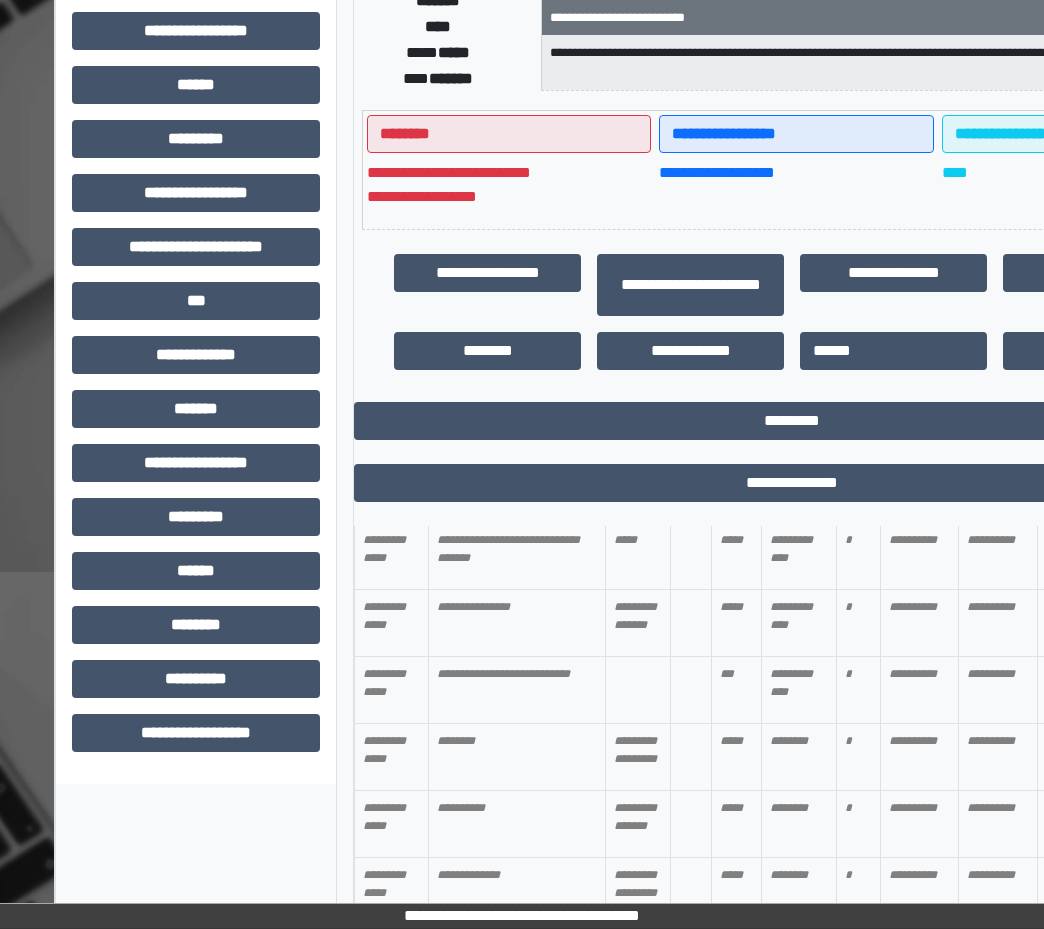 scroll, scrollTop: 100, scrollLeft: 24, axis: both 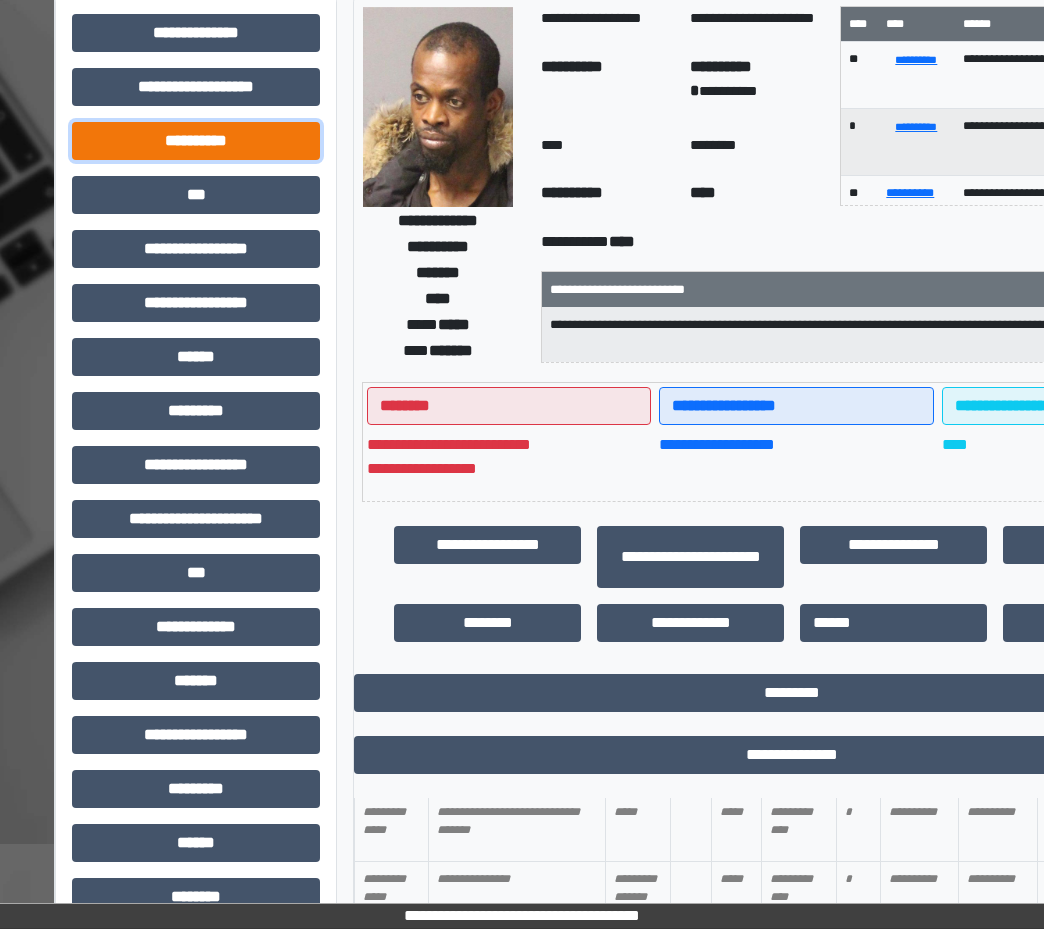 click on "**********" at bounding box center (196, 141) 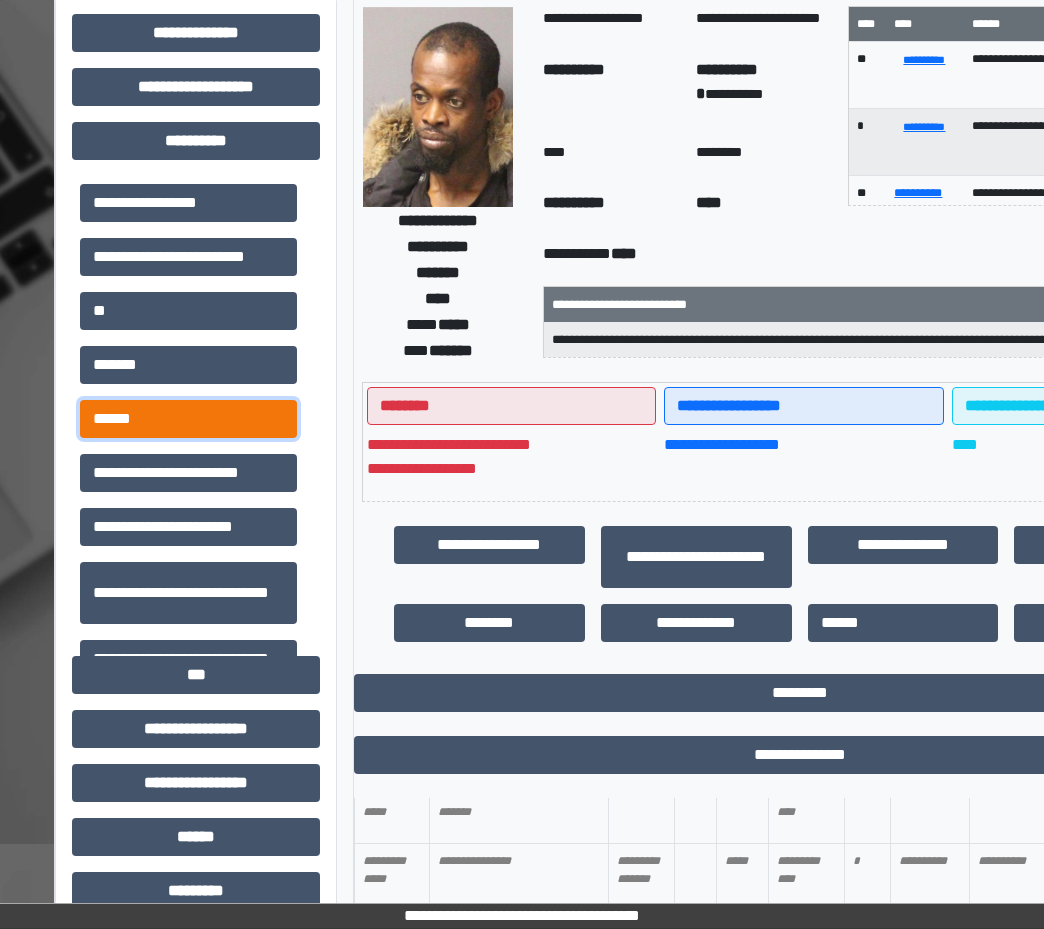 click on "******" at bounding box center (188, 419) 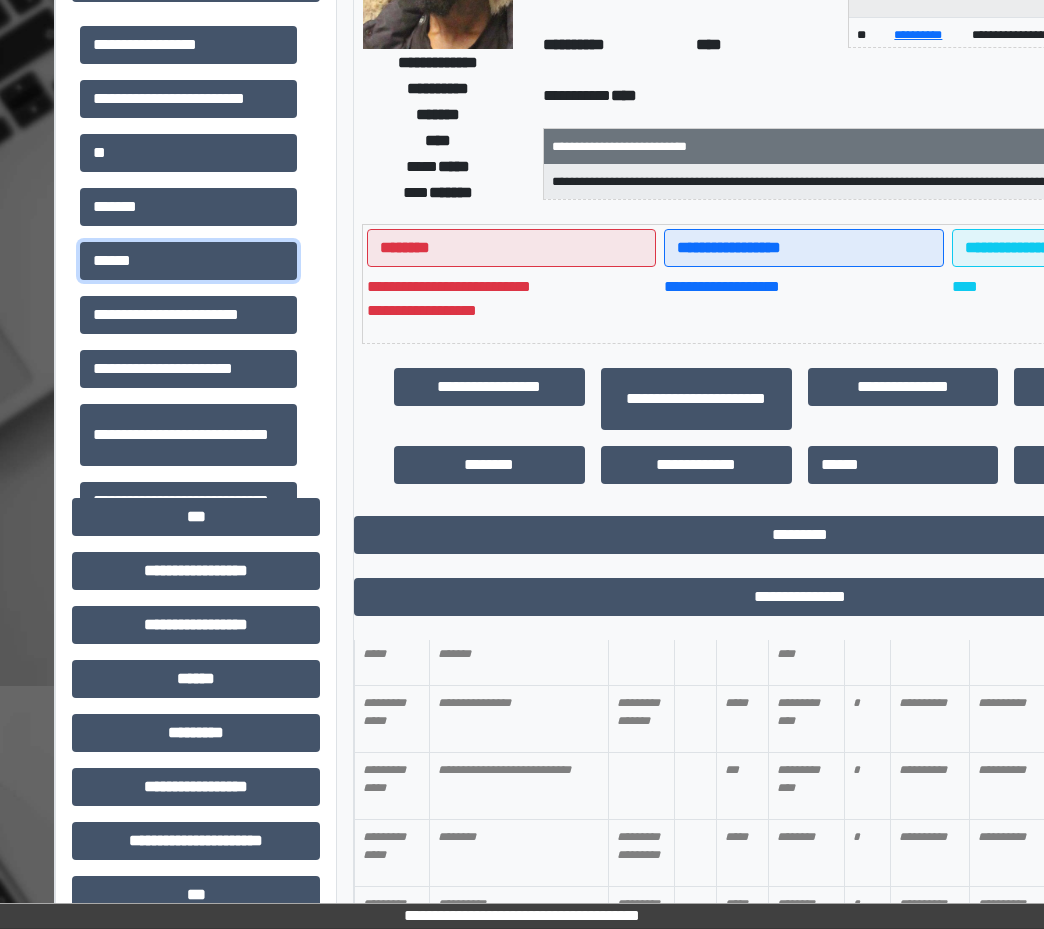 scroll, scrollTop: 22, scrollLeft: 24, axis: both 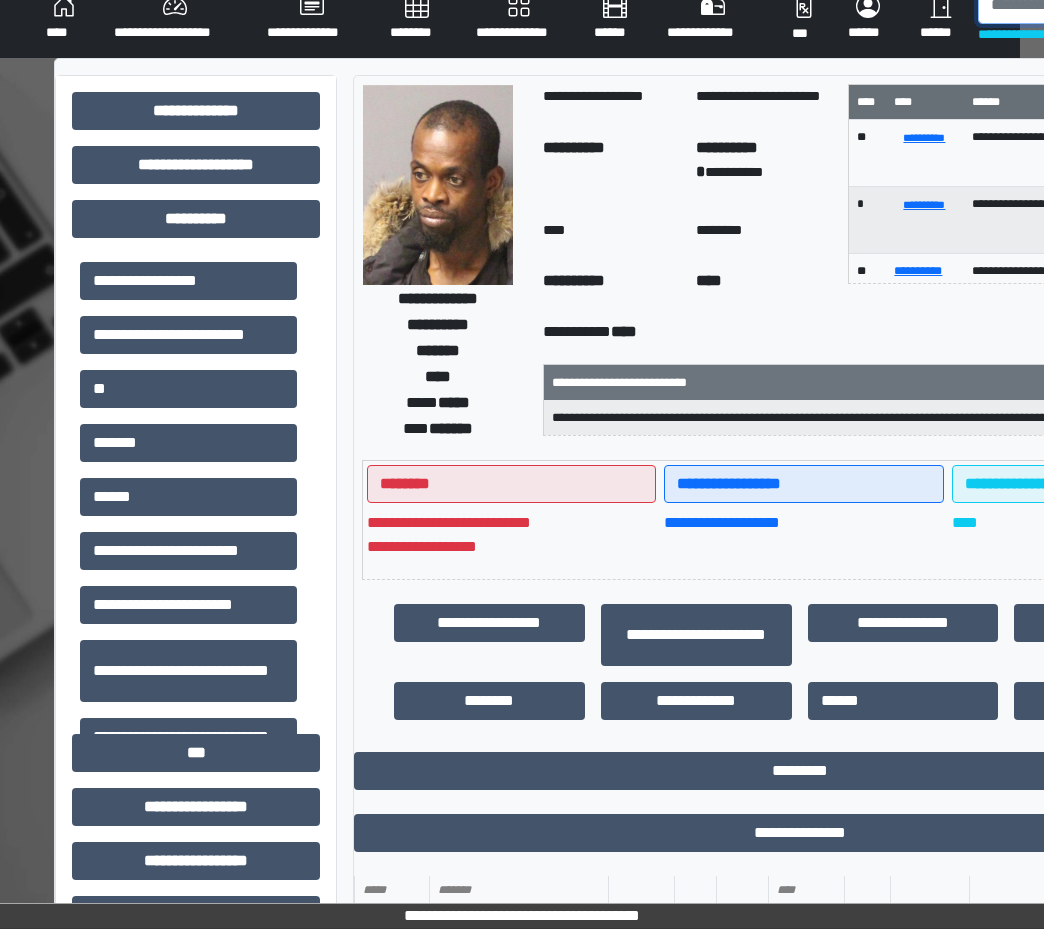 click at bounding box center [1081, 5] 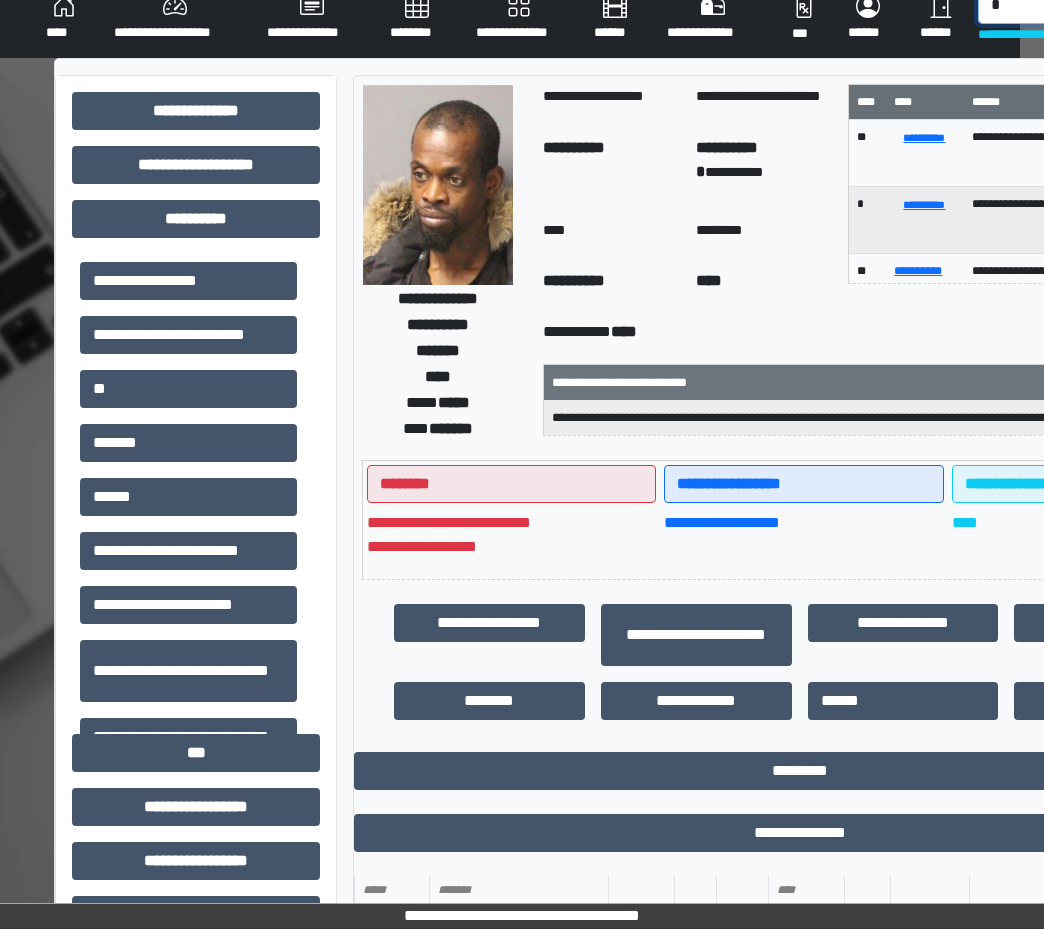 scroll, scrollTop: 16, scrollLeft: 24, axis: both 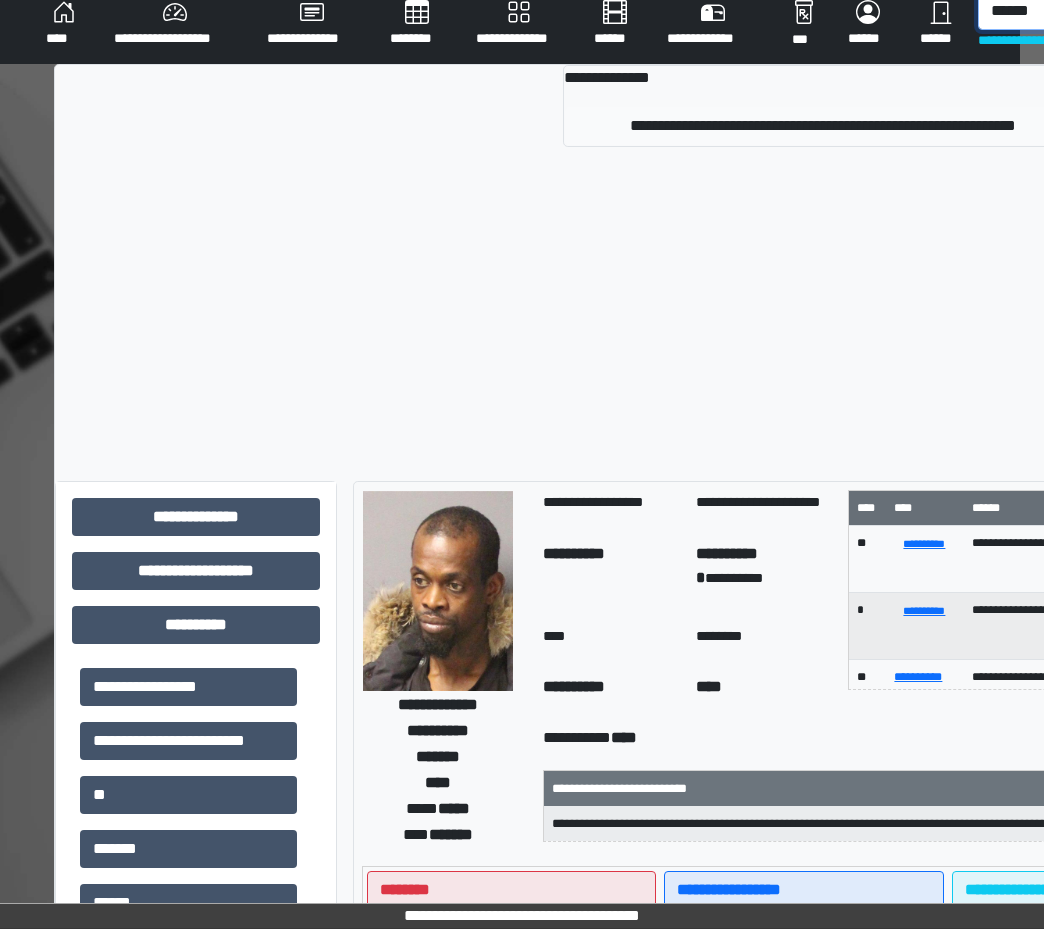 type on "******" 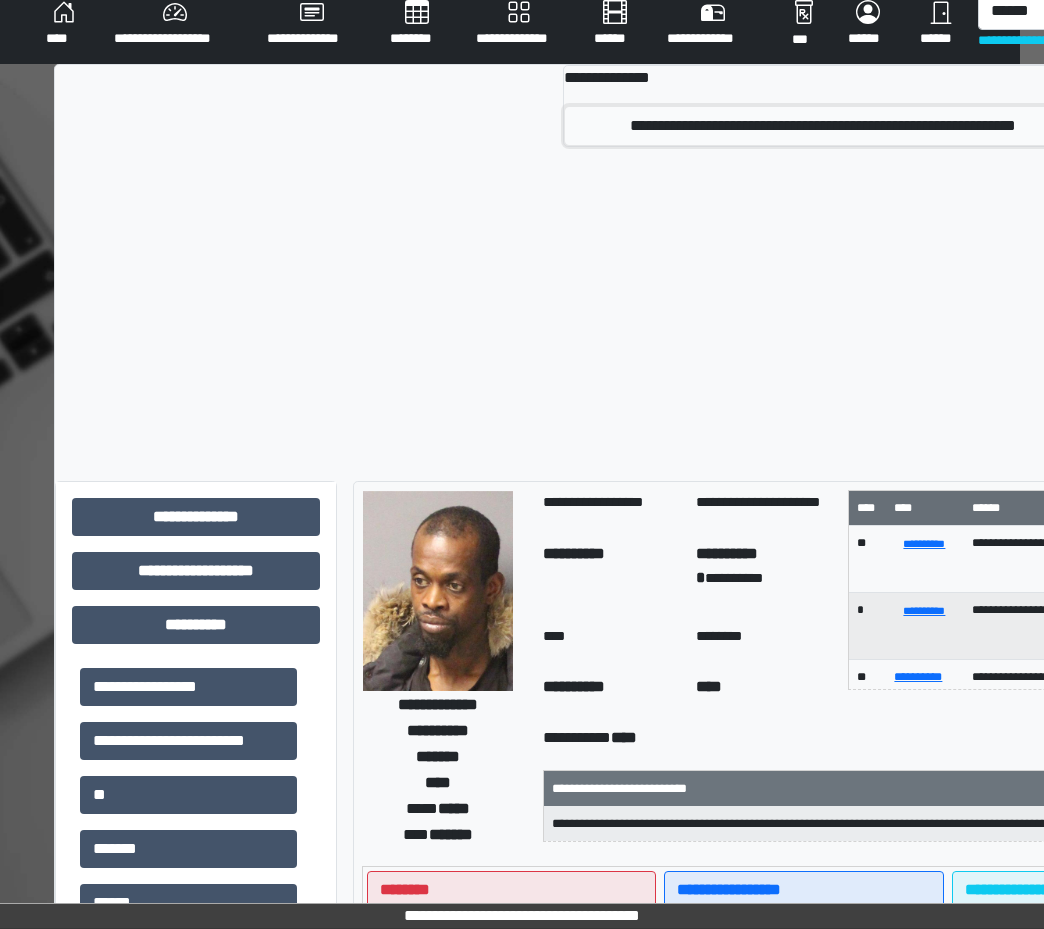 click on "**********" at bounding box center (823, 126) 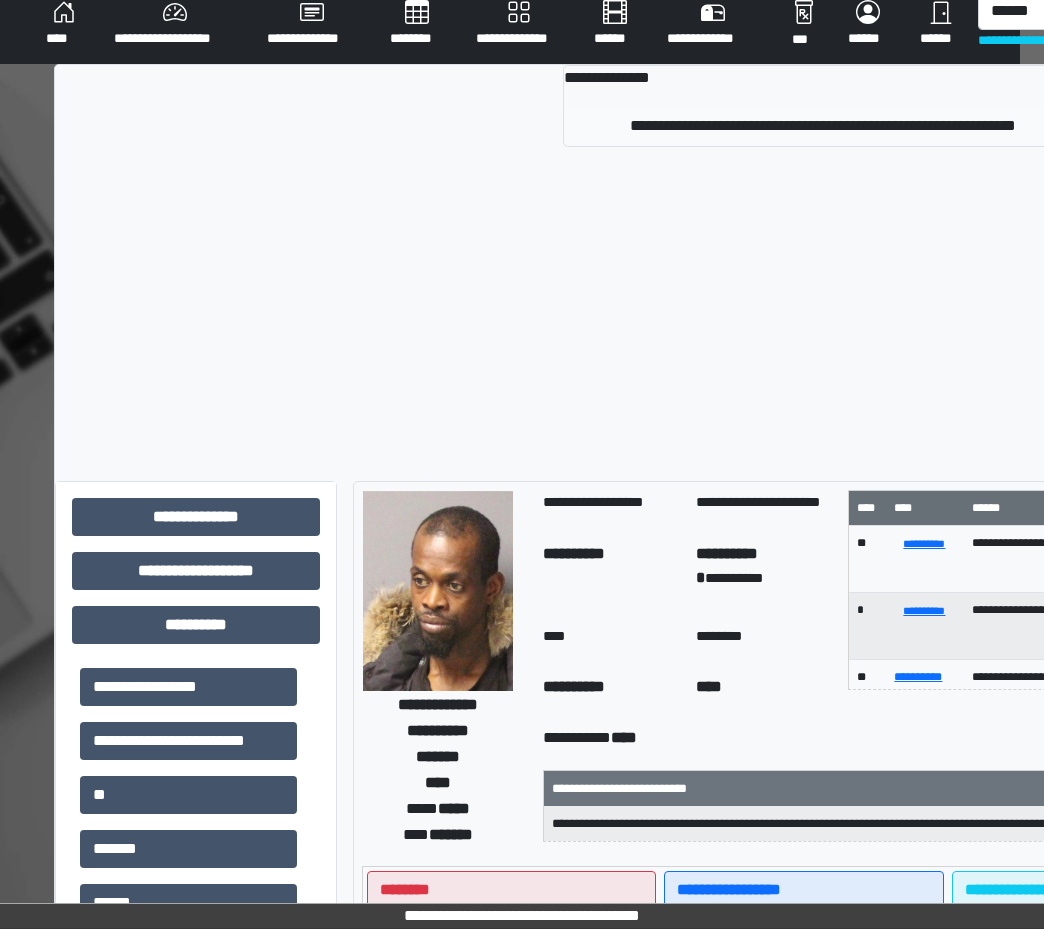 type 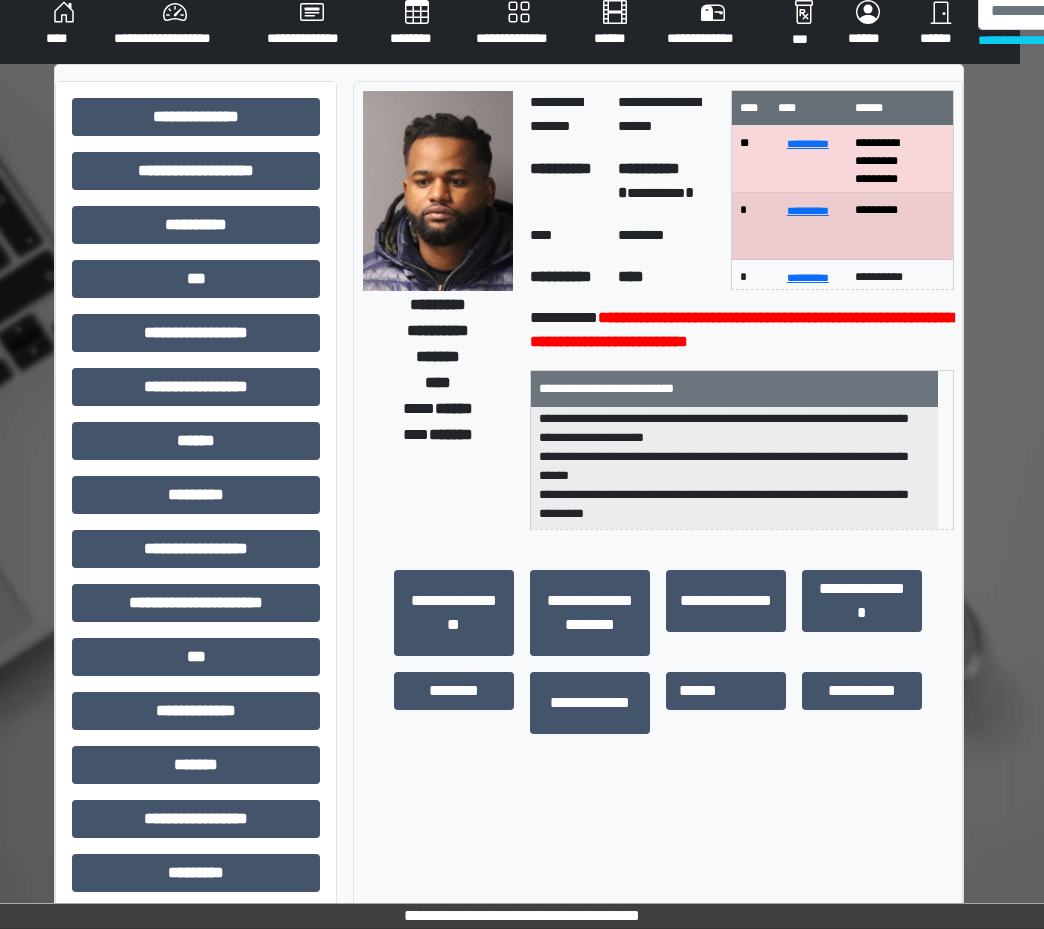 scroll, scrollTop: 140, scrollLeft: 0, axis: vertical 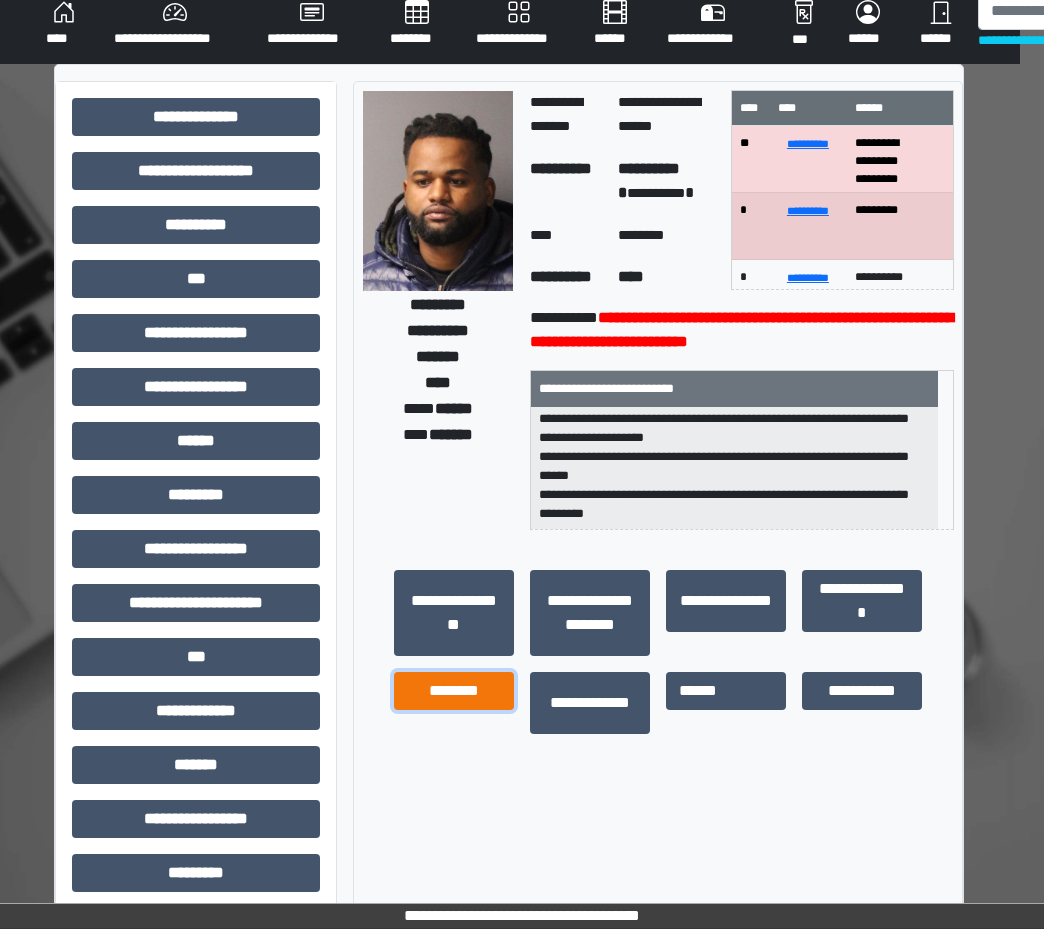 click on "********" at bounding box center [454, 691] 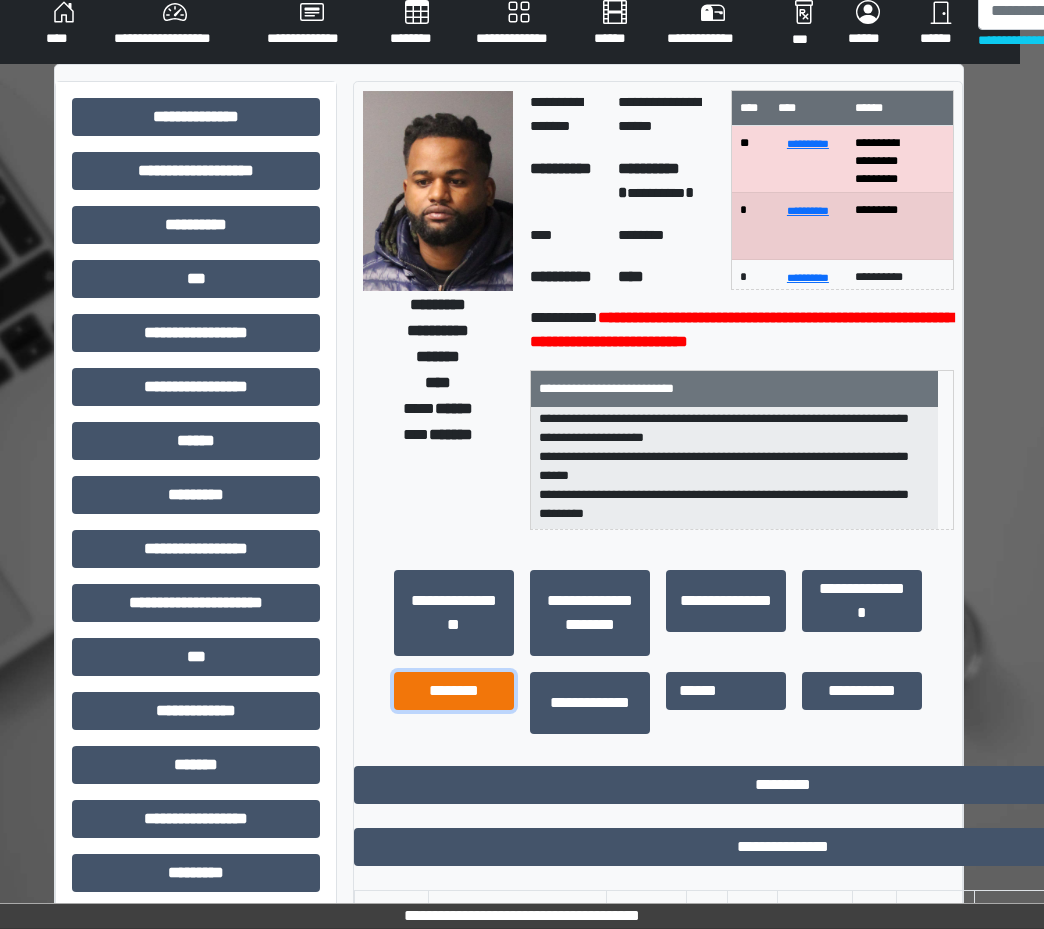 scroll, scrollTop: 25, scrollLeft: 0, axis: vertical 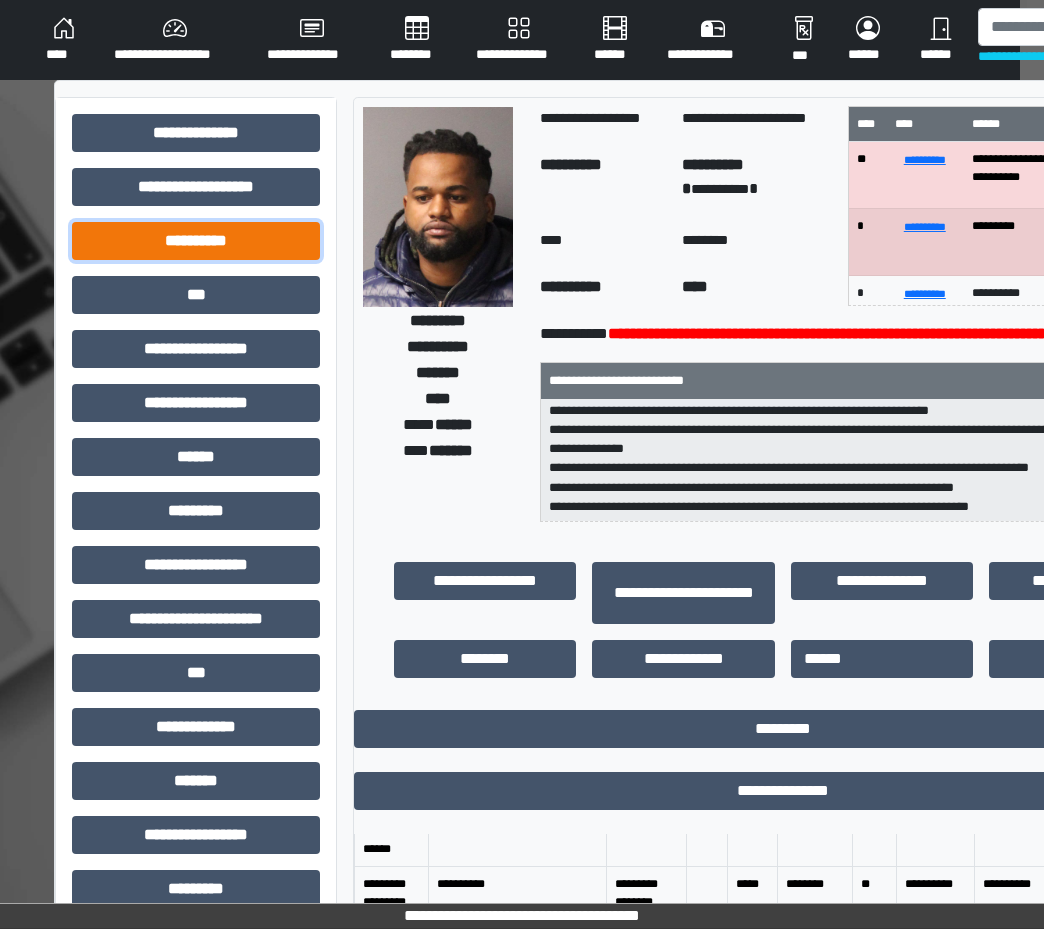 click on "**********" at bounding box center (196, 241) 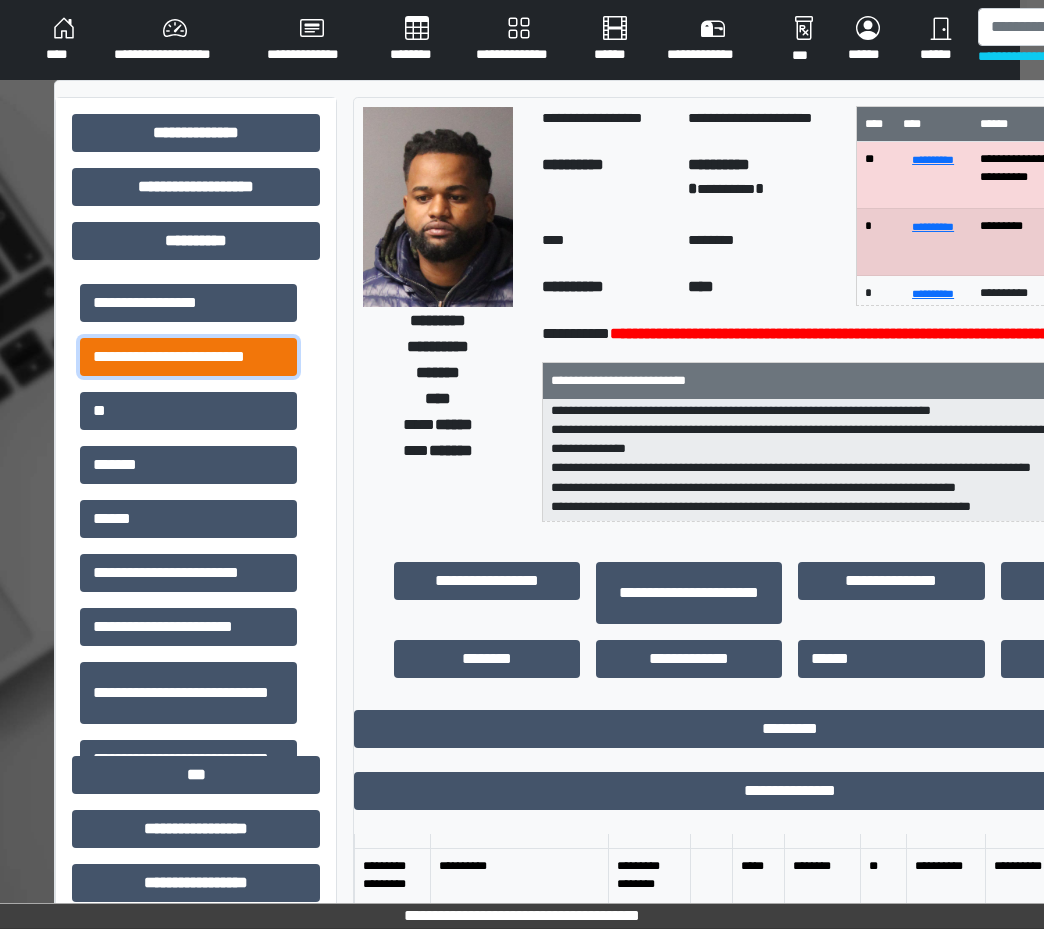 click on "**********" at bounding box center (188, 357) 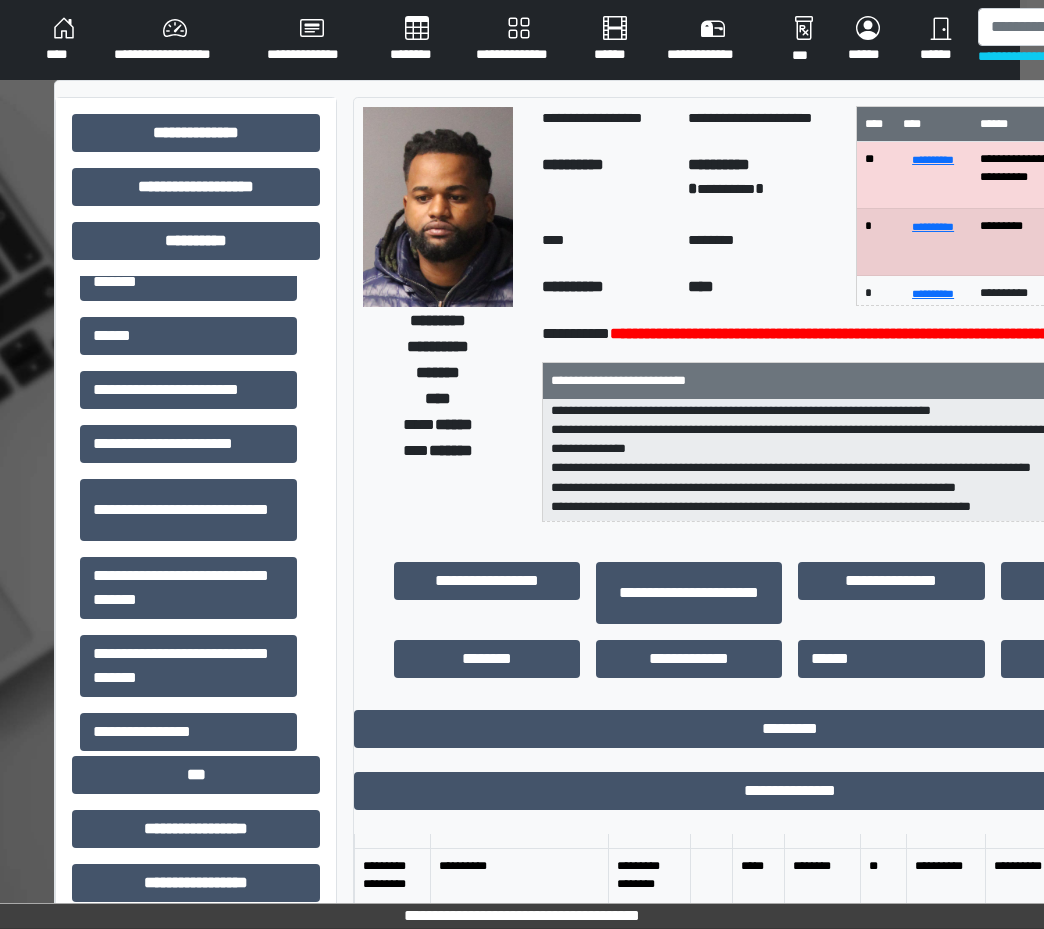 scroll, scrollTop: 202, scrollLeft: 0, axis: vertical 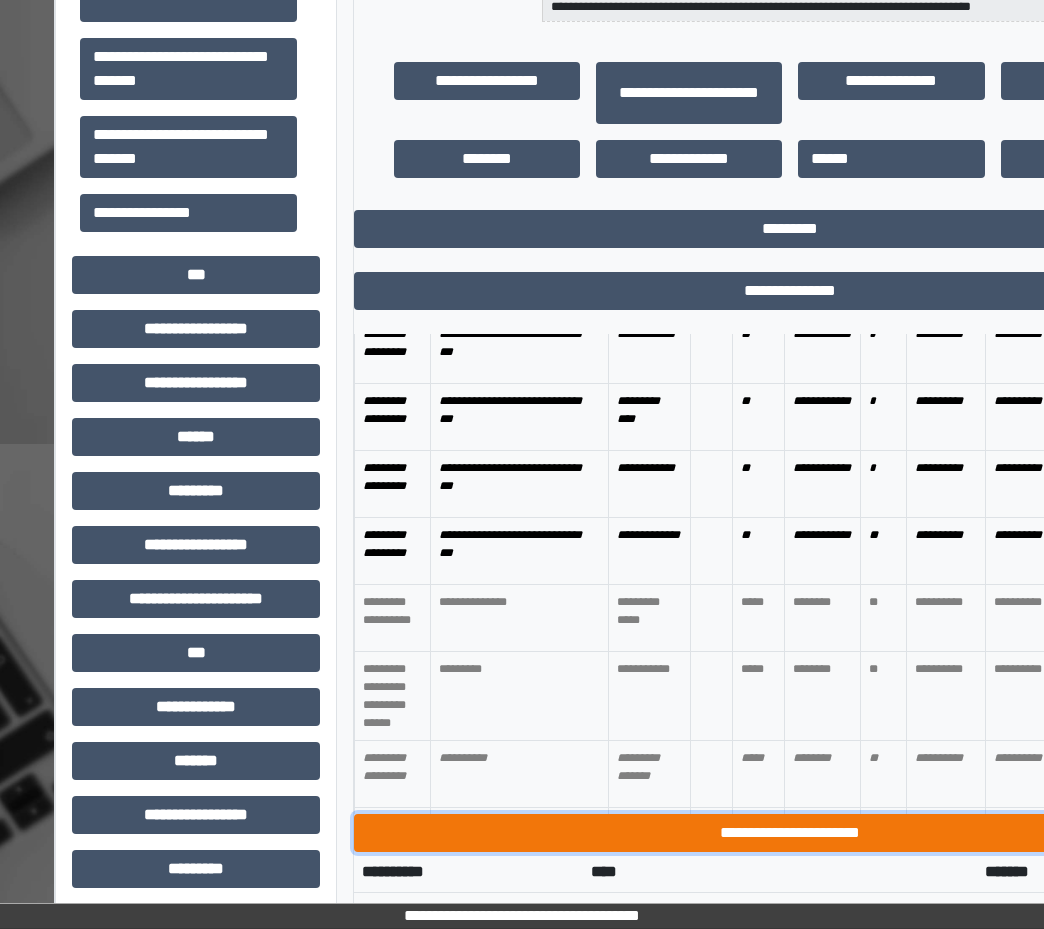 click on "**********" at bounding box center [790, 833] 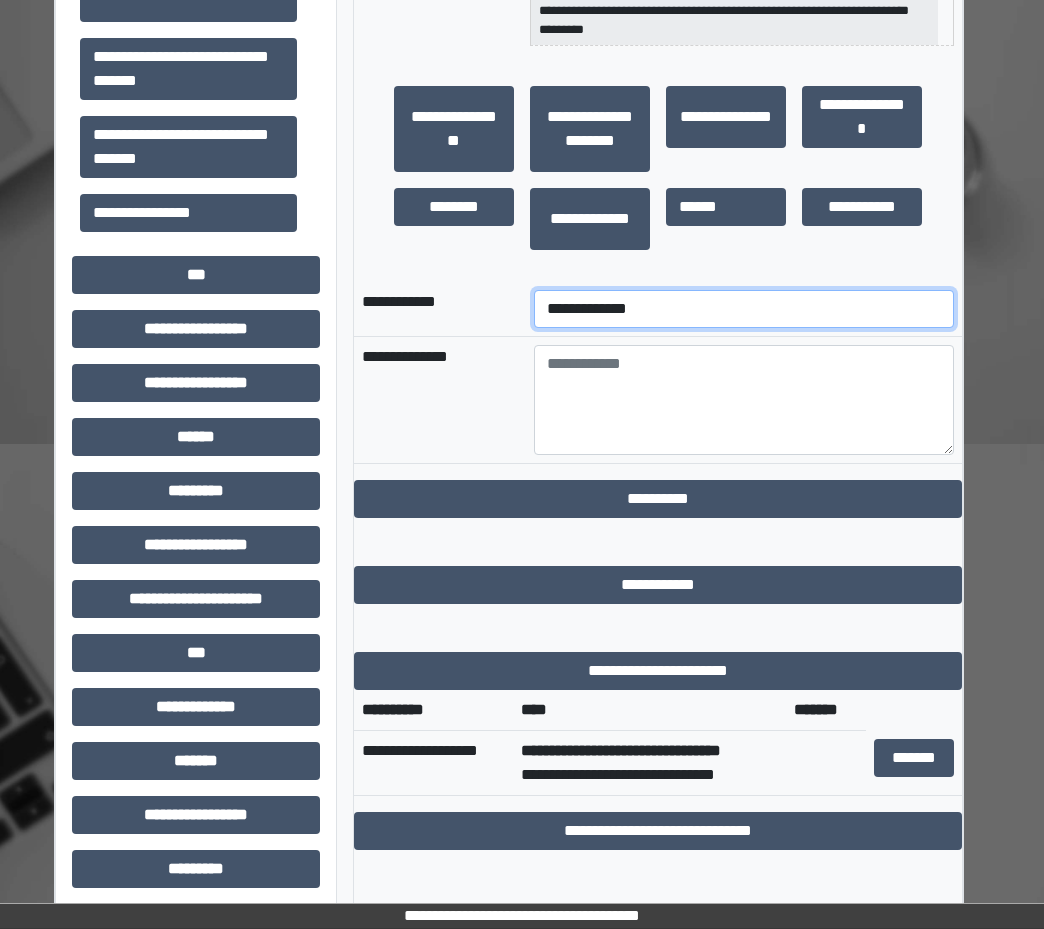 click on "**********" at bounding box center [744, 309] 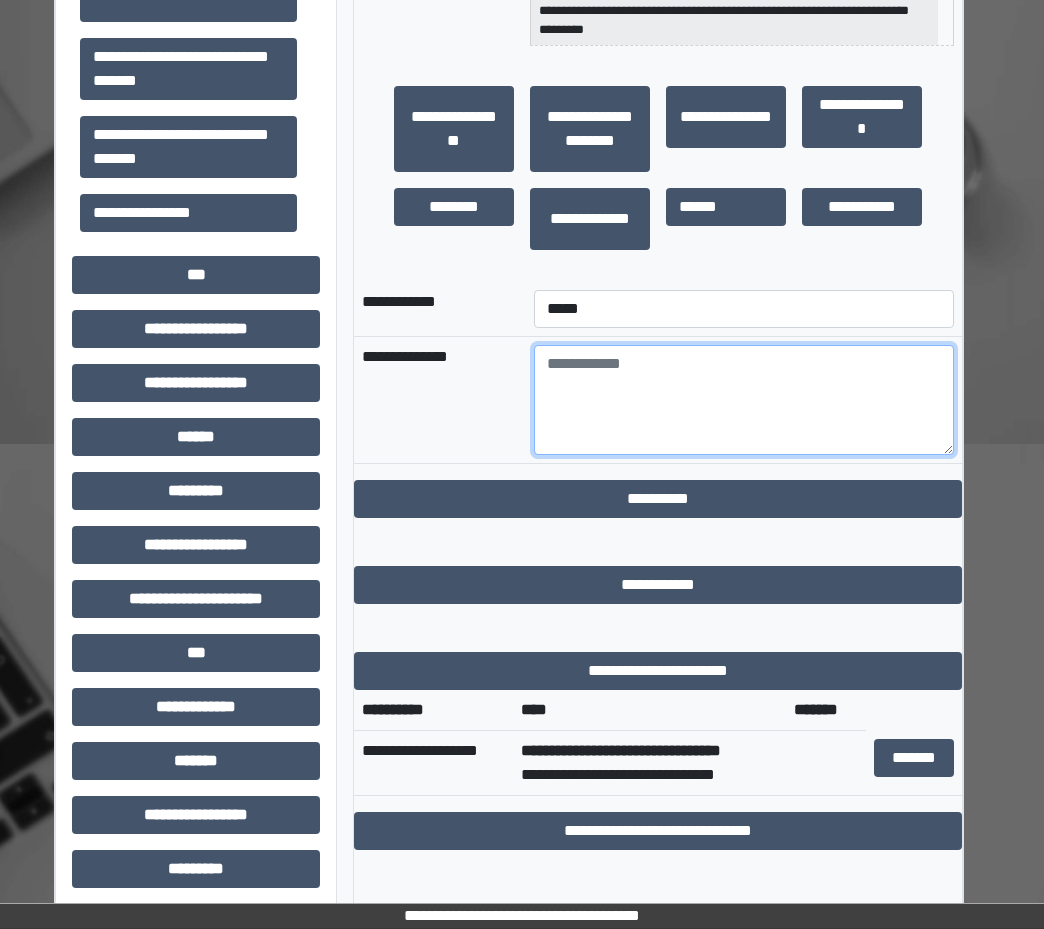 click at bounding box center [744, 400] 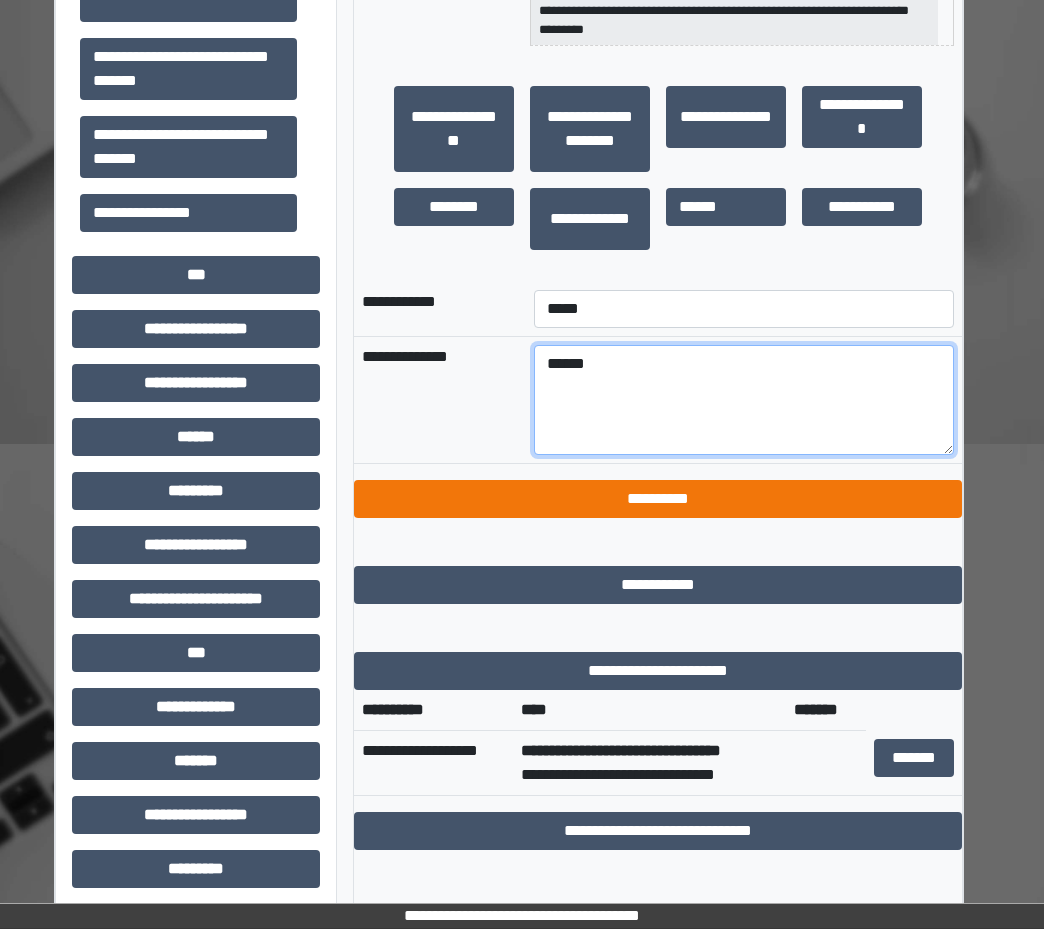 type on "******" 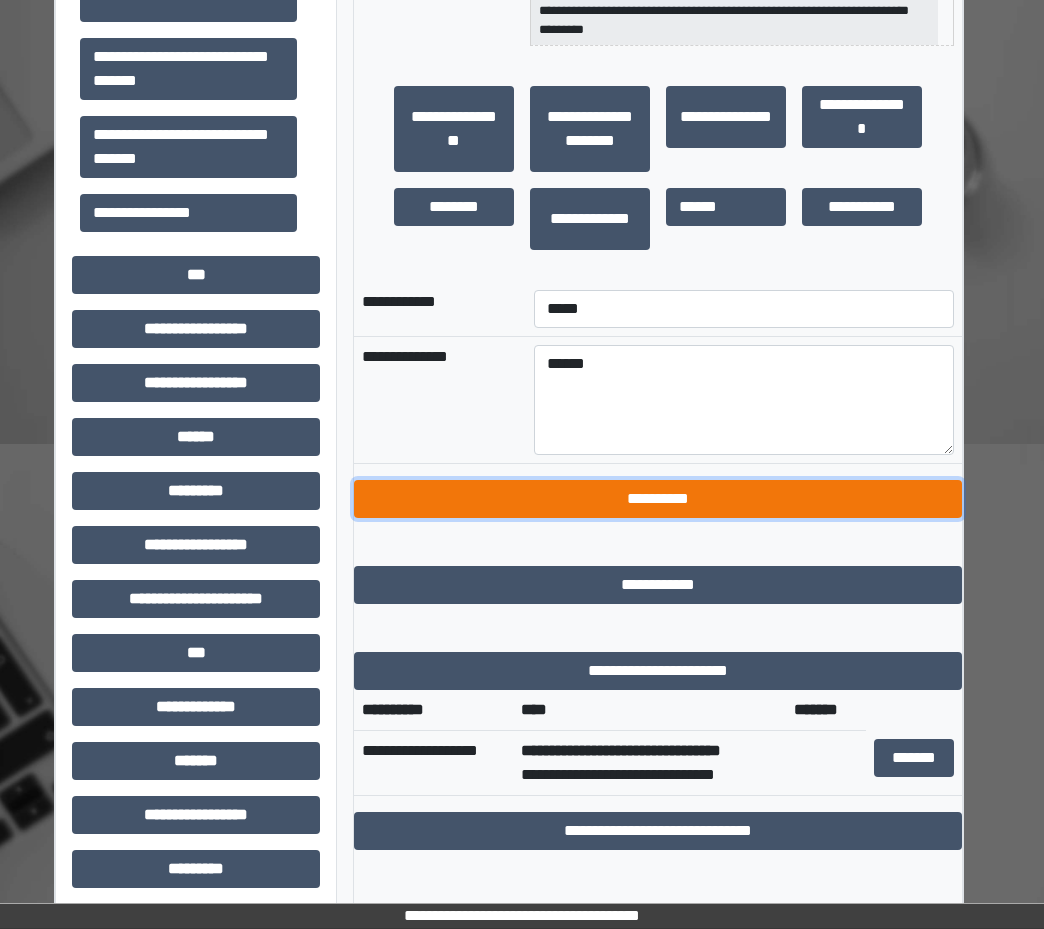 click on "**********" at bounding box center (658, 499) 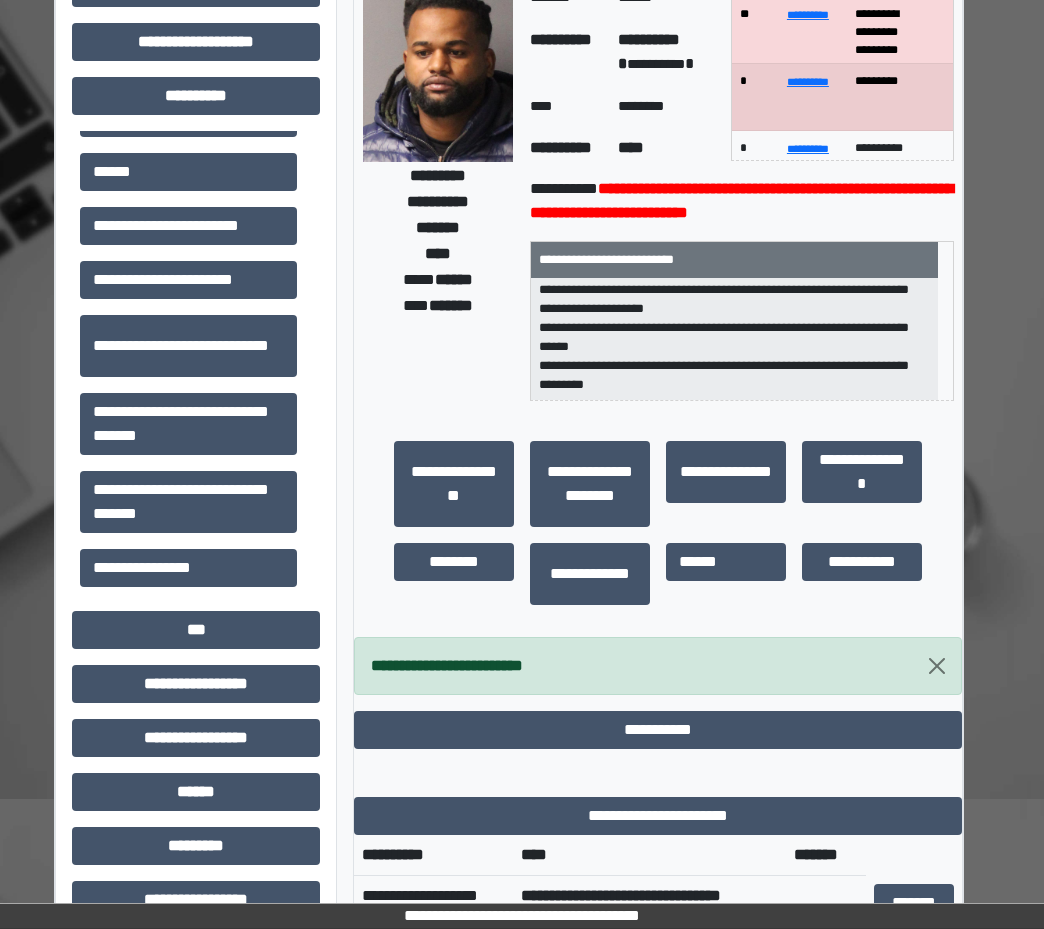 scroll, scrollTop: 100, scrollLeft: 24, axis: both 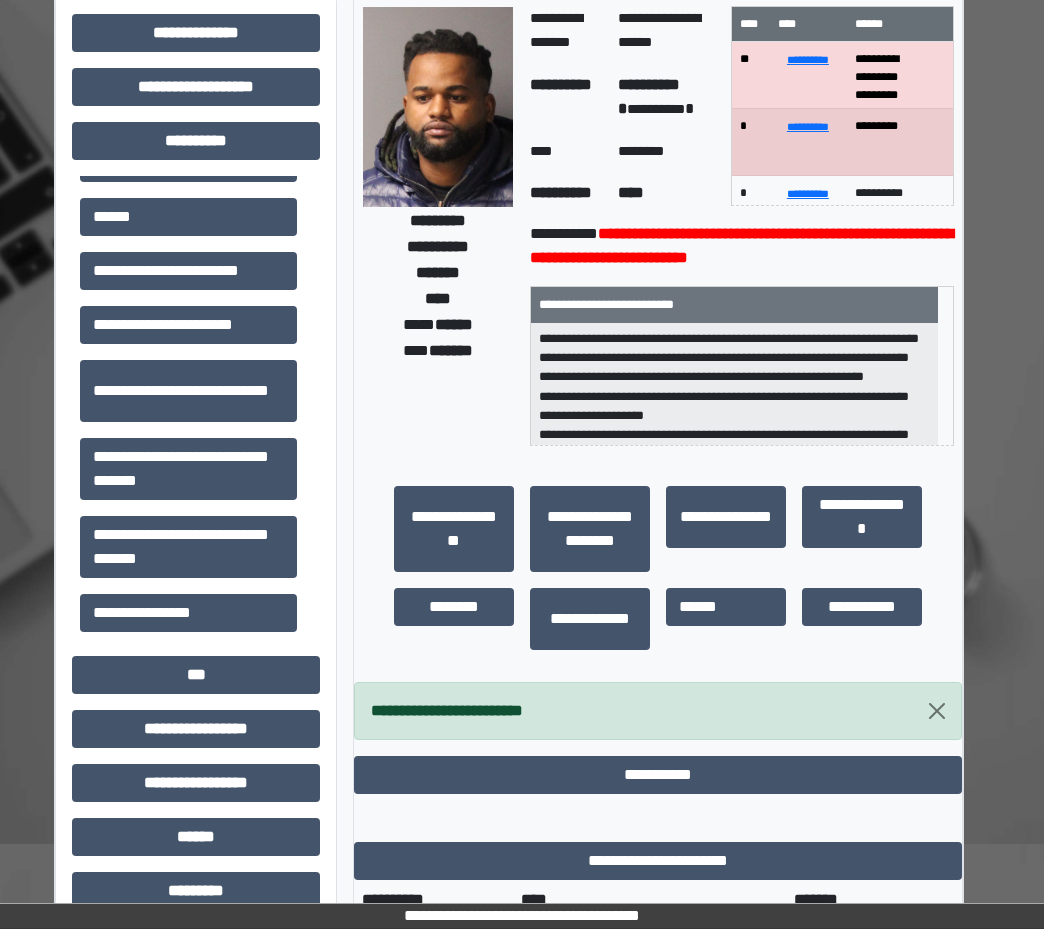 click on "**********" at bounding box center (438, 226) 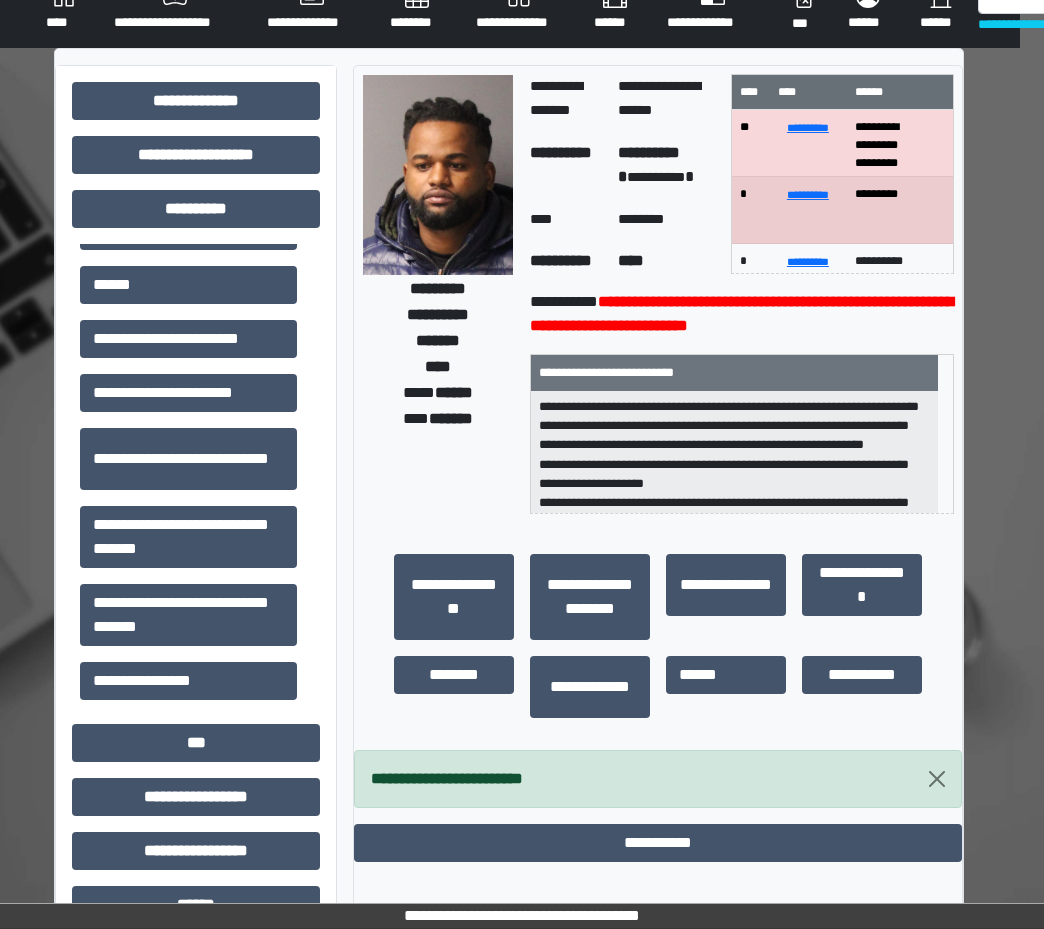 scroll, scrollTop: 0, scrollLeft: 24, axis: horizontal 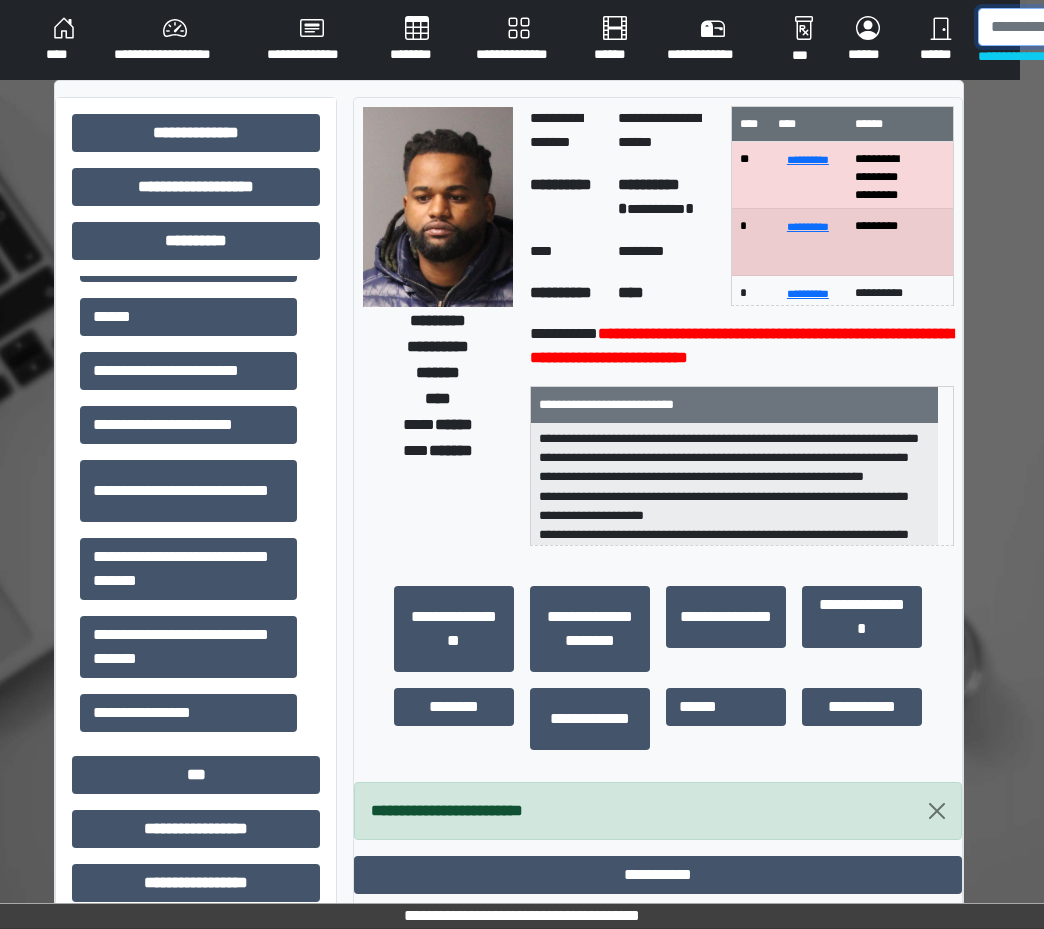 click at bounding box center [1081, 27] 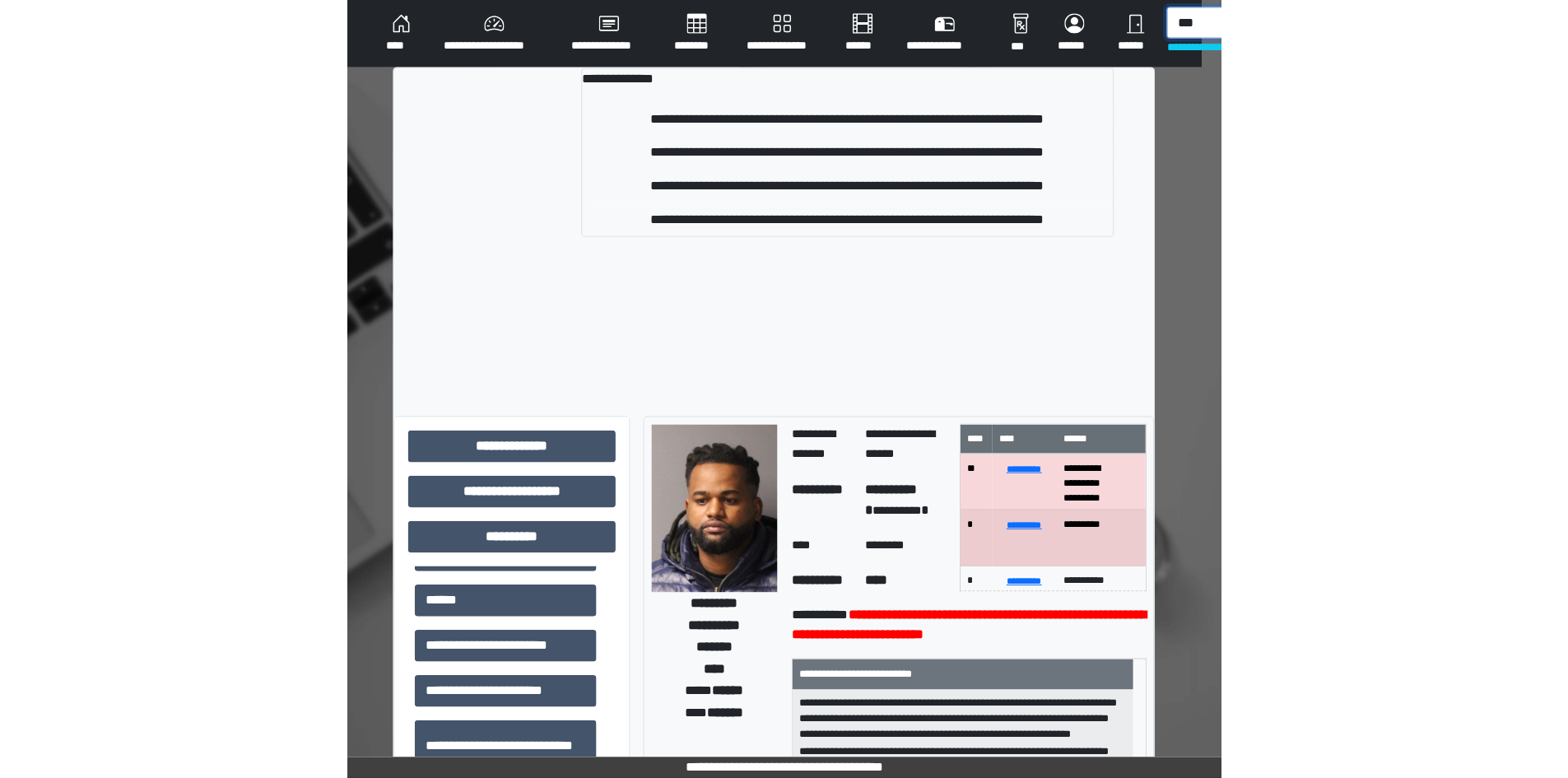 scroll, scrollTop: 0, scrollLeft: 0, axis: both 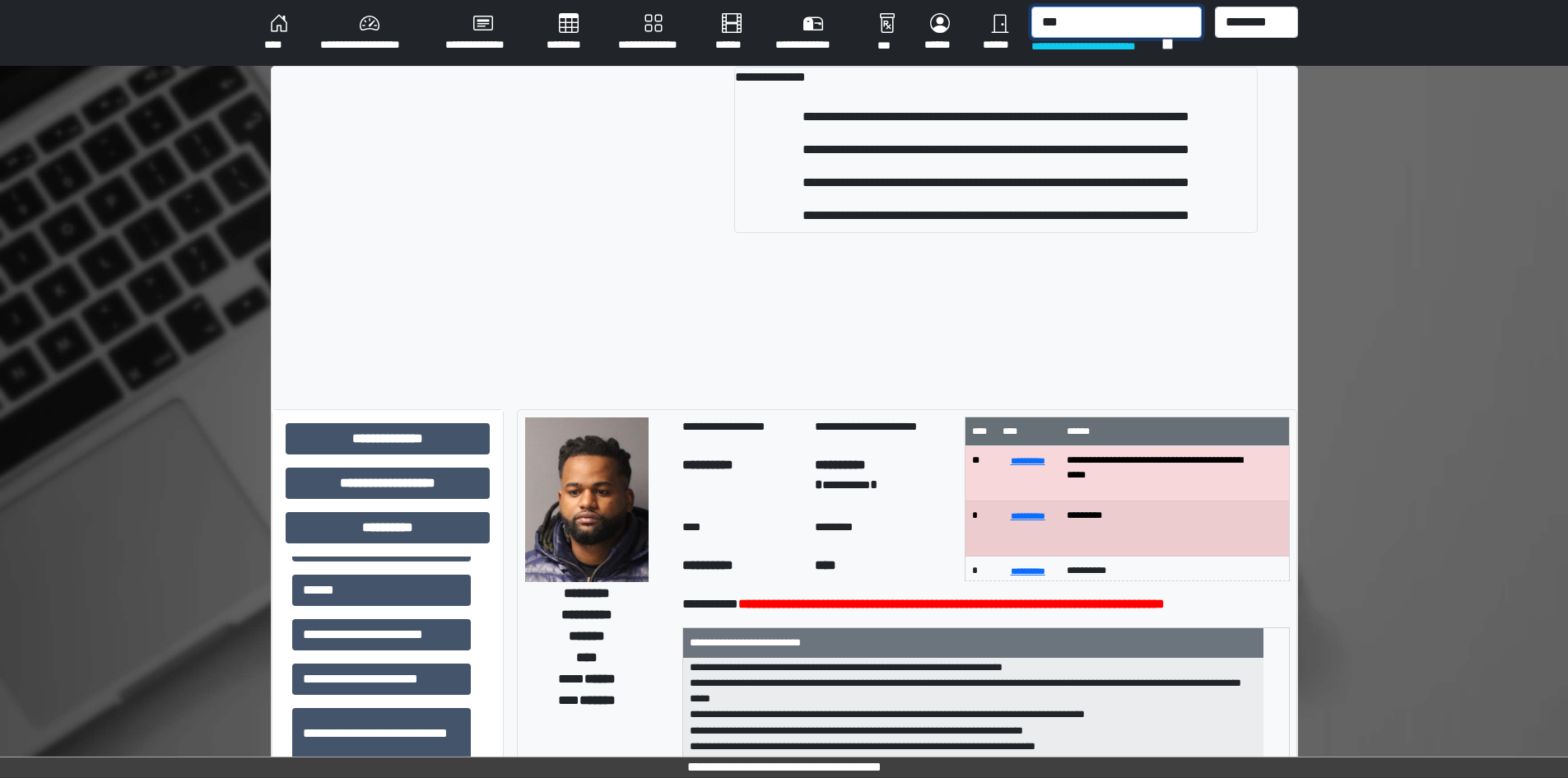 click on "***" at bounding box center (1116, 22) 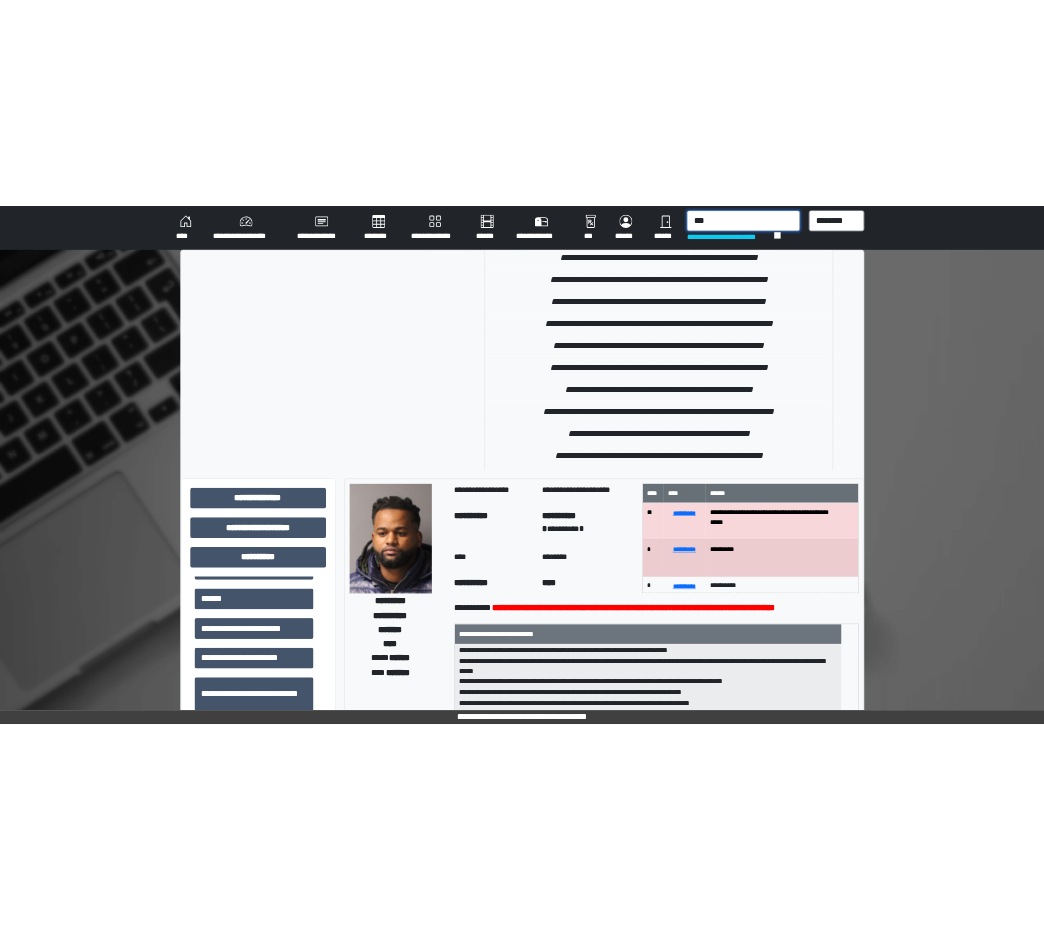scroll, scrollTop: 500, scrollLeft: 0, axis: vertical 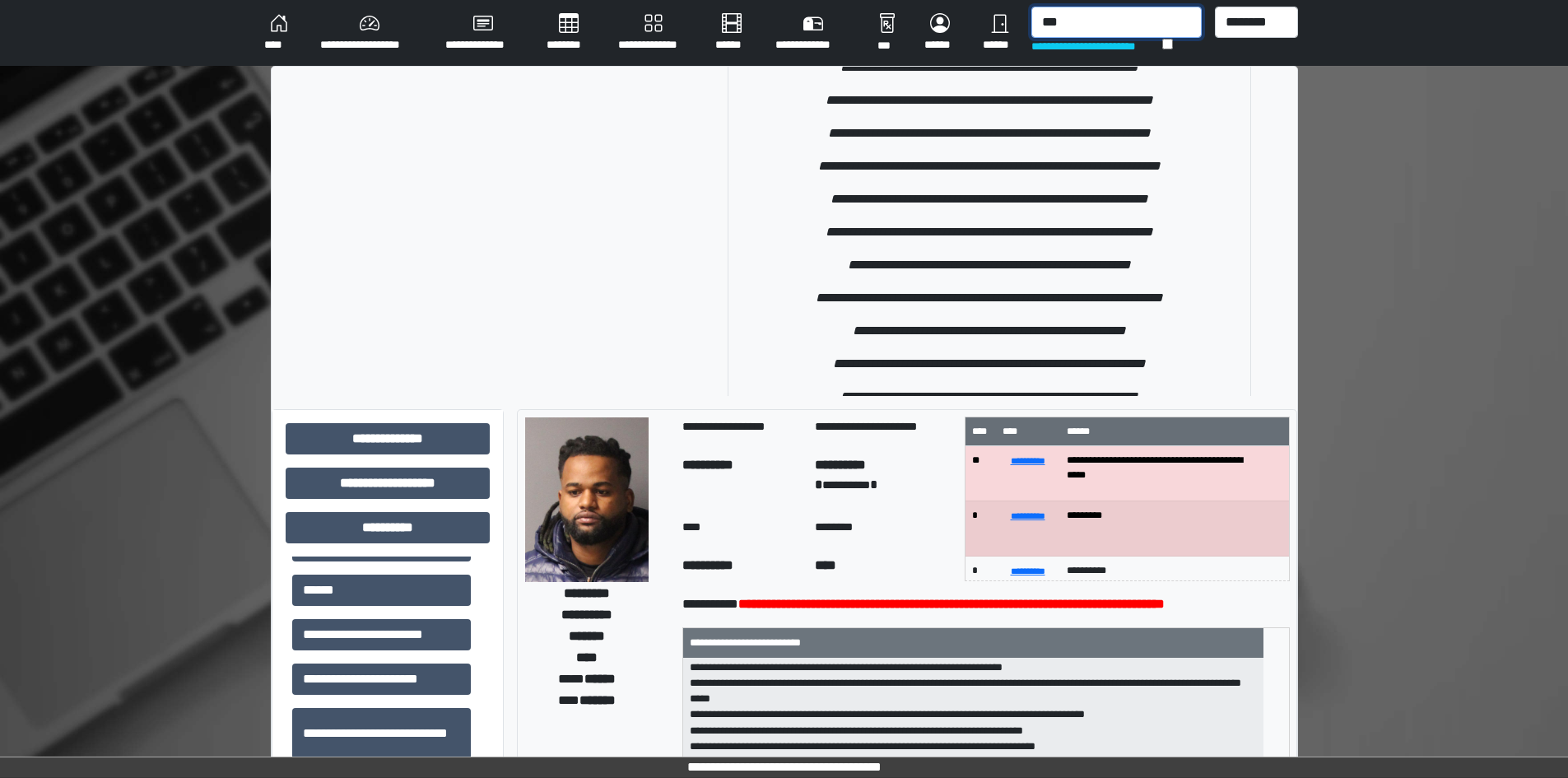 click on "***" at bounding box center (1116, 22) 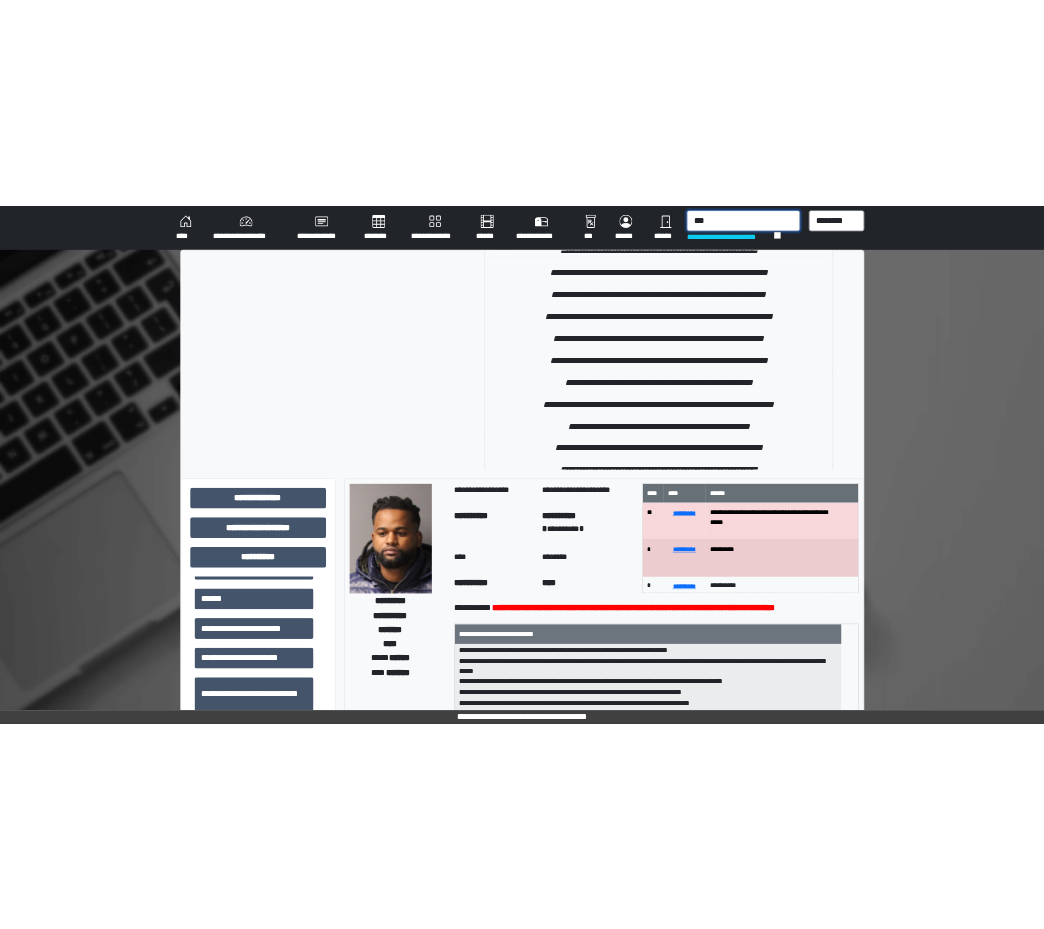 scroll, scrollTop: 40, scrollLeft: 0, axis: vertical 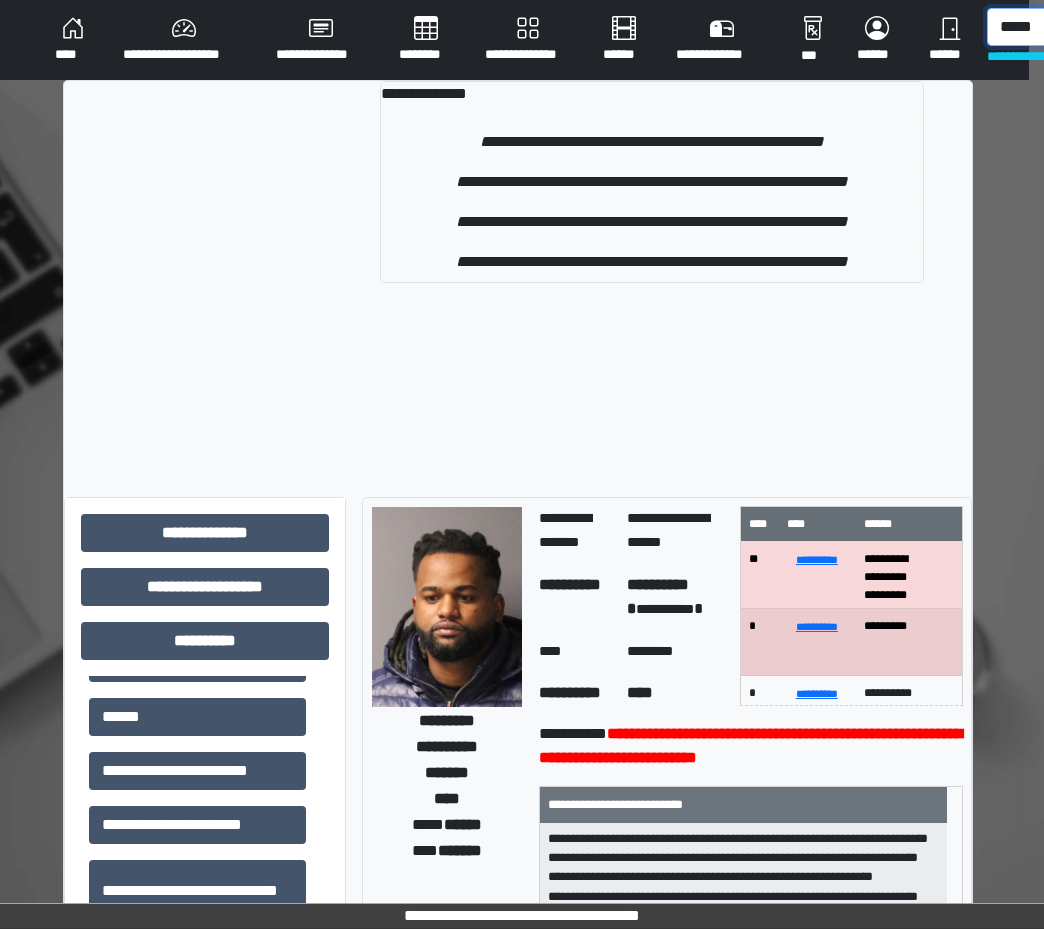type on "*****" 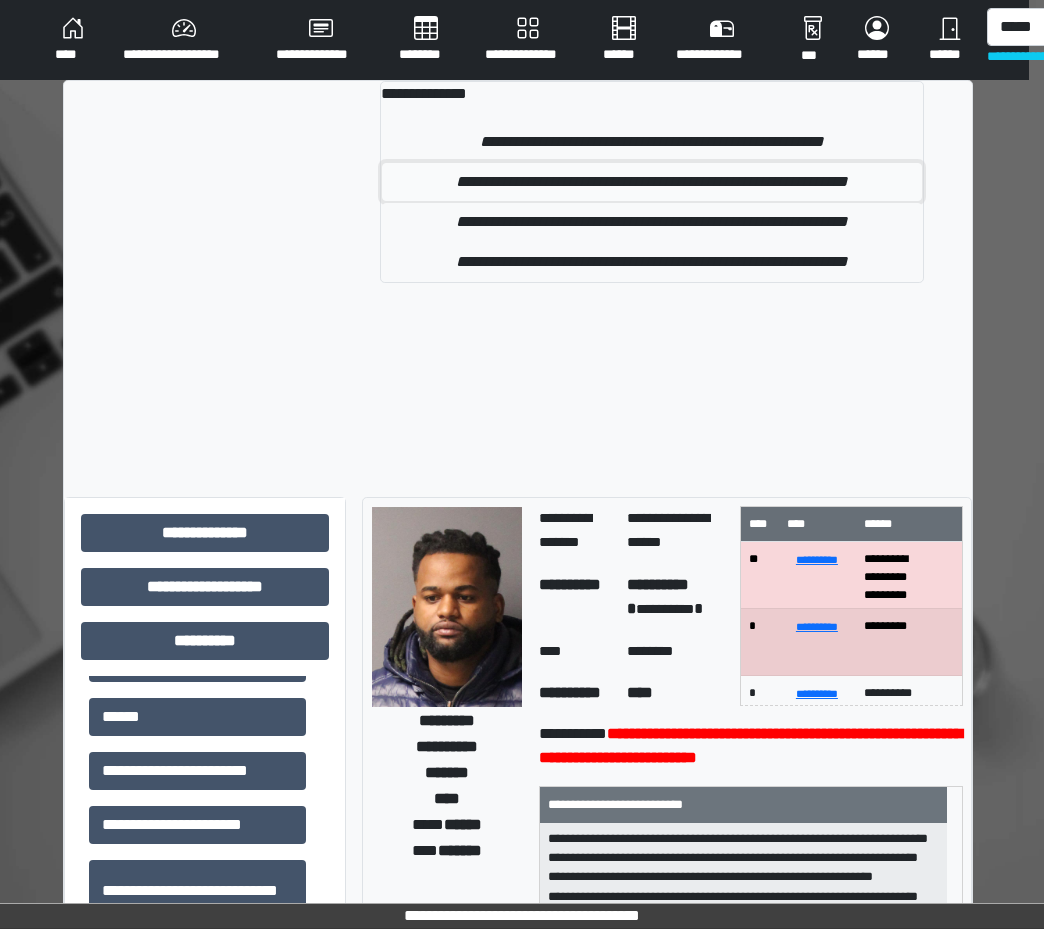 click on "**********" at bounding box center (651, 182) 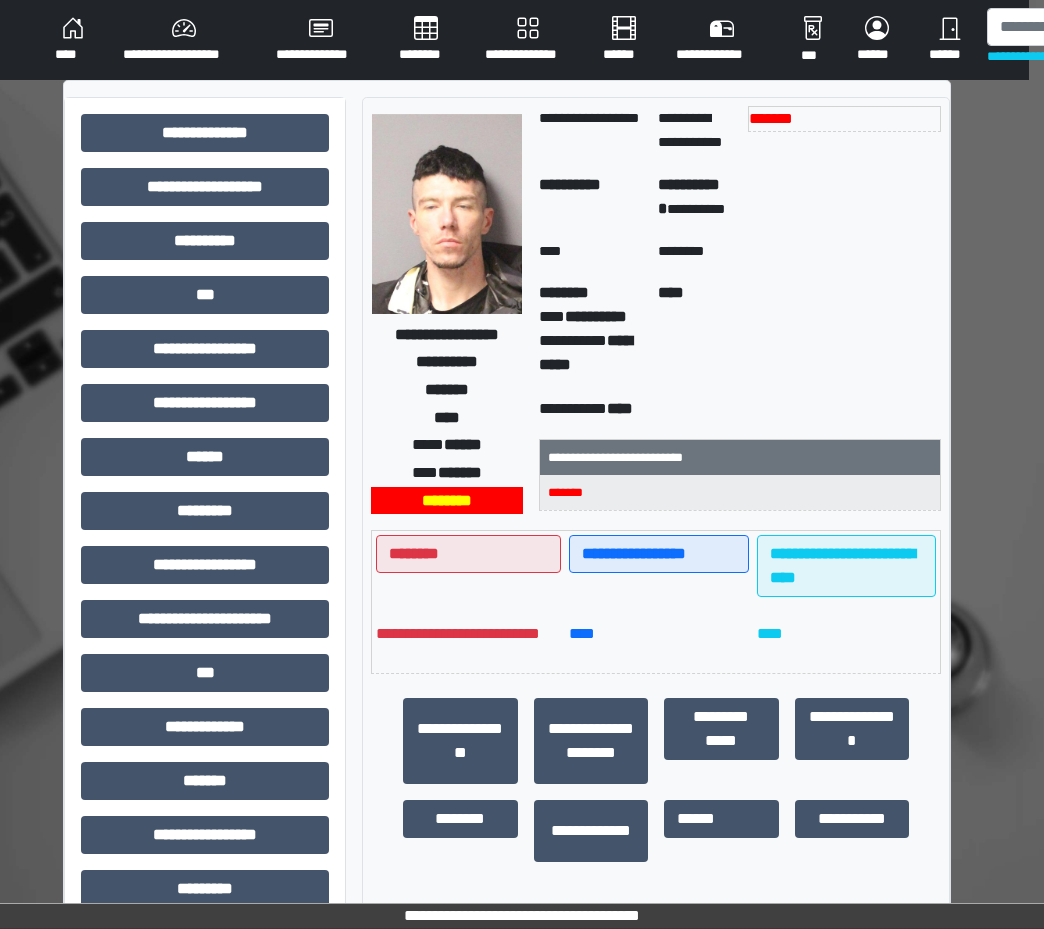 click on "*******" at bounding box center (844, 243) 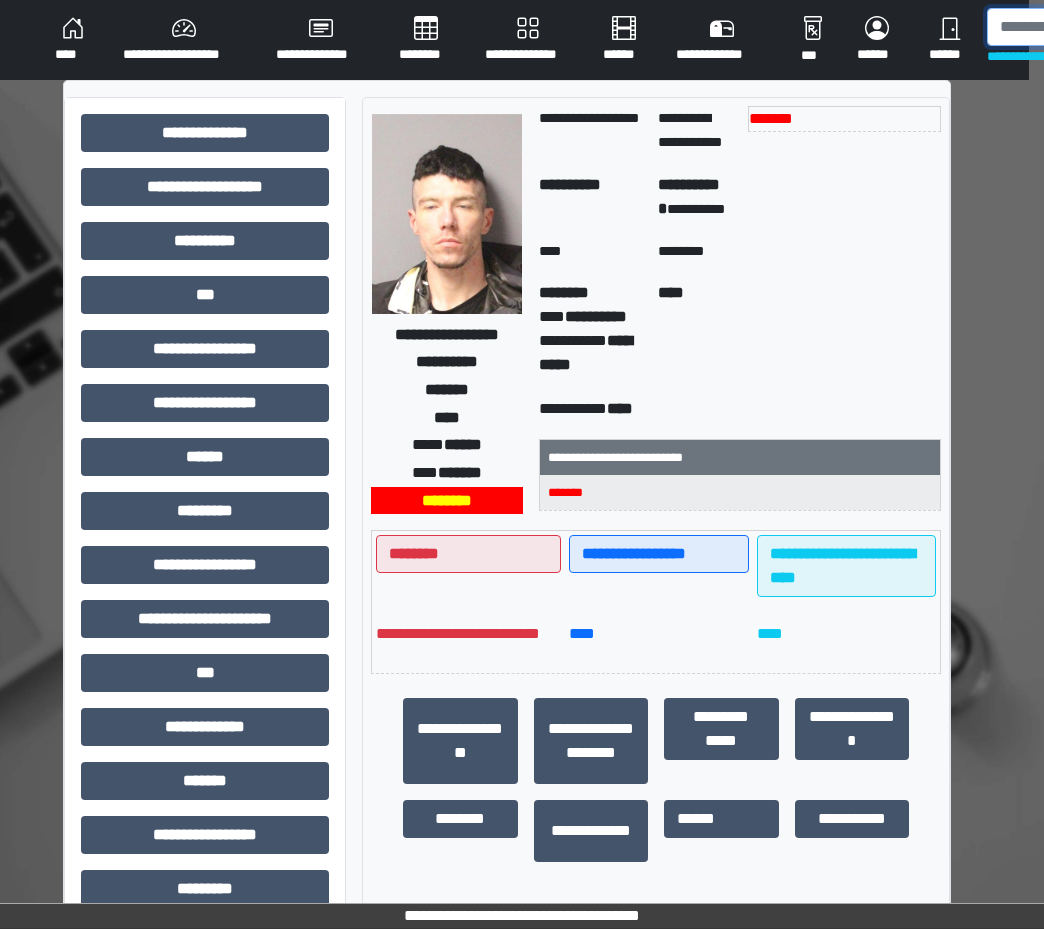click at bounding box center (1090, 27) 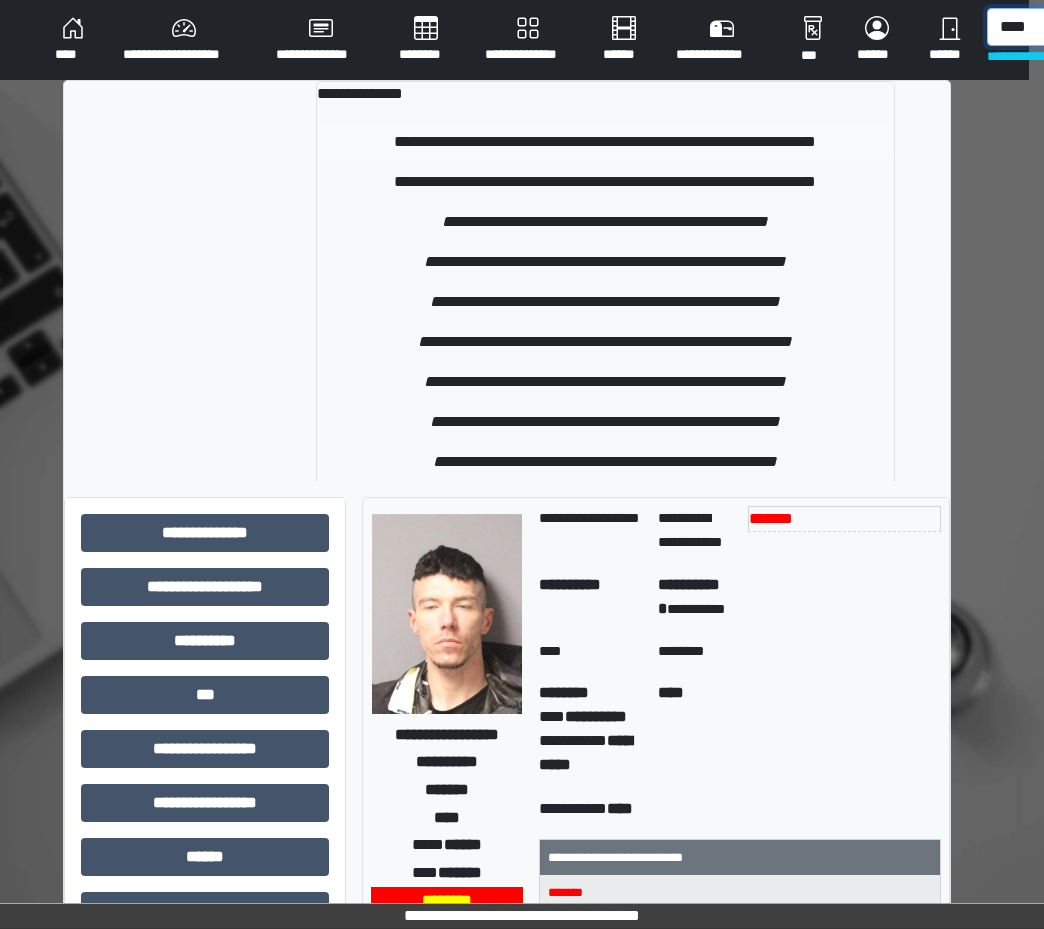 type on "****" 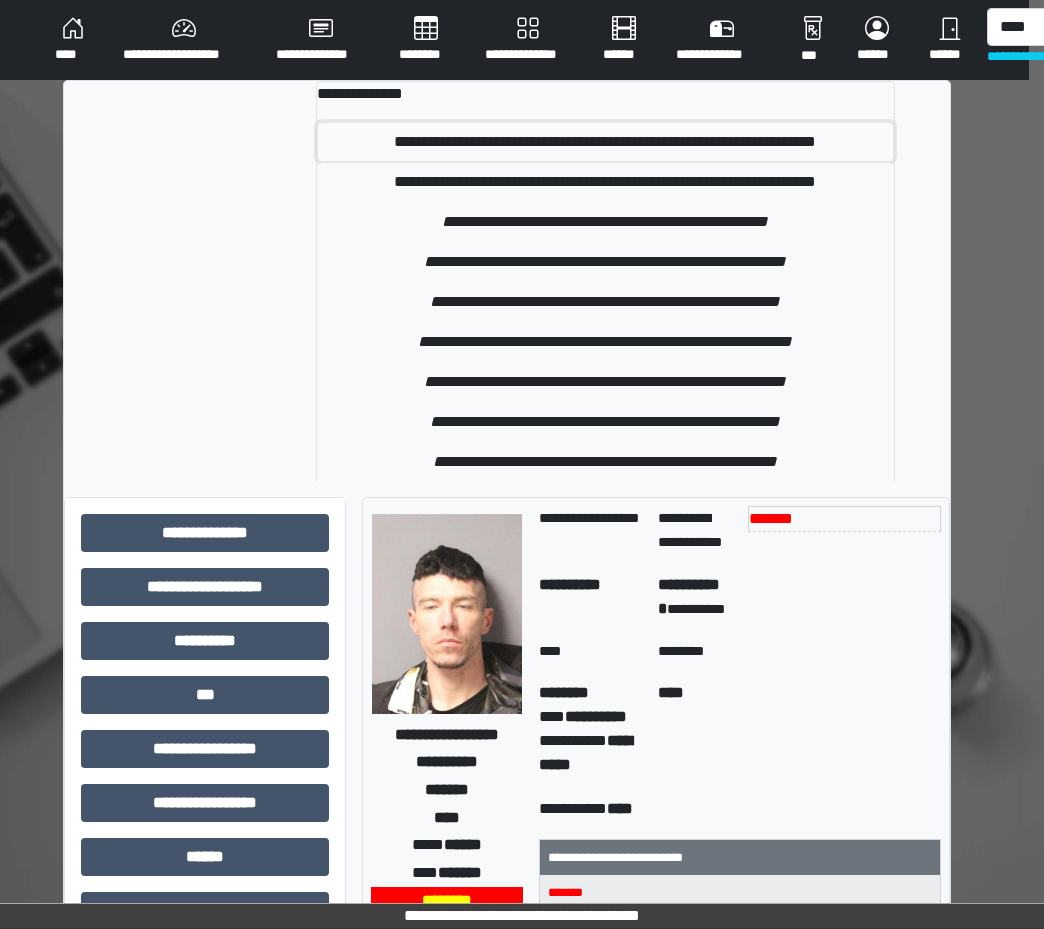 click on "**********" at bounding box center [605, 142] 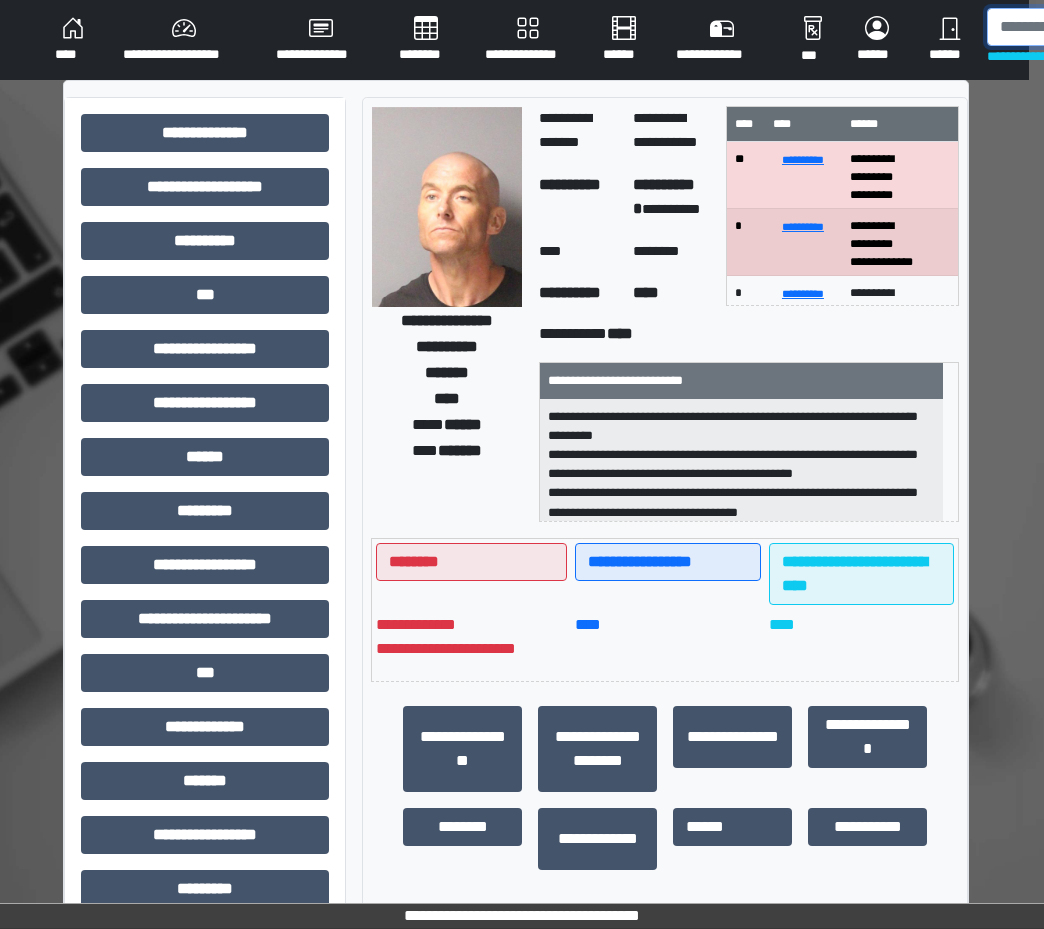 click at bounding box center [1090, 27] 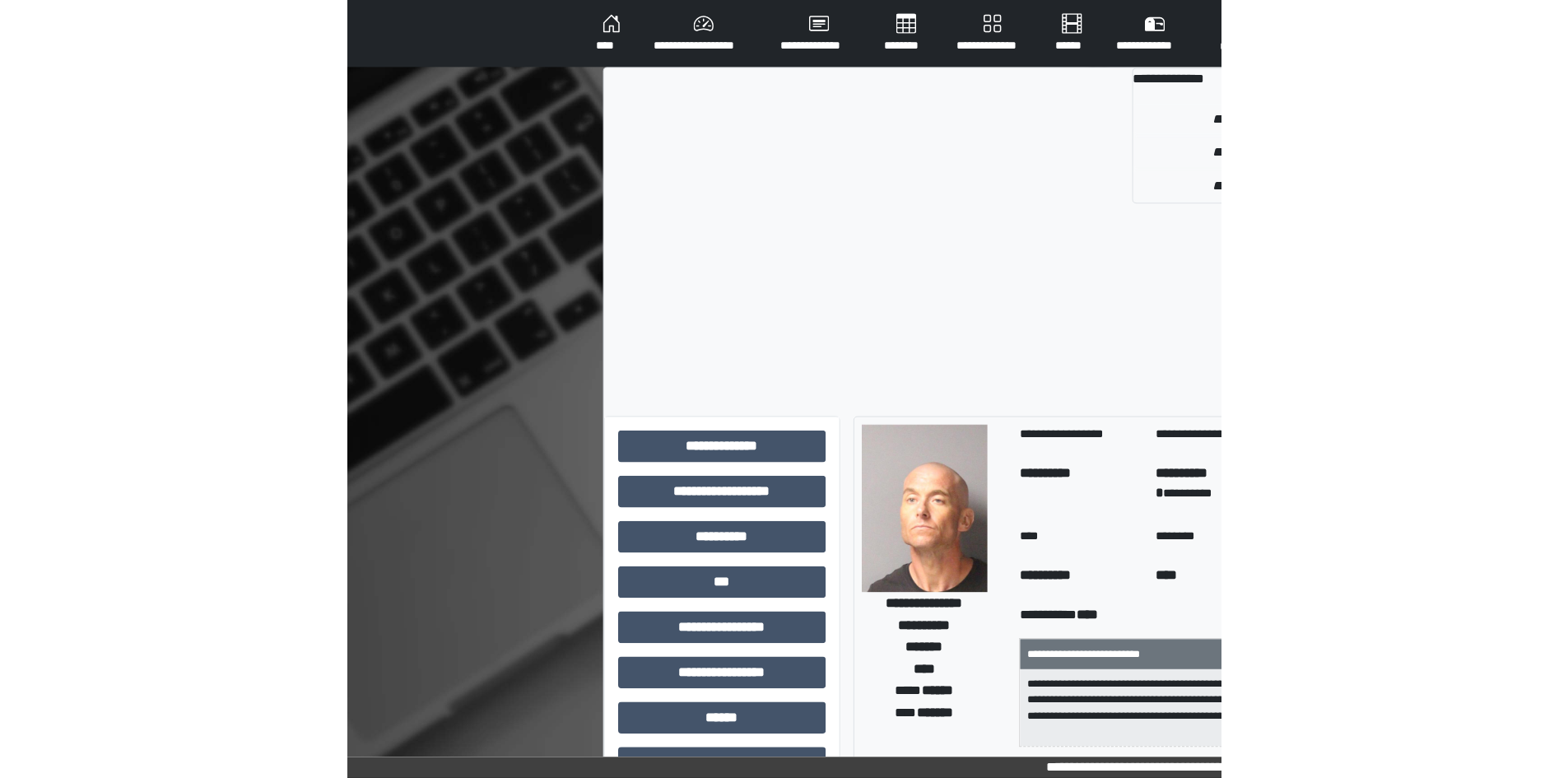 scroll, scrollTop: 0, scrollLeft: 0, axis: both 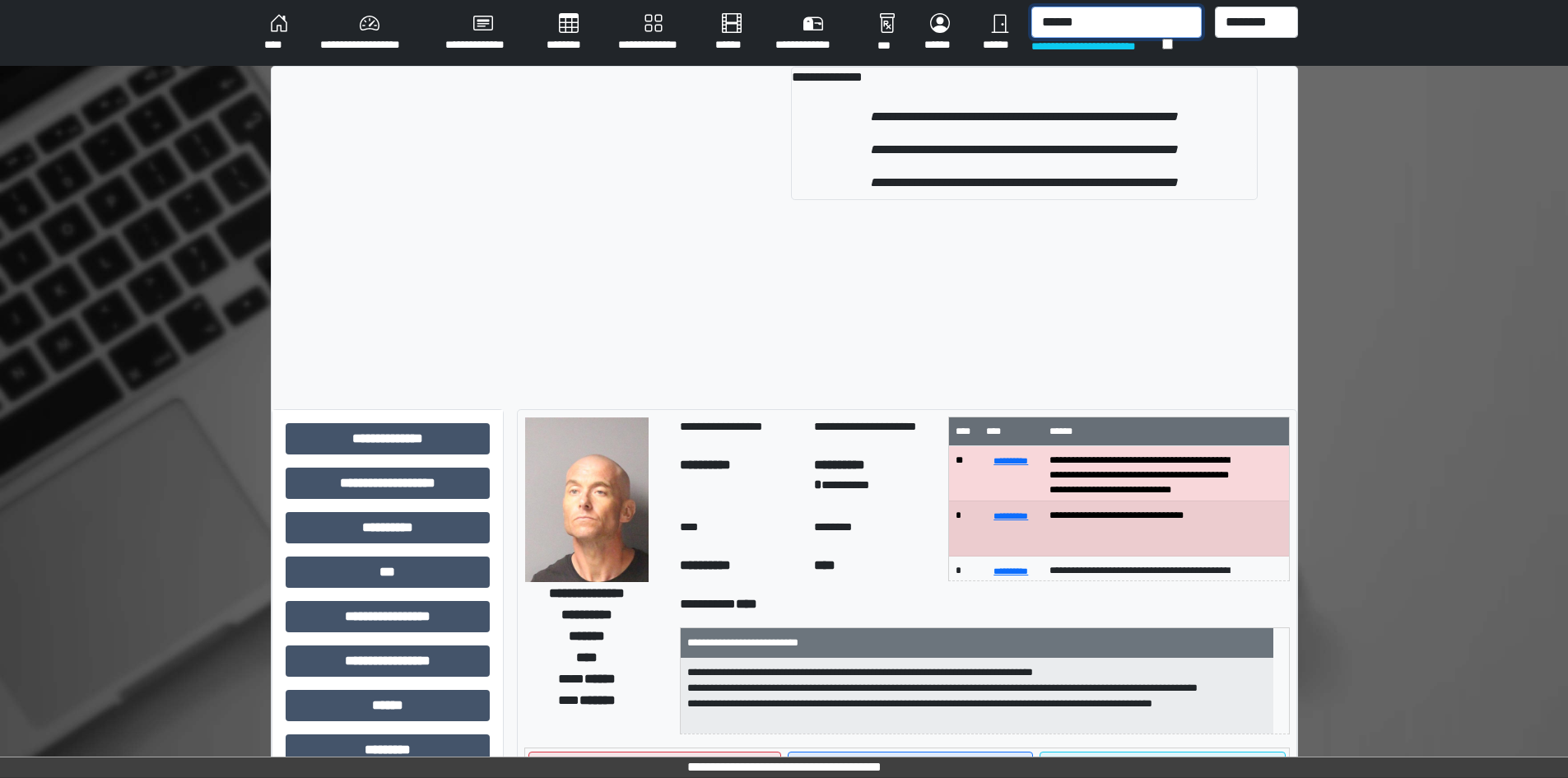 click on "******" at bounding box center (1116, 22) 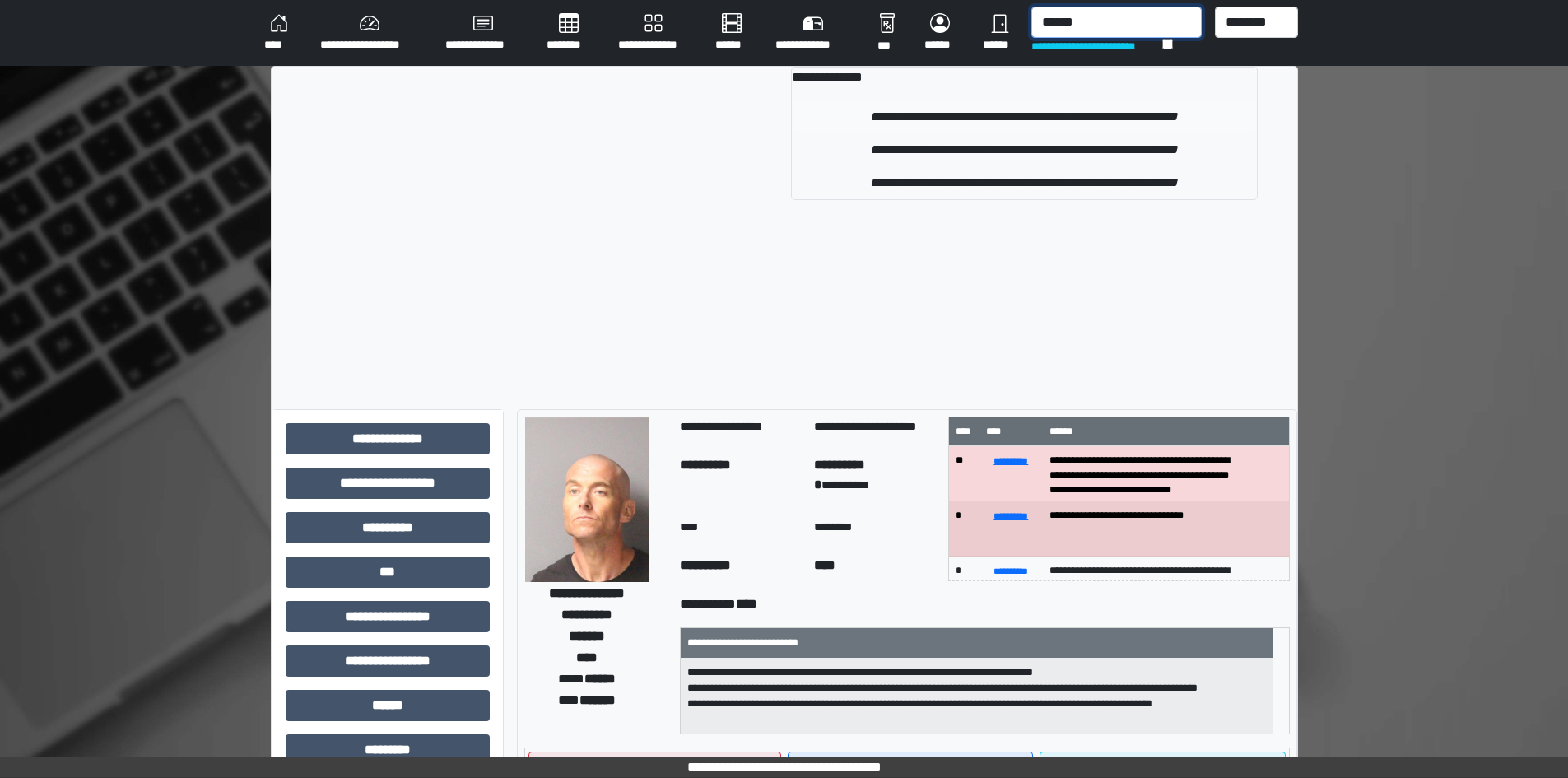 type on "******" 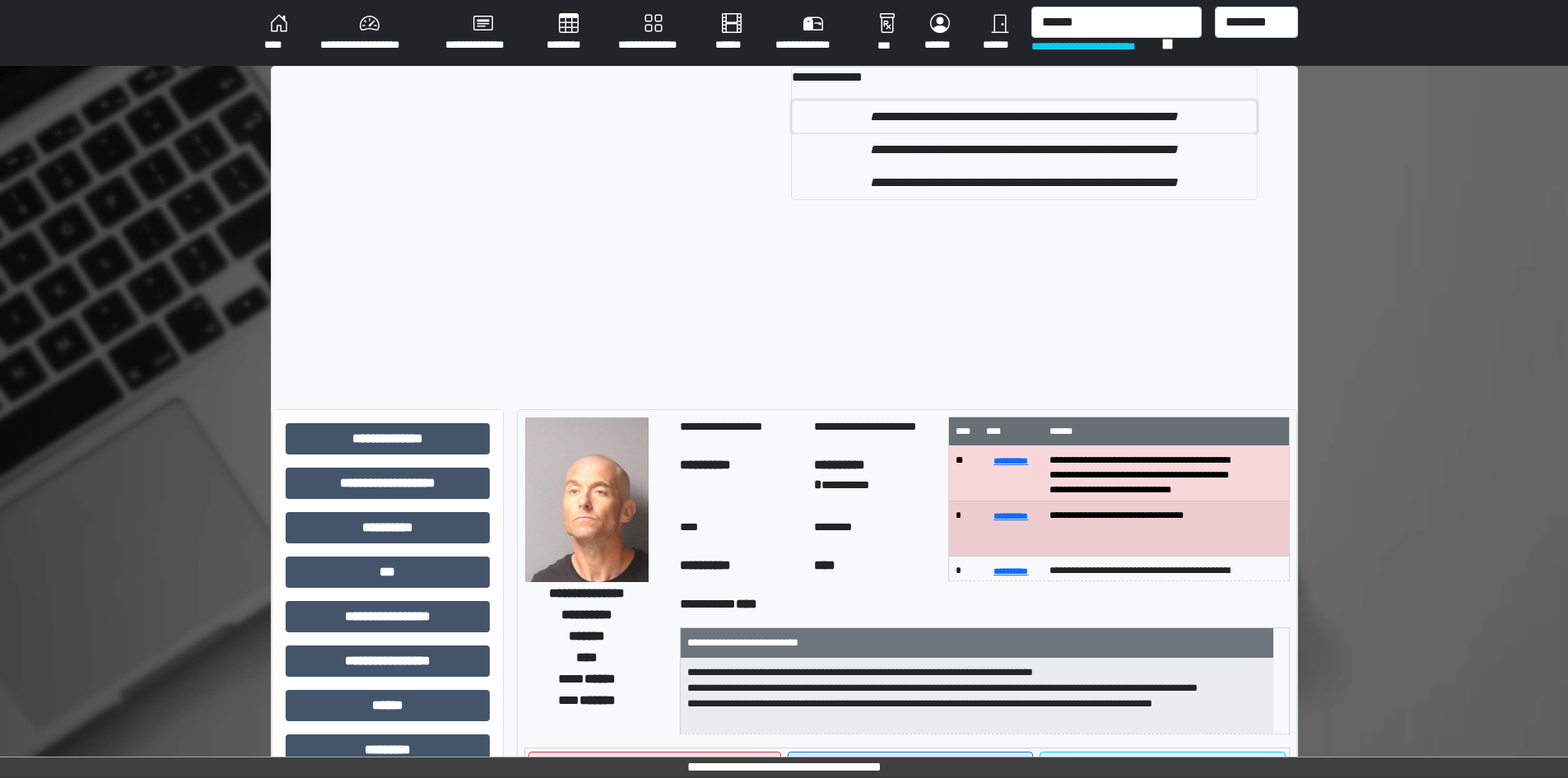 click on "**********" at bounding box center (1024, 117) 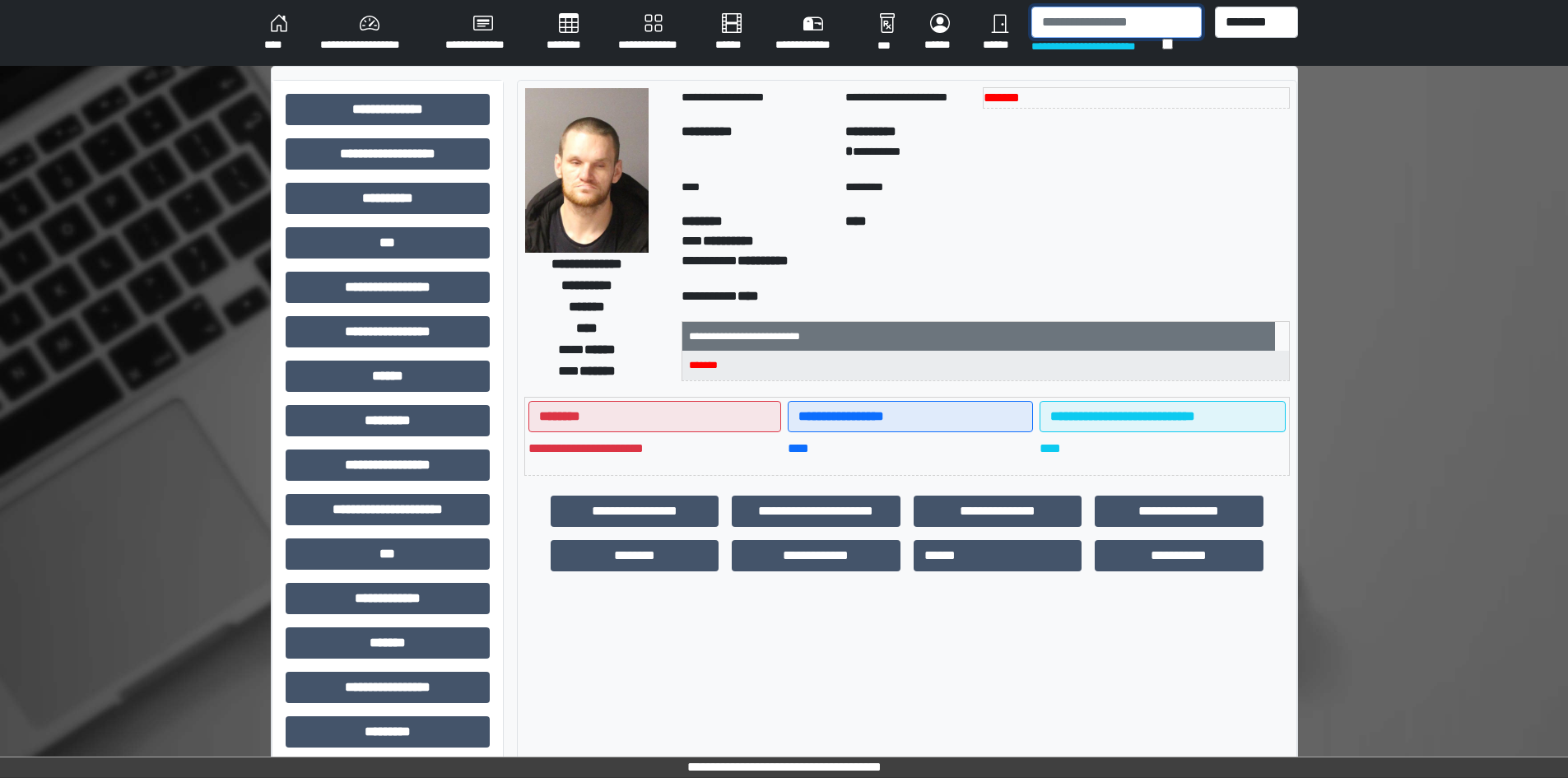 click at bounding box center (1116, 22) 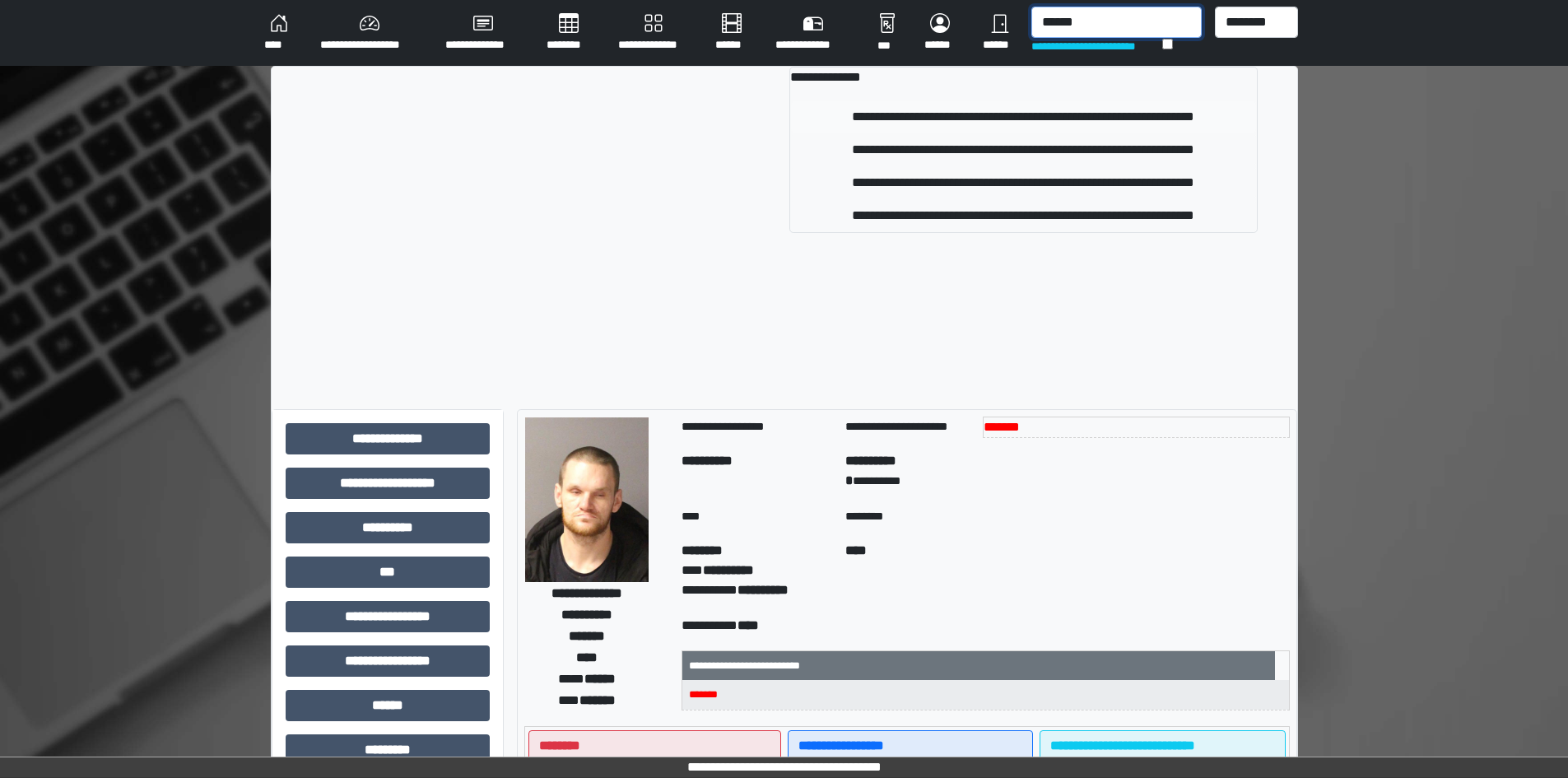 type on "******" 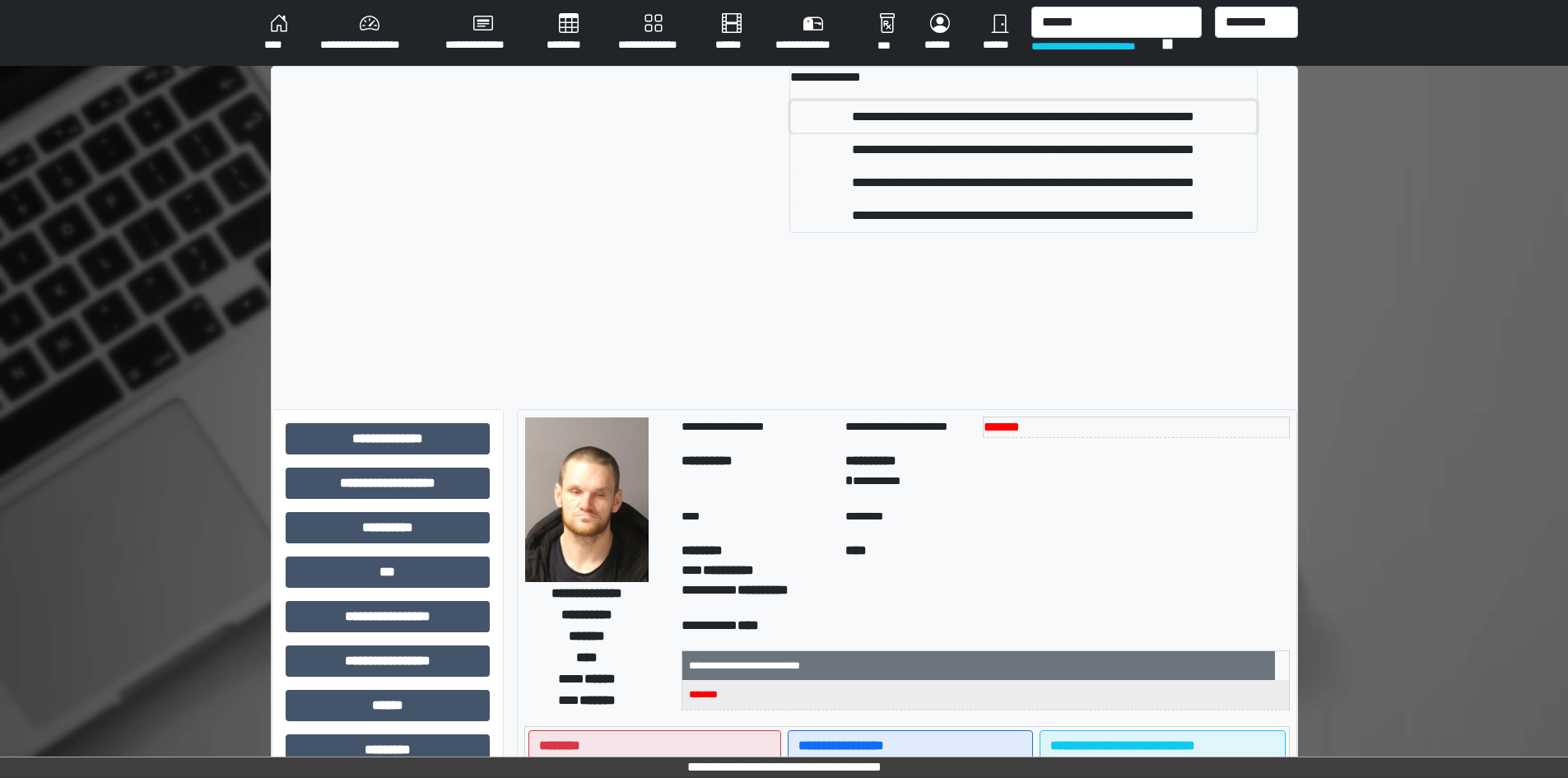 click on "**********" at bounding box center (1023, 117) 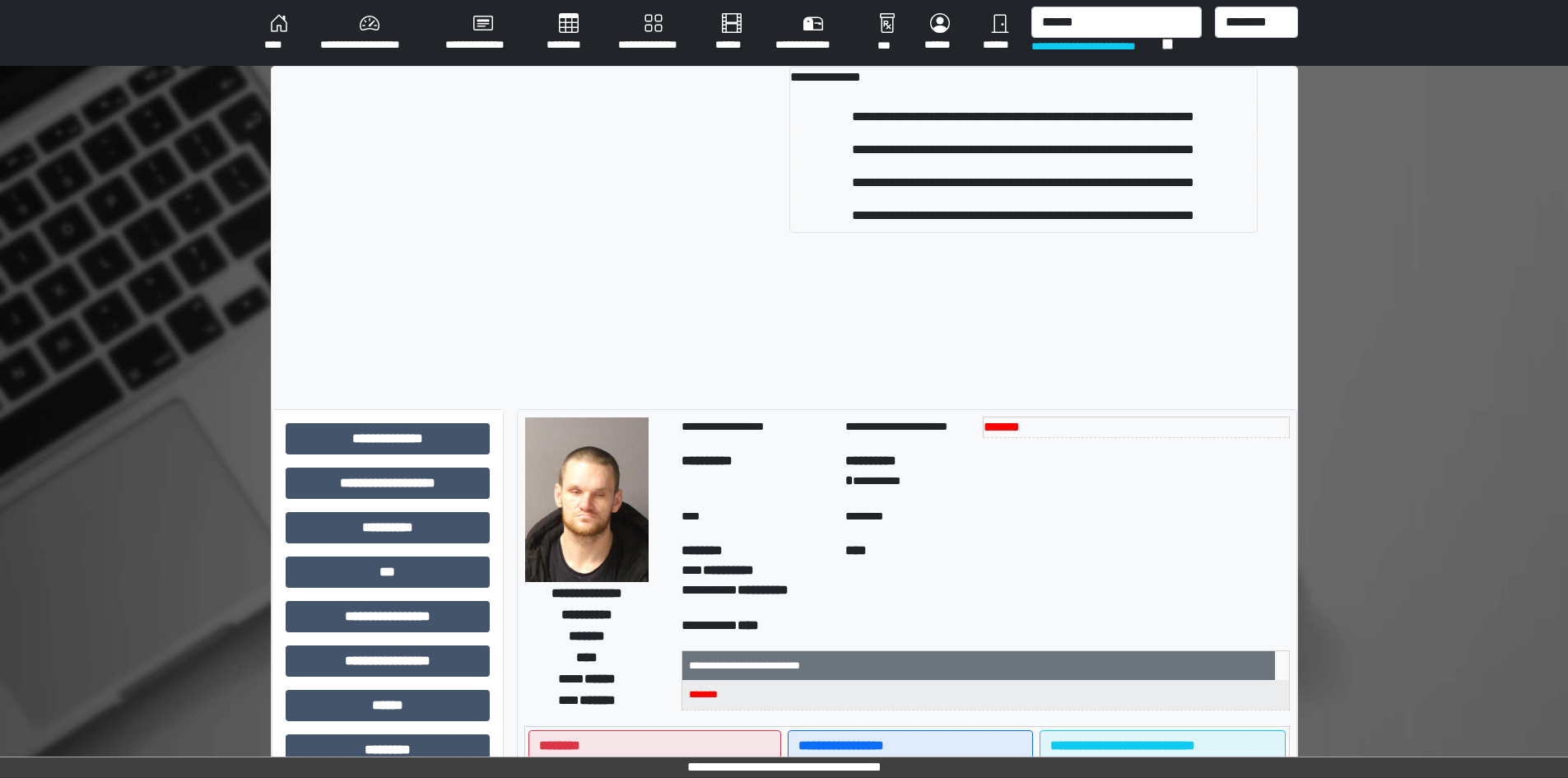 type 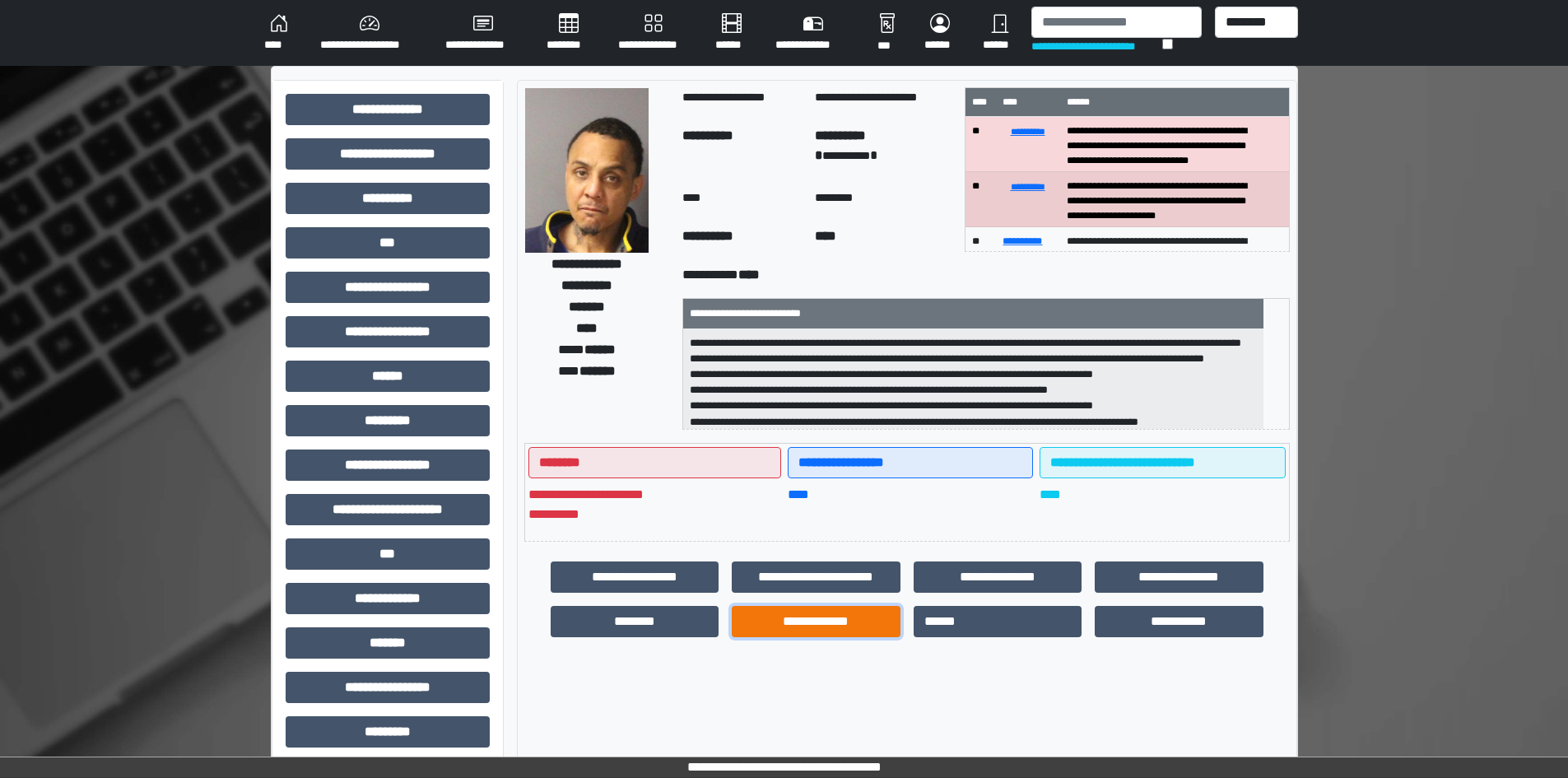 click on "**********" at bounding box center (816, 622) 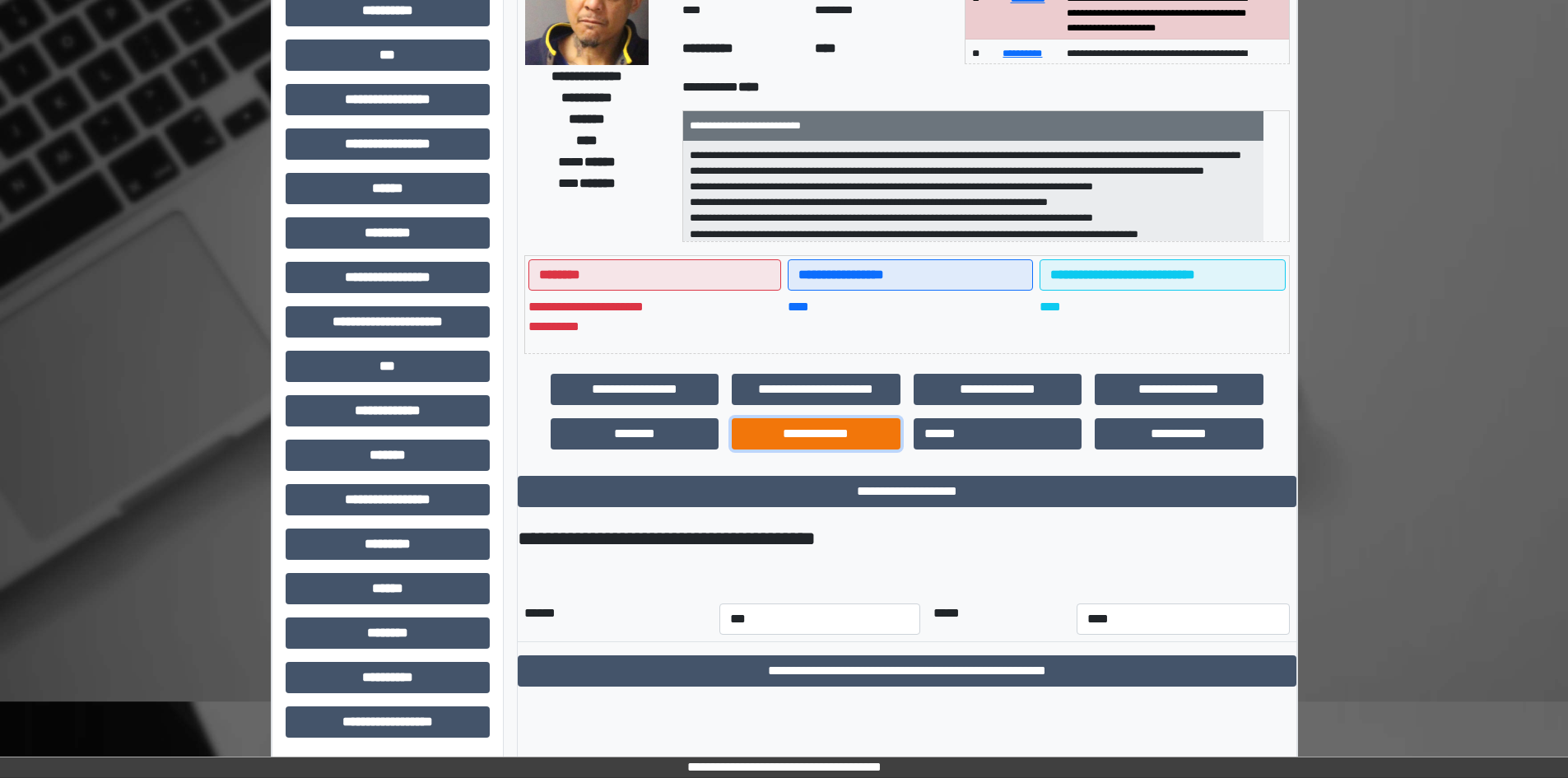 scroll, scrollTop: 189, scrollLeft: 0, axis: vertical 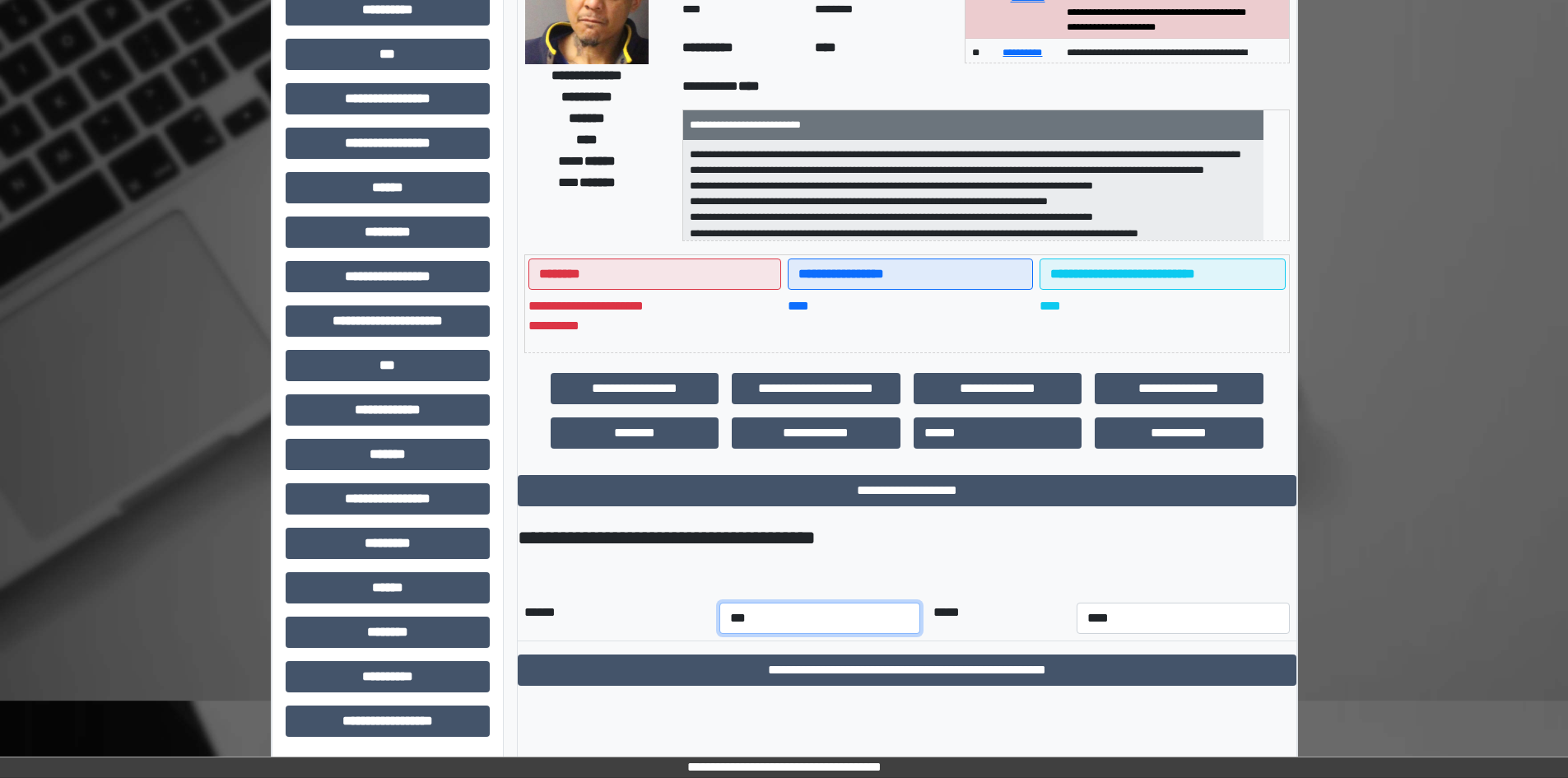 click on "***
***
***
***
***
***
***
***
***
***
***
***" at bounding box center [820, 618] 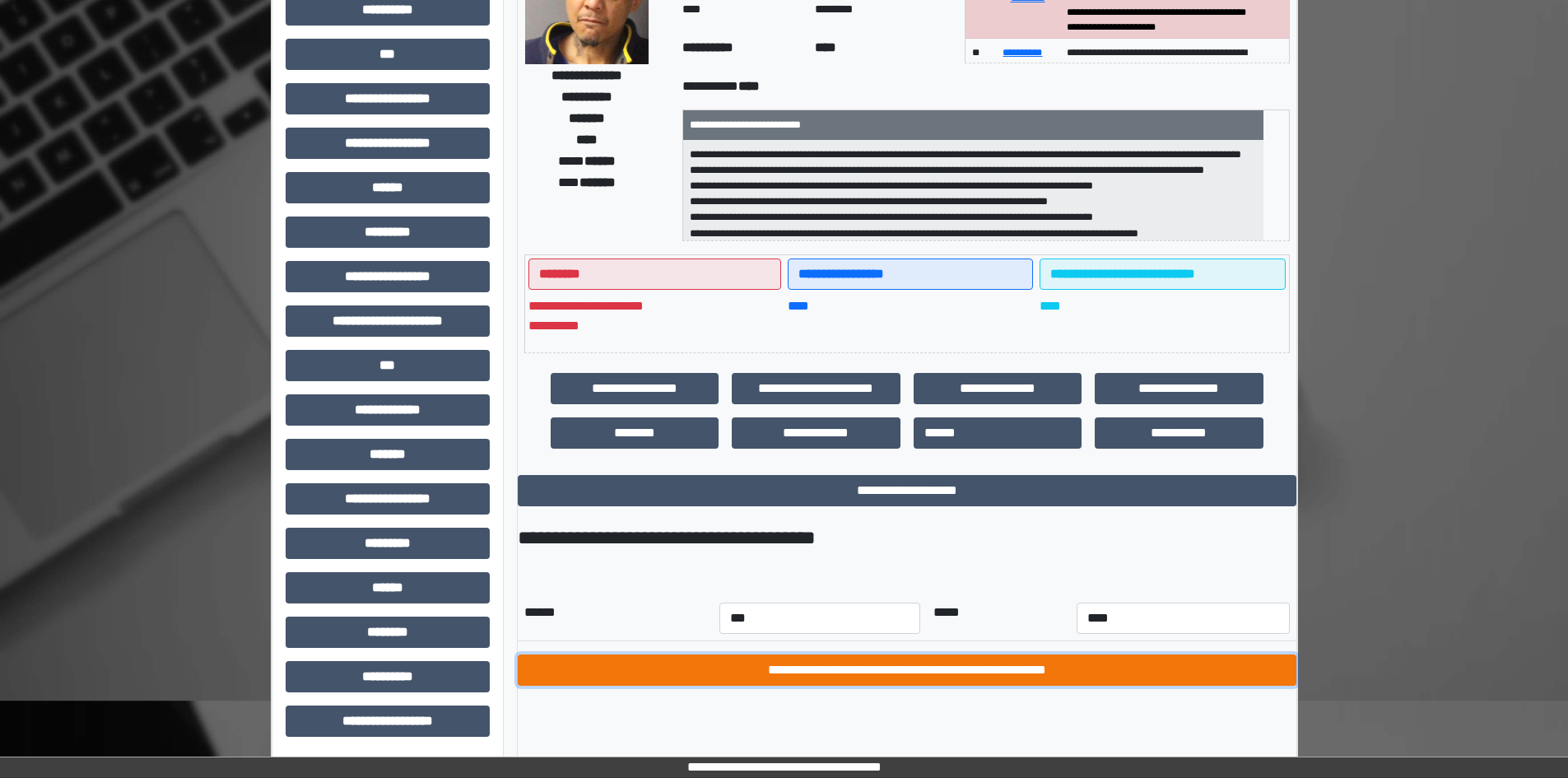 click on "**********" at bounding box center [907, 670] 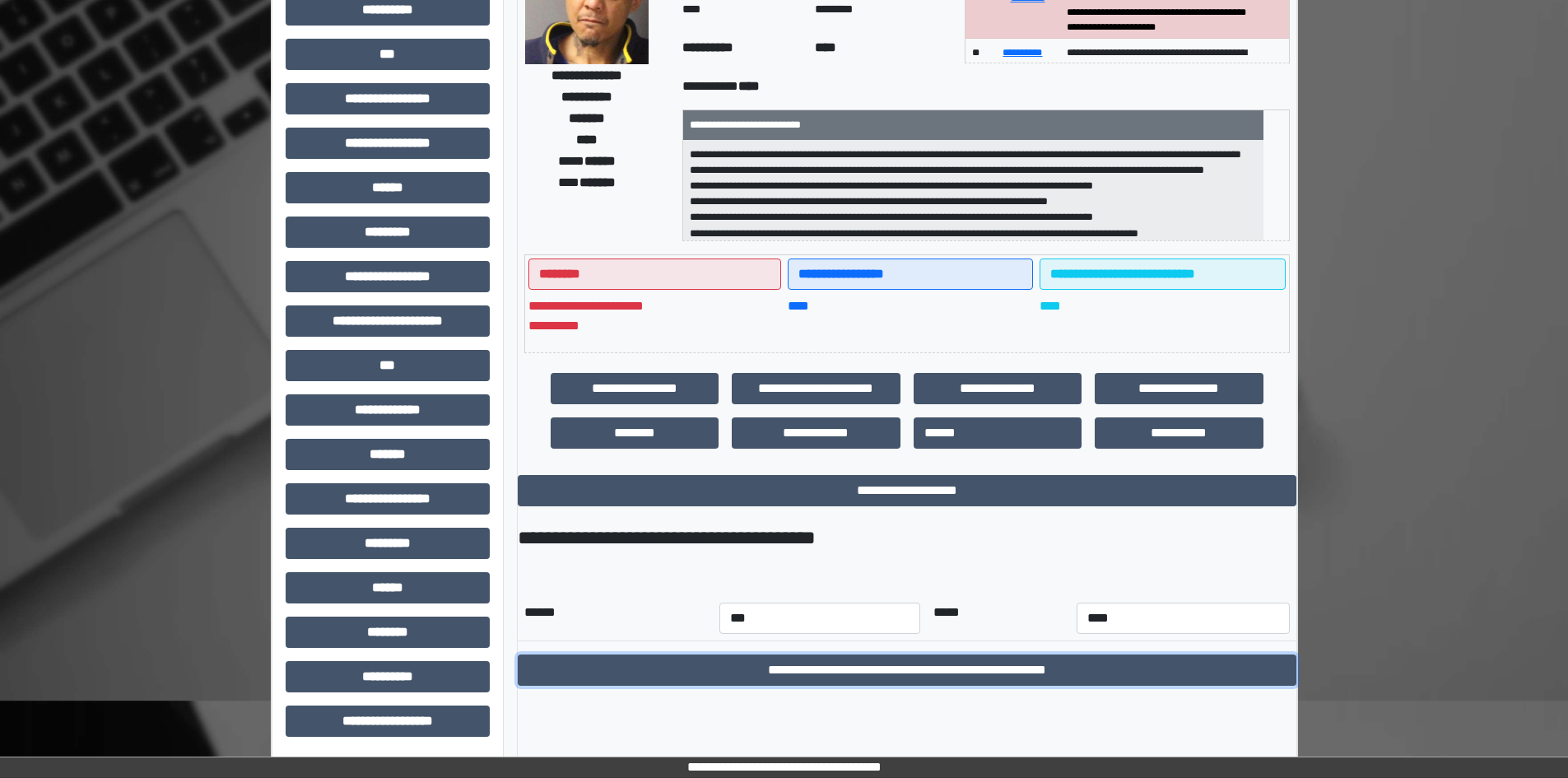 scroll, scrollTop: 0, scrollLeft: 0, axis: both 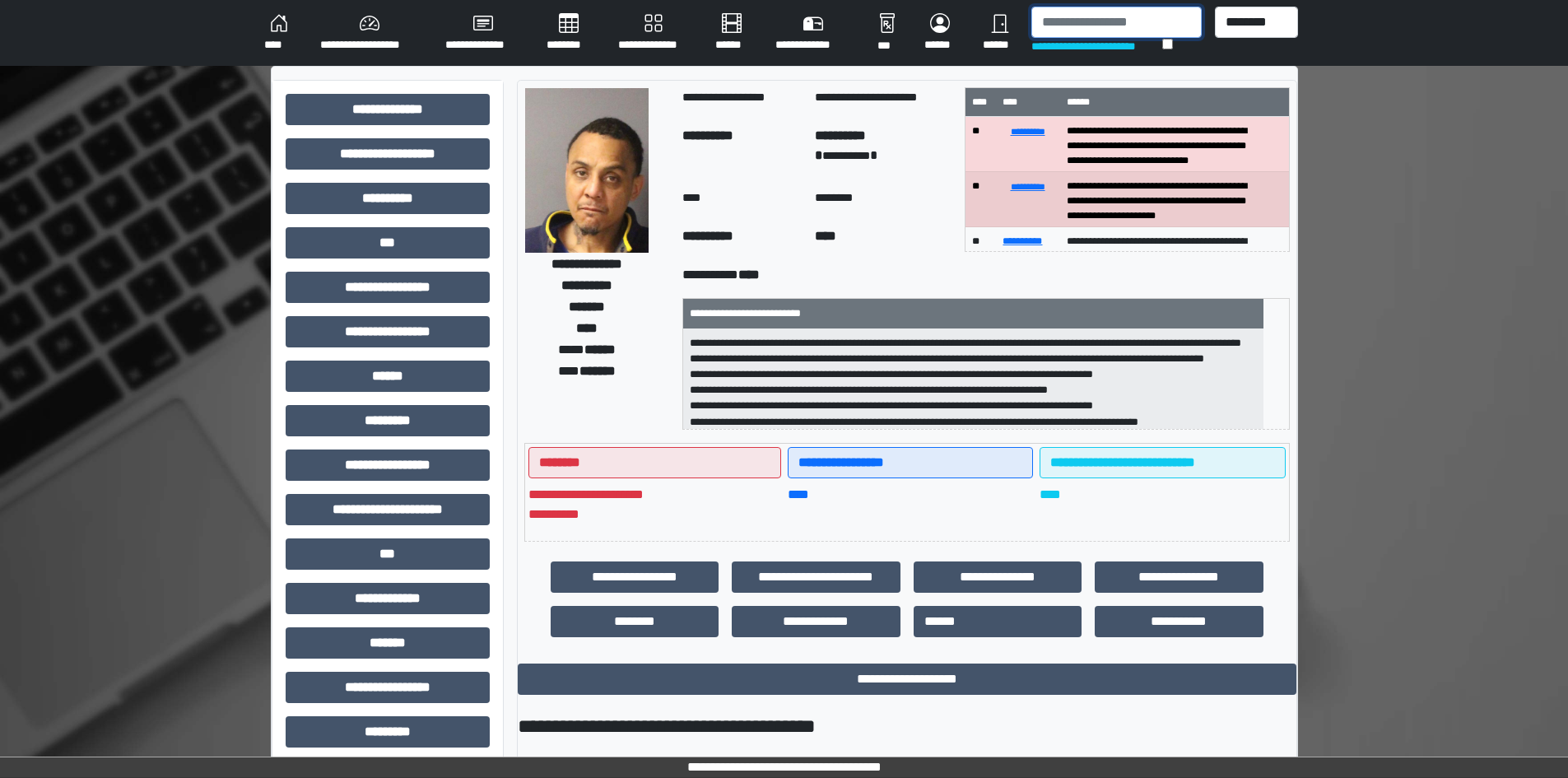click at bounding box center [1116, 22] 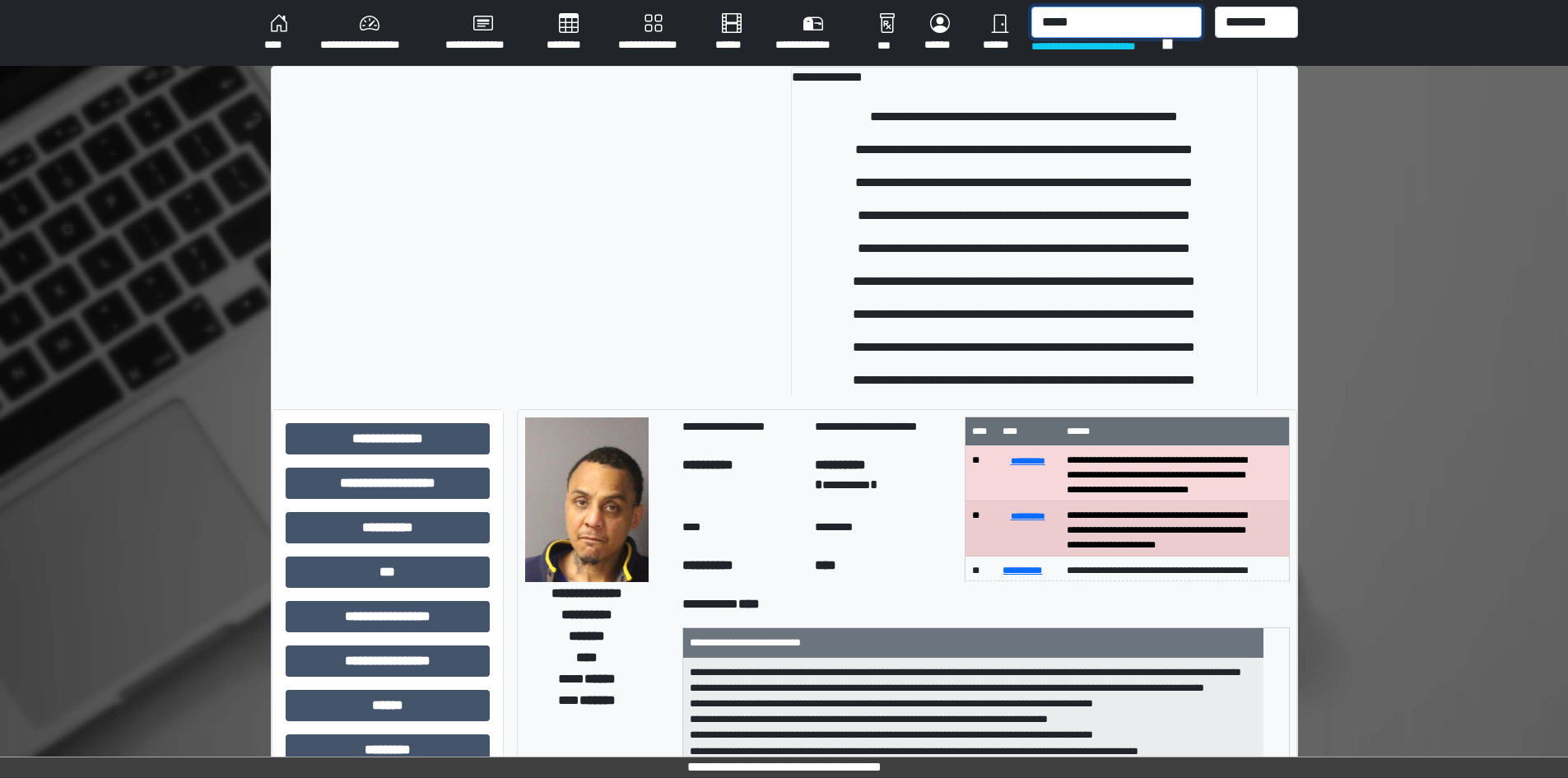 type on "*****" 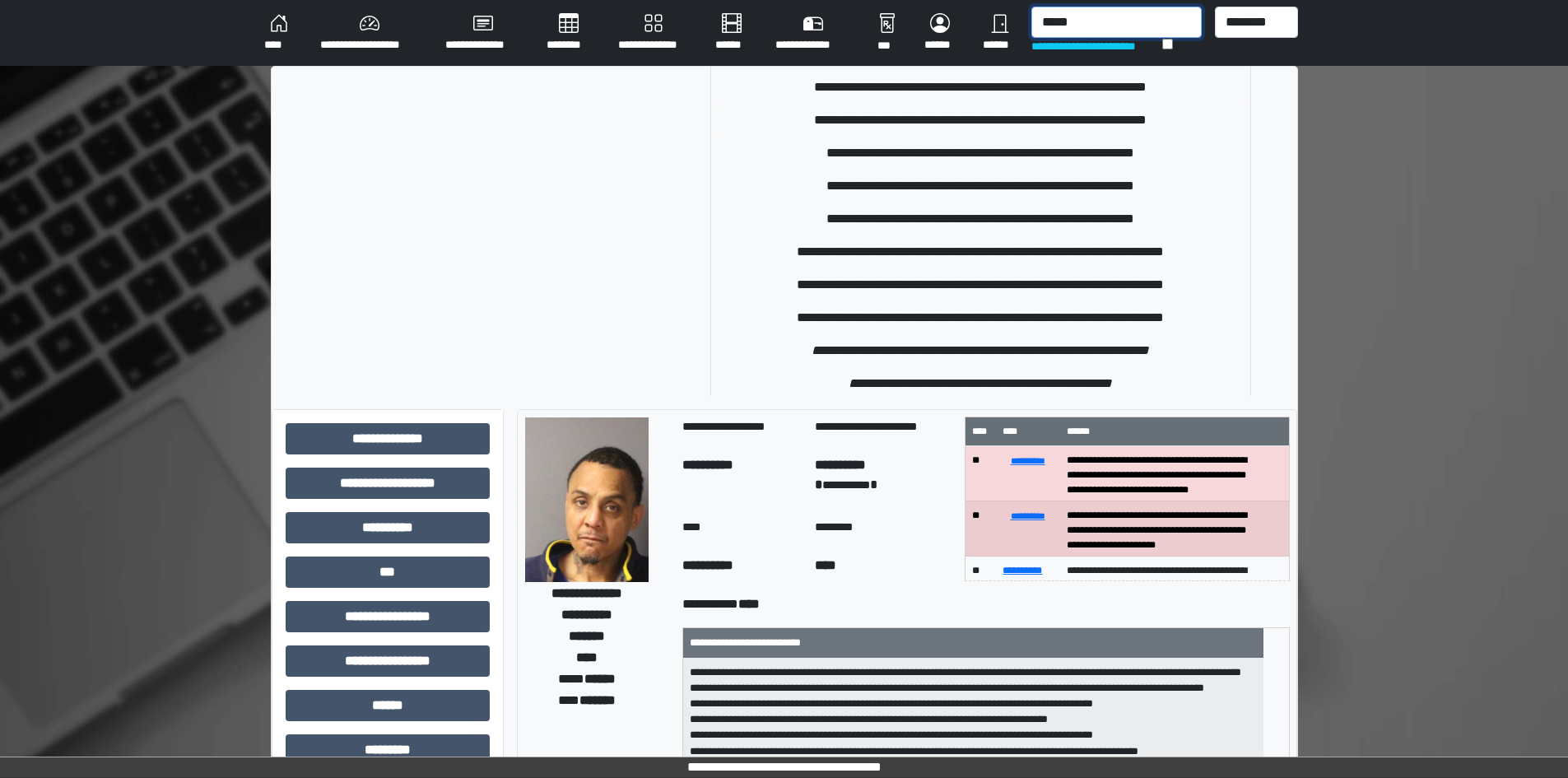 scroll, scrollTop: 329, scrollLeft: 0, axis: vertical 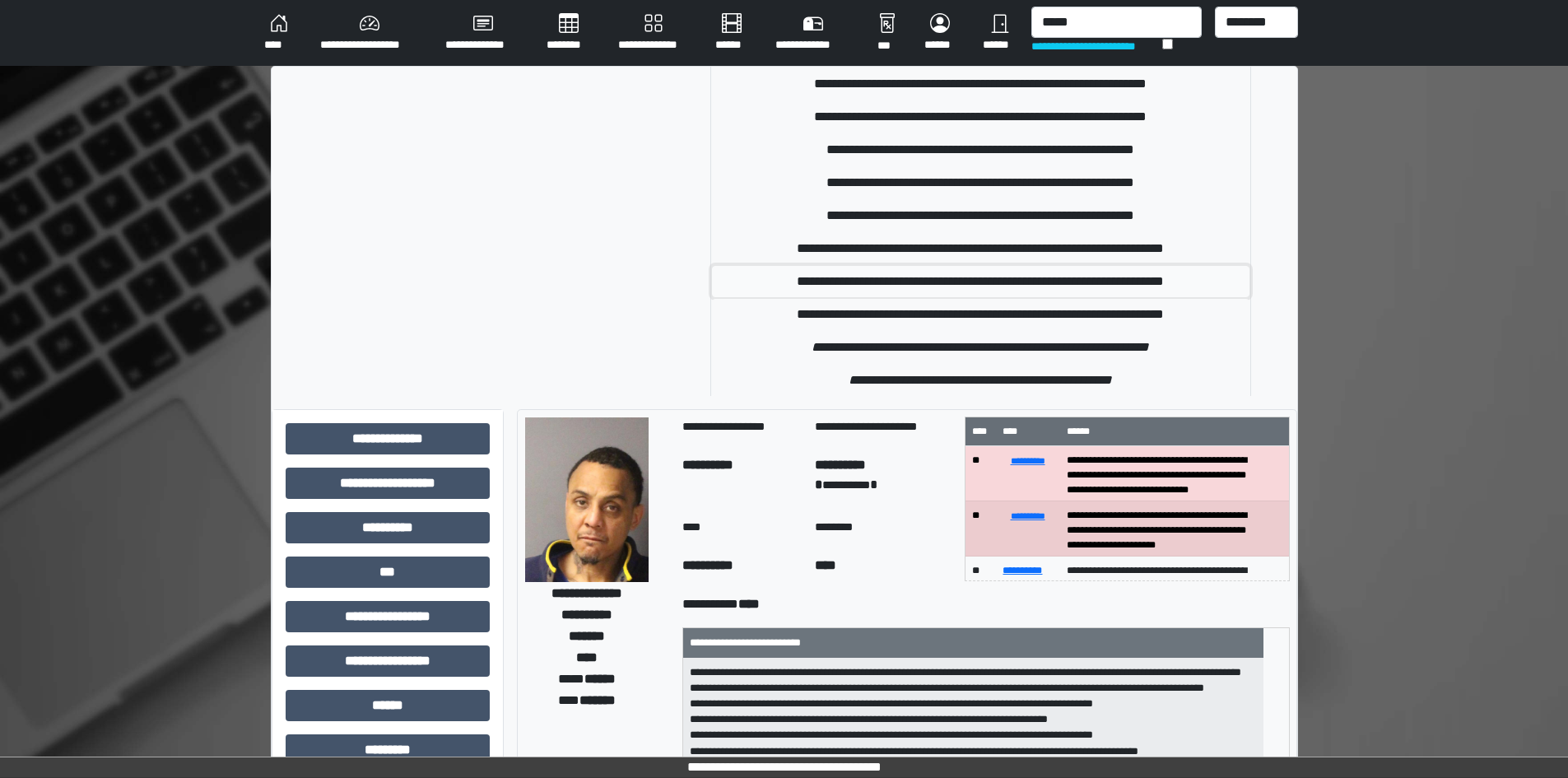 click on "**********" at bounding box center (980, 282) 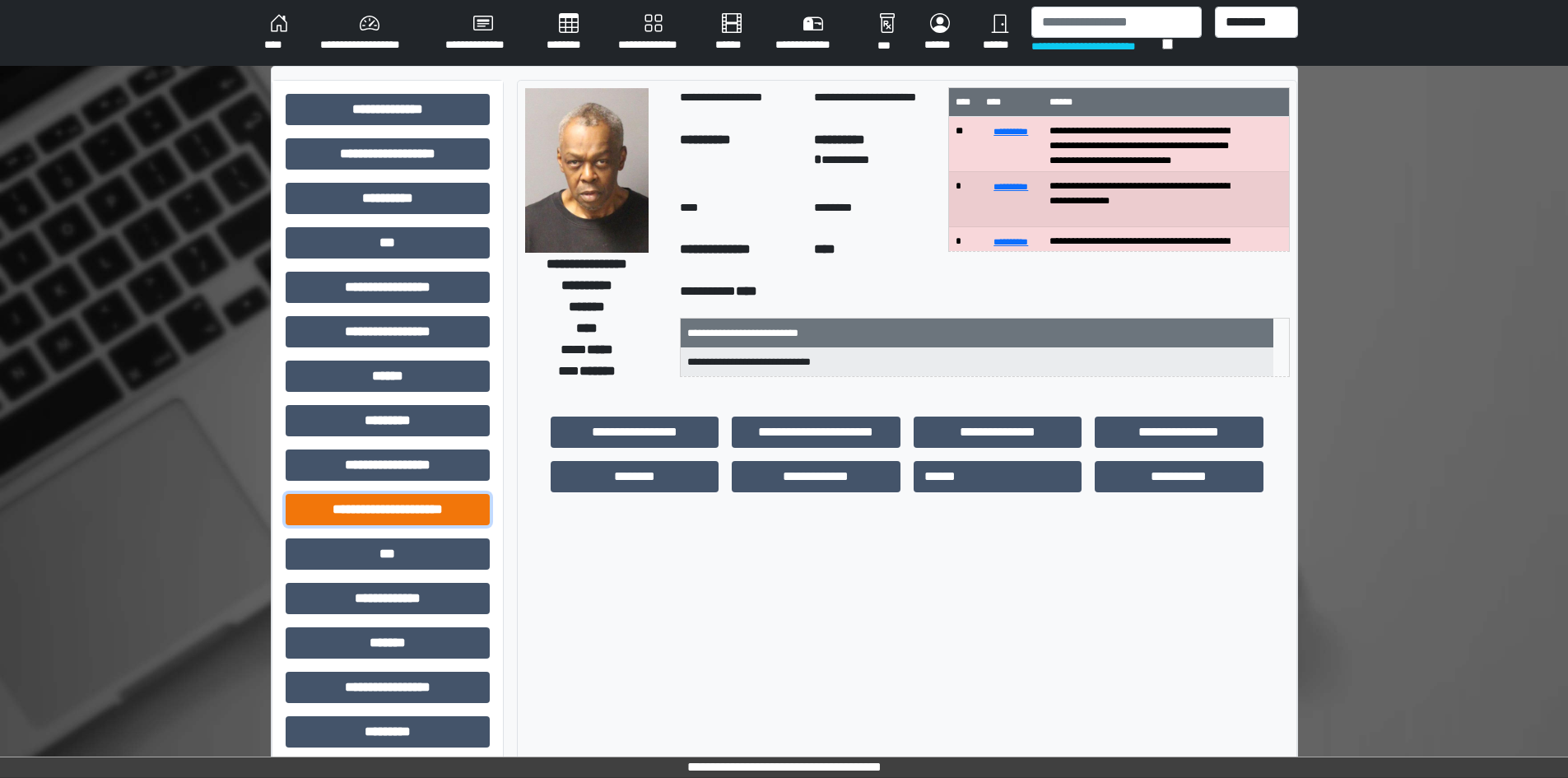 click on "**********" at bounding box center (388, 510) 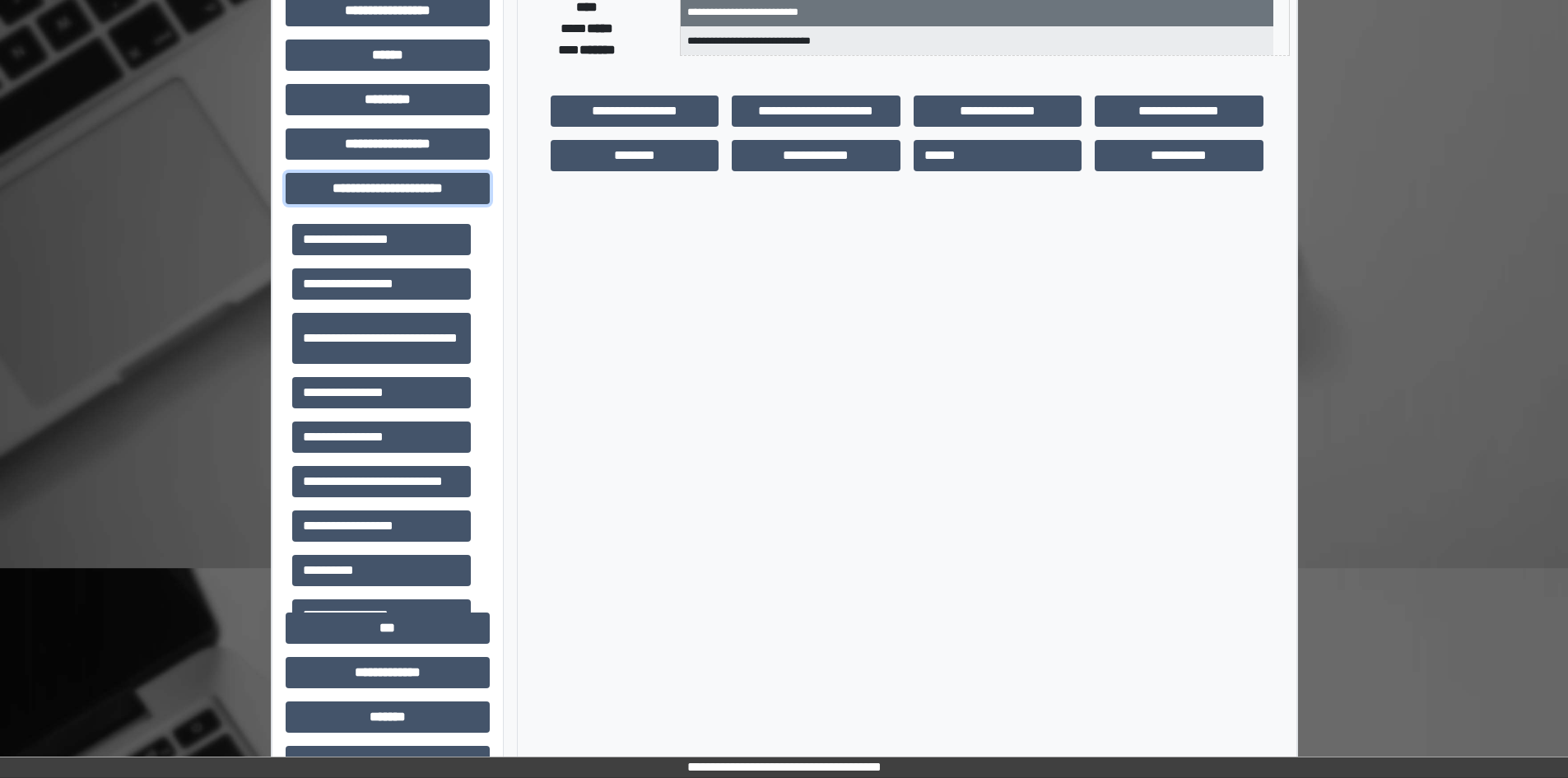 scroll, scrollTop: 329, scrollLeft: 0, axis: vertical 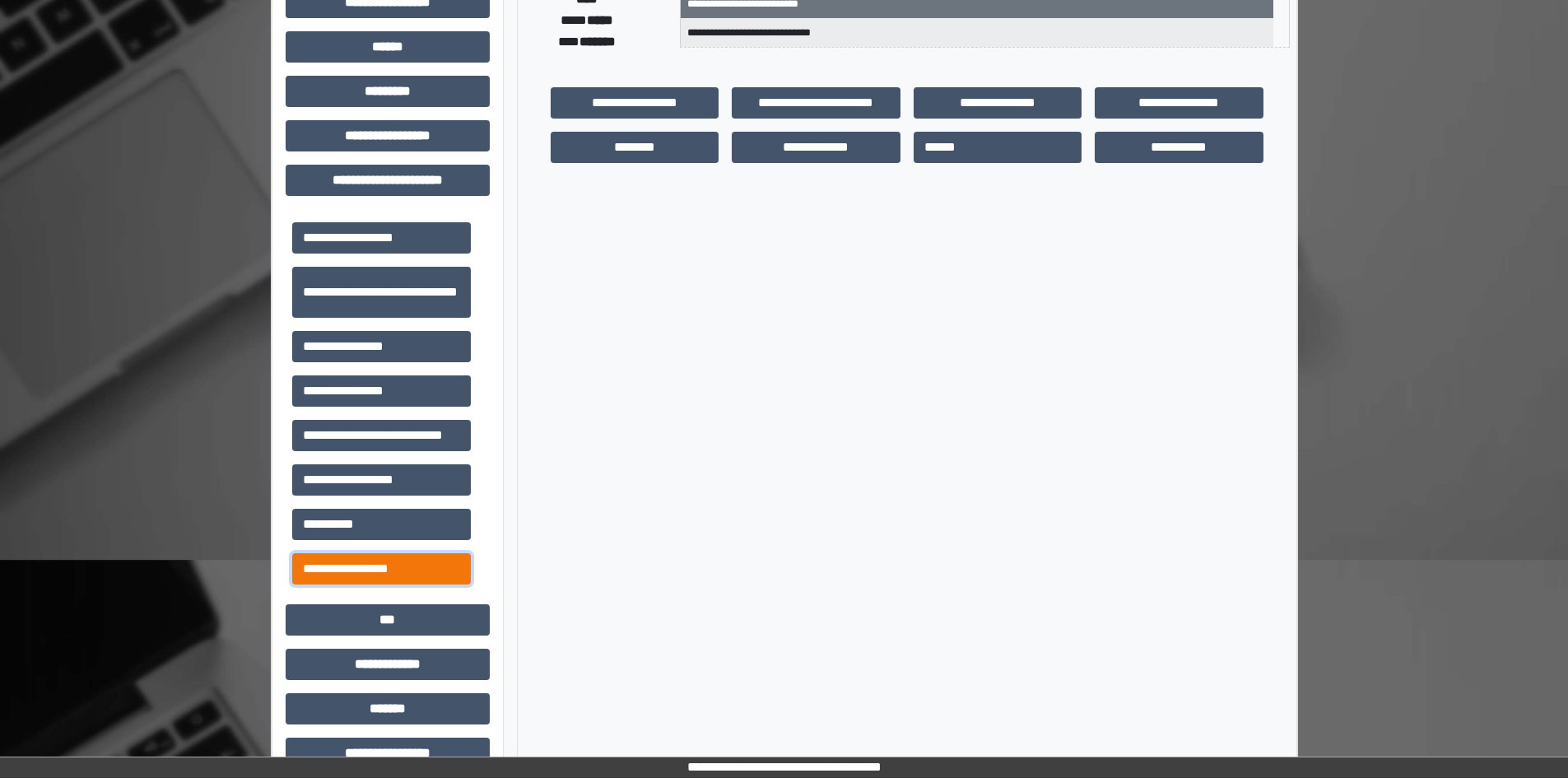 click on "**********" at bounding box center (381, 569) 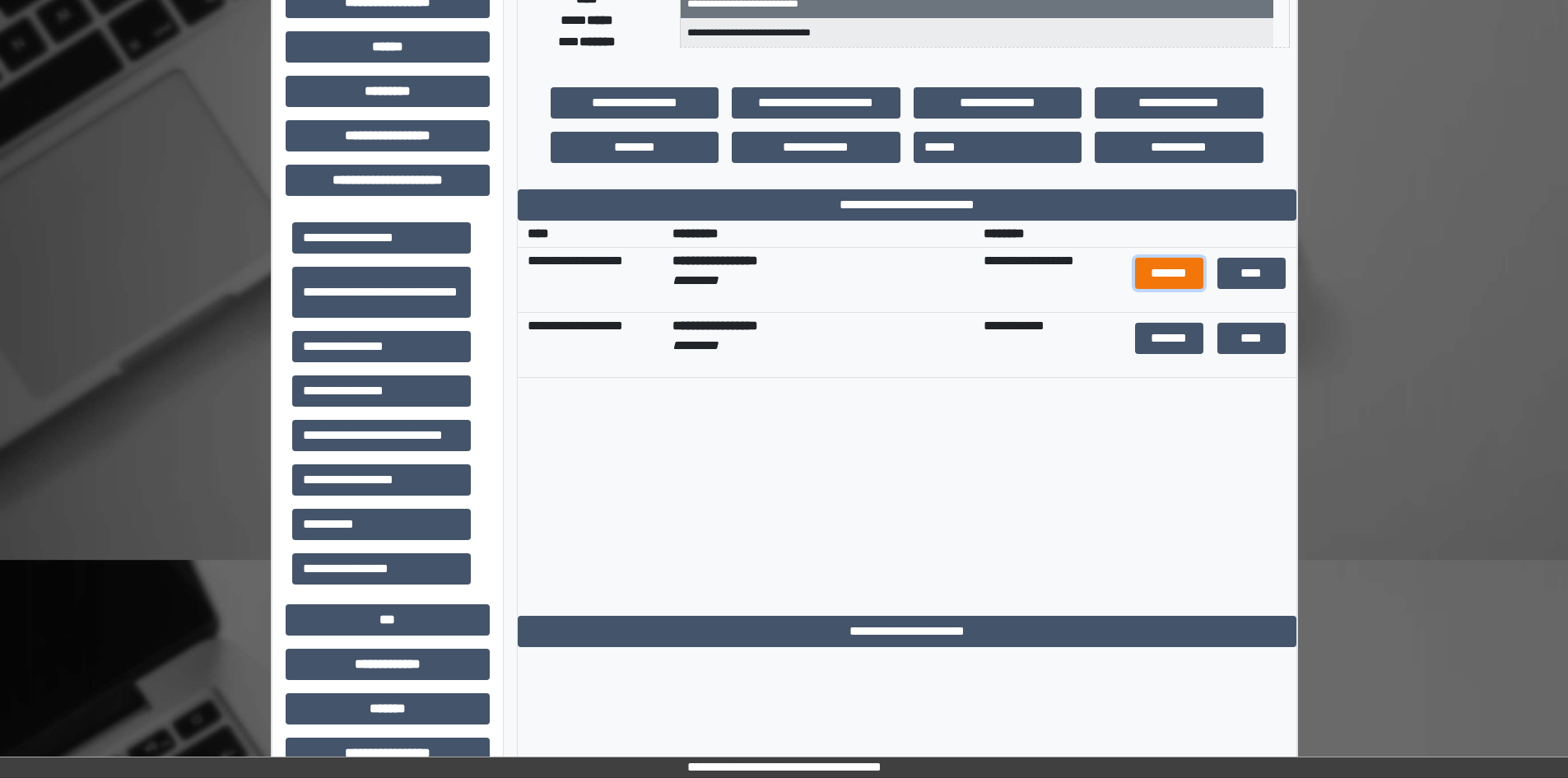 click on "*******" at bounding box center [1170, 273] 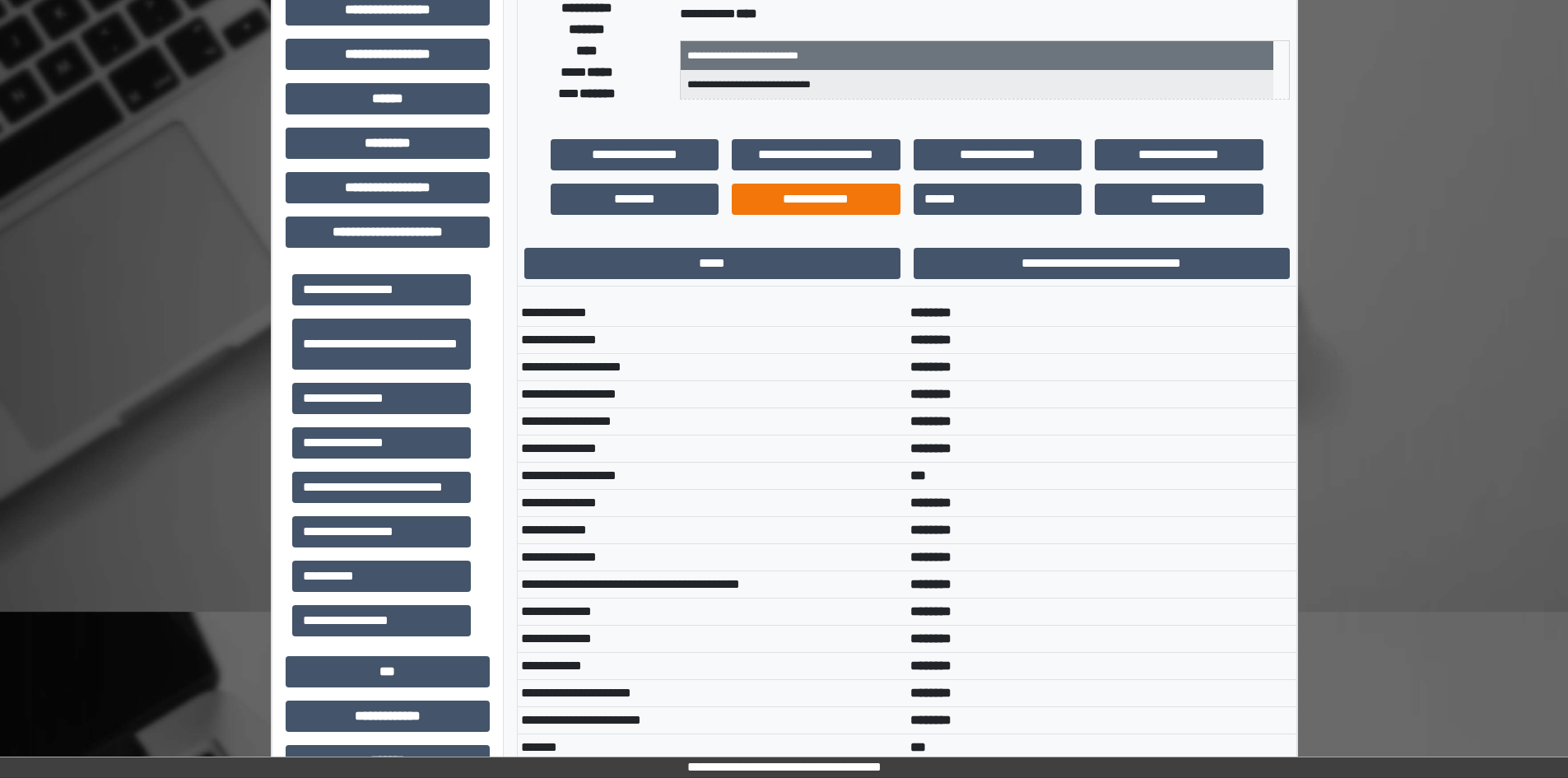 scroll, scrollTop: 247, scrollLeft: 0, axis: vertical 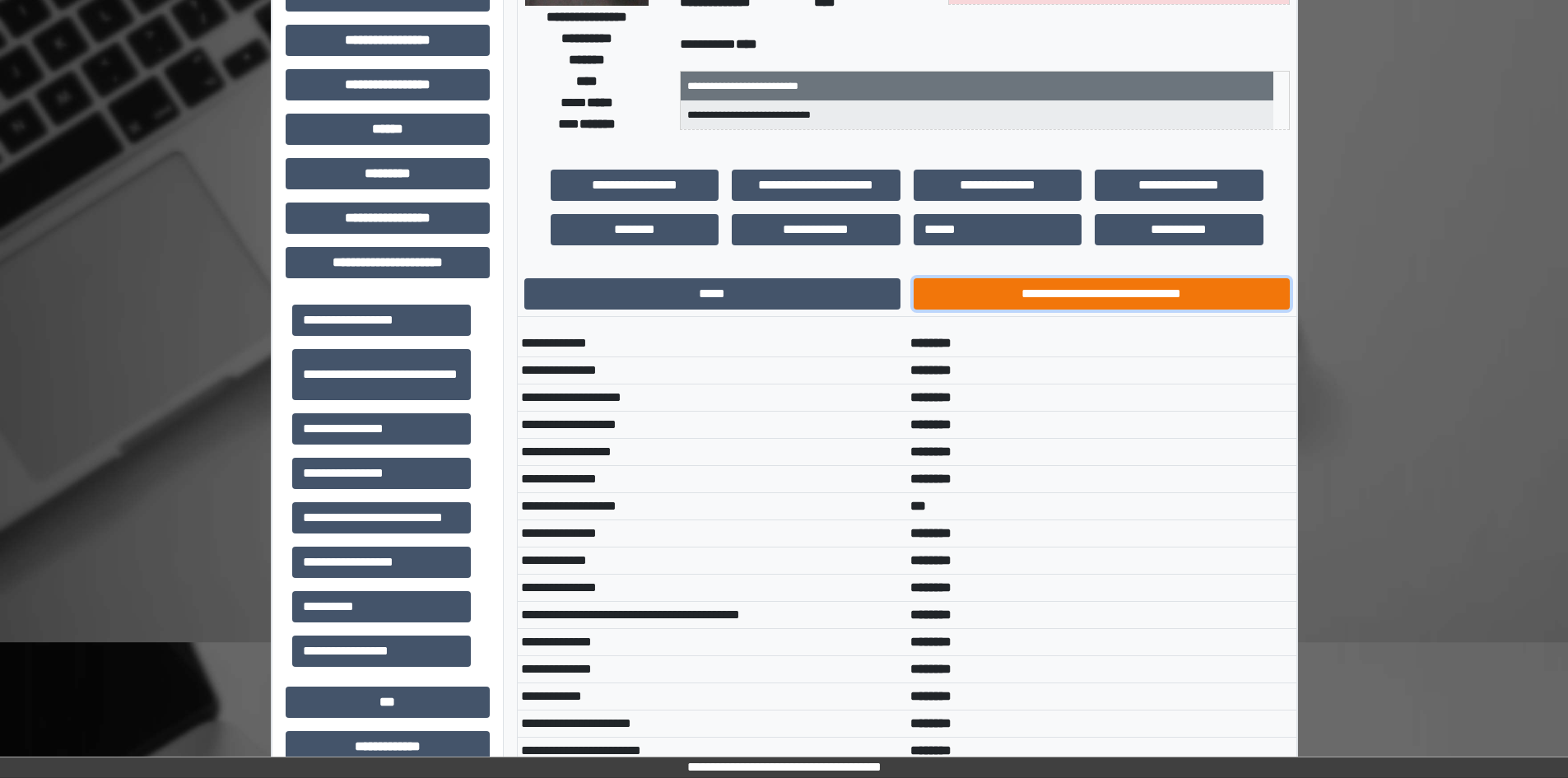 click on "**********" at bounding box center [1101, 294] 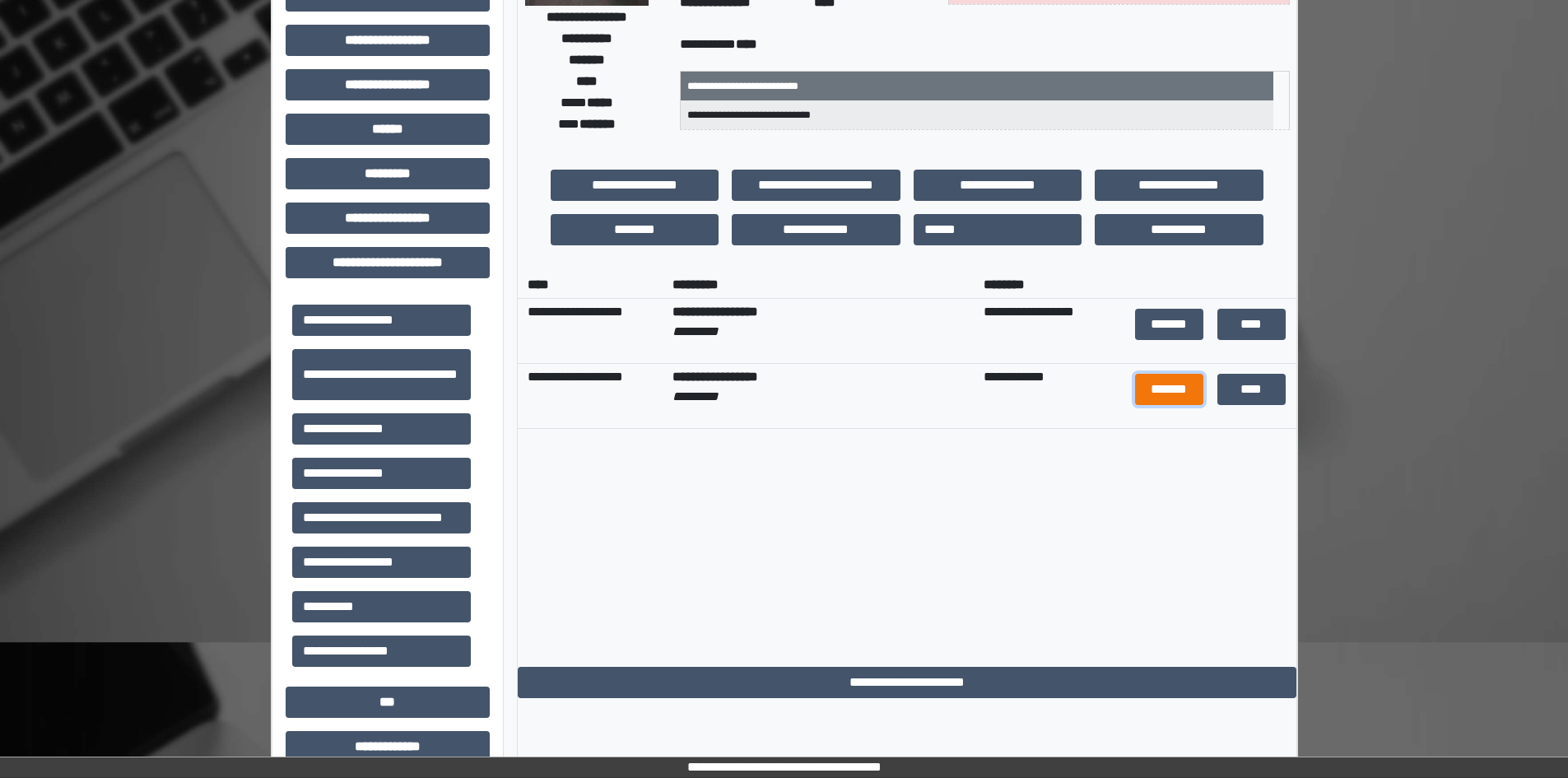 click on "*******" at bounding box center (1170, 389) 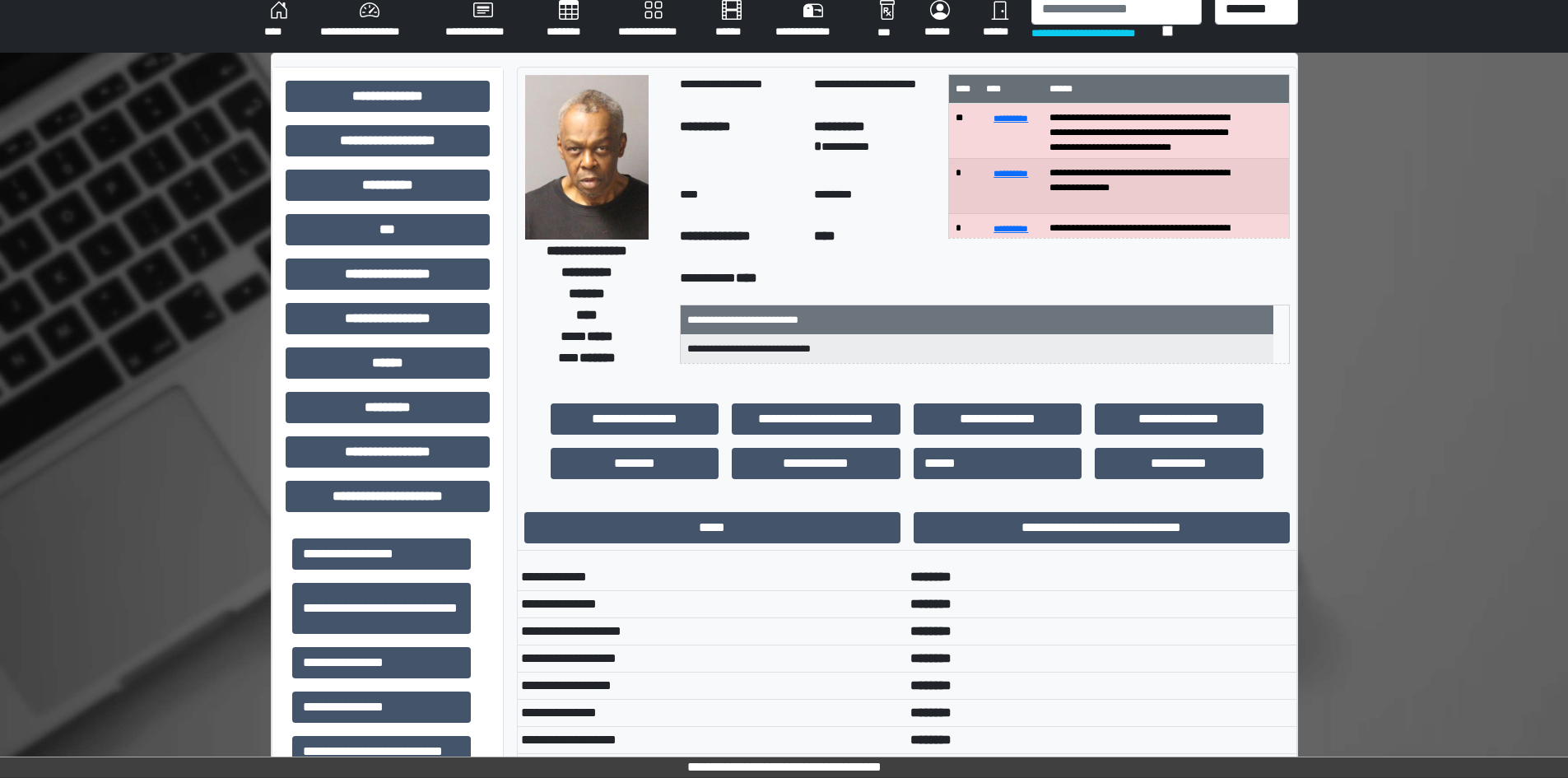 scroll, scrollTop: 0, scrollLeft: 0, axis: both 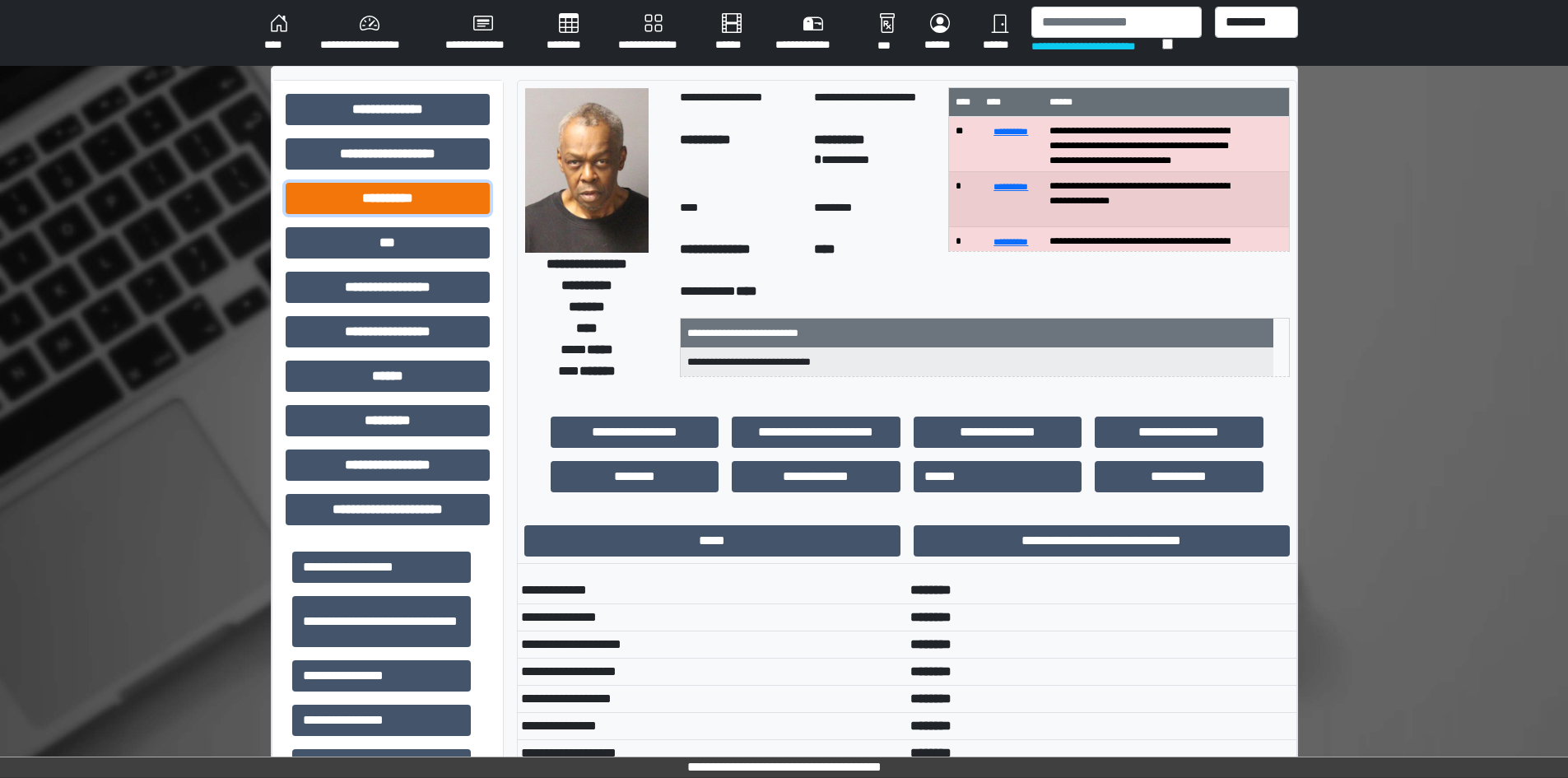 click on "**********" at bounding box center [388, 198] 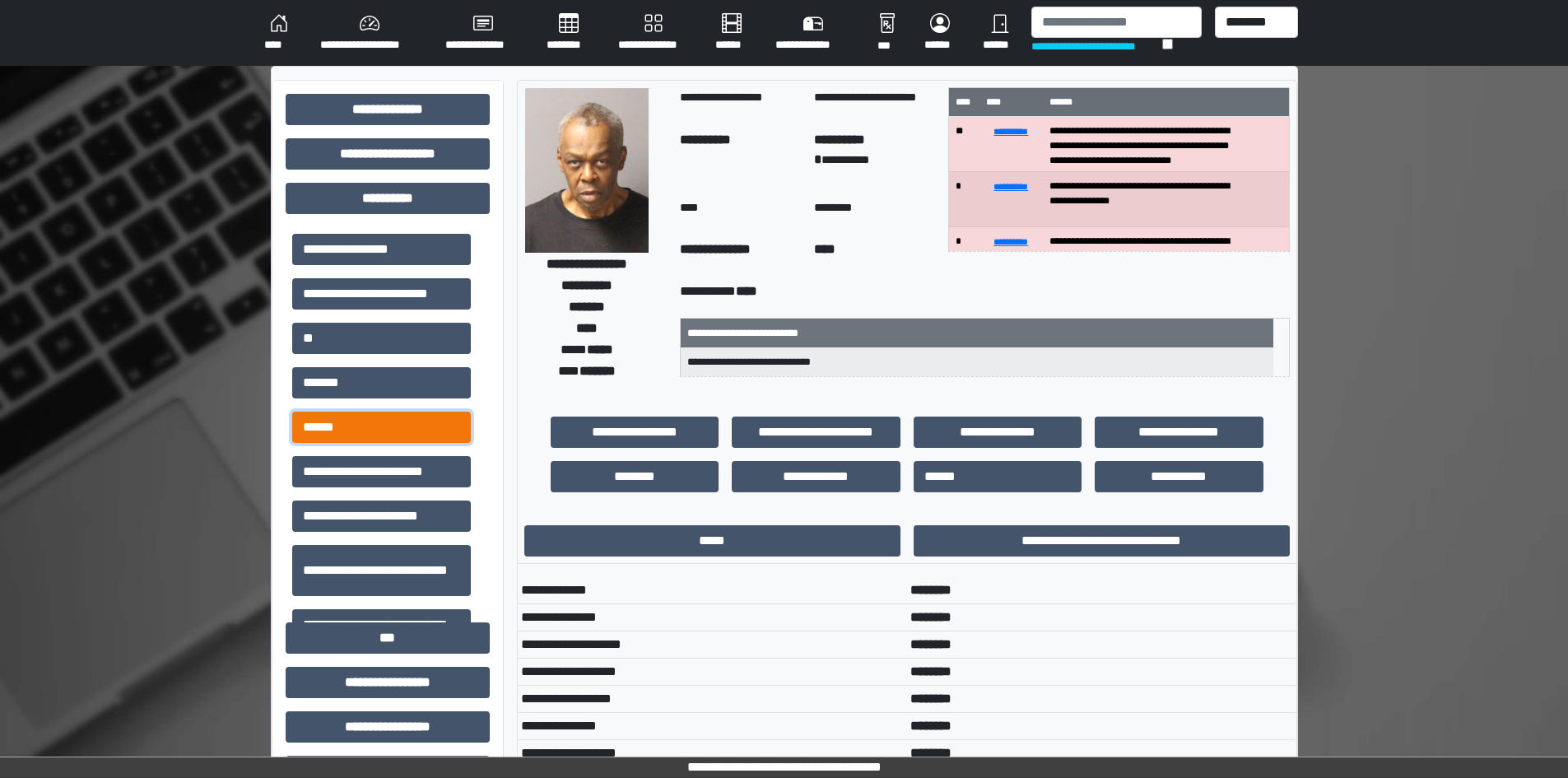 click on "******" at bounding box center (381, 427) 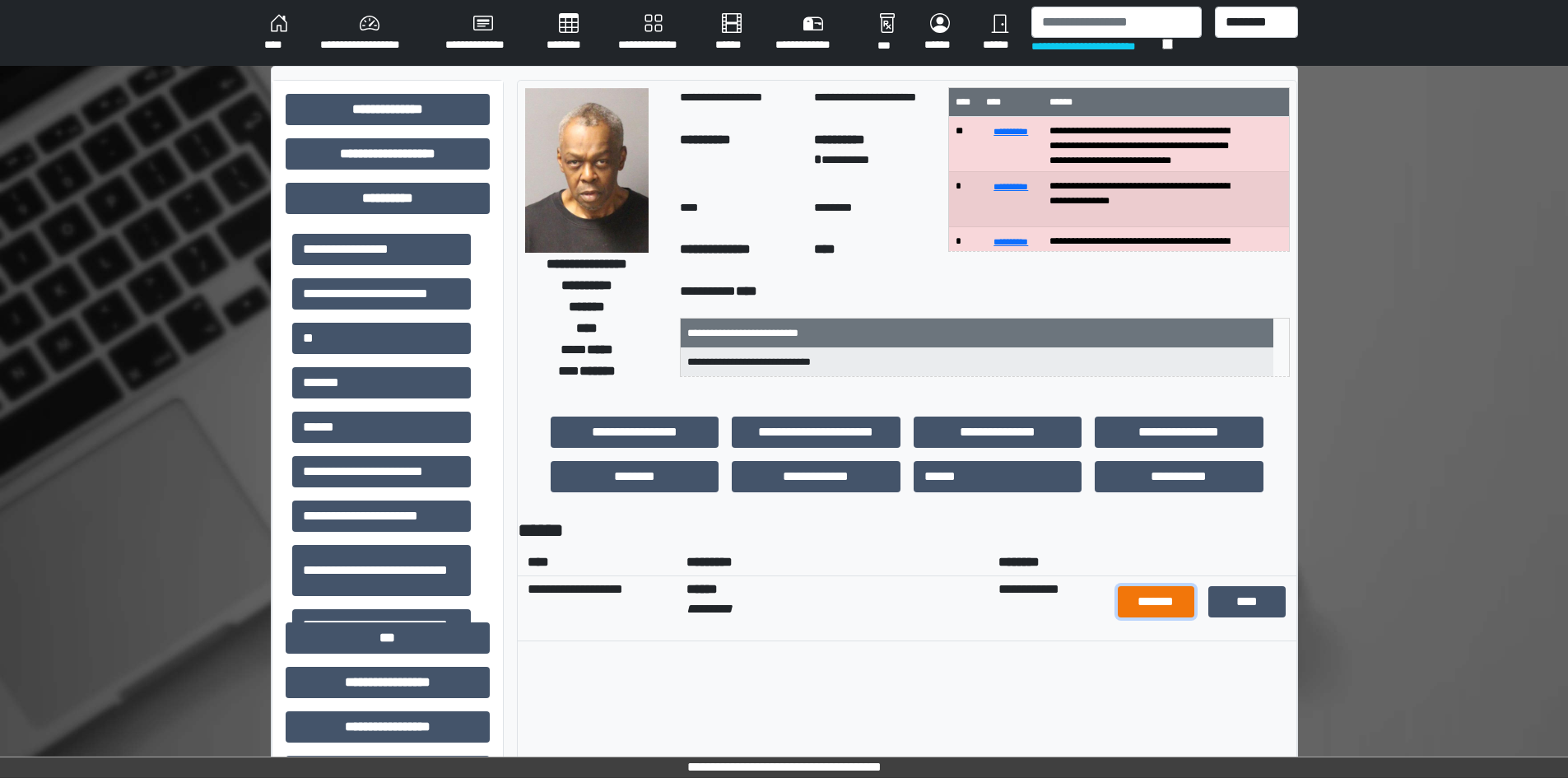 click on "*******" at bounding box center [1156, 602] 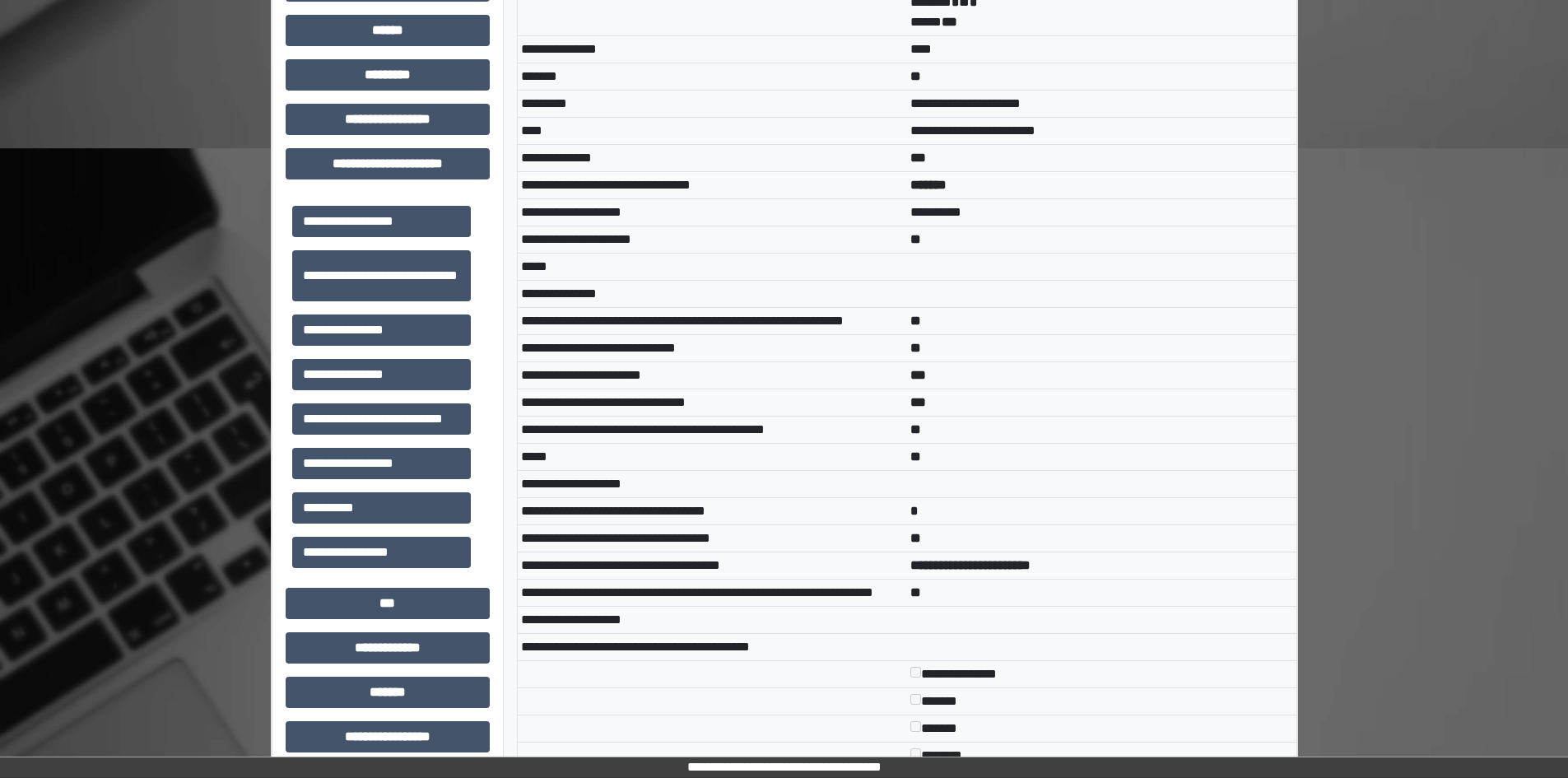 scroll, scrollTop: 172, scrollLeft: 0, axis: vertical 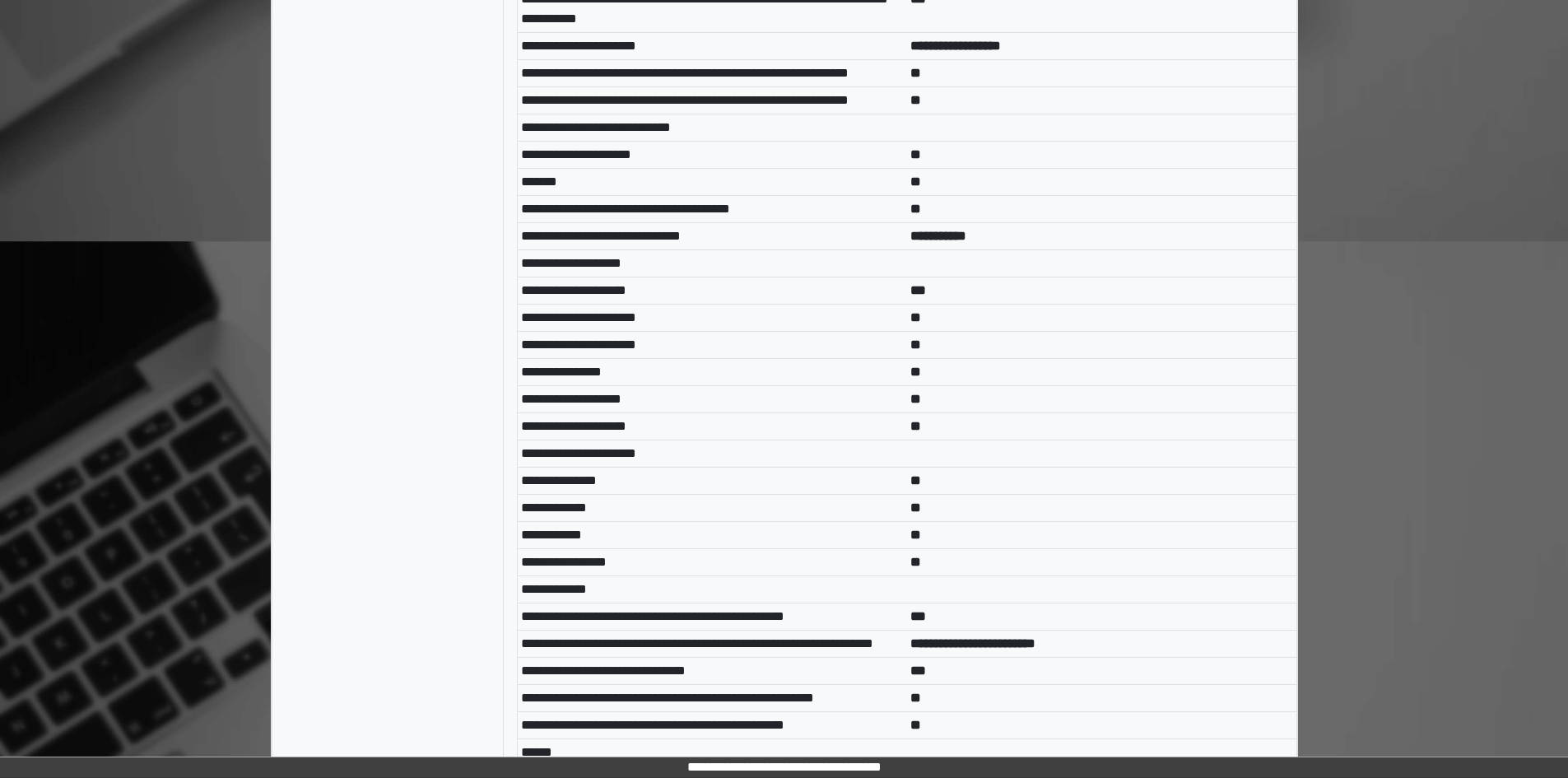 click on "**********" at bounding box center (784, -813) 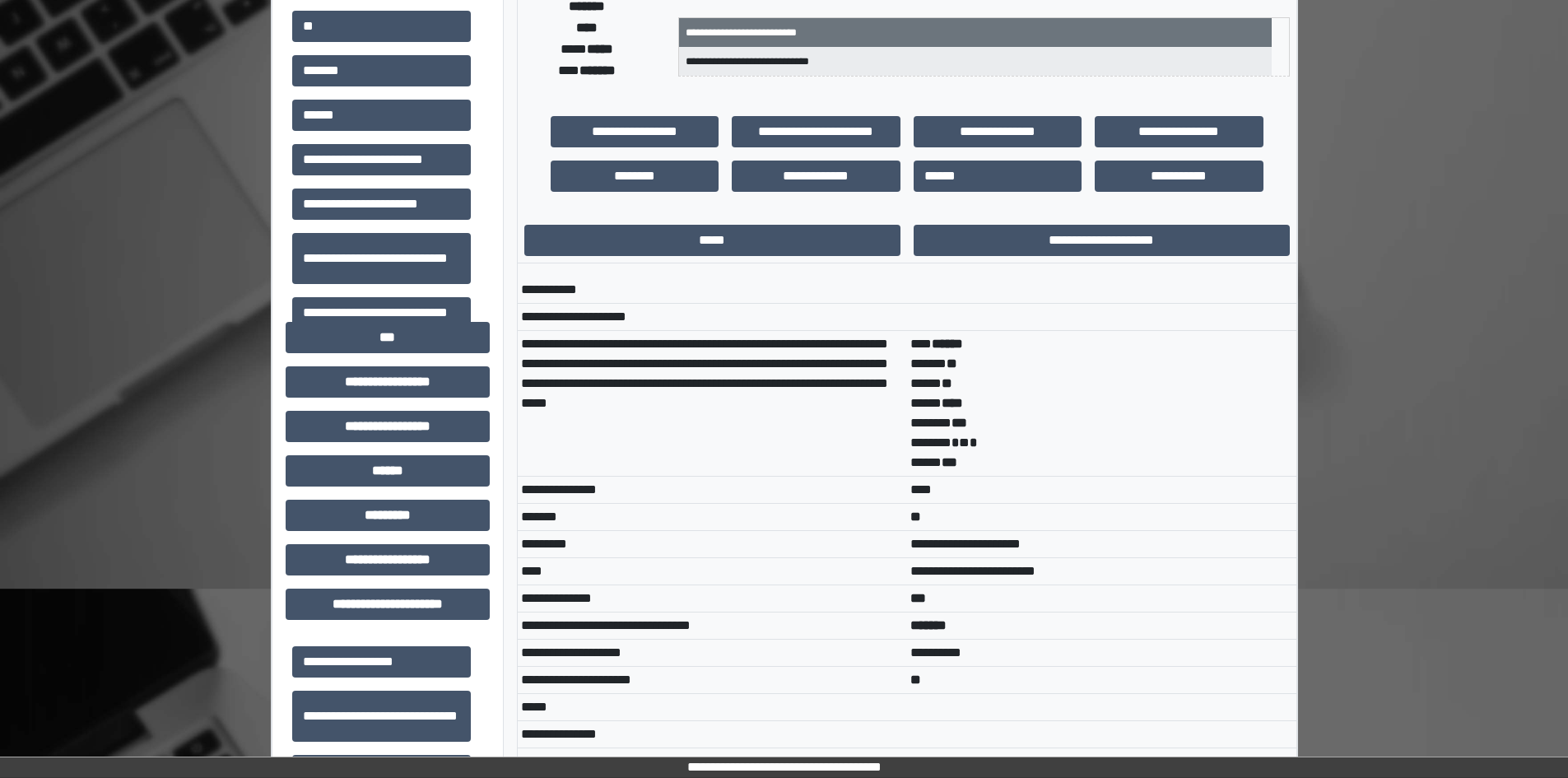 scroll, scrollTop: 0, scrollLeft: 0, axis: both 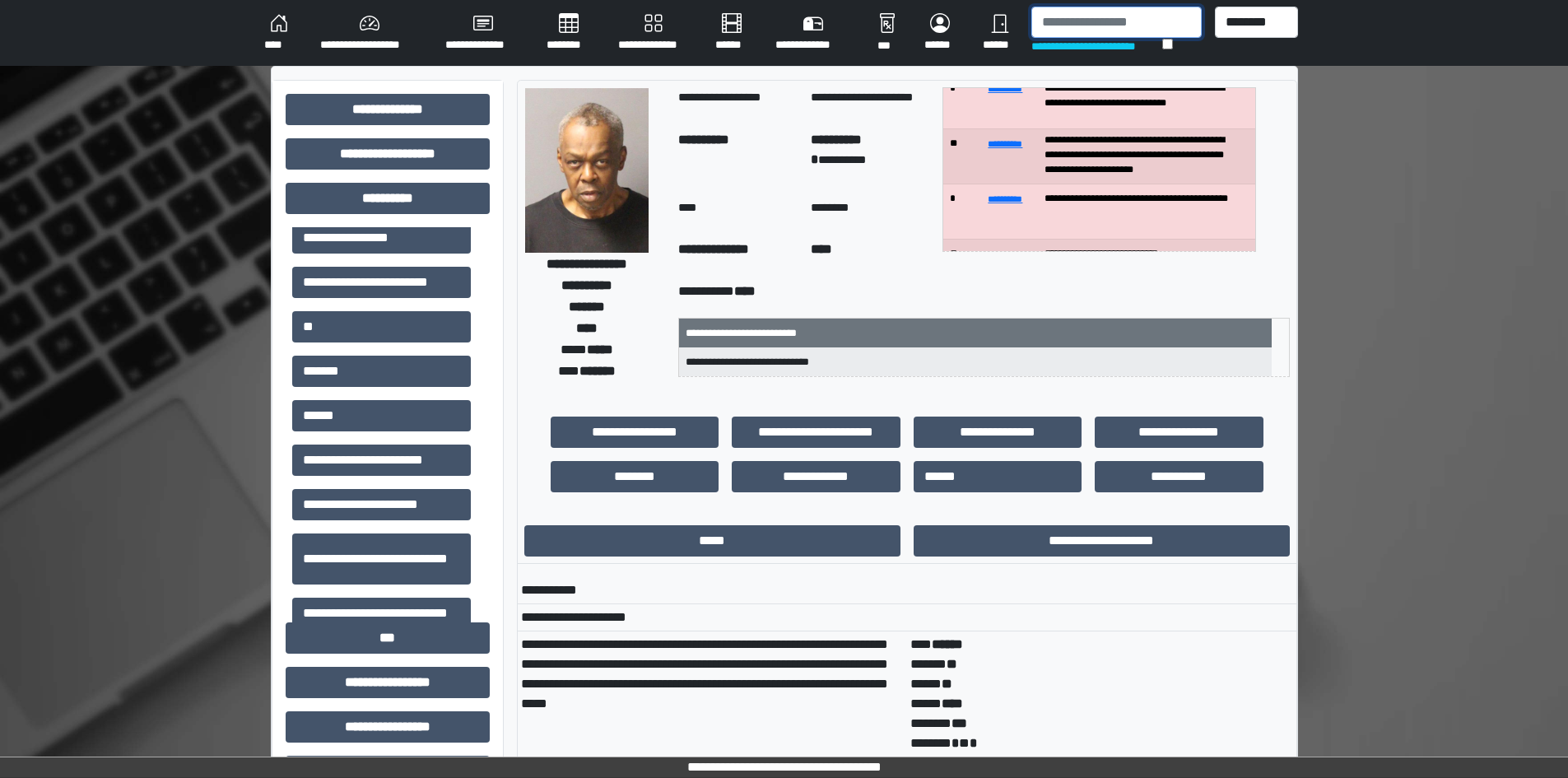 click at bounding box center (1116, 22) 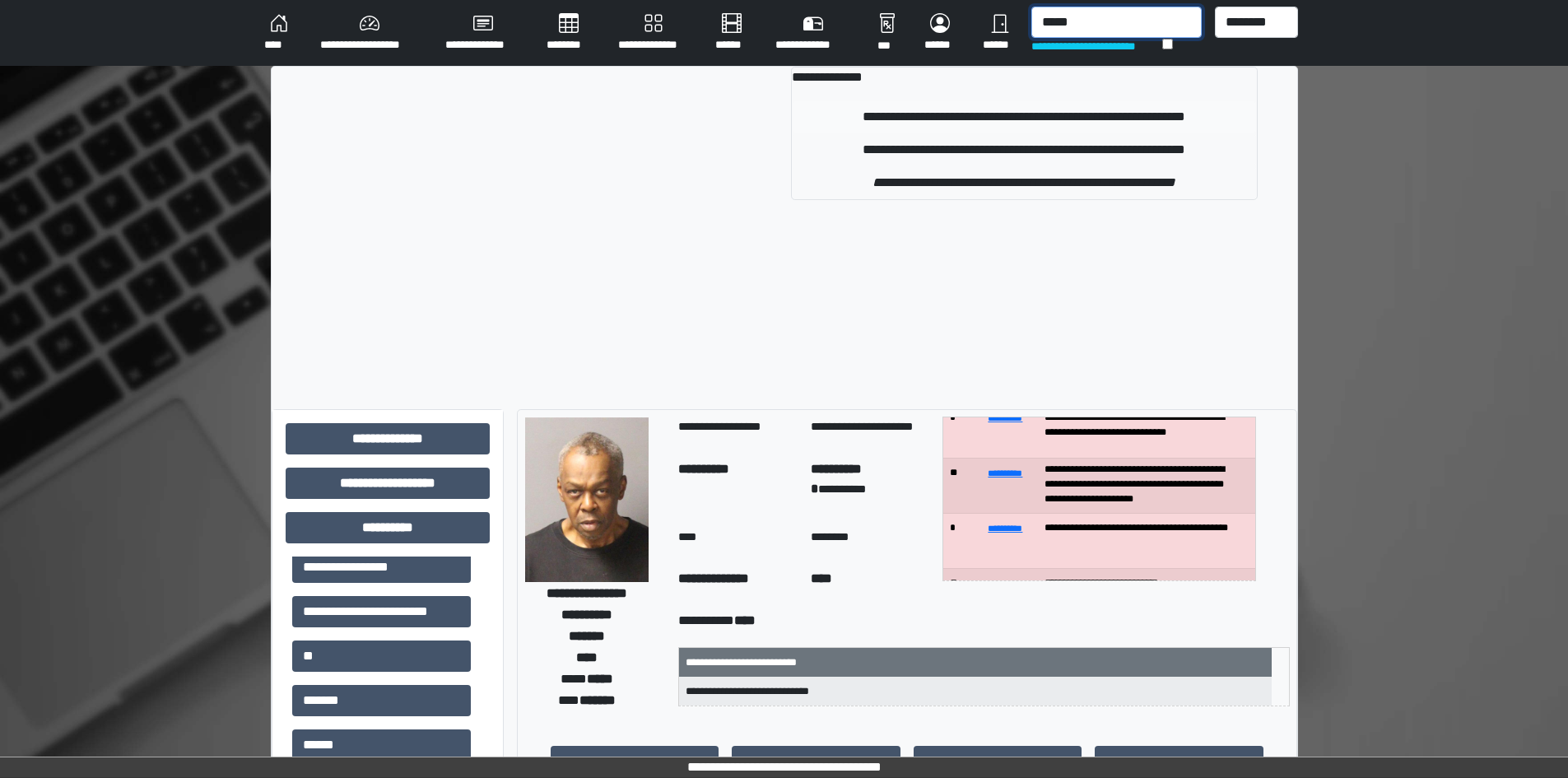 type on "*****" 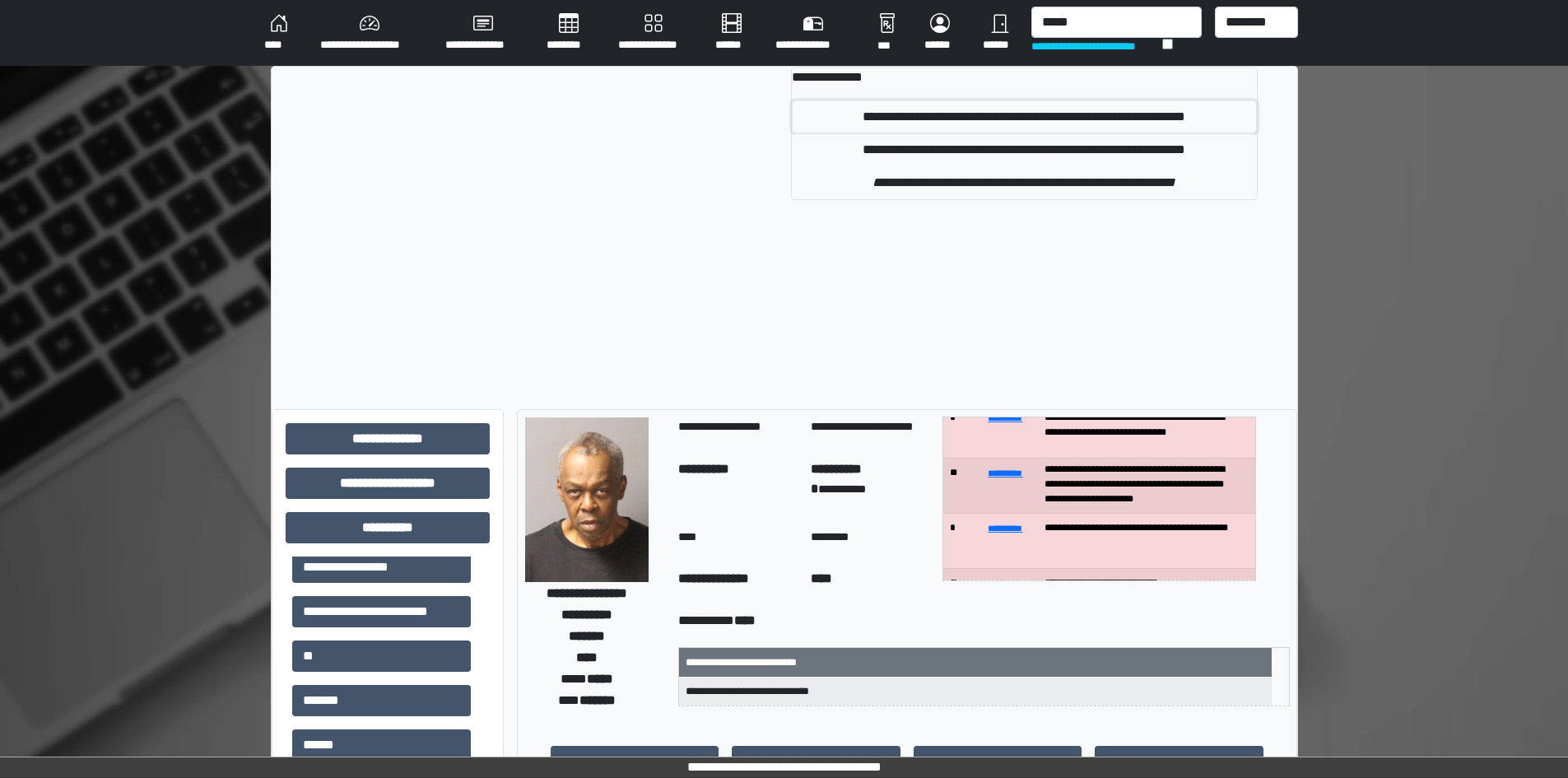 click on "**********" at bounding box center [1024, 117] 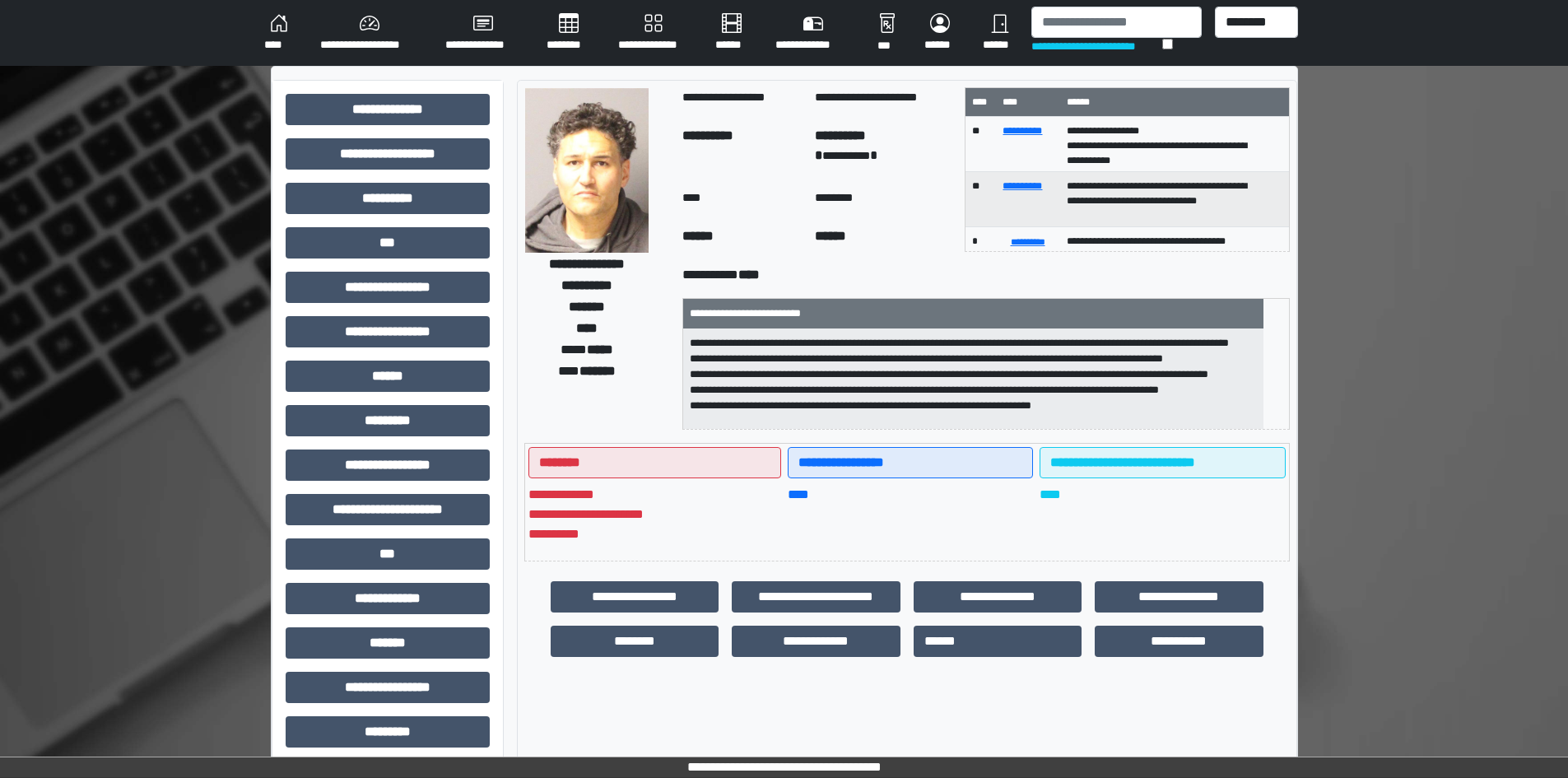 scroll, scrollTop: 36, scrollLeft: 0, axis: vertical 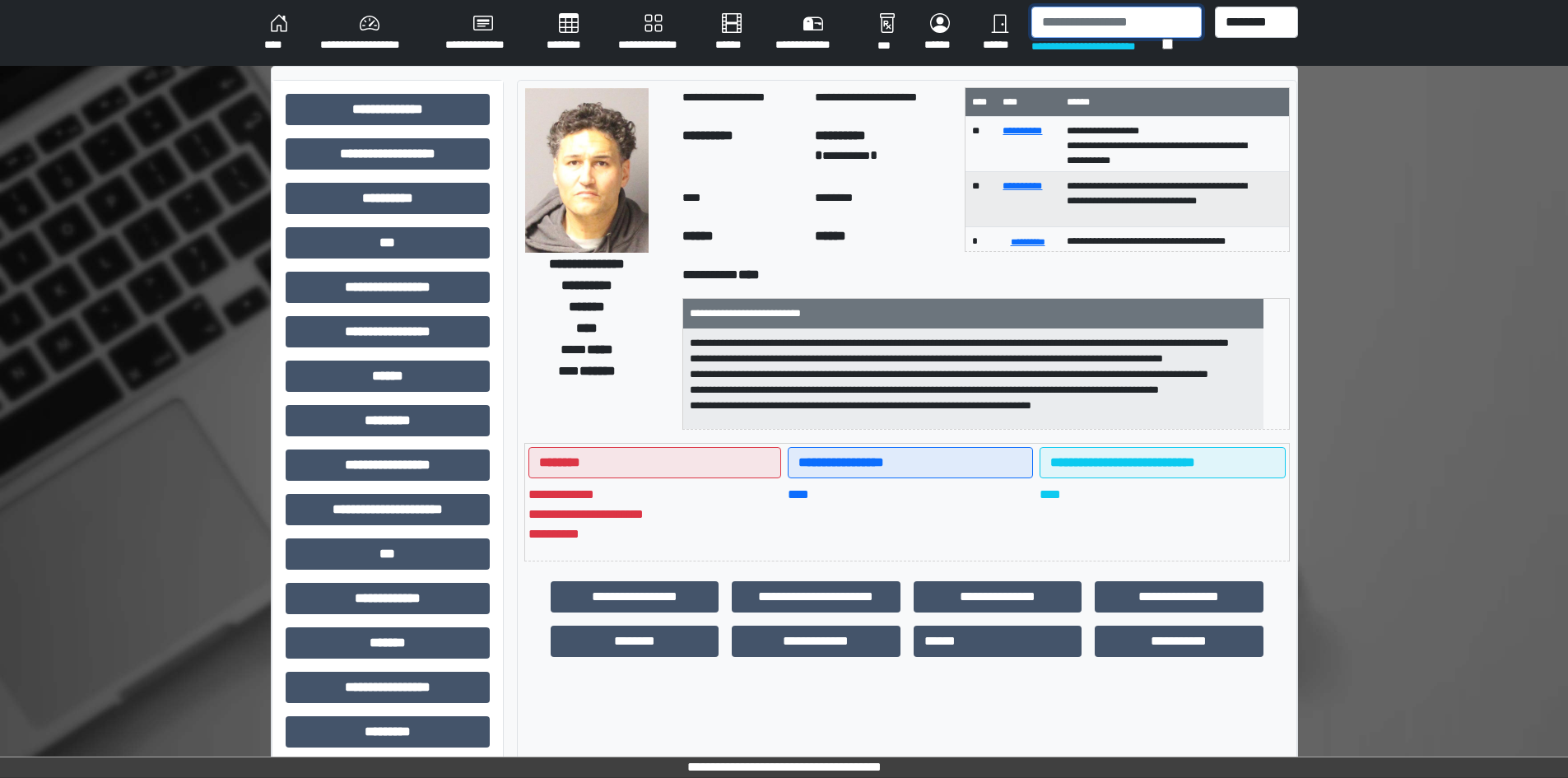 click at bounding box center (1116, 22) 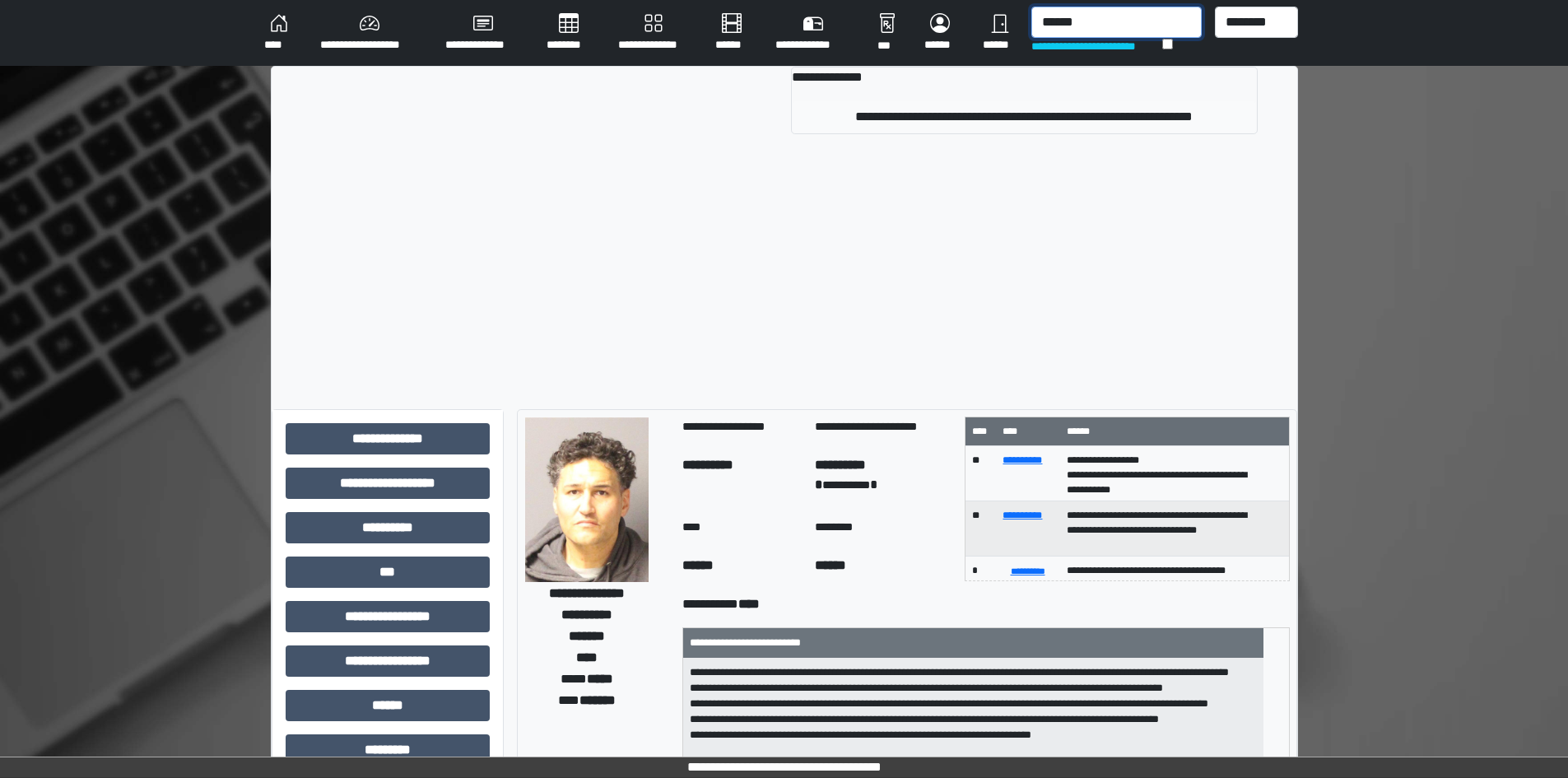 type on "******" 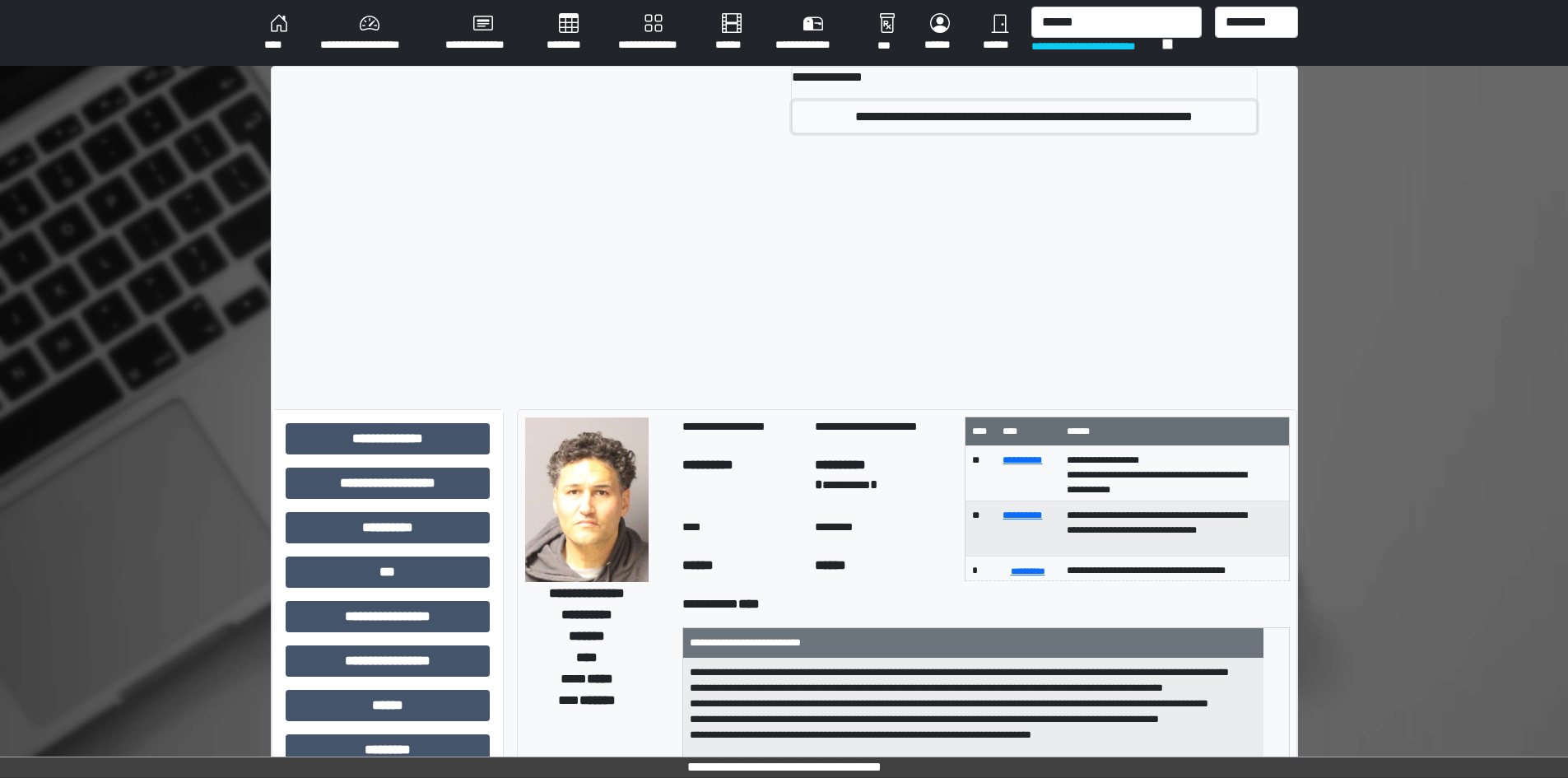 click on "**********" at bounding box center [1024, 117] 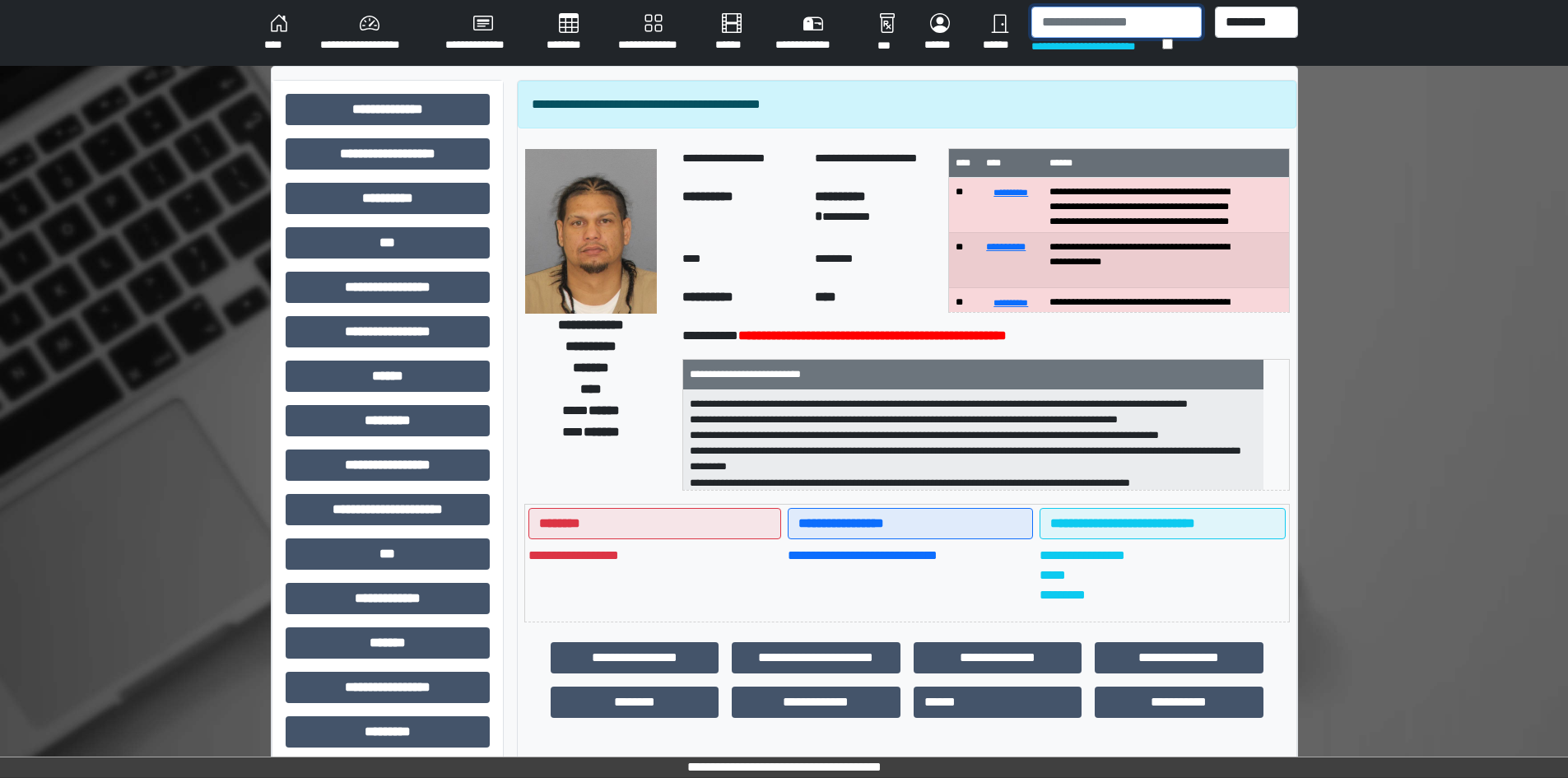 click at bounding box center (1116, 22) 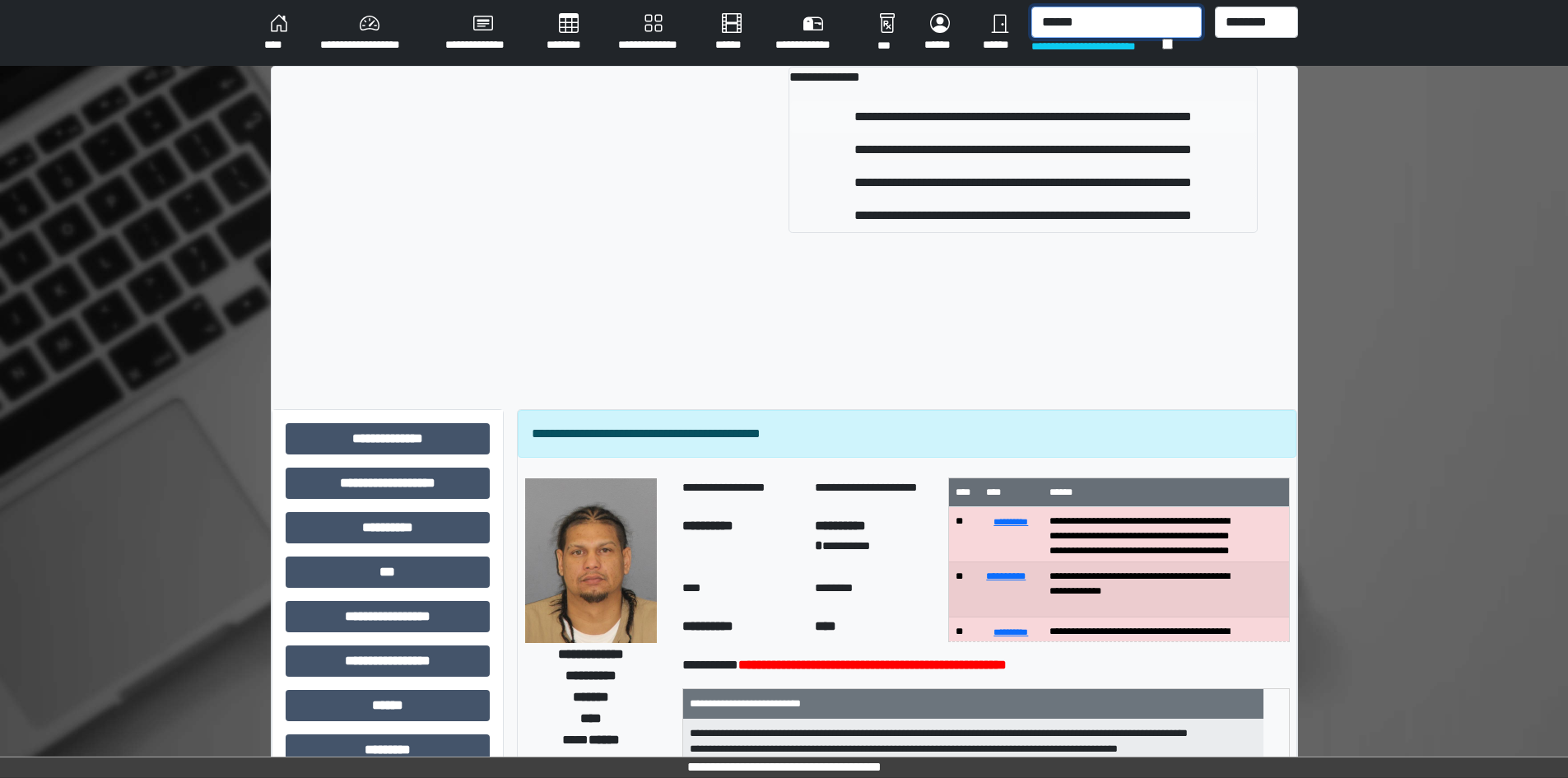 type on "******" 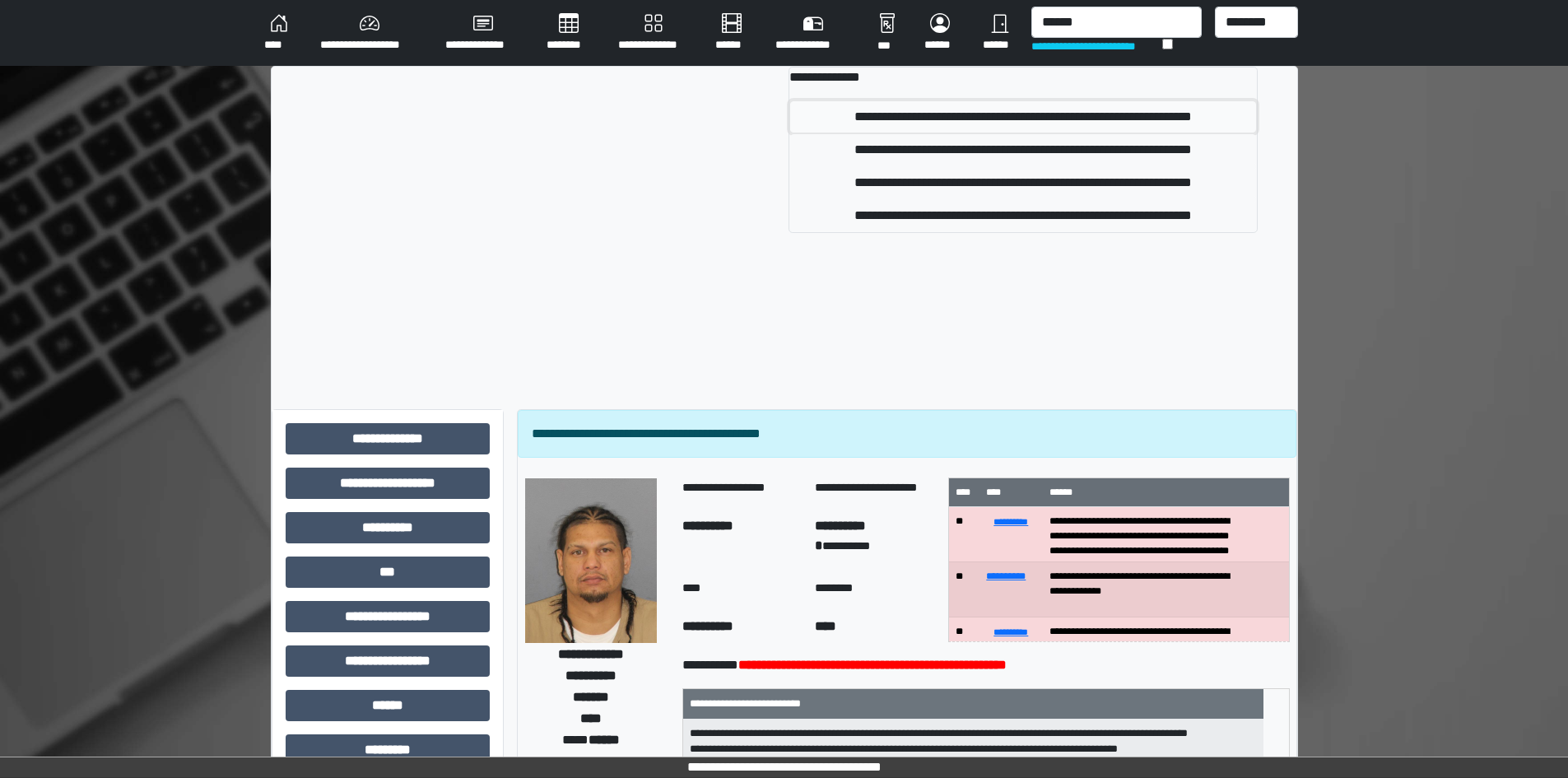 click on "**********" at bounding box center [1023, 117] 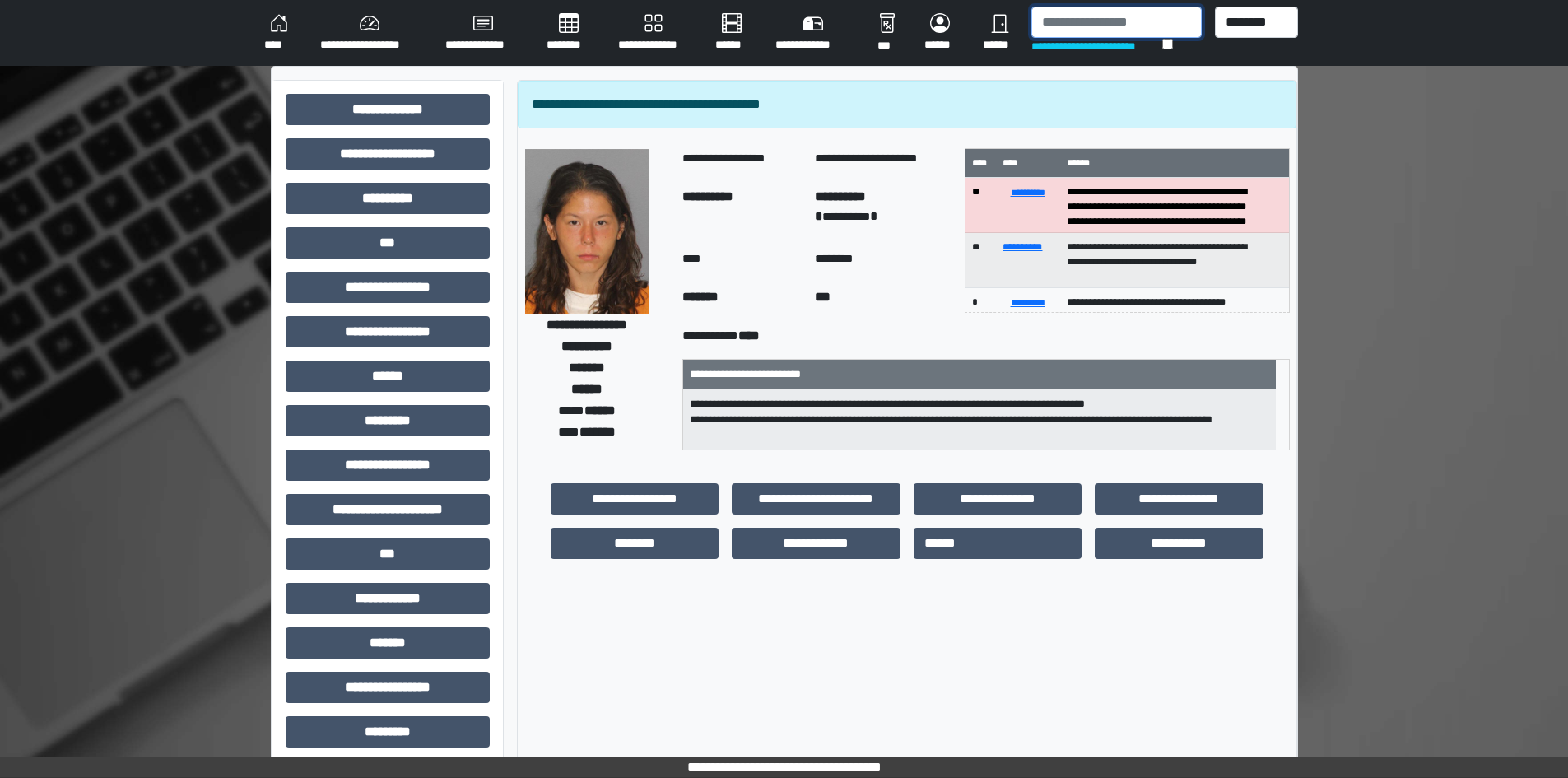 click at bounding box center (1116, 22) 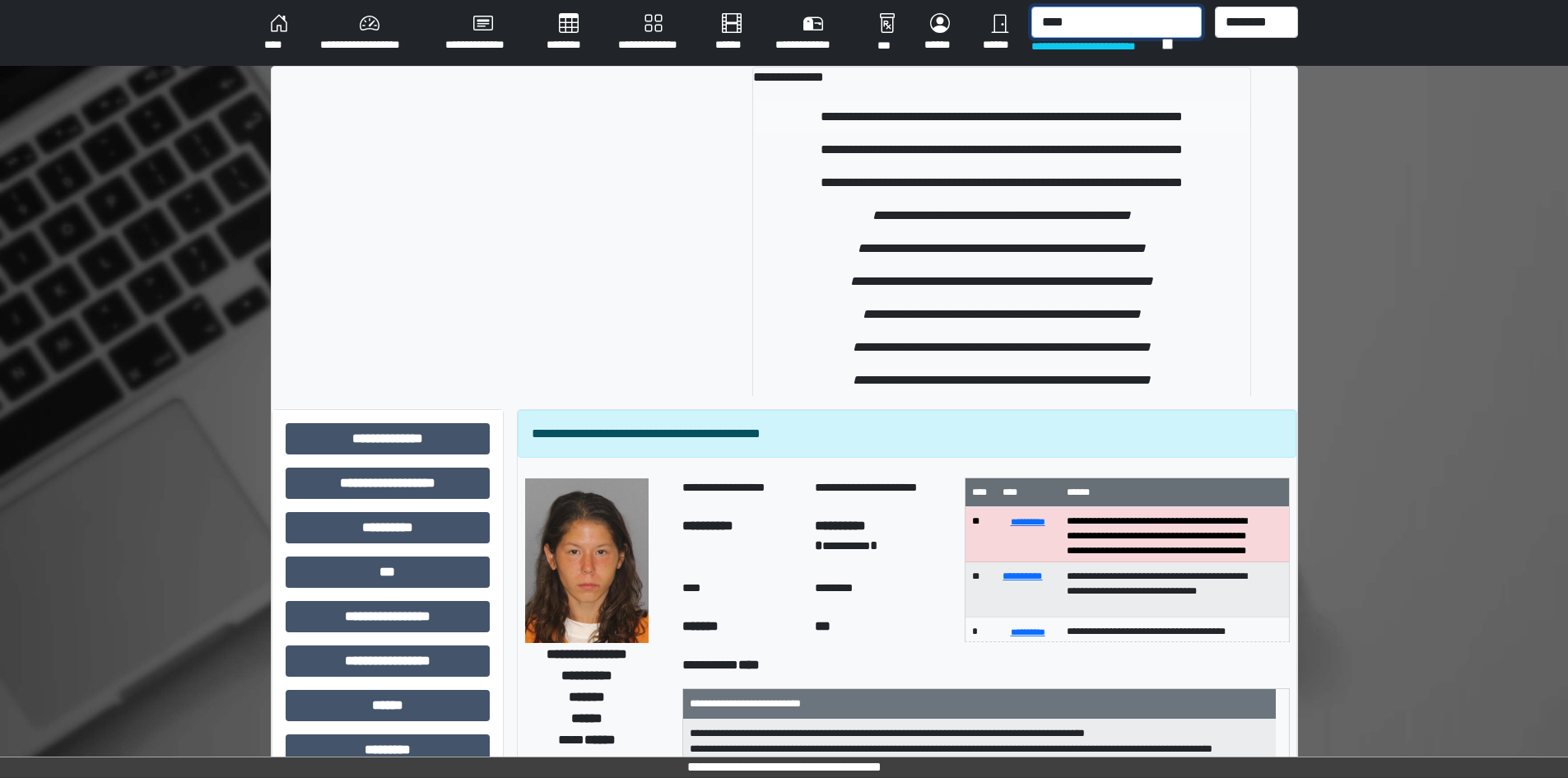 type on "****" 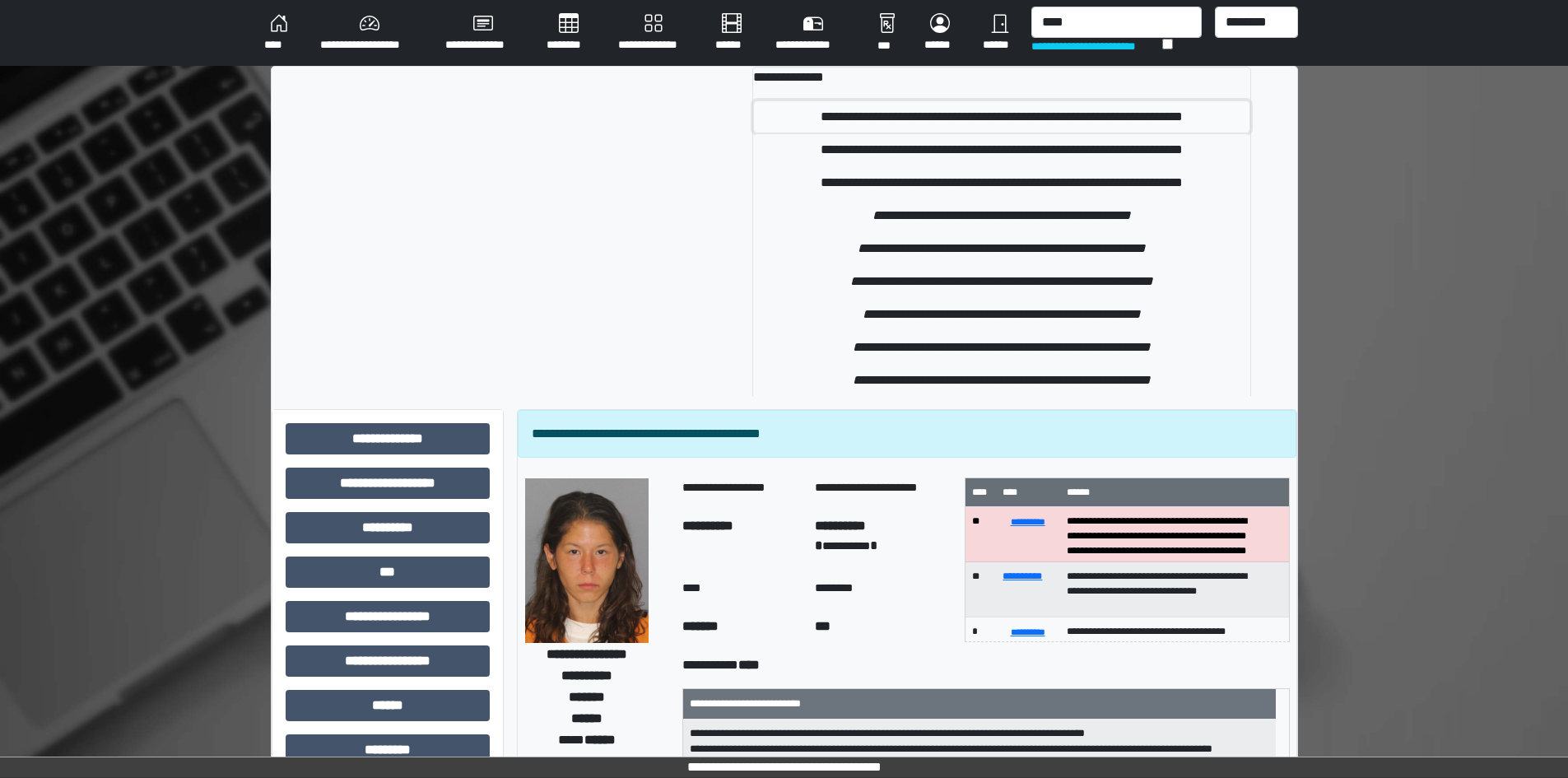 click on "**********" at bounding box center (1002, 117) 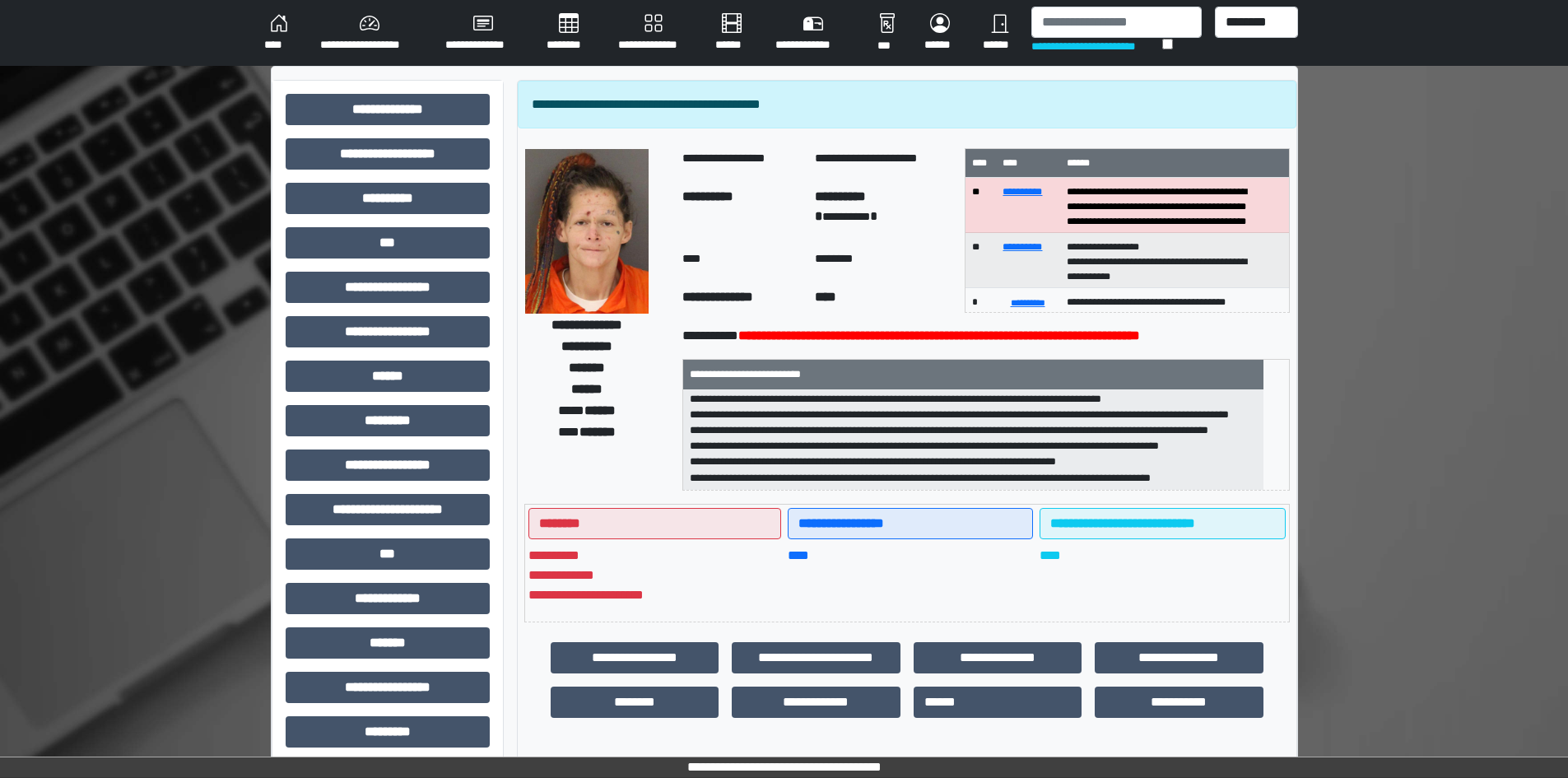 scroll, scrollTop: 179, scrollLeft: 0, axis: vertical 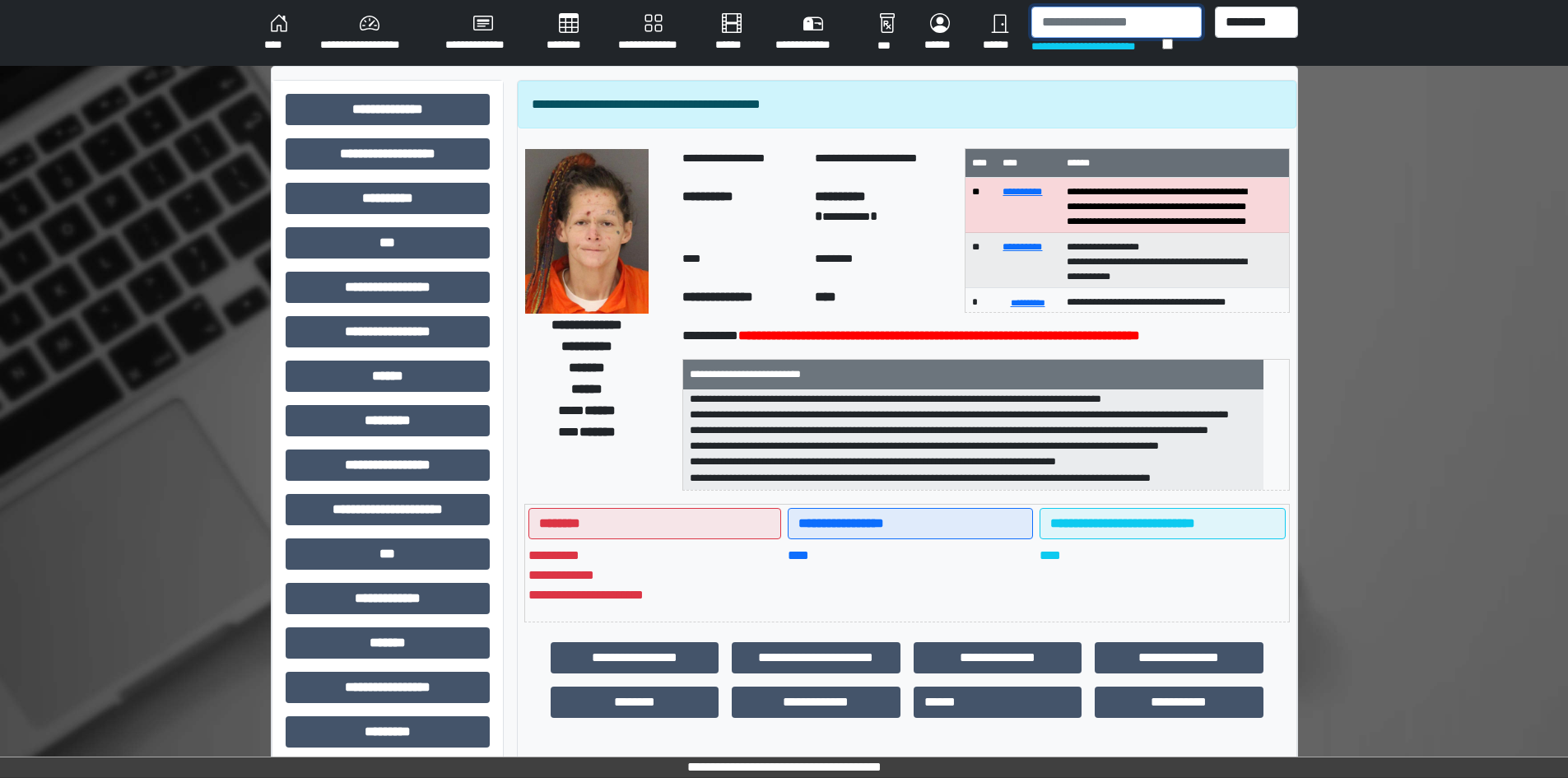 click at bounding box center [1116, 22] 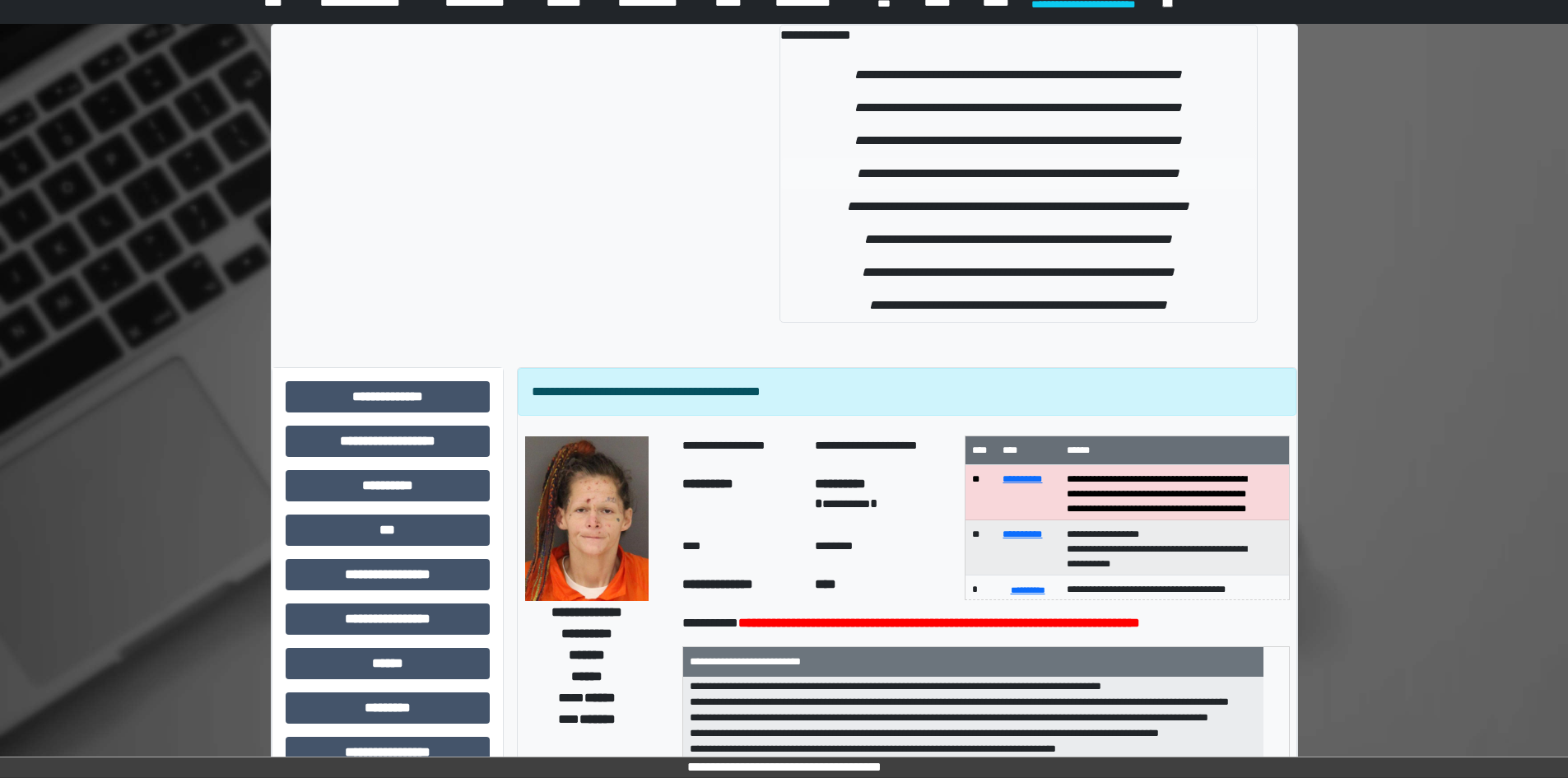 scroll, scrollTop: 0, scrollLeft: 0, axis: both 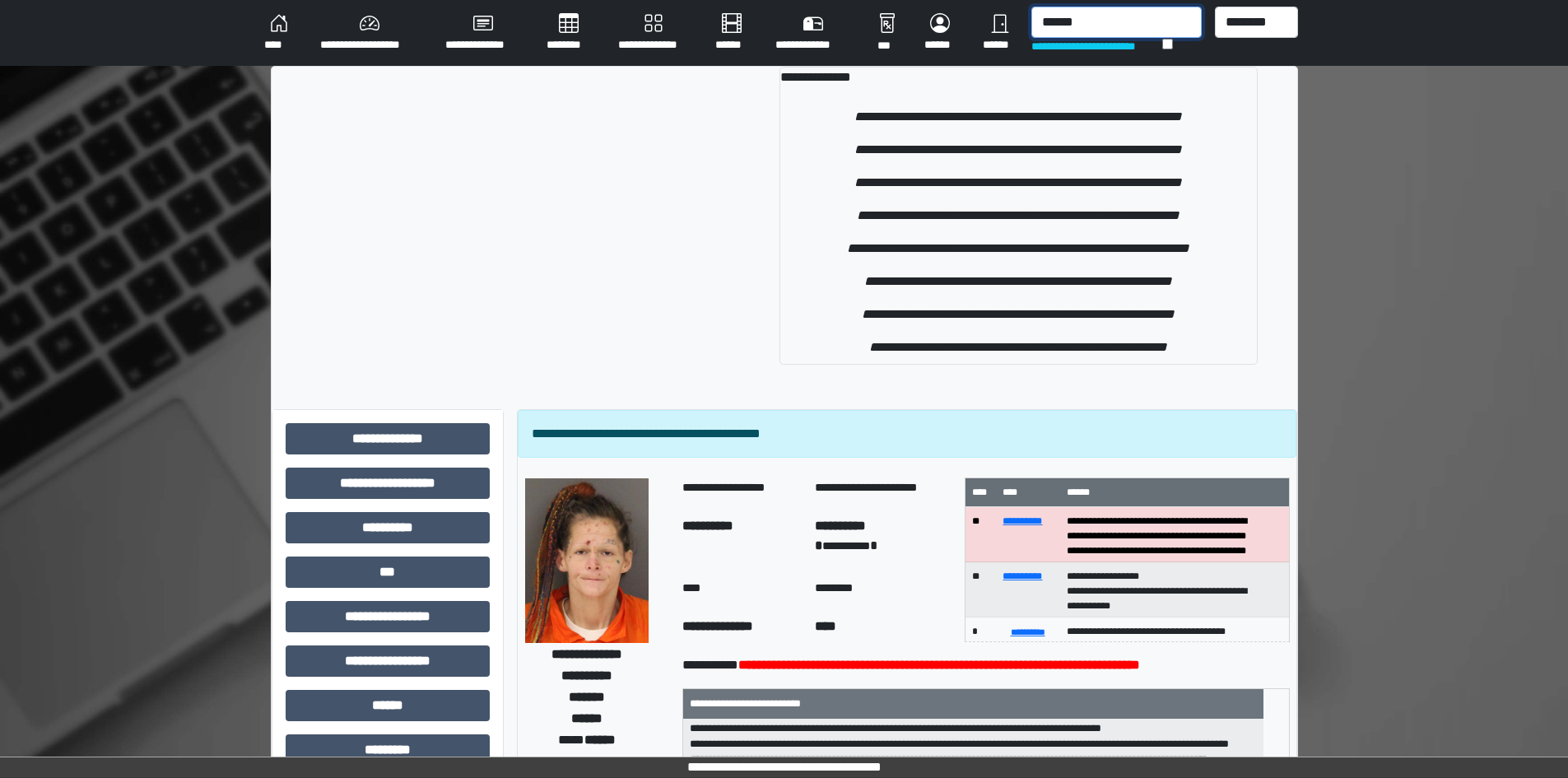 click on "******" at bounding box center (1116, 22) 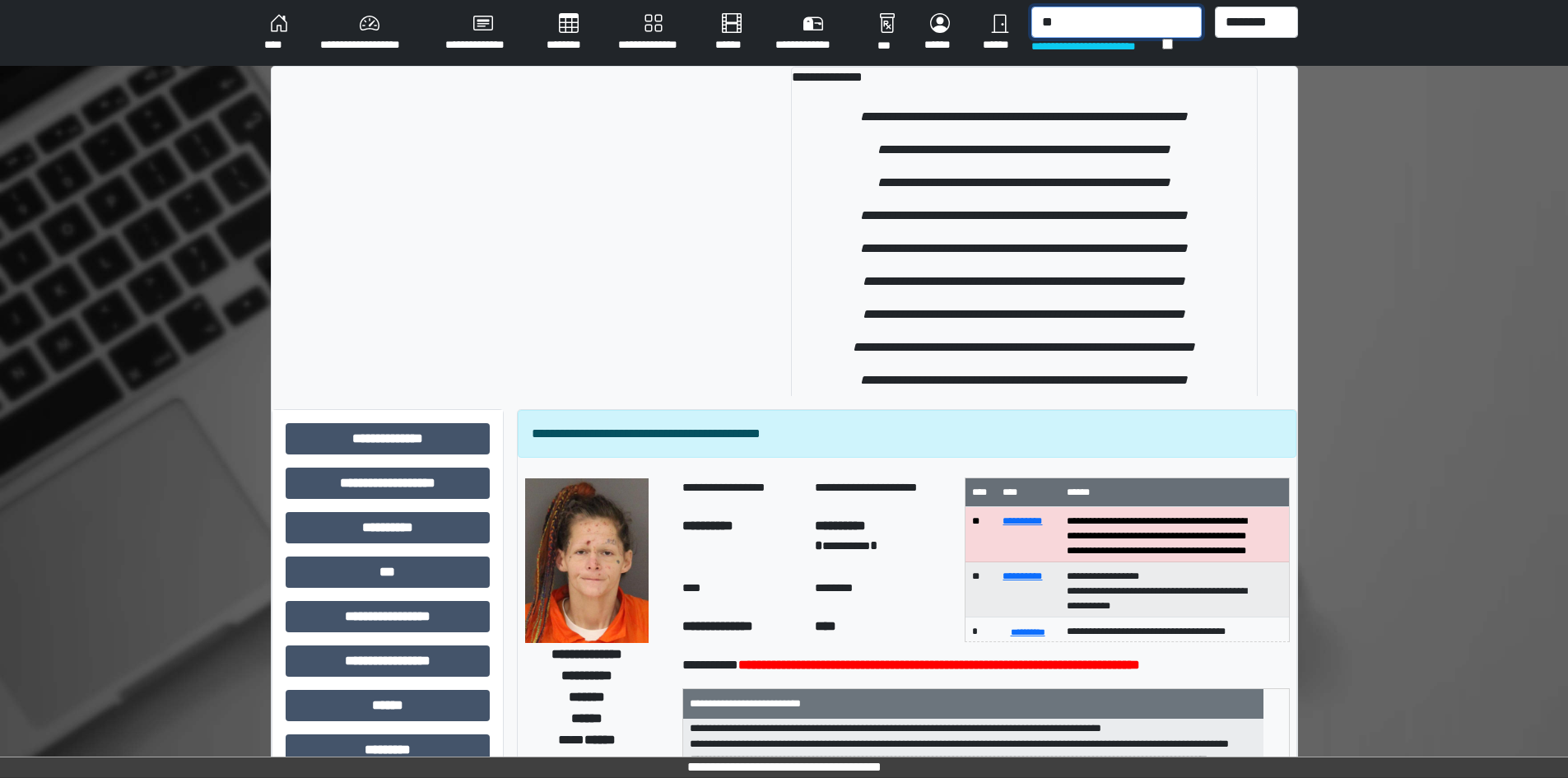 type on "*" 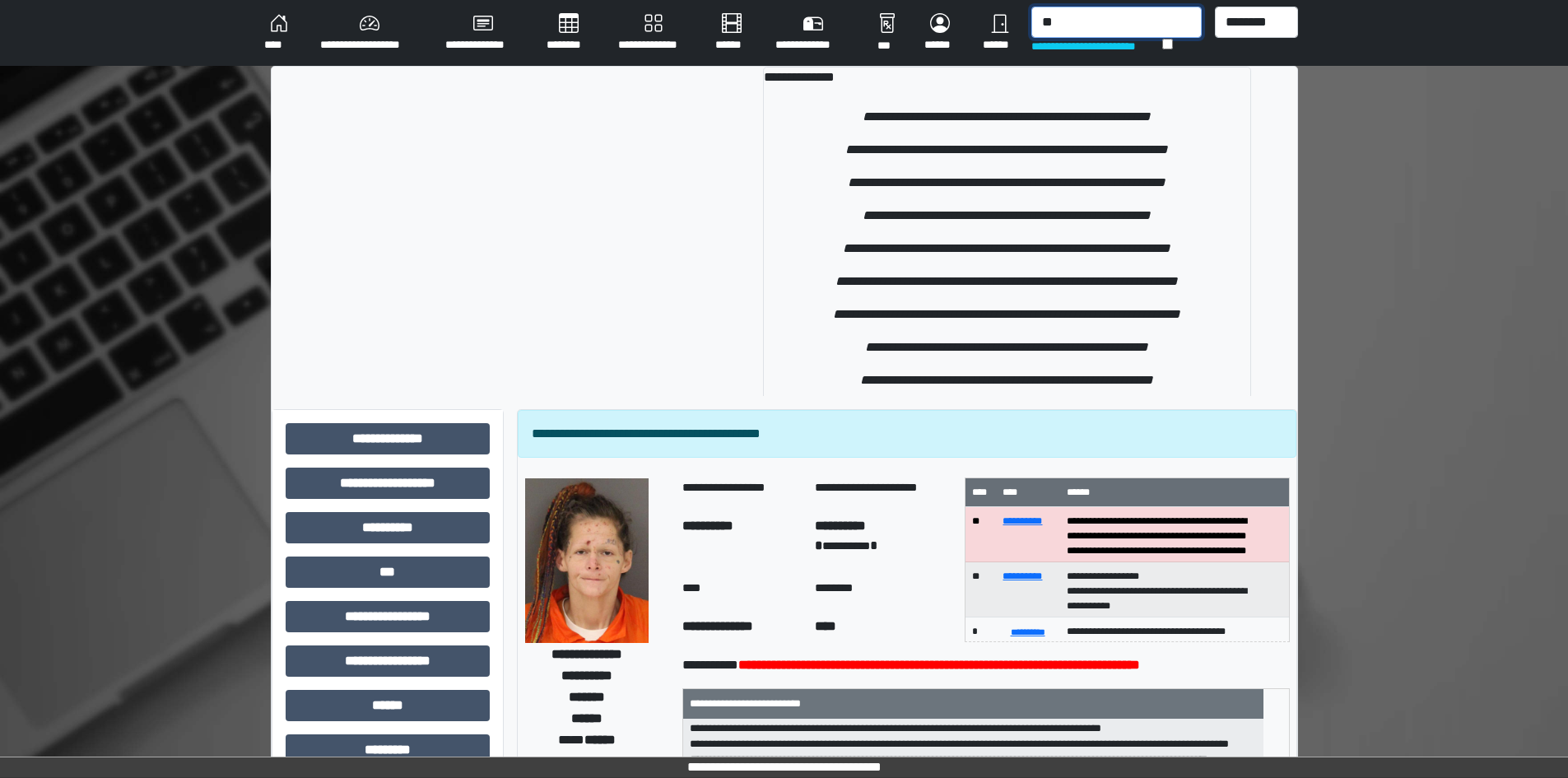type on "*" 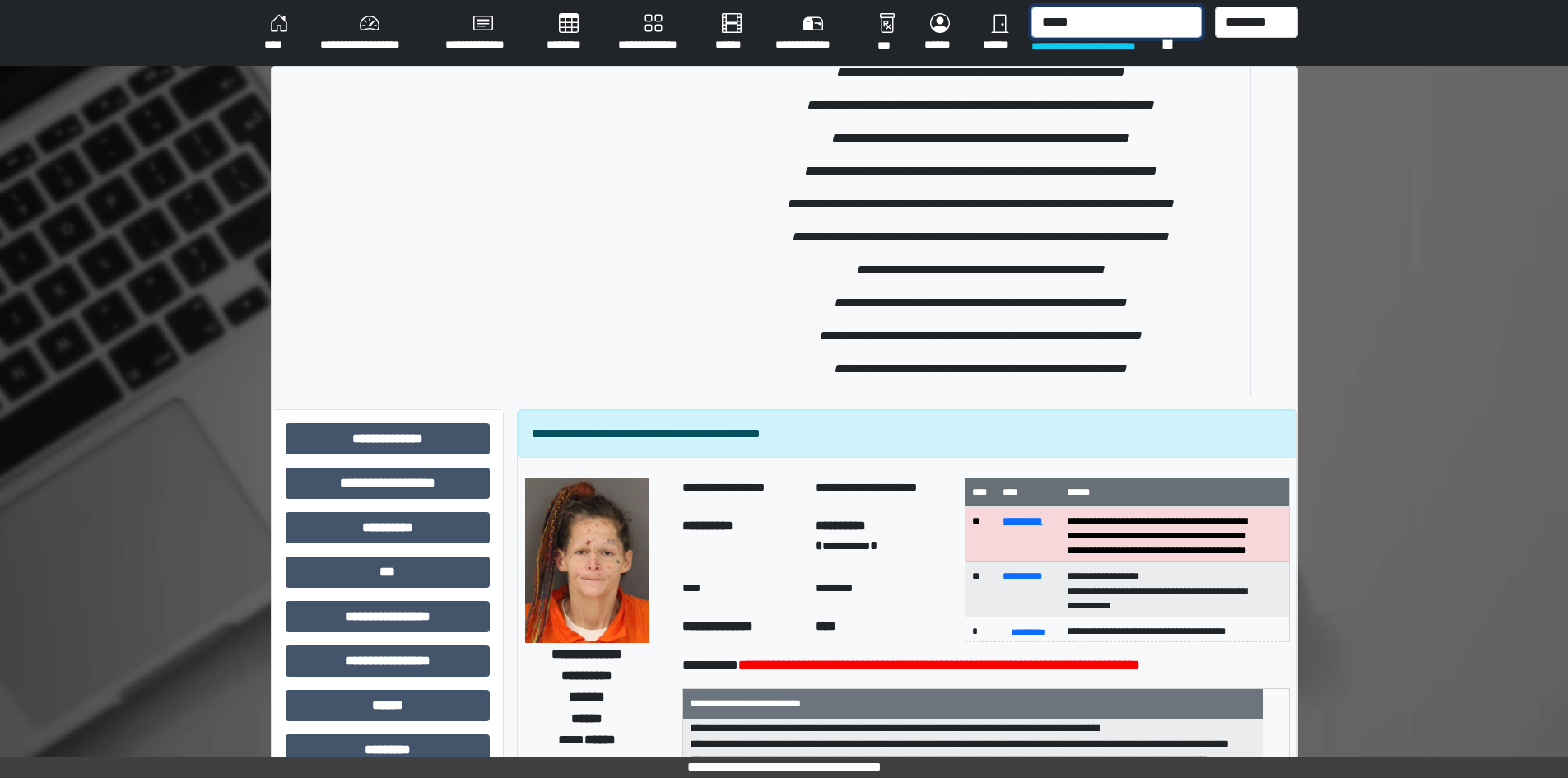 scroll, scrollTop: 410, scrollLeft: 0, axis: vertical 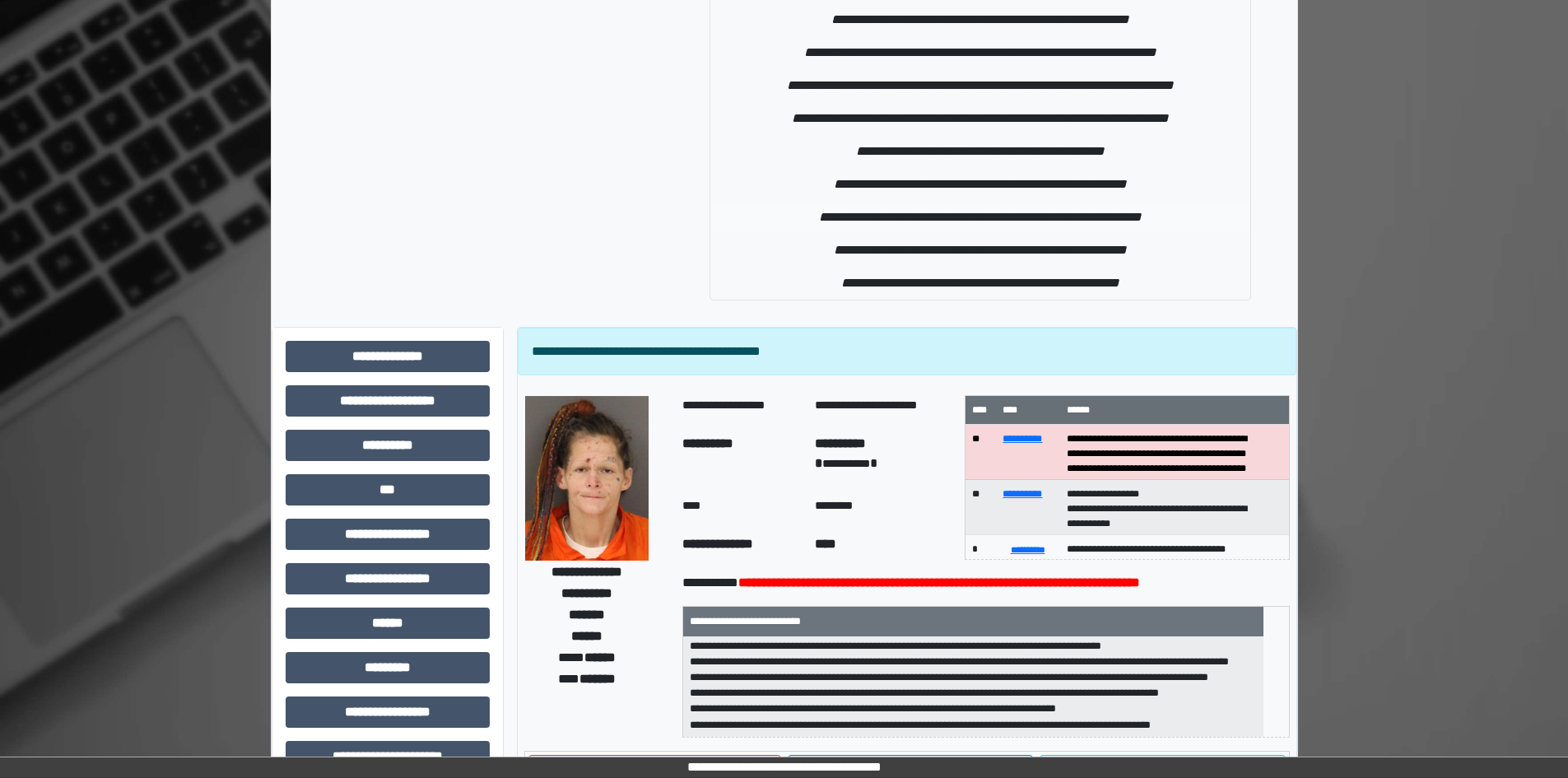 type on "*****" 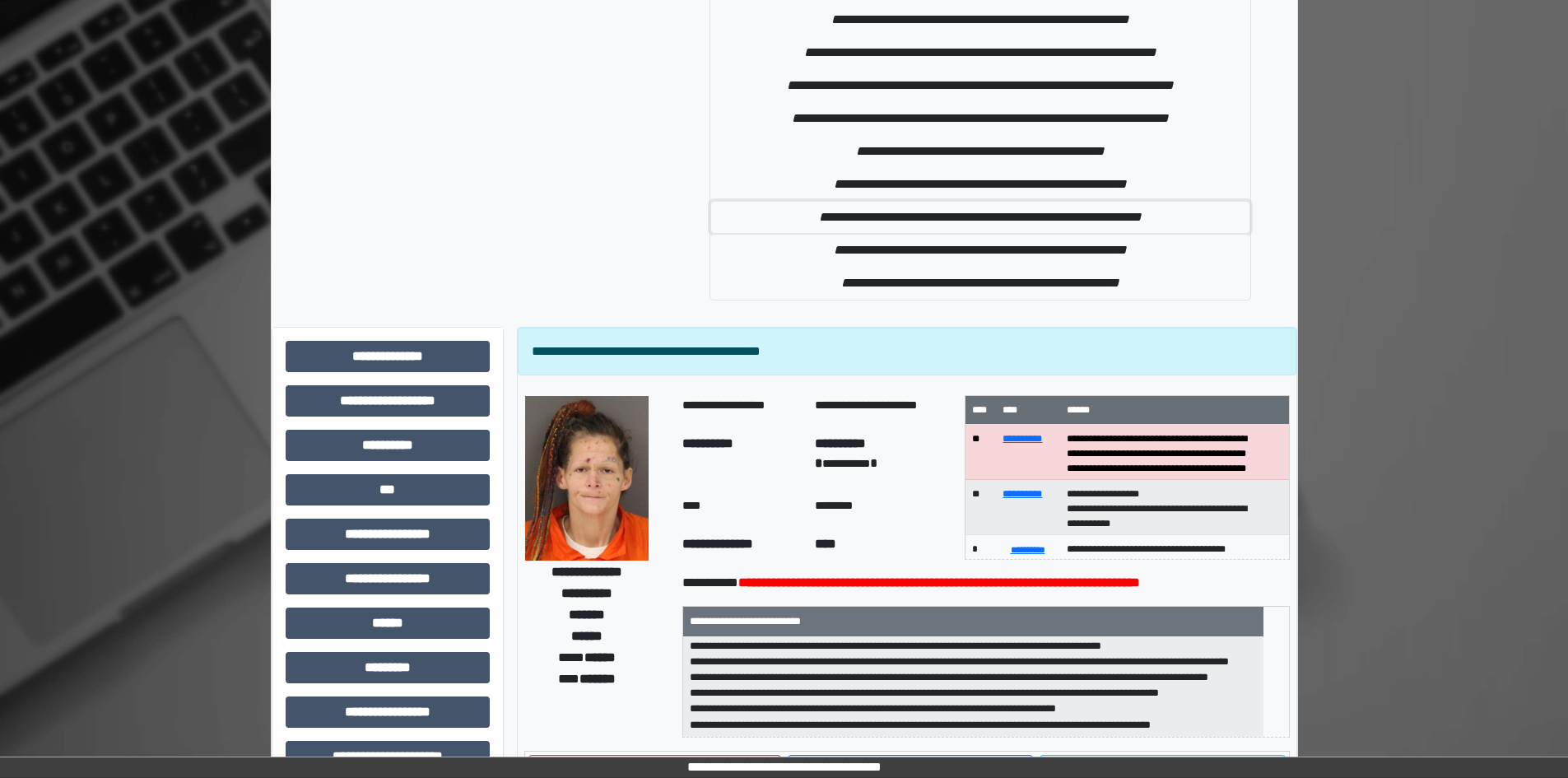 click on "**********" at bounding box center [980, 217] 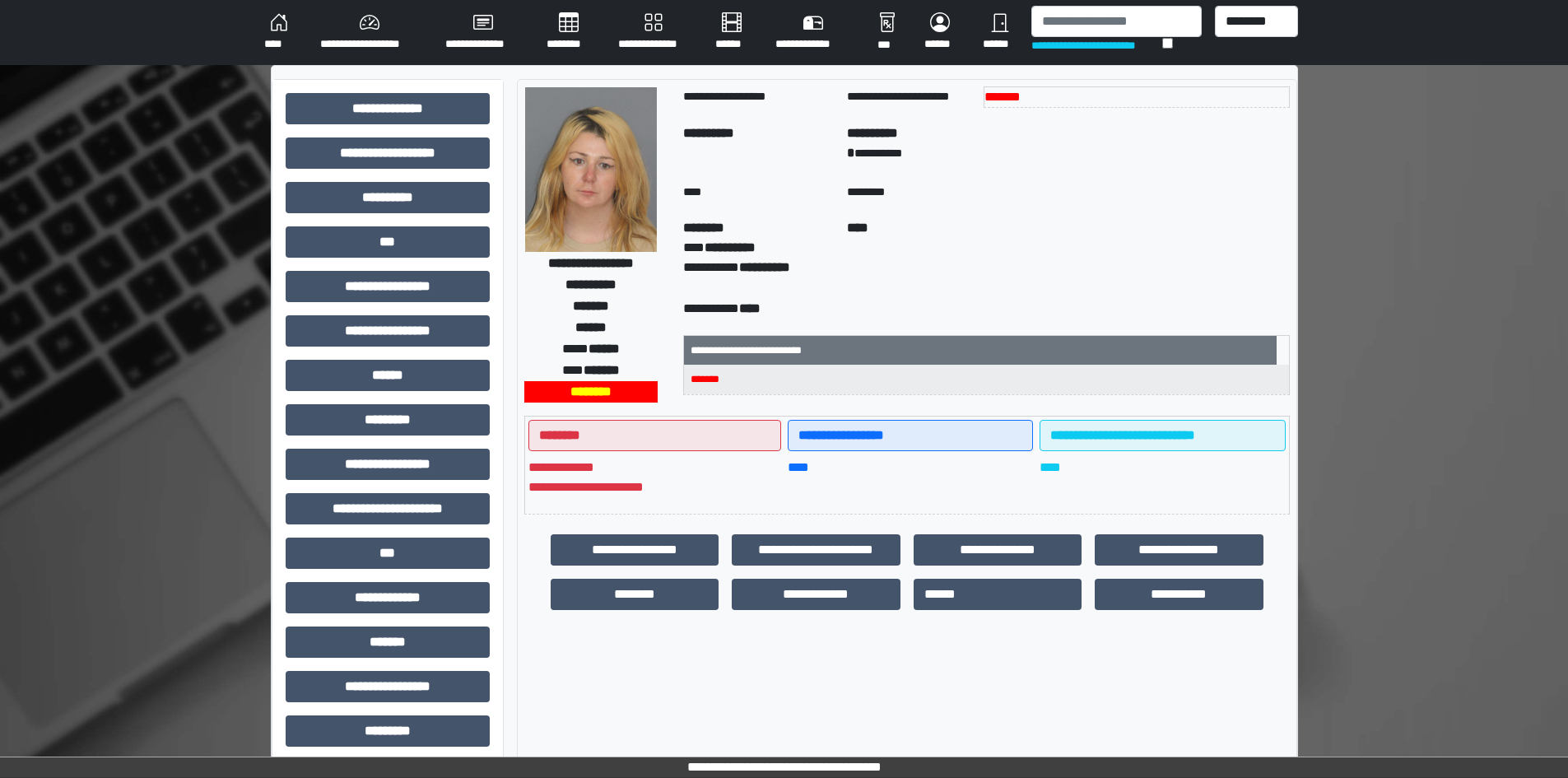 scroll, scrollTop: 0, scrollLeft: 0, axis: both 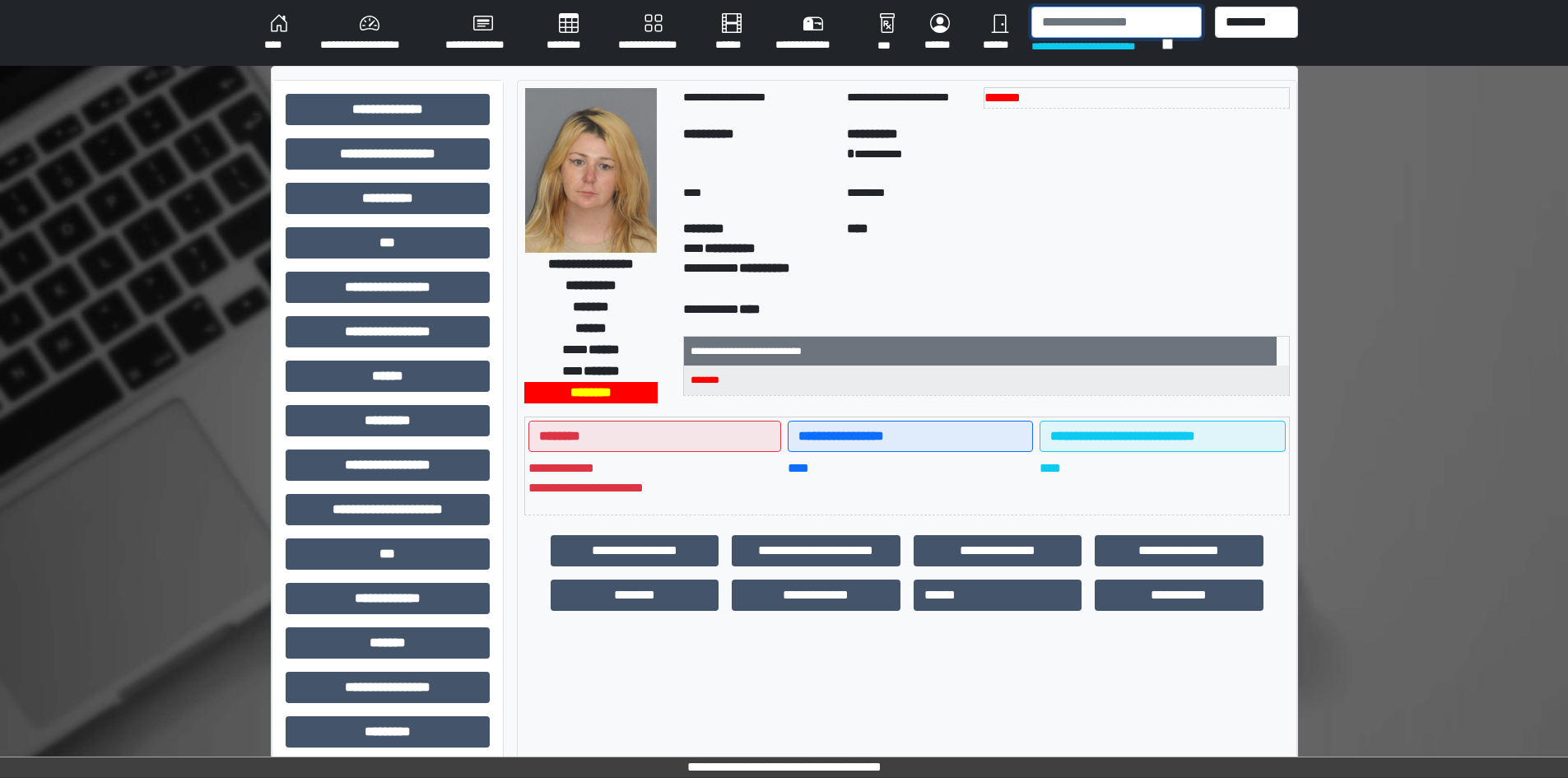 click at bounding box center [1116, 22] 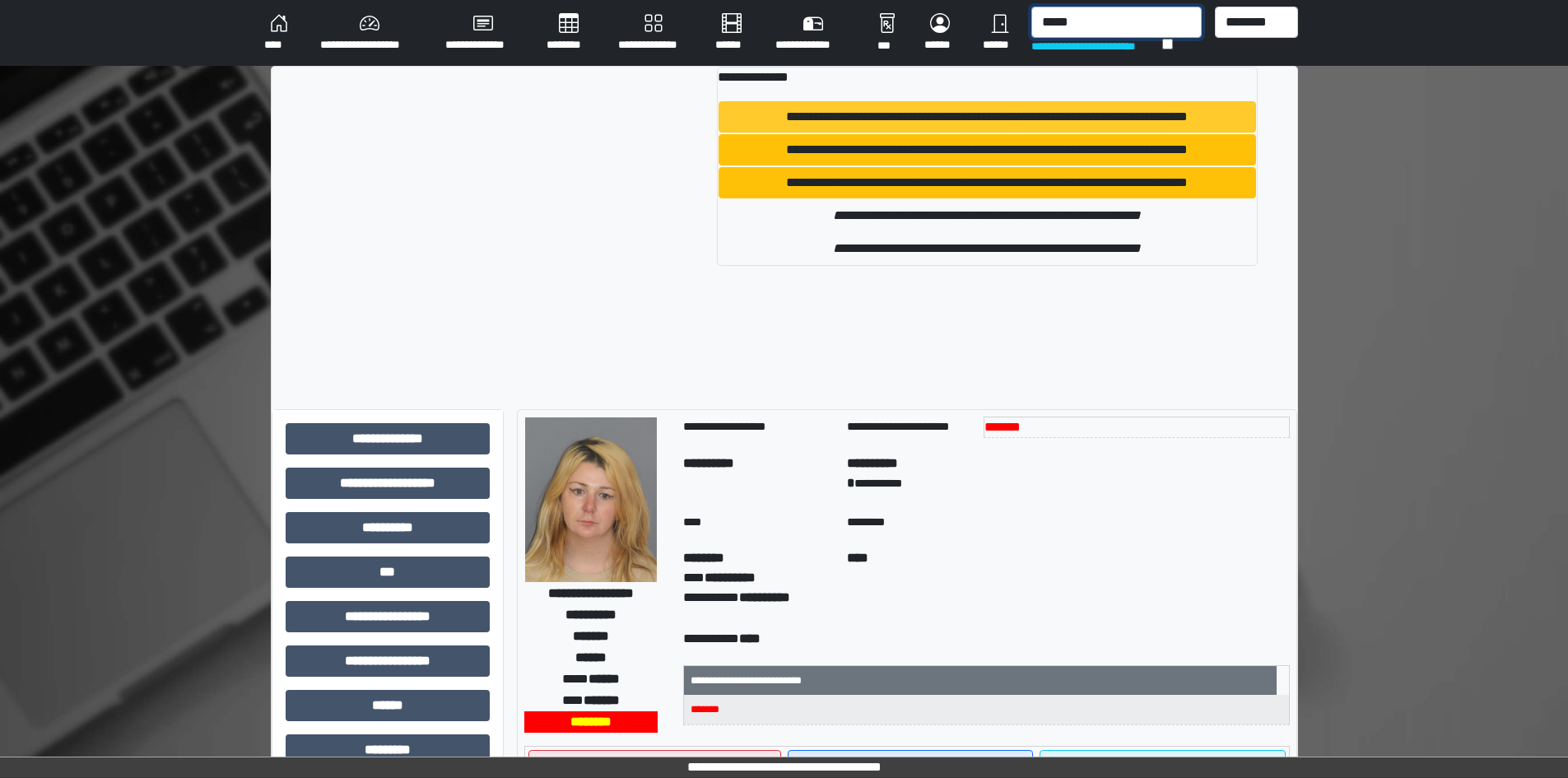 type on "*****" 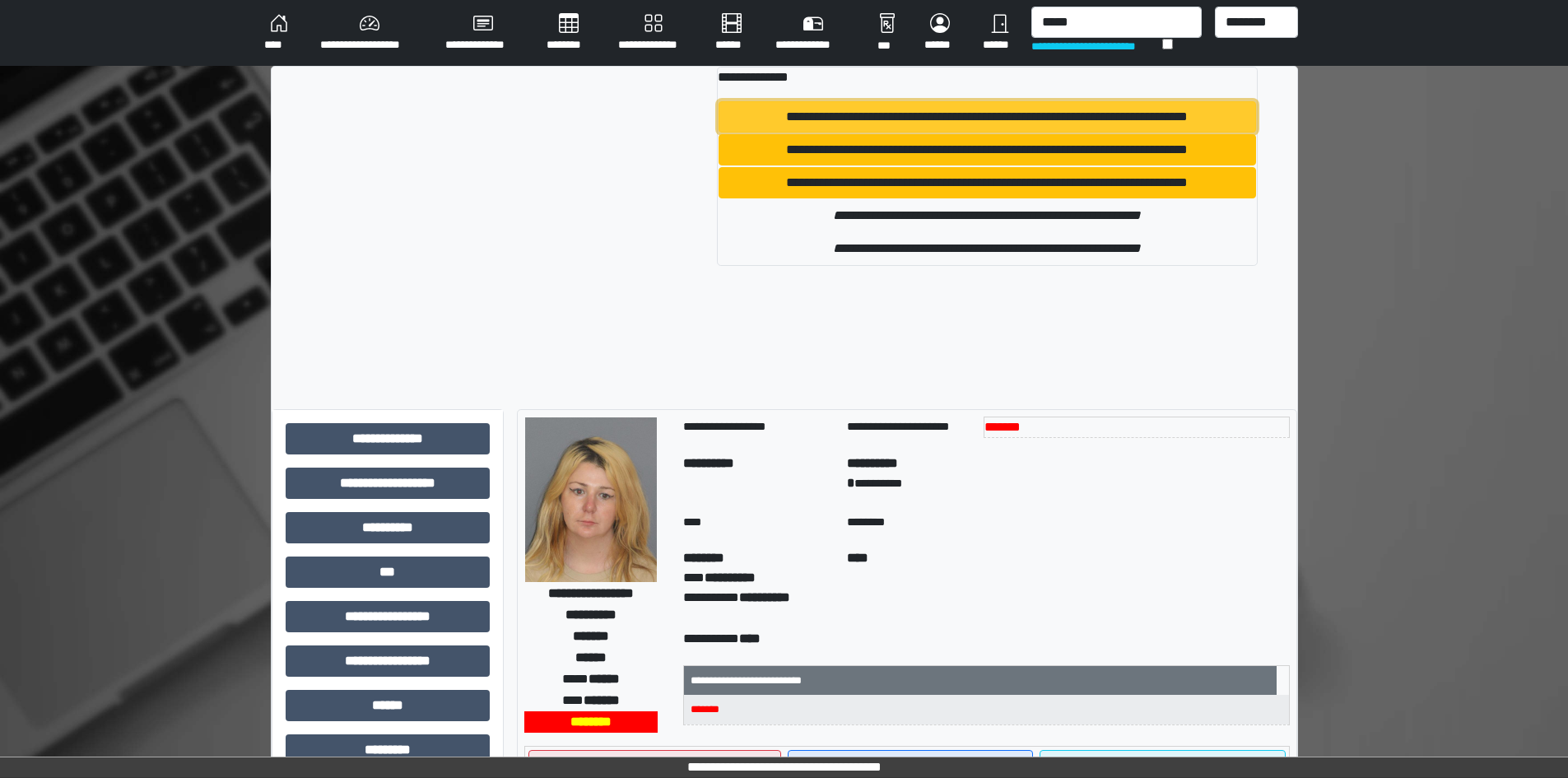 click on "**********" at bounding box center (987, 117) 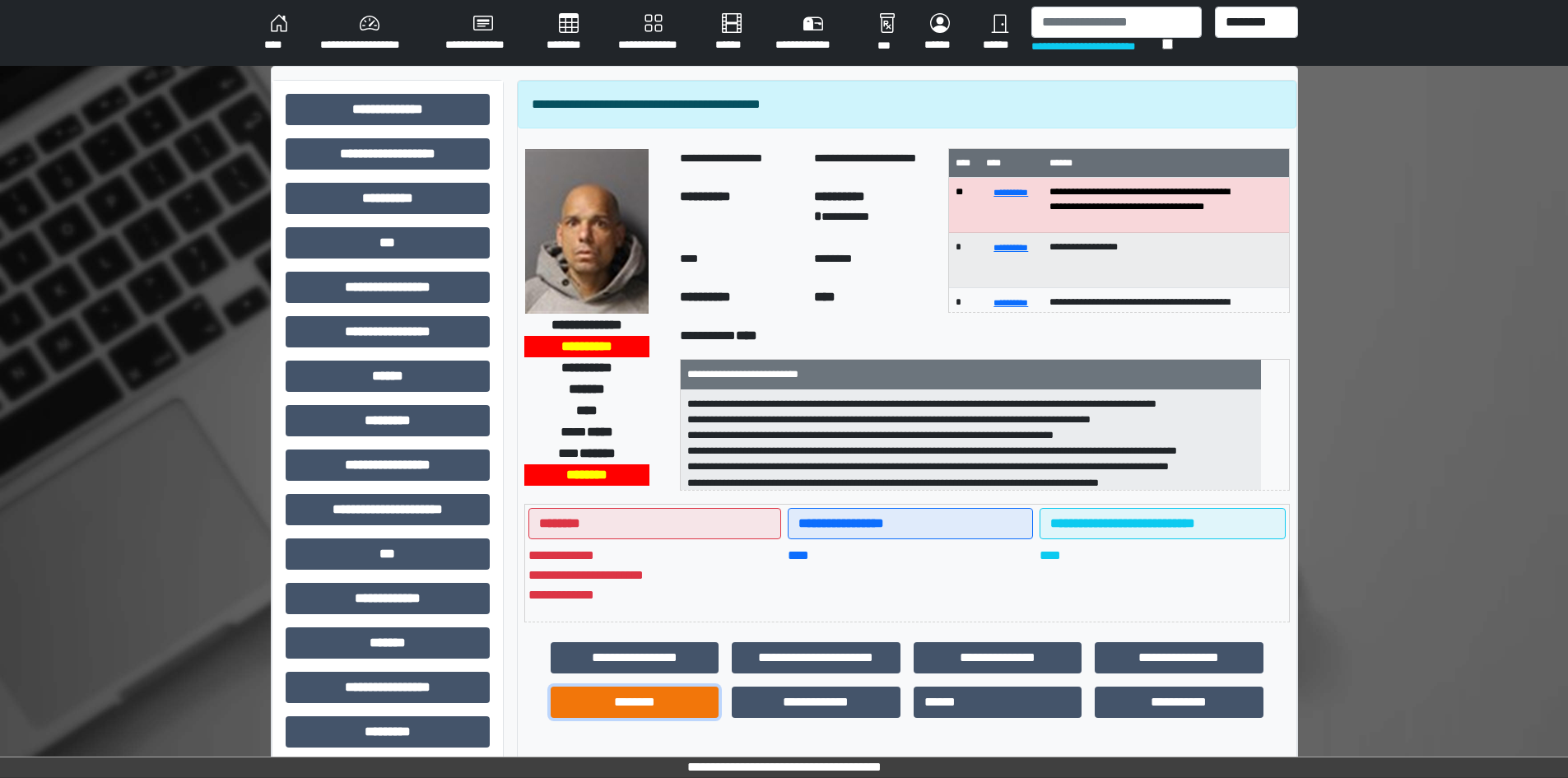 click on "********" at bounding box center [635, 702] 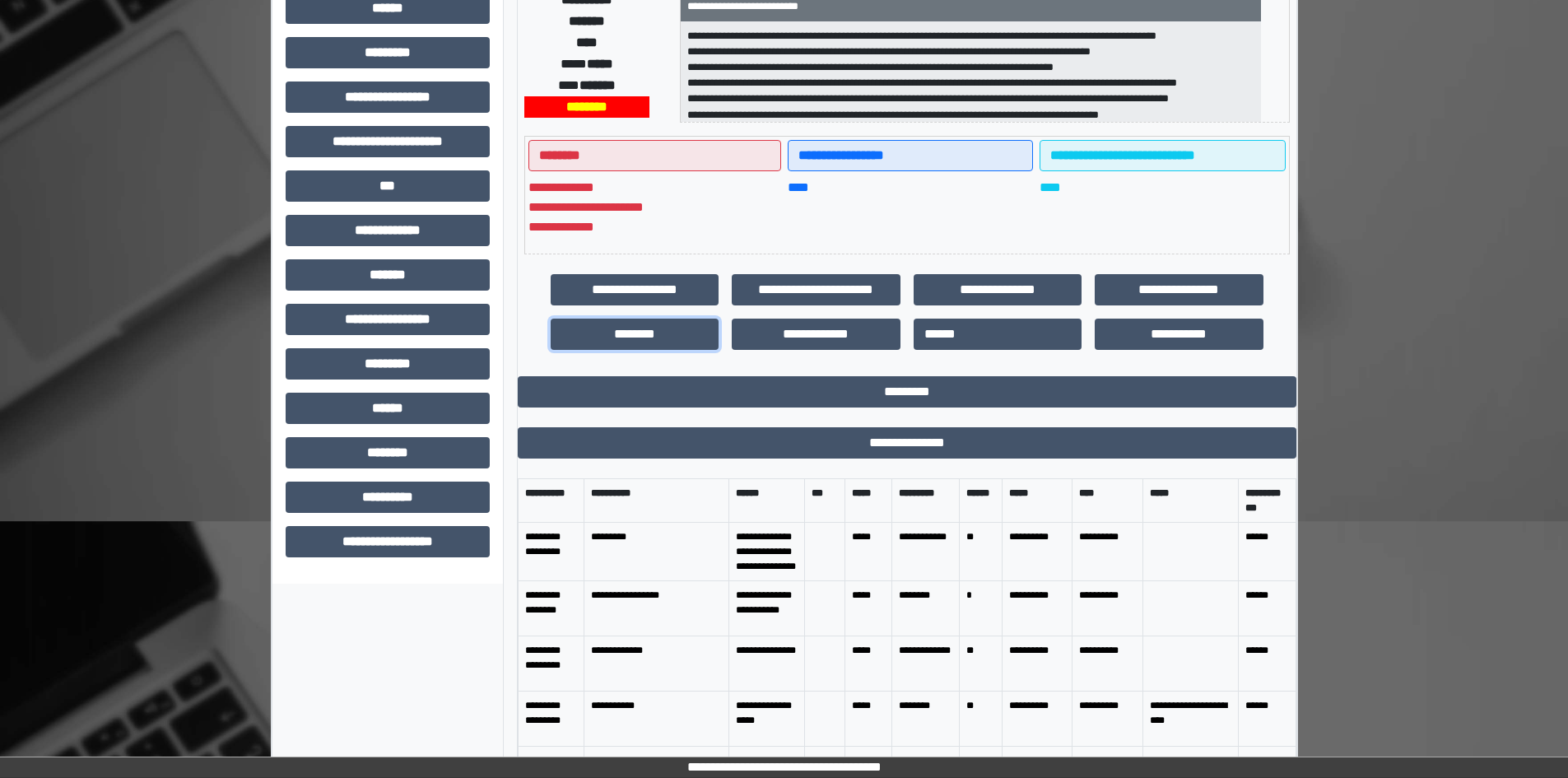 scroll, scrollTop: 412, scrollLeft: 0, axis: vertical 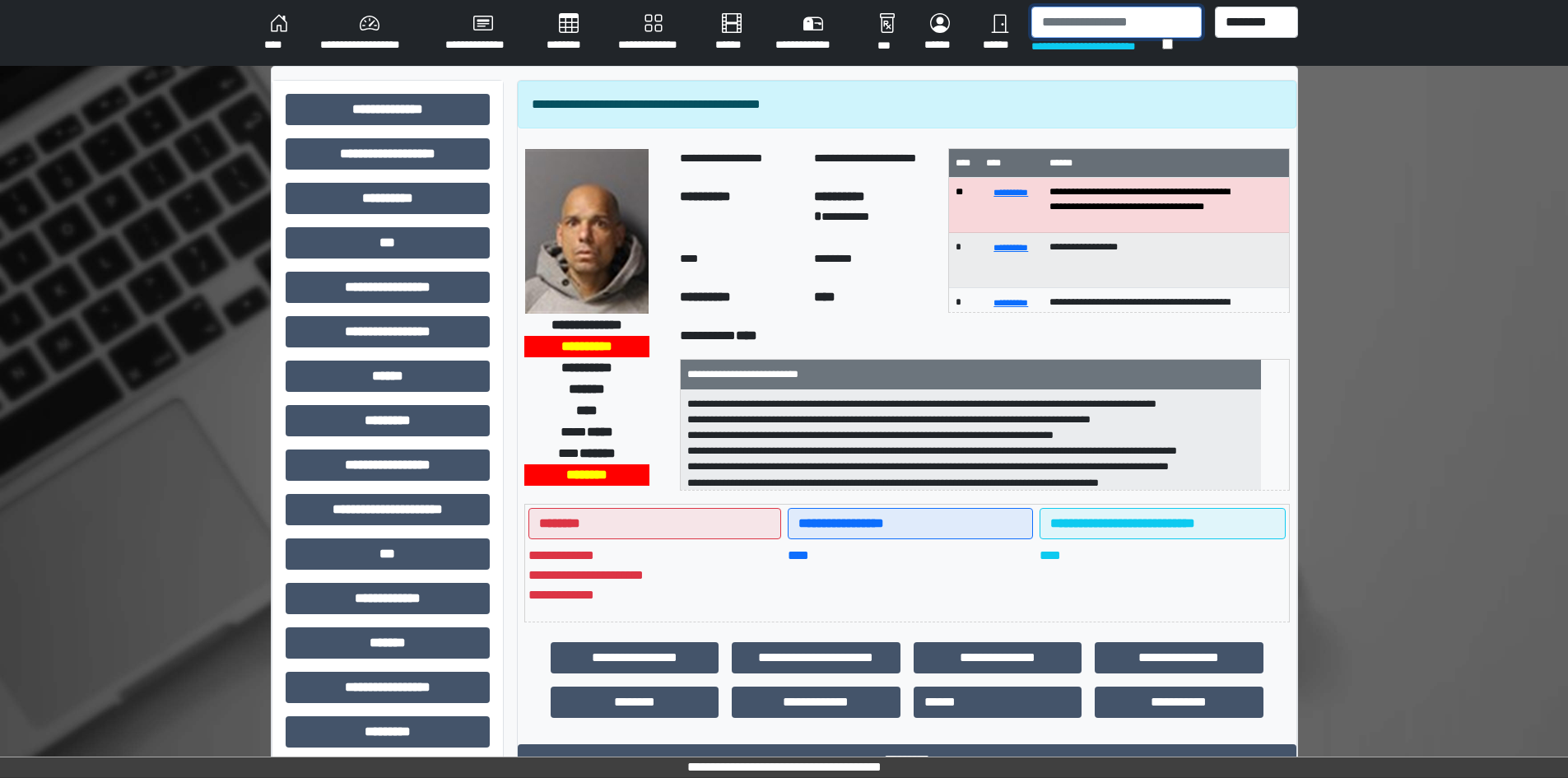 click at bounding box center [1116, 22] 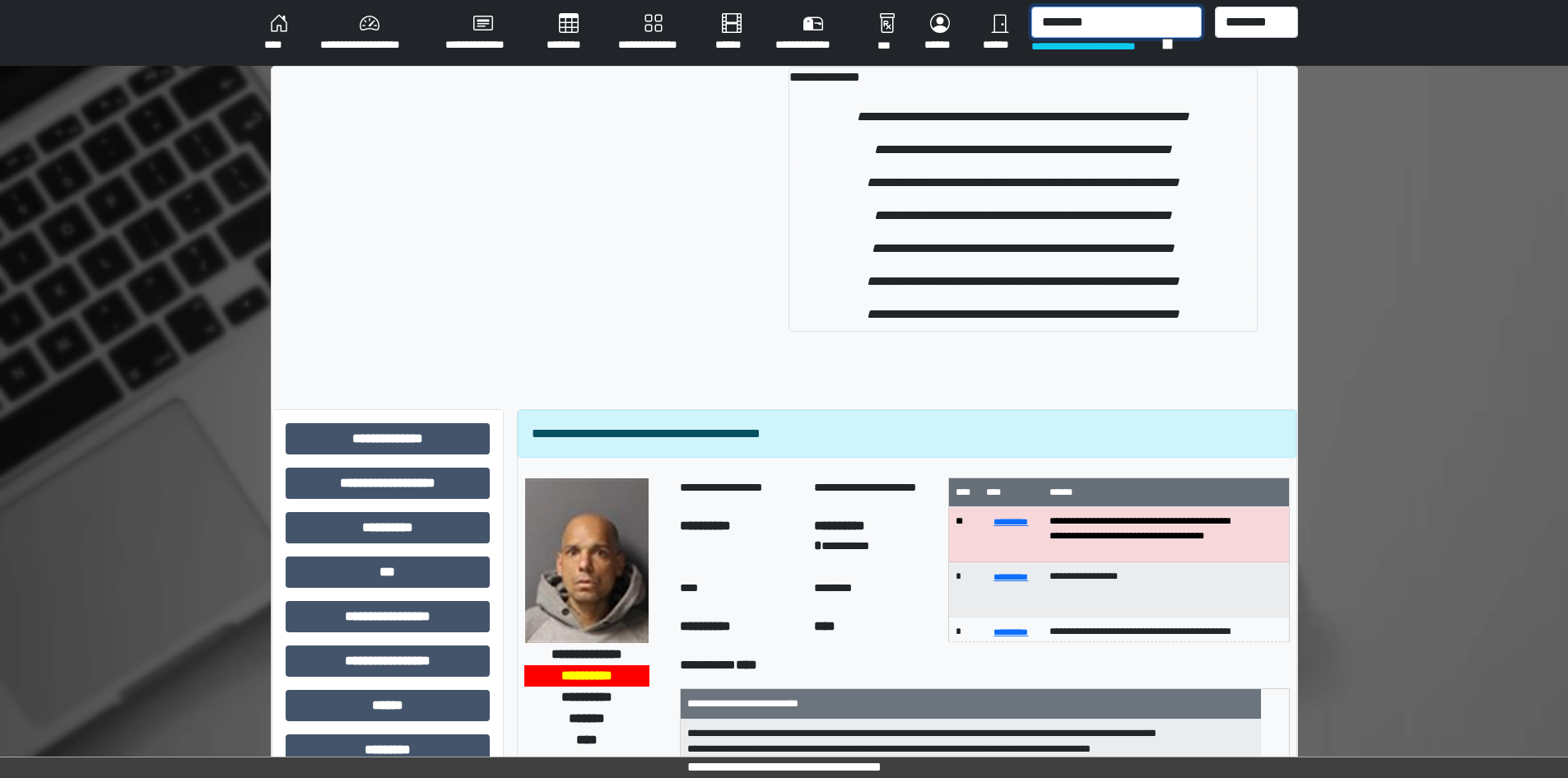 type on "********" 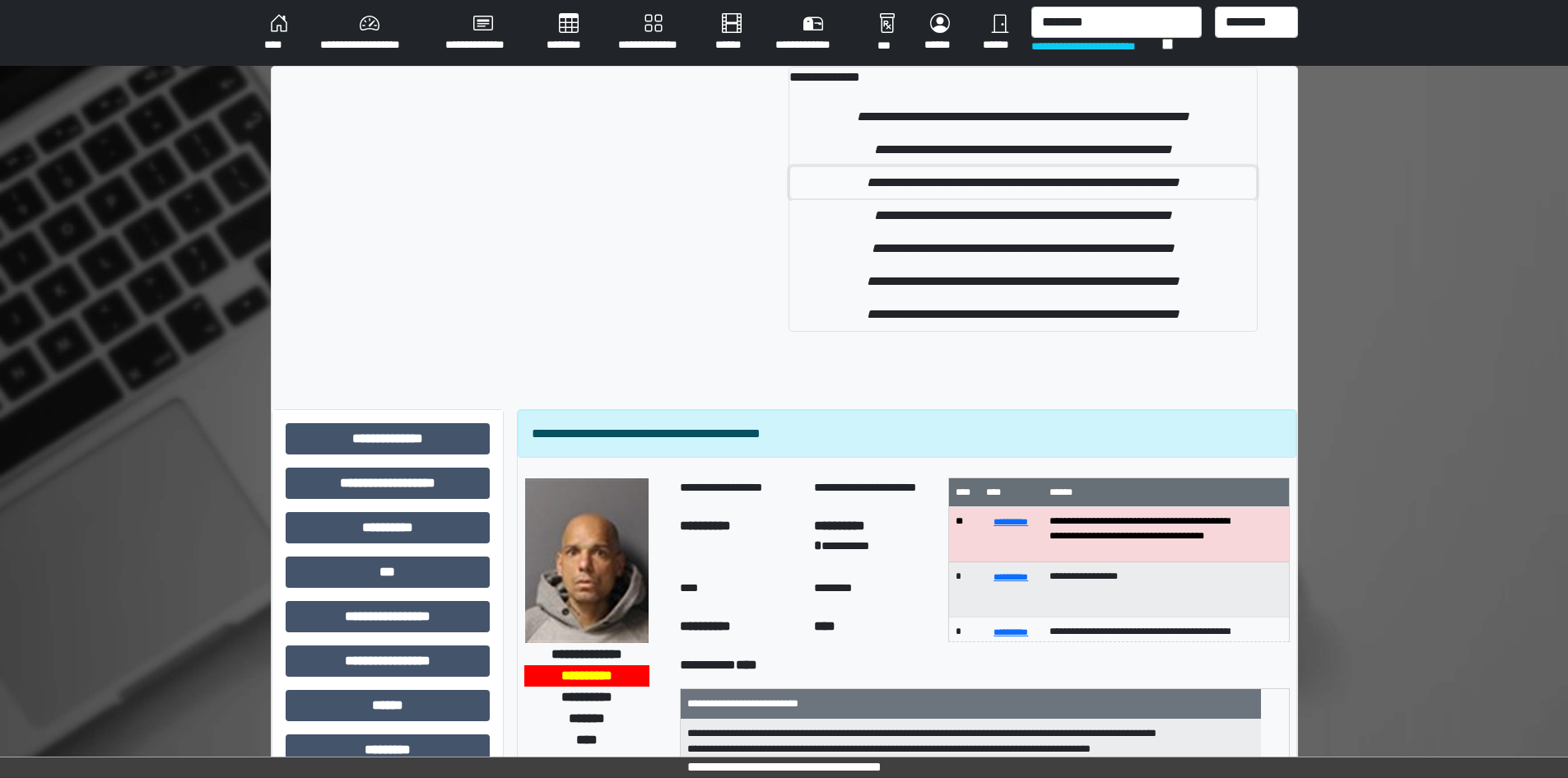 click on "**********" at bounding box center (1022, 183) 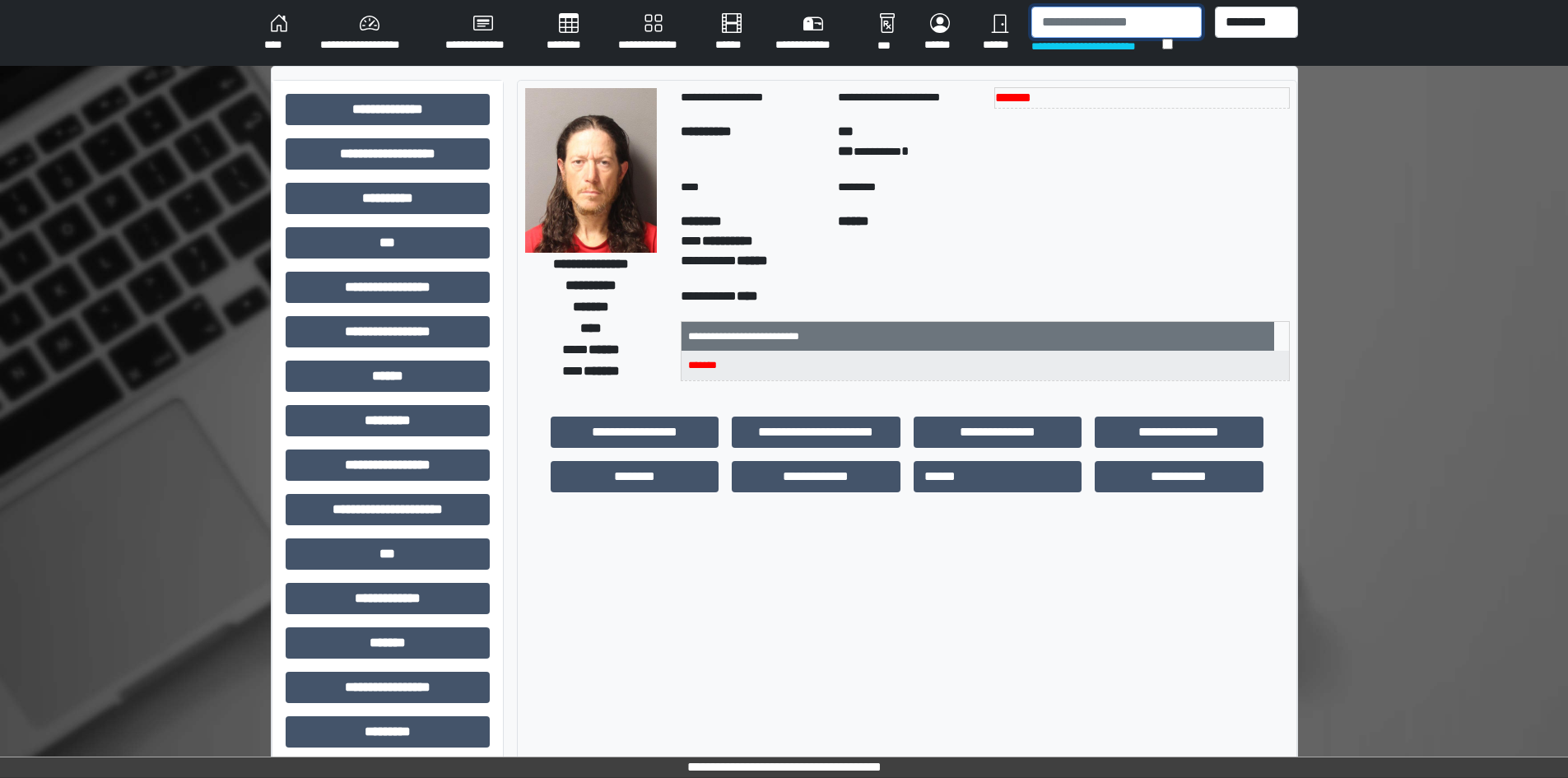 click at bounding box center [1116, 22] 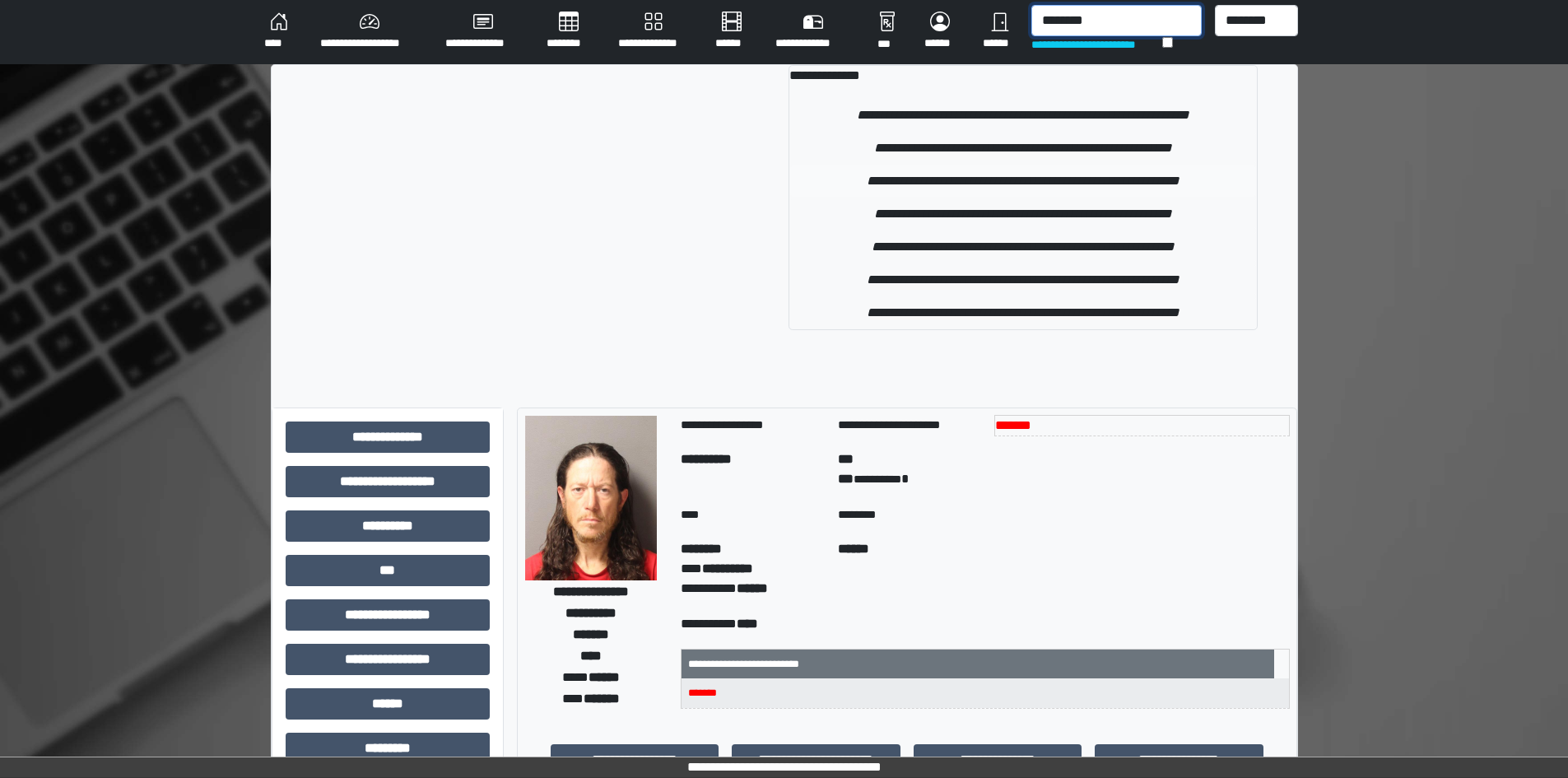 scroll, scrollTop: 0, scrollLeft: 0, axis: both 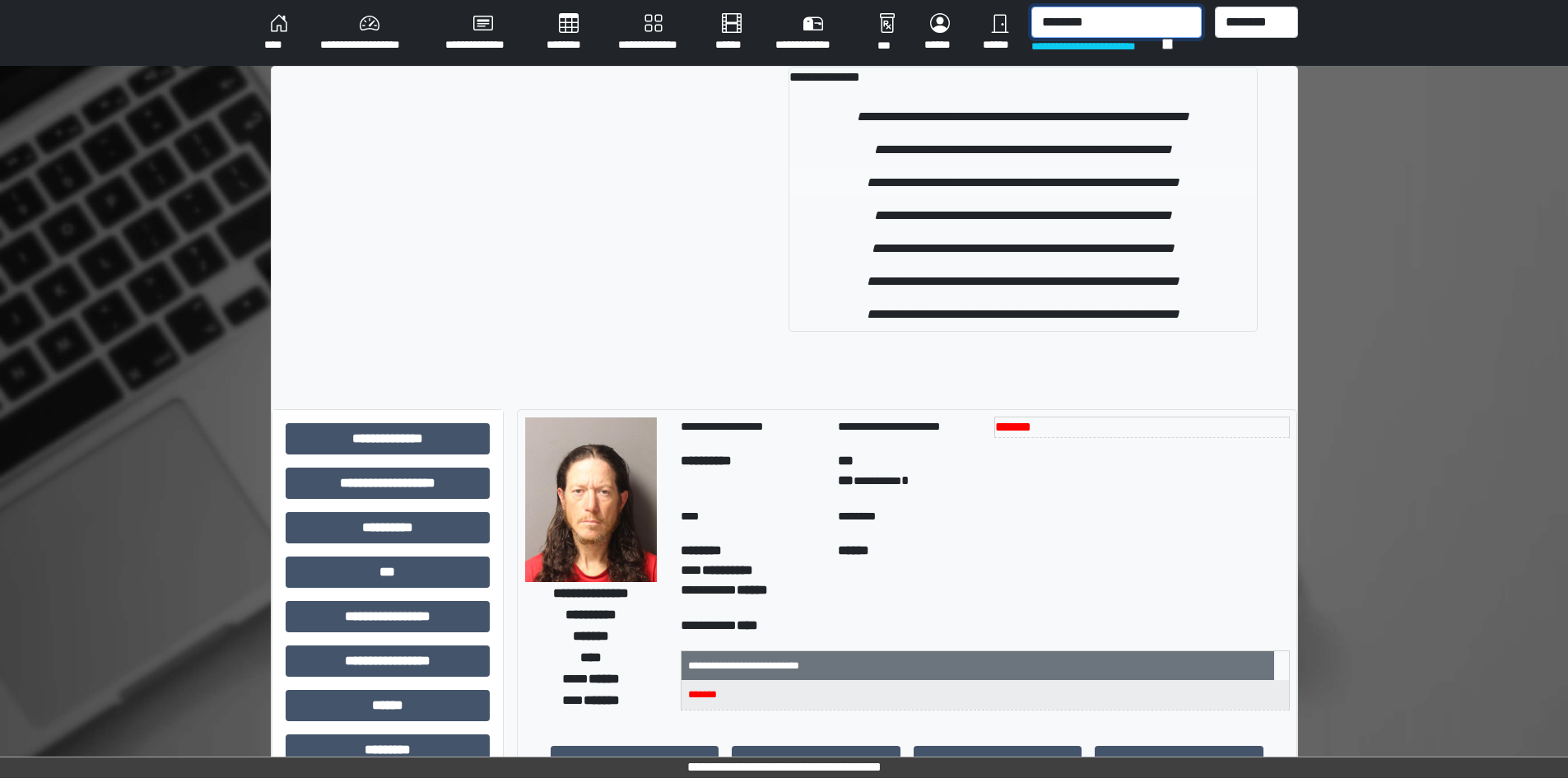 type on "********" 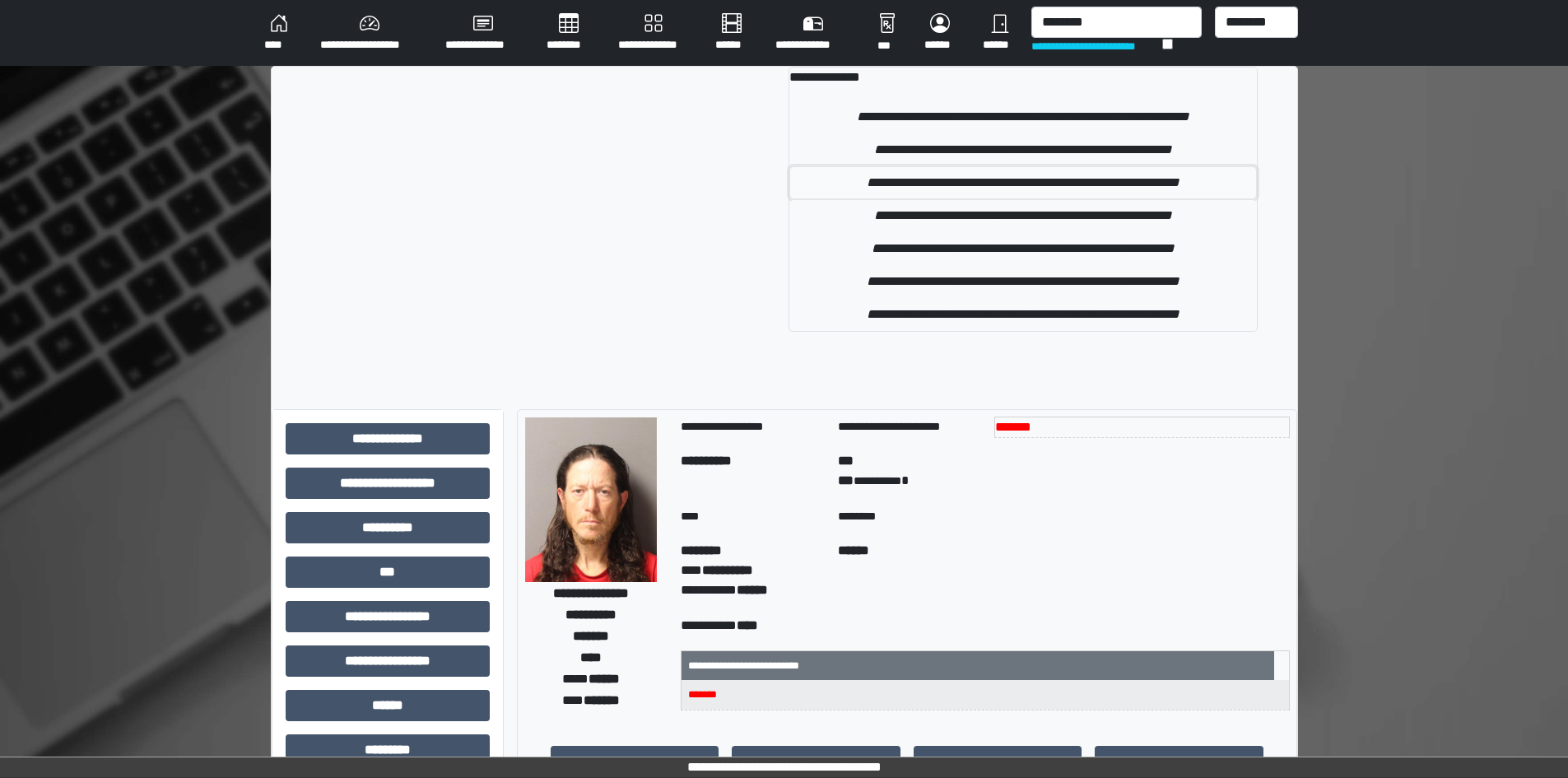 click on "**********" at bounding box center [1022, 183] 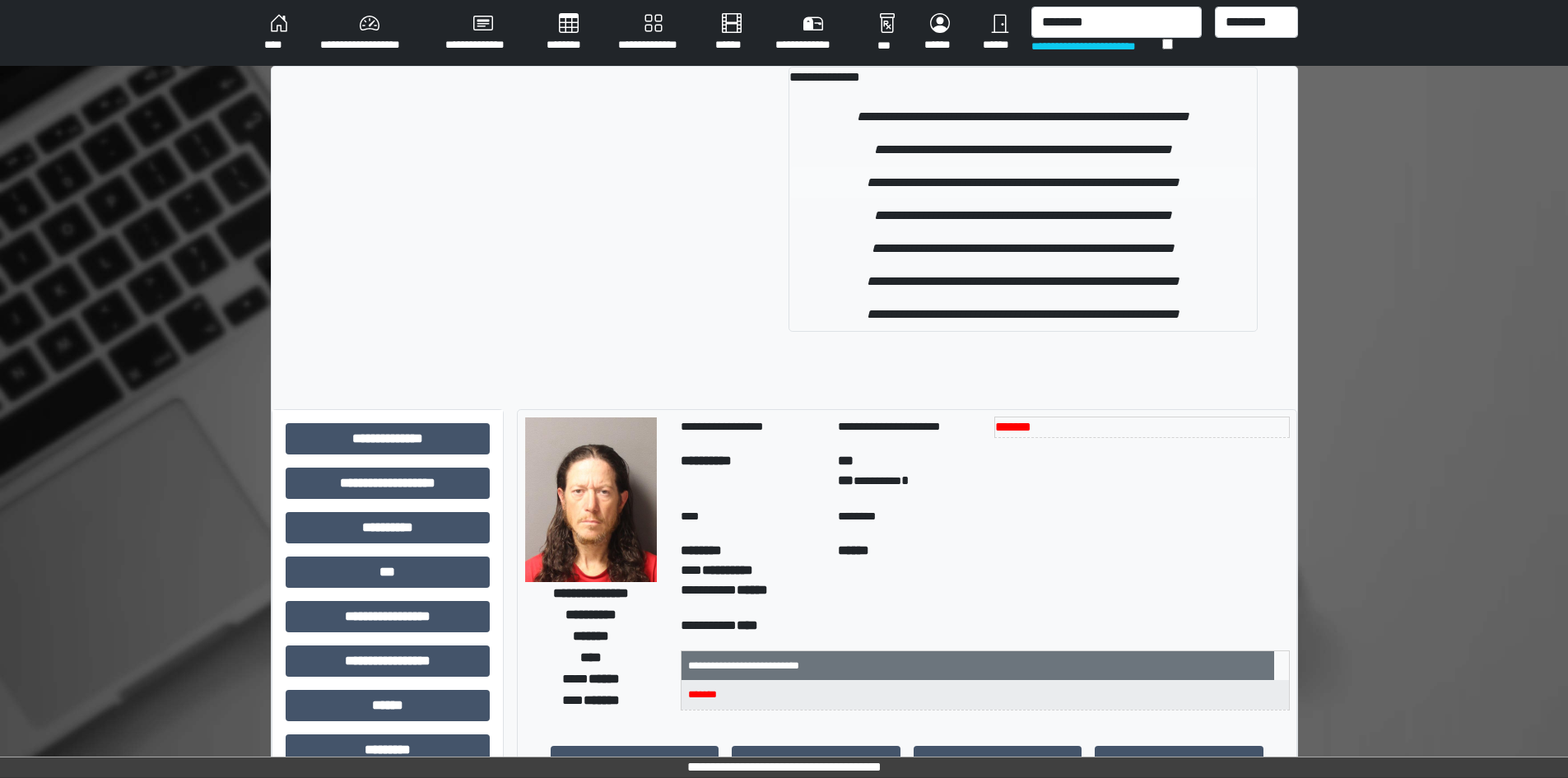 type 